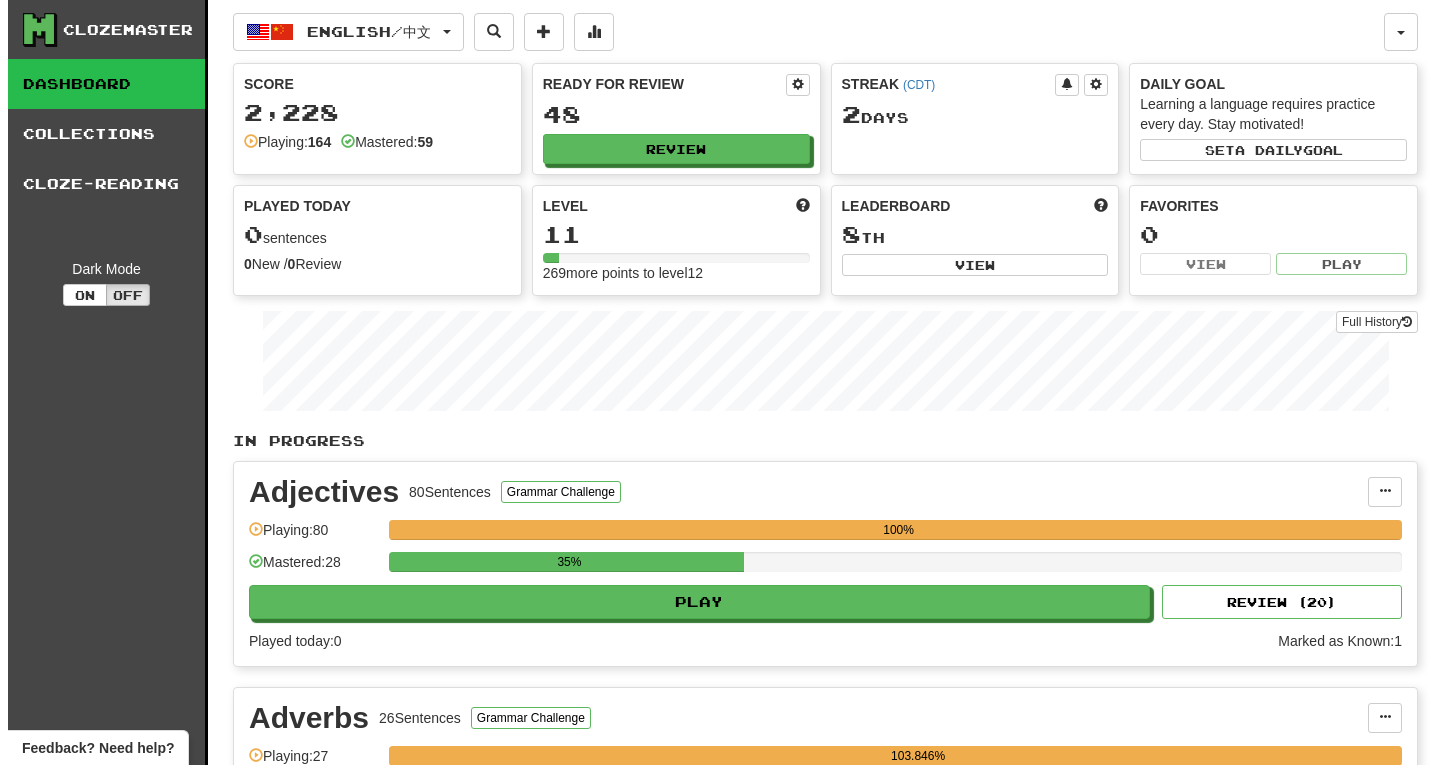 scroll, scrollTop: 0, scrollLeft: 0, axis: both 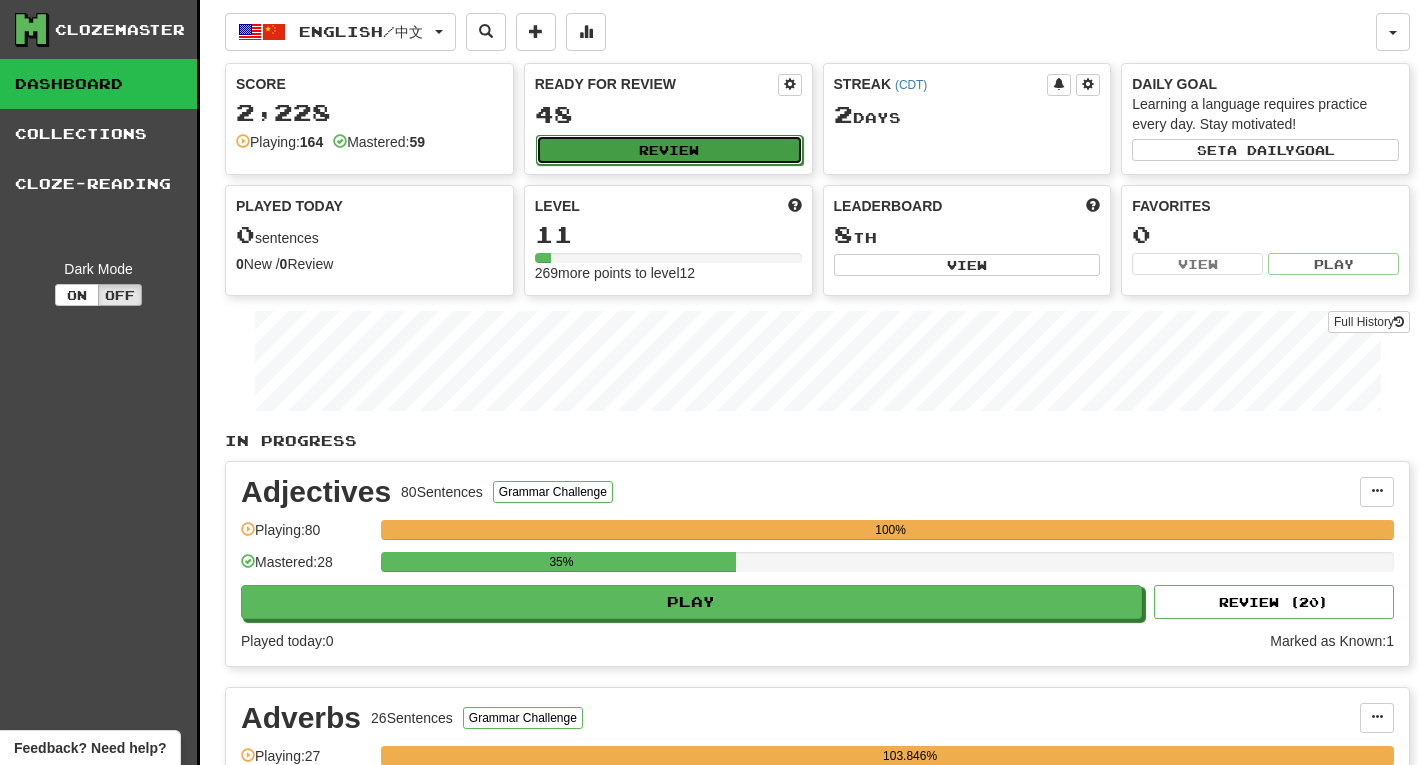 click on "Review" at bounding box center [669, 150] 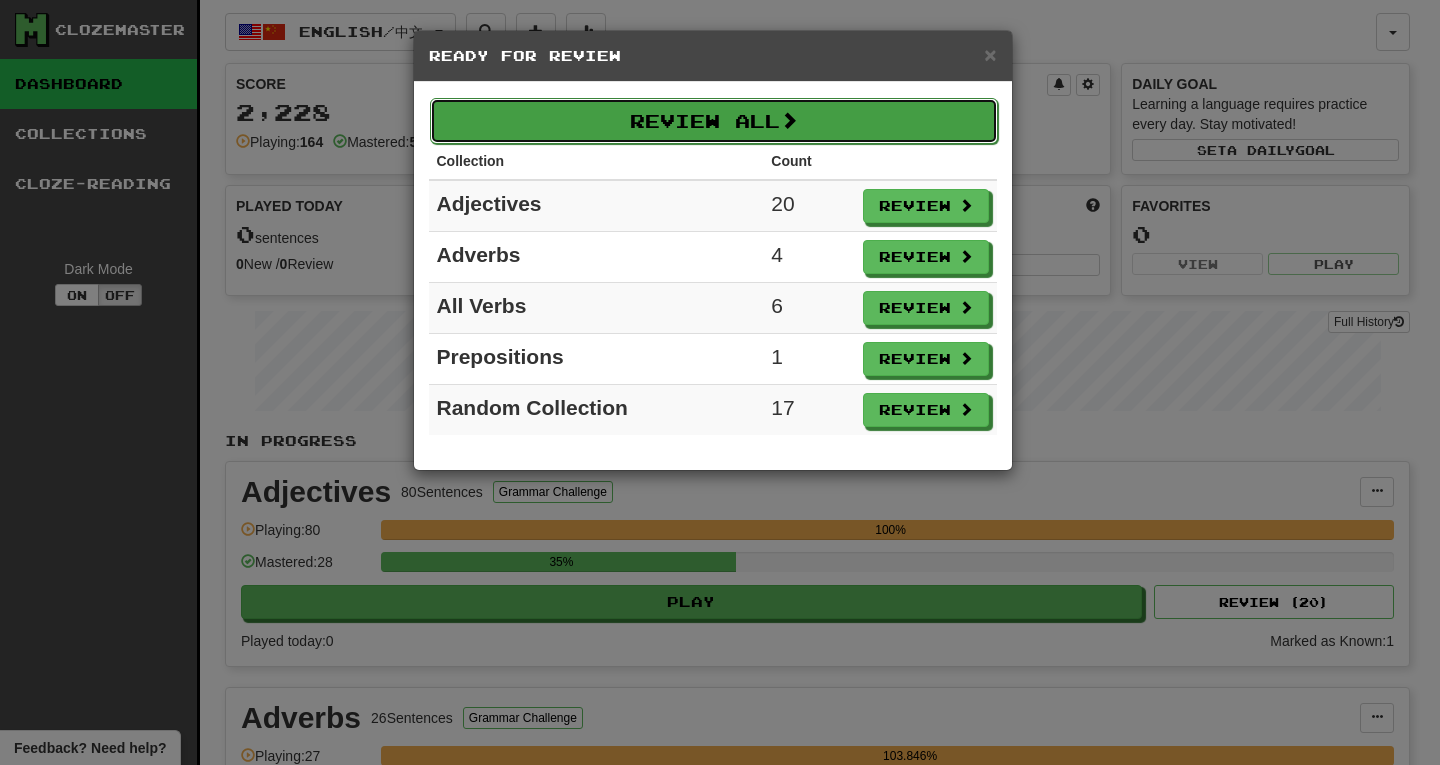 click on "Review All" at bounding box center (714, 121) 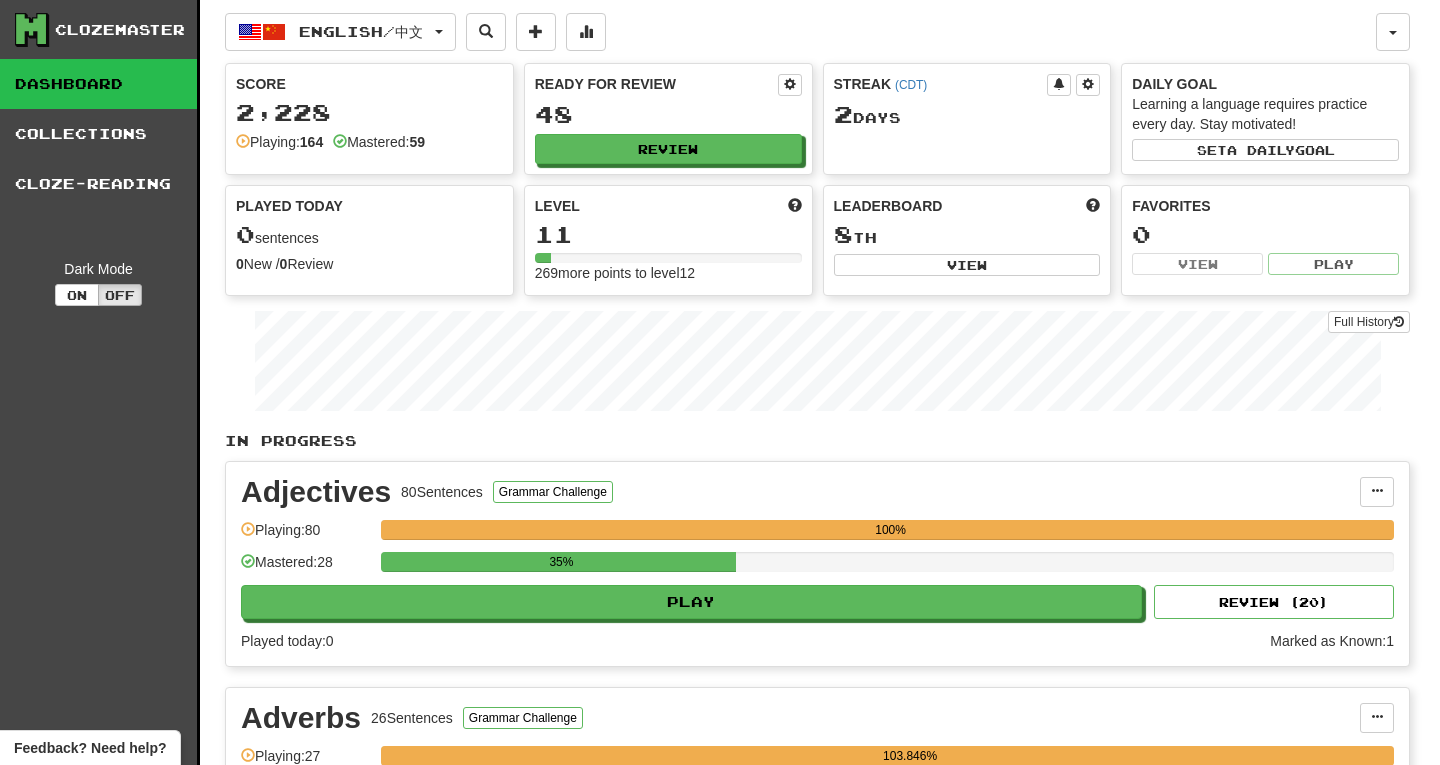 select on "**" 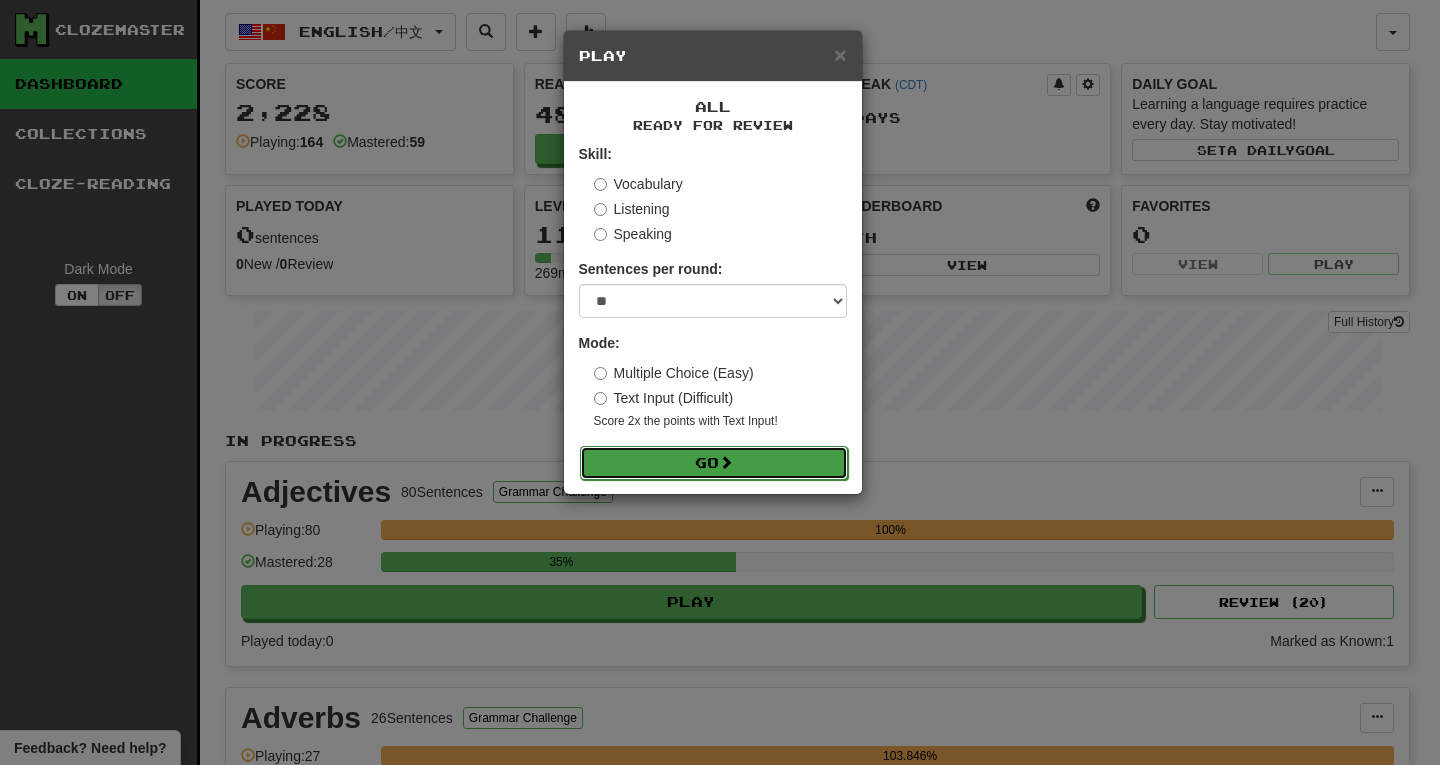 click at bounding box center [726, 462] 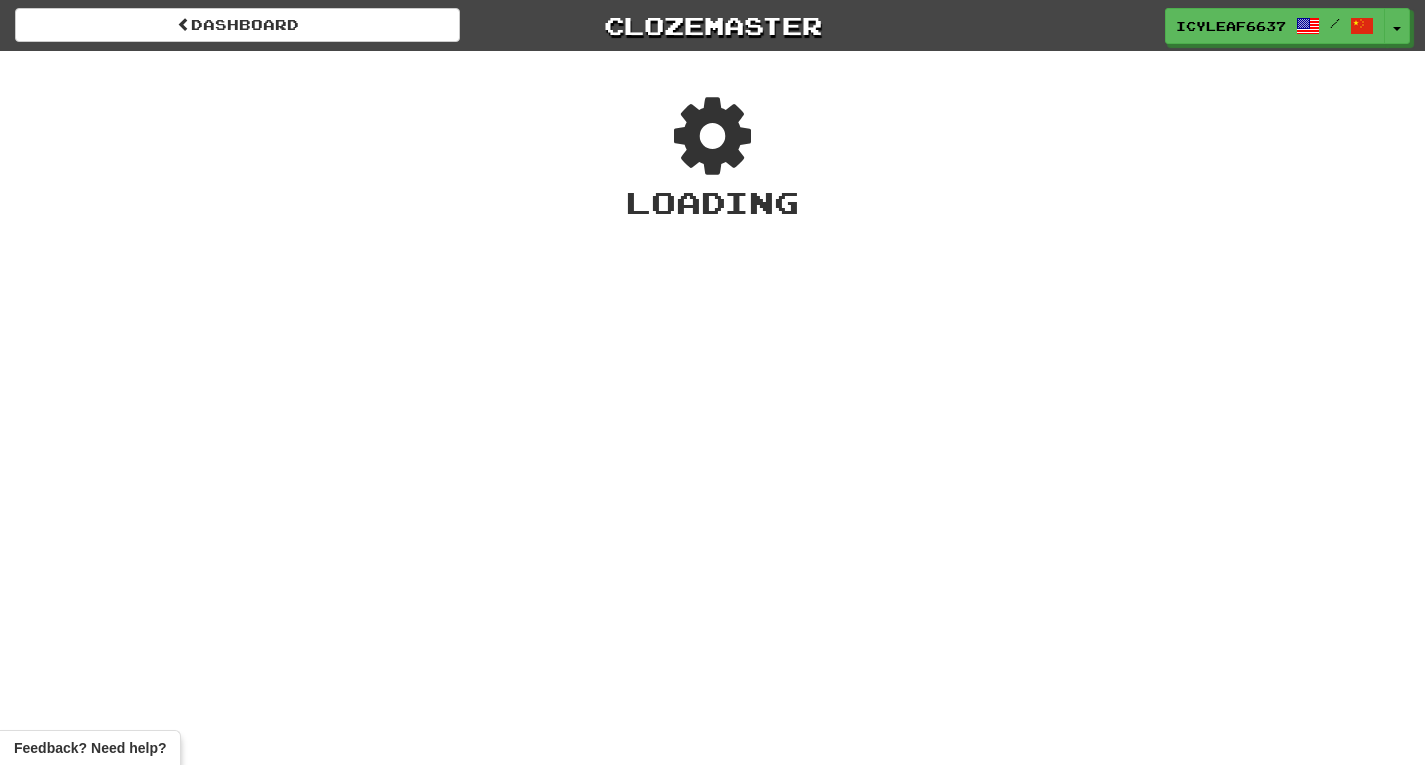 scroll, scrollTop: 0, scrollLeft: 0, axis: both 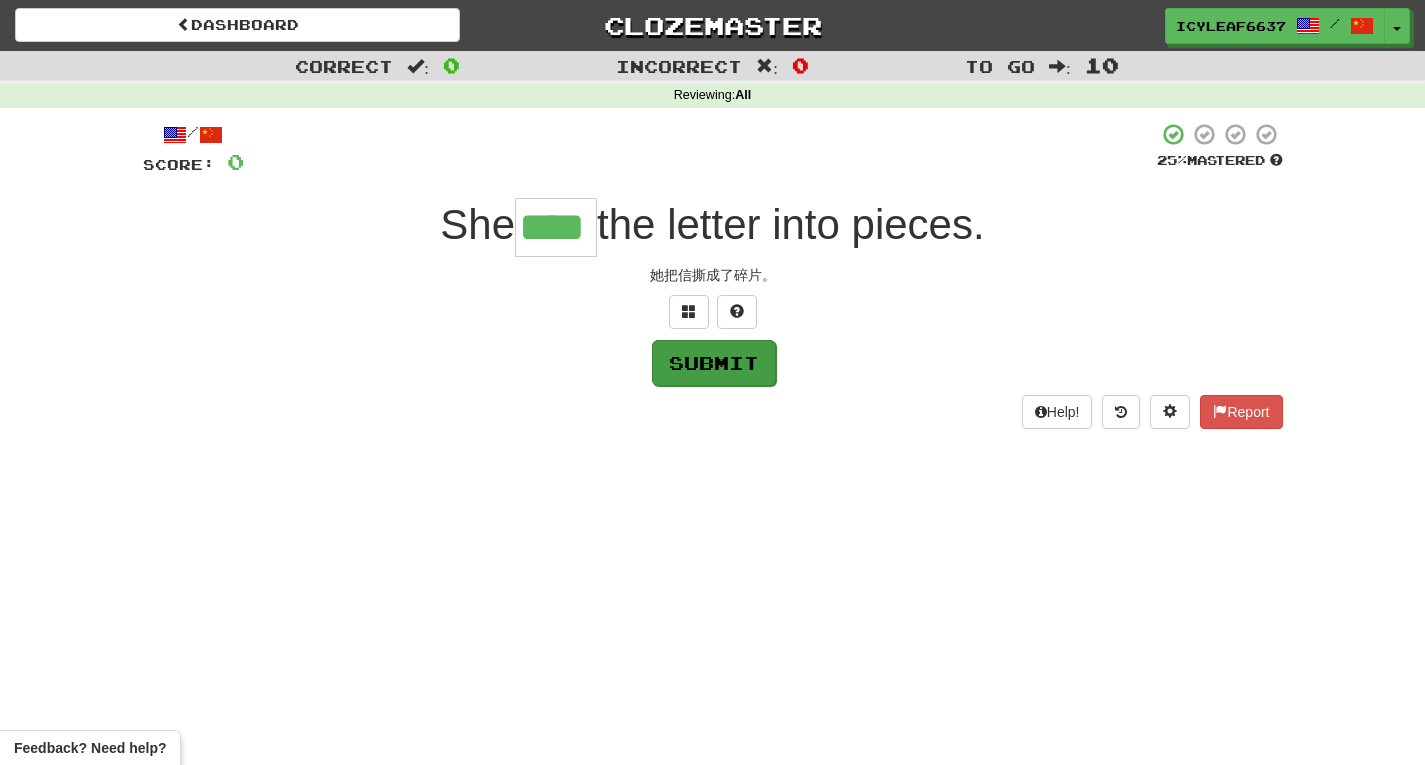 type on "****" 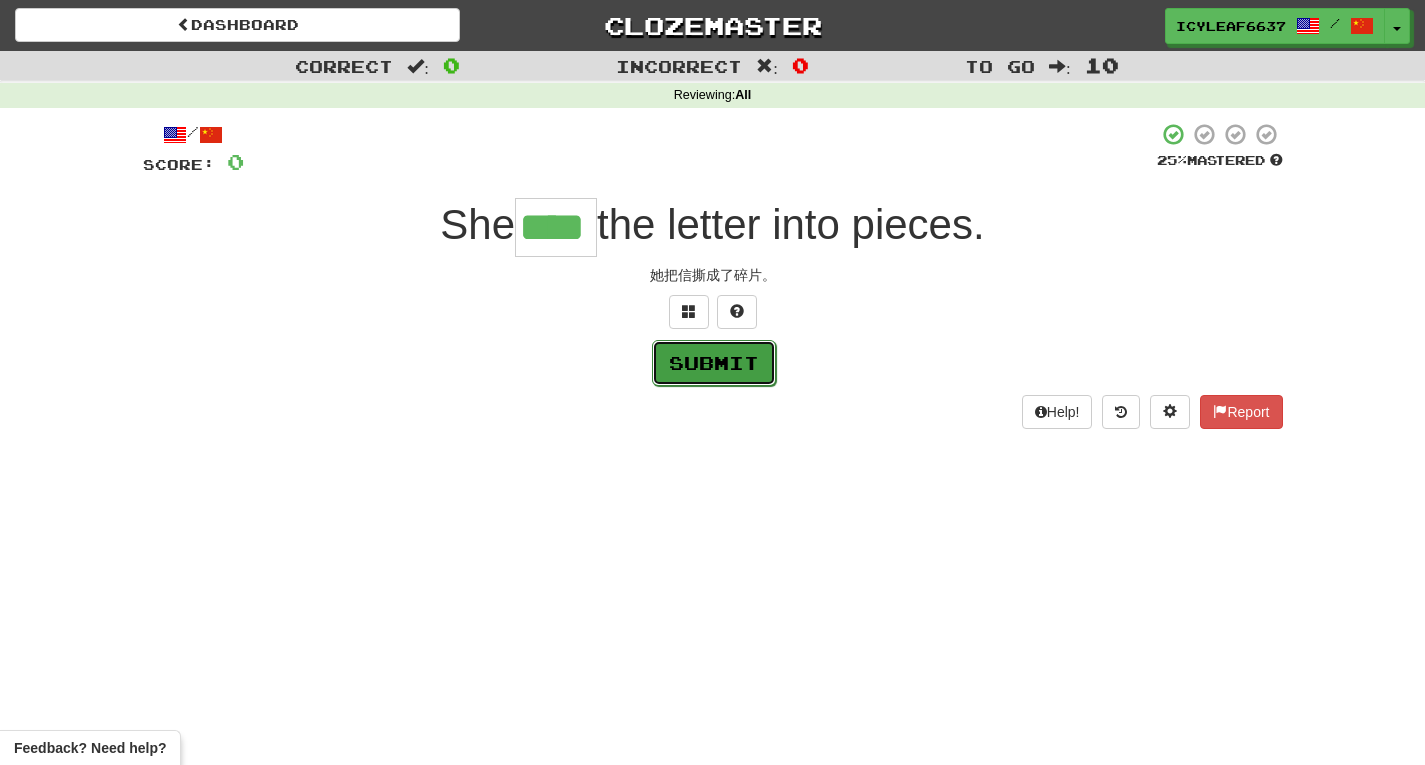 click on "Submit" at bounding box center (714, 363) 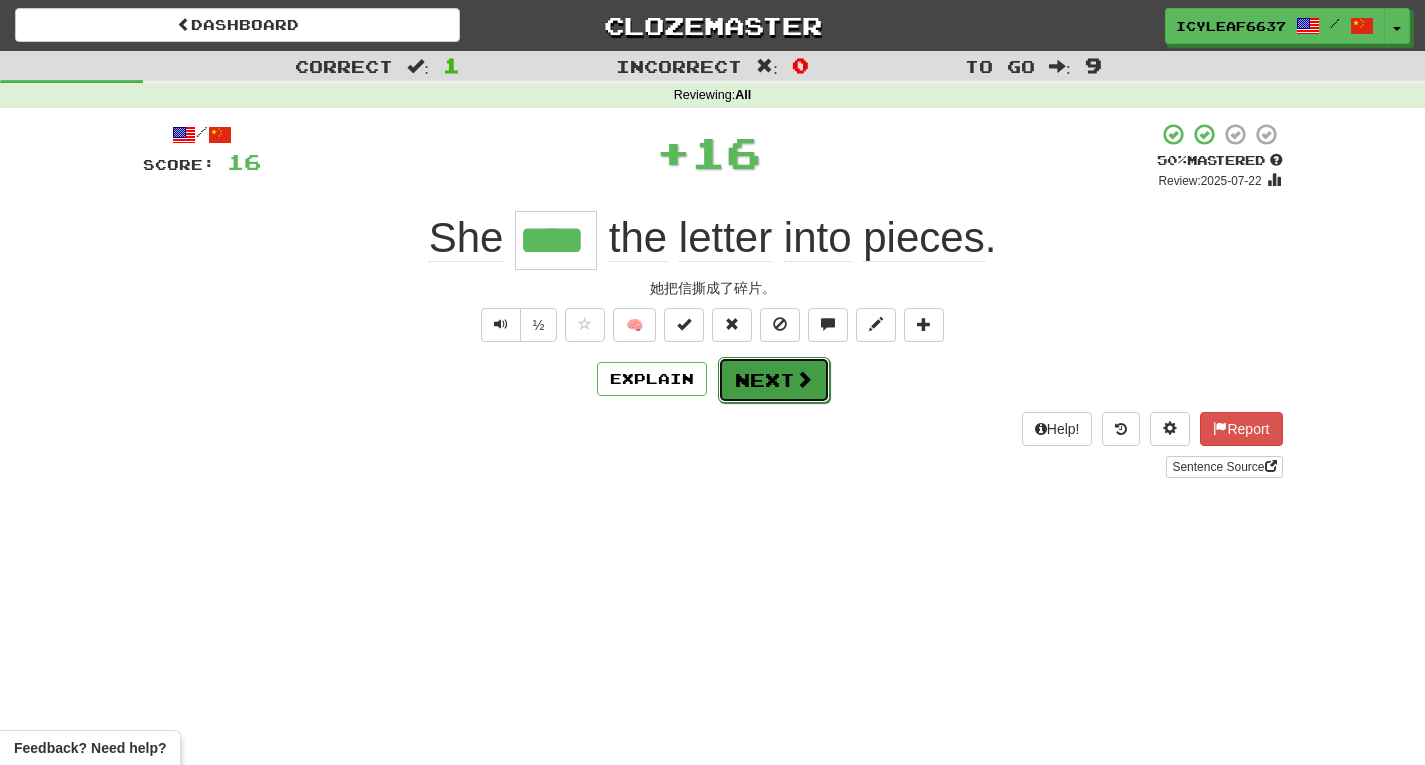 click on "Next" at bounding box center [774, 380] 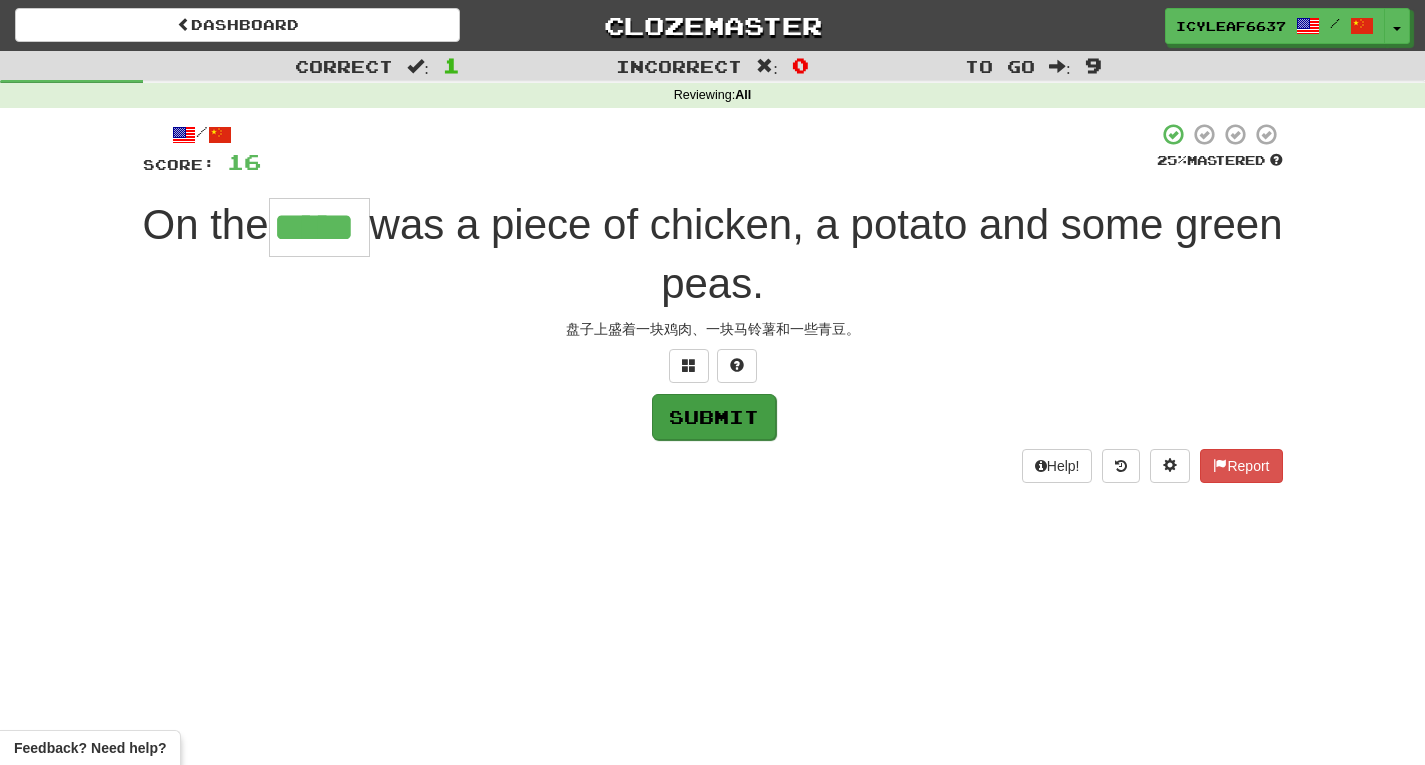 type on "*****" 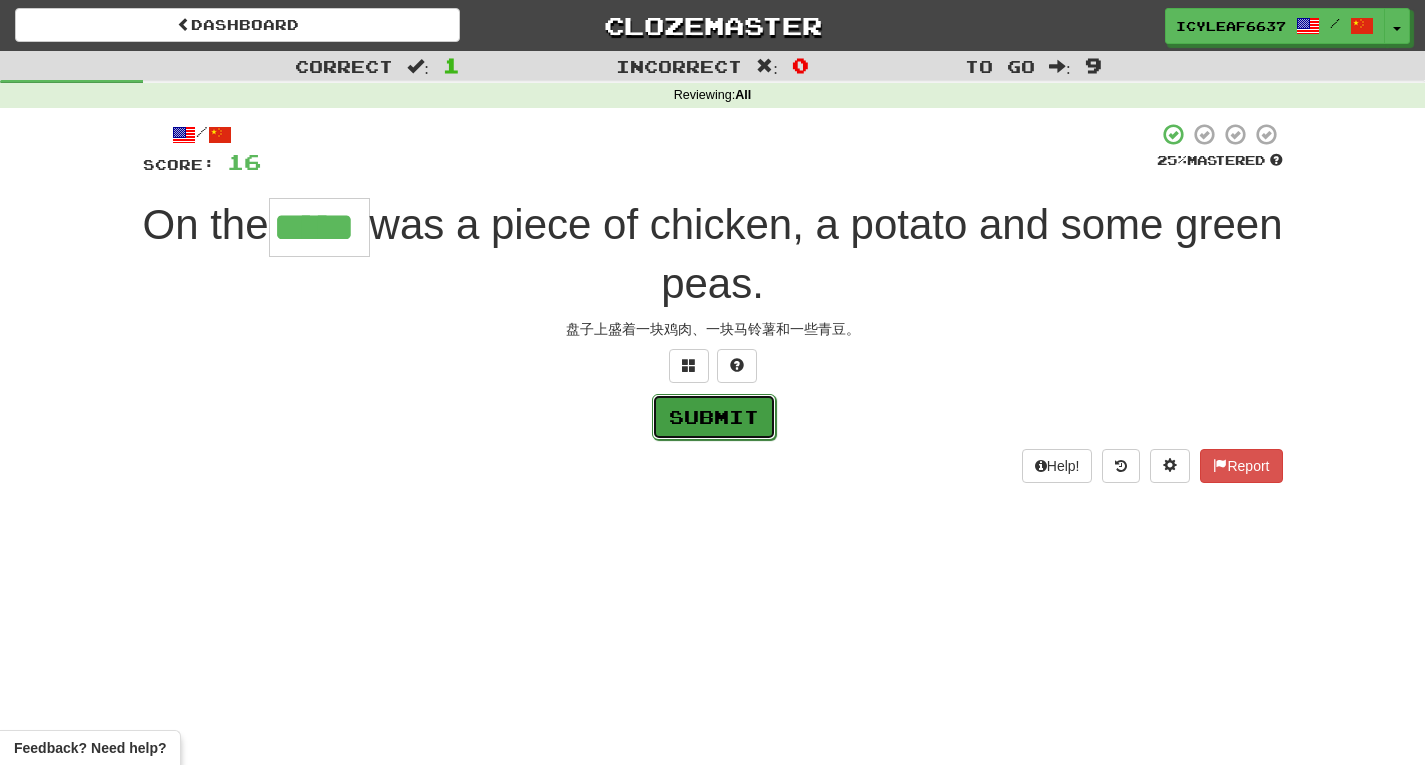 click on "Submit" at bounding box center [714, 417] 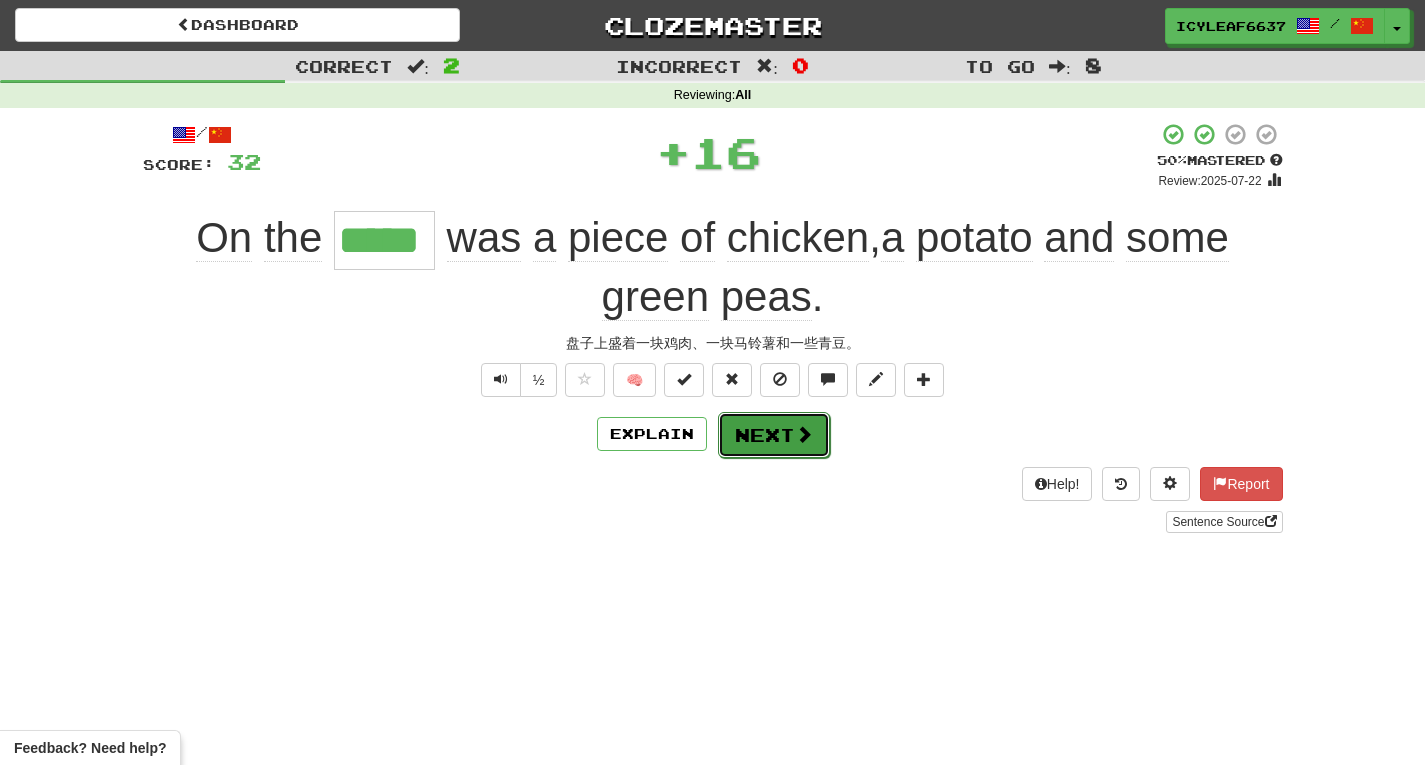 click at bounding box center [804, 434] 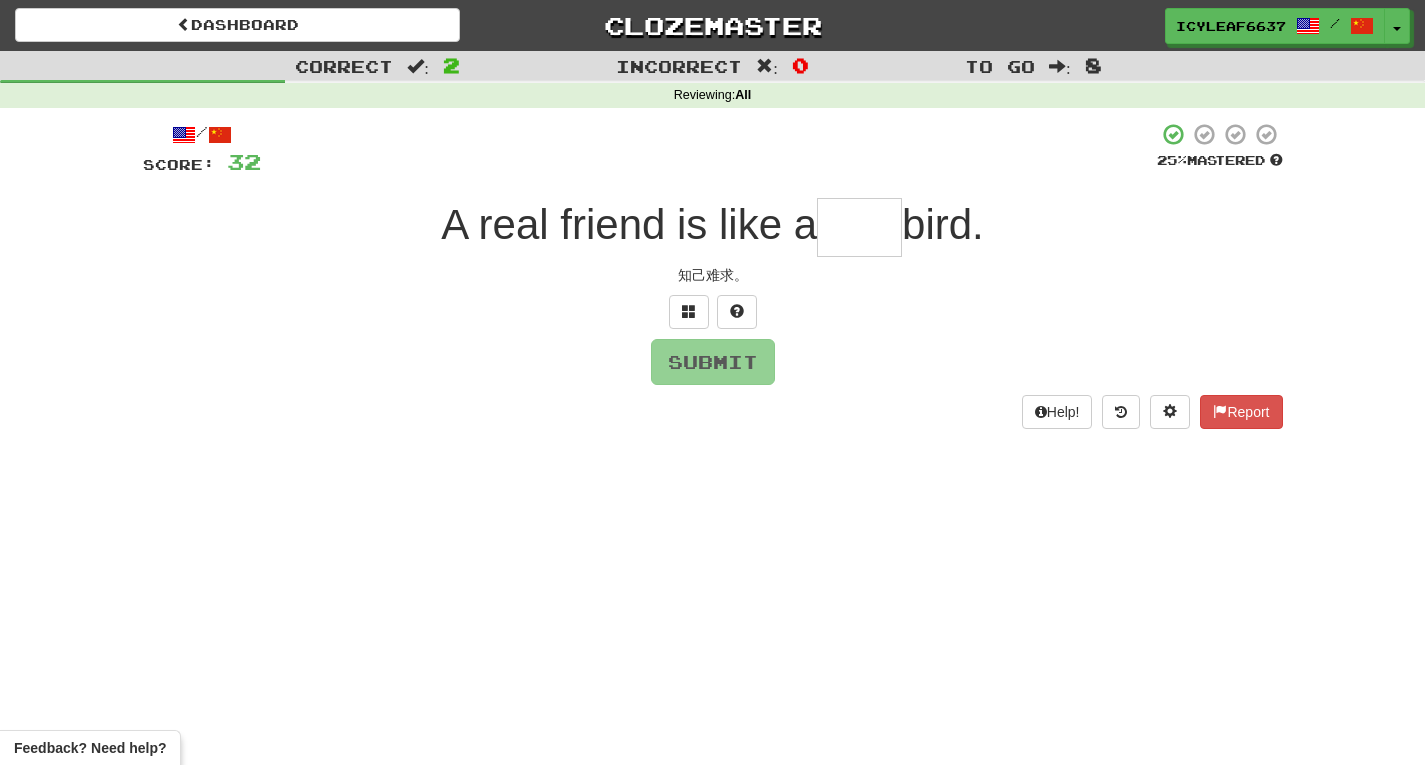 click at bounding box center (859, 227) 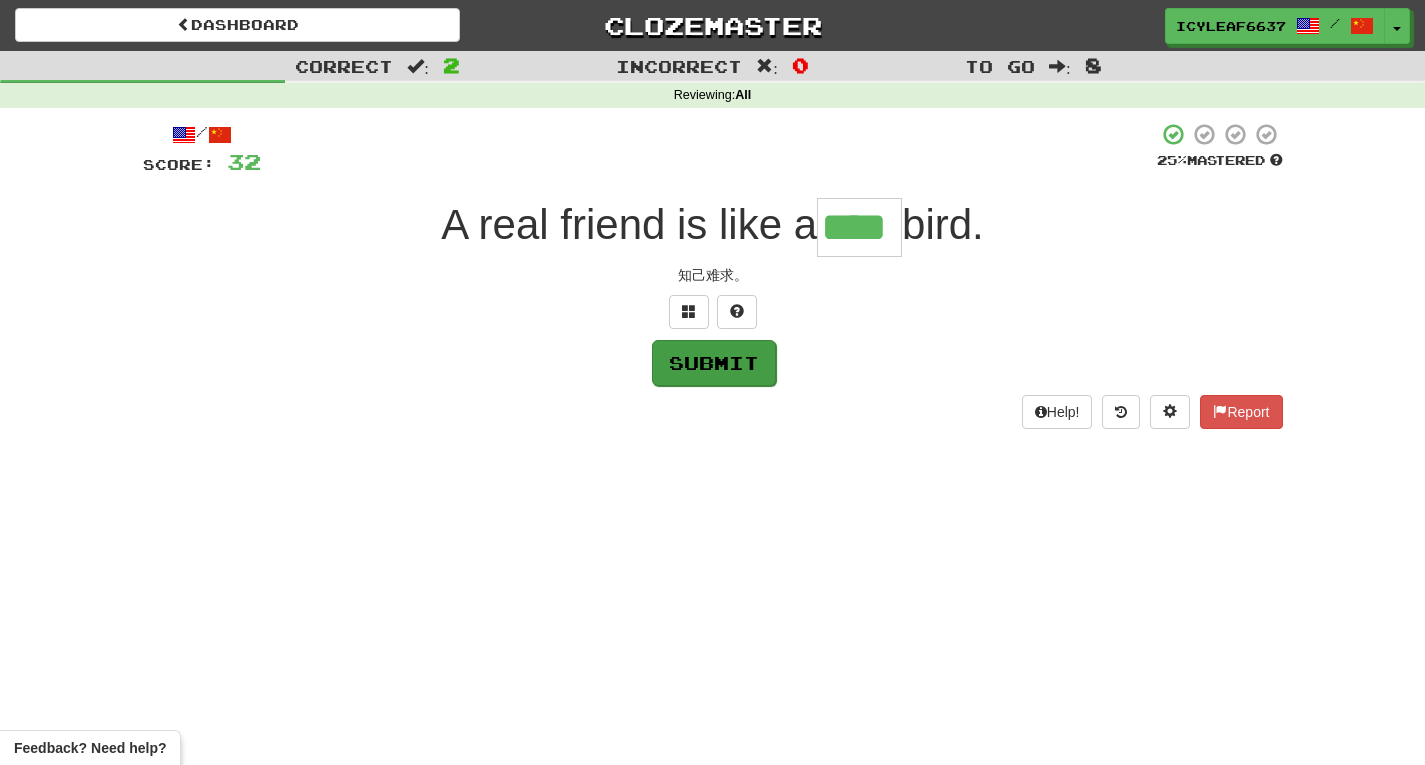 type on "****" 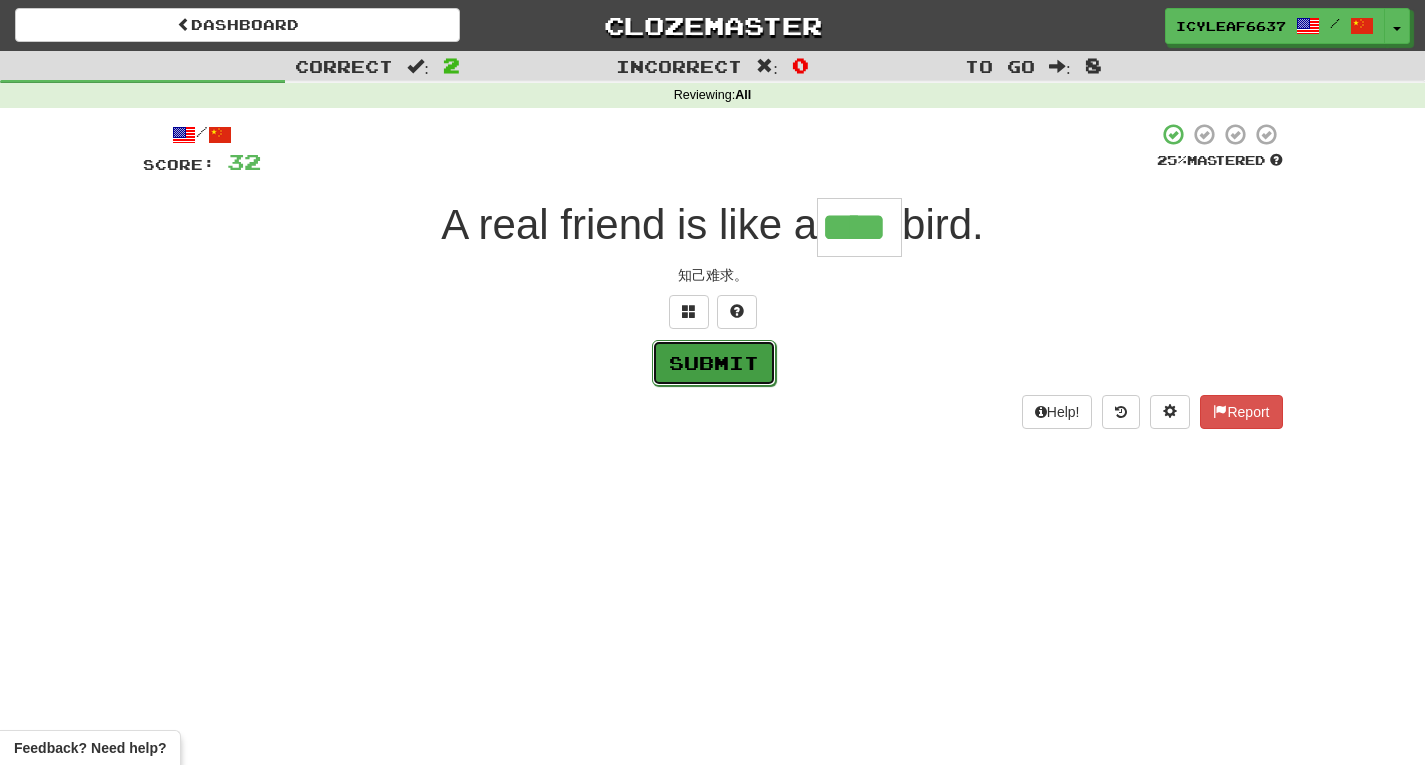 click on "Submit" at bounding box center [714, 363] 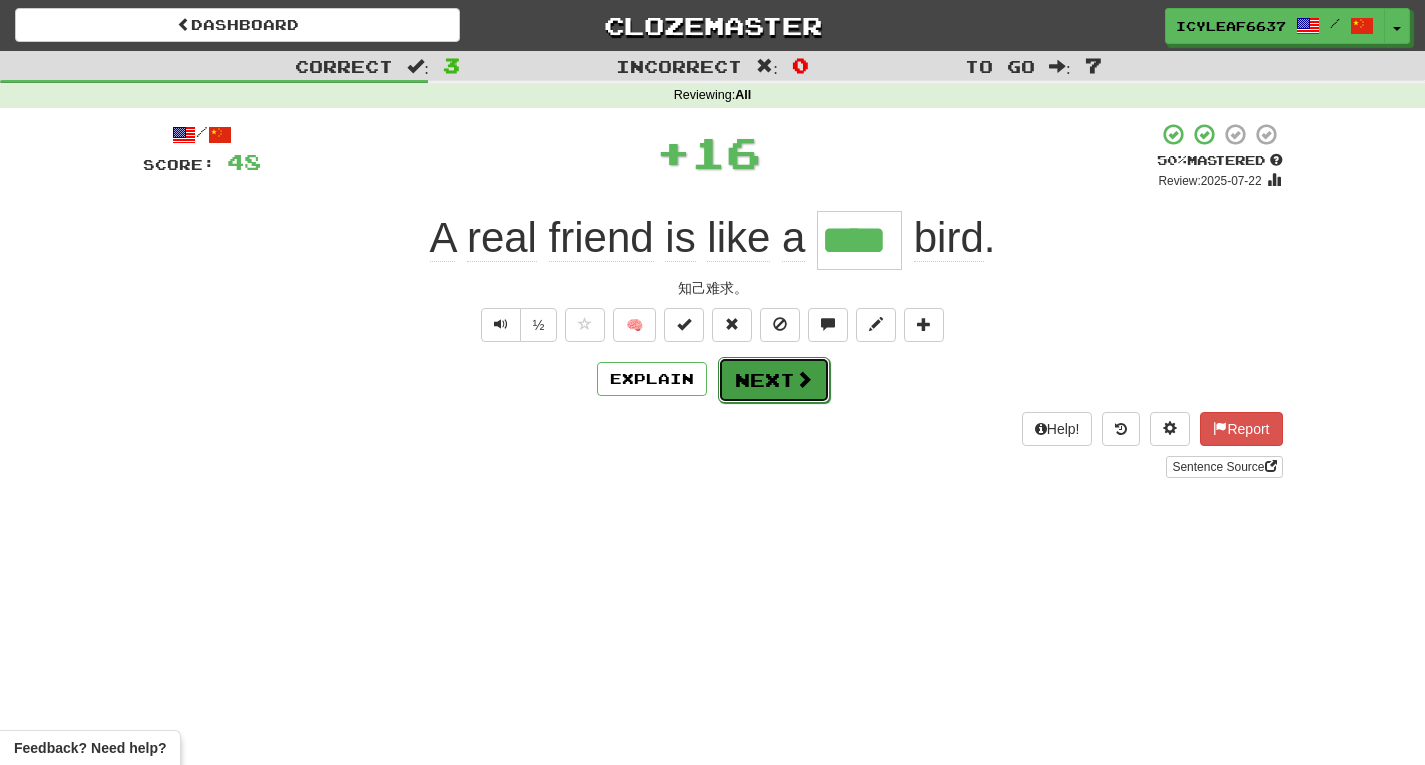 click on "Next" at bounding box center (774, 380) 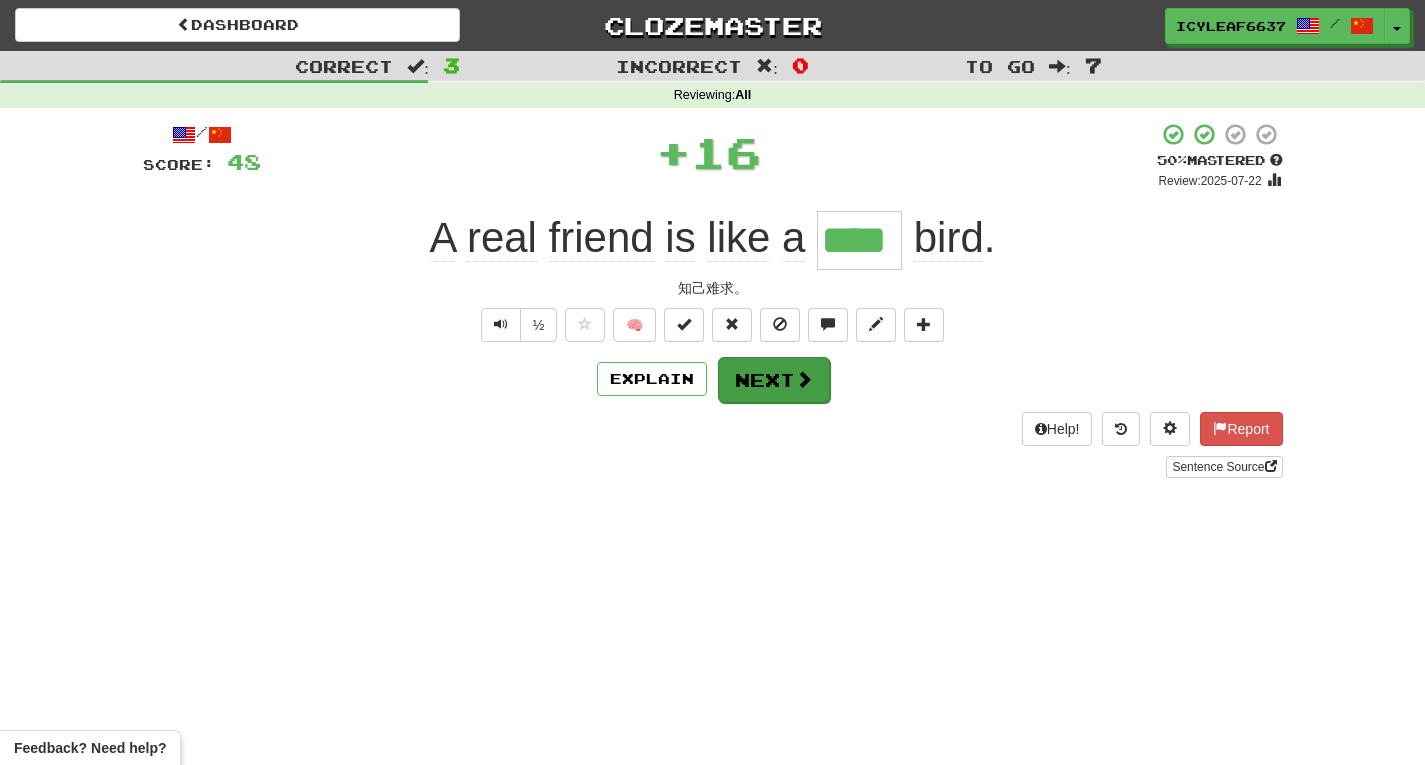 type 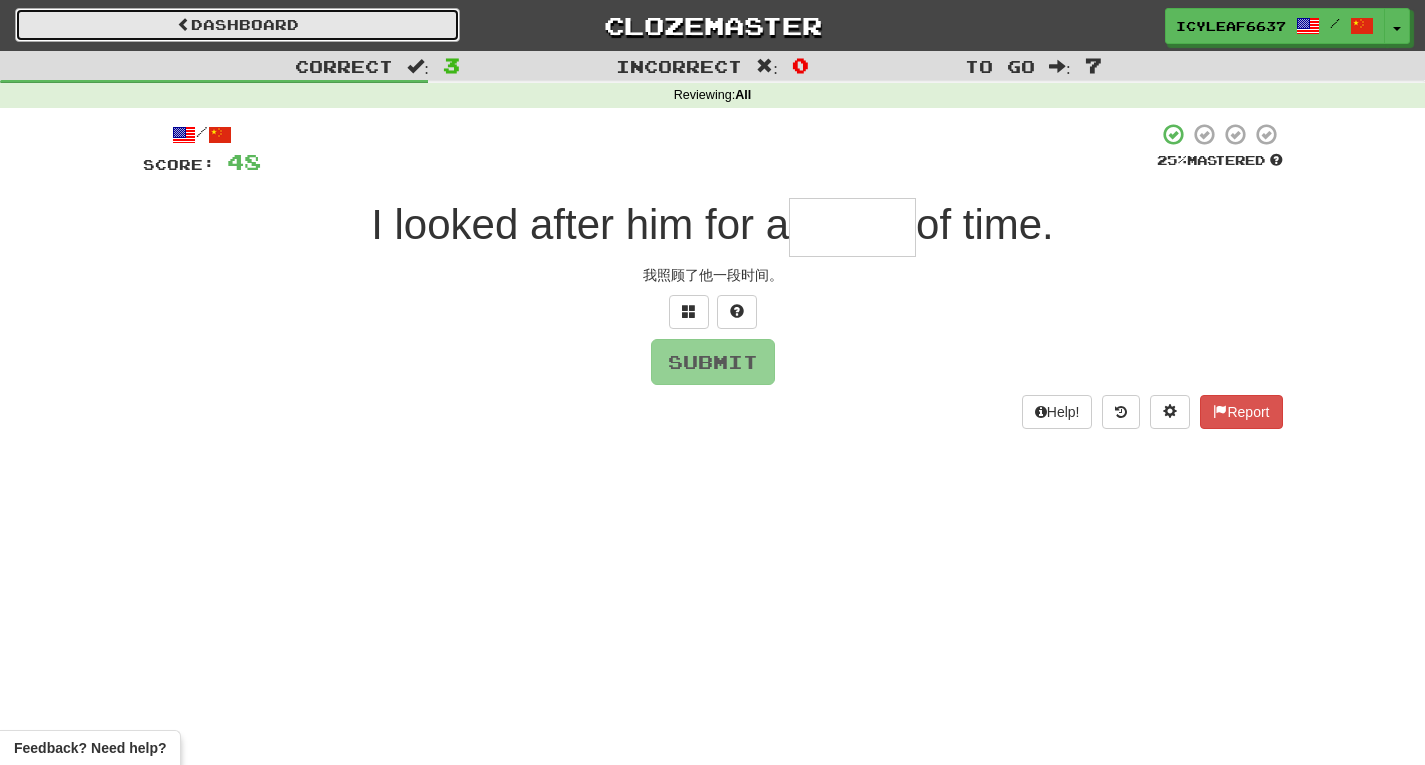 click on "Dashboard" at bounding box center (237, 25) 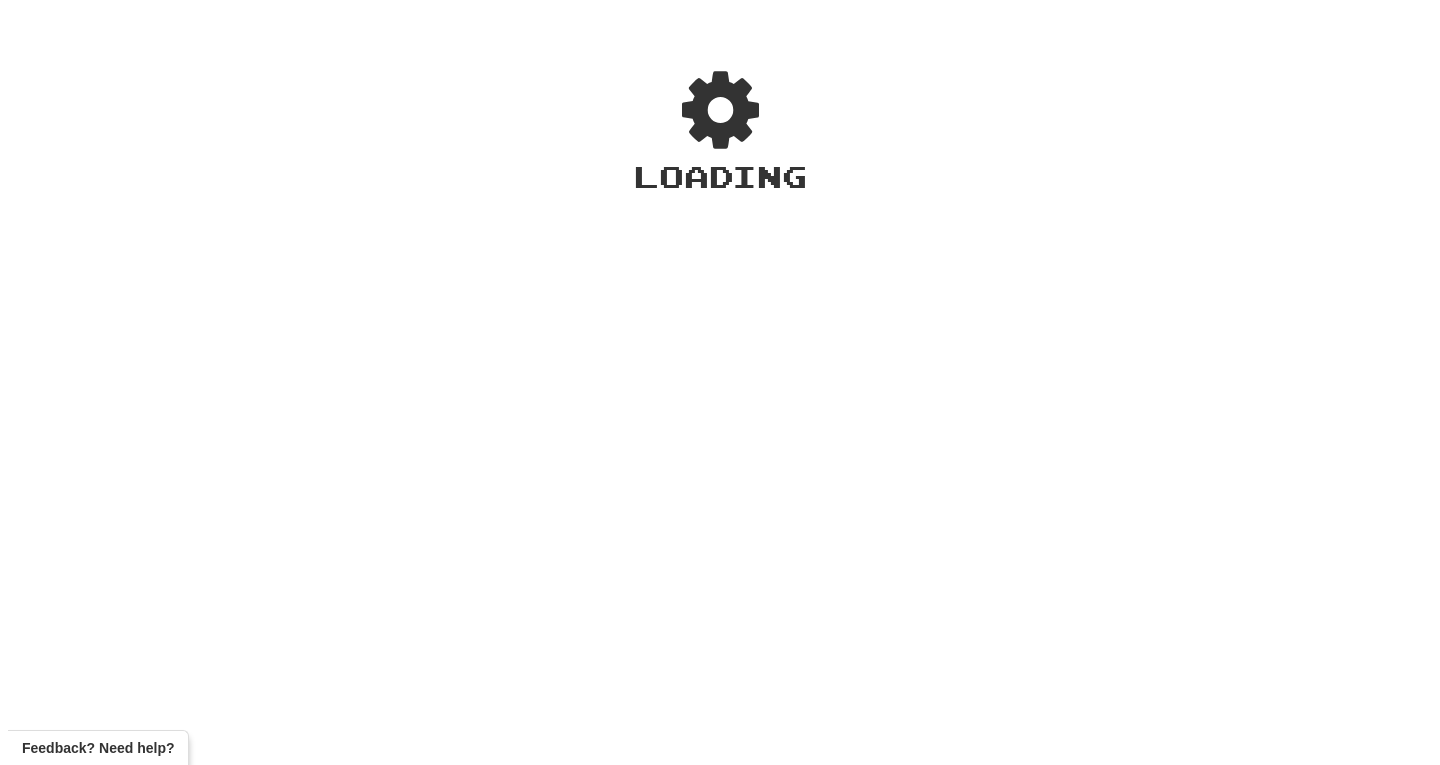 scroll, scrollTop: 0, scrollLeft: 0, axis: both 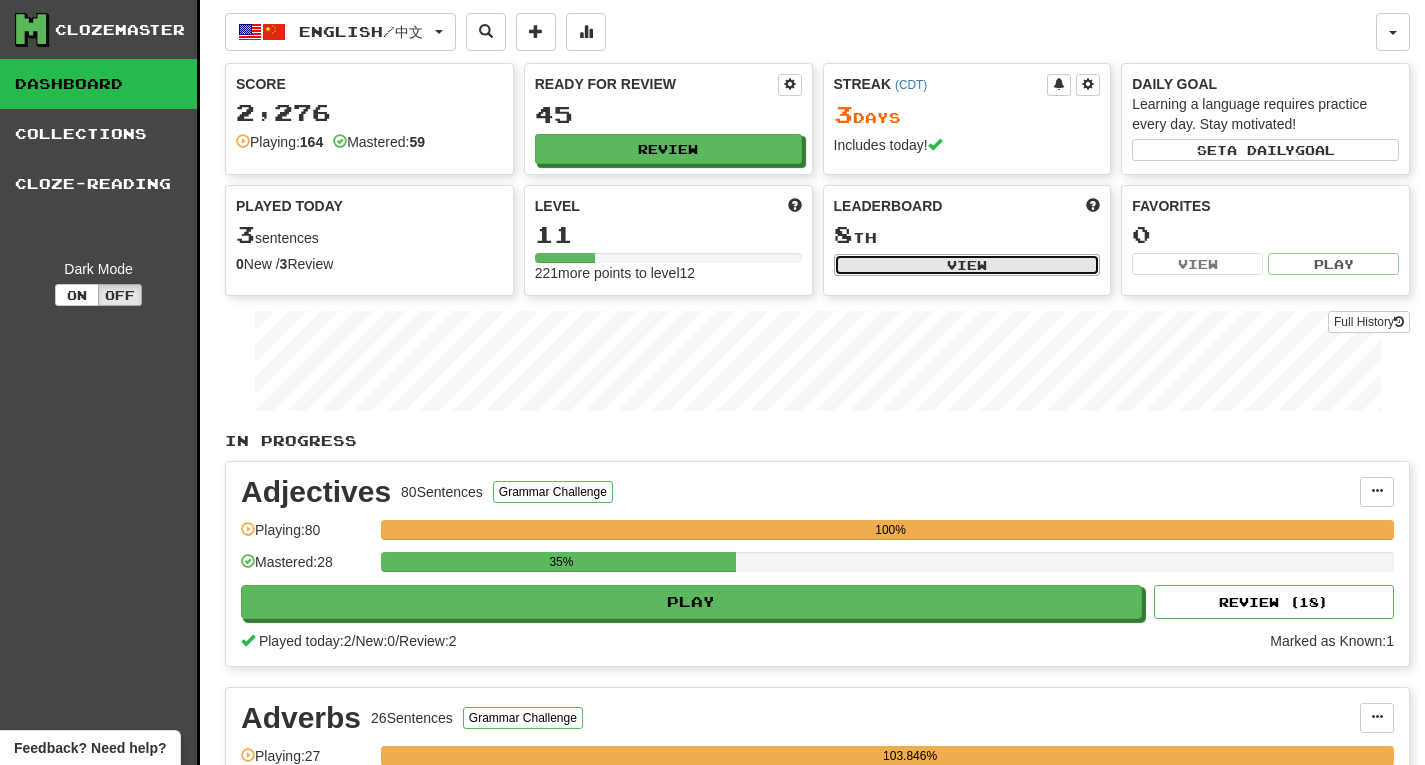 click on "View" at bounding box center [967, 265] 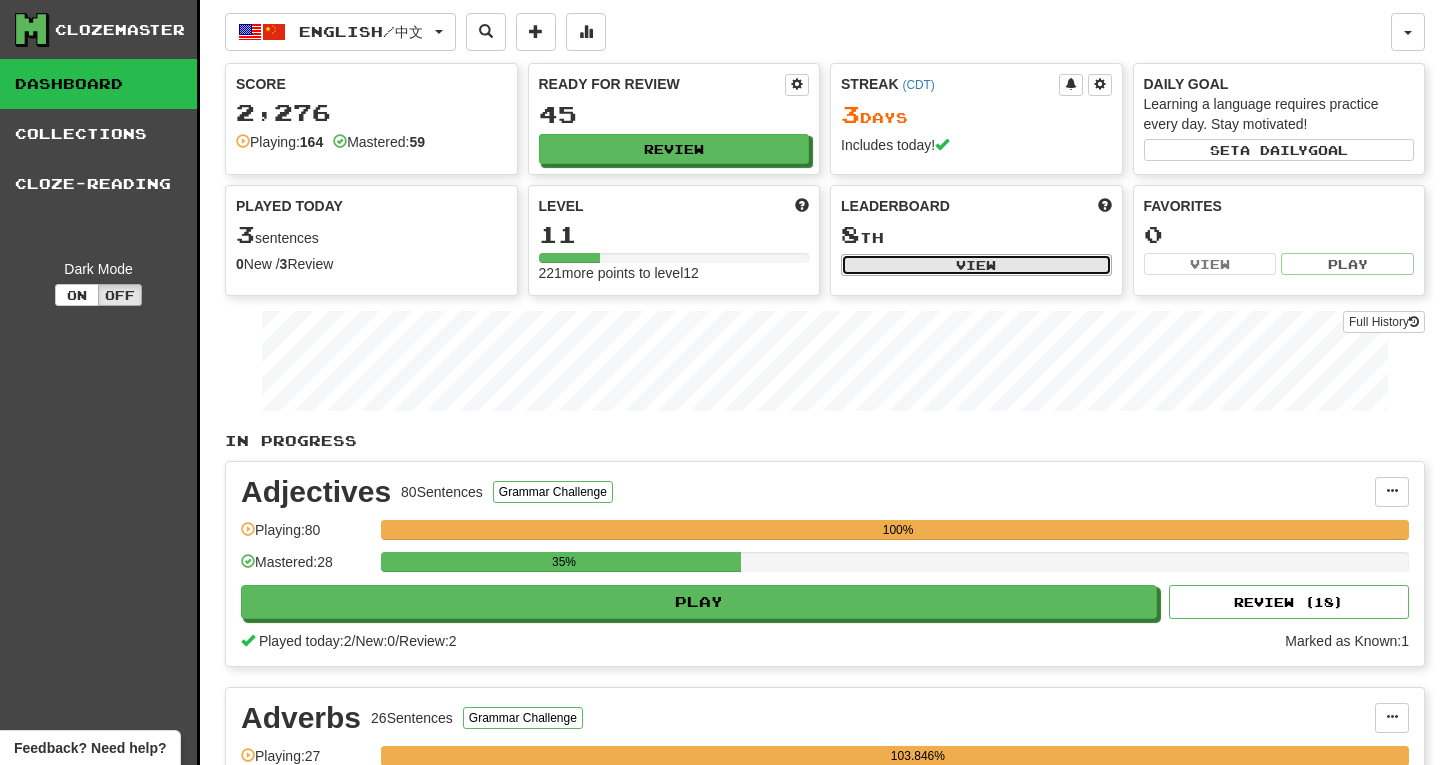 select on "**********" 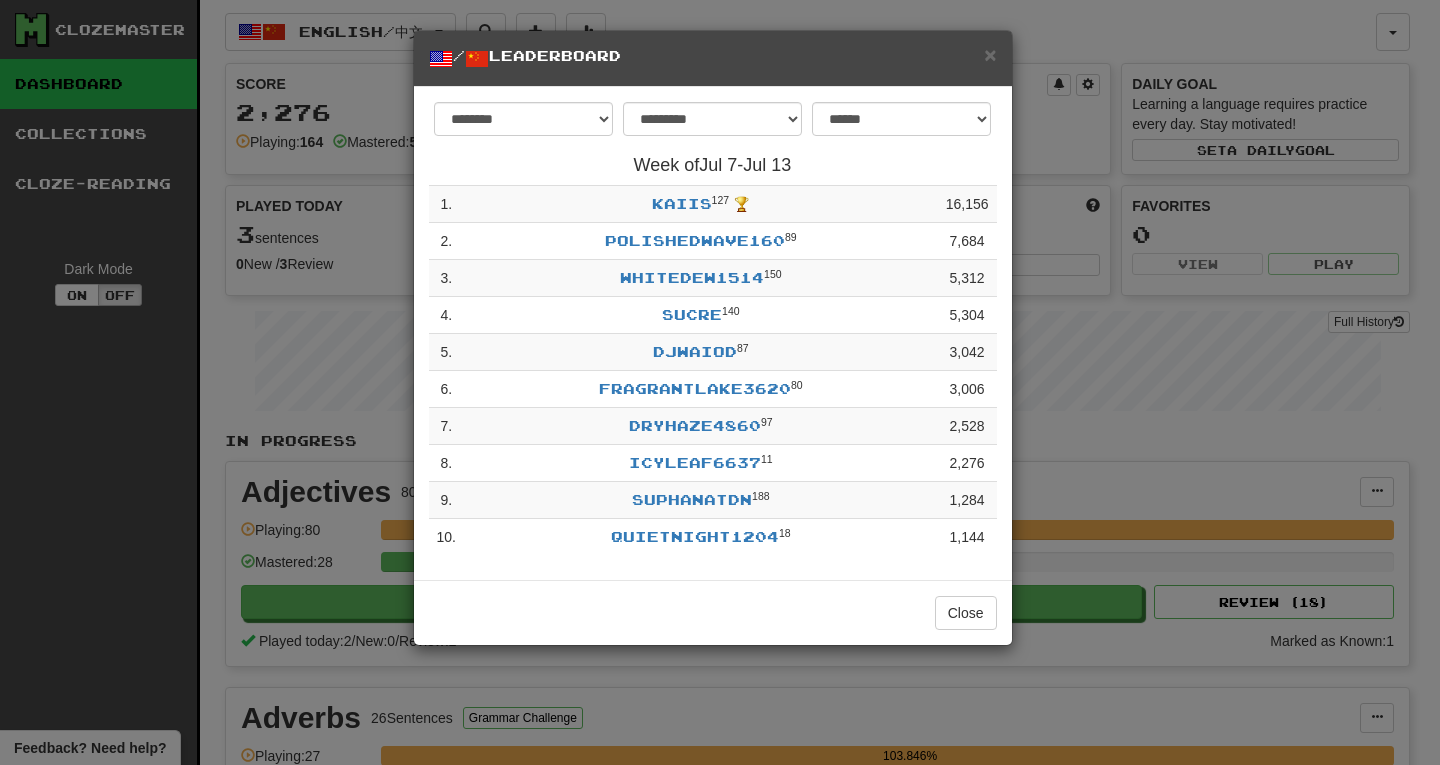 click on "×  /   Leaderboard" at bounding box center (713, 59) 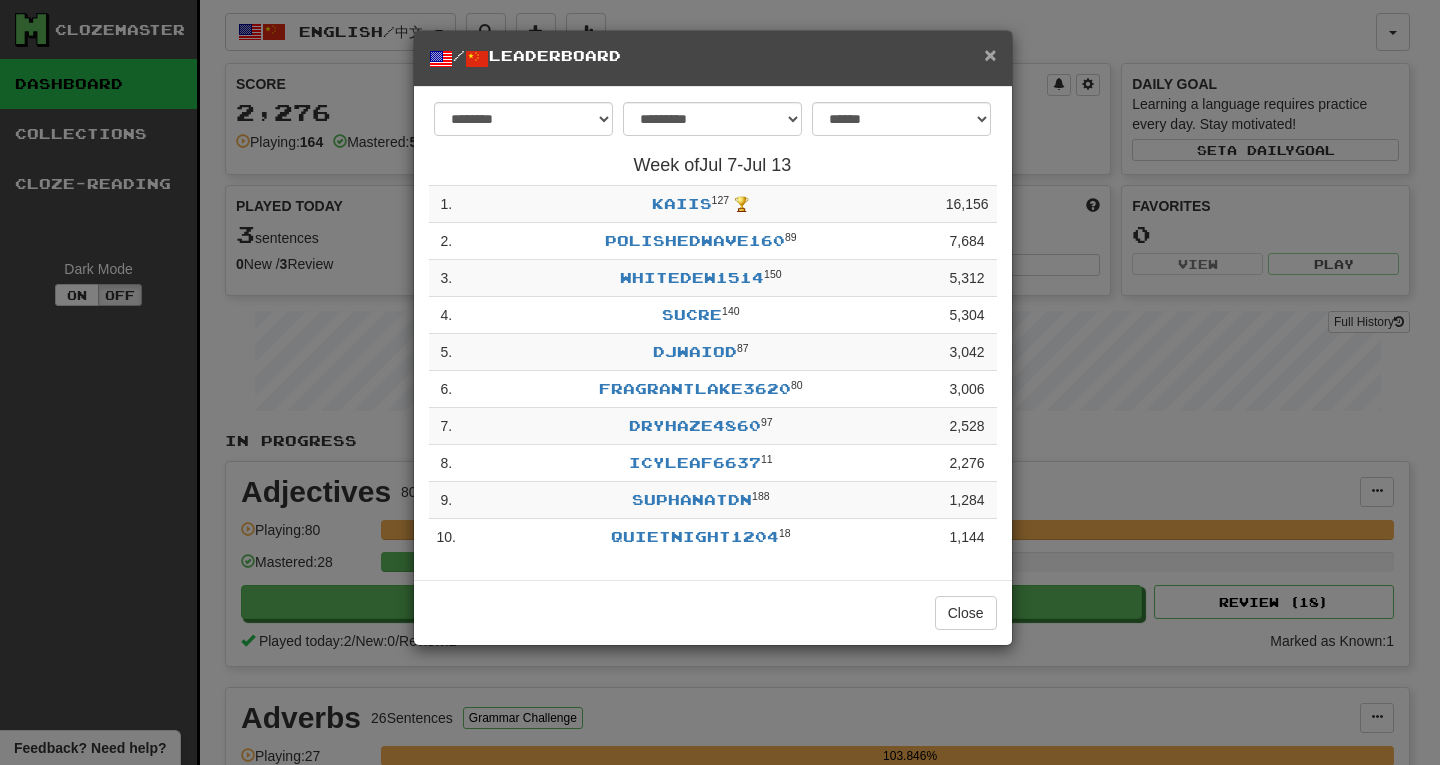 click on "×" at bounding box center (990, 54) 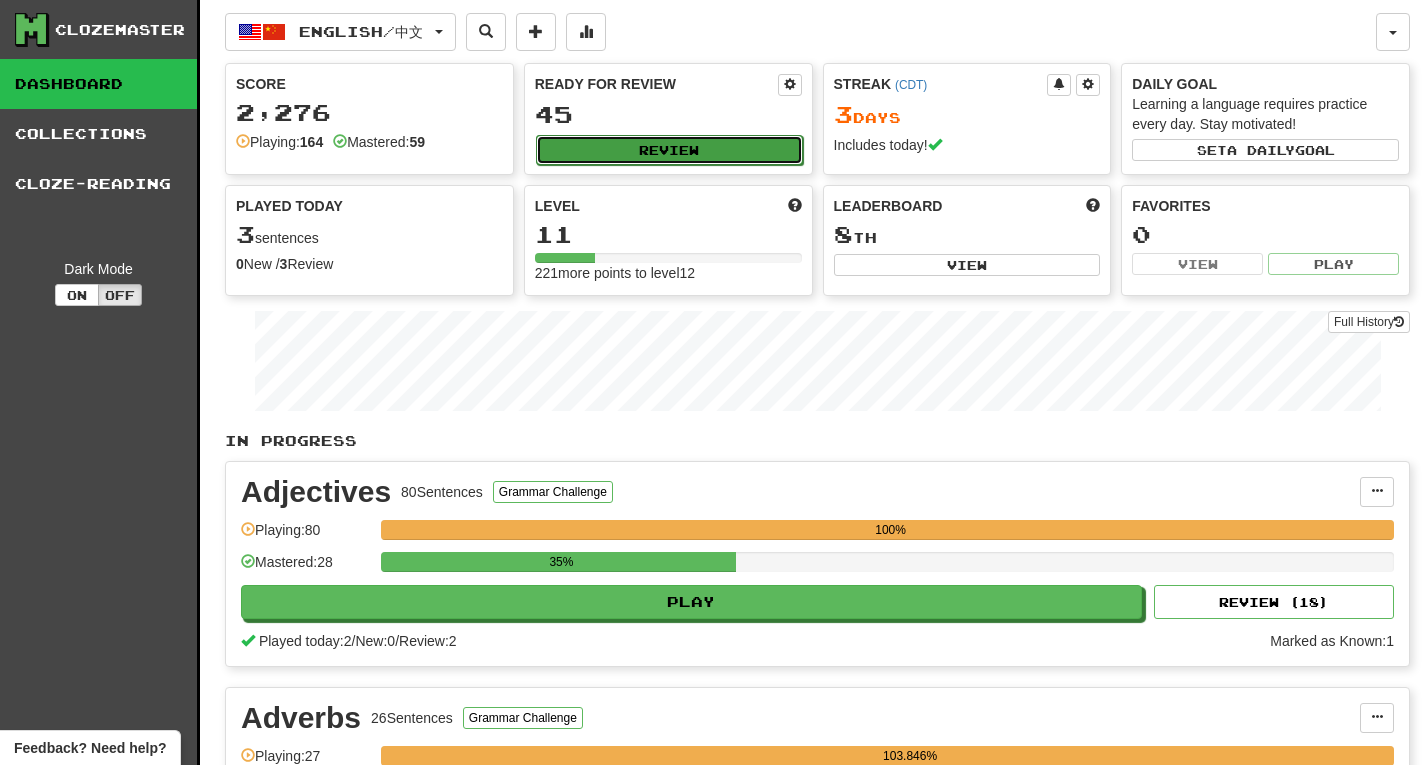 click on "Review" at bounding box center (669, 150) 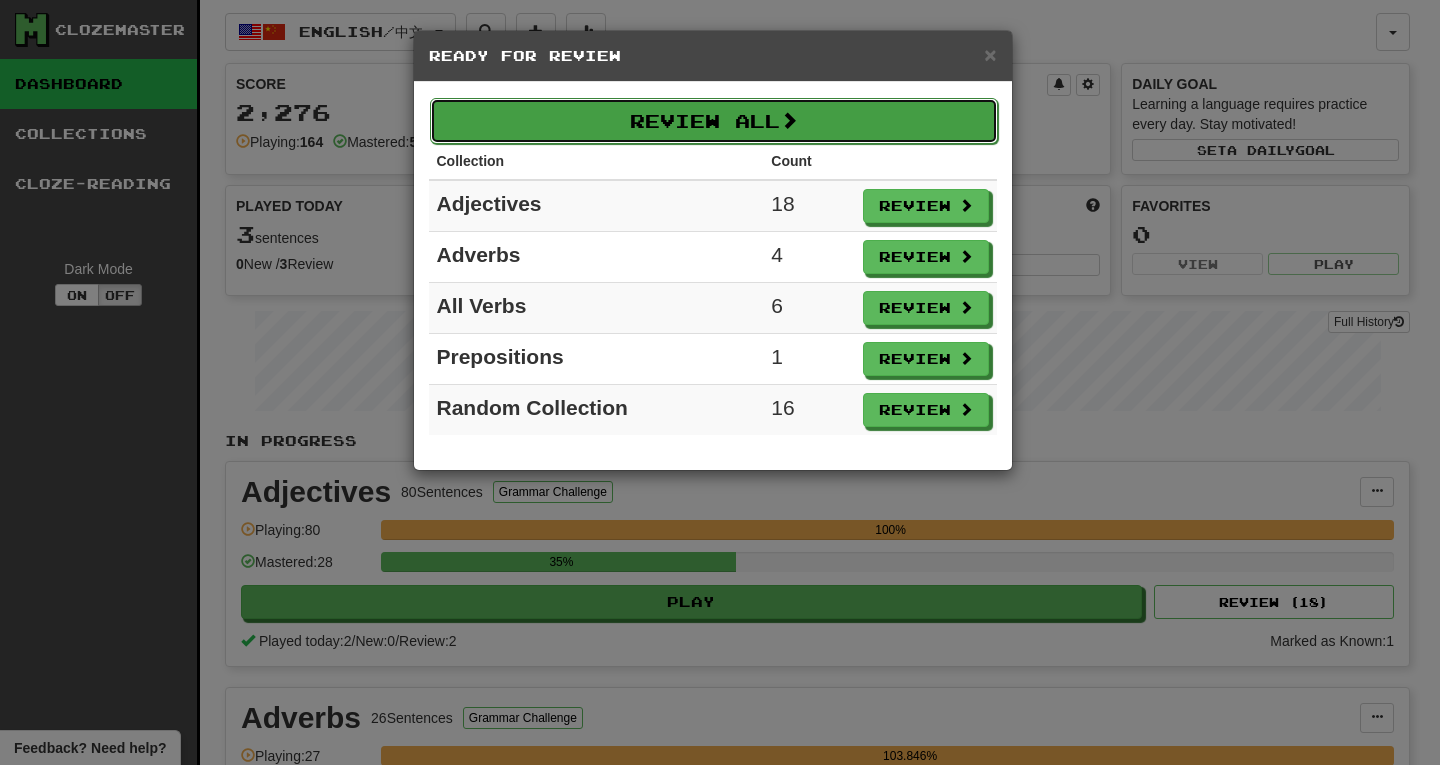 click on "Review All" at bounding box center [714, 121] 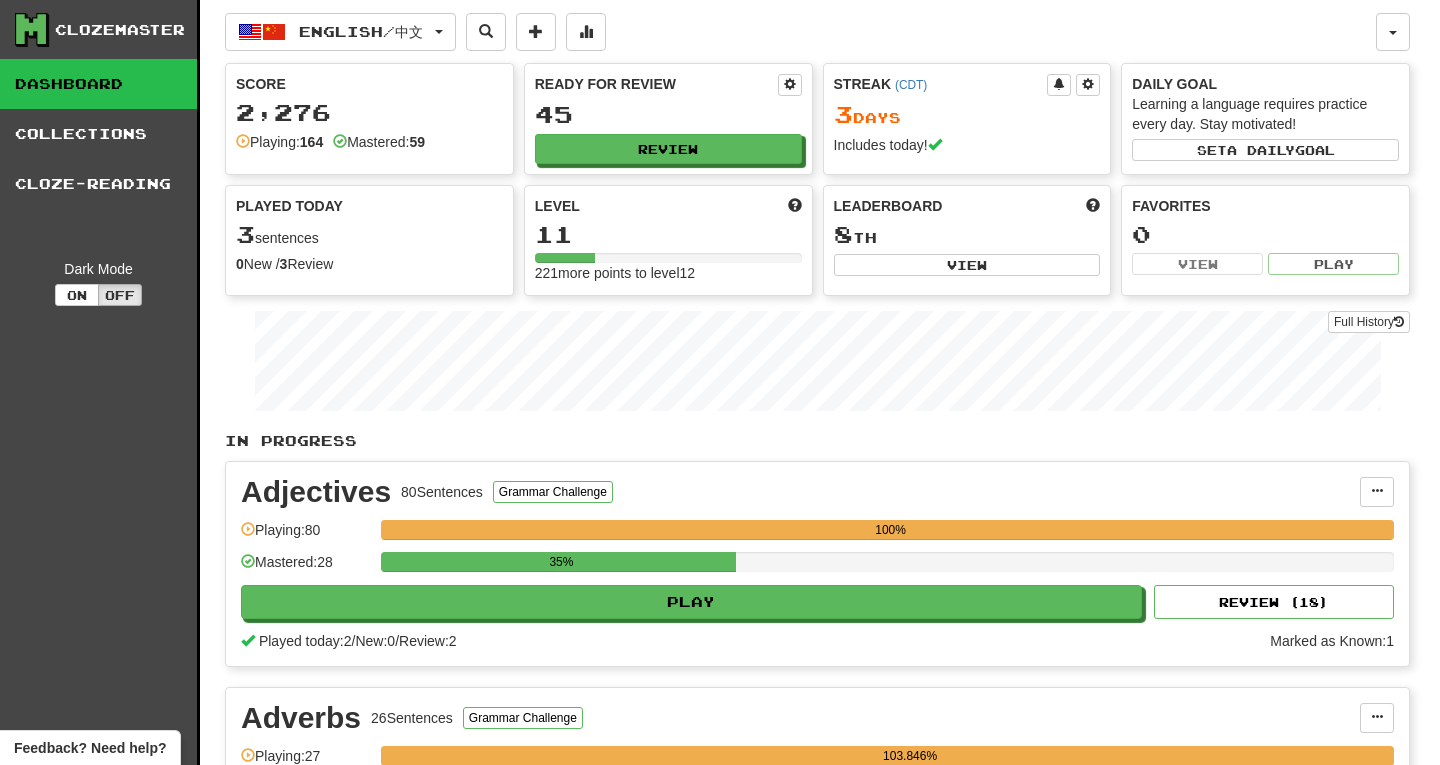 select on "**" 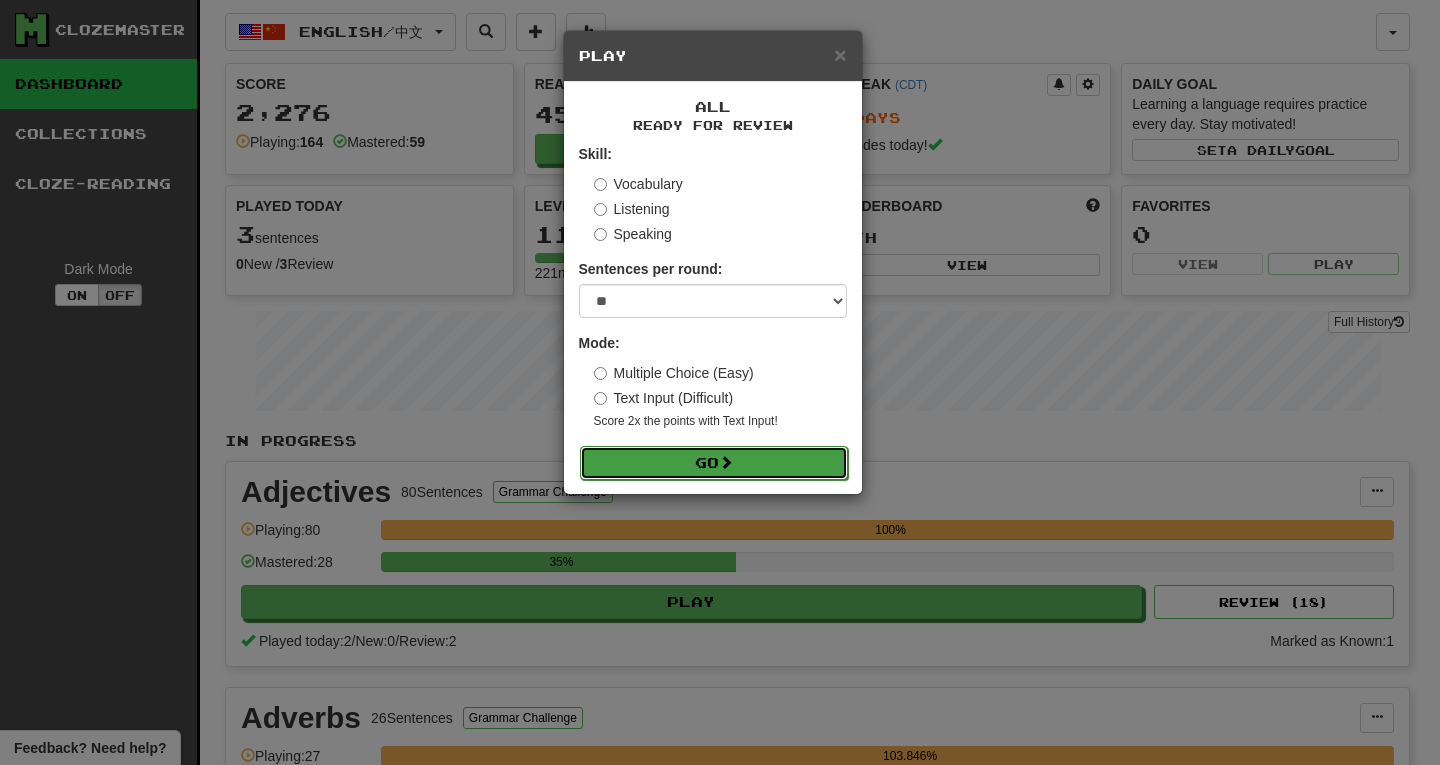 click on "Go" at bounding box center [714, 463] 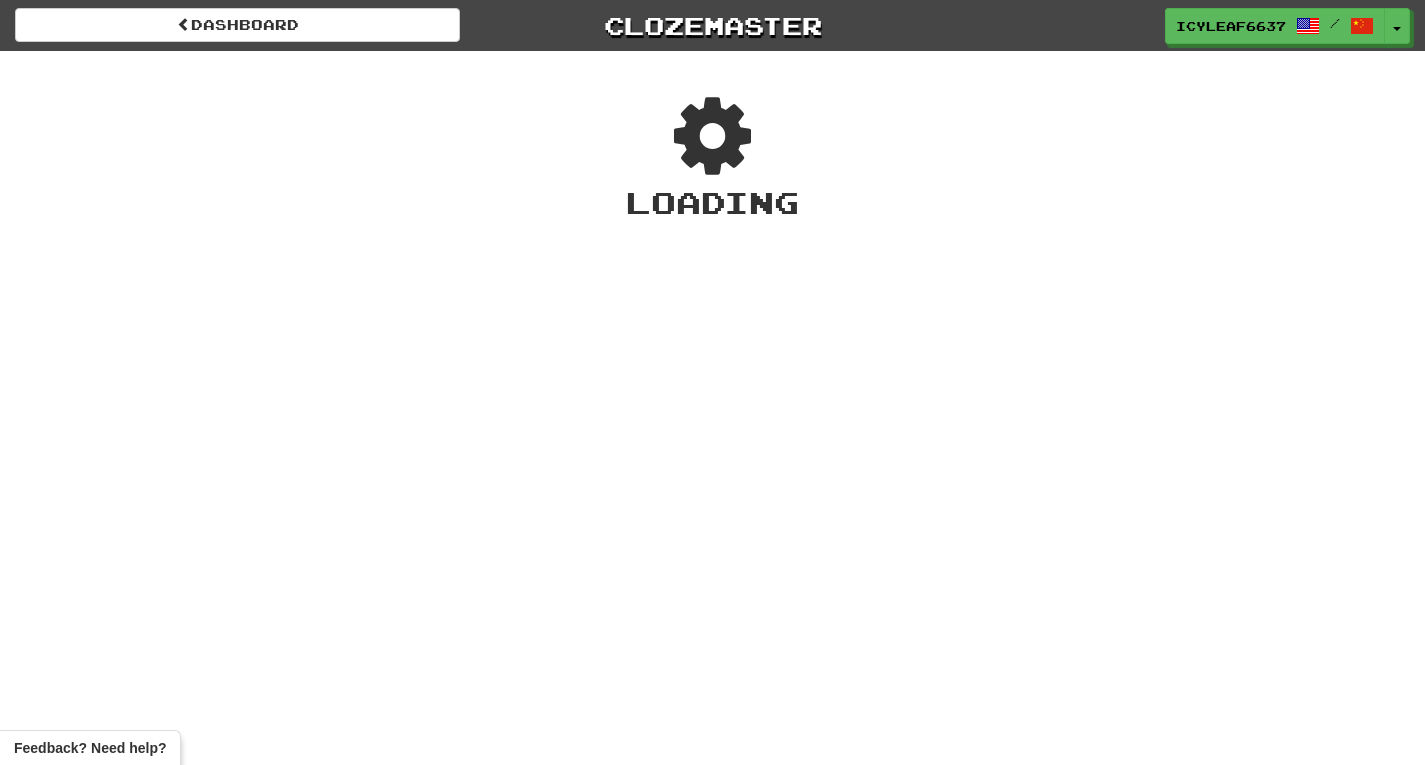 scroll, scrollTop: 0, scrollLeft: 0, axis: both 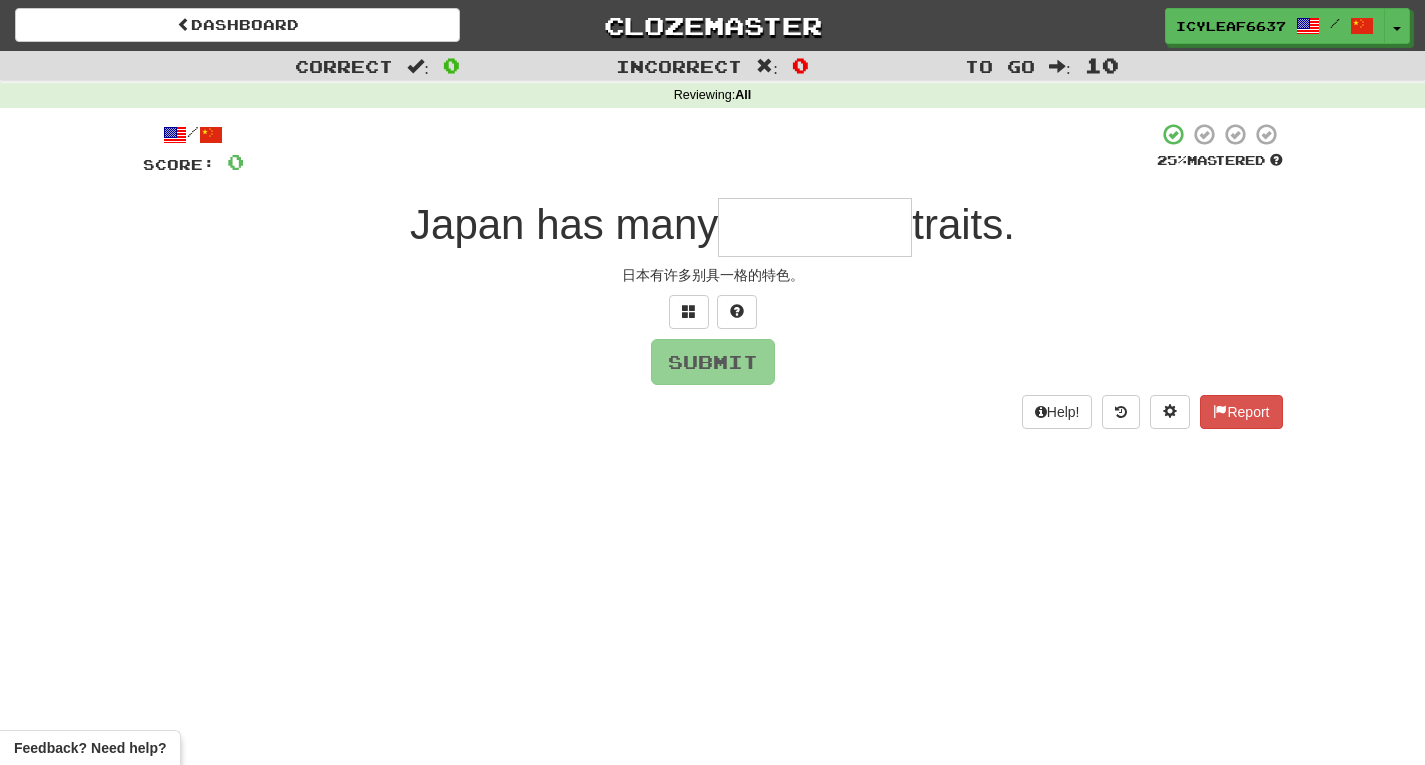 type on "*" 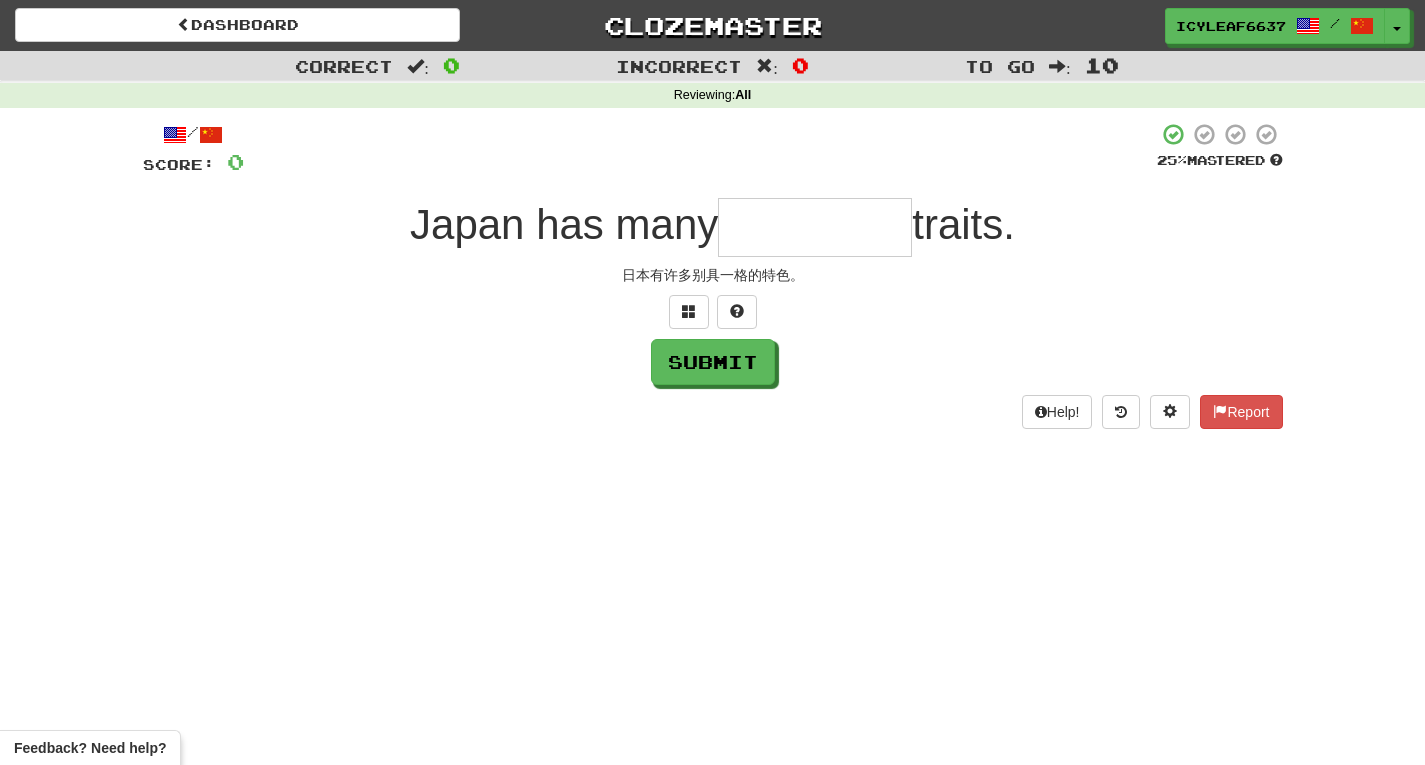 type on "*" 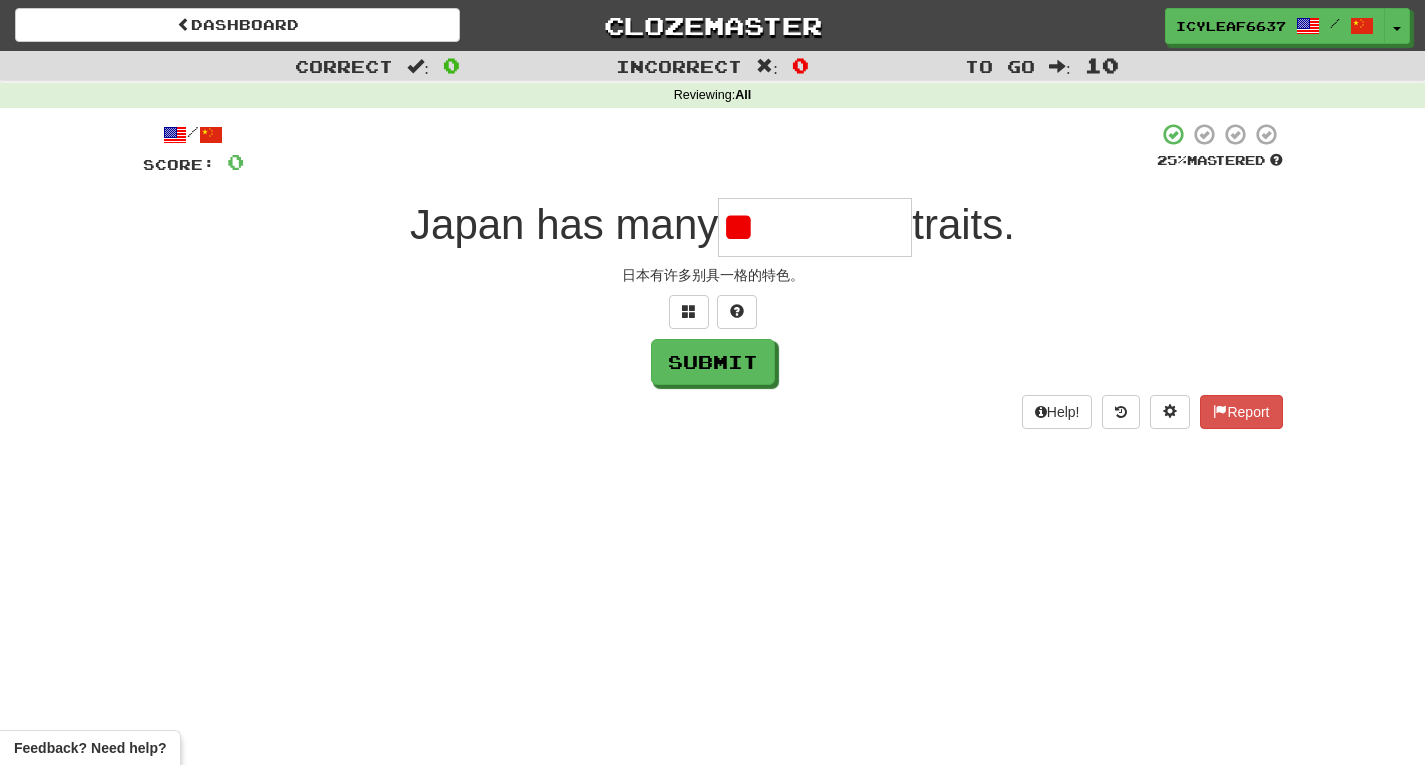 type on "*" 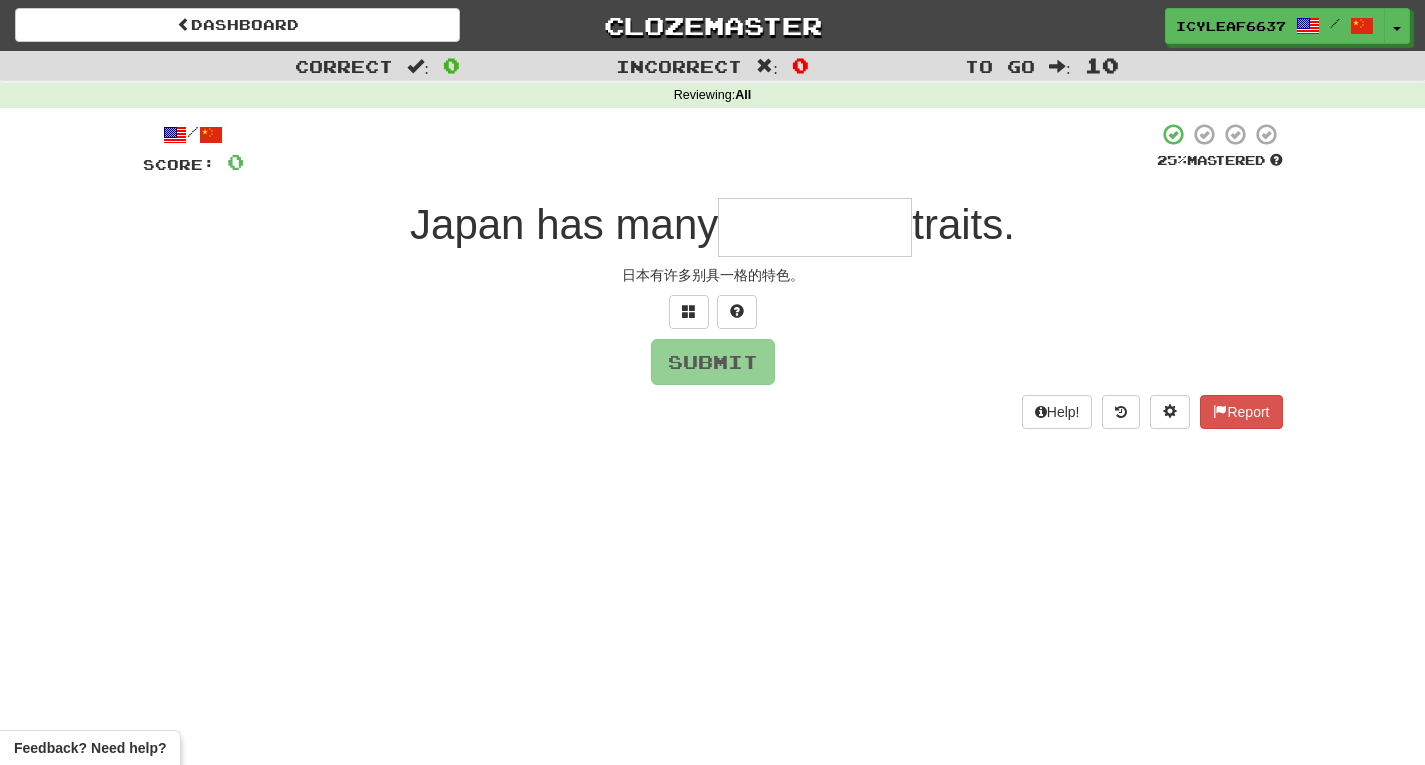 type on "*" 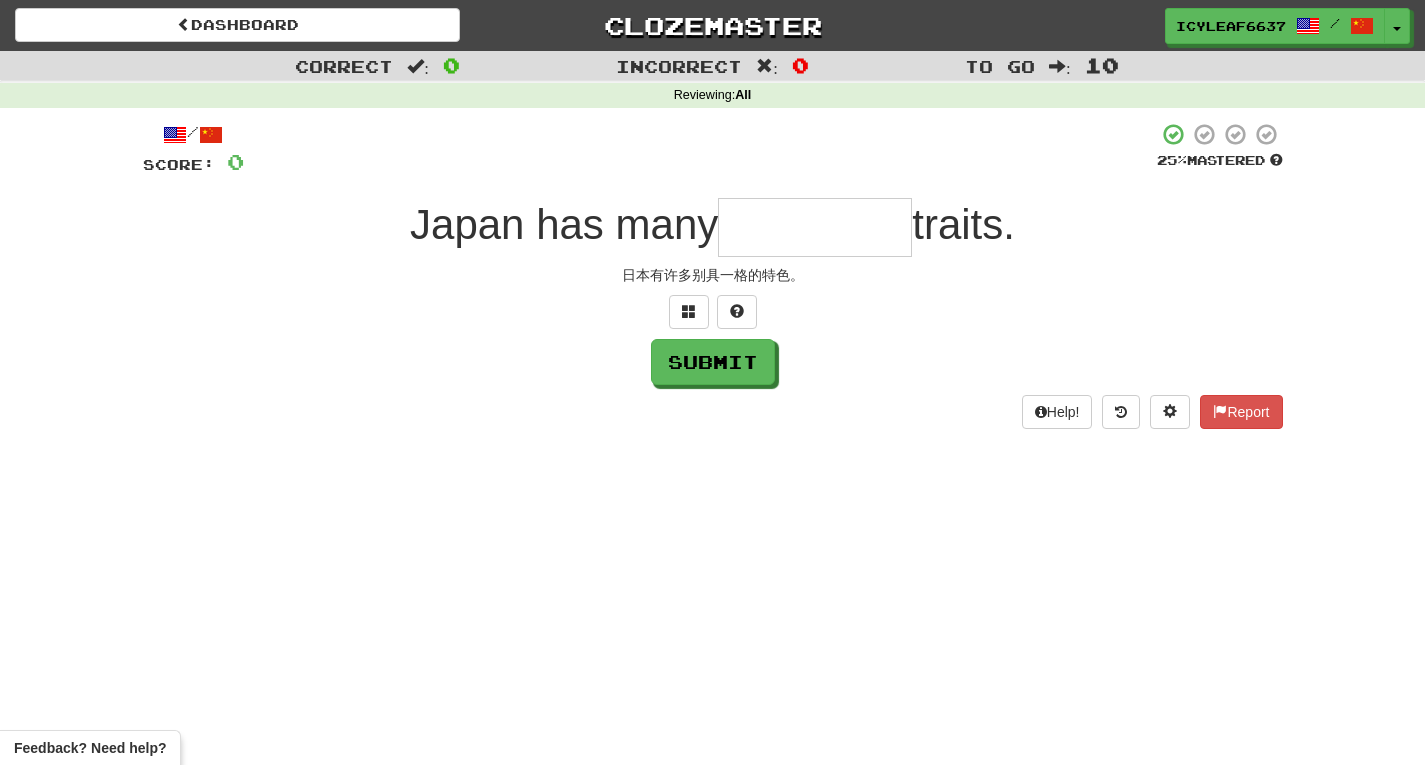 type on "*" 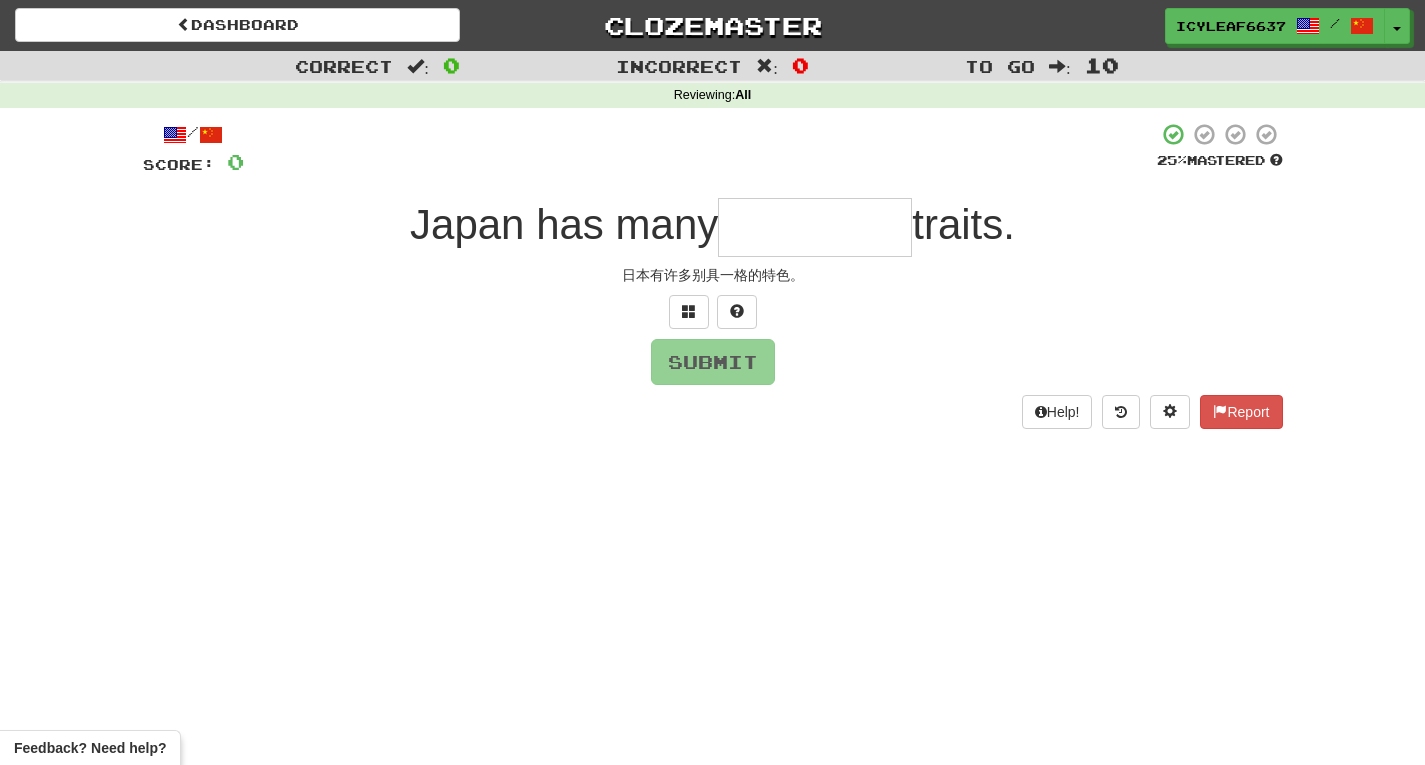 type on "*" 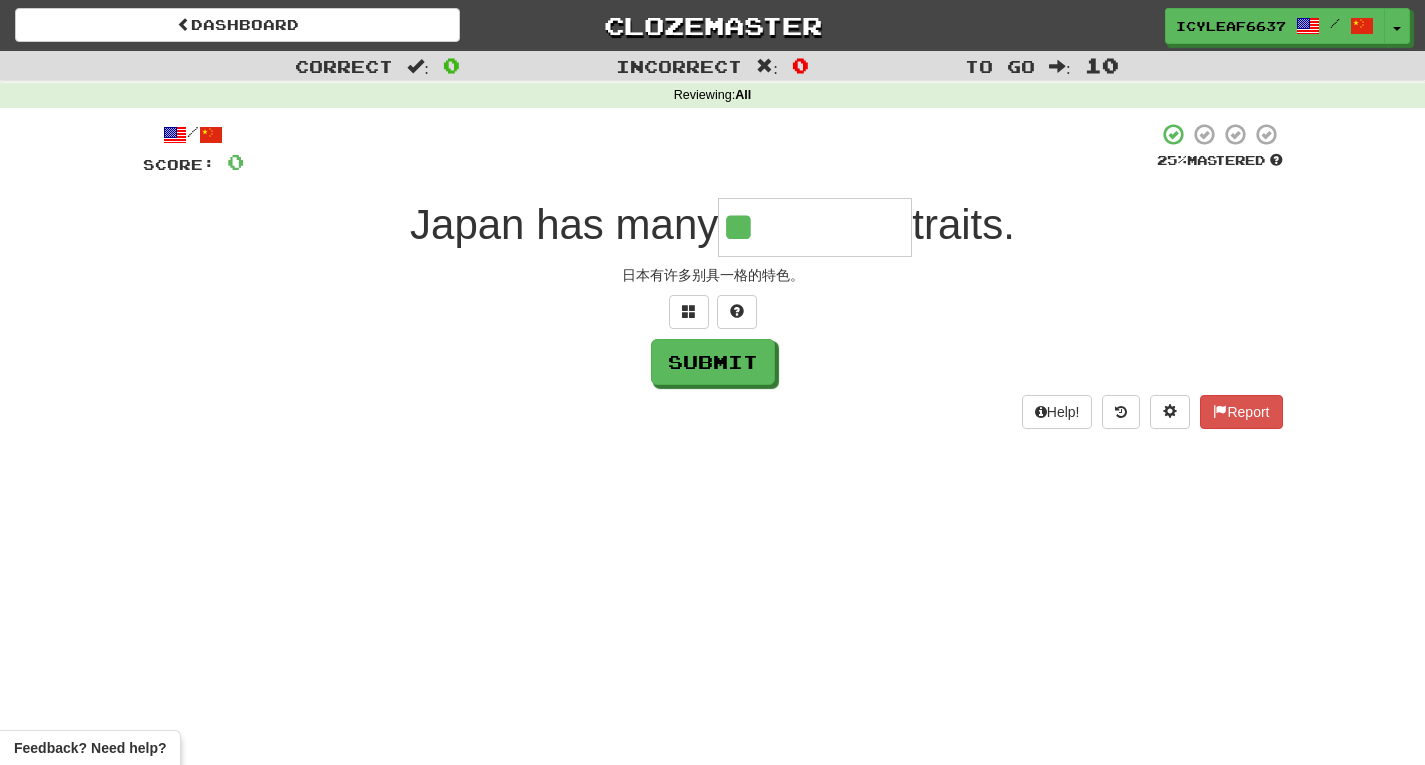 type on "**********" 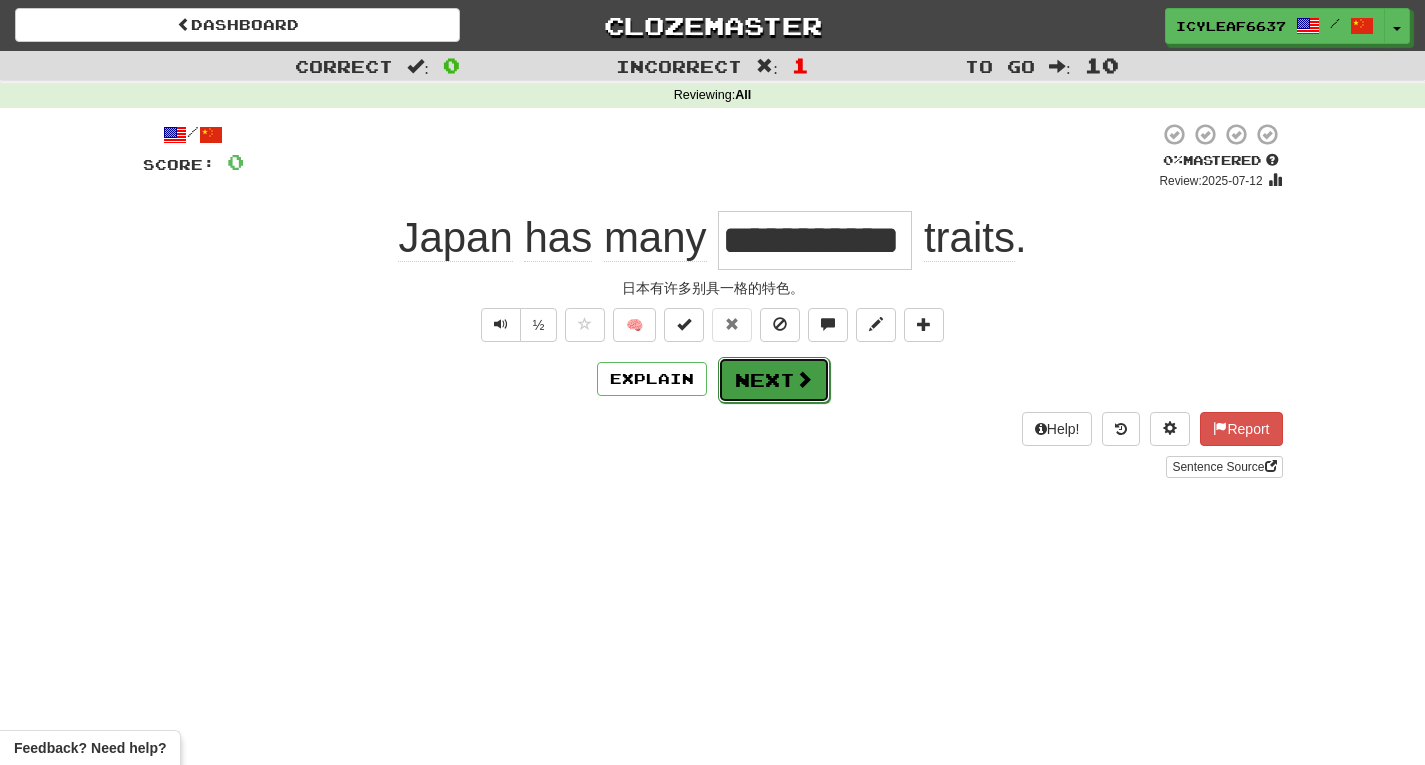 click on "Next" at bounding box center [774, 380] 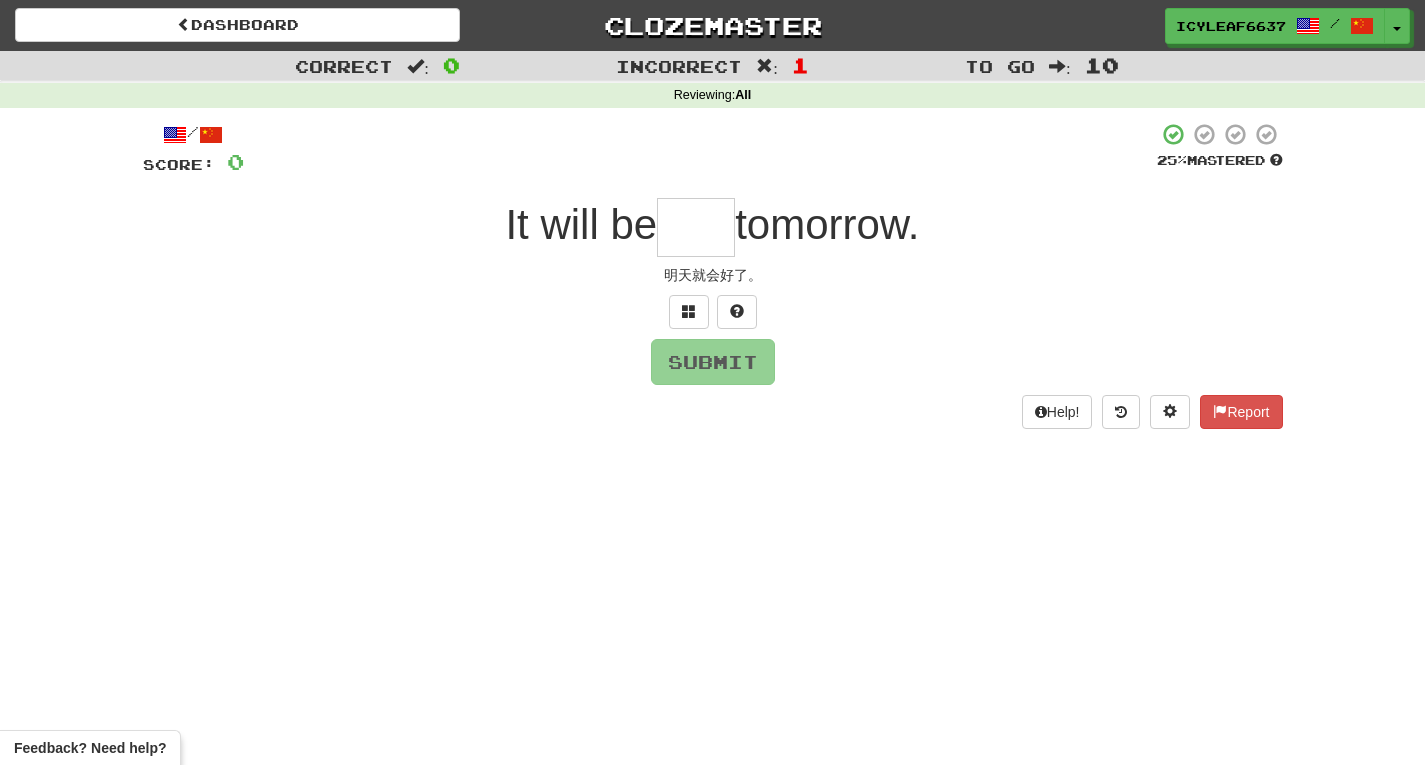 click at bounding box center (696, 227) 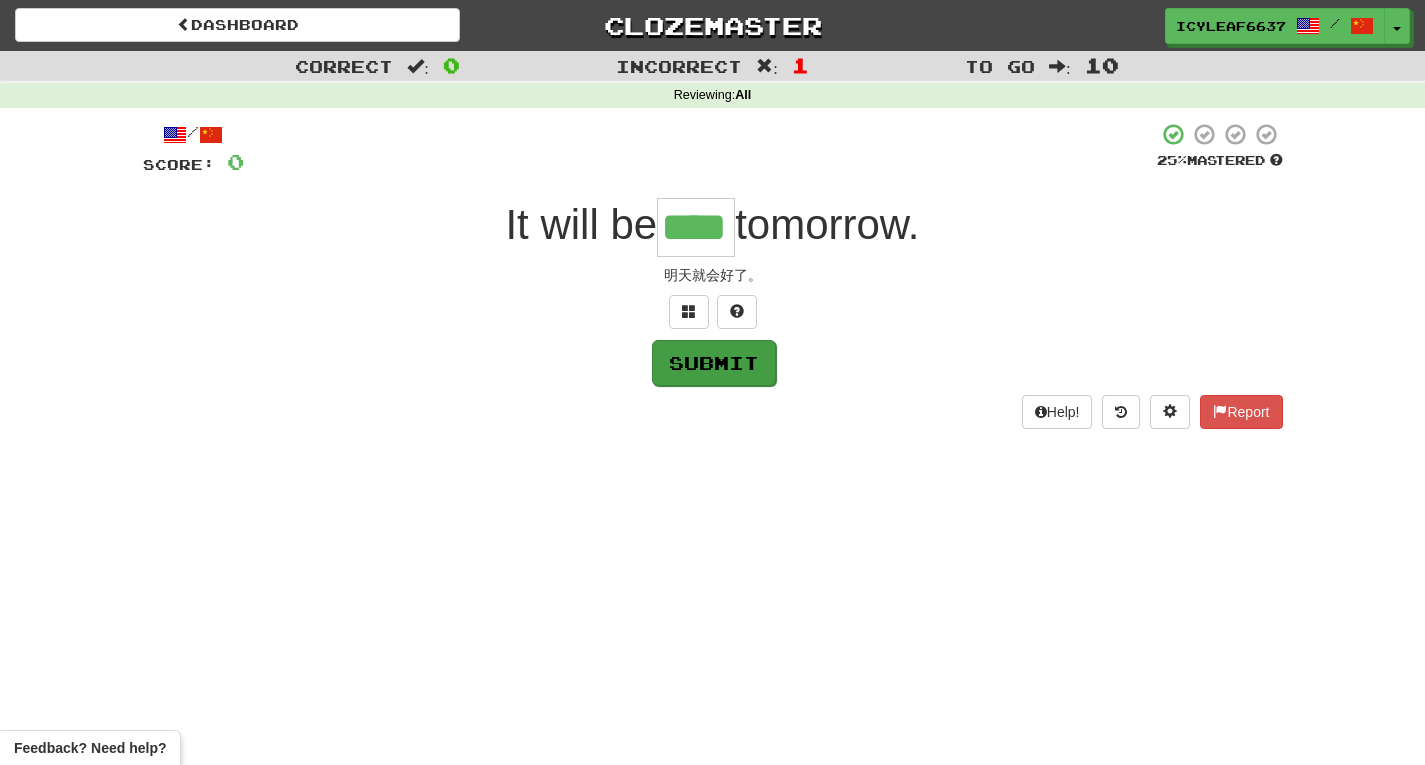 type on "****" 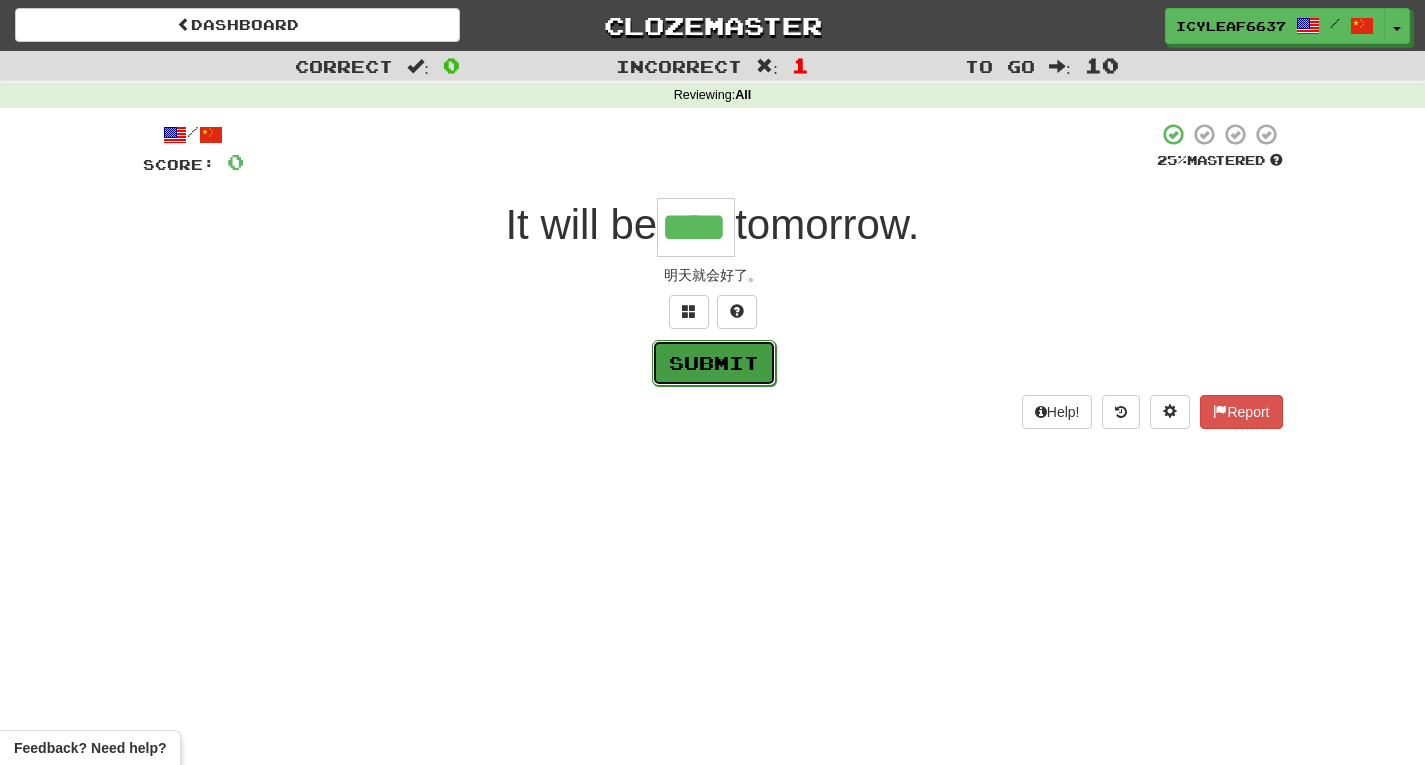 click on "Submit" at bounding box center [714, 363] 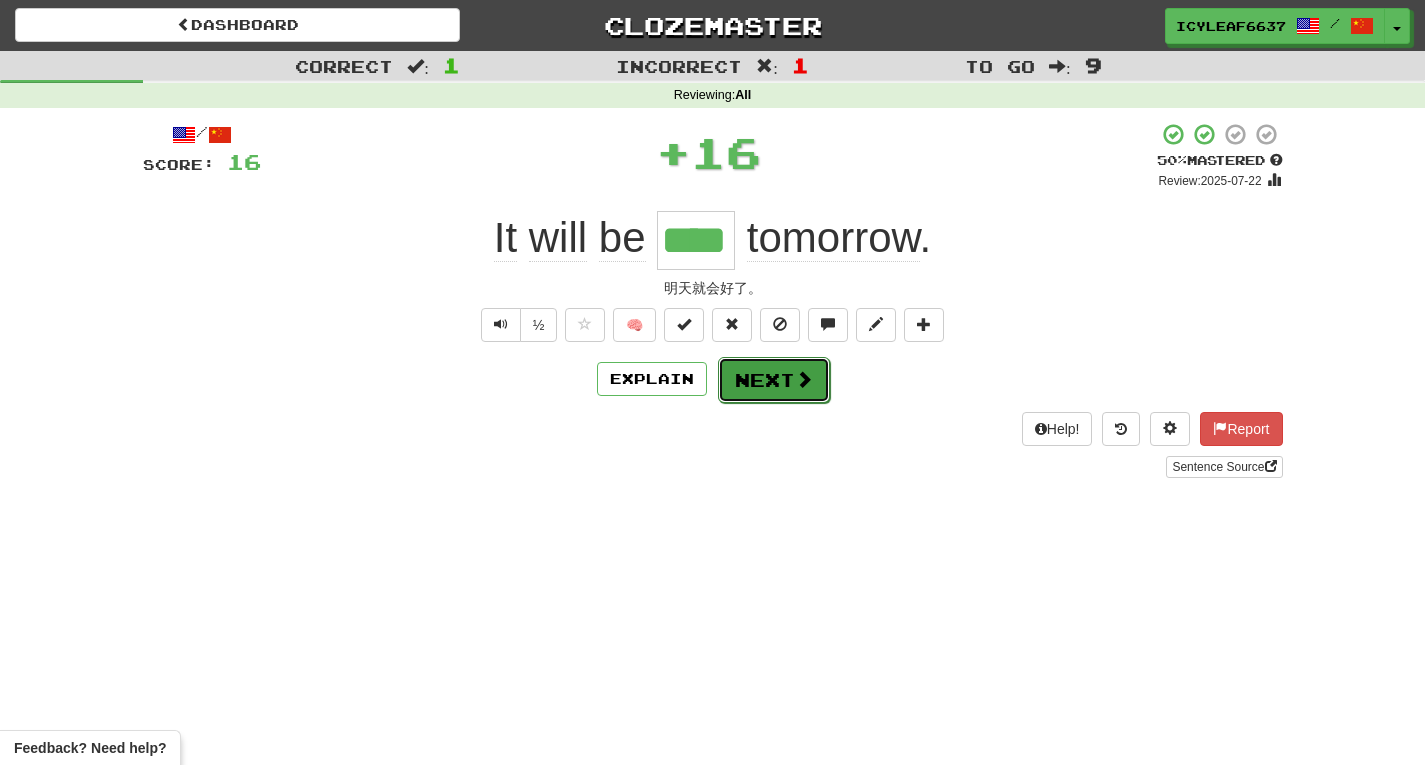 click on "Next" at bounding box center (774, 380) 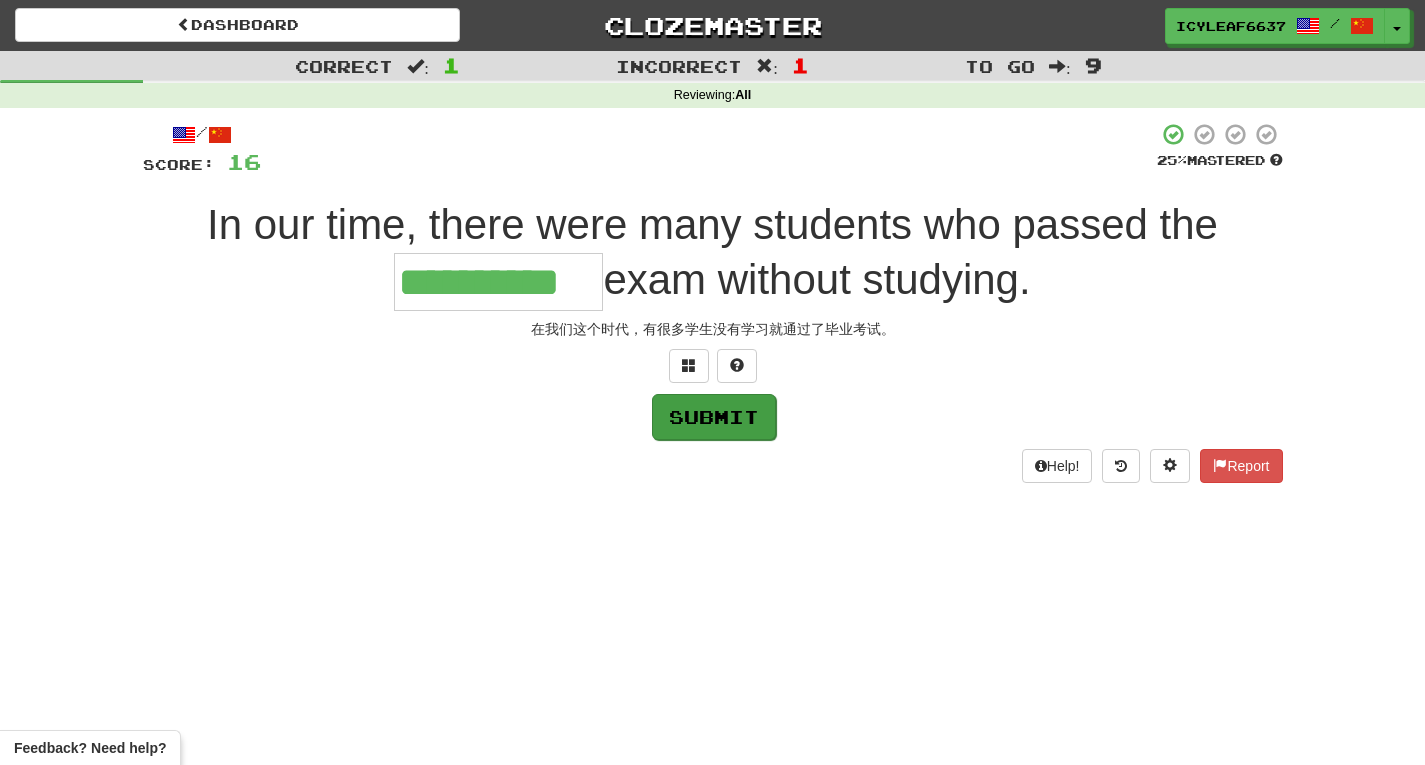 type on "**********" 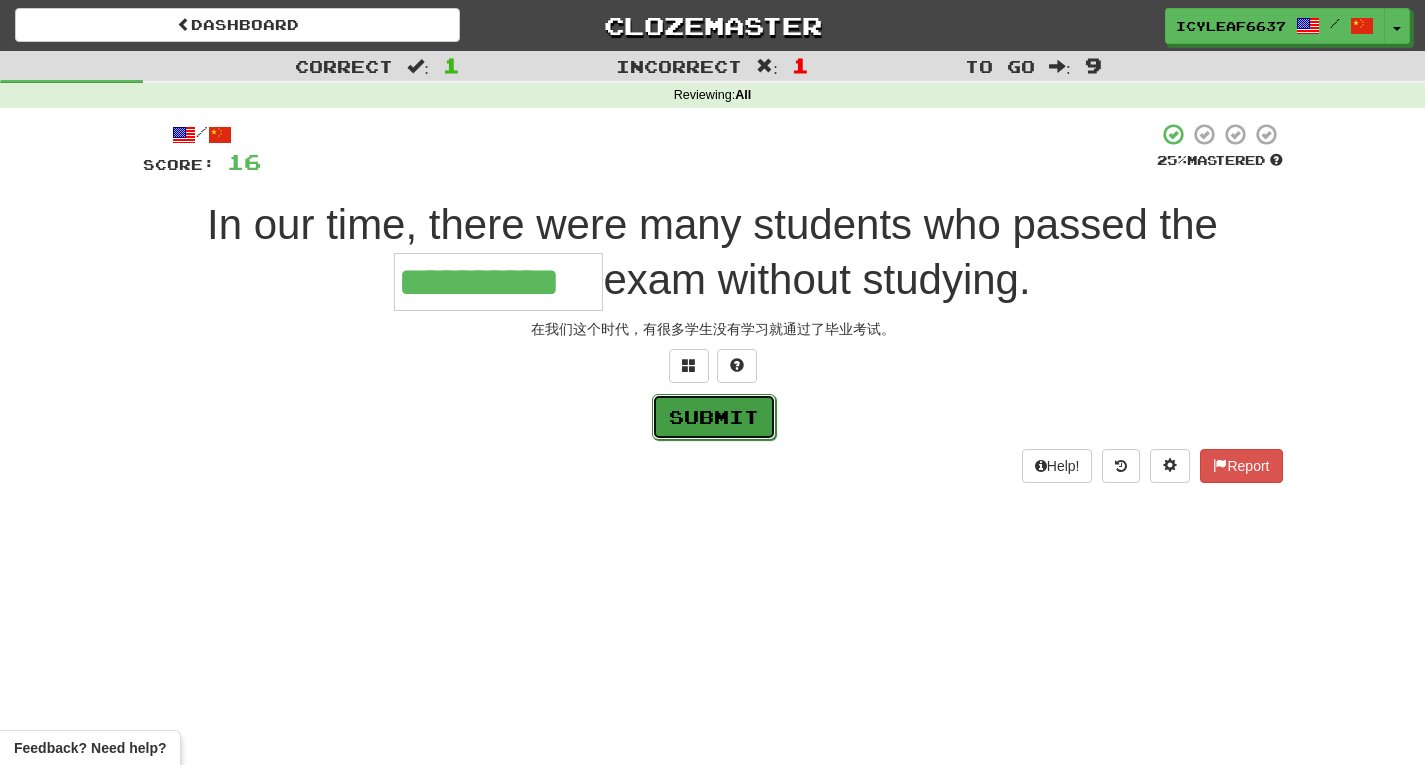 click on "Submit" at bounding box center (714, 417) 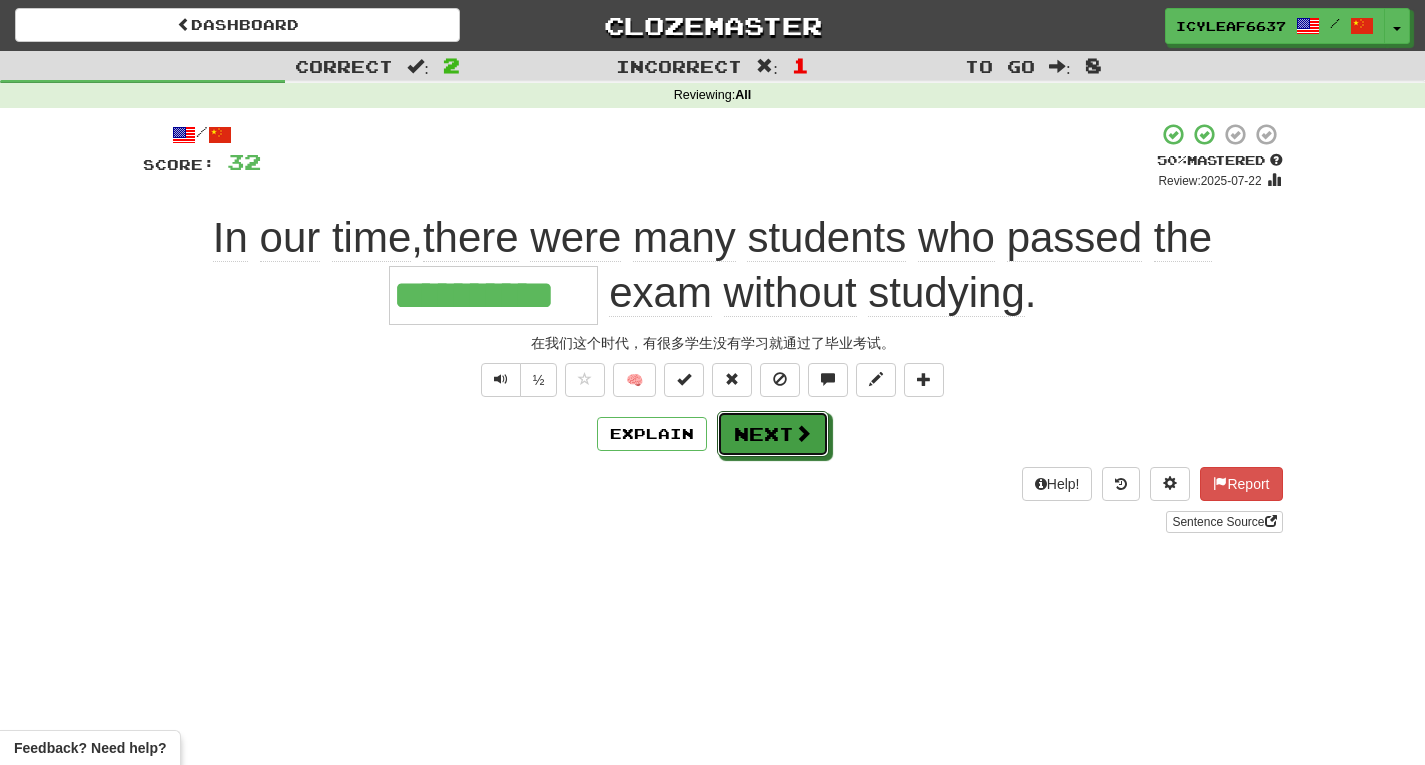 click on "Next" at bounding box center (773, 434) 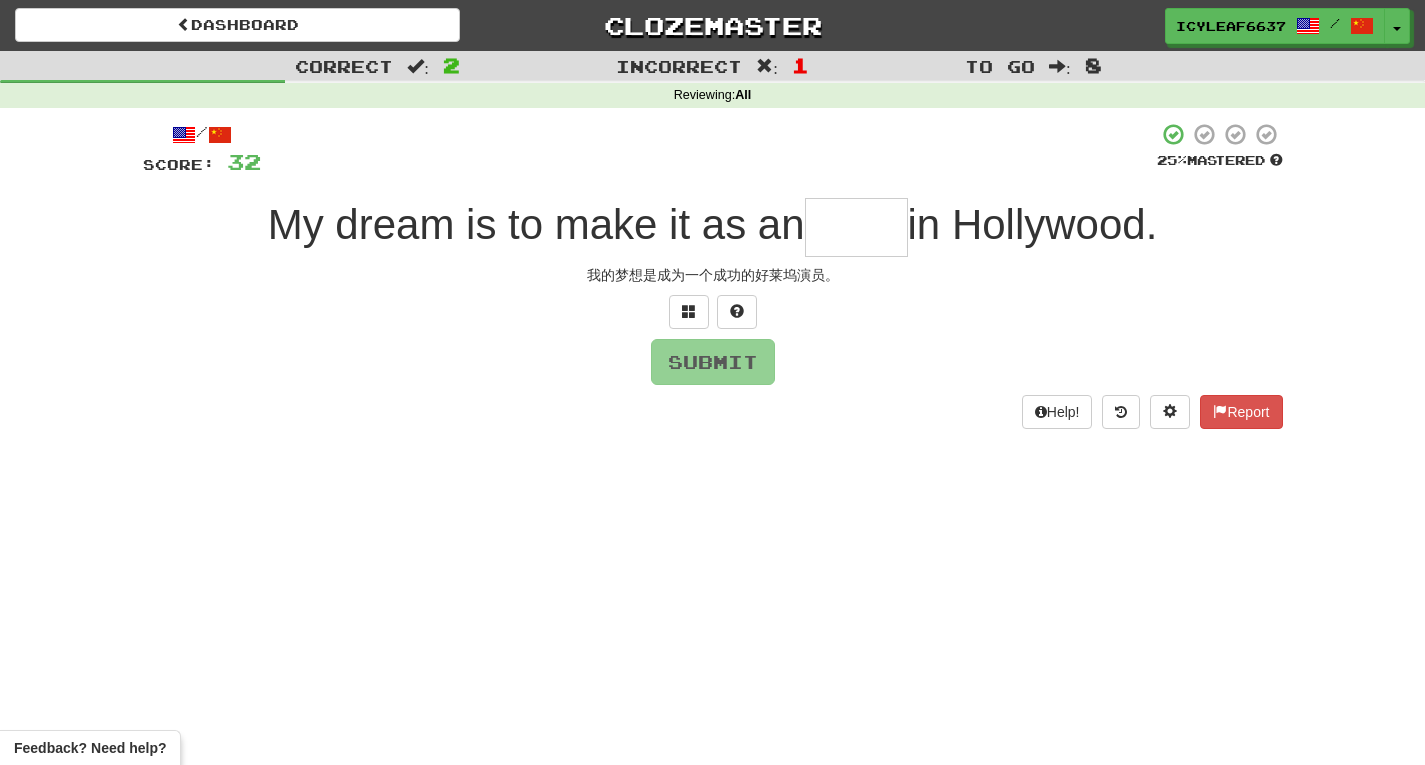 click at bounding box center (856, 227) 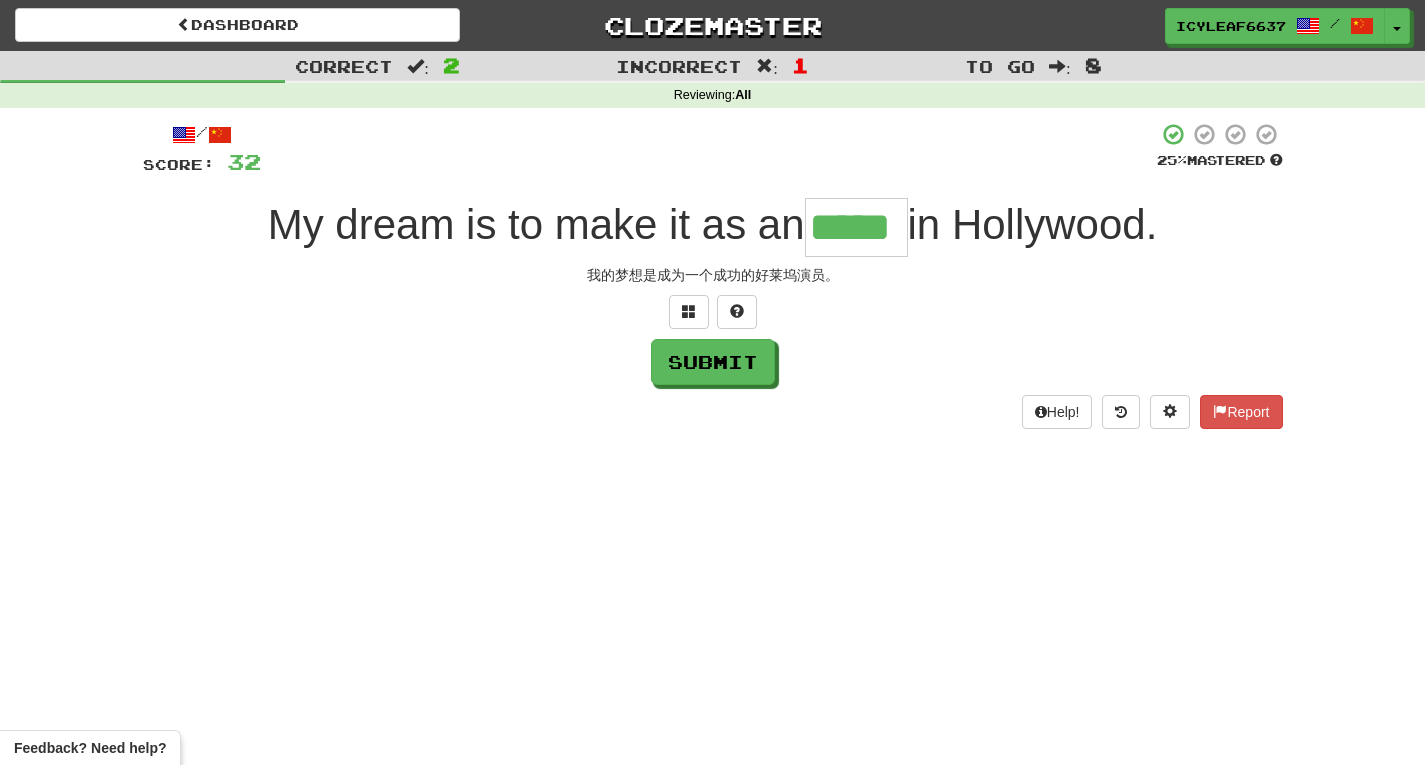 type on "*****" 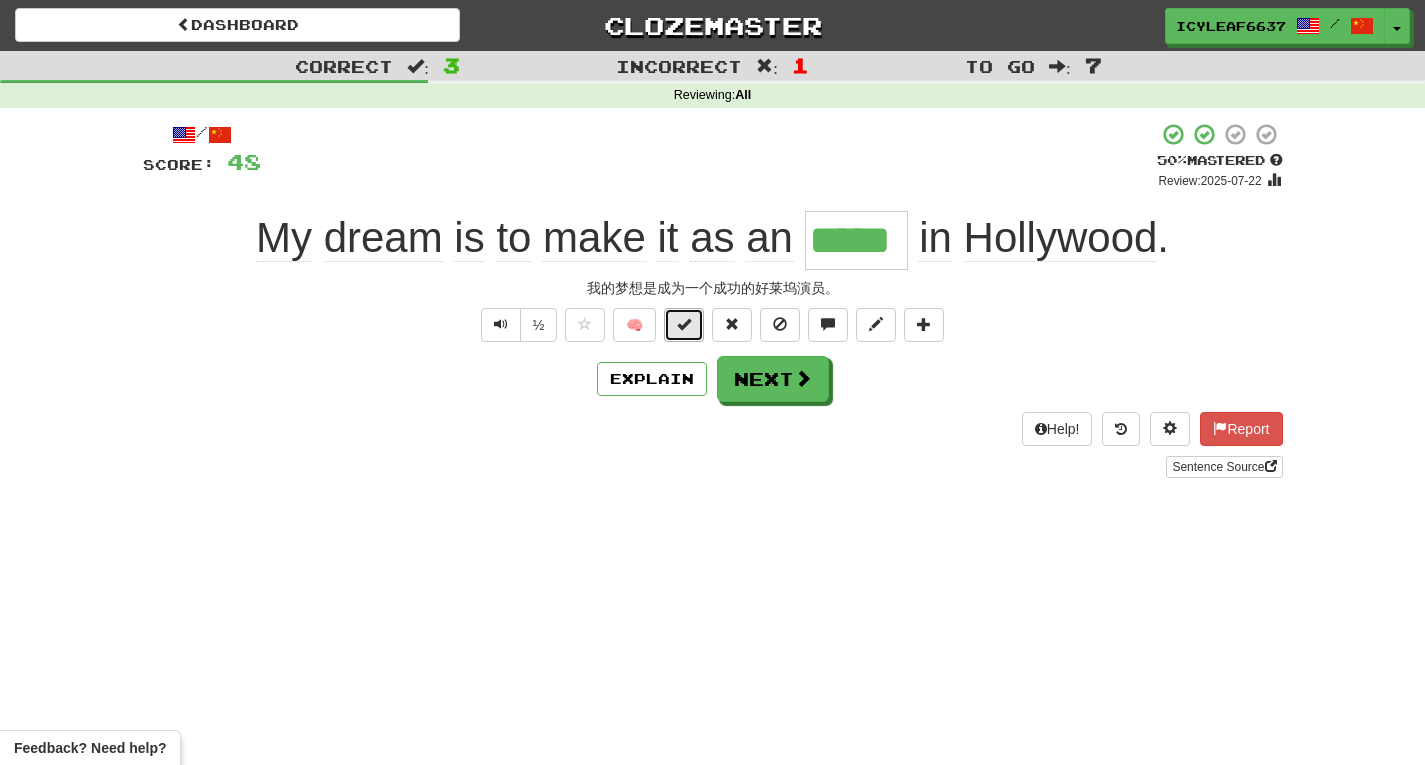 click at bounding box center (684, 325) 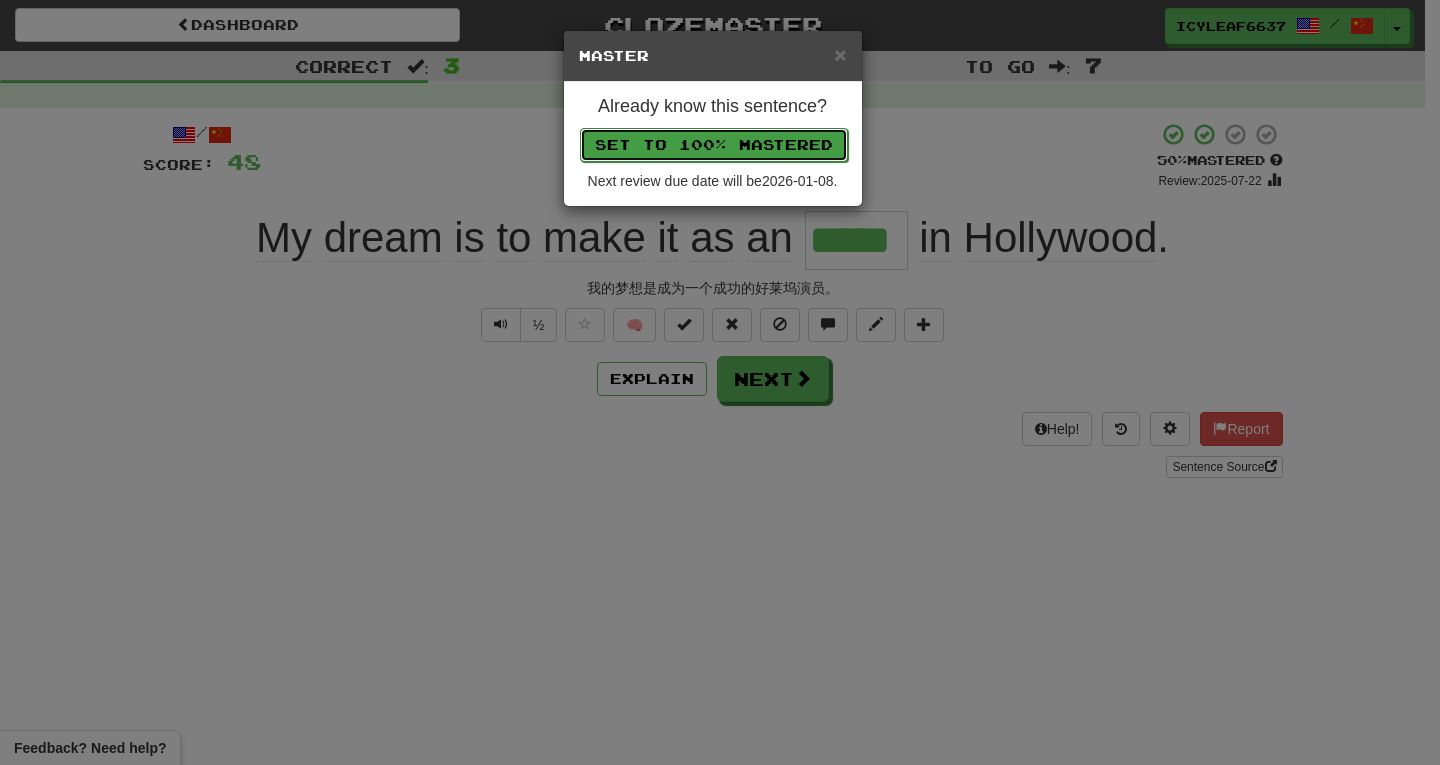 click on "Set to 100% Mastered" at bounding box center [714, 145] 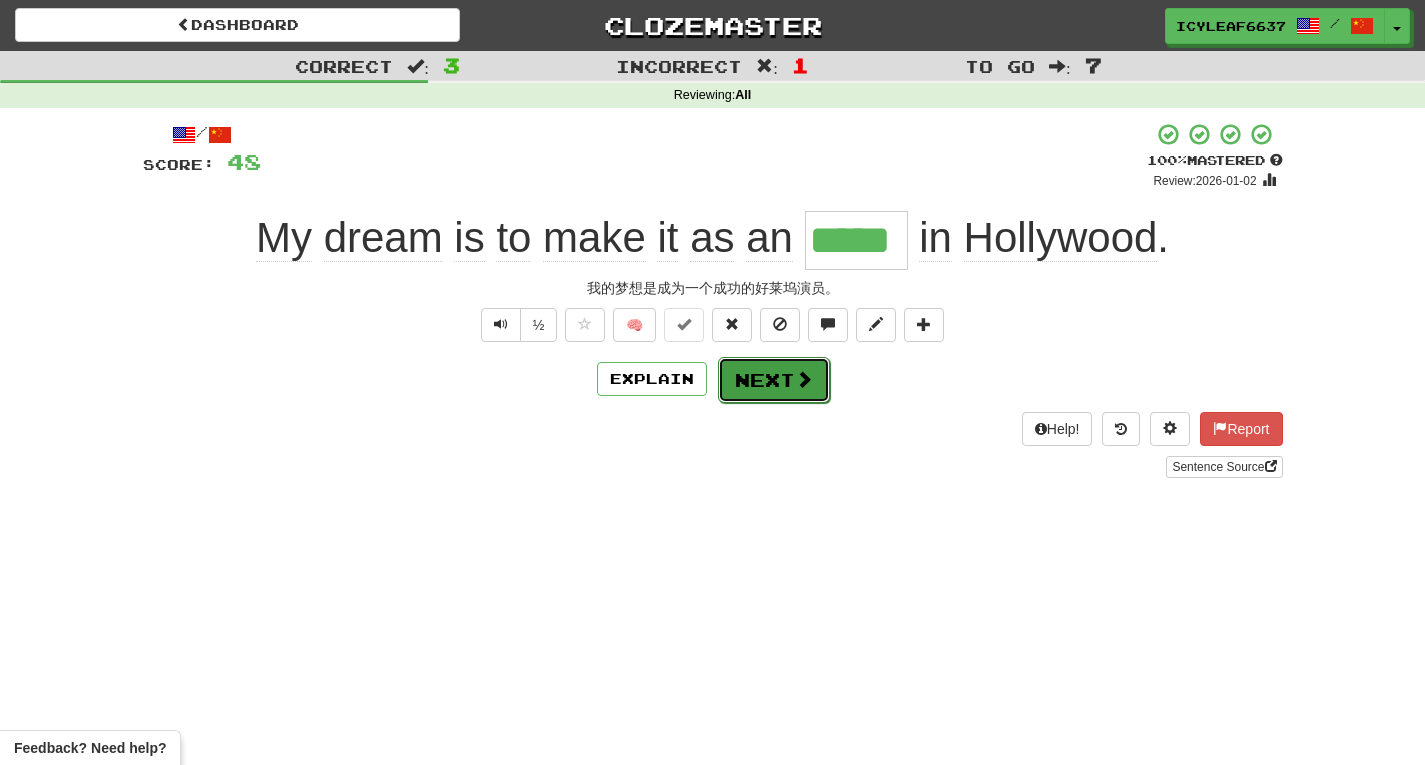 click on "Next" at bounding box center (774, 380) 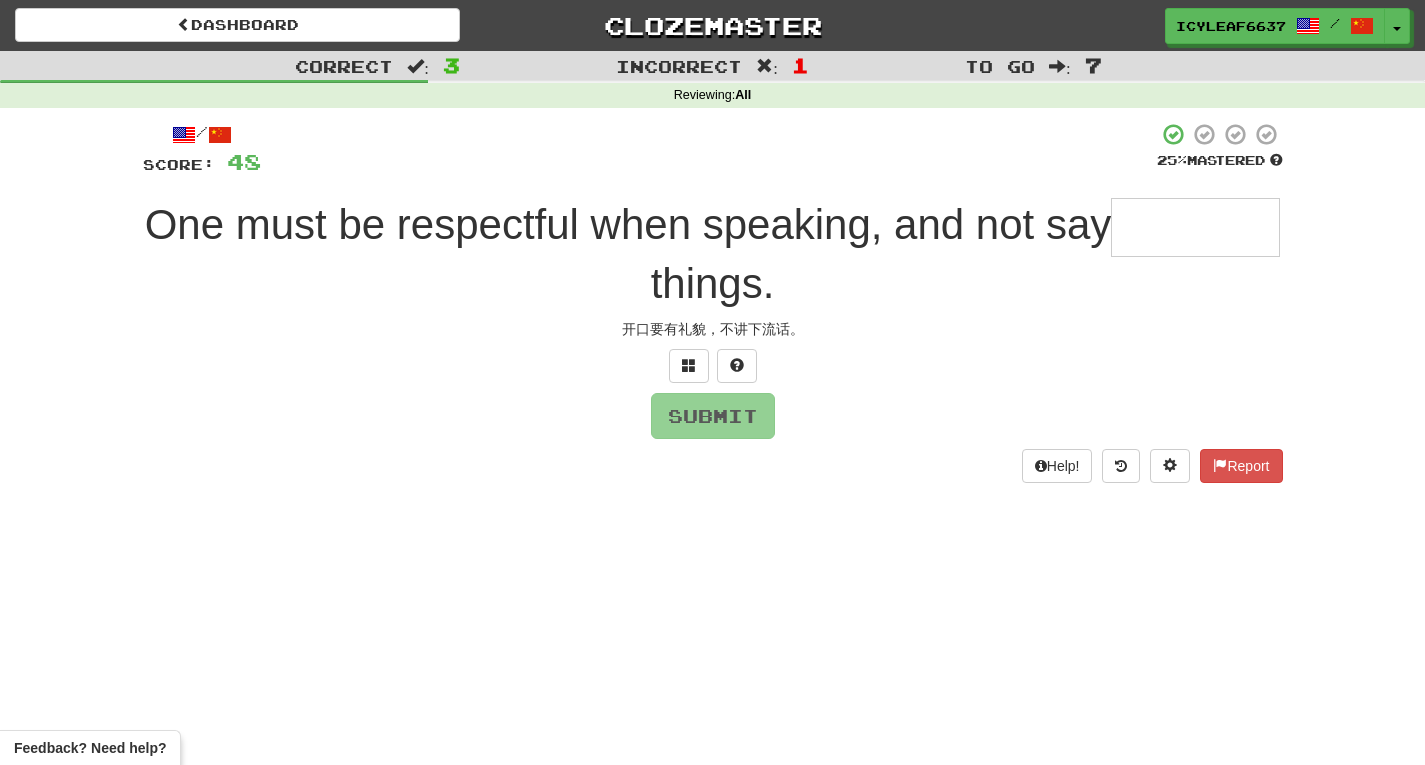 click at bounding box center (1195, 227) 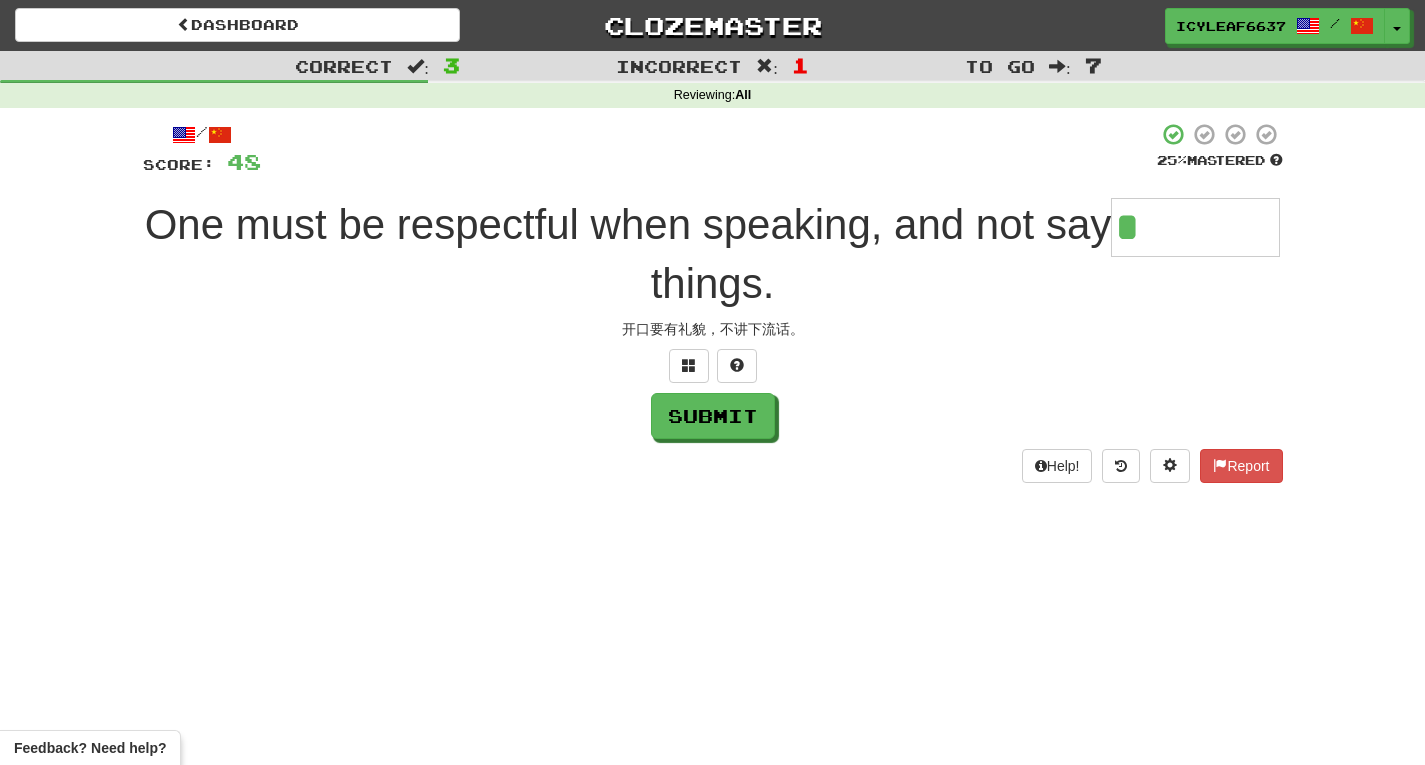 type on "*******" 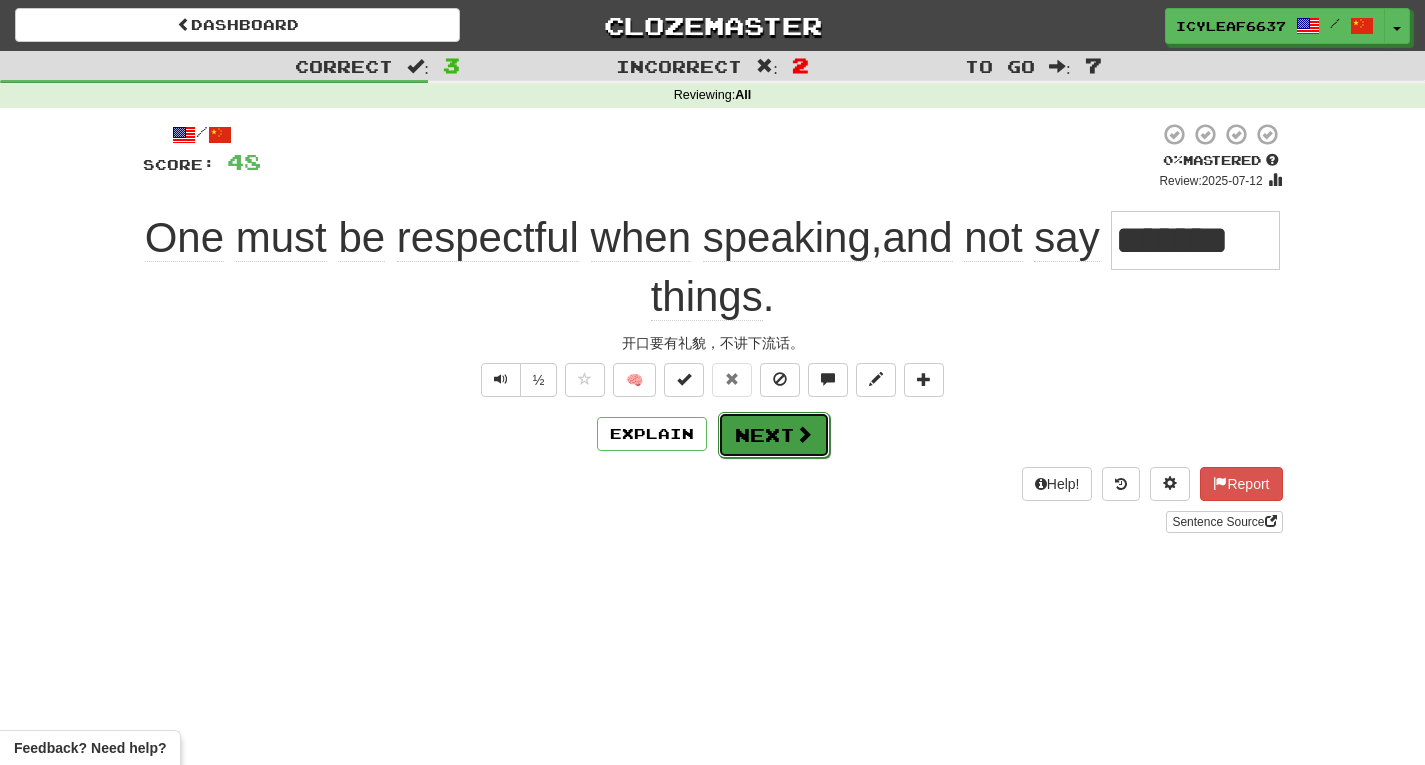 click on "Next" at bounding box center (774, 435) 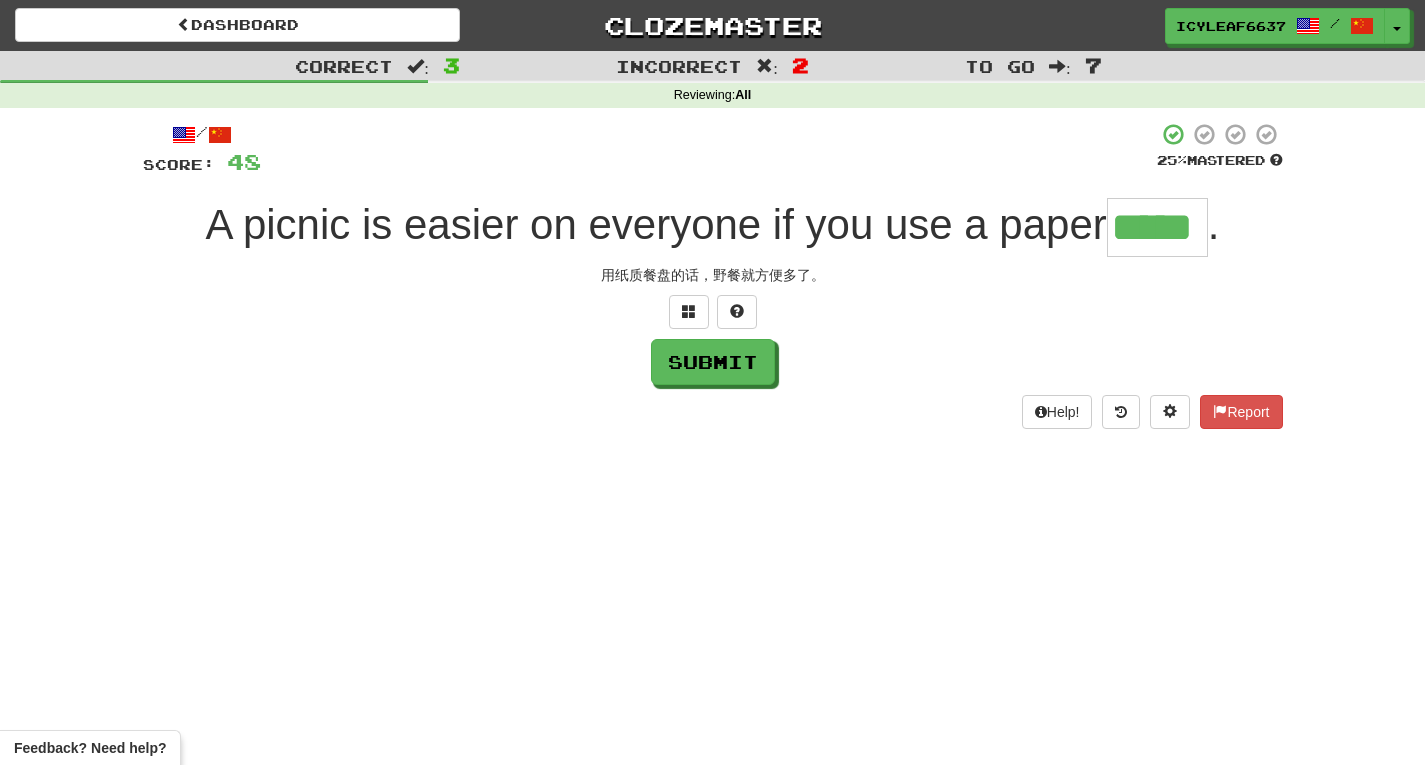 type on "*****" 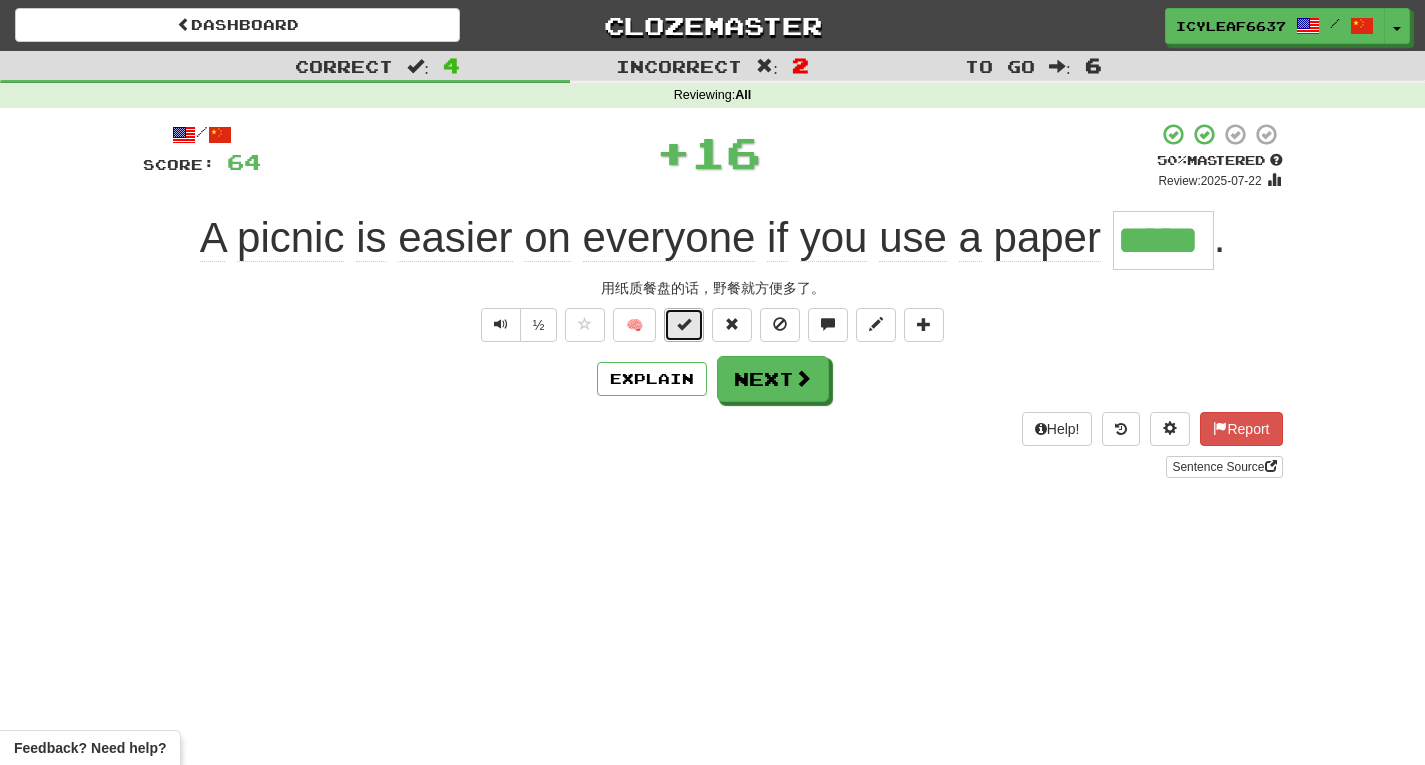 click at bounding box center [684, 324] 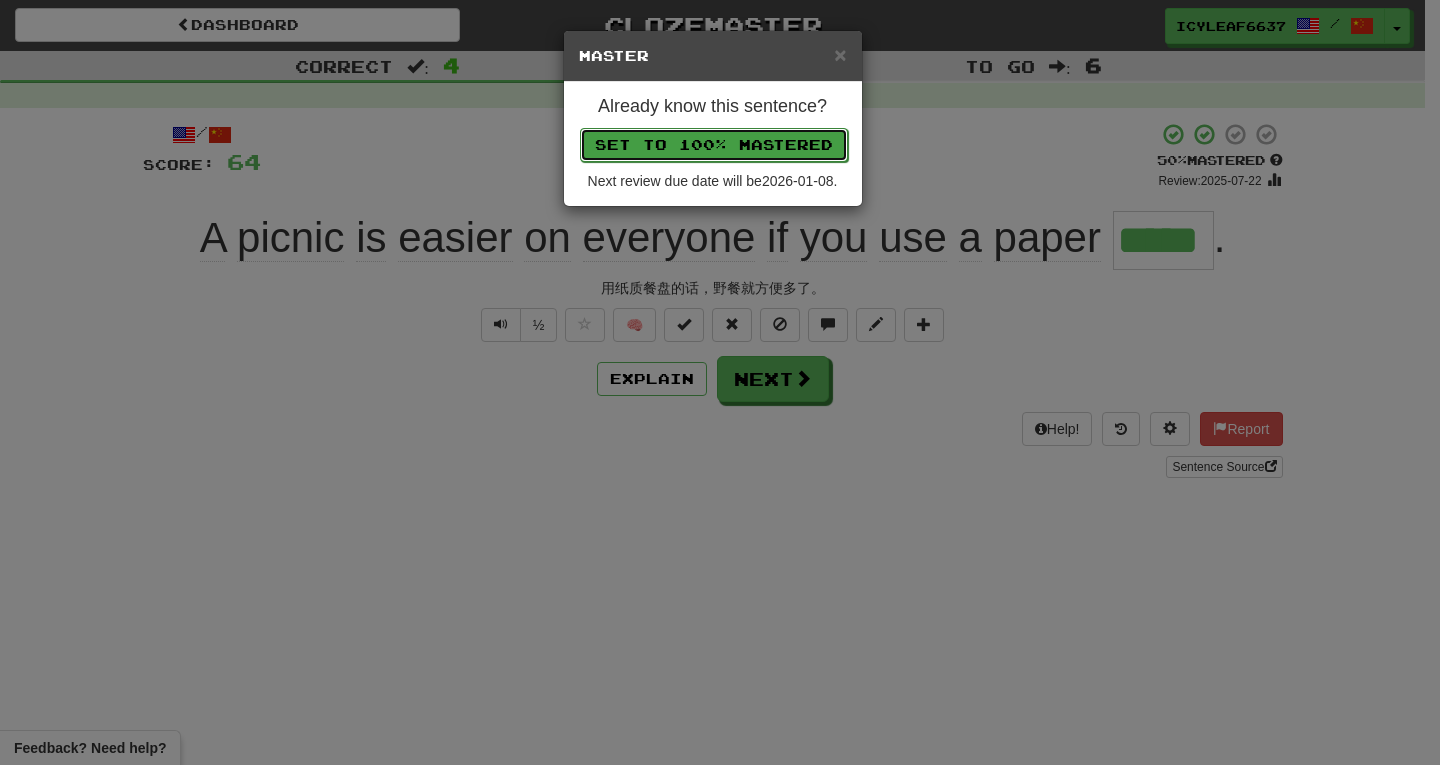 click on "Set to 100% Mastered" at bounding box center (714, 145) 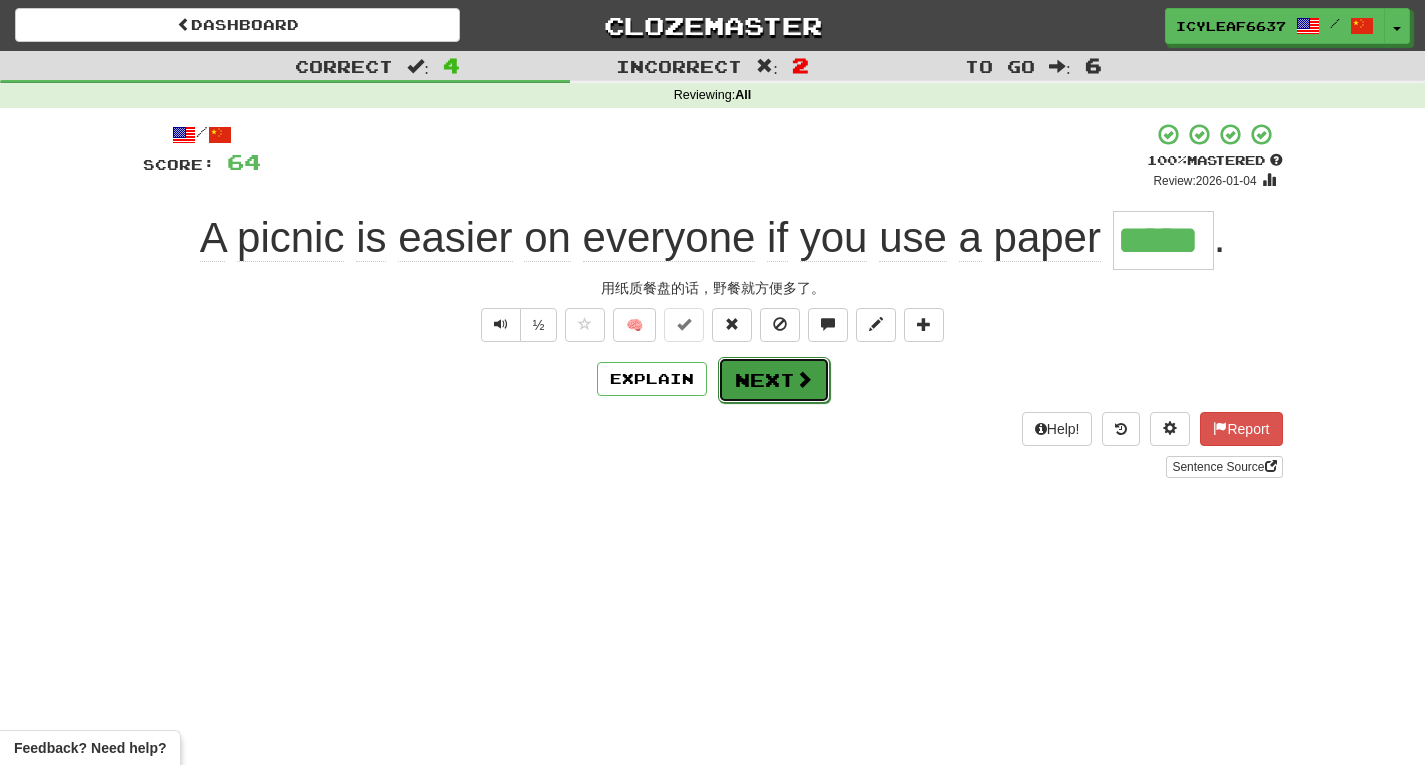 click on "Next" at bounding box center [774, 380] 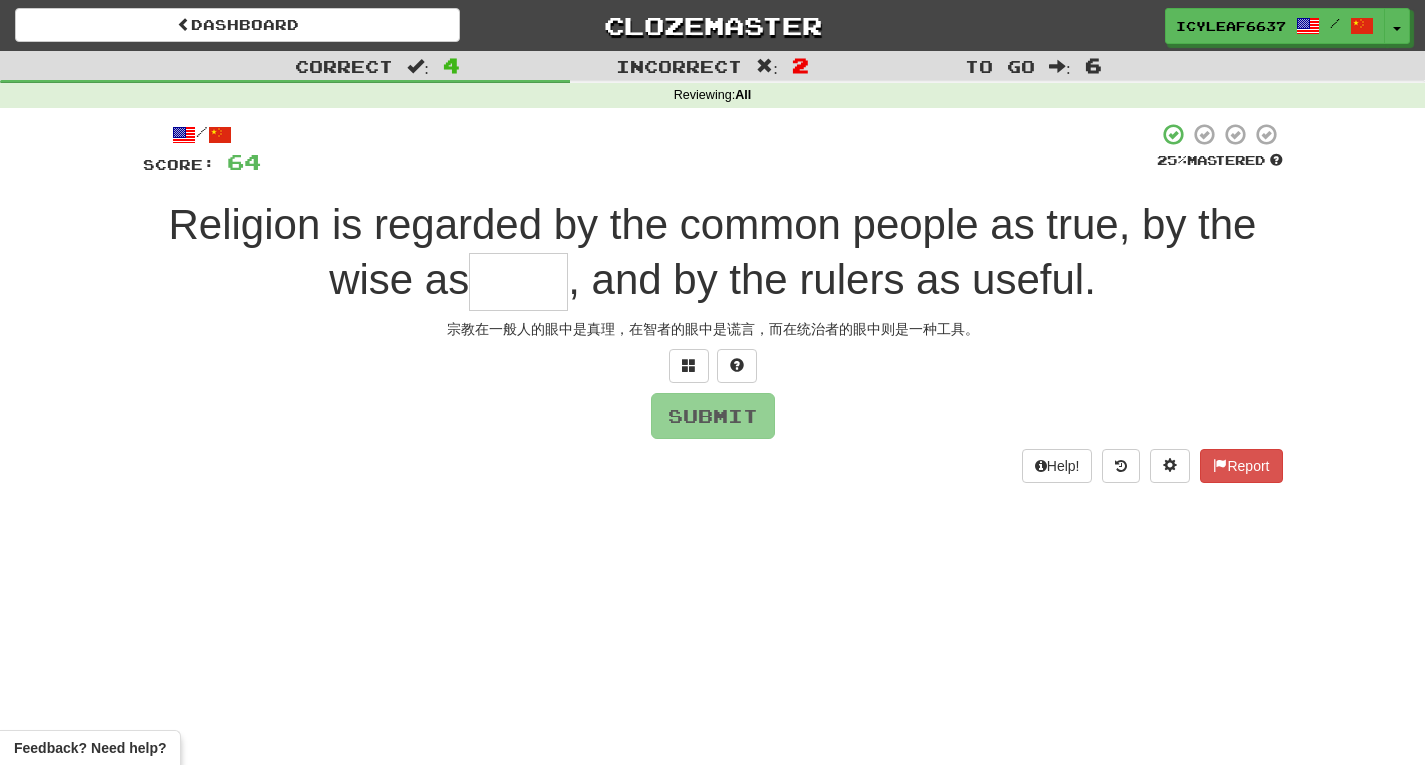click at bounding box center (518, 282) 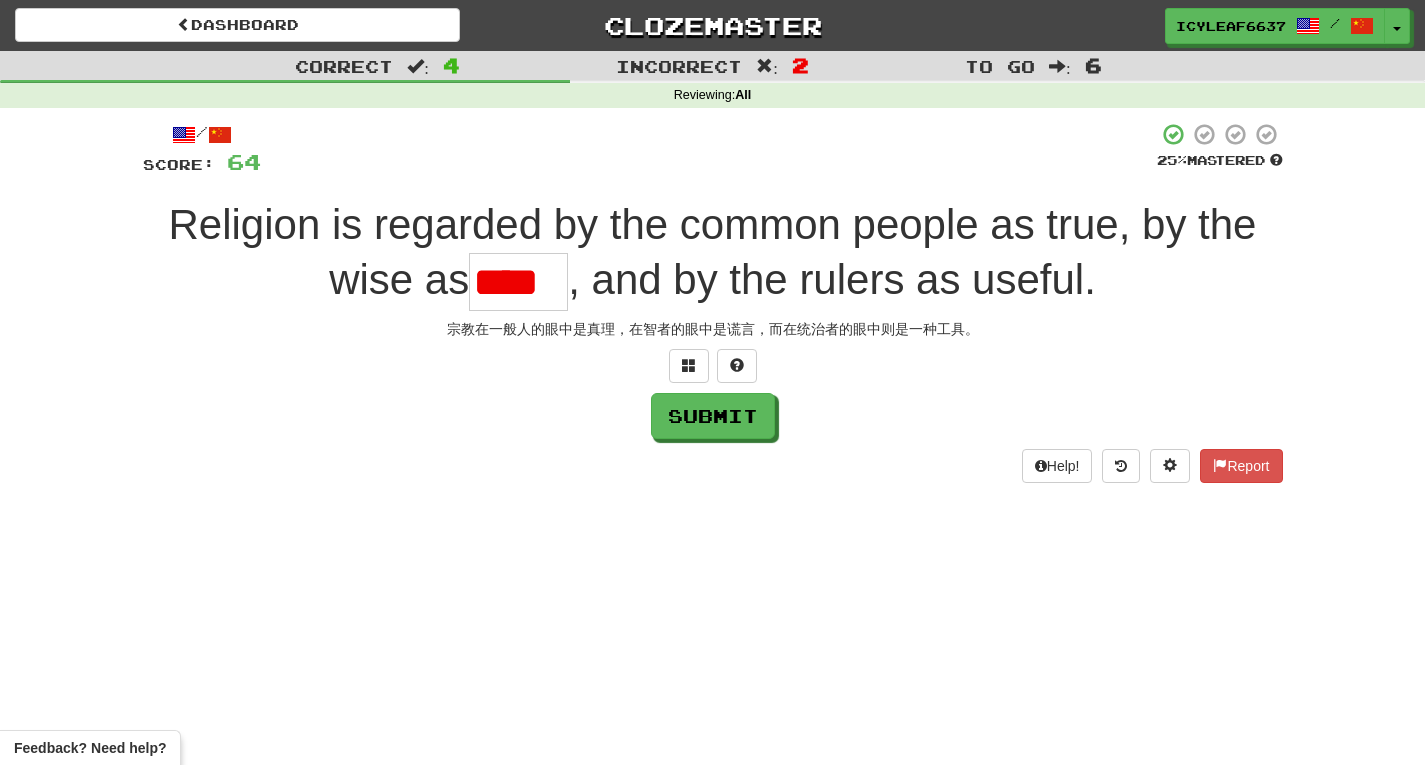 scroll, scrollTop: 0, scrollLeft: 0, axis: both 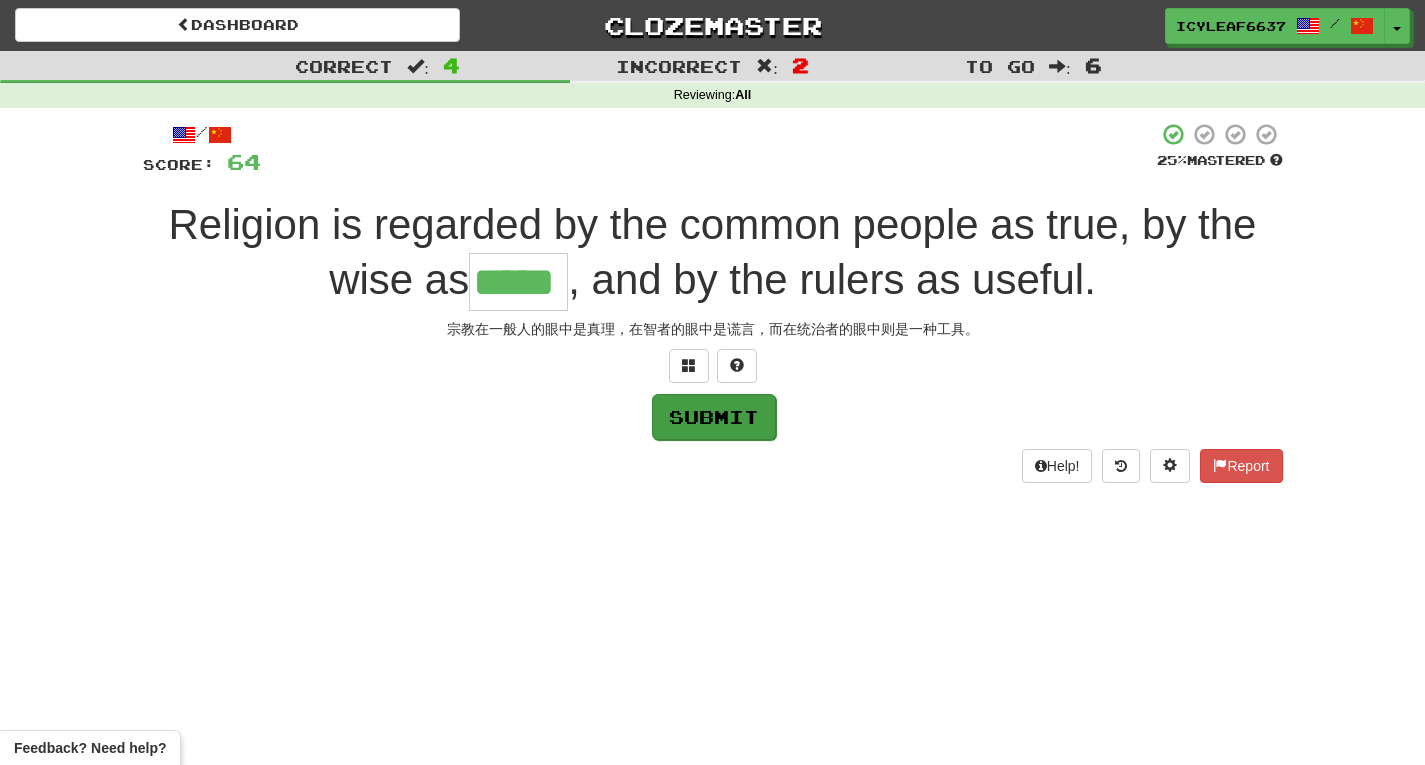 type on "*****" 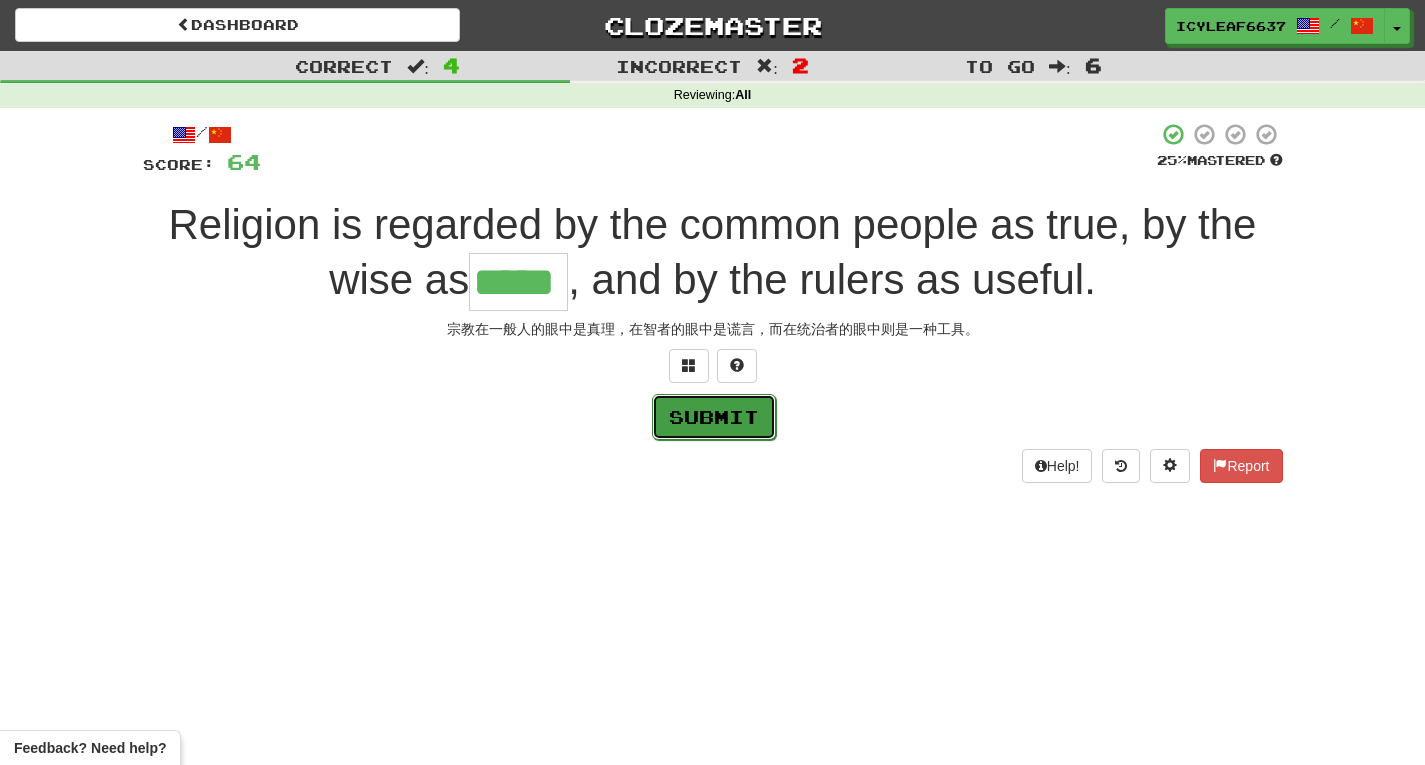 click on "Submit" at bounding box center (714, 417) 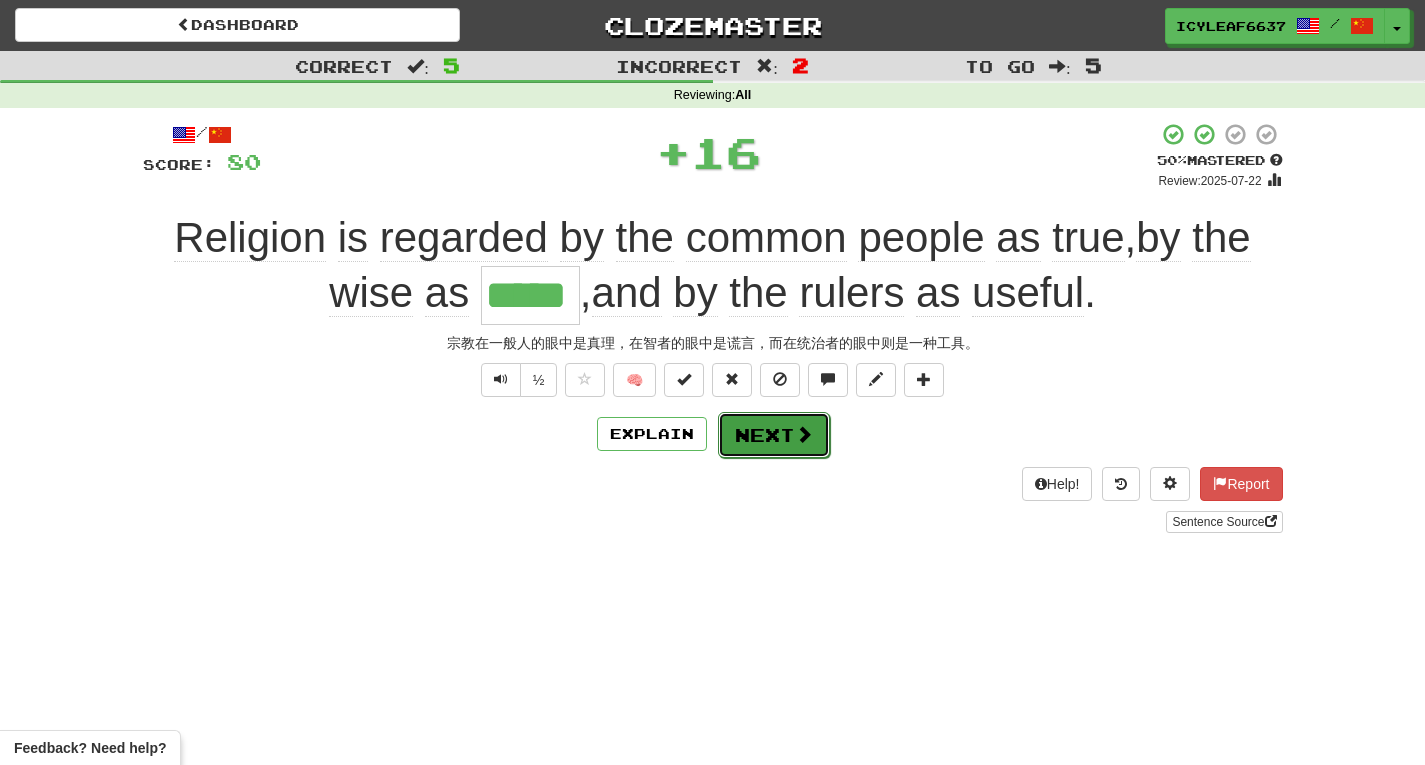 click on "Next" at bounding box center [774, 435] 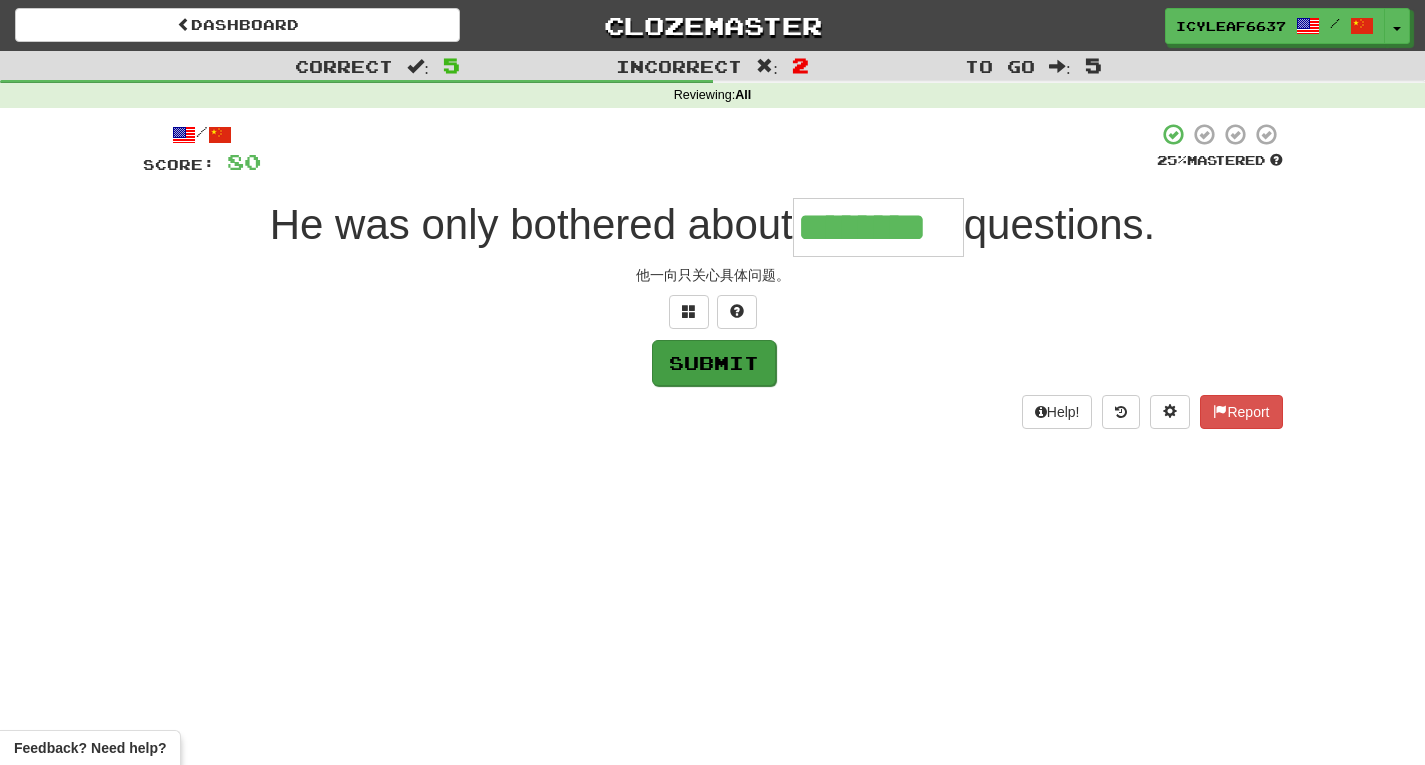 type on "********" 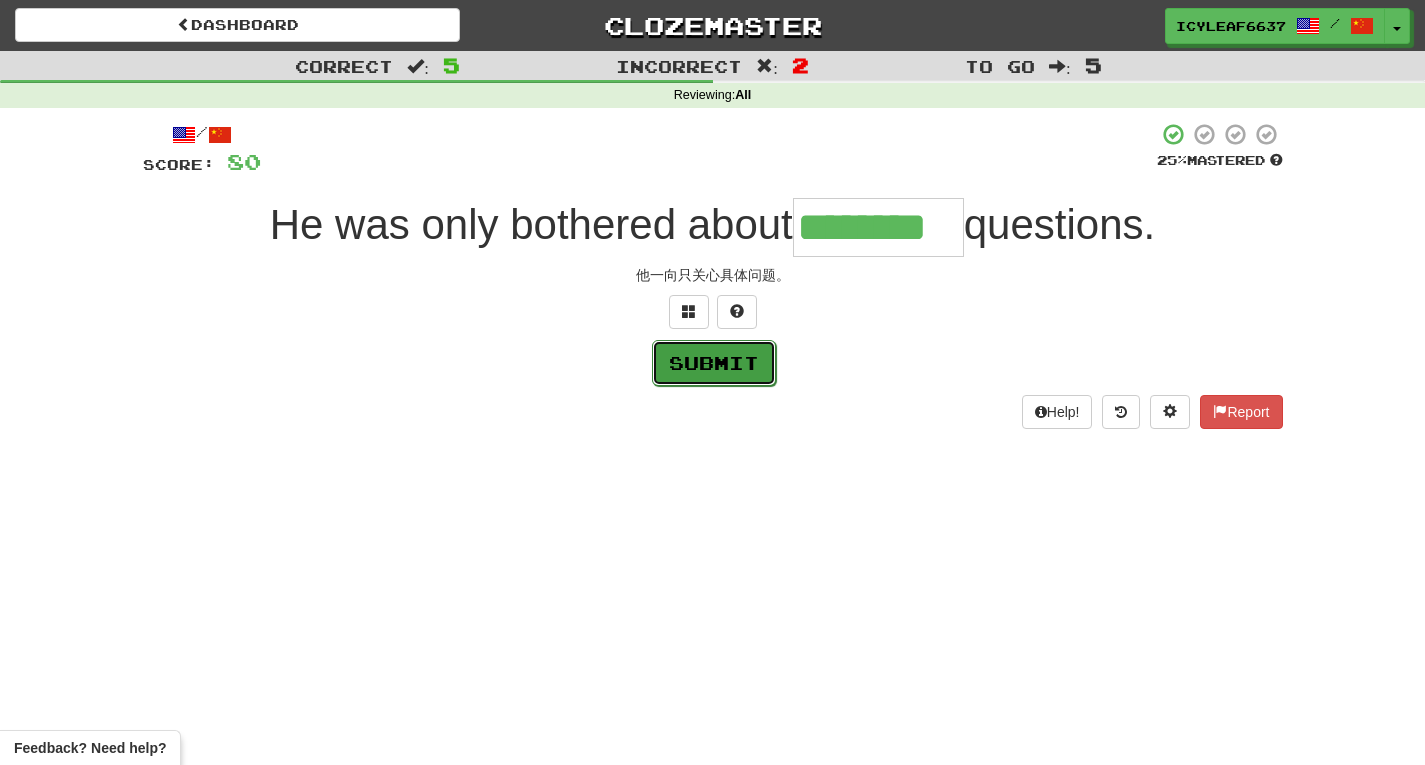 click on "Submit" at bounding box center (714, 363) 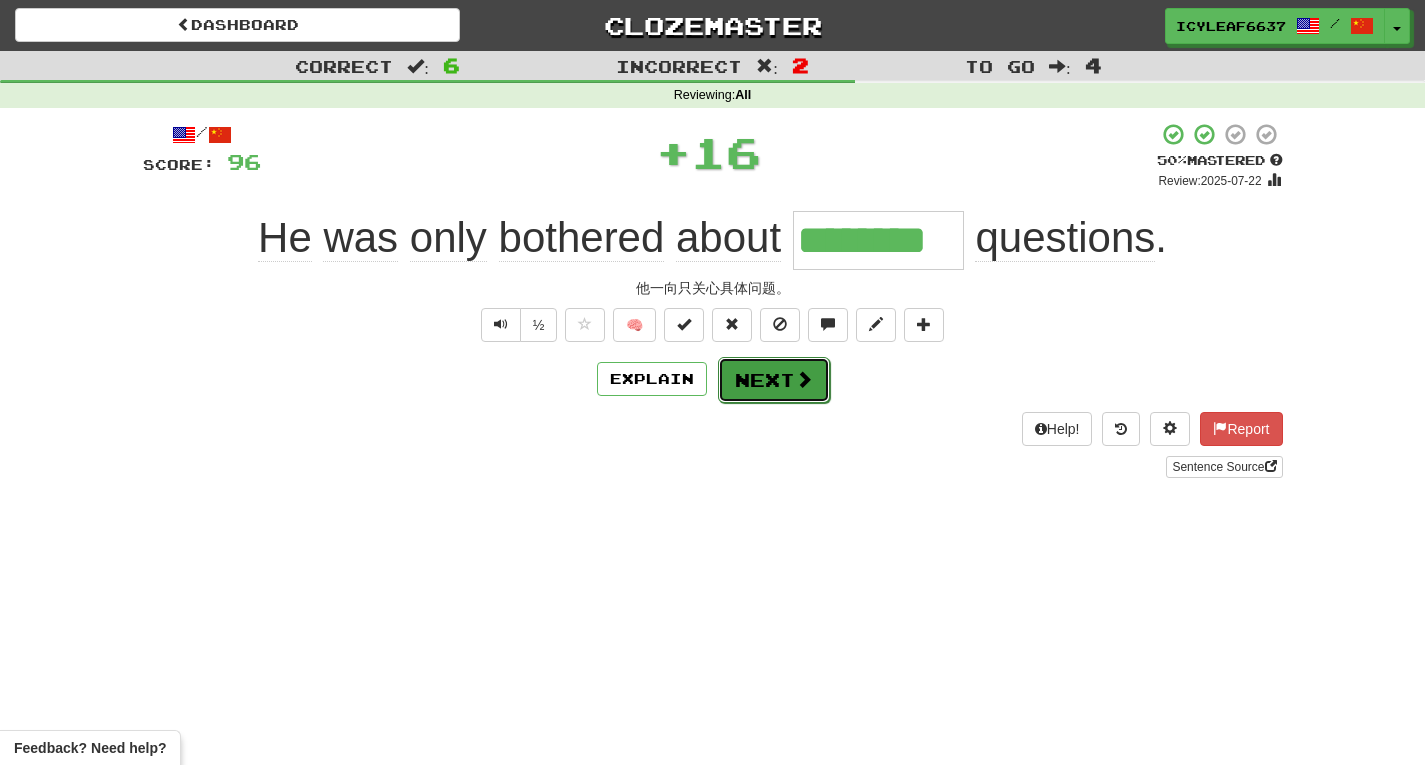 click at bounding box center (804, 379) 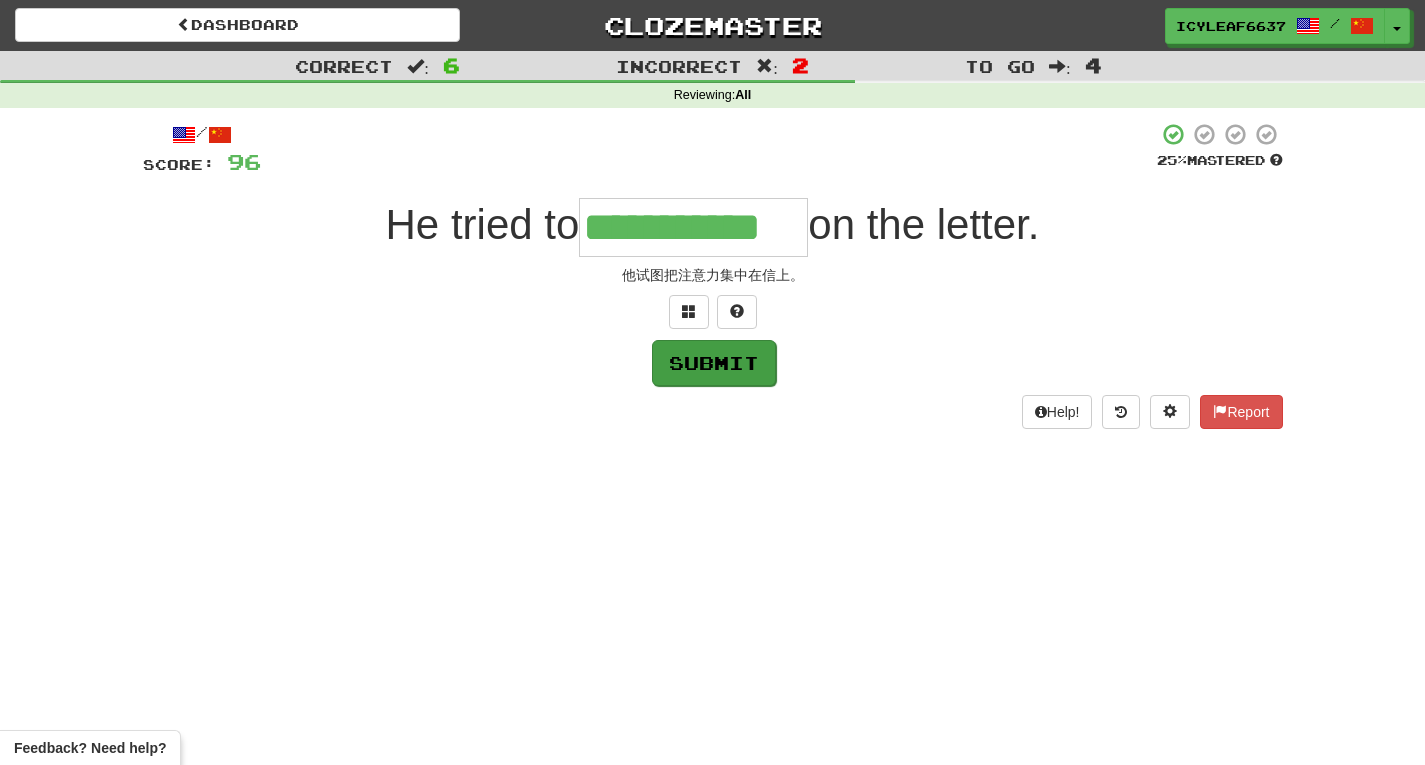 type on "**********" 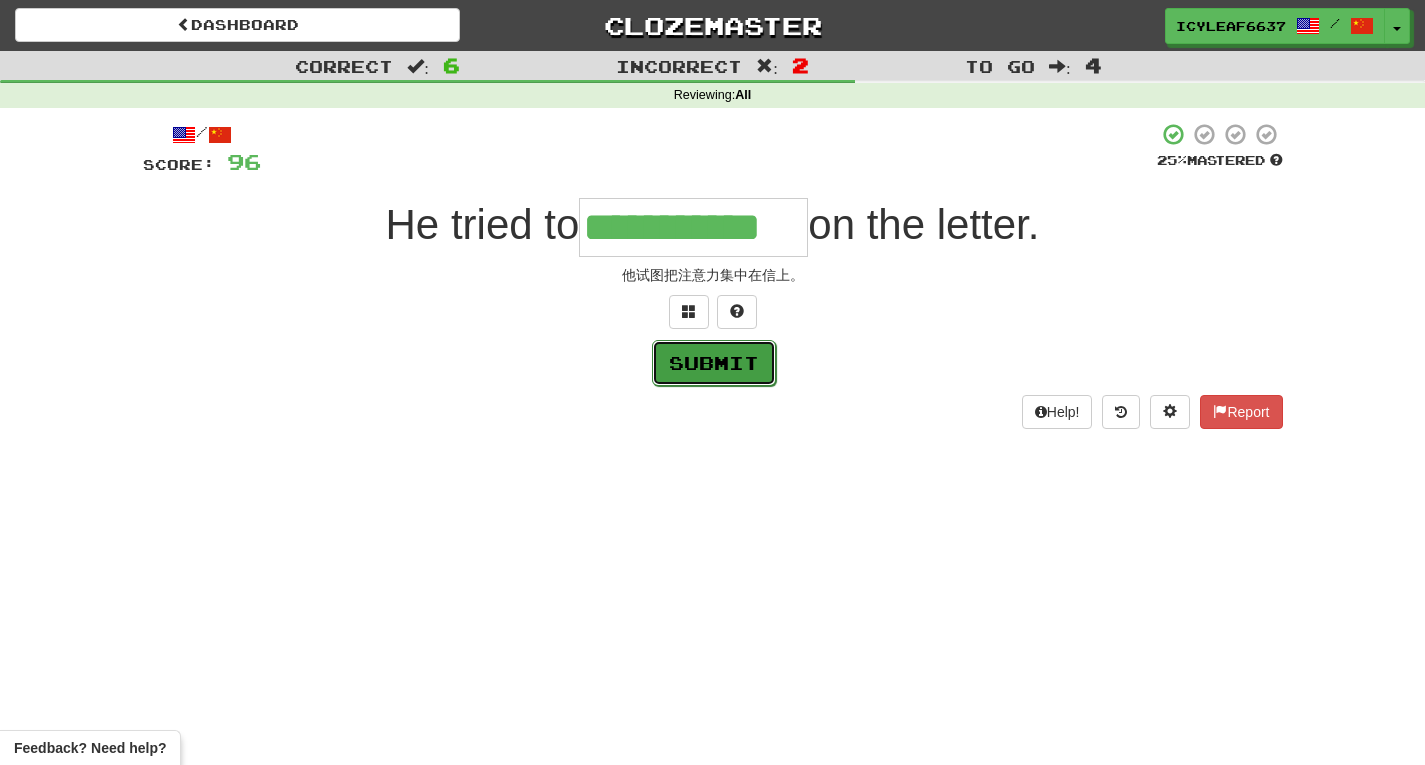 click on "Submit" at bounding box center (714, 363) 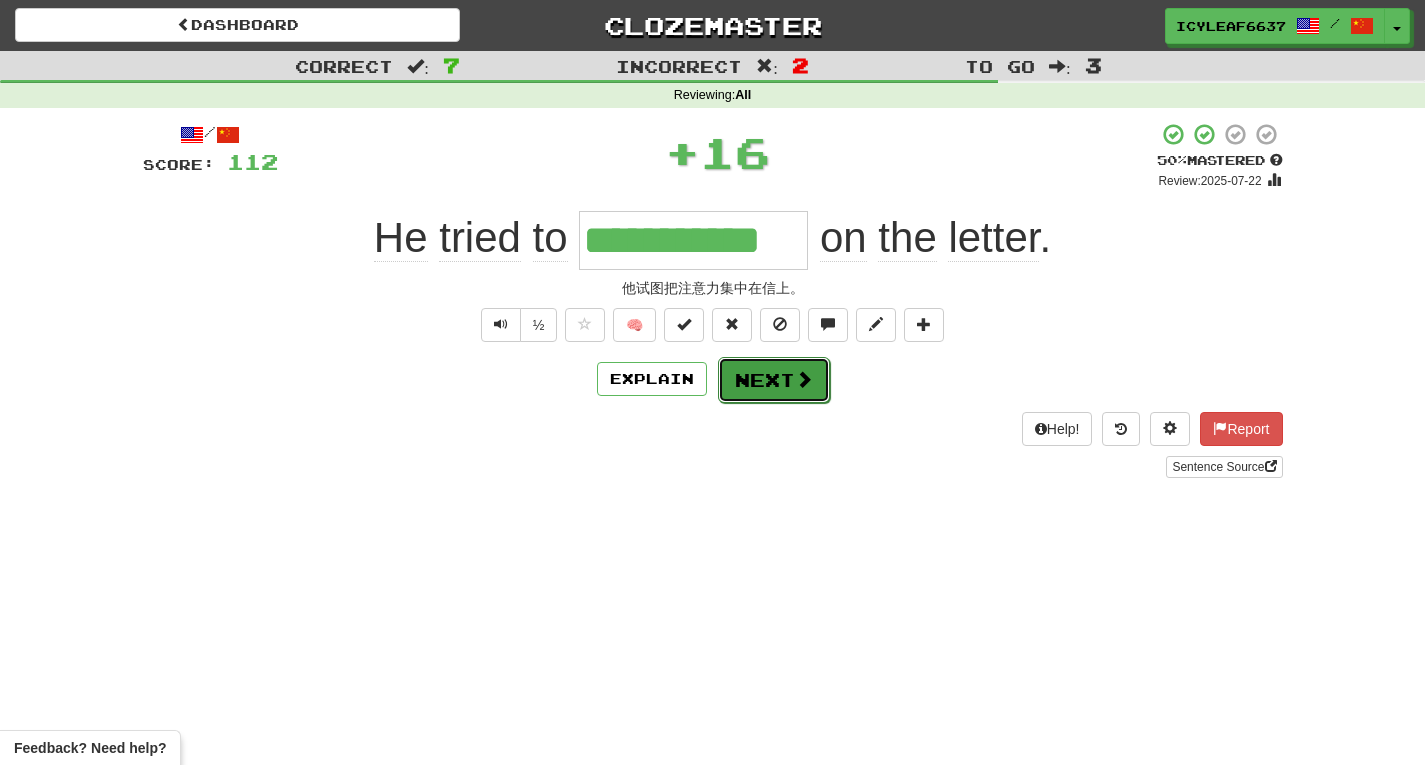 click on "Next" at bounding box center (774, 380) 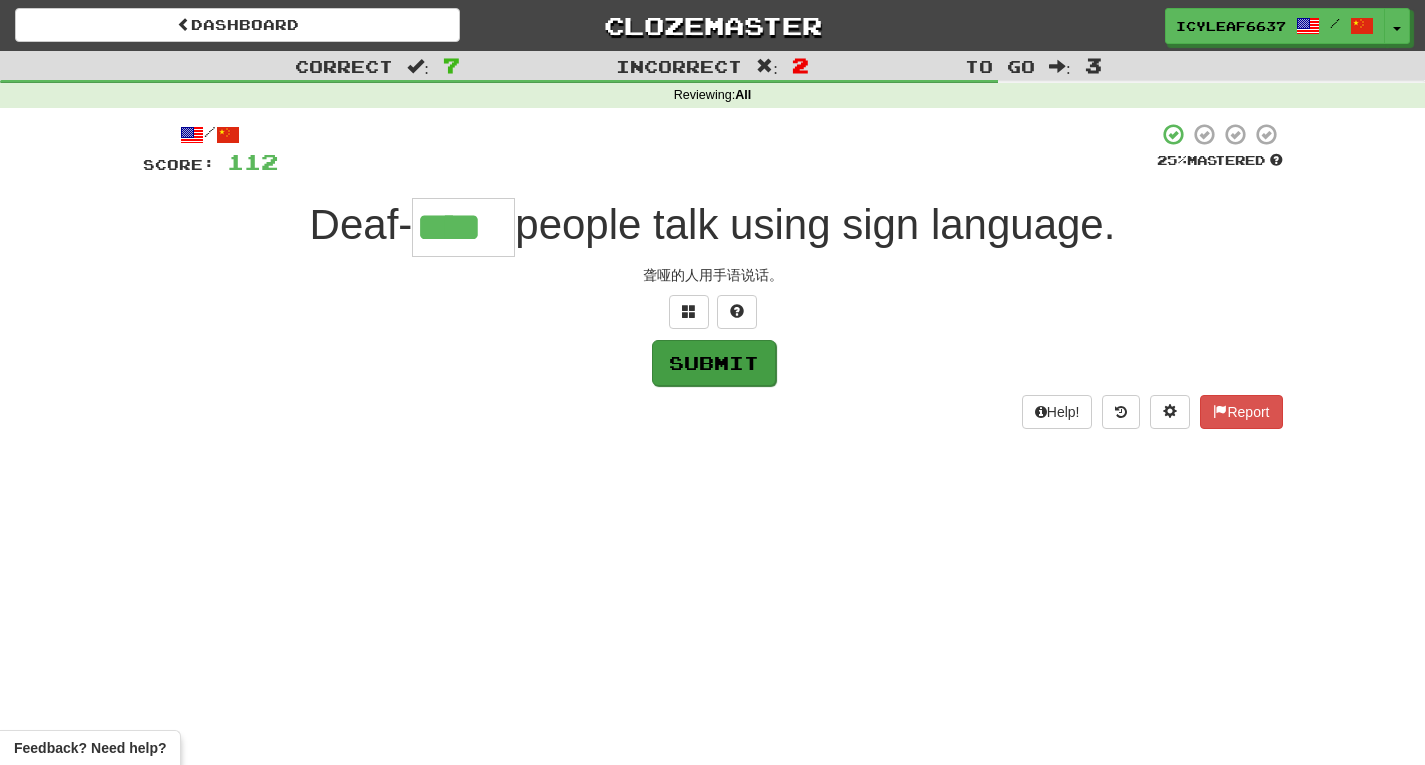 type on "****" 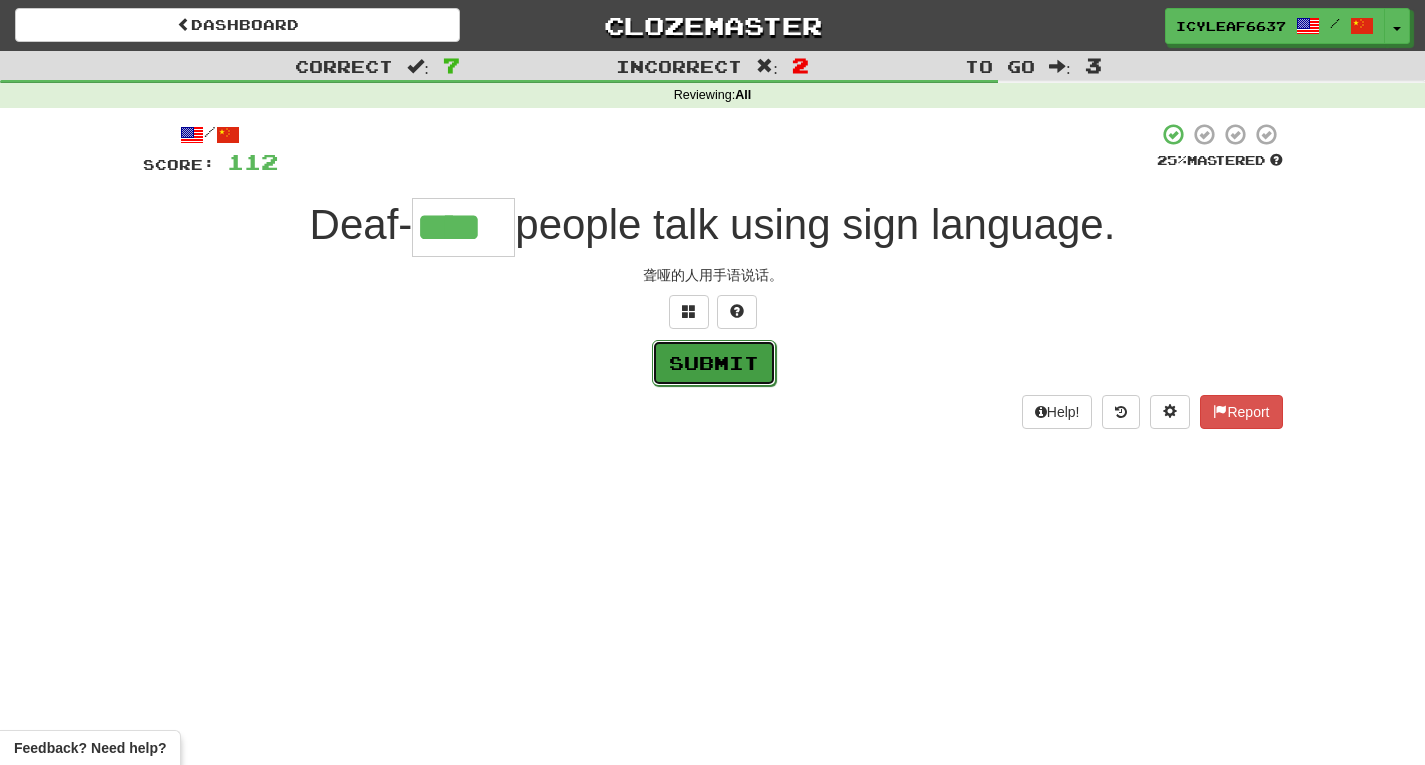 click on "Submit" at bounding box center (714, 363) 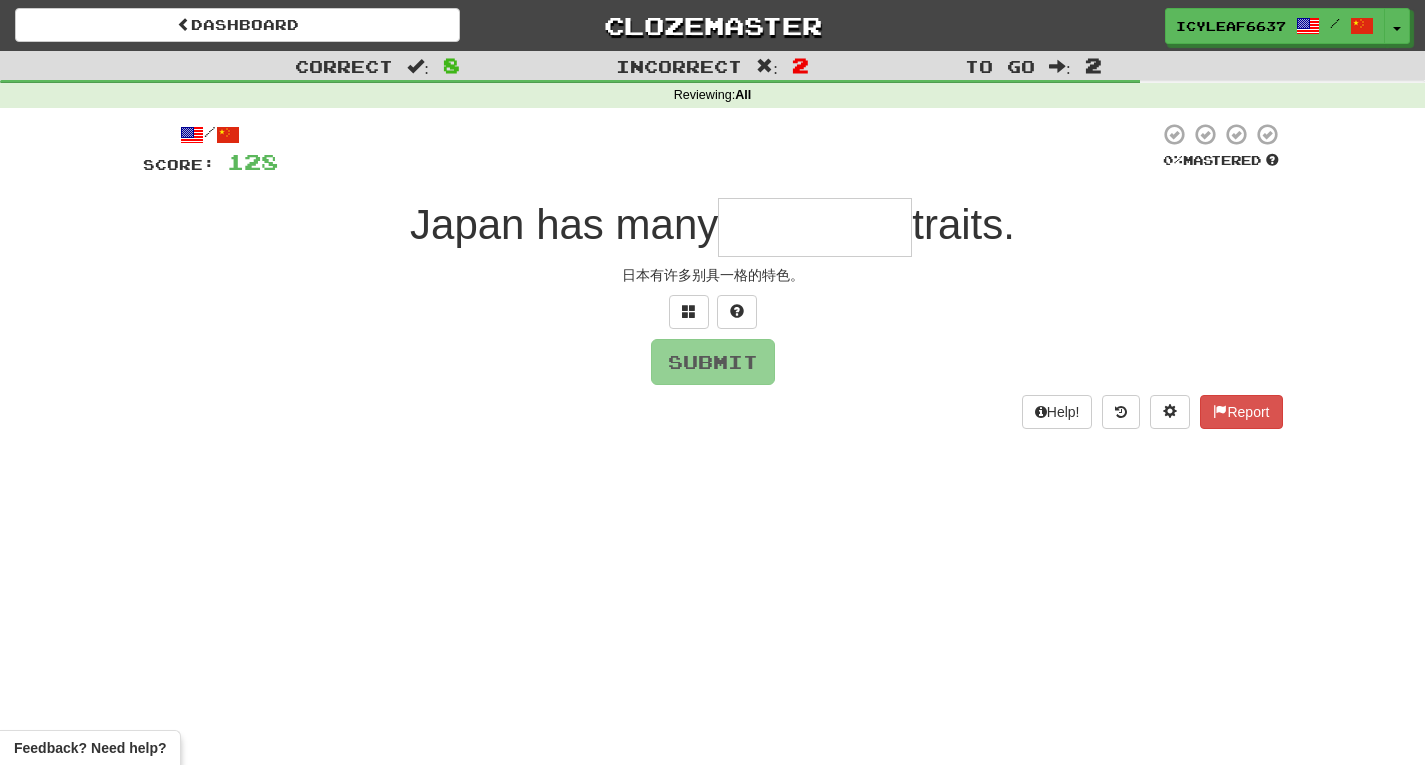 type on "*" 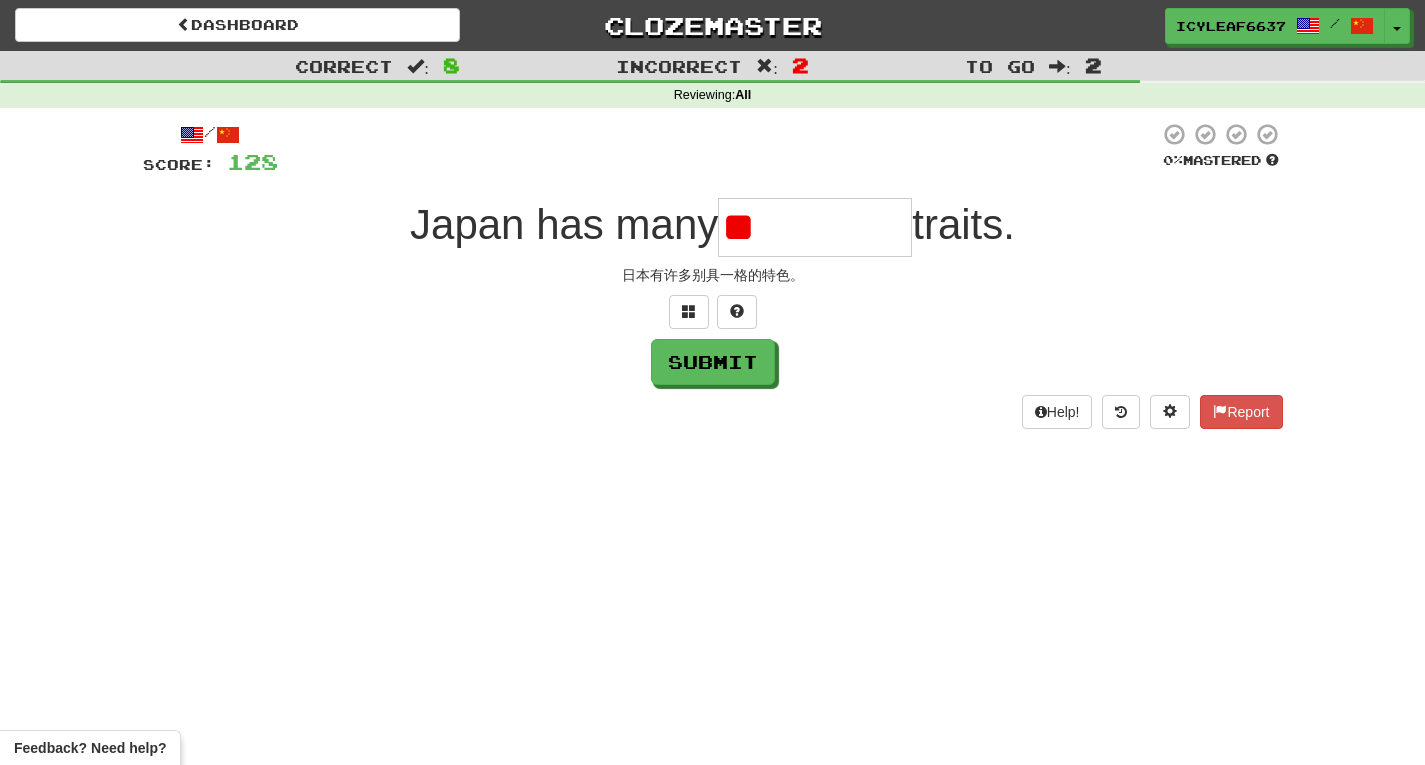 type on "*" 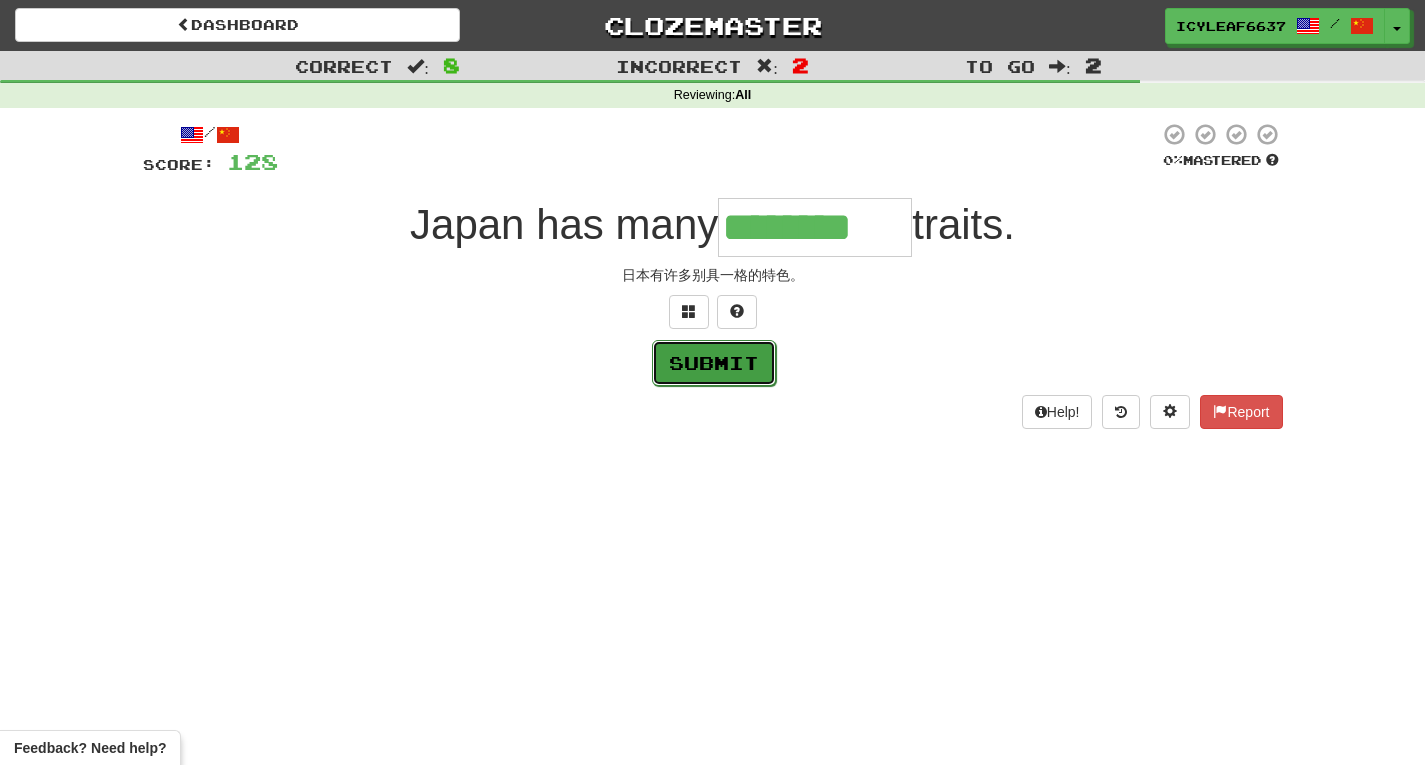 click on "Submit" at bounding box center (714, 363) 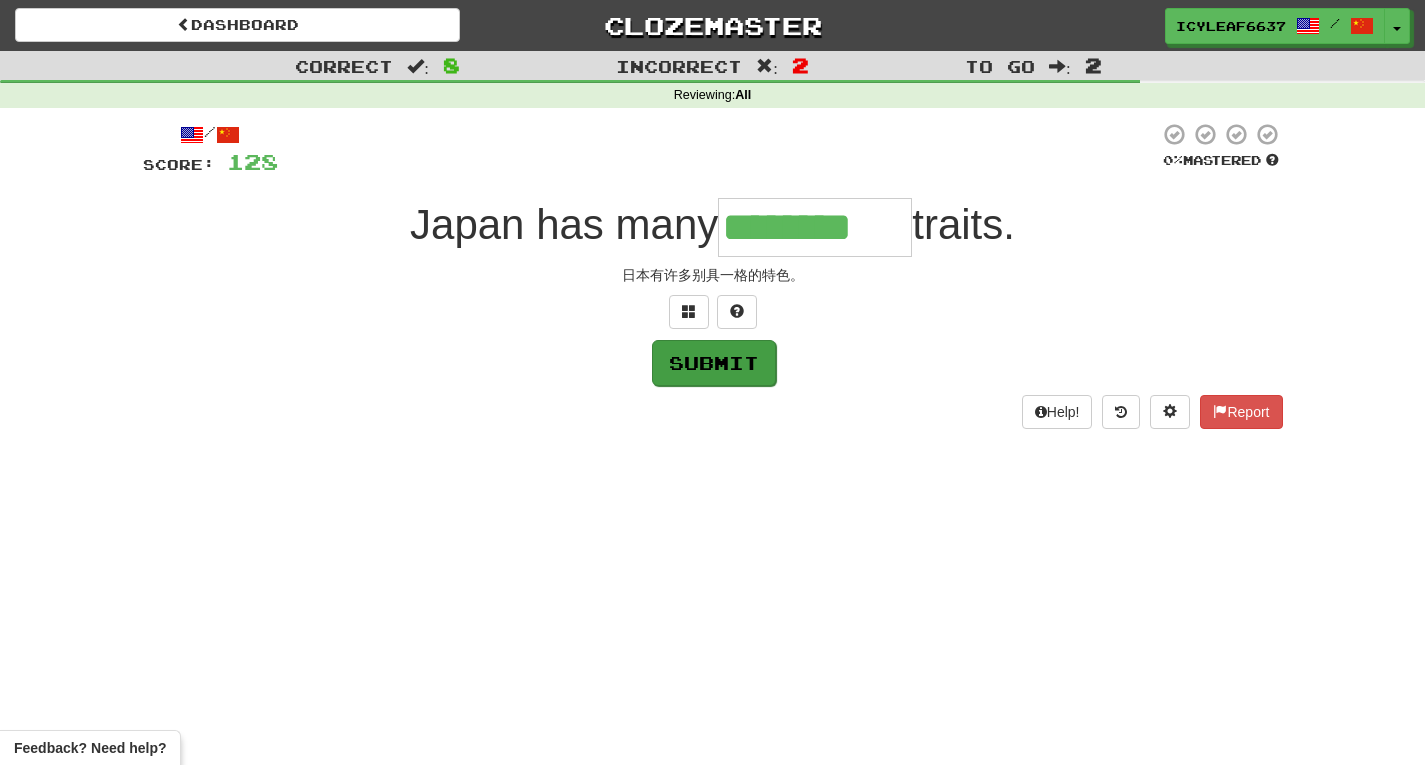 type on "**********" 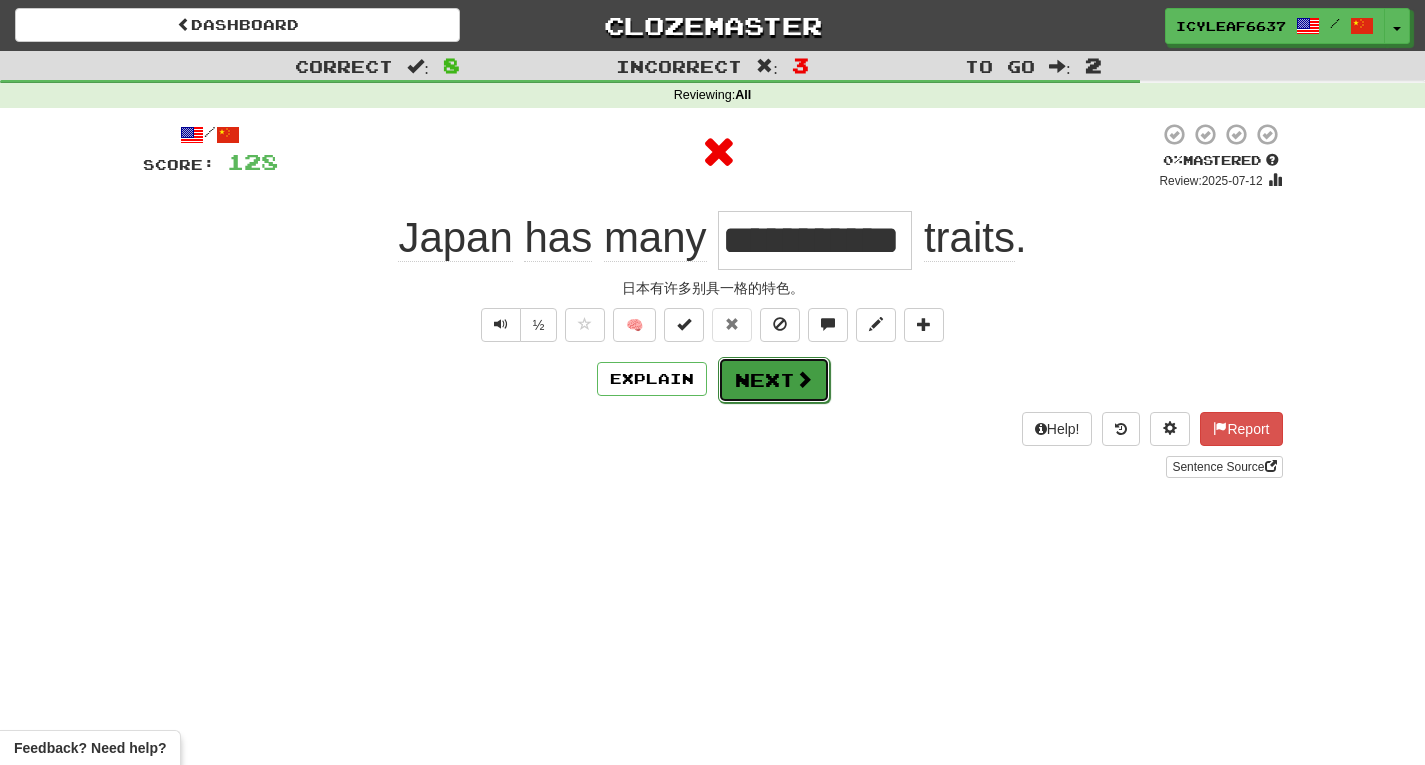 click on "Next" at bounding box center [774, 380] 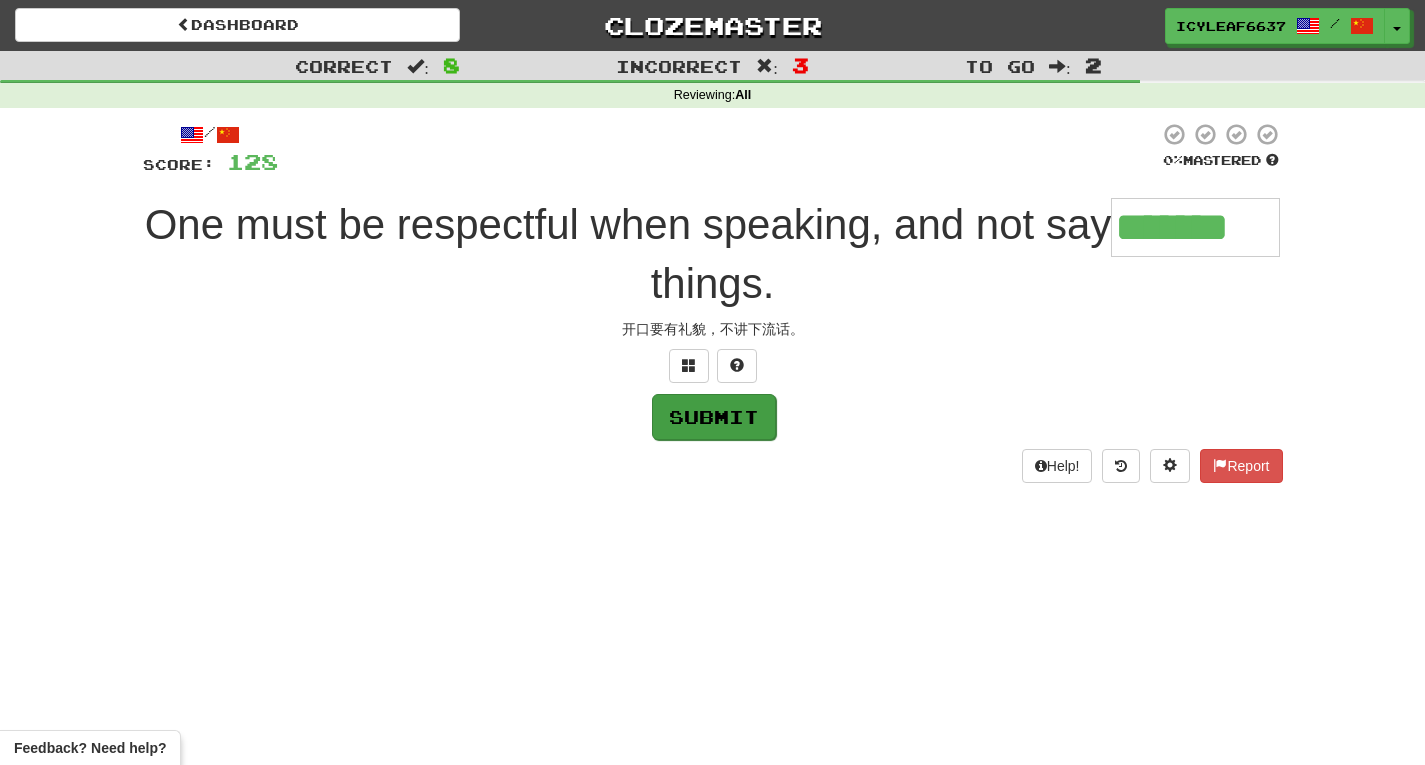 type on "*******" 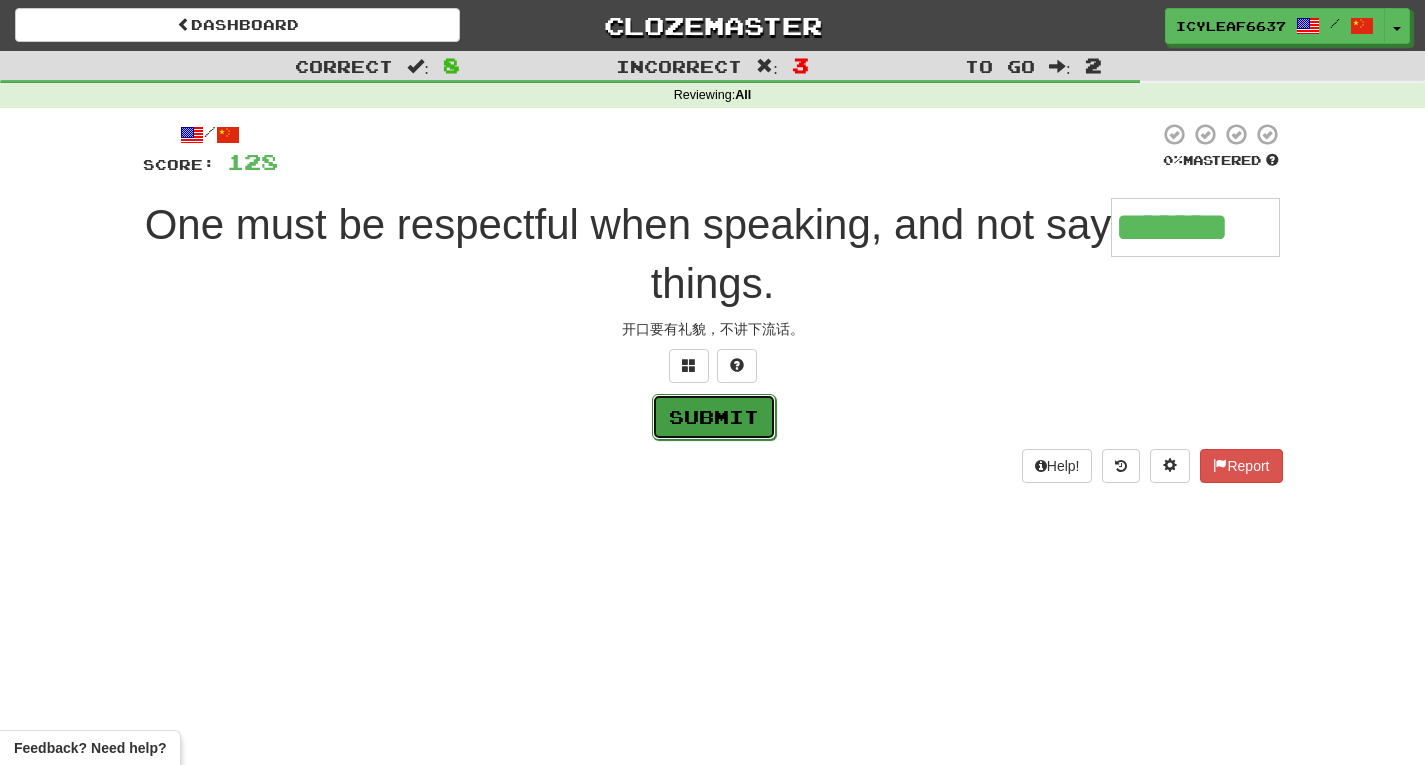 click on "Submit" at bounding box center (714, 417) 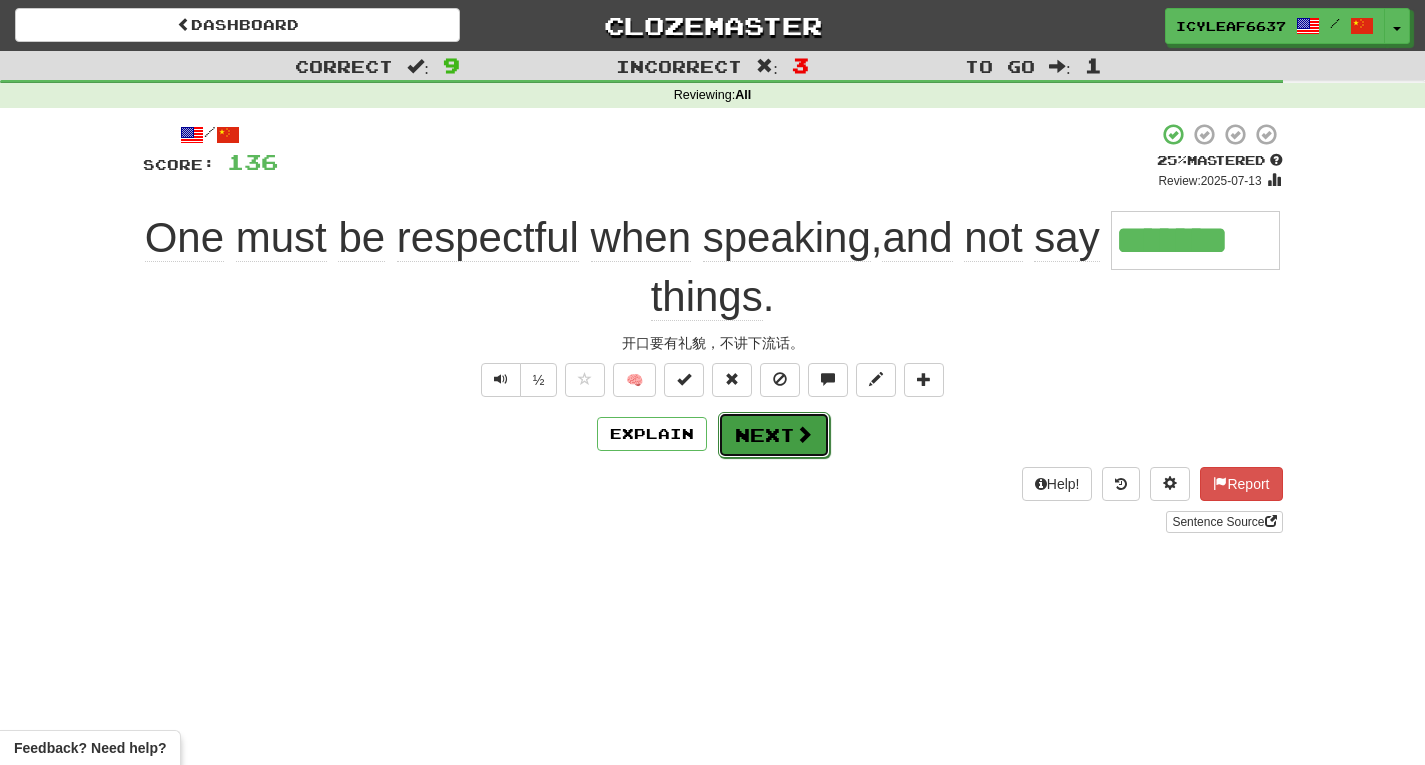 click on "Next" at bounding box center [774, 435] 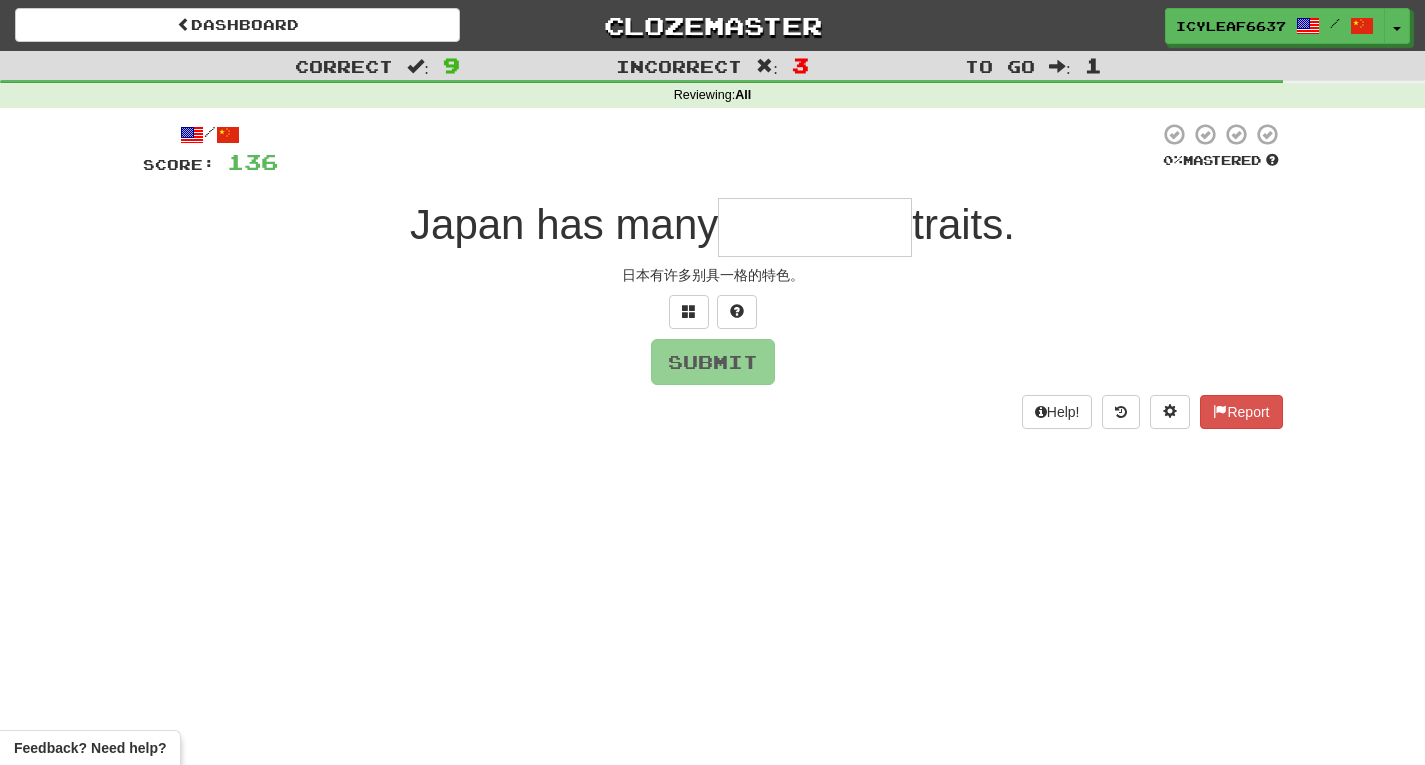 click at bounding box center (815, 227) 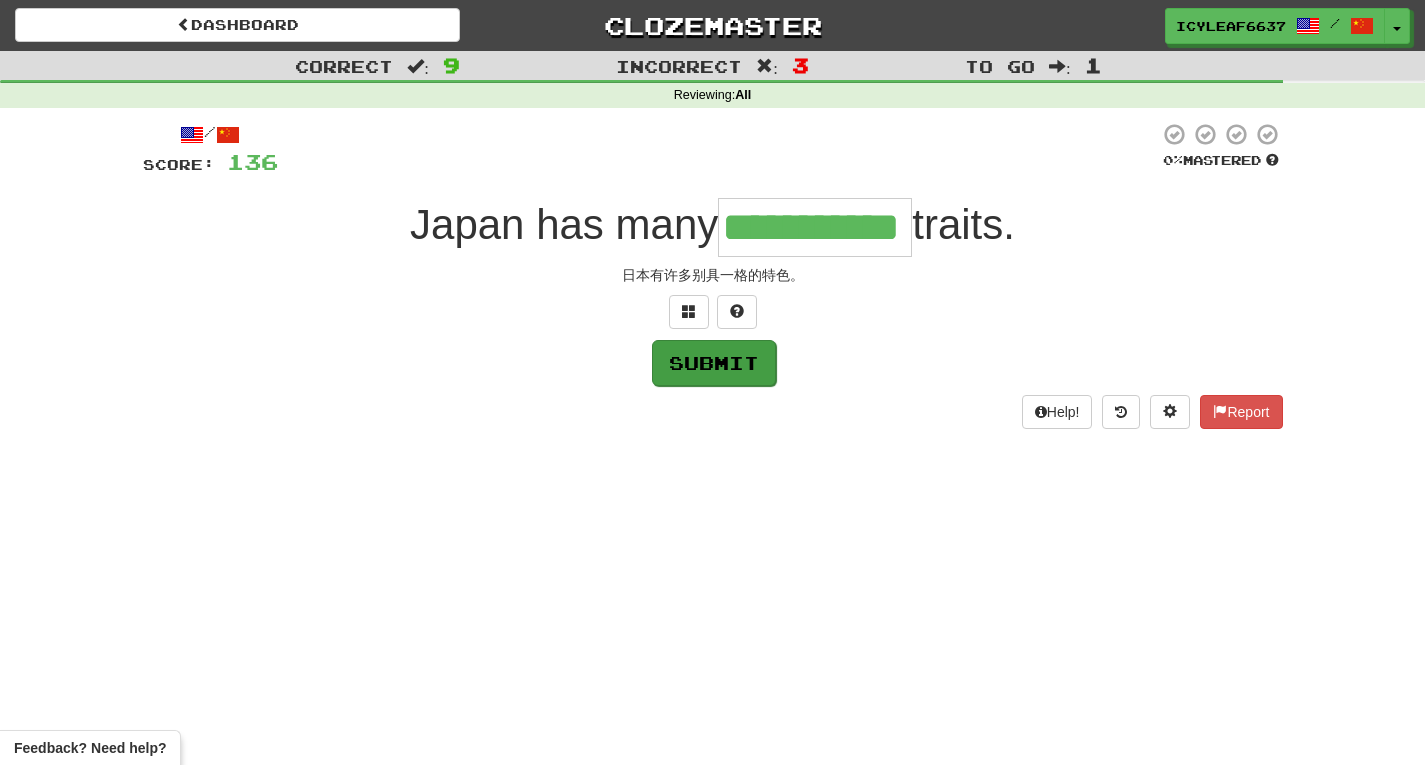 type on "**********" 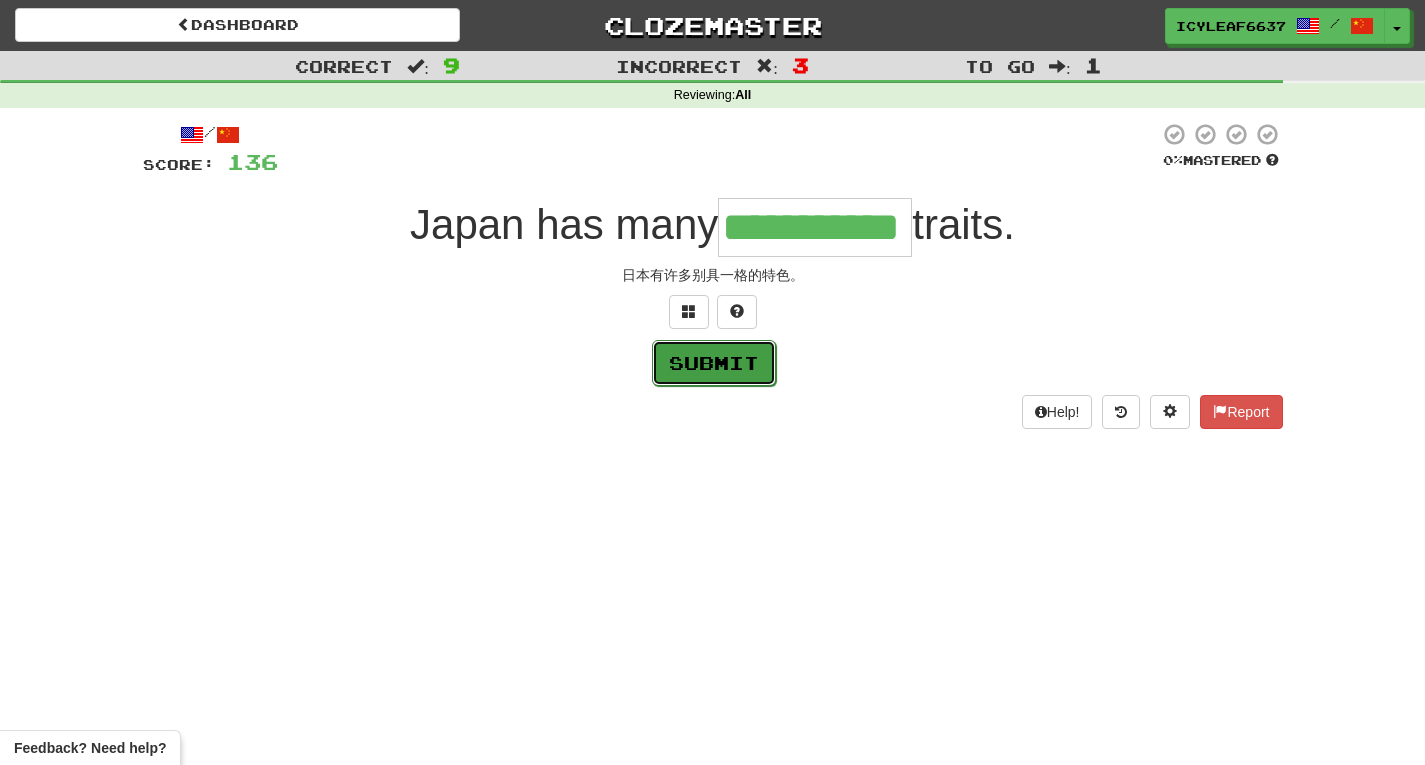 click on "Submit" at bounding box center (714, 363) 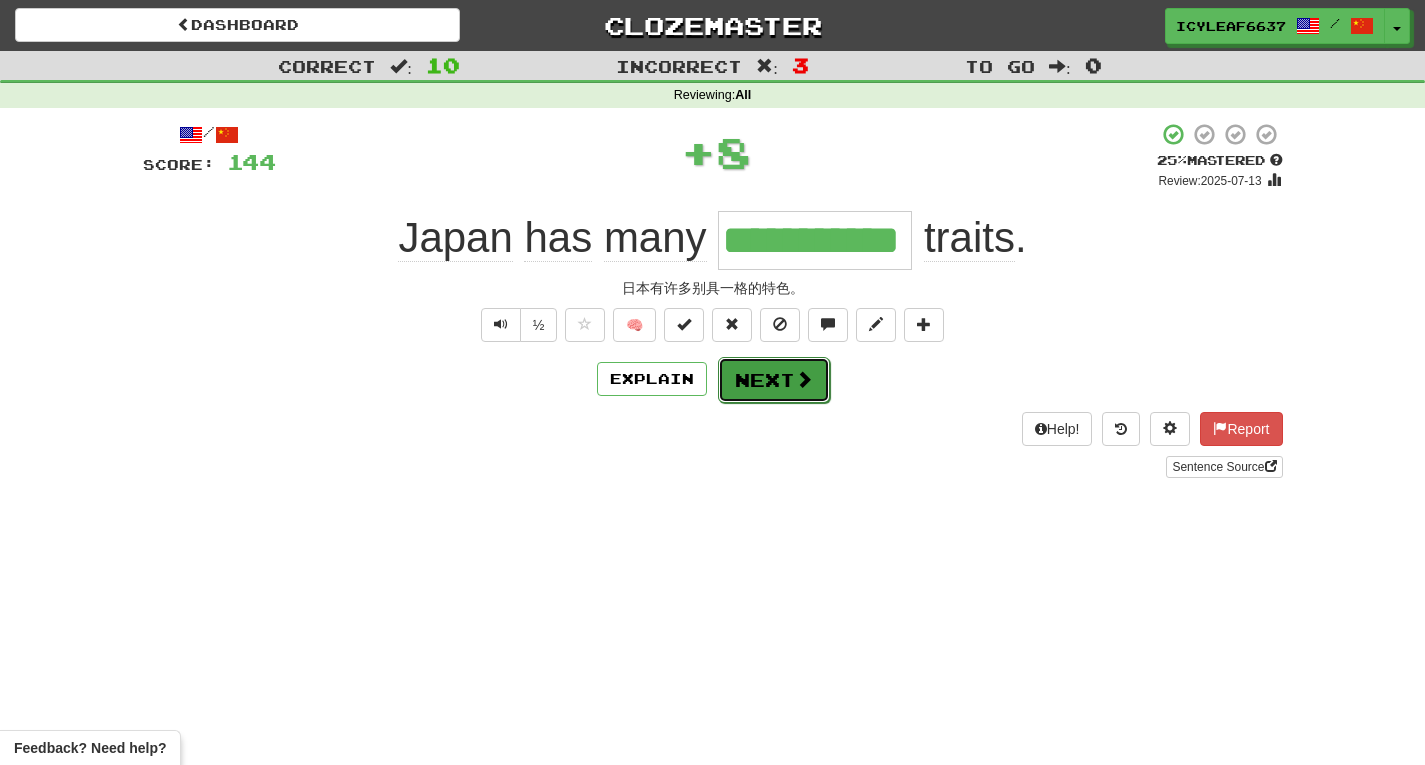click on "Next" at bounding box center (774, 380) 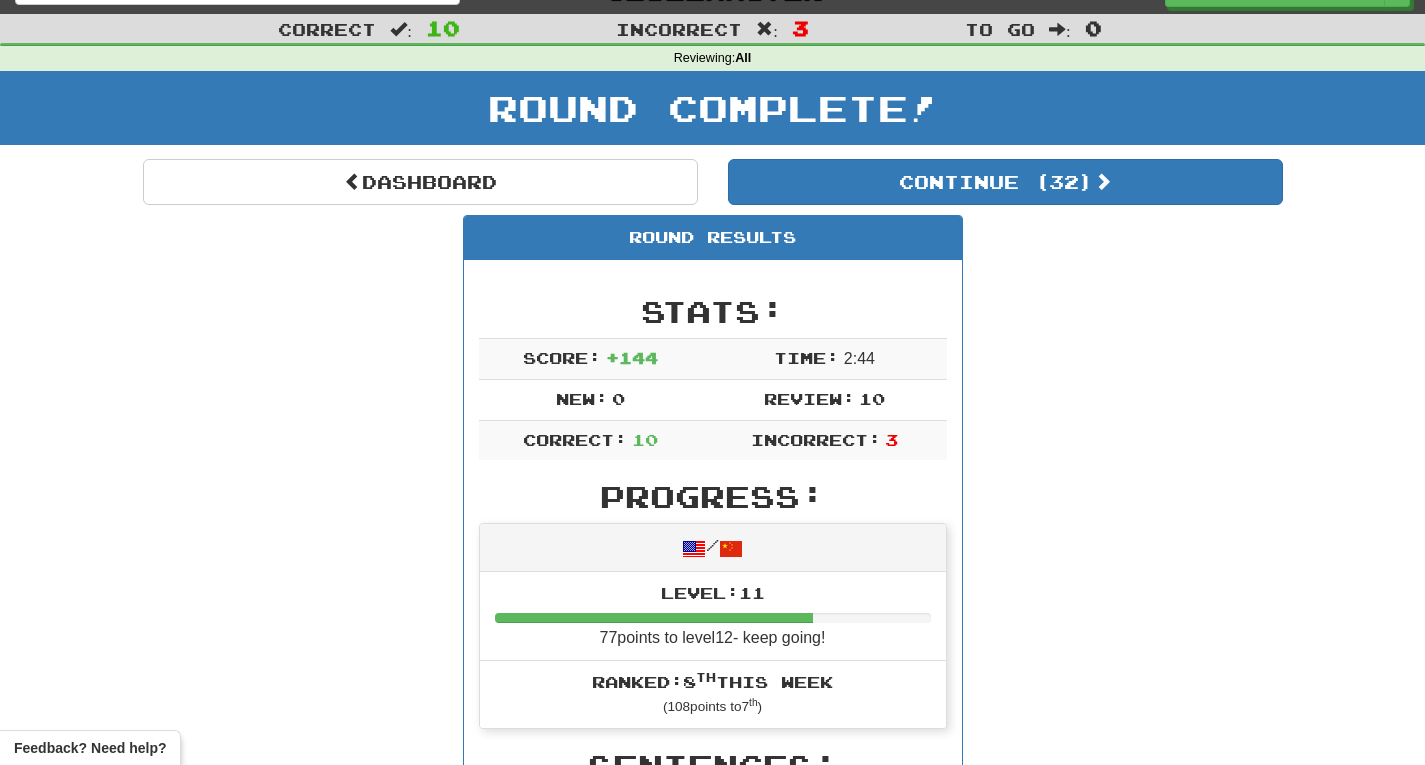 scroll, scrollTop: 0, scrollLeft: 0, axis: both 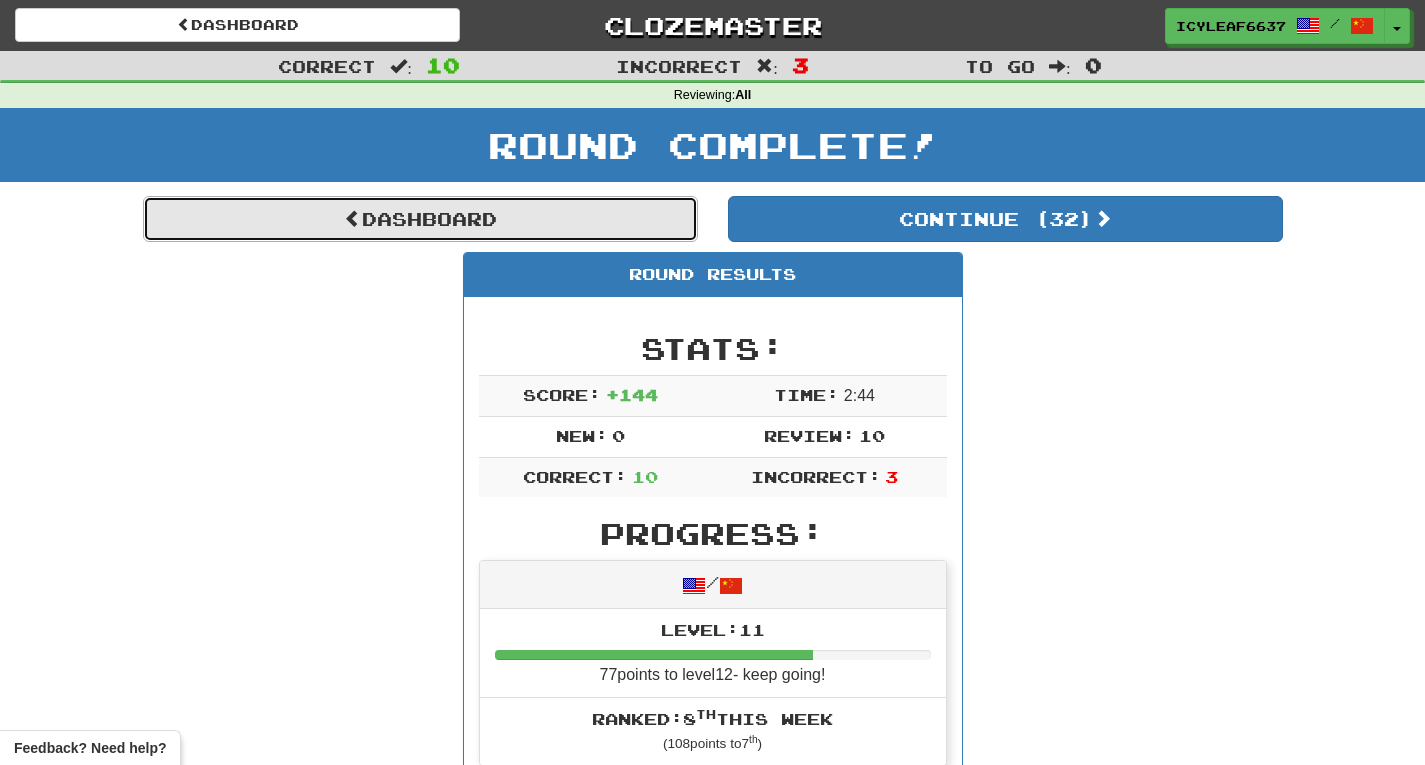 click on "Dashboard" at bounding box center [420, 219] 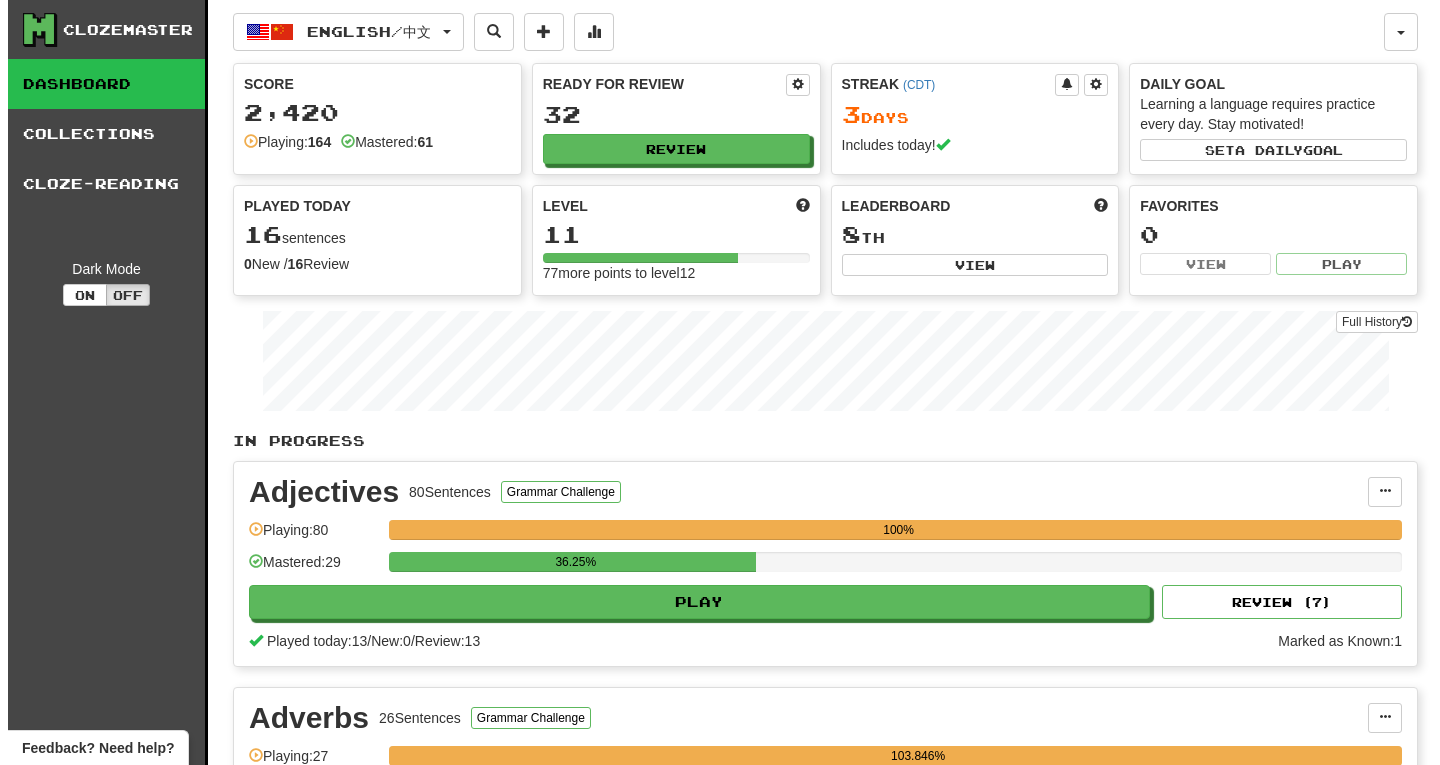 scroll, scrollTop: 0, scrollLeft: 0, axis: both 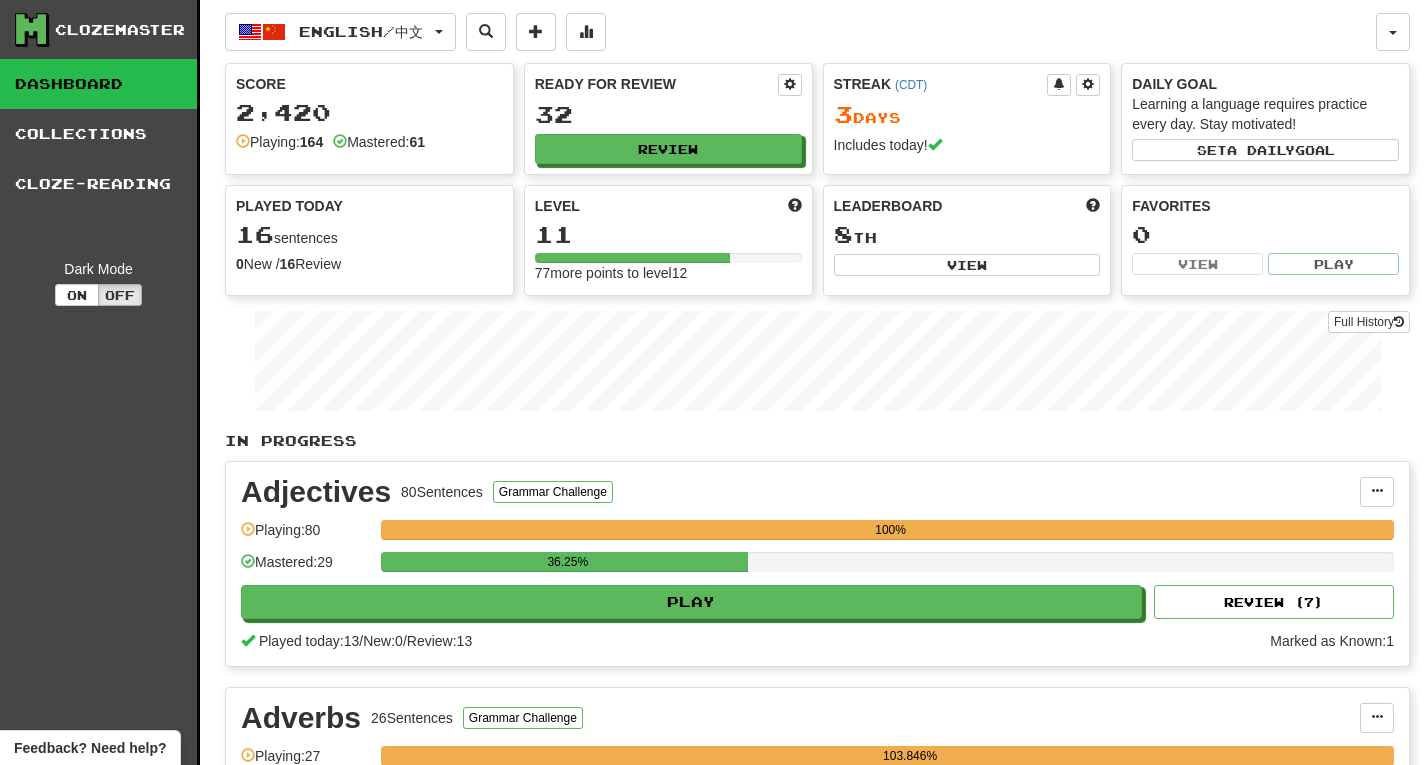 click on "Leaderboard 8 th View" at bounding box center (967, 236) 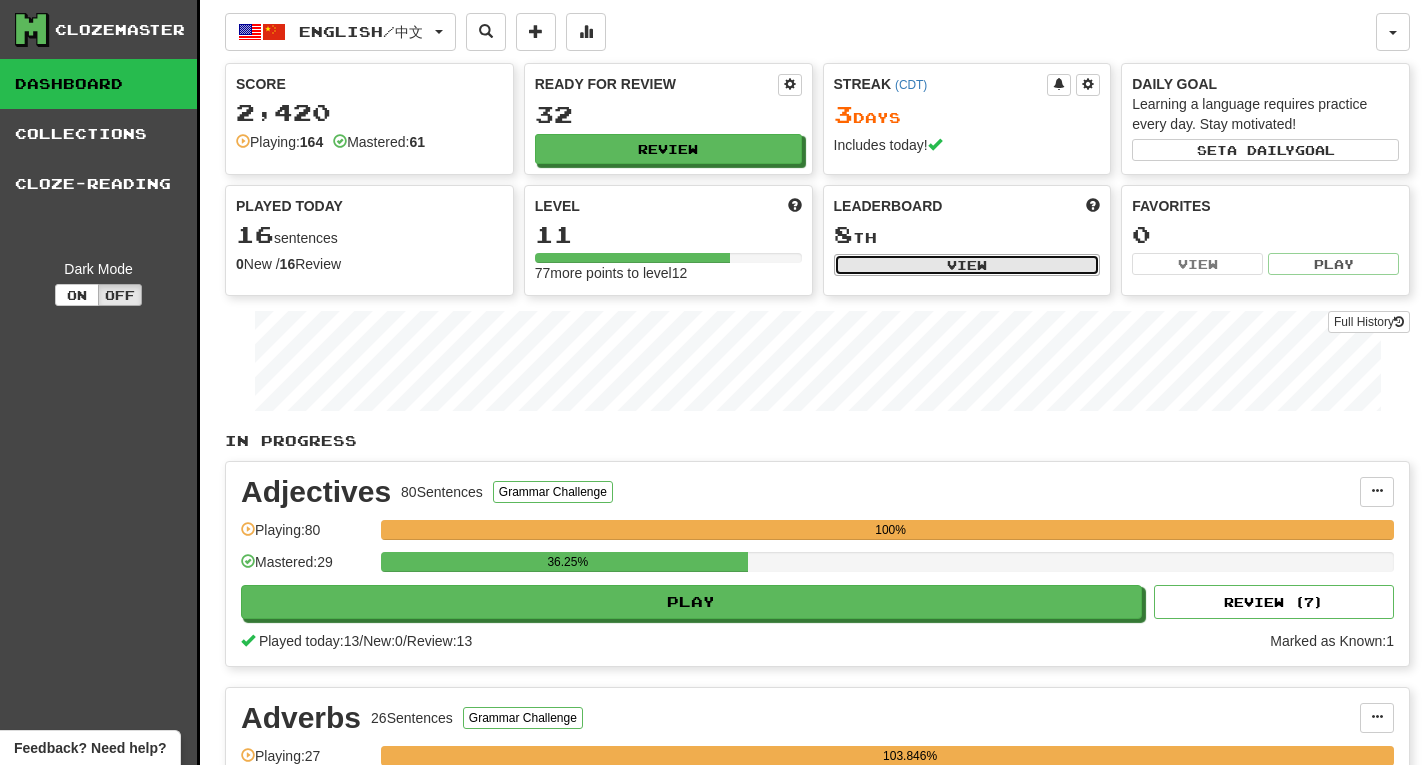click on "View" at bounding box center (967, 265) 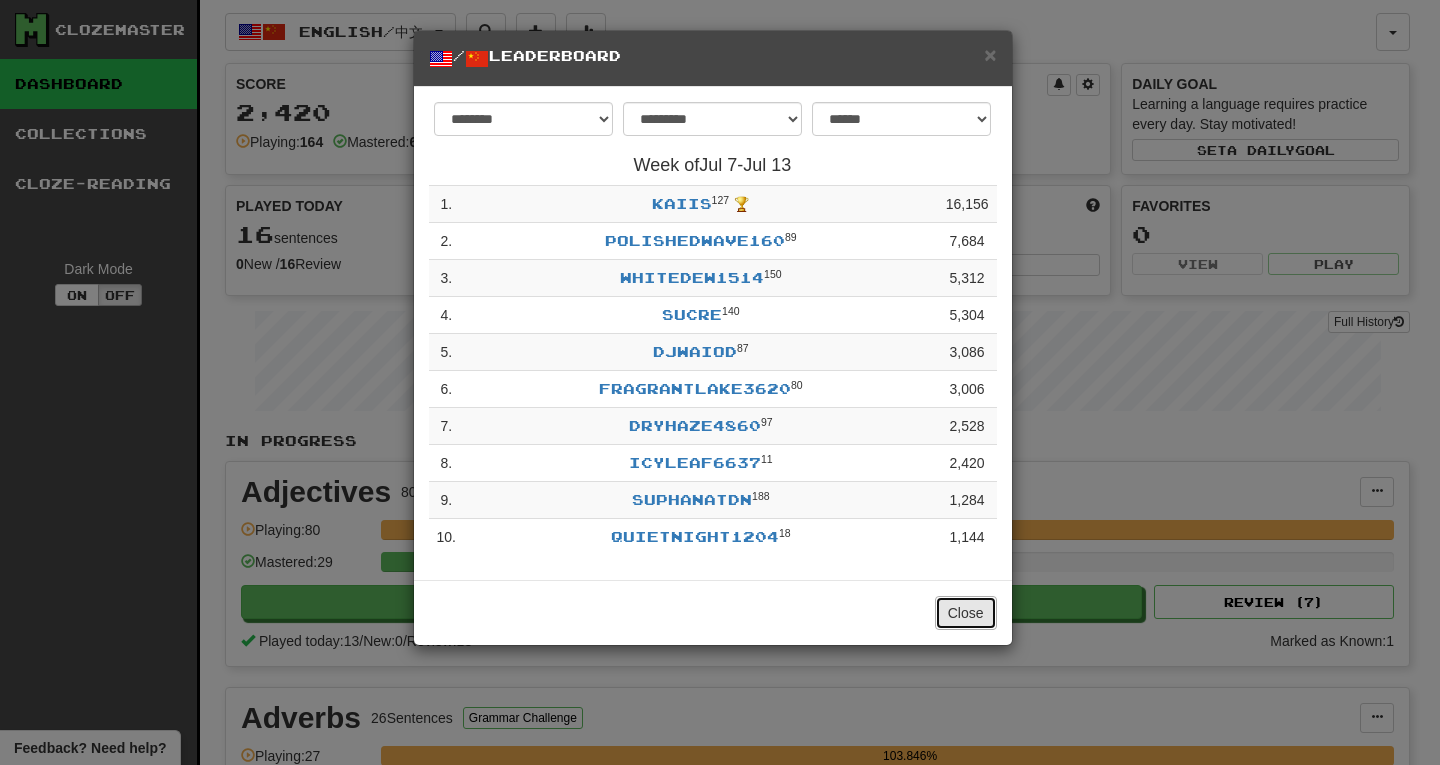 click on "Close" at bounding box center (966, 613) 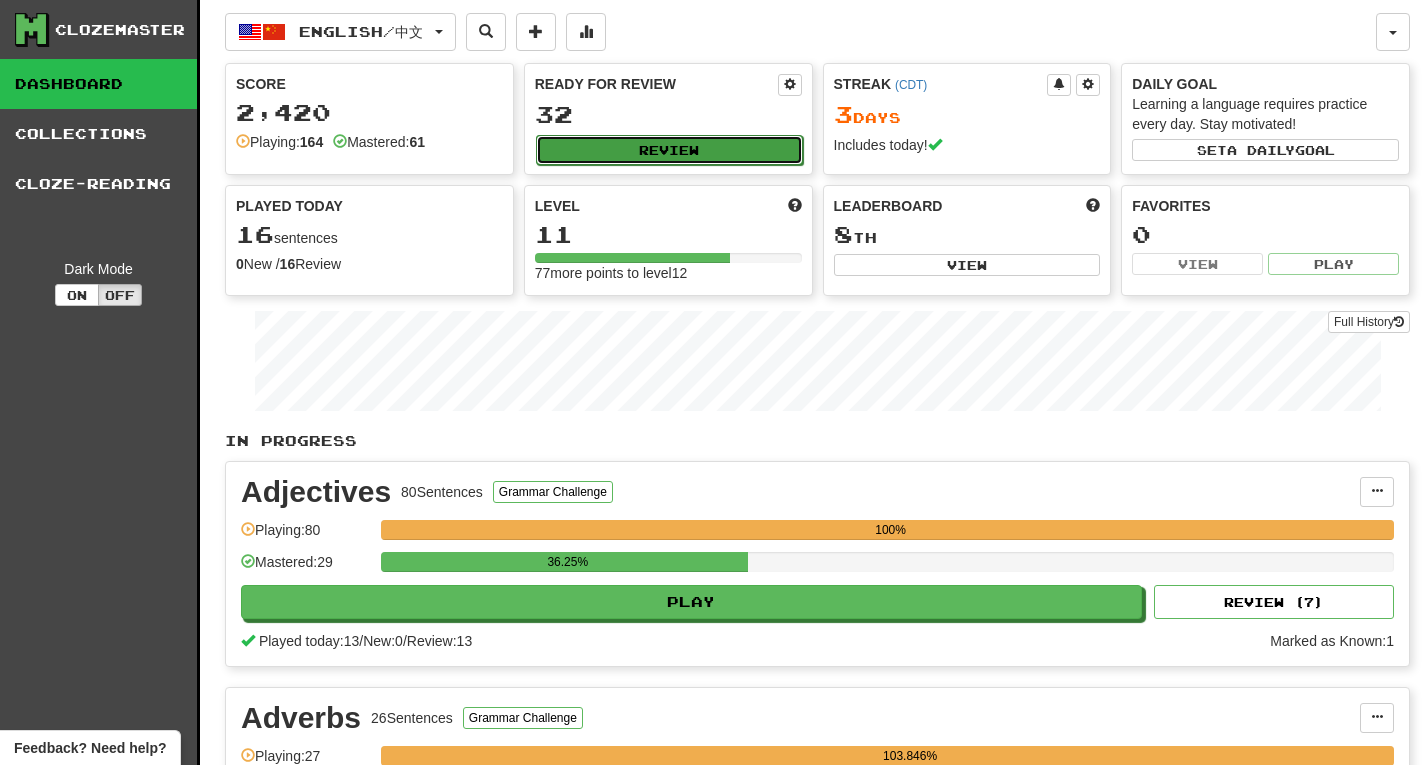 click on "Review" at bounding box center (669, 150) 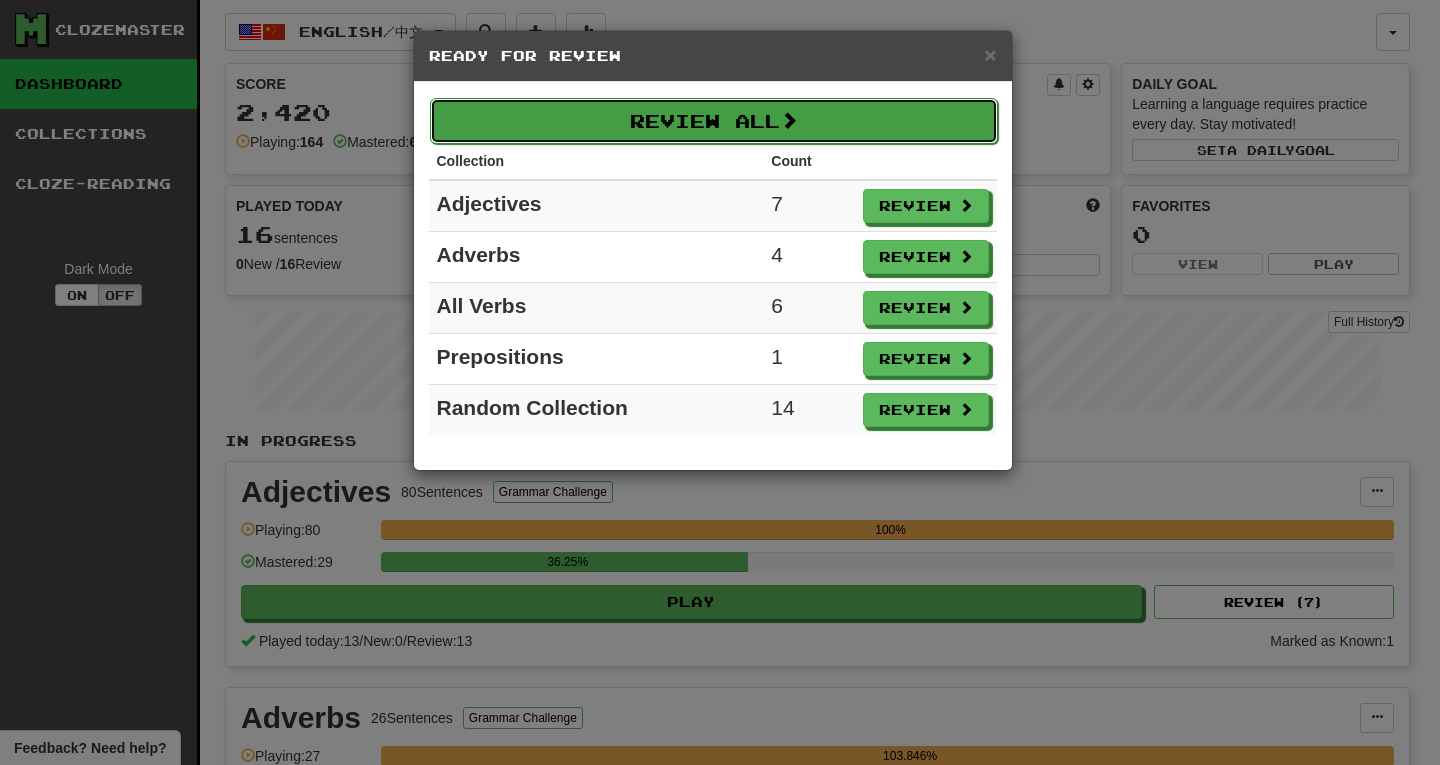 click on "Review All" at bounding box center (714, 121) 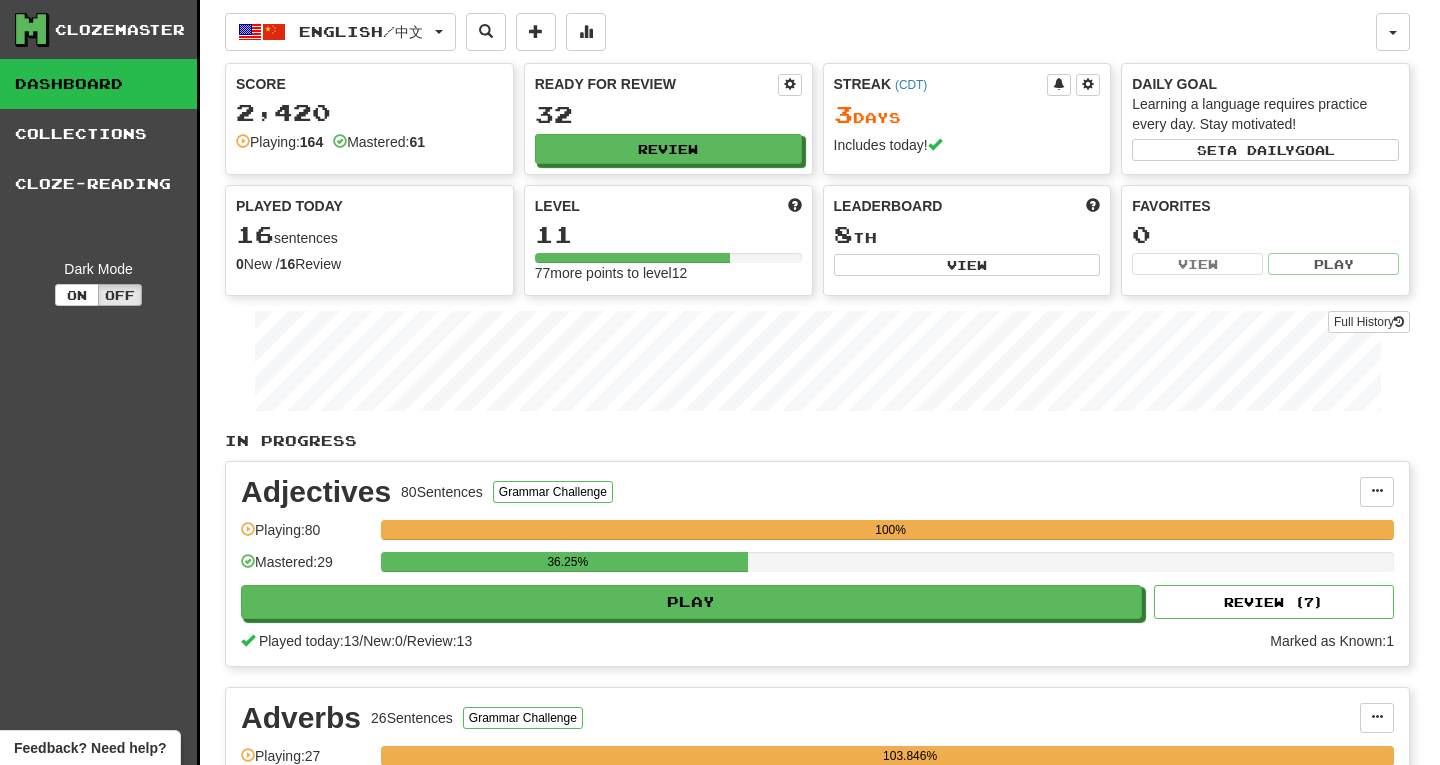select on "**" 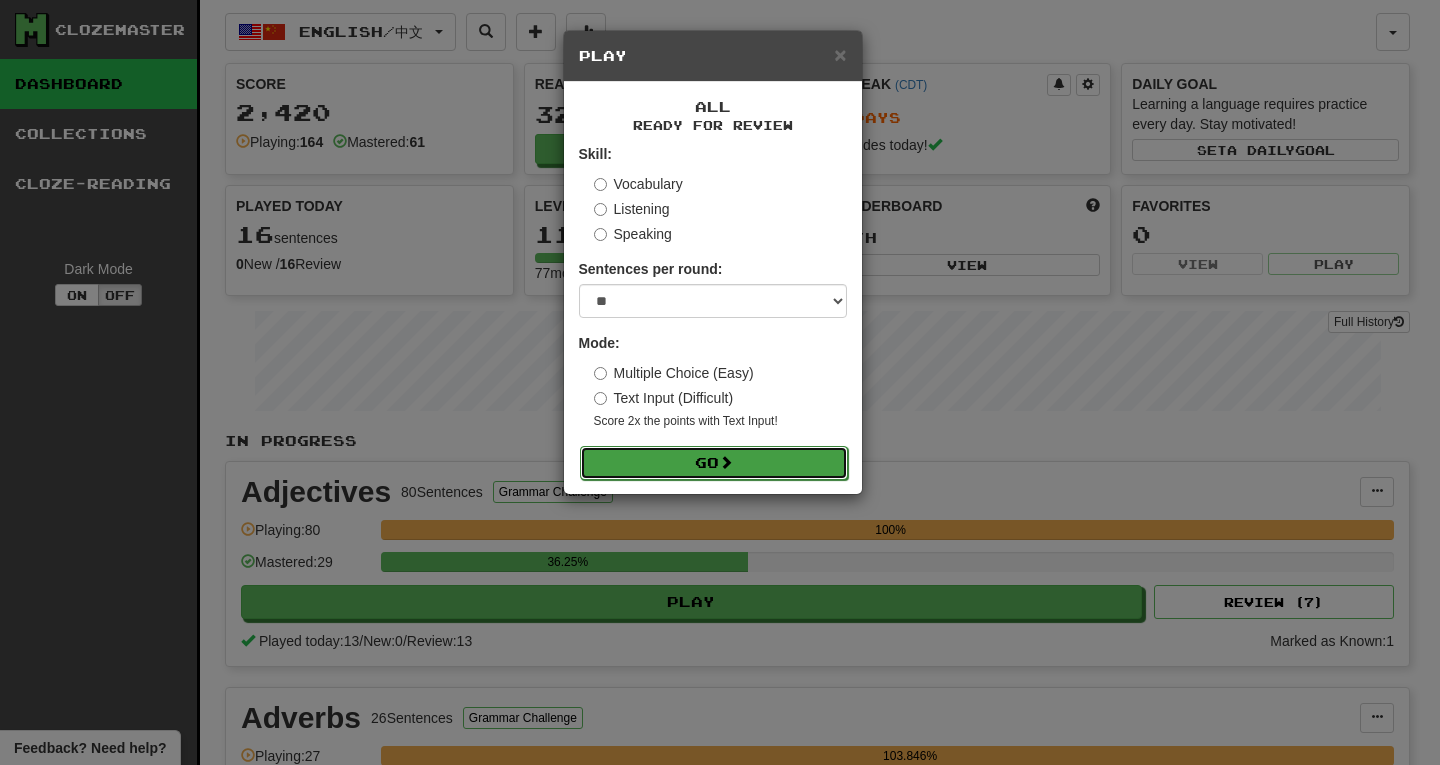 click on "Go" at bounding box center [714, 463] 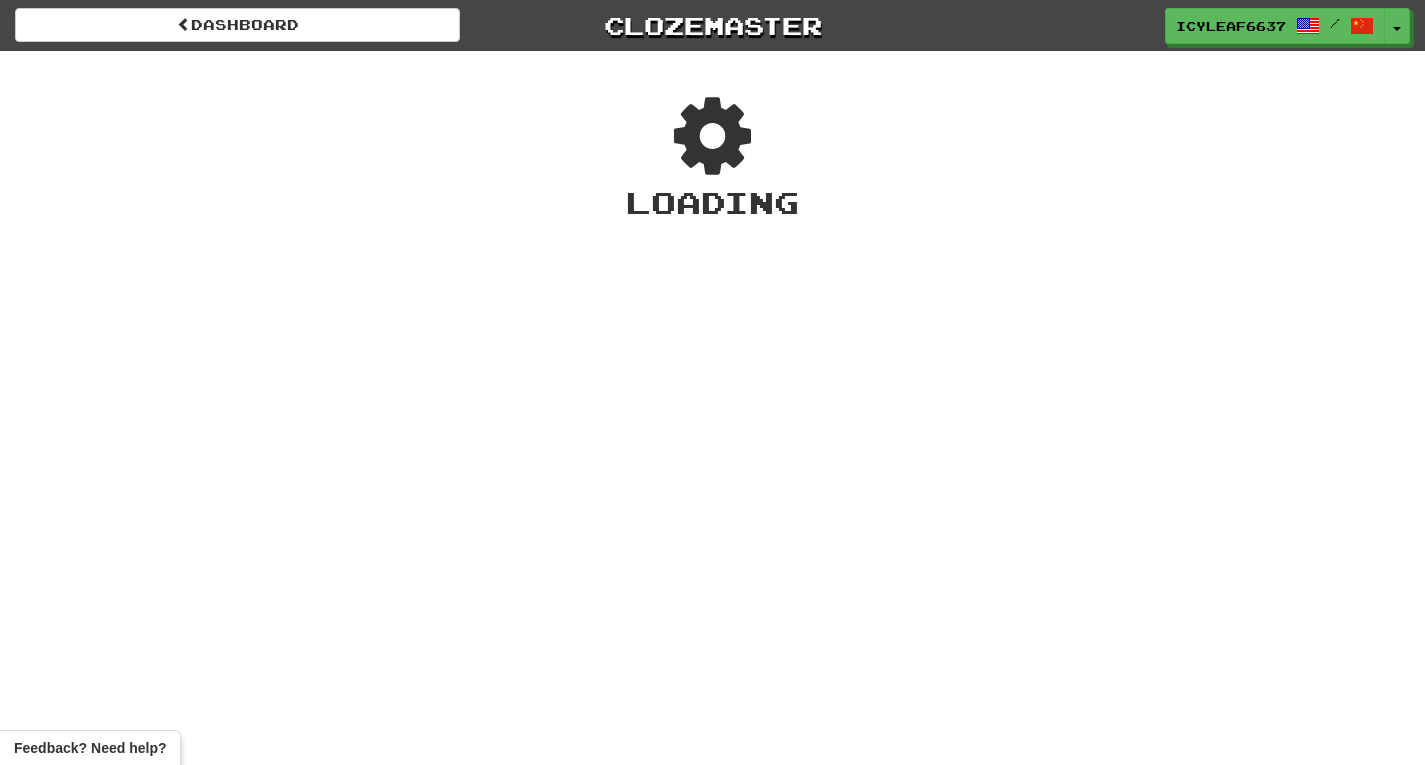 scroll, scrollTop: 0, scrollLeft: 0, axis: both 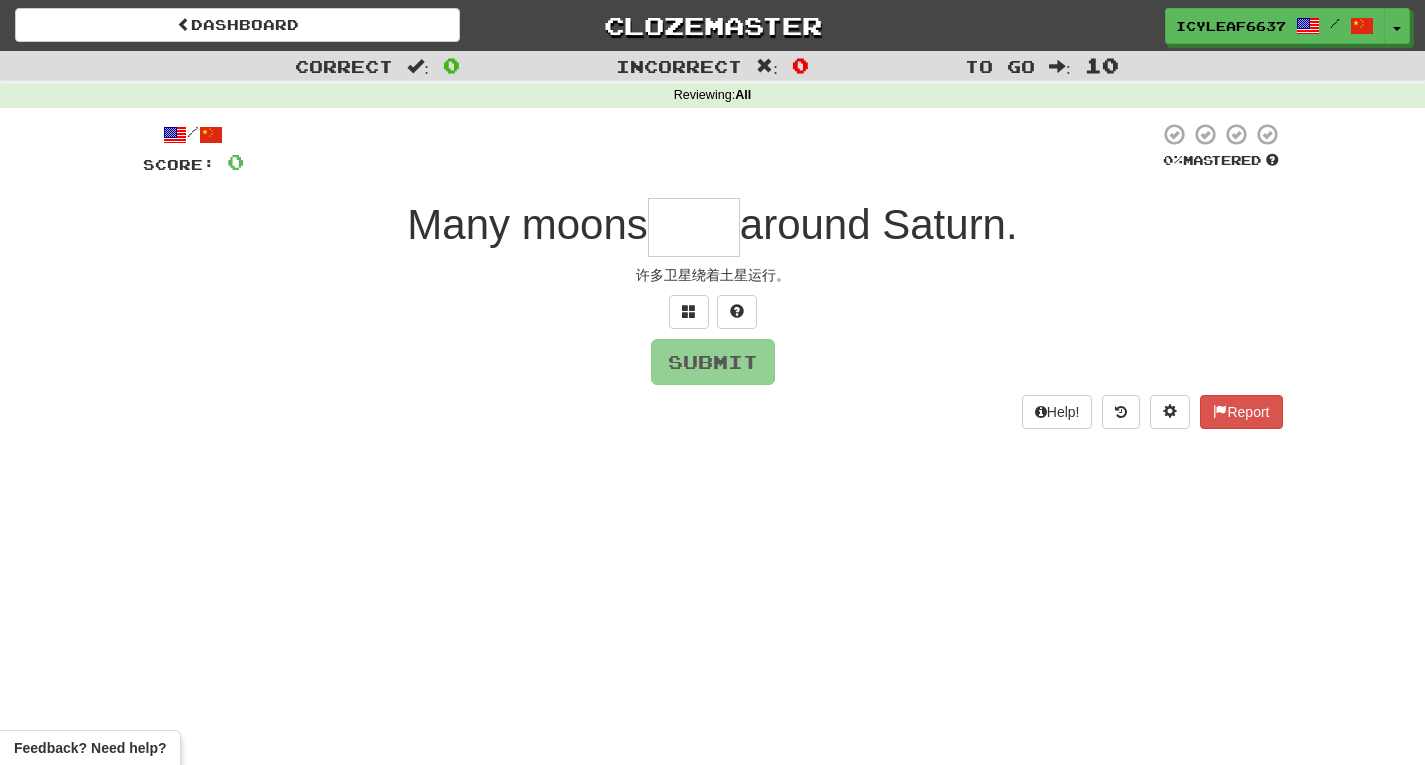 click at bounding box center (694, 227) 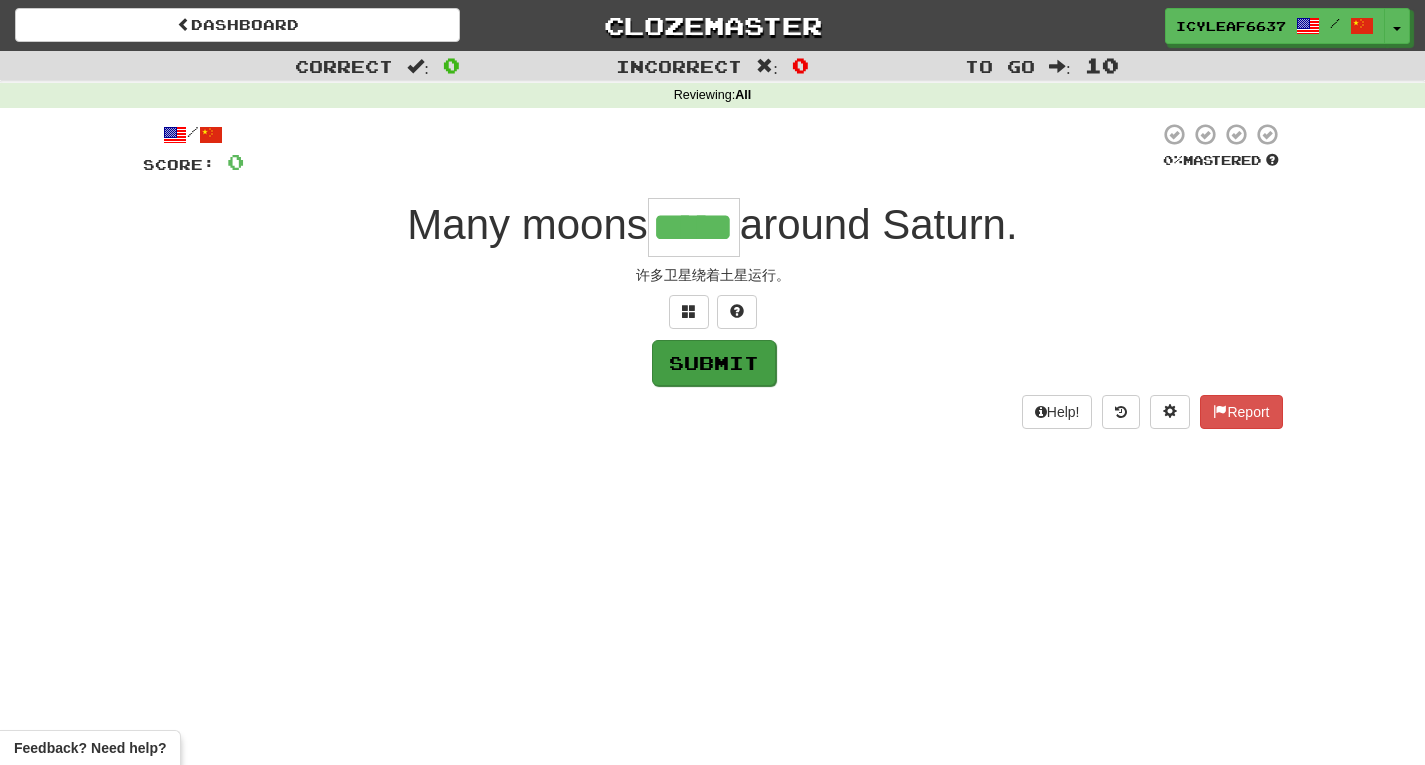 type on "*****" 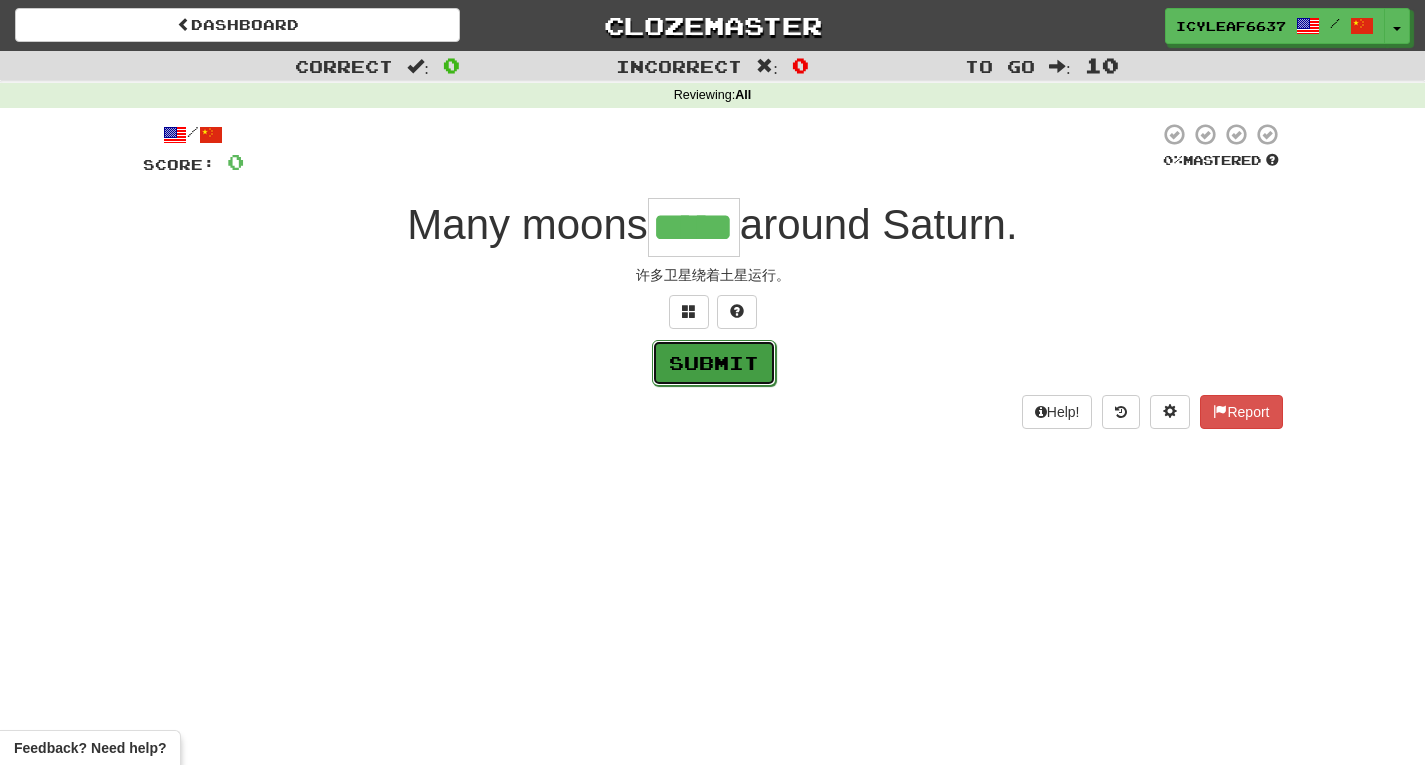 click on "Submit" at bounding box center [714, 363] 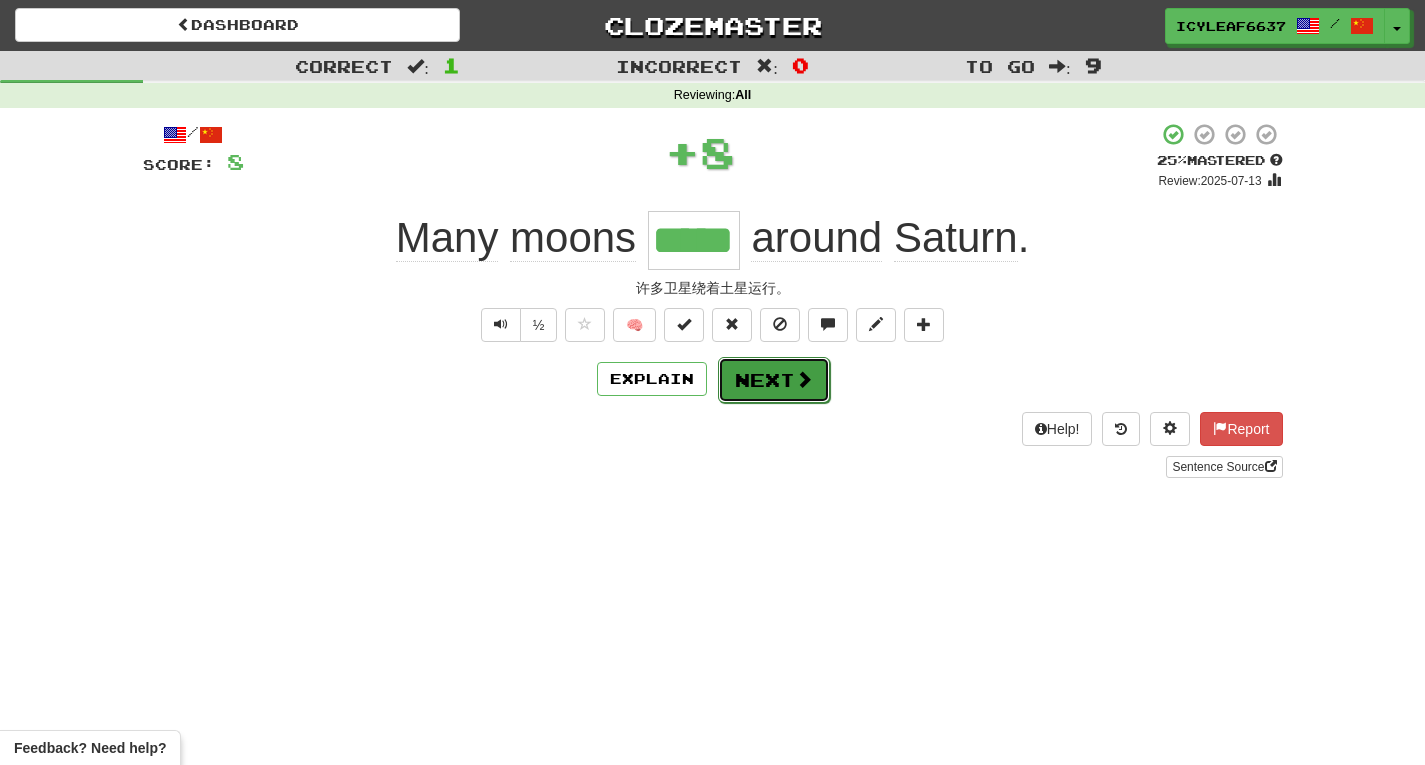 click on "Next" at bounding box center (774, 380) 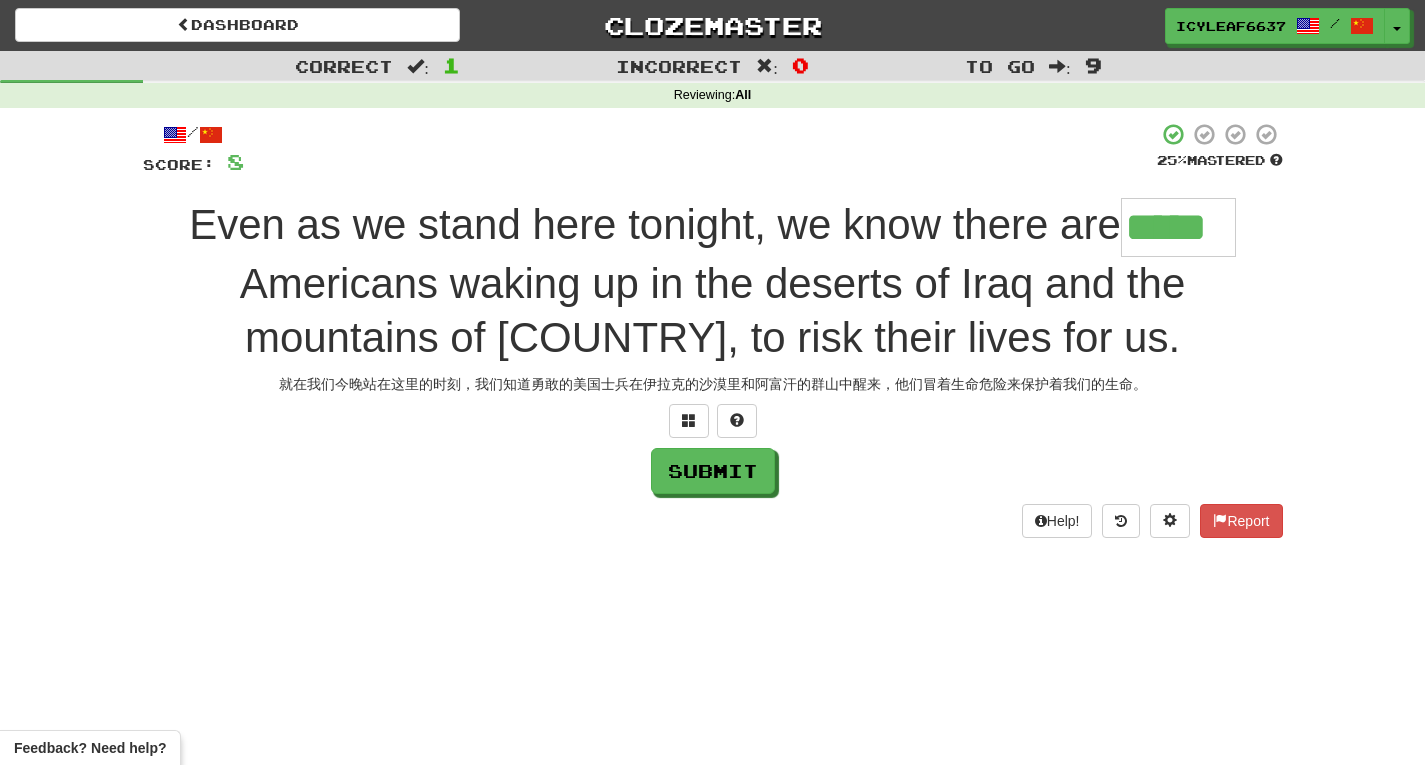 type on "*****" 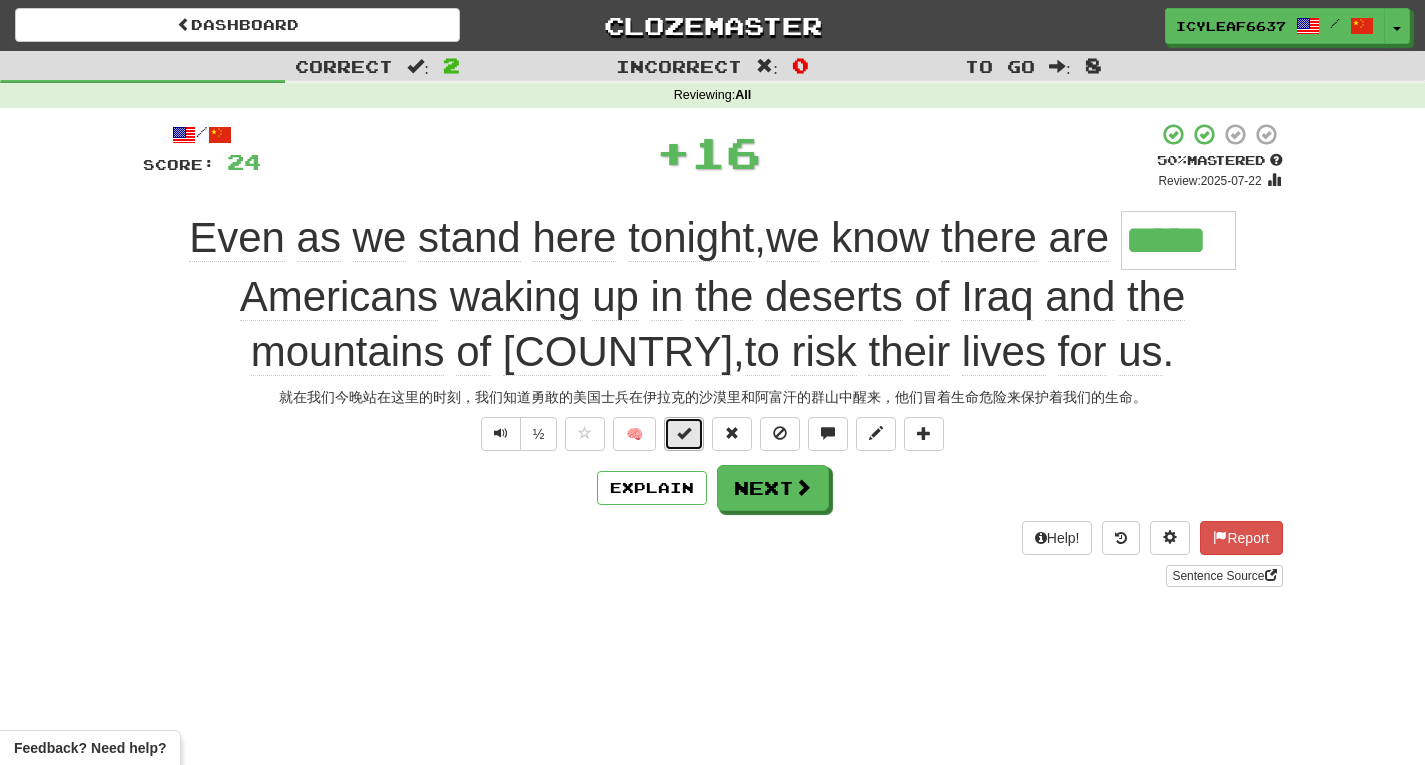 click at bounding box center (684, 434) 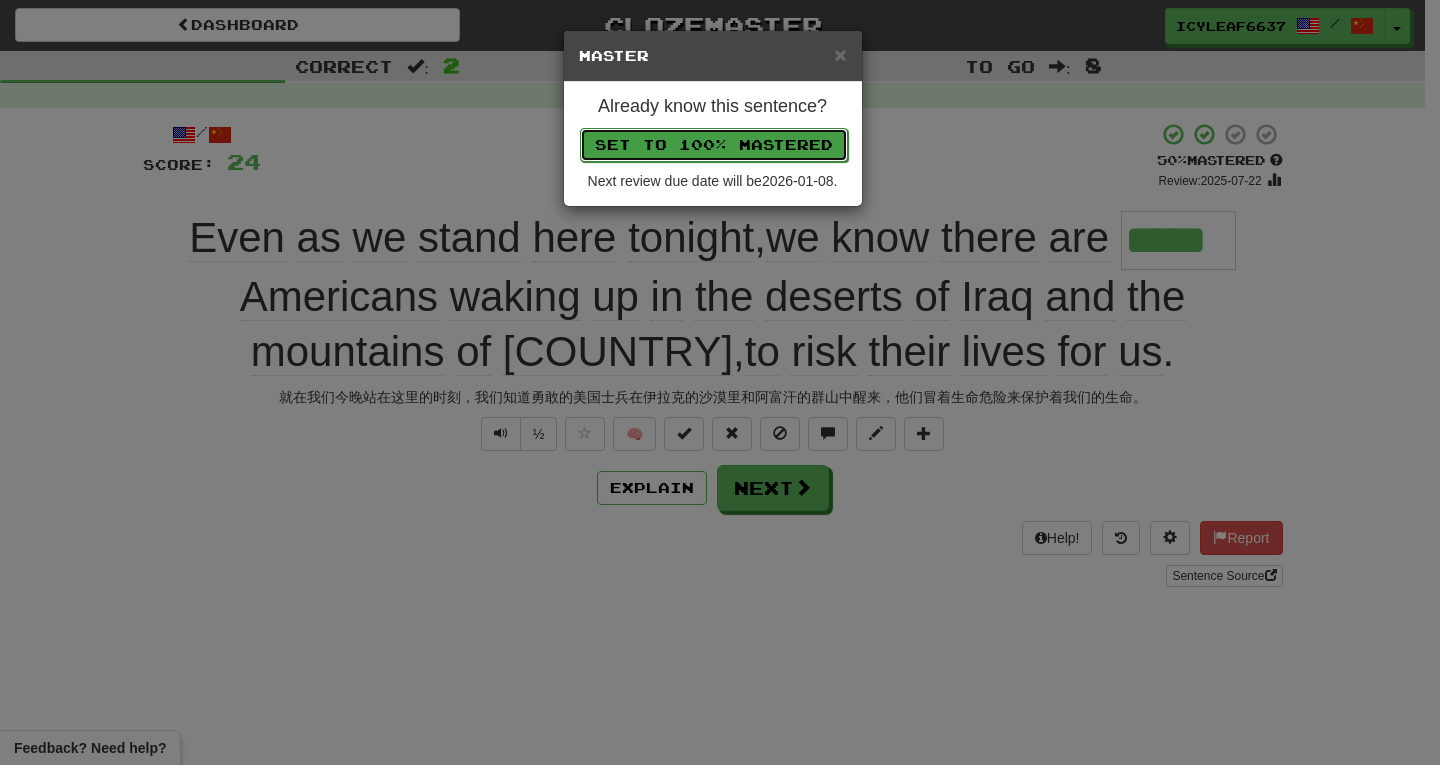 click on "Set to 100% Mastered" at bounding box center (714, 145) 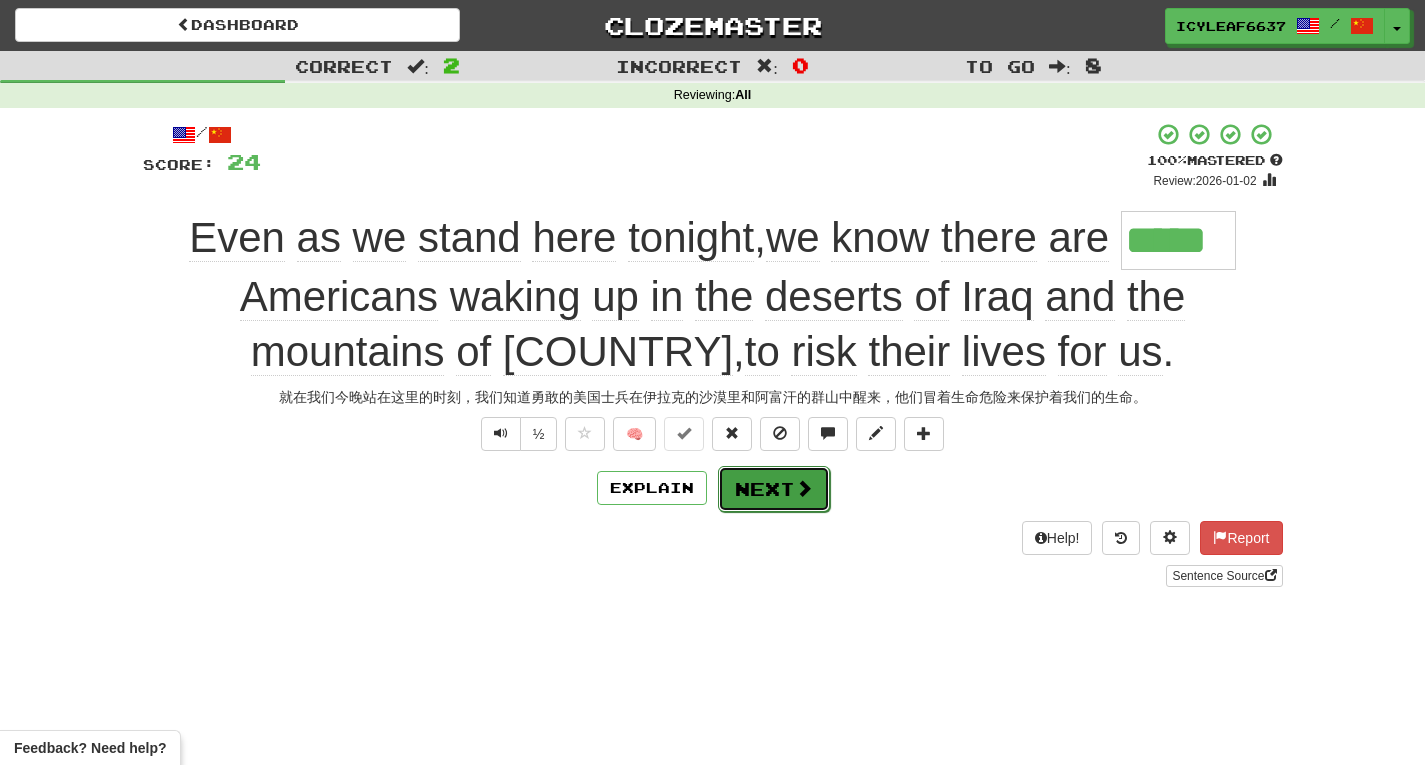click at bounding box center (804, 488) 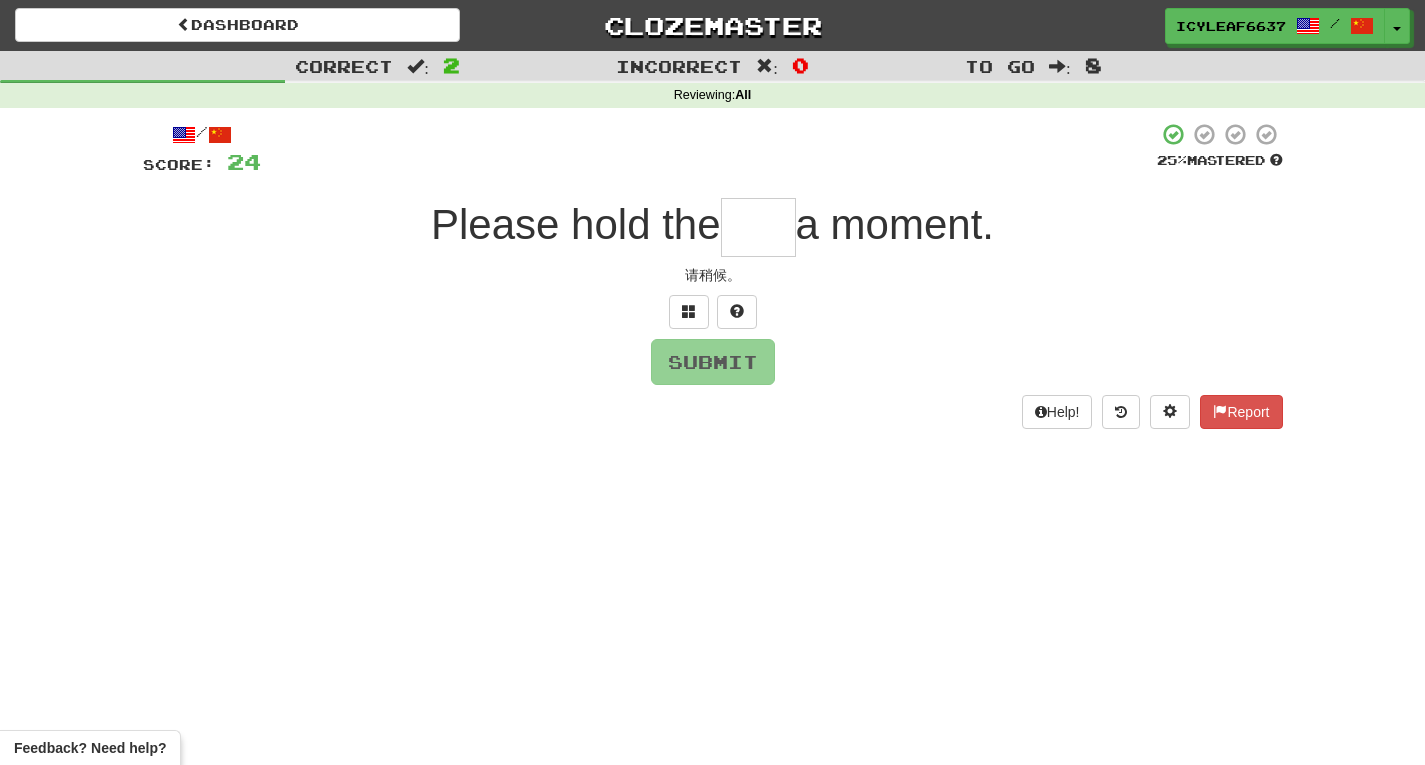 click at bounding box center [758, 227] 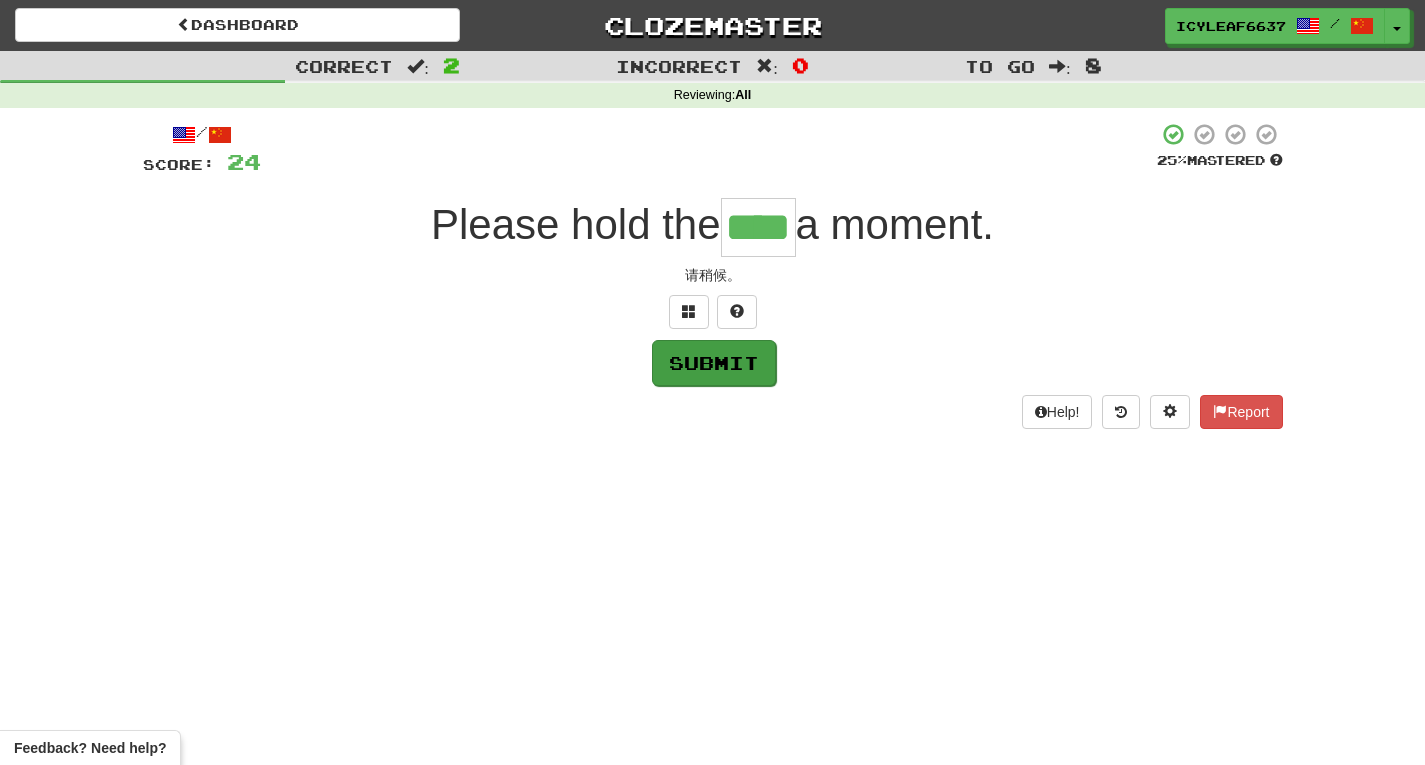 type on "****" 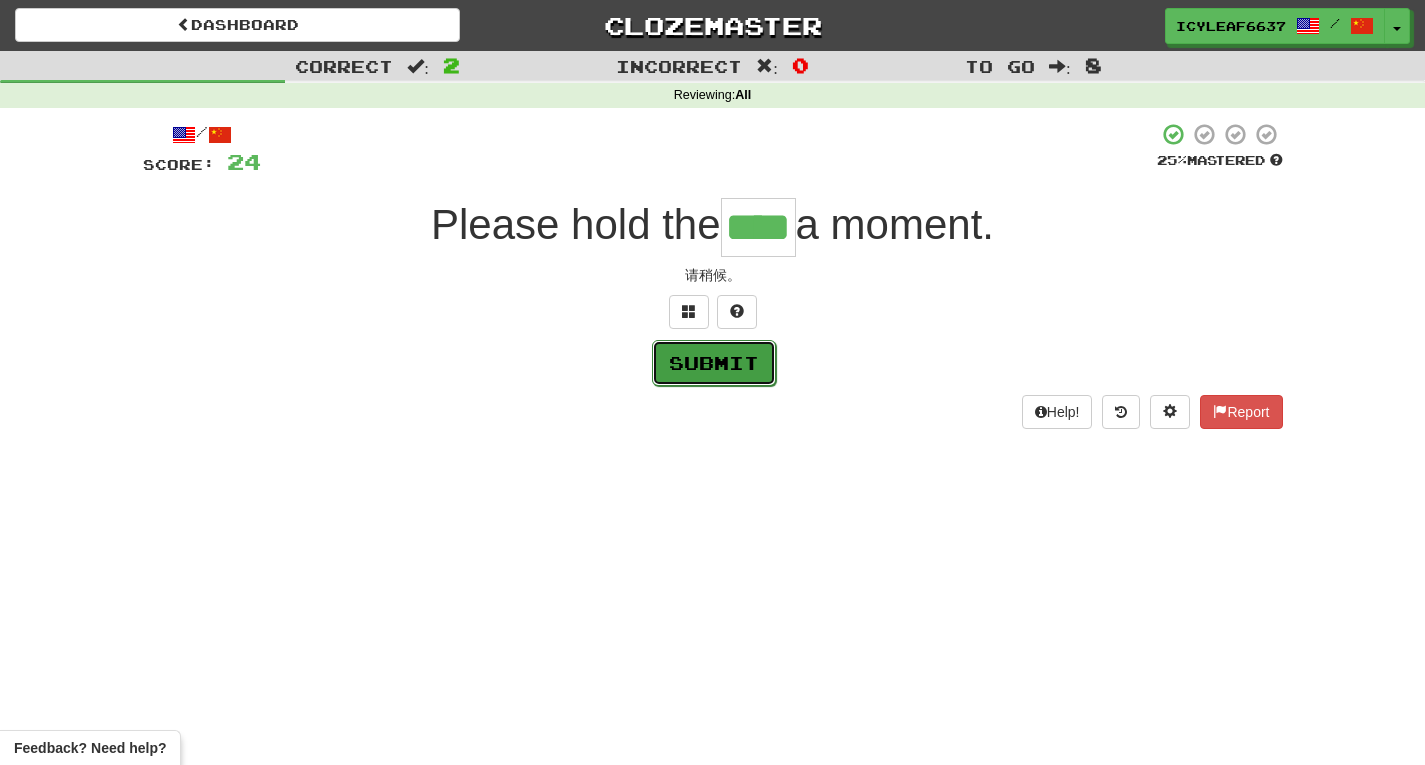 click on "Submit" at bounding box center [714, 363] 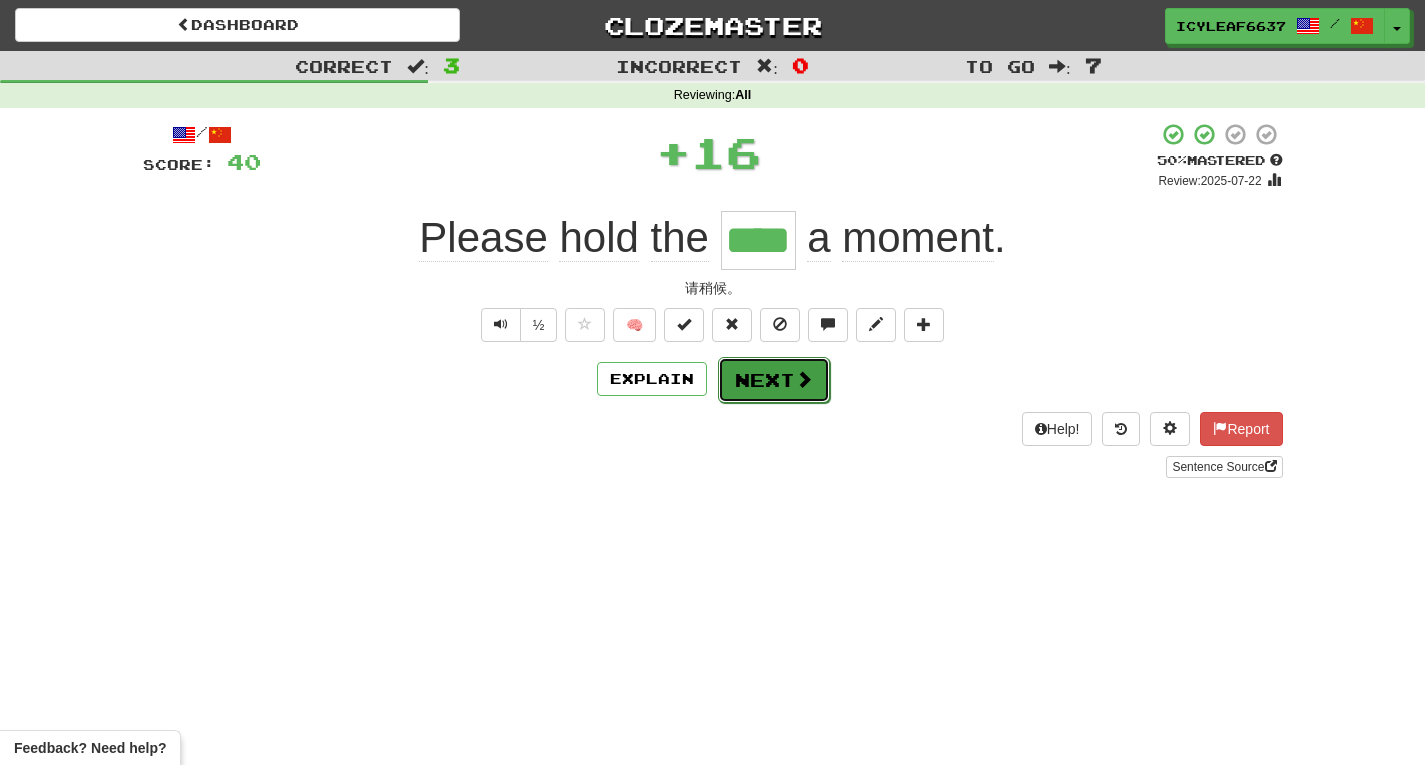 click on "Next" at bounding box center [774, 380] 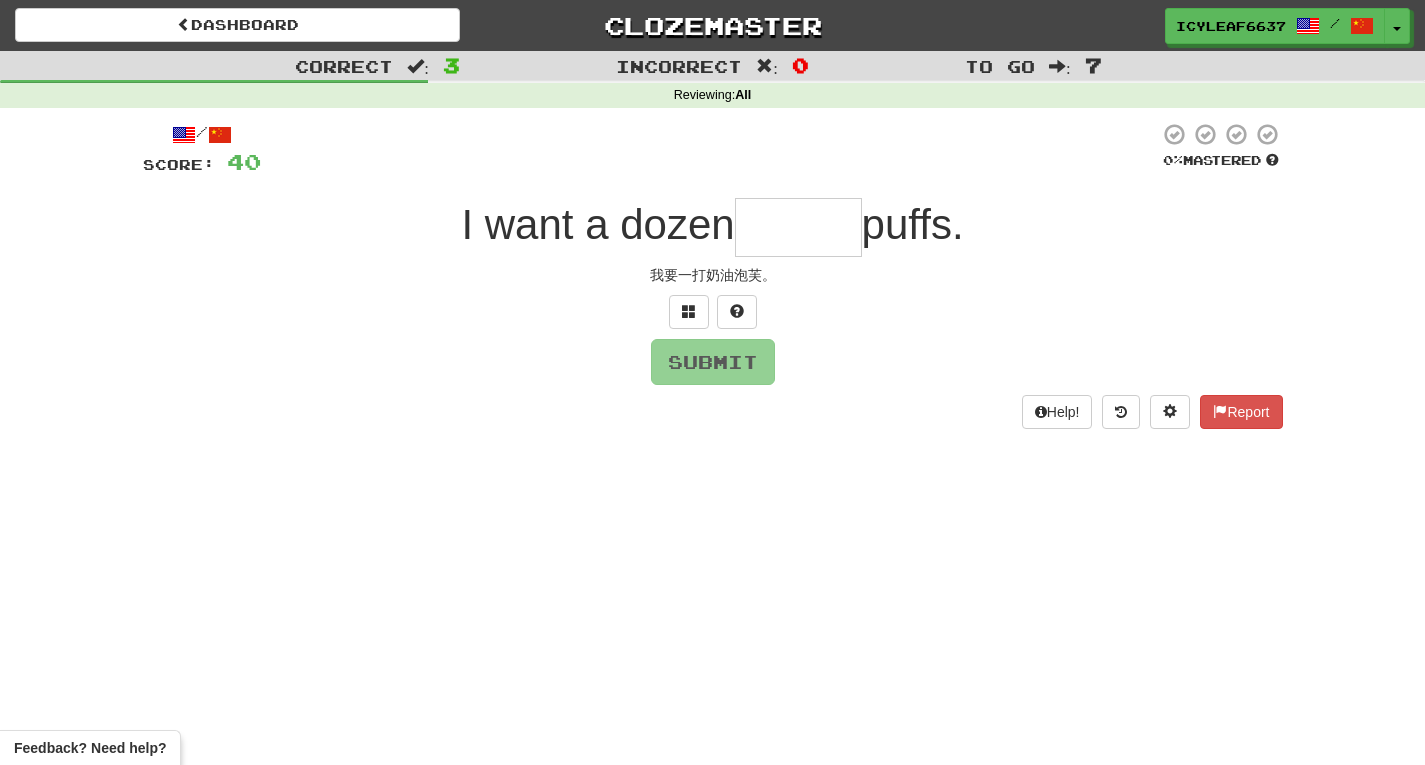 click at bounding box center [798, 227] 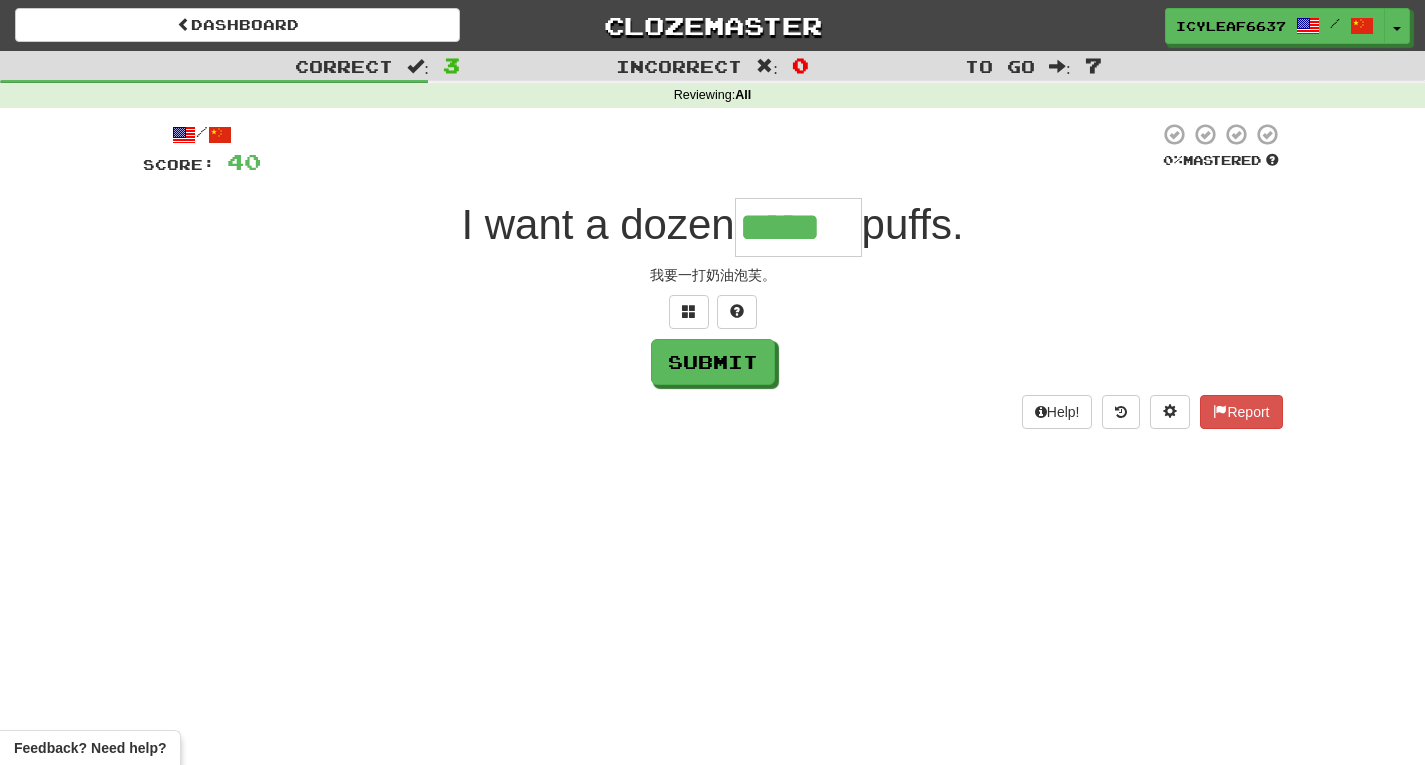 type on "*****" 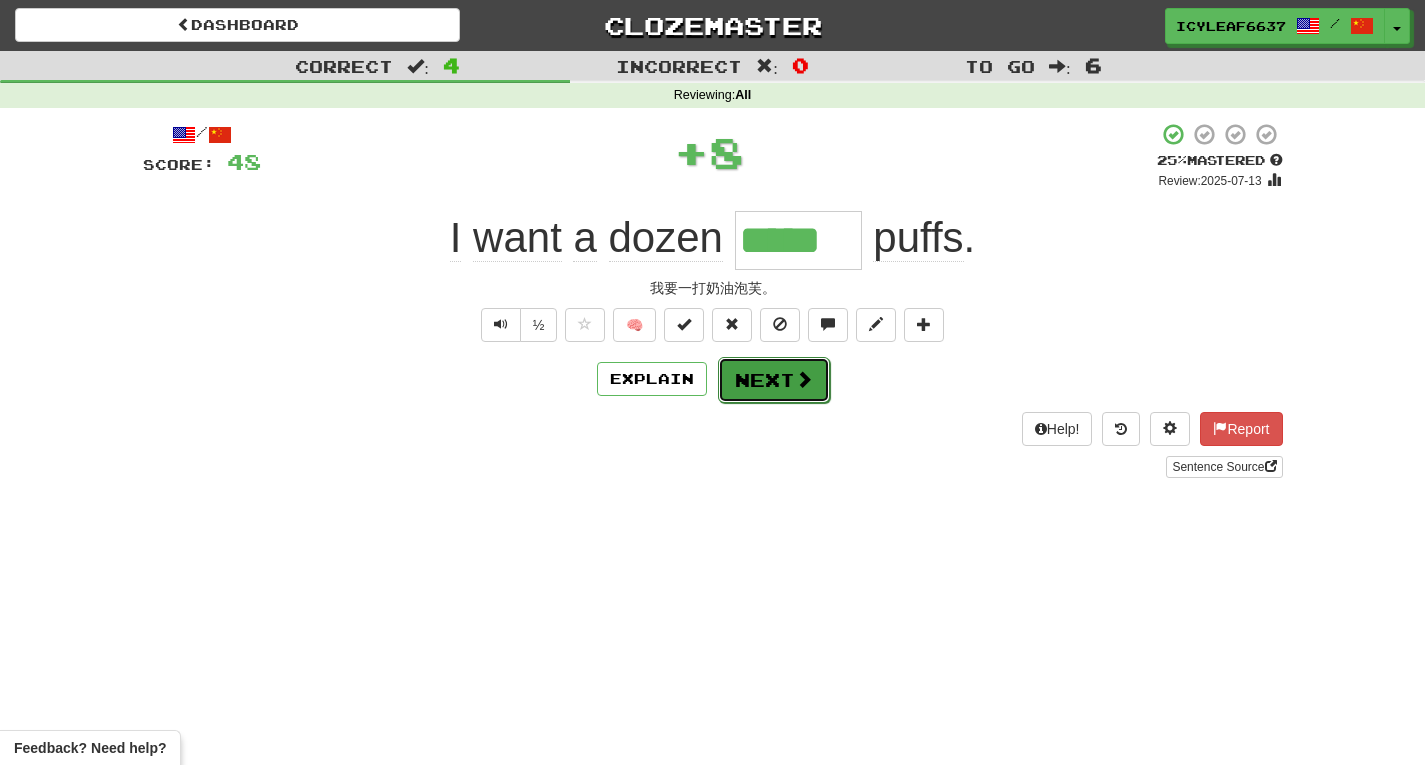 click on "Next" at bounding box center (774, 380) 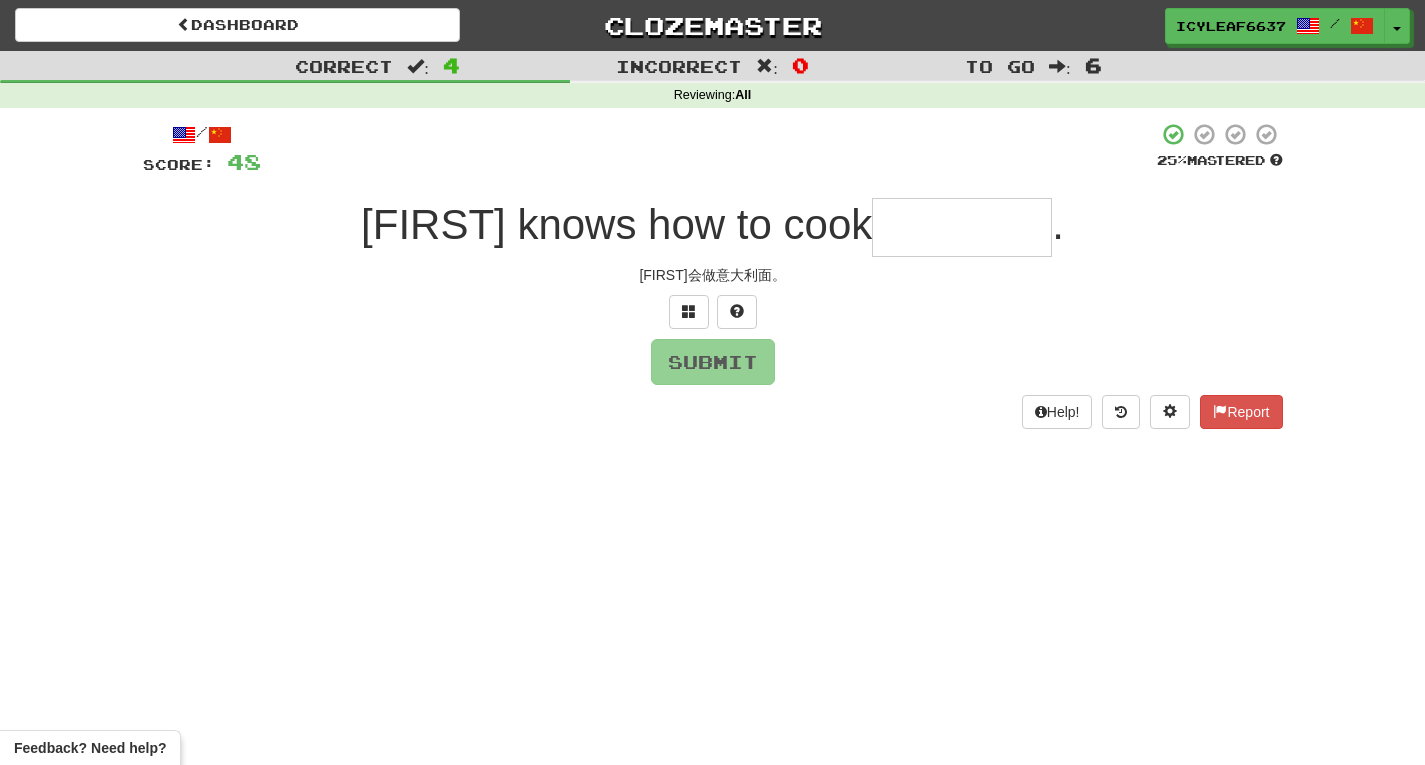 click on "/  Score:   48 25 %  Mastered Tom knows how to cook  . Tom会做意大利面。 Submit  Help!  Report" at bounding box center [713, 275] 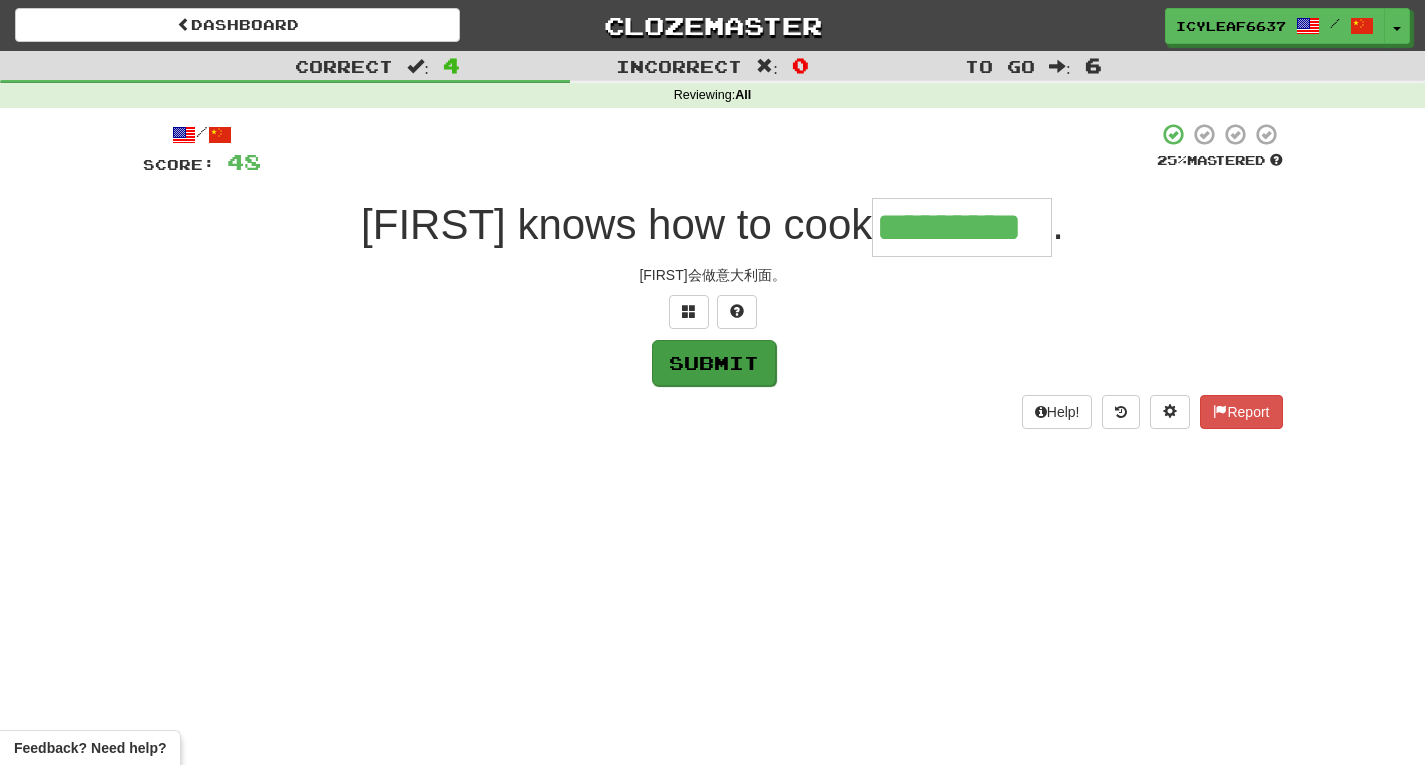 type on "*********" 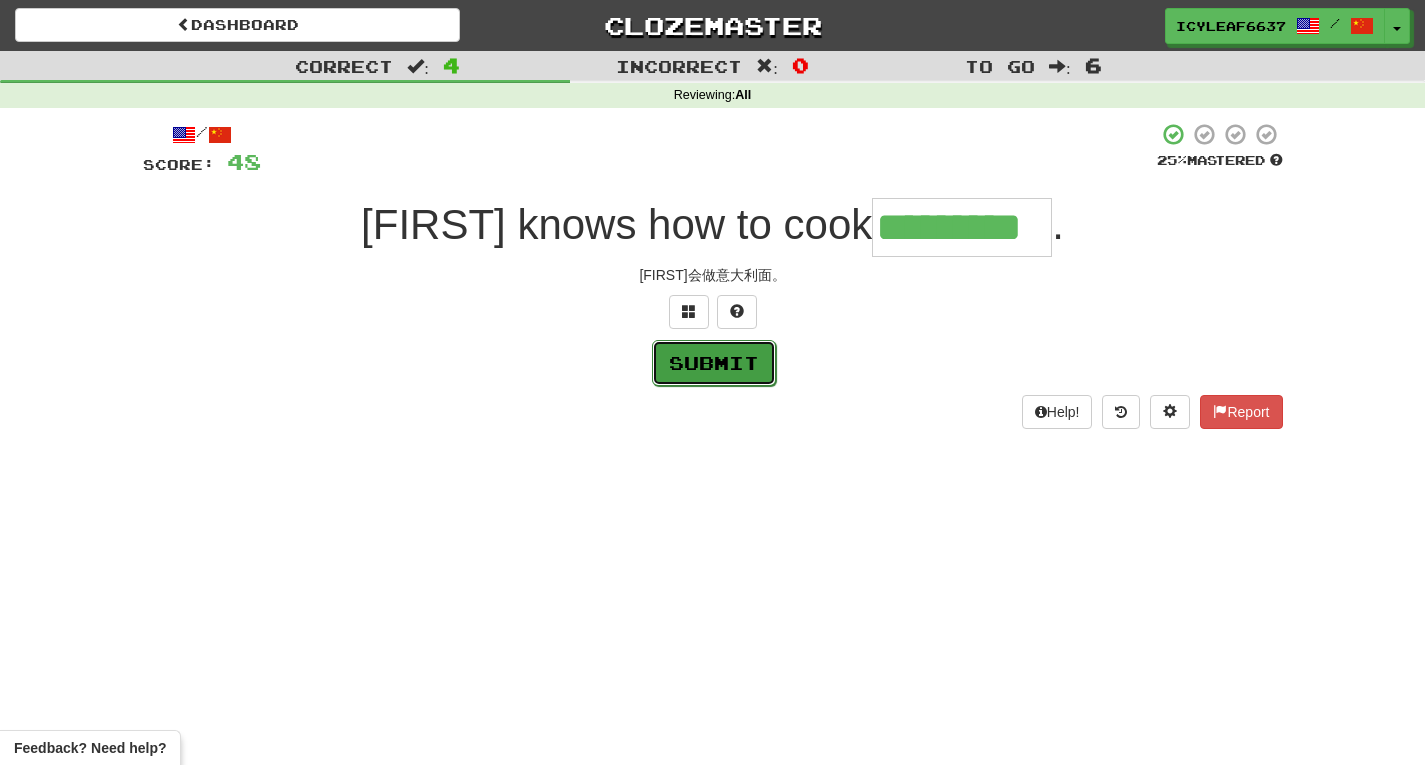 click on "Submit" at bounding box center [714, 363] 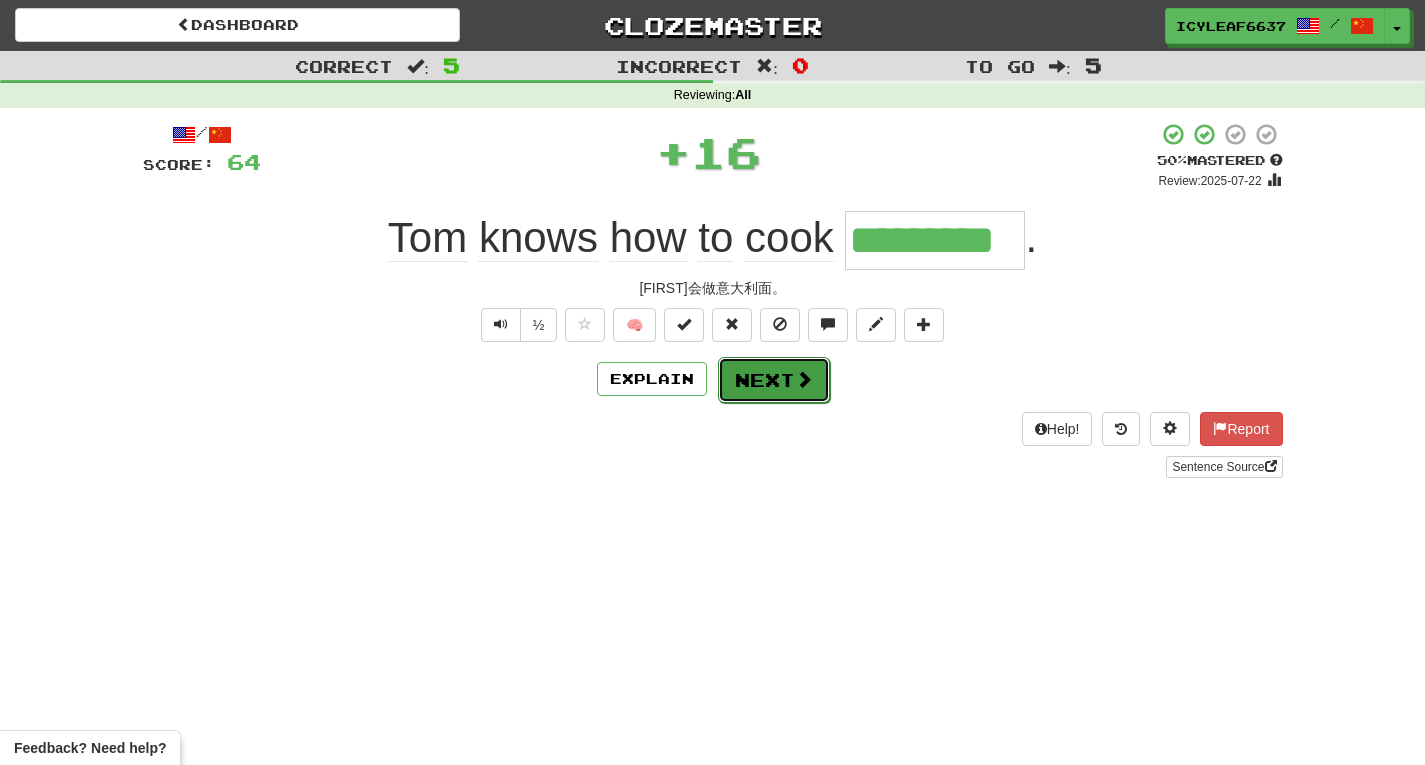 click on "Next" at bounding box center (774, 380) 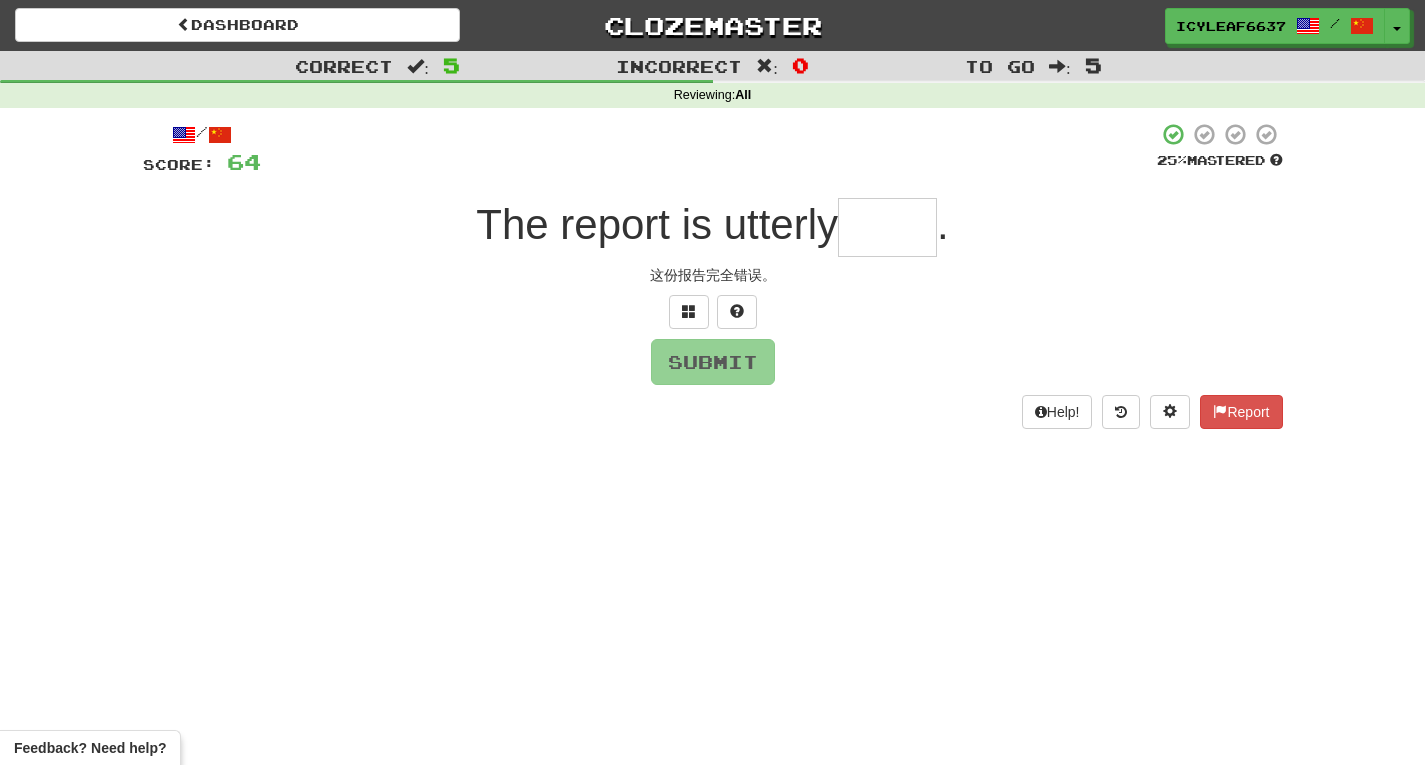 click at bounding box center [887, 227] 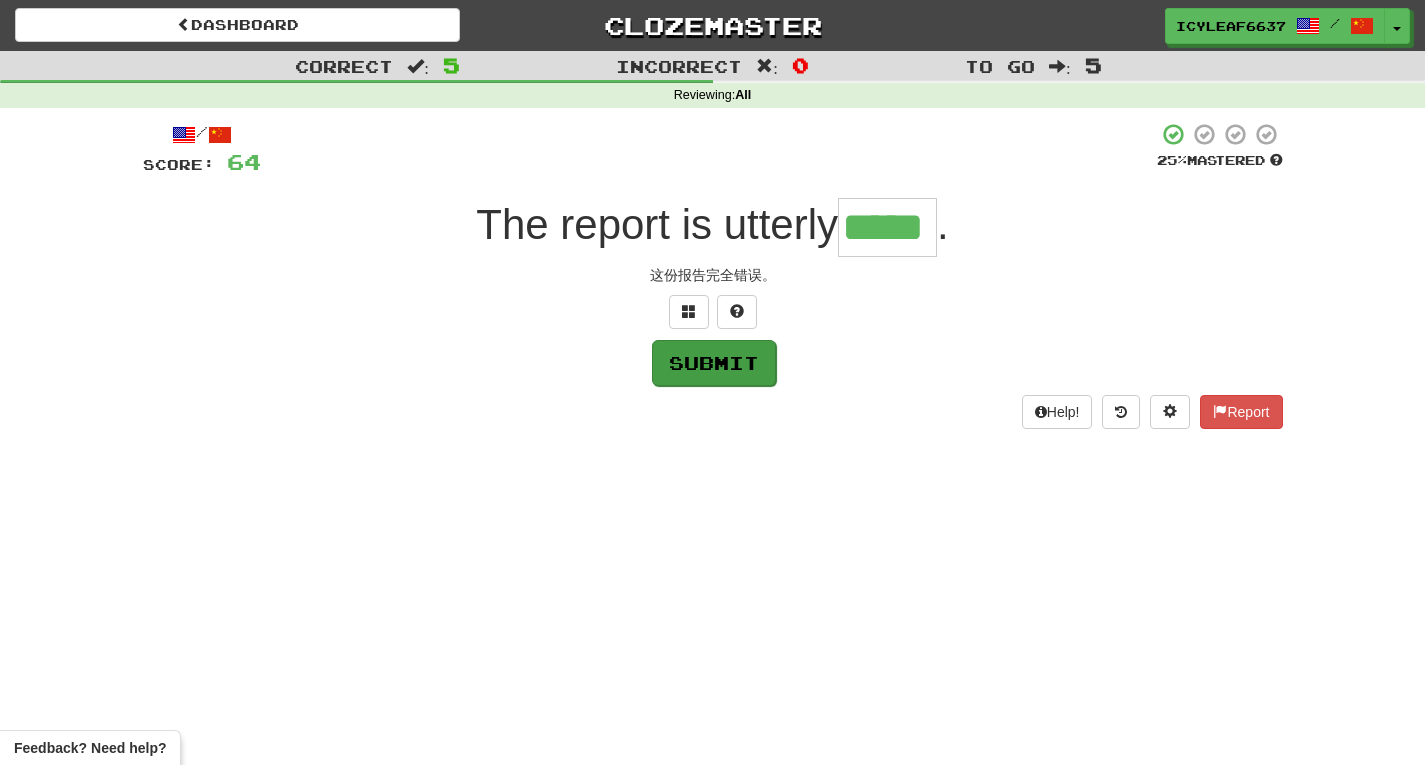 type on "*****" 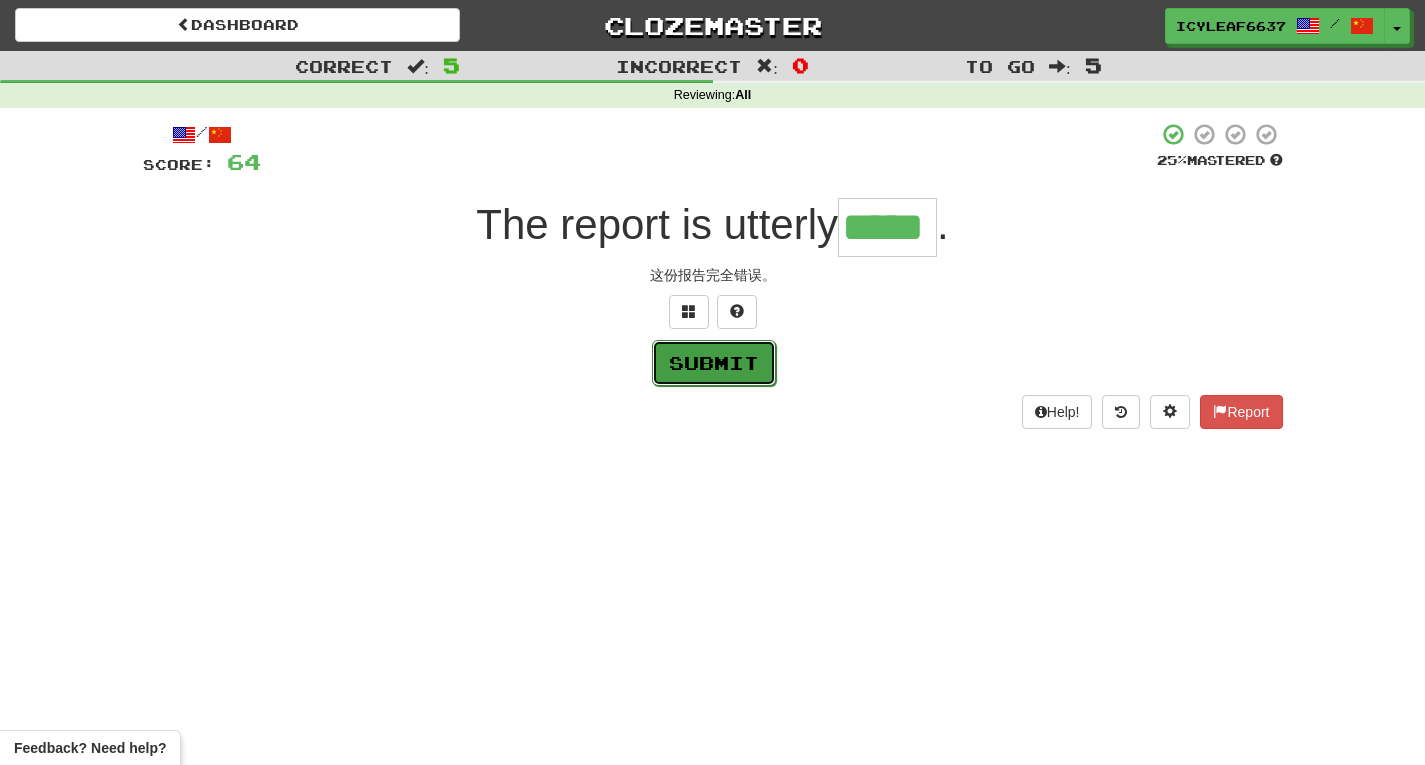 click on "Submit" at bounding box center [714, 363] 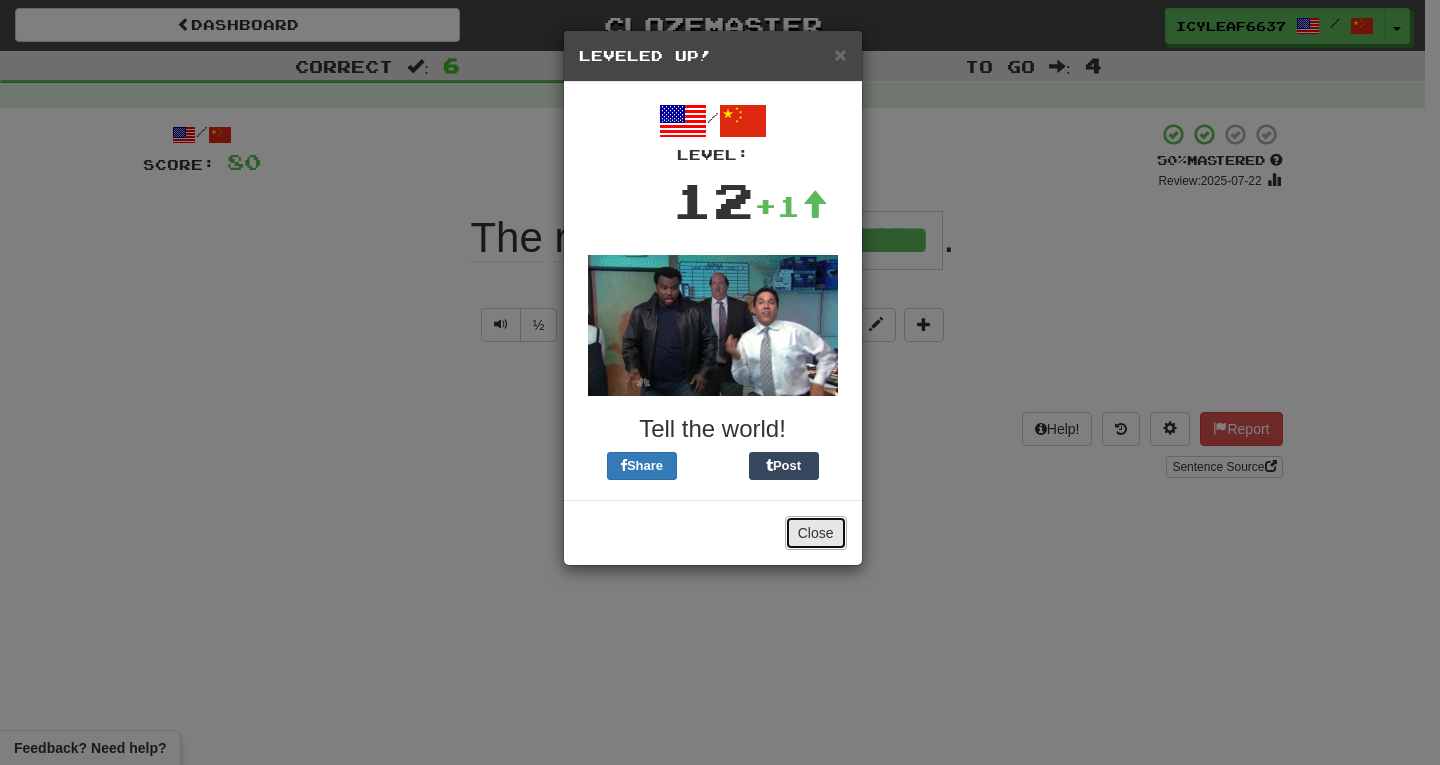 click on "Close" at bounding box center (816, 533) 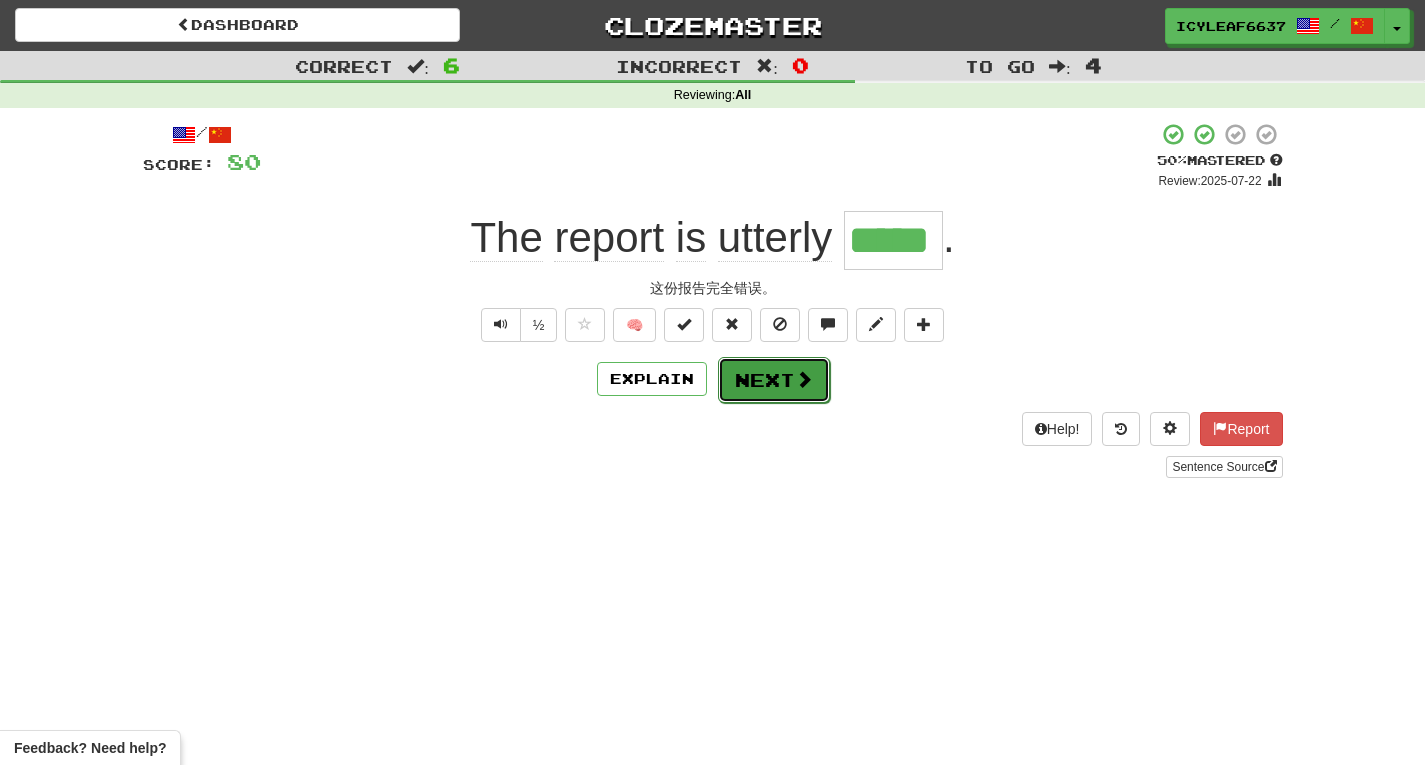 click on "Next" at bounding box center (774, 380) 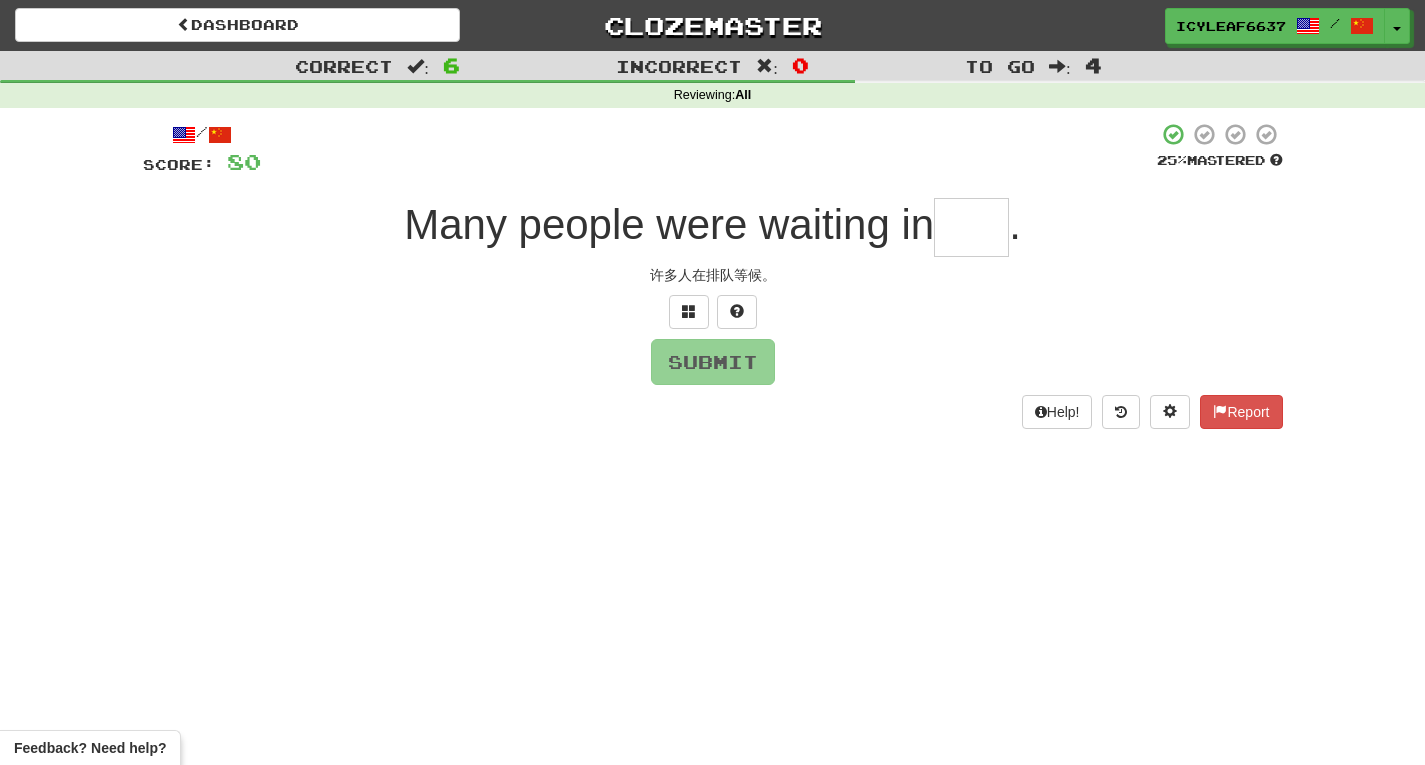 click at bounding box center [971, 227] 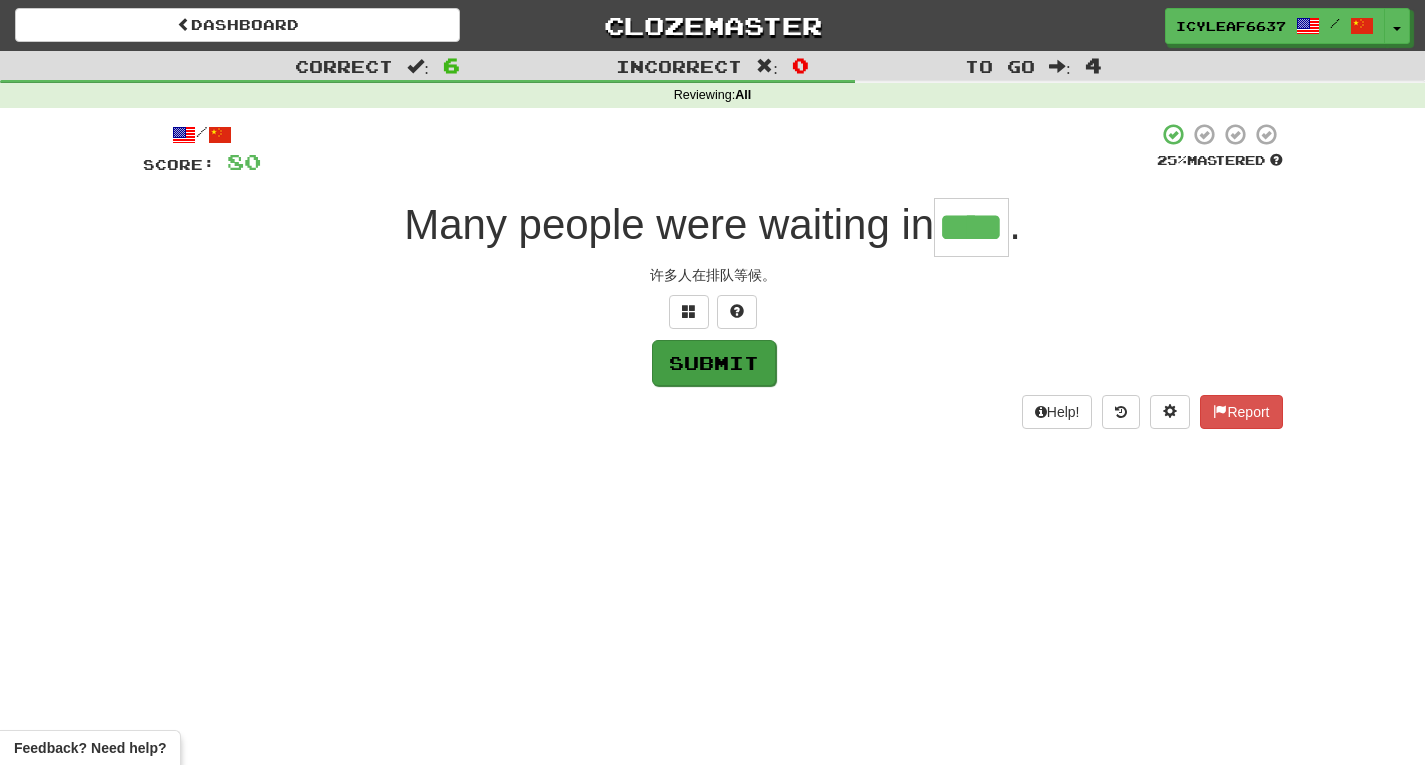 type on "****" 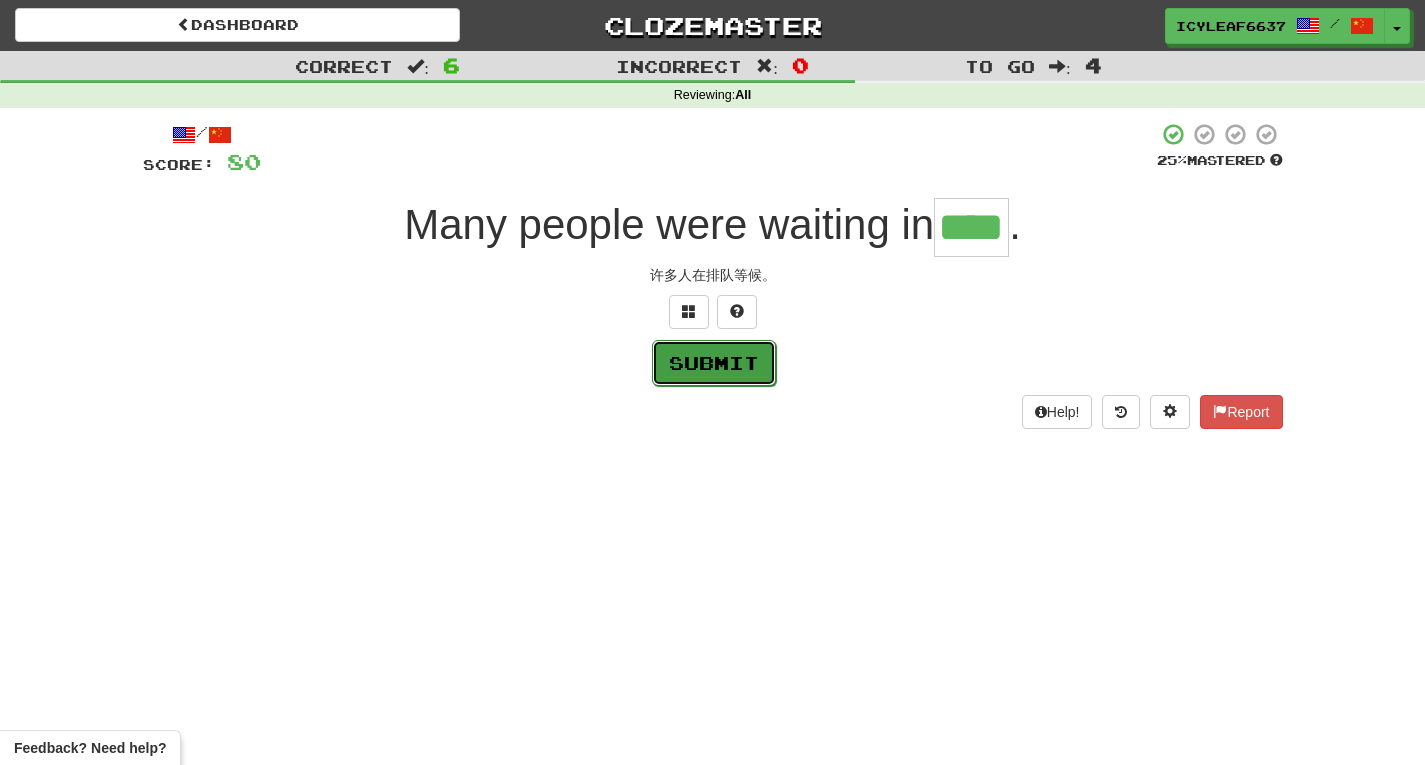 click on "Submit" at bounding box center (714, 363) 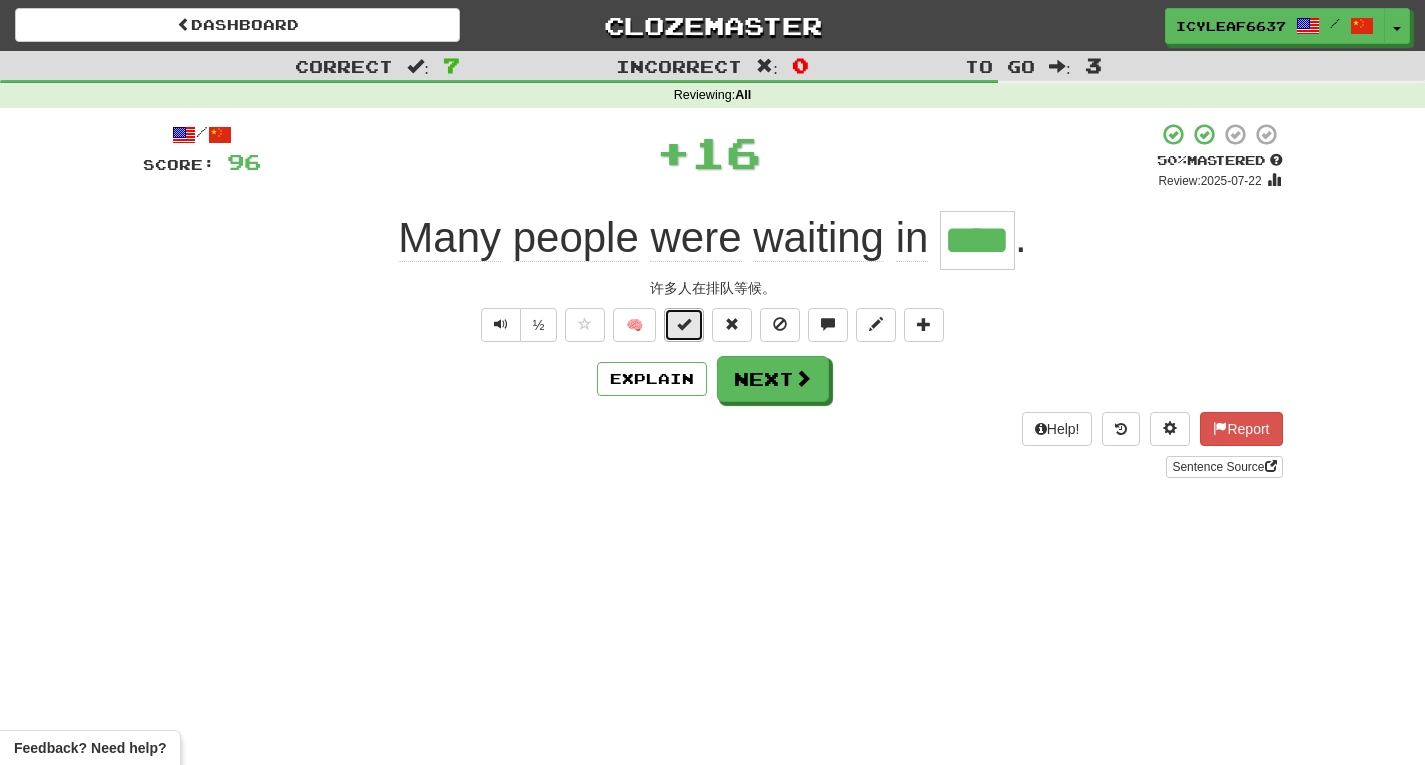 click at bounding box center (684, 324) 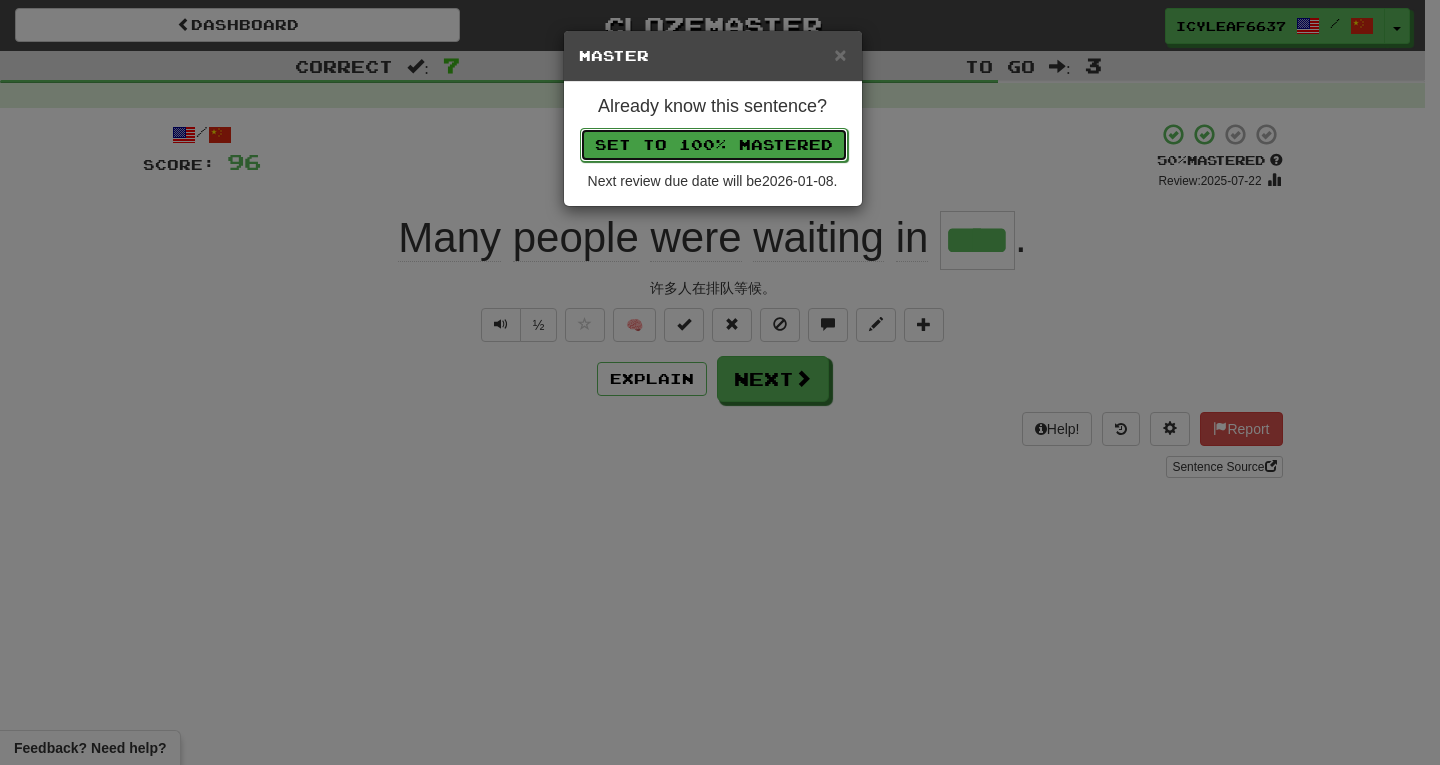 click on "Set to 100% Mastered" at bounding box center (714, 145) 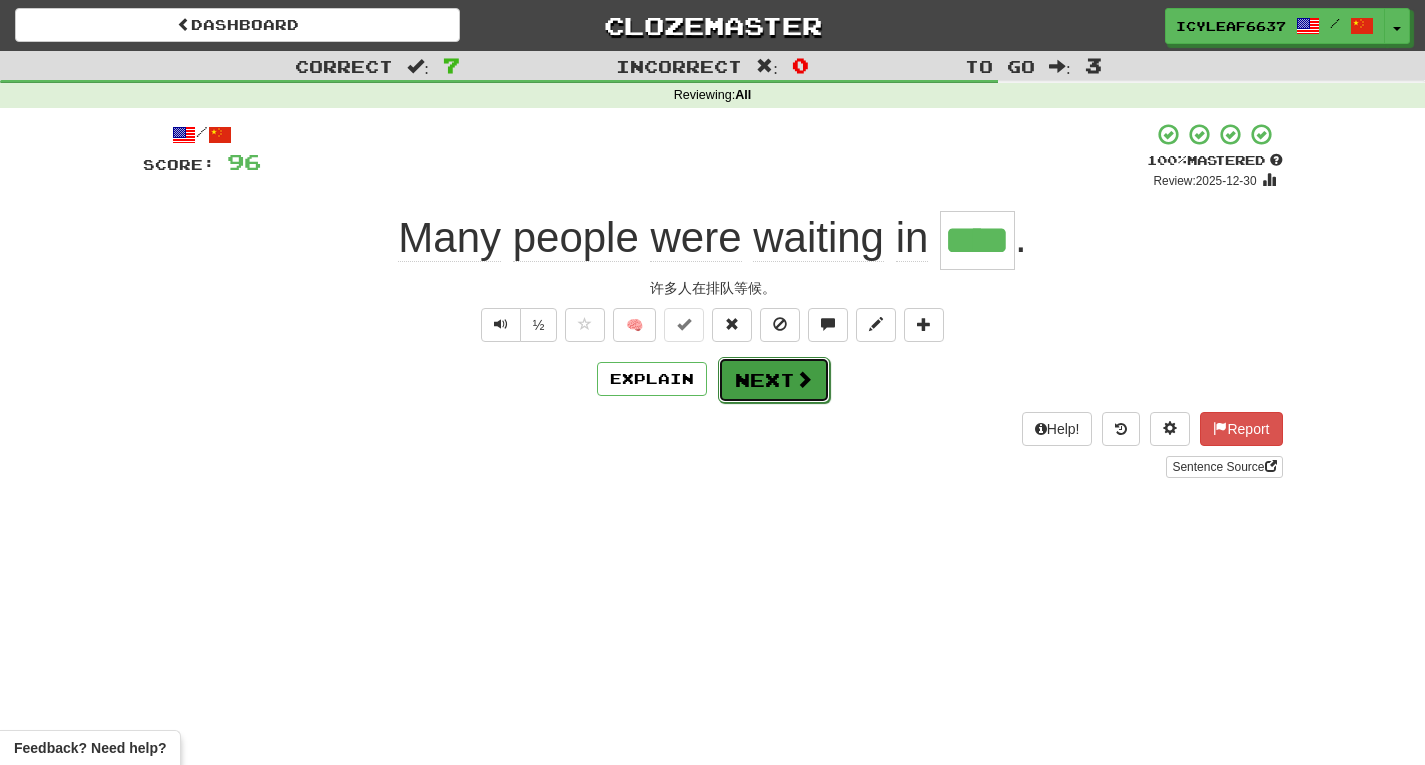 click on "Next" at bounding box center (774, 380) 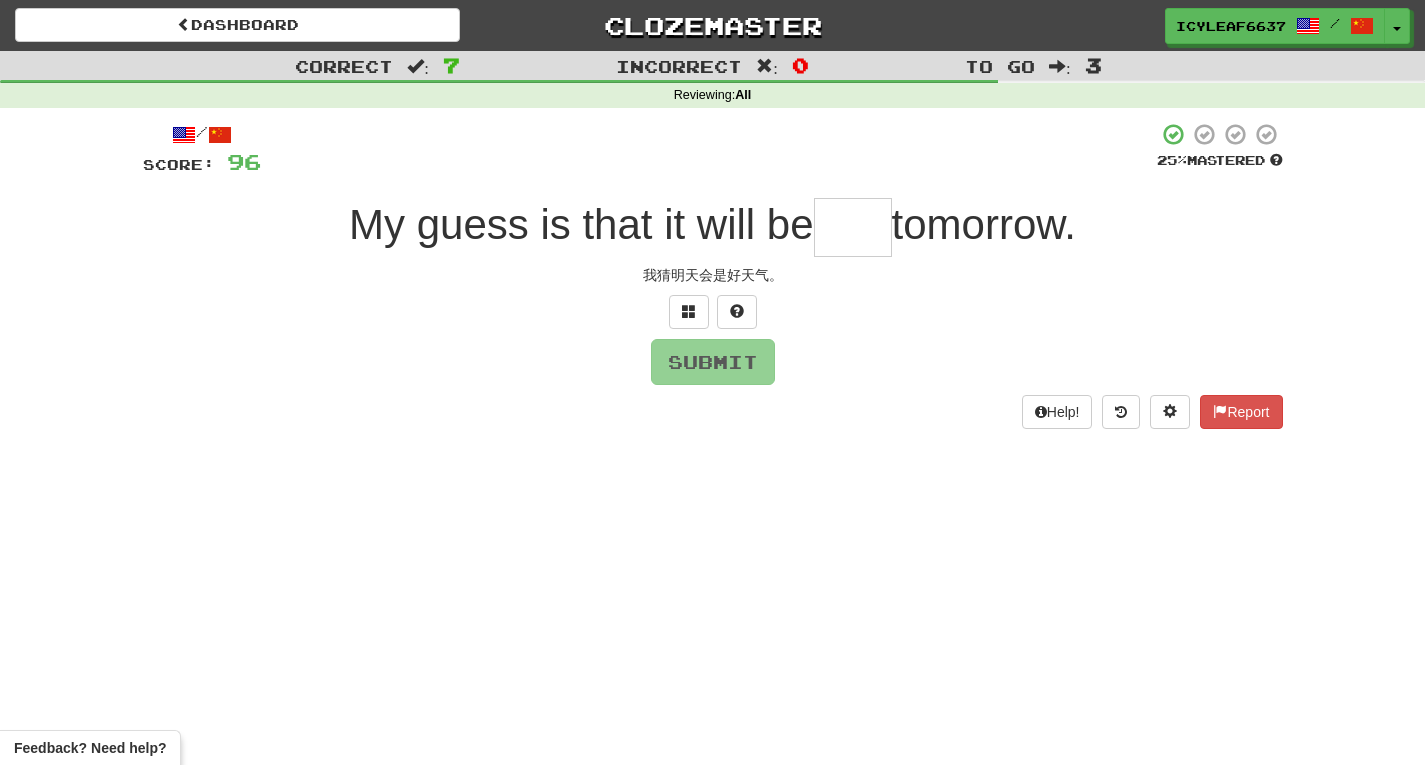 click at bounding box center (853, 227) 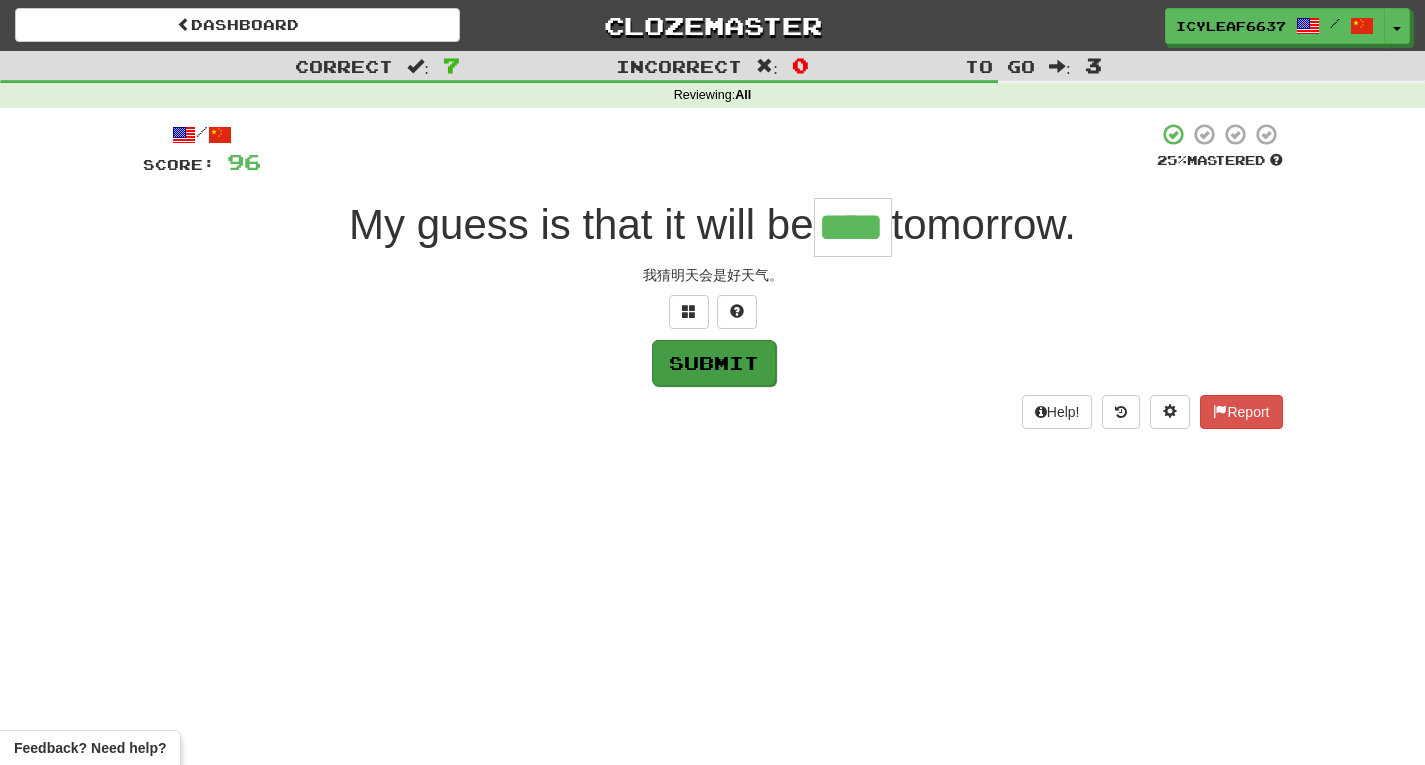 type on "****" 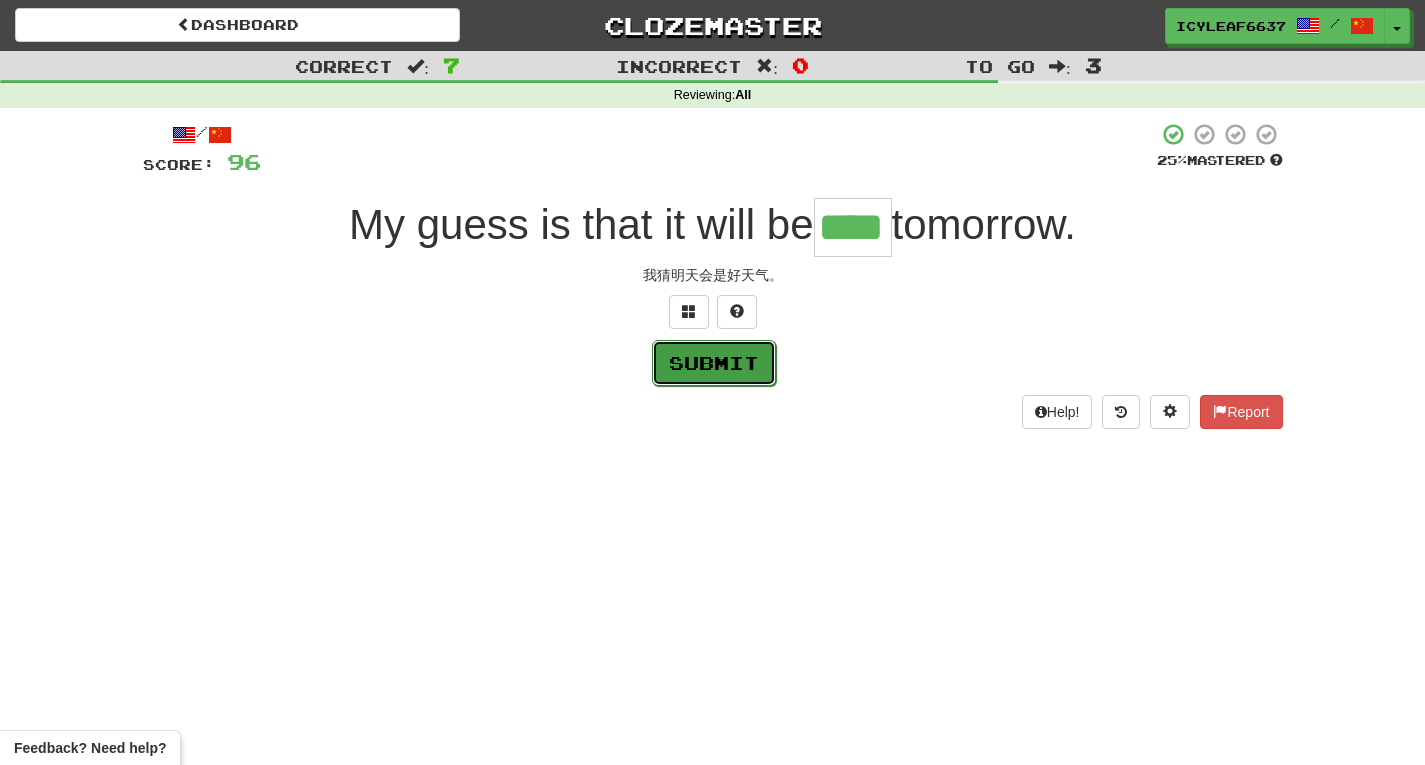 click on "Submit" at bounding box center [714, 363] 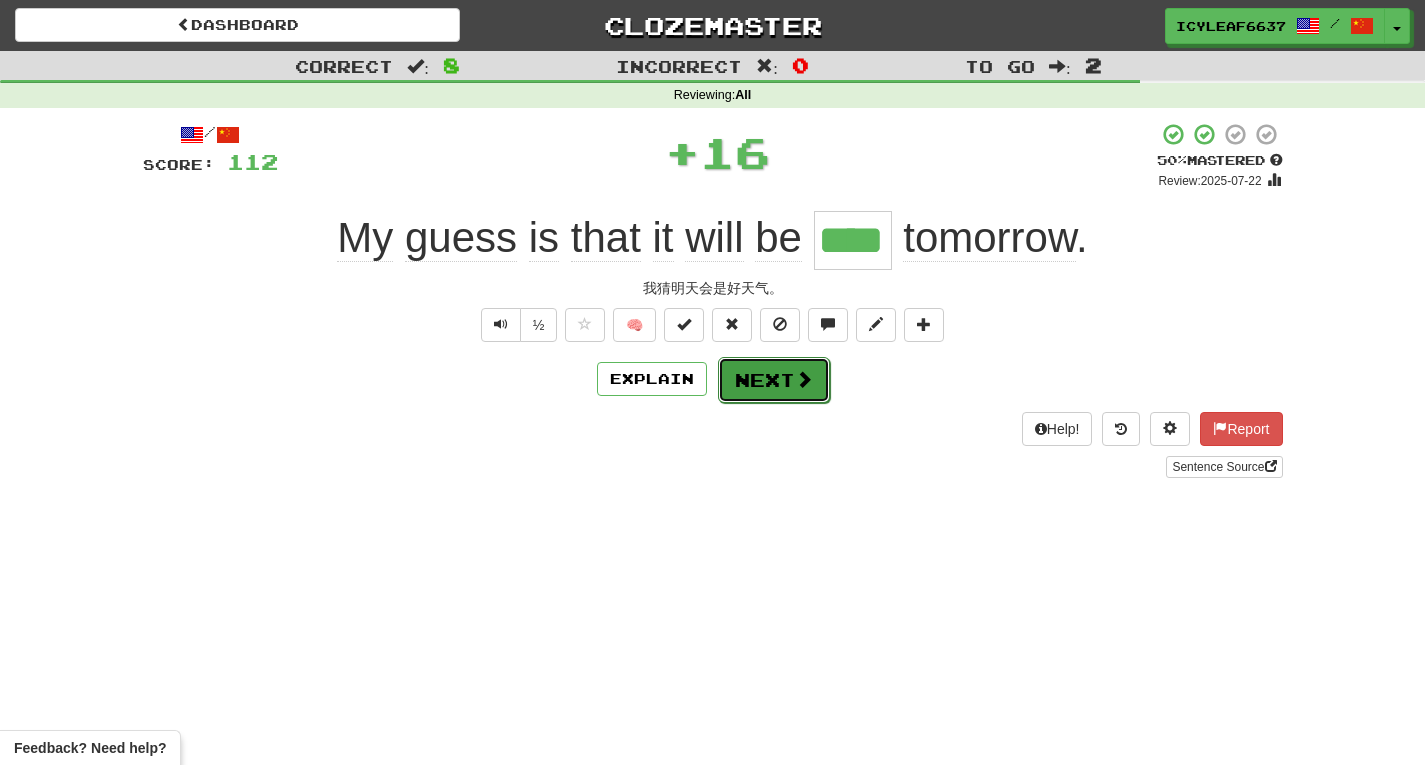 click on "Next" at bounding box center (774, 380) 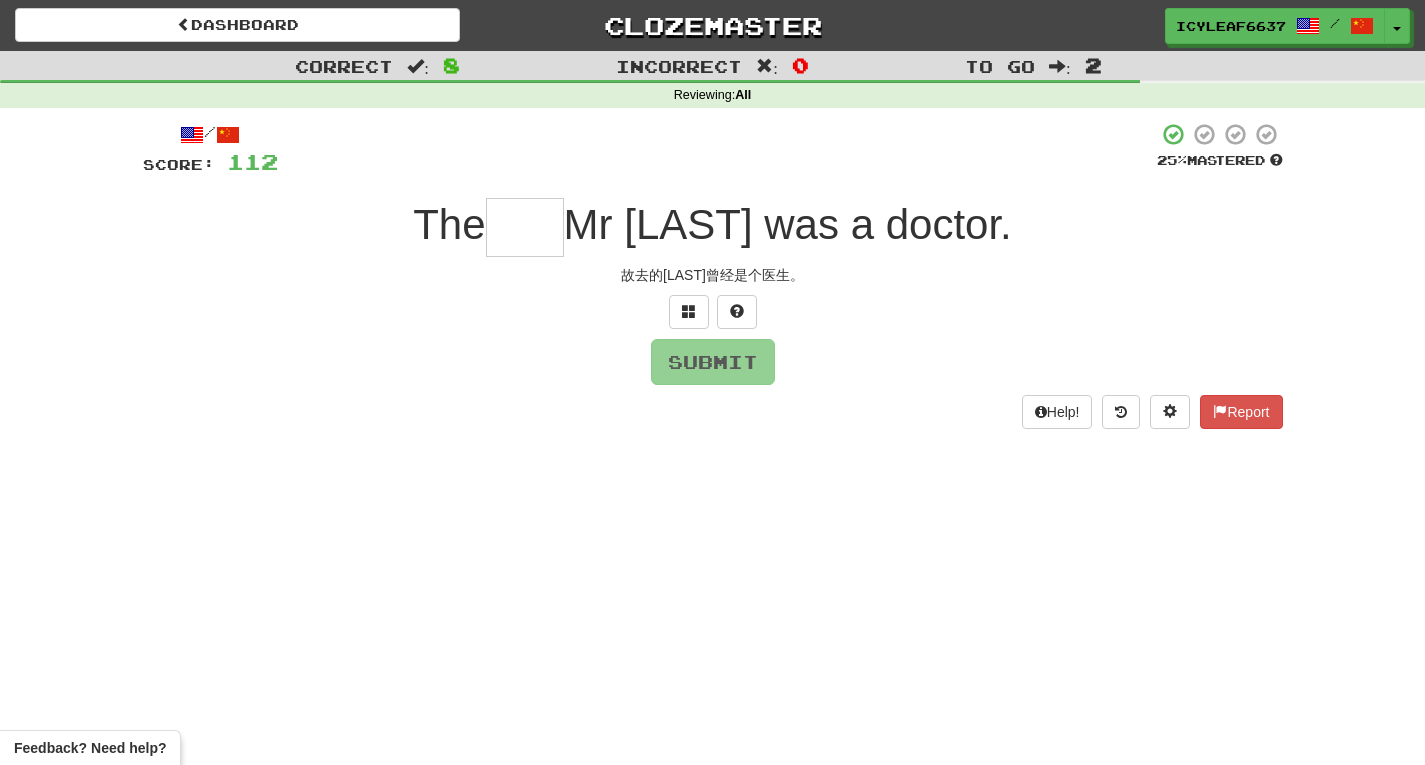 click at bounding box center [525, 227] 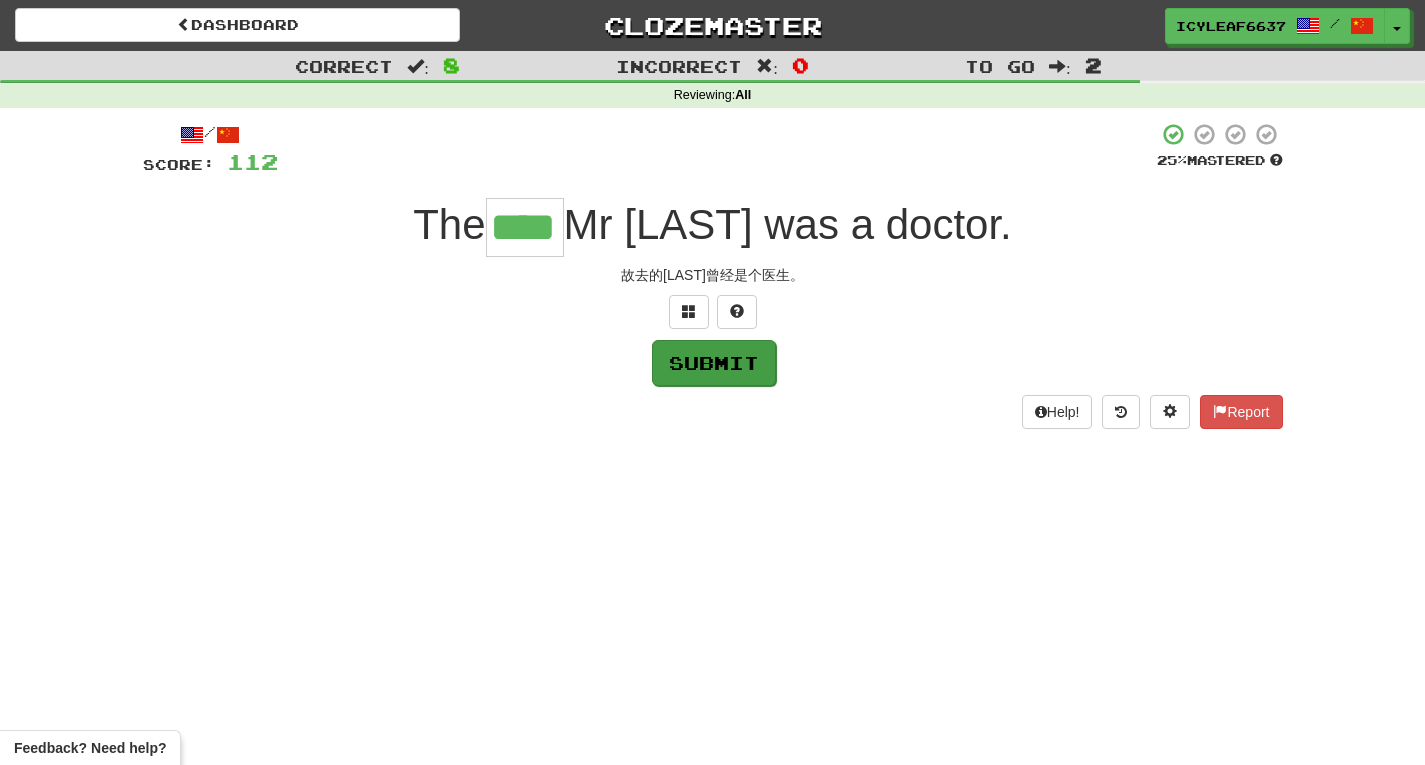 type on "****" 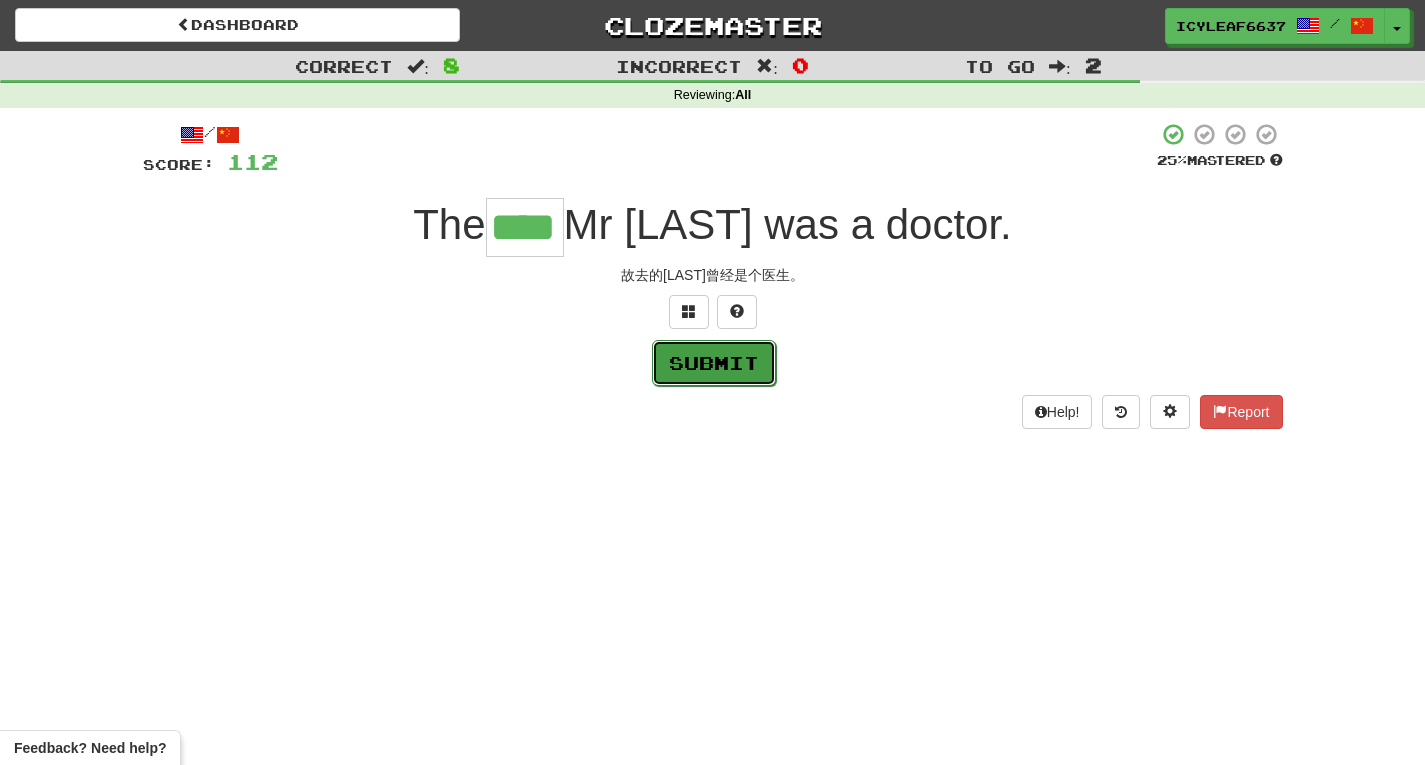 click on "Submit" at bounding box center (714, 363) 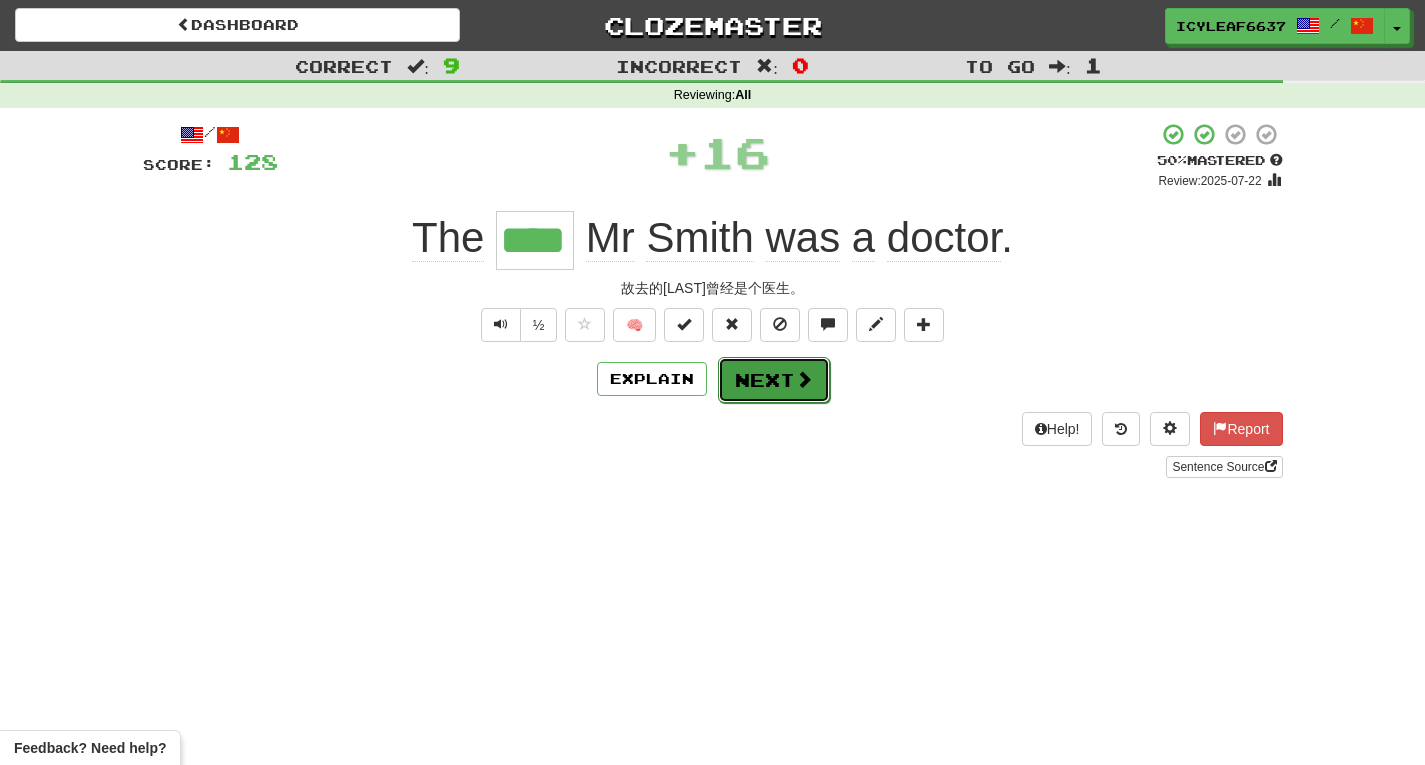 click on "Next" at bounding box center (774, 380) 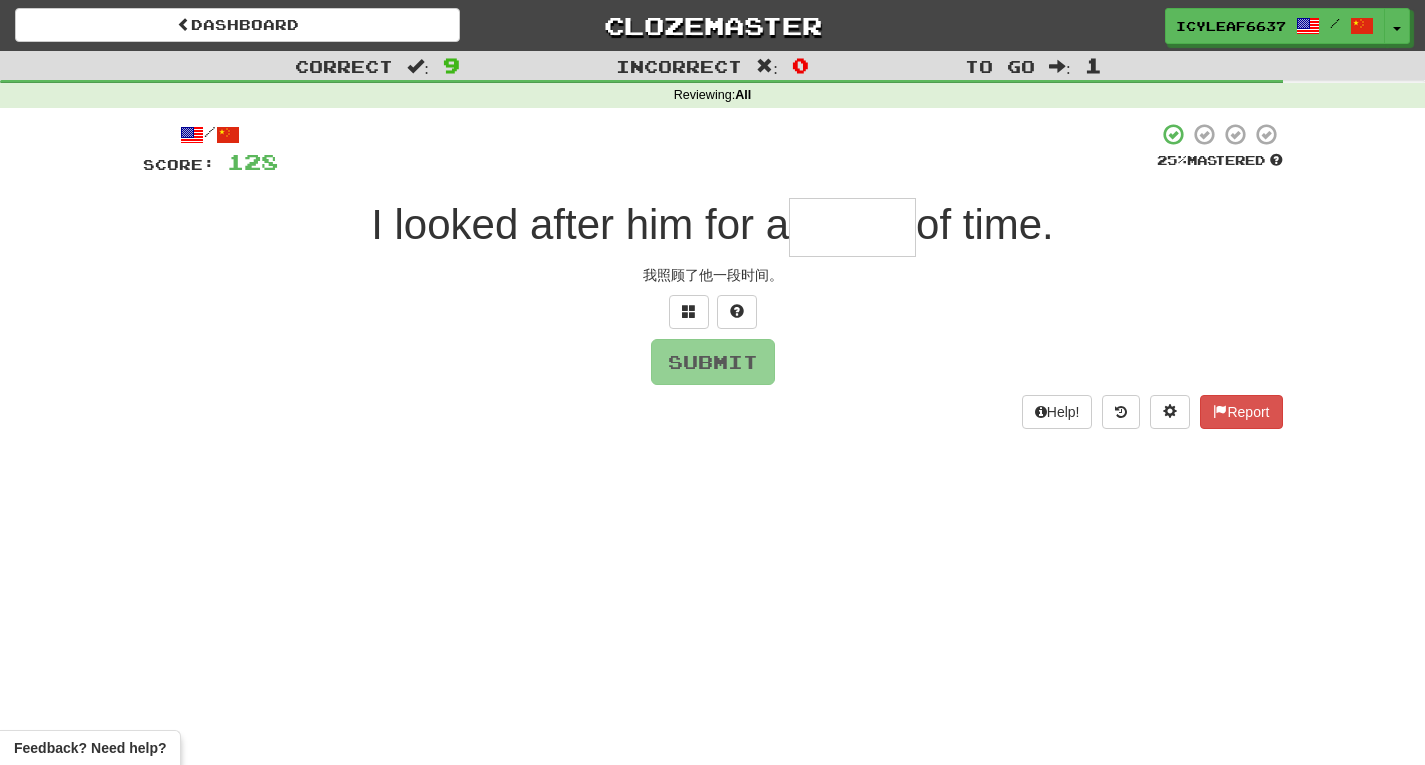 click at bounding box center (852, 227) 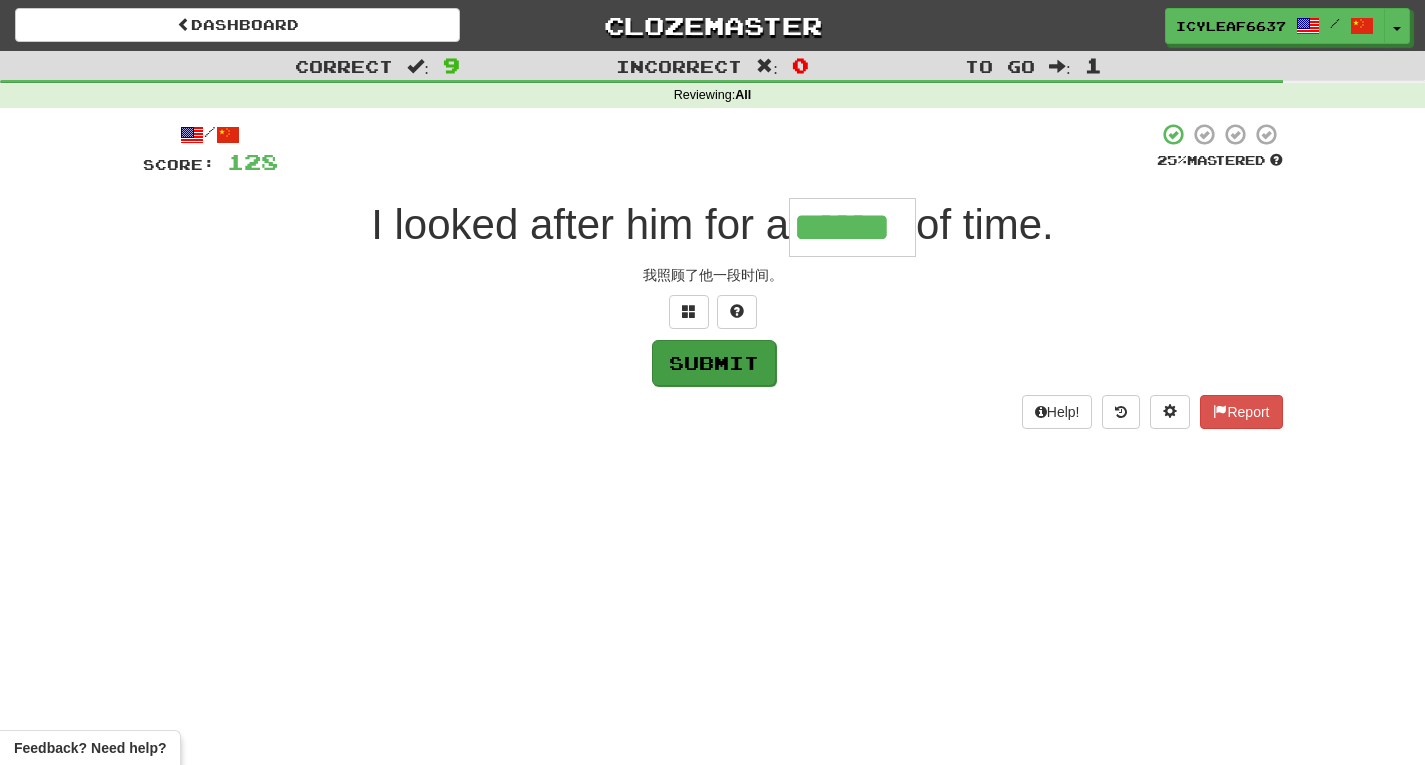 type on "******" 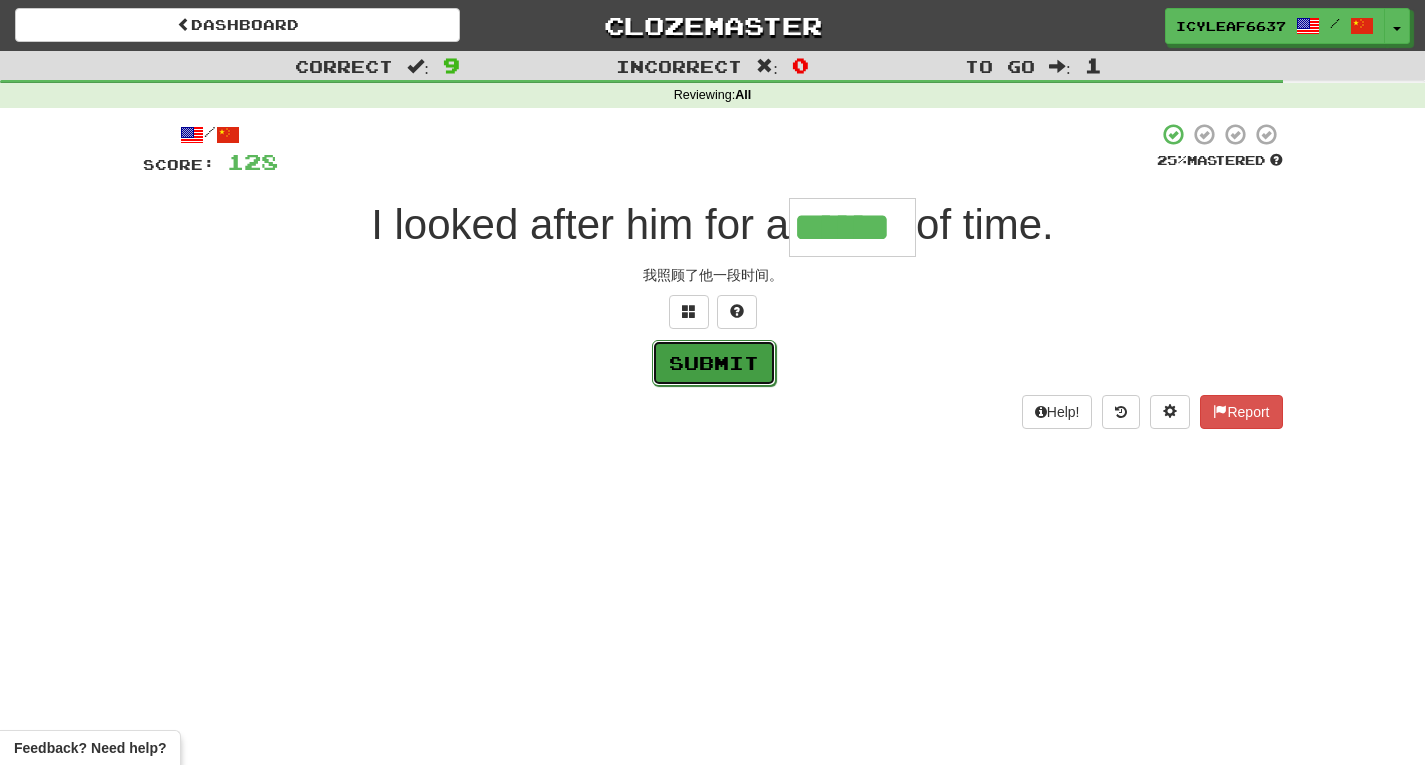 click on "Submit" at bounding box center (714, 363) 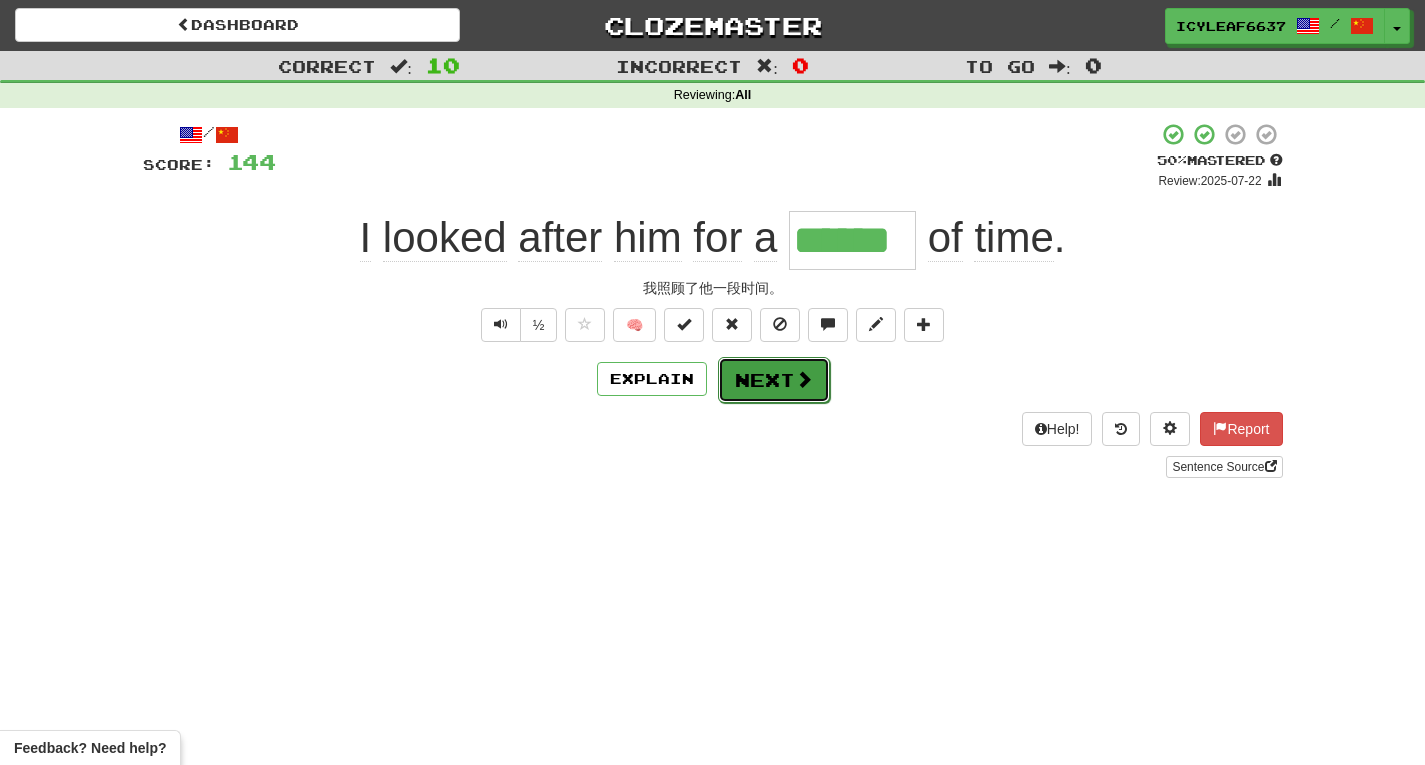 click on "Next" at bounding box center (774, 380) 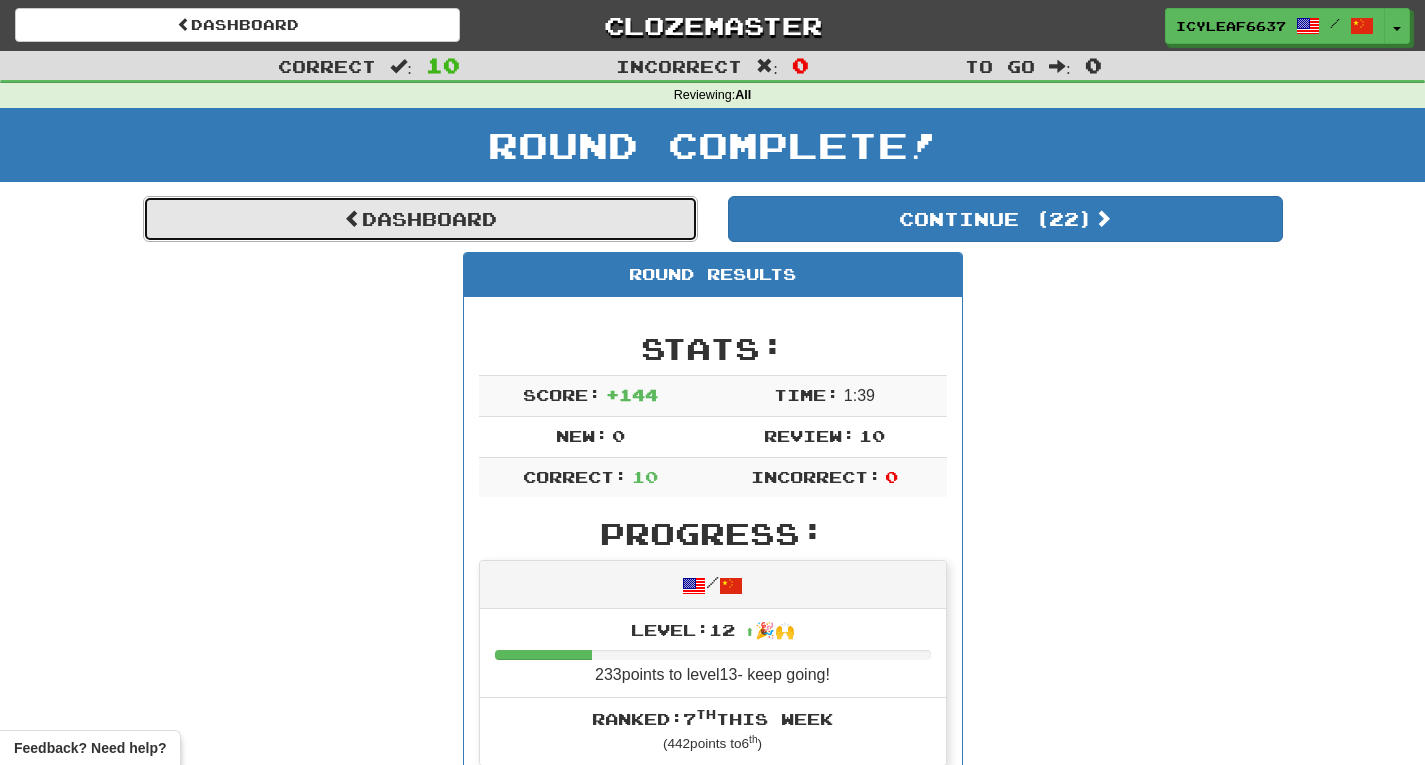 click on "Dashboard" at bounding box center [420, 219] 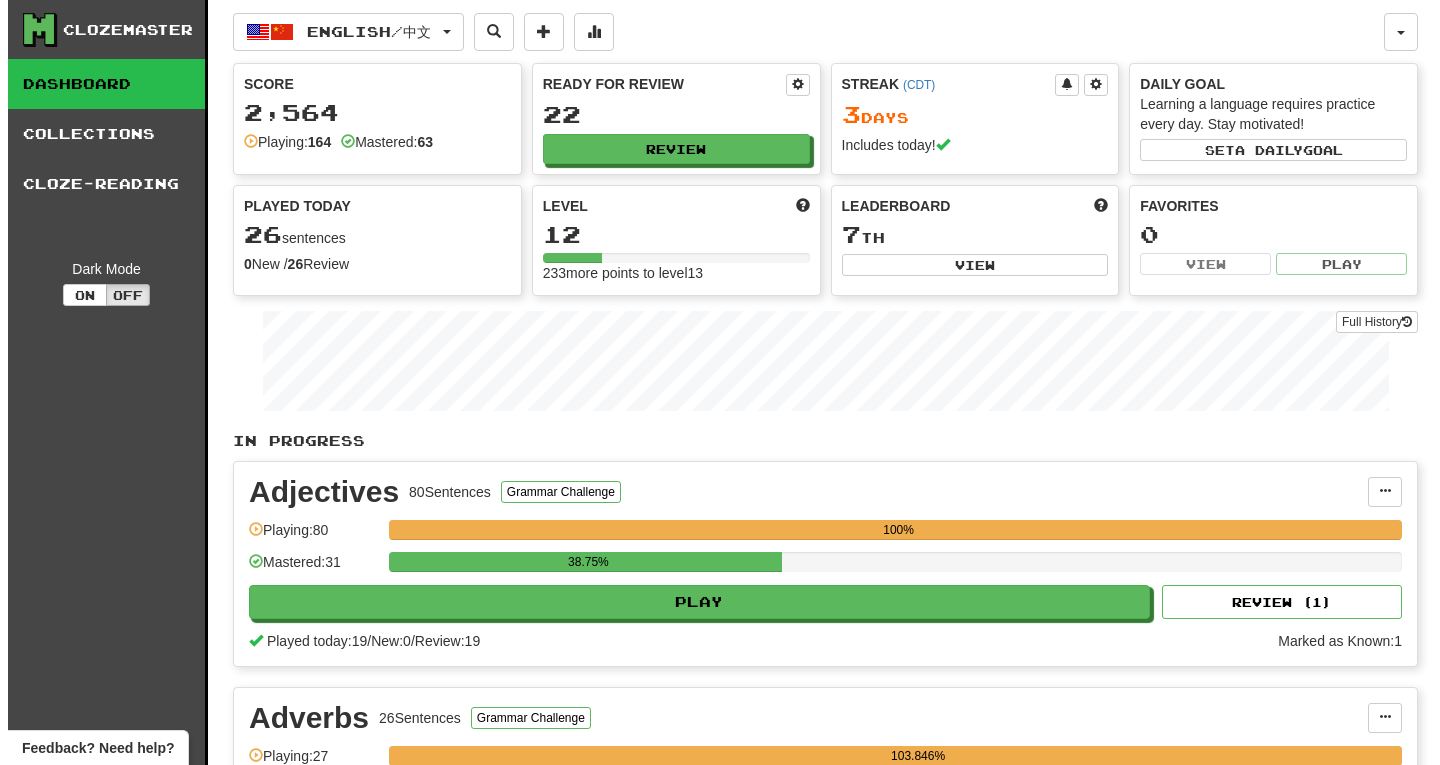 scroll, scrollTop: 0, scrollLeft: 0, axis: both 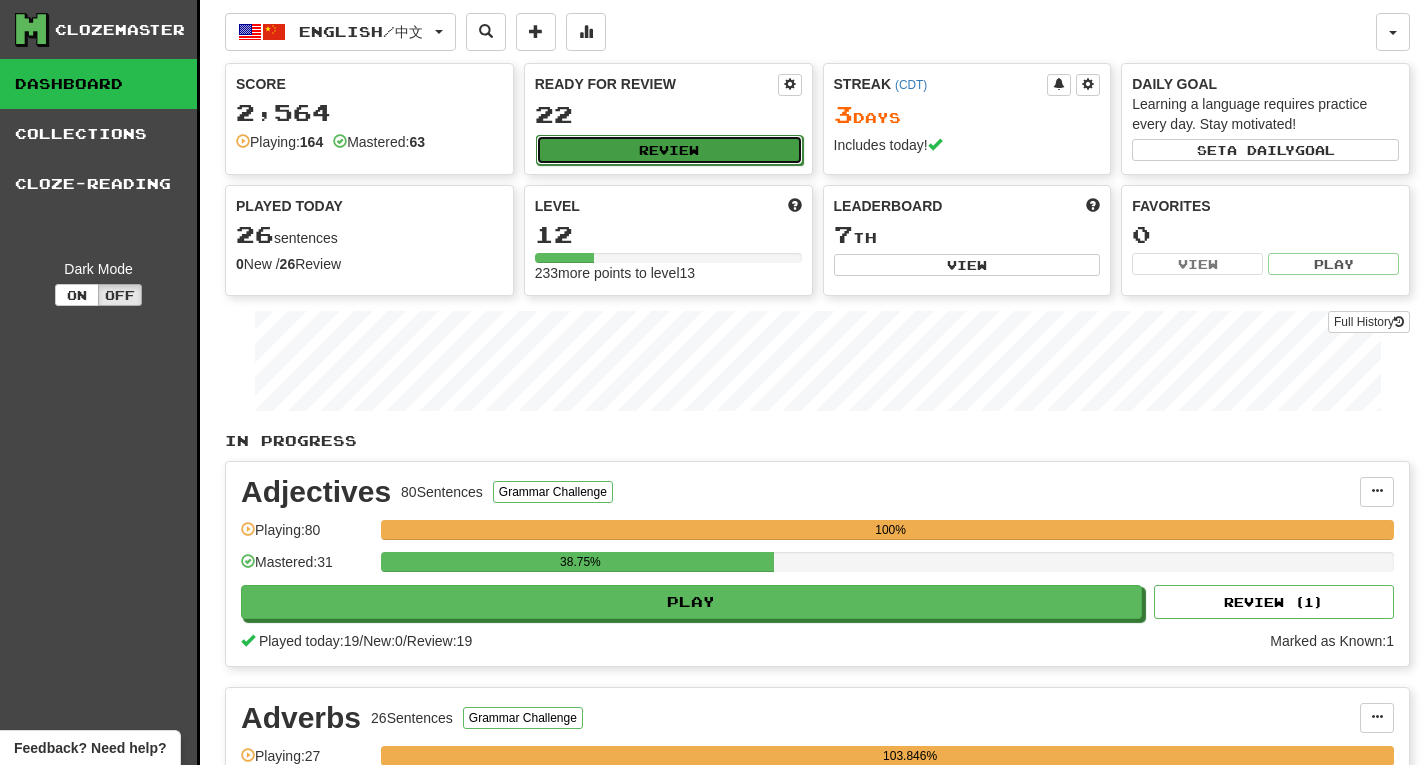 click on "Review" at bounding box center (669, 150) 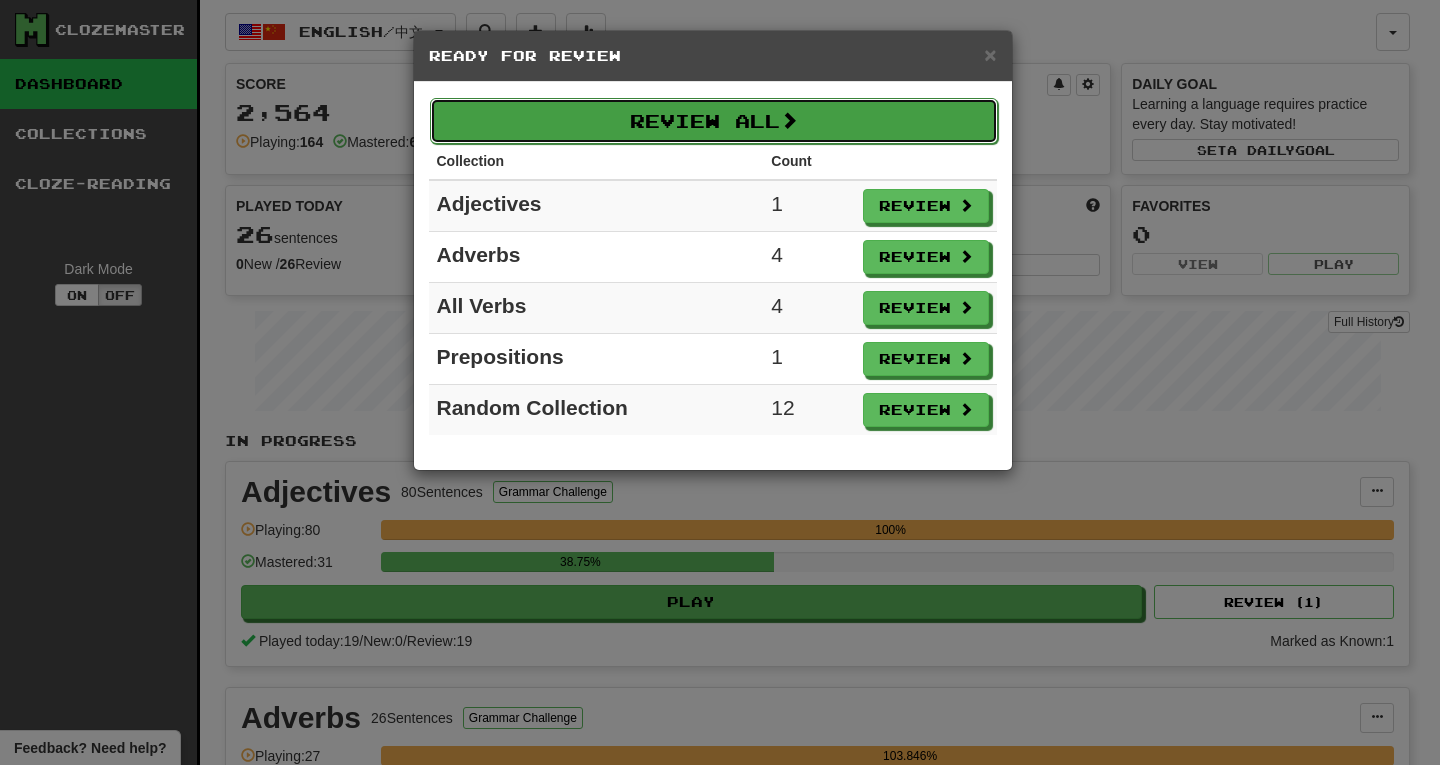 click on "Review All" at bounding box center (714, 121) 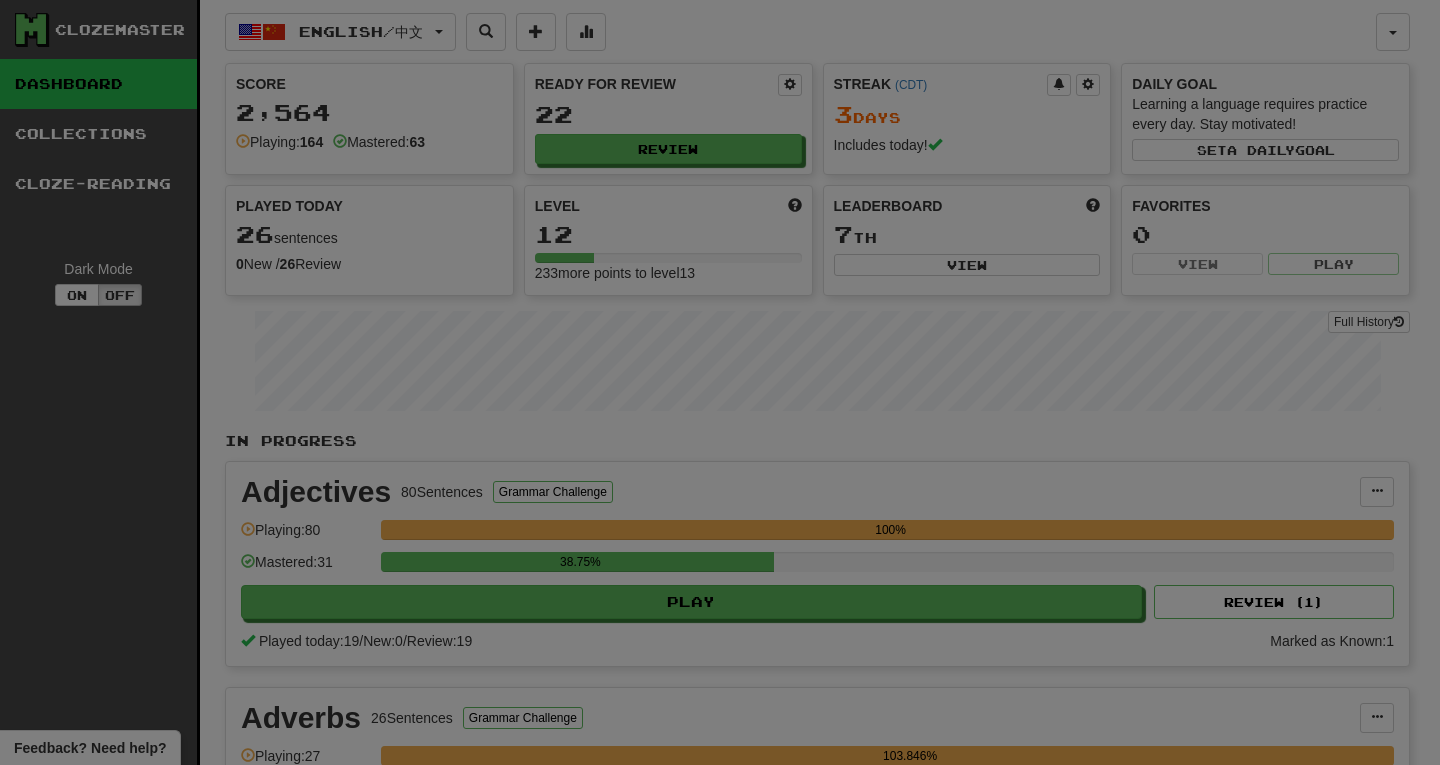 select on "**" 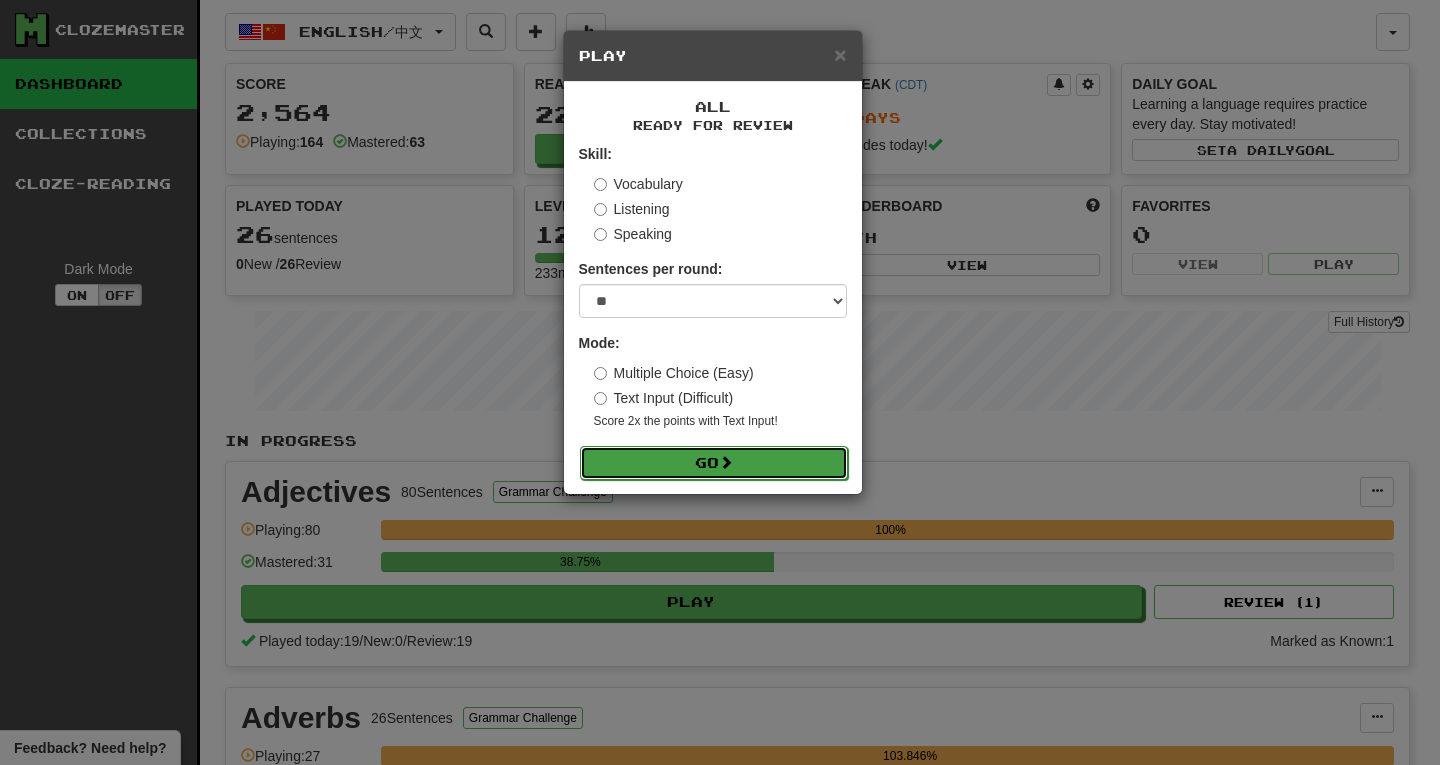 click on "Go" at bounding box center (714, 463) 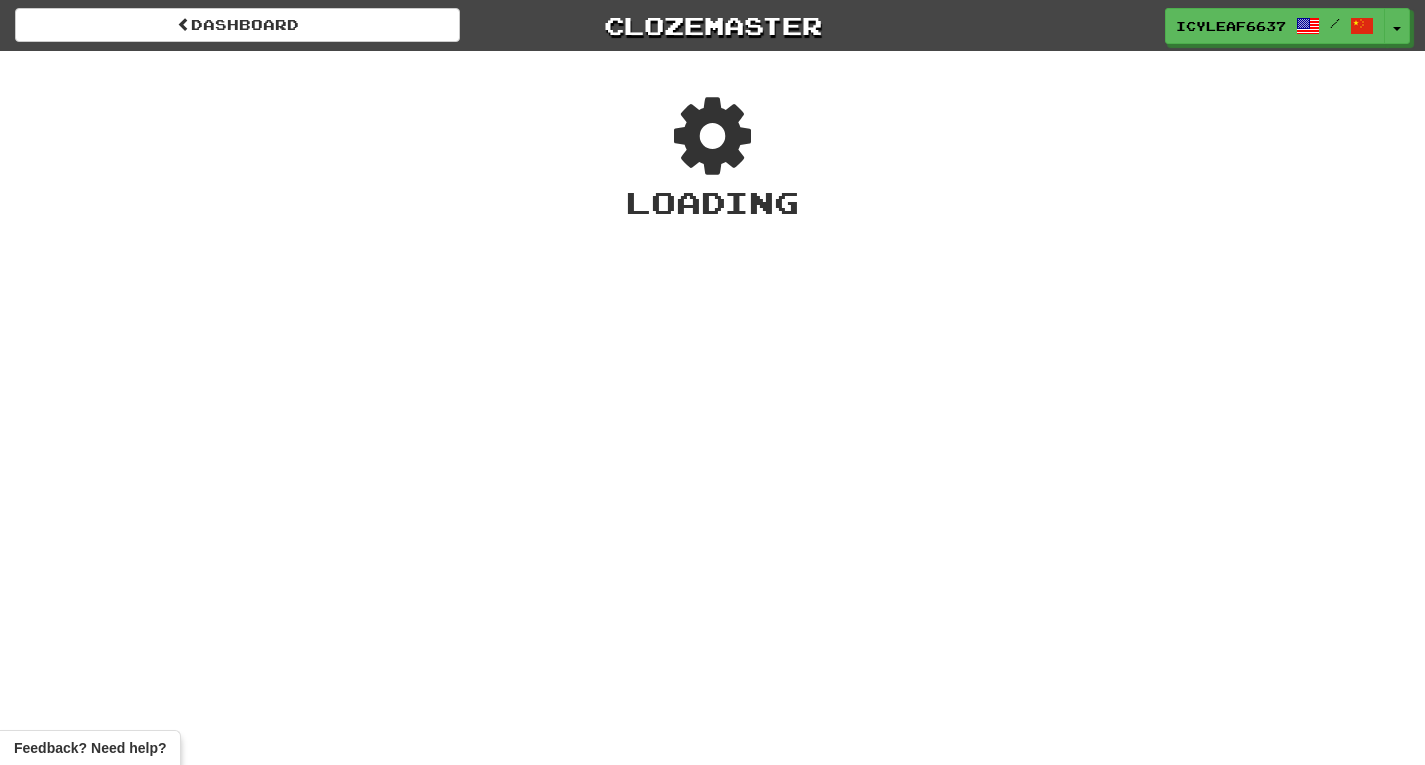 scroll, scrollTop: 0, scrollLeft: 0, axis: both 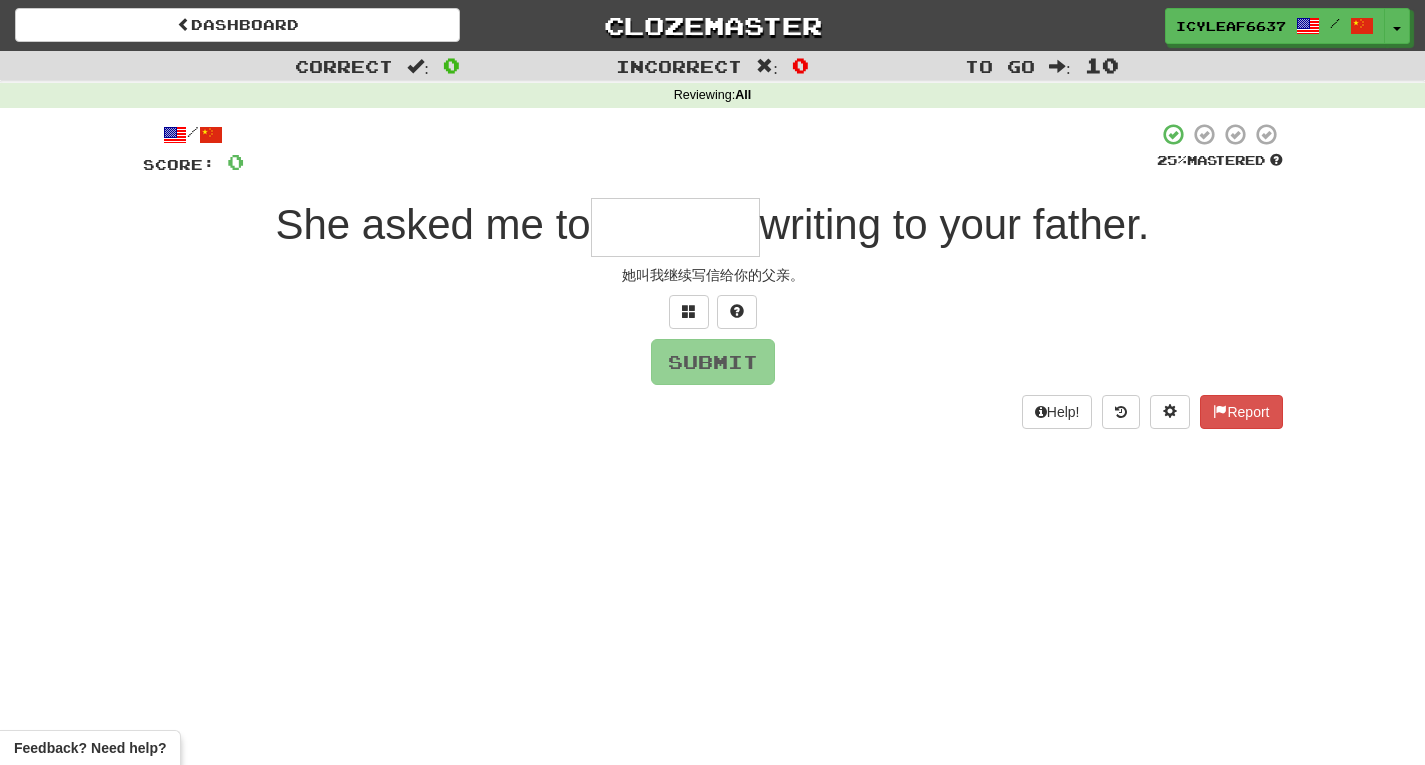 click at bounding box center (675, 227) 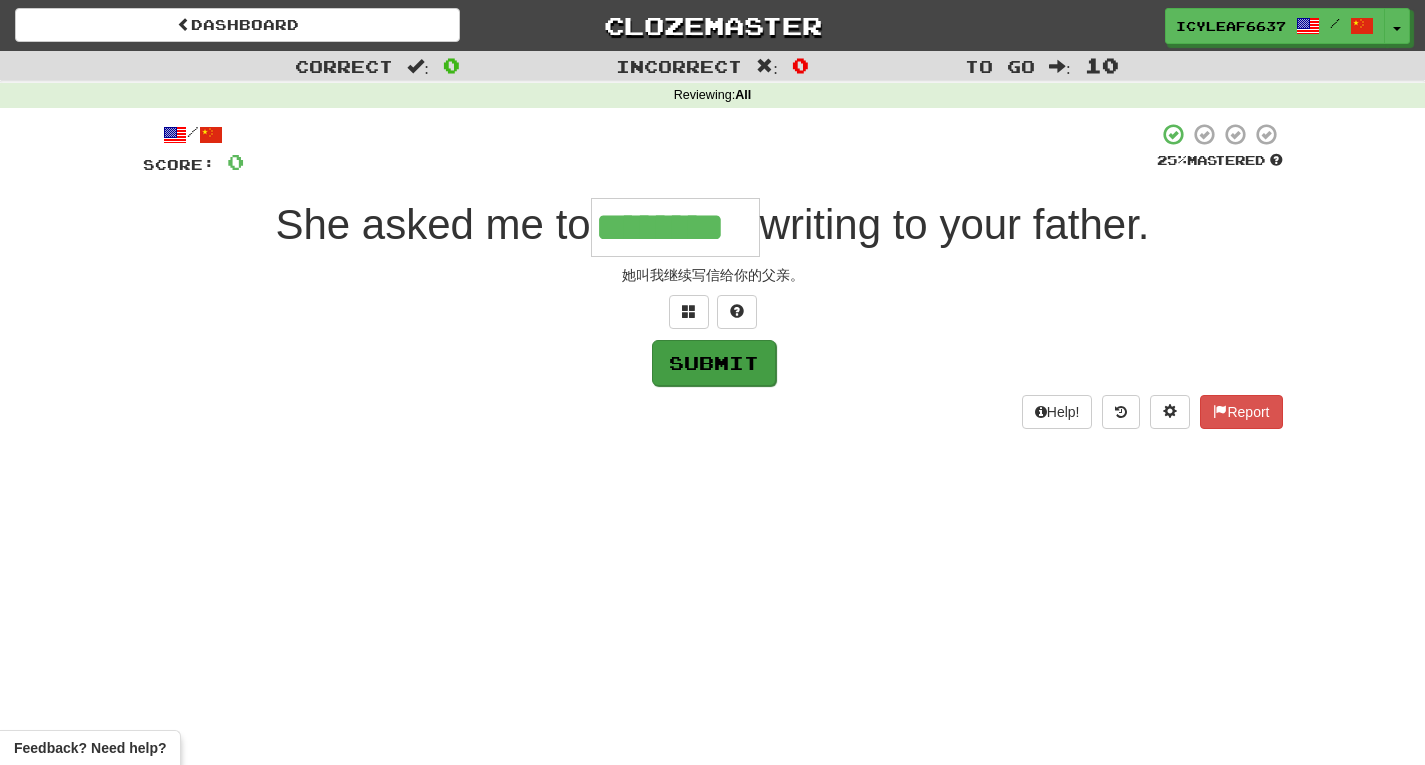 type on "********" 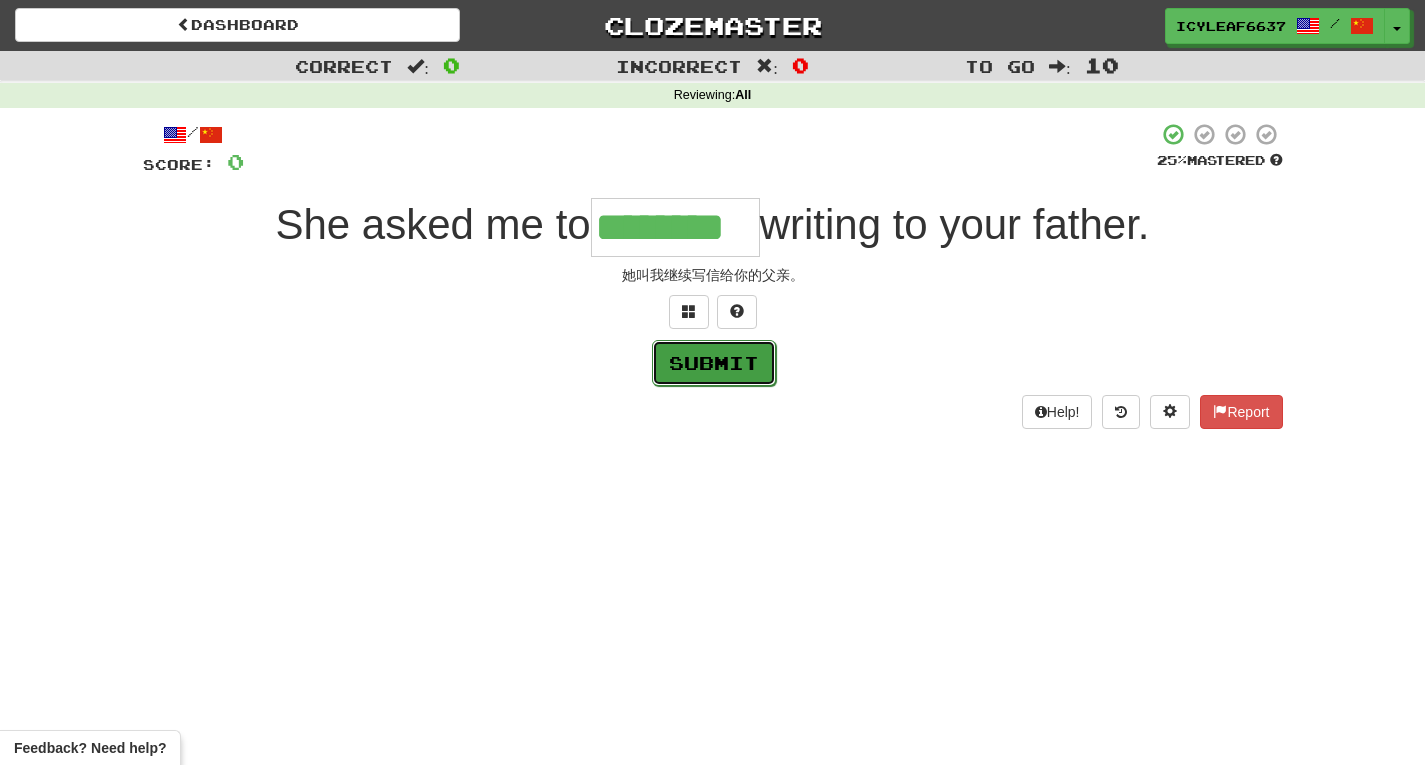 click on "Submit" at bounding box center [714, 363] 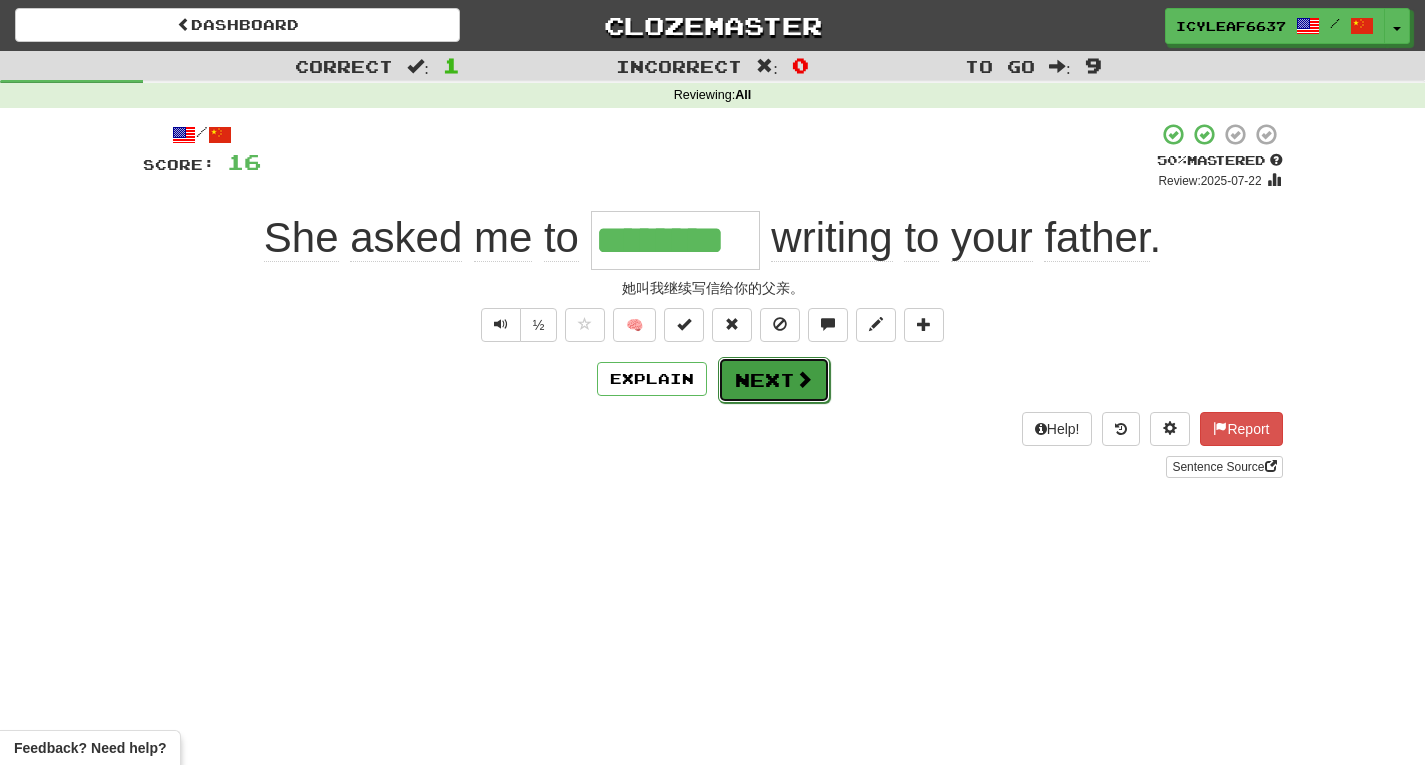 click on "Next" at bounding box center (774, 380) 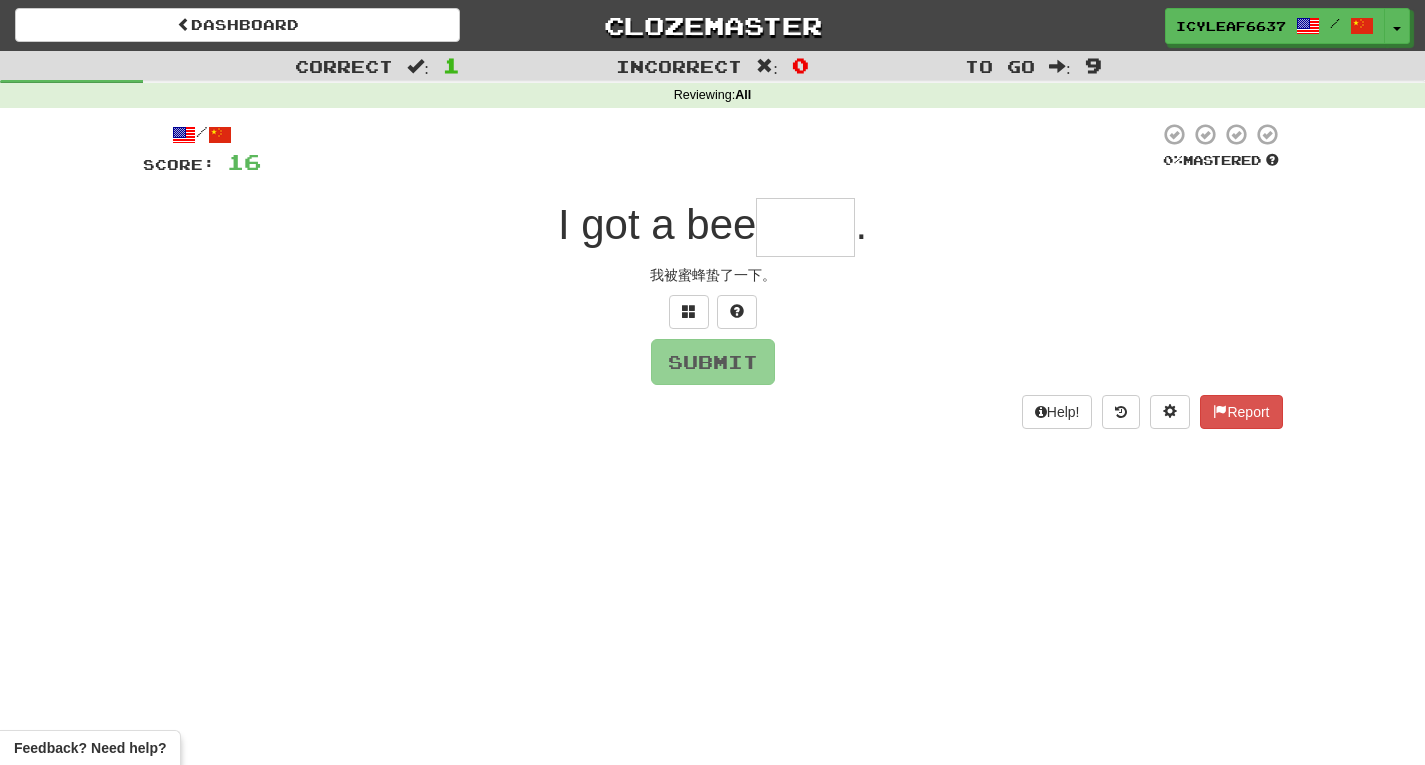 click at bounding box center (805, 227) 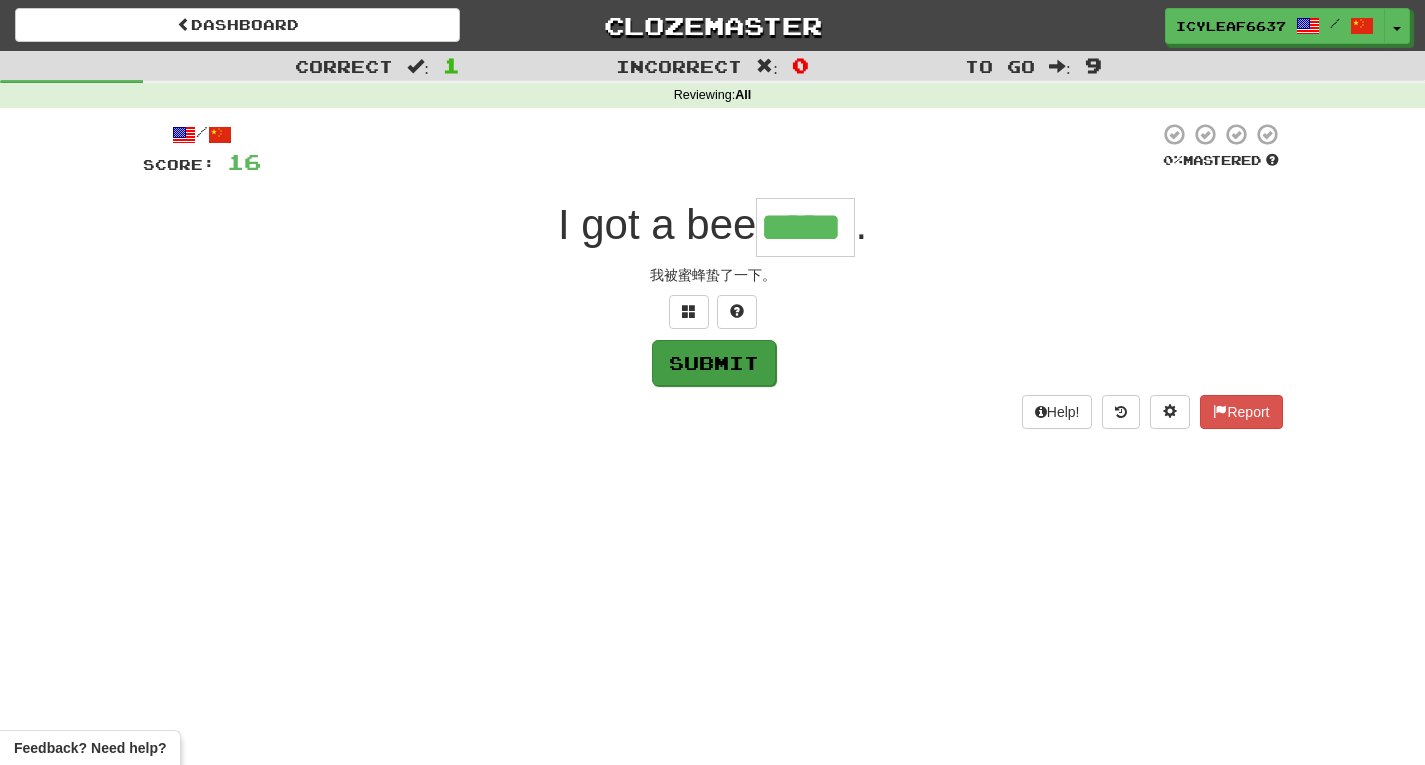 type on "*****" 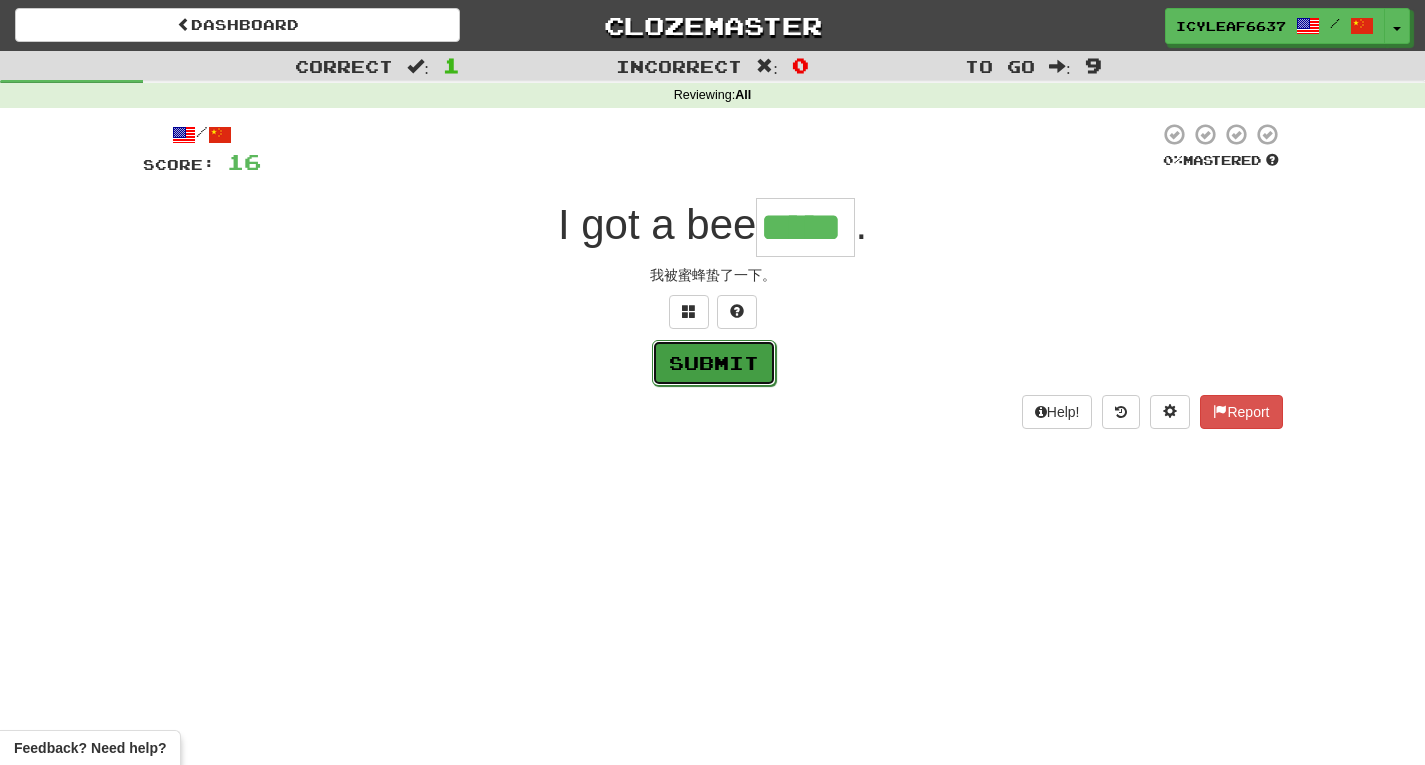click on "Submit" at bounding box center (714, 363) 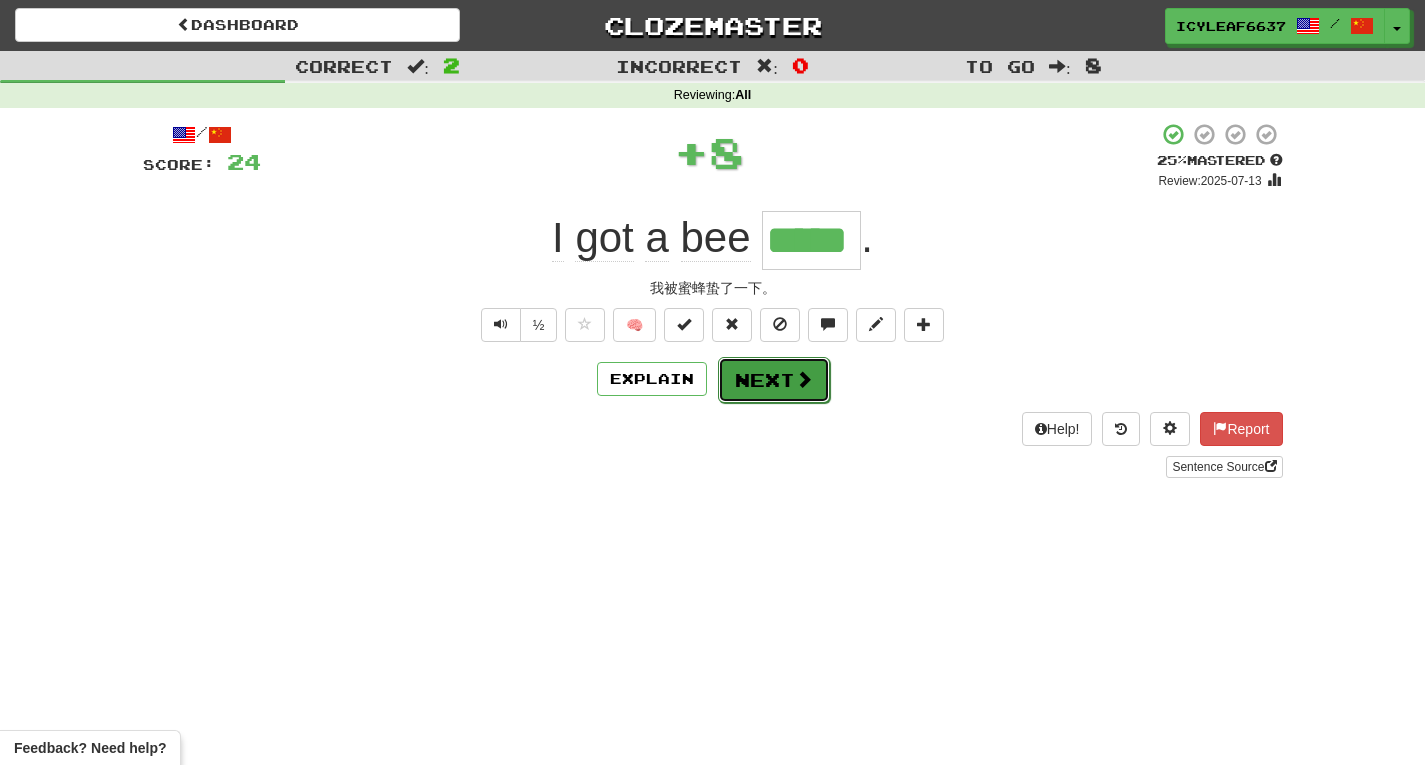 click on "Next" at bounding box center (774, 380) 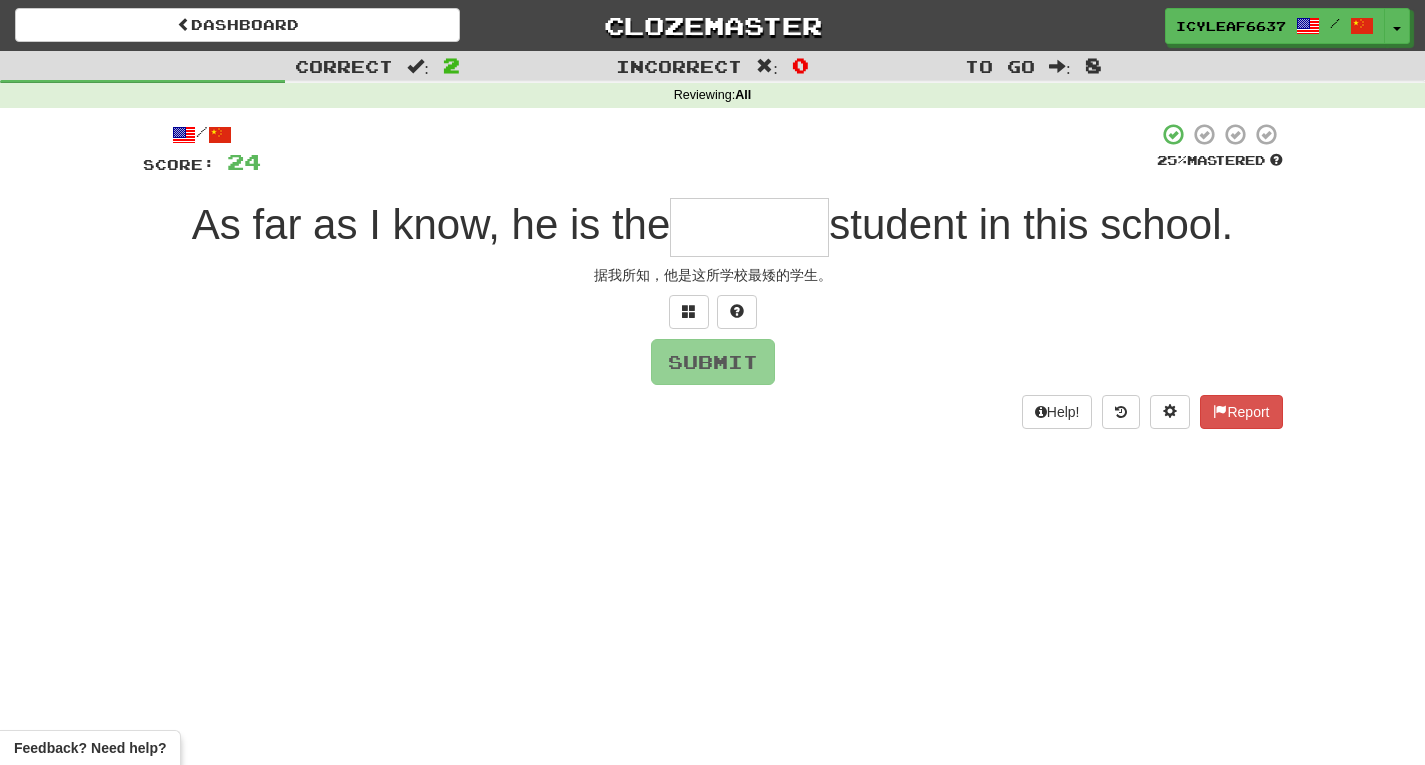 click at bounding box center [749, 227] 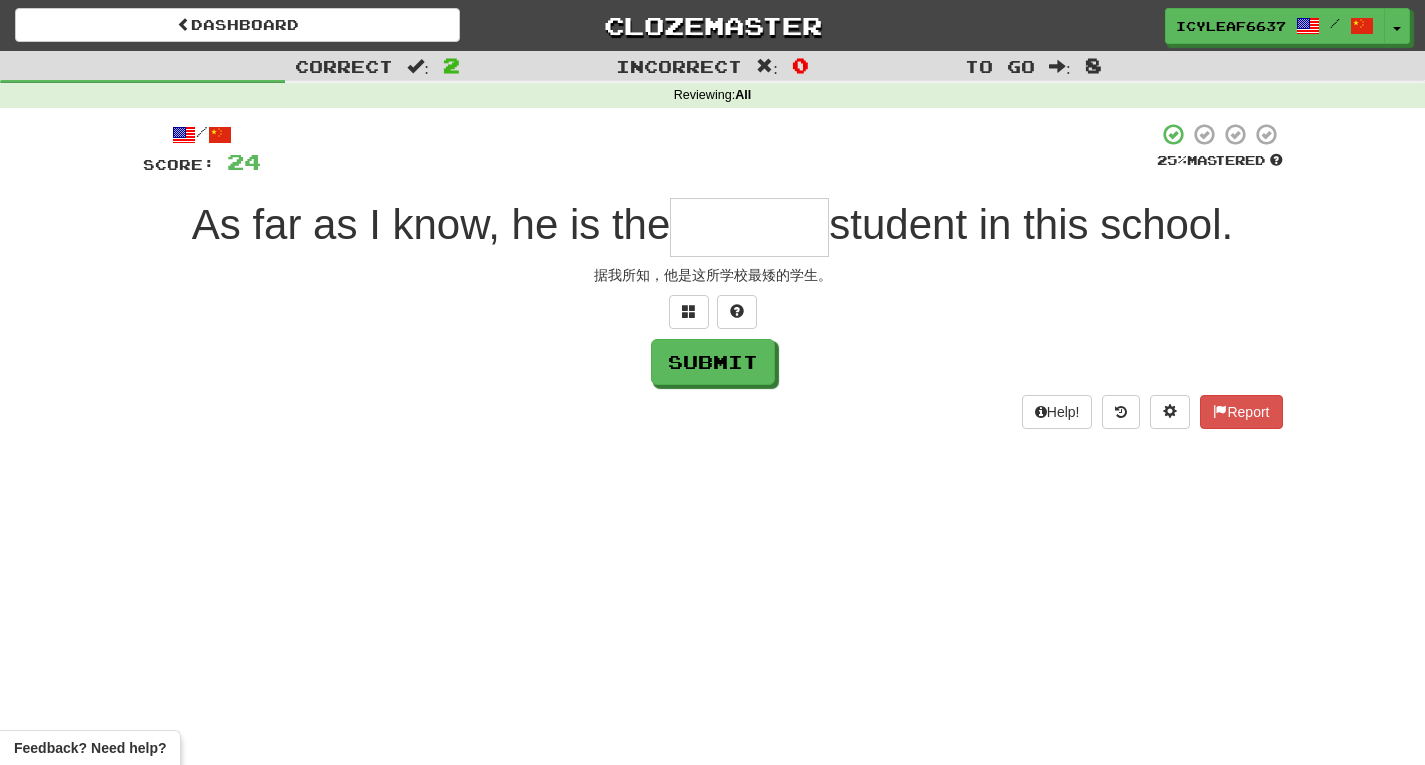 type on "*" 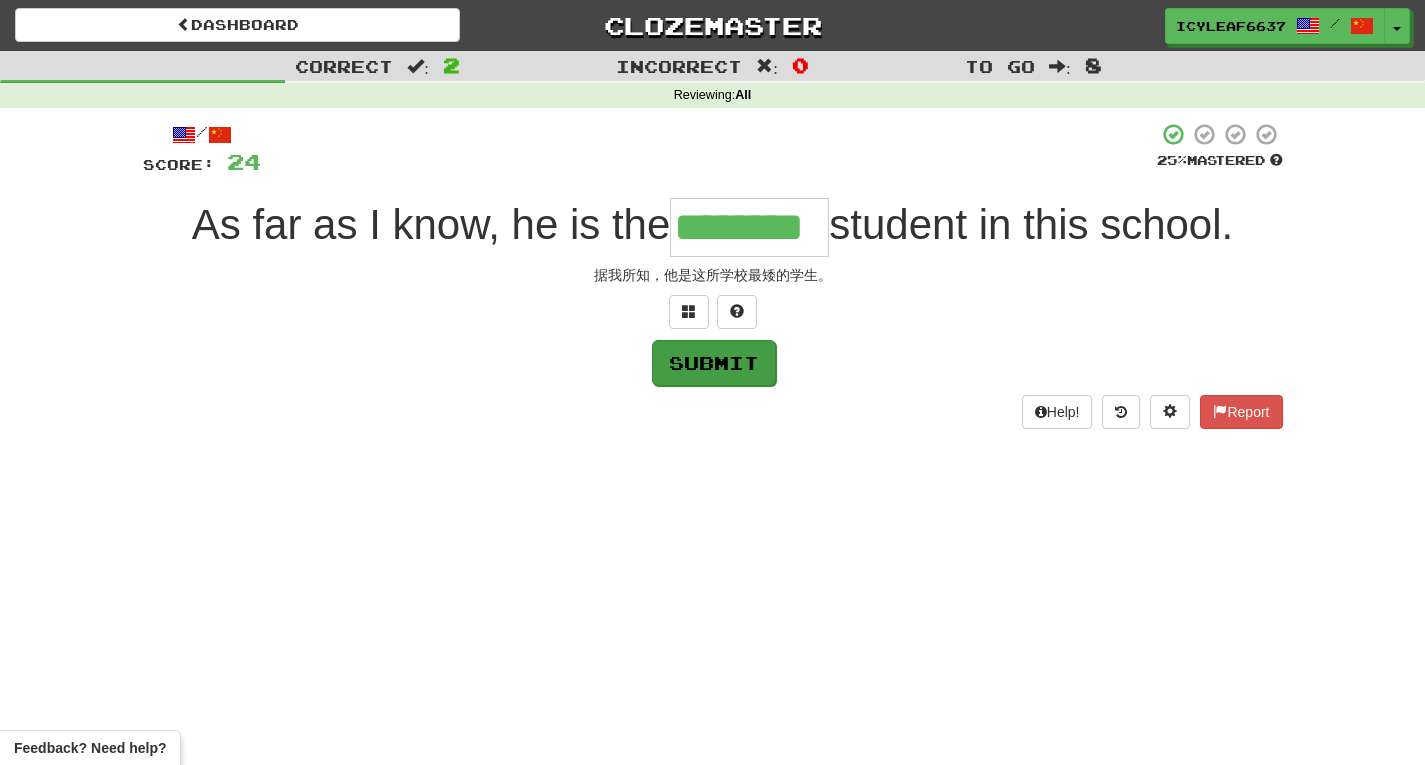 type on "********" 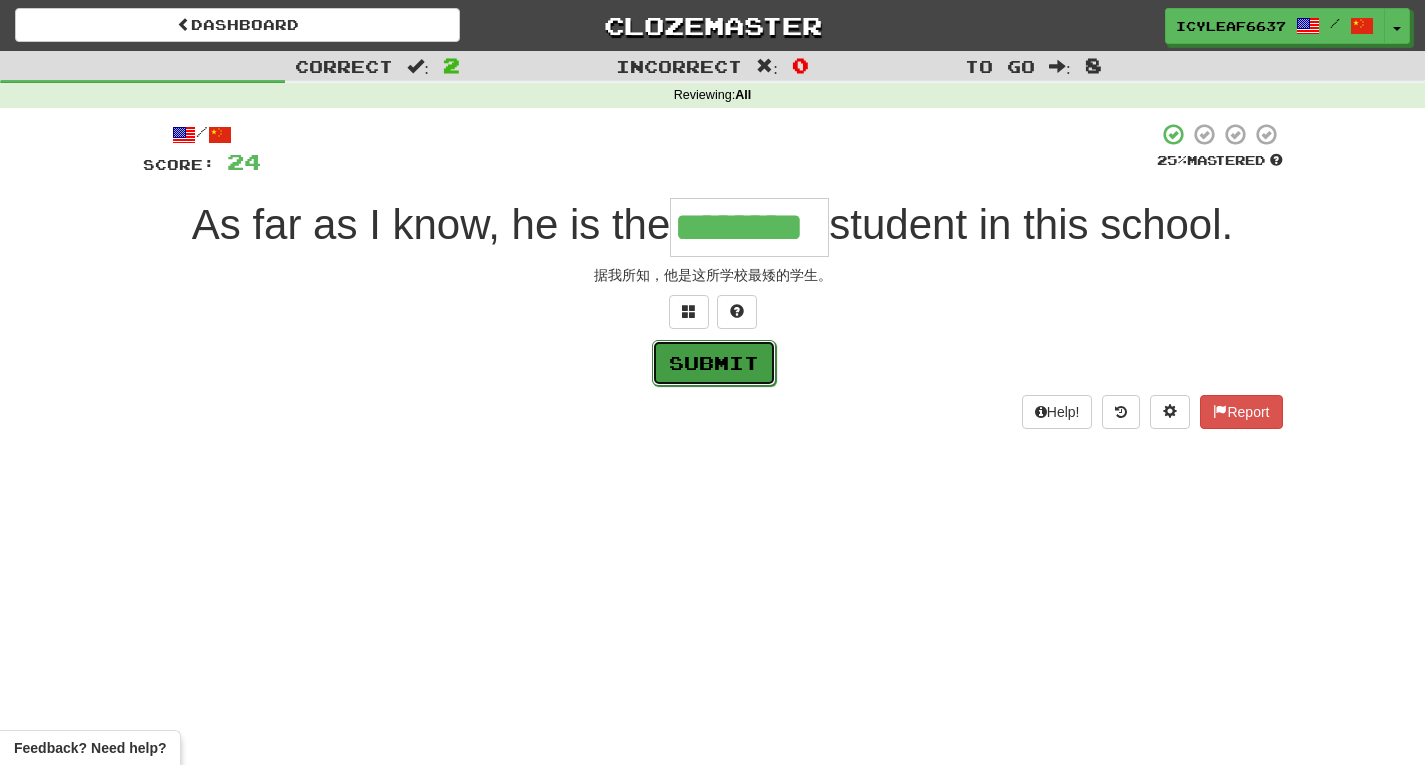 click on "Submit" at bounding box center (714, 363) 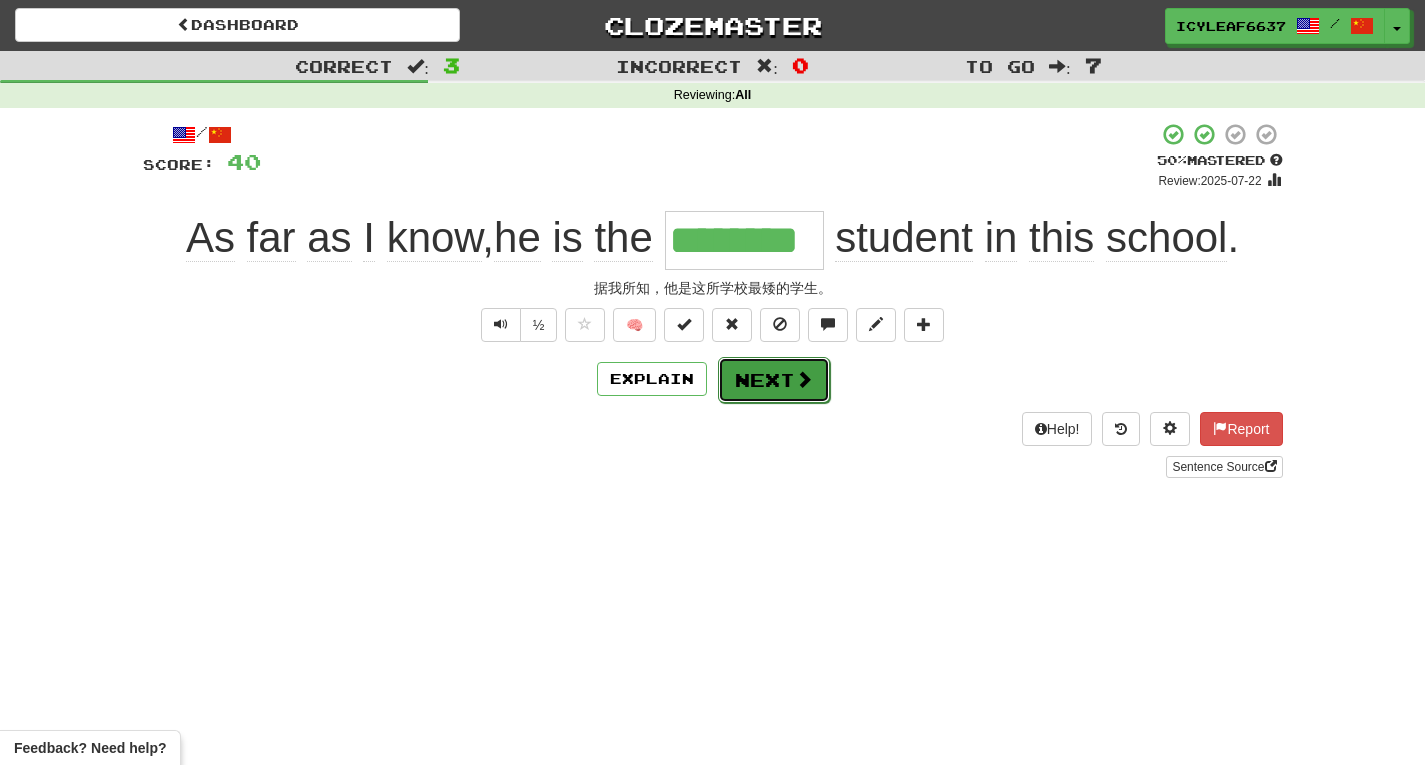 click on "Next" at bounding box center [774, 380] 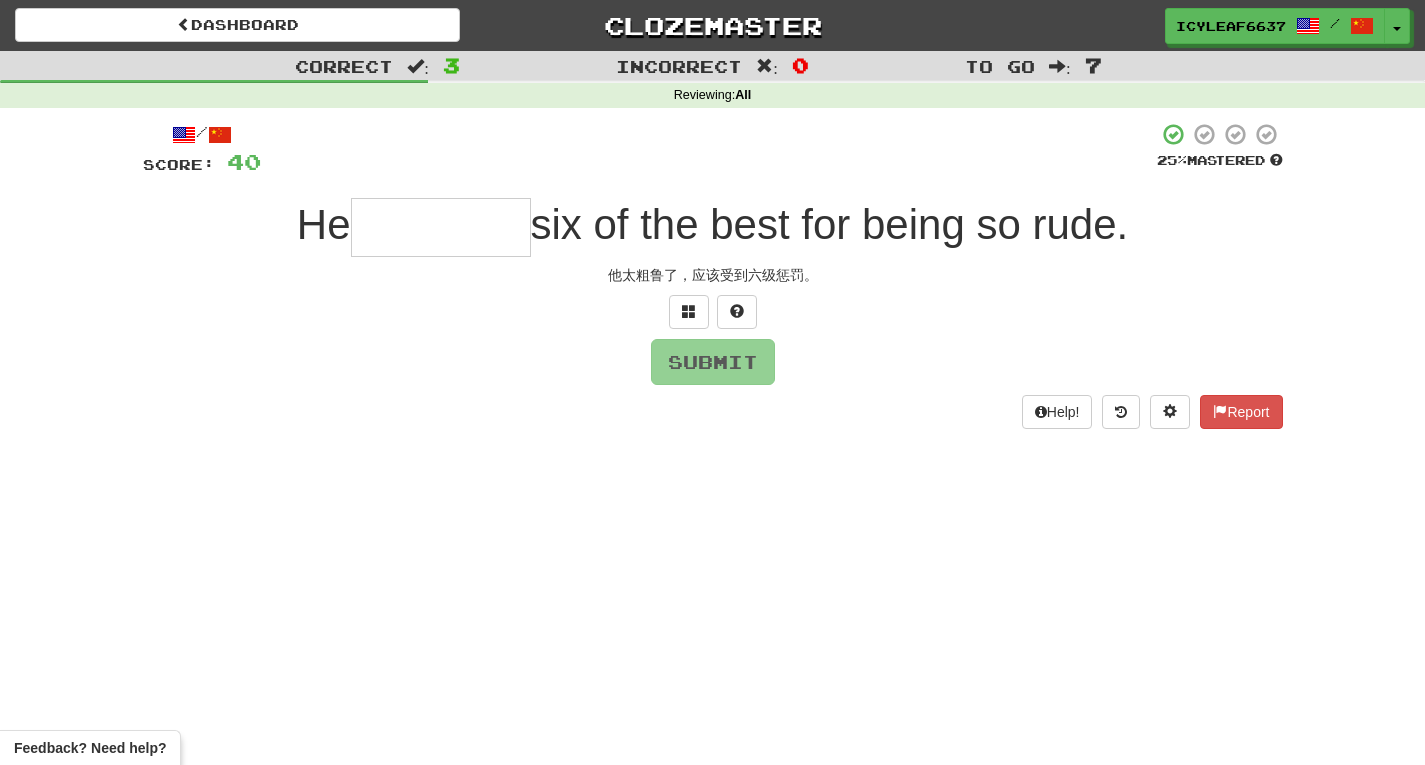click at bounding box center (441, 227) 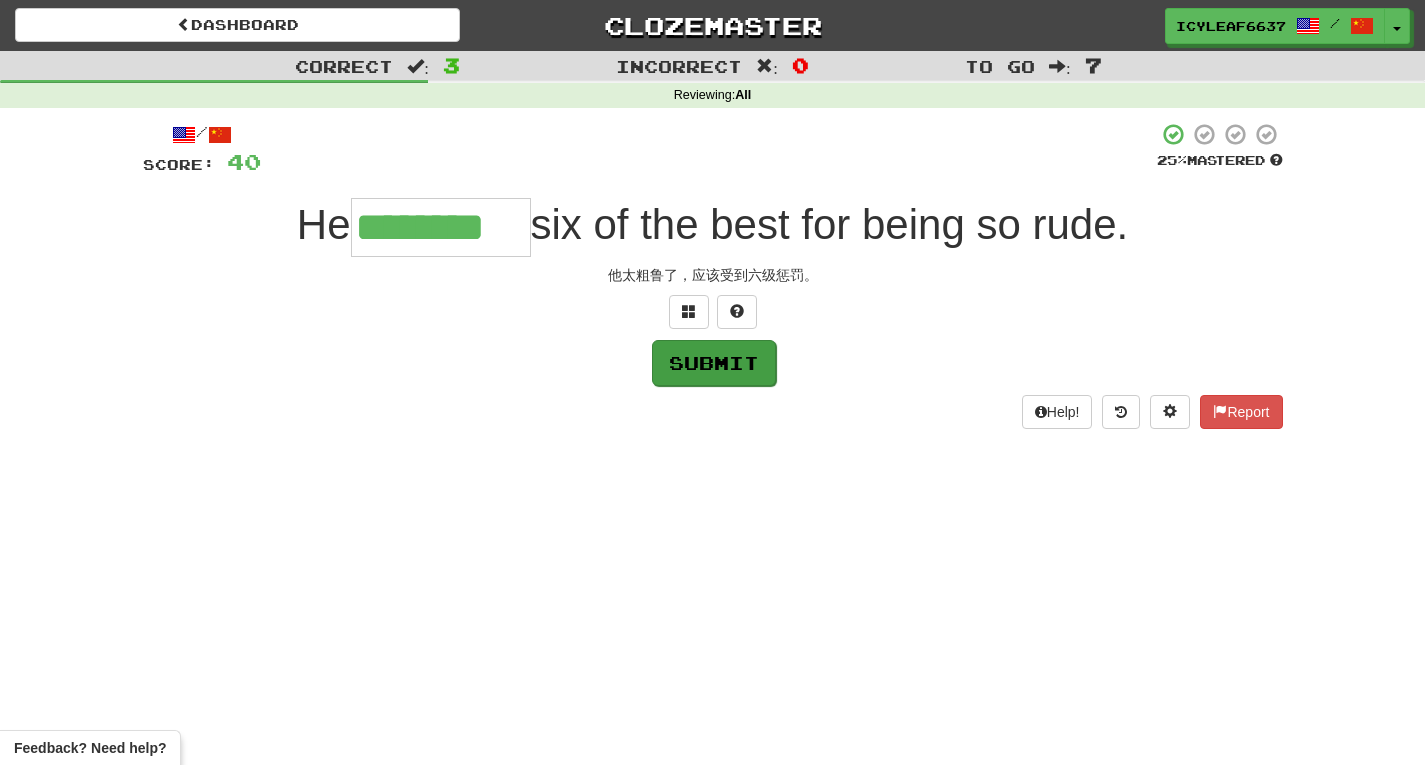 type on "********" 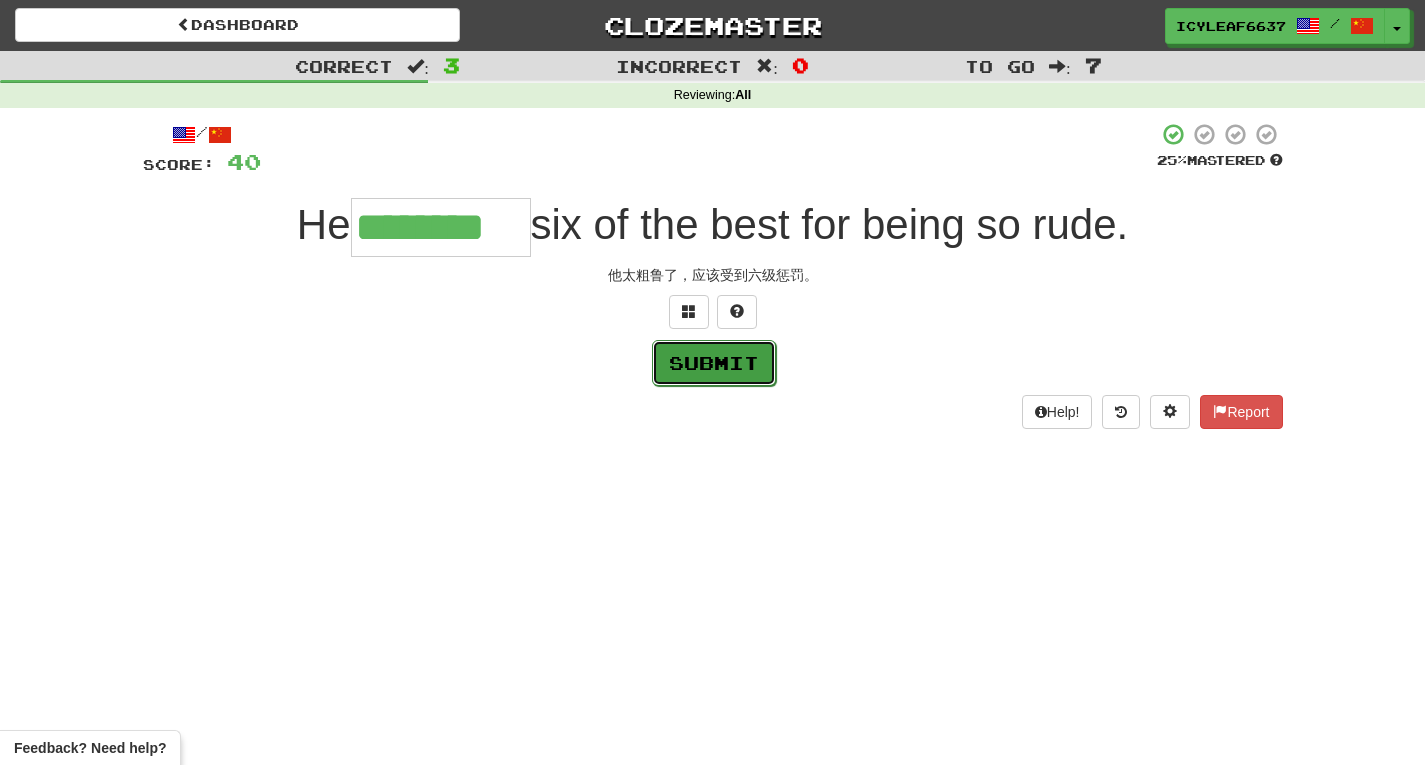 click on "Submit" at bounding box center (714, 363) 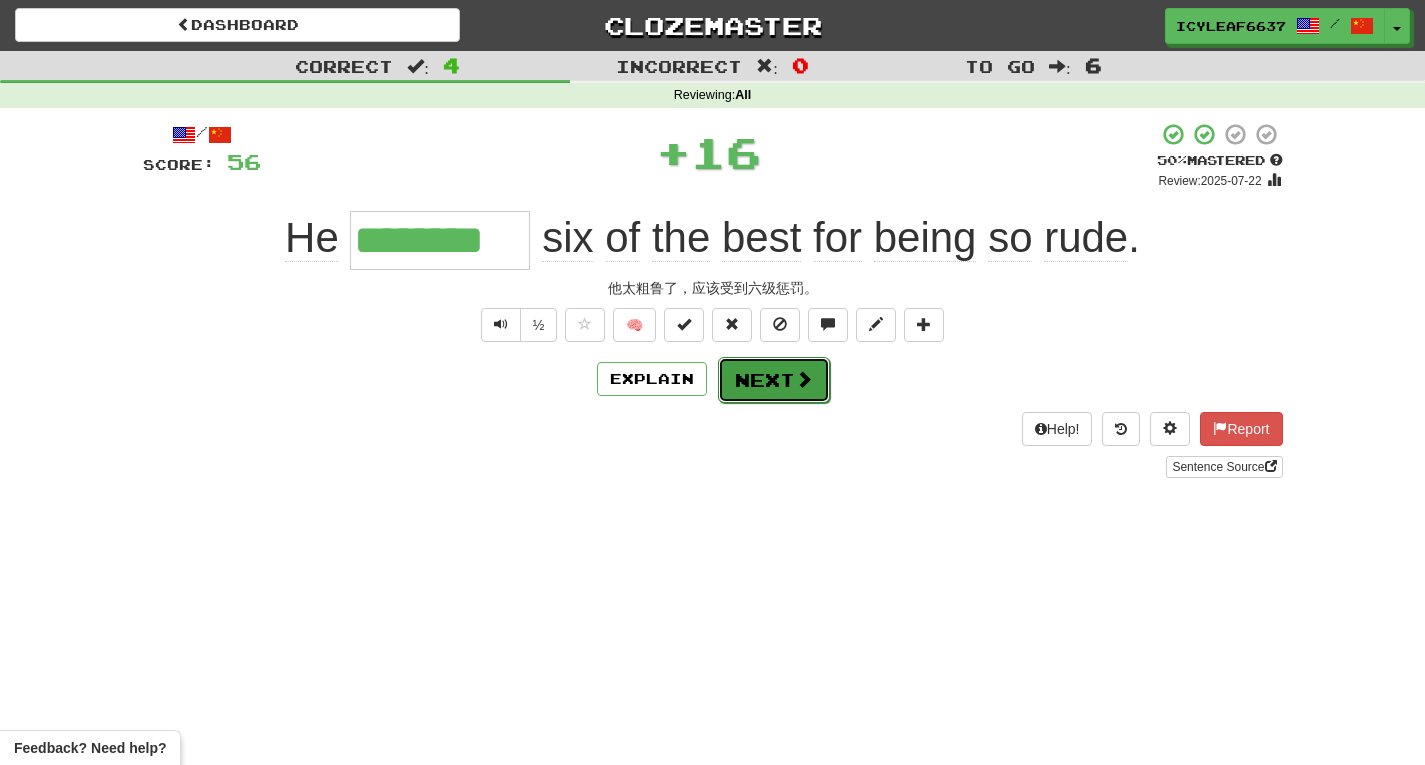 click on "Next" at bounding box center (774, 380) 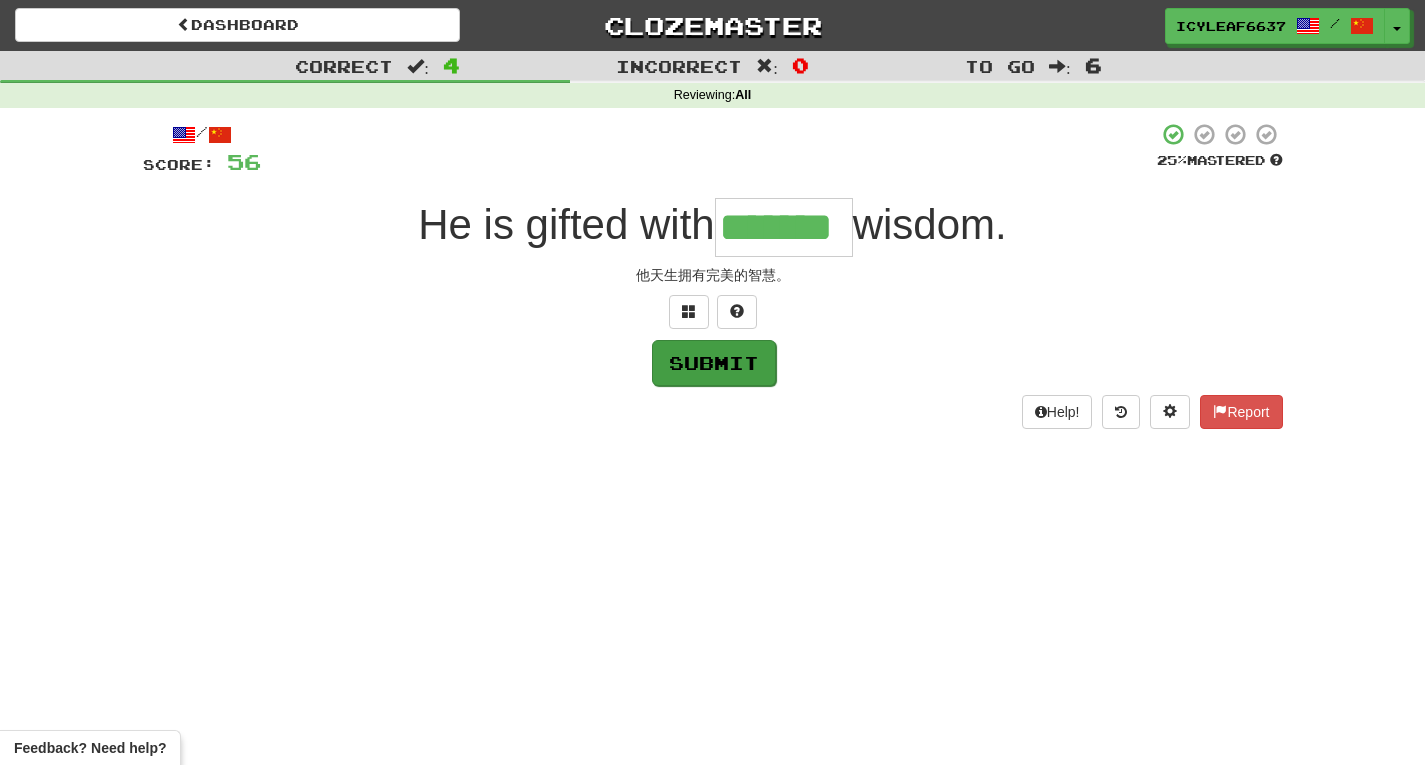 type on "*******" 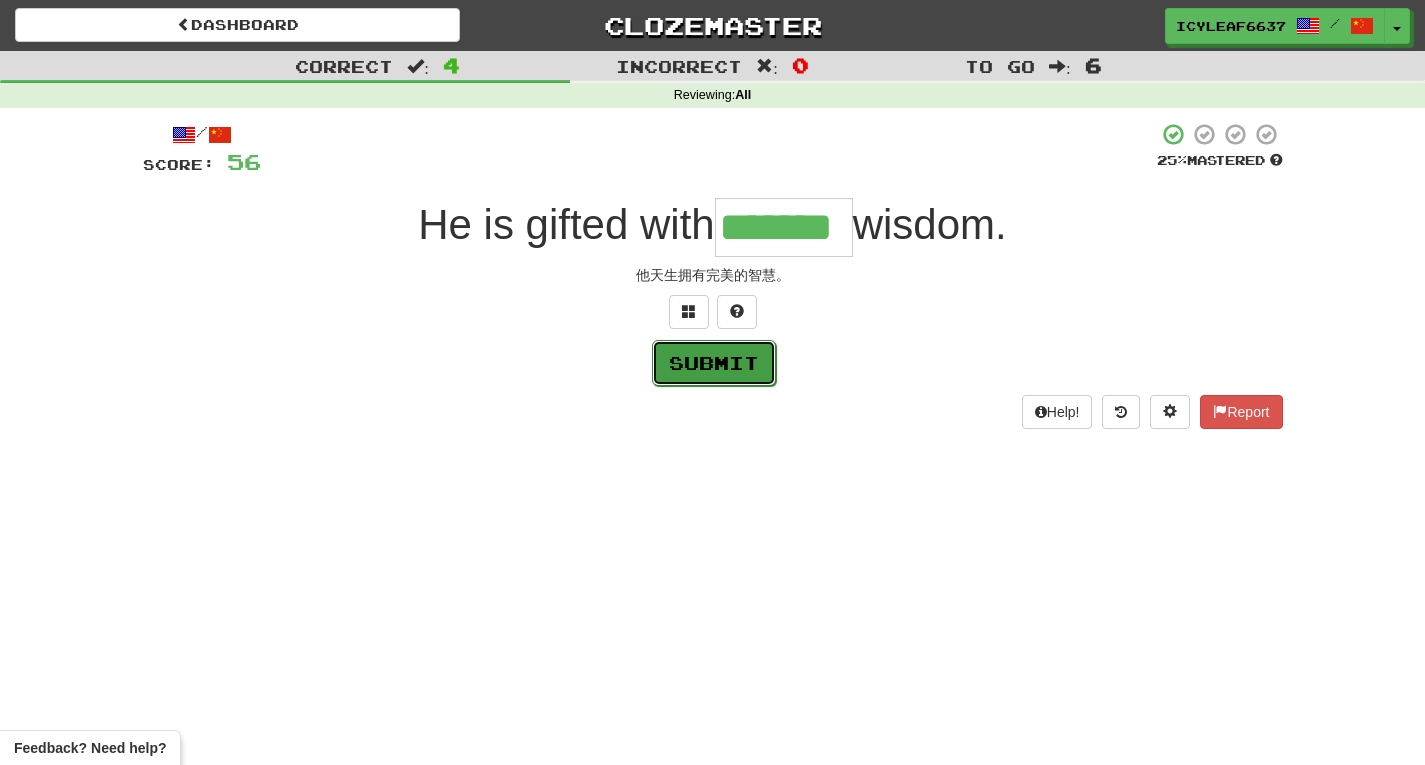 click on "Submit" at bounding box center [714, 363] 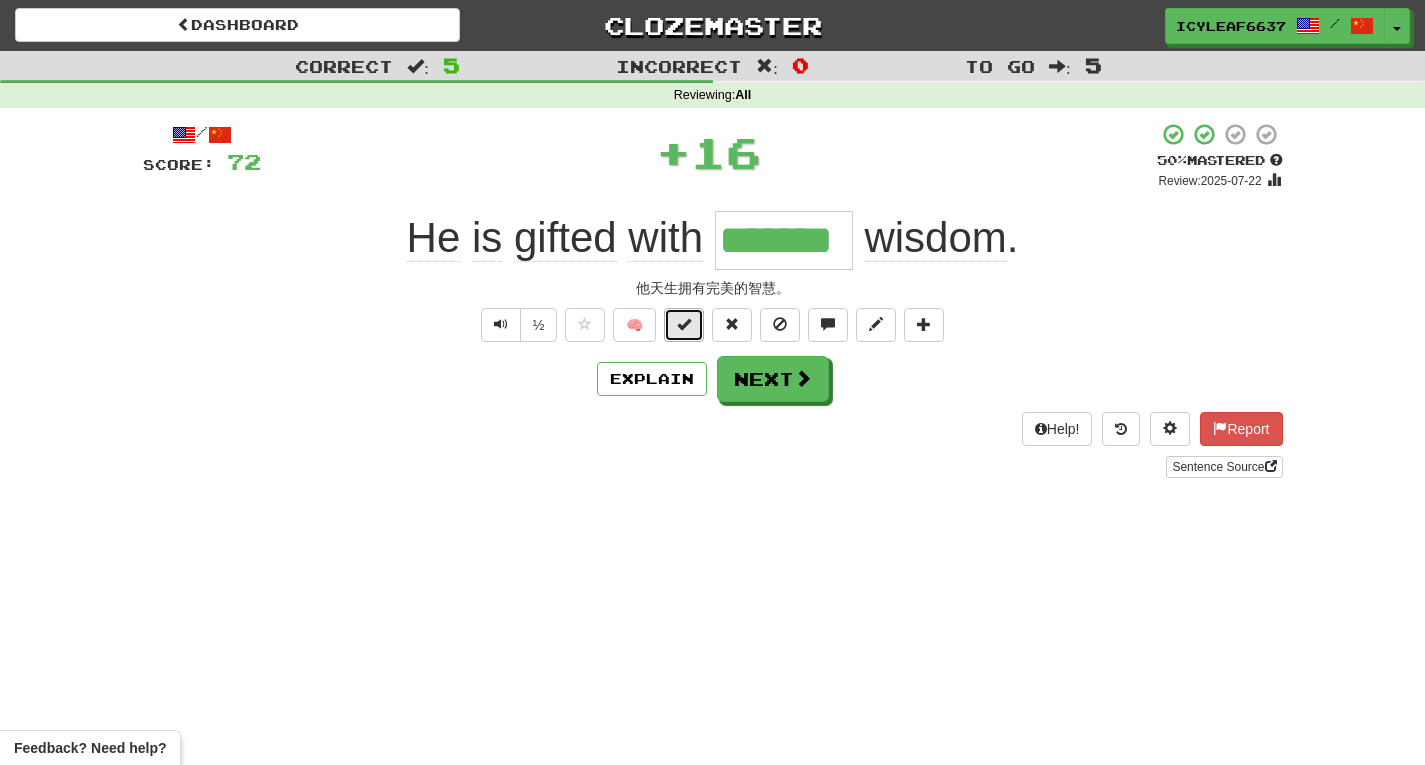 click at bounding box center [684, 324] 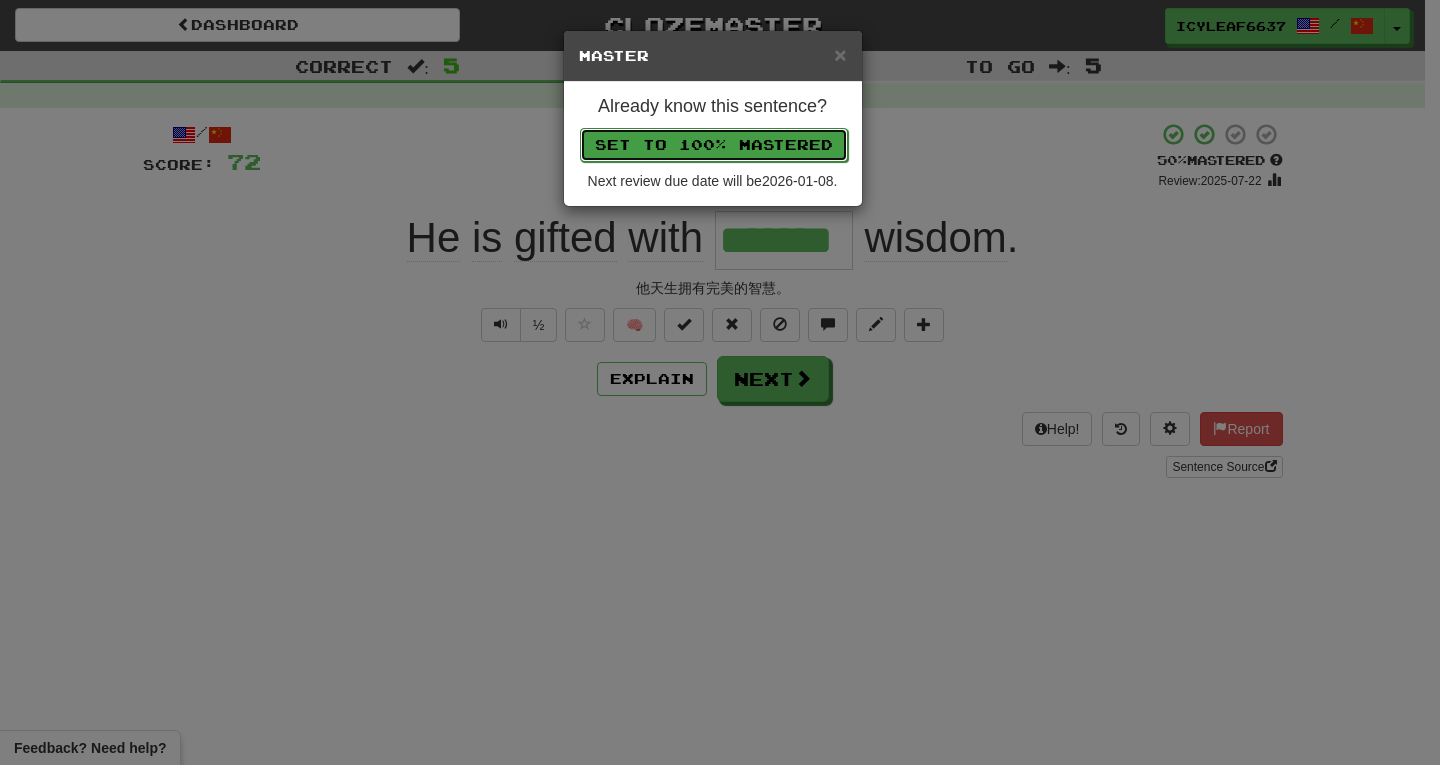 click on "Set to 100% Mastered" at bounding box center [714, 145] 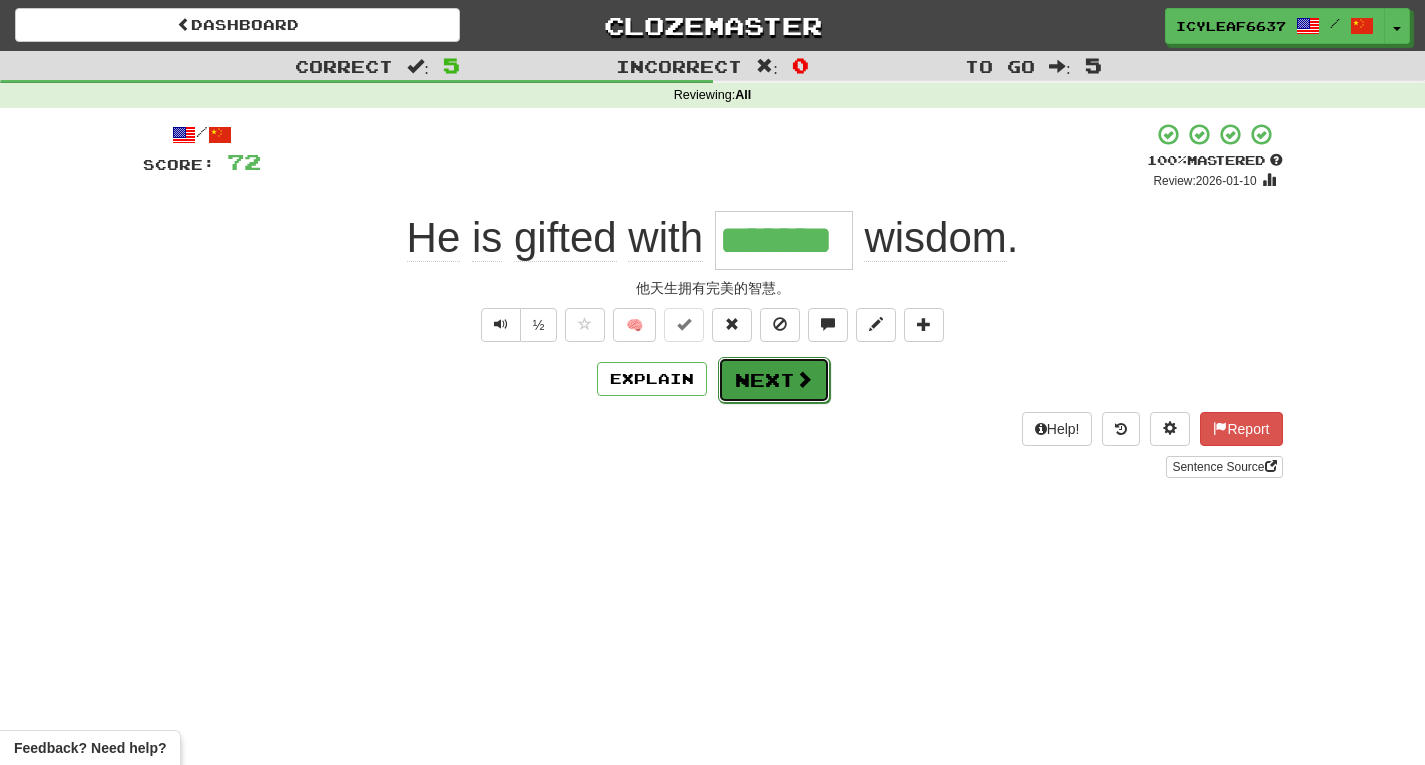 click on "Next" at bounding box center [774, 380] 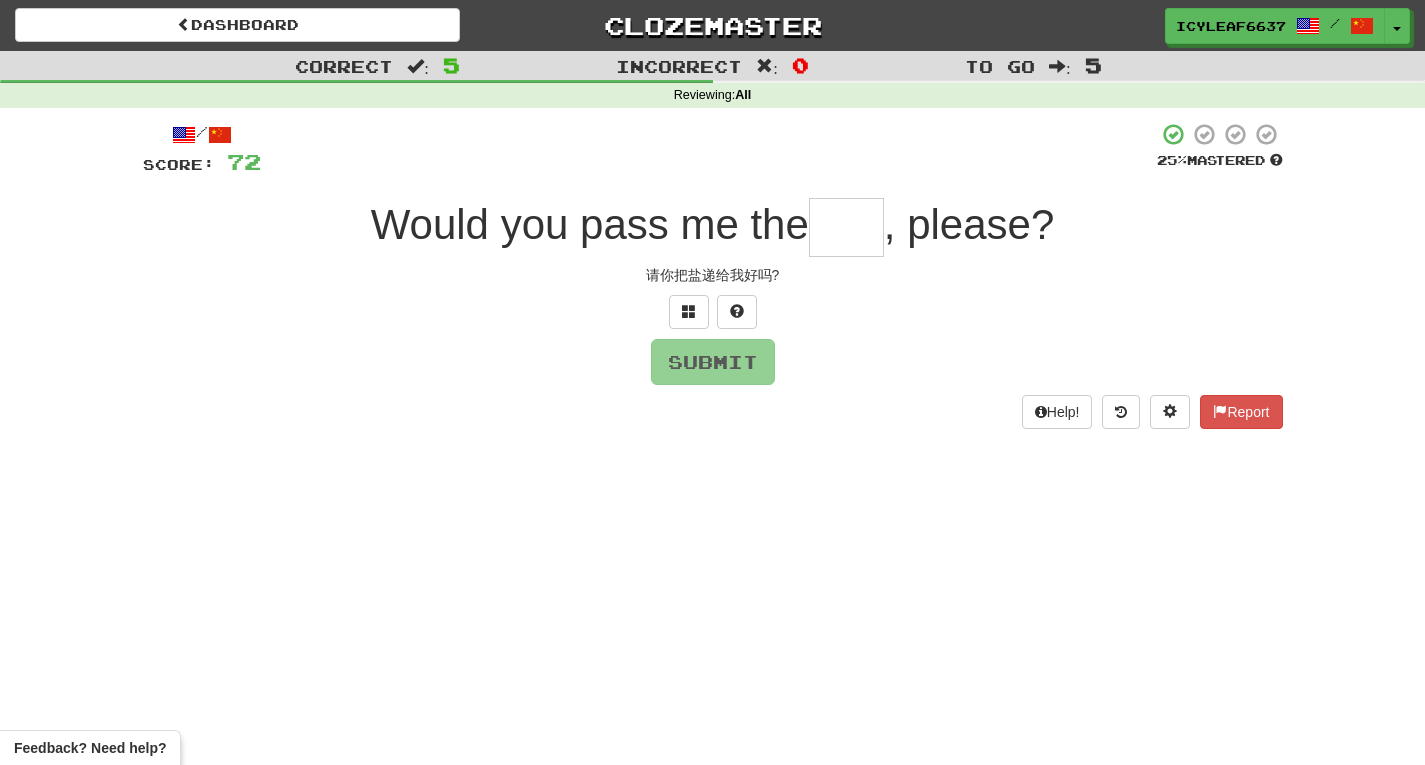 click at bounding box center [846, 227] 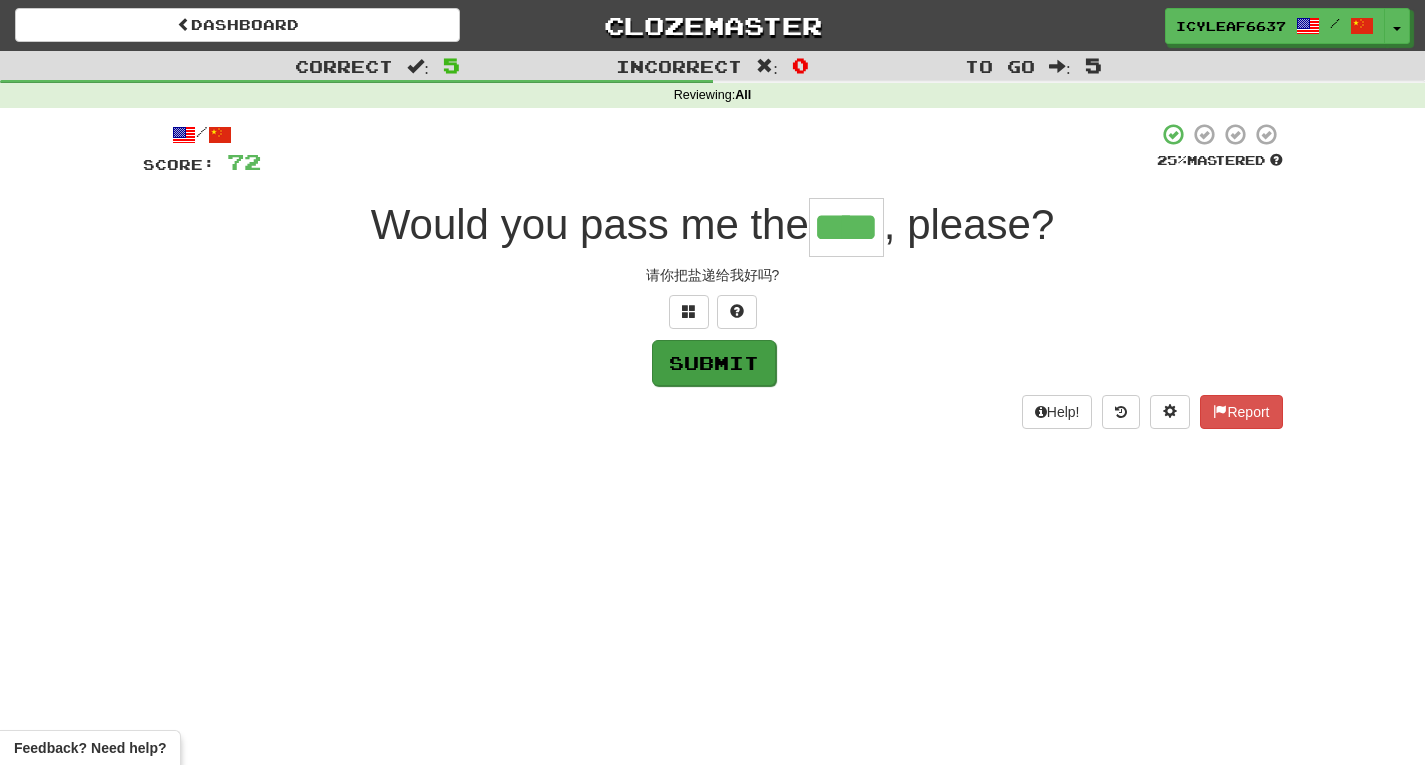 type on "****" 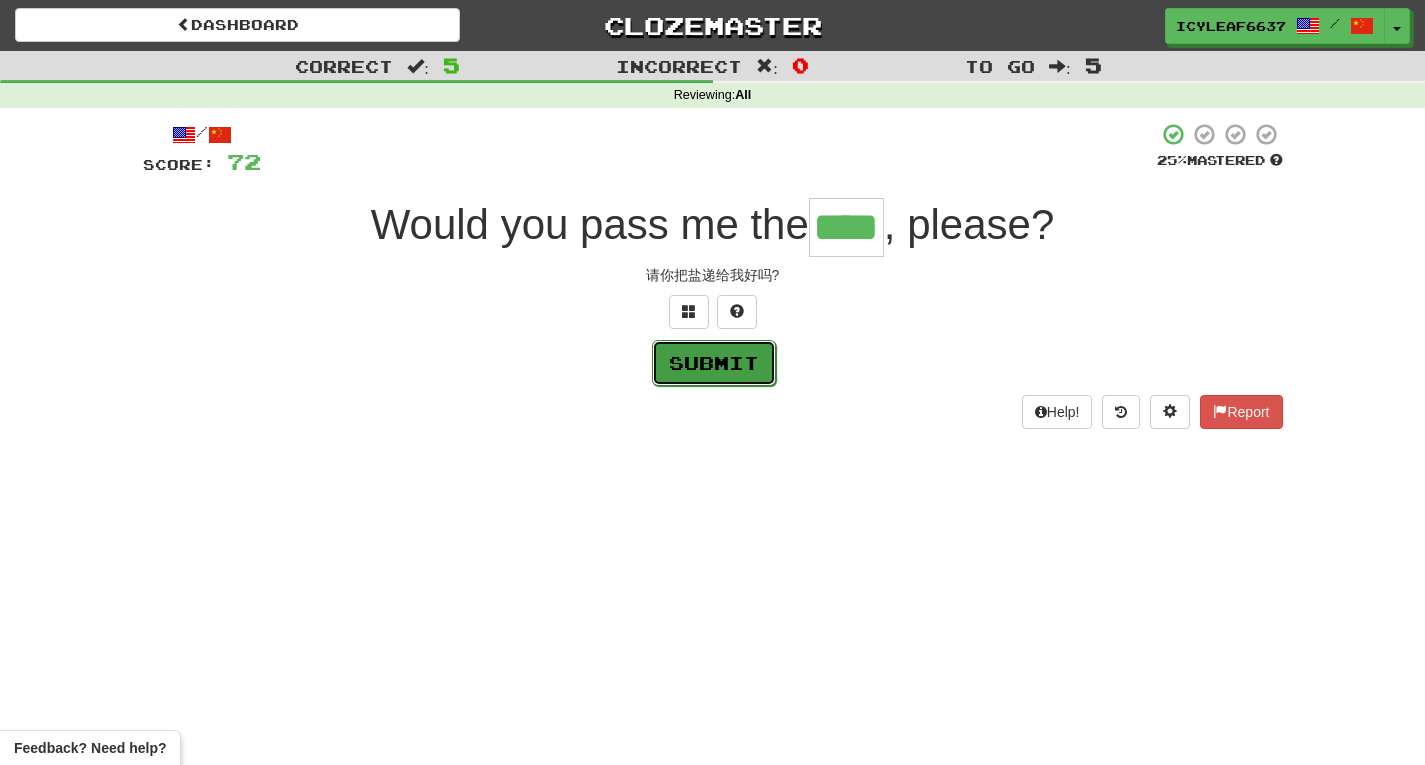 click on "Submit" at bounding box center (714, 363) 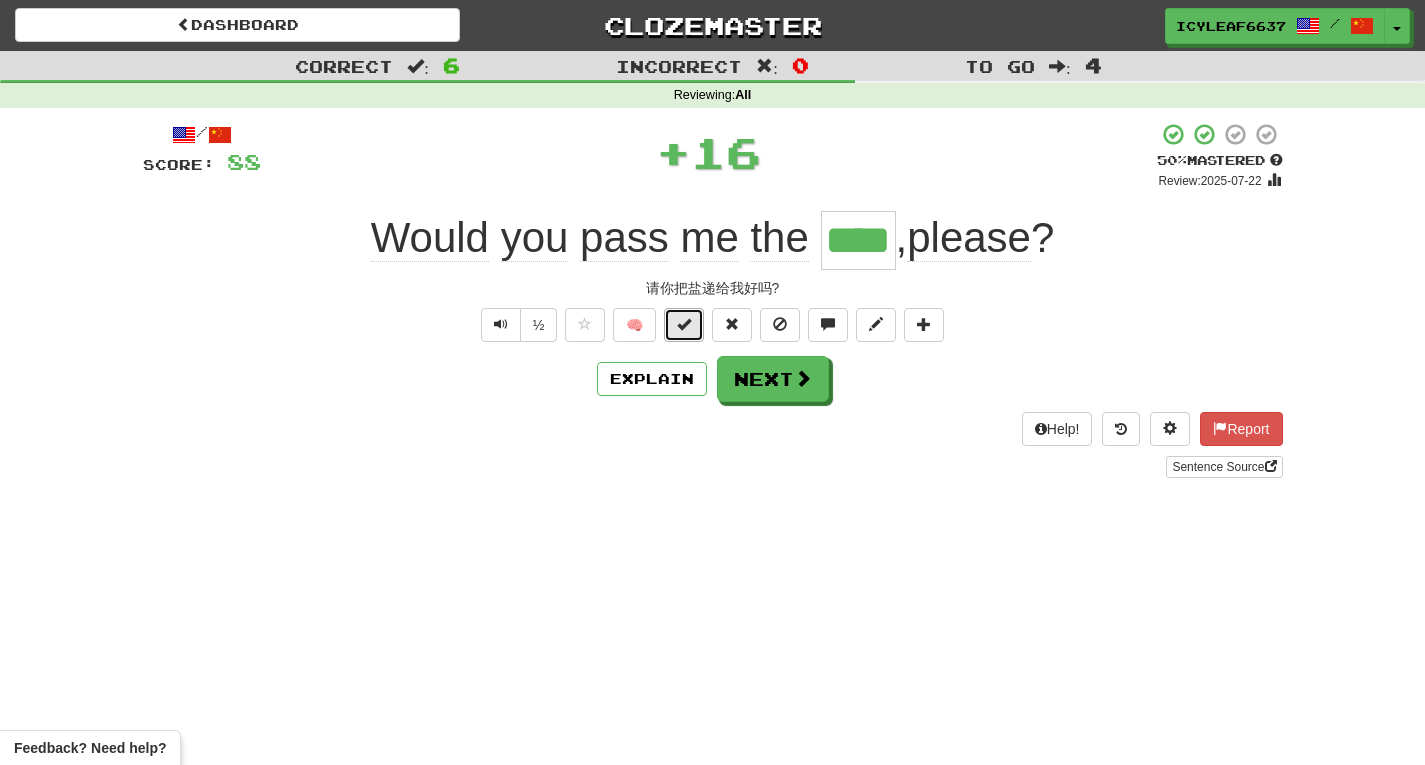 click at bounding box center (684, 324) 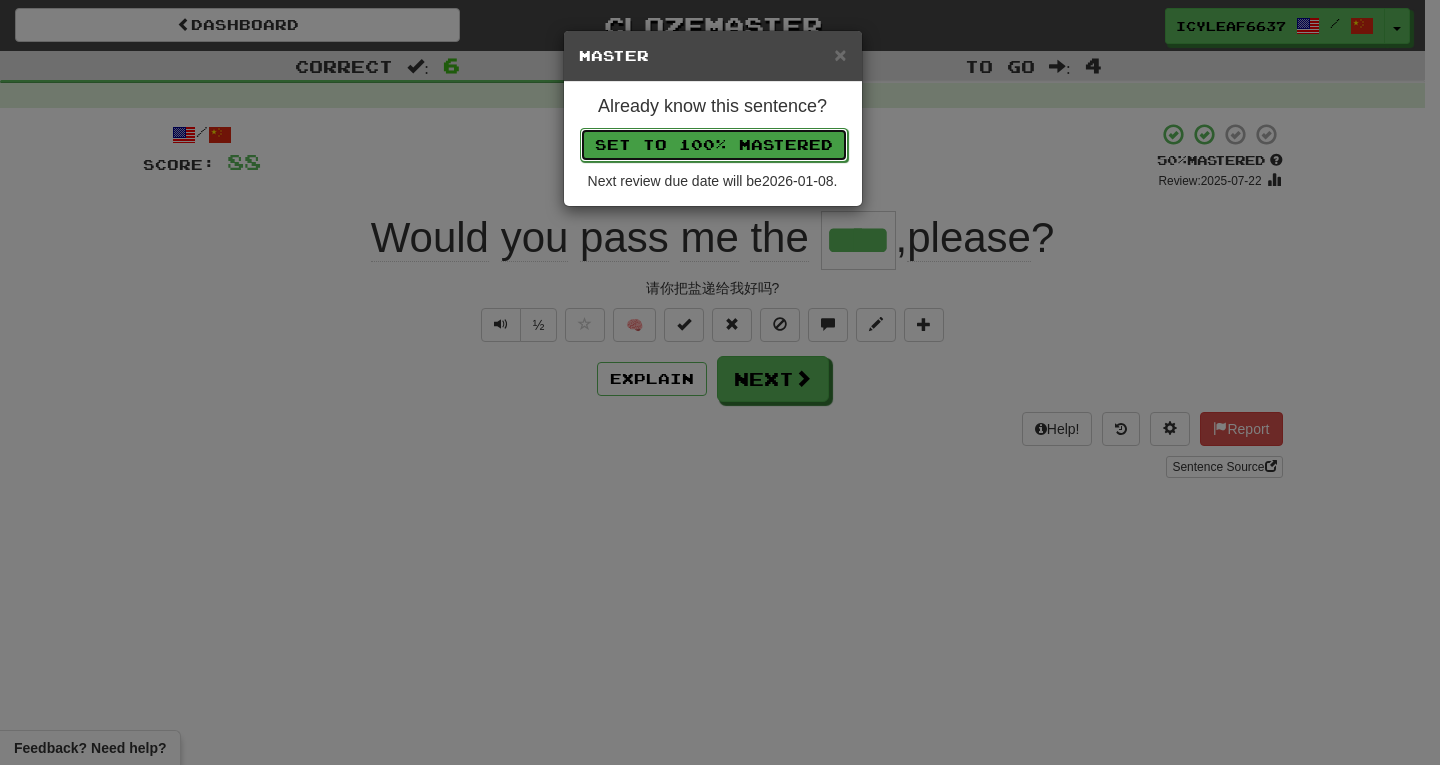 click on "Set to 100% Mastered" at bounding box center [714, 145] 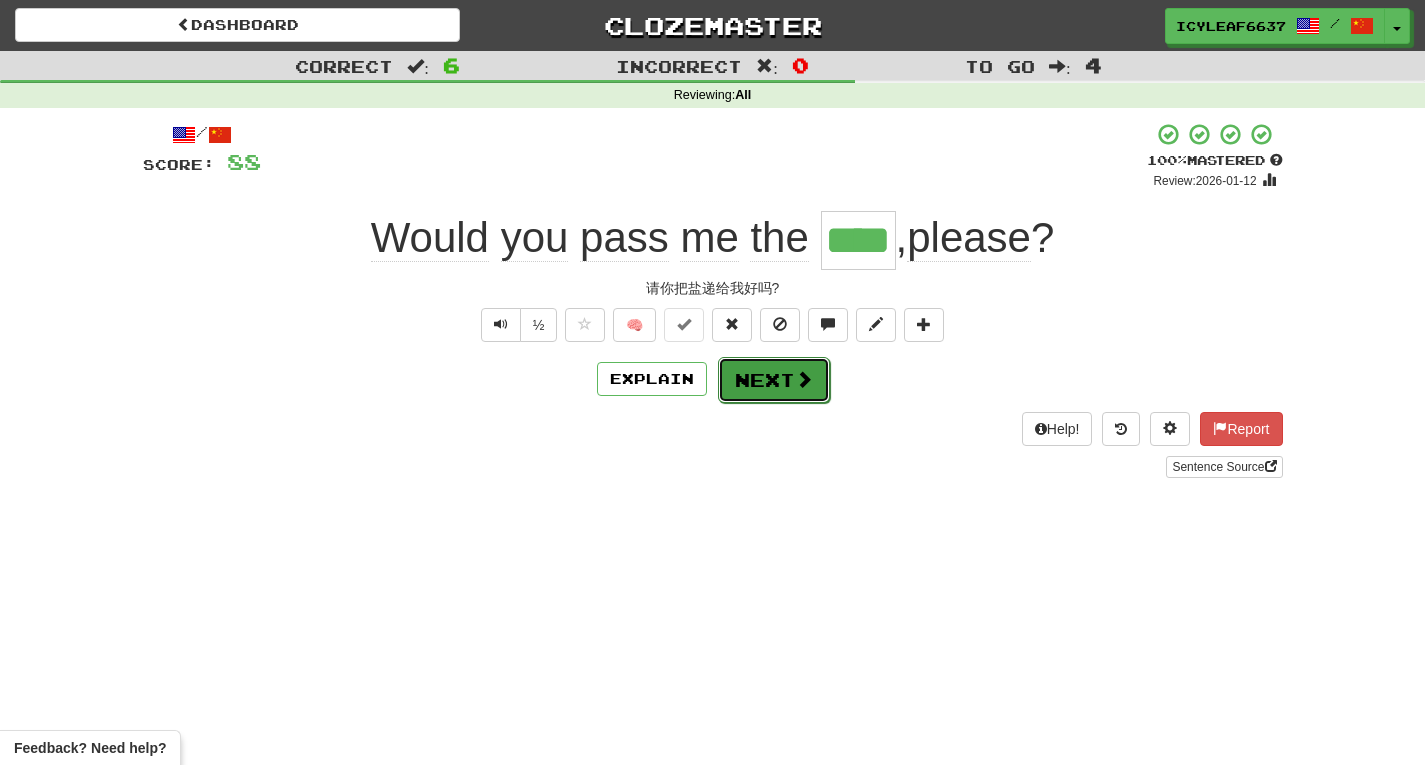 click on "Next" at bounding box center (774, 380) 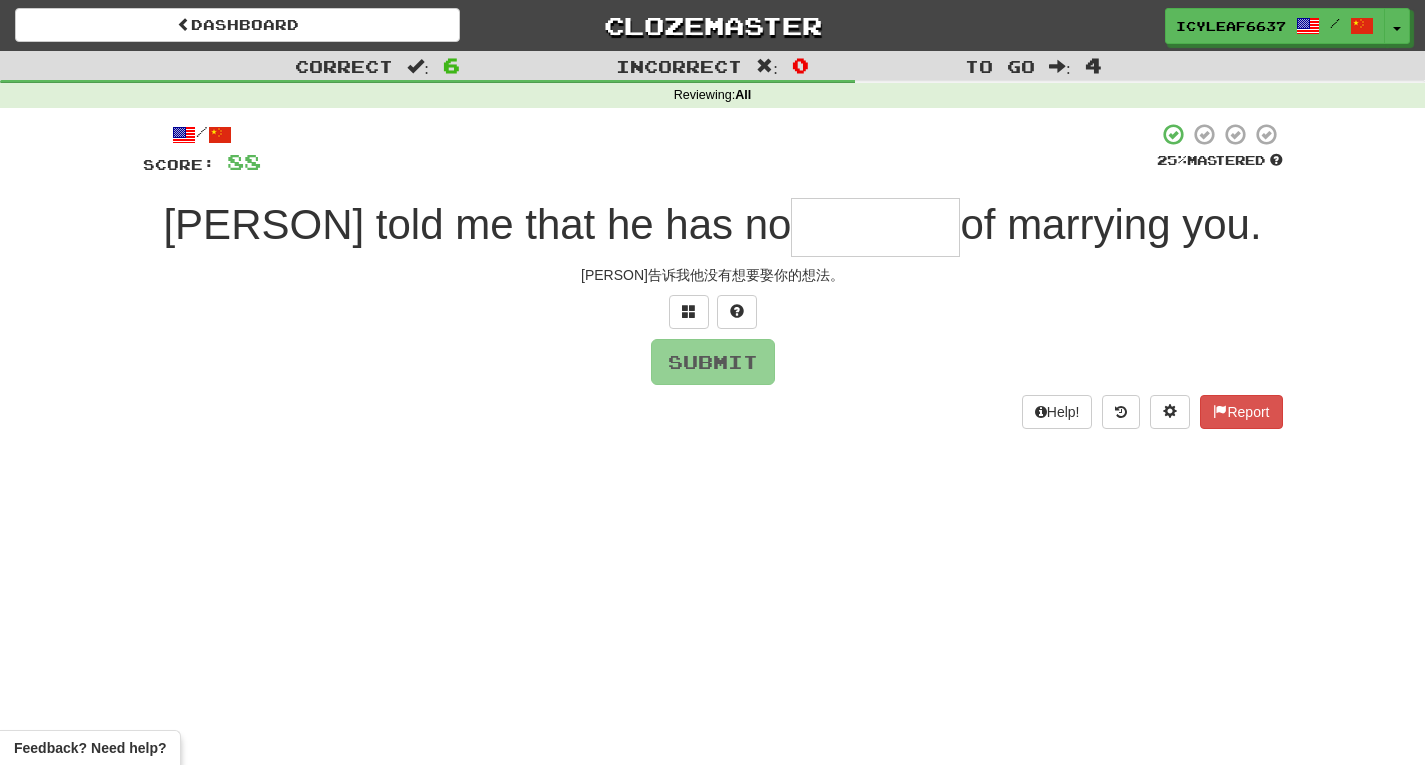 click at bounding box center [875, 227] 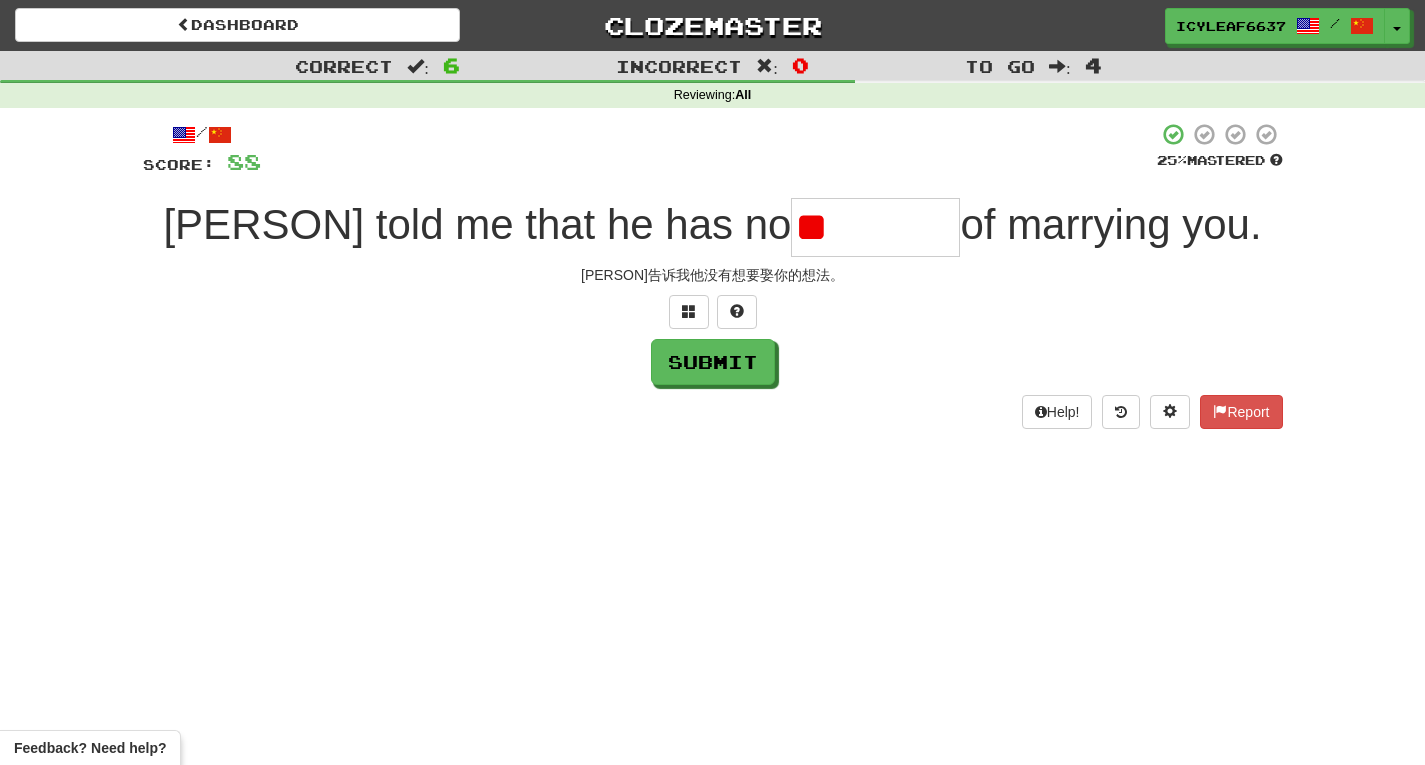 type on "*" 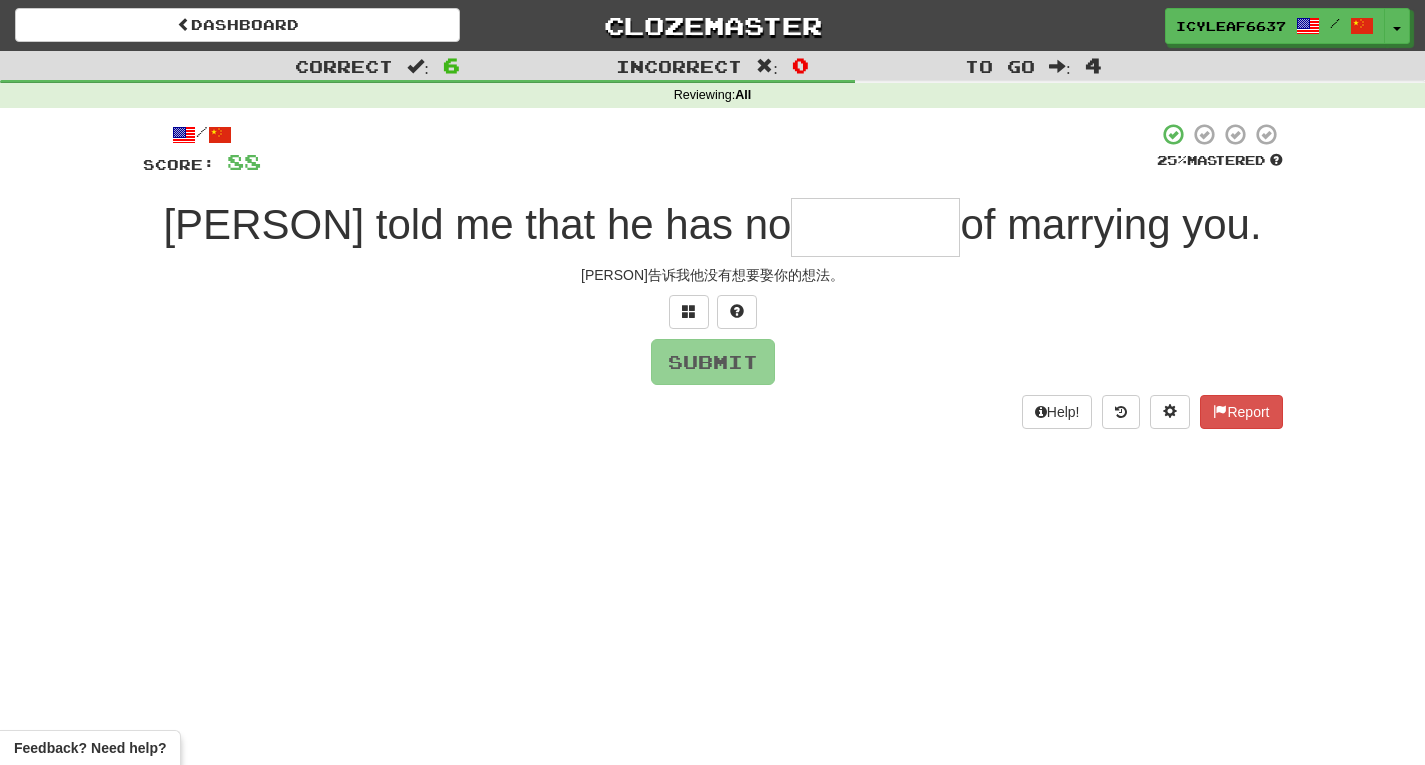 type on "*" 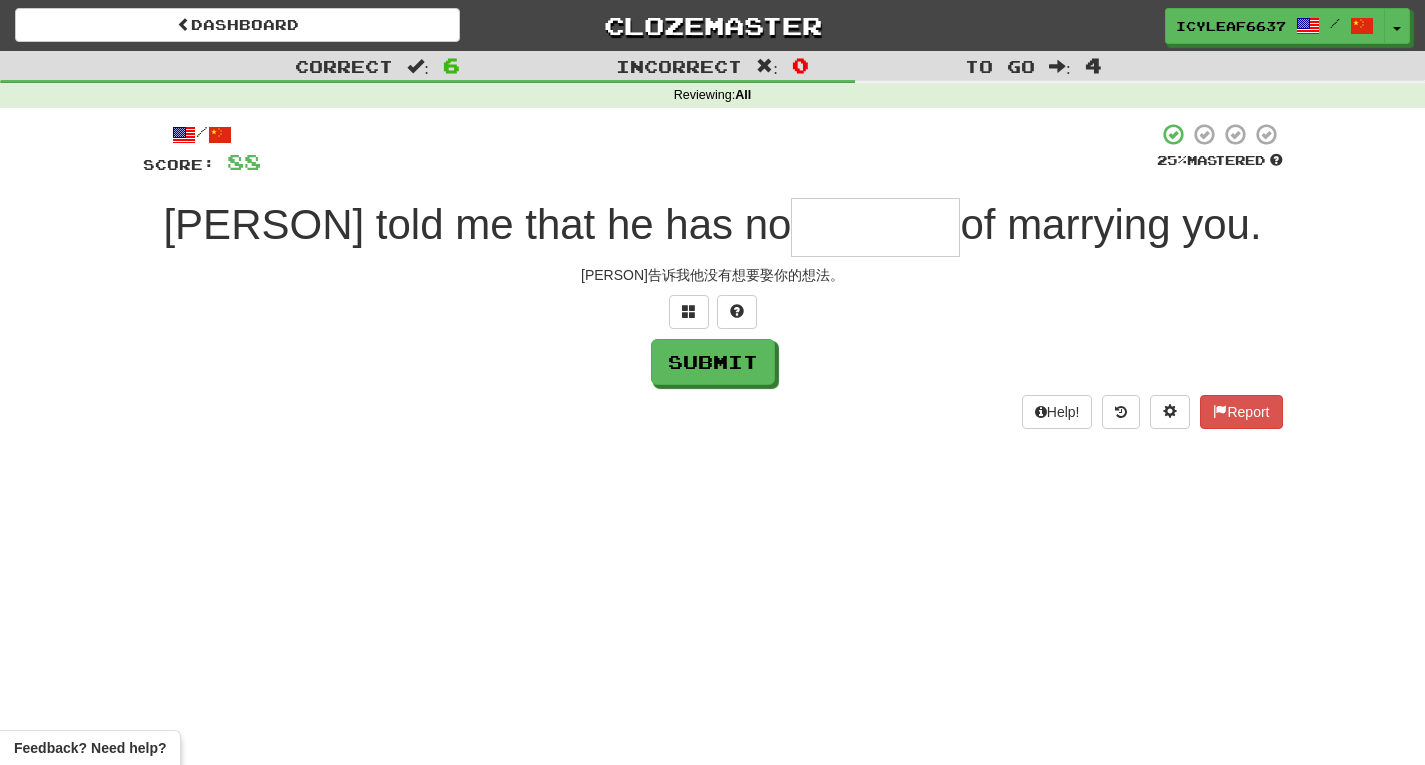 type on "*" 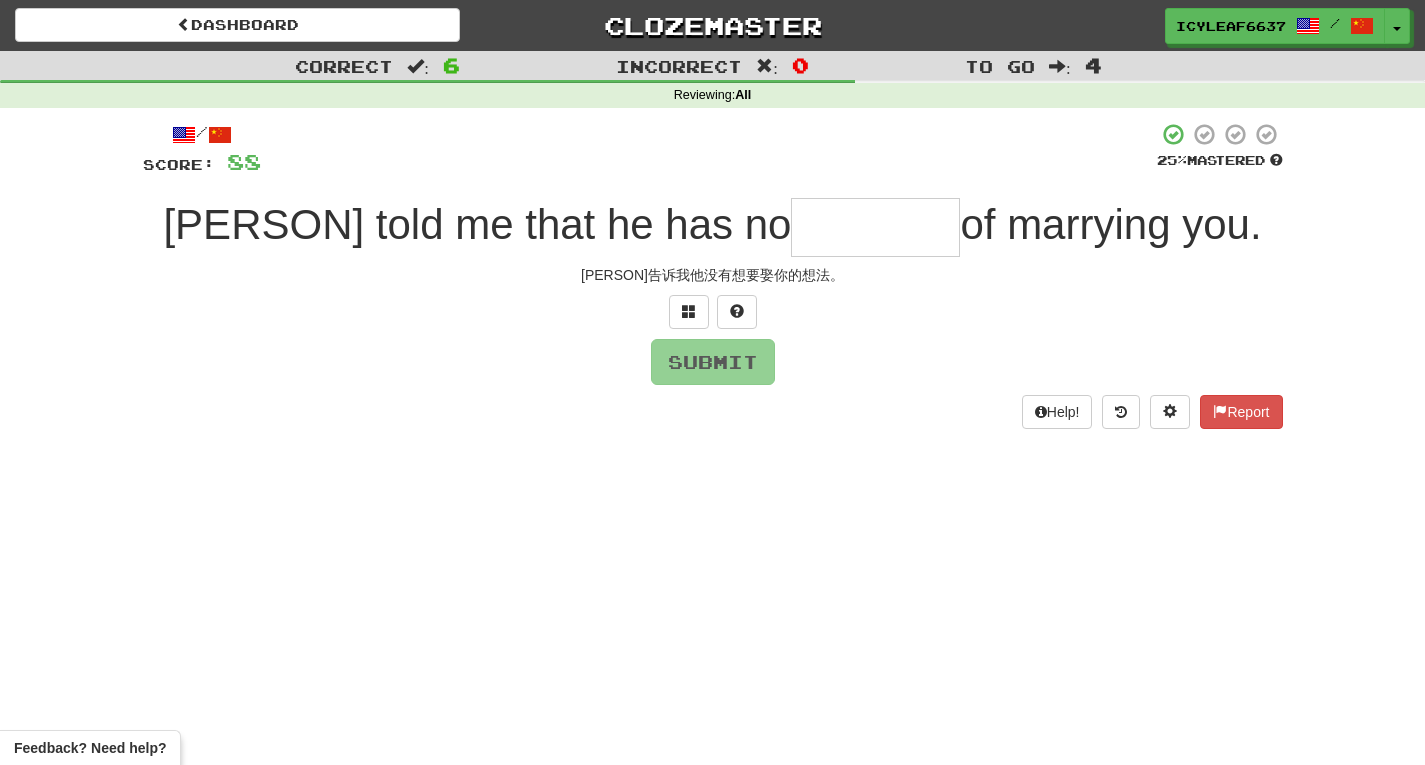 type on "*" 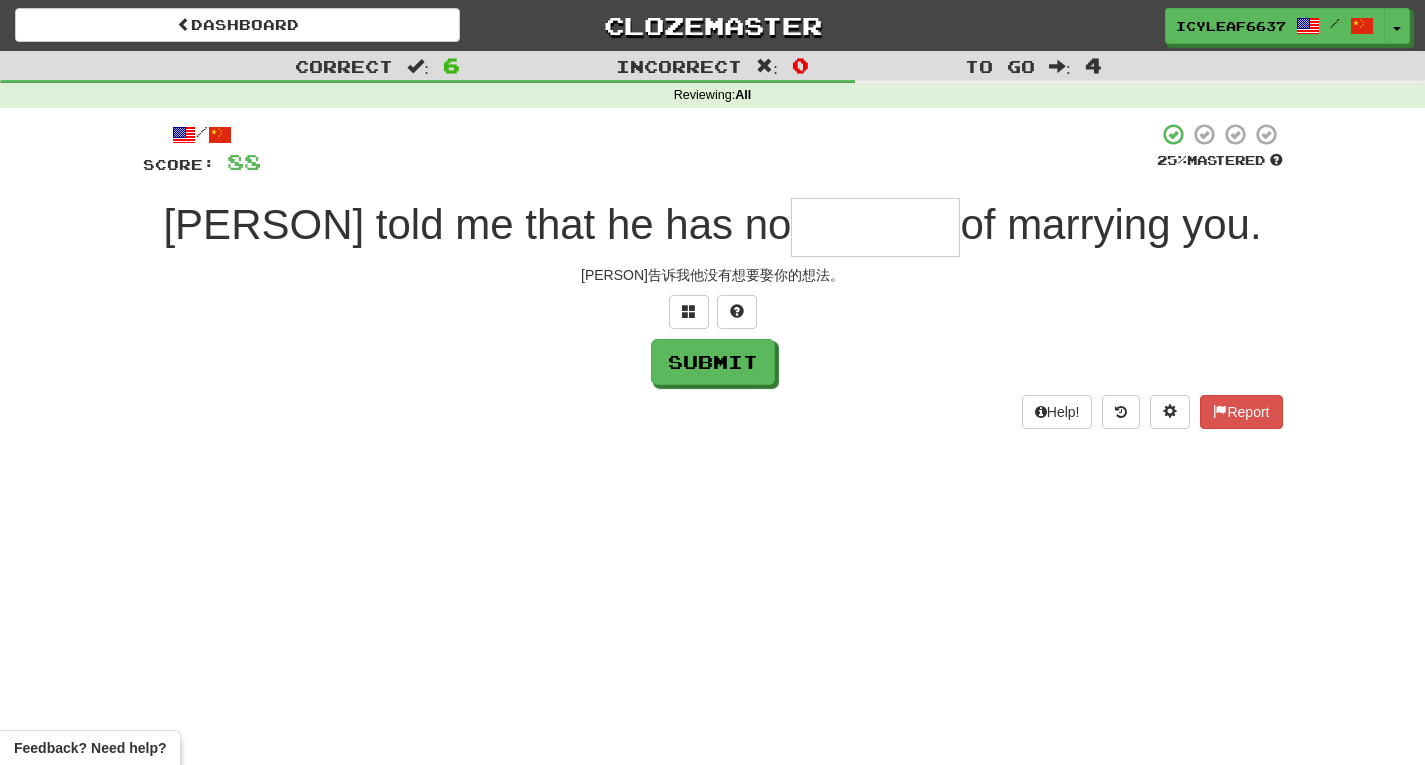 type on "*" 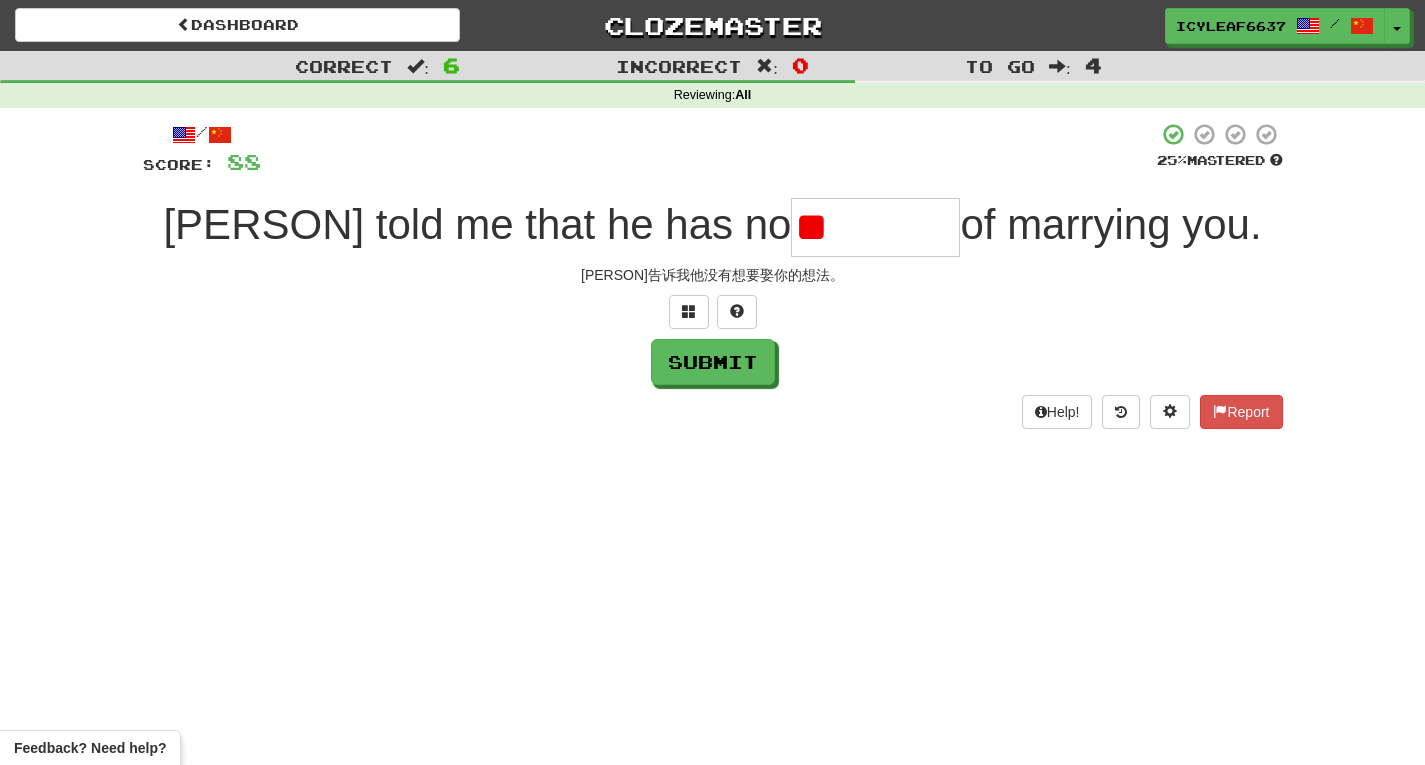 type on "*" 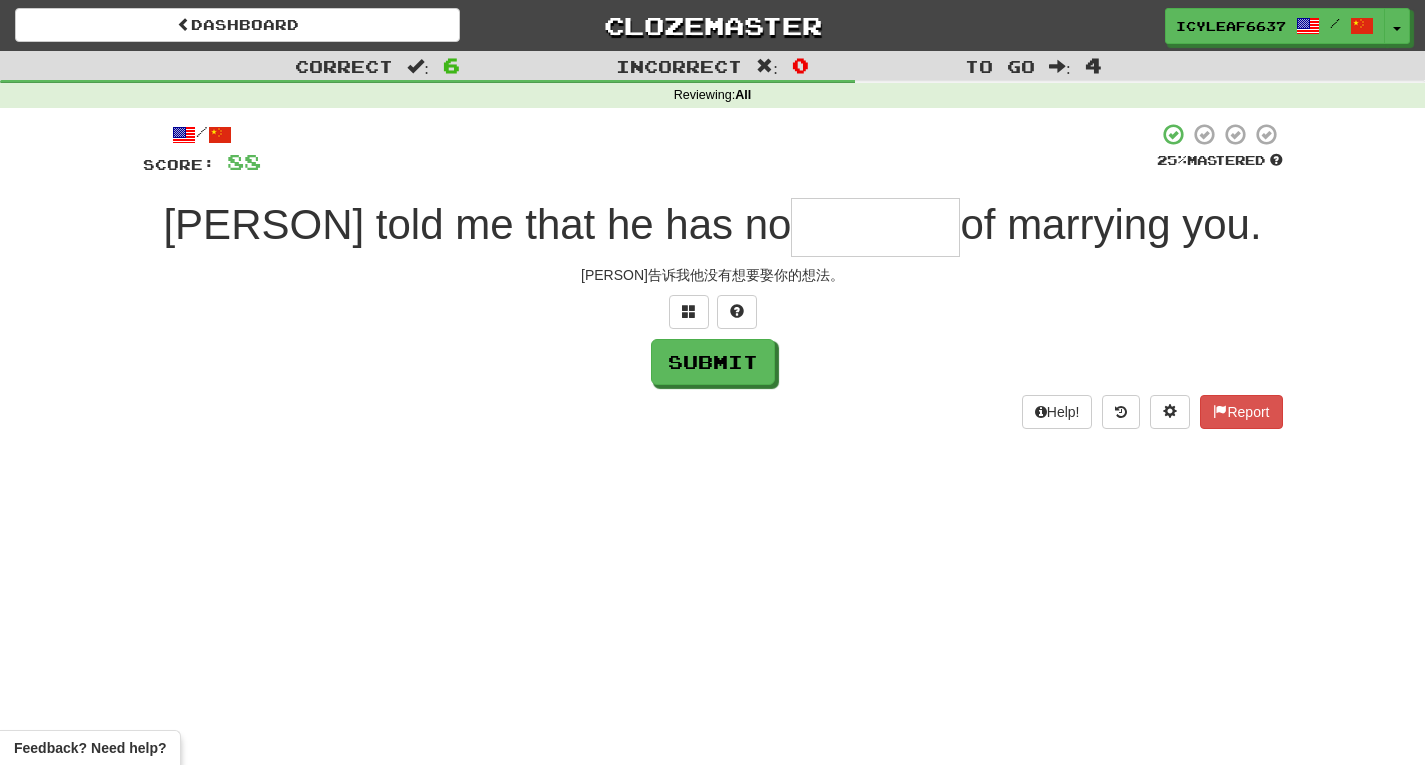 type on "*" 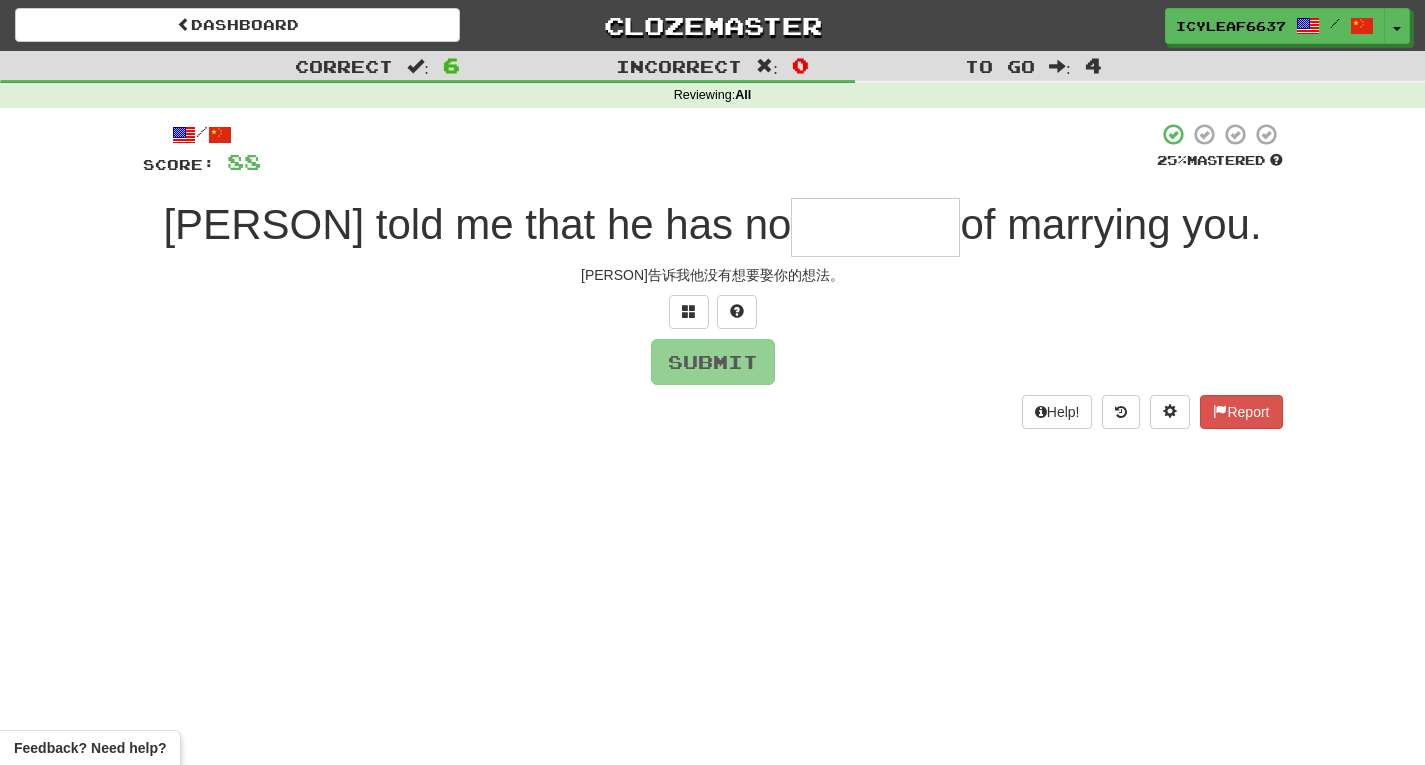 type on "*" 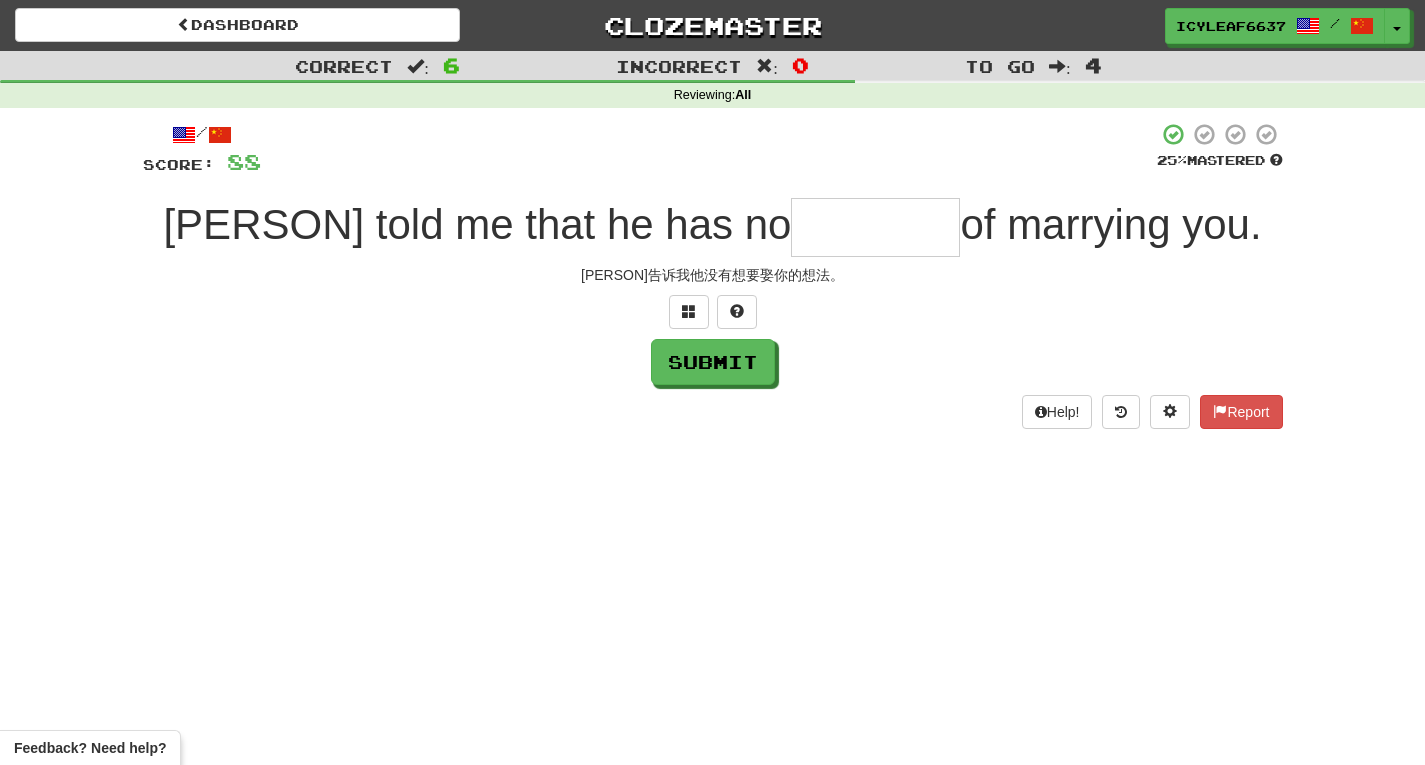type on "*" 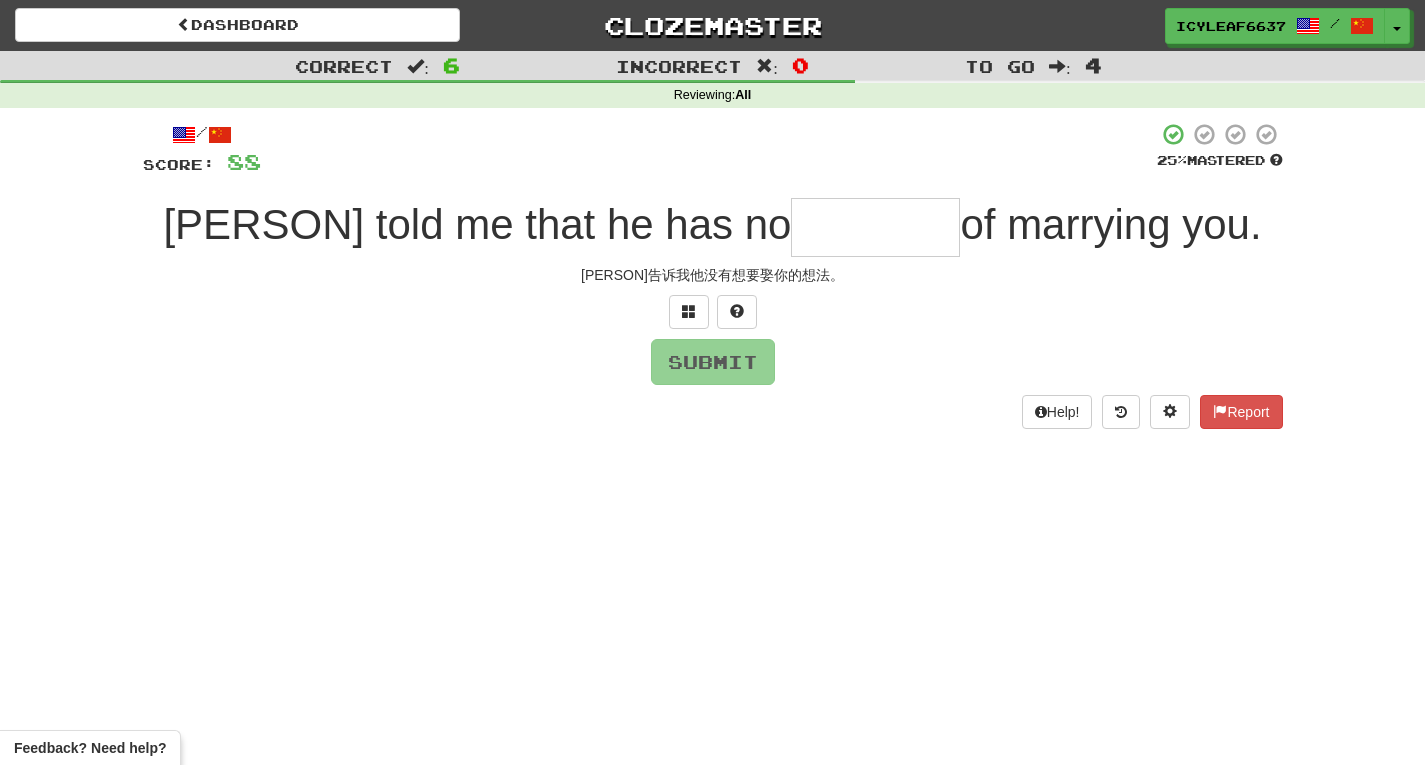 type on "*" 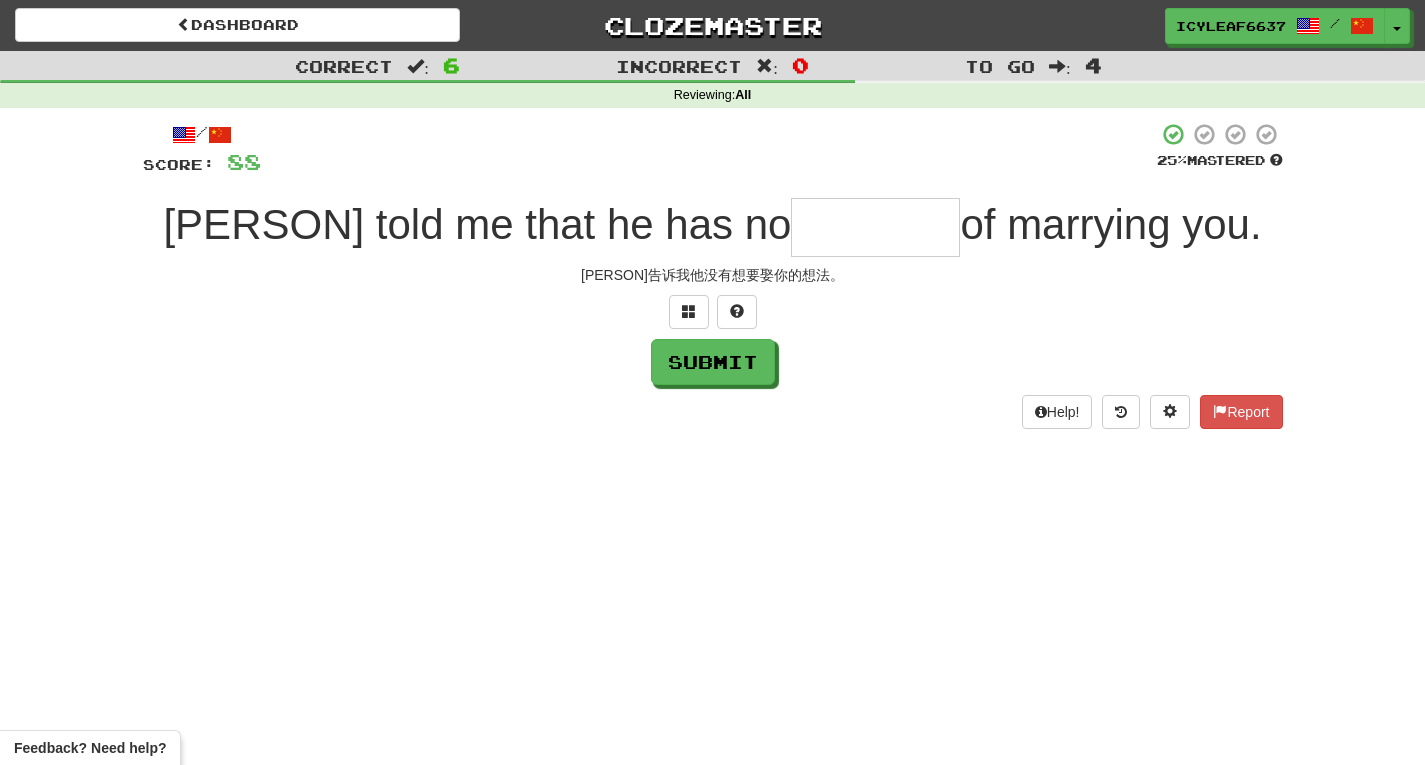 type on "*" 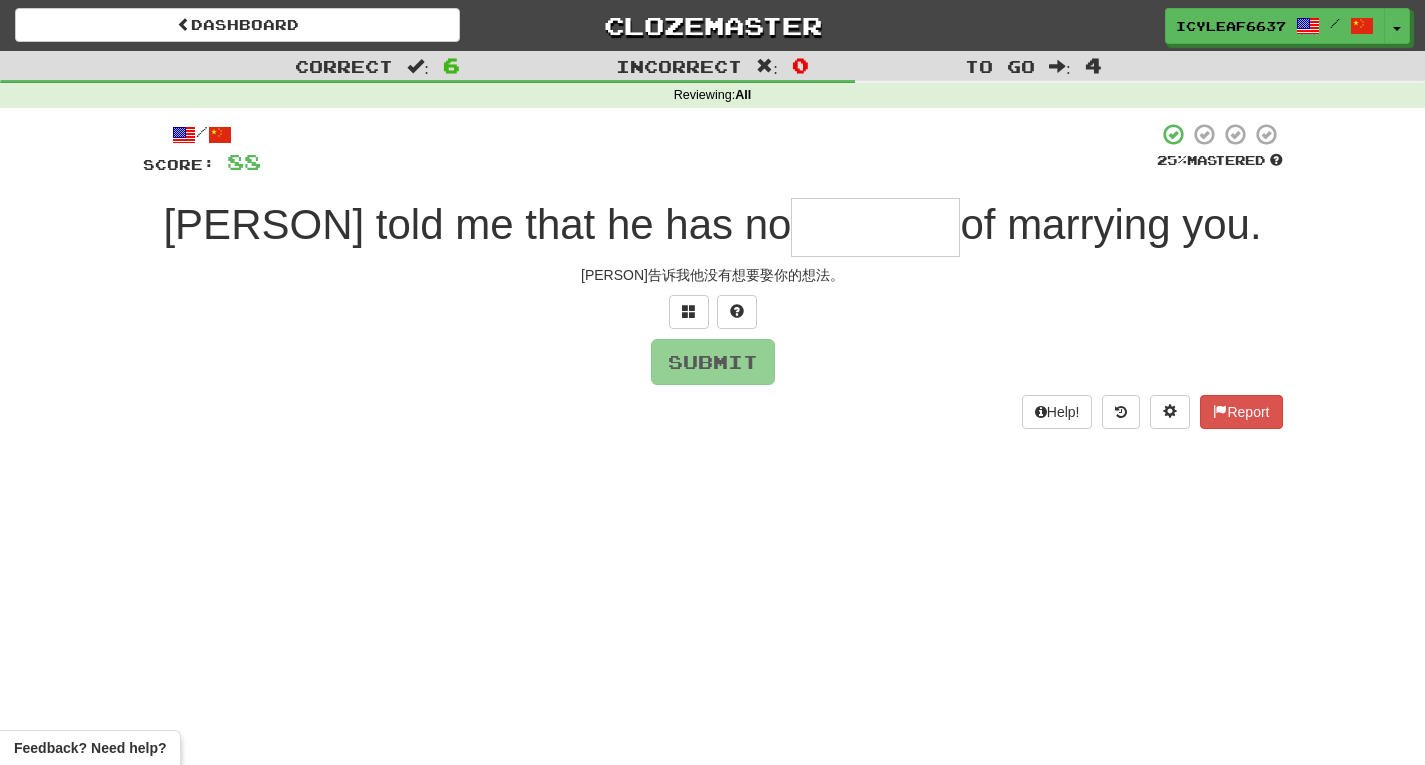 type on "*" 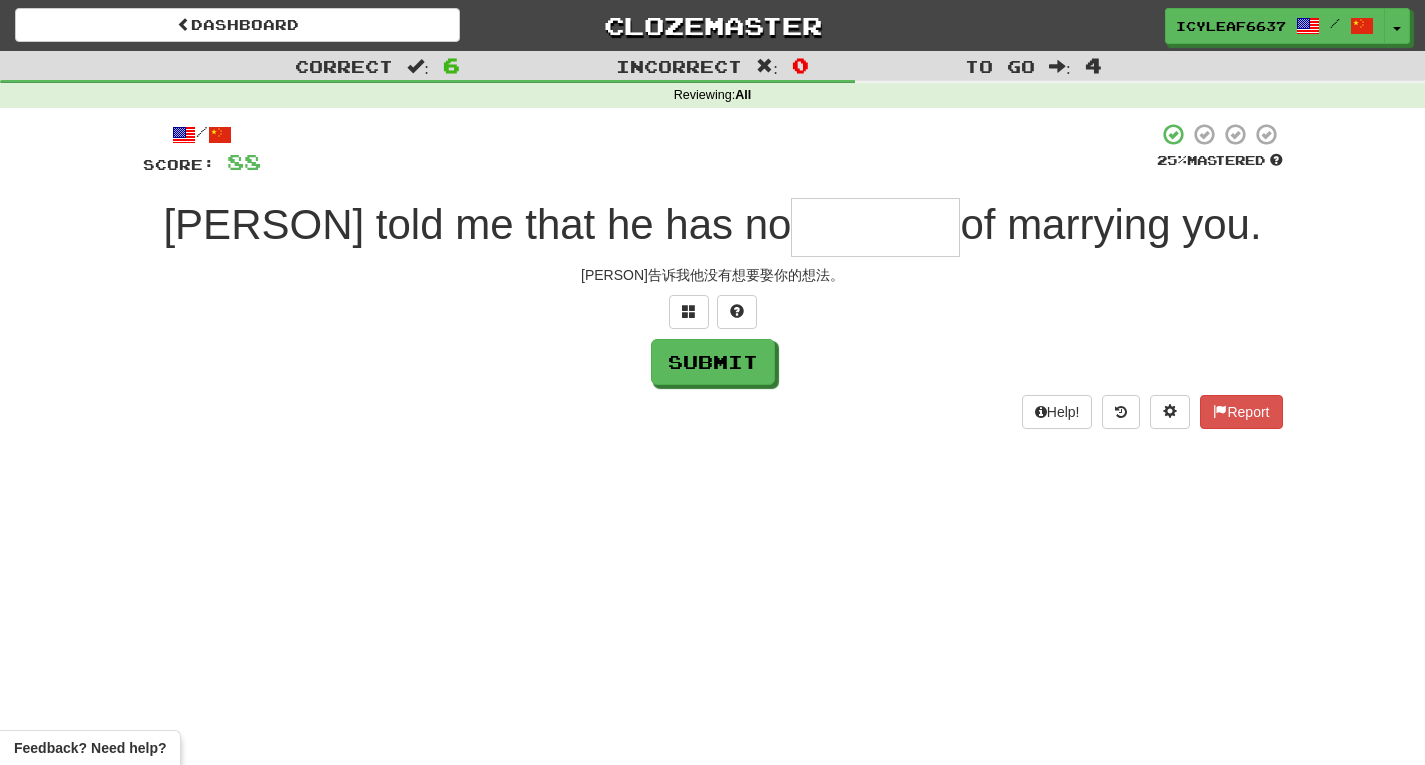 type on "*" 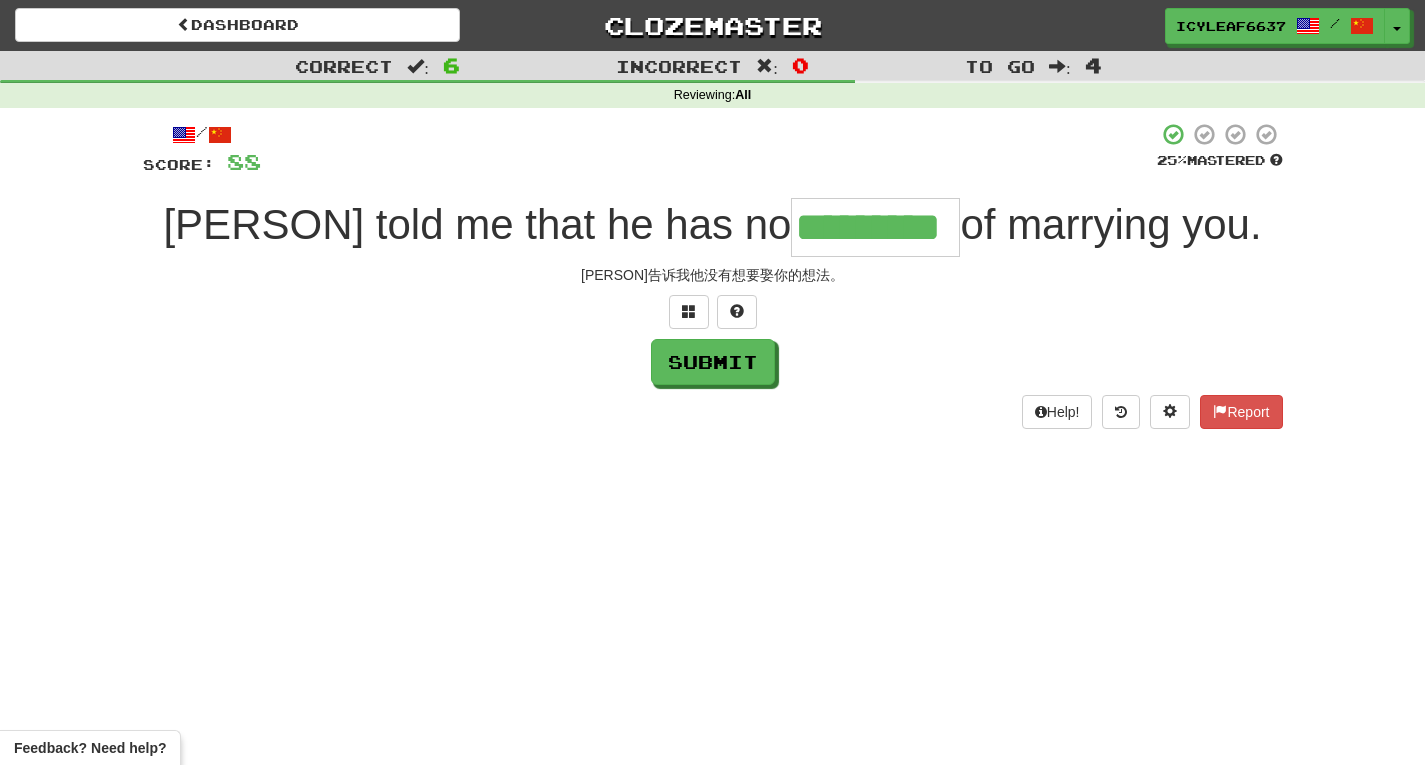 type on "*********" 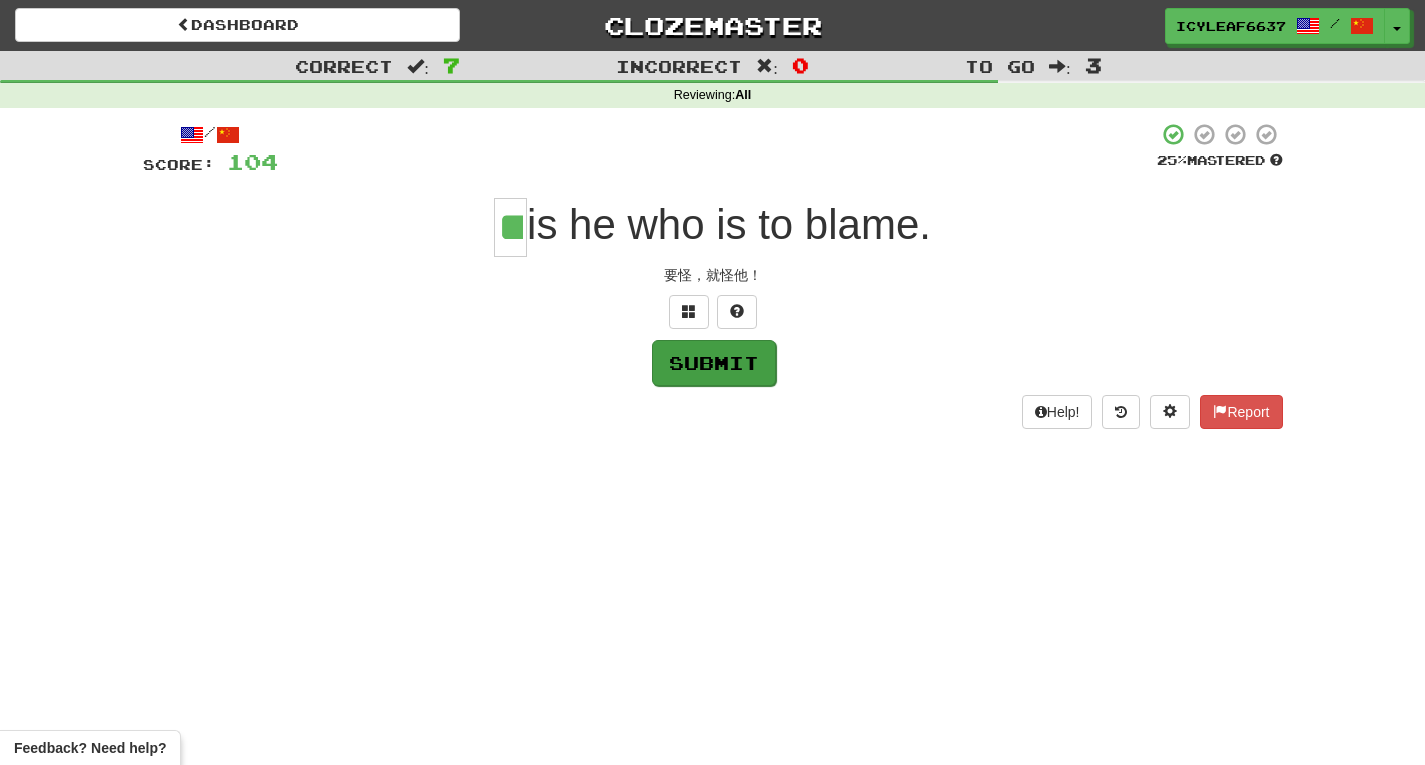 type on "**" 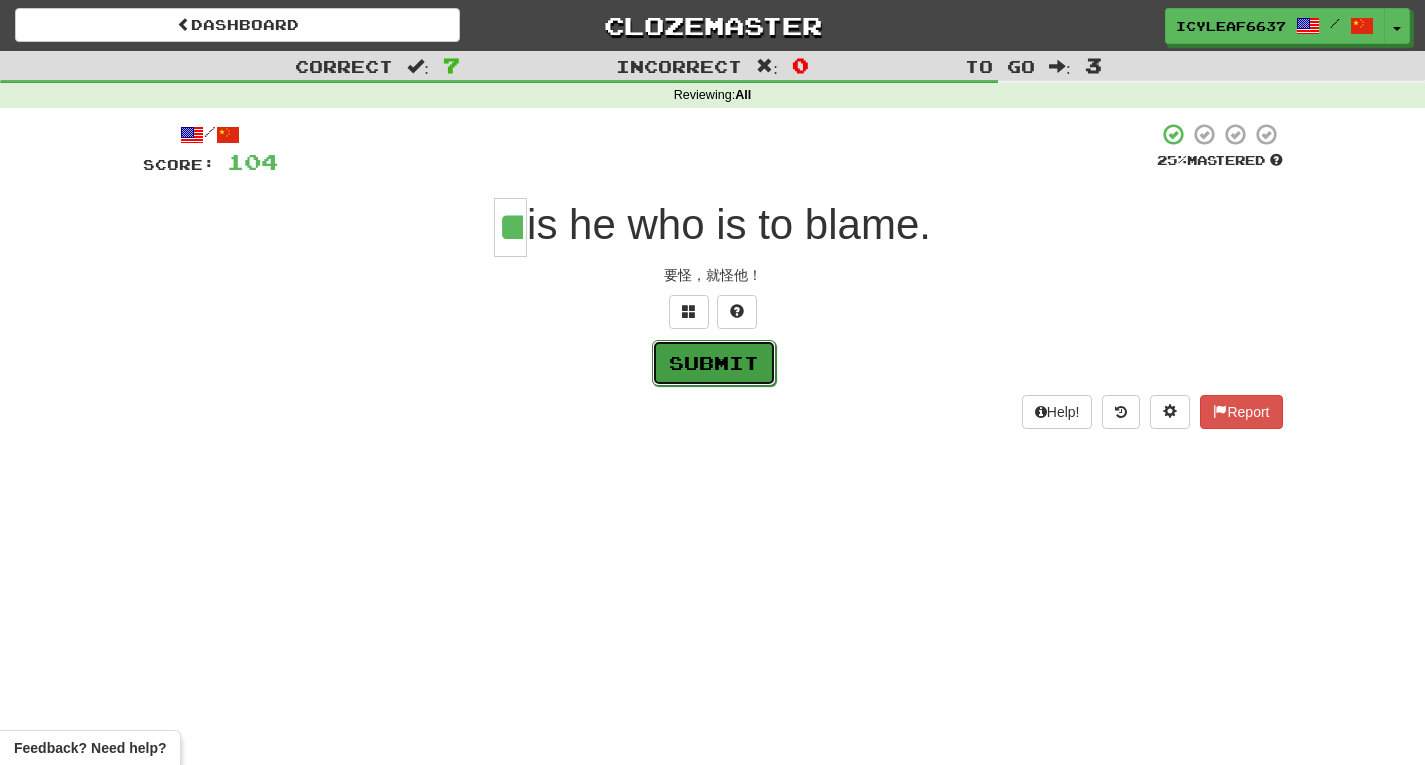 click on "Submit" at bounding box center (714, 363) 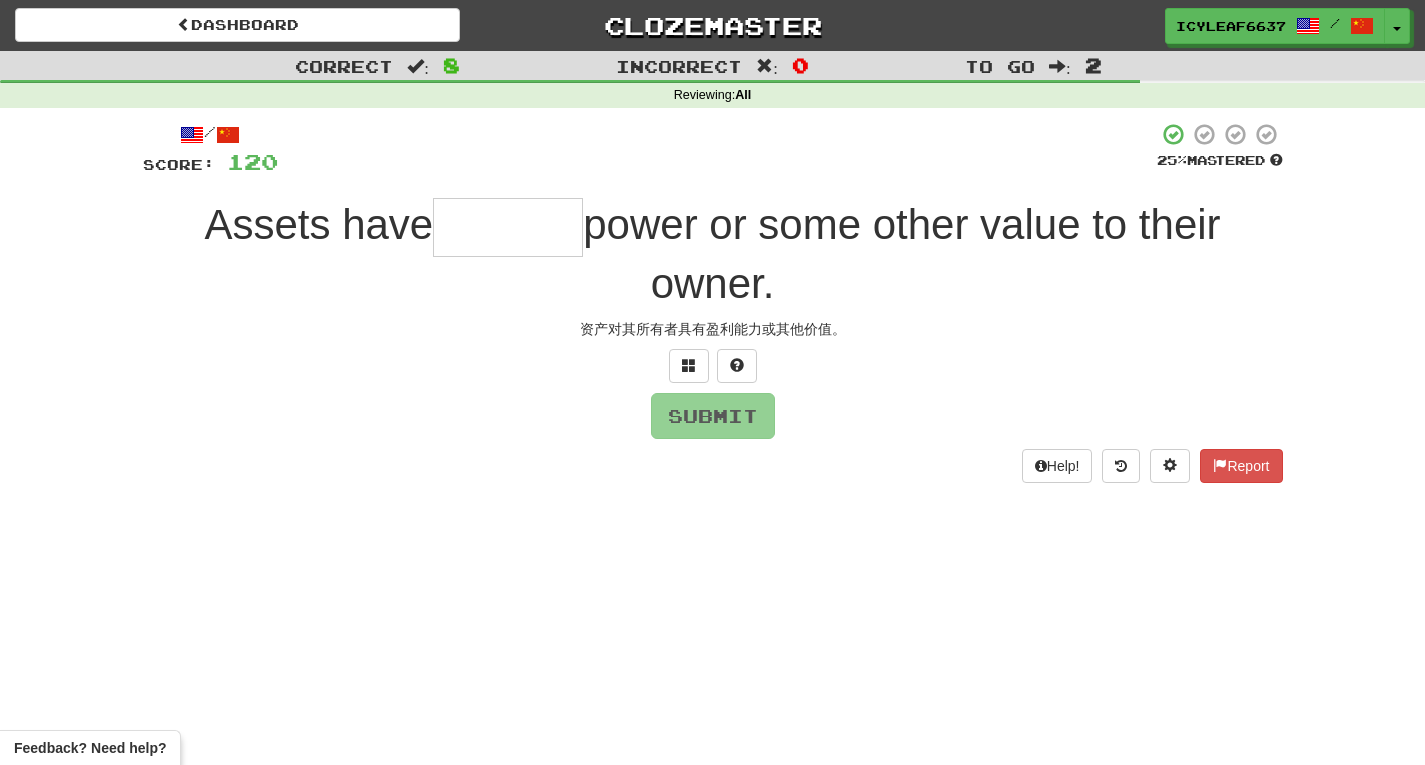 click at bounding box center [508, 227] 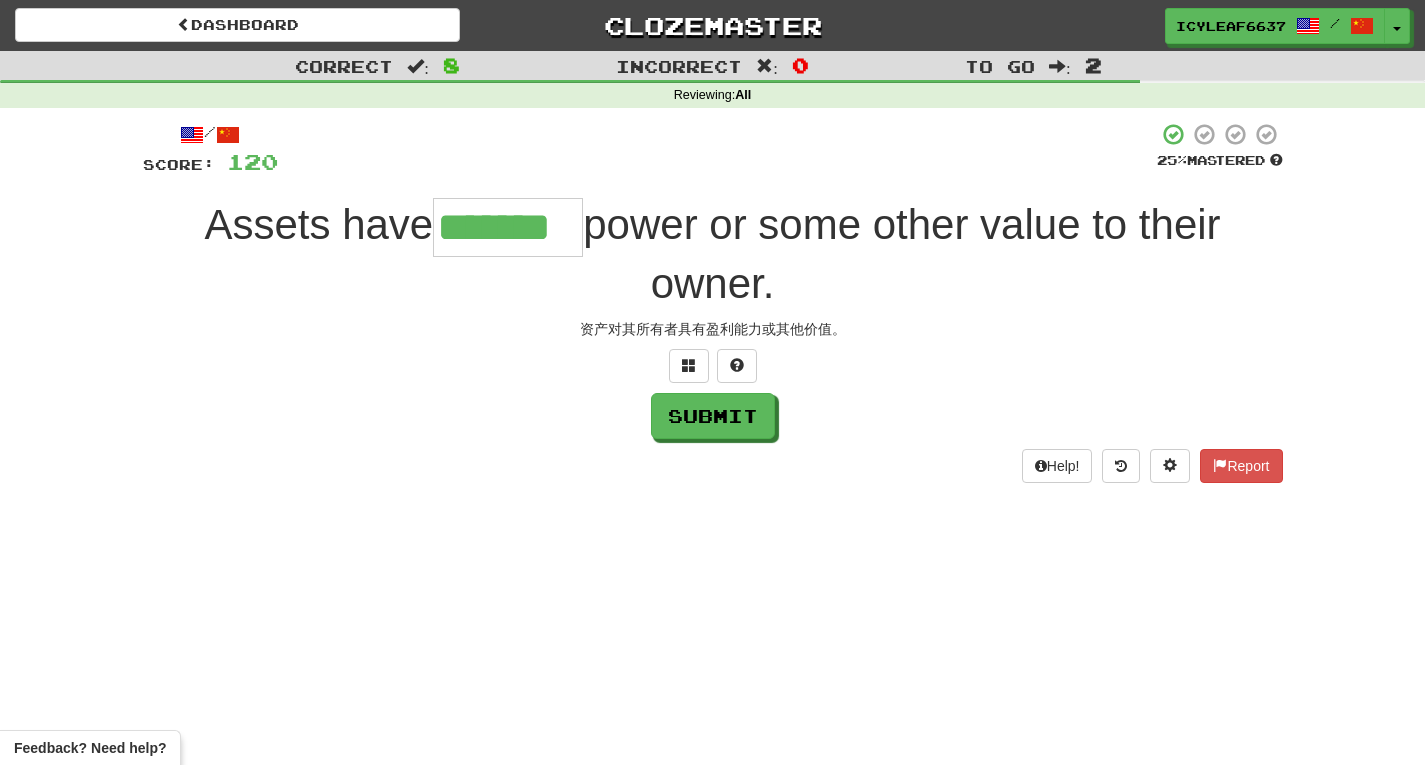 type on "*******" 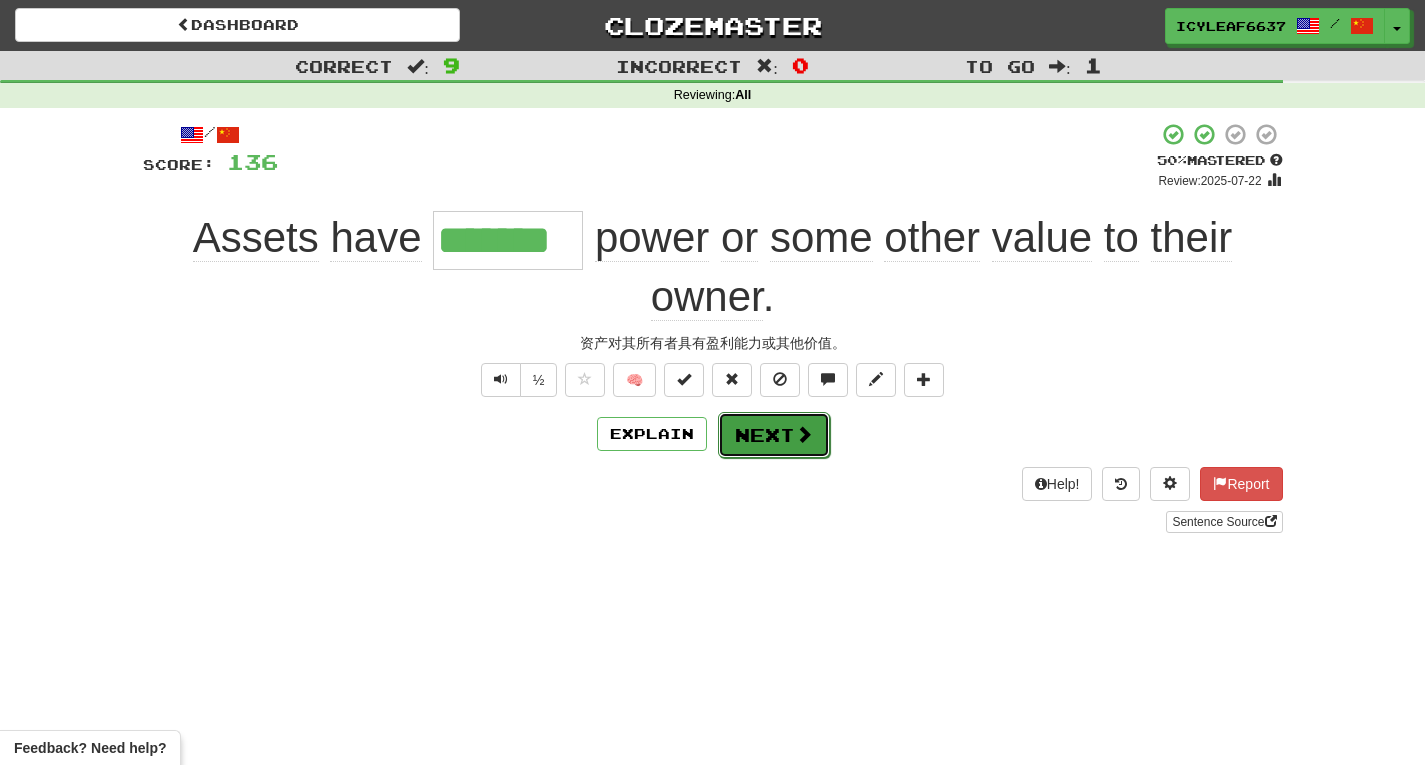 click on "Next" at bounding box center (774, 435) 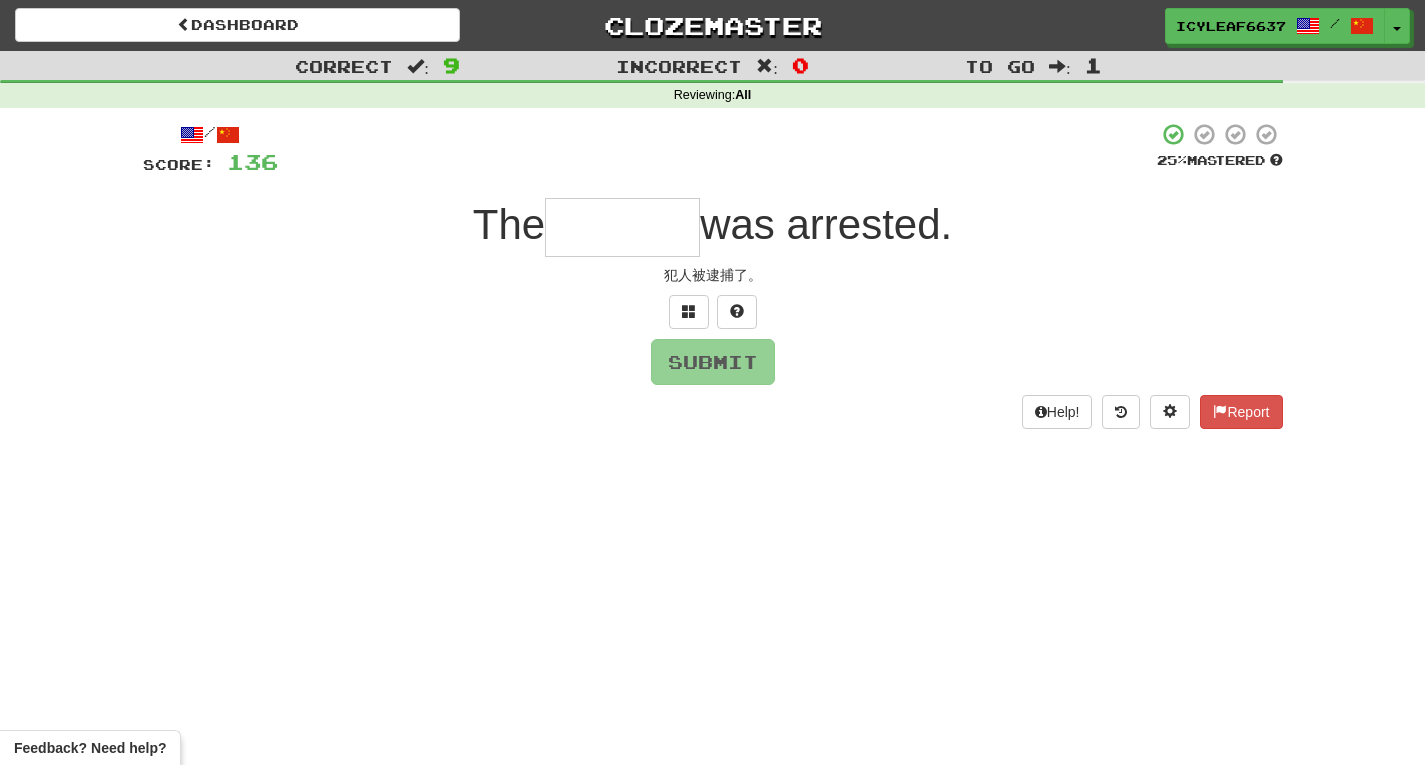 click at bounding box center (622, 227) 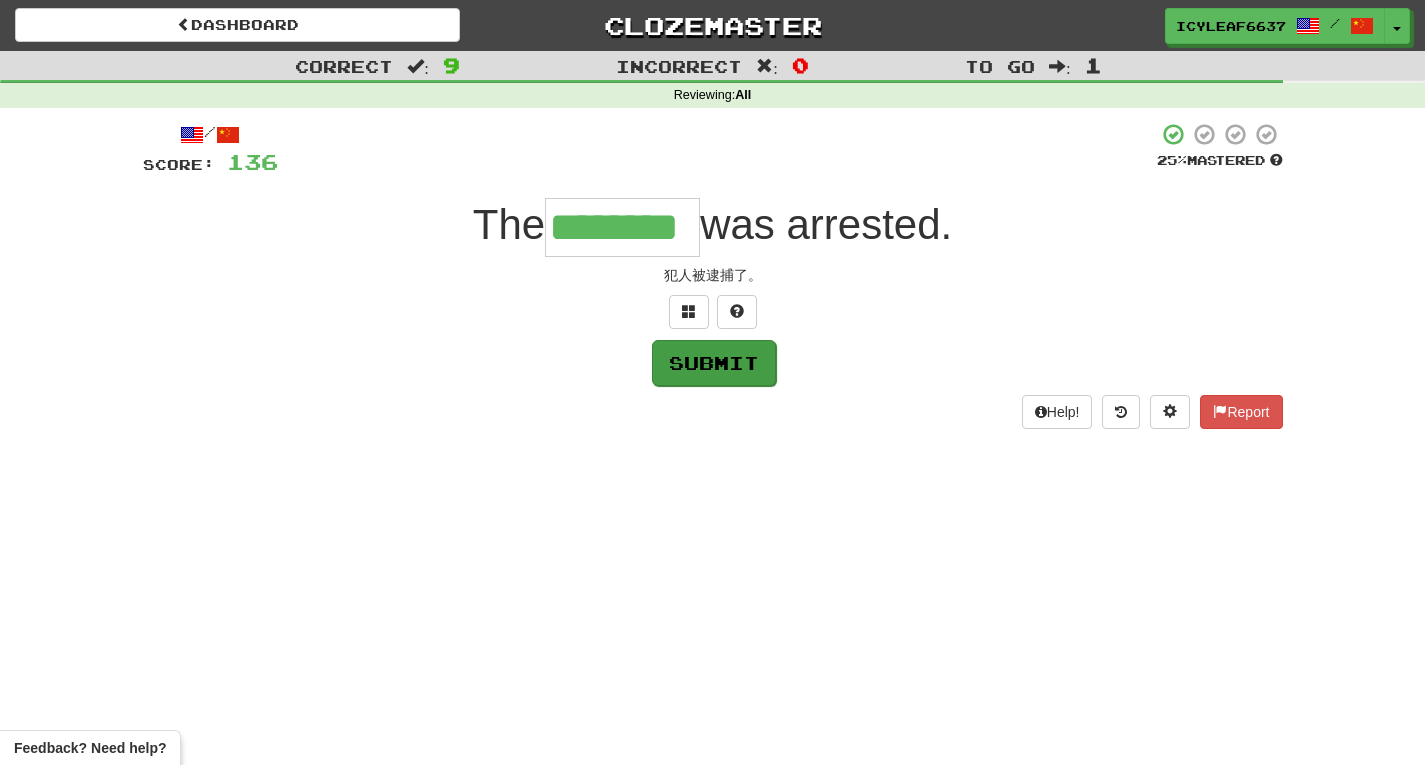 type on "********" 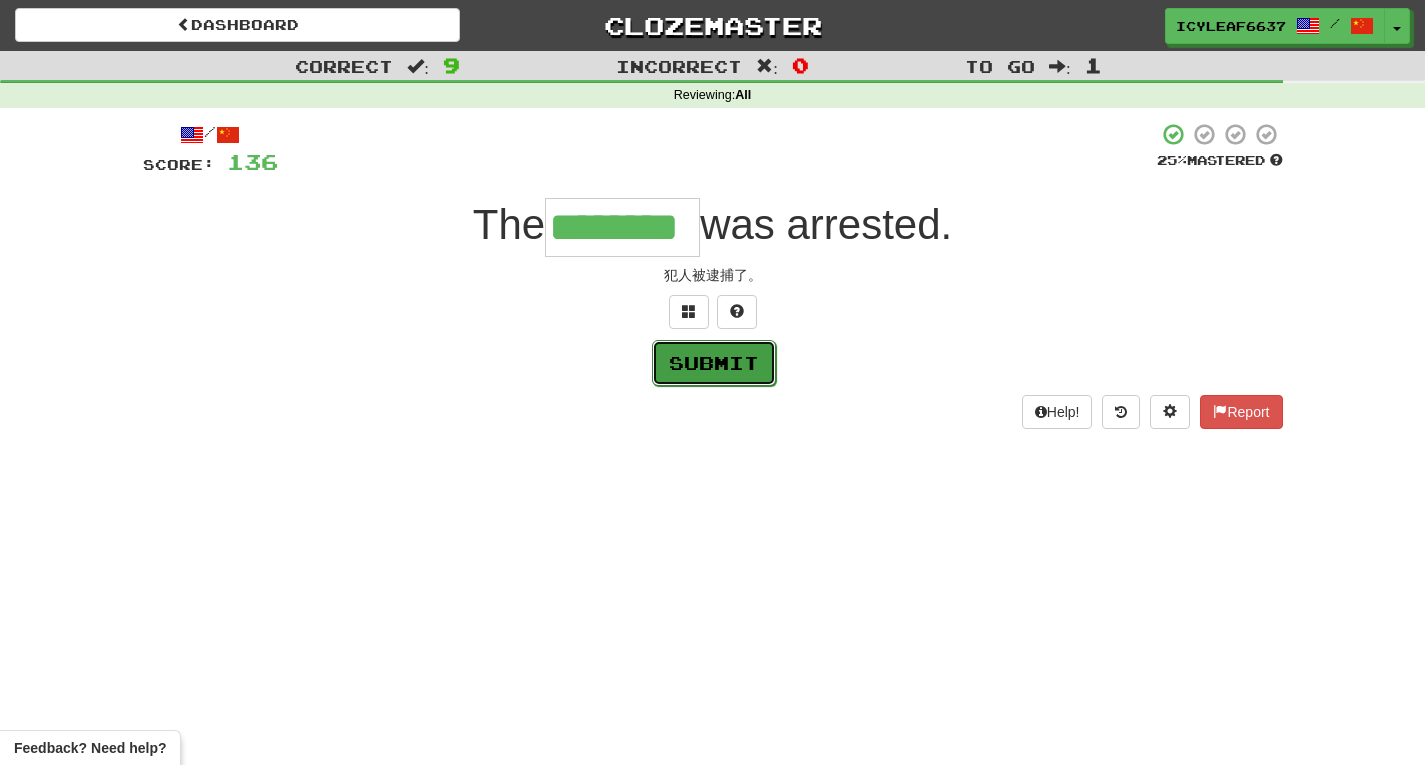 click on "Submit" at bounding box center (714, 363) 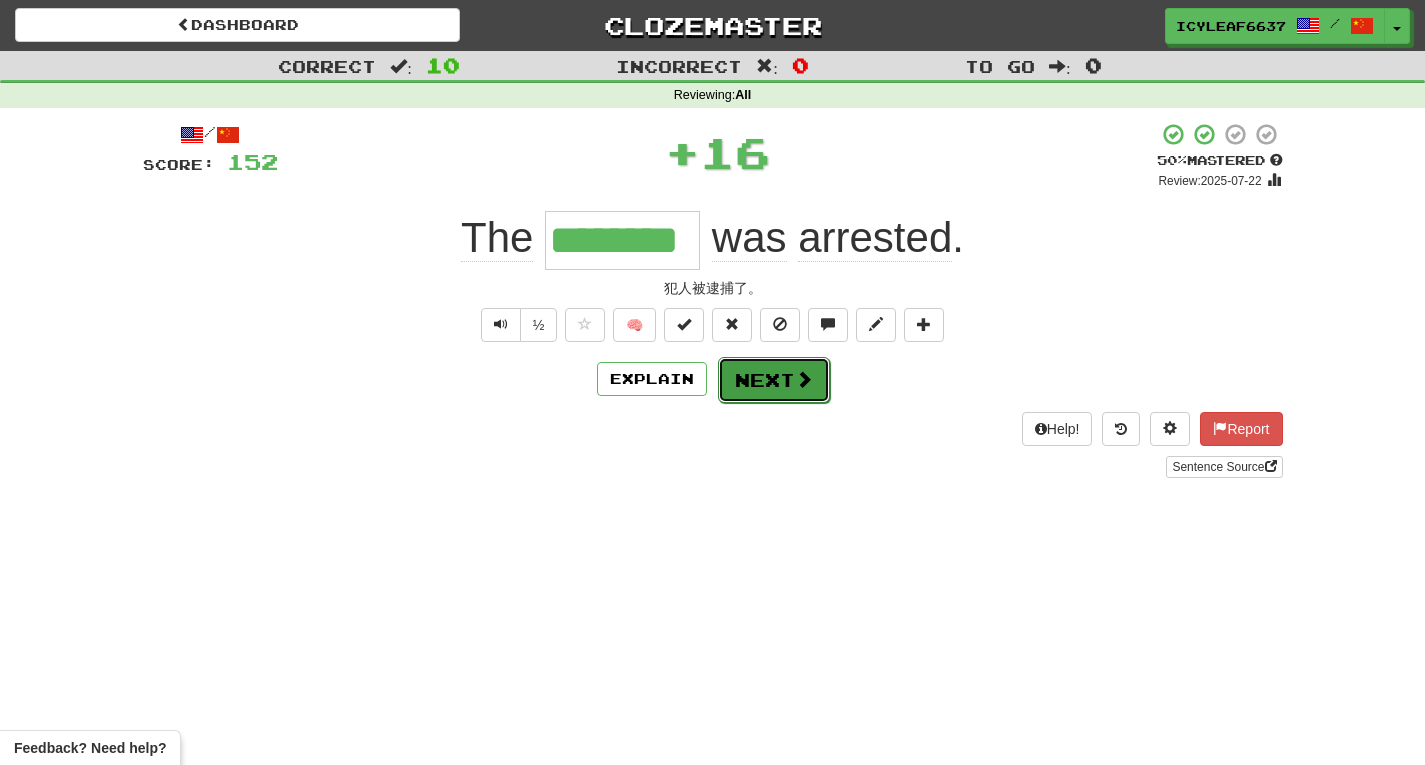 click at bounding box center (804, 379) 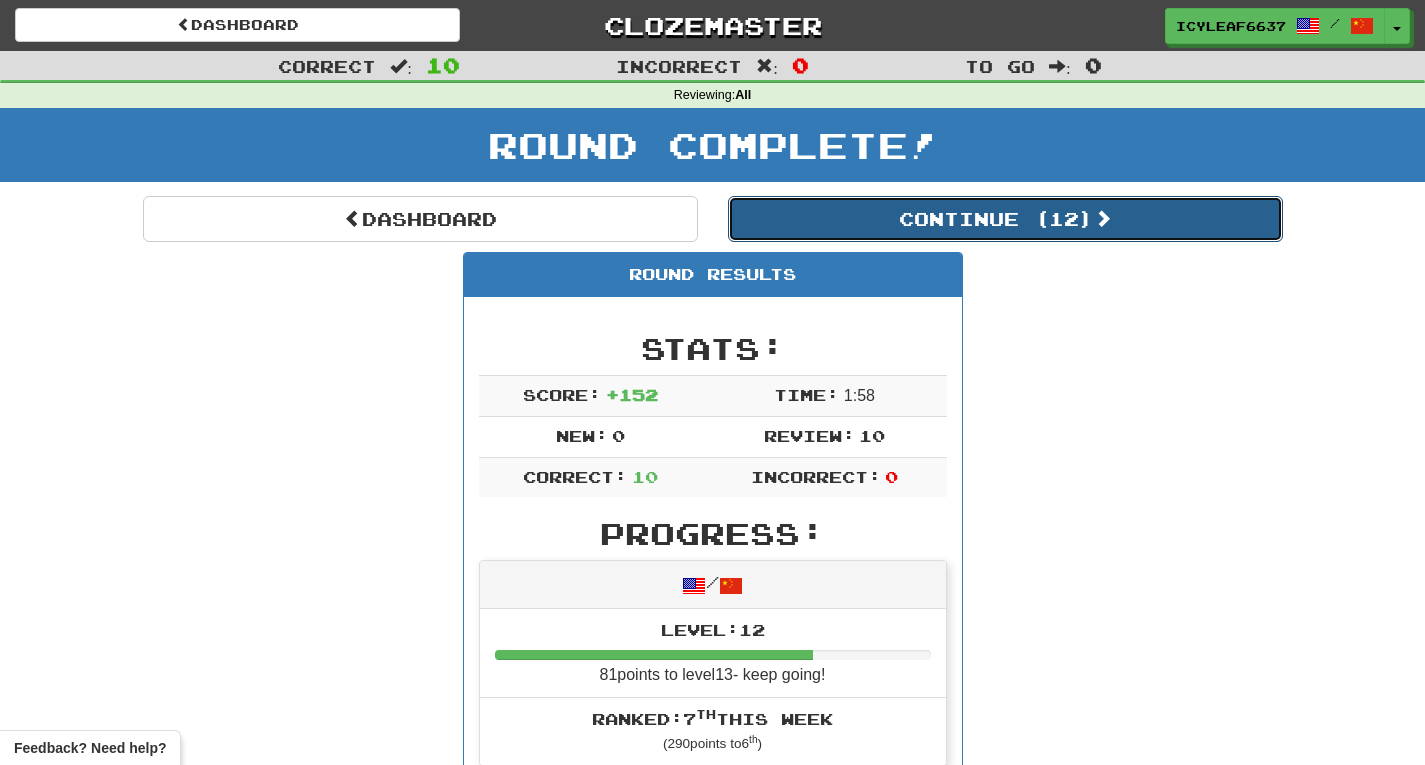 click on "Continue ( 12 )" at bounding box center (1005, 219) 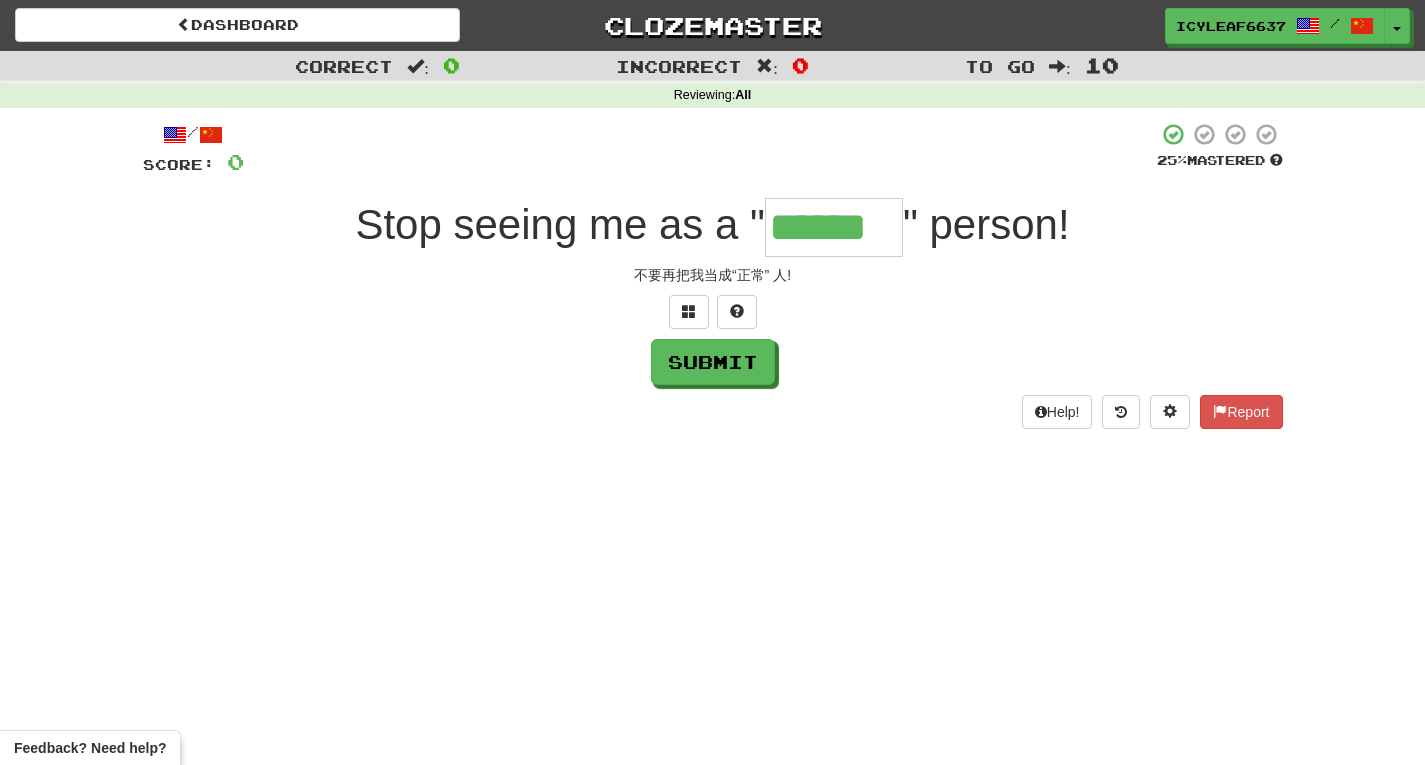 type on "******" 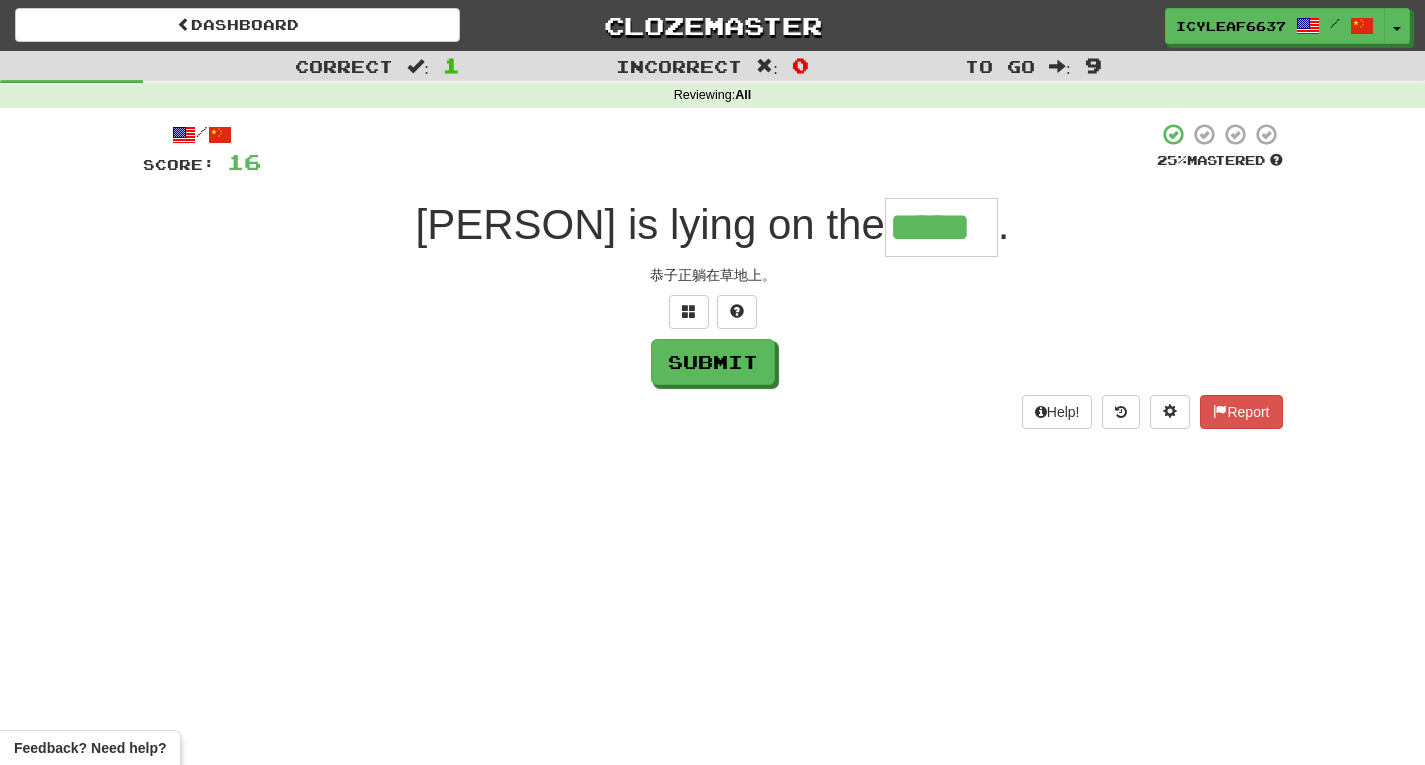 type on "*****" 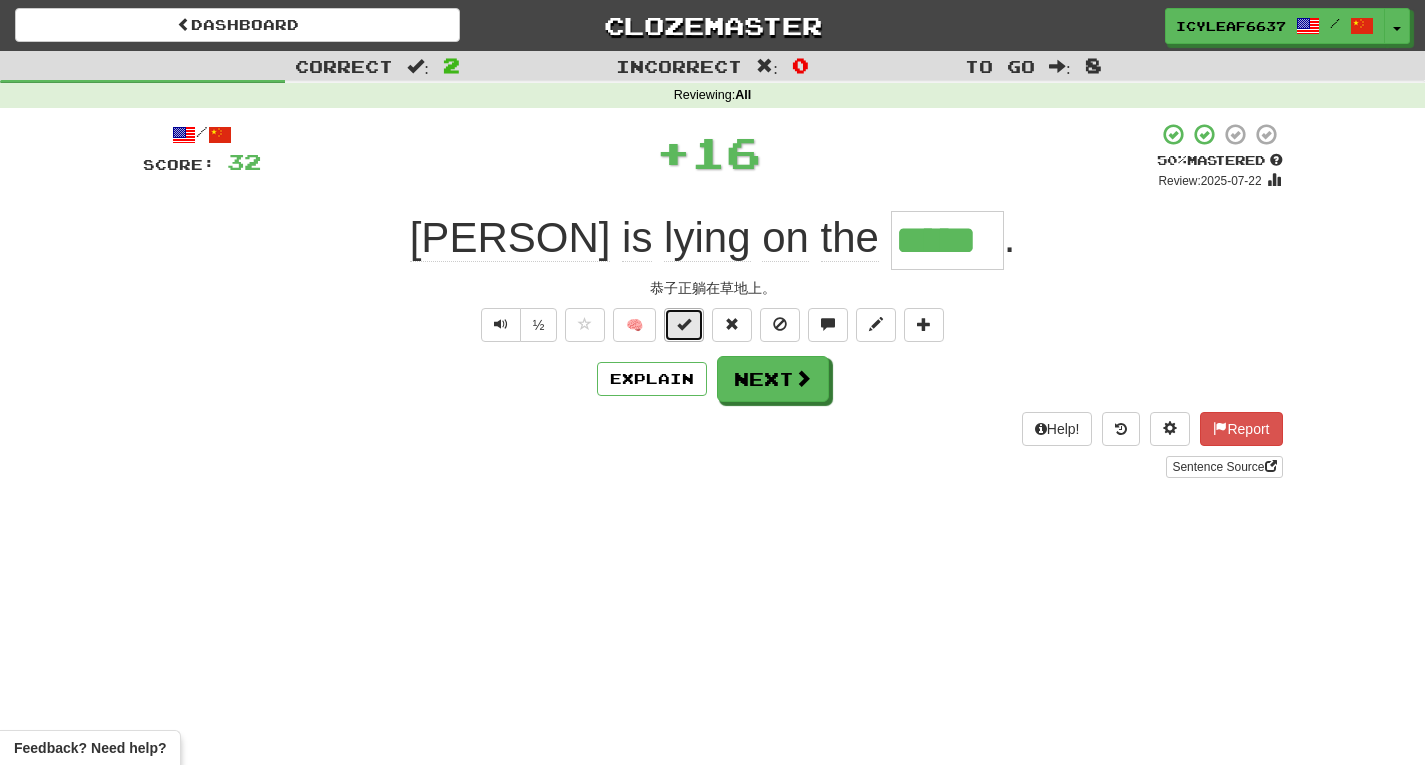 click at bounding box center [684, 324] 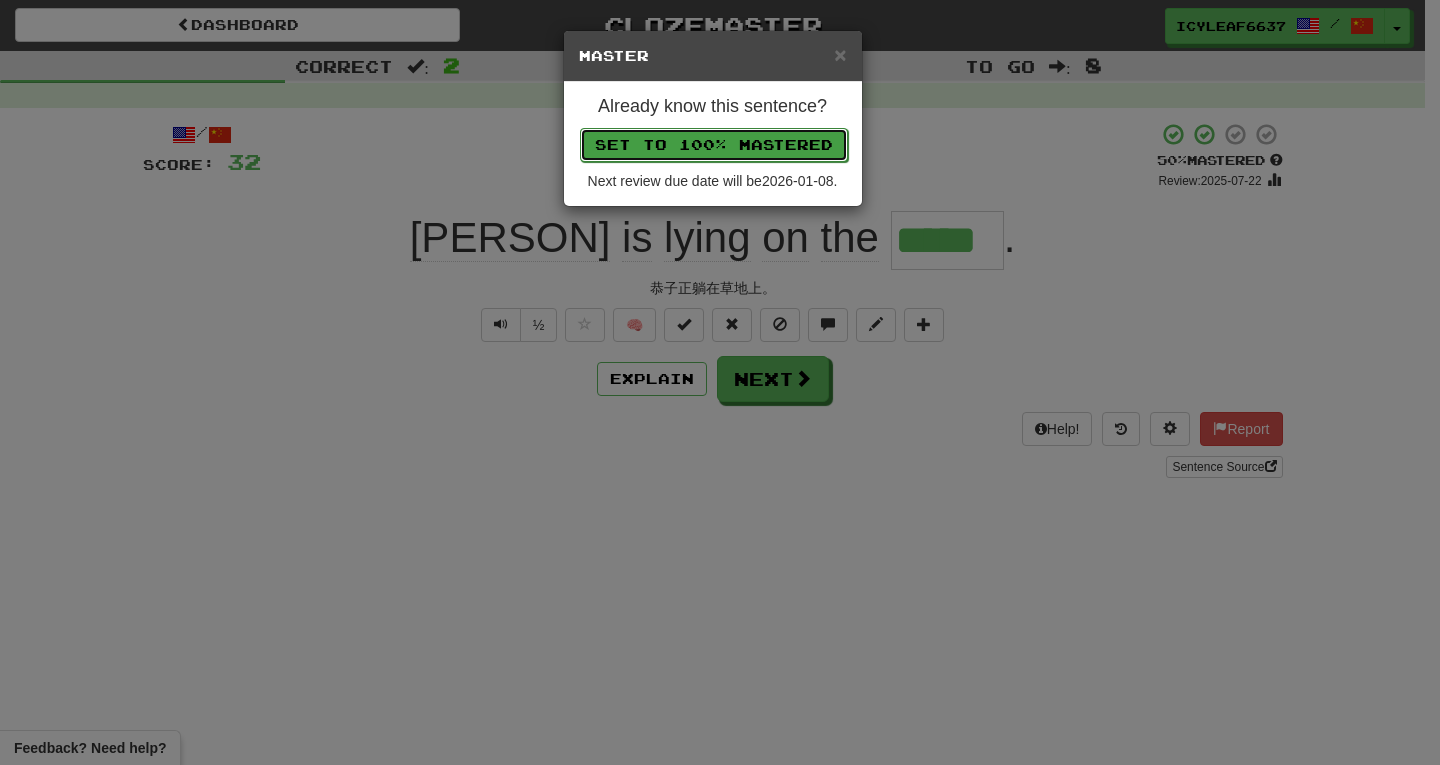 click on "Set to 100% Mastered" at bounding box center [714, 145] 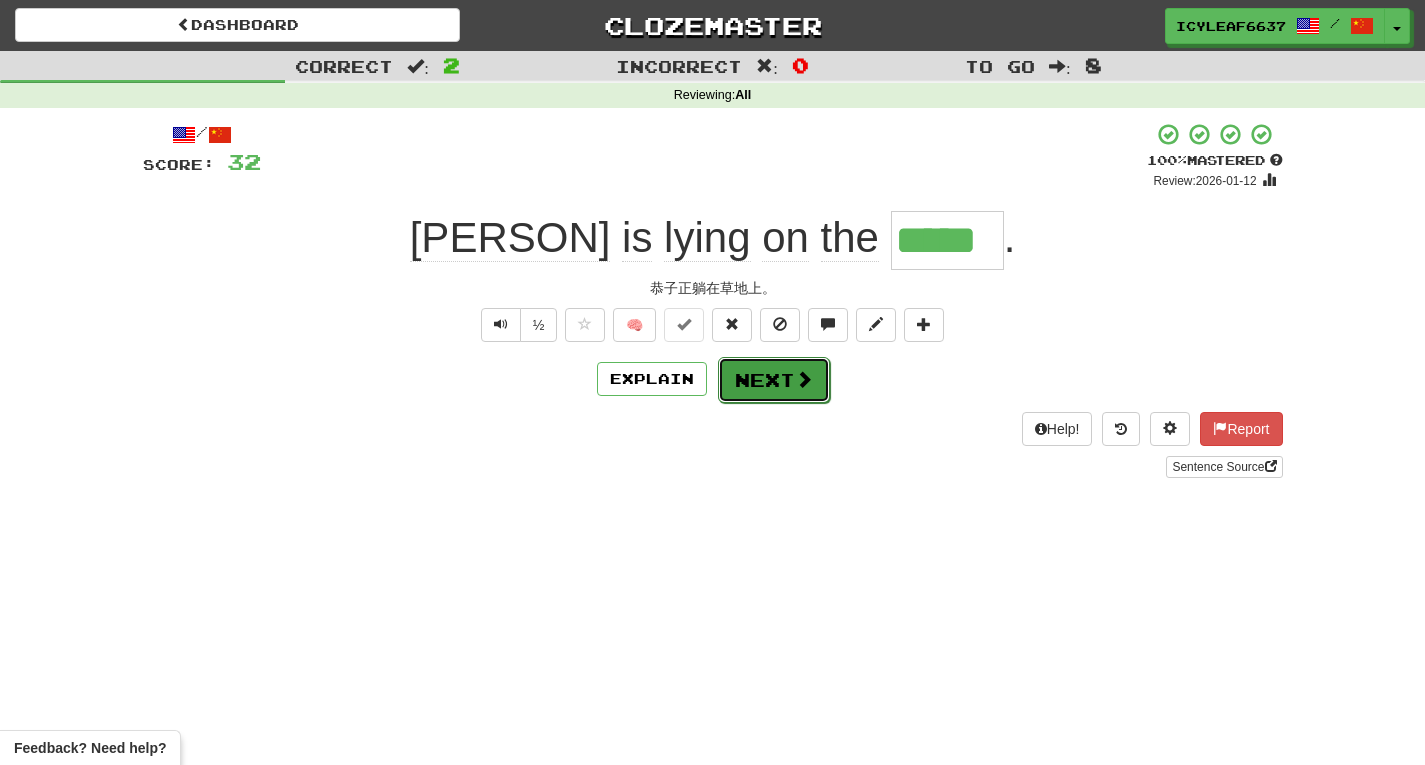 click on "Next" at bounding box center (774, 380) 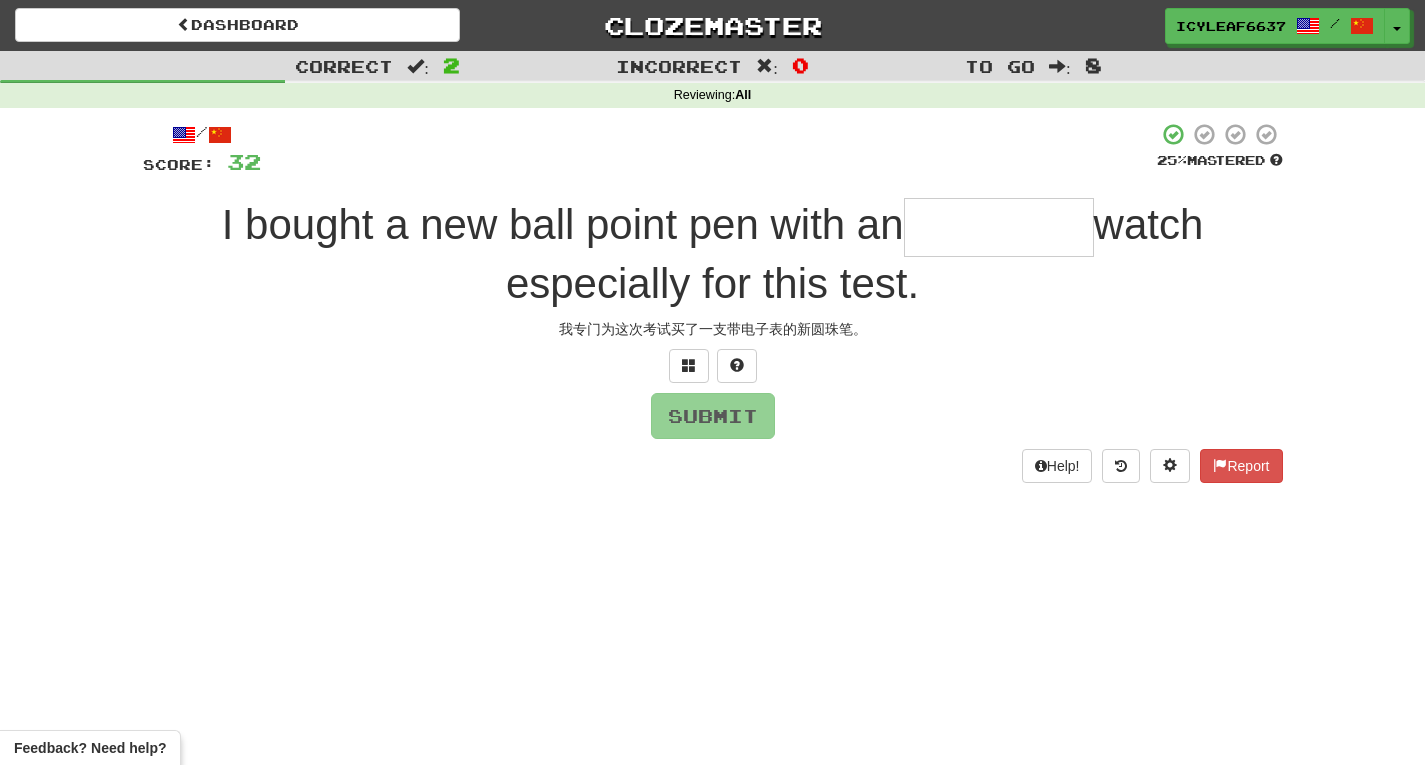 click at bounding box center (999, 227) 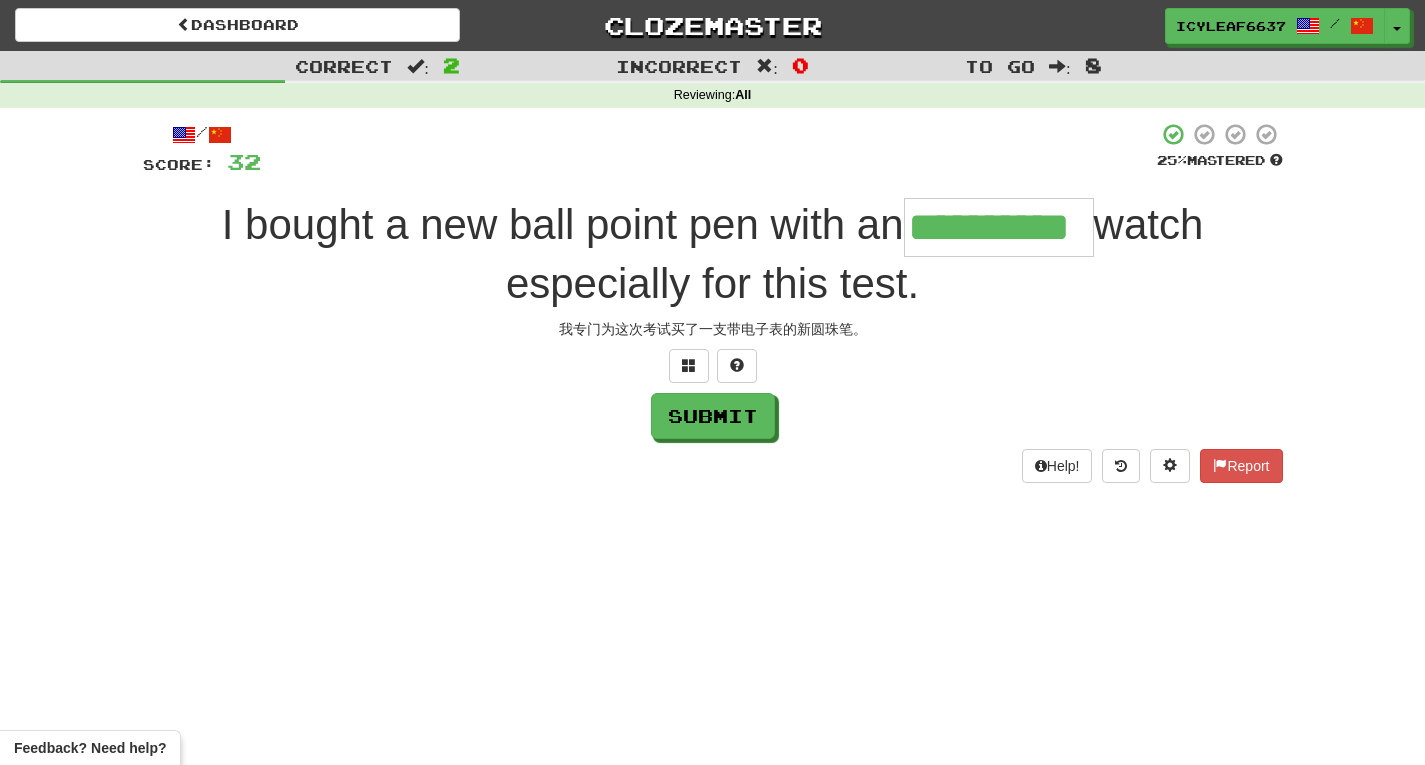 type on "**********" 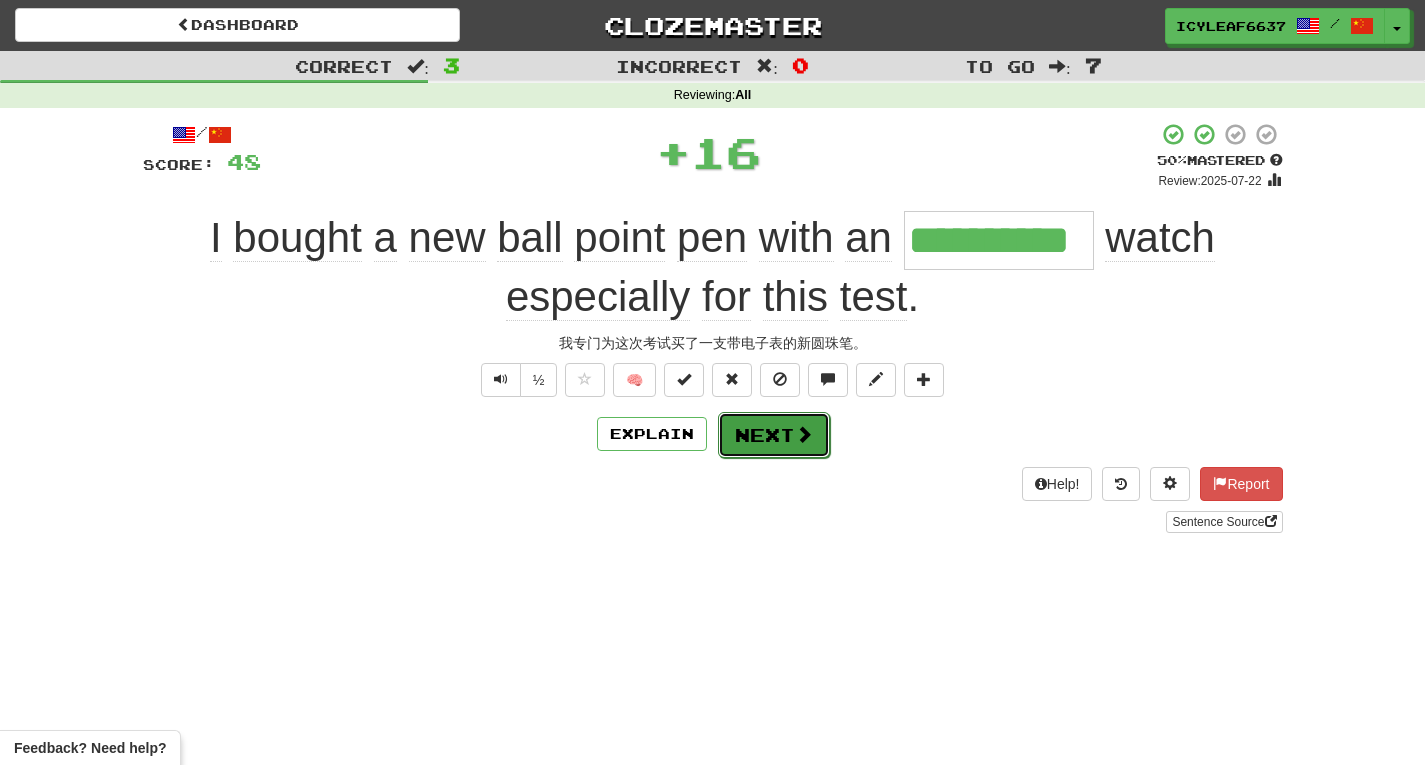 click on "Next" at bounding box center (774, 435) 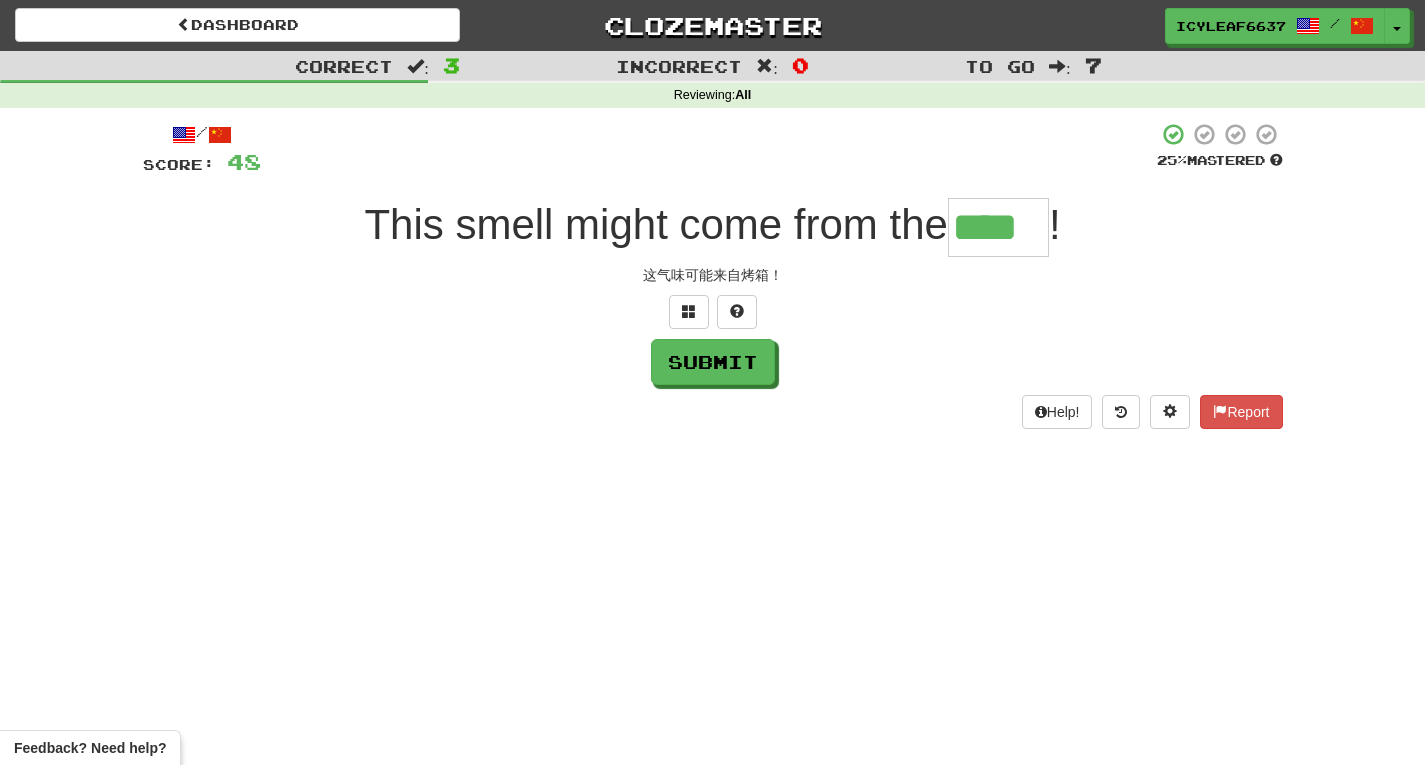 type on "****" 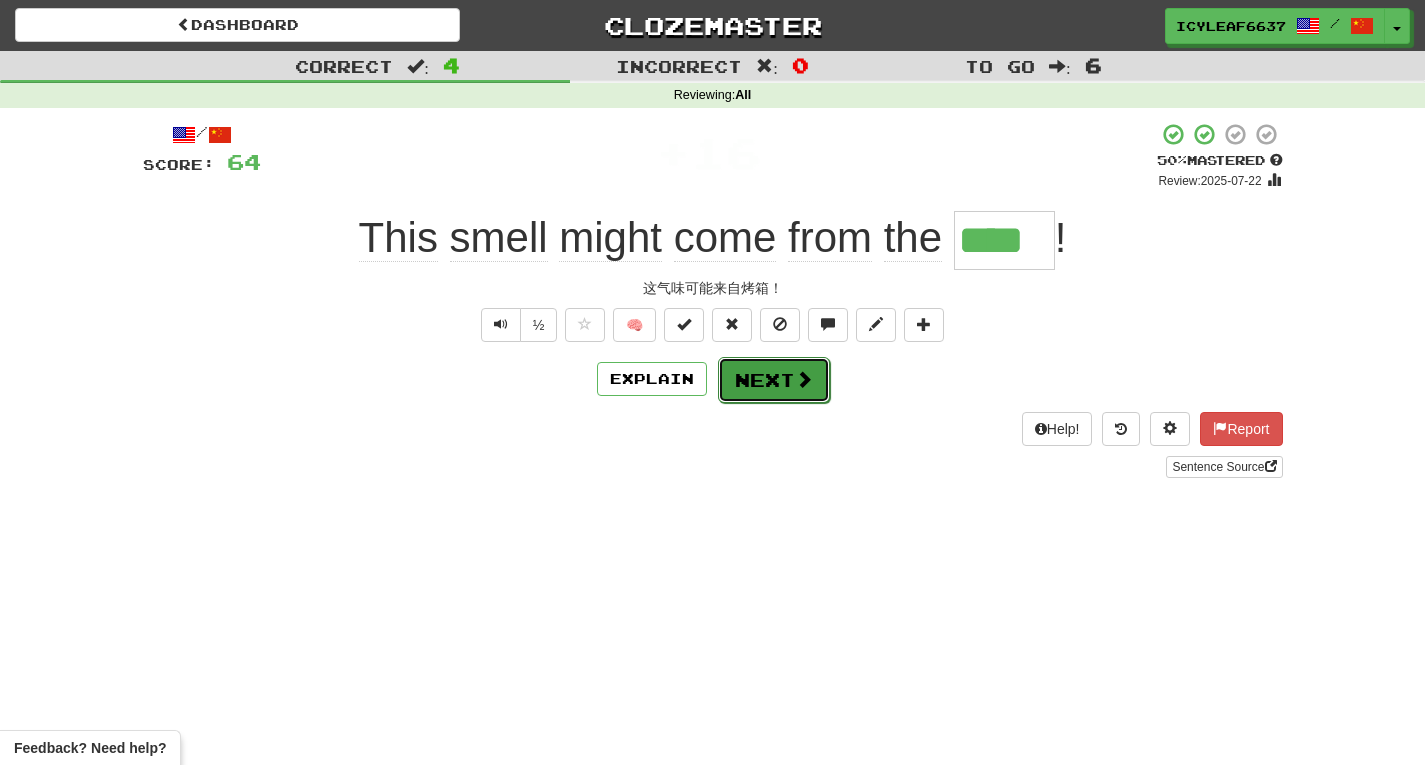 click on "Next" at bounding box center (774, 380) 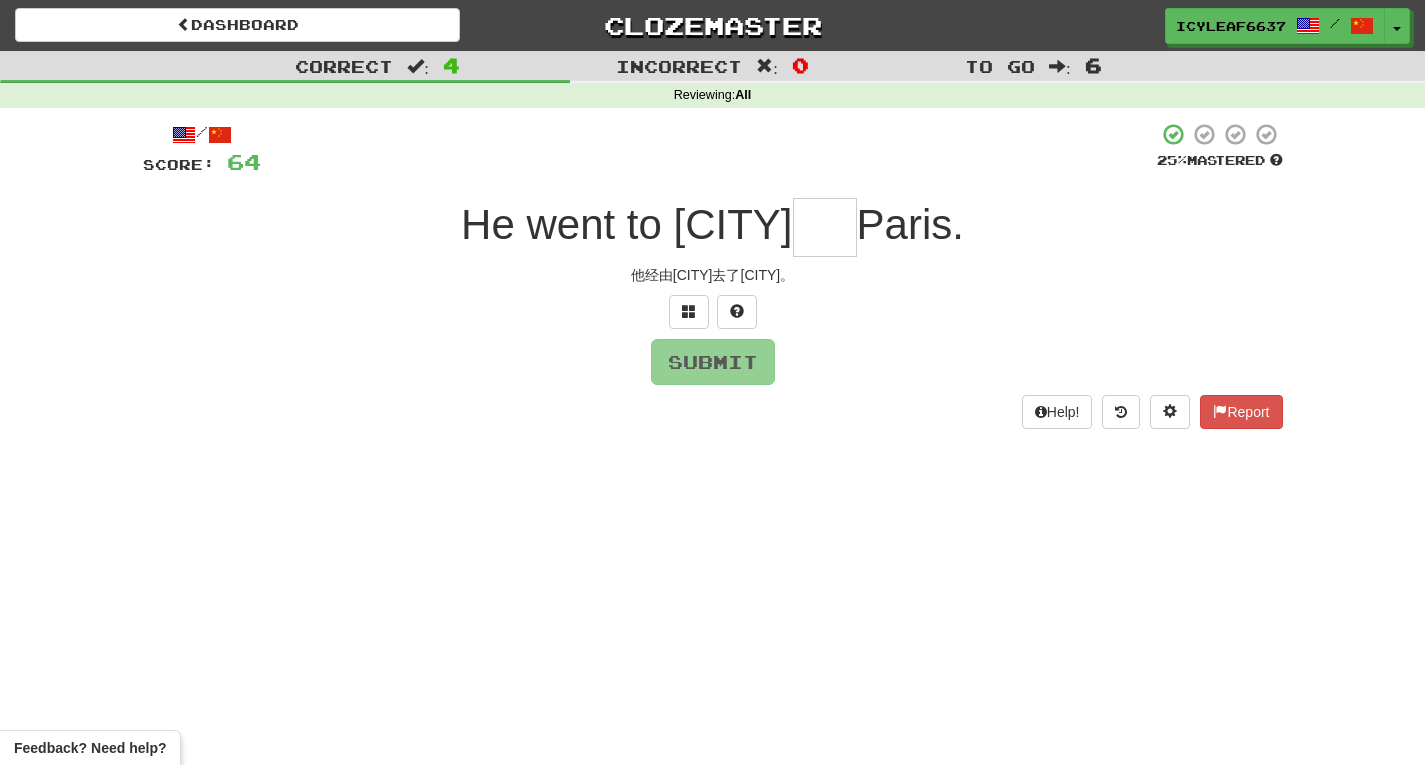 click at bounding box center (825, 227) 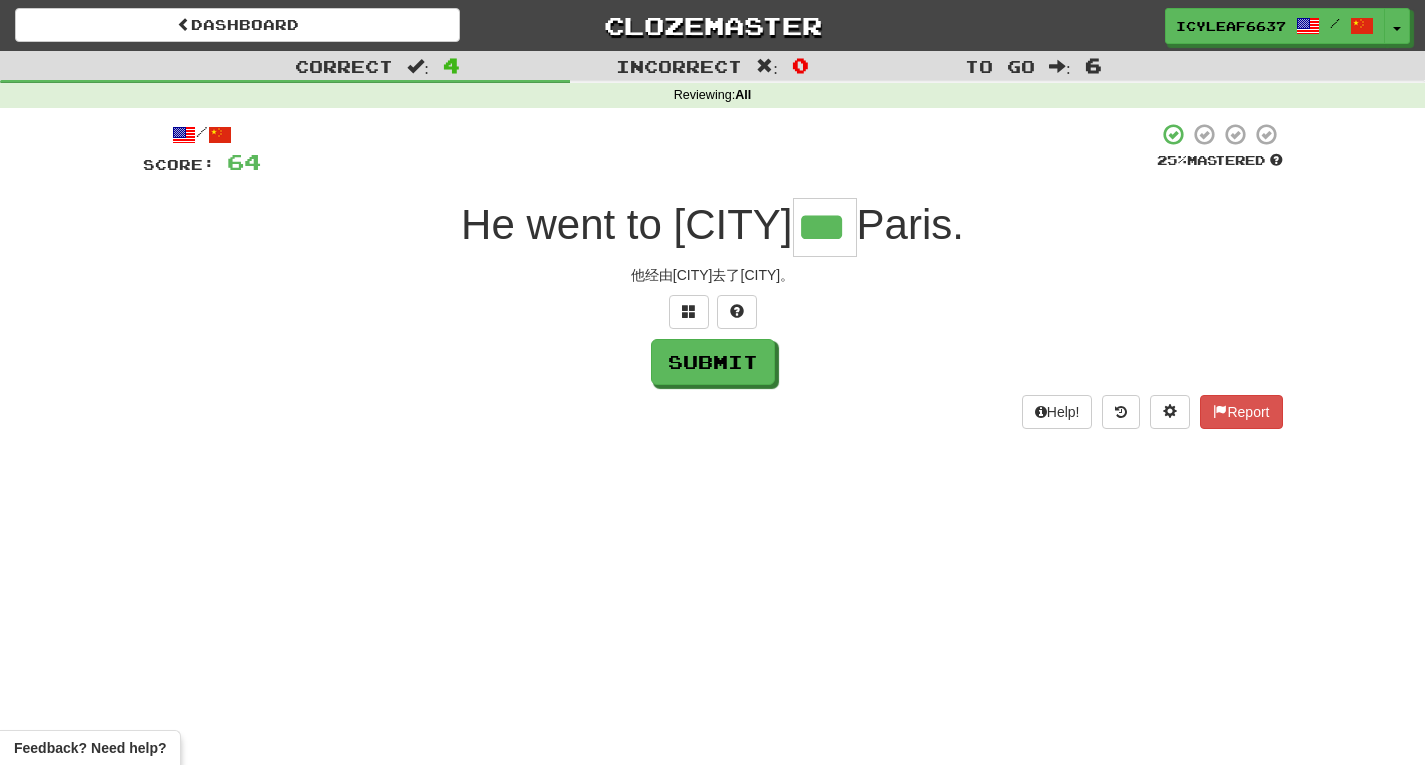 type on "***" 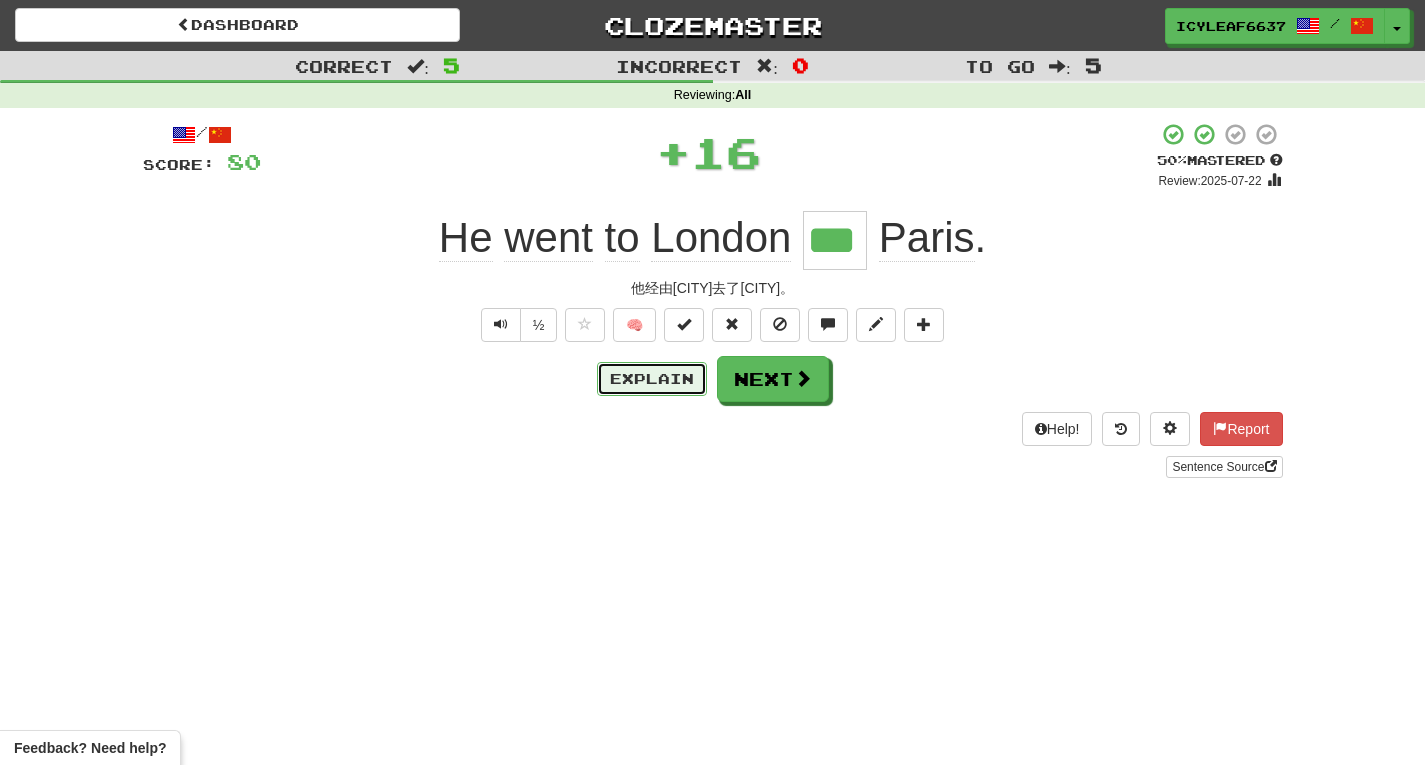 click on "Explain" at bounding box center (652, 379) 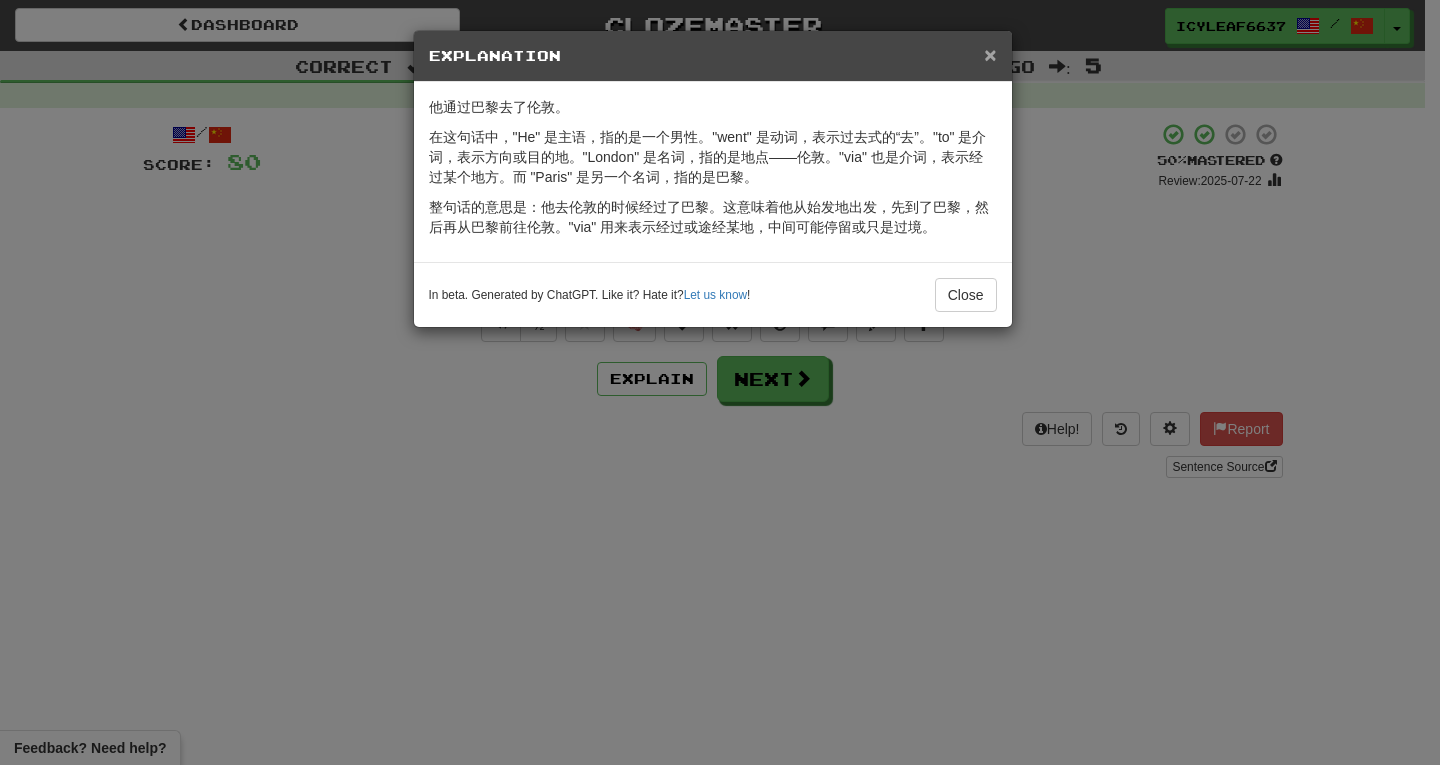 click on "×" at bounding box center [990, 54] 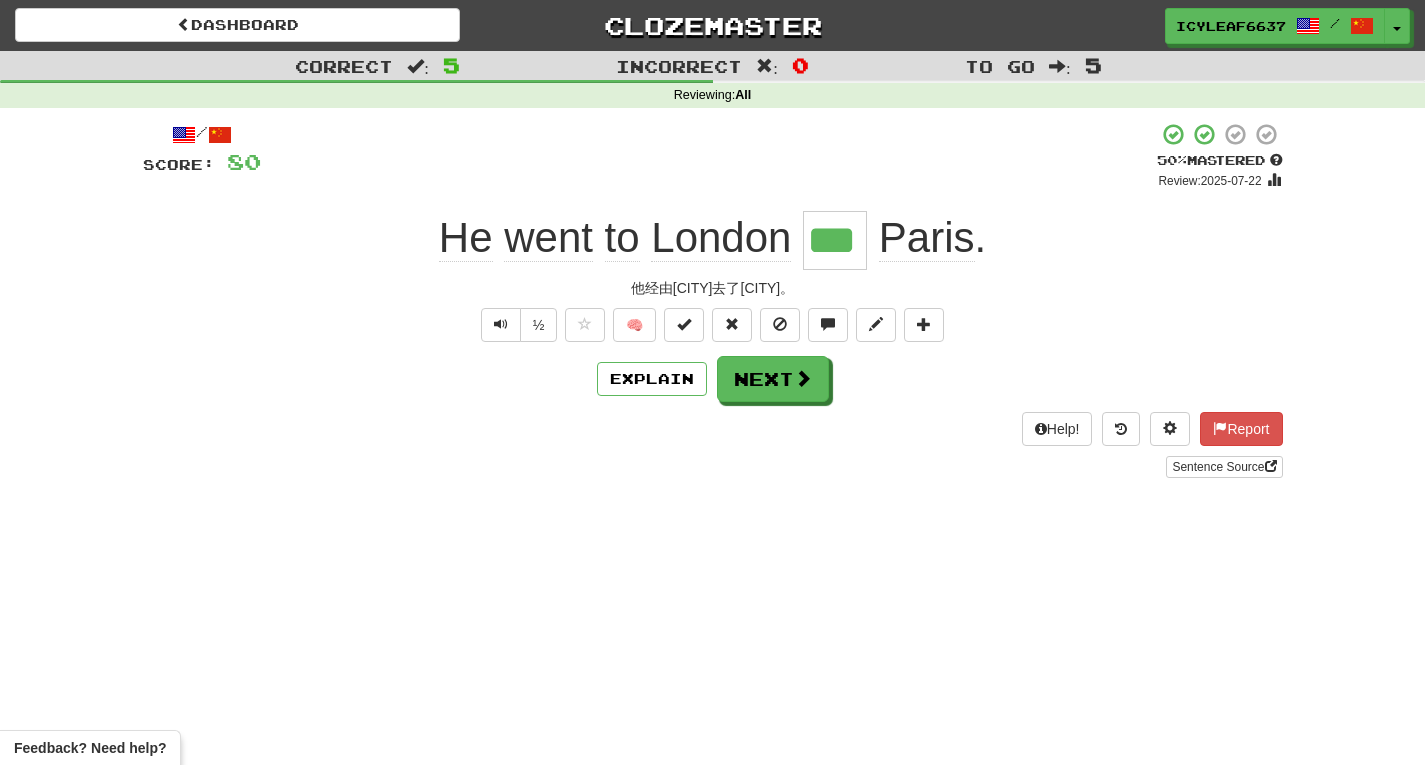 click on "/  Score:   80 + 16 50 %  Mastered Review:  2025-07-22 He   went   to   London   ***   Paris . 他经由巴黎去了伦敦。 ½ 🧠 Explain Next  Help!  Report Sentence Source" at bounding box center (713, 300) 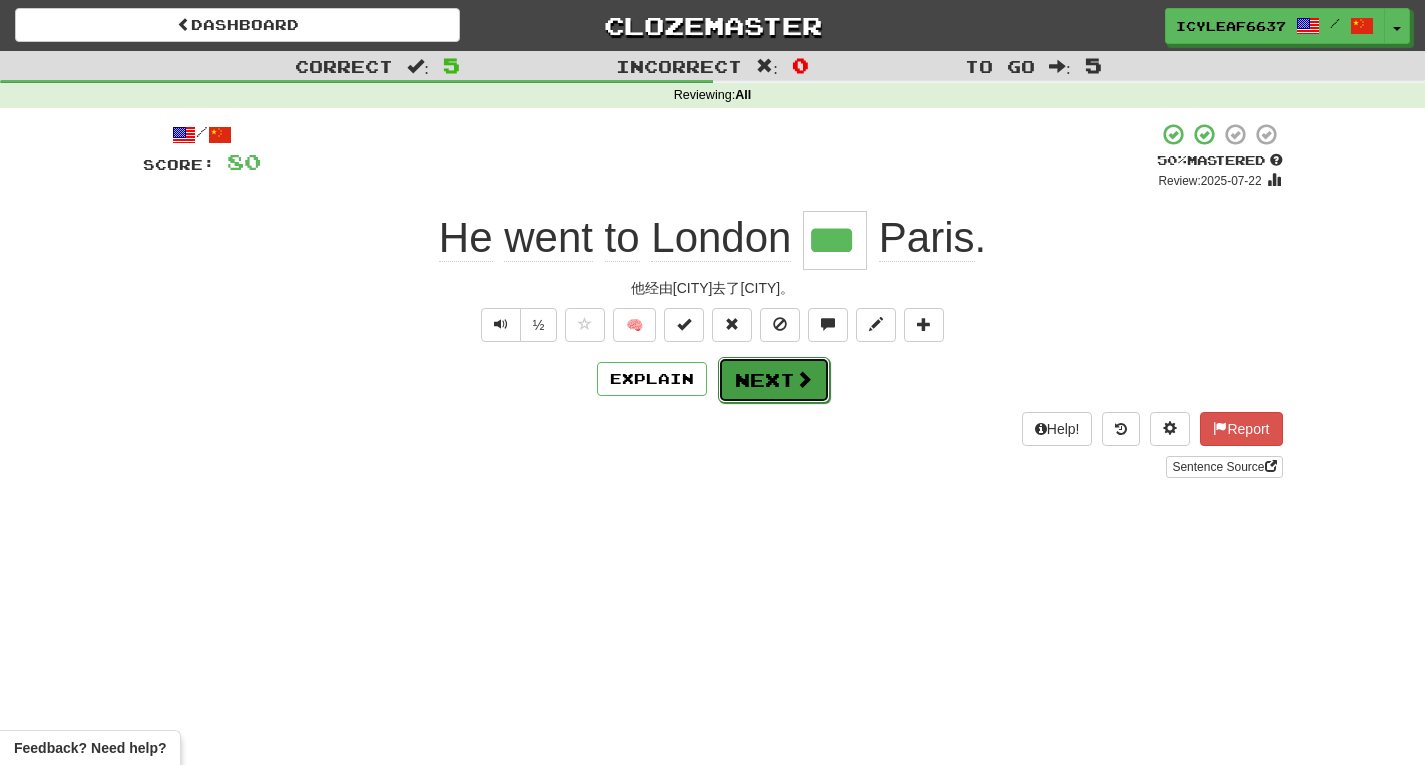 click at bounding box center [804, 379] 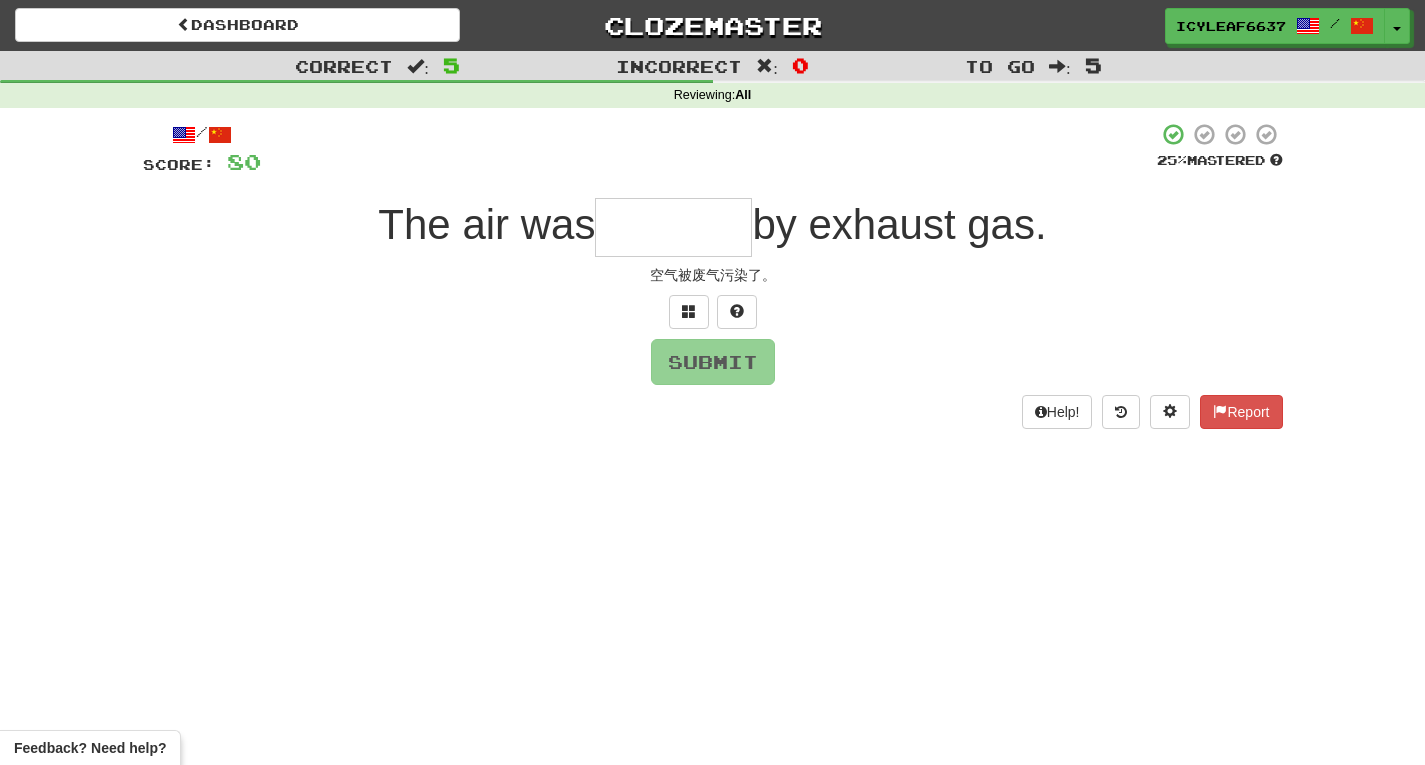 click at bounding box center (673, 227) 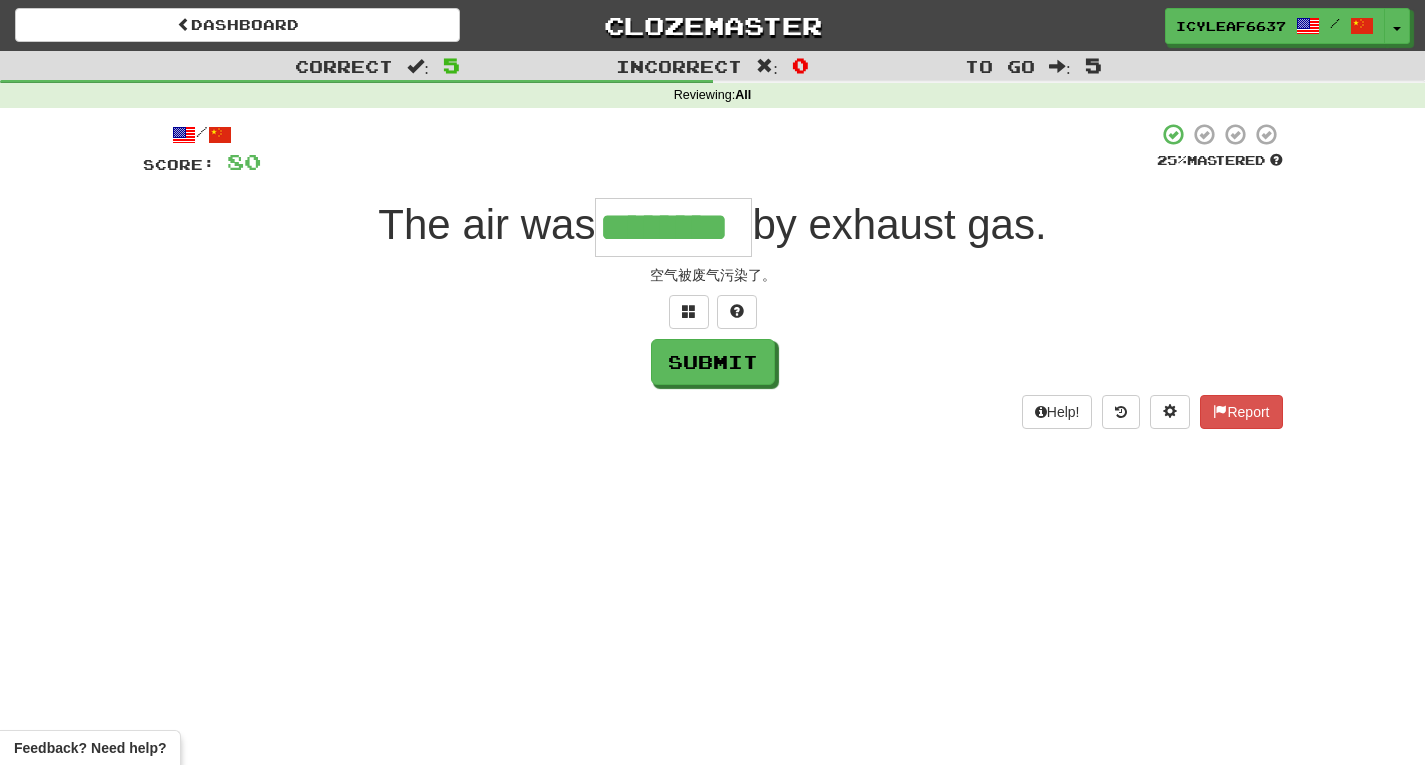type on "********" 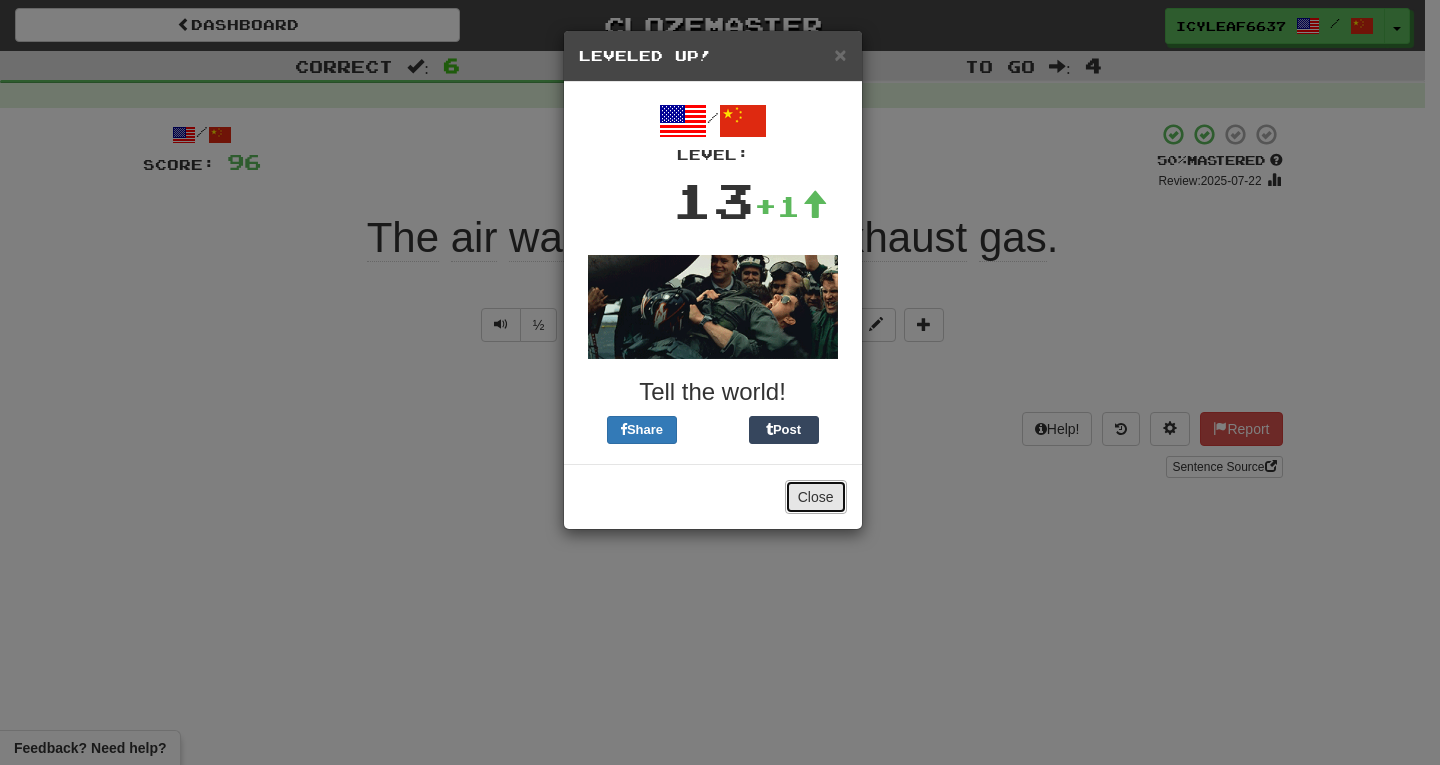 click on "Close" at bounding box center [816, 497] 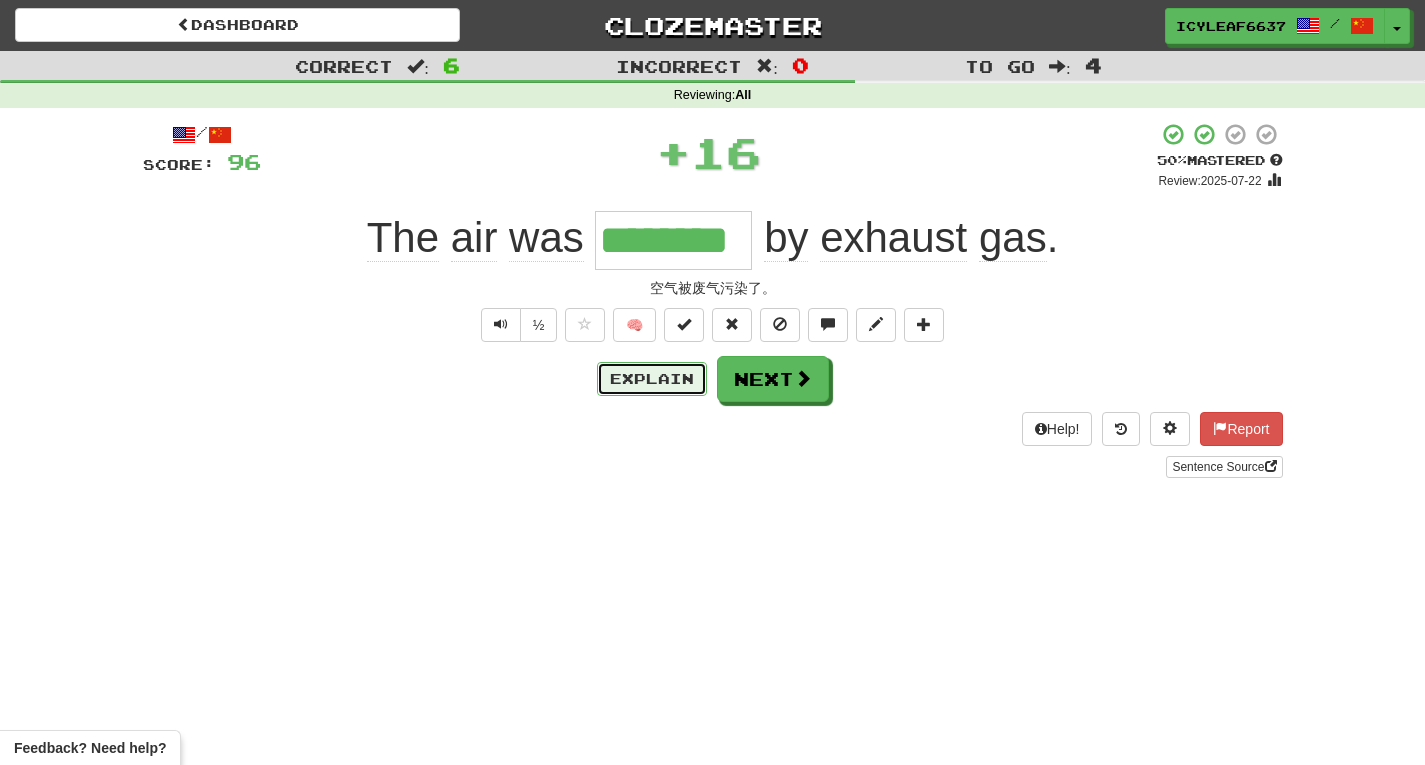 click on "Explain" at bounding box center [652, 379] 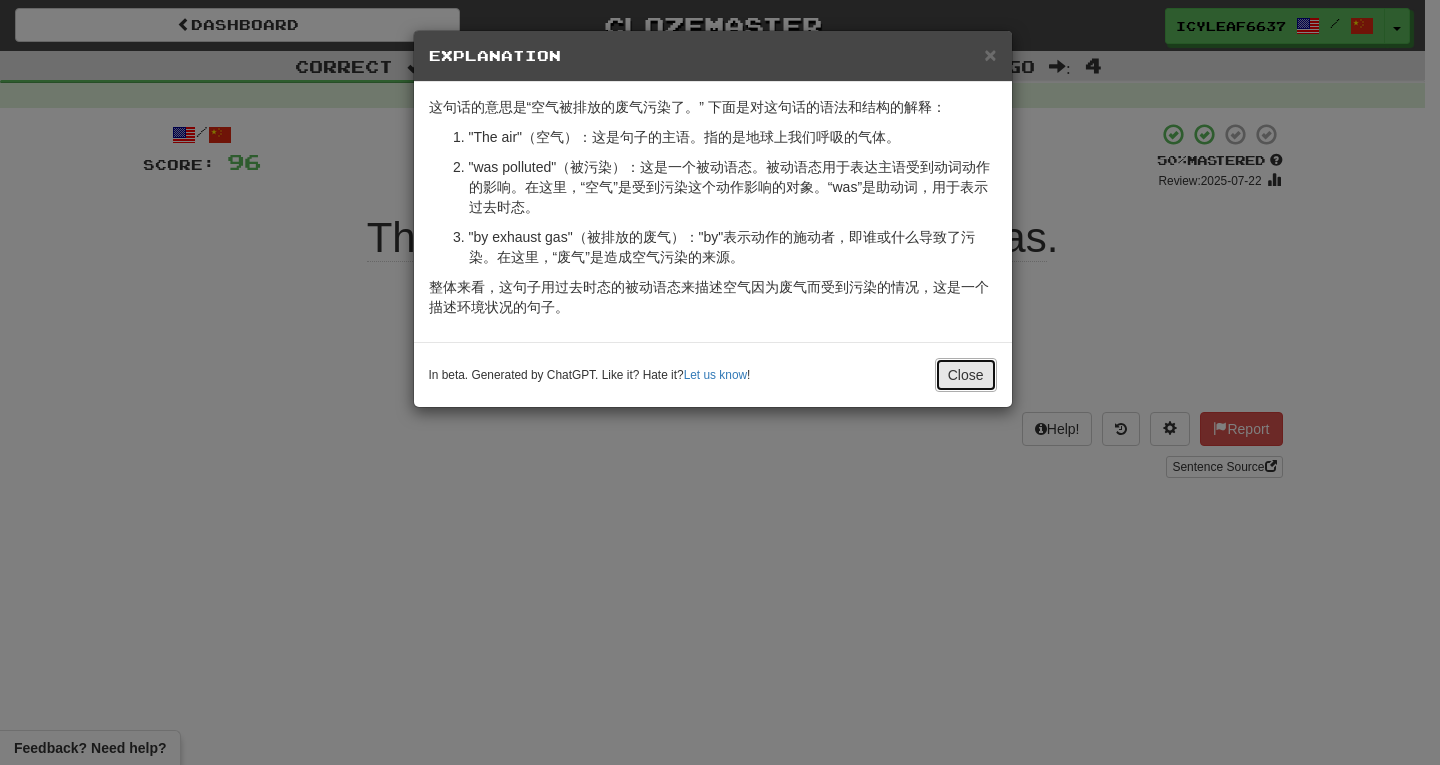 click on "Close" at bounding box center (966, 375) 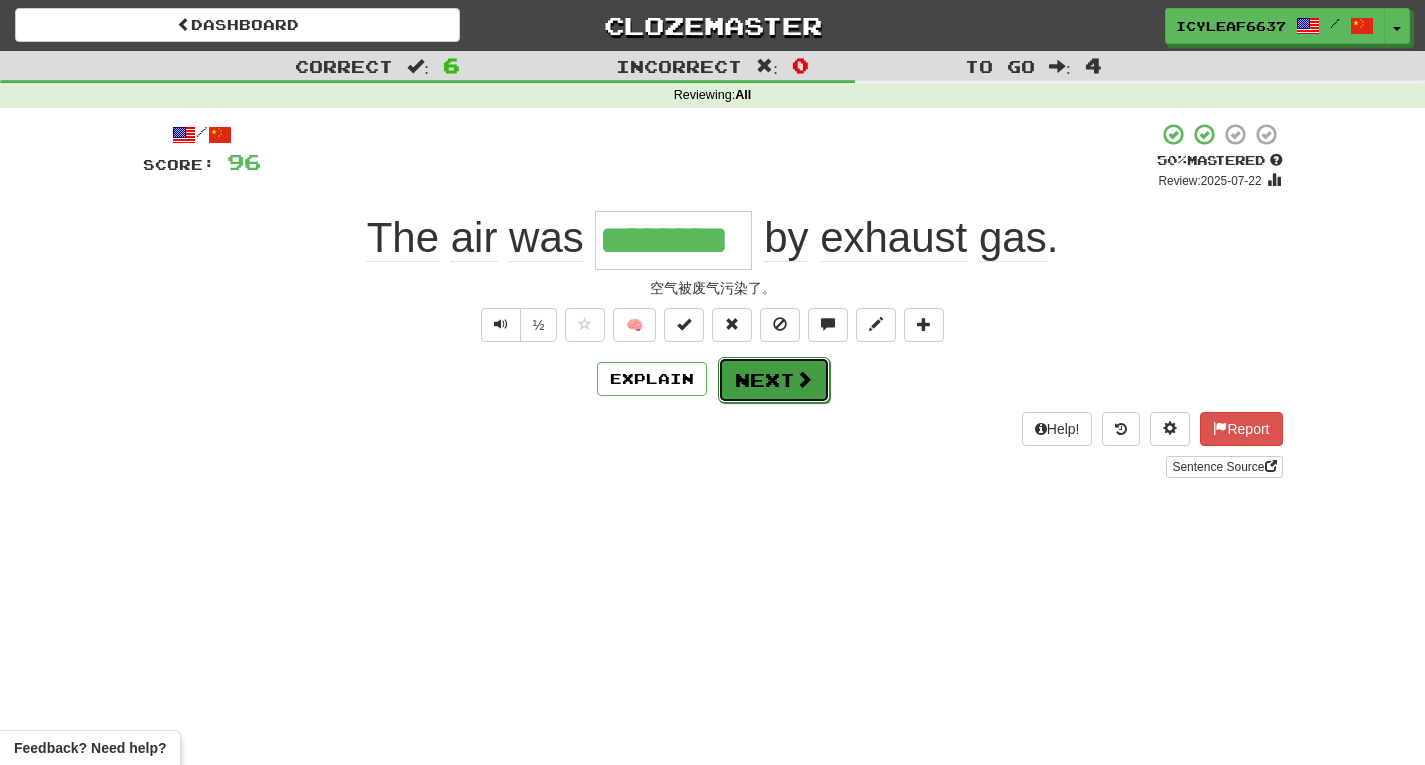 click on "Next" at bounding box center [774, 380] 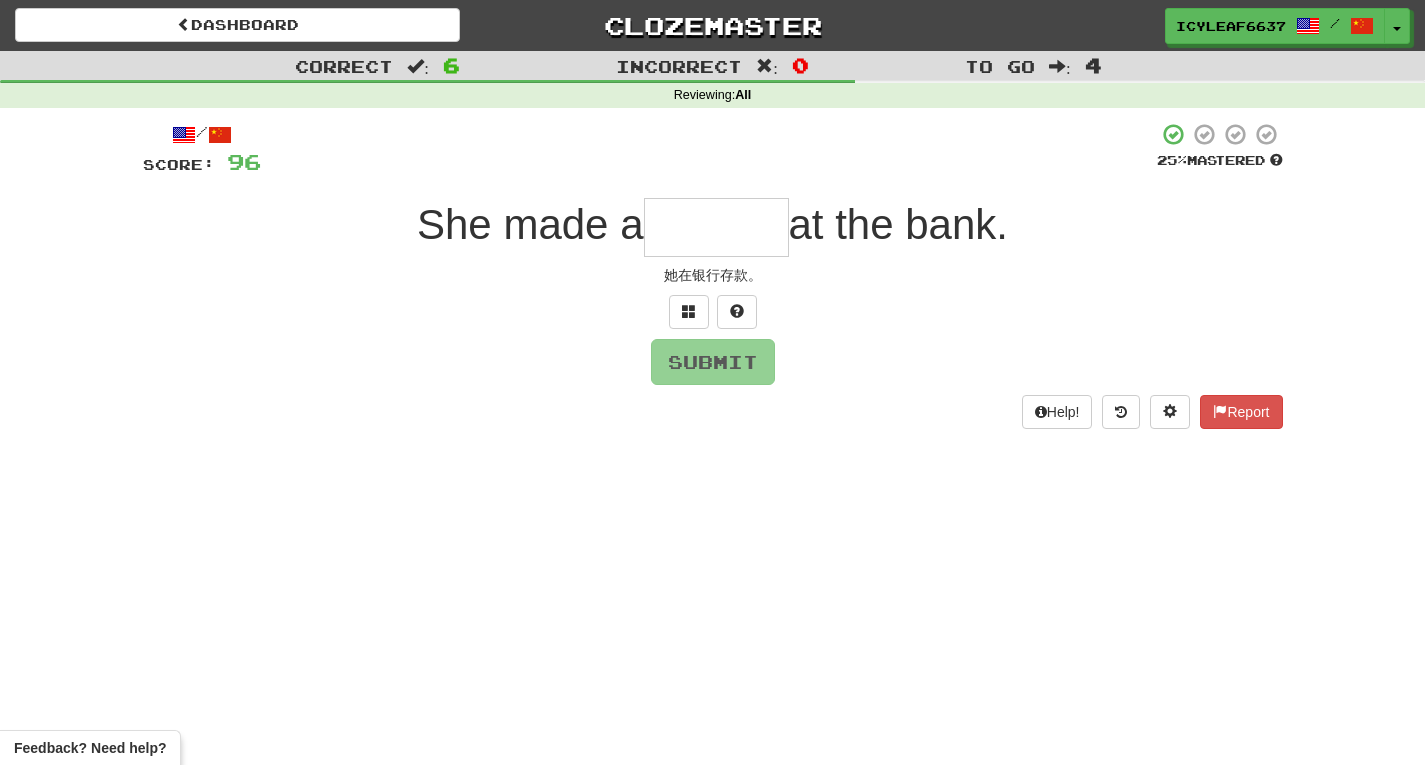 click at bounding box center (716, 227) 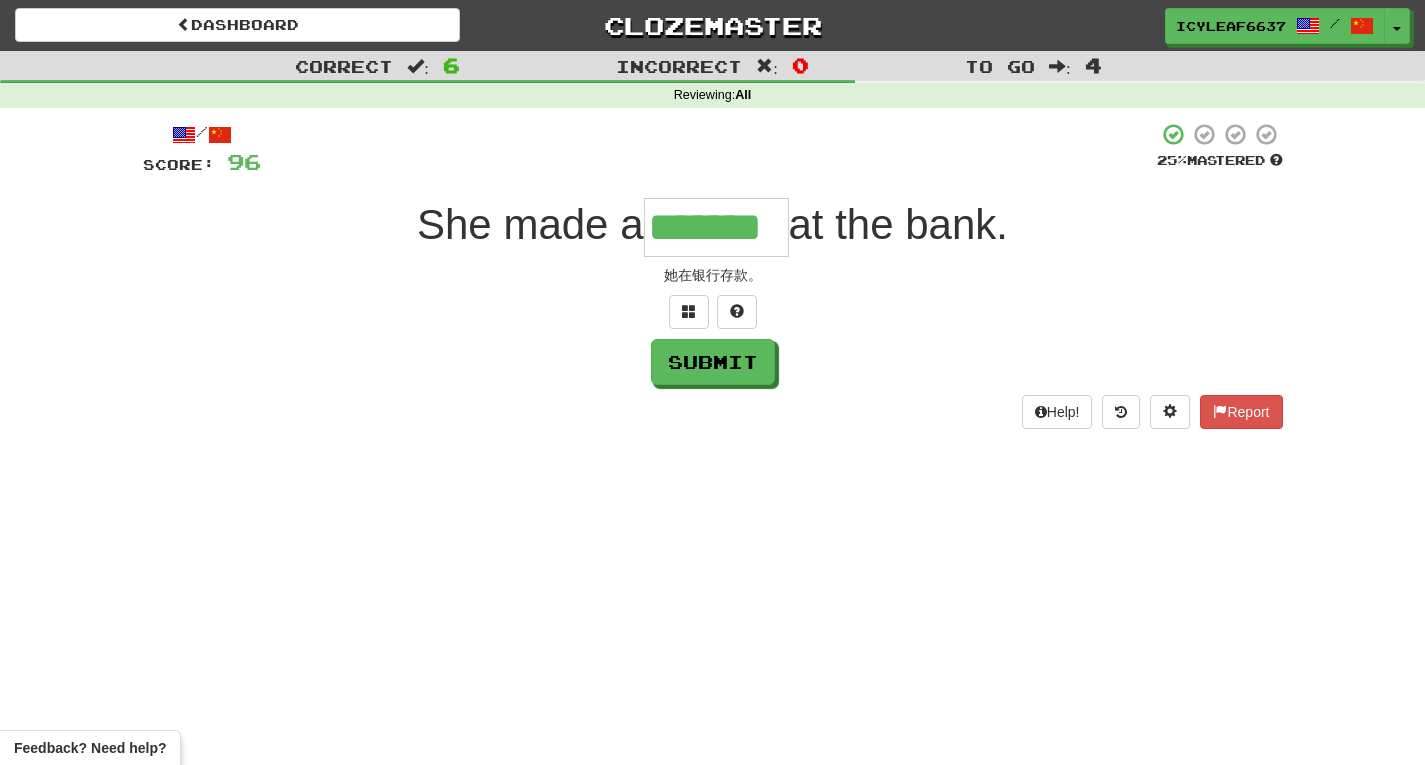type on "*******" 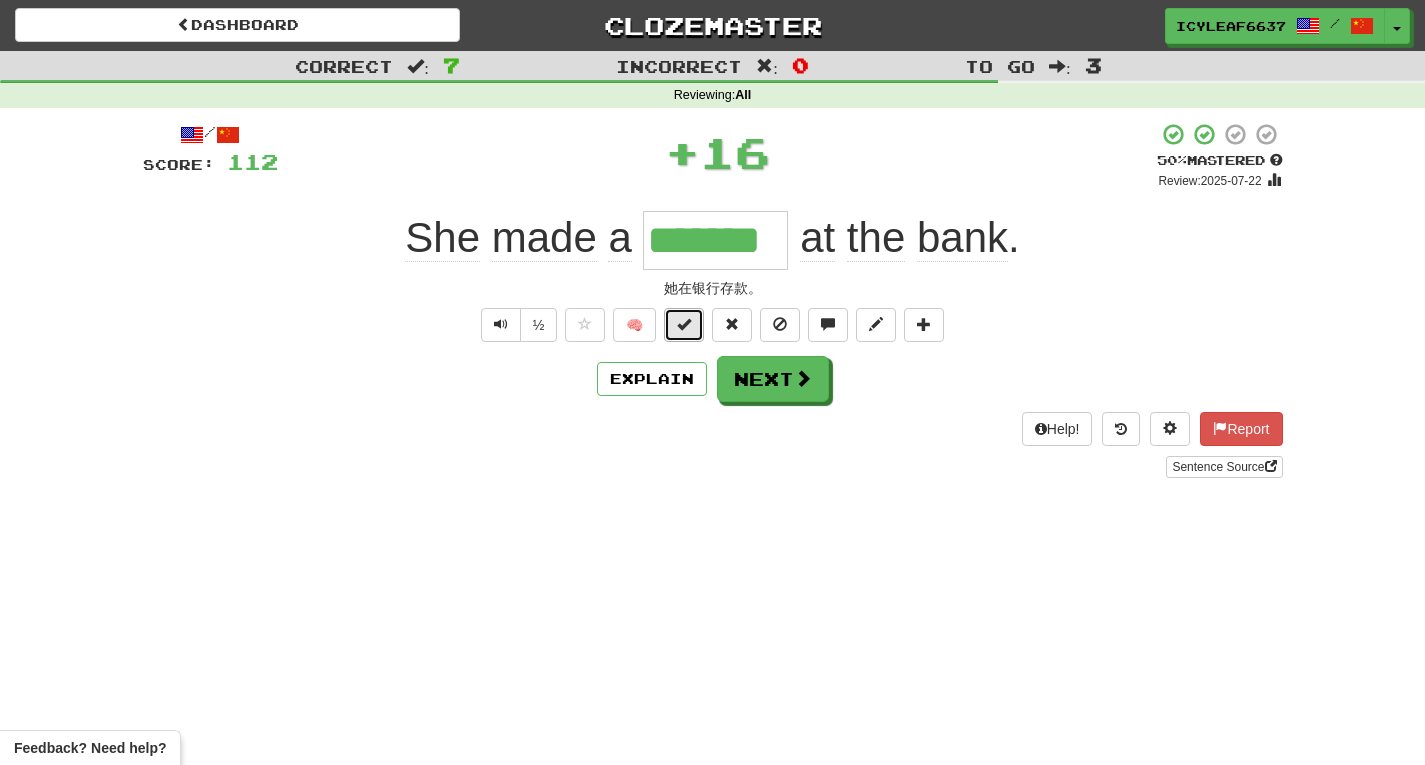 click at bounding box center [684, 324] 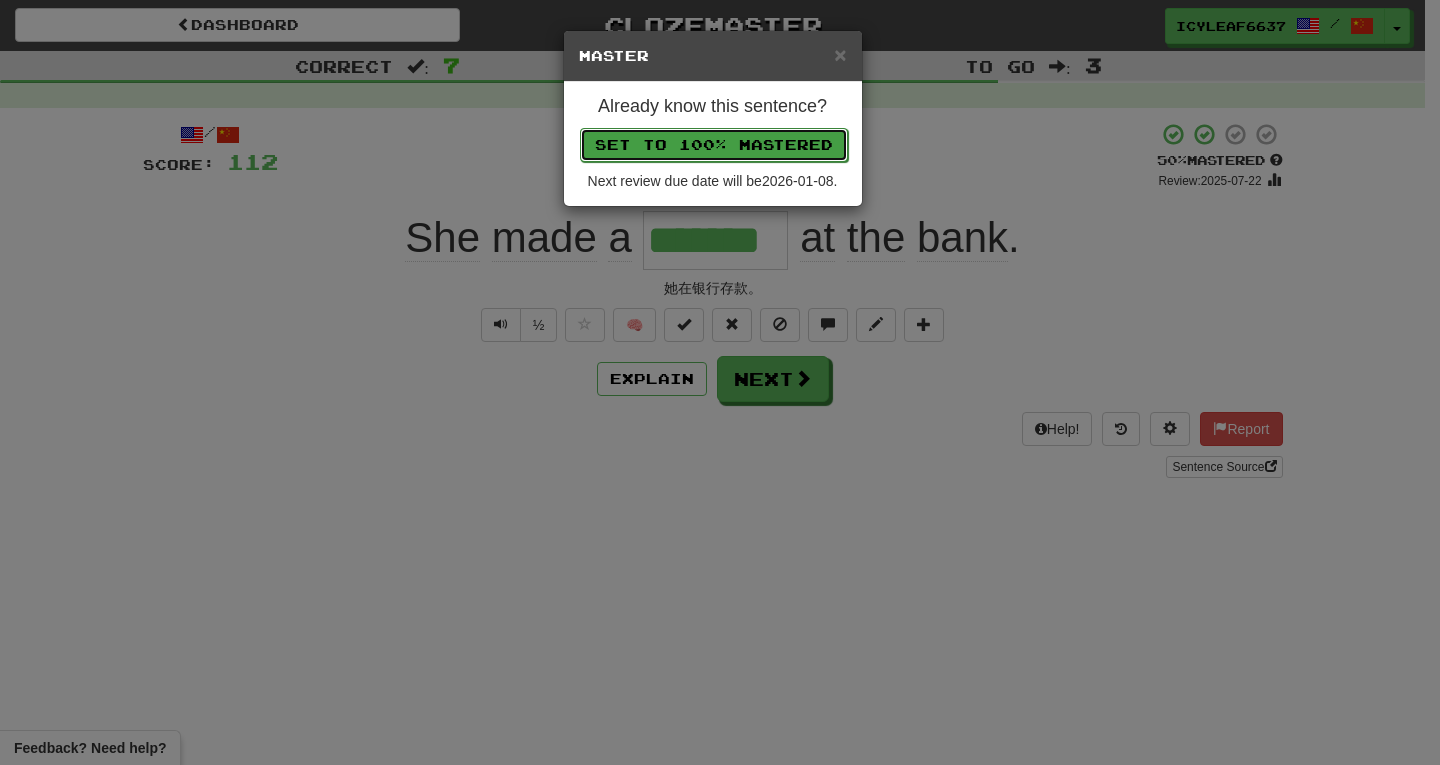 click on "Set to 100% Mastered" at bounding box center [714, 145] 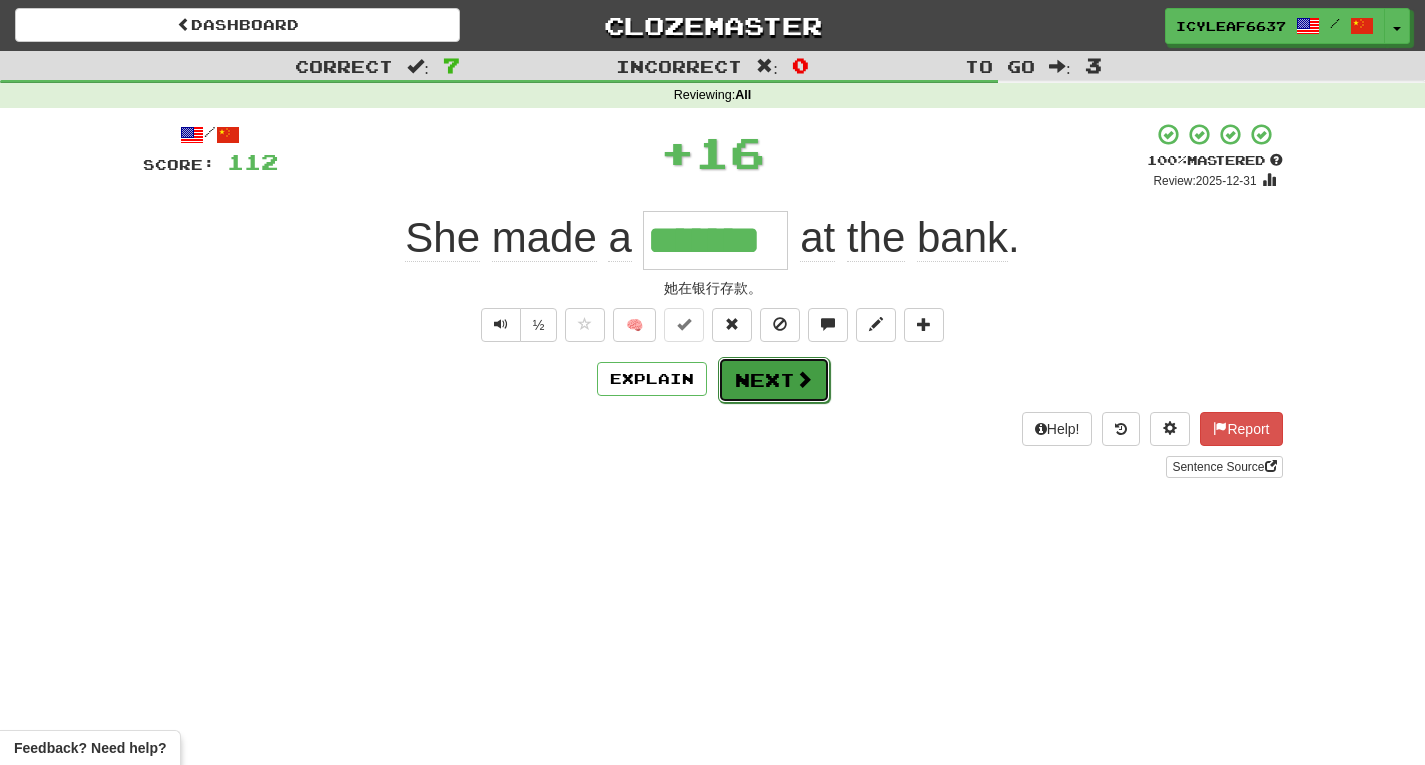 click on "Next" at bounding box center (774, 380) 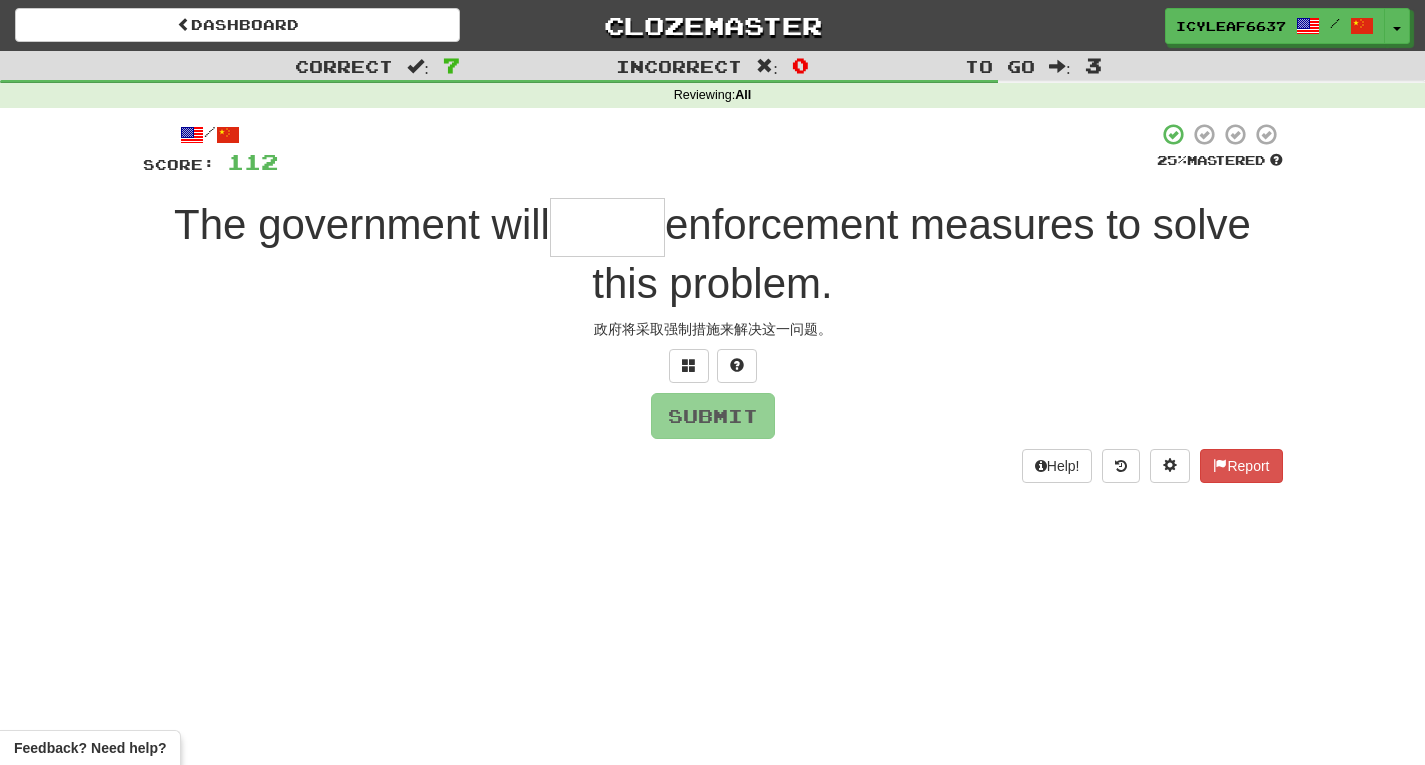 click at bounding box center (607, 227) 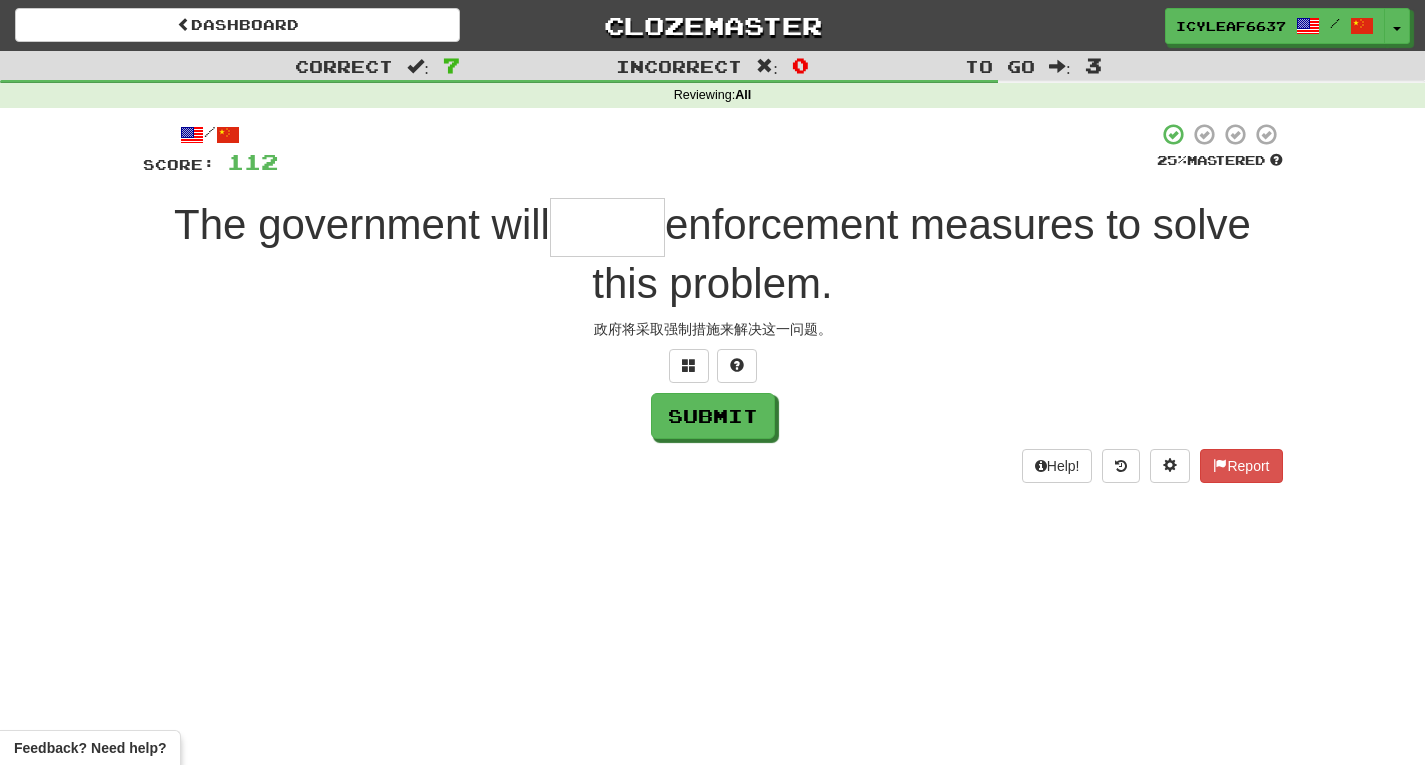 type on "*" 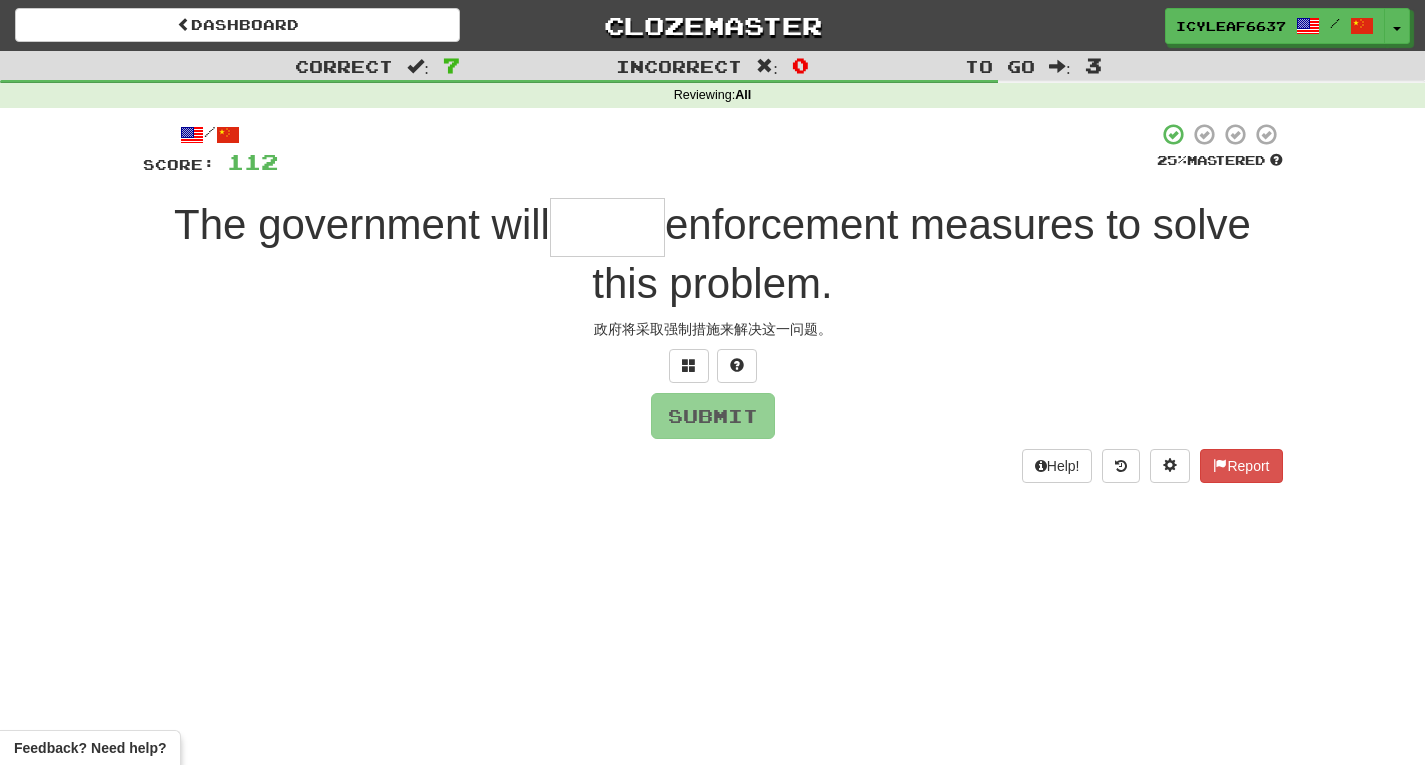 type on "*" 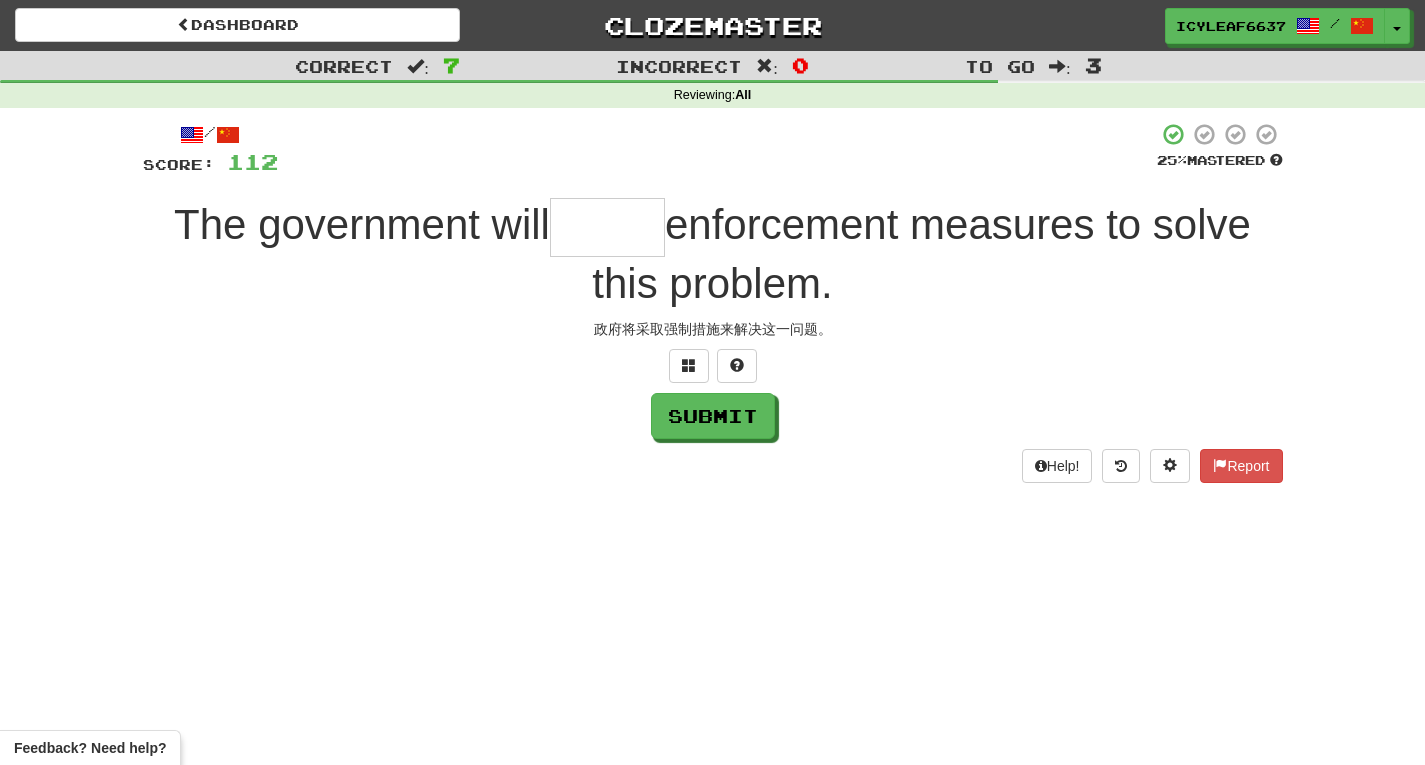 type on "*" 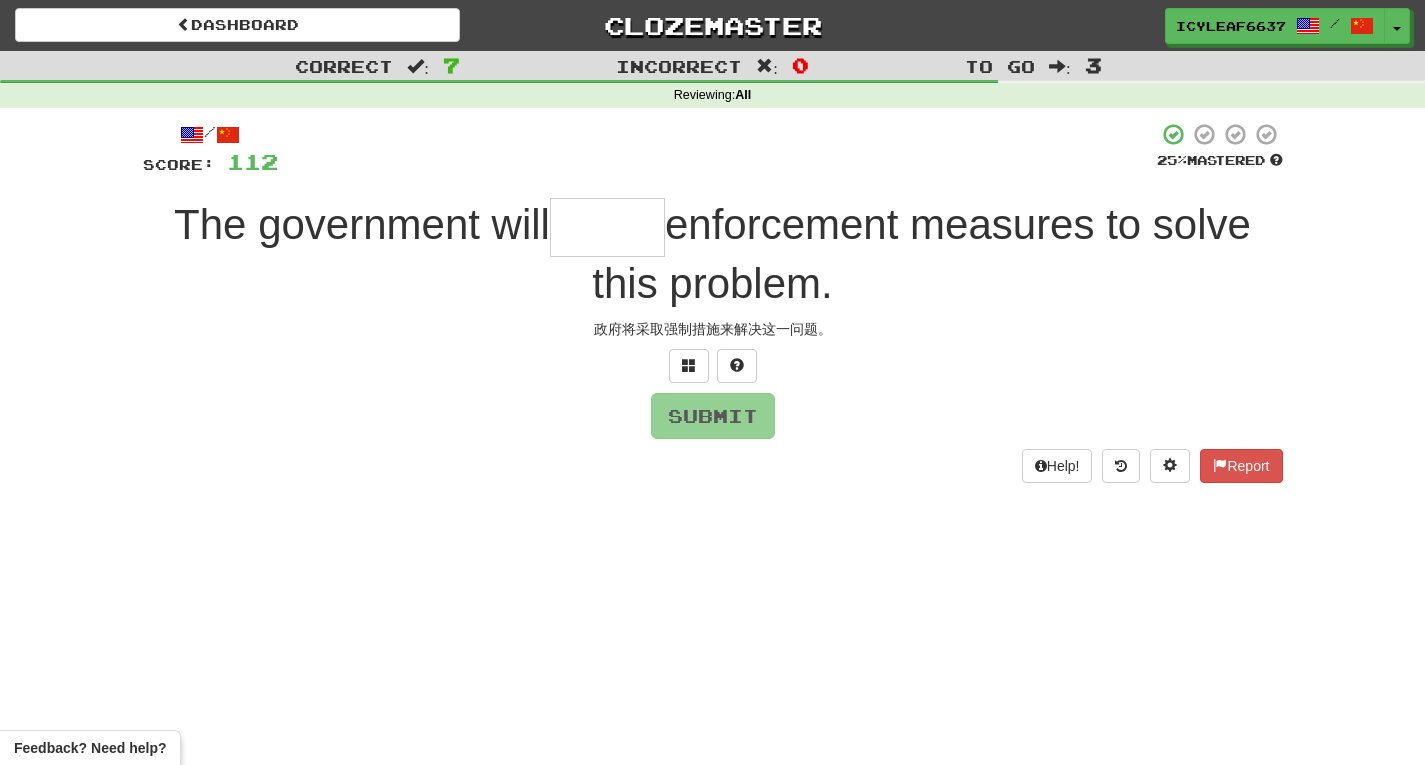 type on "*" 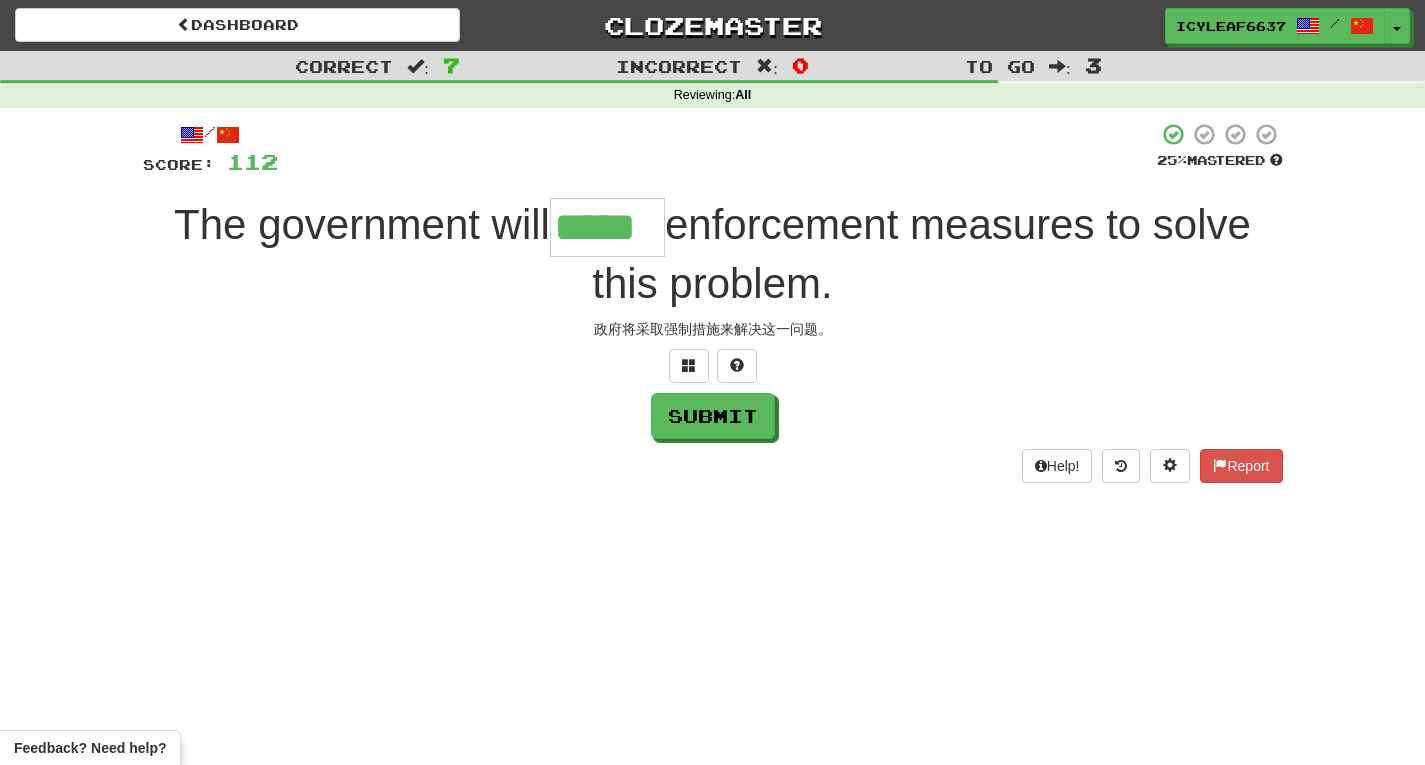 type on "*****" 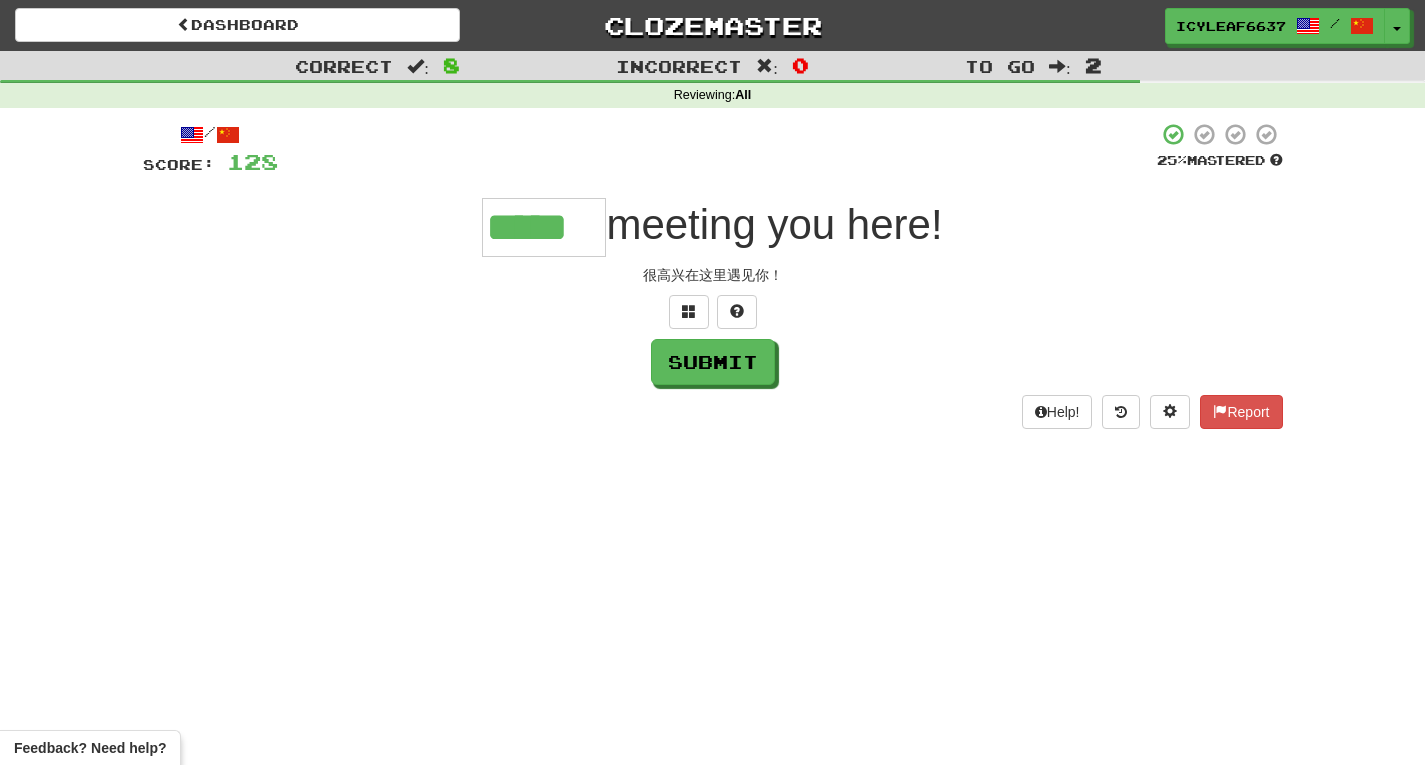 type on "*****" 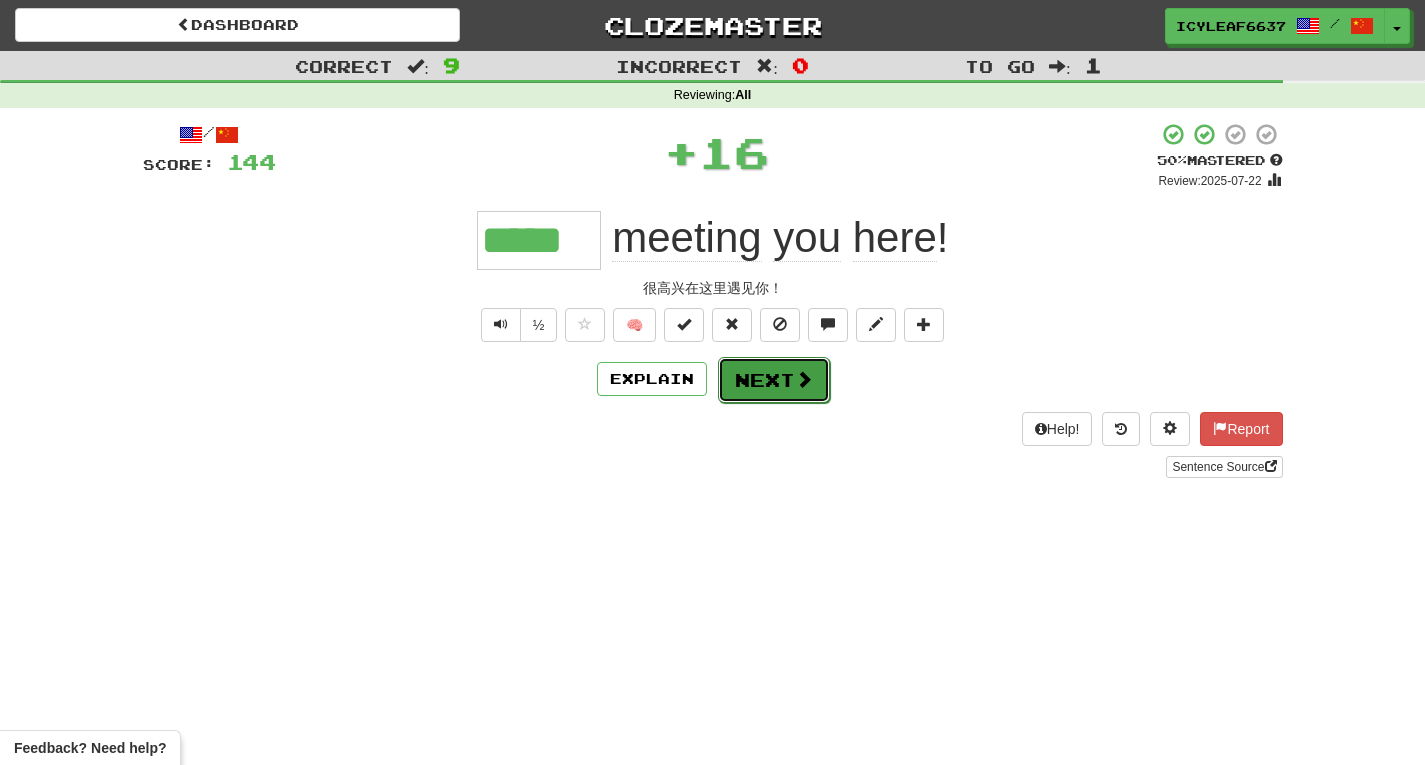 click on "Next" at bounding box center (774, 380) 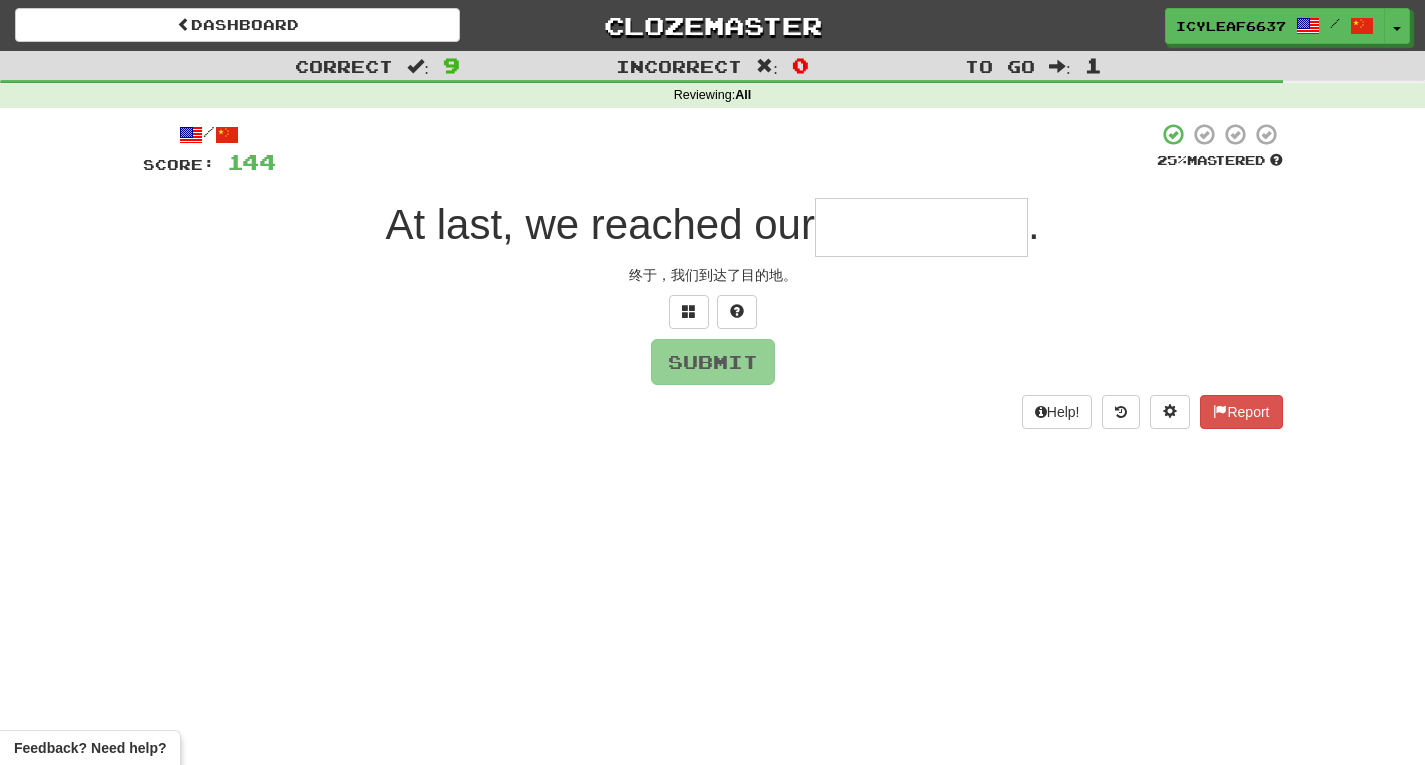 click at bounding box center [921, 227] 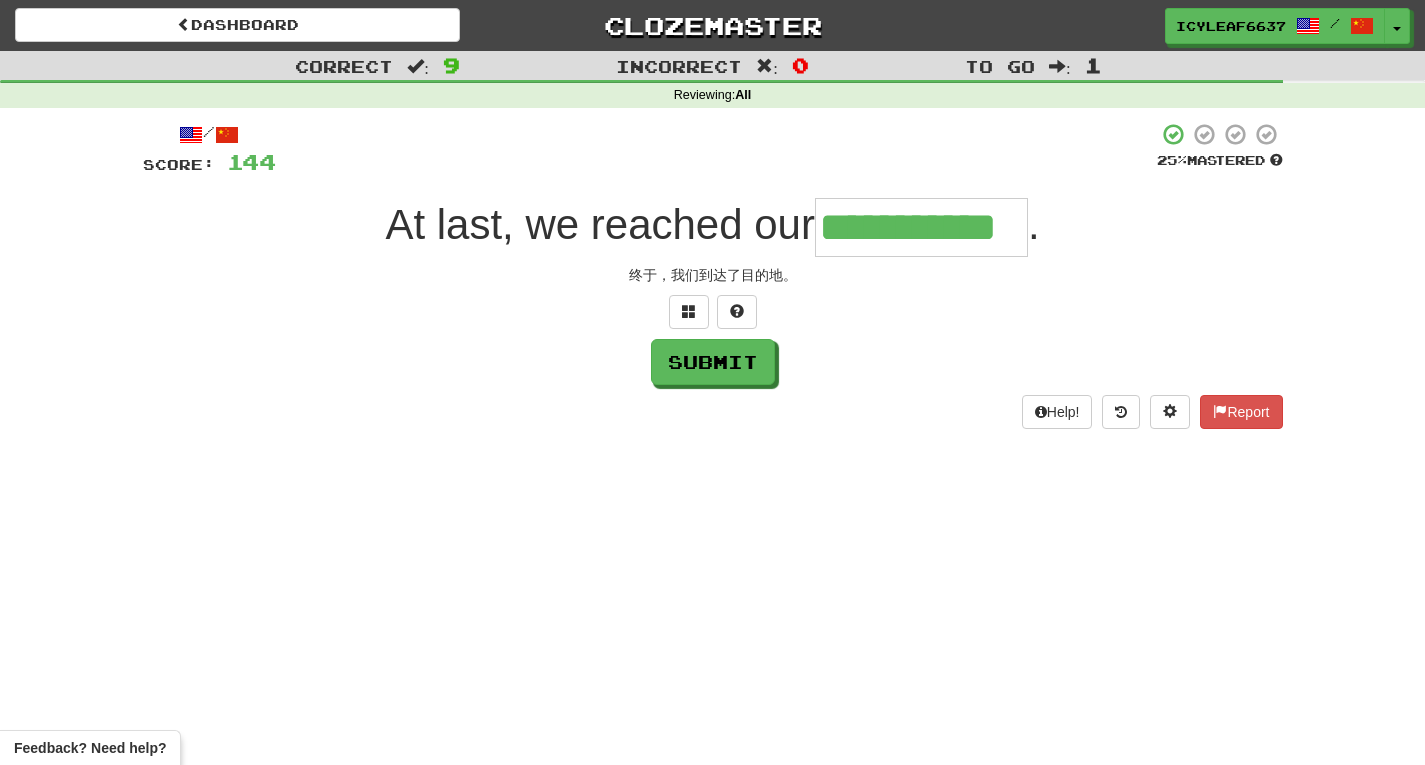 type on "**********" 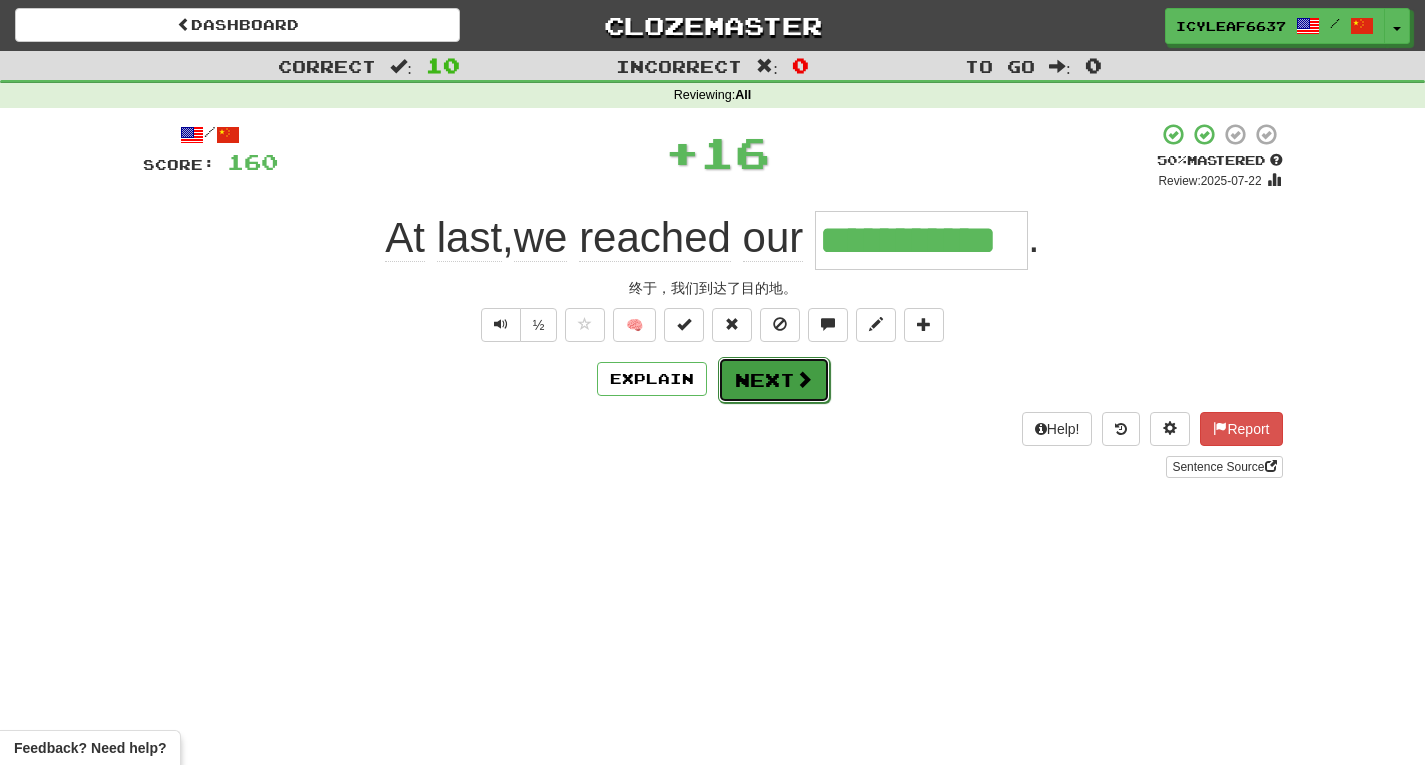 click on "Next" at bounding box center (774, 380) 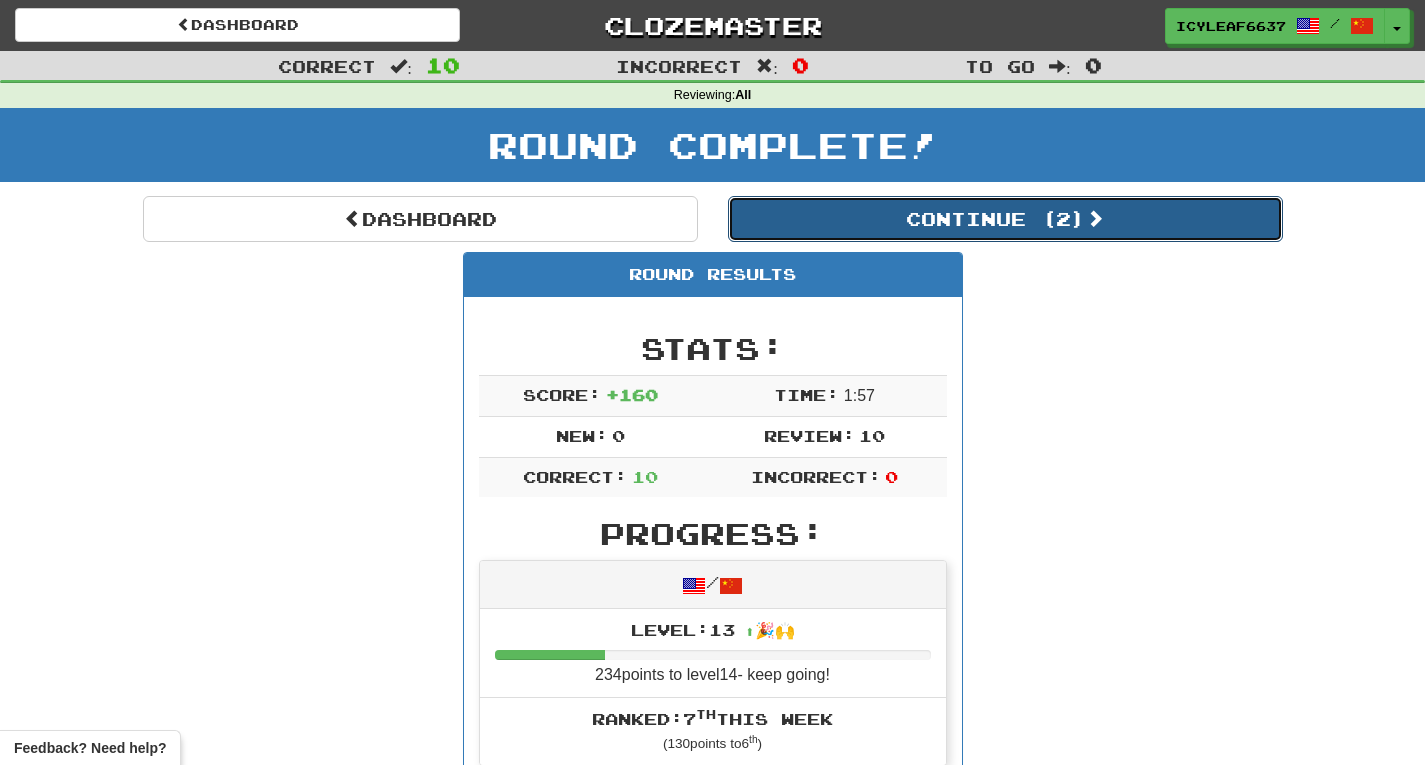 click on "Continue ( 2 )" at bounding box center (1005, 219) 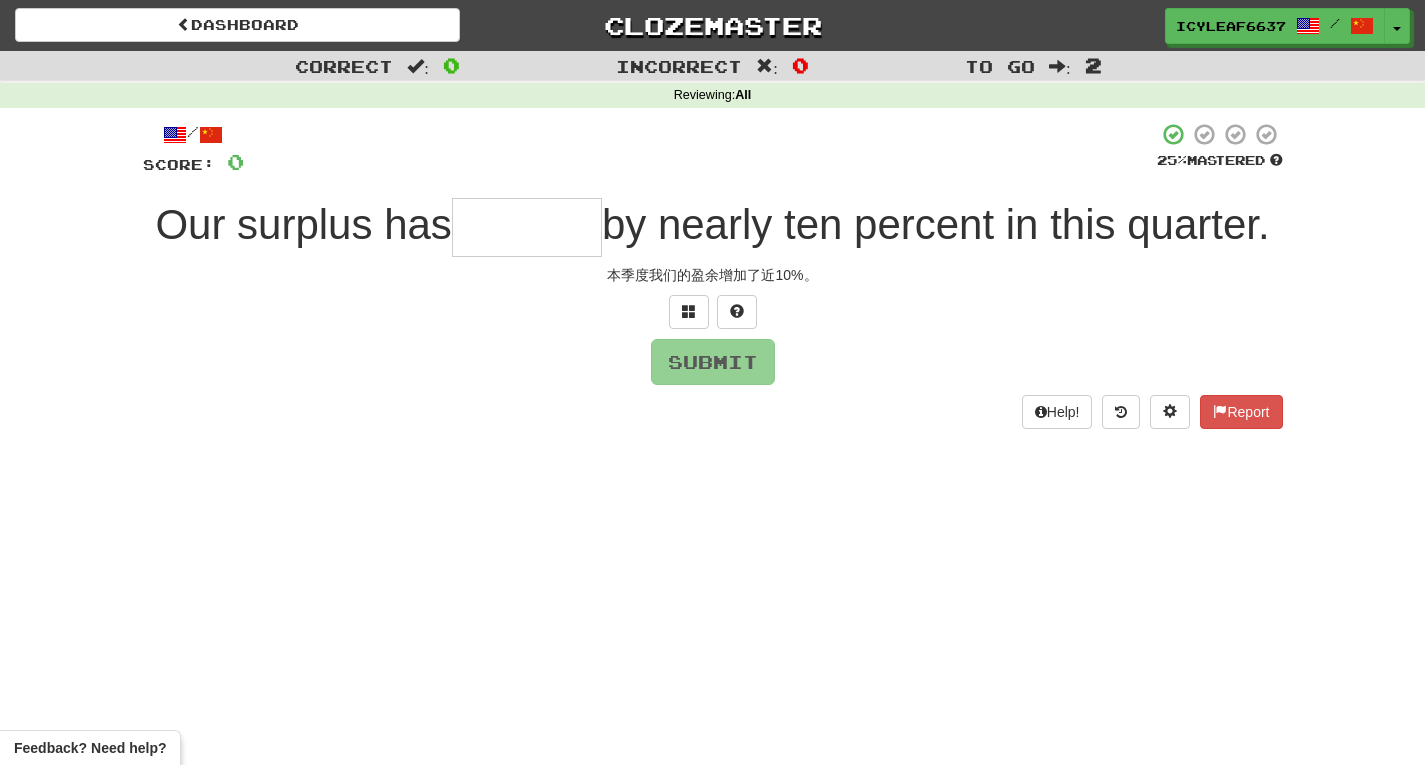 type on "*" 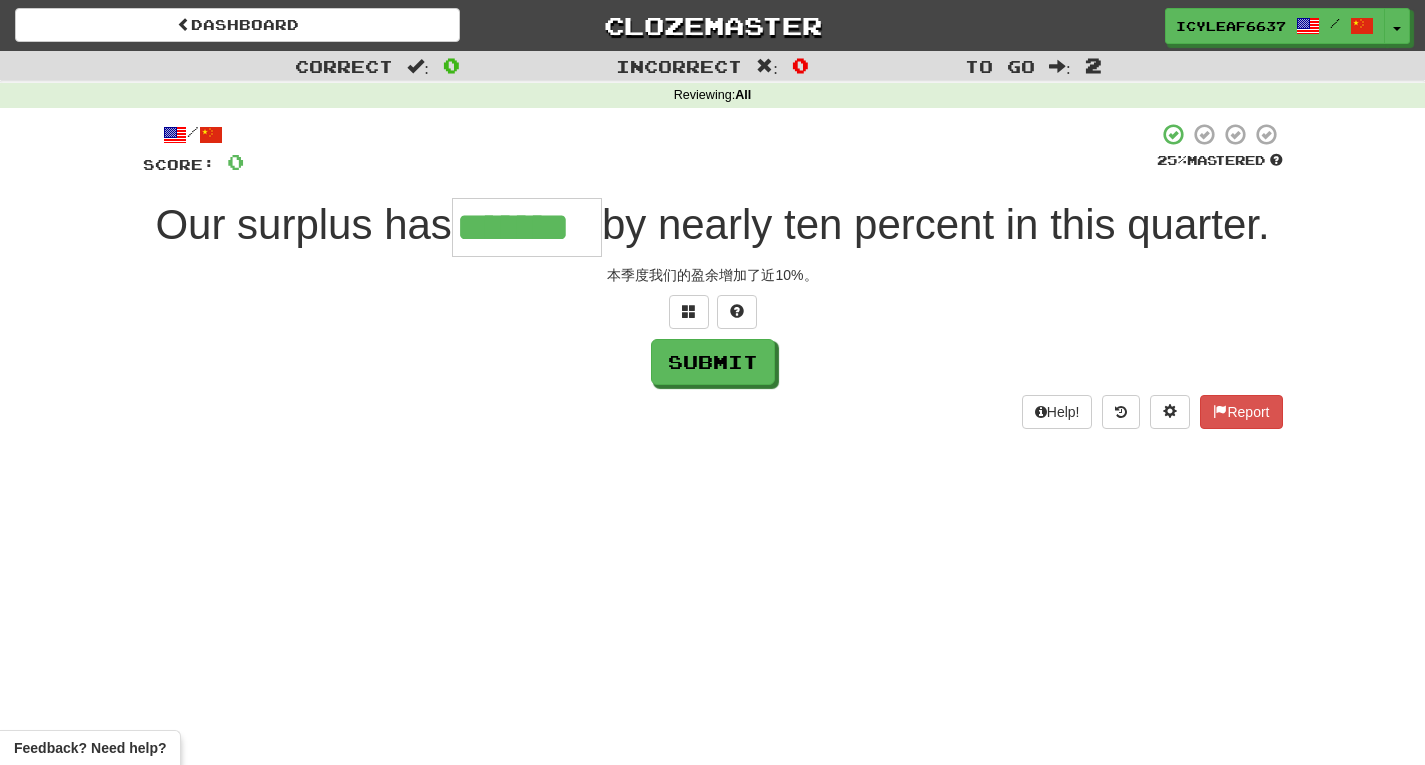 type on "*******" 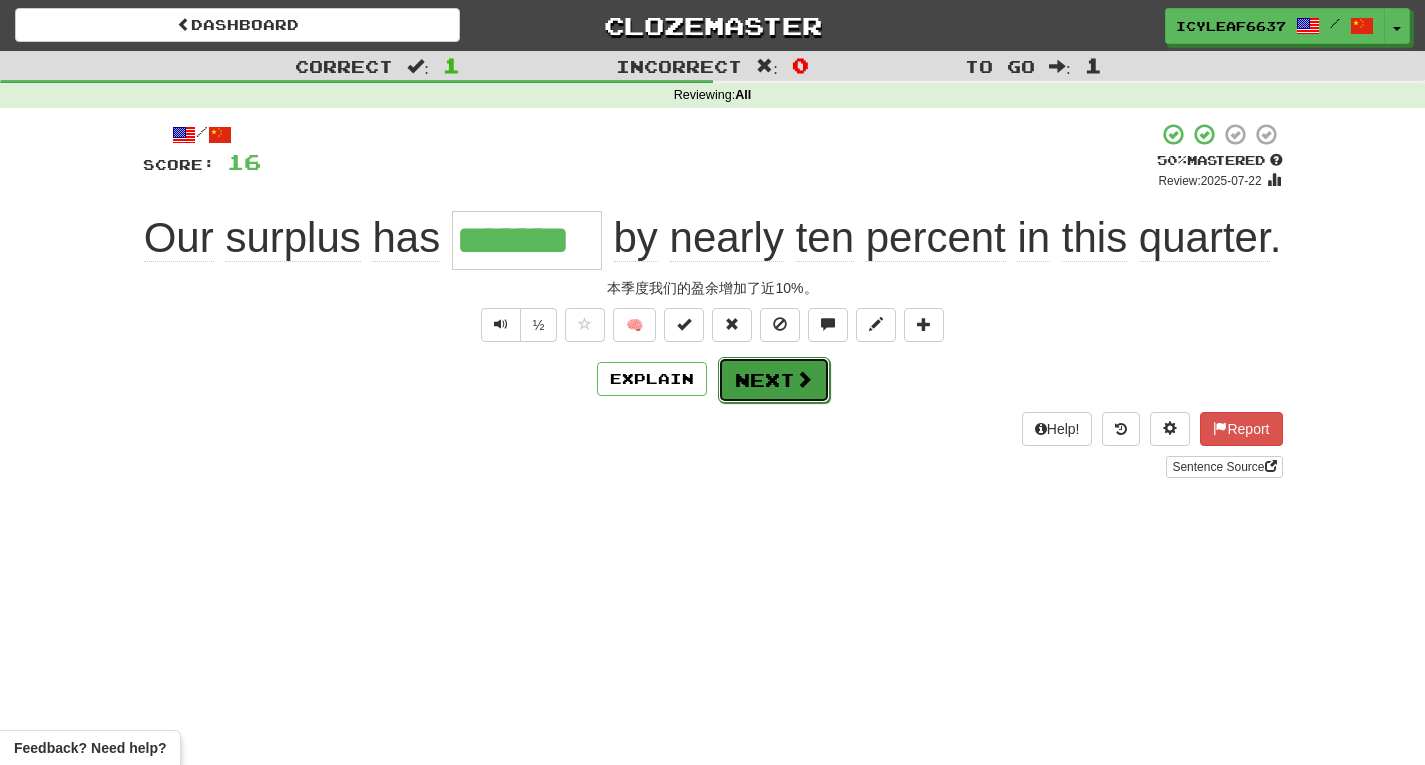click on "Next" at bounding box center (774, 380) 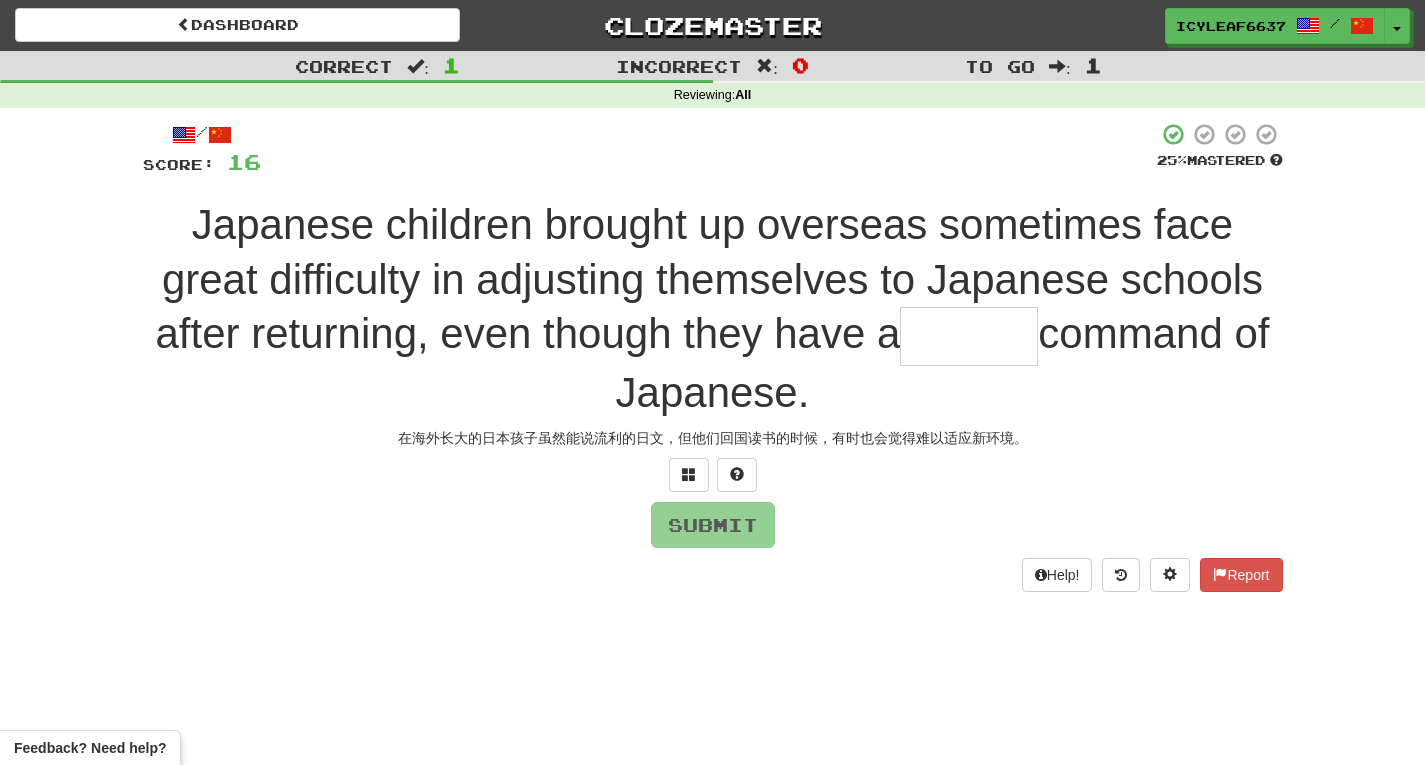 click at bounding box center [969, 336] 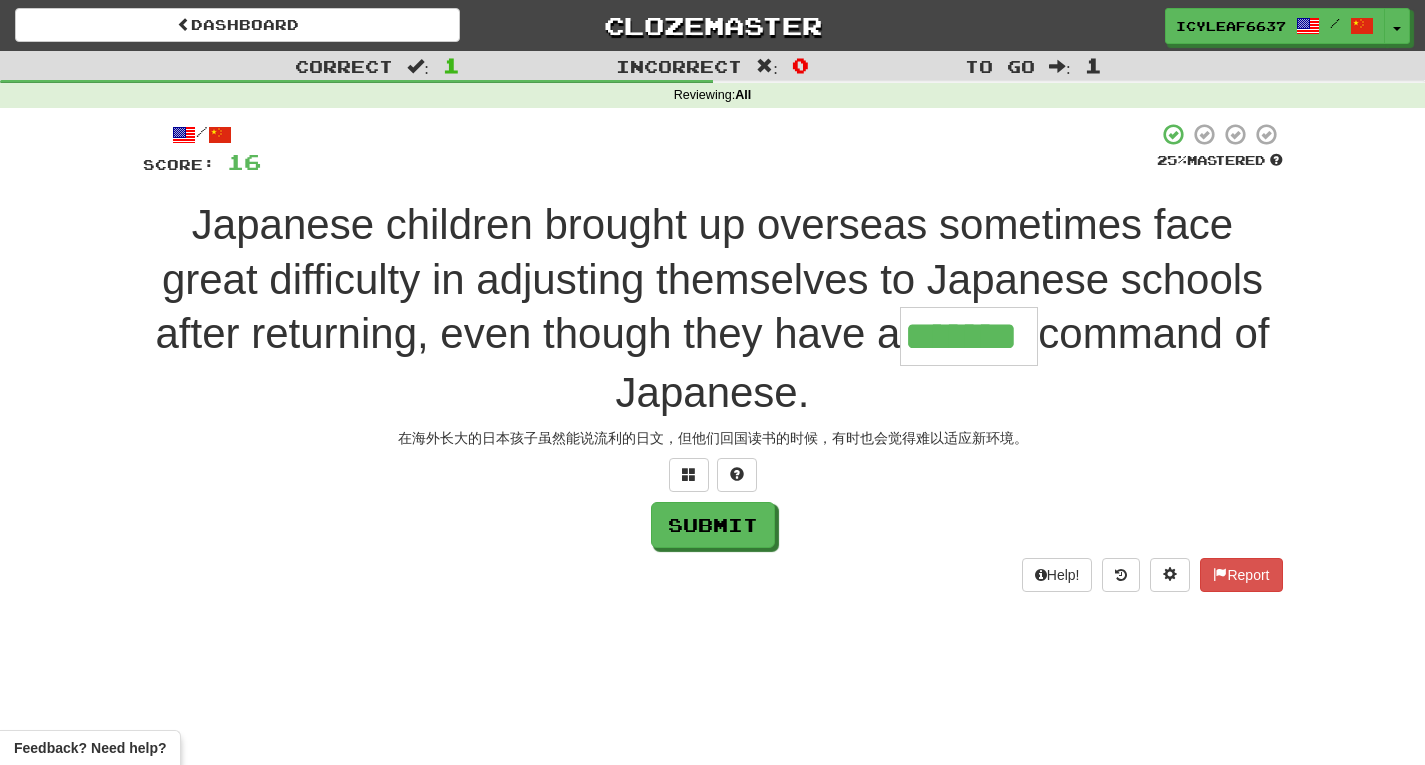 type on "*******" 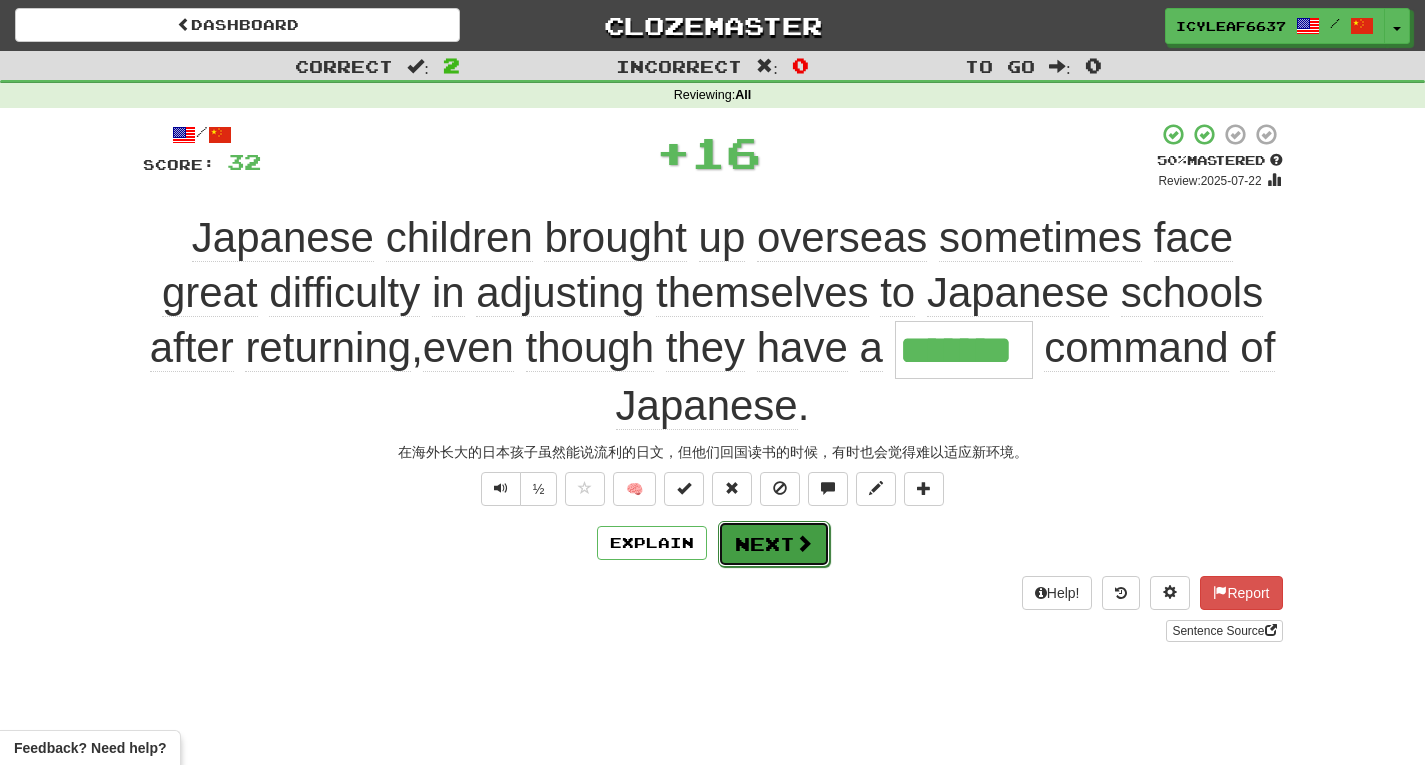 click on "Next" at bounding box center (774, 544) 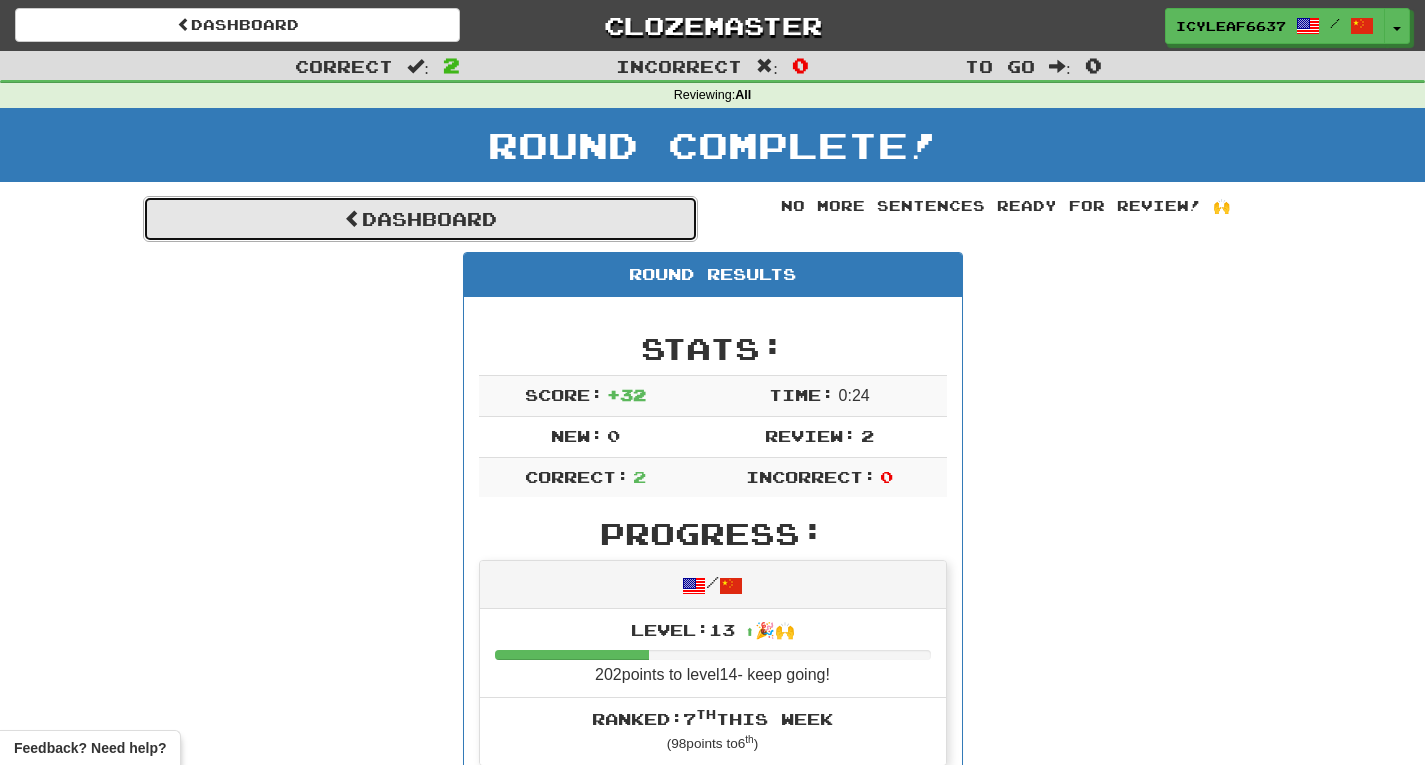 click on "Dashboard" at bounding box center [420, 219] 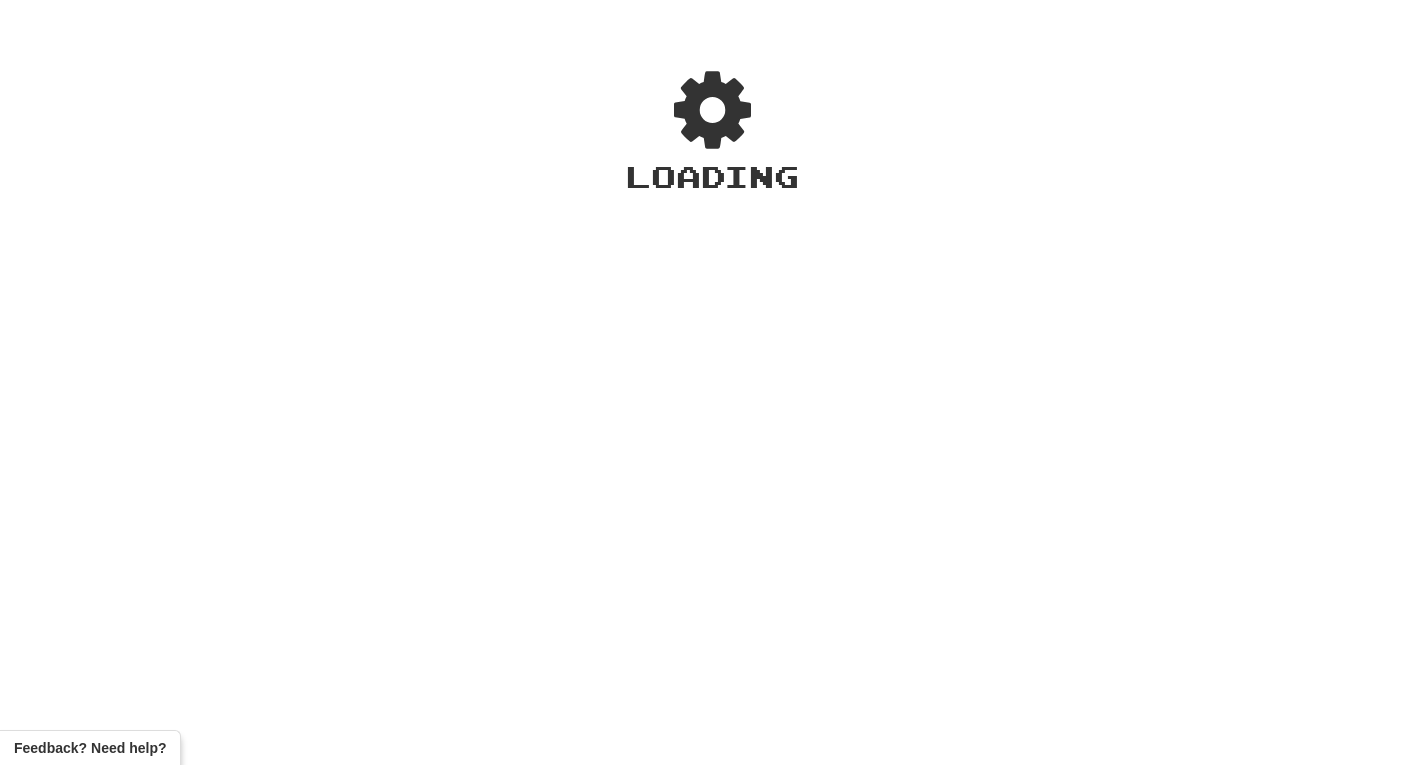 scroll, scrollTop: 0, scrollLeft: 0, axis: both 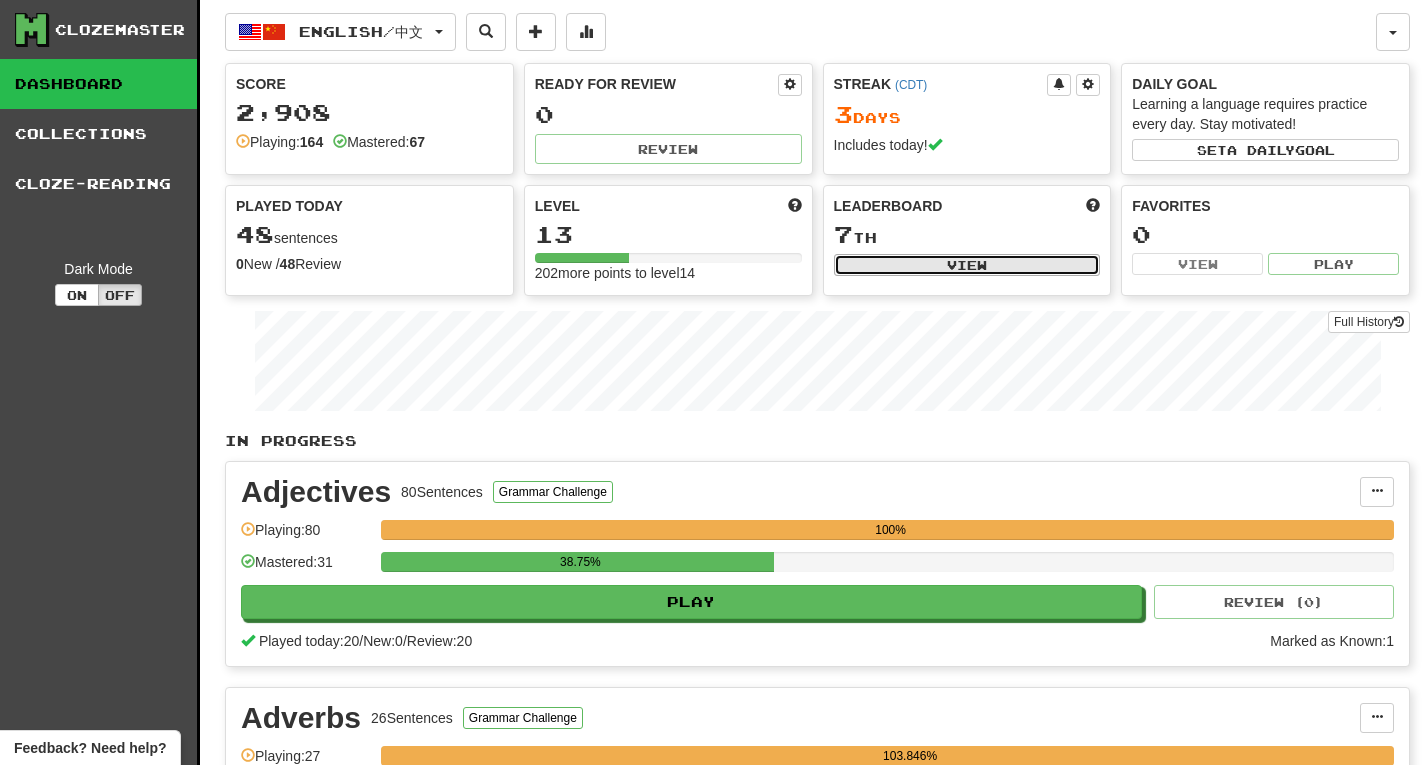click on "View" at bounding box center (967, 265) 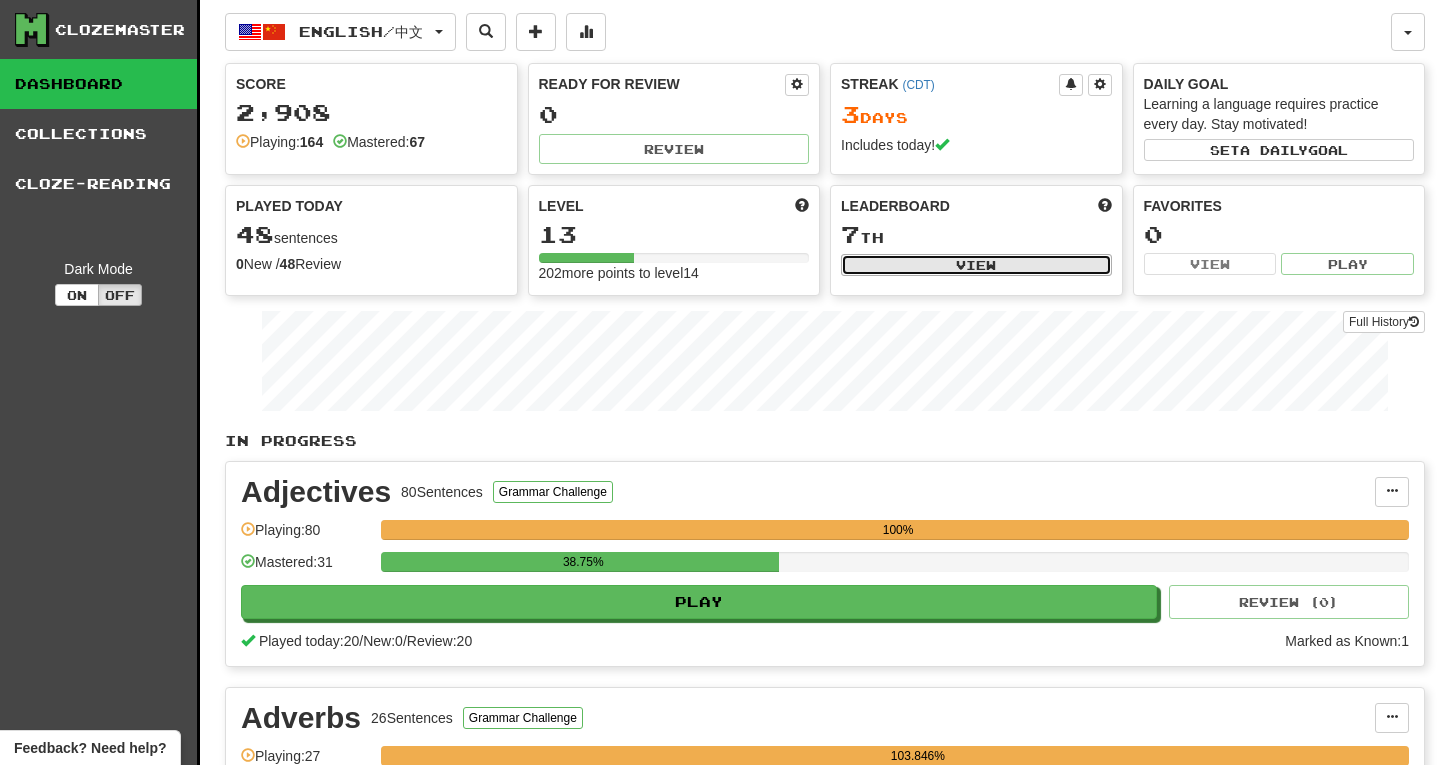 select on "**********" 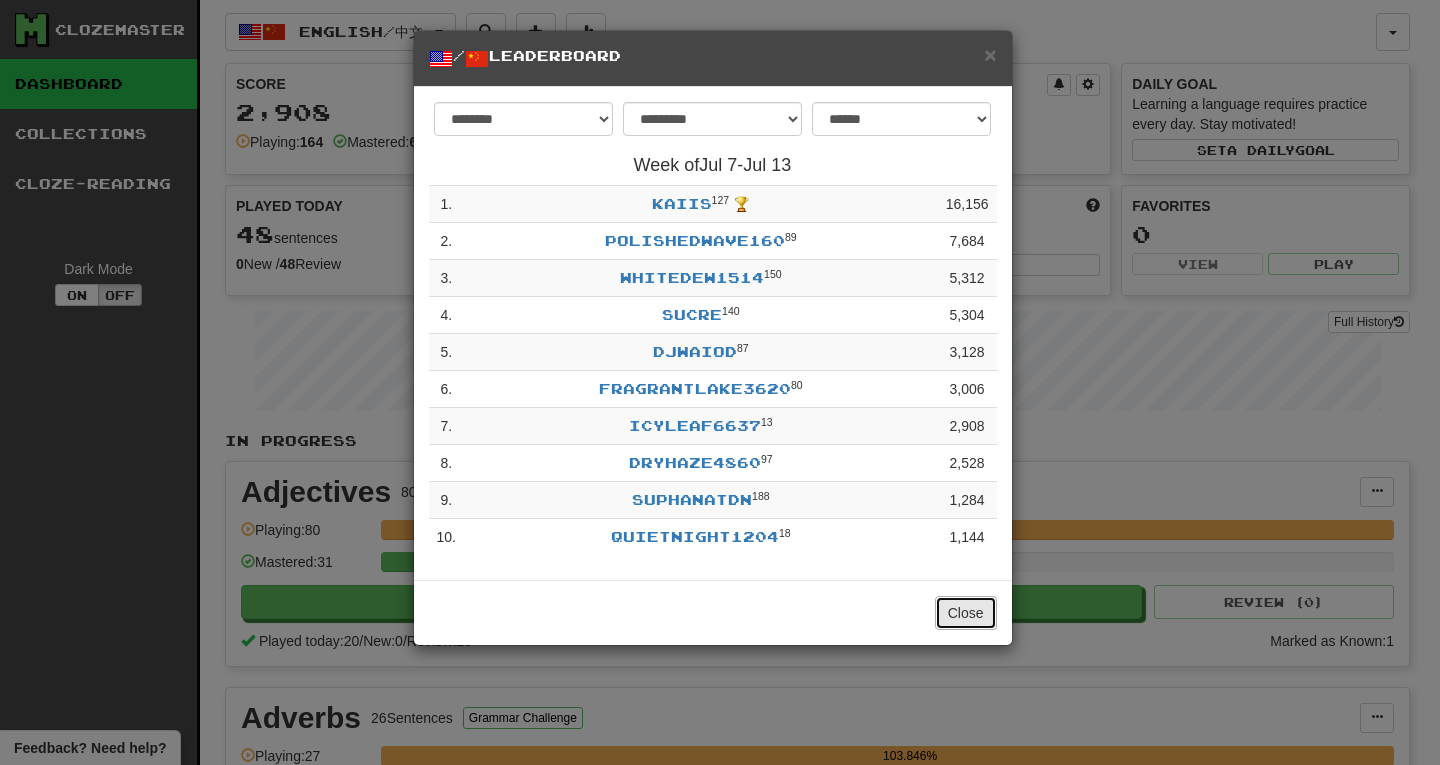 click on "Close" at bounding box center [966, 613] 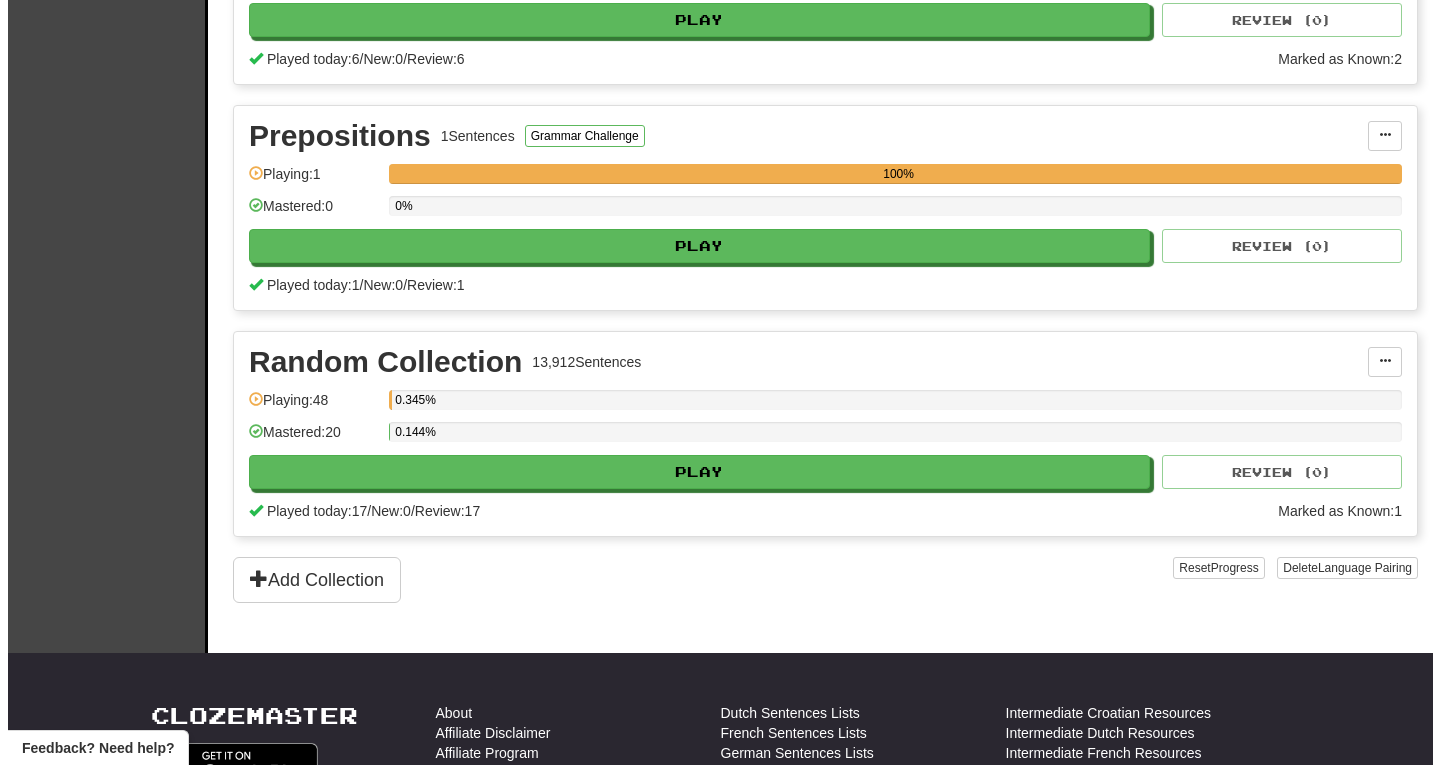 scroll, scrollTop: 1035, scrollLeft: 0, axis: vertical 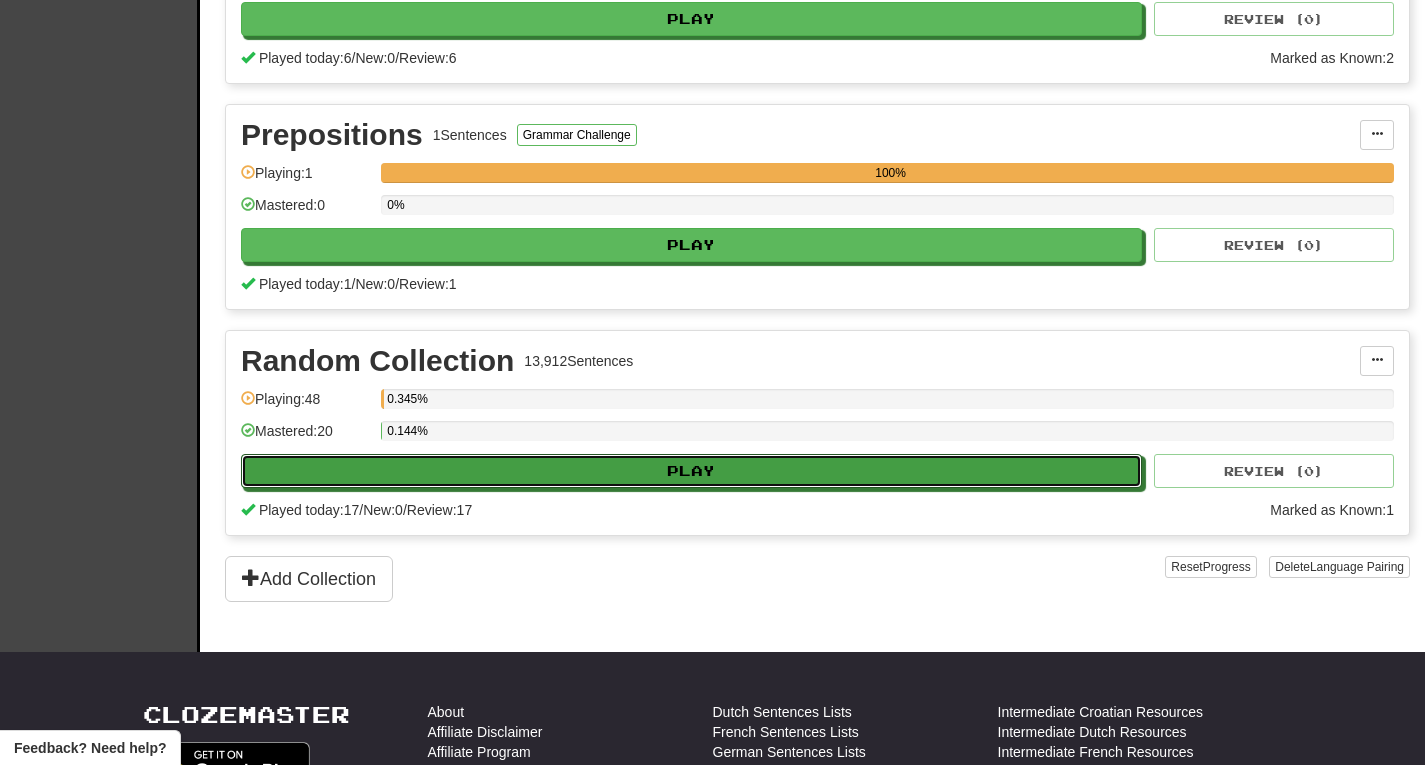 click on "Play" at bounding box center (691, 471) 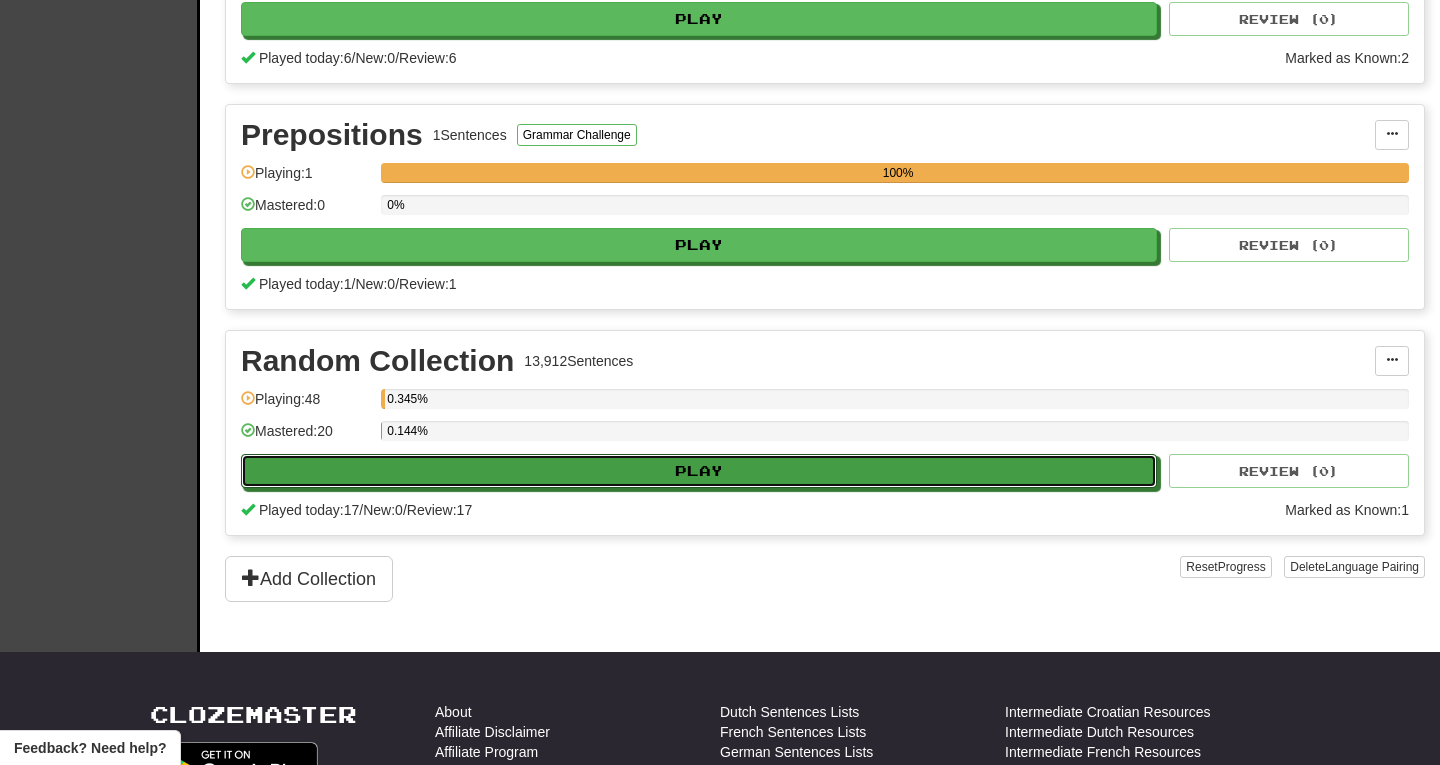 select on "**" 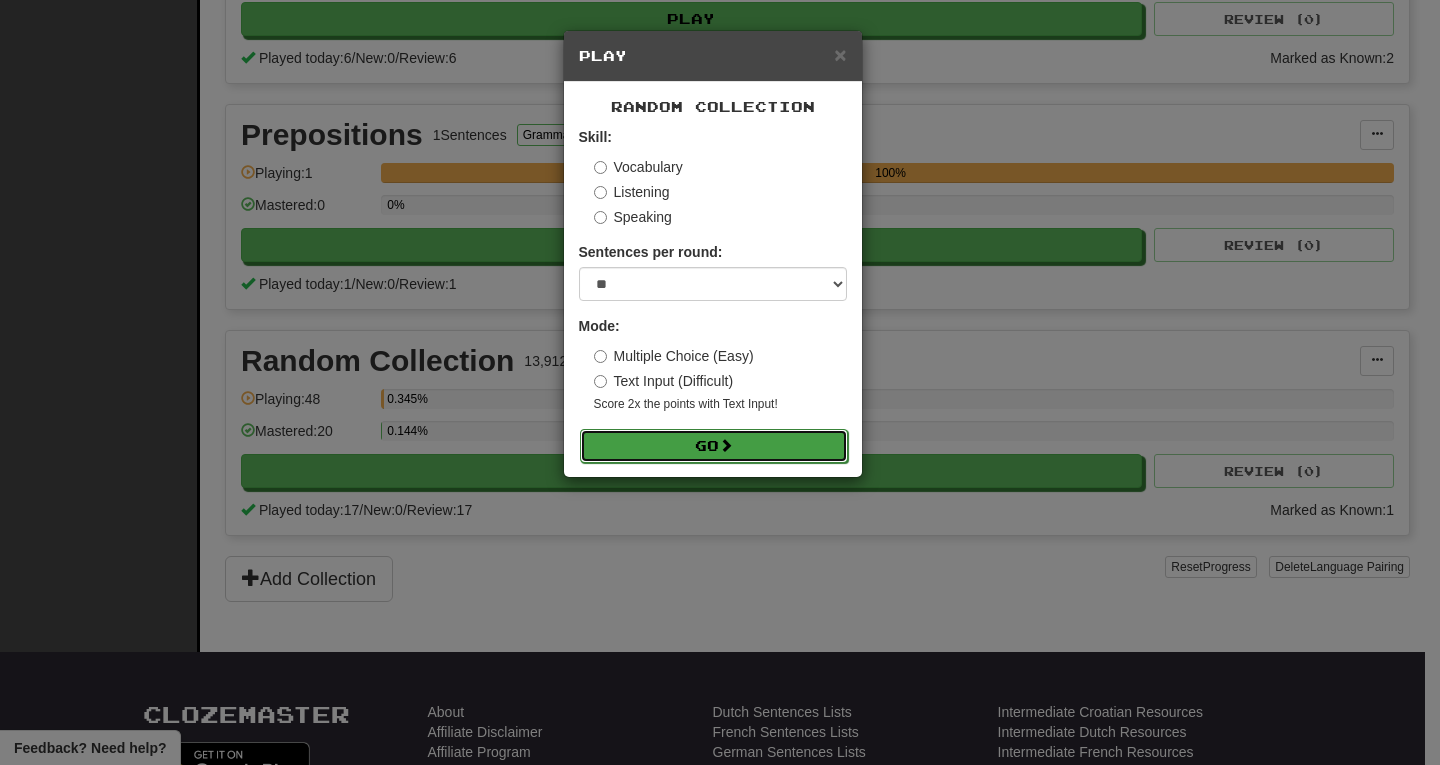 click on "Go" at bounding box center [714, 446] 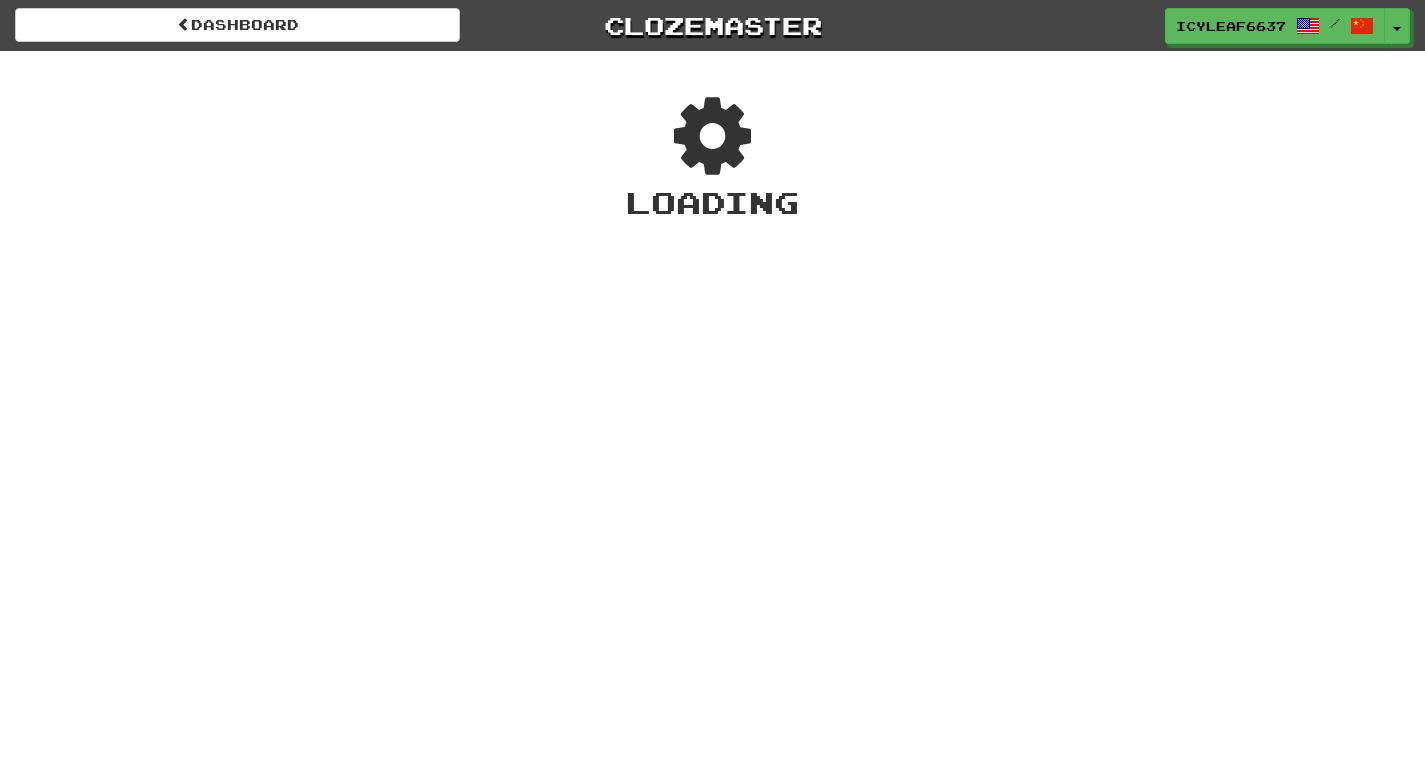 scroll, scrollTop: 0, scrollLeft: 0, axis: both 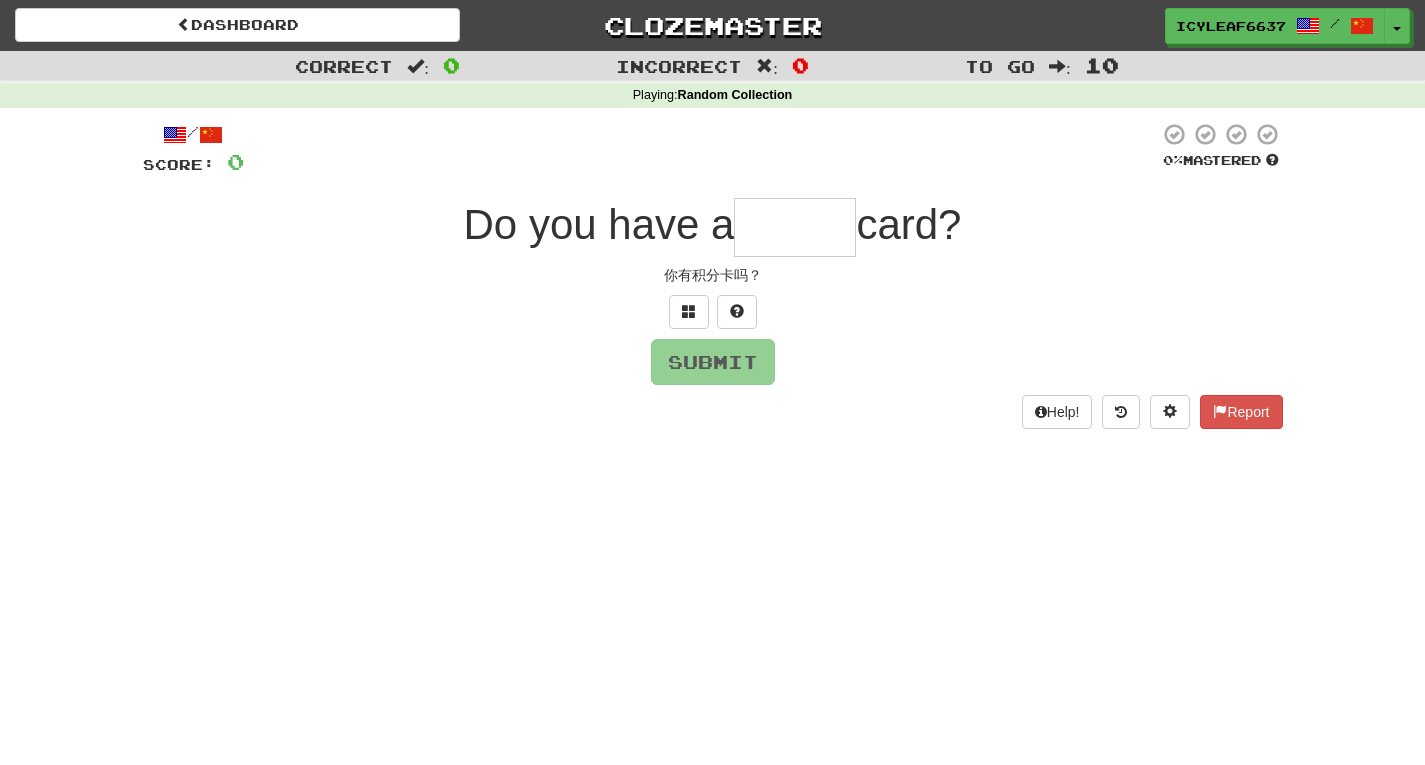 click at bounding box center (795, 227) 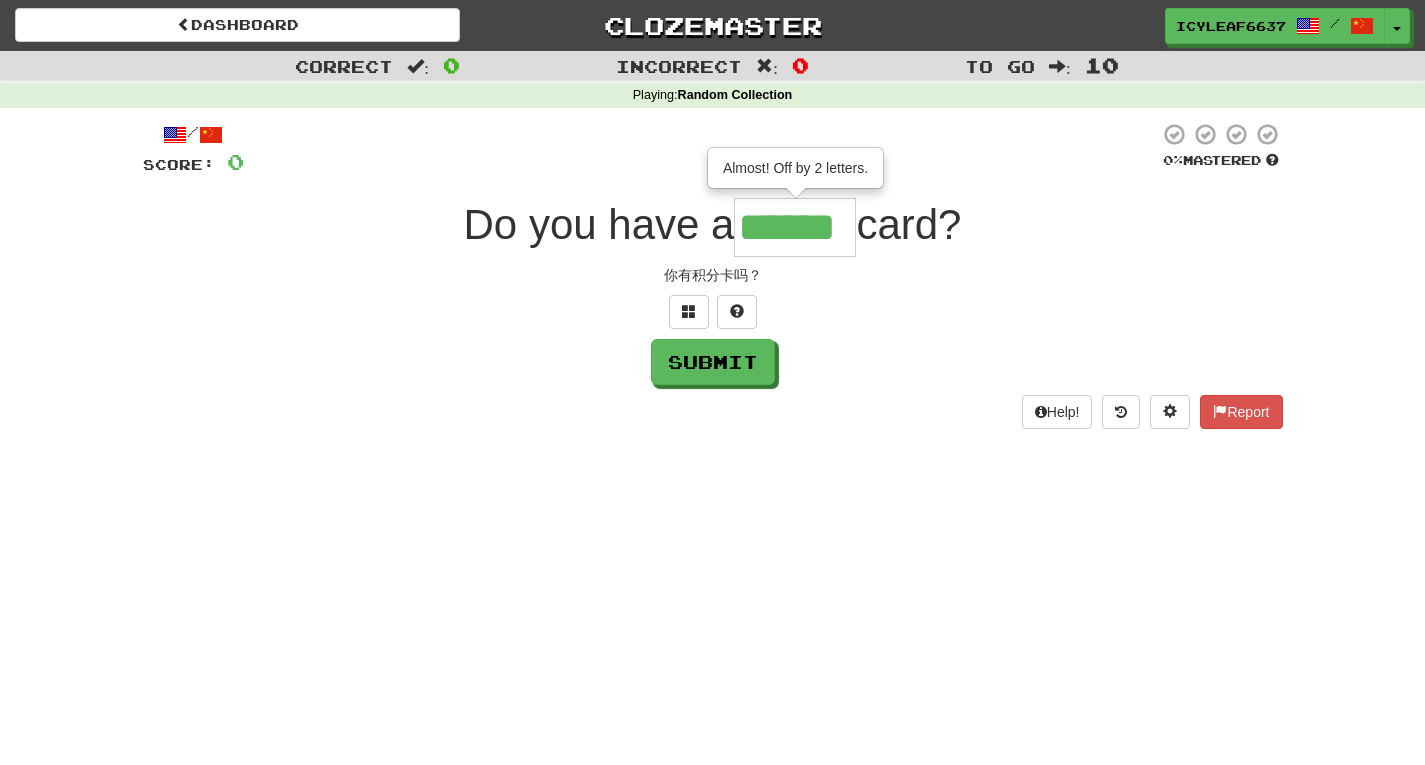 type on "******" 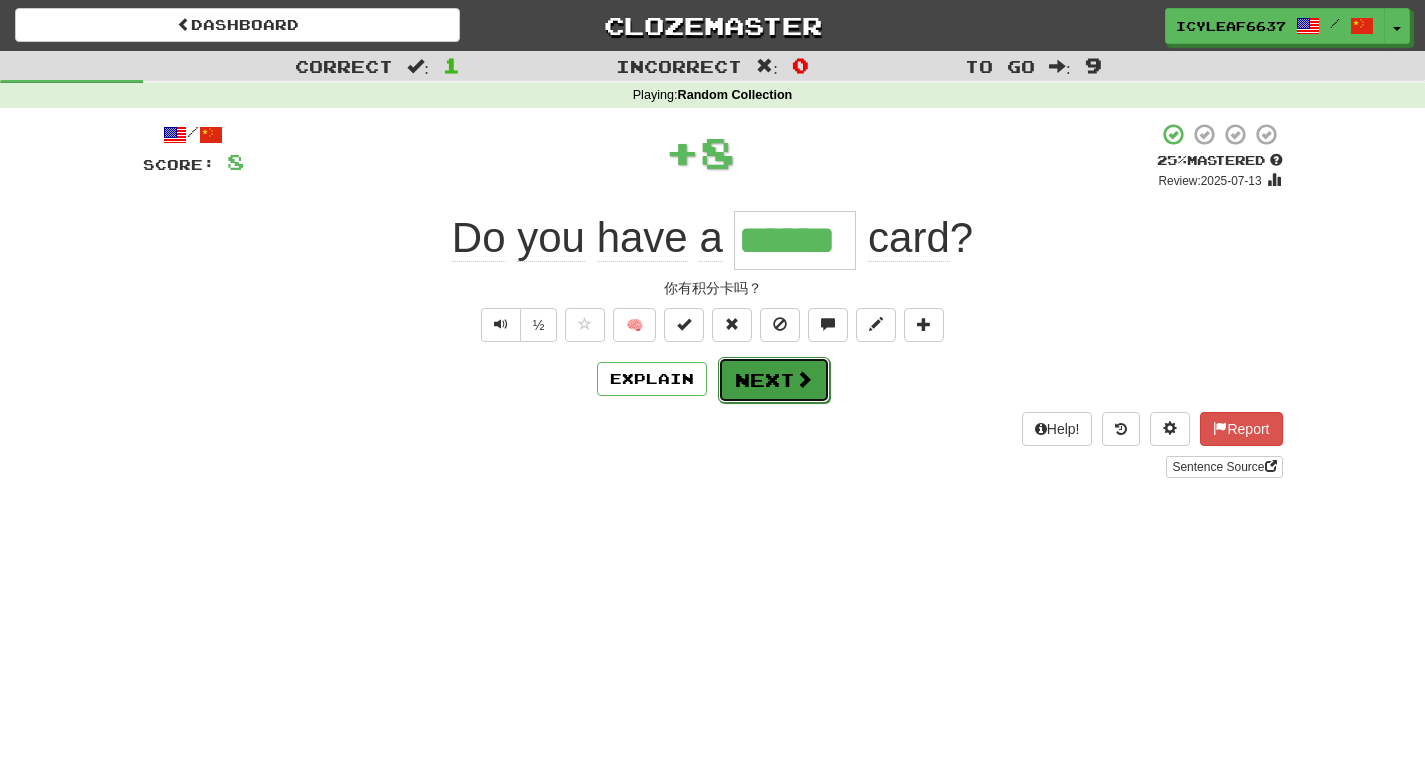 click on "Next" at bounding box center [774, 380] 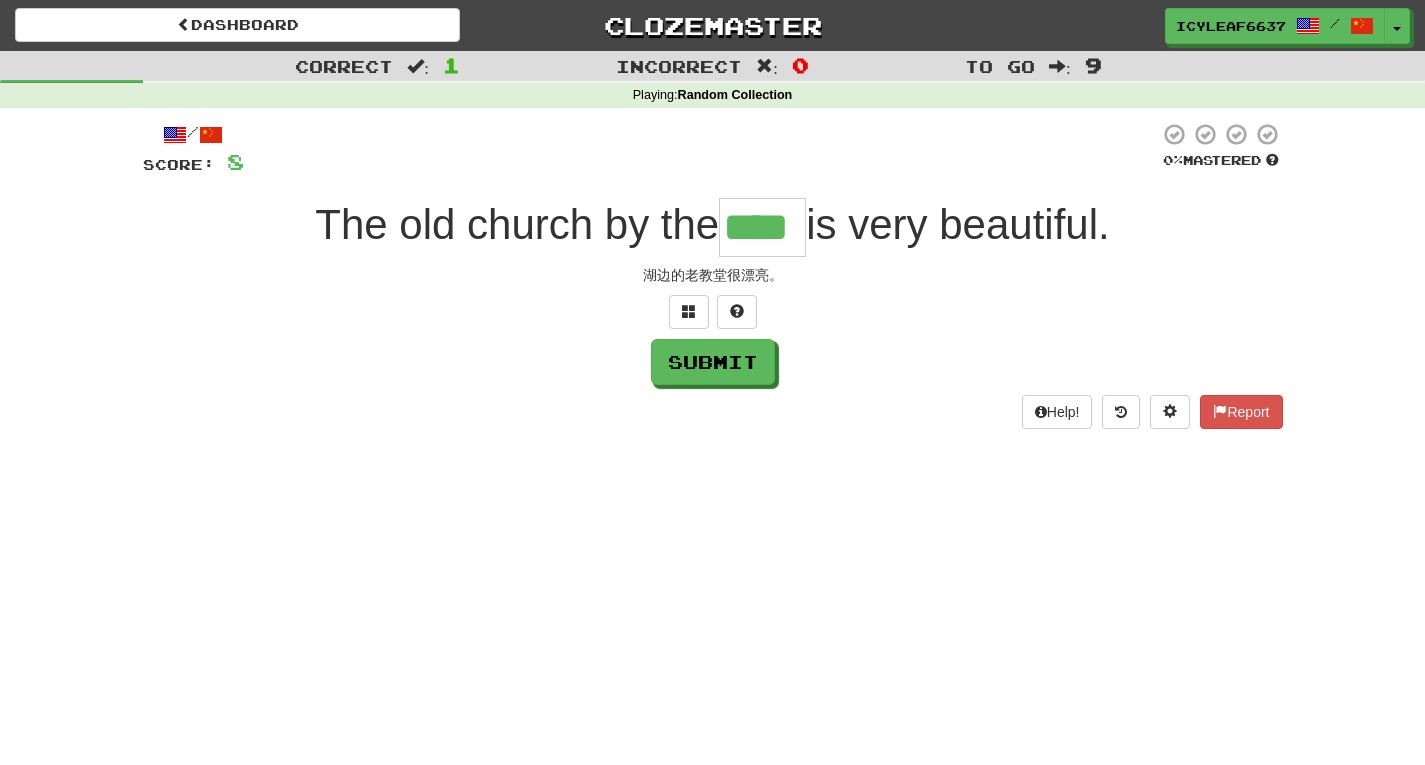 type on "****" 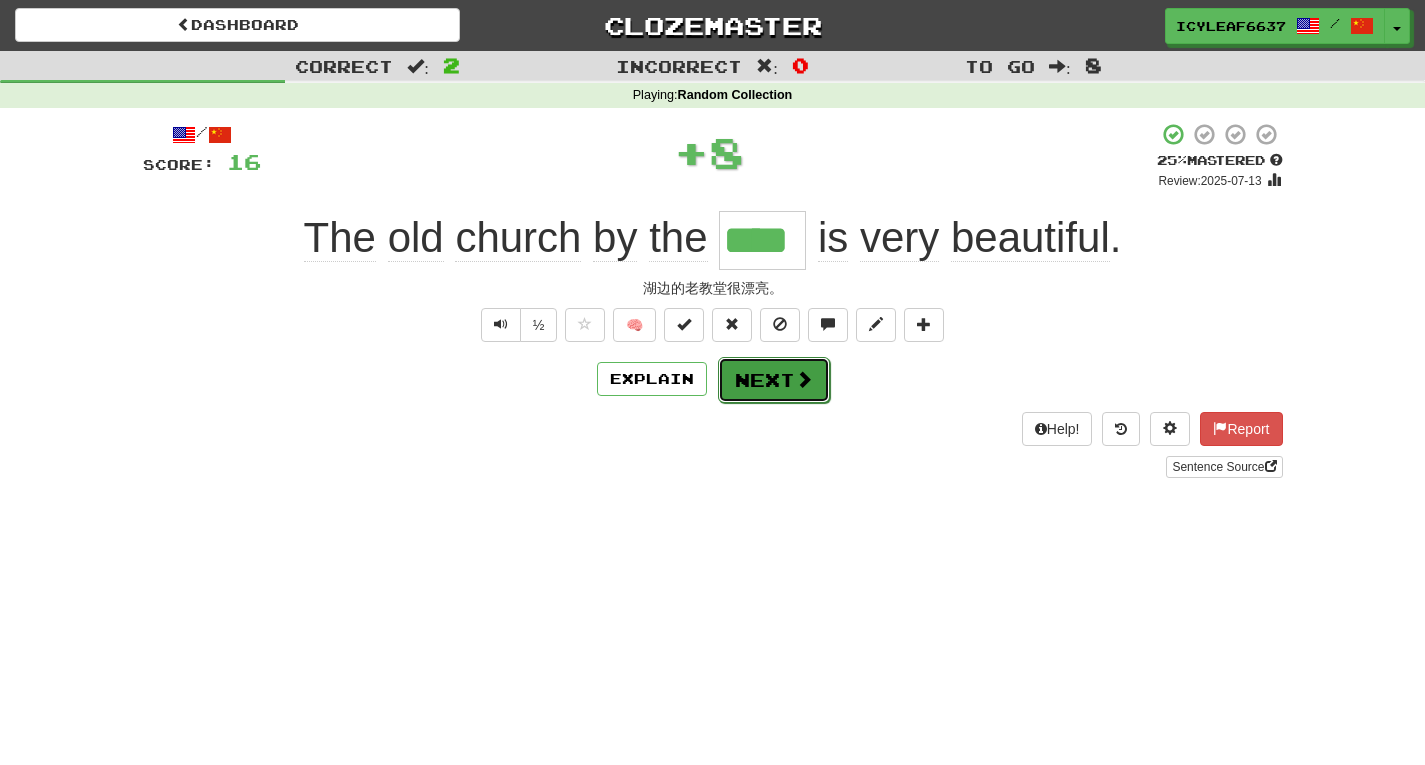 click at bounding box center [804, 379] 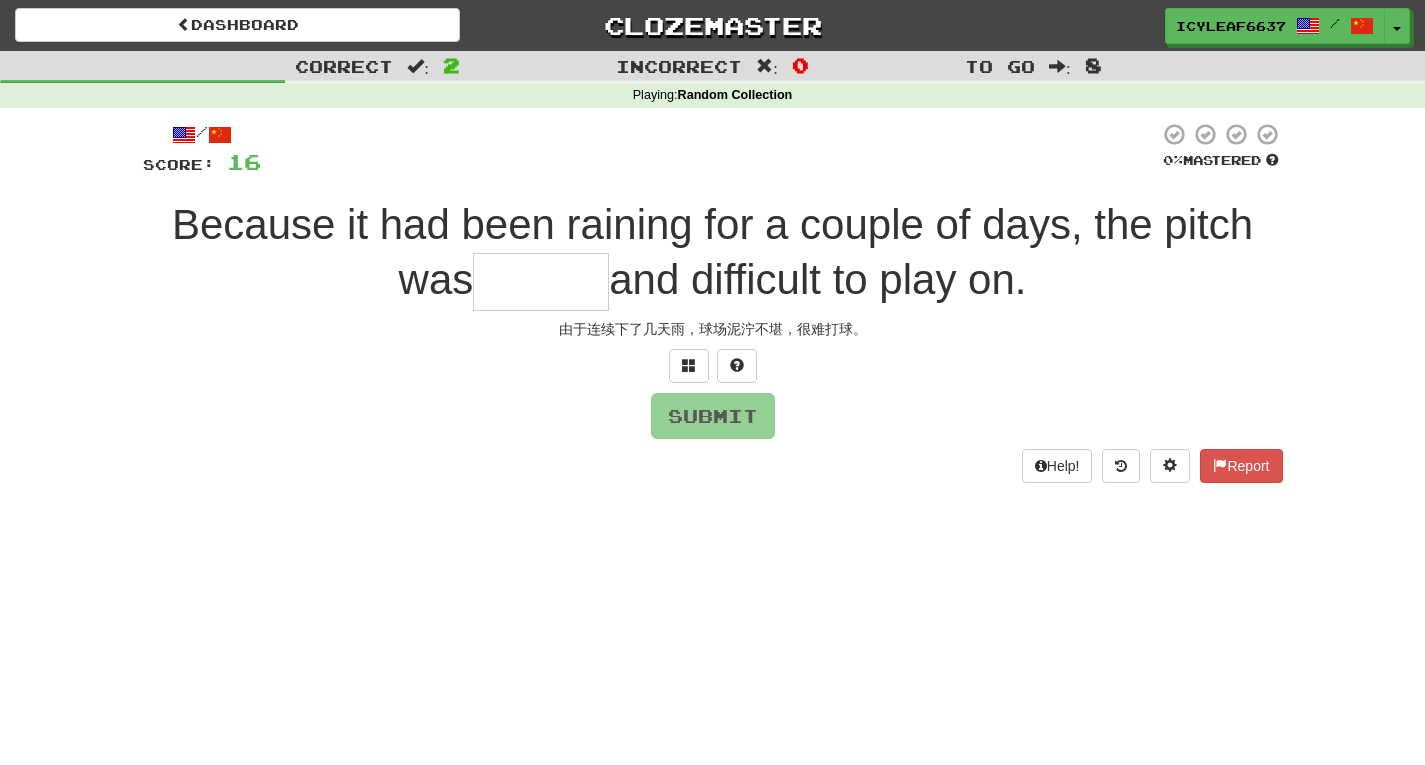 click at bounding box center [541, 282] 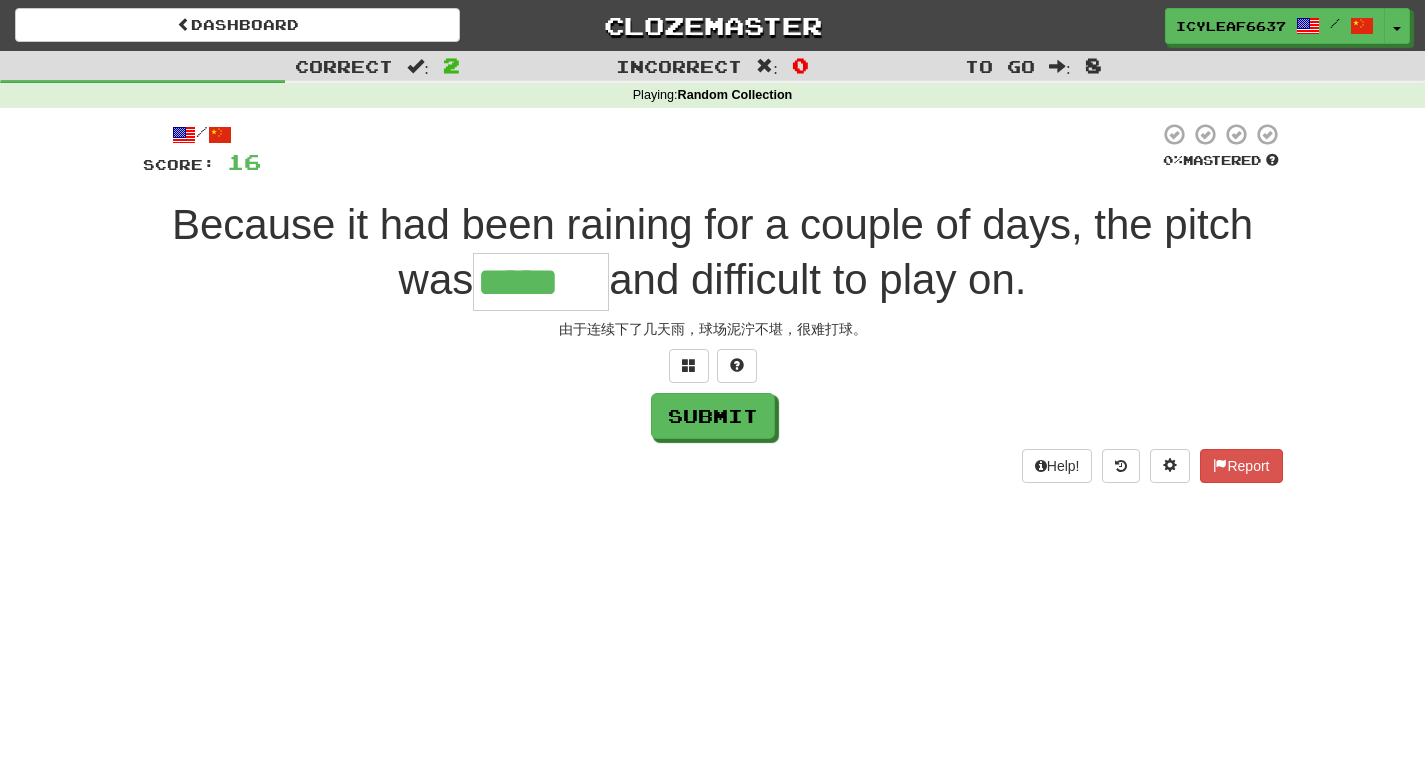 type on "*****" 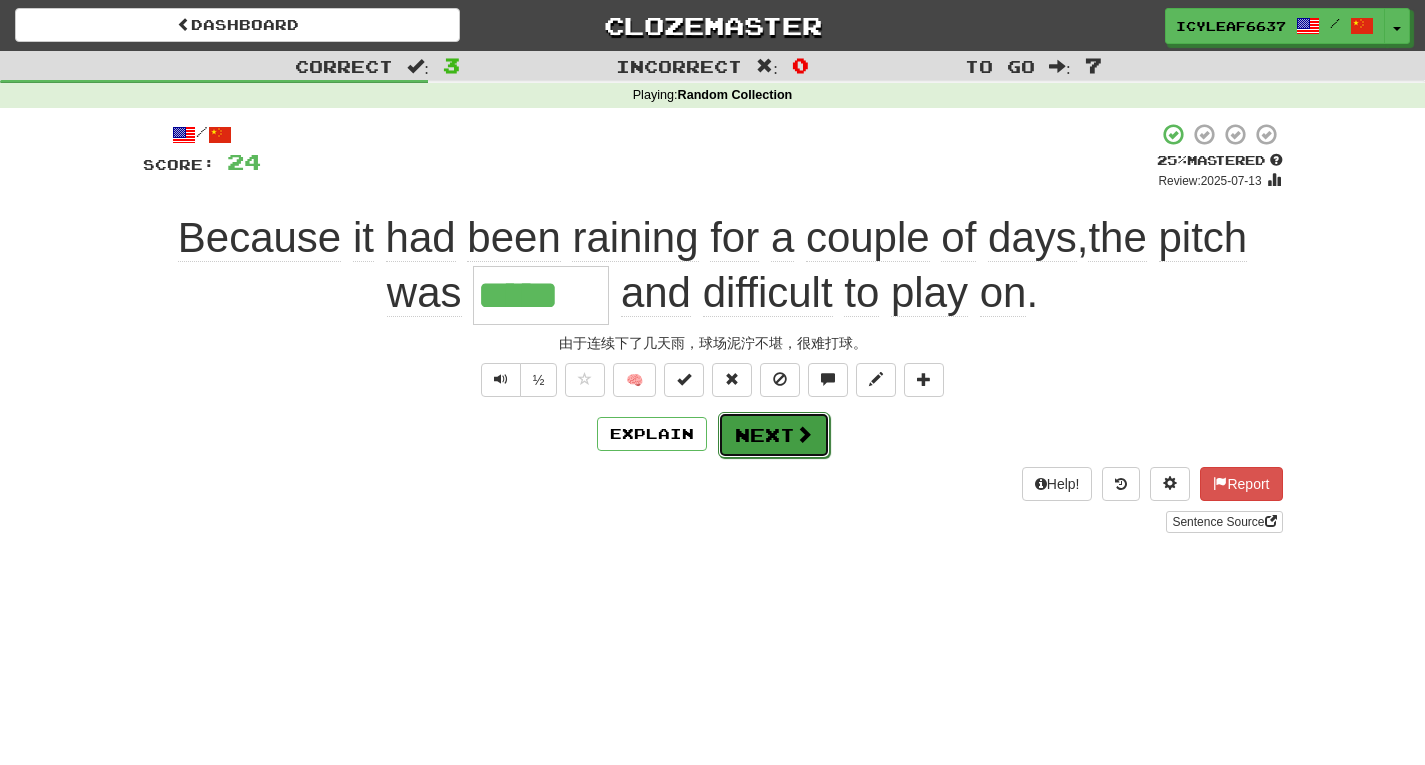 click on "Next" at bounding box center (774, 435) 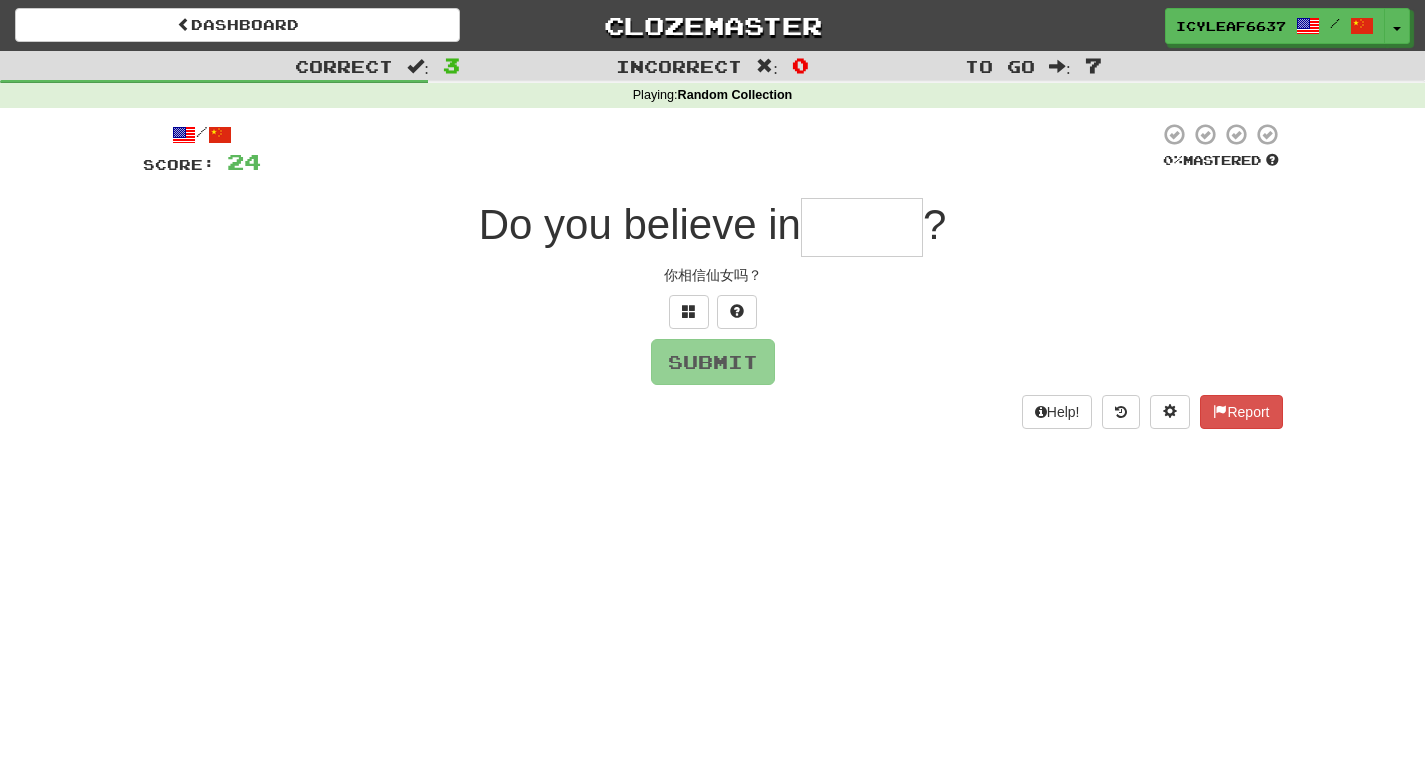 click at bounding box center [862, 227] 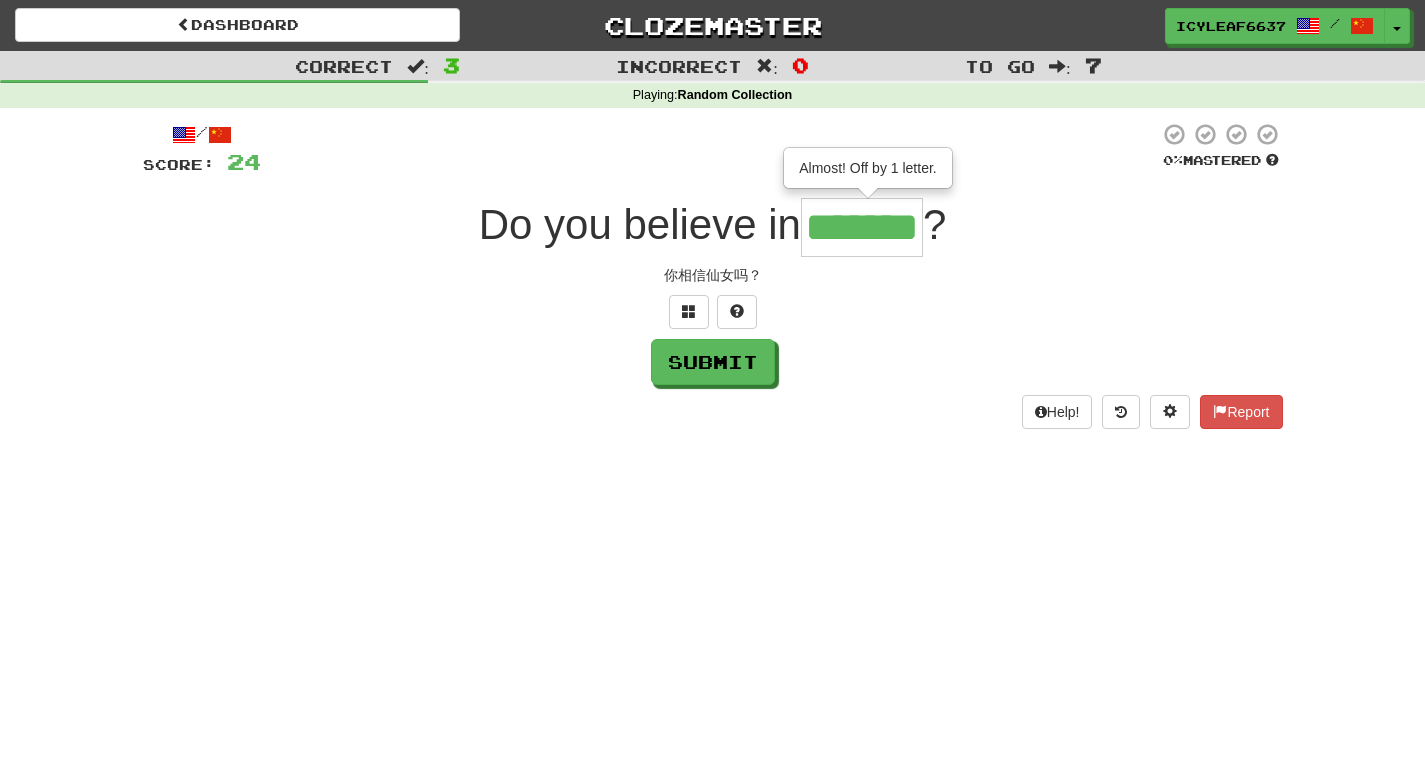 type on "*******" 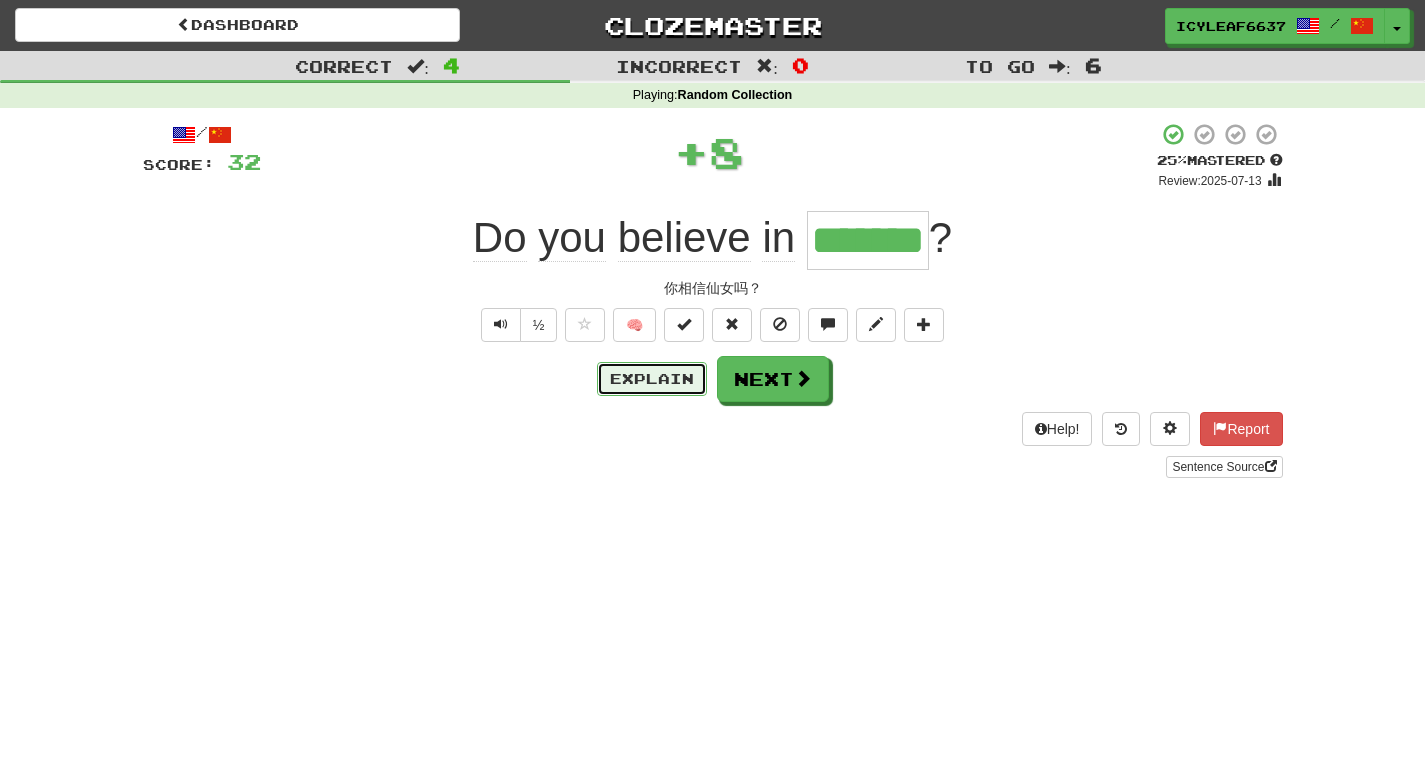 click on "Explain" at bounding box center [652, 379] 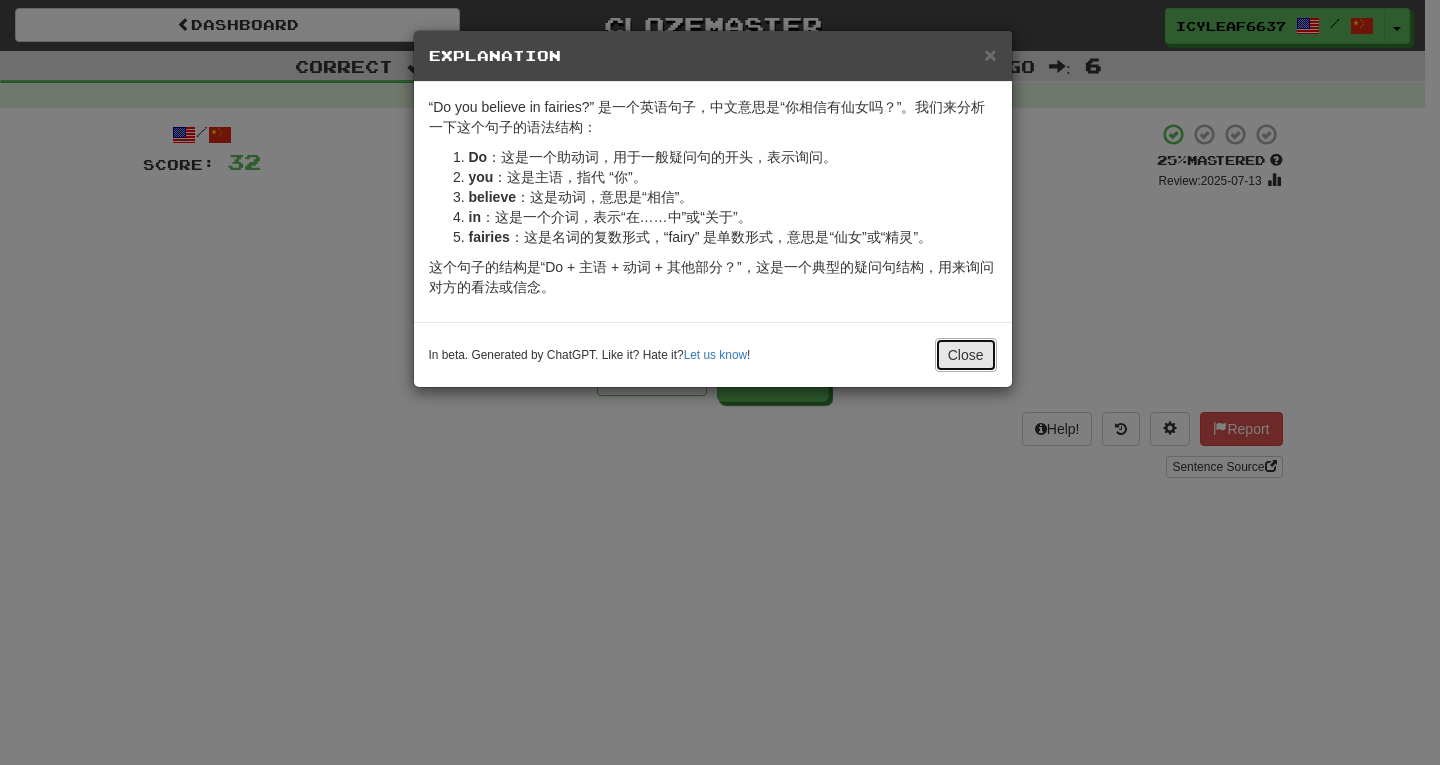 click on "Close" at bounding box center [966, 355] 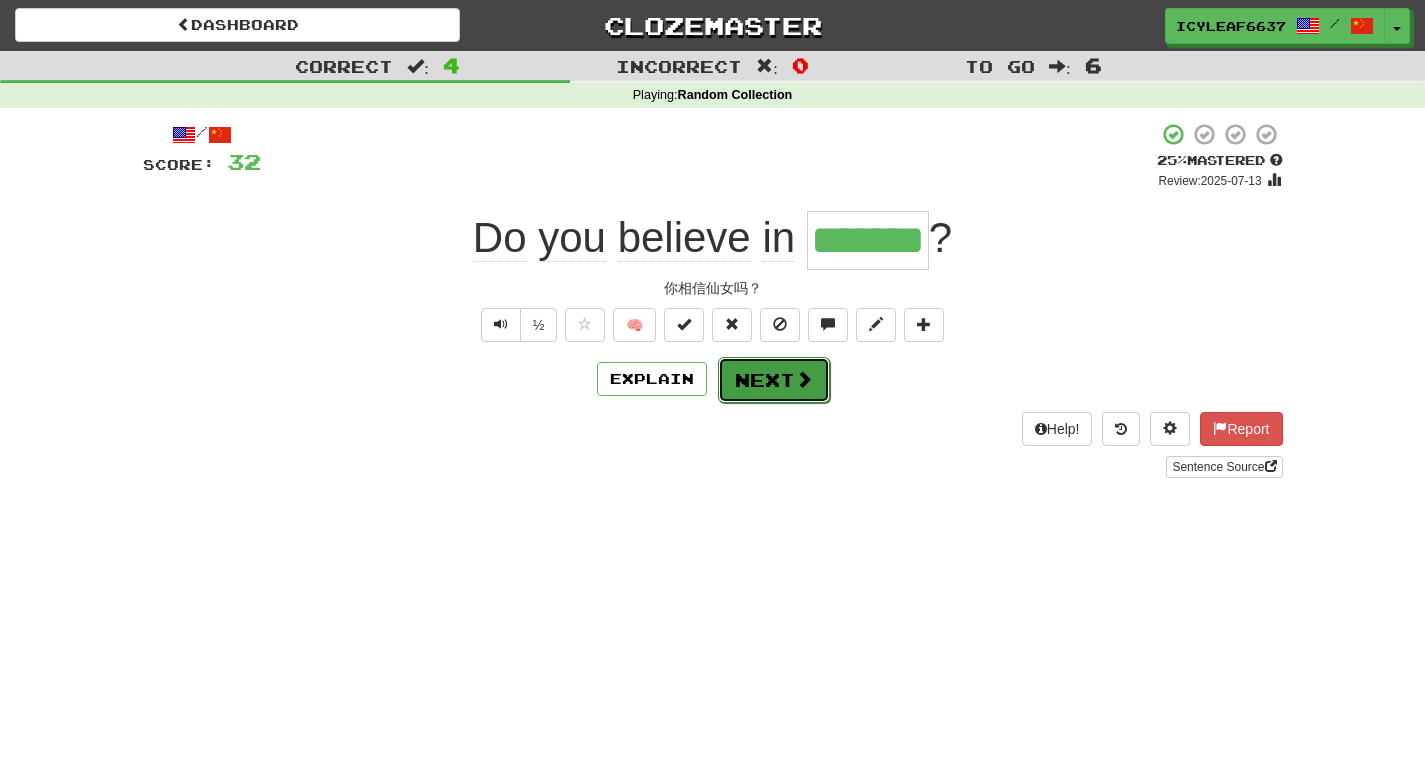 click on "Next" at bounding box center [774, 380] 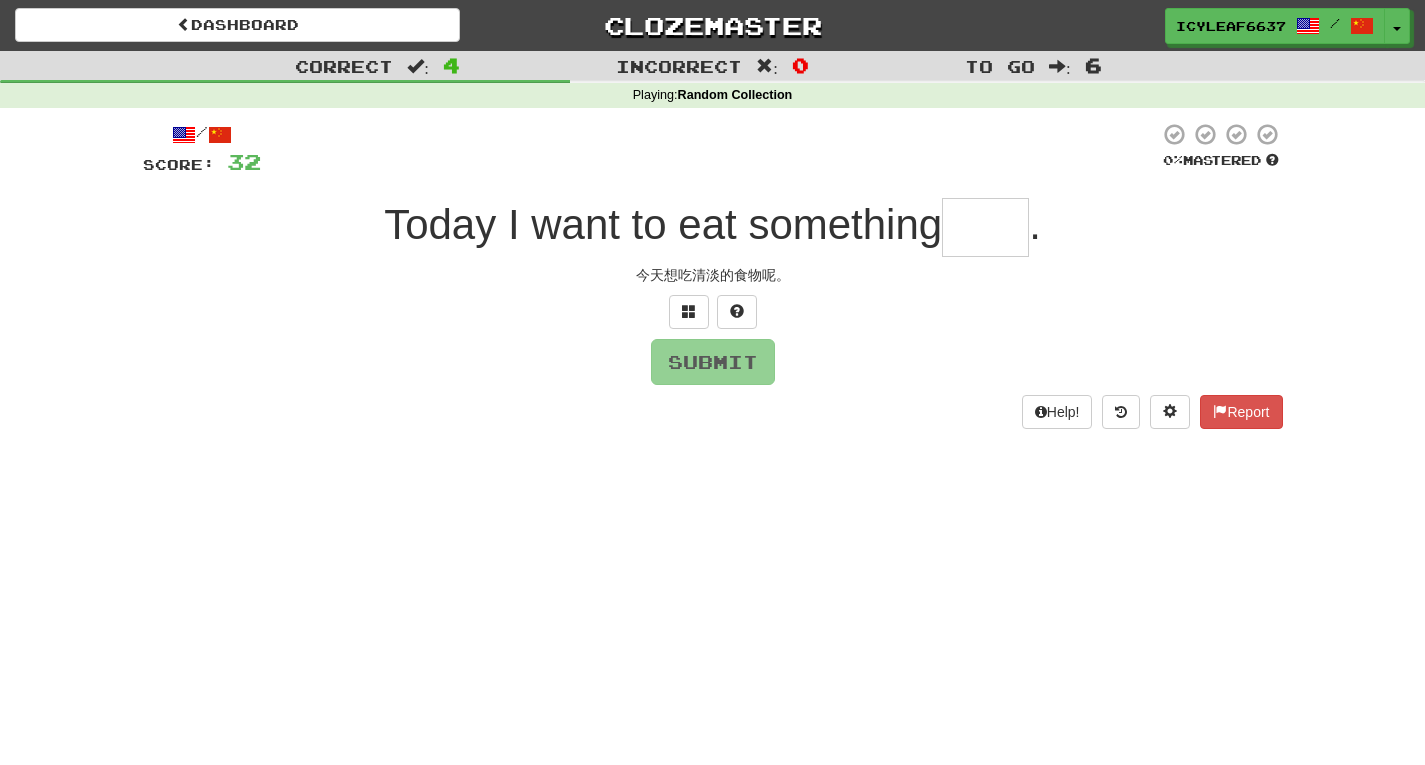 type on "*" 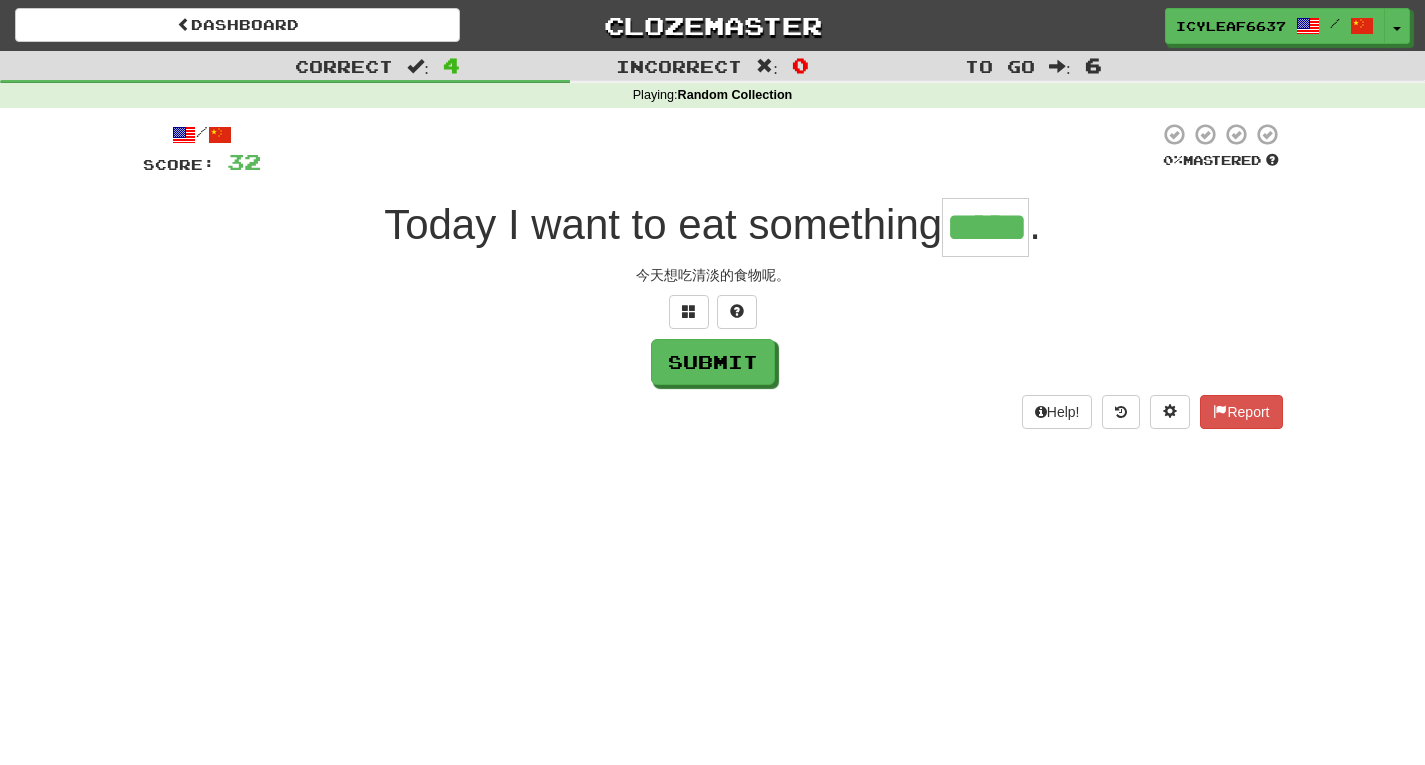 type on "*****" 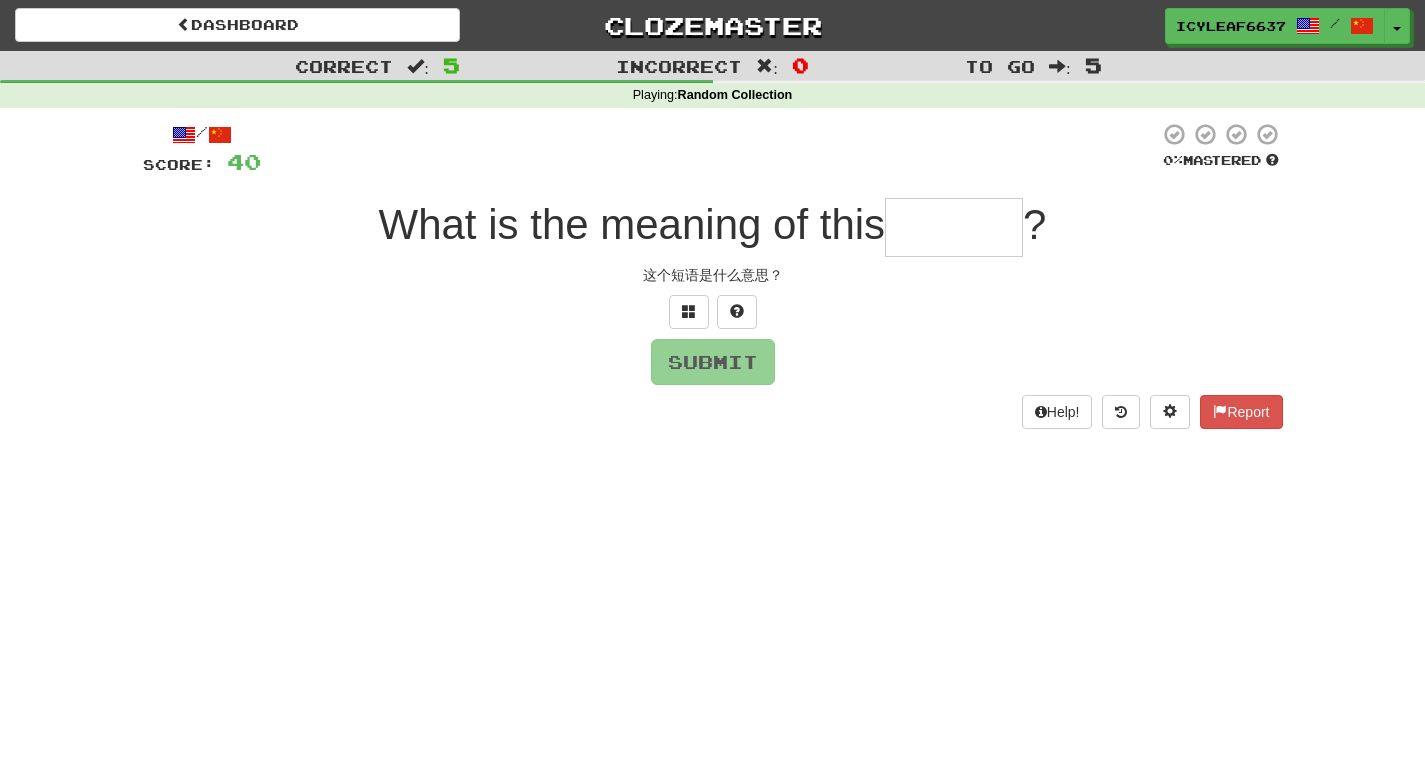 click at bounding box center (954, 227) 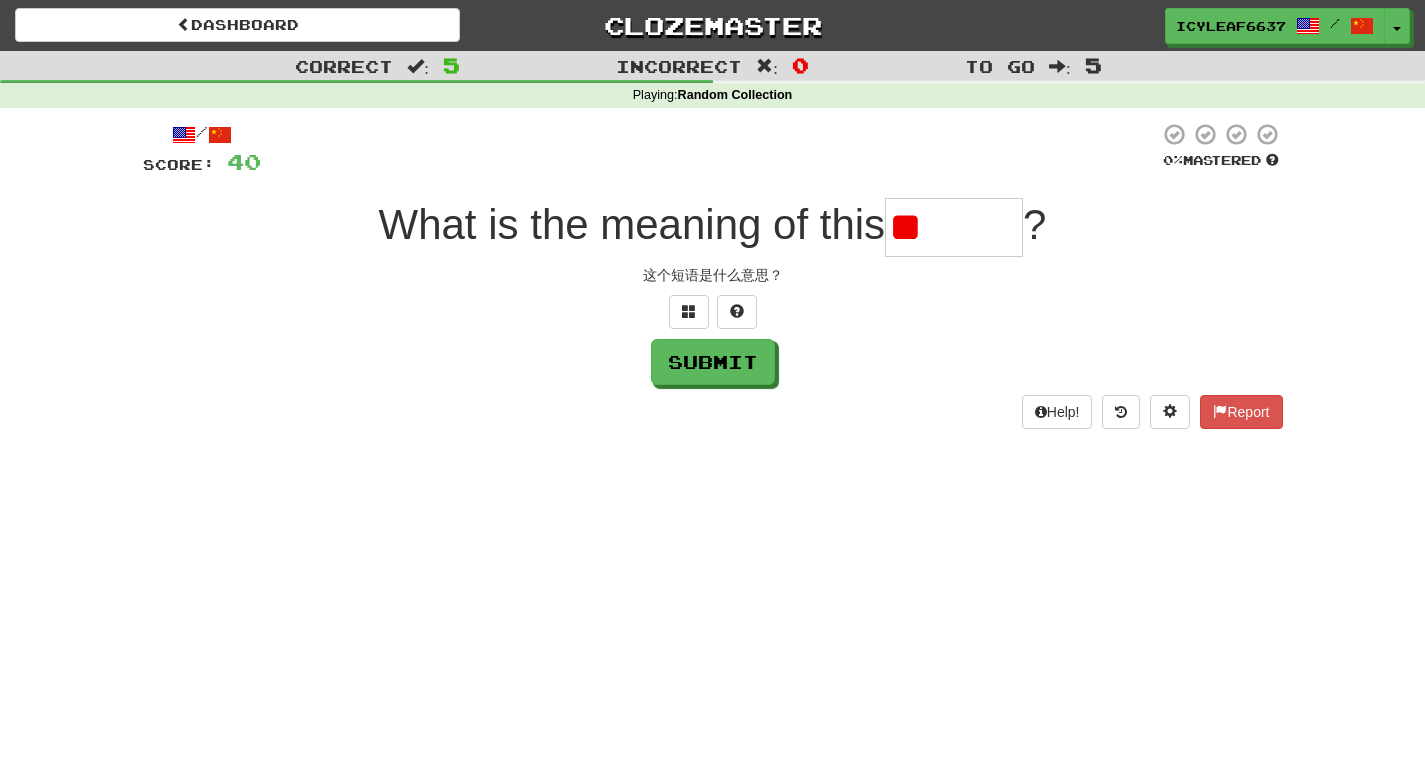type on "*" 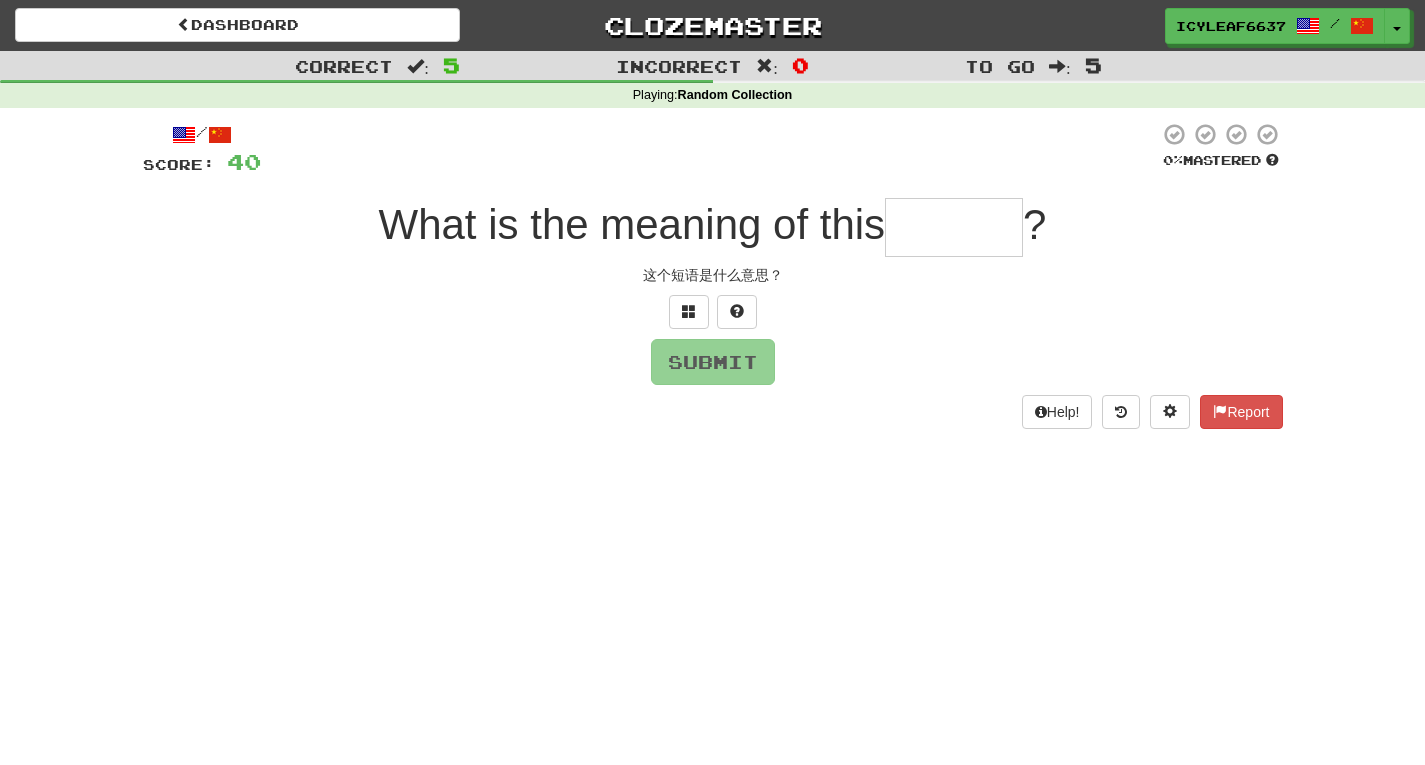 type on "*" 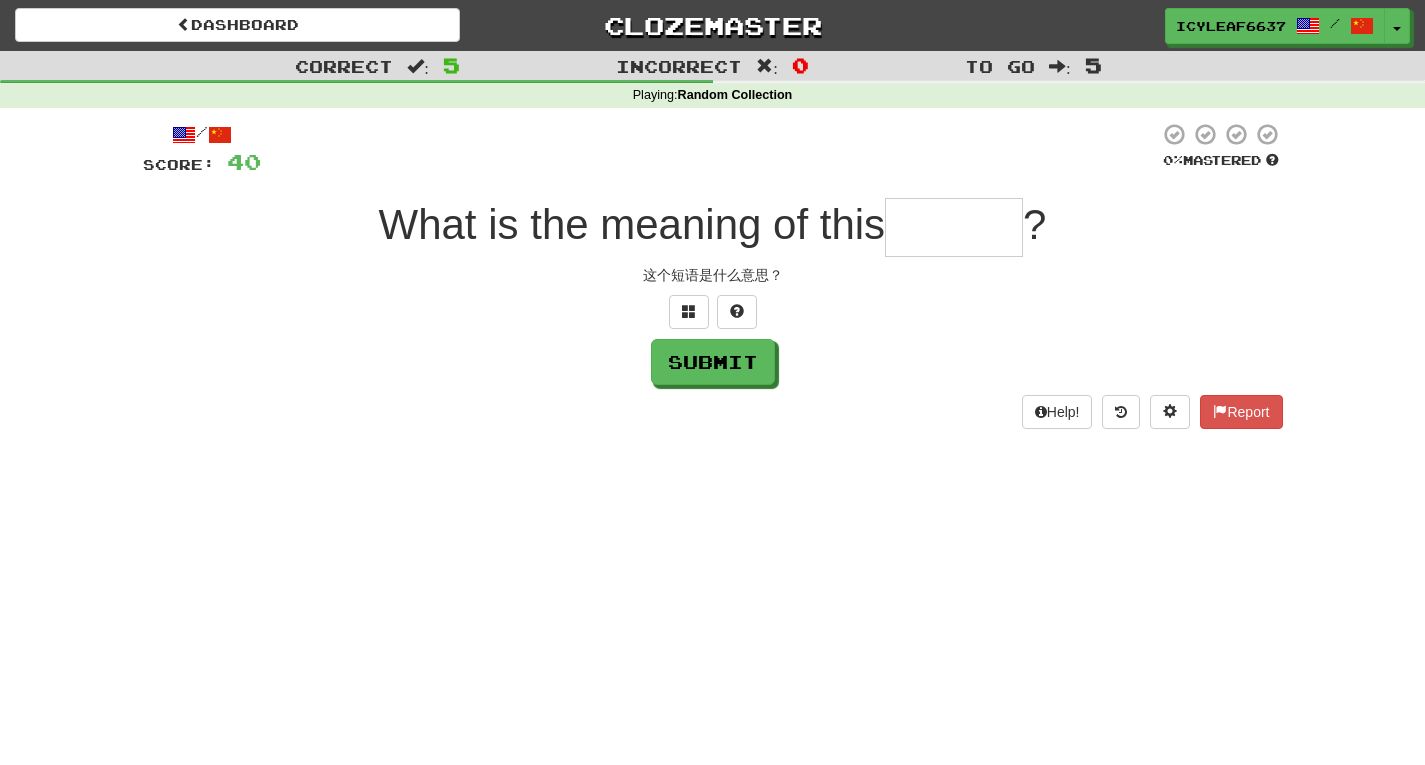 type on "*" 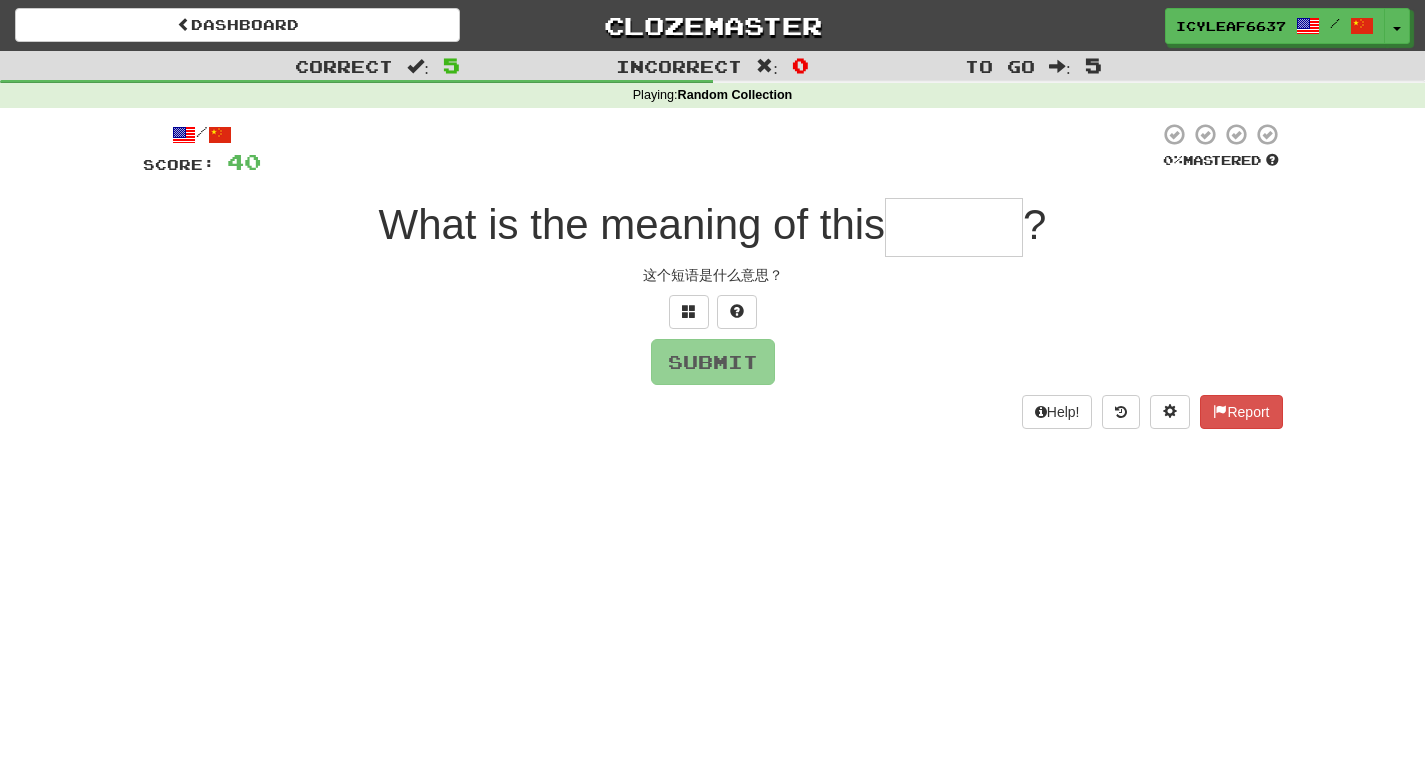 type on "*" 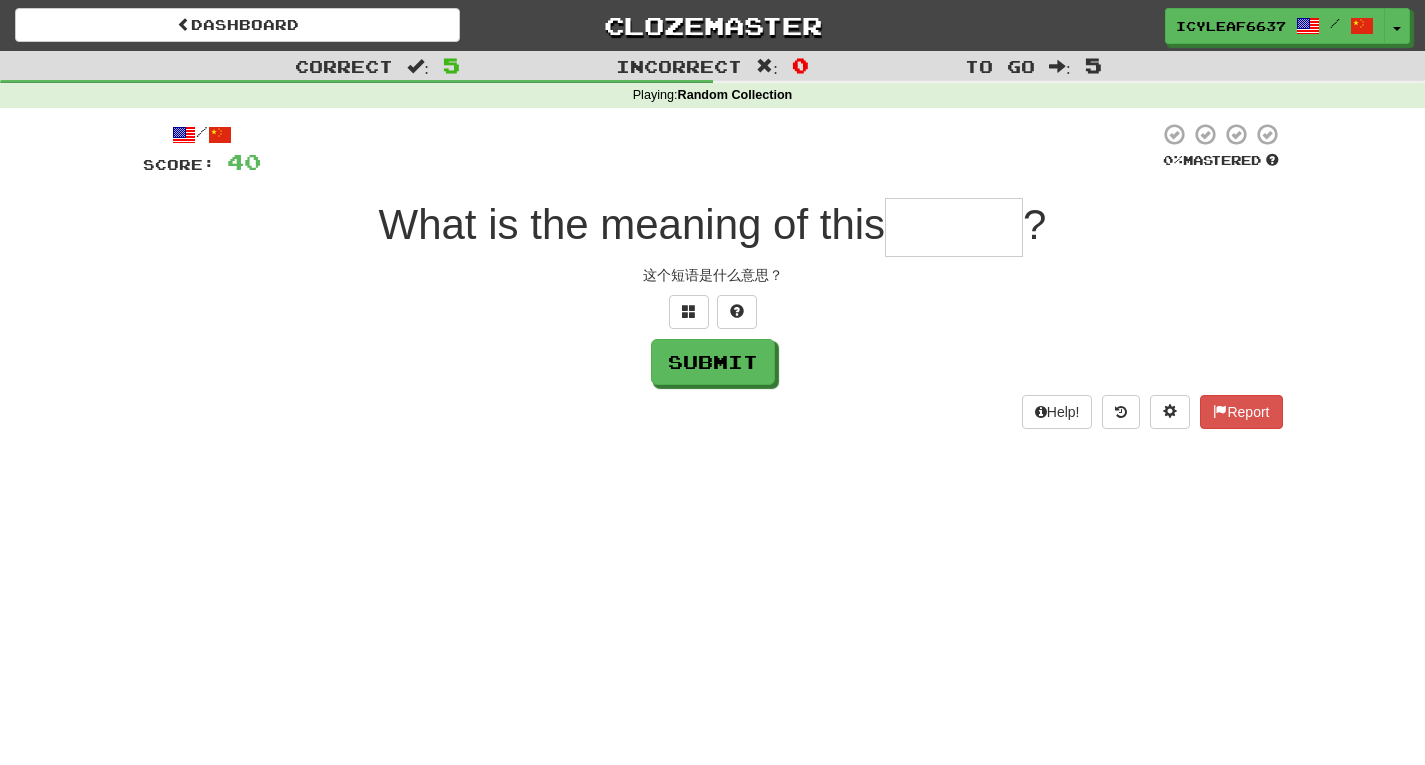 type on "*" 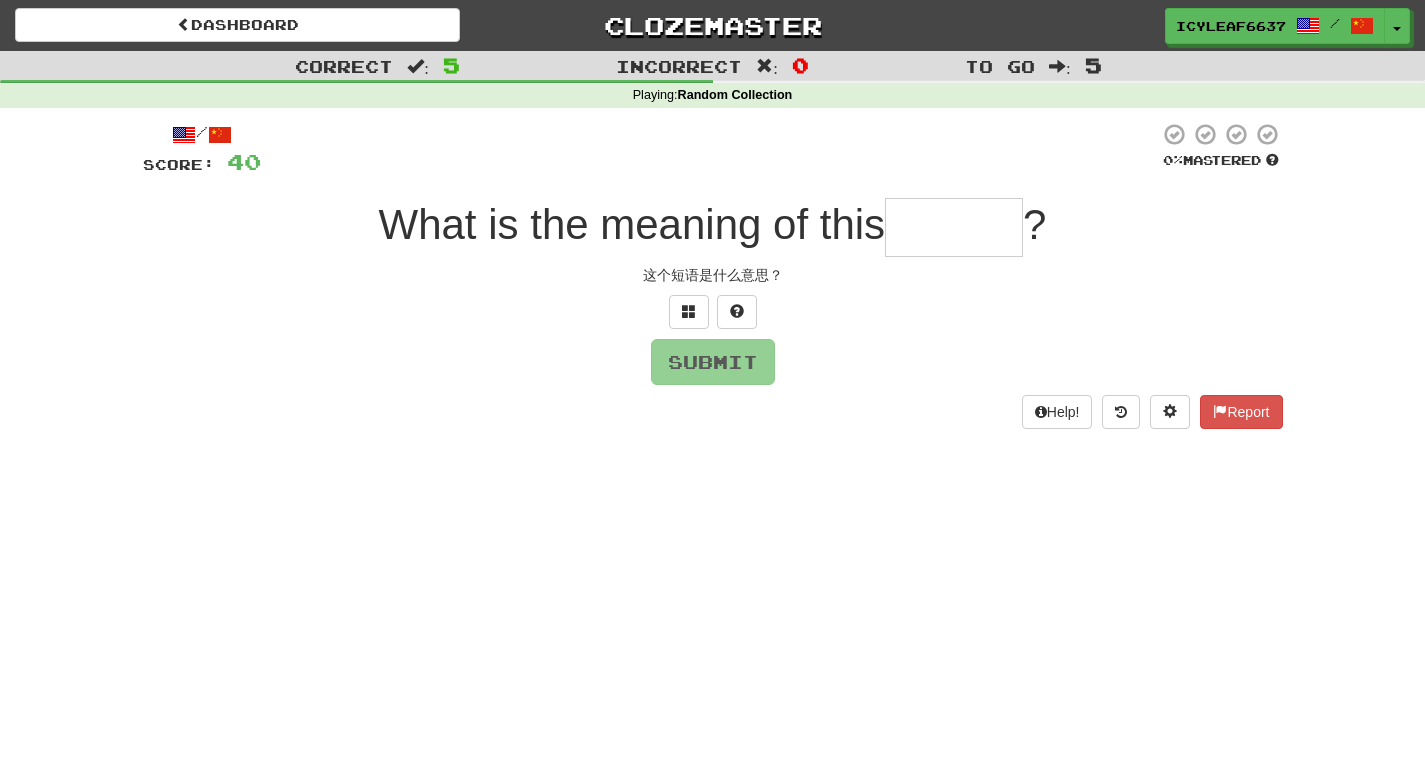 type on "*" 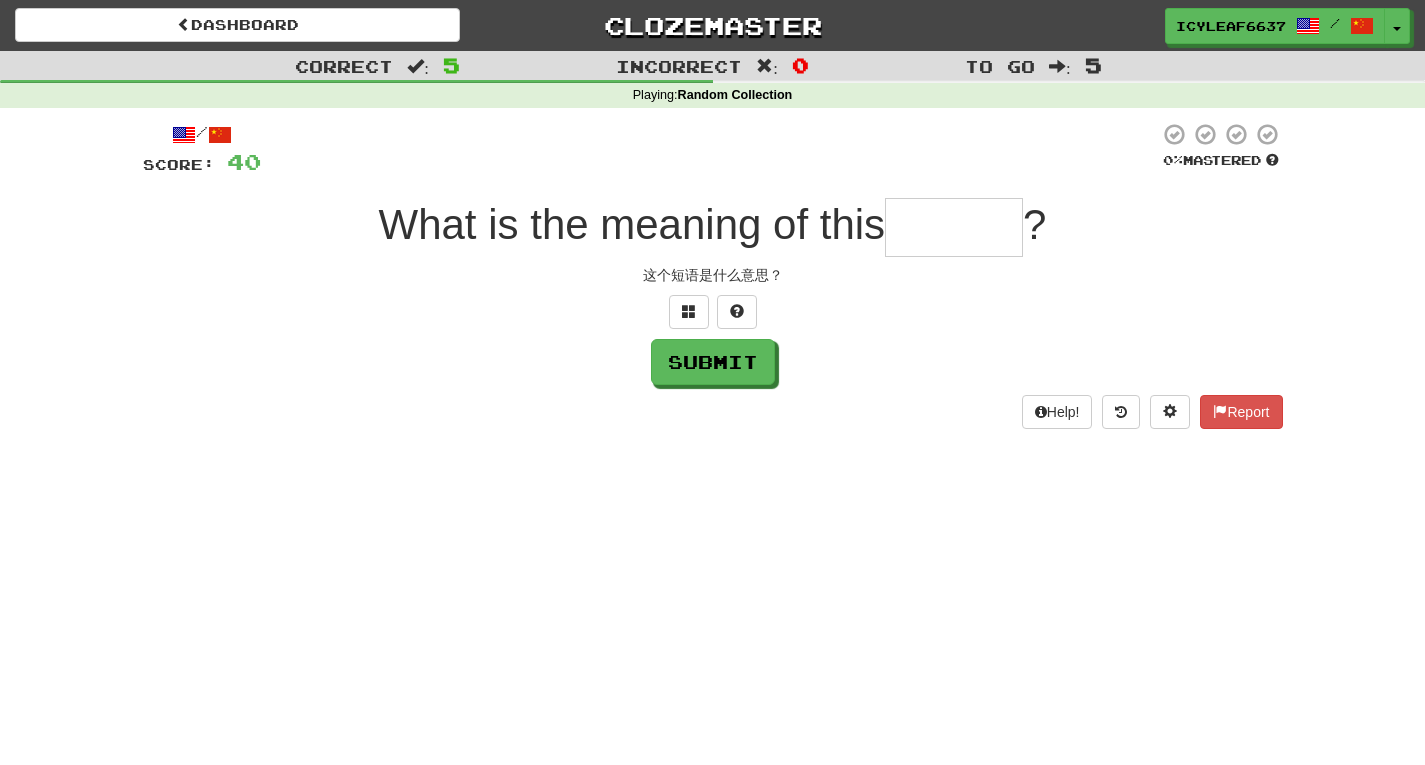 type on "*" 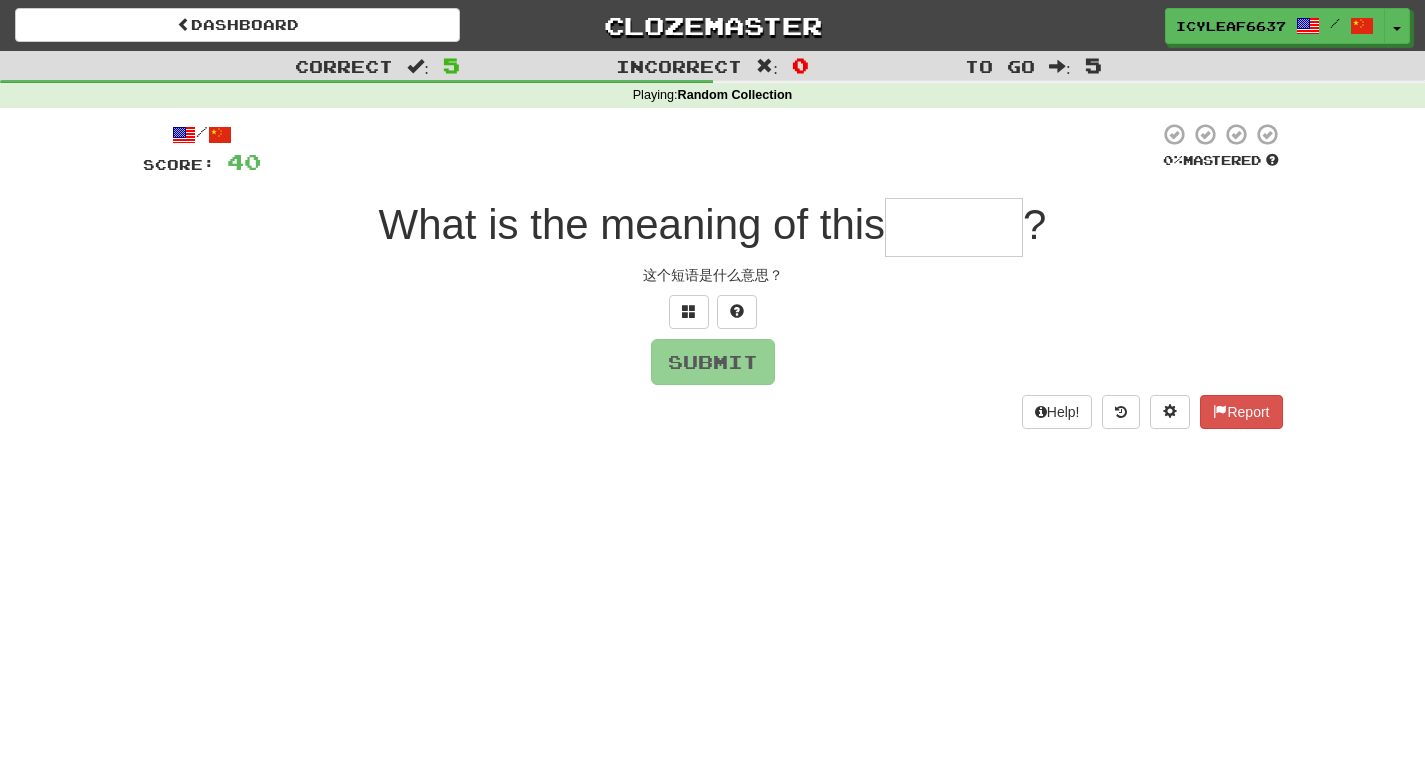 type on "*" 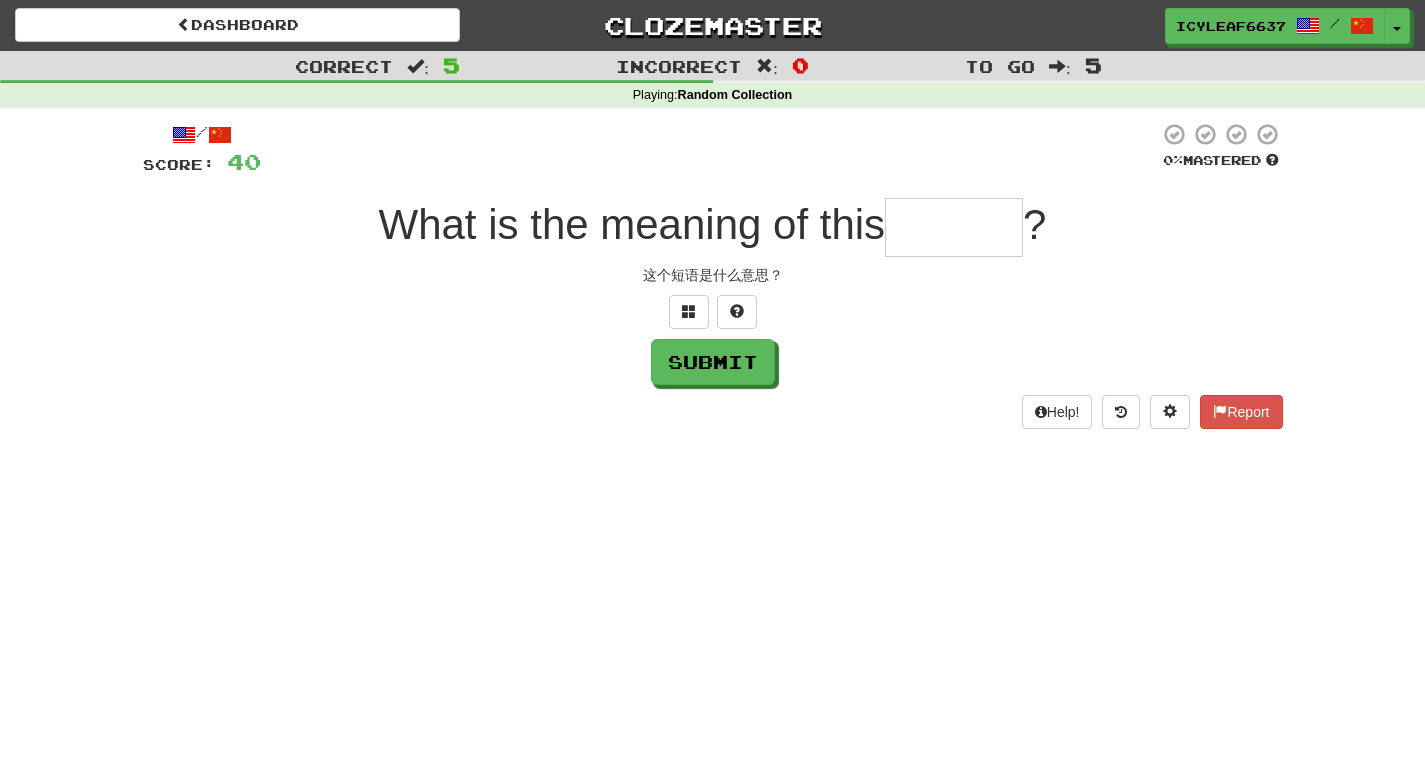 type on "*" 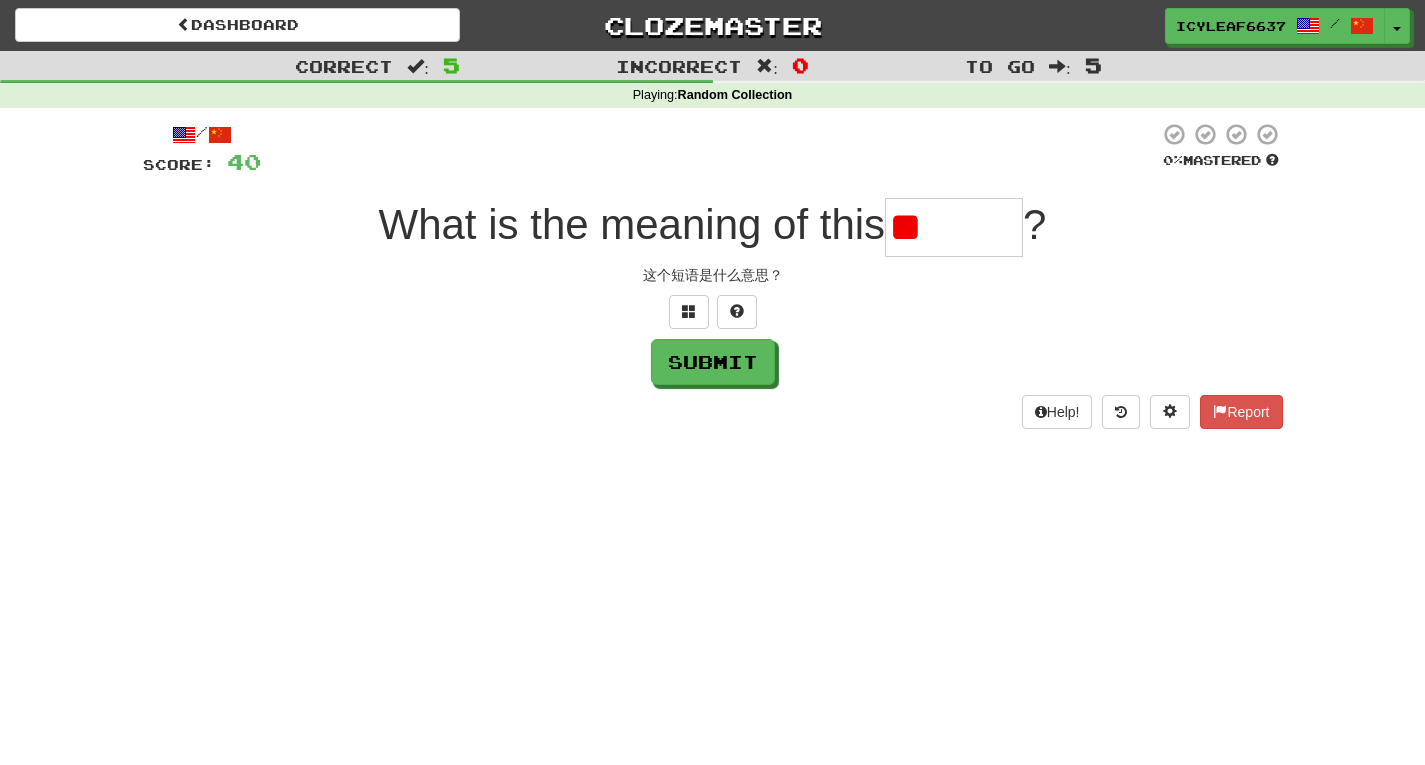 type on "*" 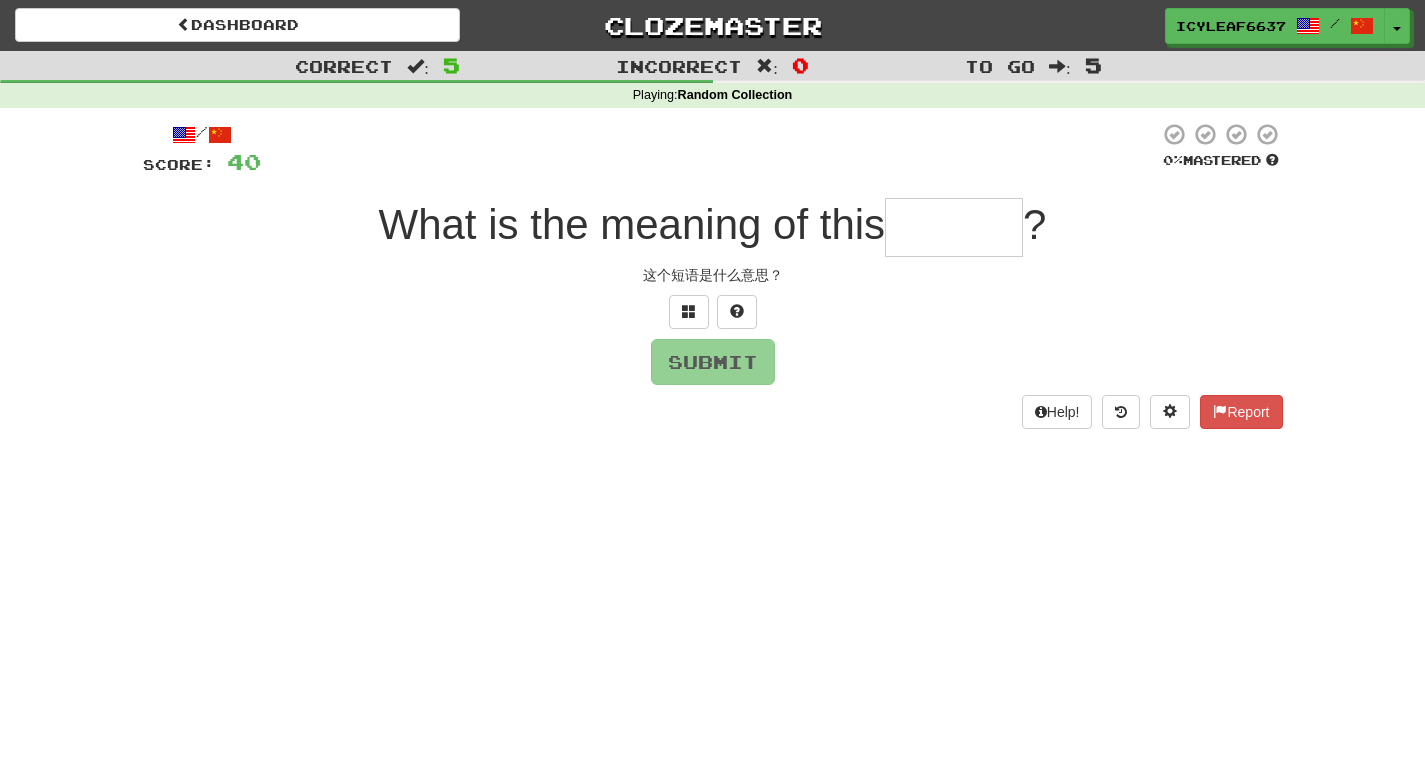 type on "*" 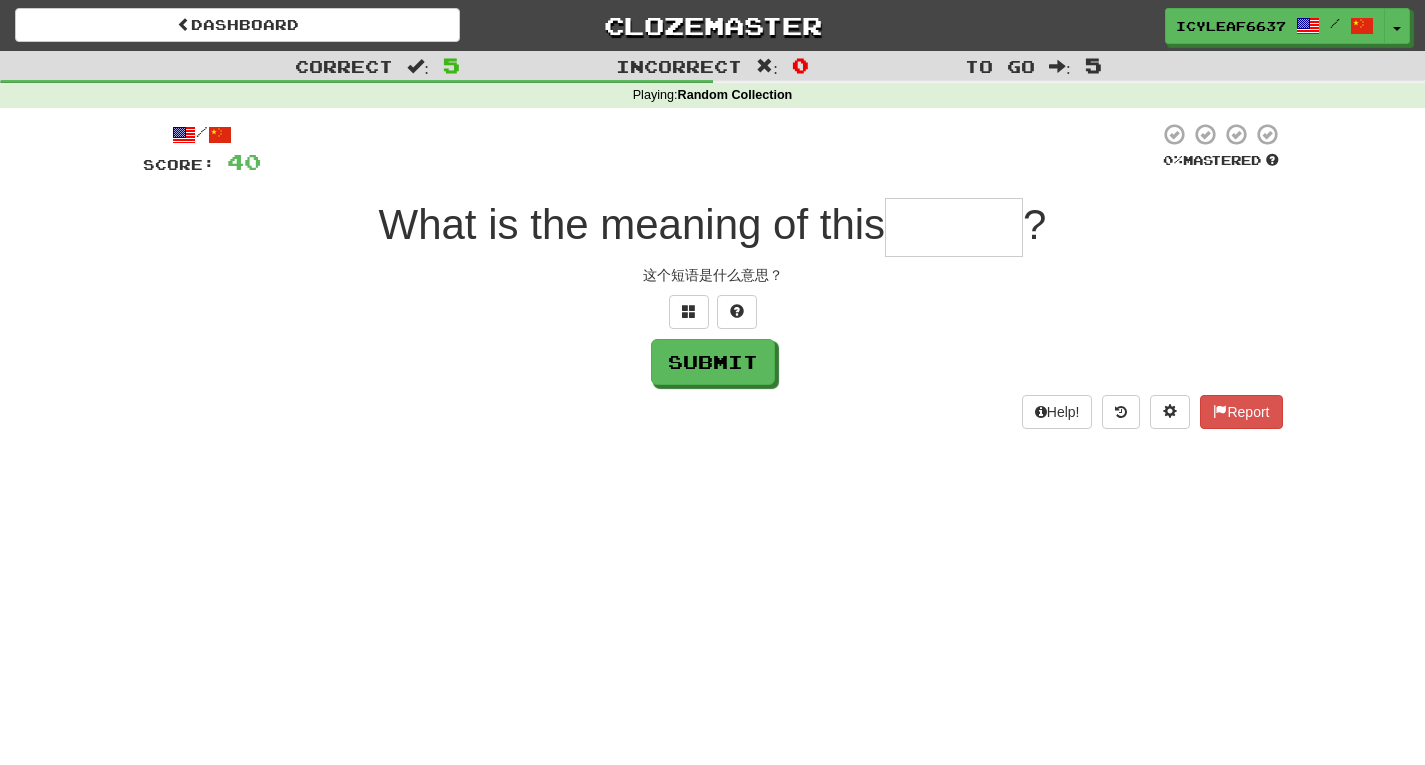 type on "*" 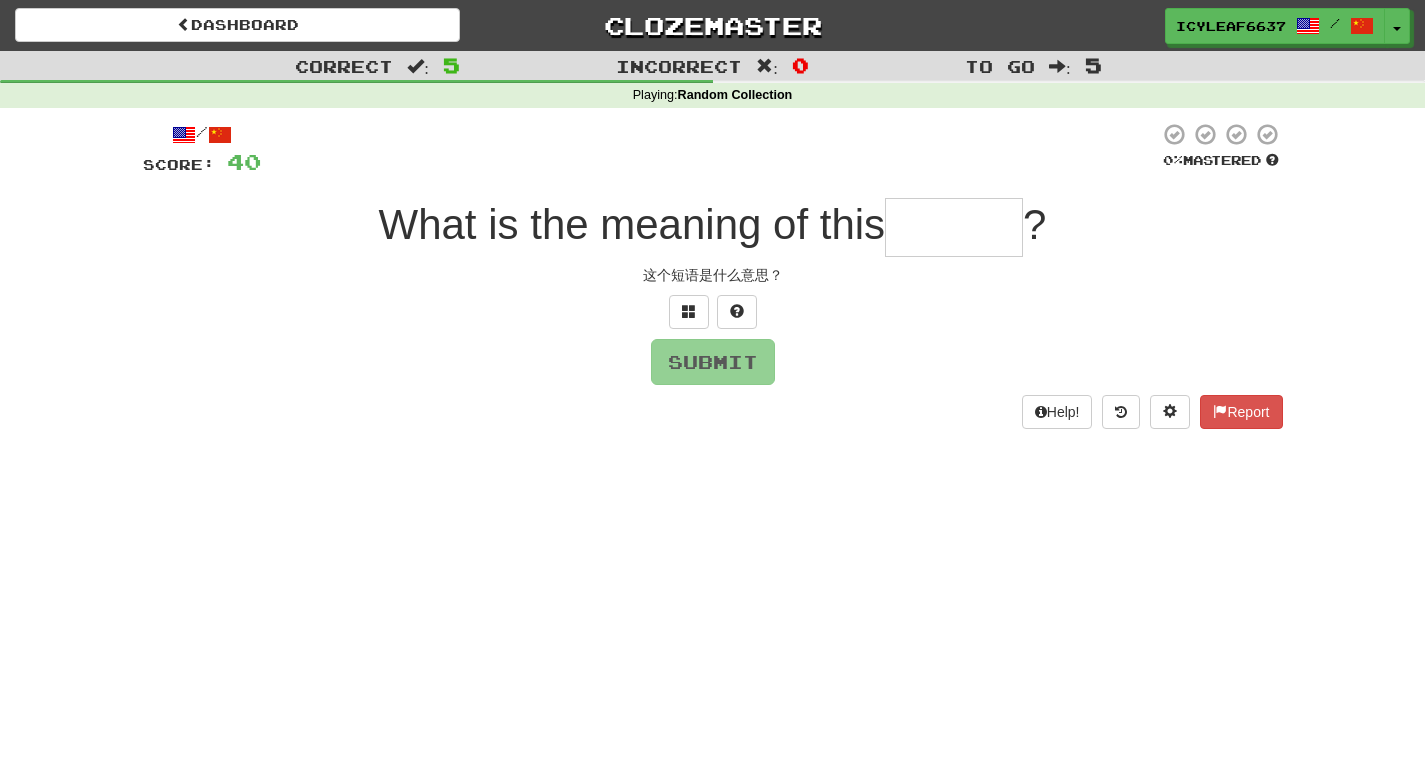 type on "*" 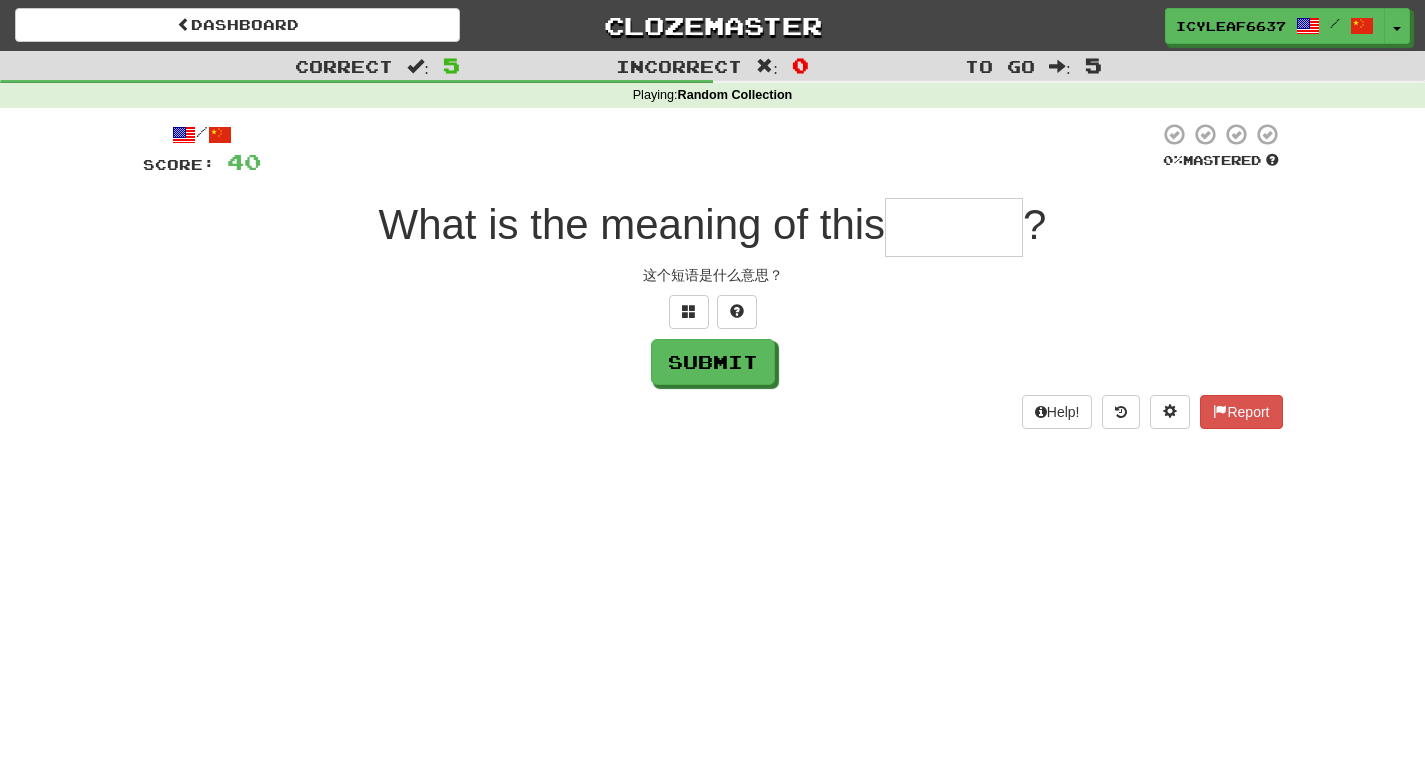 type on "*" 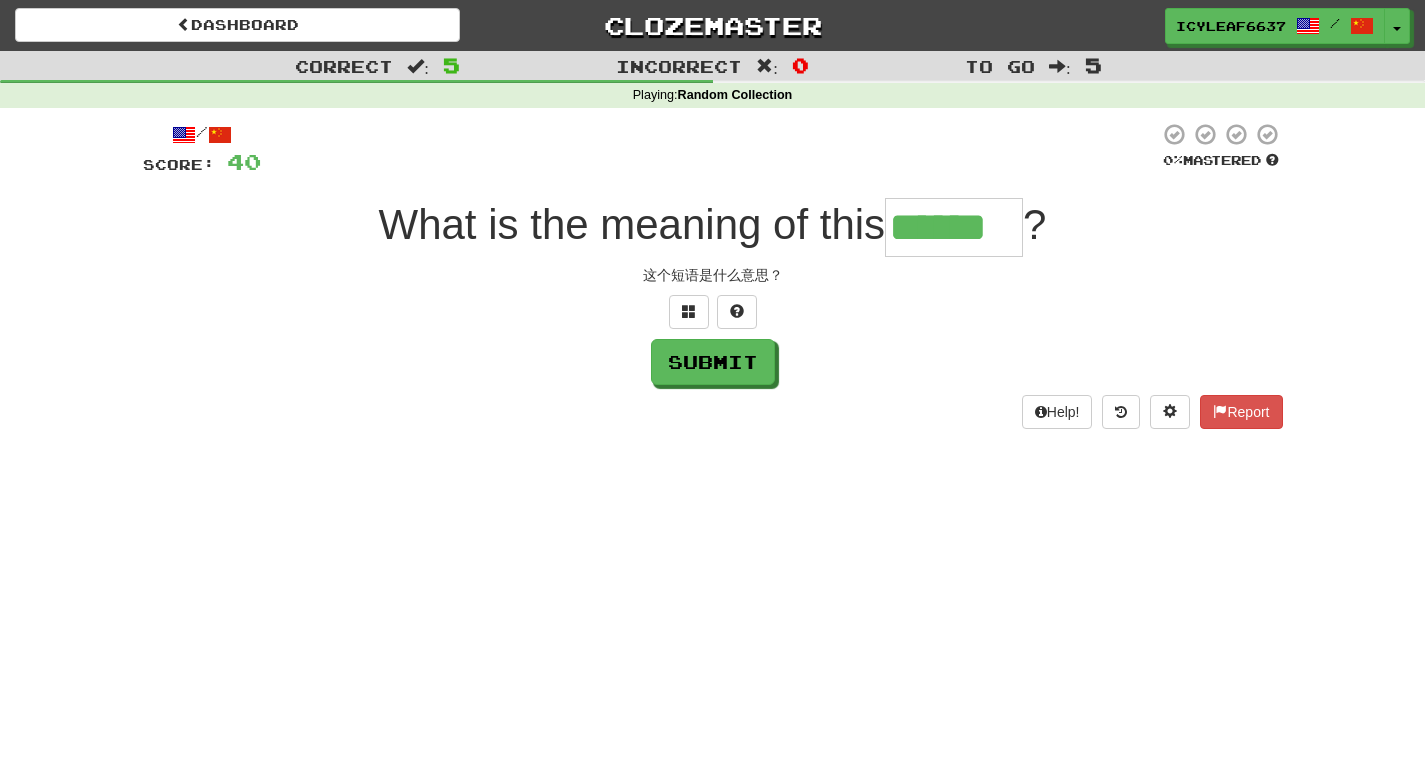 type on "******" 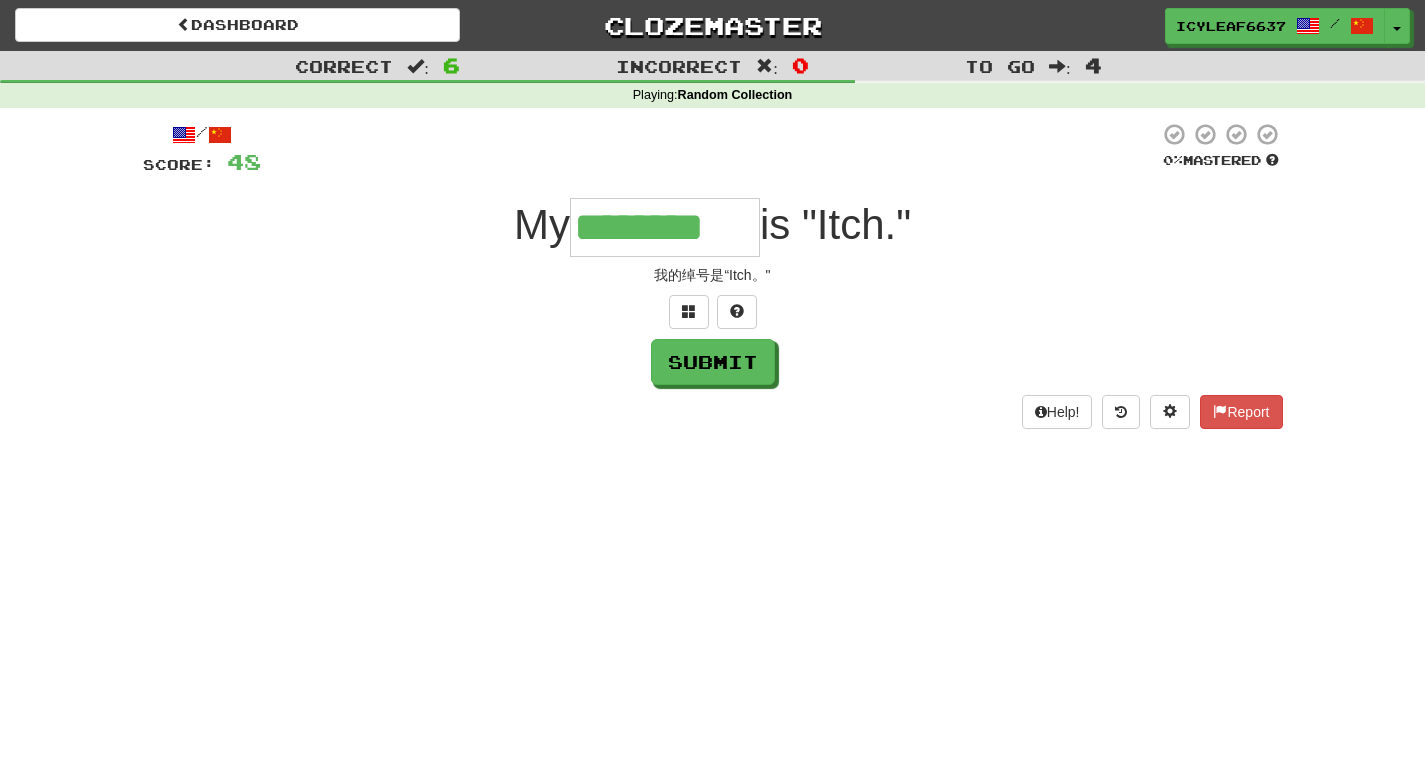 type on "********" 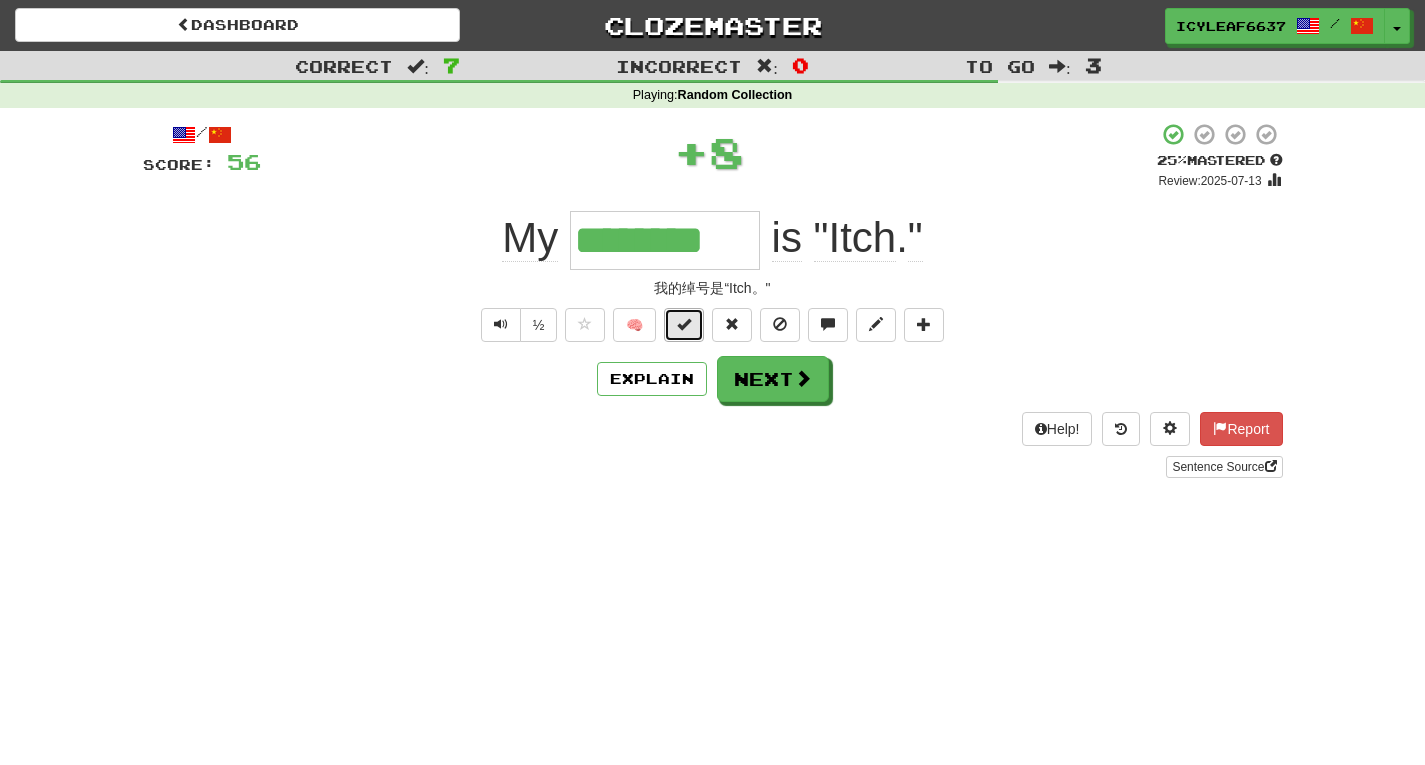 click at bounding box center [684, 324] 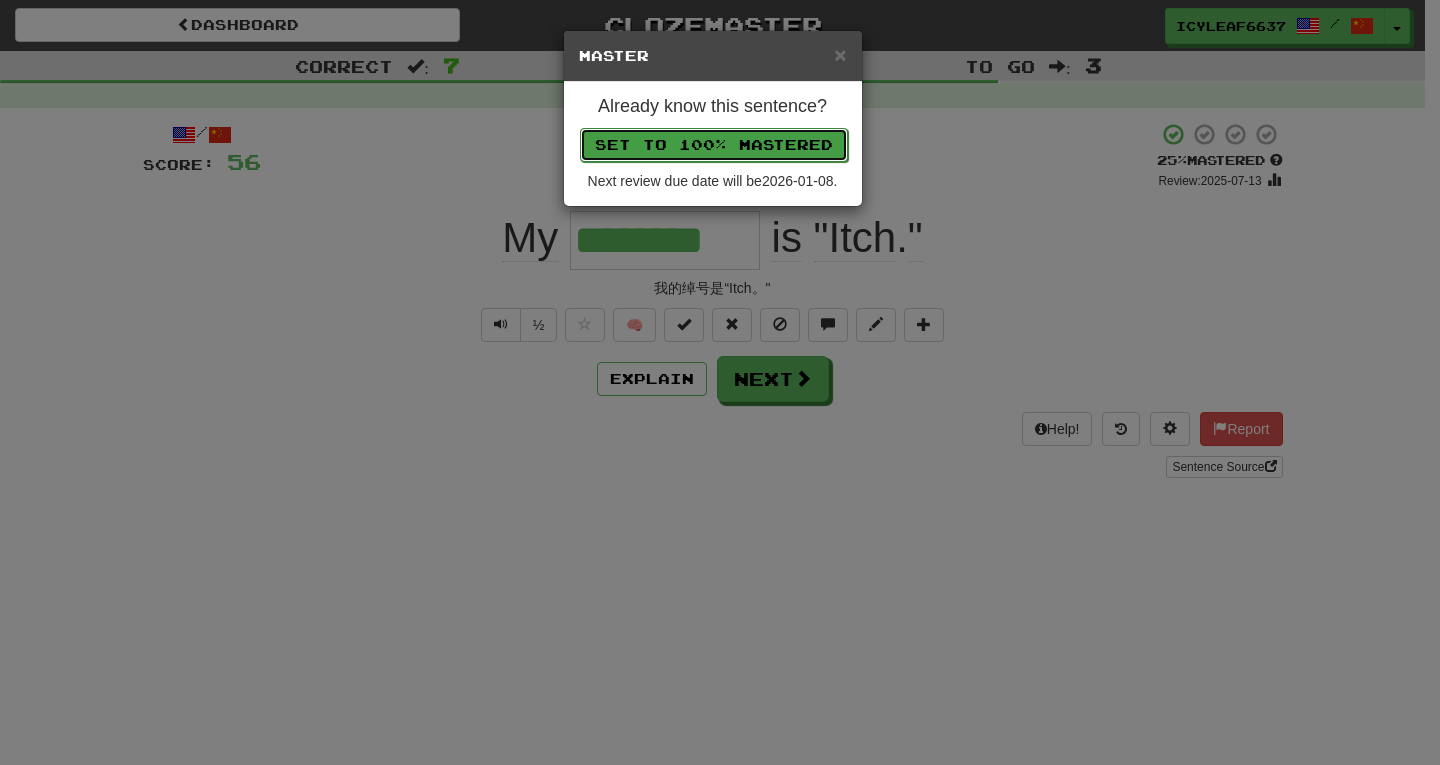 click on "Set to 100% Mastered" at bounding box center (714, 145) 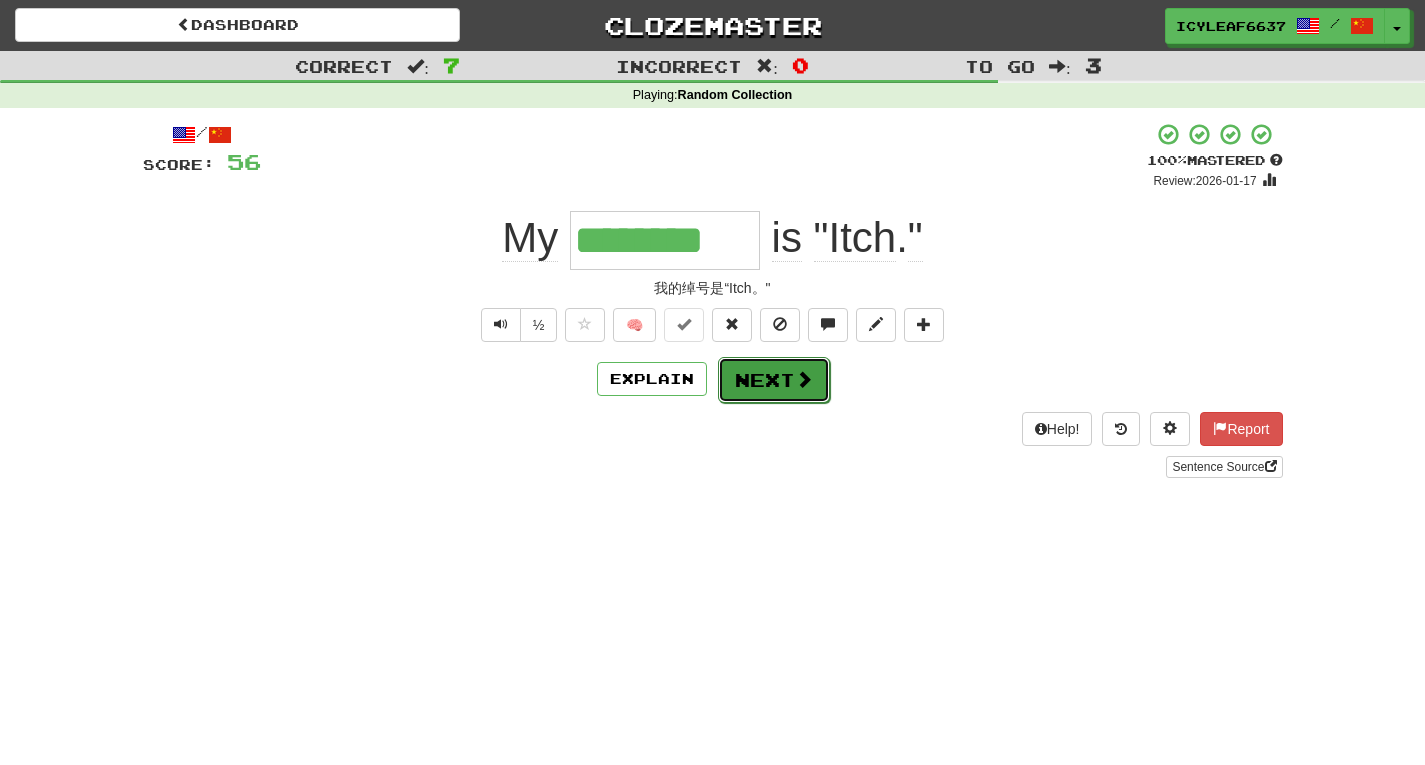 click on "Next" at bounding box center [774, 380] 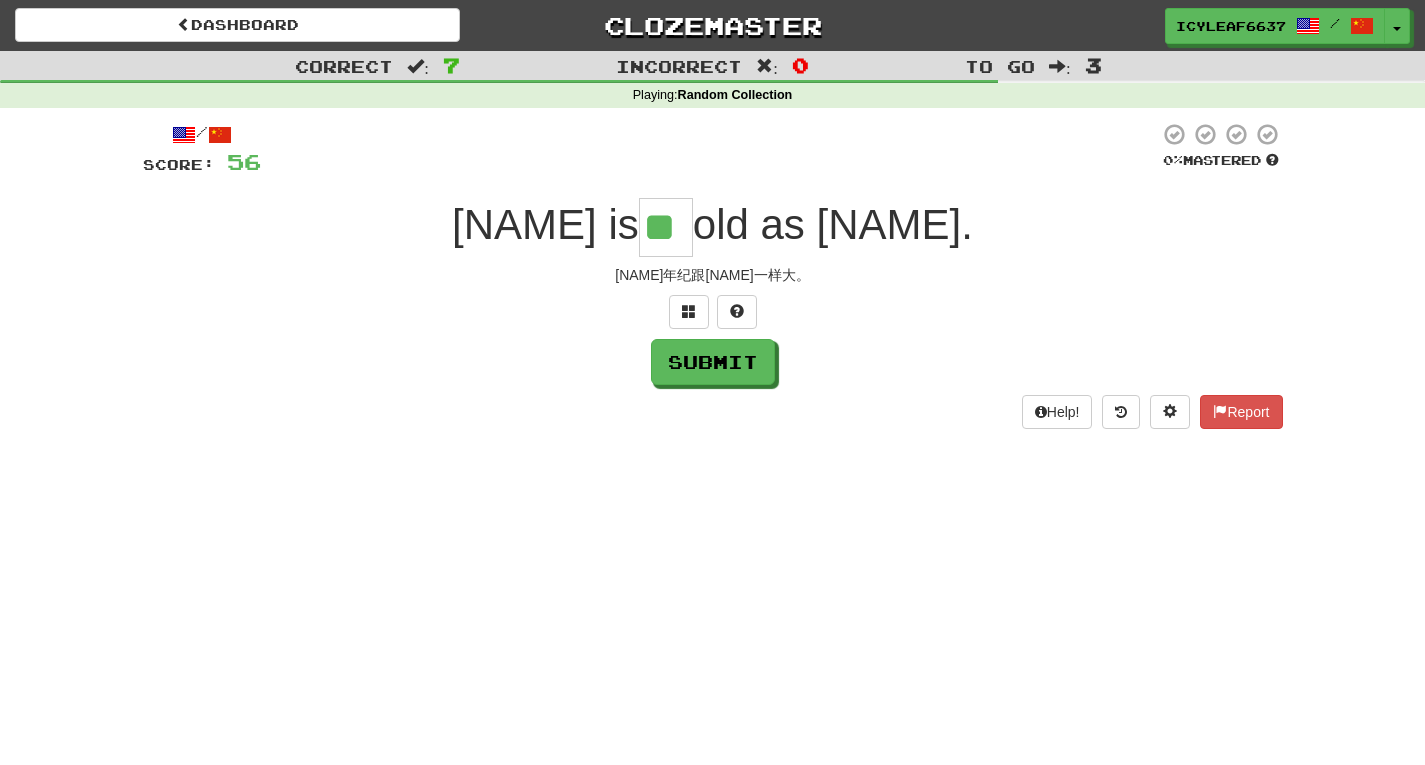 type on "**" 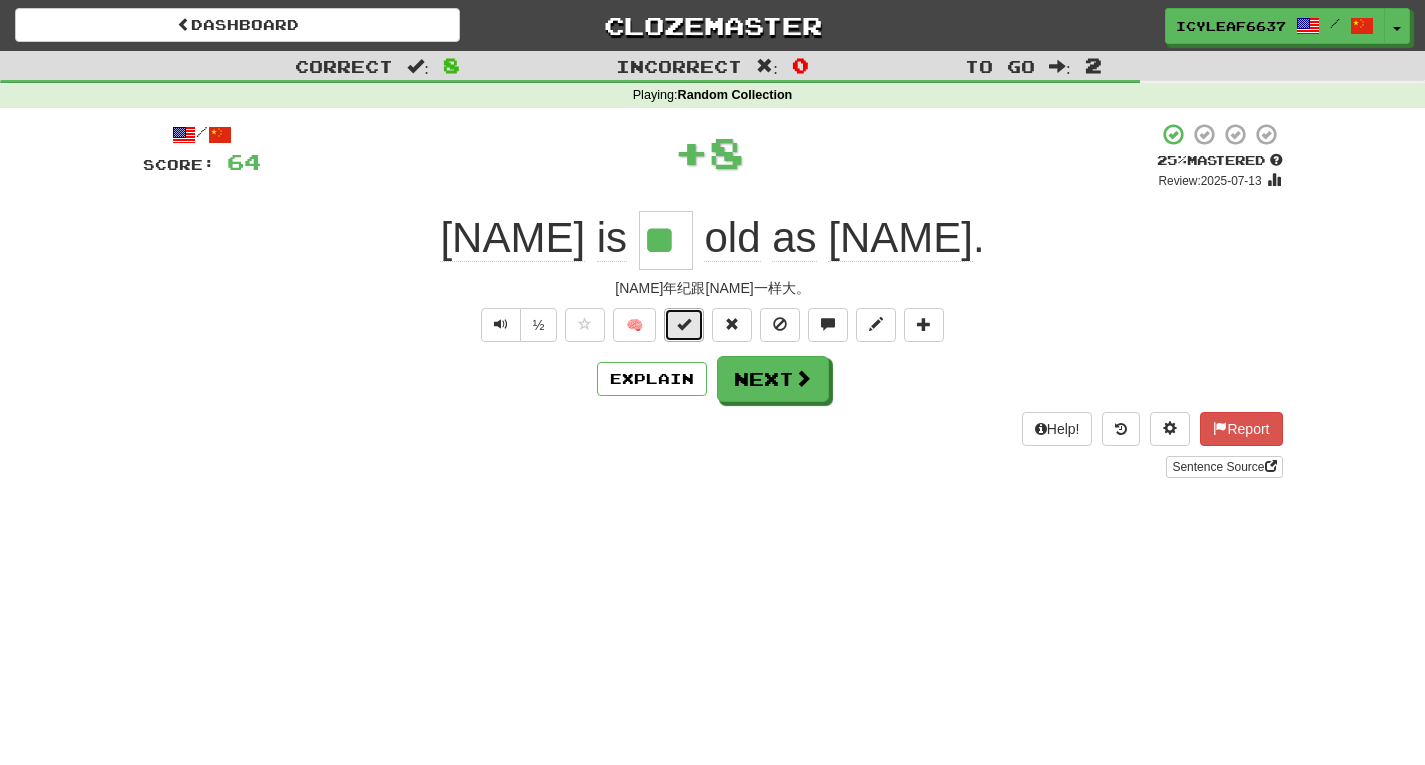 click at bounding box center [684, 324] 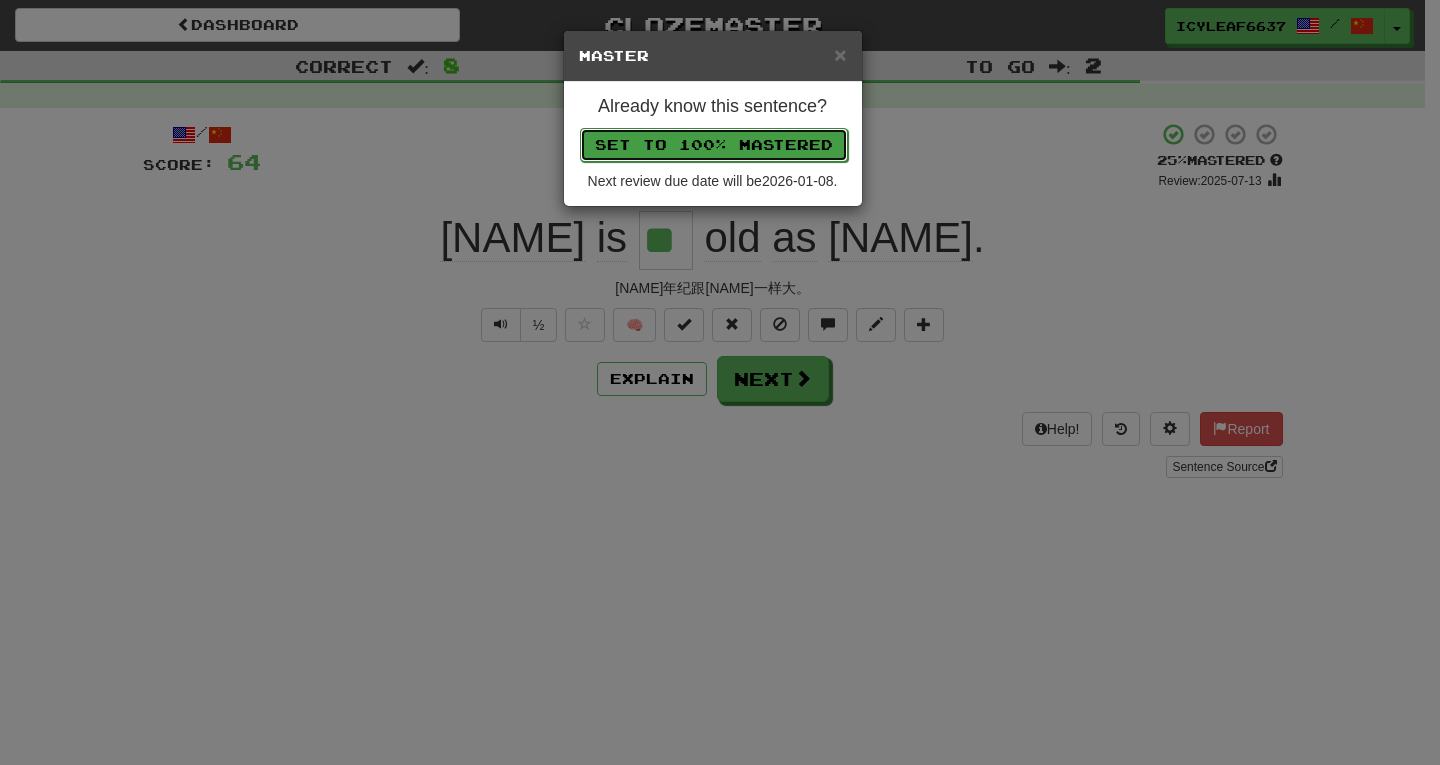 click on "Set to 100% Mastered" at bounding box center [714, 145] 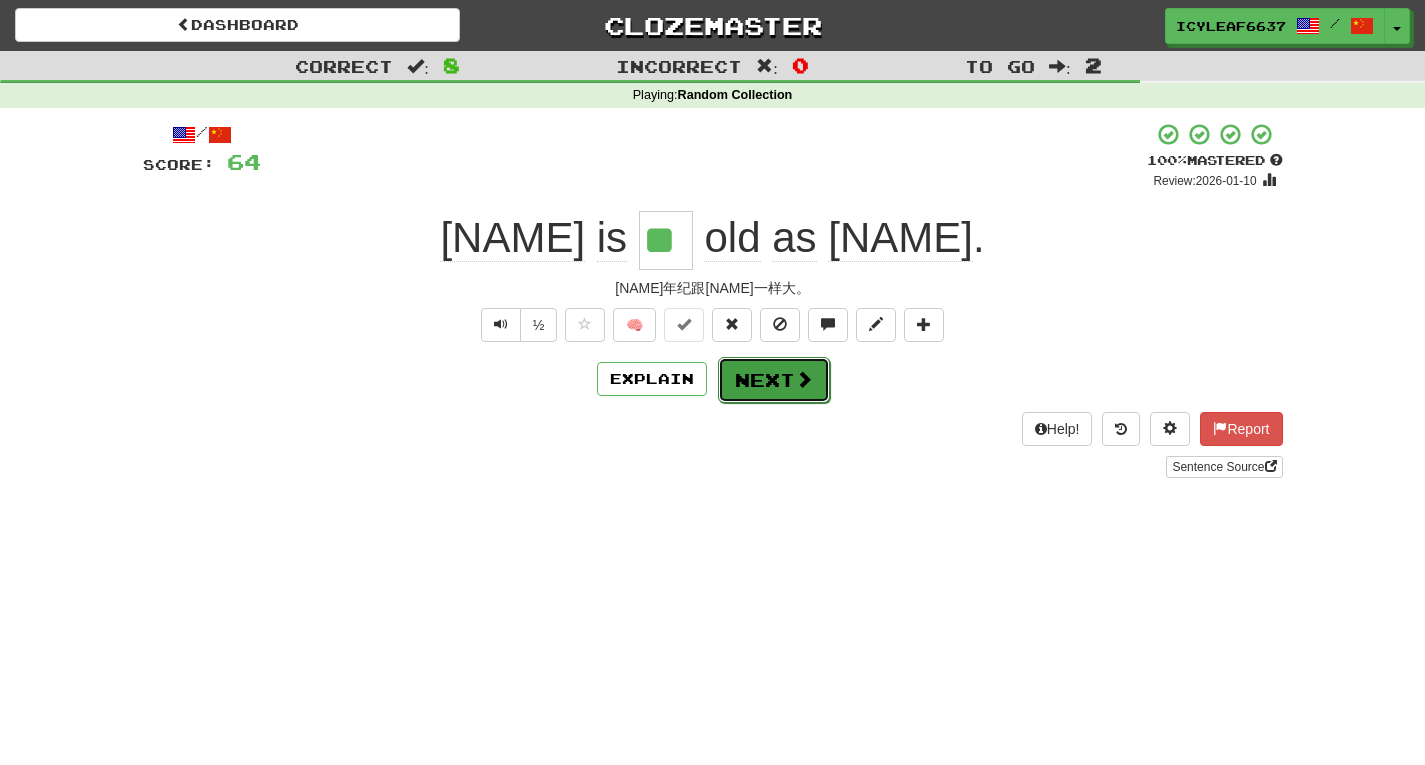 click at bounding box center (804, 379) 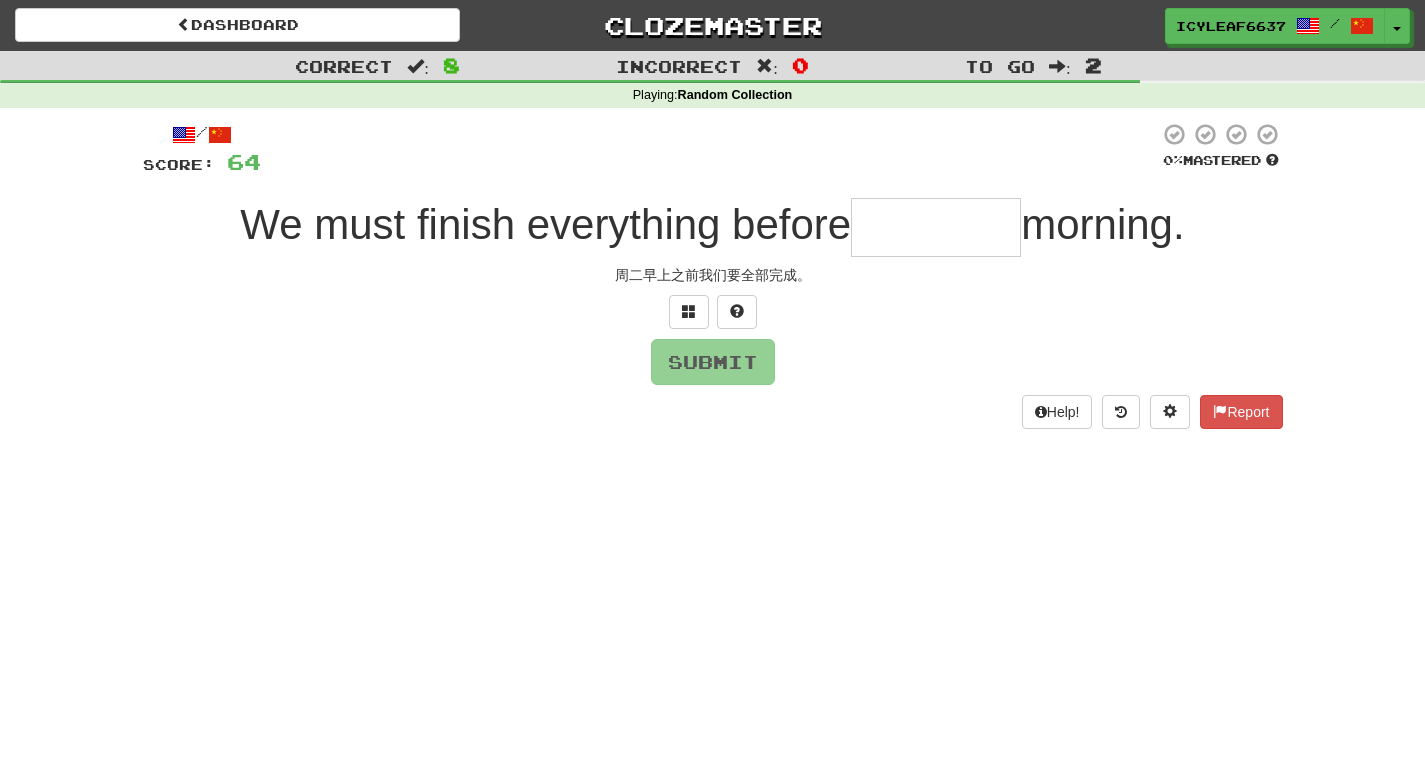 click at bounding box center [936, 227] 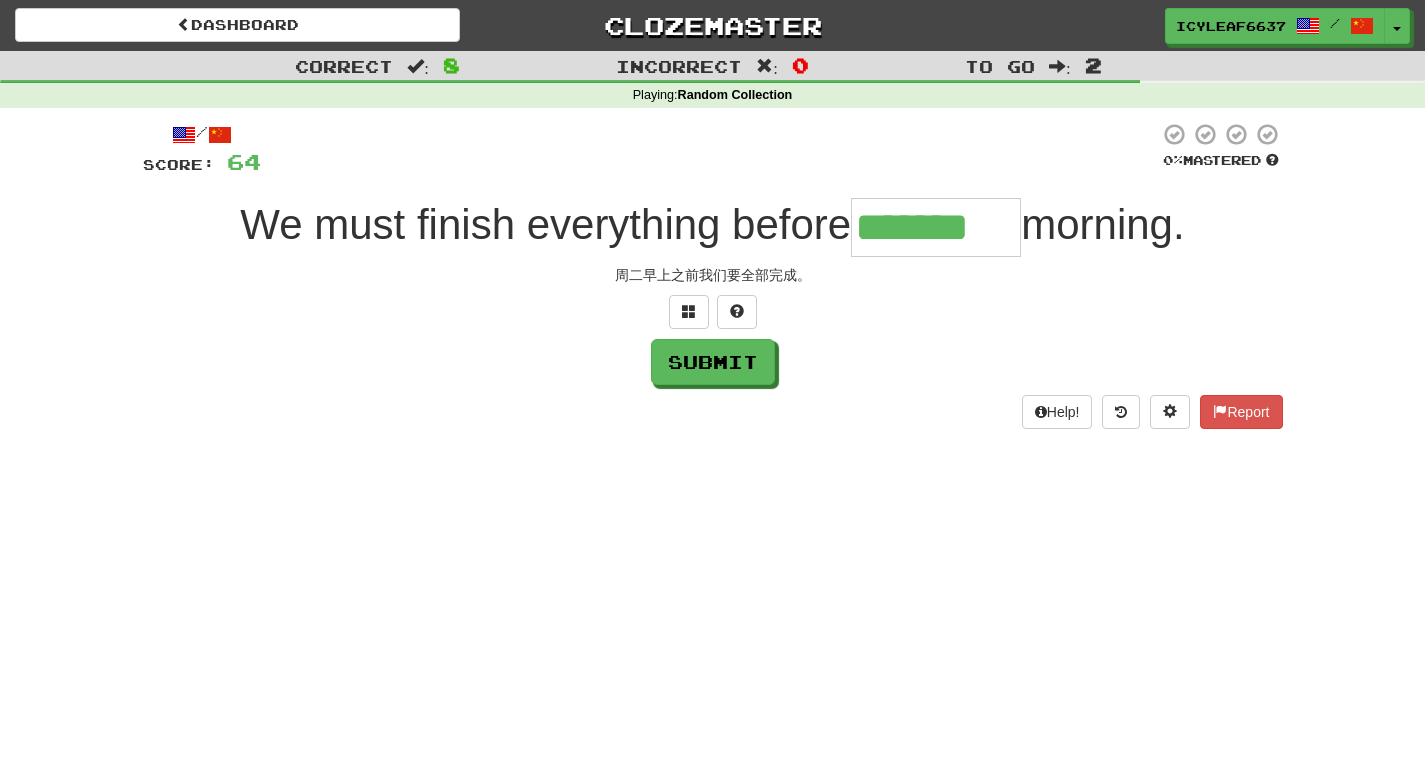 type on "*******" 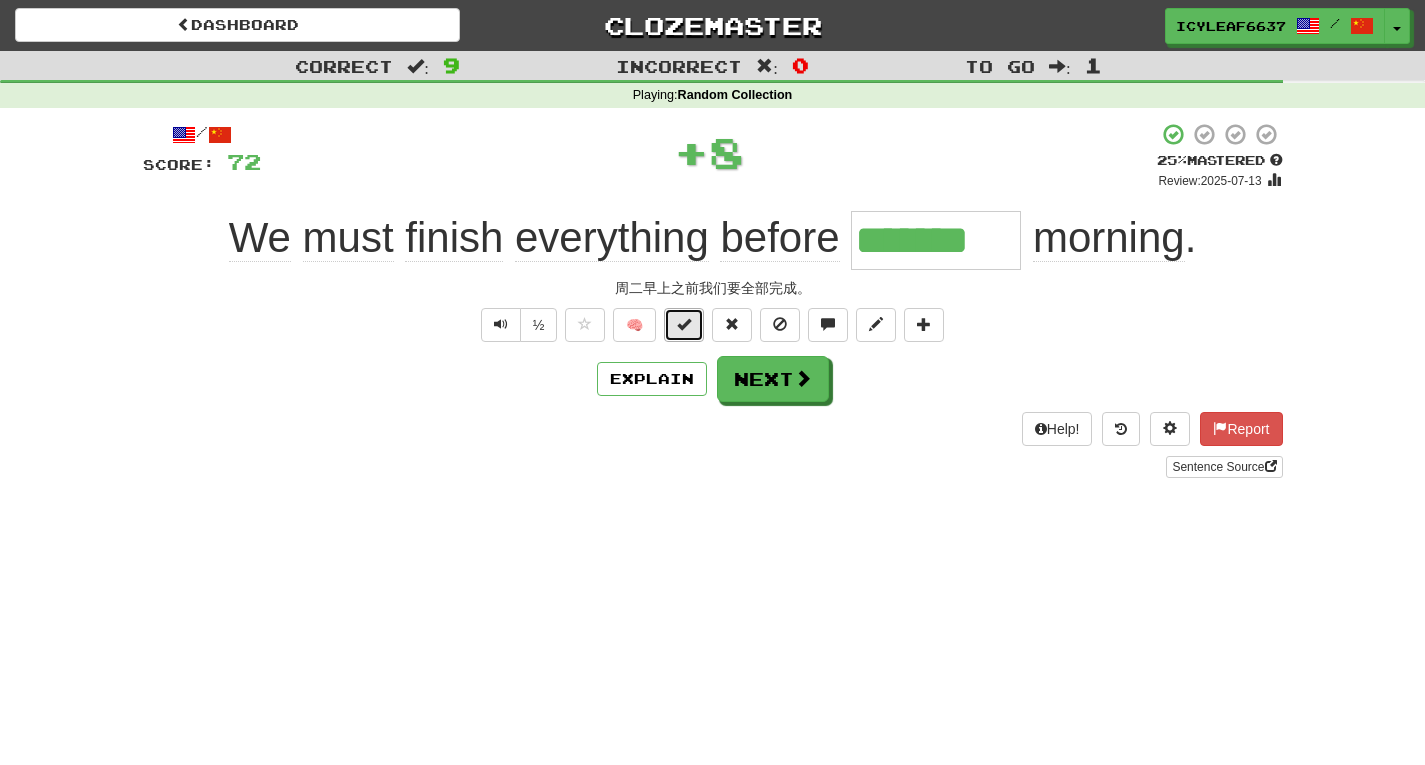 click at bounding box center [684, 324] 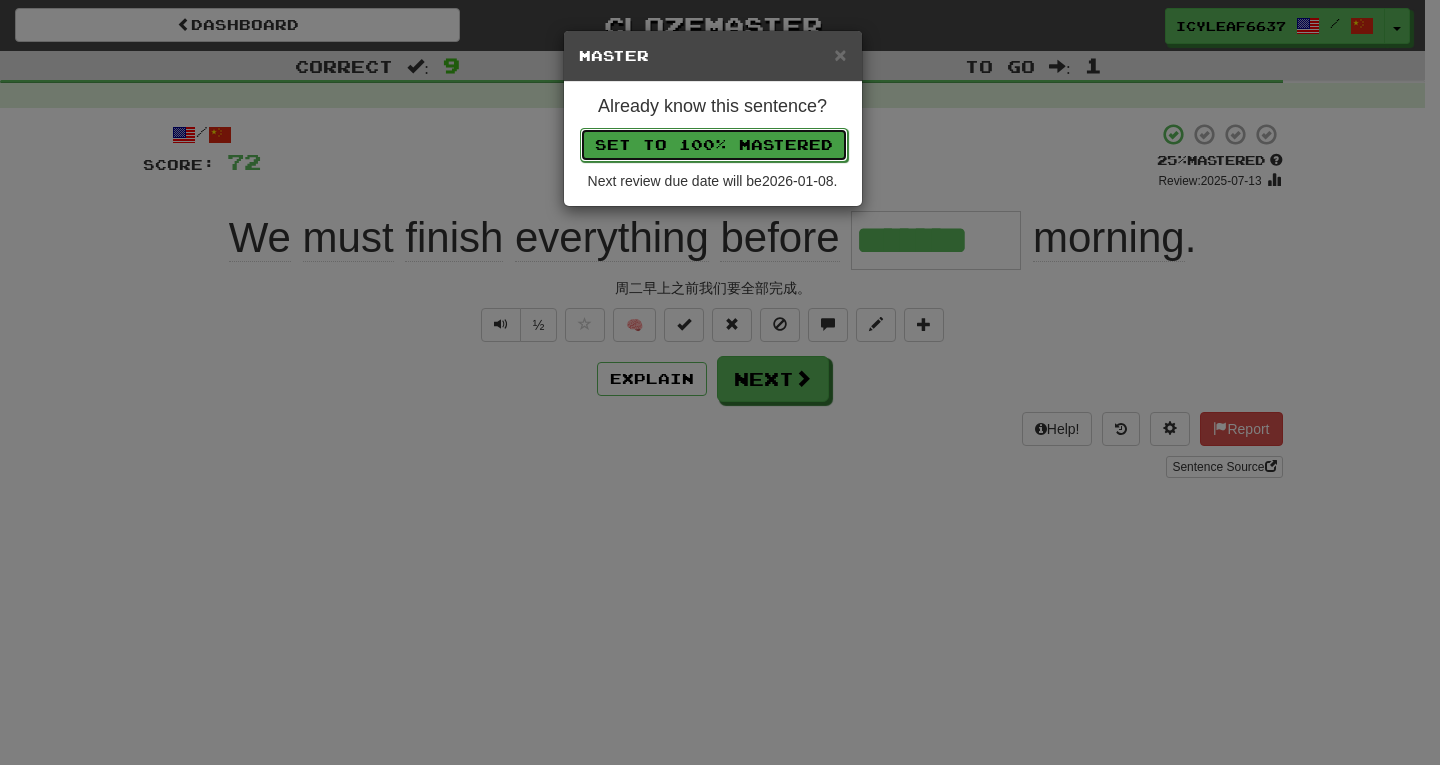 click on "Set to 100% Mastered" at bounding box center [714, 145] 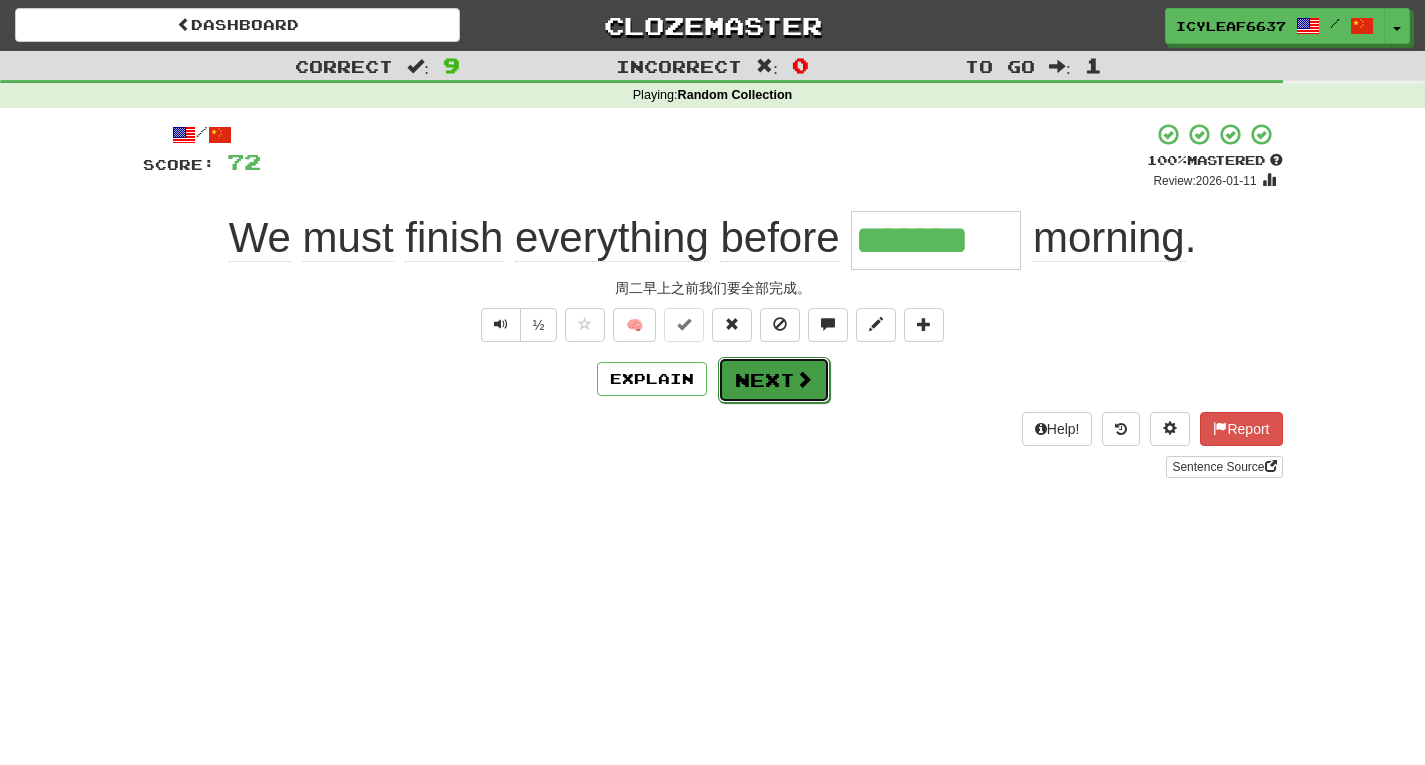 click on "Next" at bounding box center (774, 380) 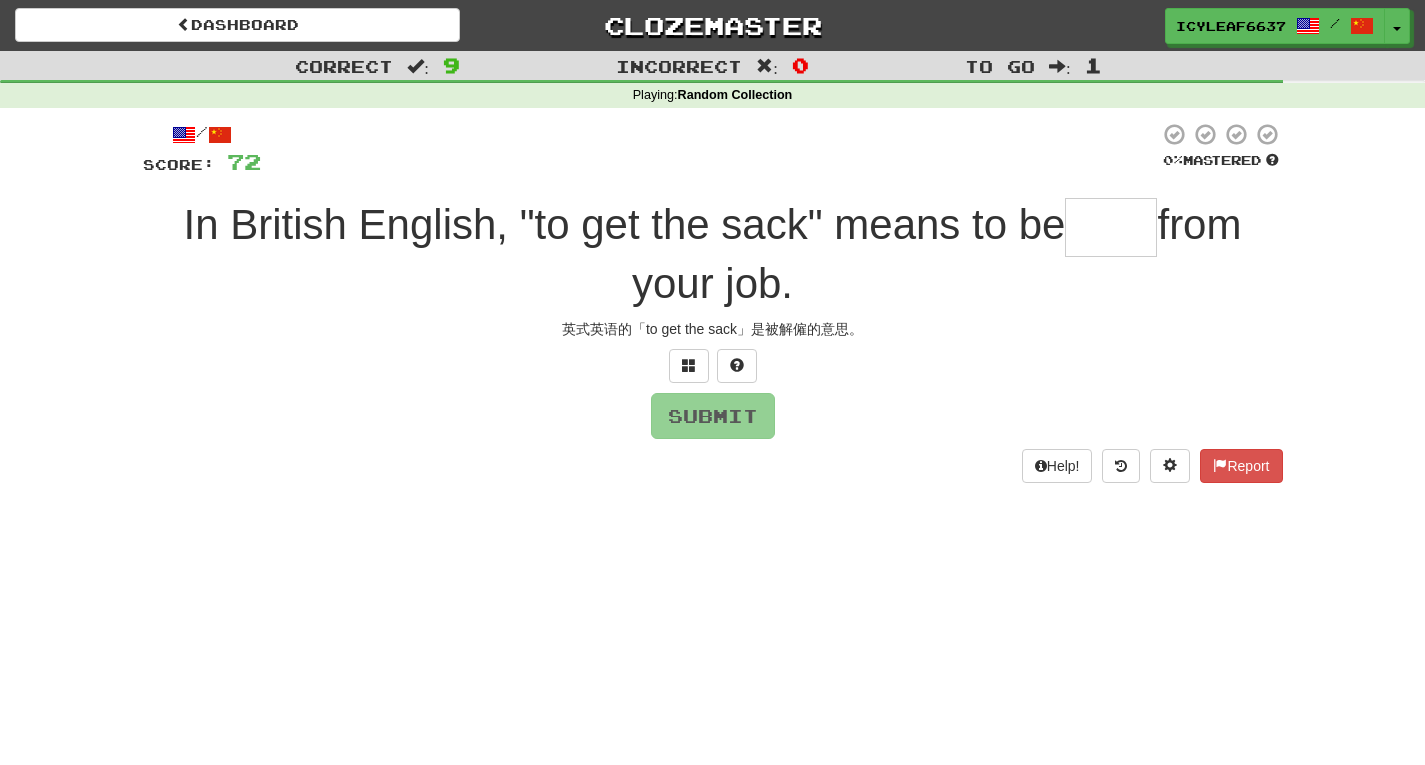 click at bounding box center [1111, 227] 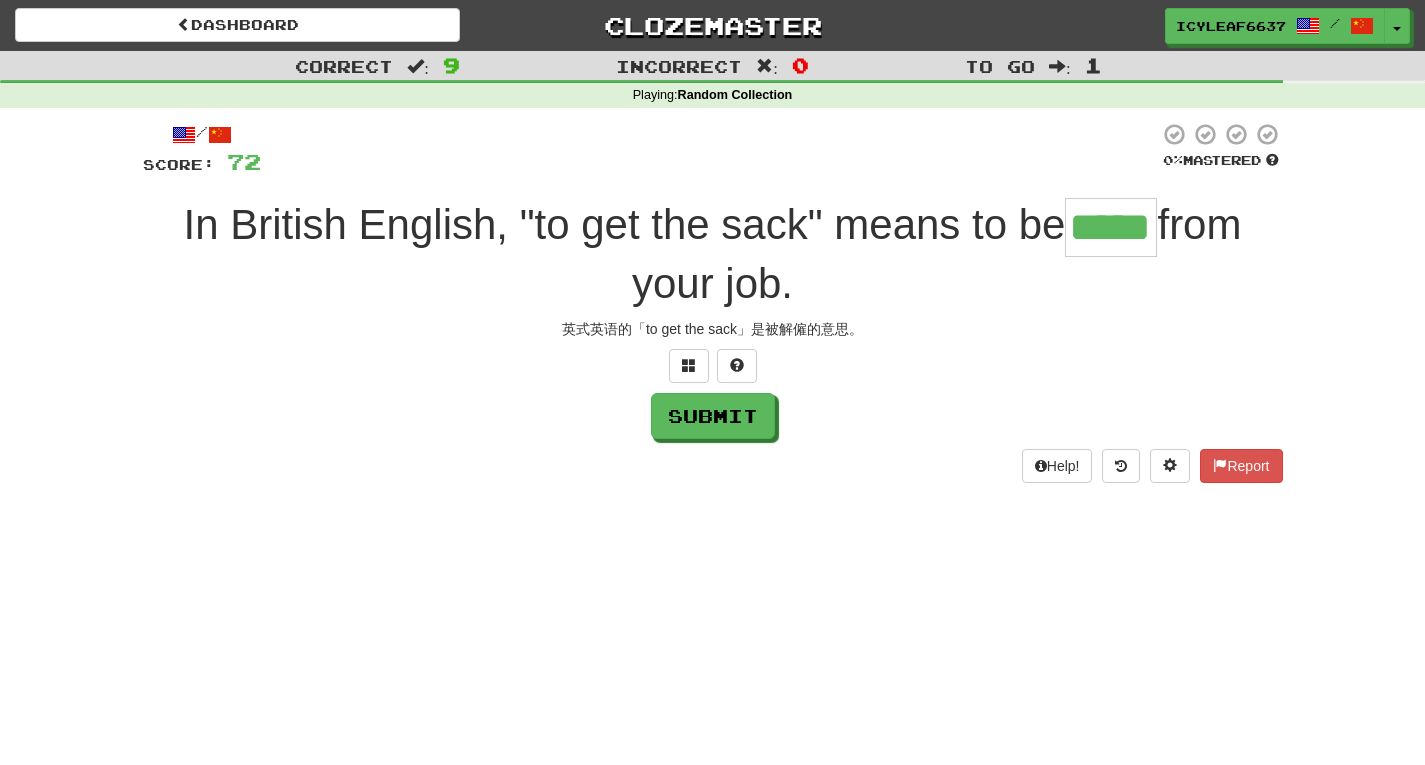 type on "*****" 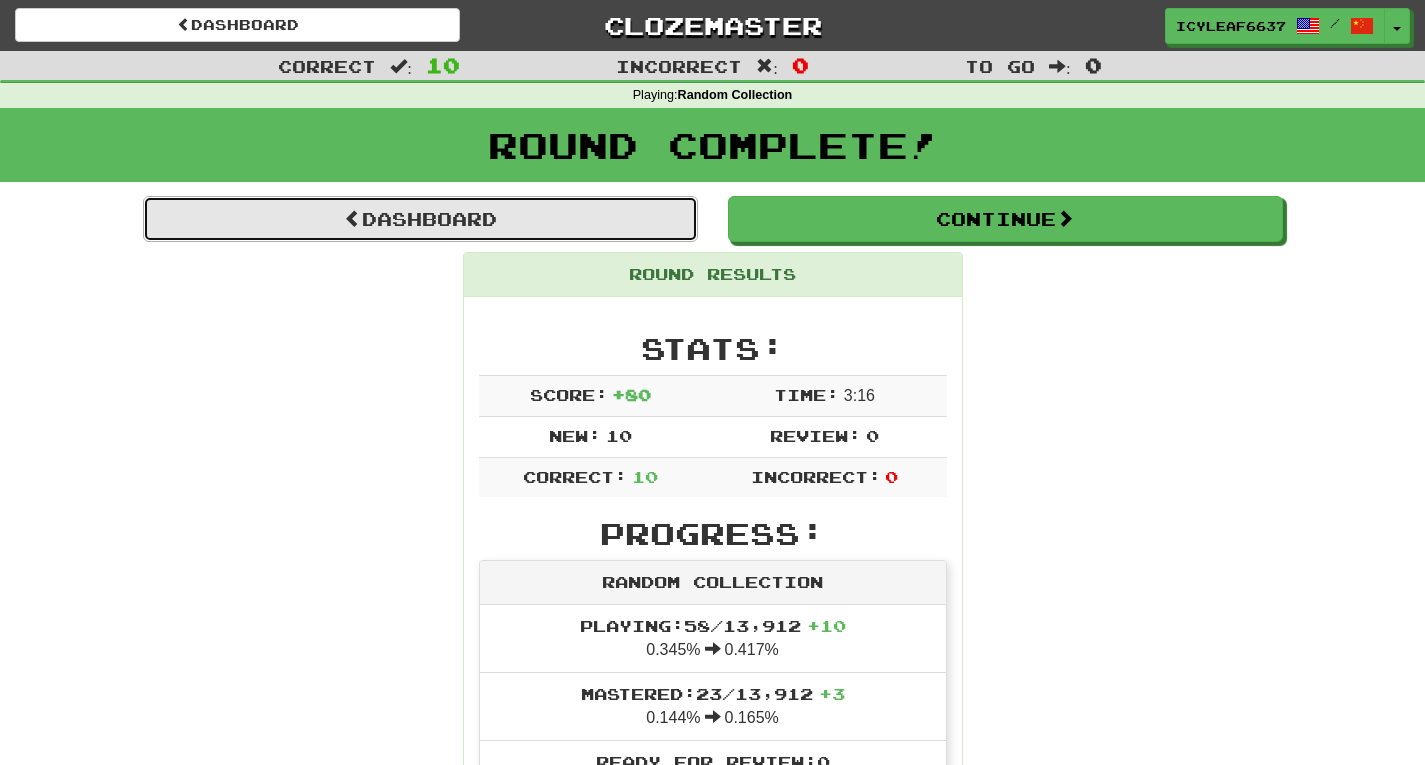 click on "Dashboard" at bounding box center [420, 219] 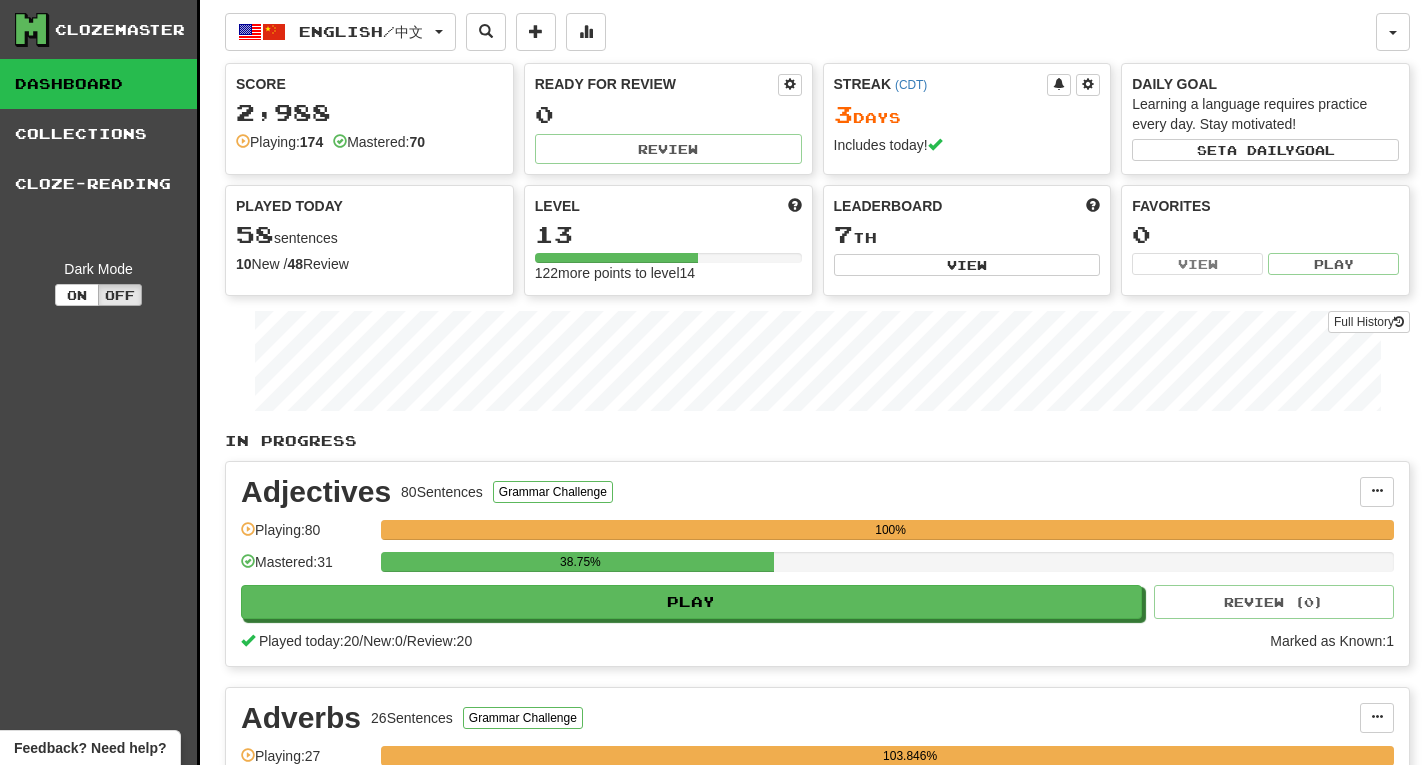 scroll, scrollTop: 0, scrollLeft: 0, axis: both 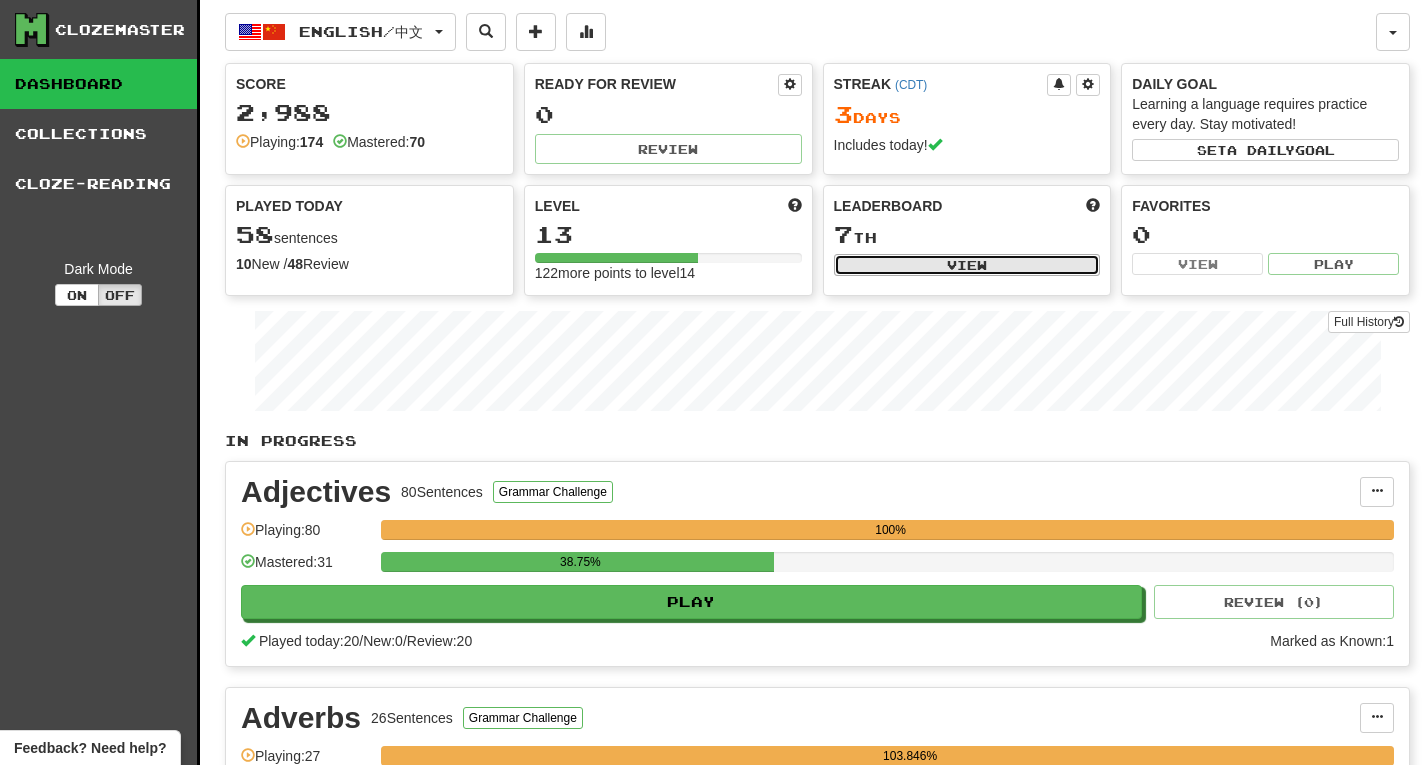 click on "View" at bounding box center [967, 265] 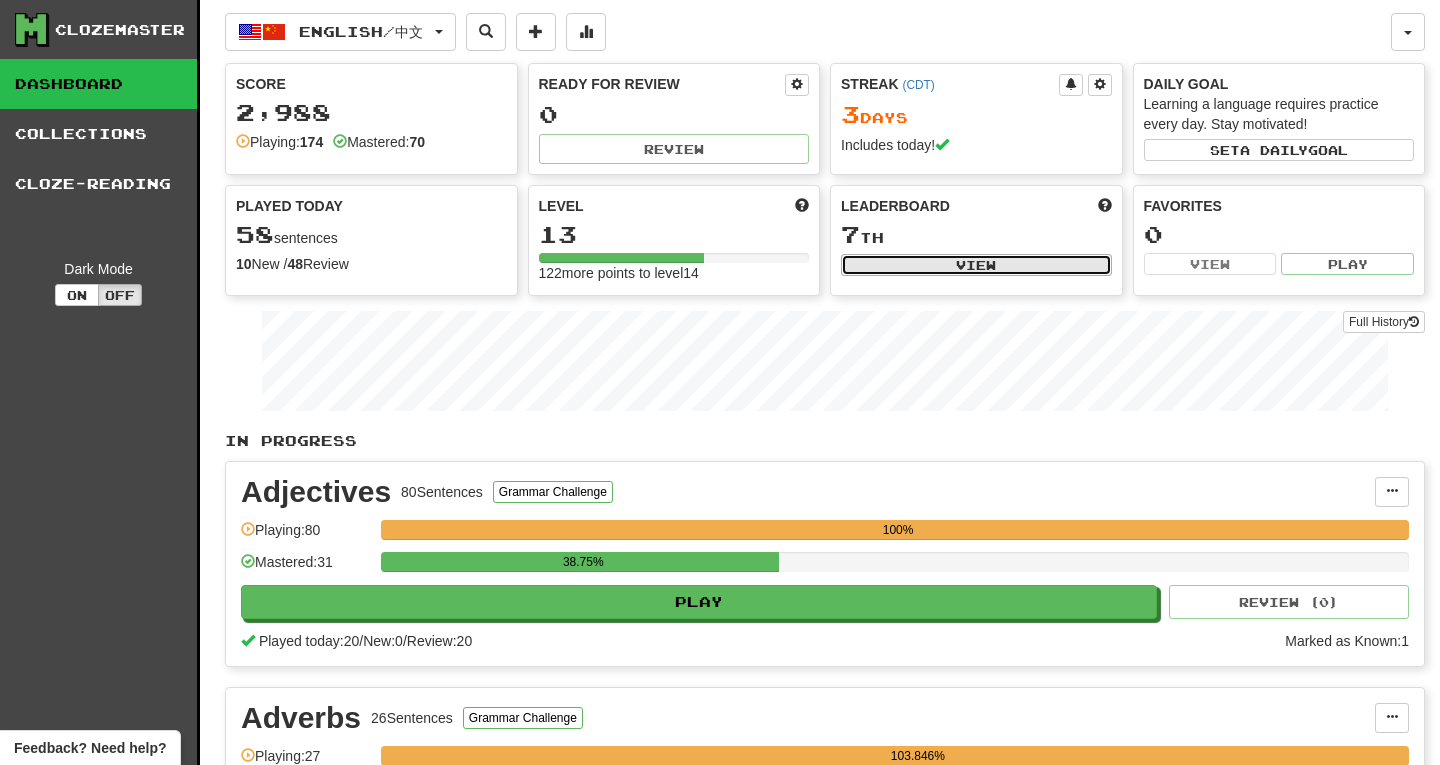 select on "**********" 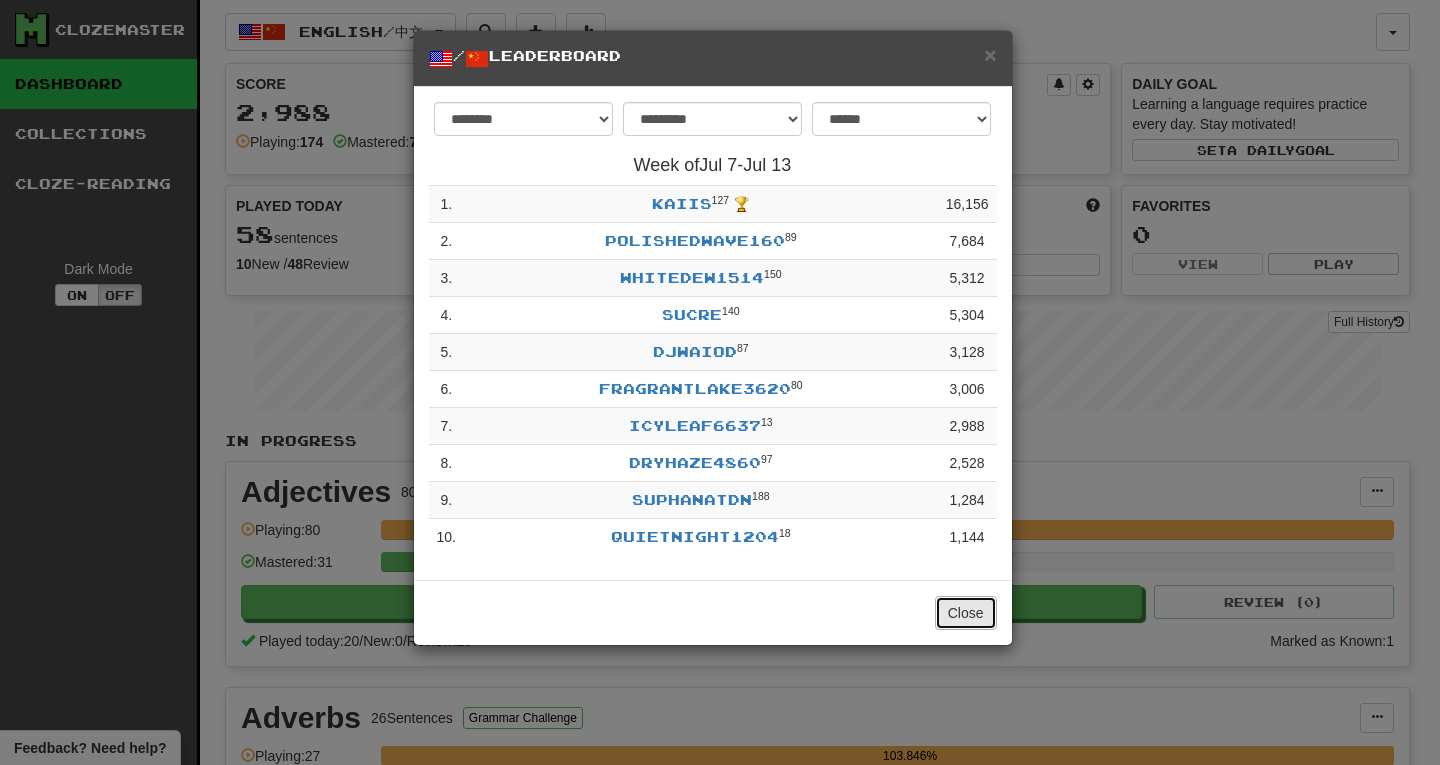 click on "Close" at bounding box center [966, 613] 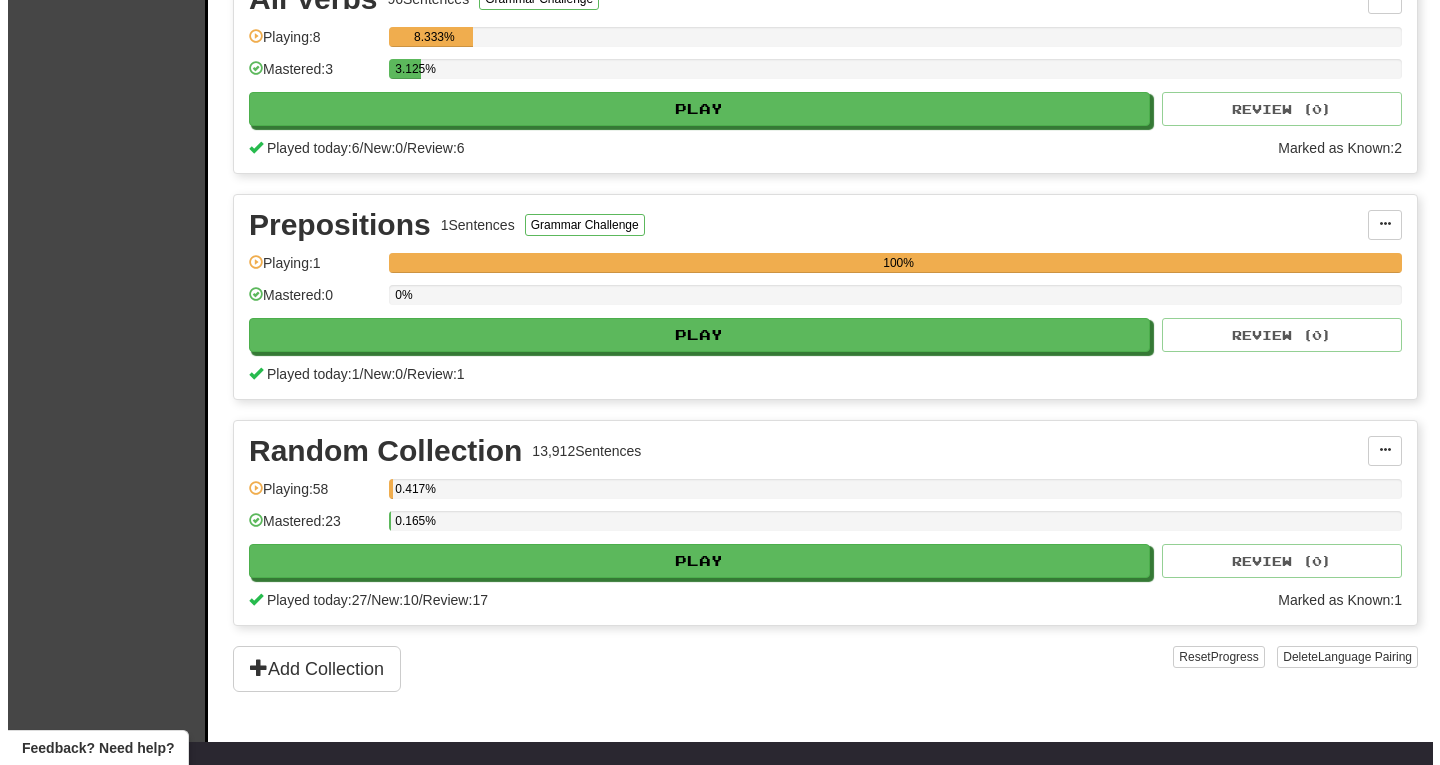 scroll, scrollTop: 940, scrollLeft: 0, axis: vertical 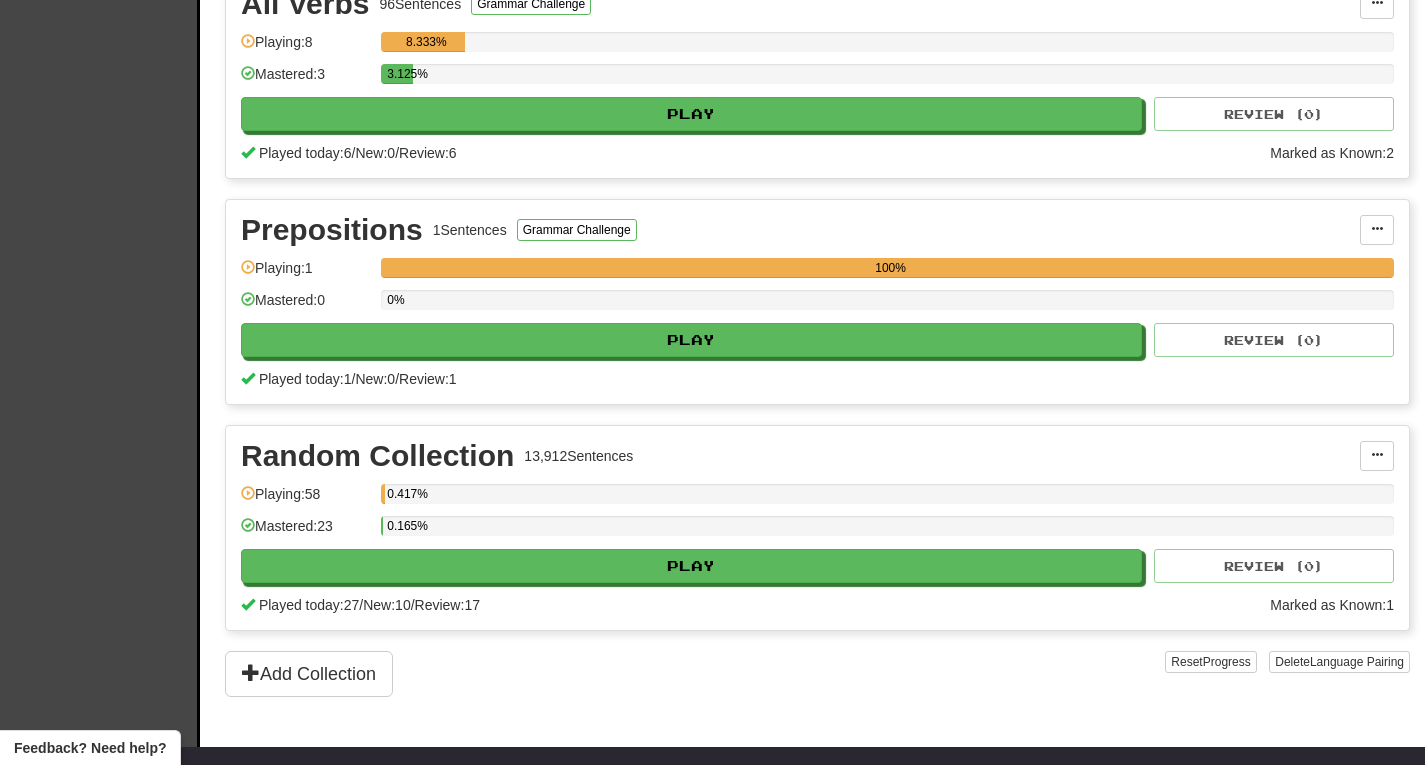 click on "0.165%" at bounding box center (887, 532) 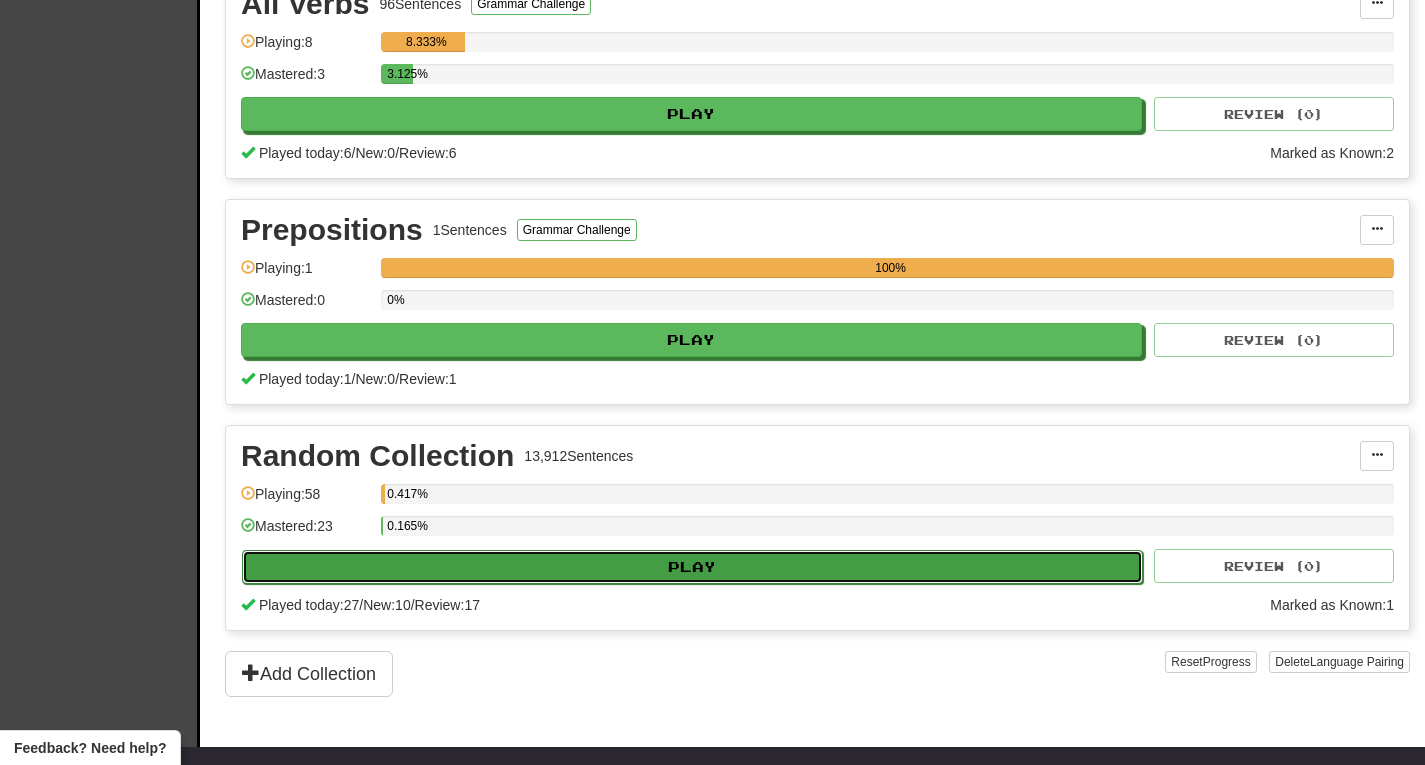 click on "Play" at bounding box center (692, 567) 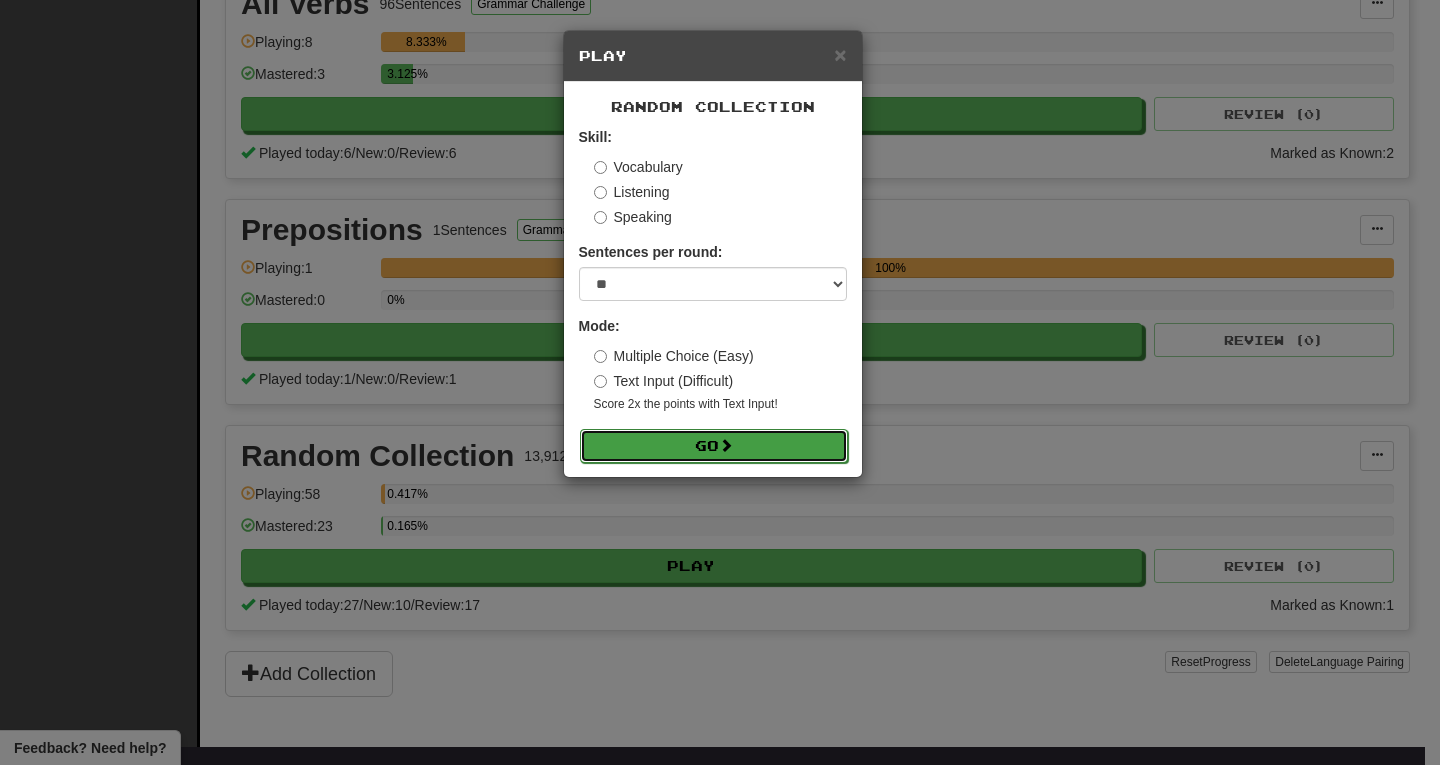 click on "Go" at bounding box center [714, 446] 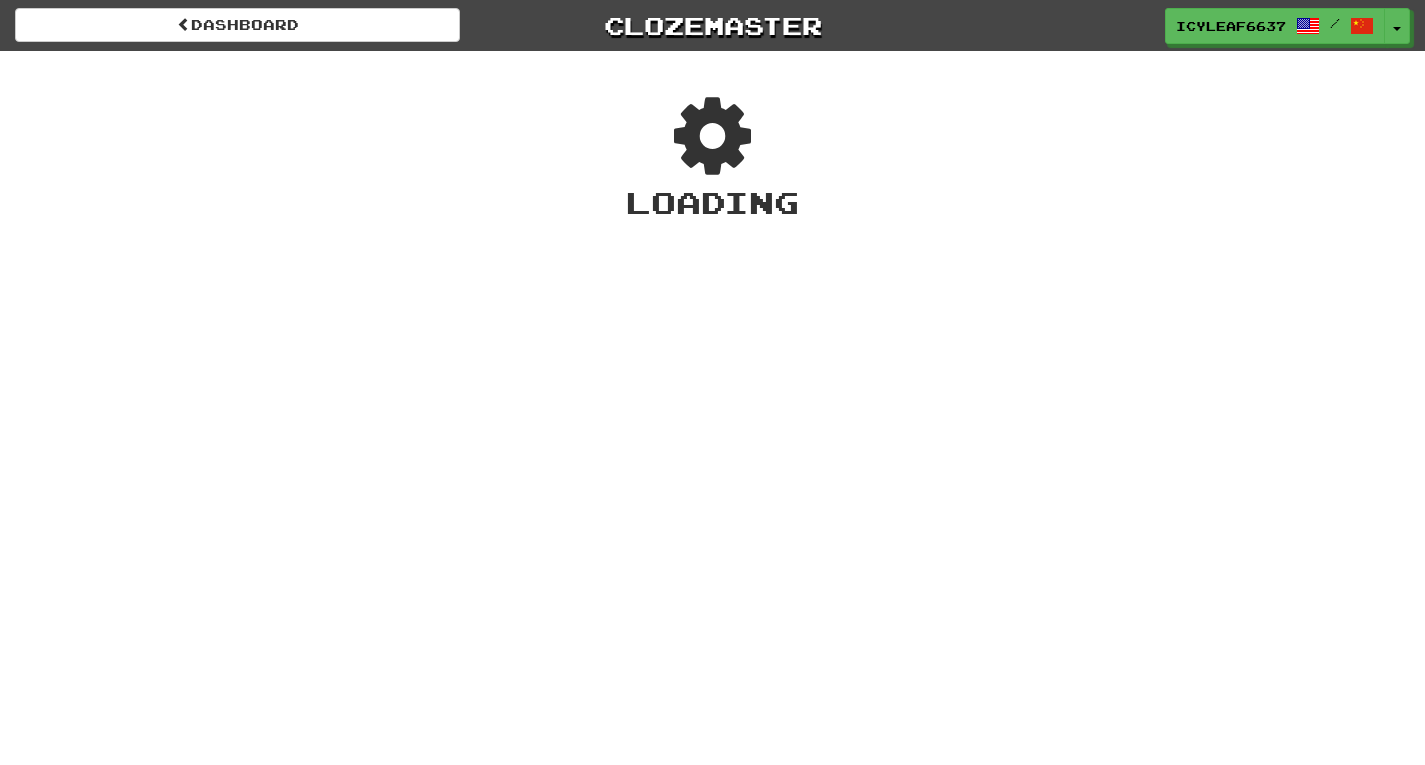 scroll, scrollTop: 0, scrollLeft: 0, axis: both 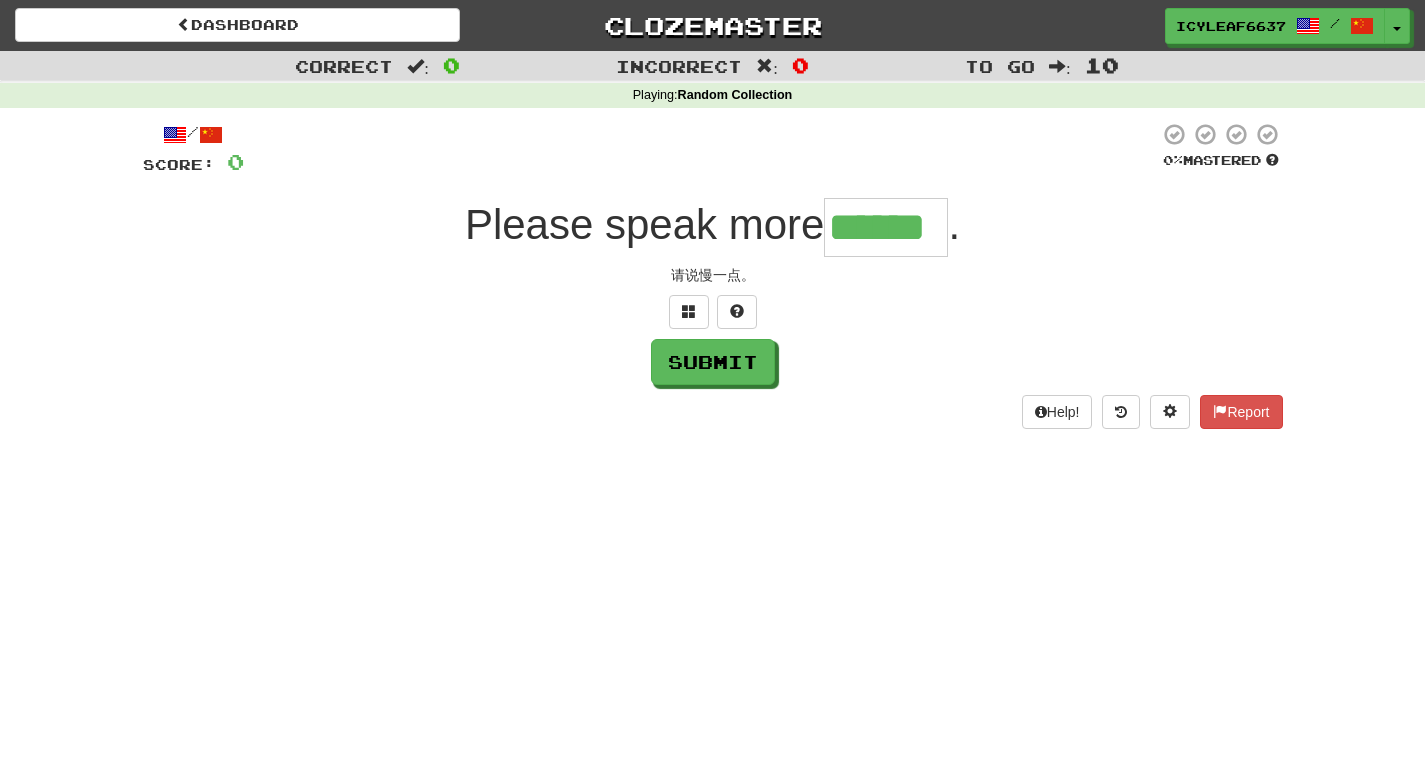type on "******" 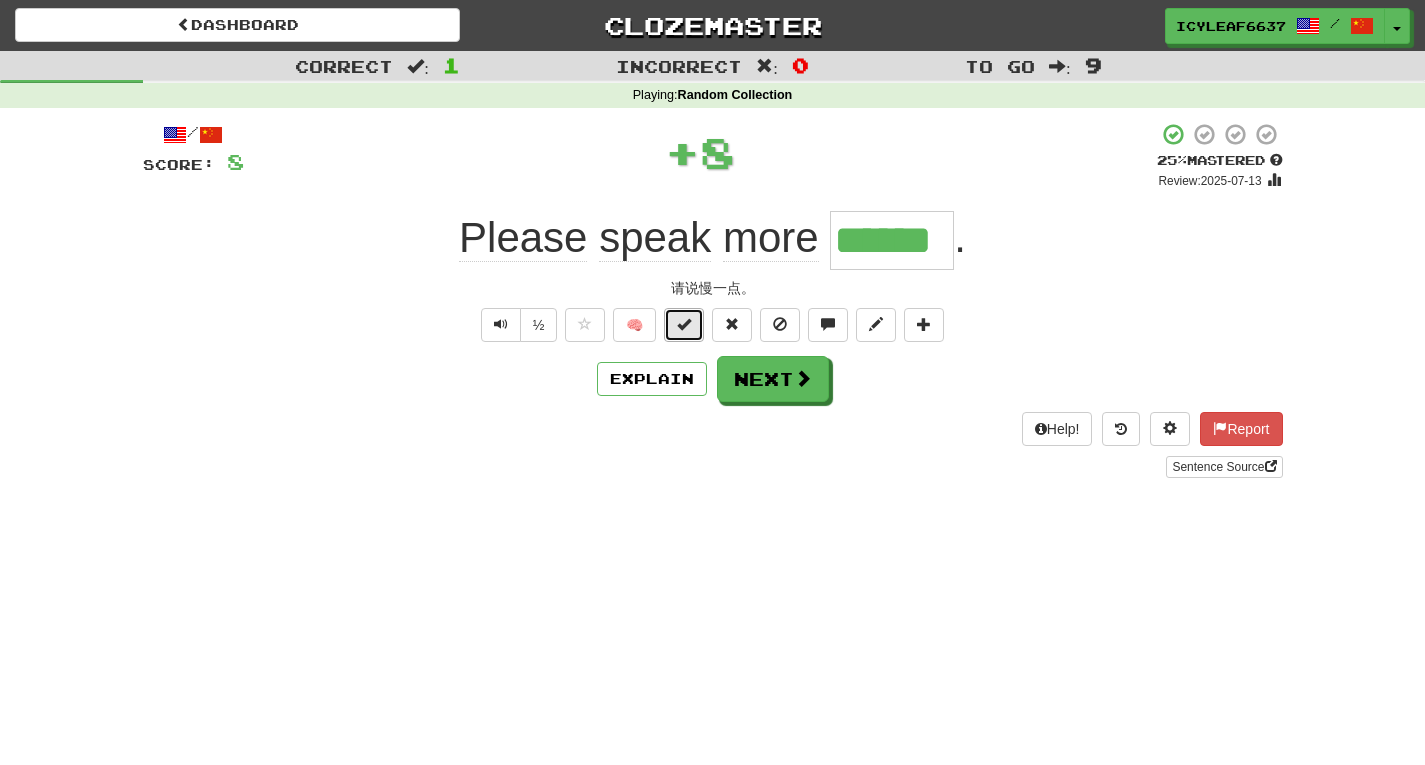 click at bounding box center [684, 324] 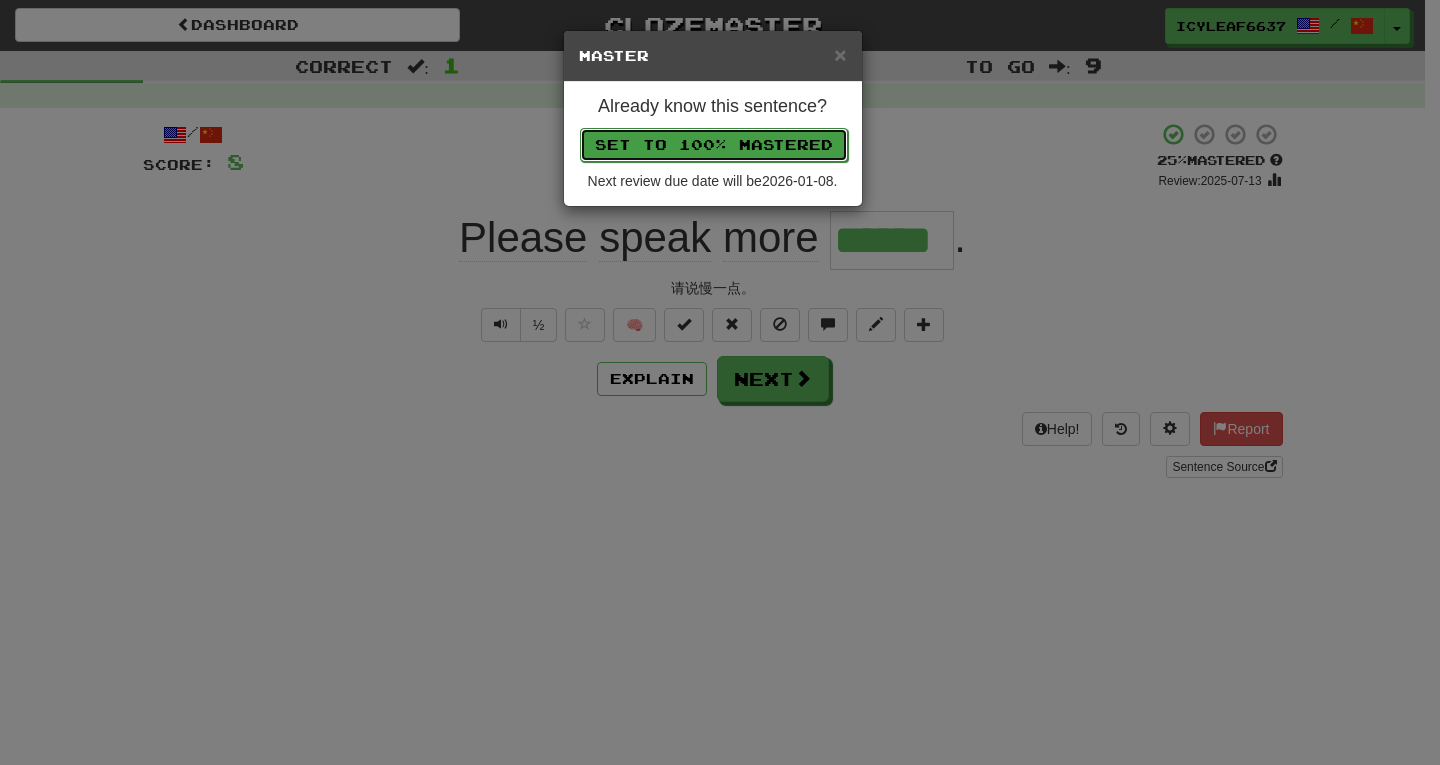 click on "Set to 100% Mastered" at bounding box center (714, 145) 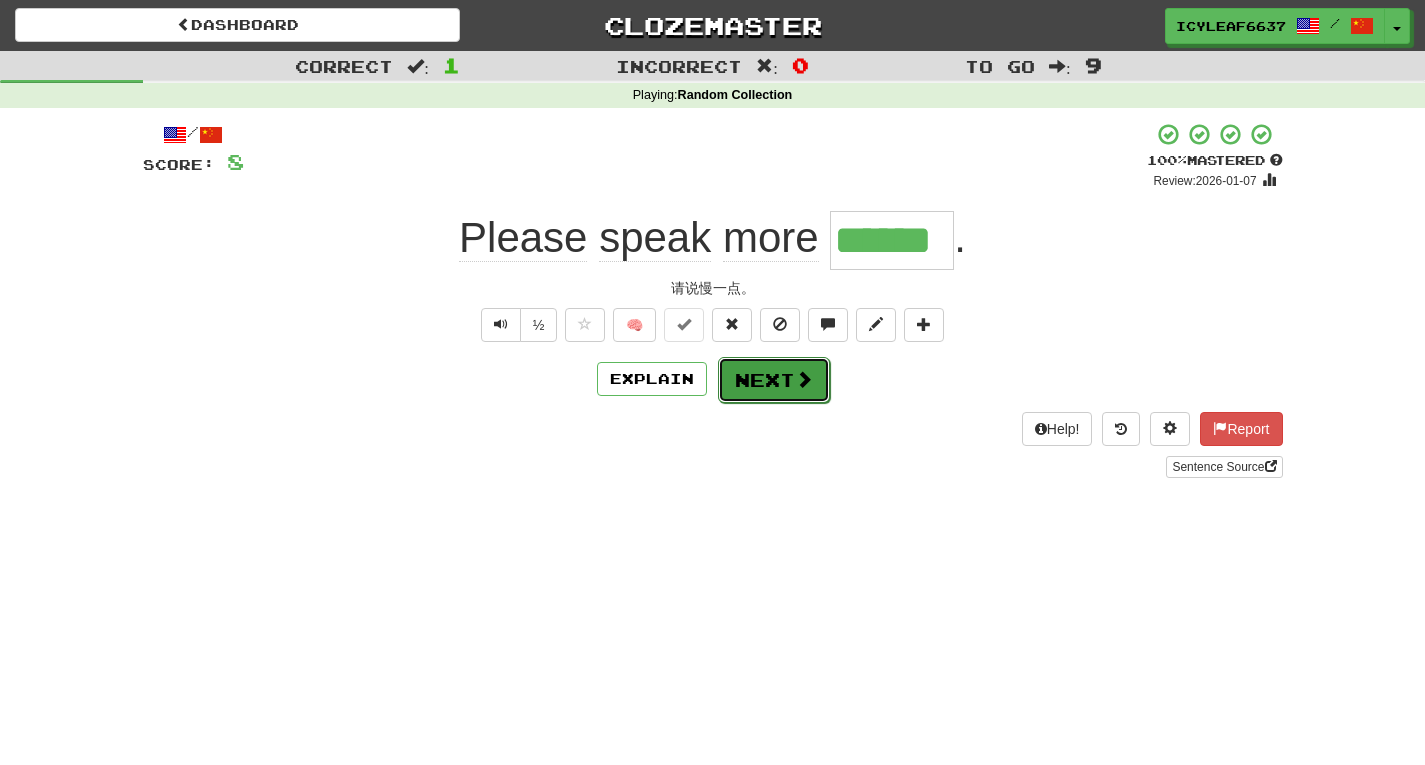 click at bounding box center (804, 379) 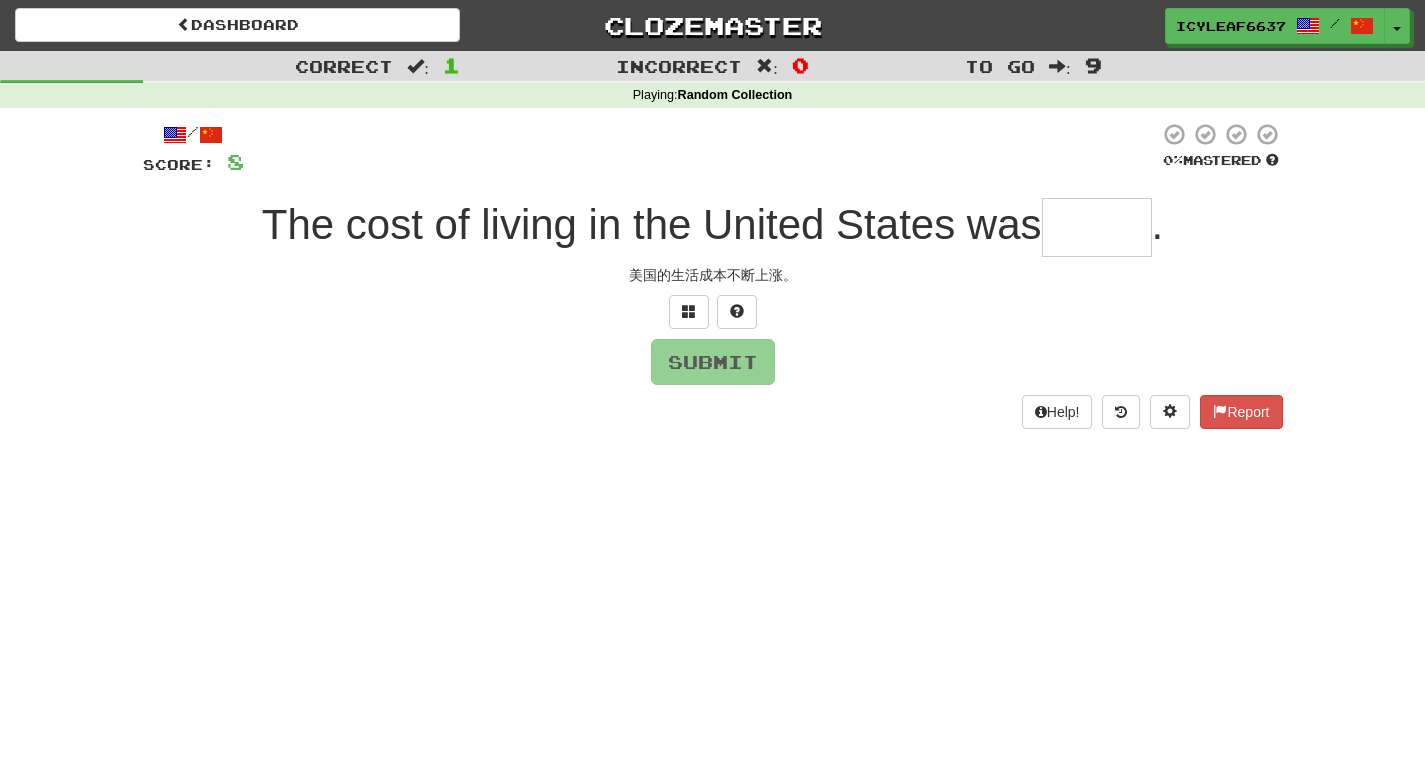 click at bounding box center (1097, 227) 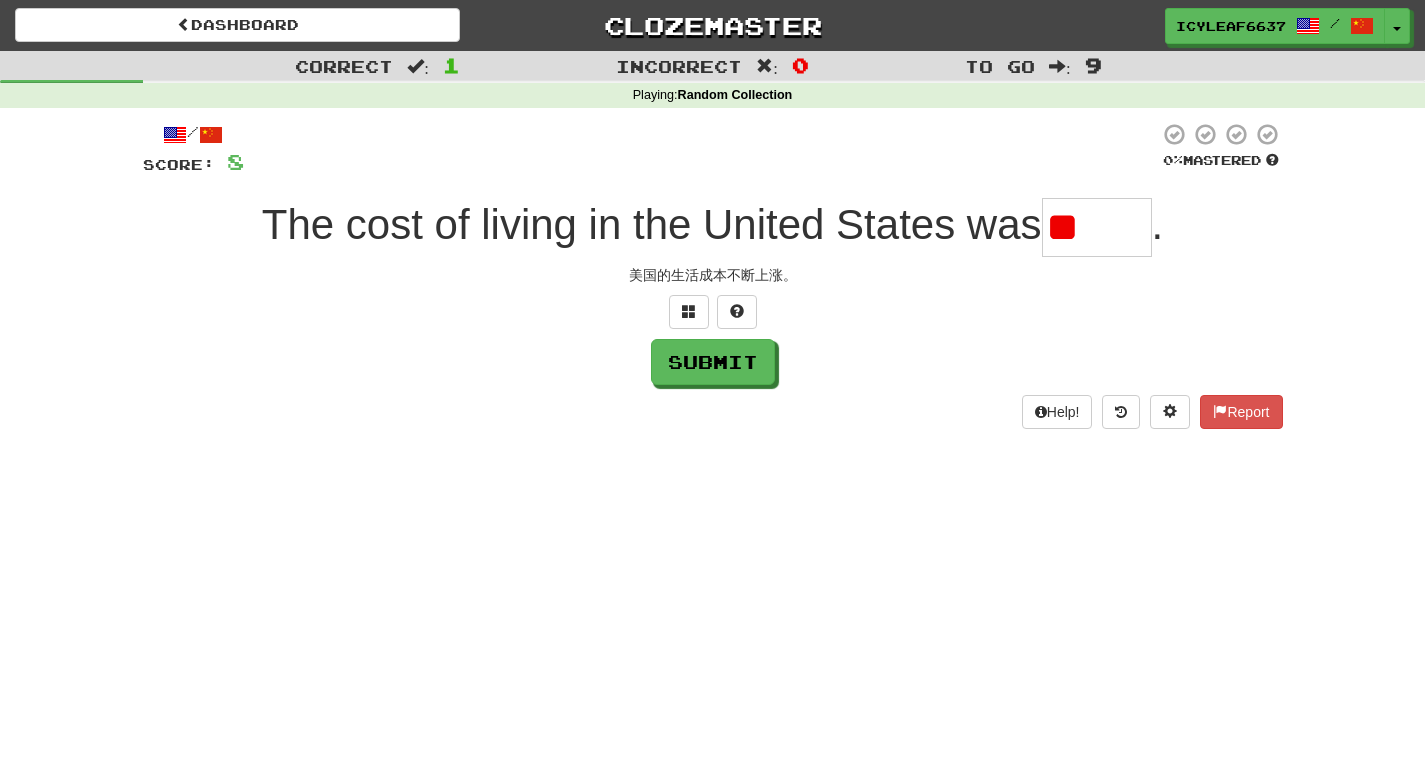 type on "*" 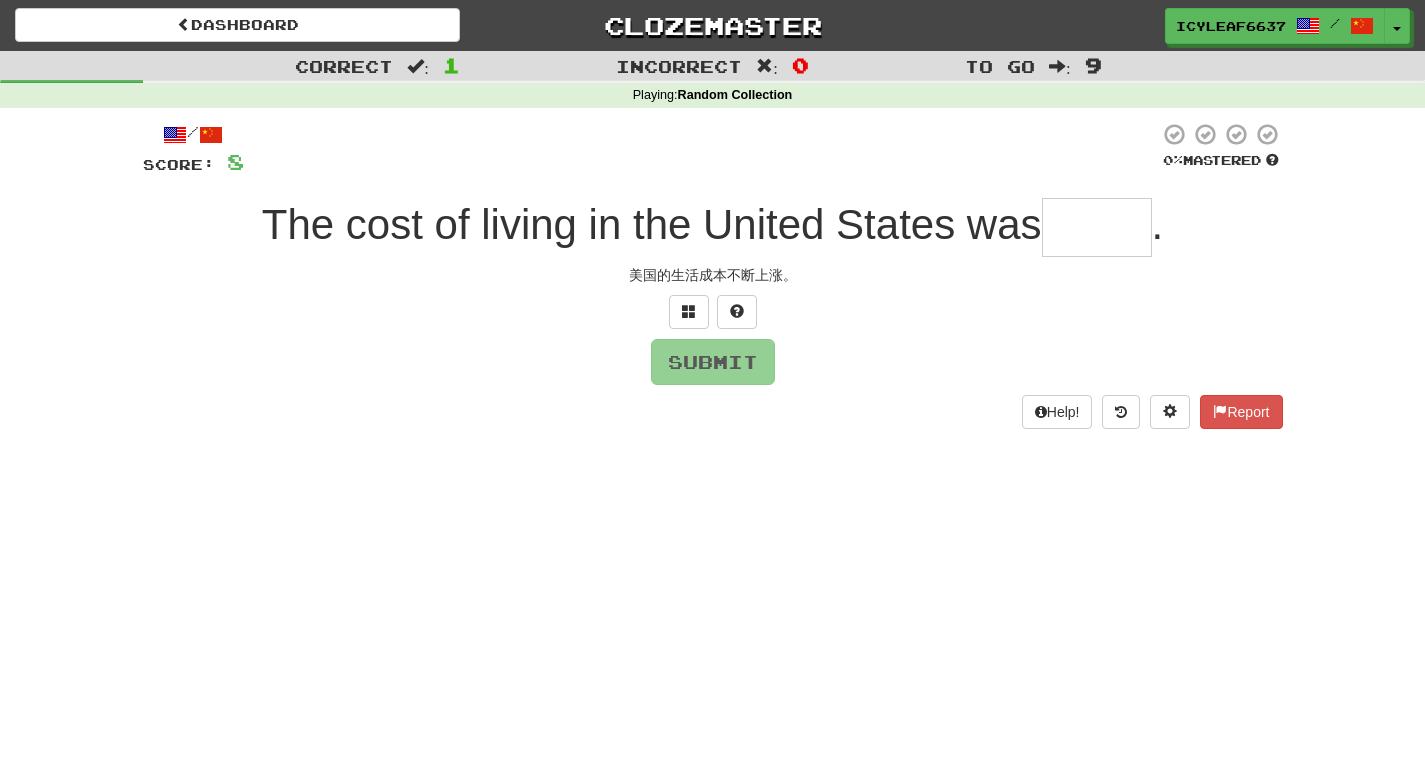 type on "*" 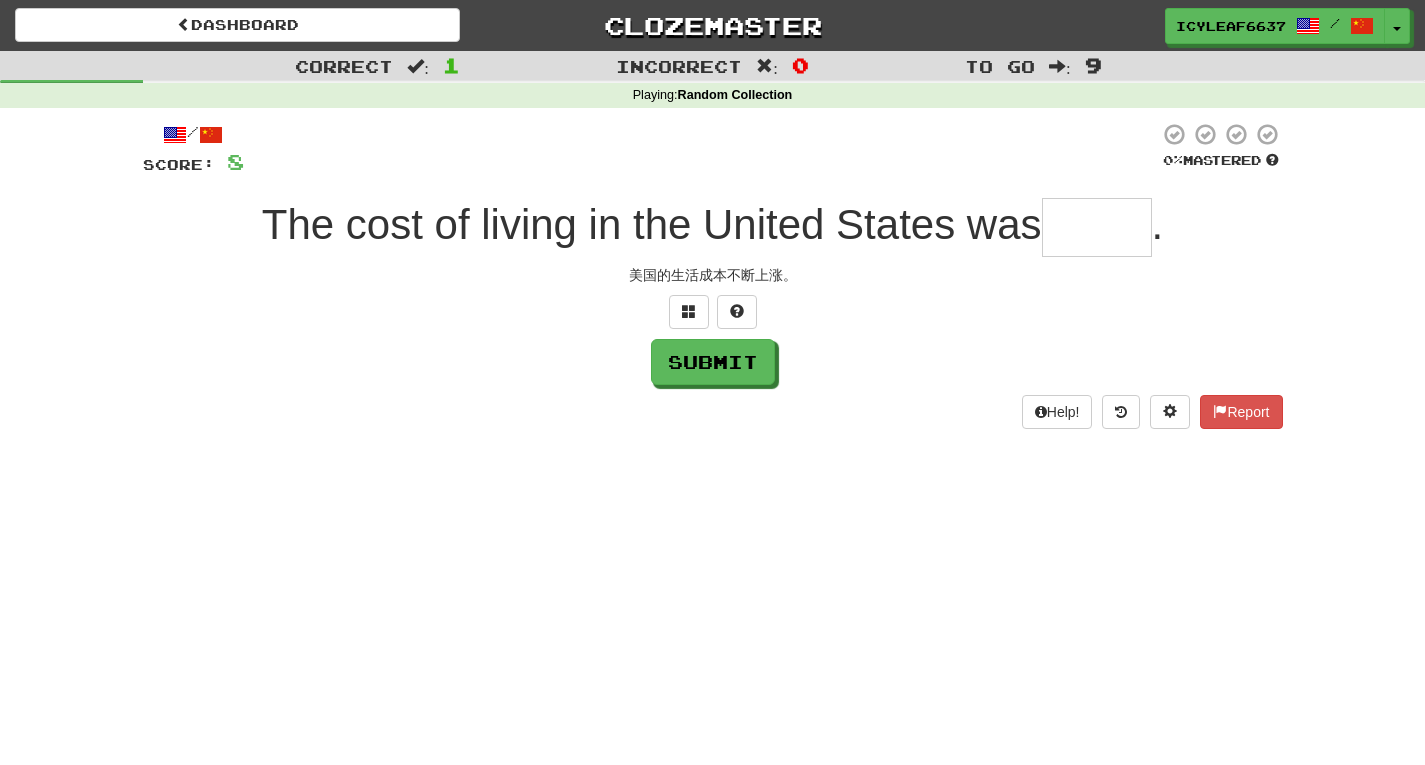 type on "*" 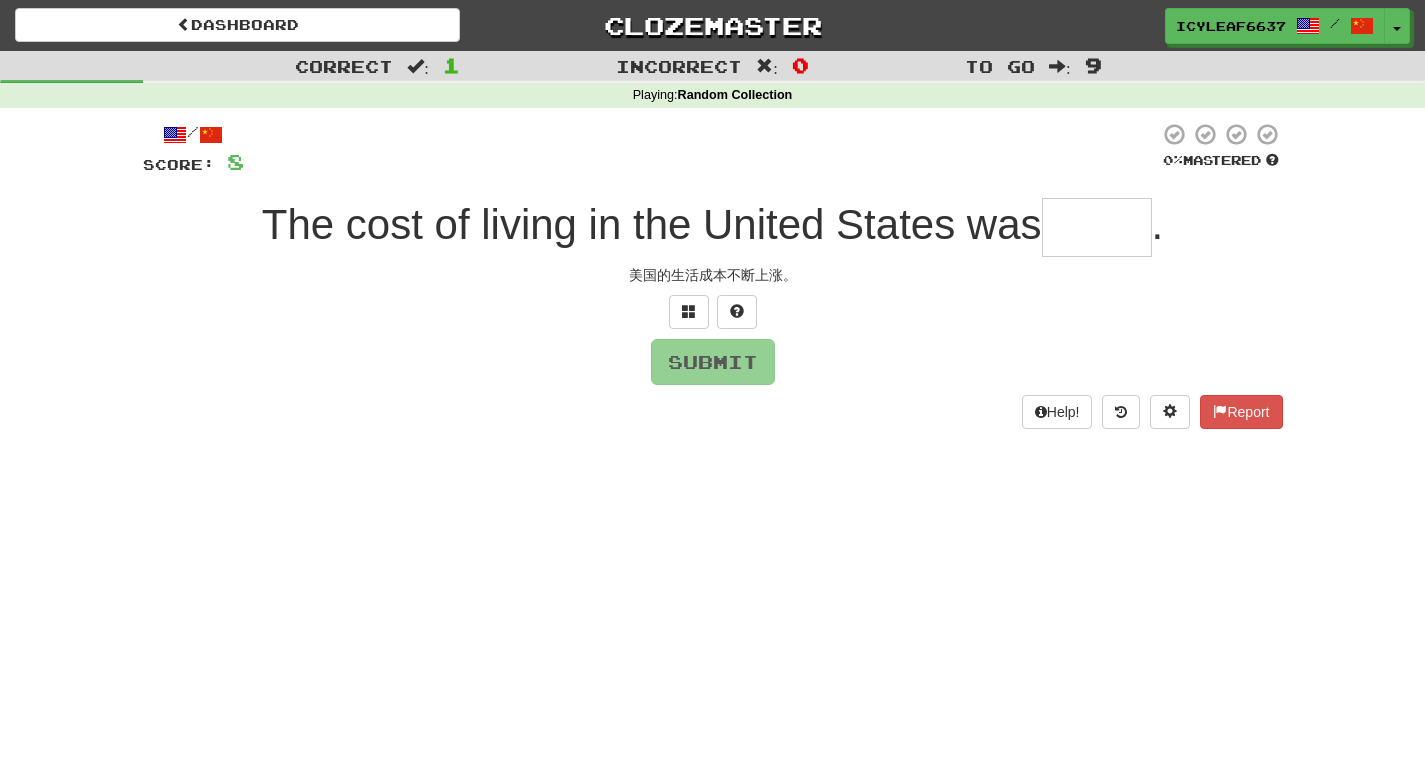 type on "*" 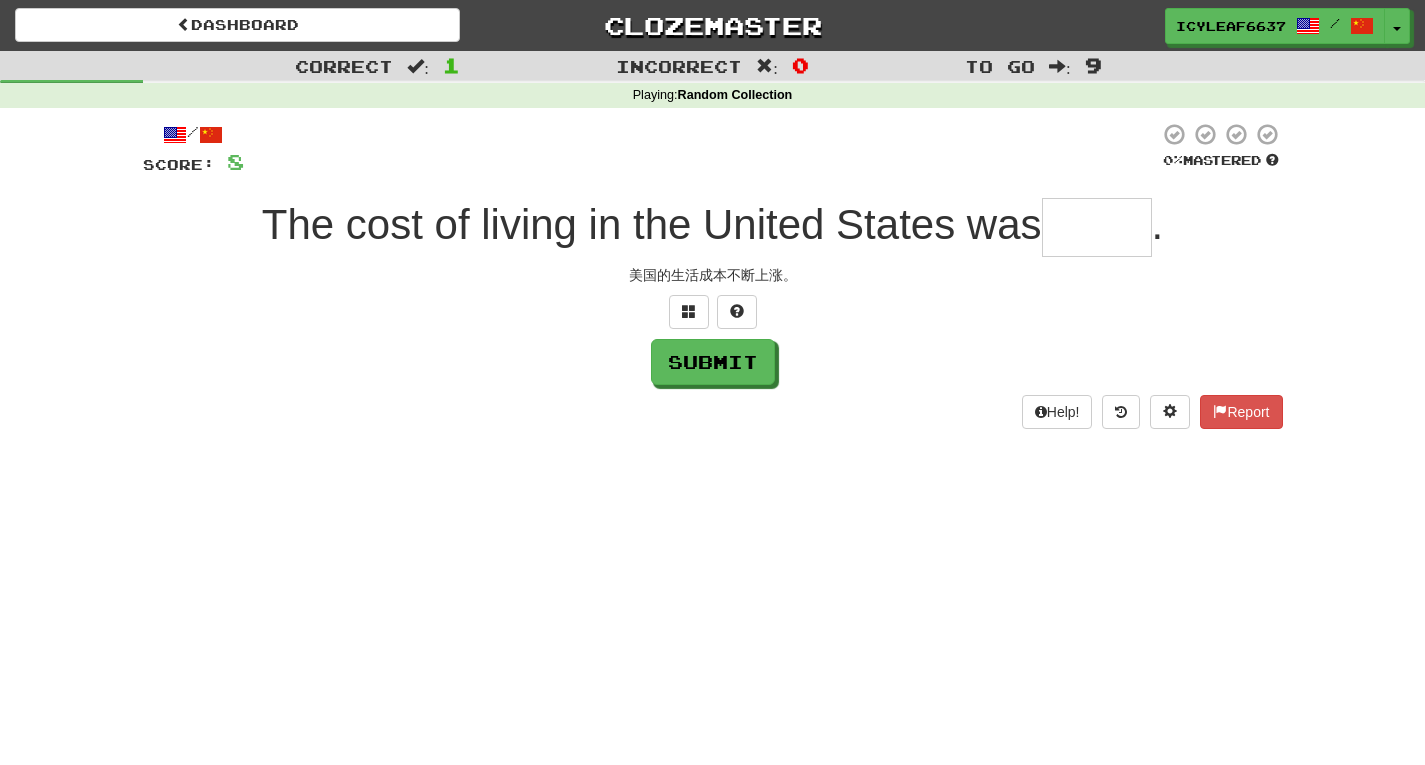 type on "*" 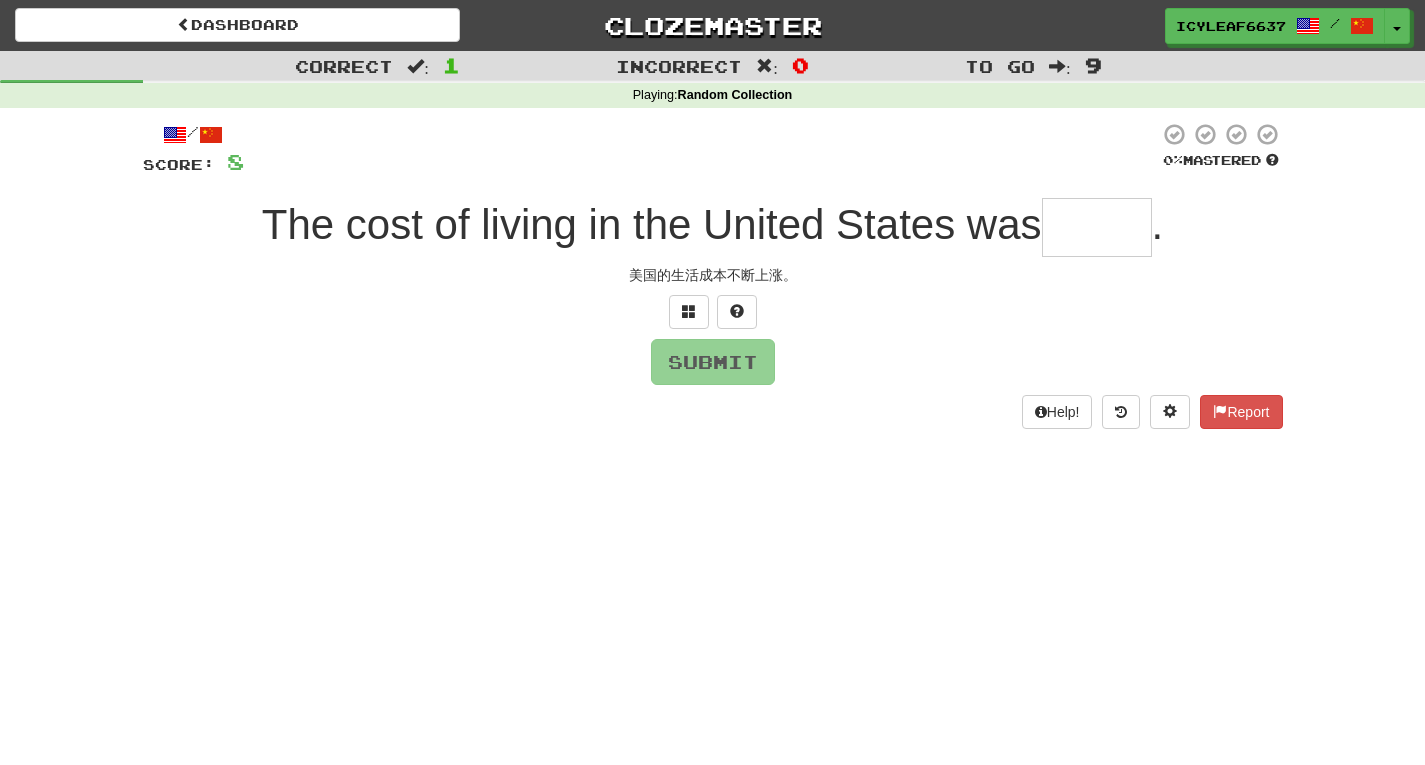 type on "*" 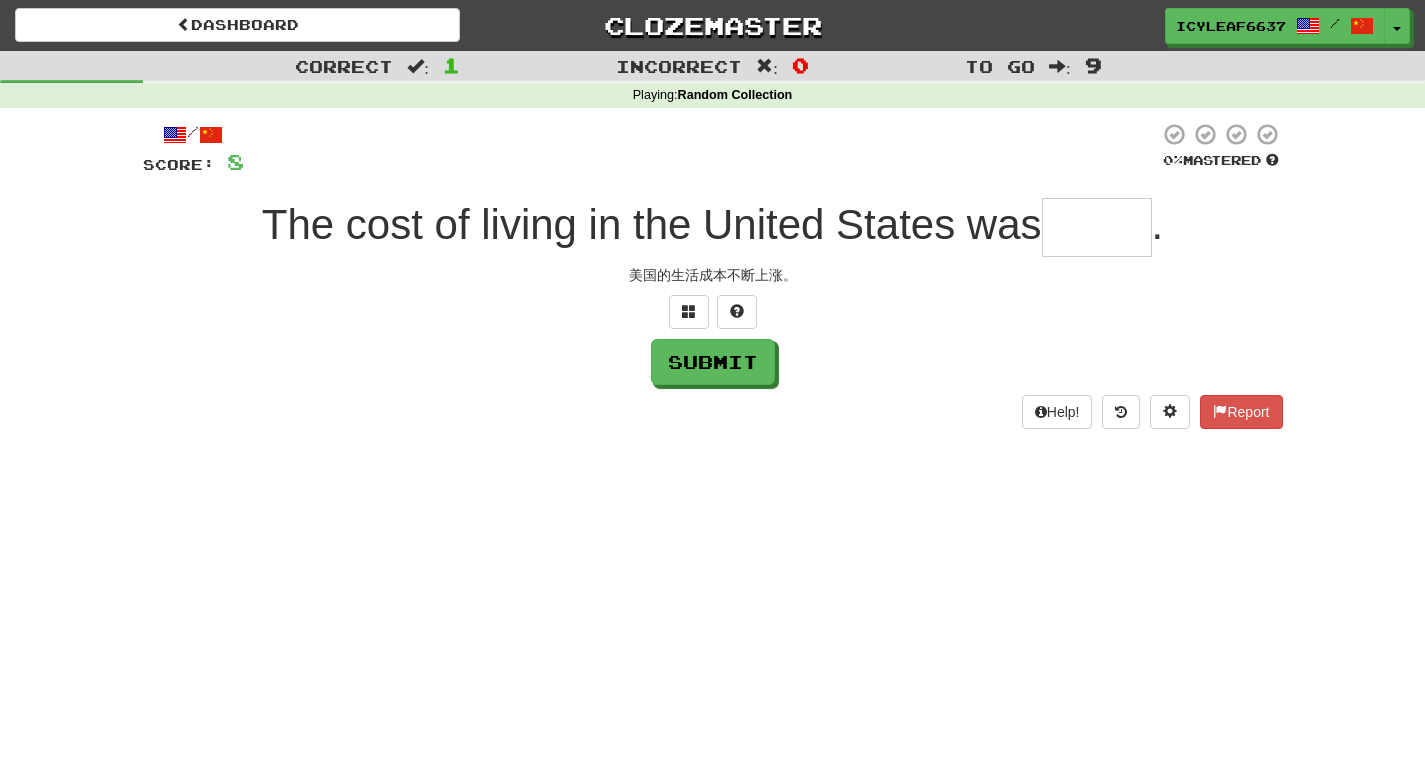 type on "*" 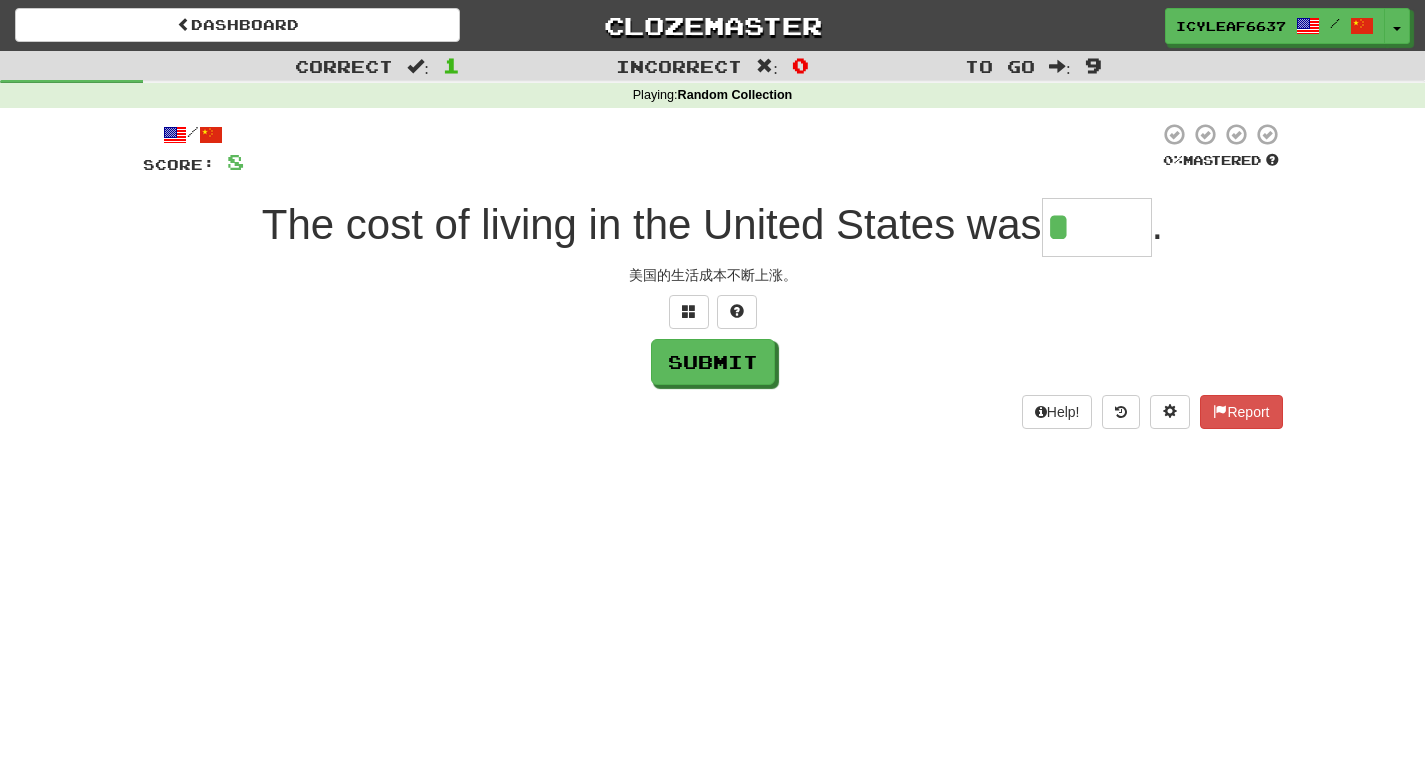 type on "******" 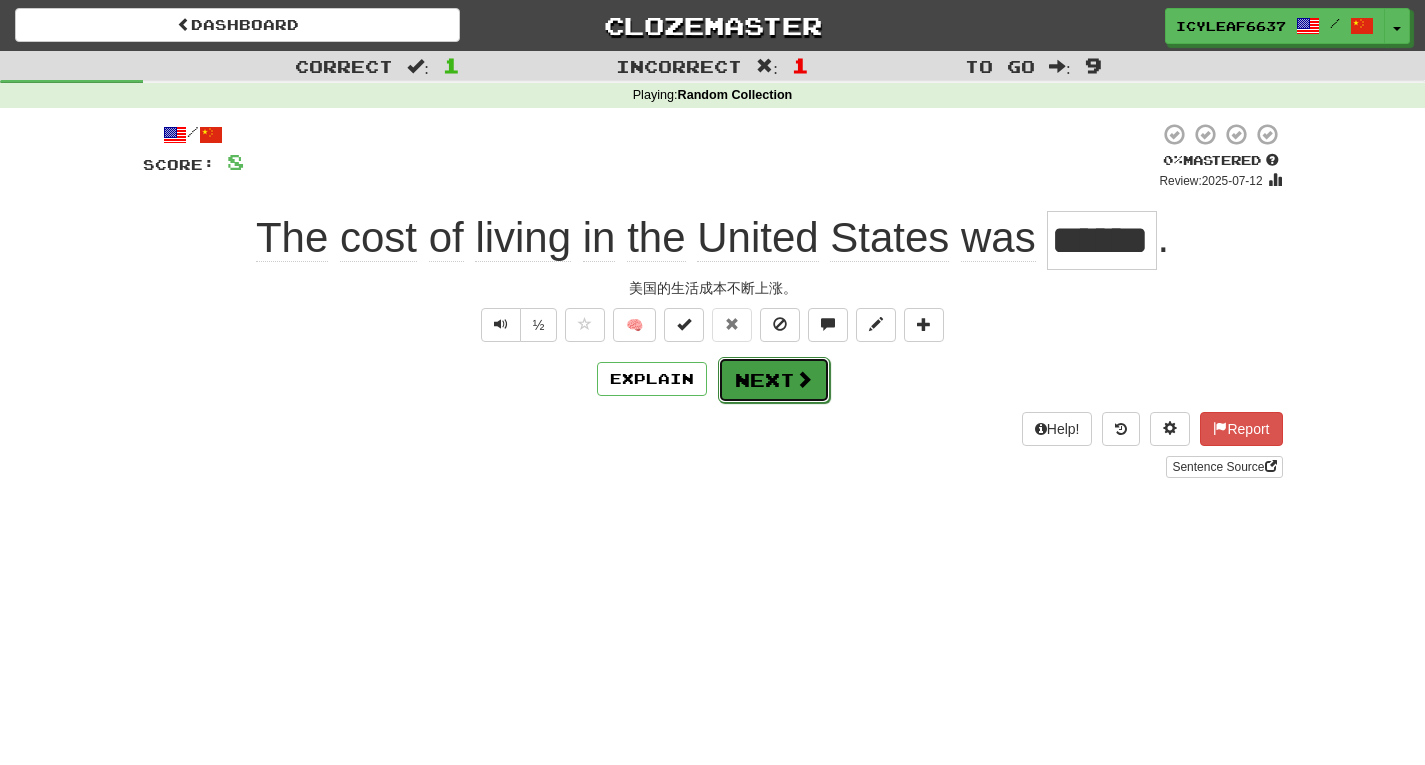 click on "Next" at bounding box center (774, 380) 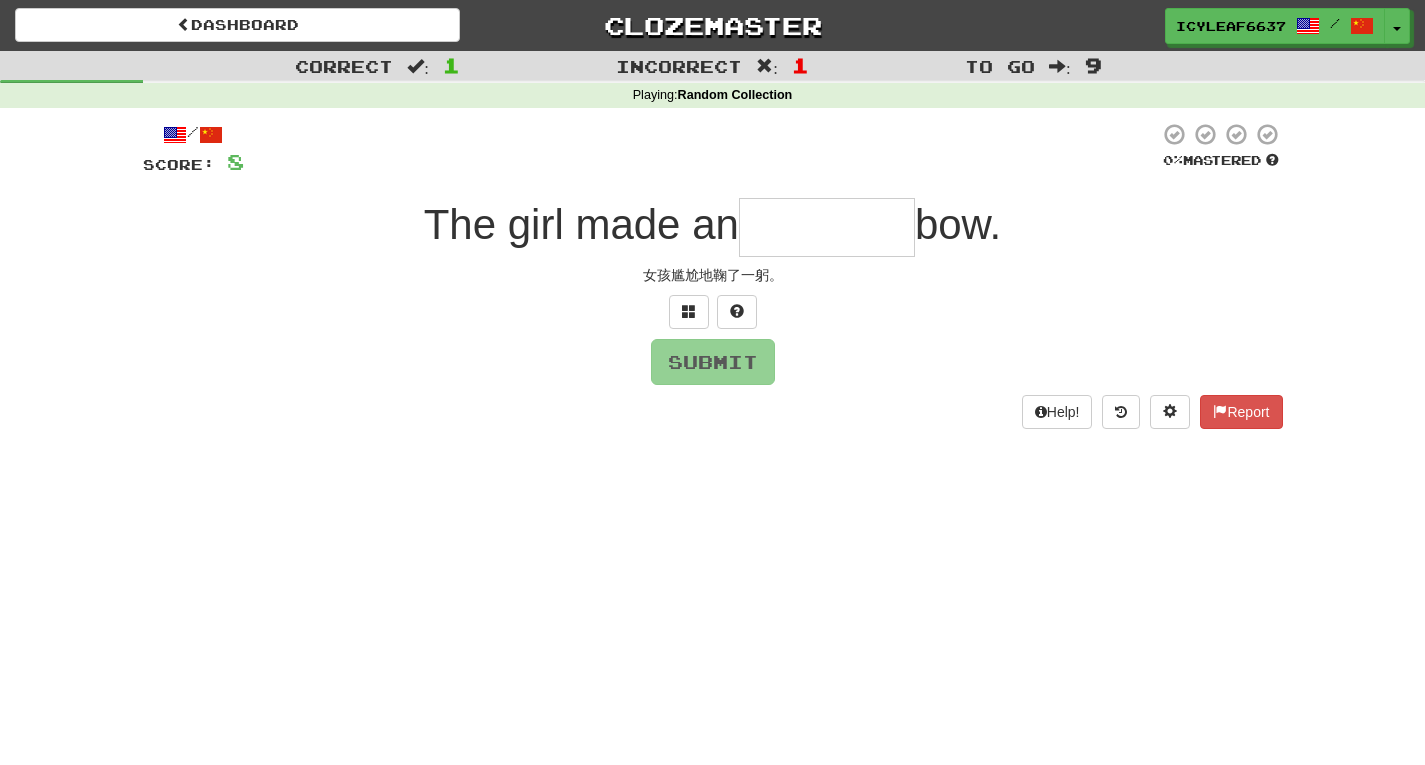 click at bounding box center (827, 227) 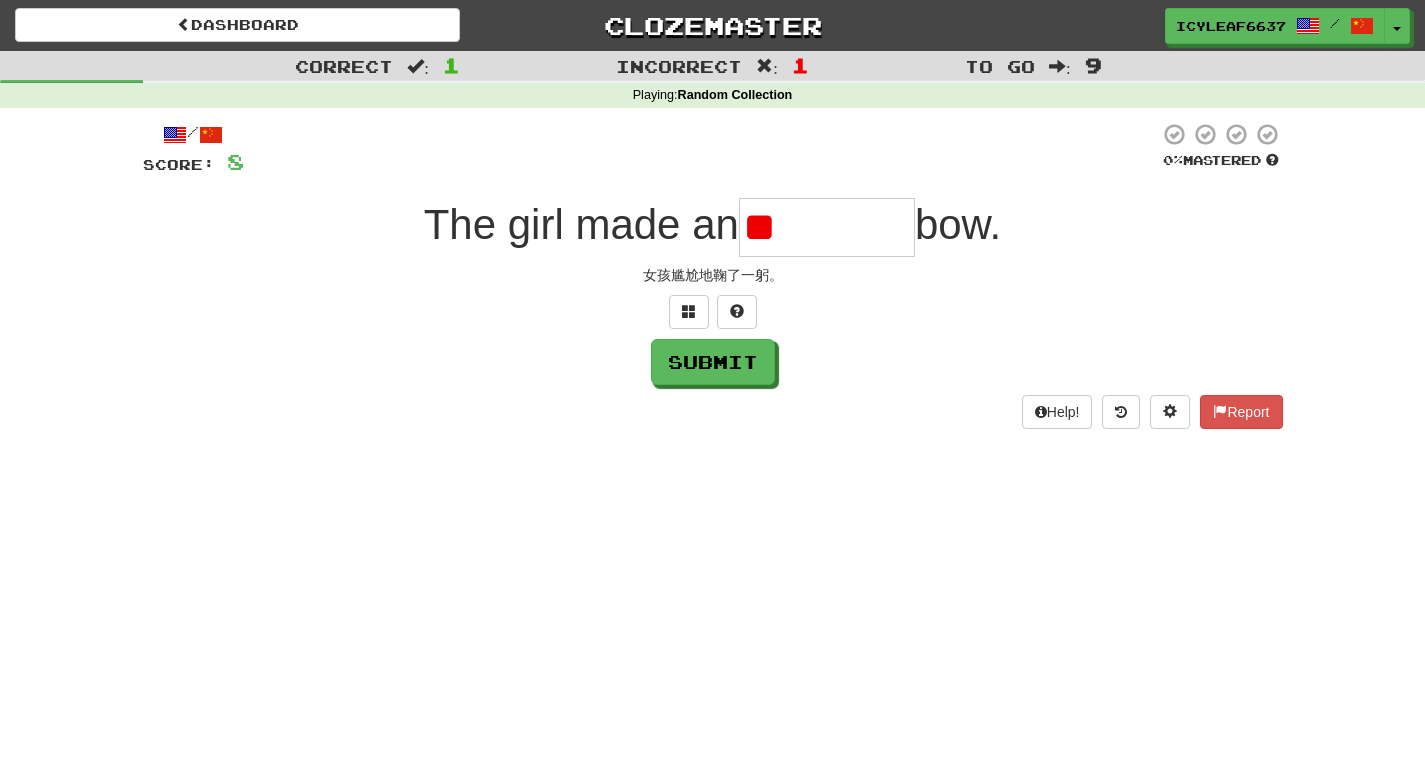 type on "*" 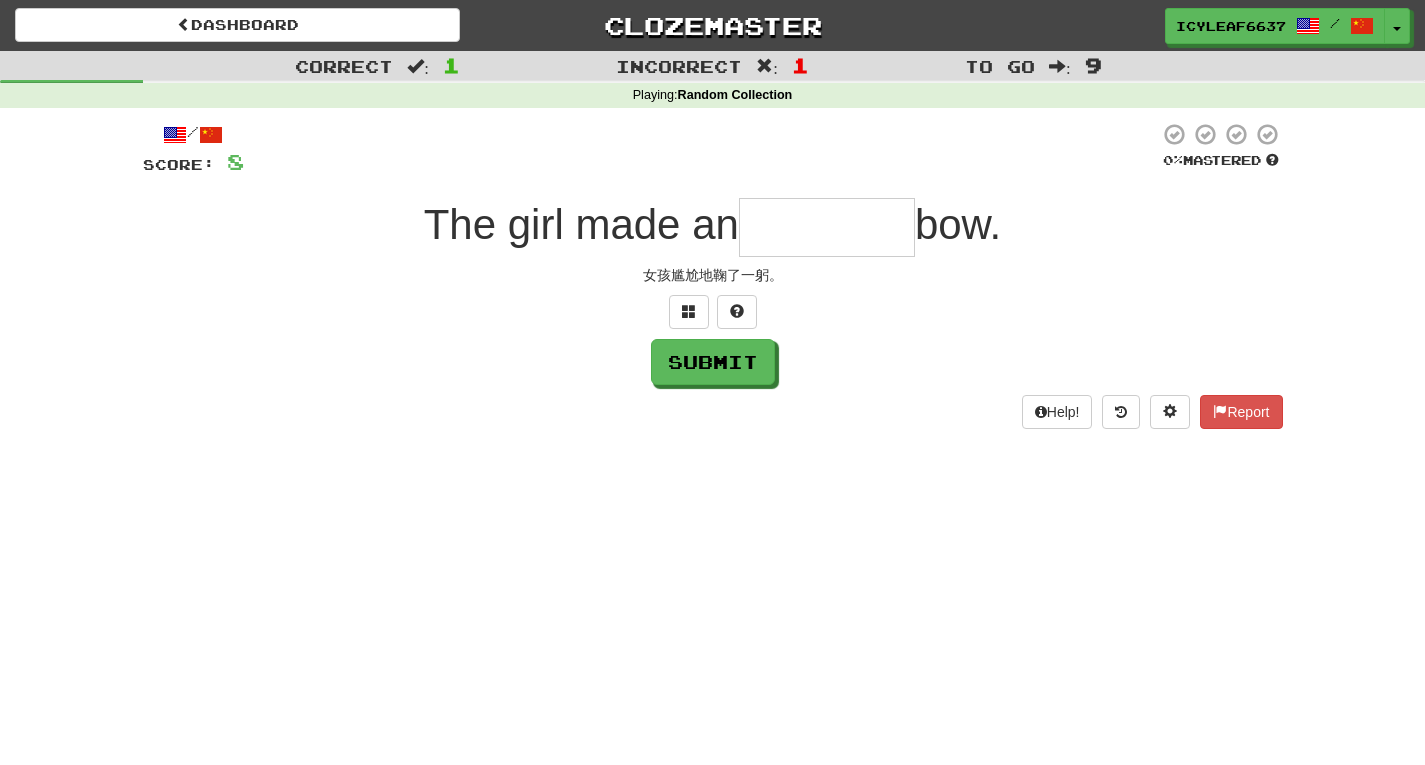 type on "*" 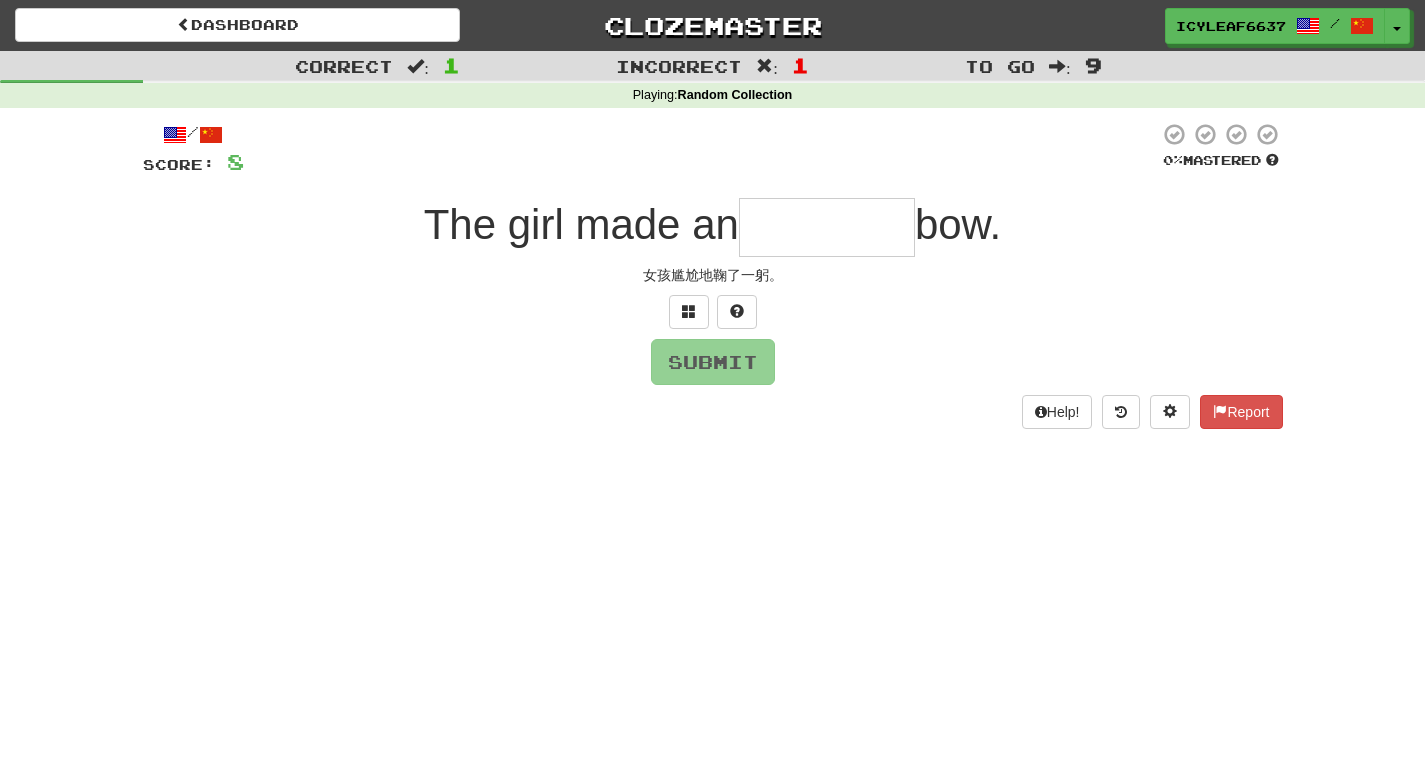 type on "*" 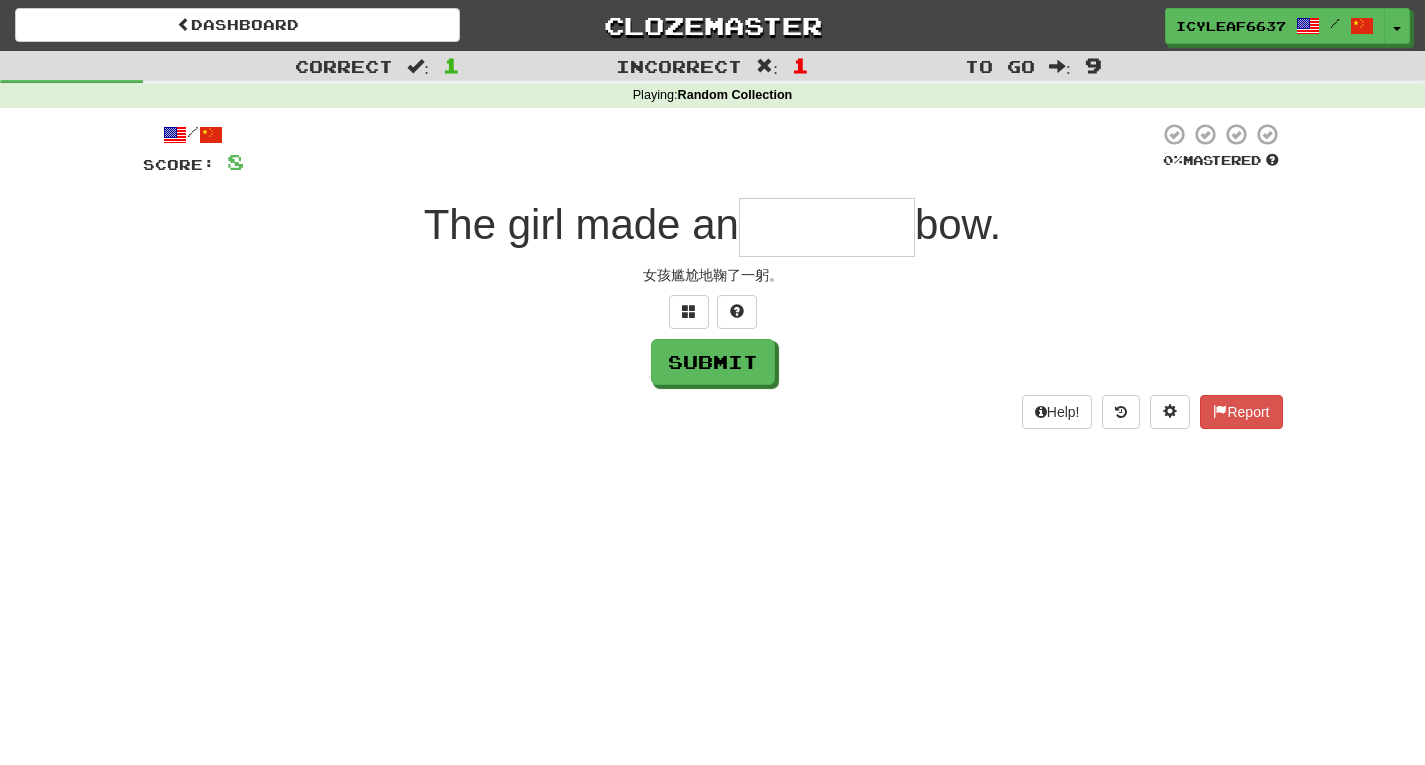 type on "*" 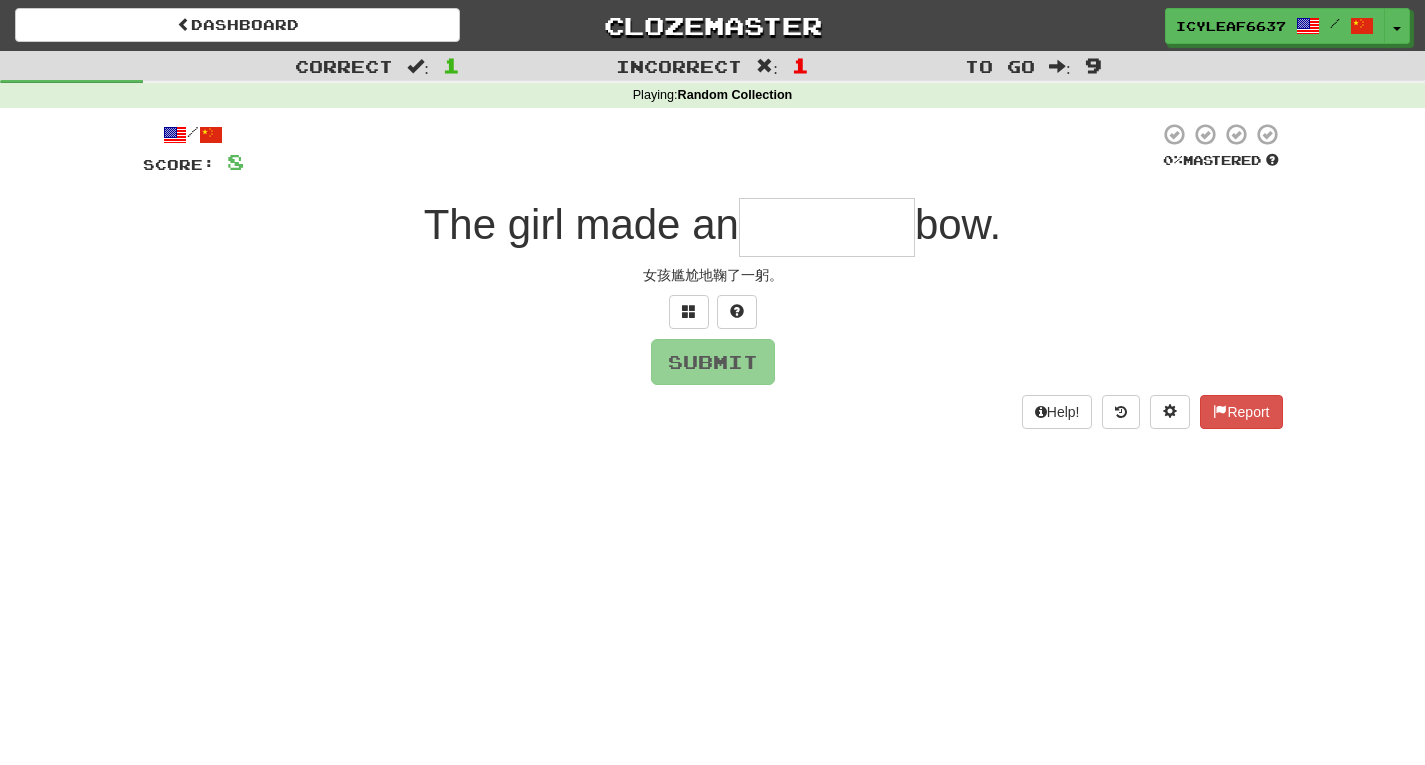 type on "*" 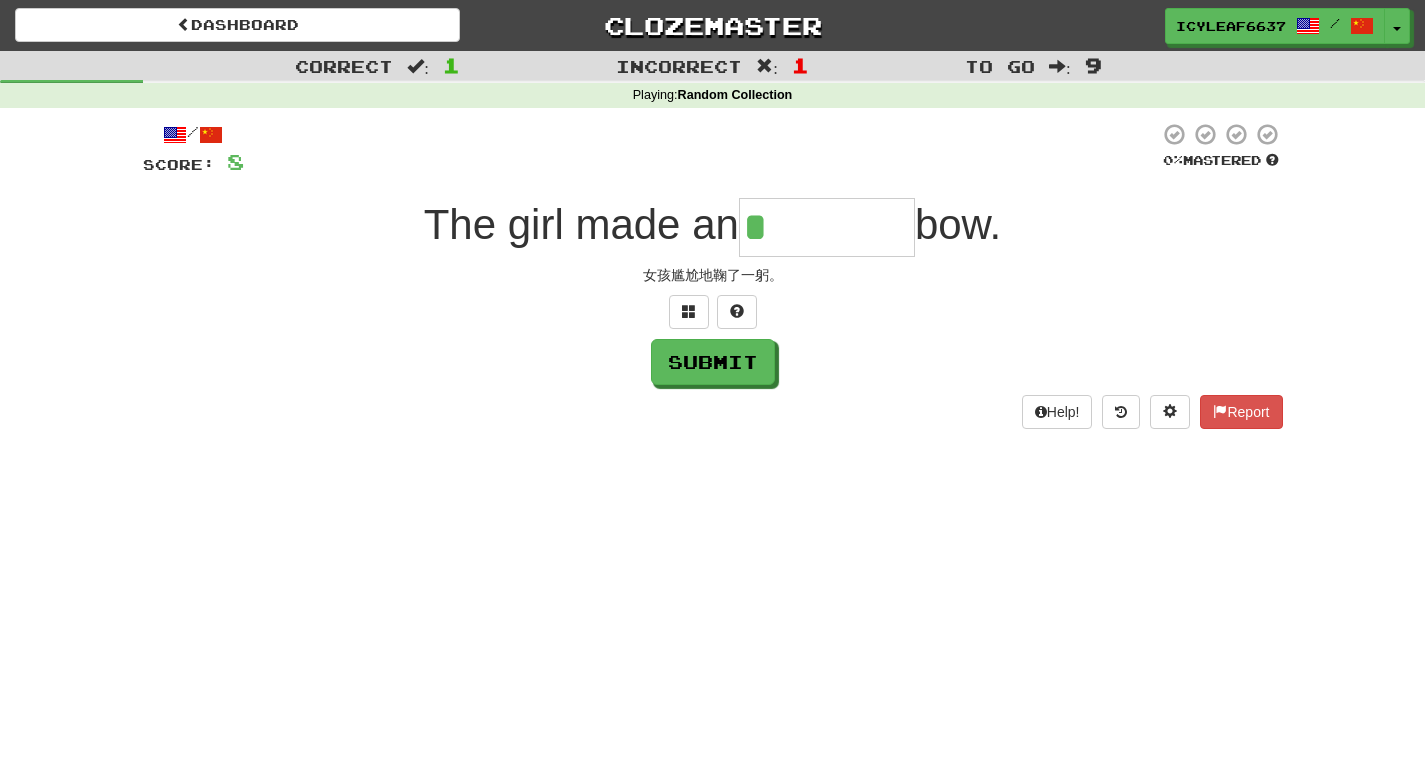 type on "*******" 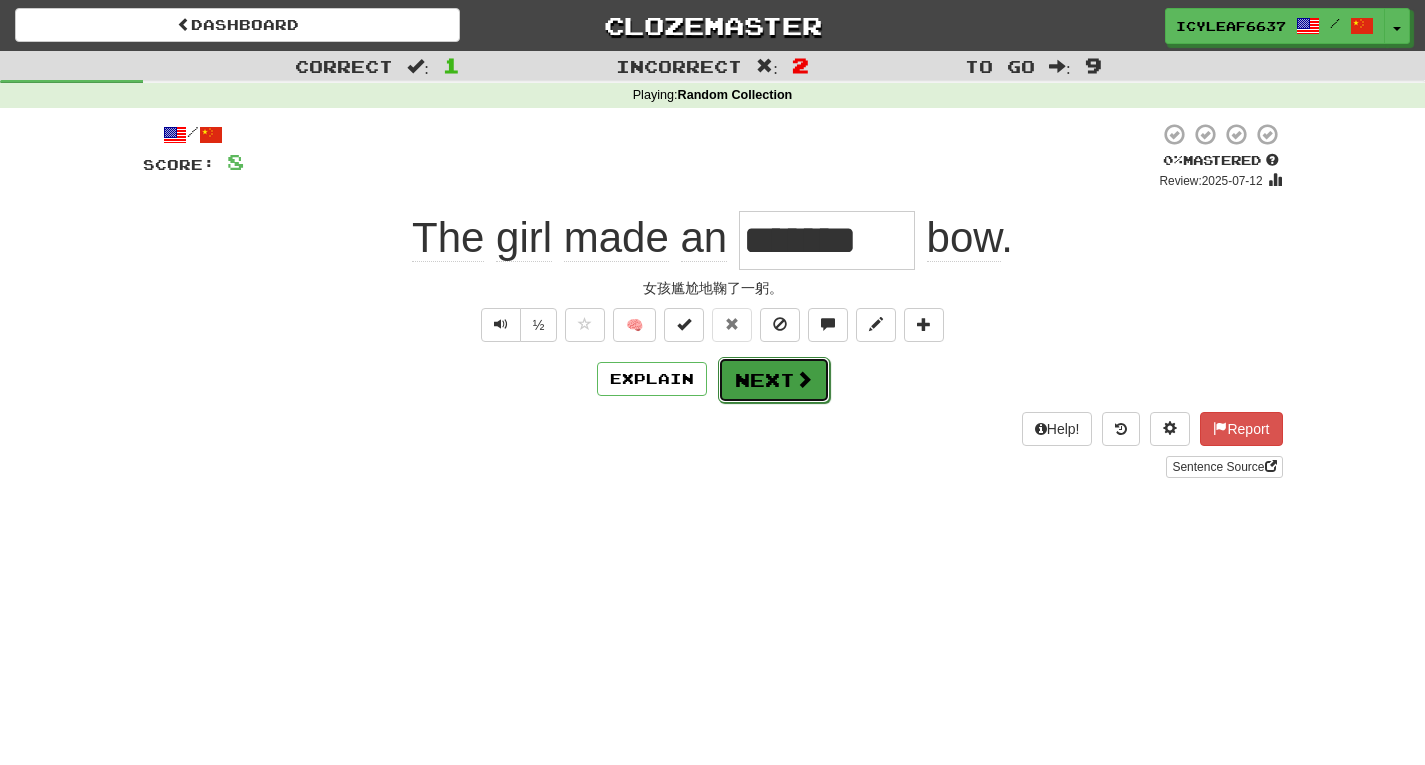 click at bounding box center (804, 379) 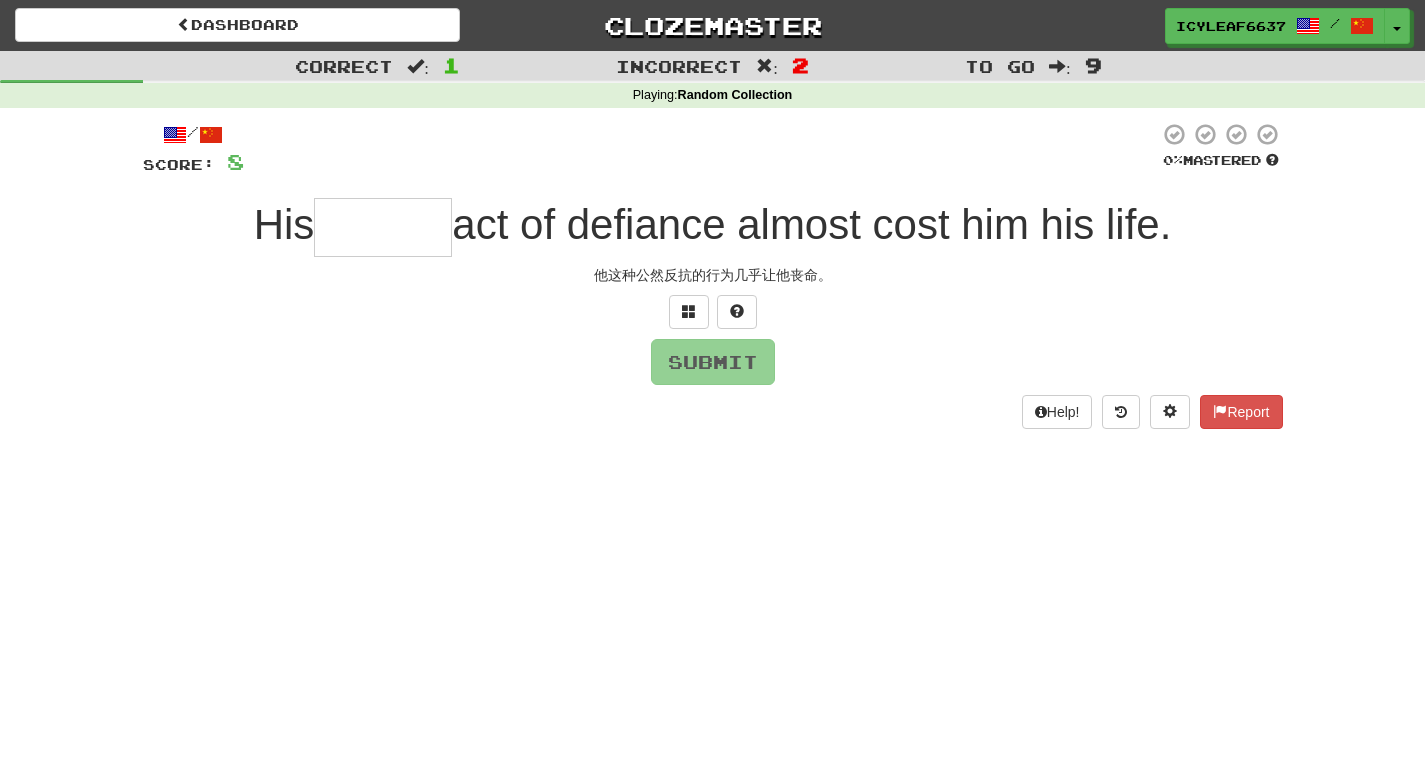 click at bounding box center [383, 227] 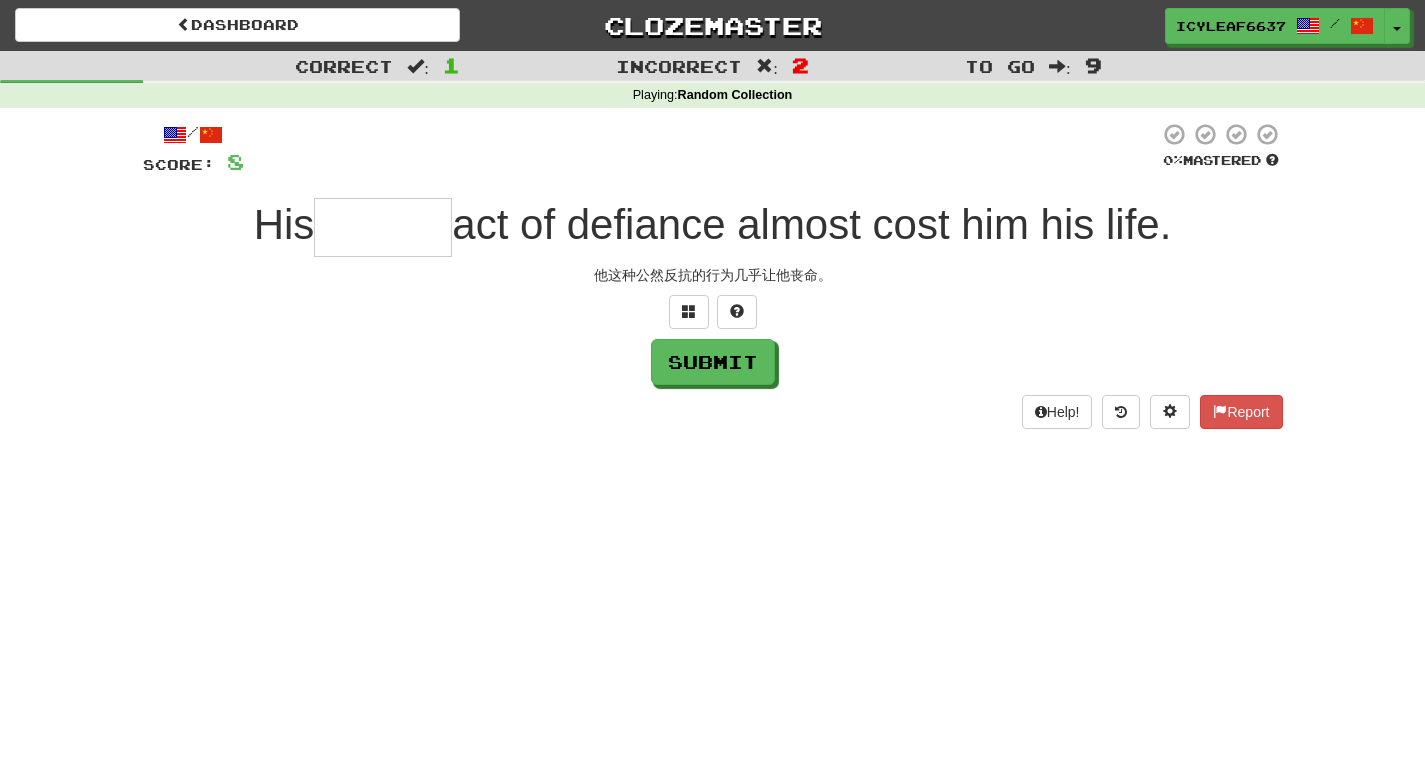type on "*" 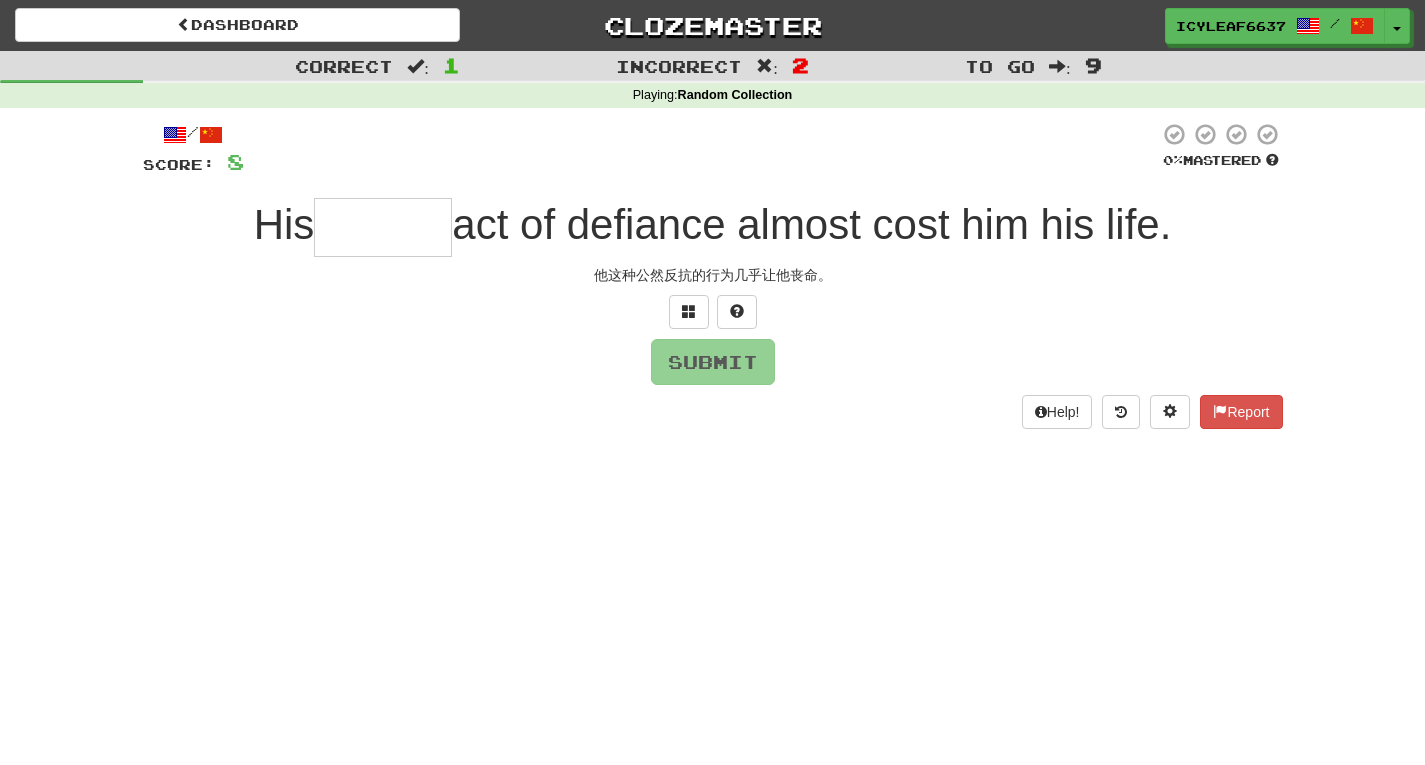 type on "*" 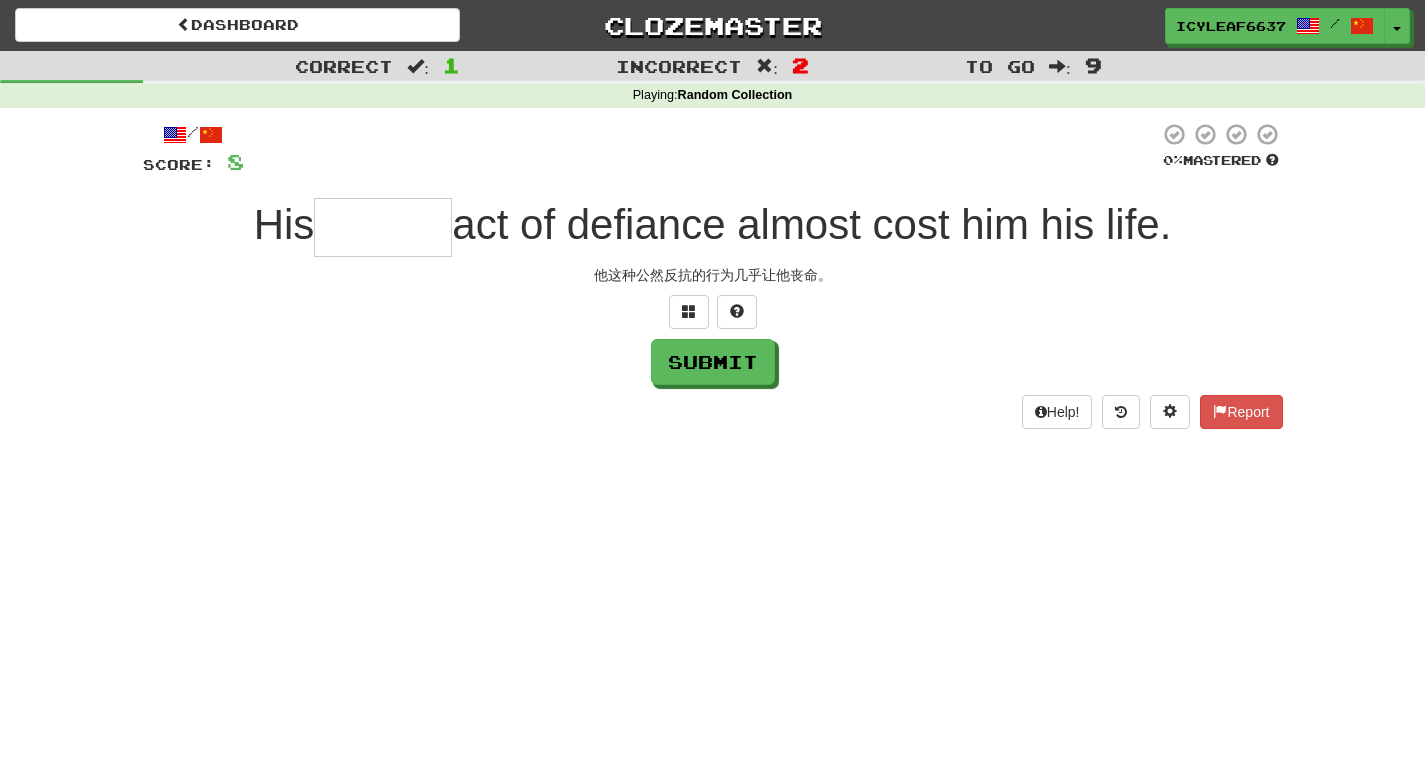 type on "*" 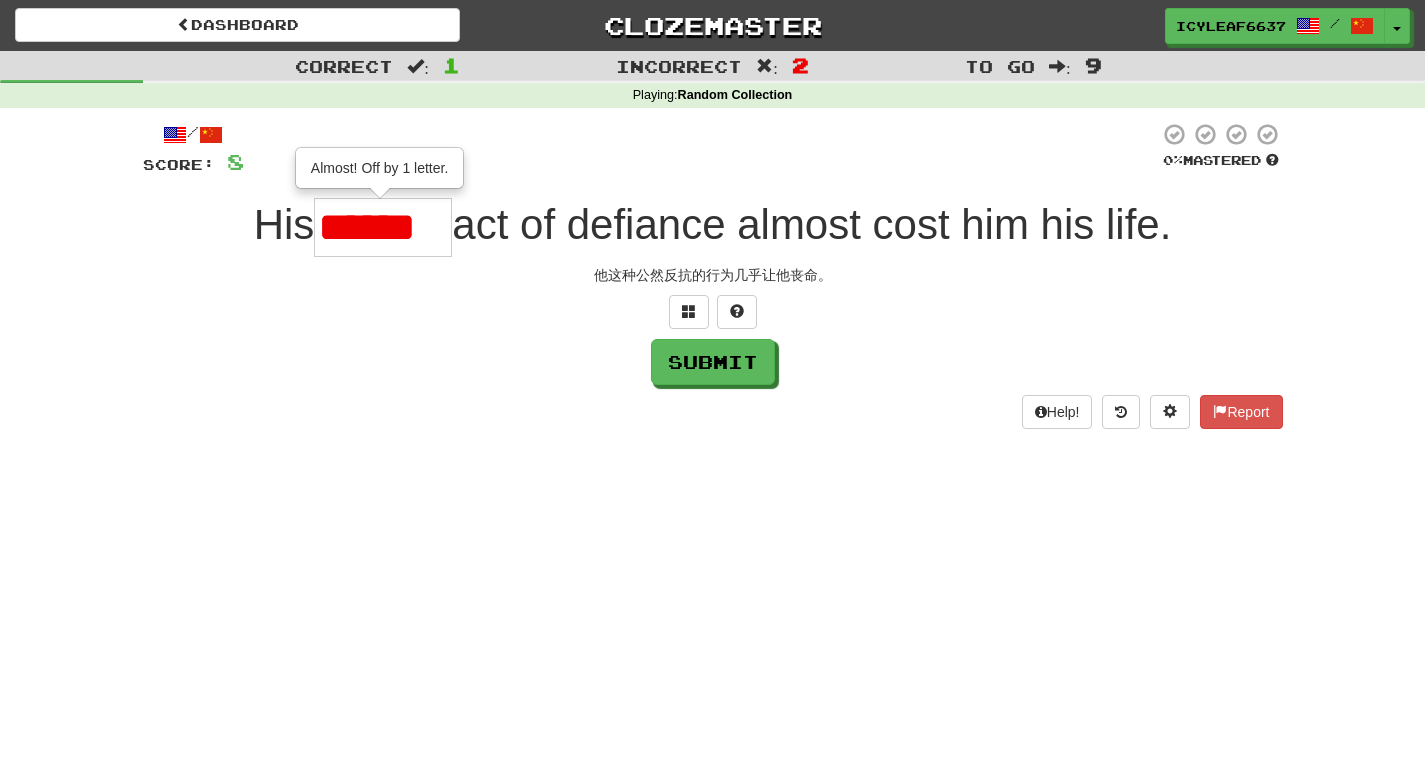 scroll, scrollTop: 0, scrollLeft: 0, axis: both 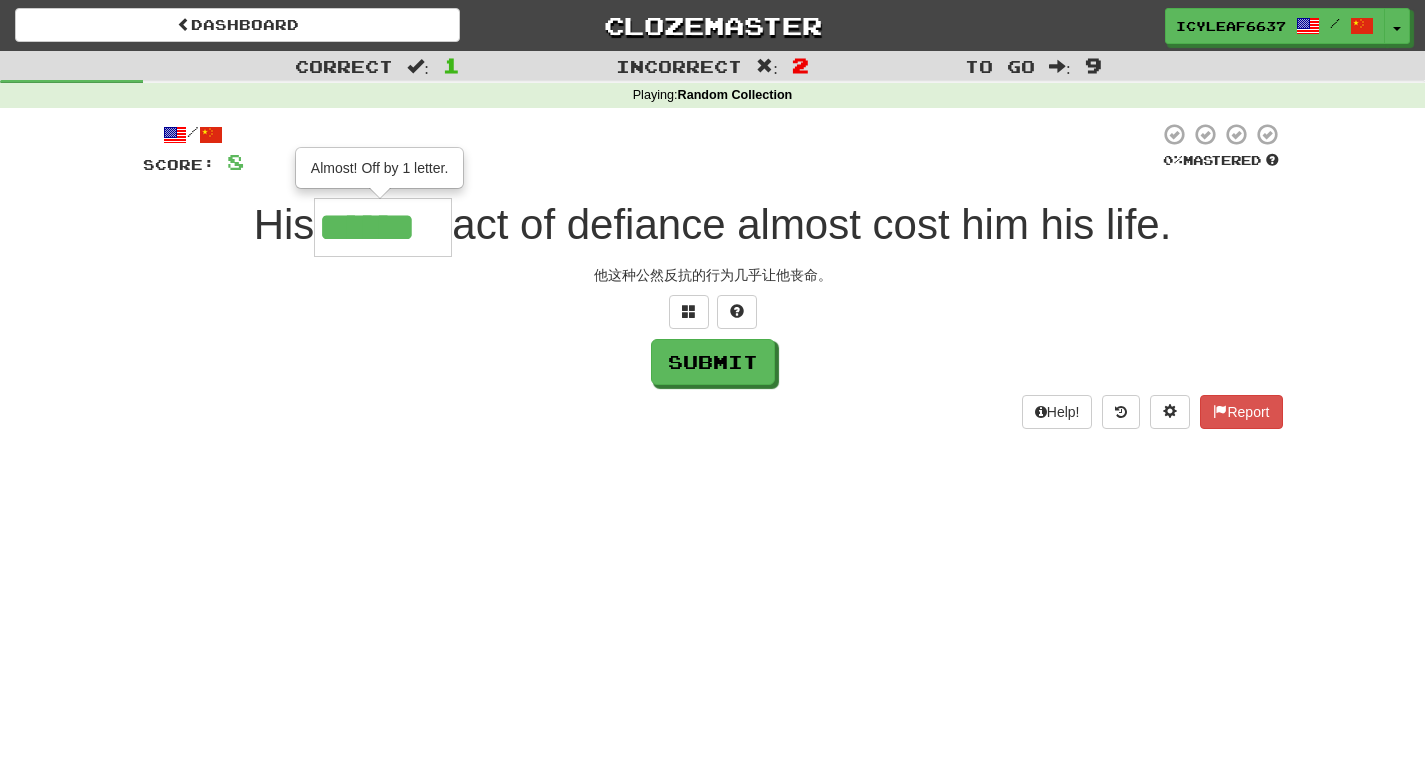 type on "******" 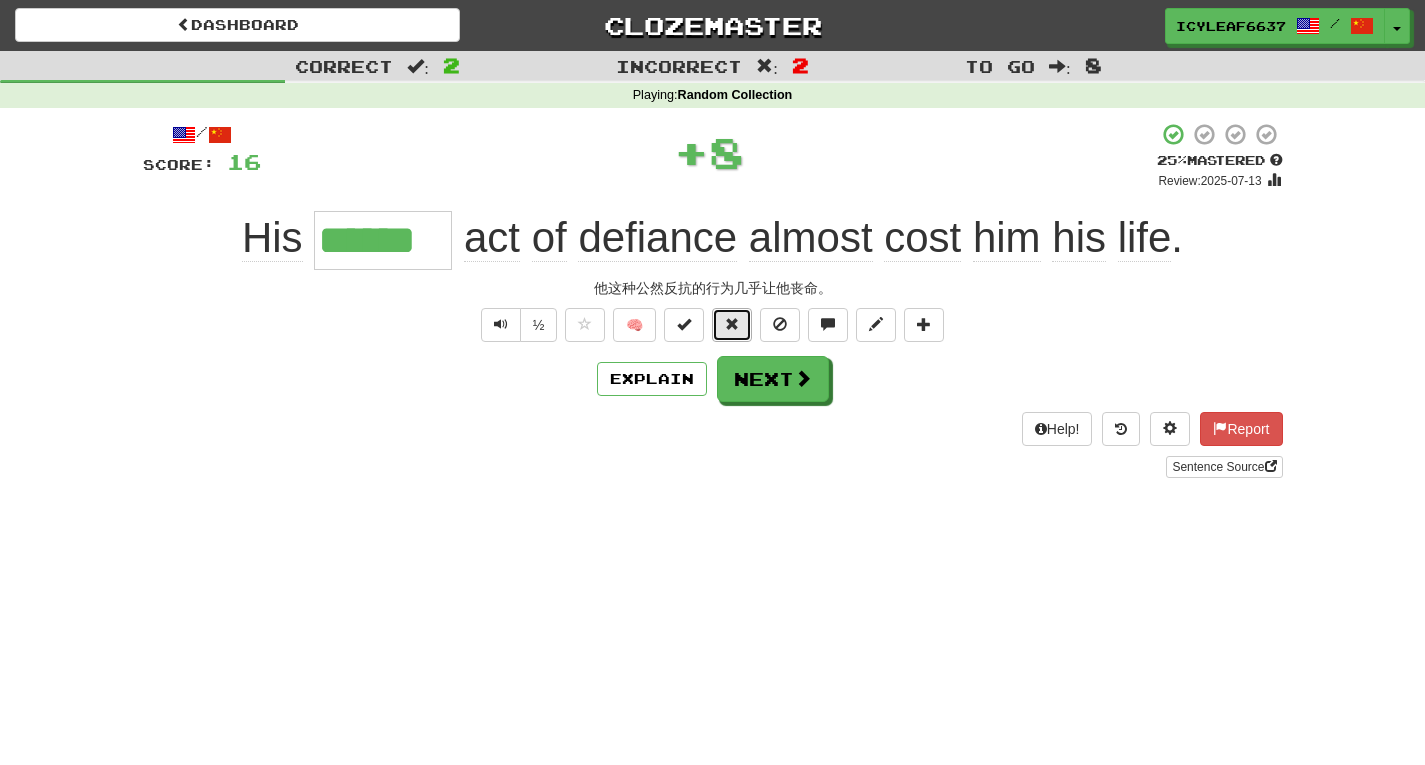 click at bounding box center (732, 324) 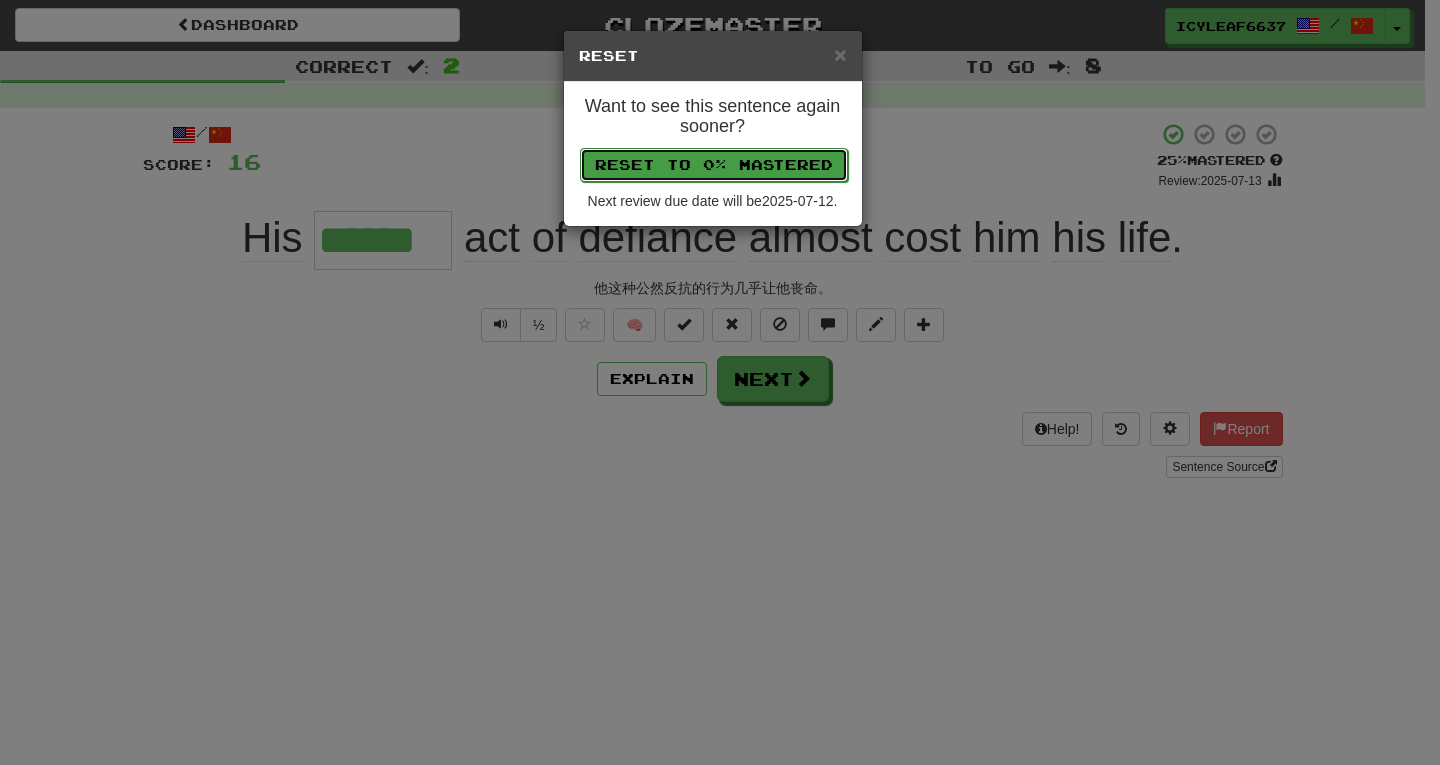 click on "Reset to 0% Mastered" at bounding box center (714, 165) 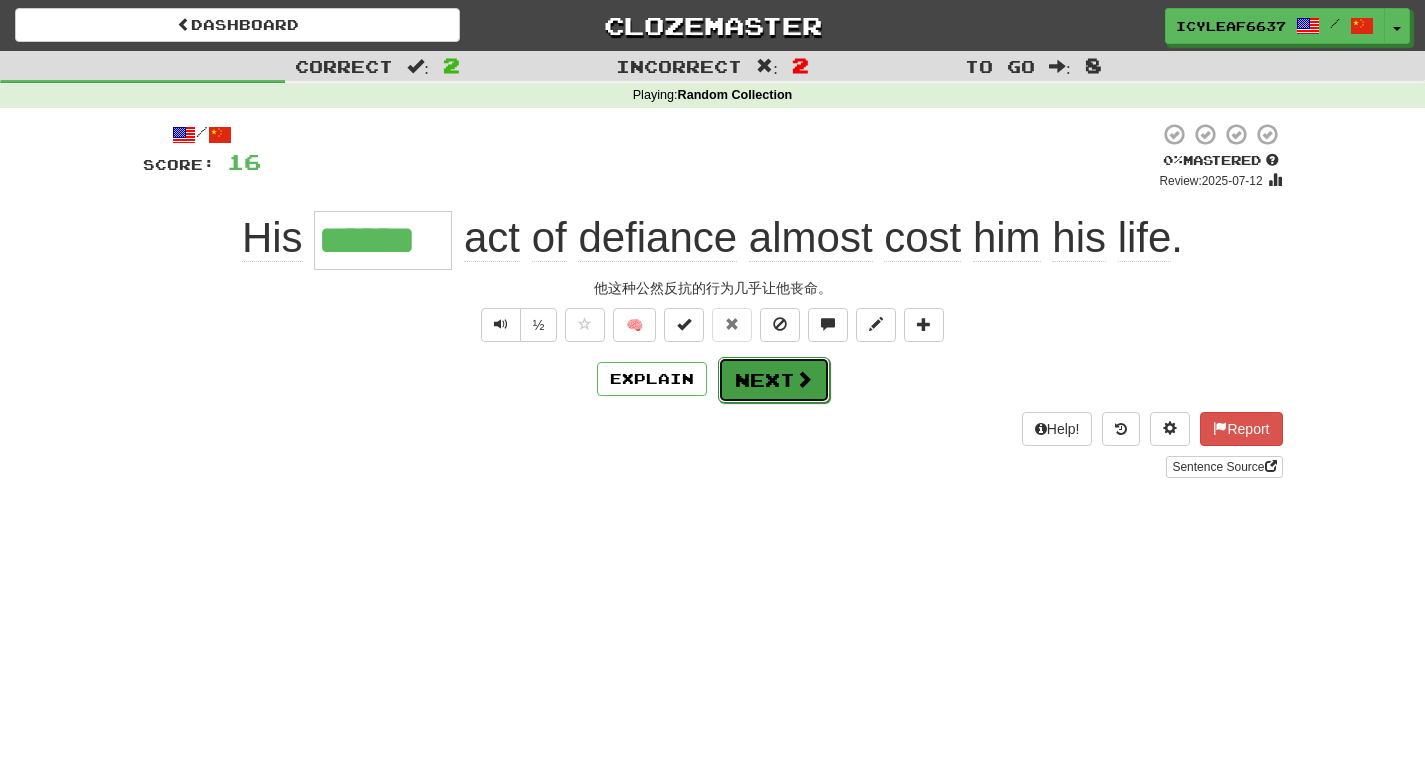 click on "Next" at bounding box center [774, 380] 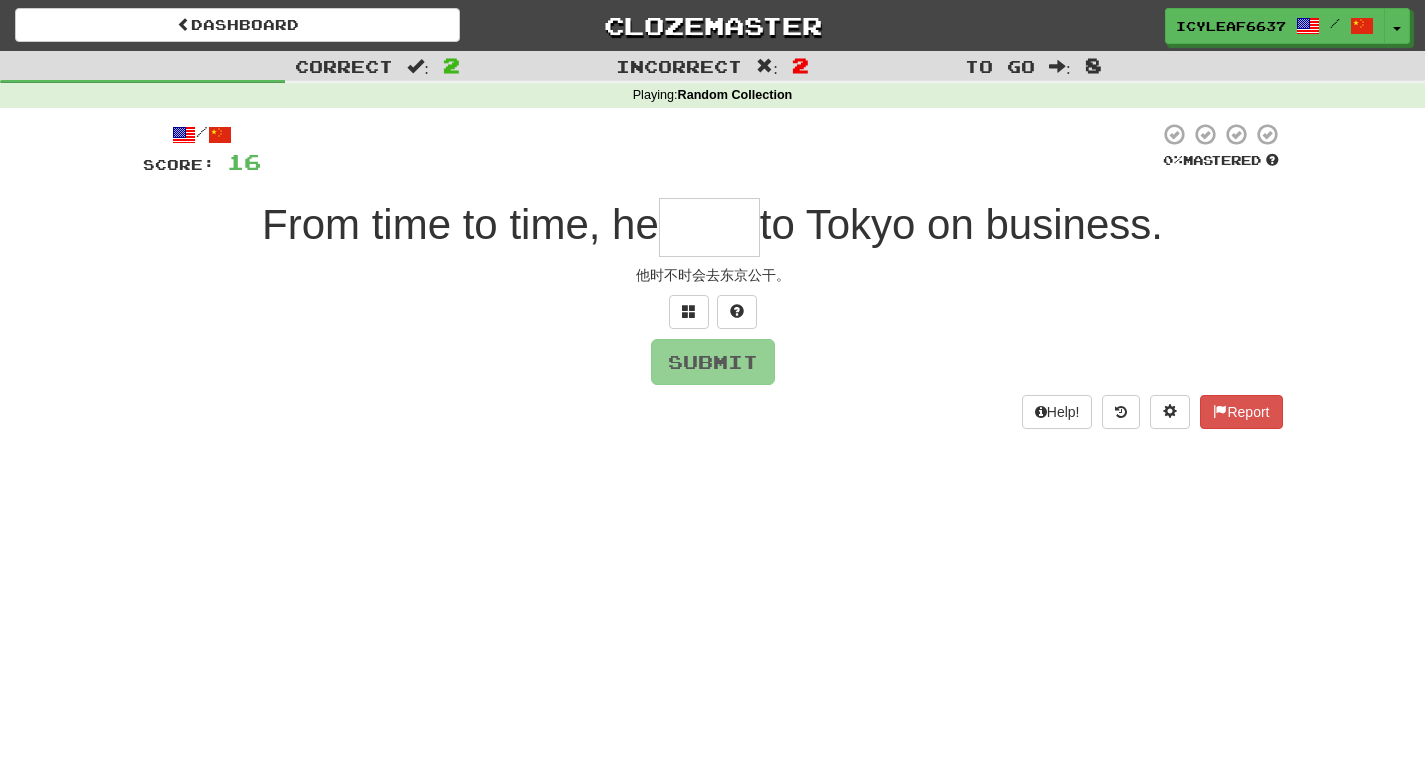 type on "*" 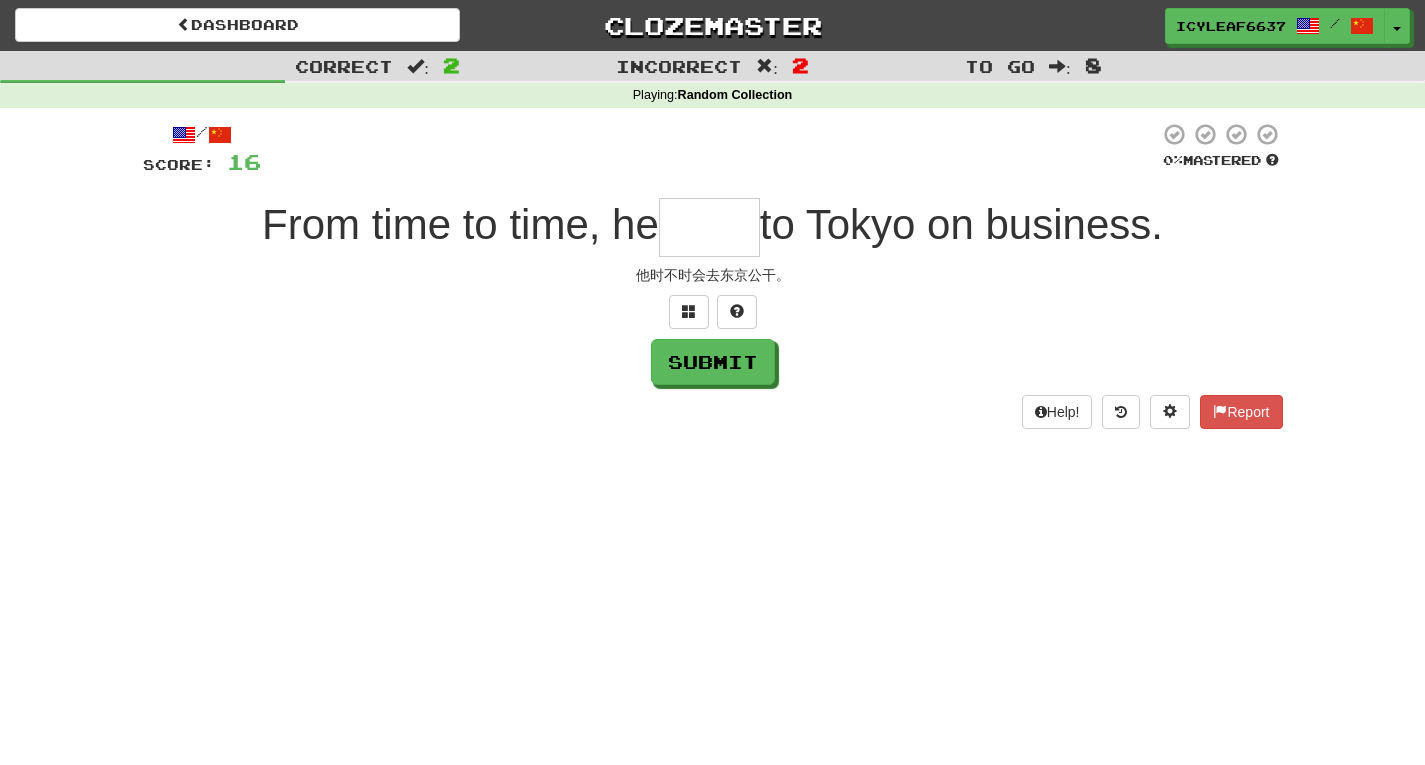 type on "*" 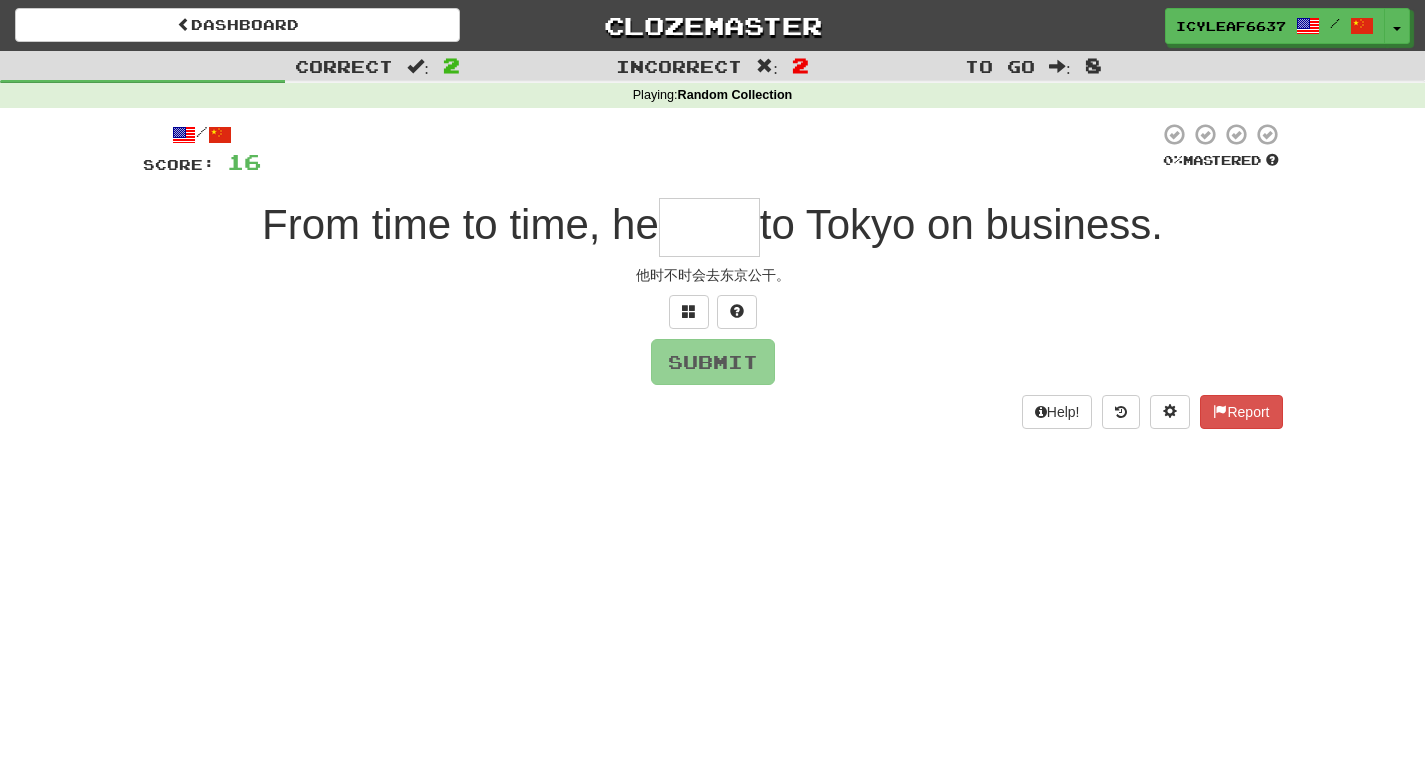 type on "*" 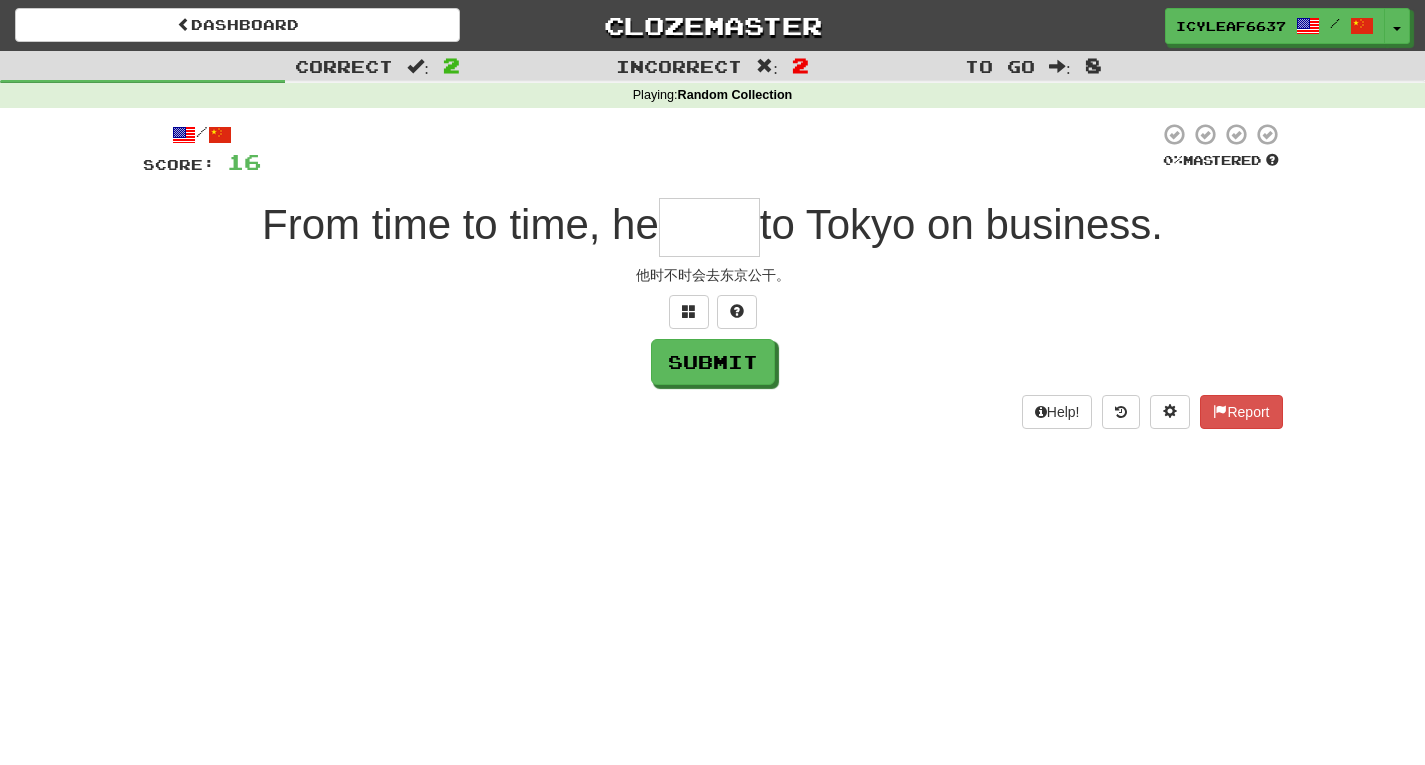 type on "*" 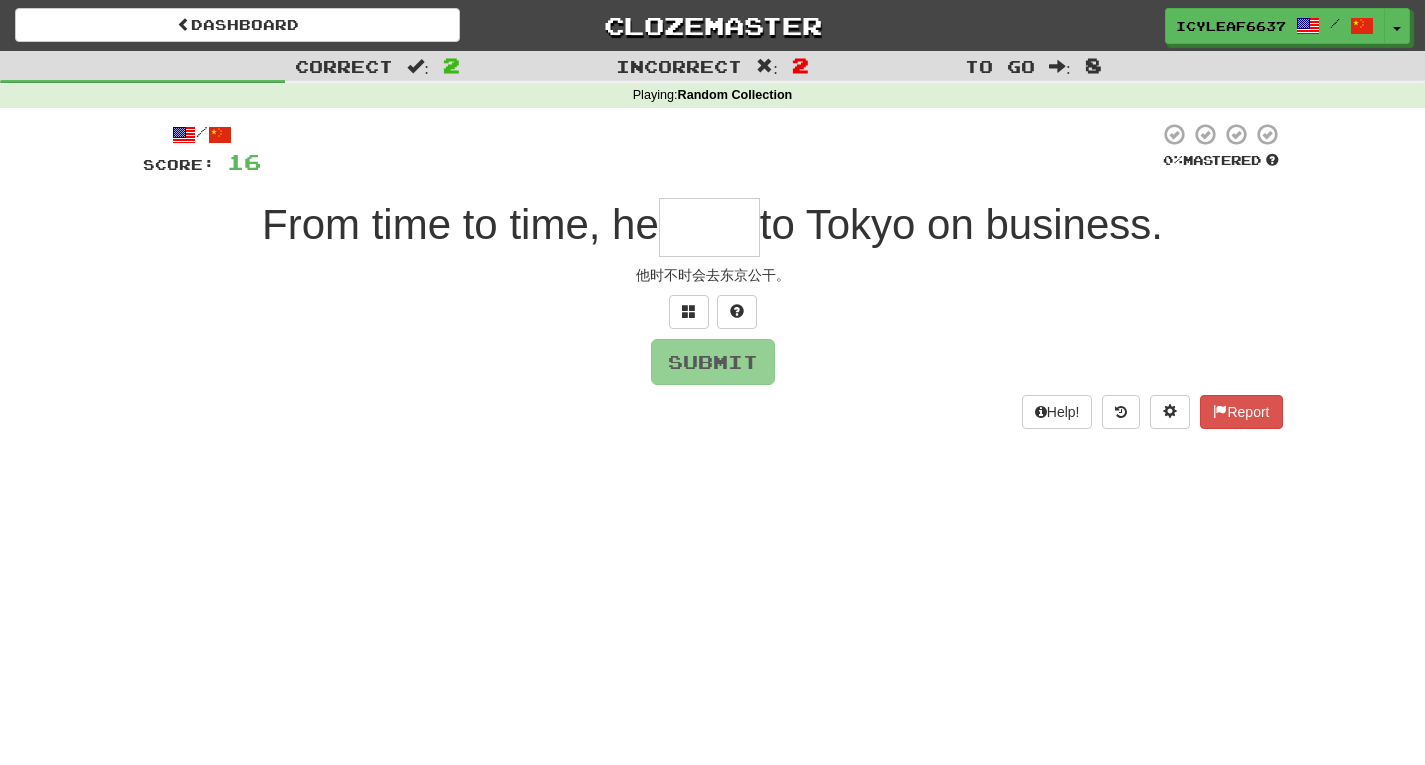 type on "*" 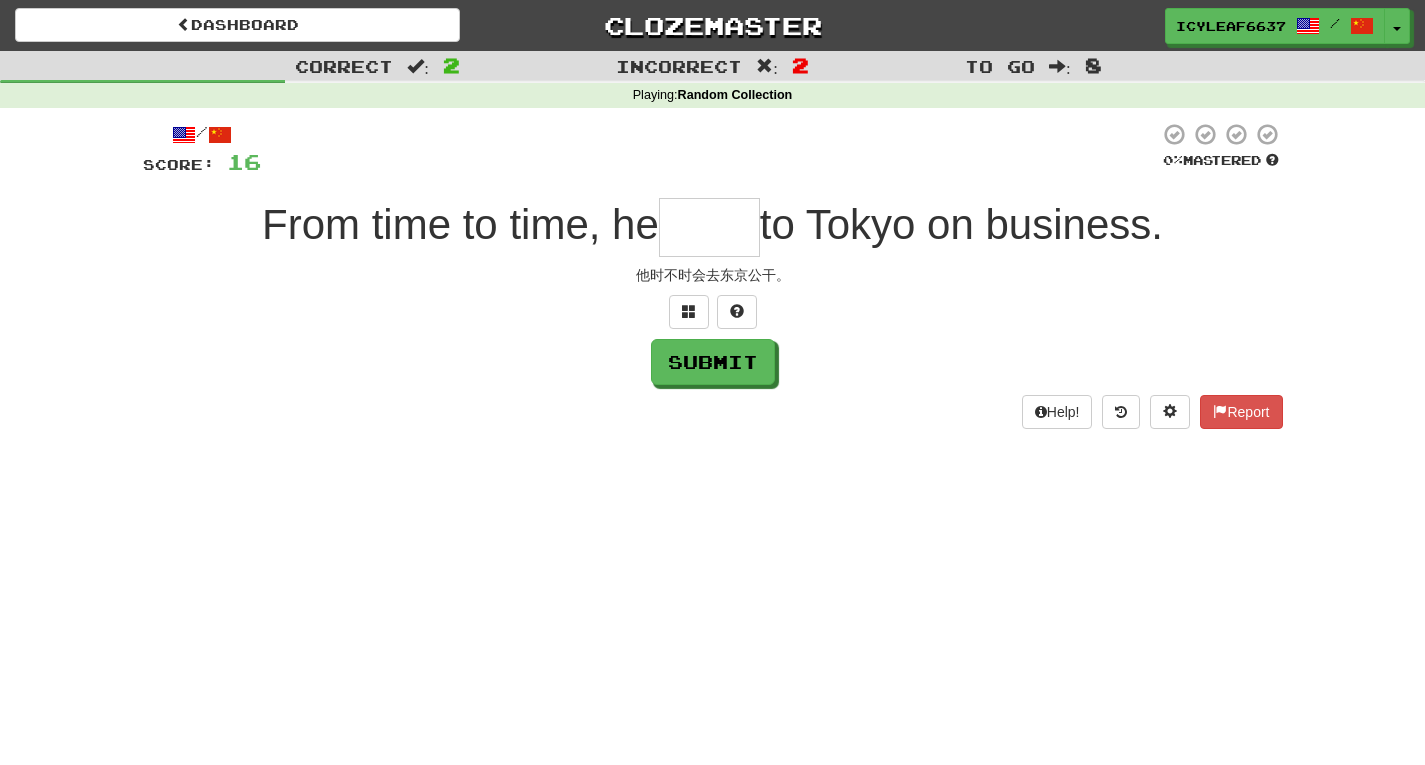 type on "*" 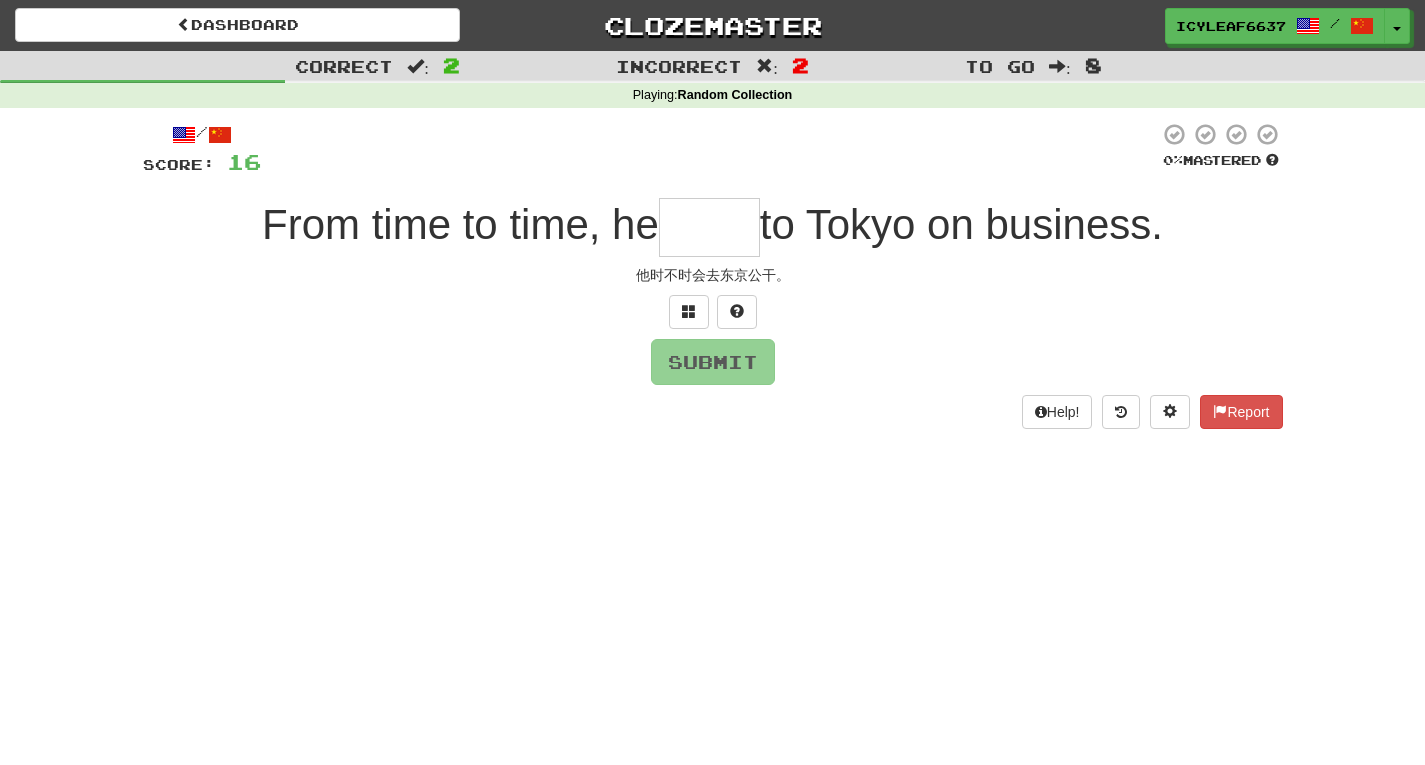 type on "*" 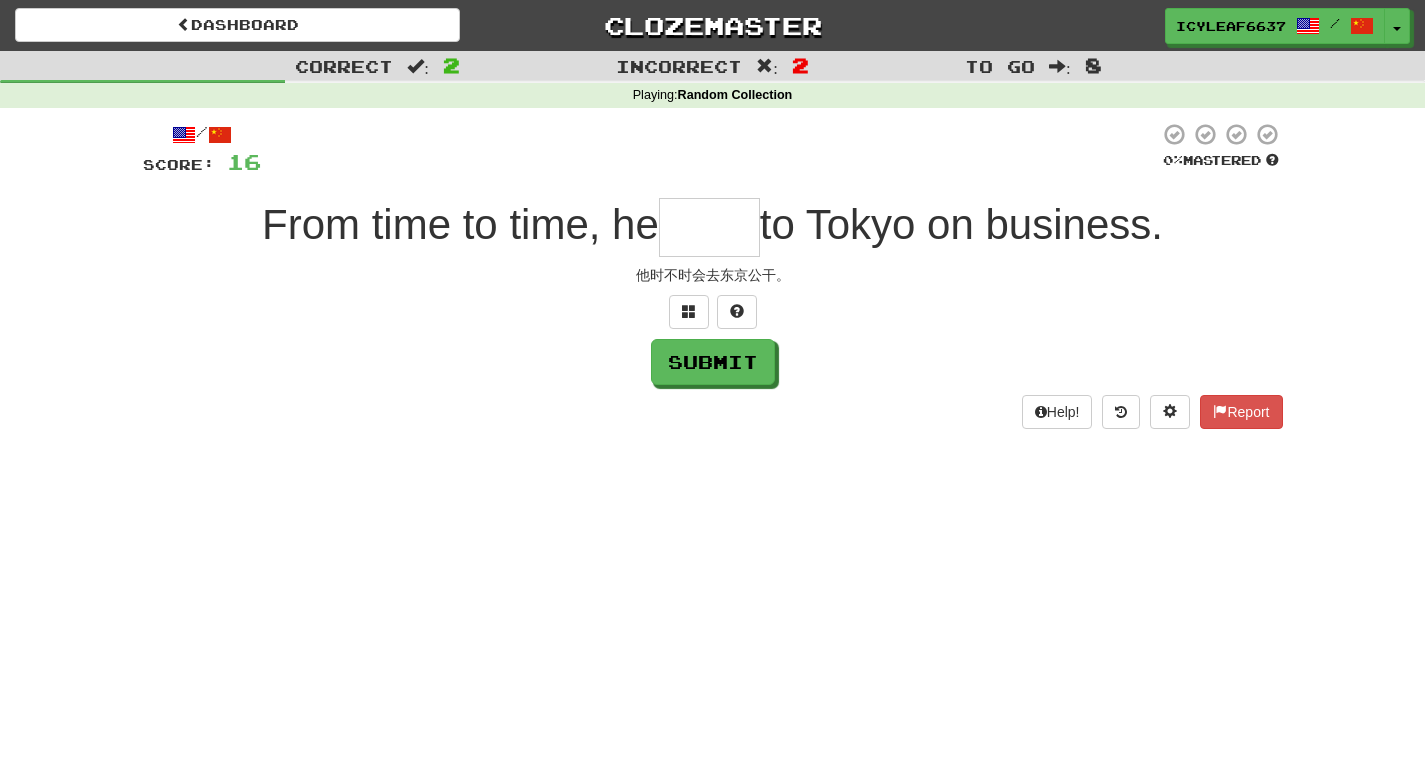 type on "*" 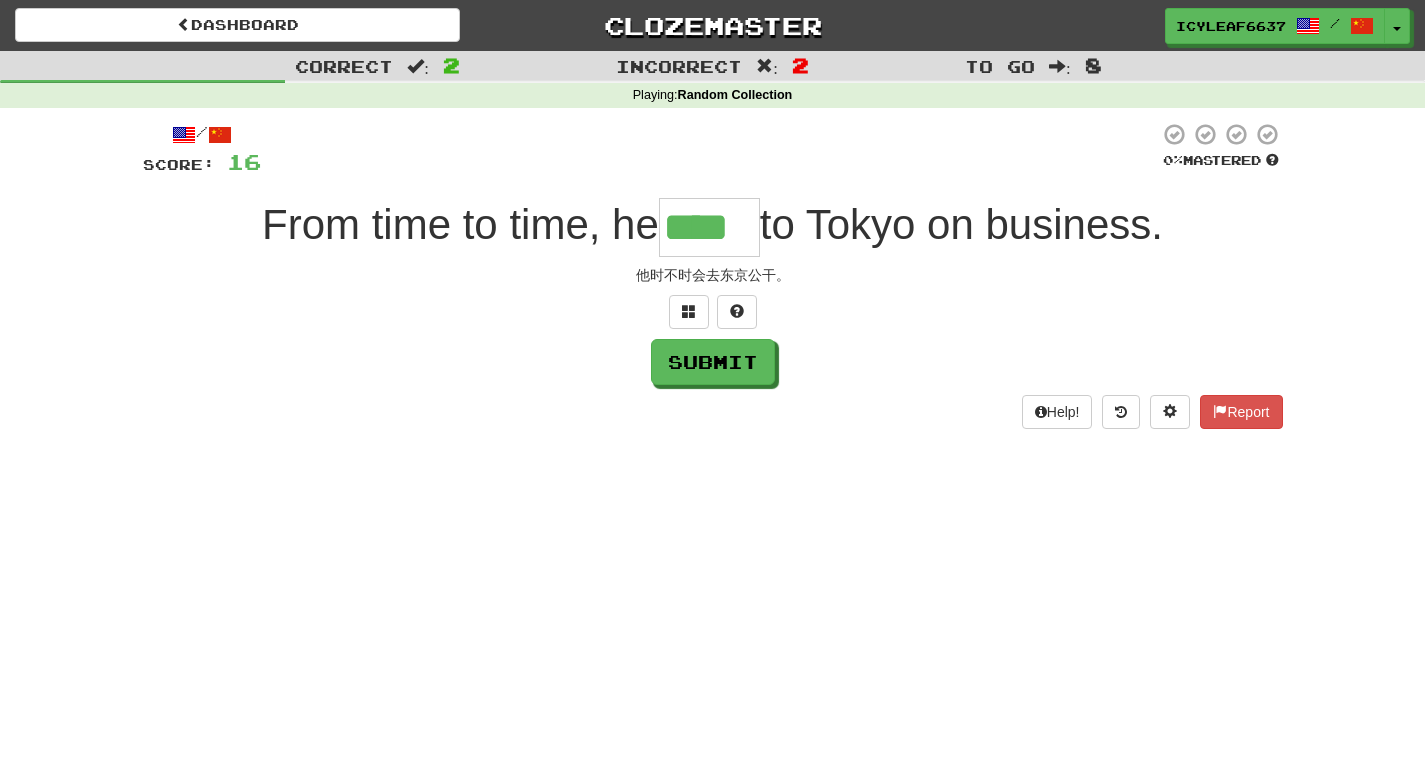 type on "****" 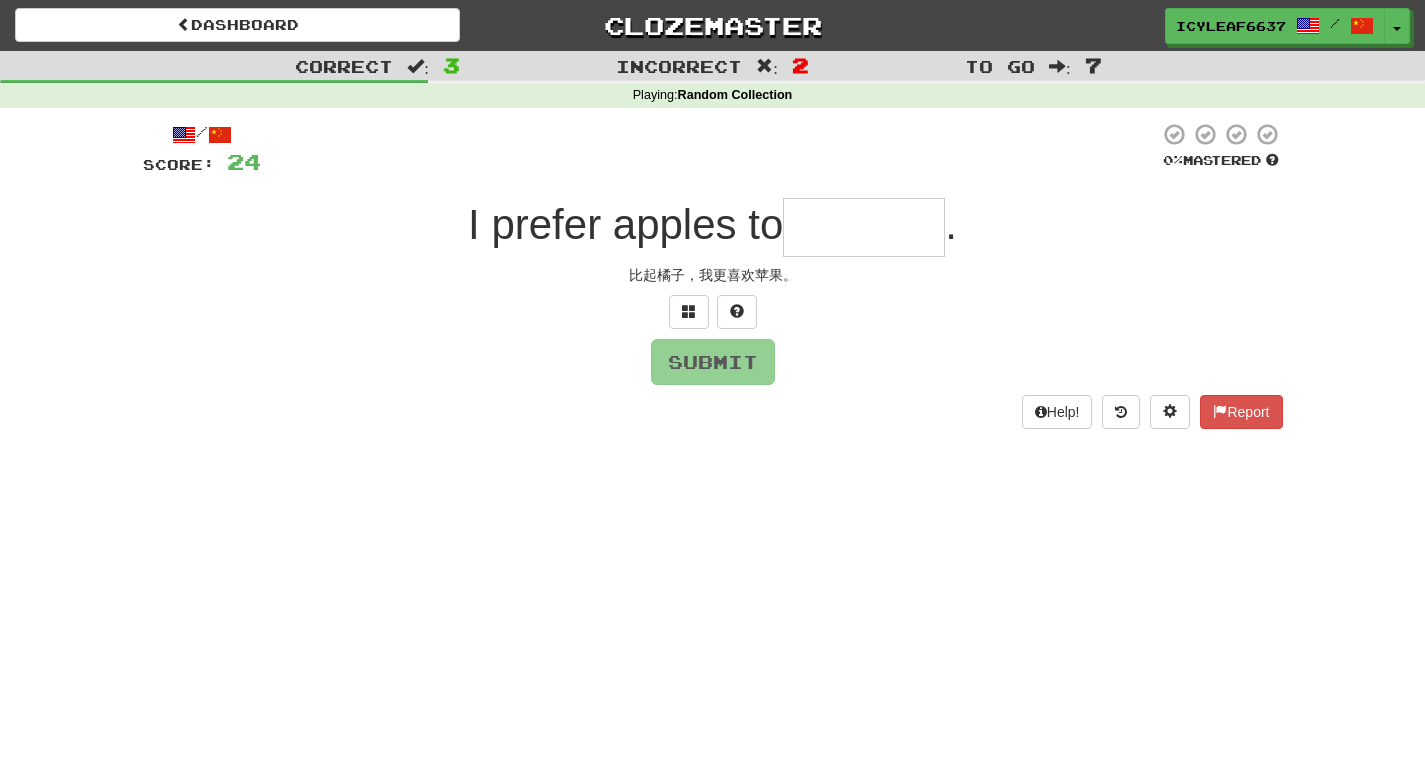 click at bounding box center (864, 227) 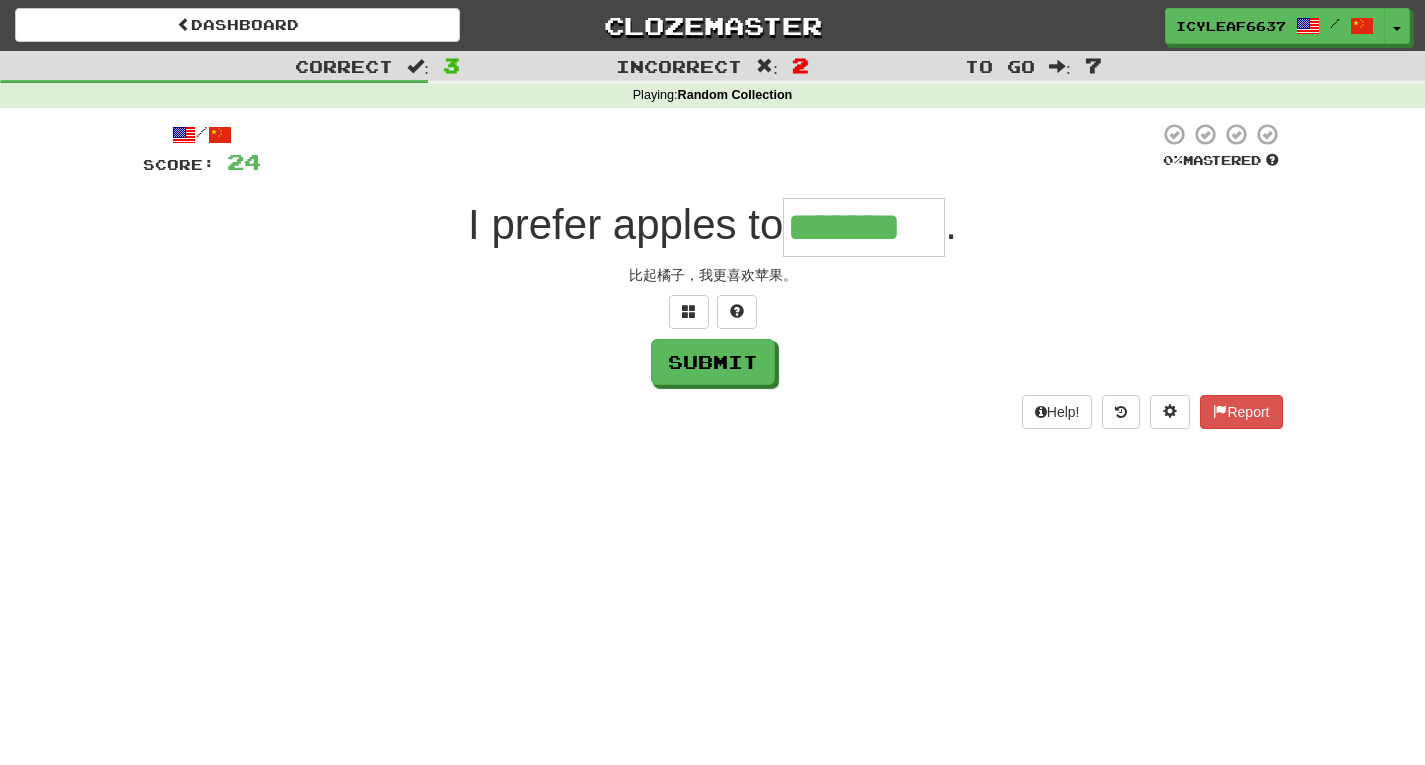 type on "*******" 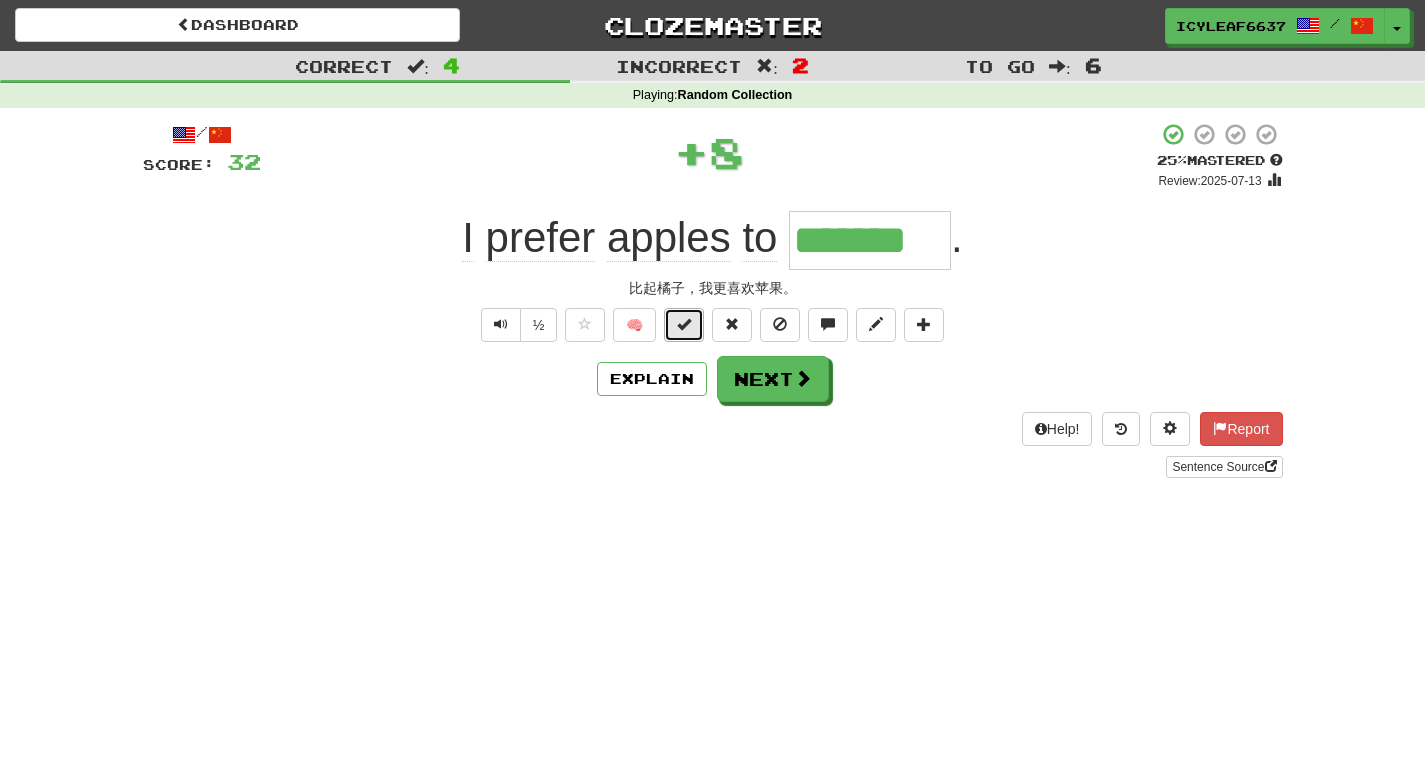 click at bounding box center [684, 325] 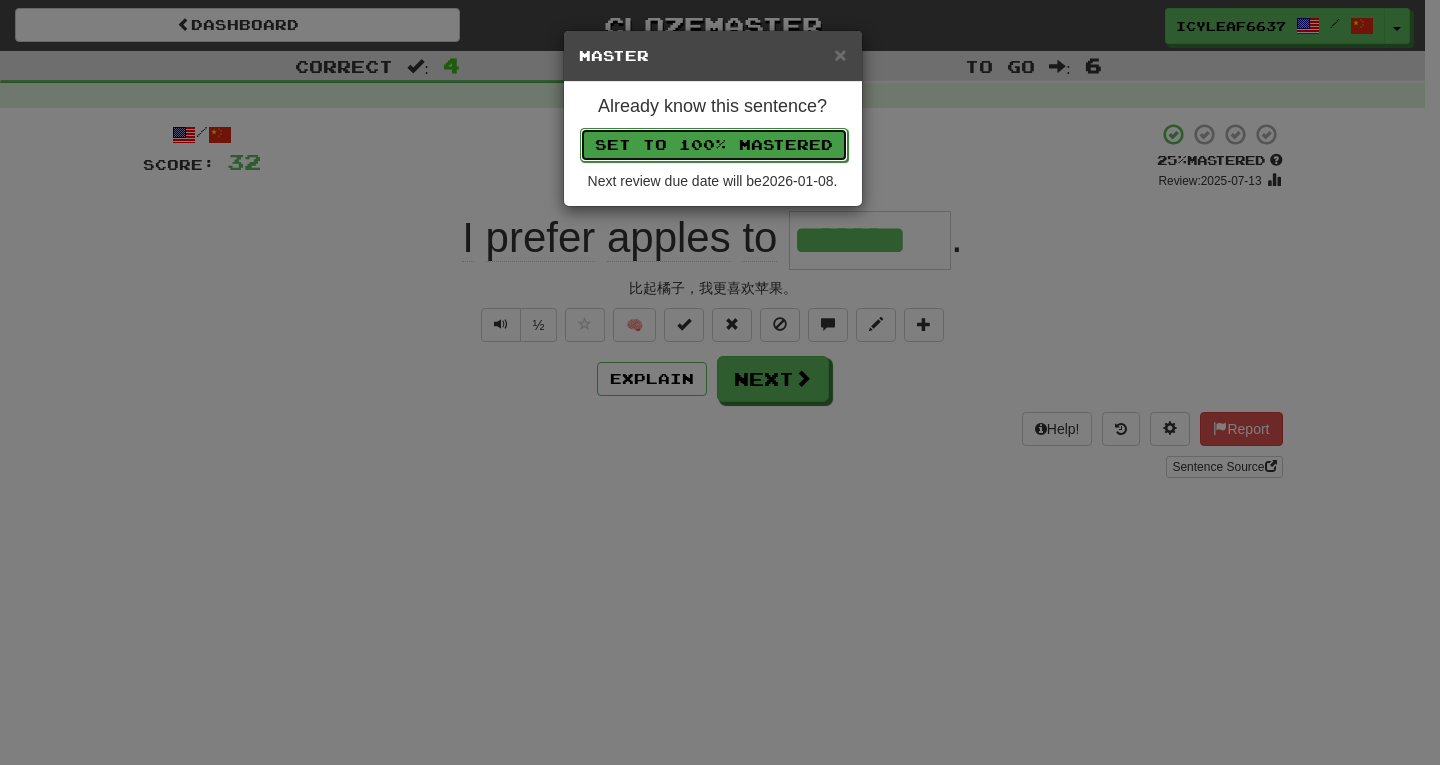 click on "Set to 100% Mastered" at bounding box center [714, 145] 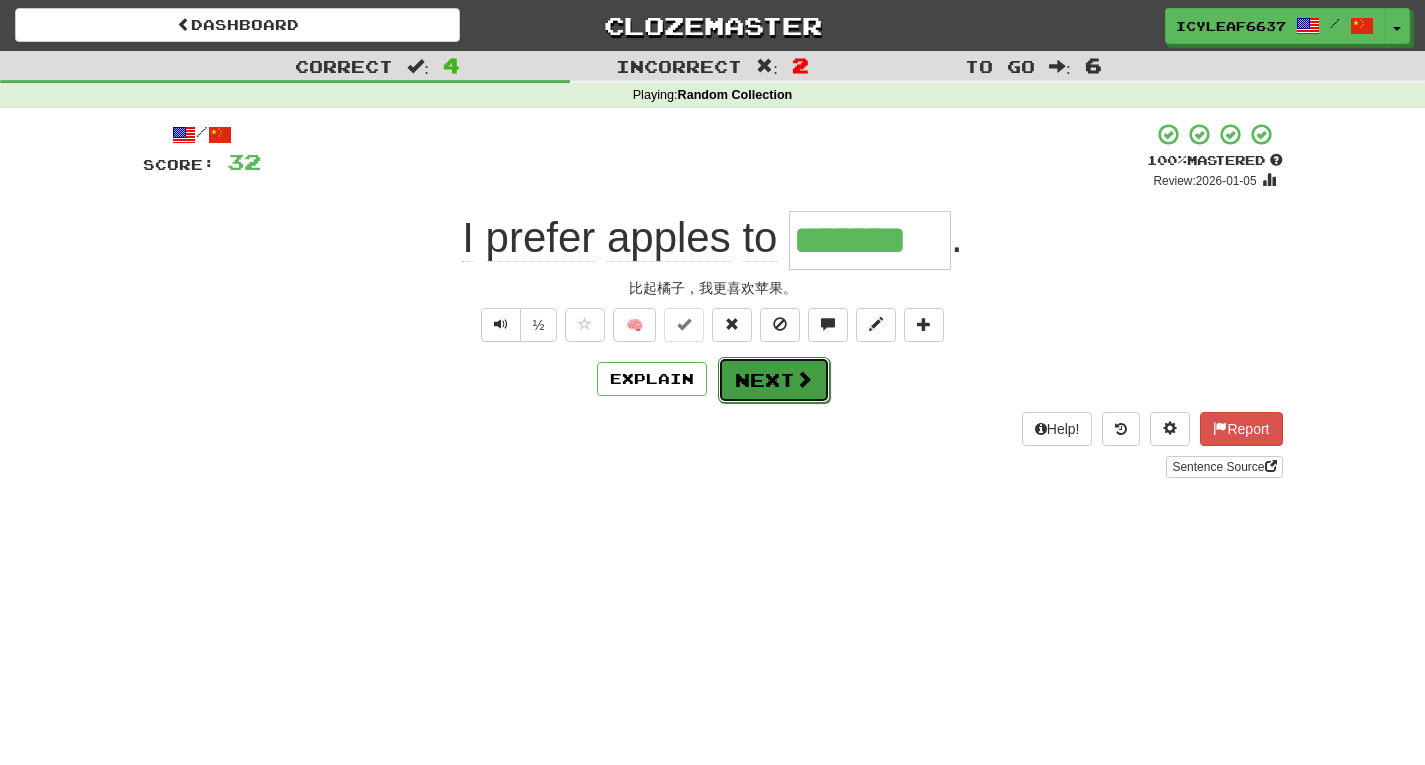 click on "Next" at bounding box center (774, 380) 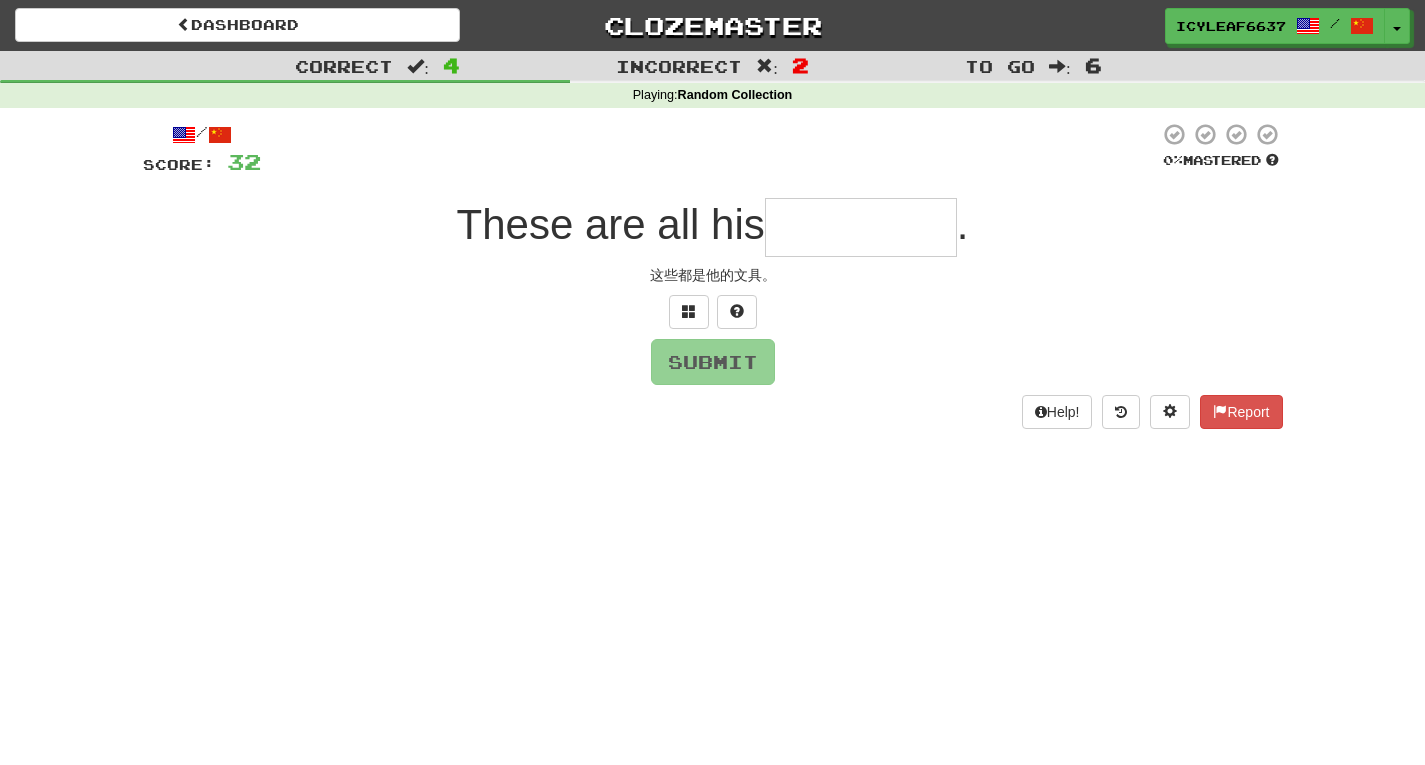 click at bounding box center [861, 227] 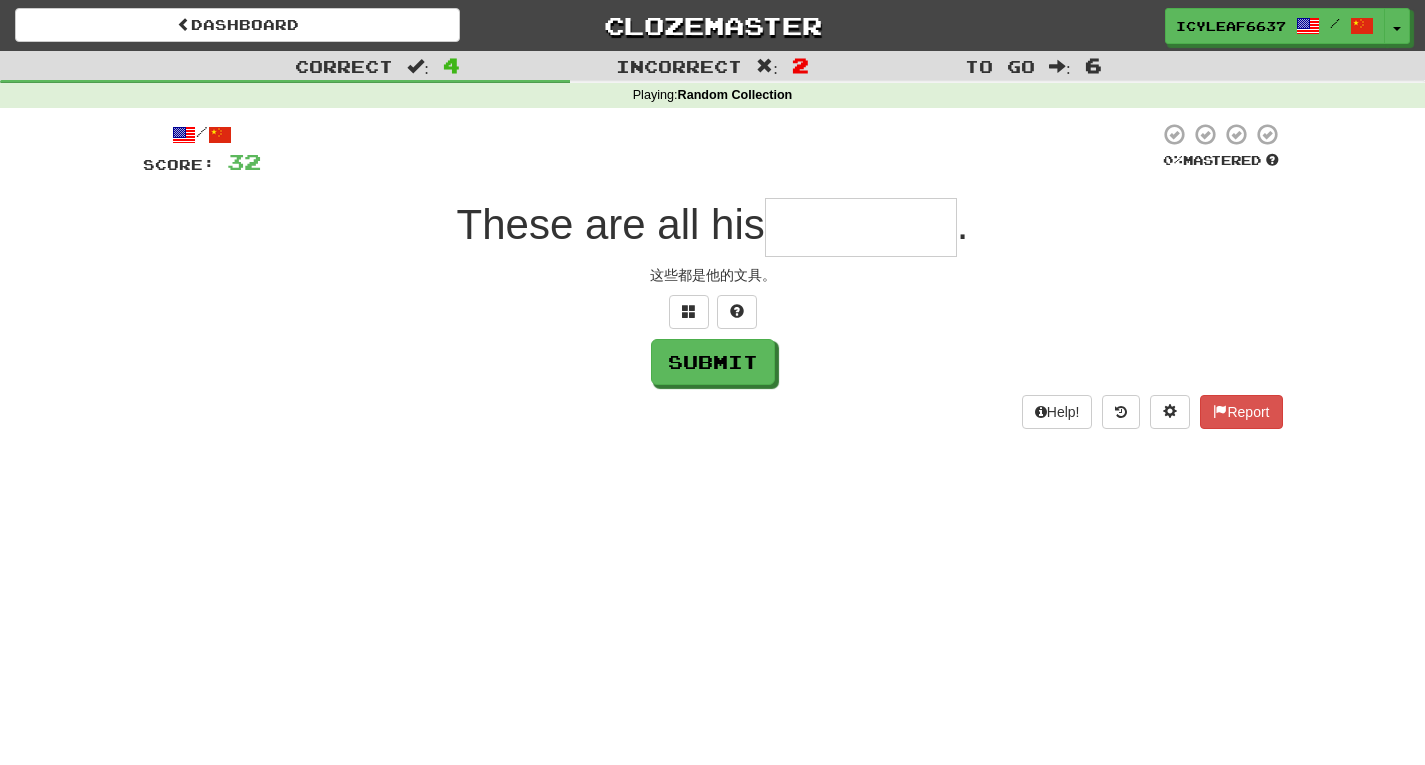 type on "*" 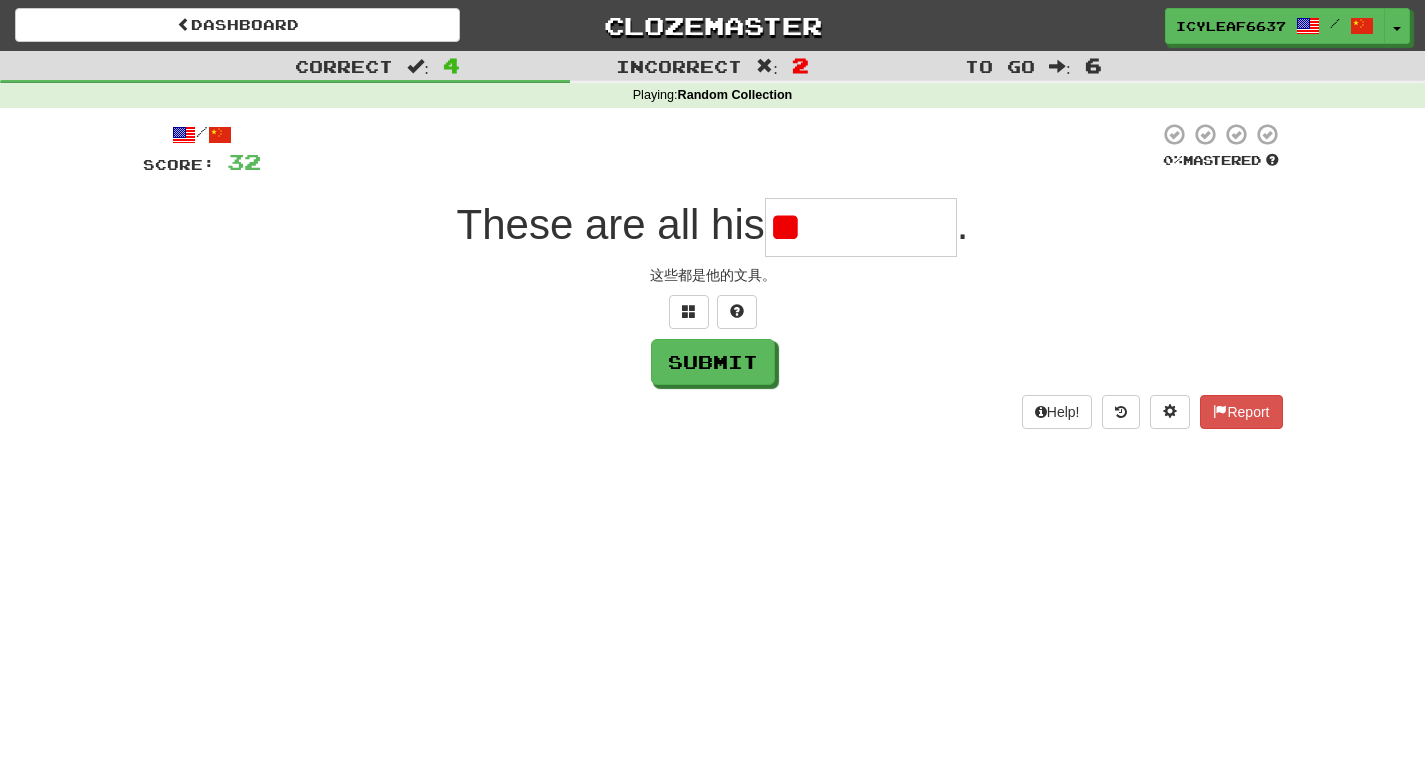 type on "*" 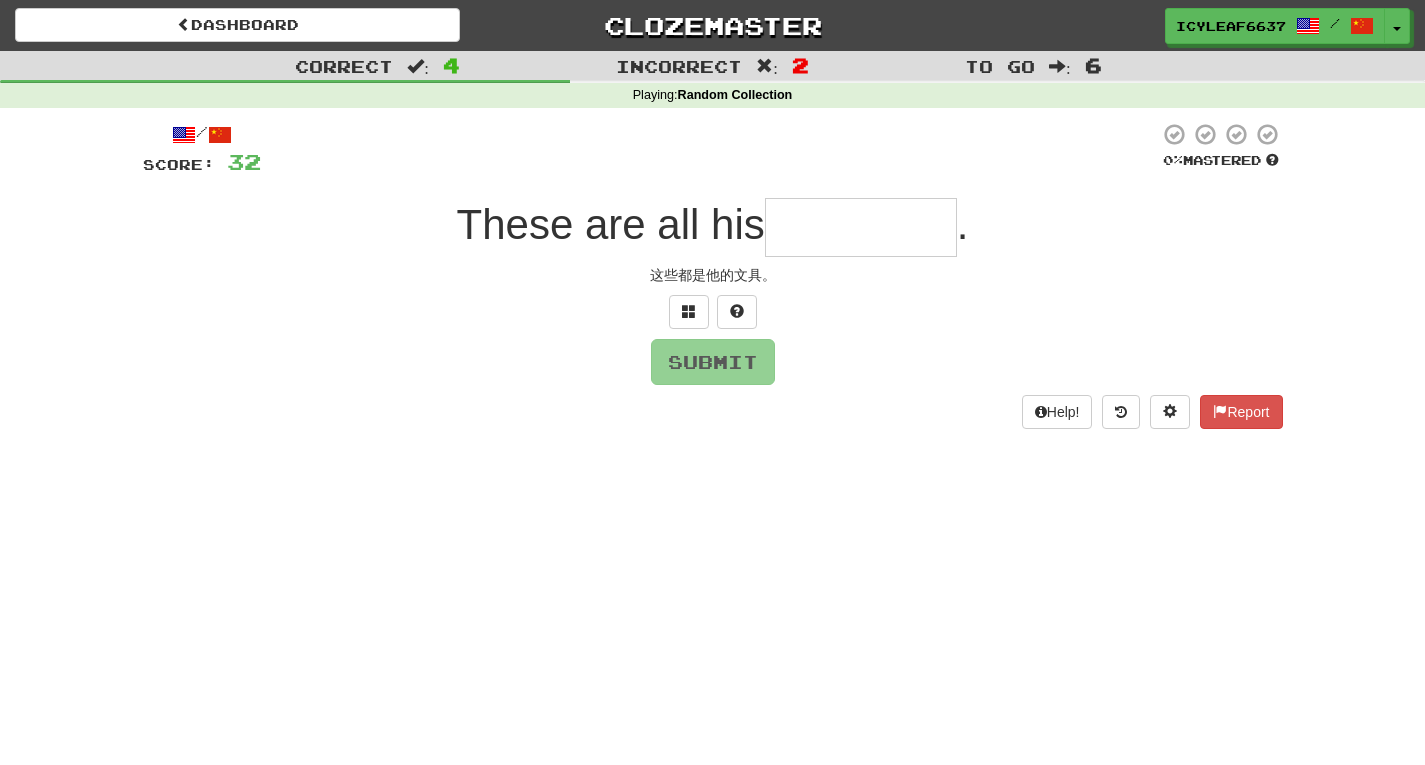 type on "*" 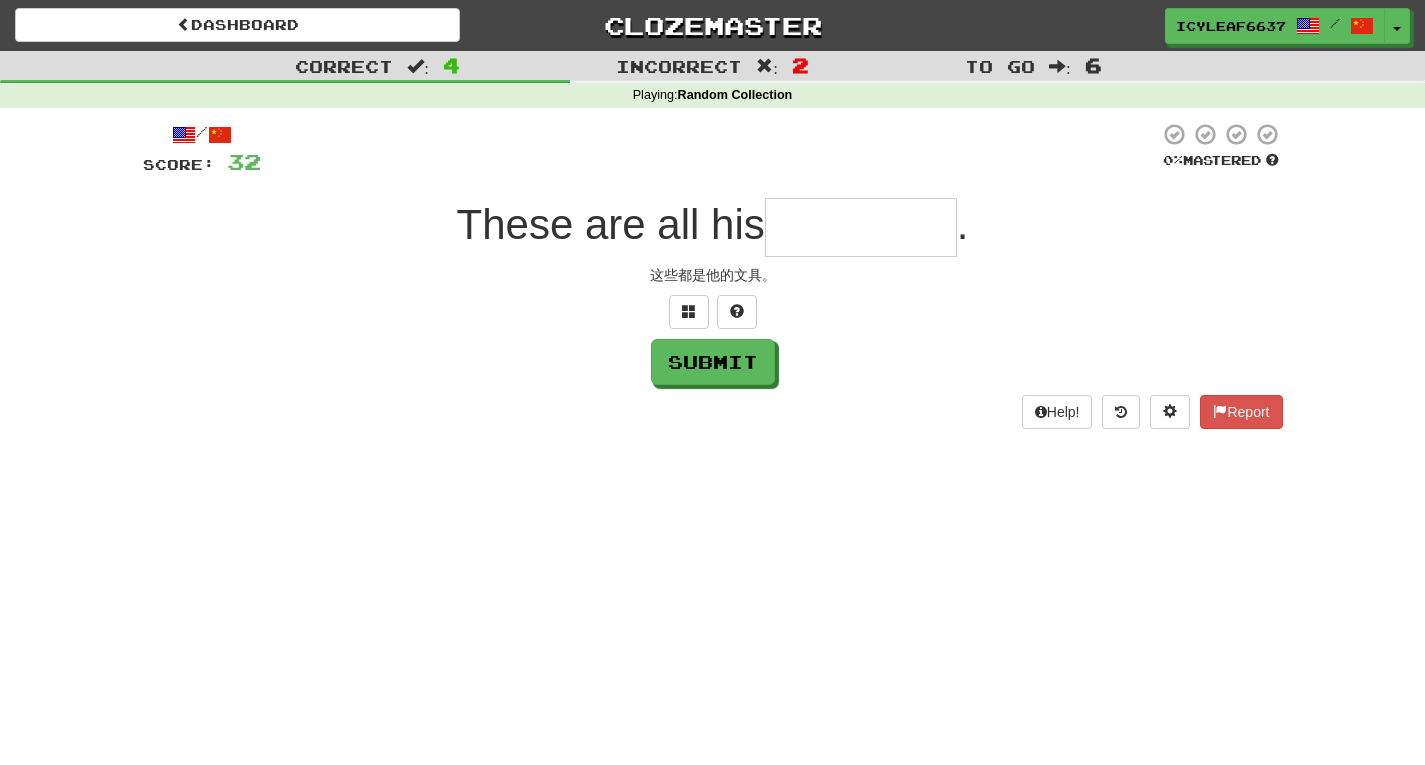 type on "*" 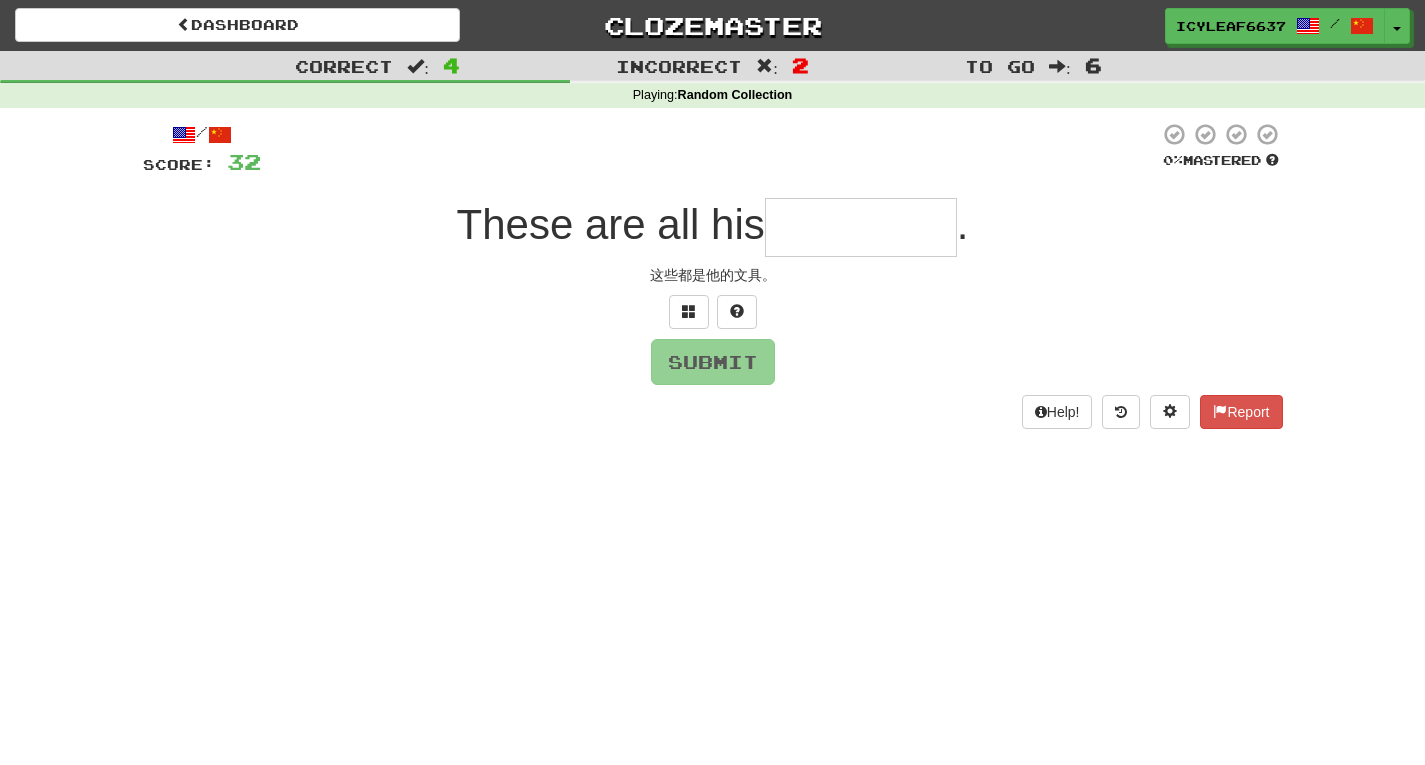 type on "*" 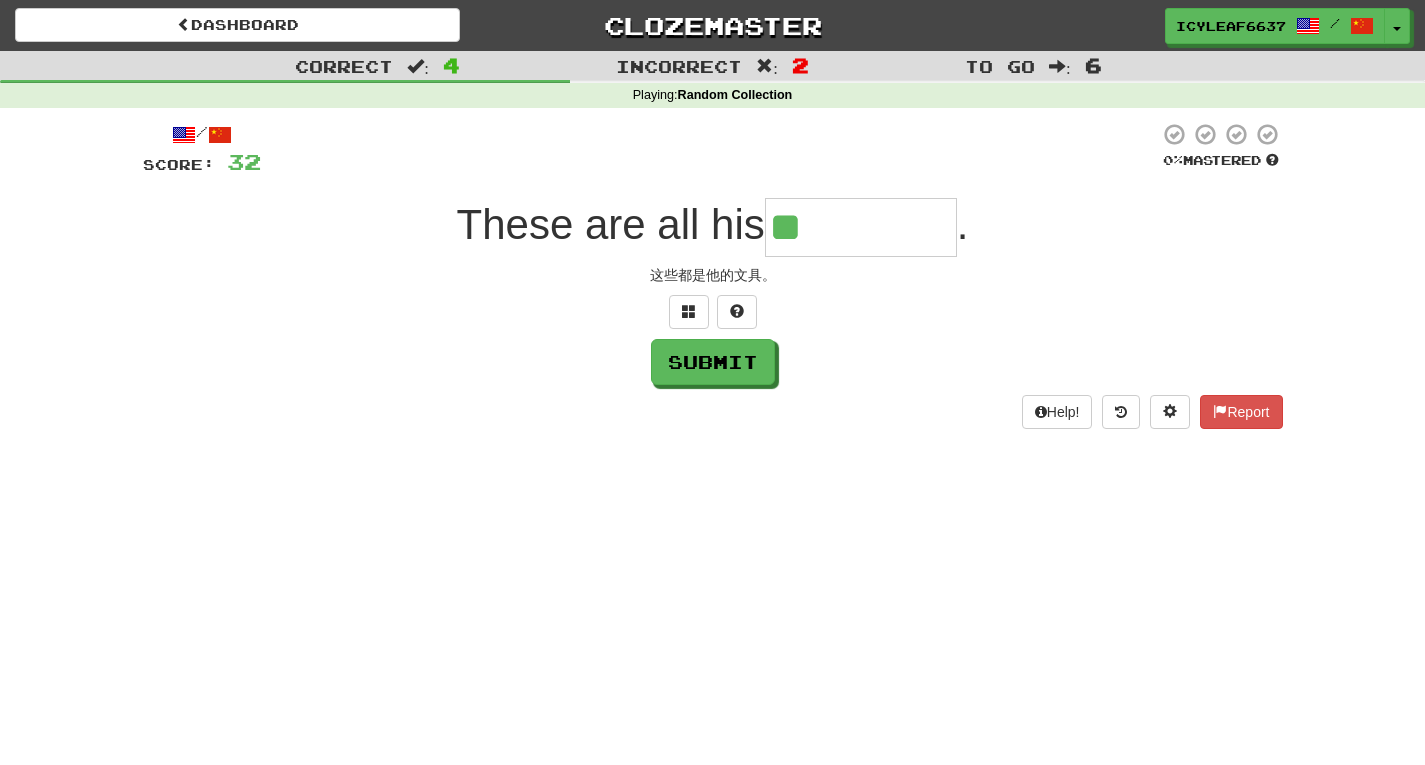 type on "*" 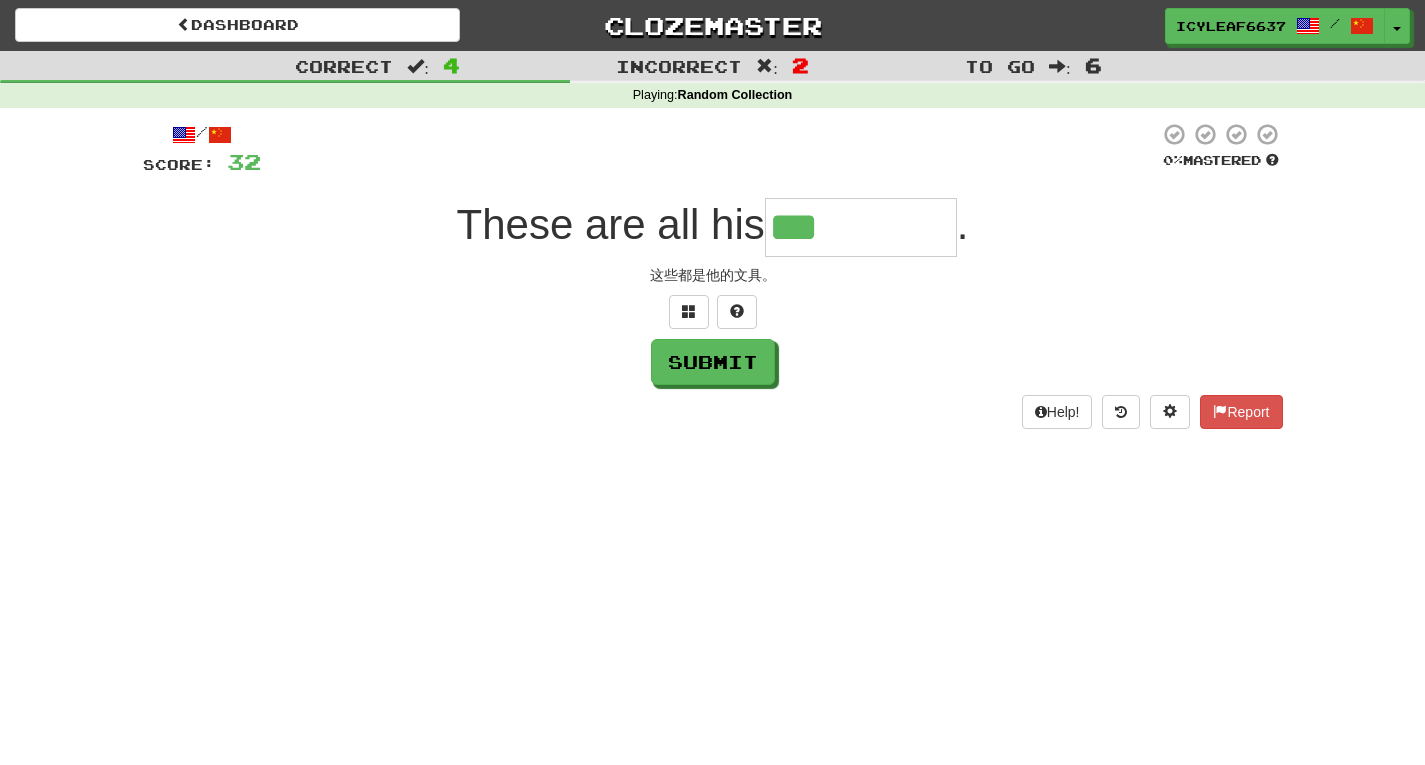 type on "**********" 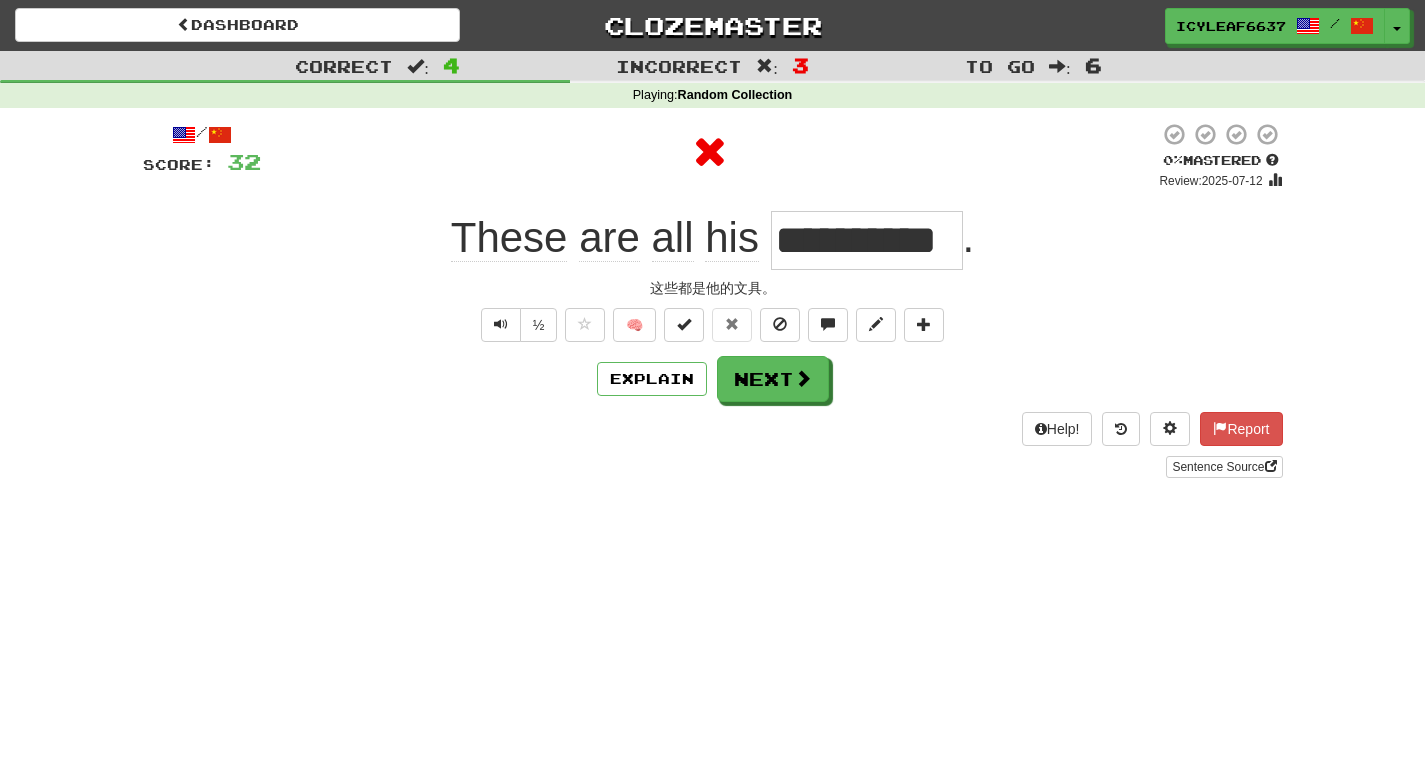 drag, startPoint x: 777, startPoint y: 245, endPoint x: 927, endPoint y: 235, distance: 150.33296 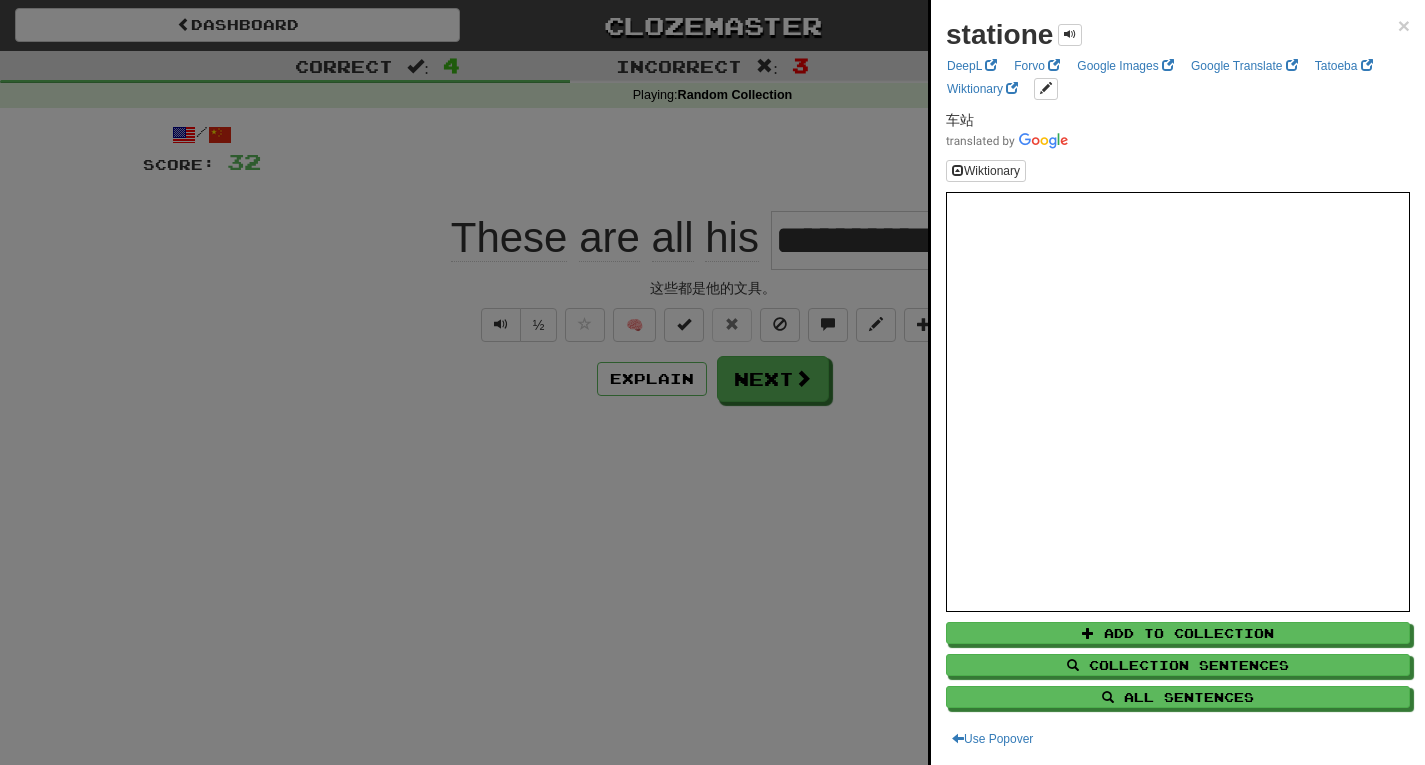 click at bounding box center [712, 382] 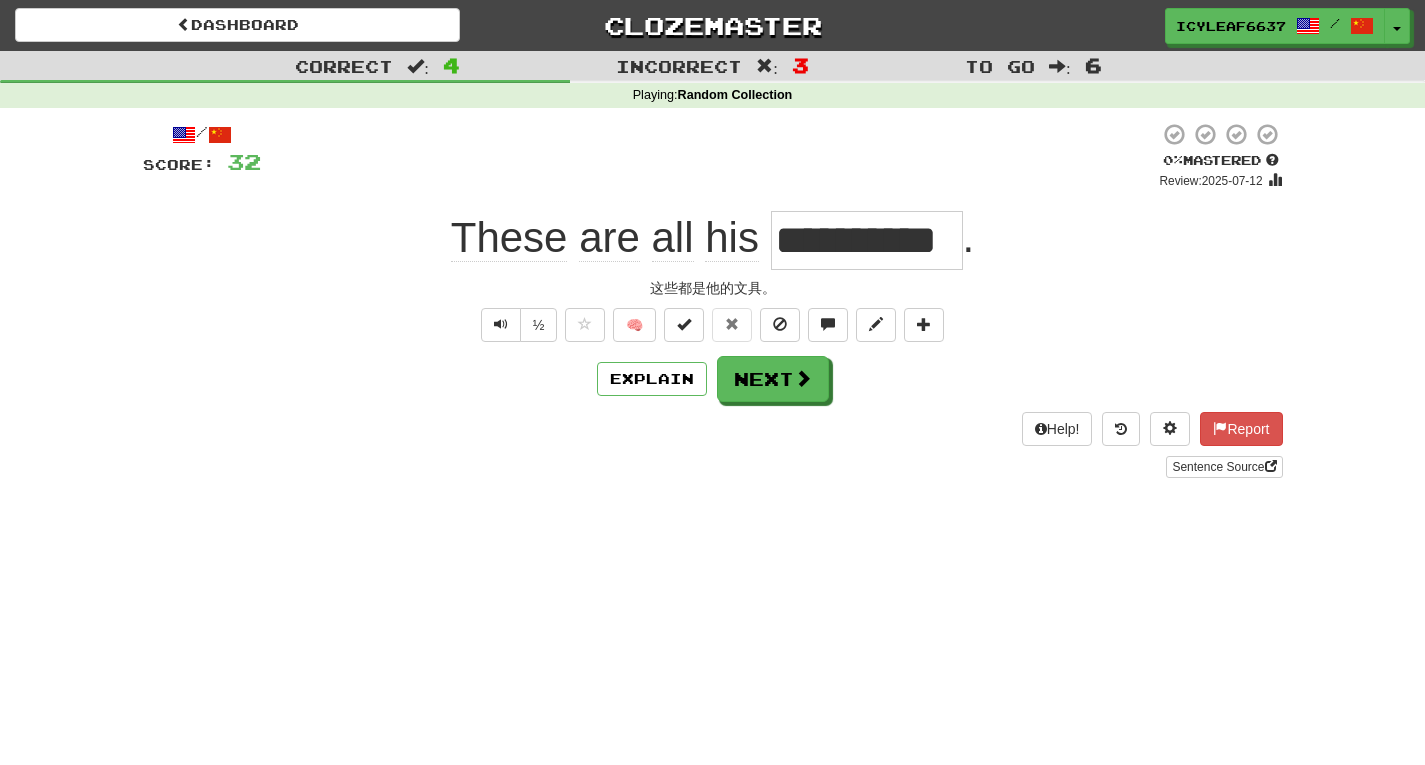 drag, startPoint x: 846, startPoint y: 134, endPoint x: 1005, endPoint y: 263, distance: 204.74863 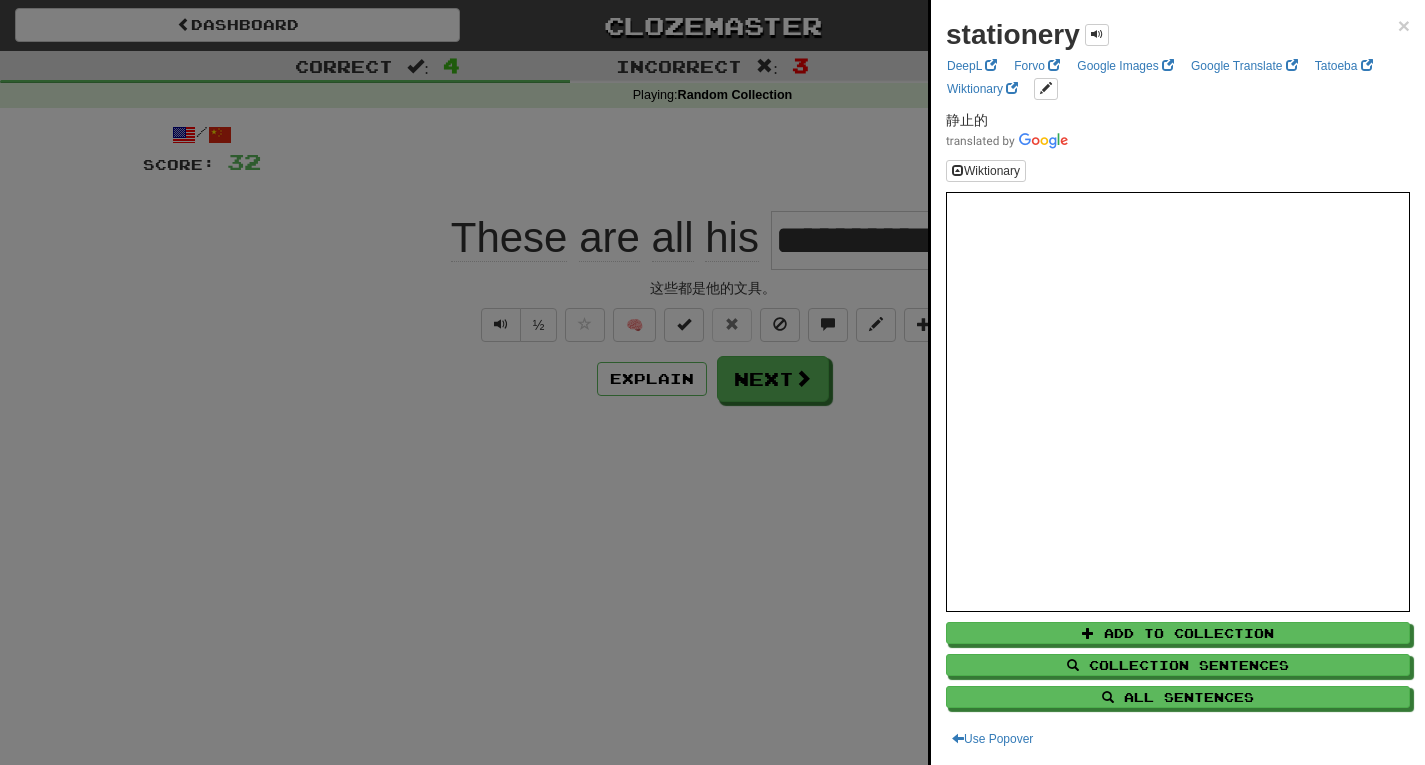 click at bounding box center (712, 382) 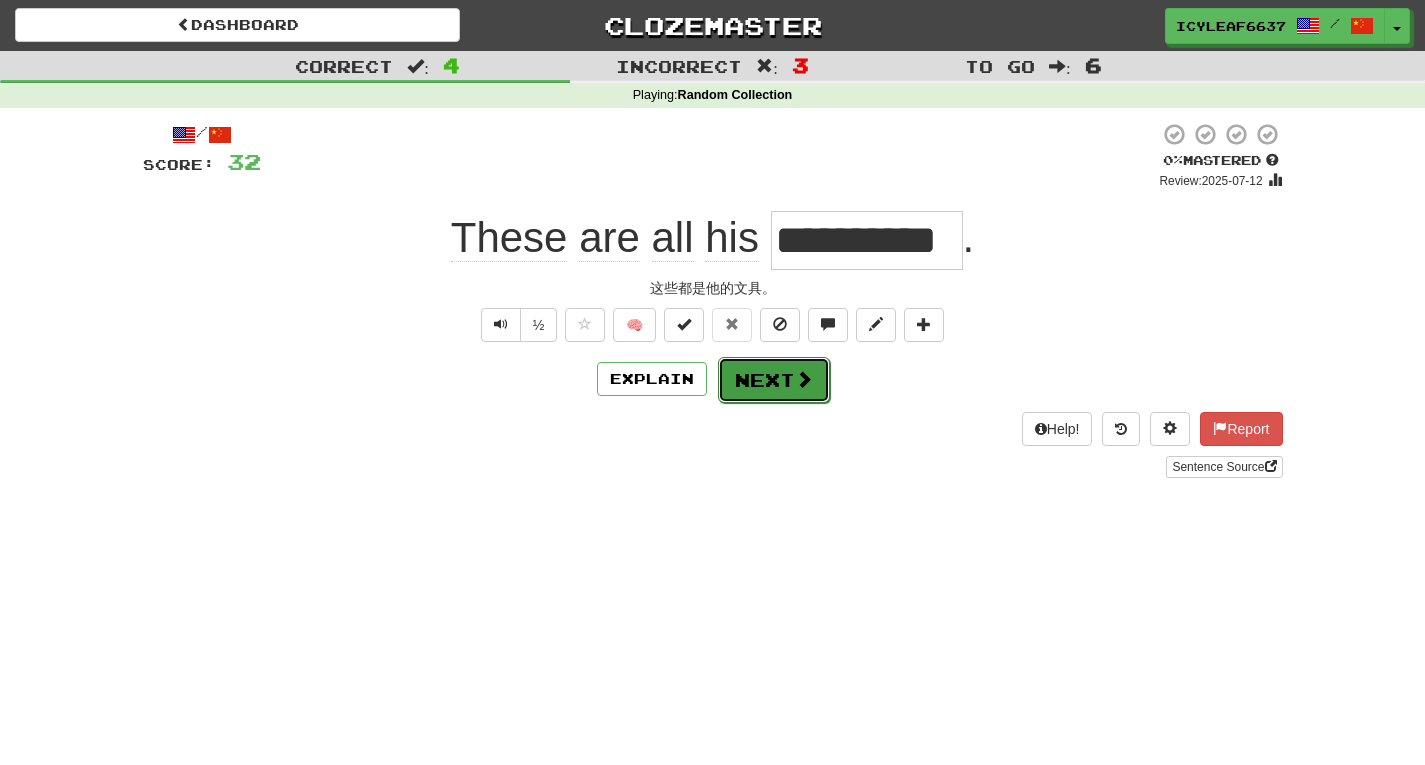click on "Next" at bounding box center (774, 380) 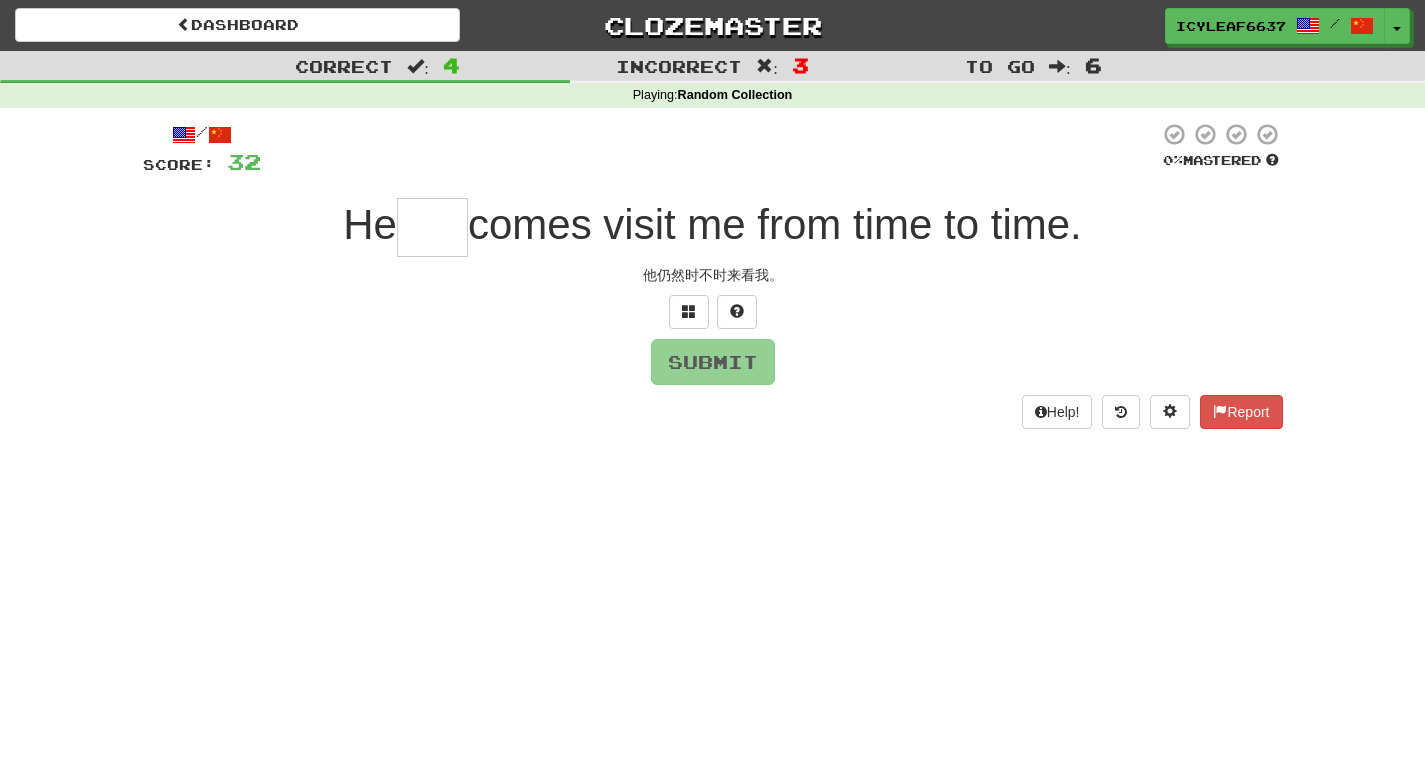 click at bounding box center [432, 227] 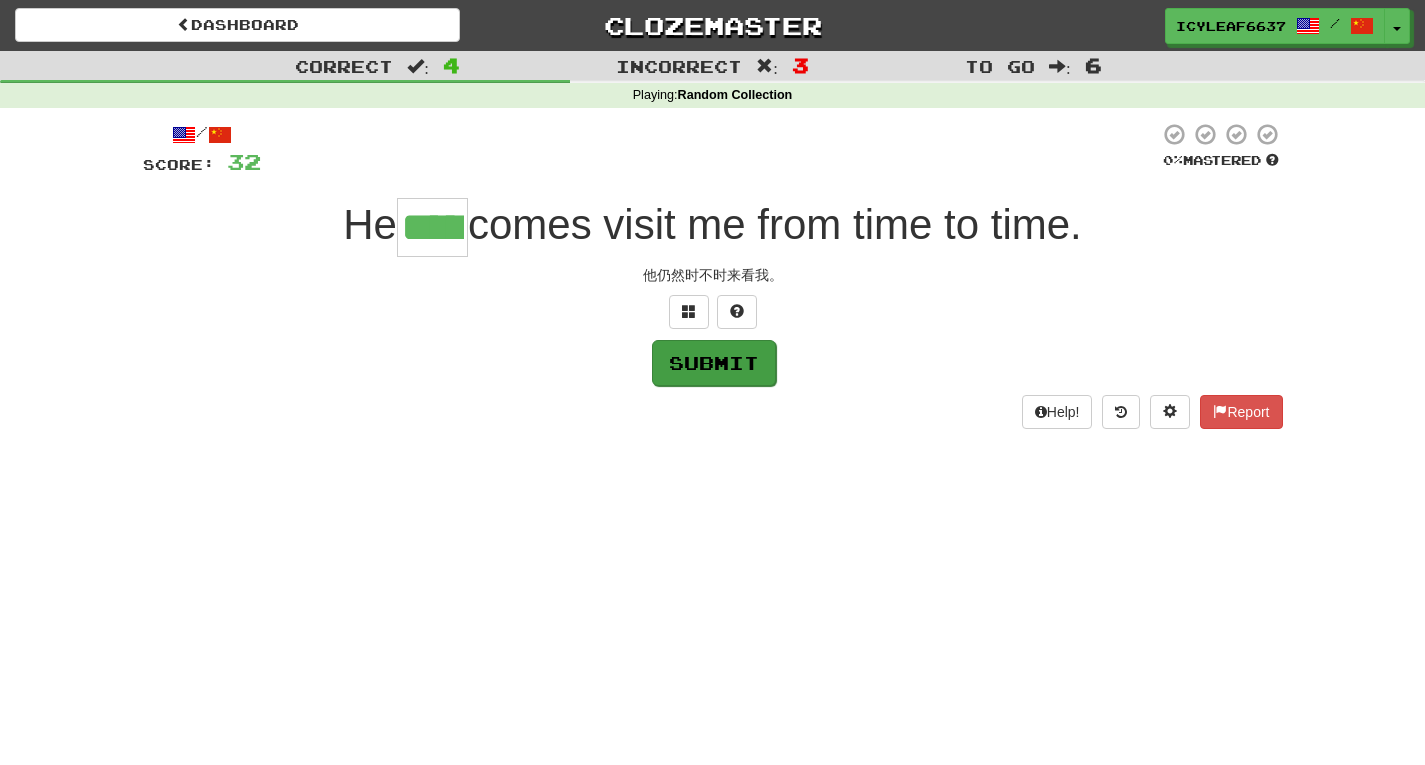 type on "*****" 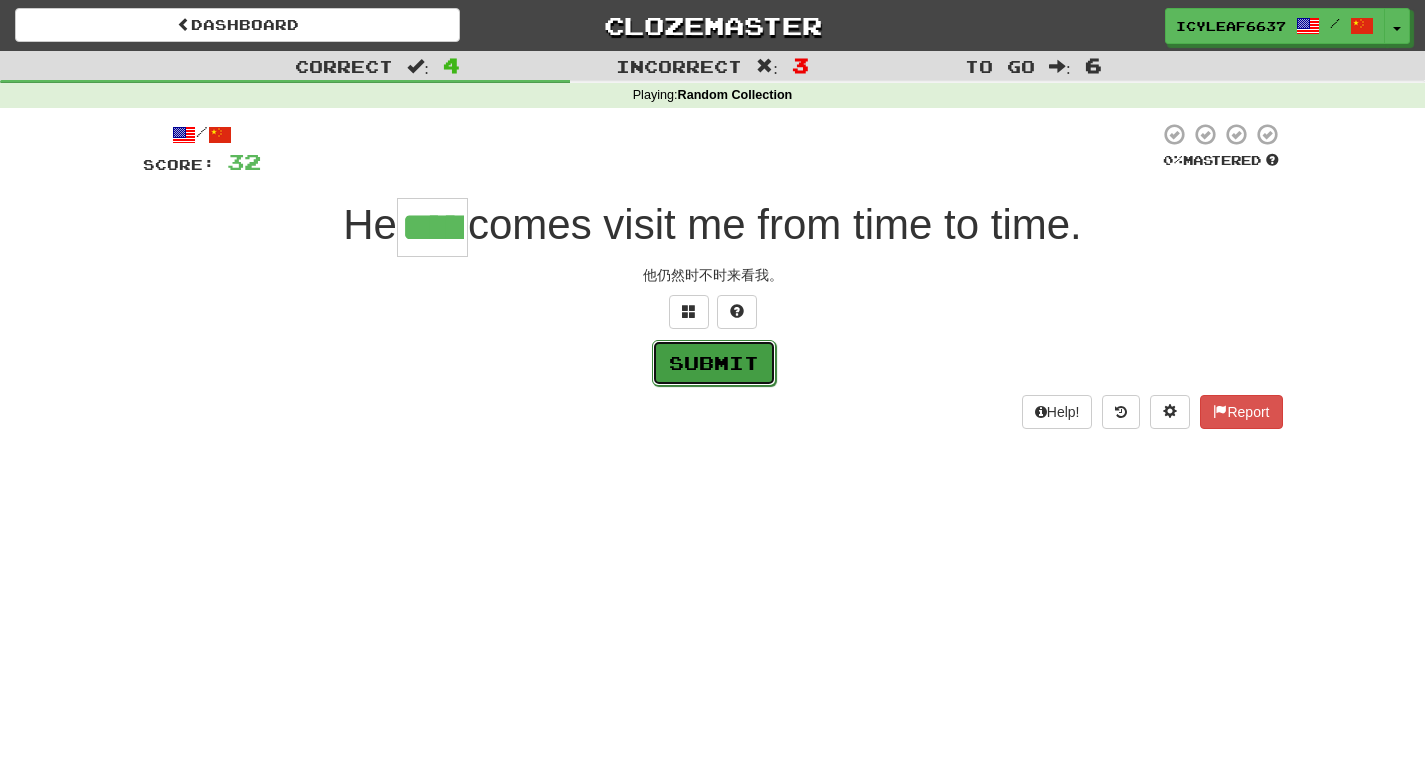click on "Submit" at bounding box center (714, 363) 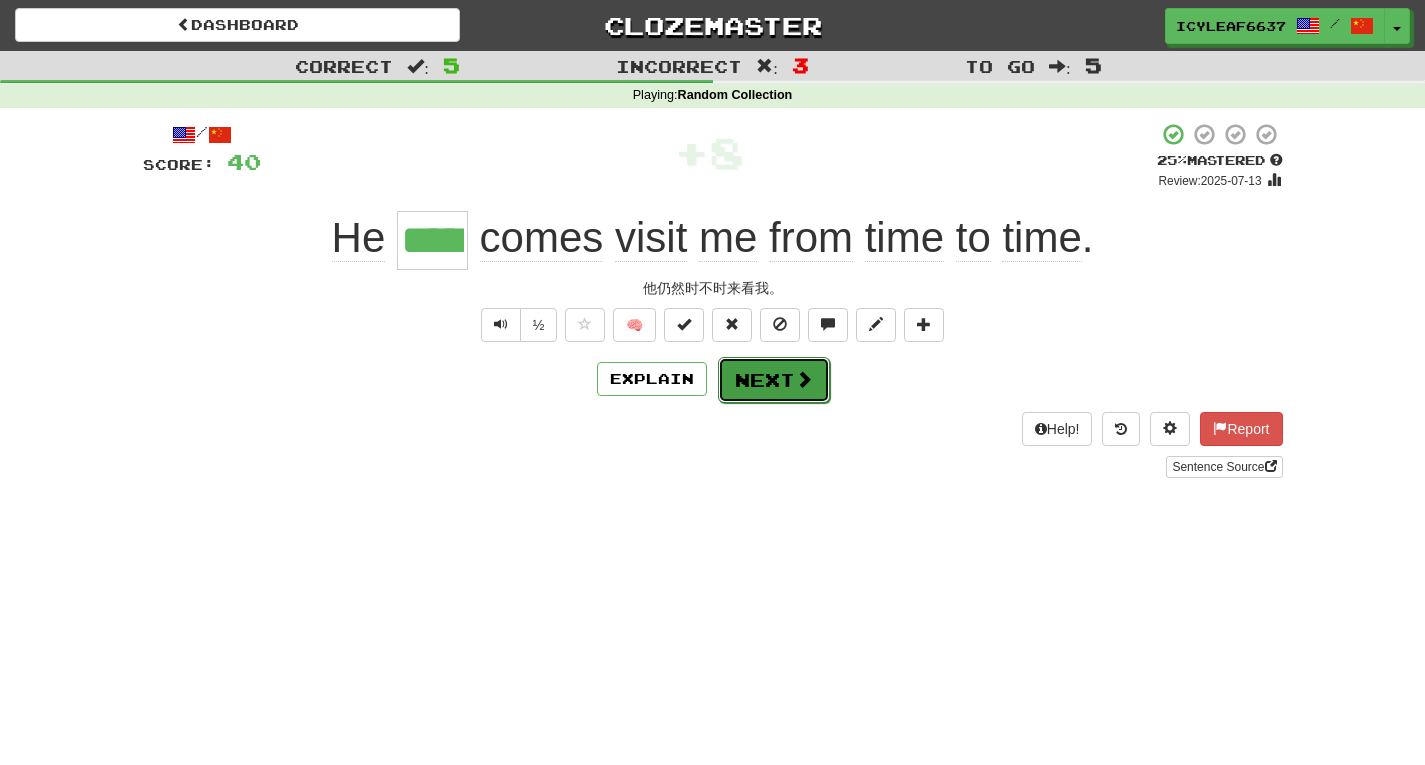 click on "Next" at bounding box center (774, 380) 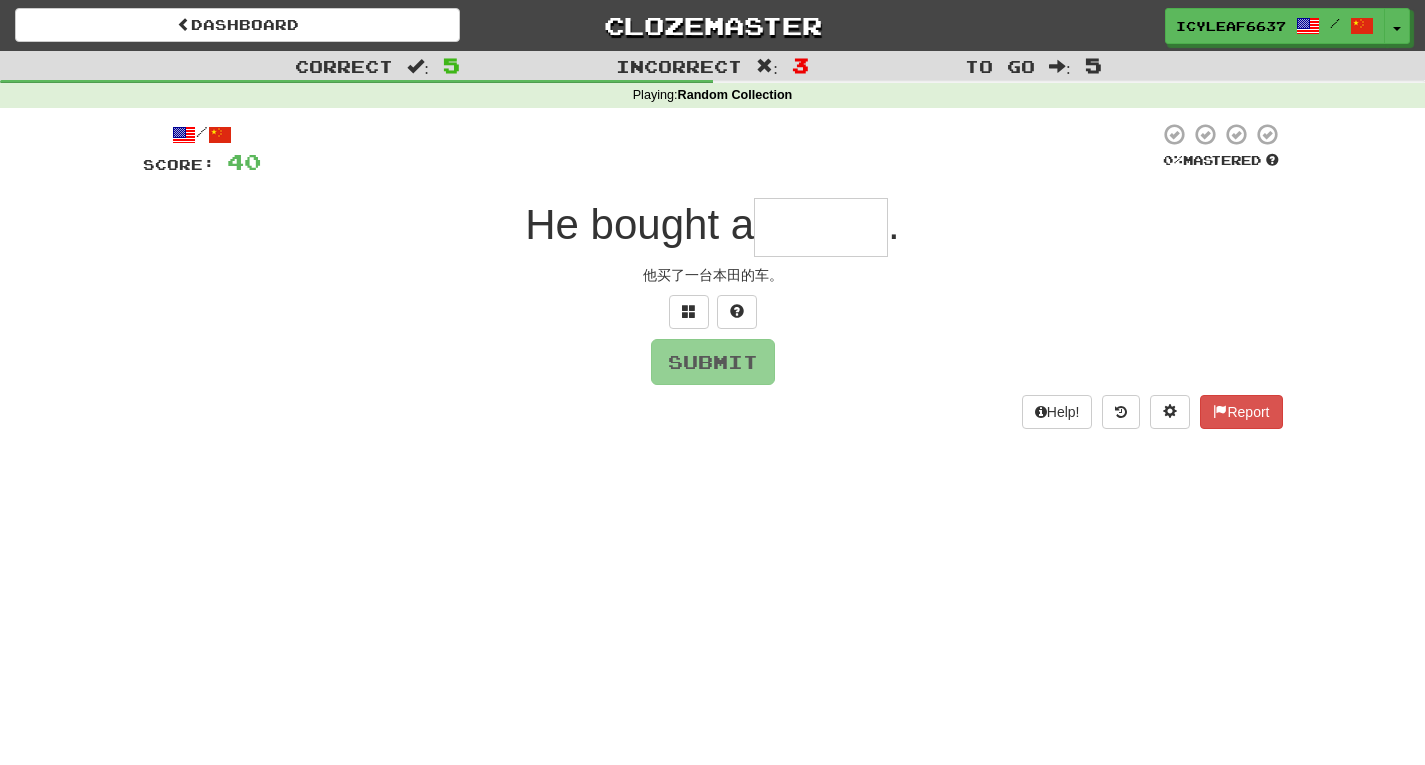 click at bounding box center (821, 227) 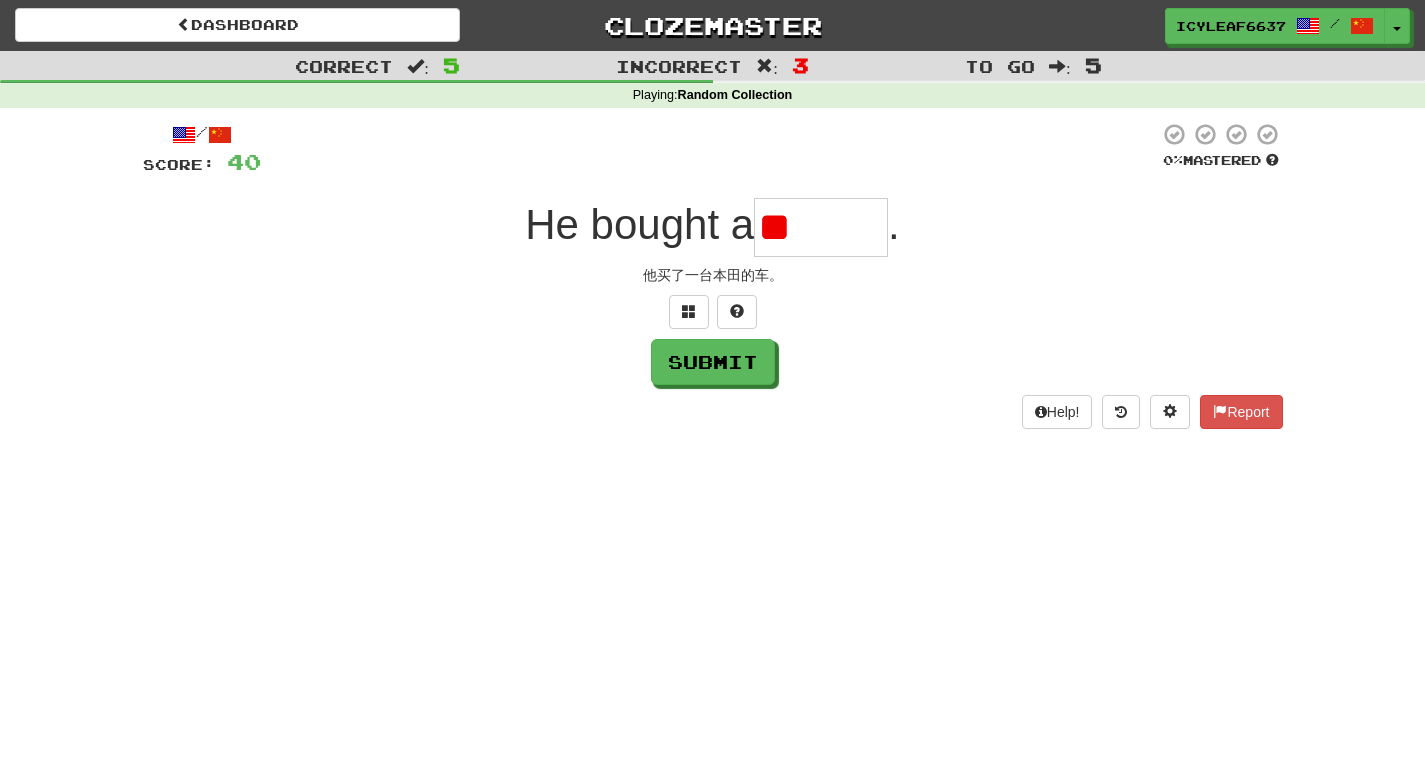 type on "*" 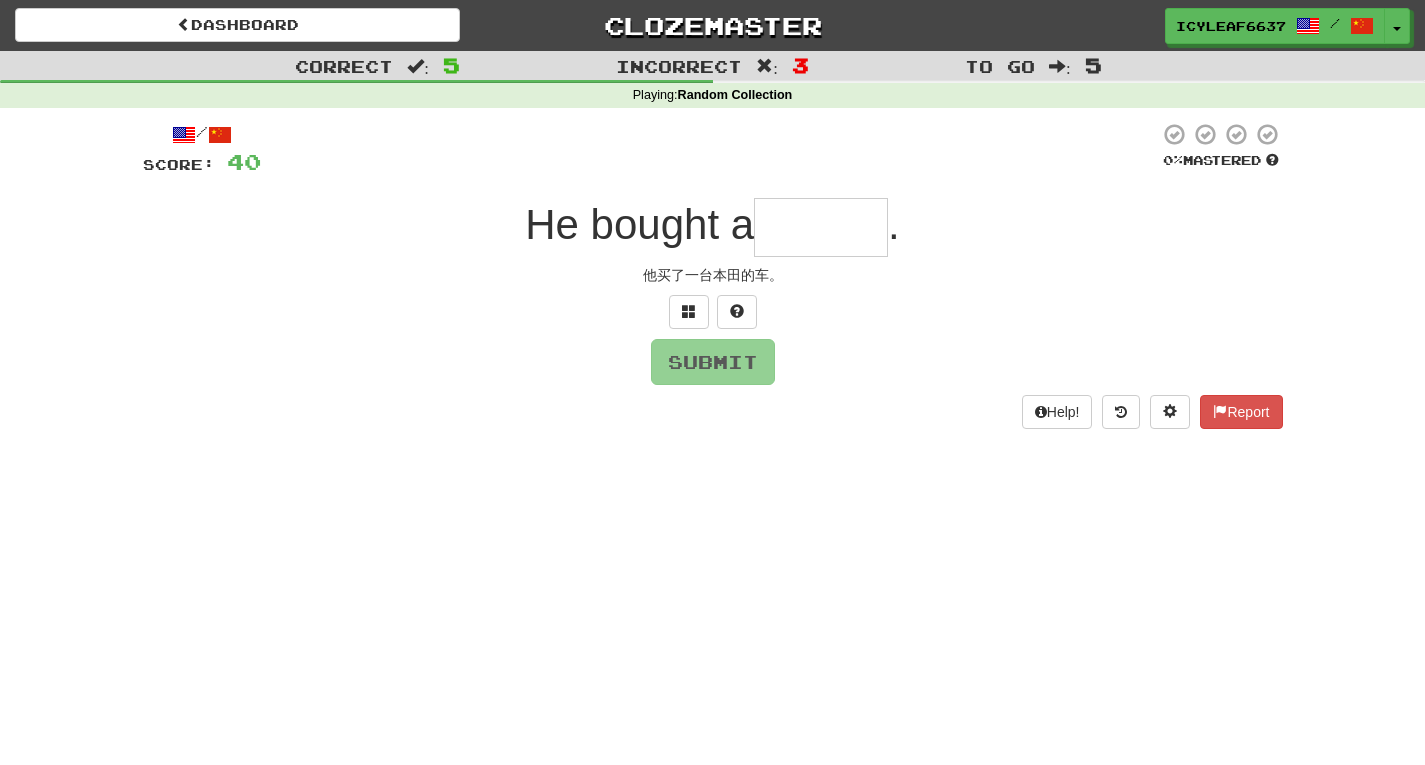 type on "*" 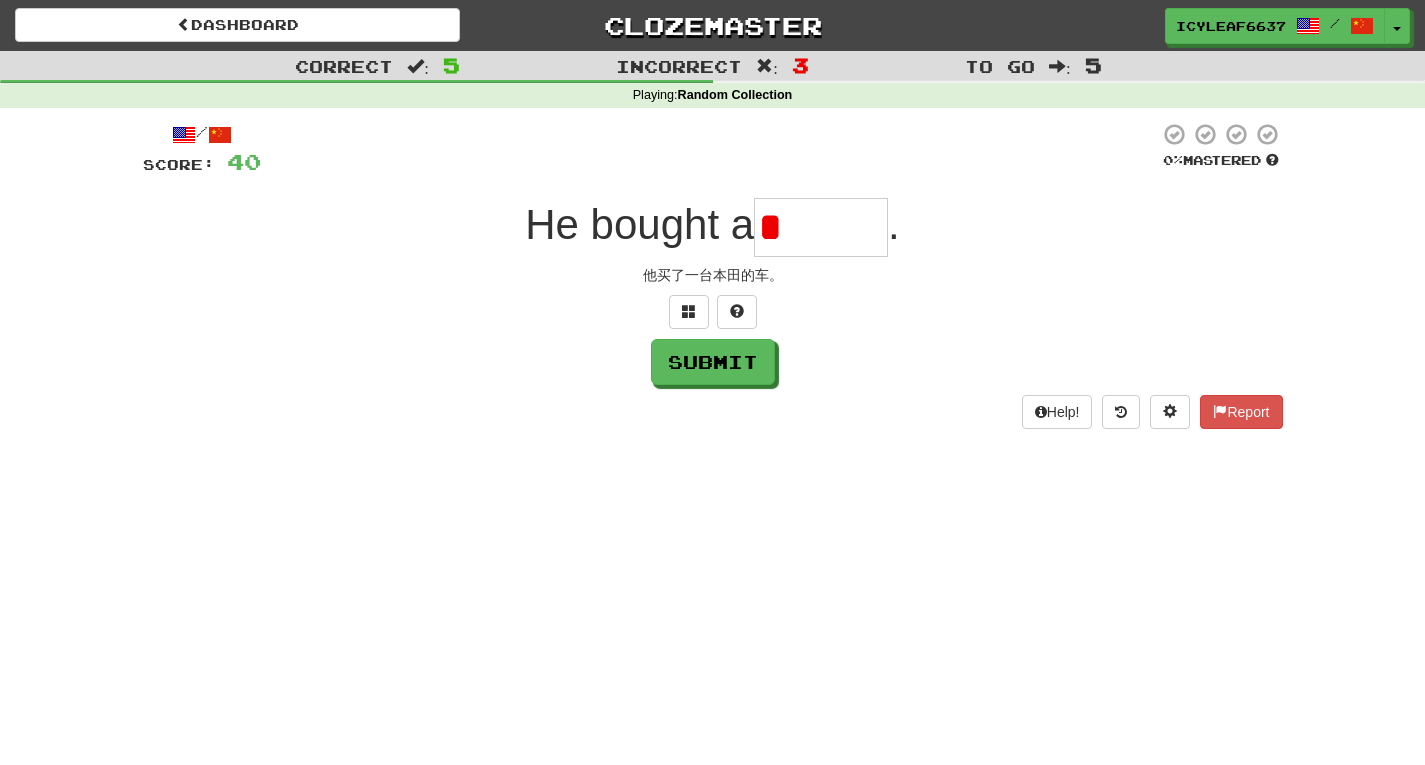 click on "*" at bounding box center [821, 227] 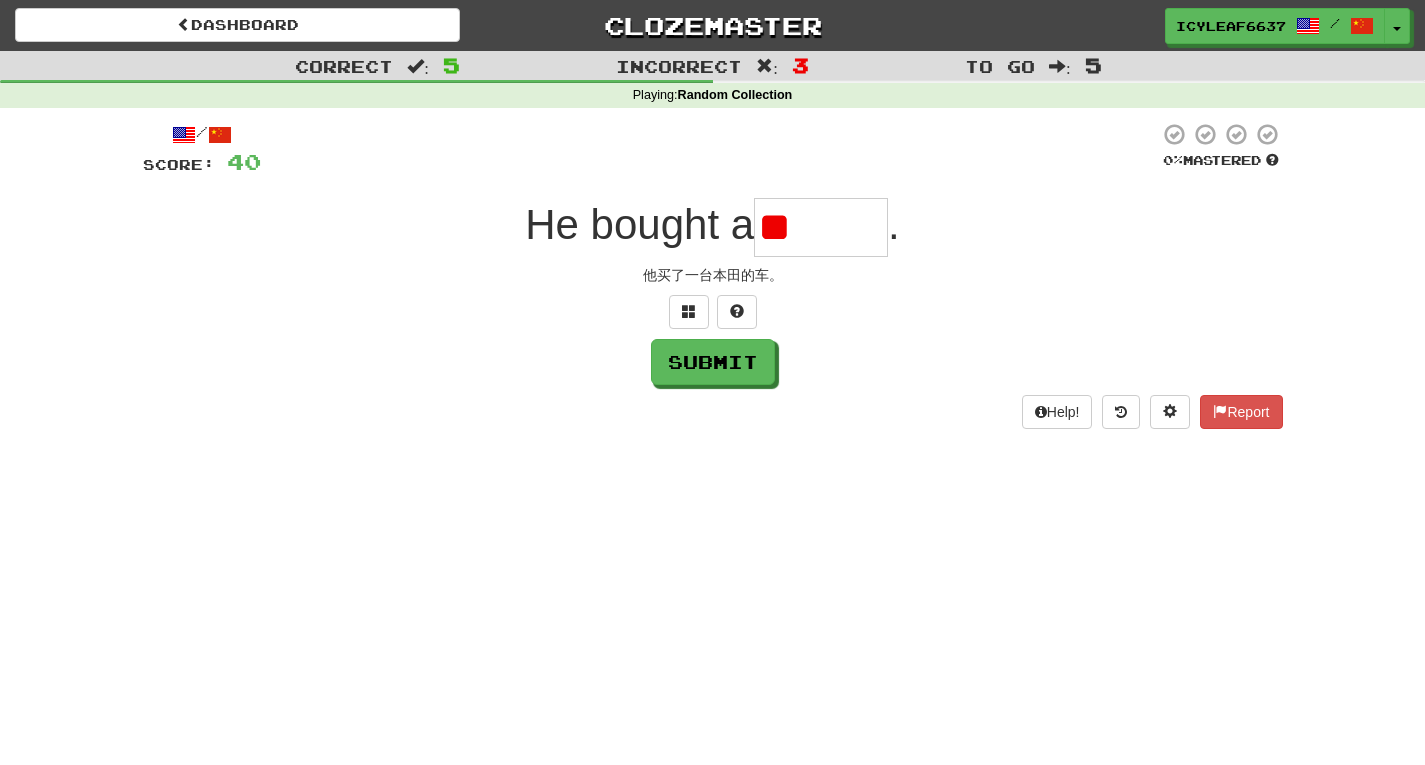 type on "*" 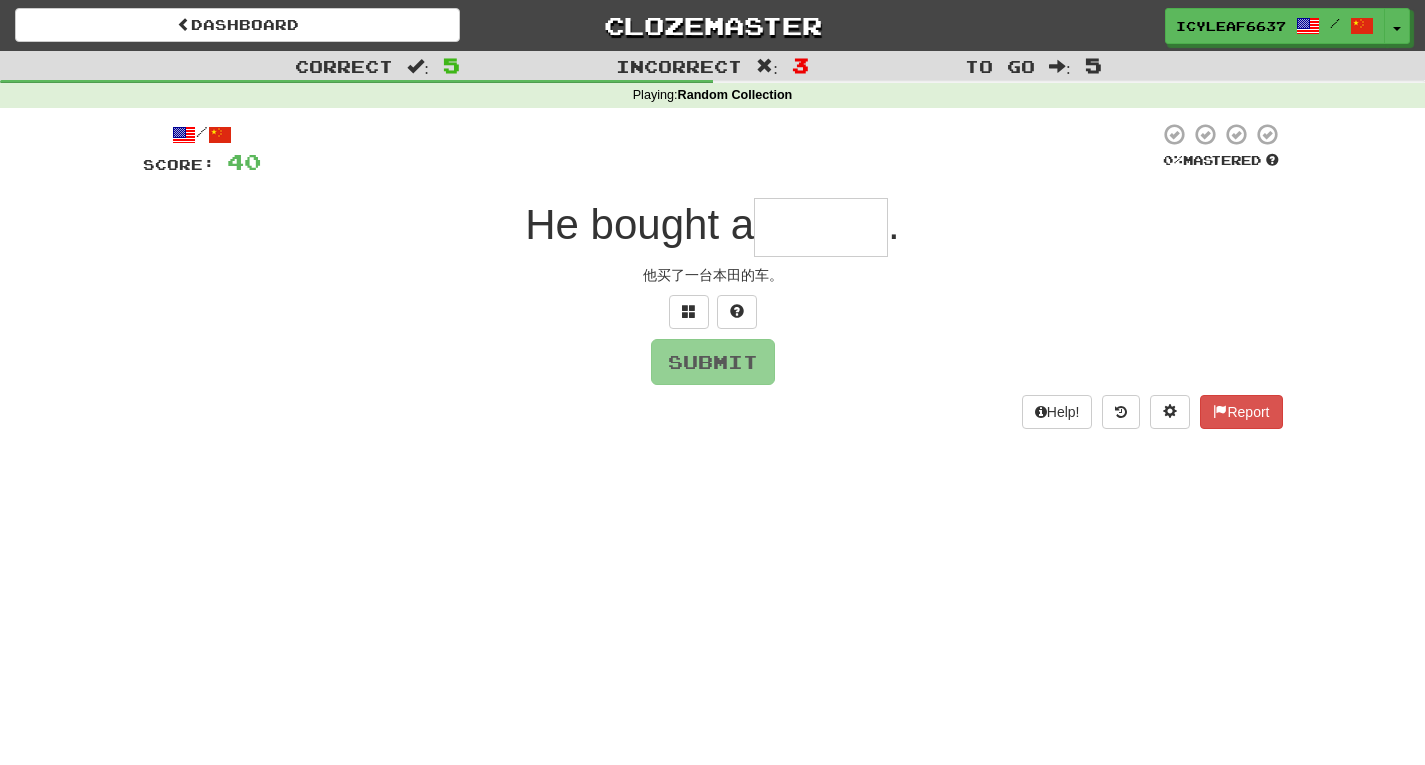 type on "*" 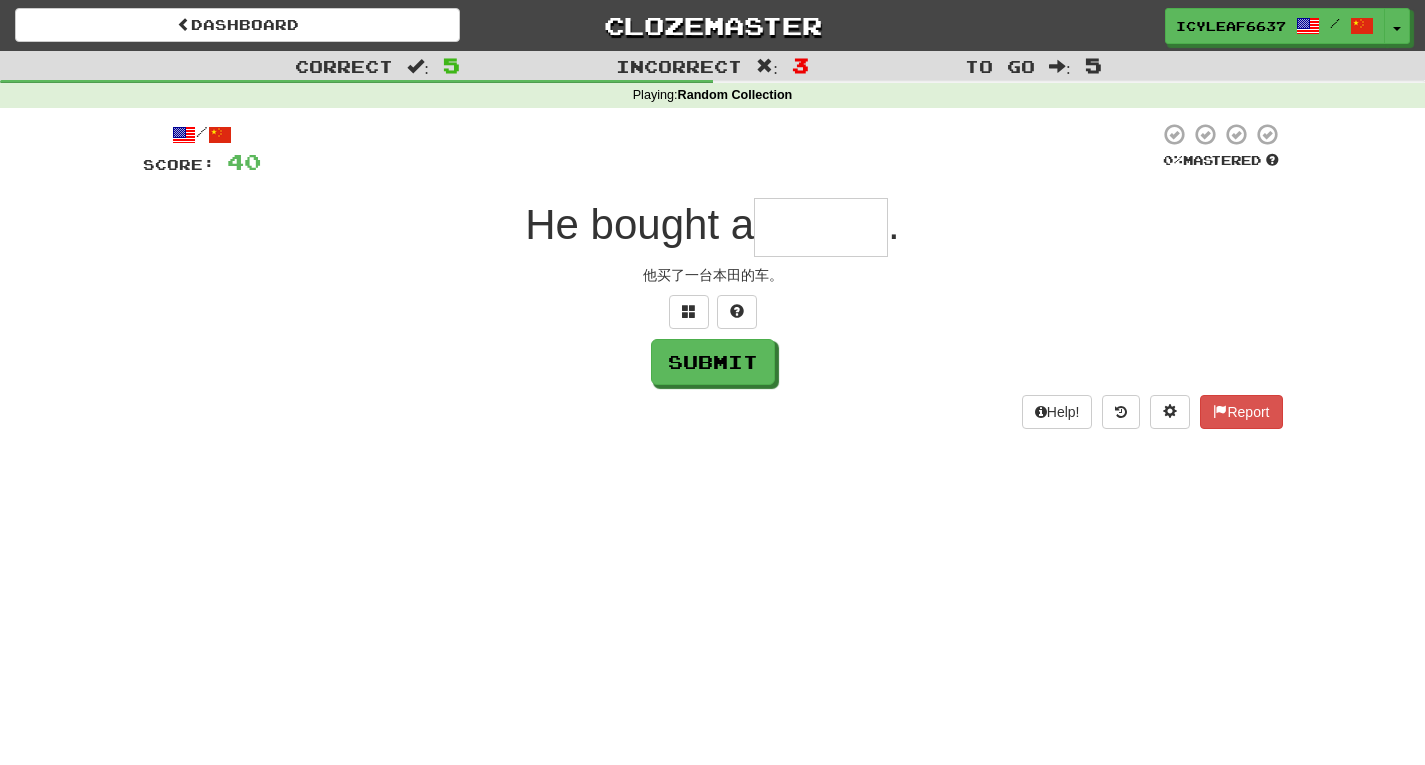 type on "*" 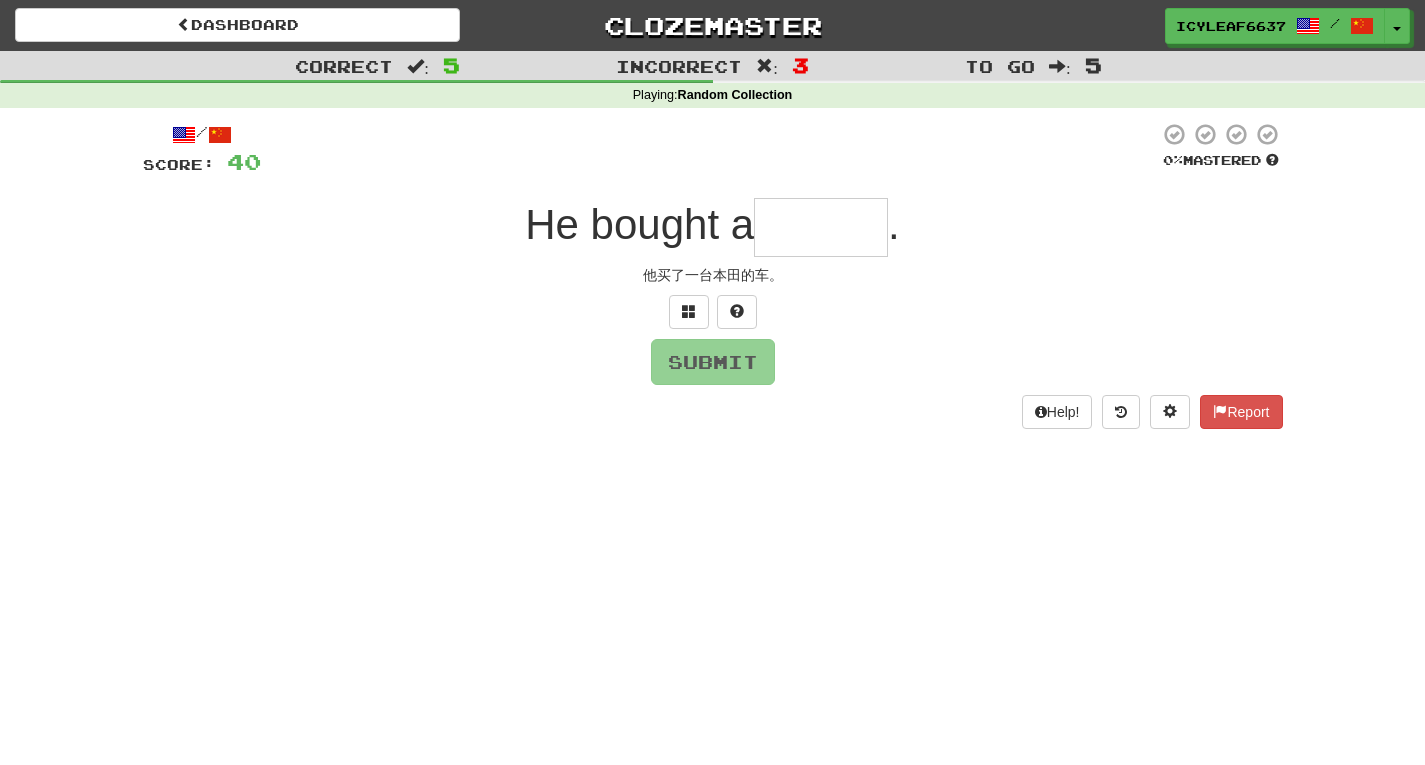 type on "*" 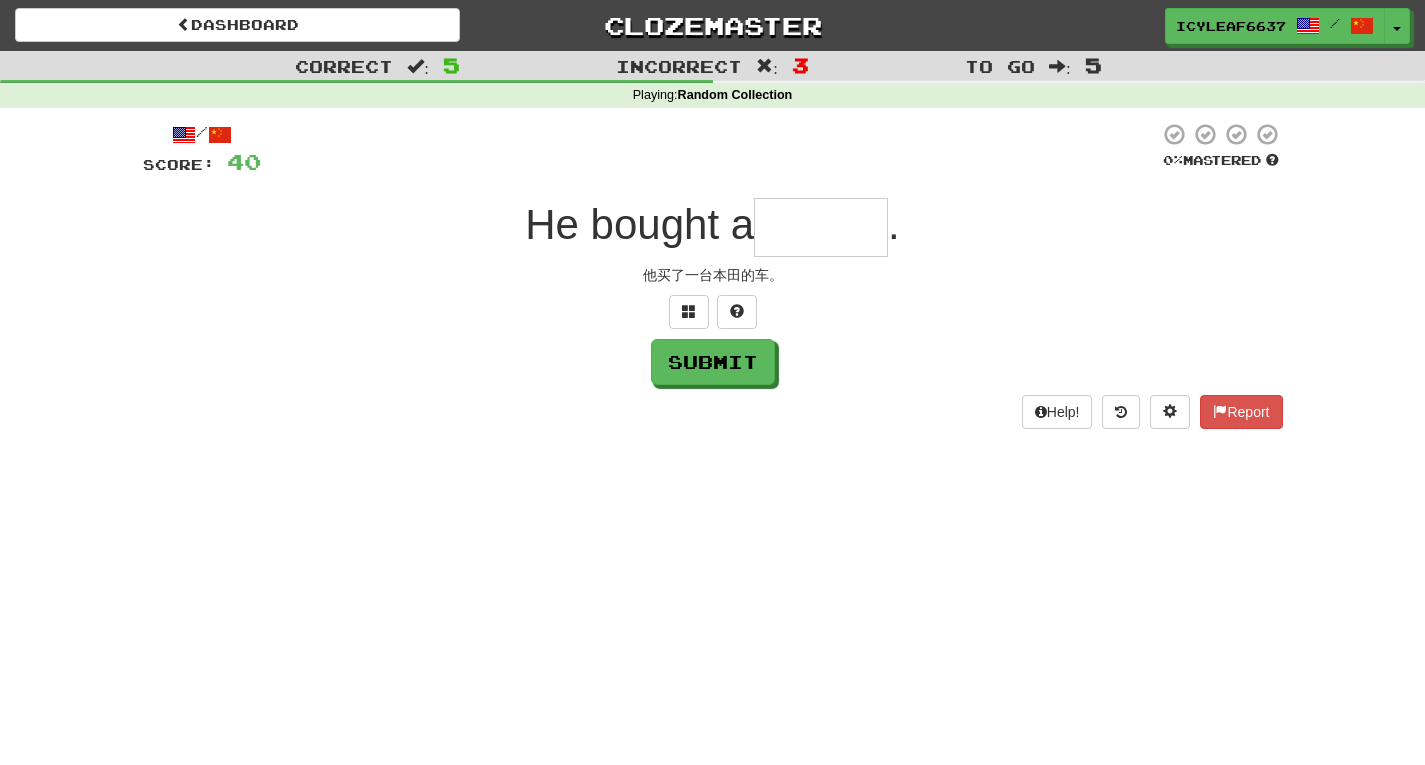 type on "*" 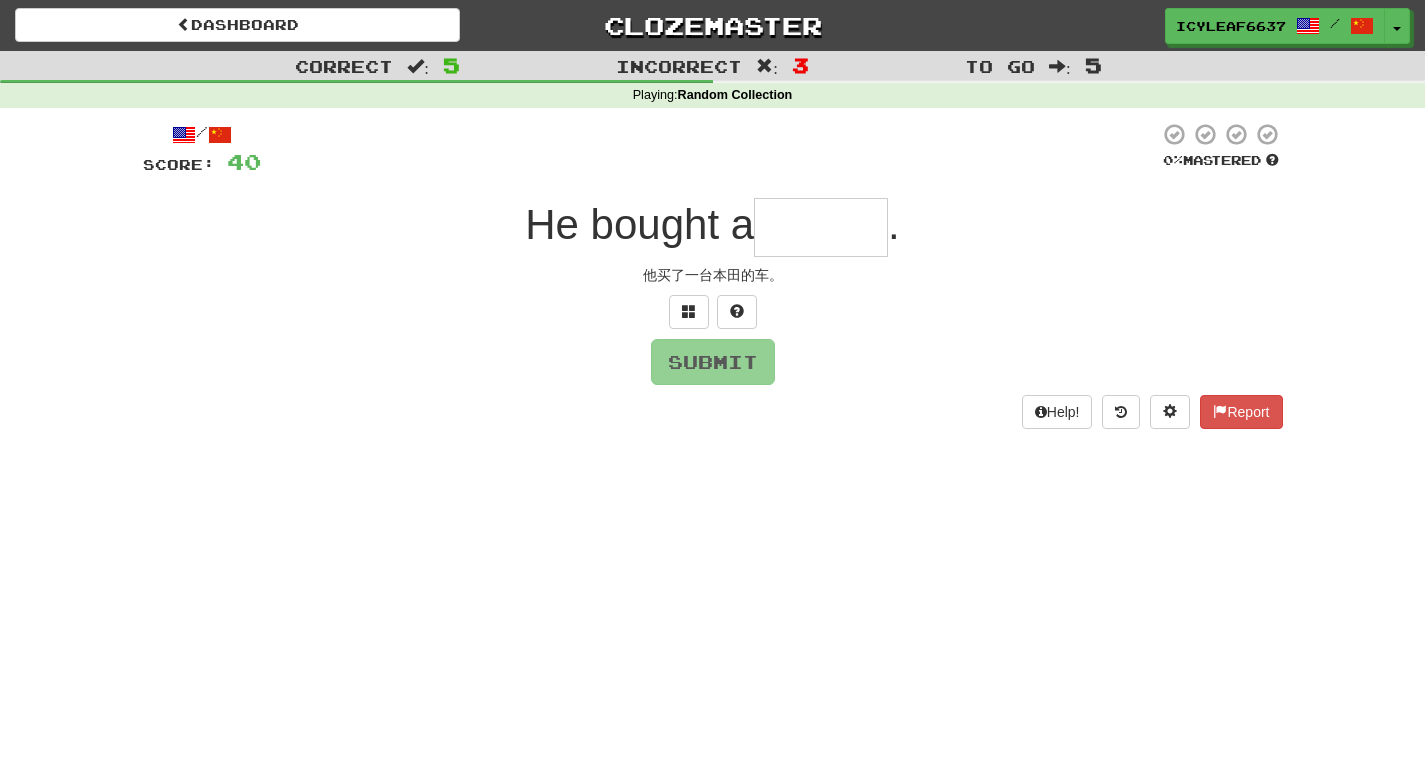 type on "*" 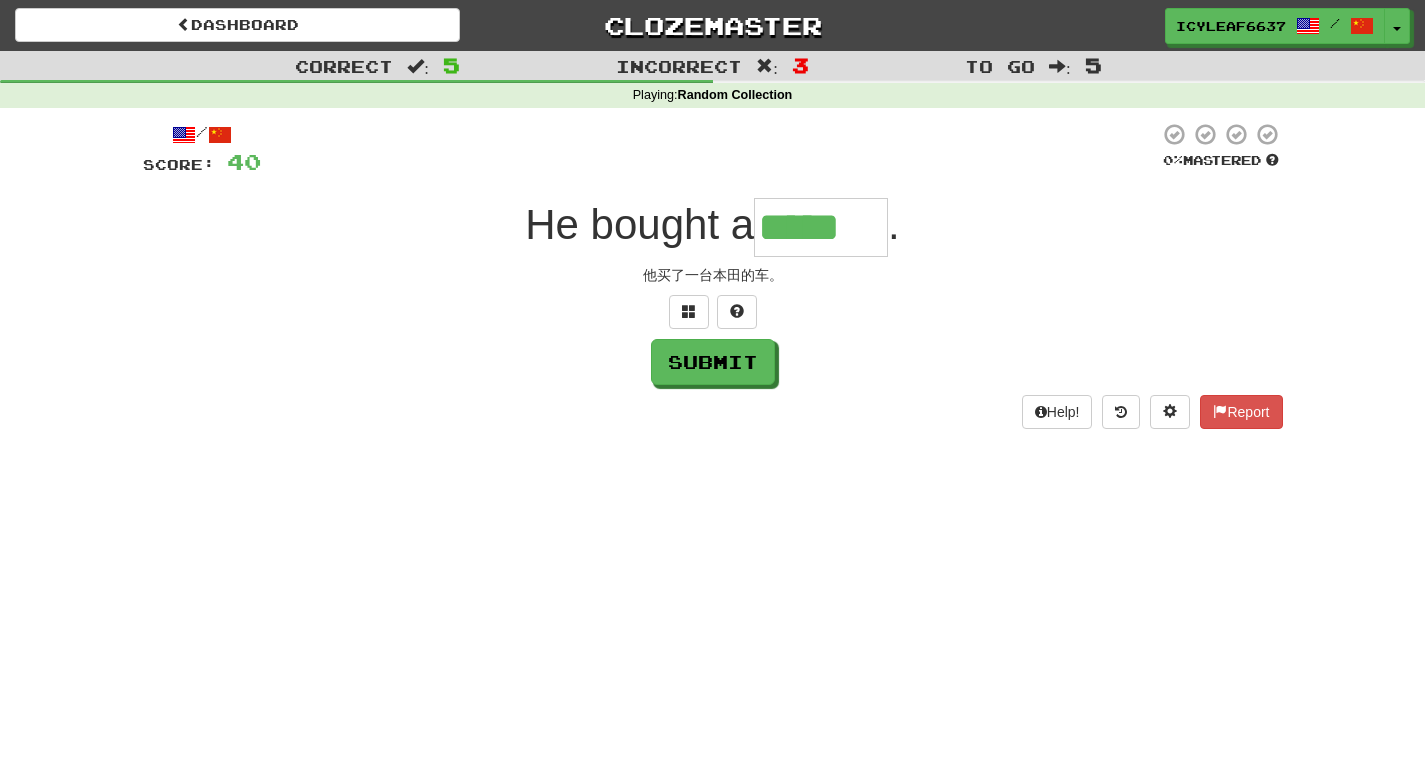 type on "*" 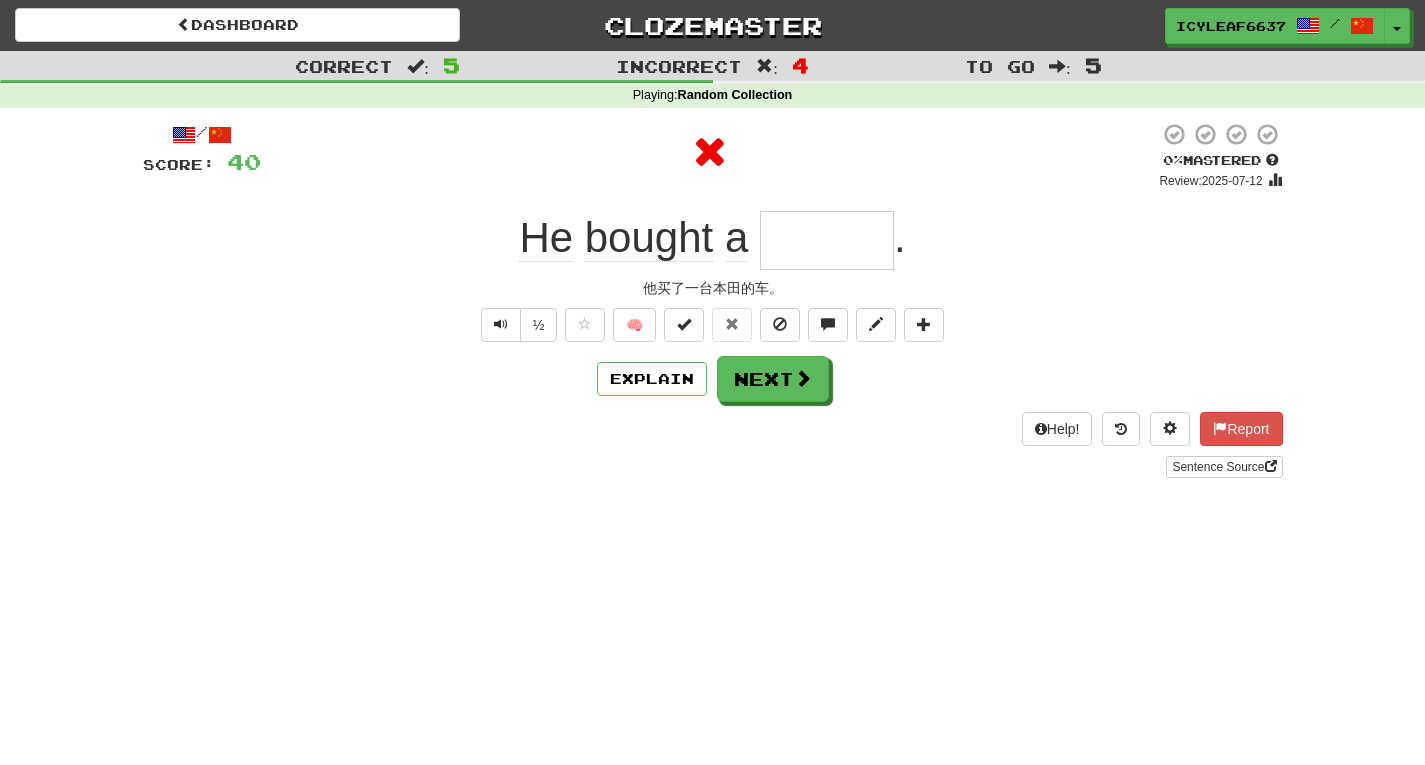 type on "*" 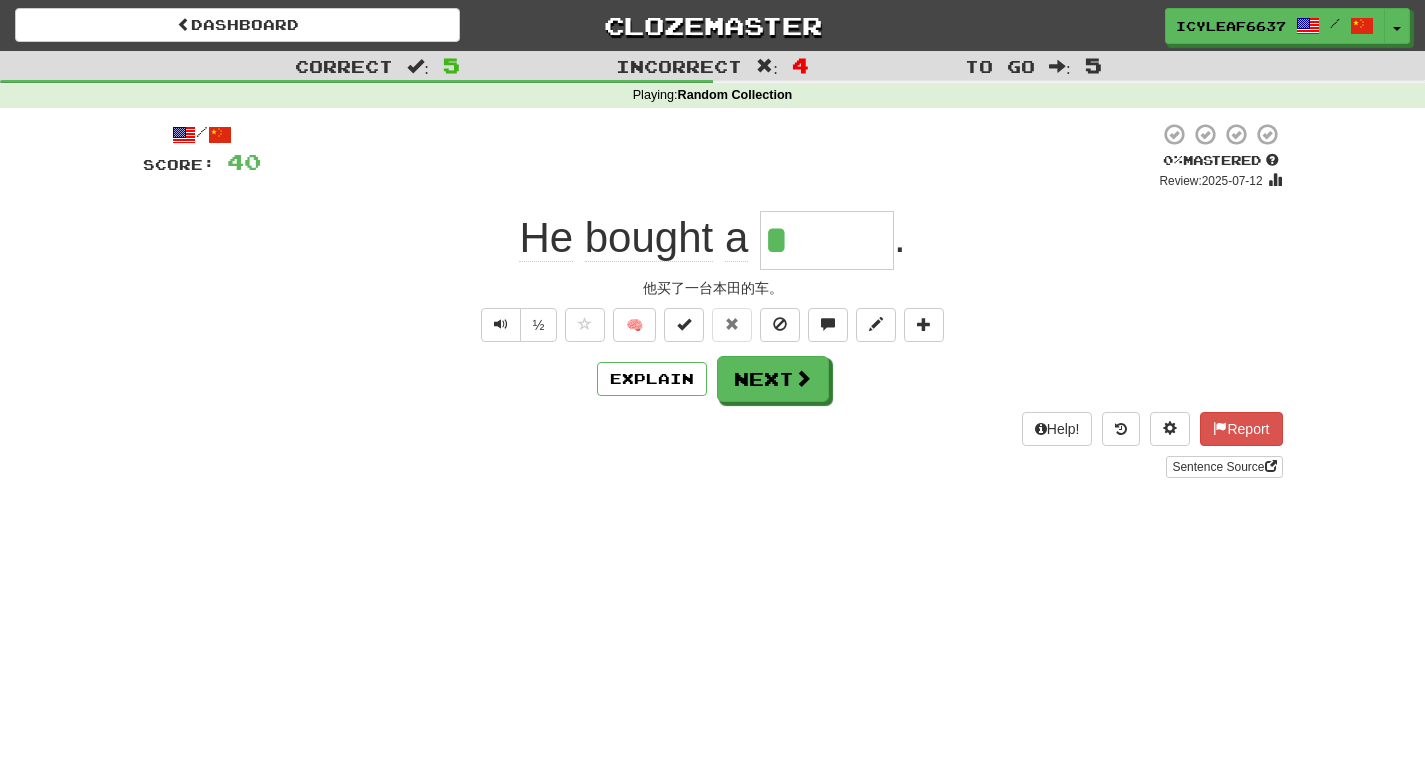 type 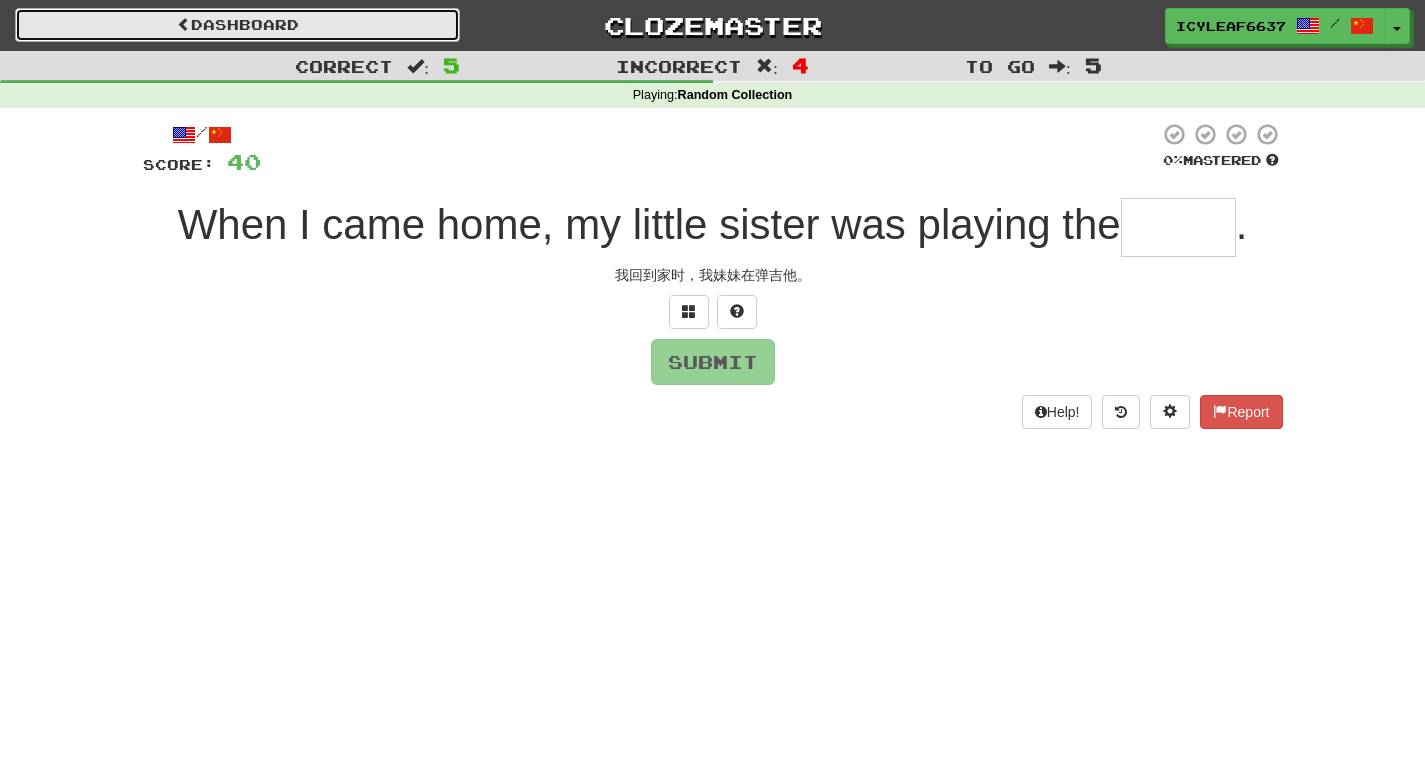 click on "Dashboard" at bounding box center (237, 25) 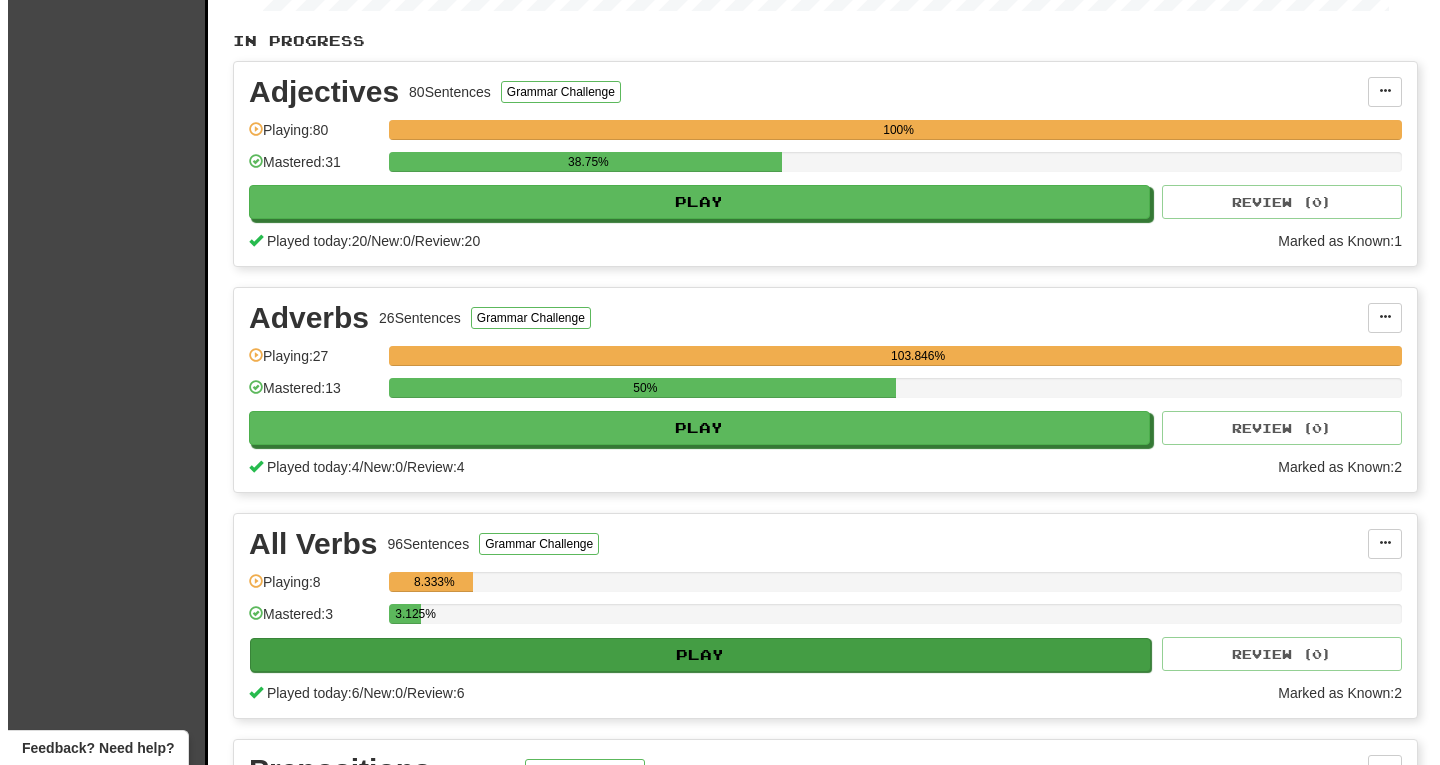 scroll, scrollTop: 900, scrollLeft: 0, axis: vertical 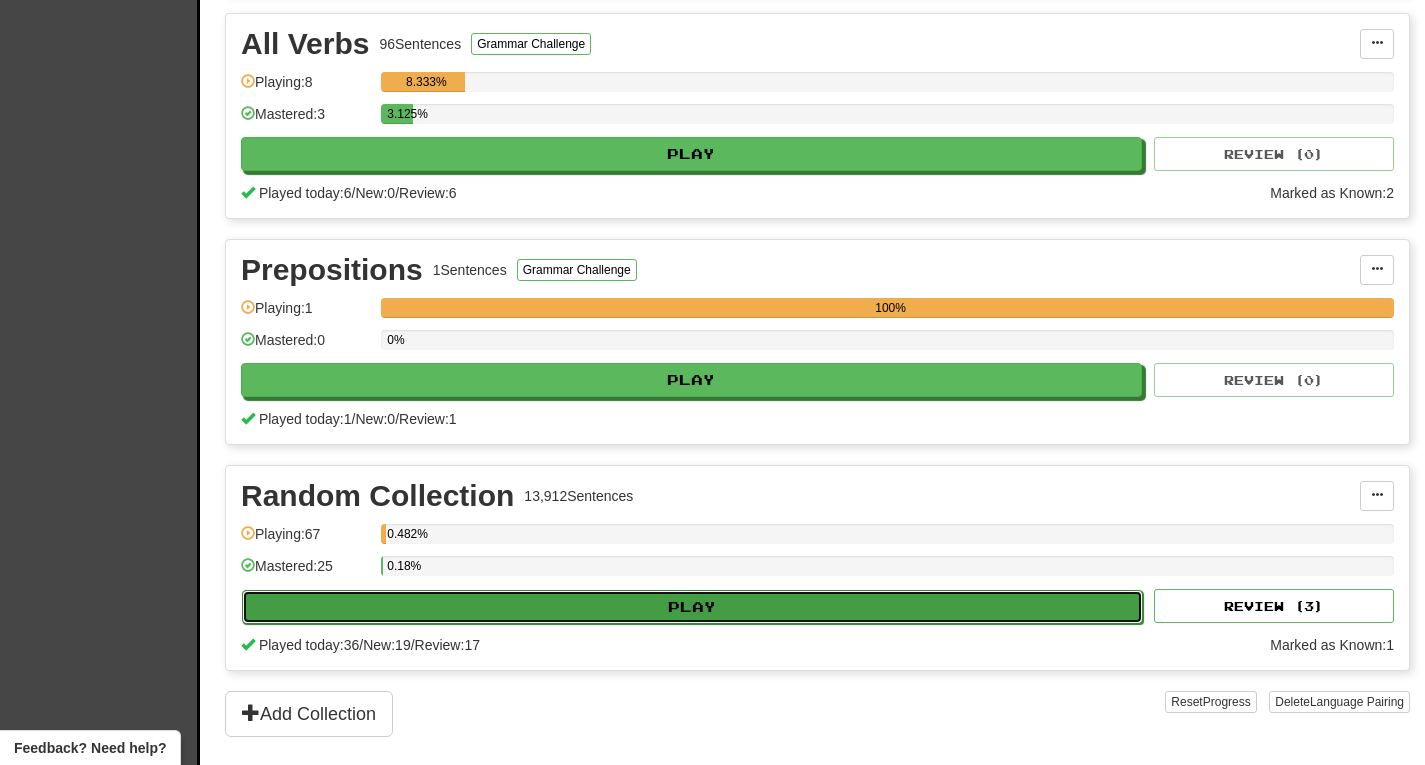 click on "Play" at bounding box center (692, 607) 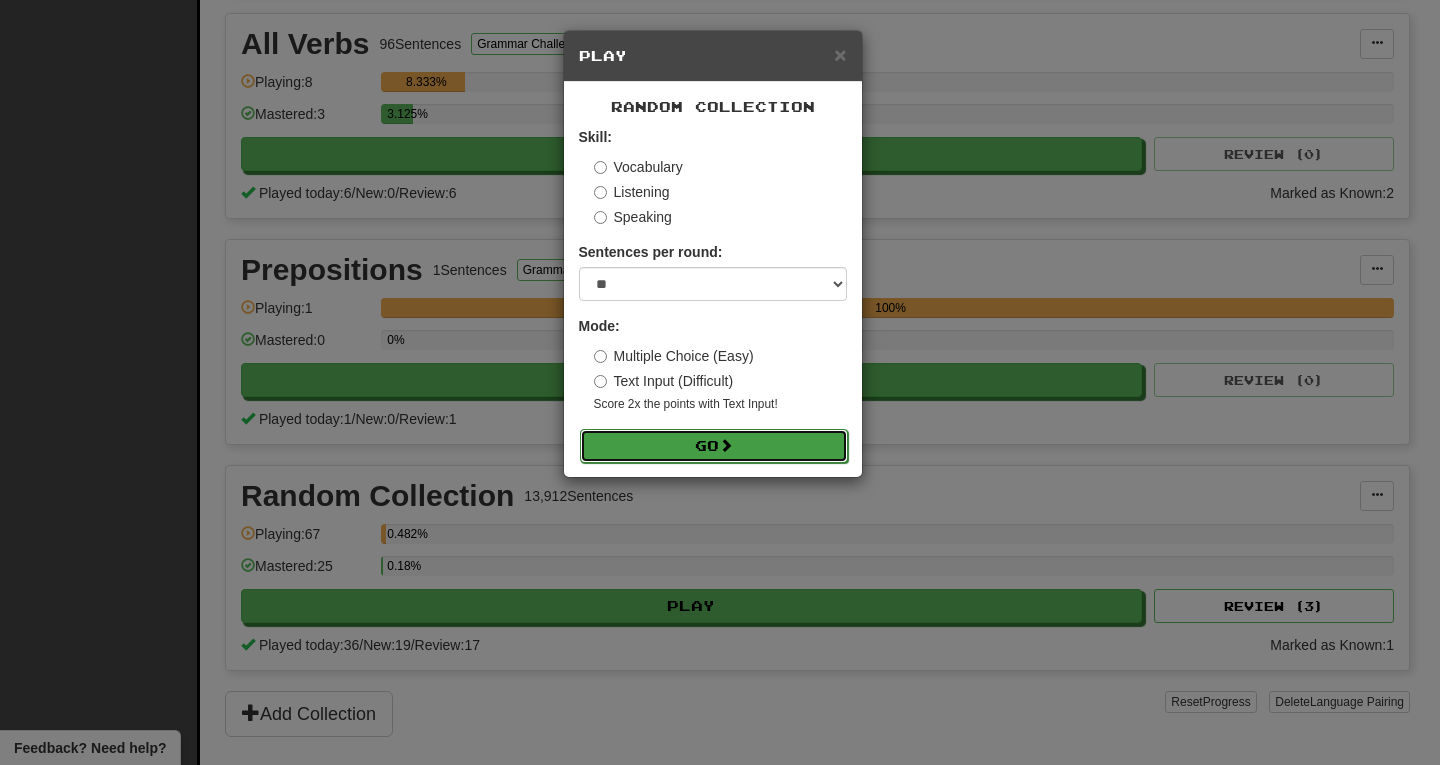 click on "Go" at bounding box center [714, 446] 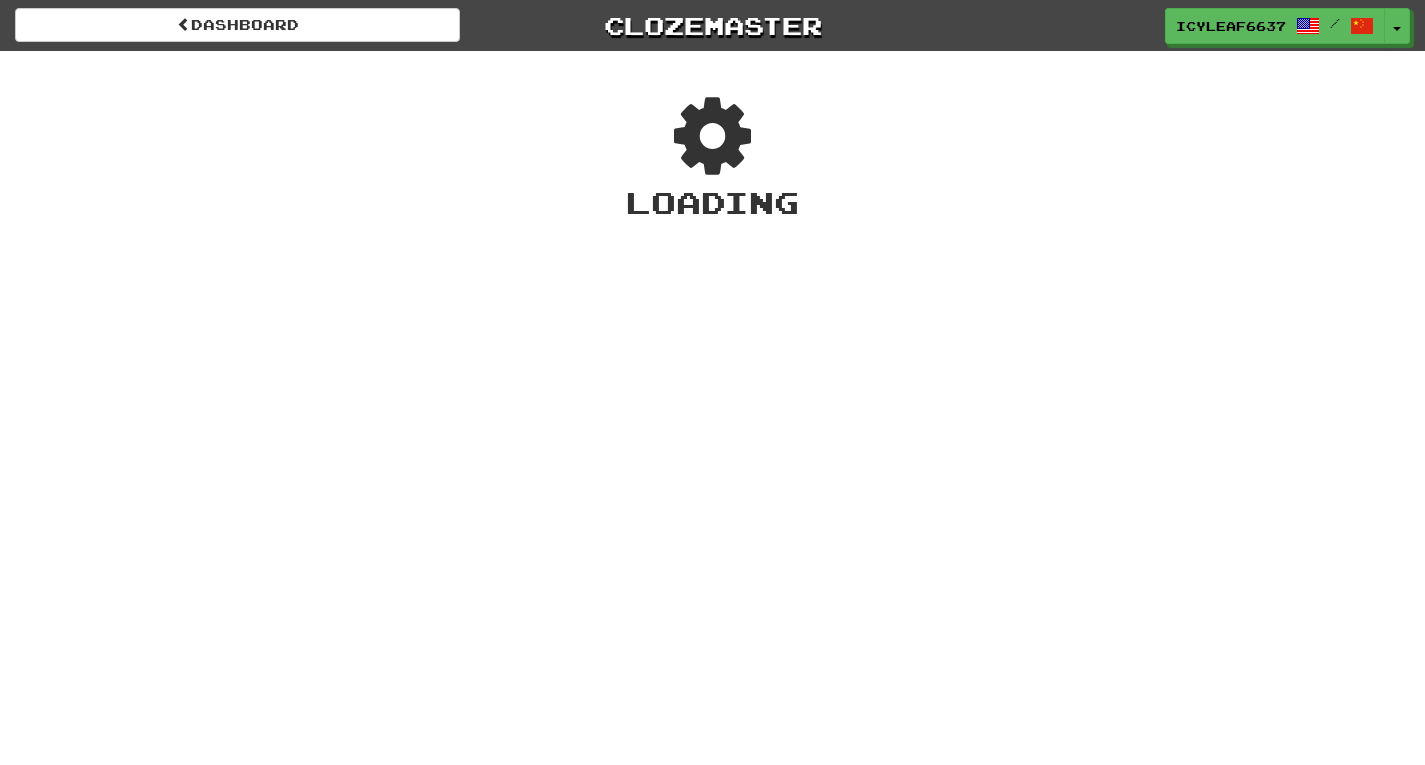 scroll, scrollTop: 0, scrollLeft: 0, axis: both 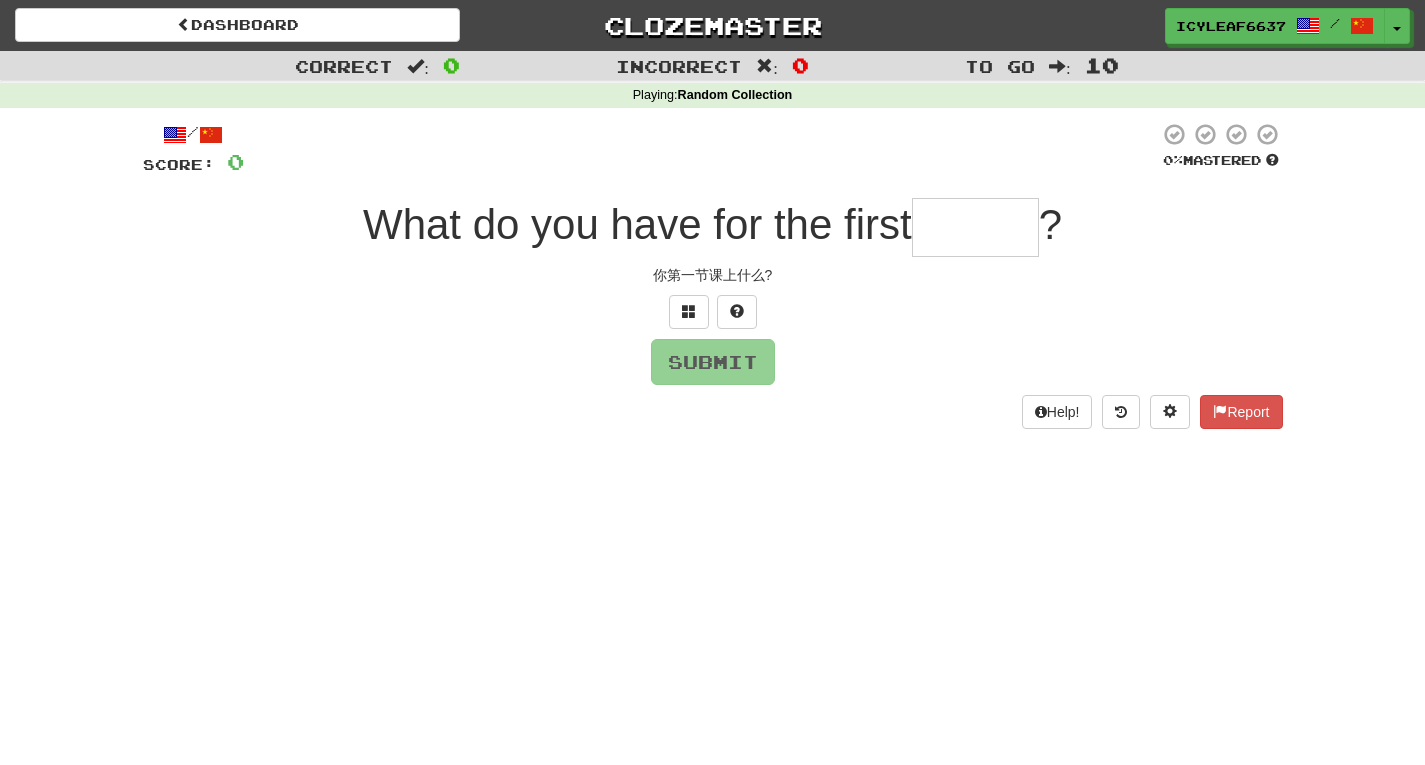 click at bounding box center (975, 227) 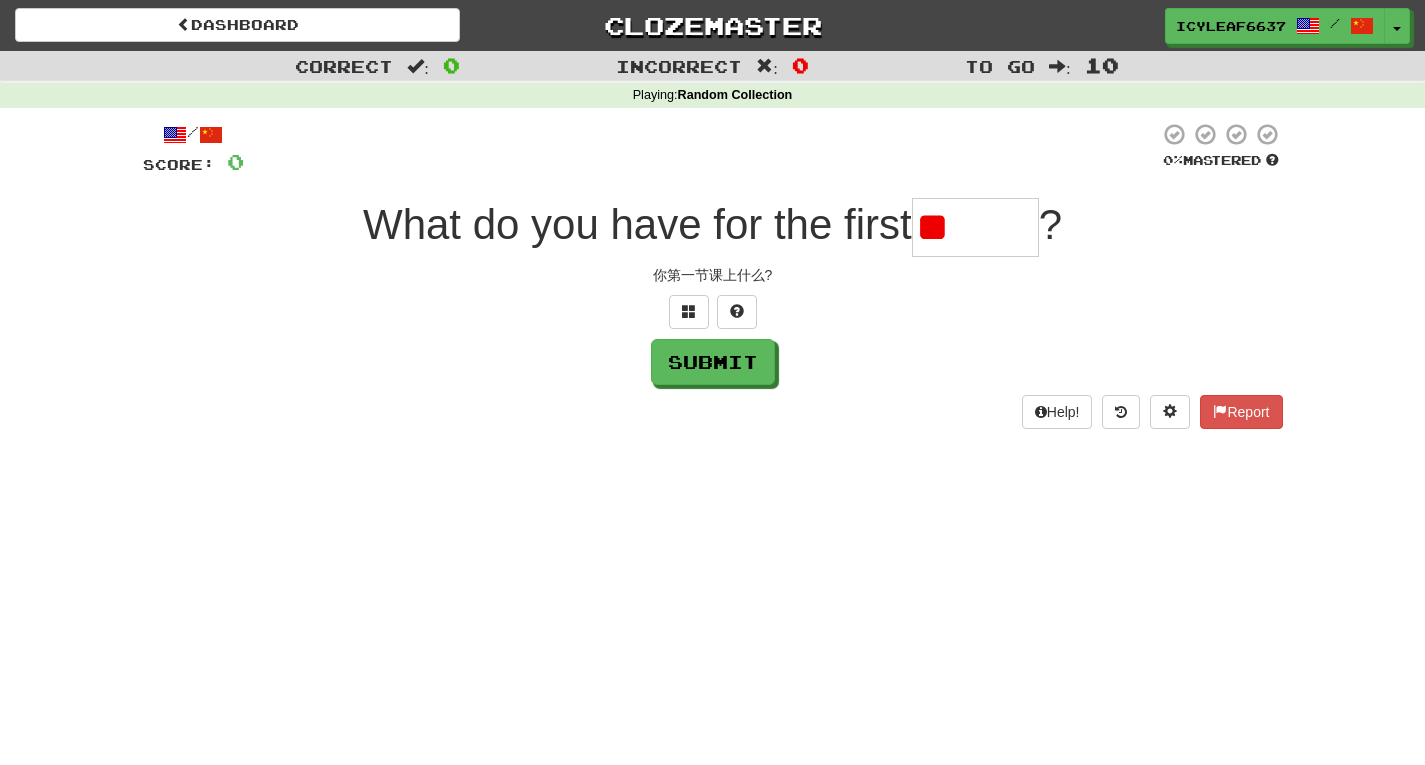 type on "*" 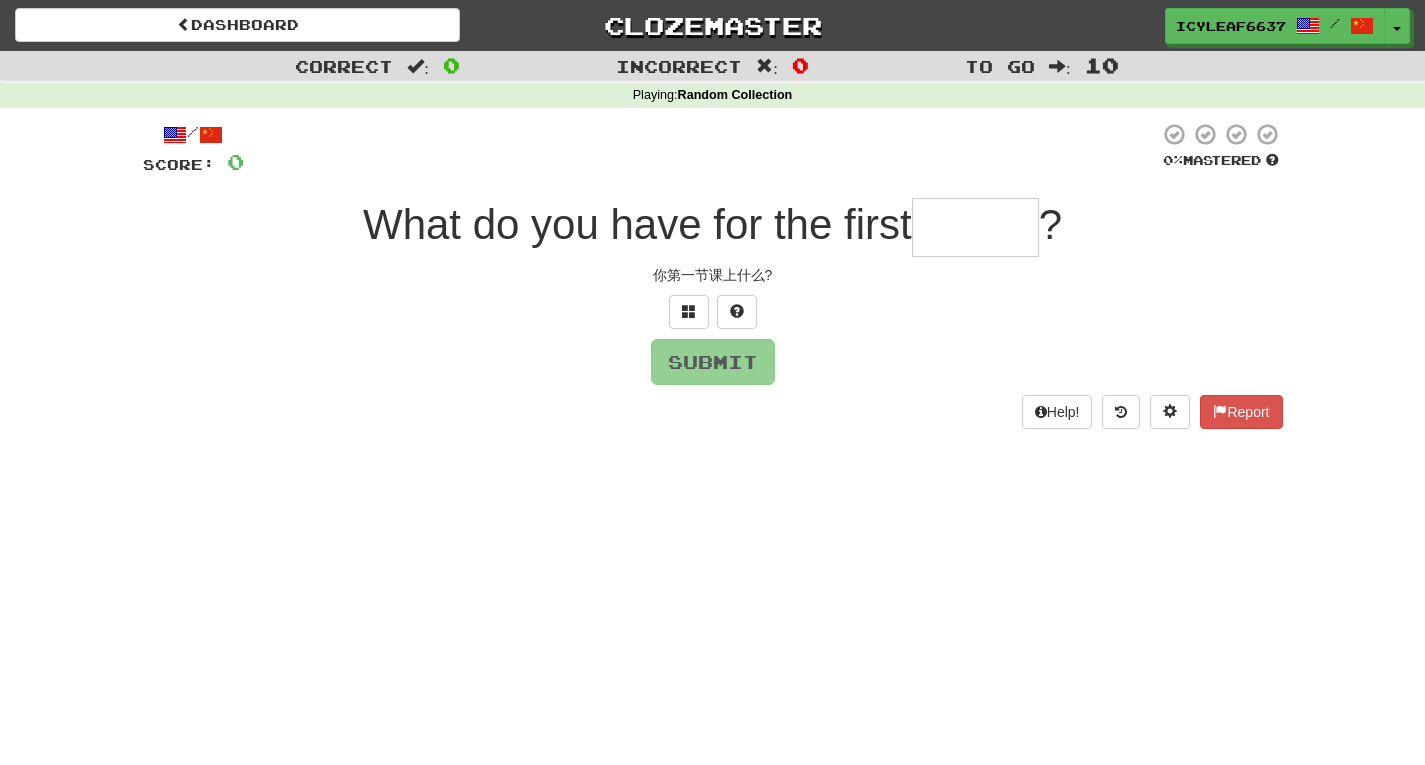 type on "*" 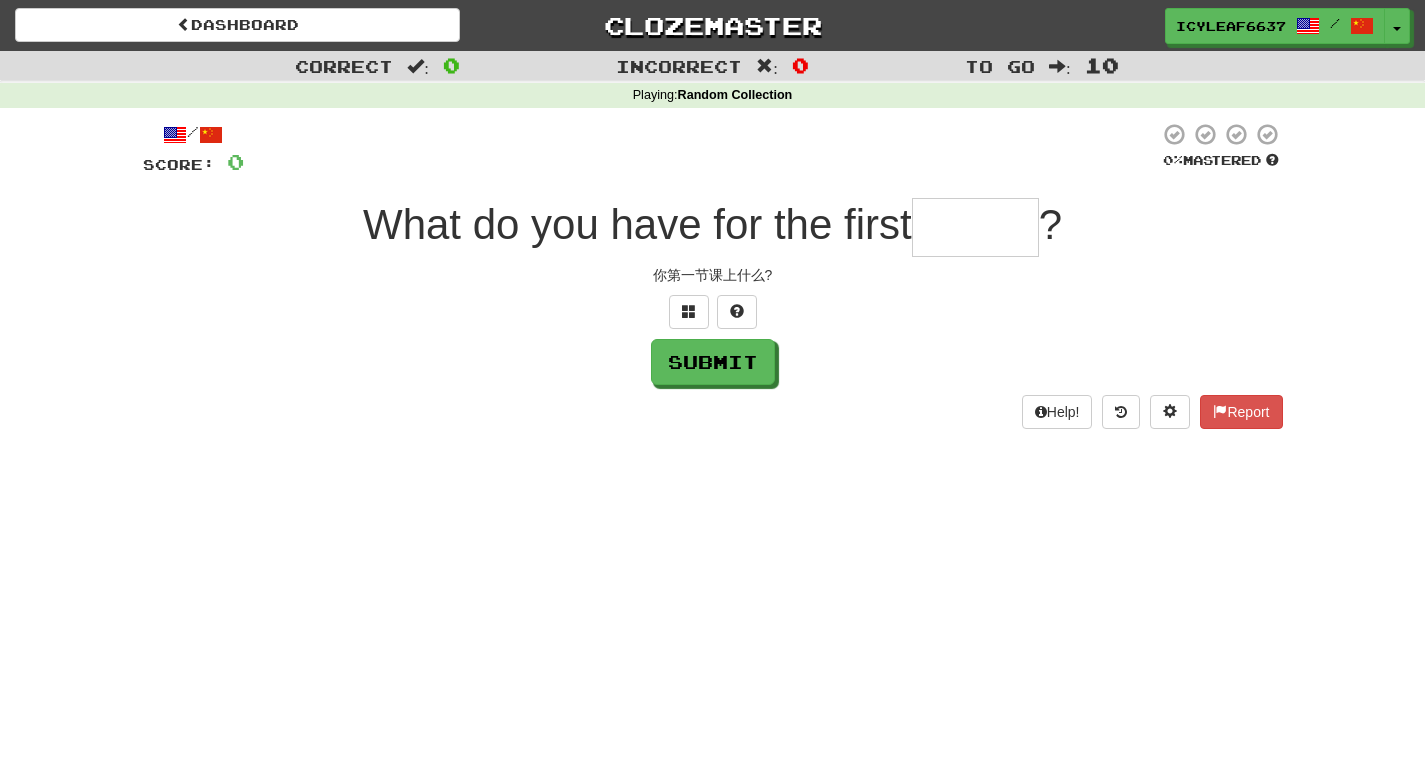 type on "*" 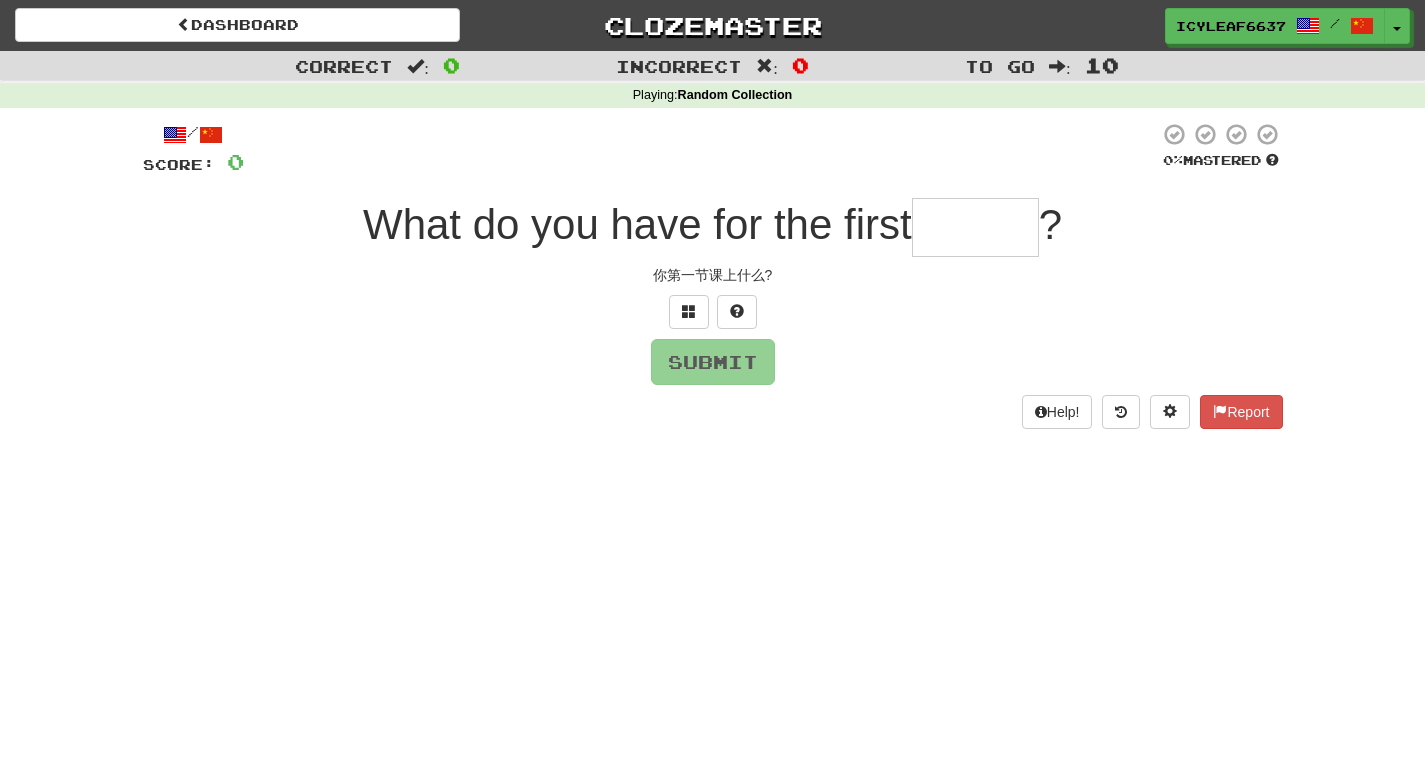 type on "*" 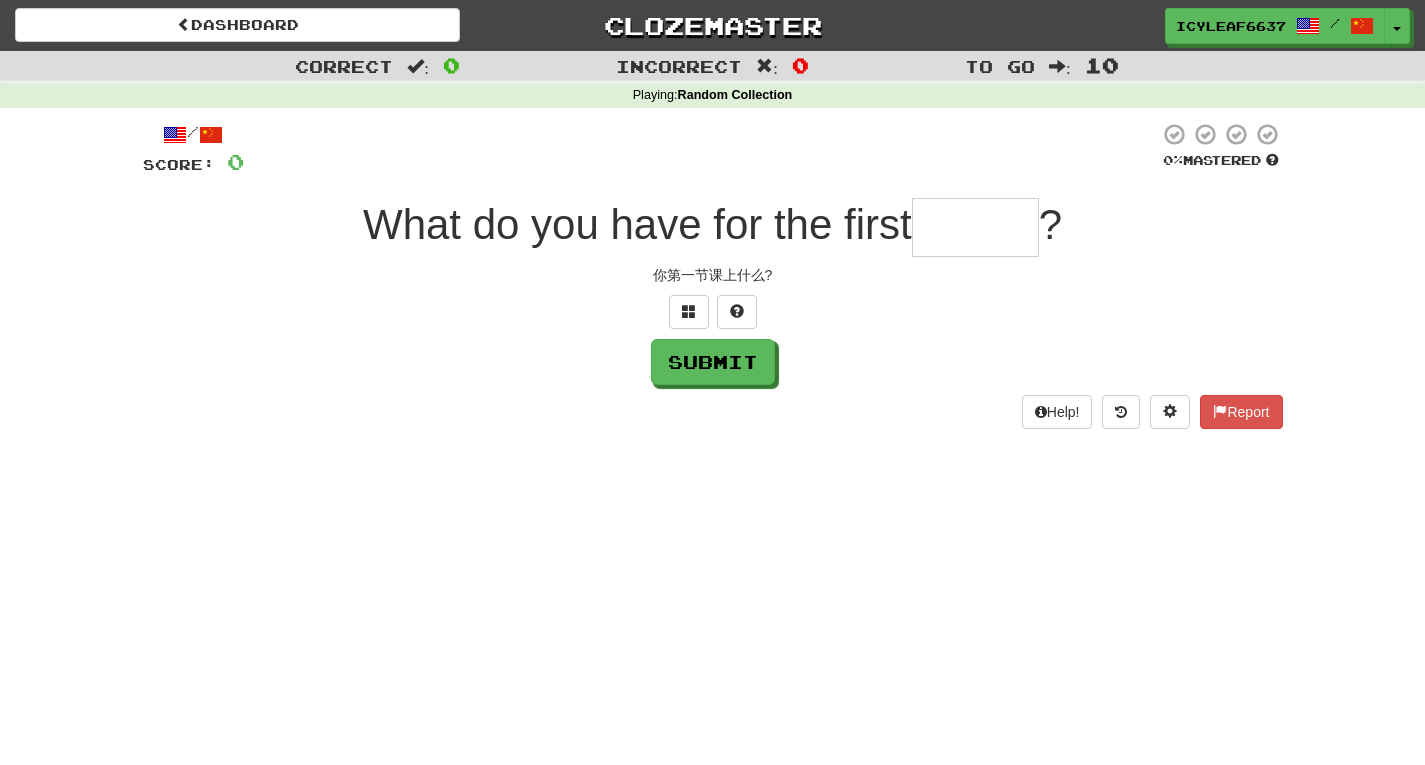type on "*" 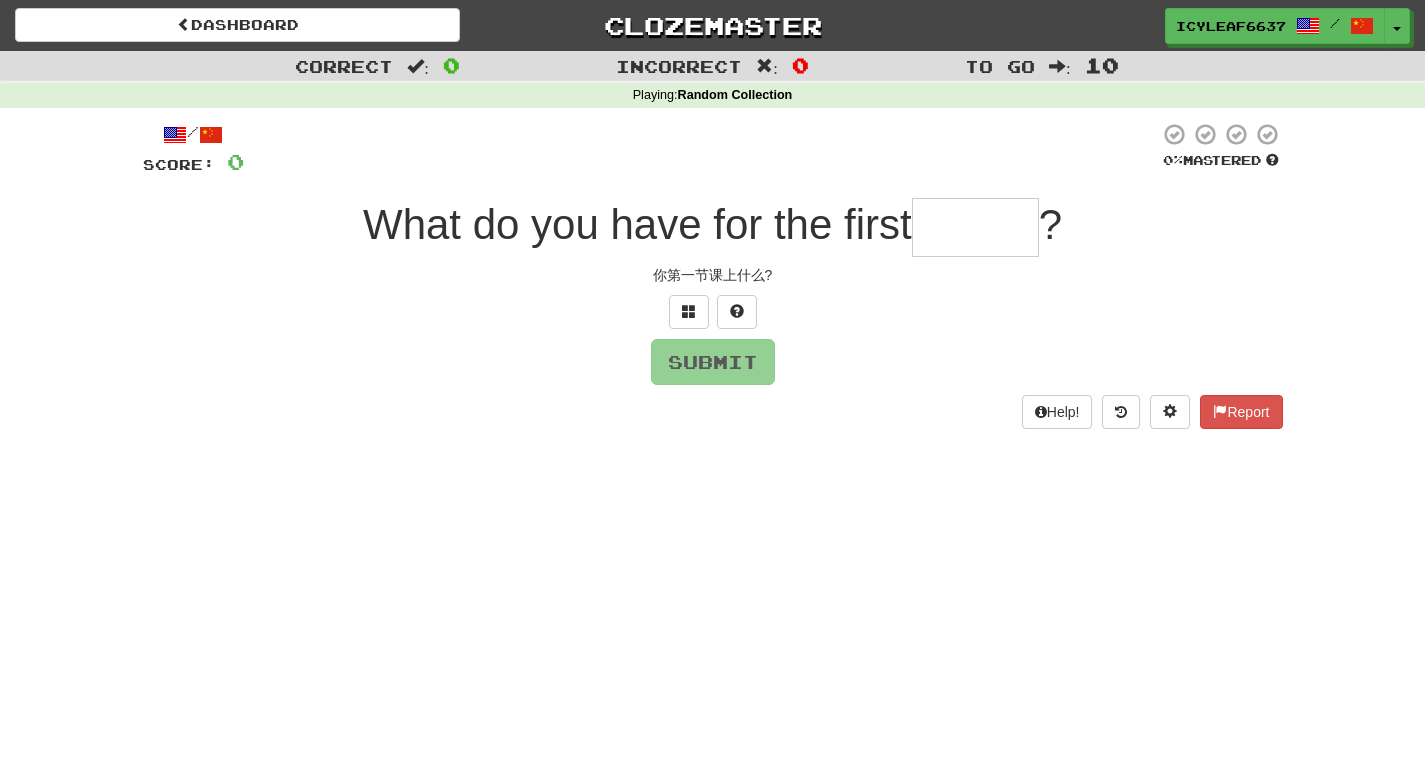 type on "*" 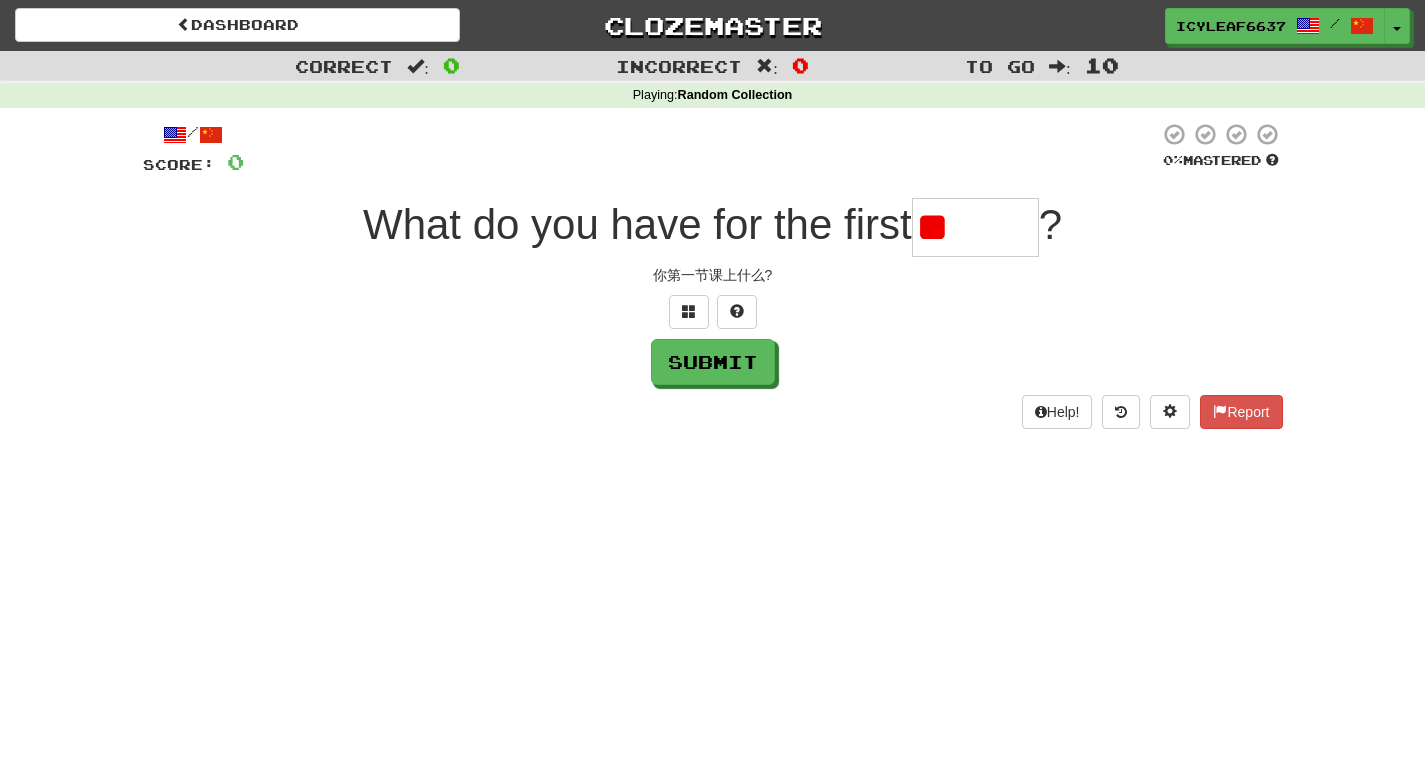 type on "*" 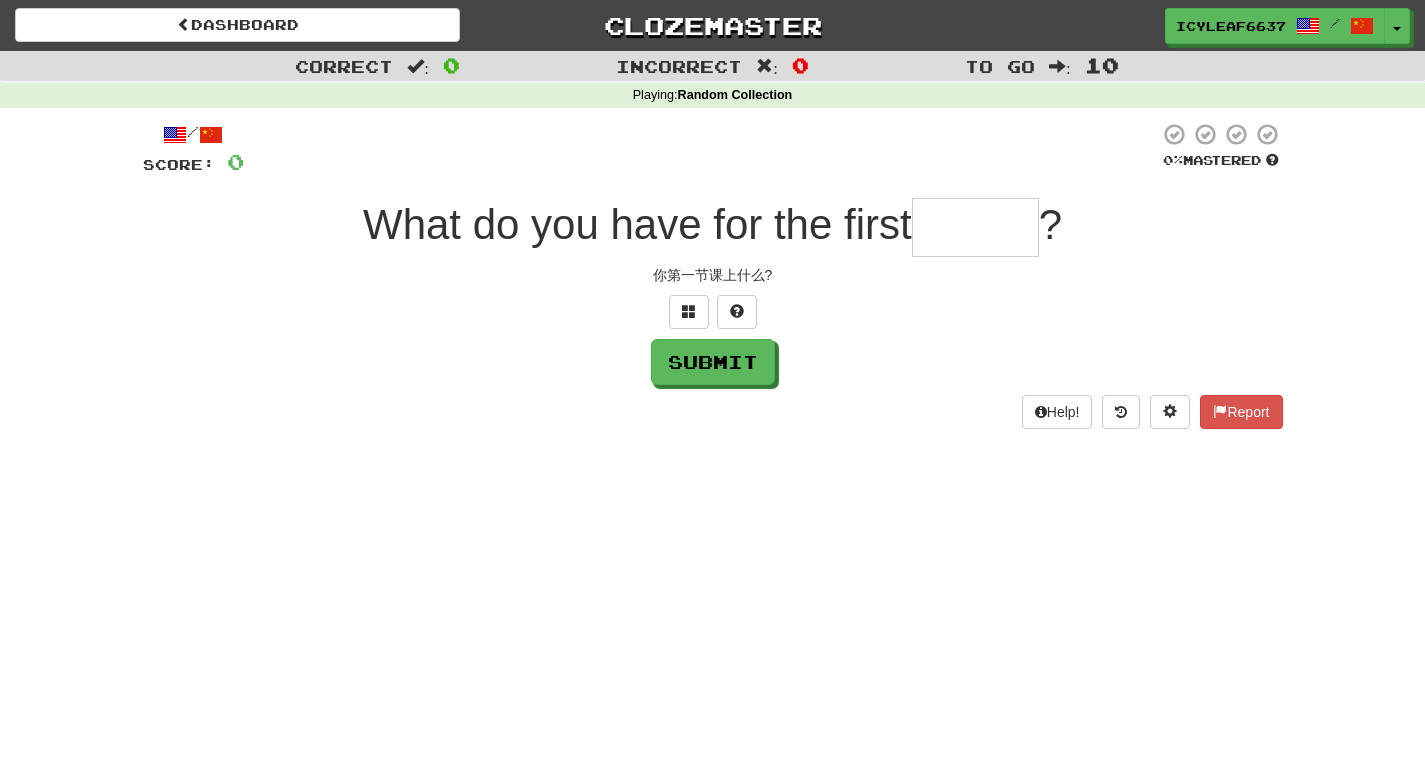 type on "*" 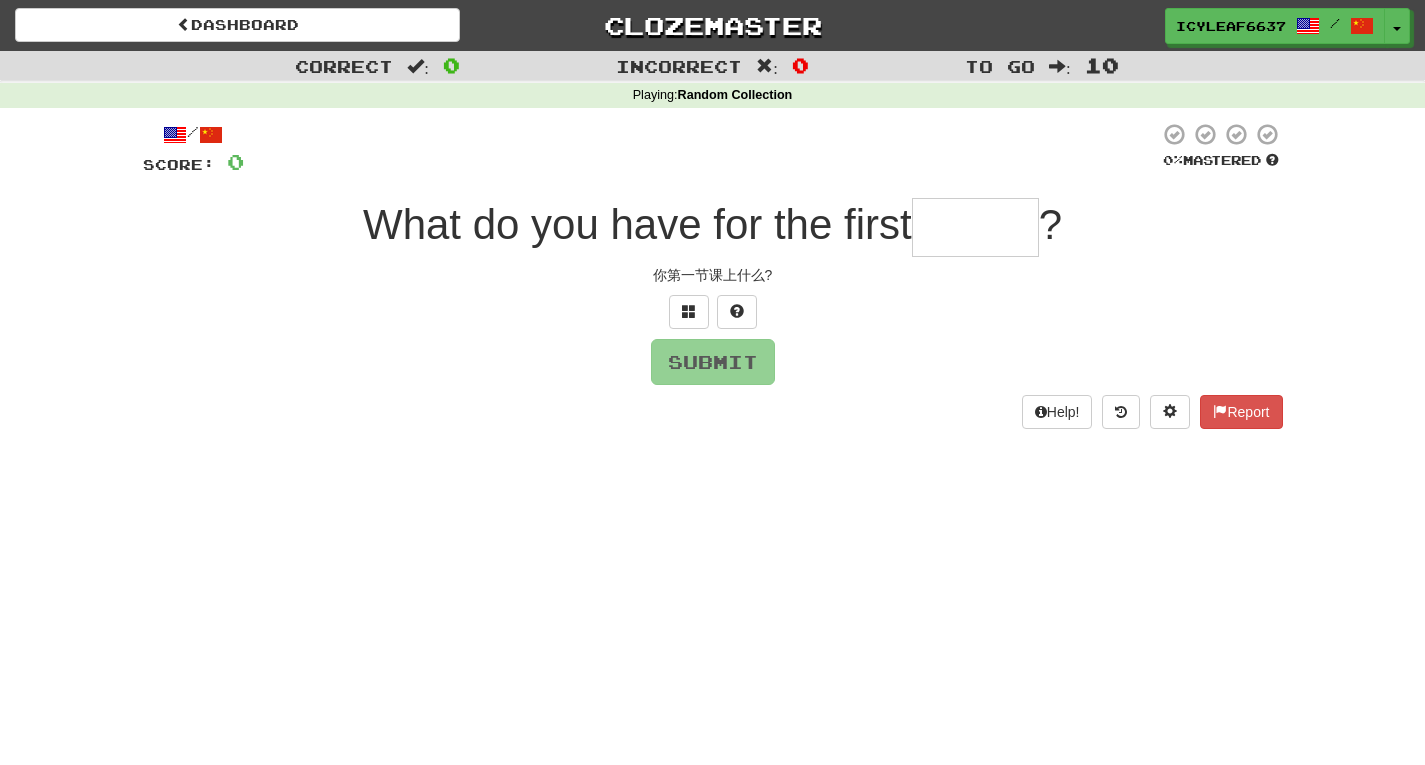type on "*" 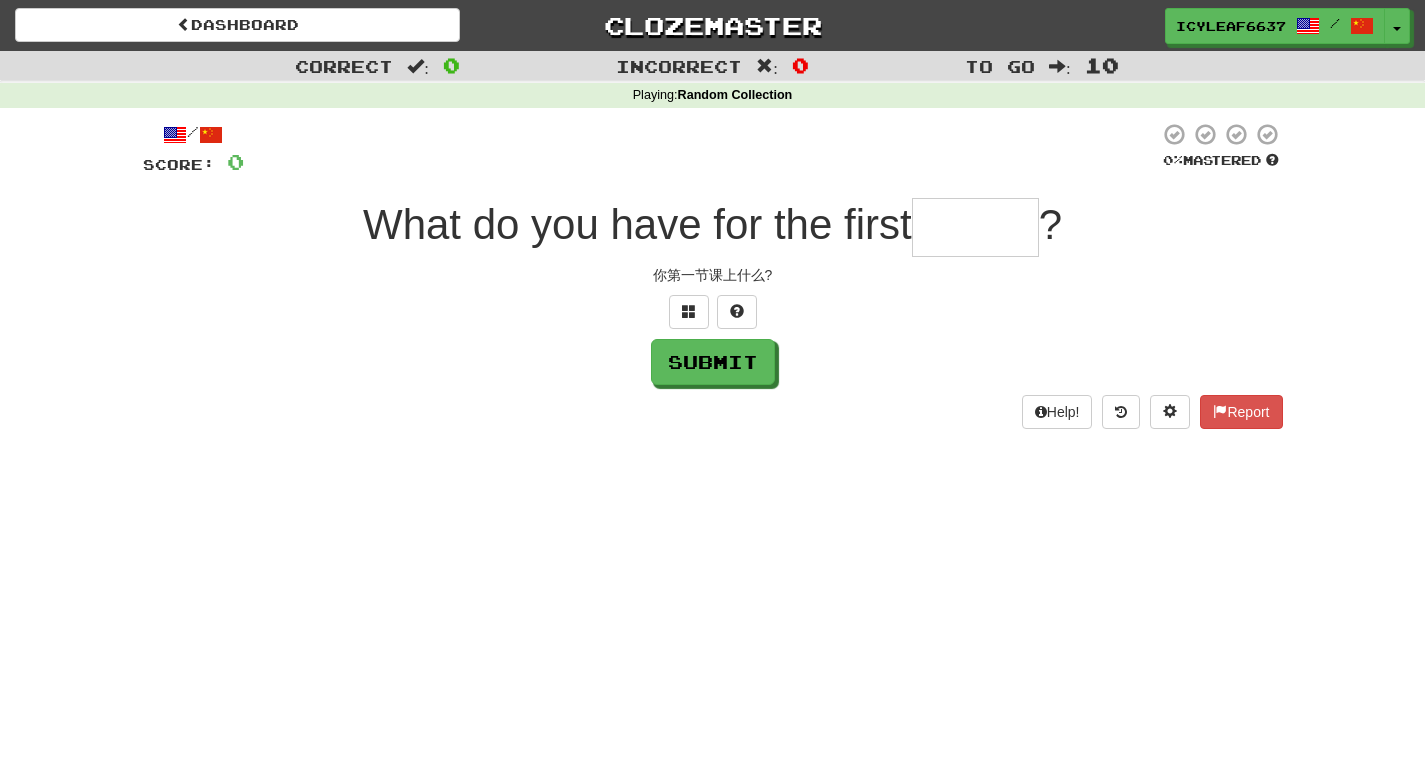 type on "*" 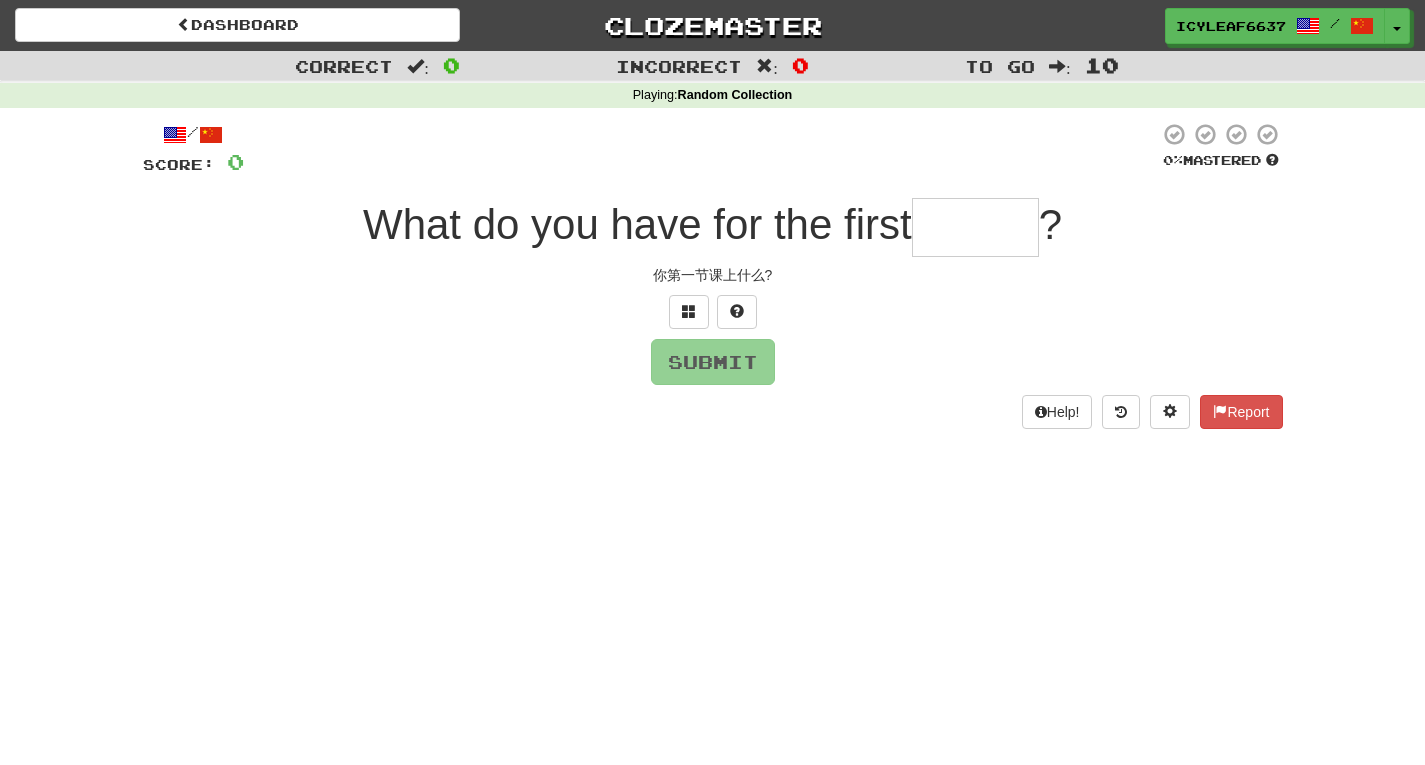 type on "*" 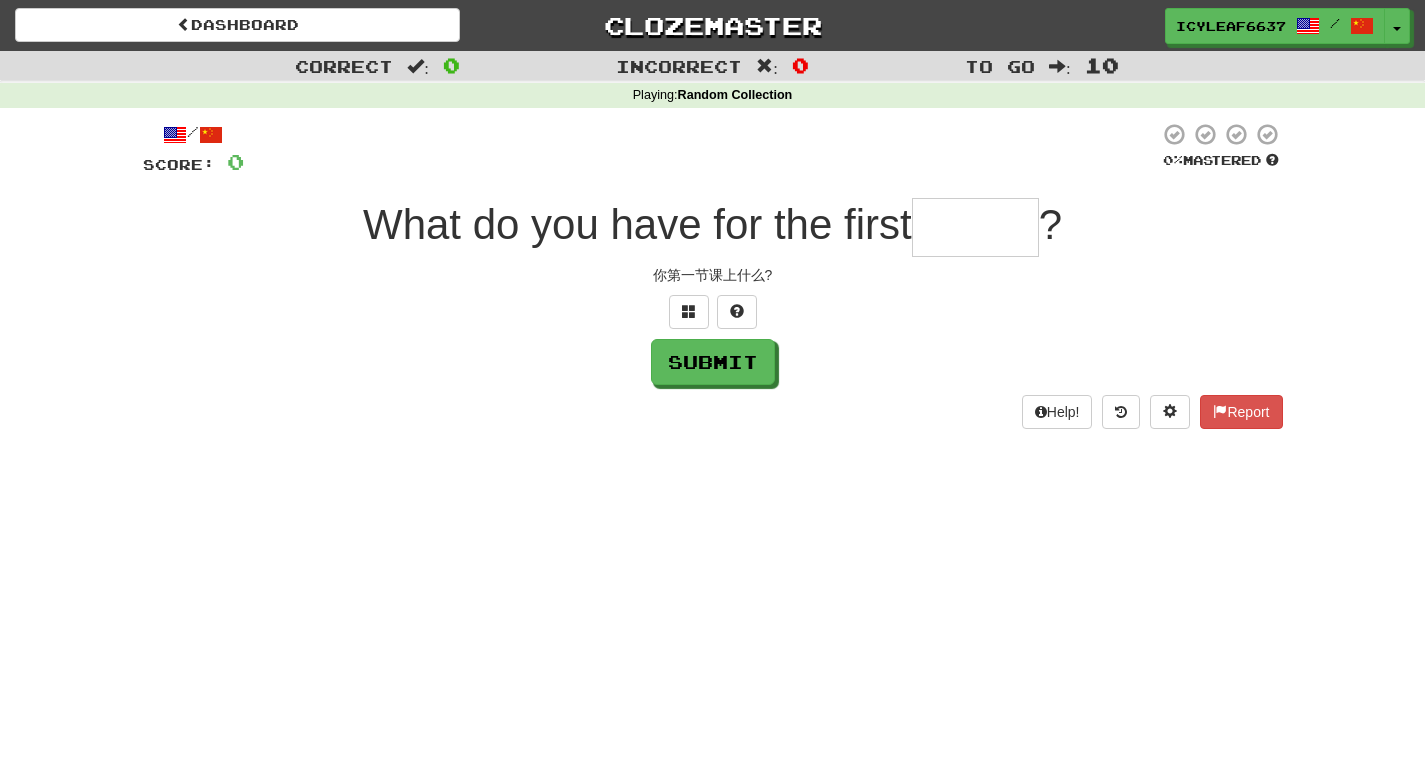 type on "*" 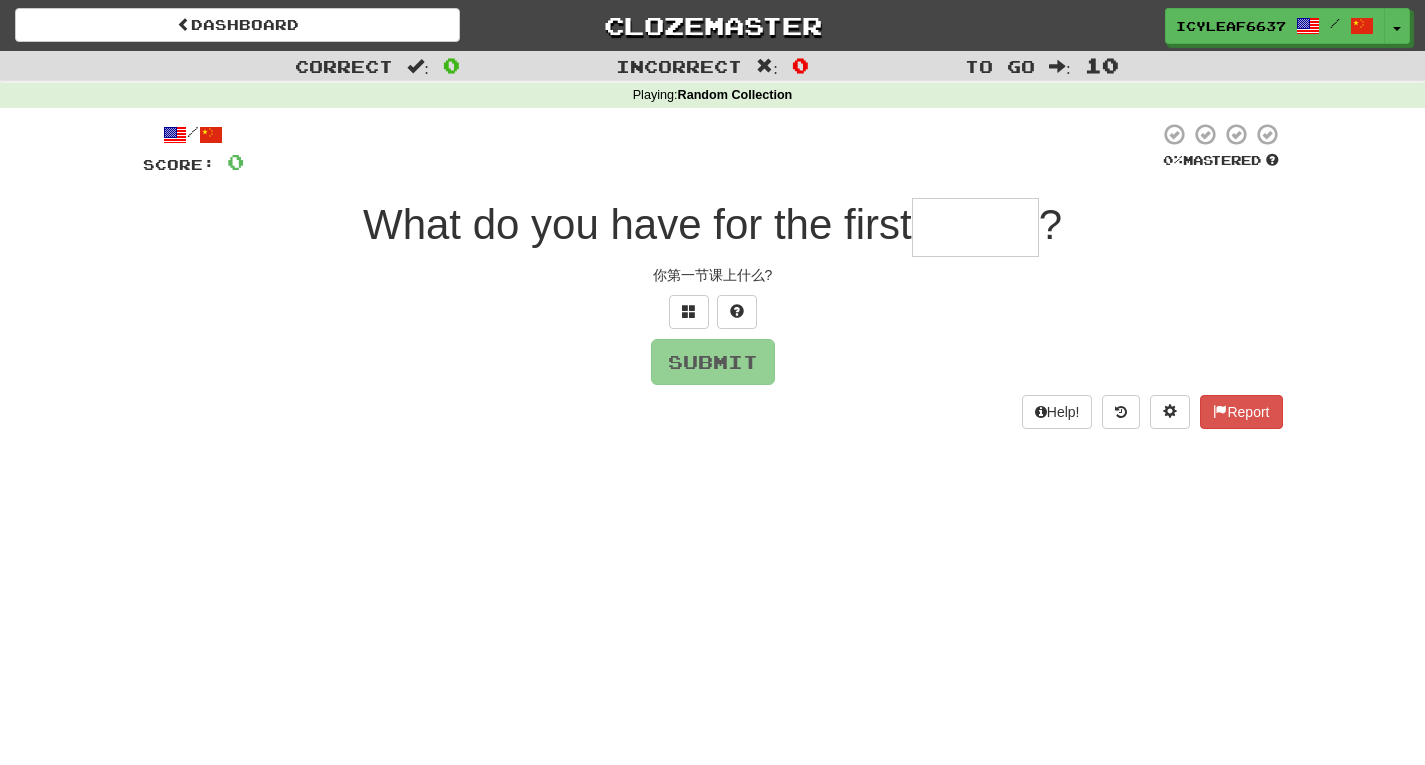 type on "*" 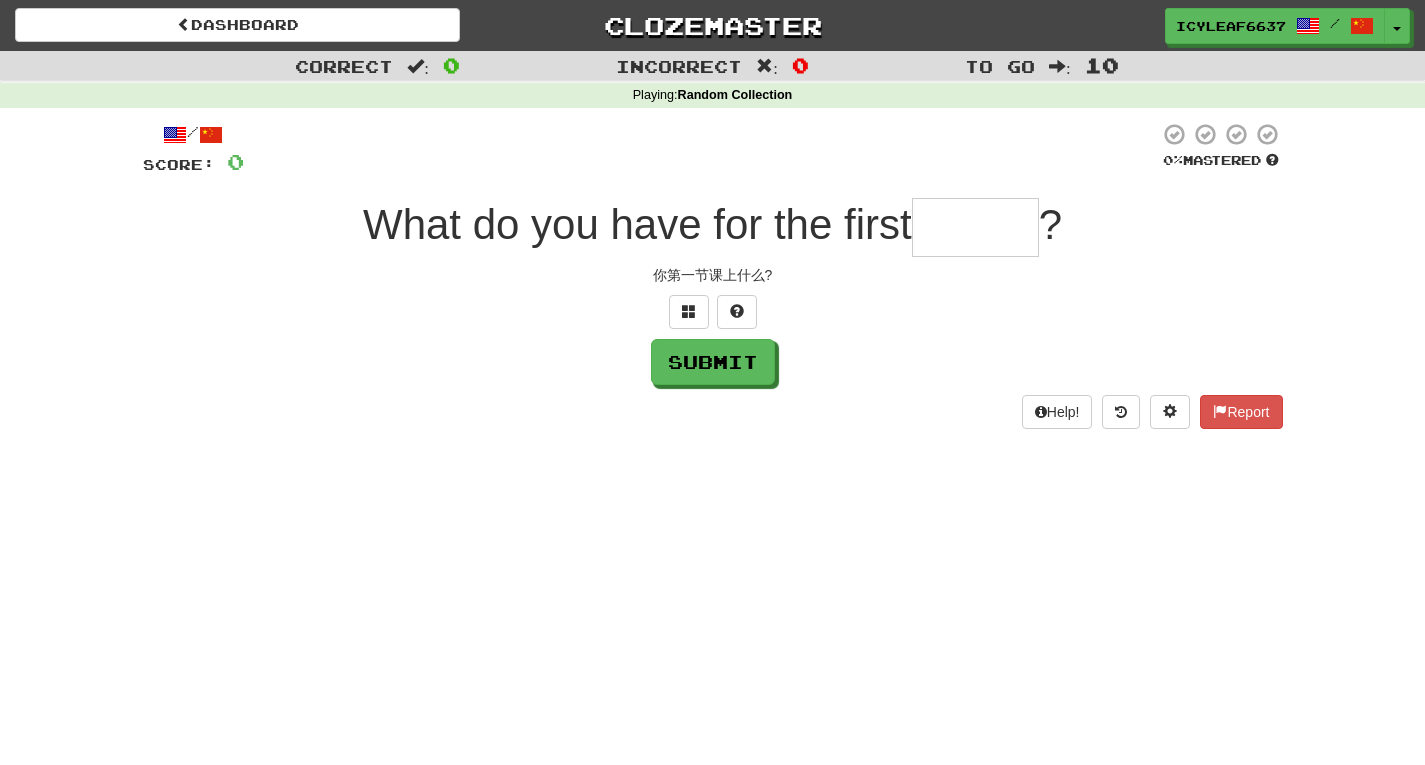 type on "*" 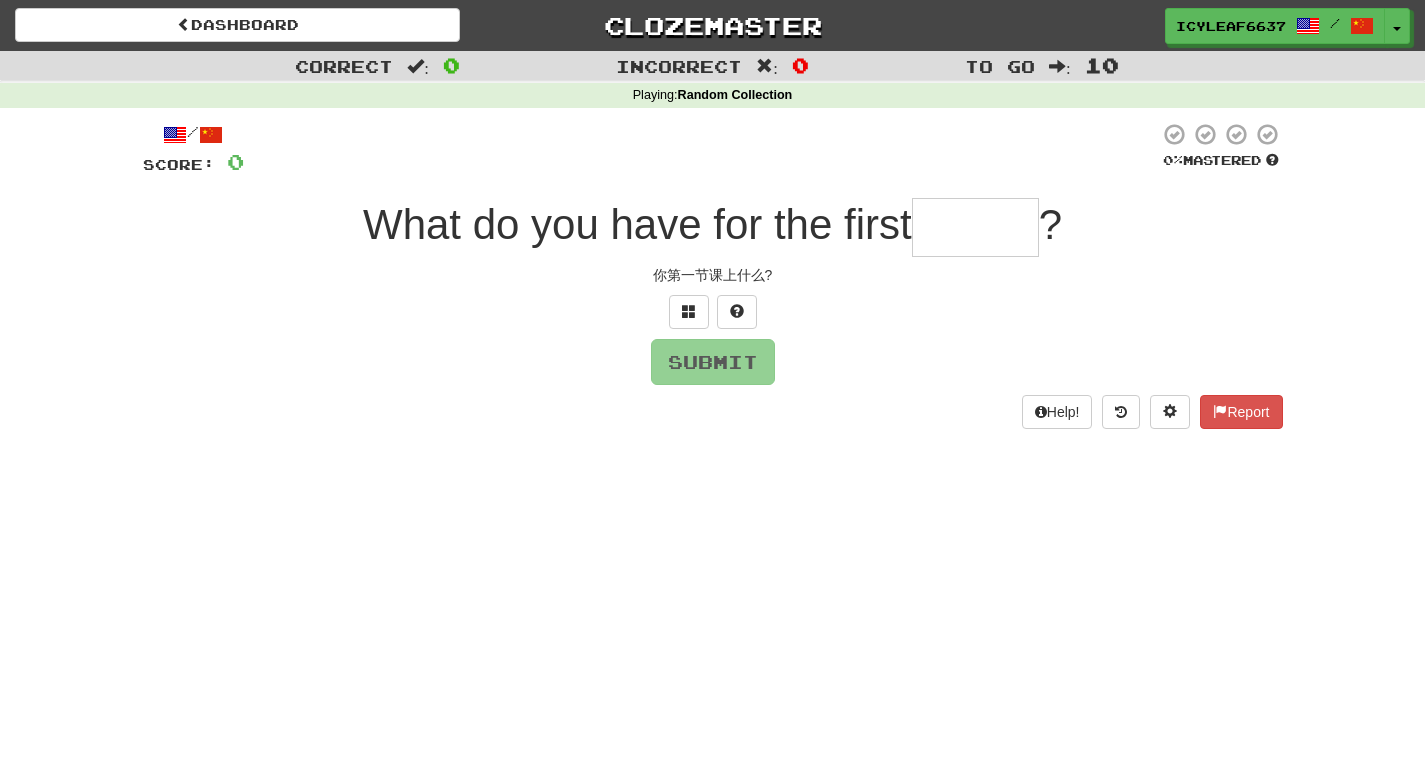 type on "*" 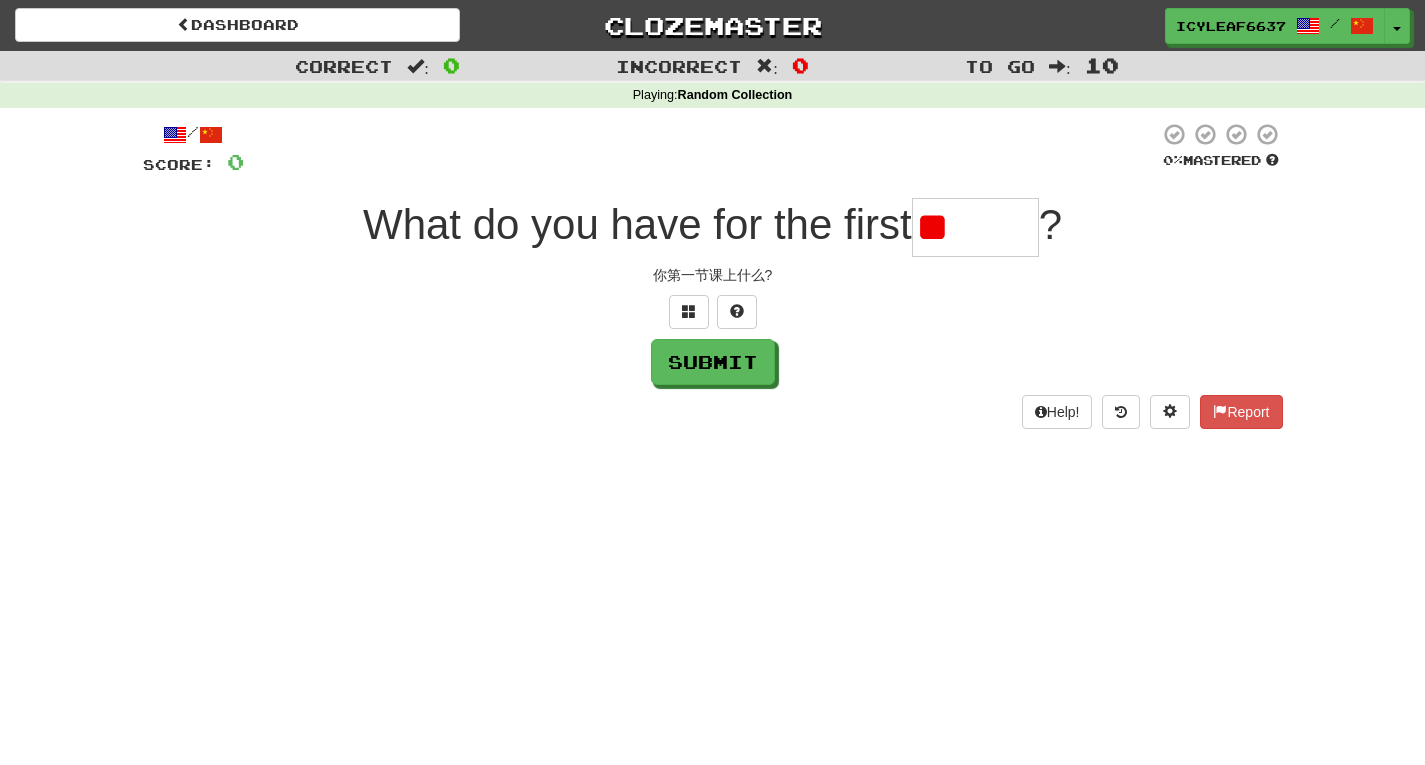 type on "*" 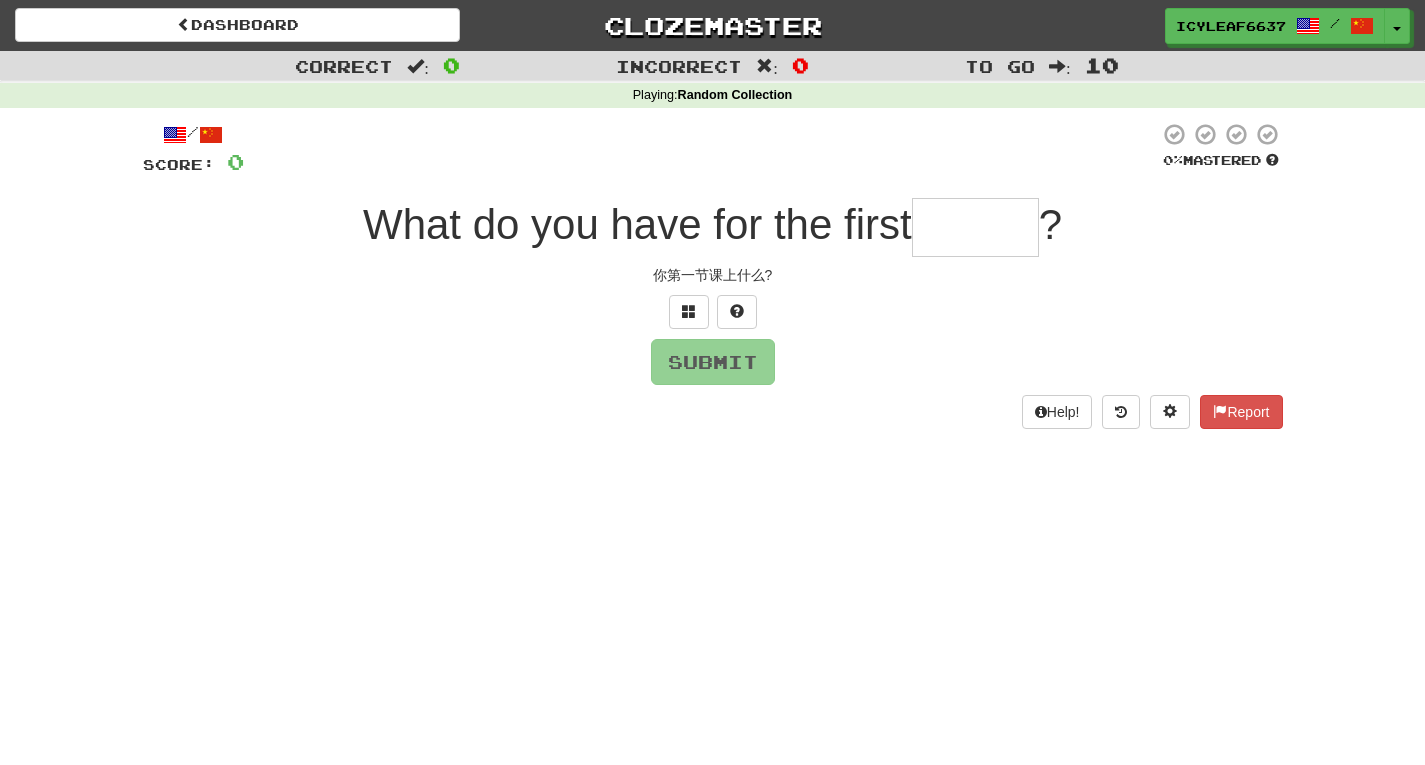 type on "*" 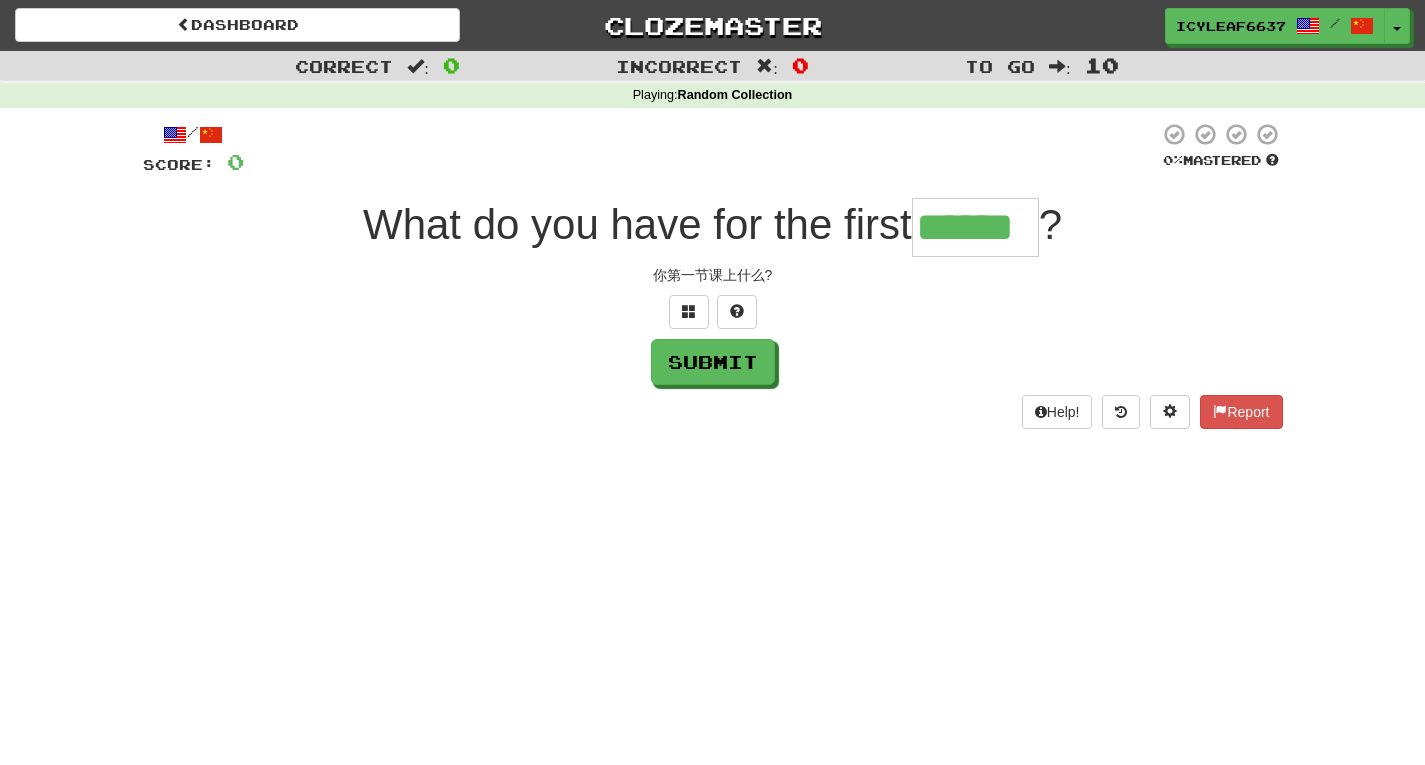 type on "******" 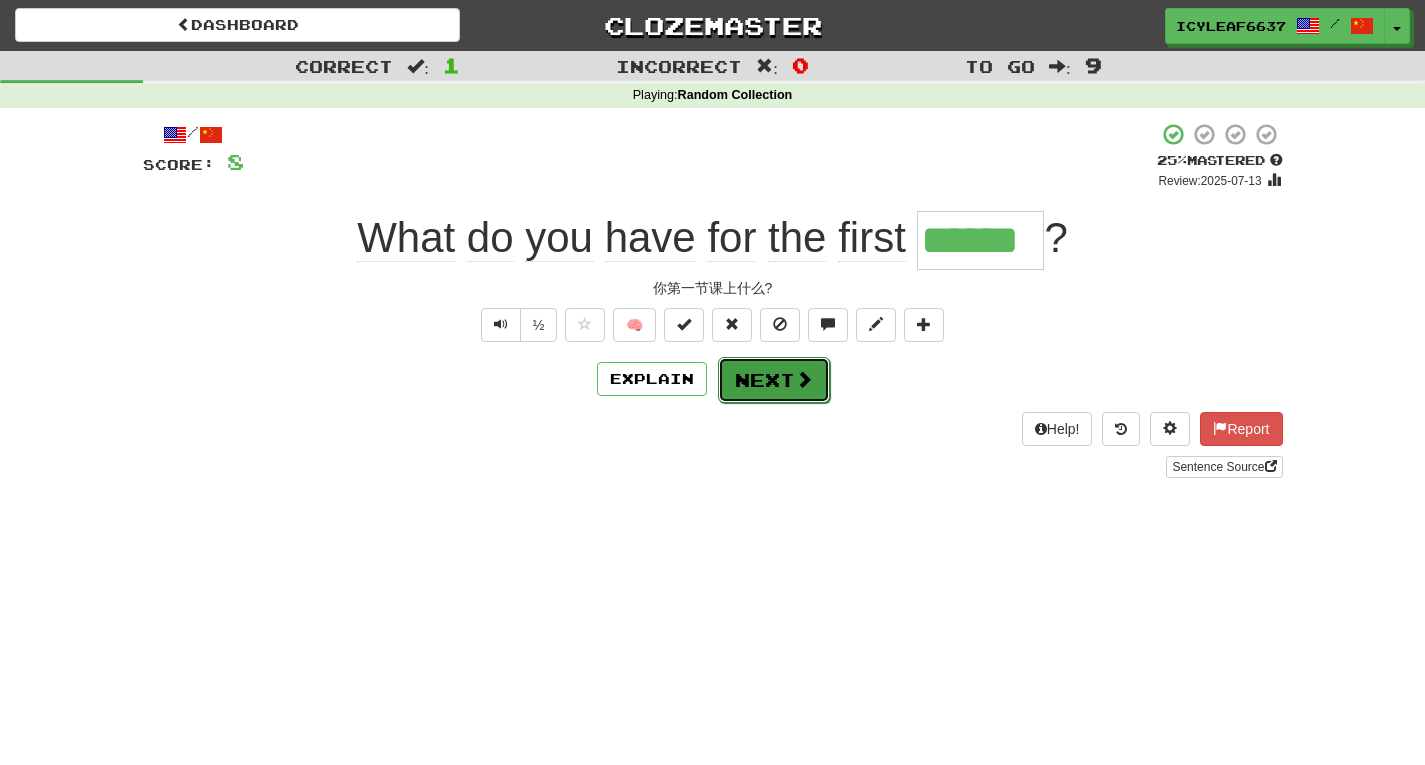 click on "Next" at bounding box center (774, 380) 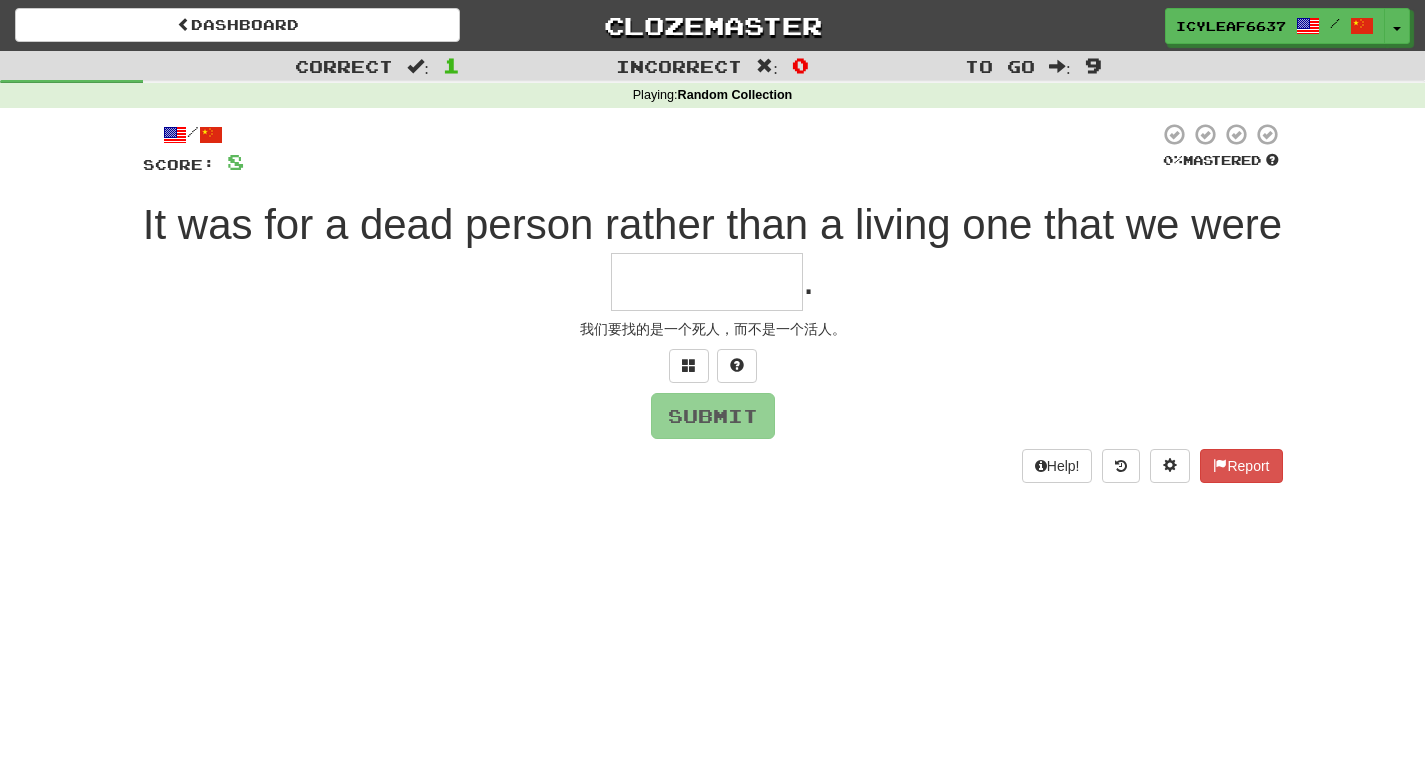 click at bounding box center [707, 282] 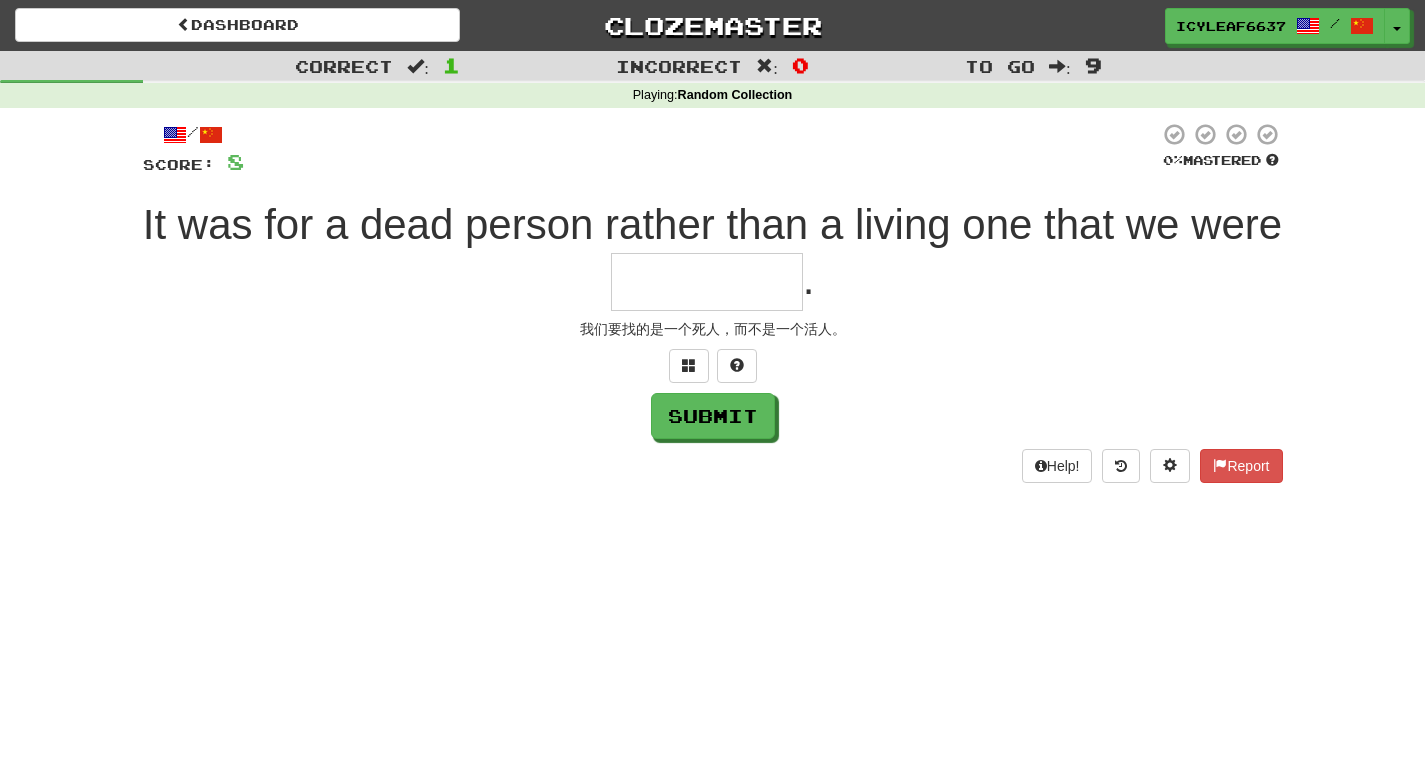 type on "*" 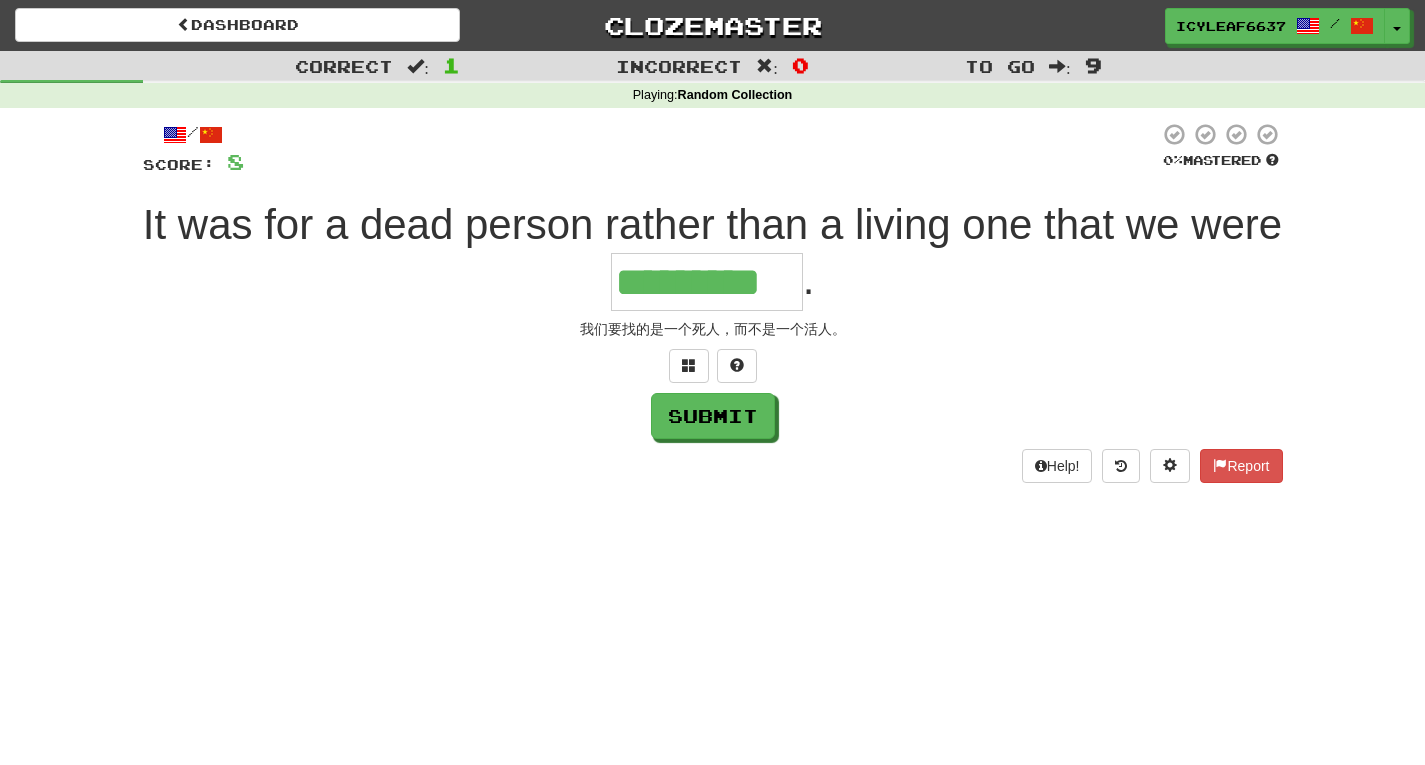 type on "*********" 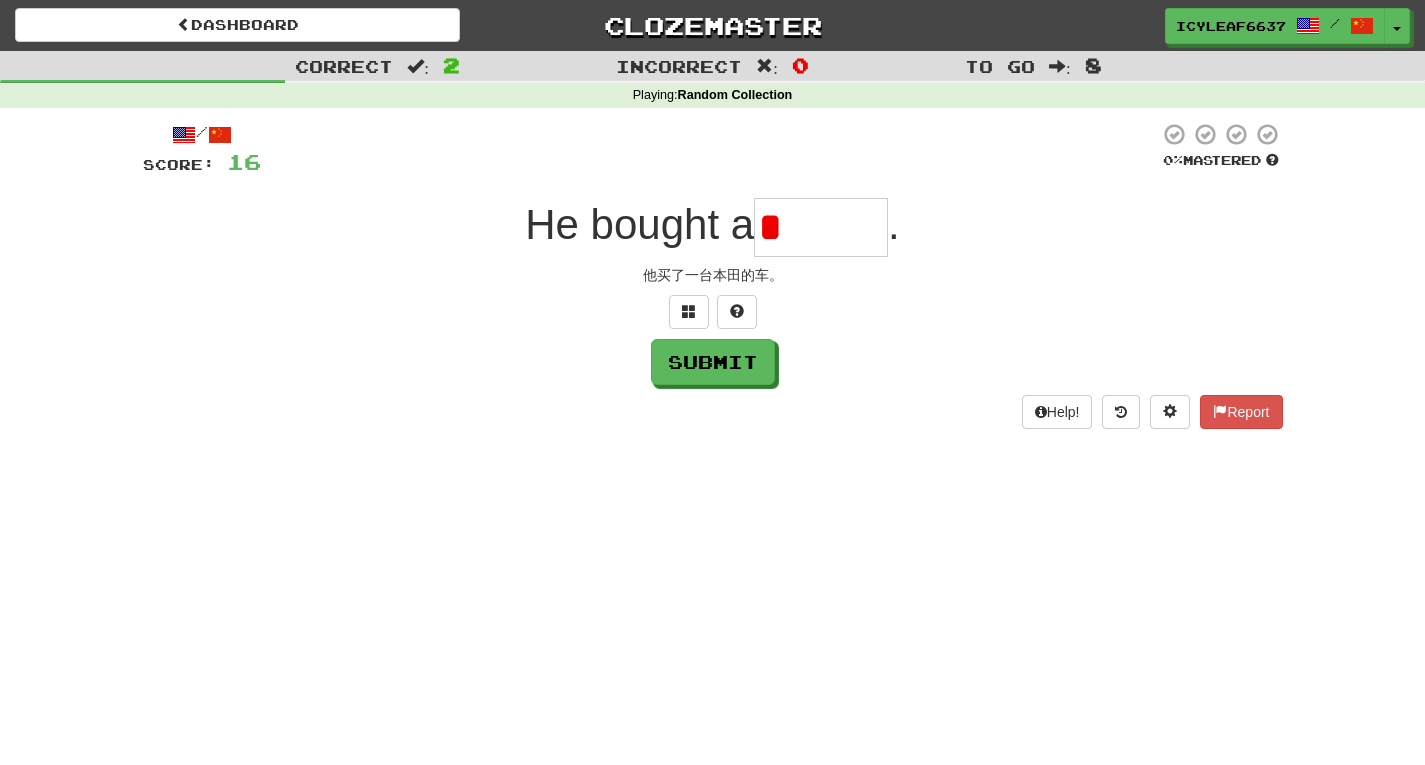 type on "*****" 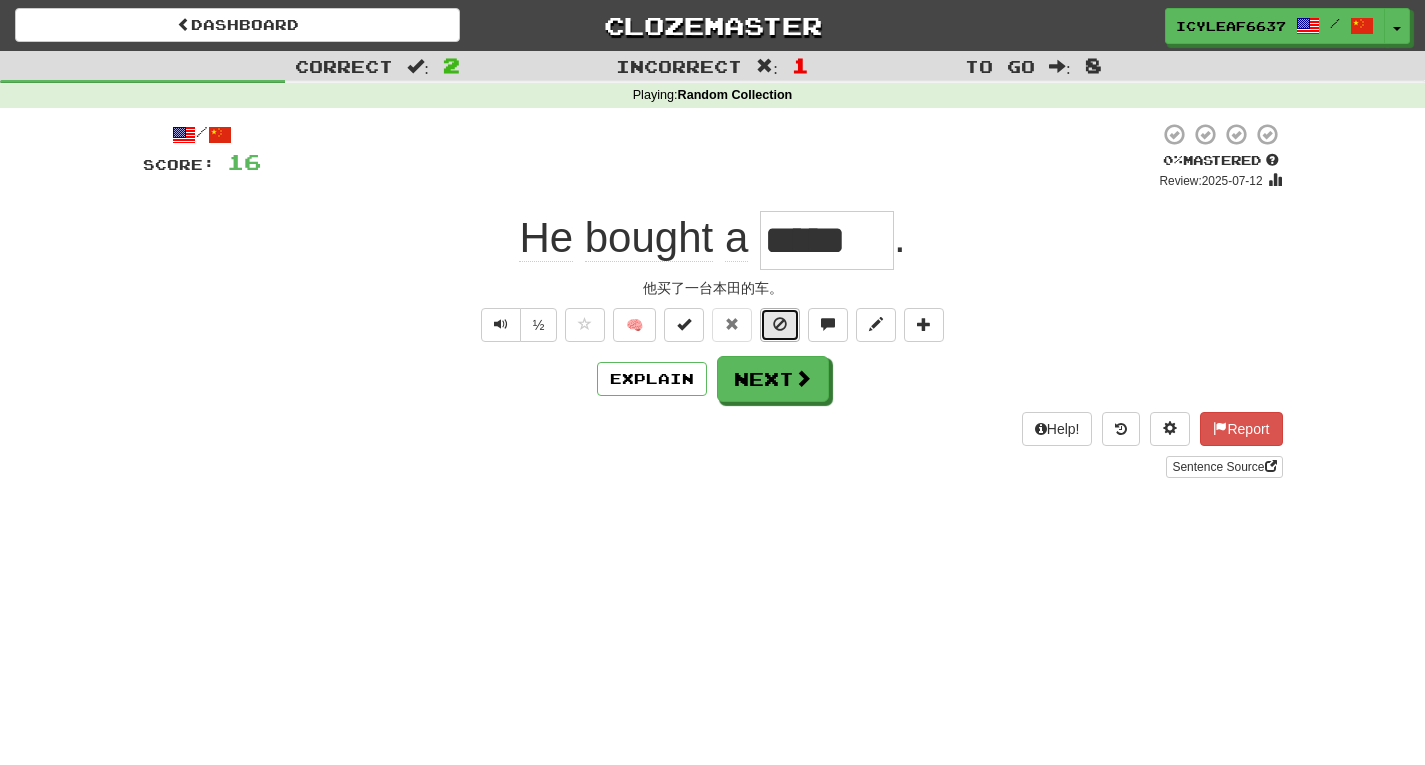 click at bounding box center (780, 325) 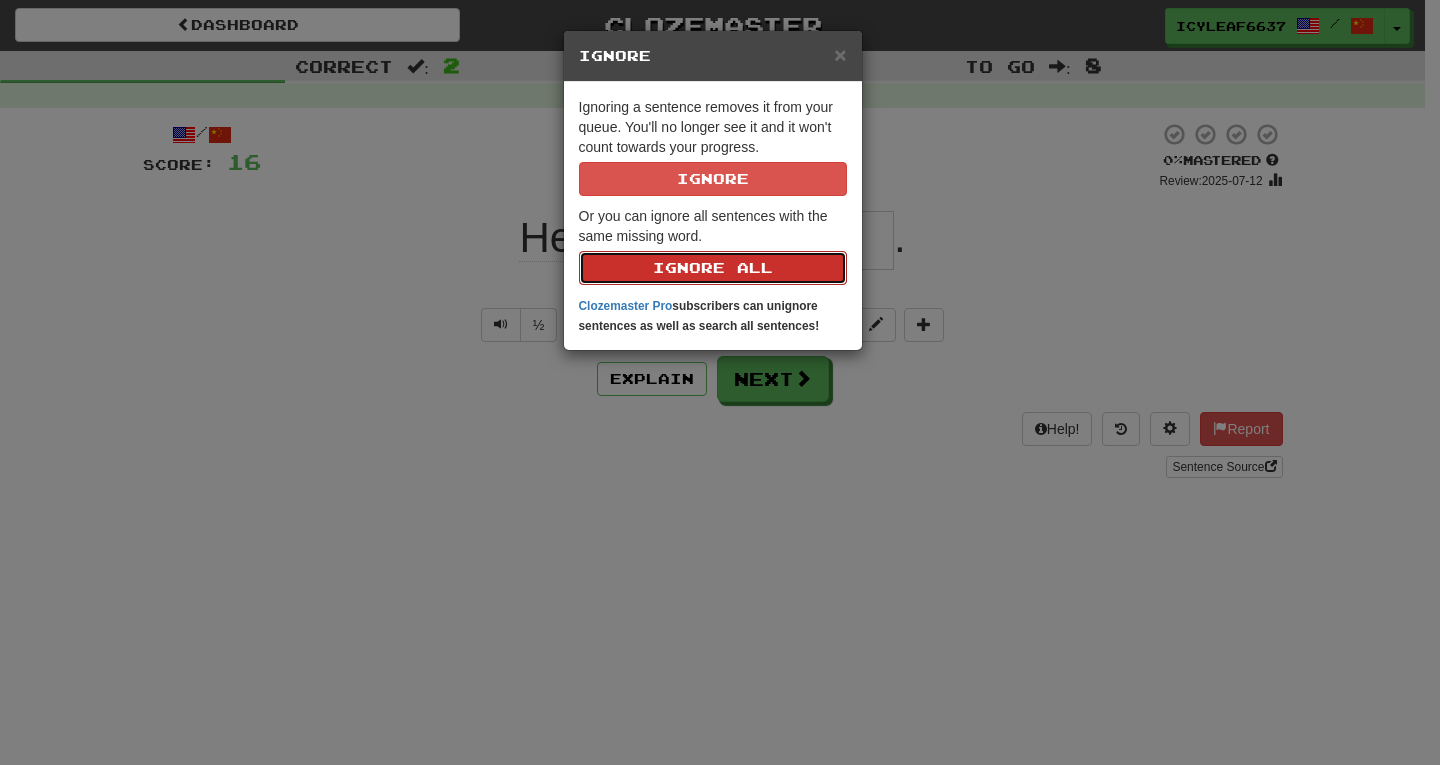 click on "Ignore All" at bounding box center (713, 268) 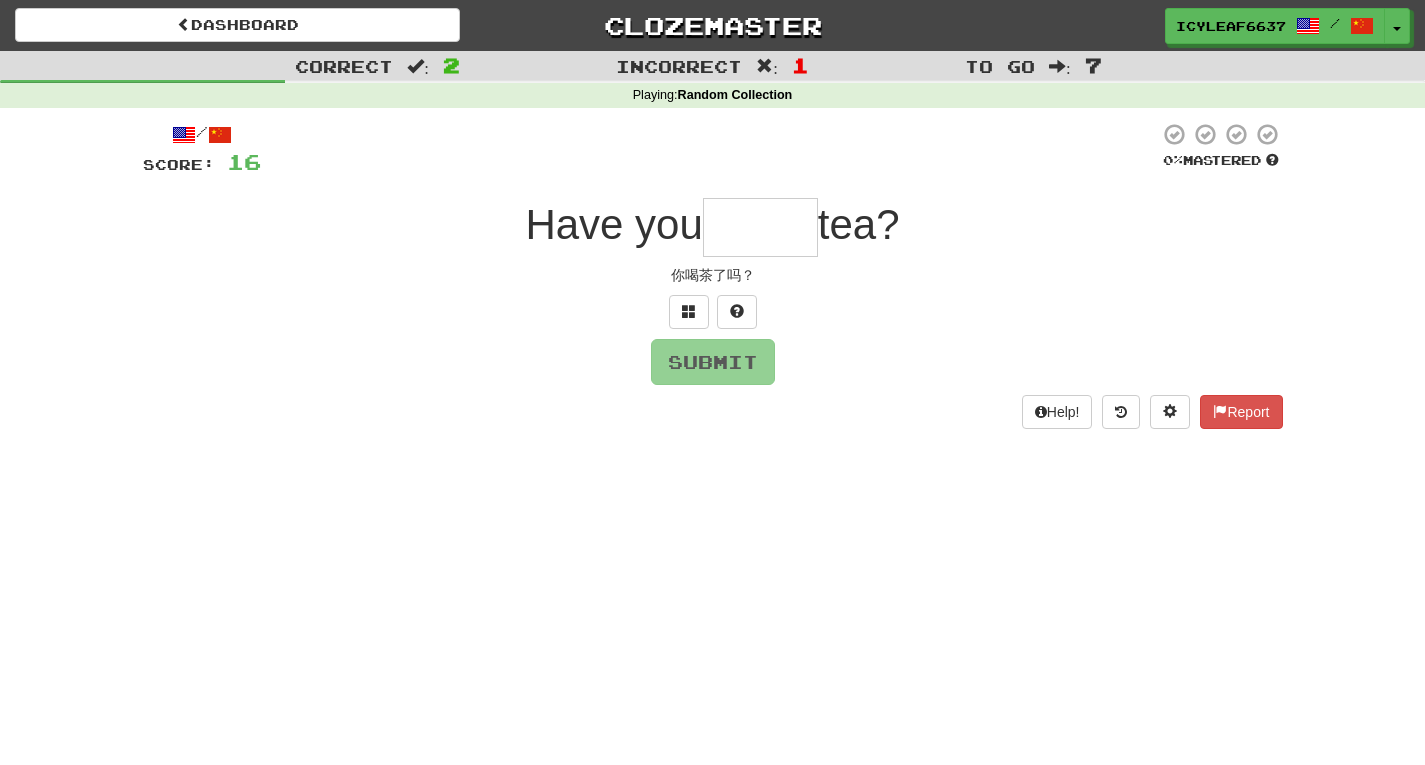 click at bounding box center [760, 227] 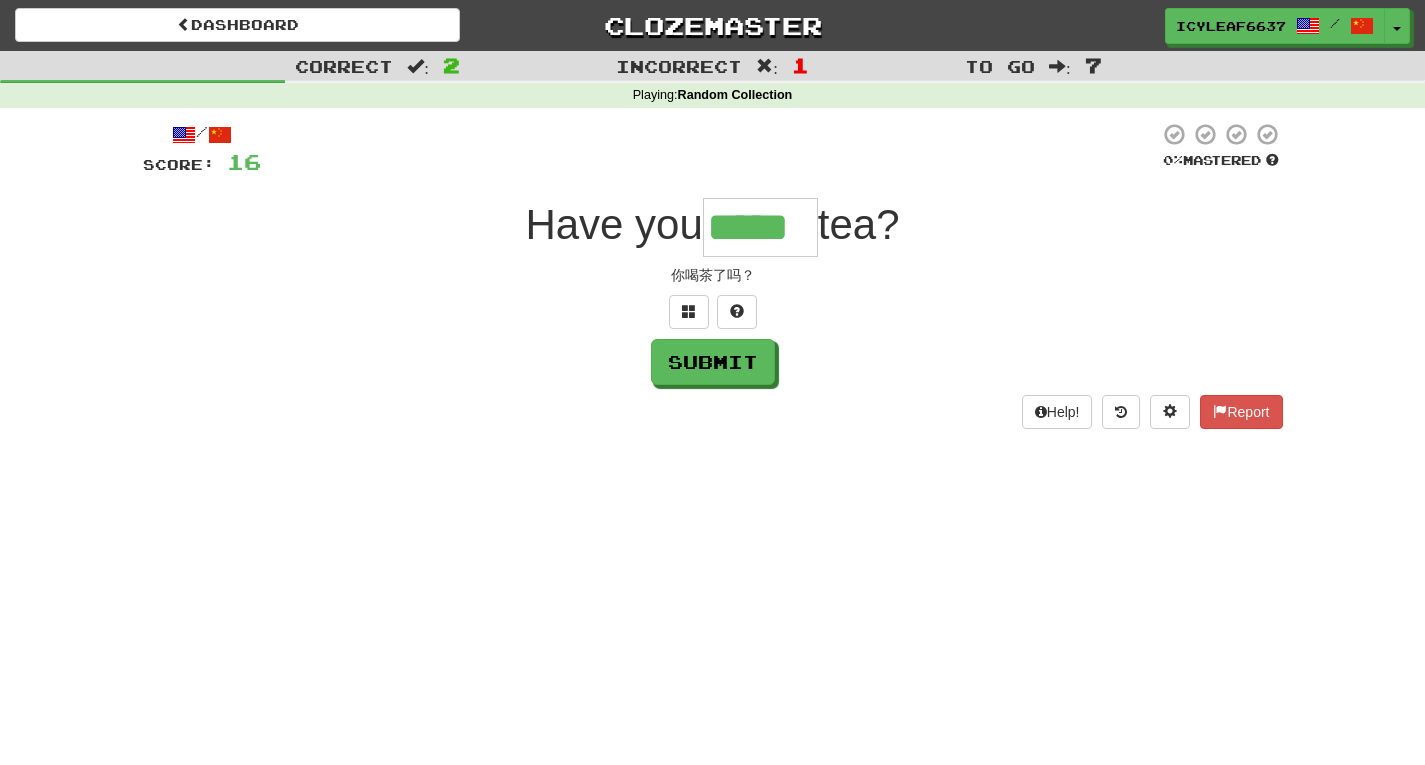 type on "*****" 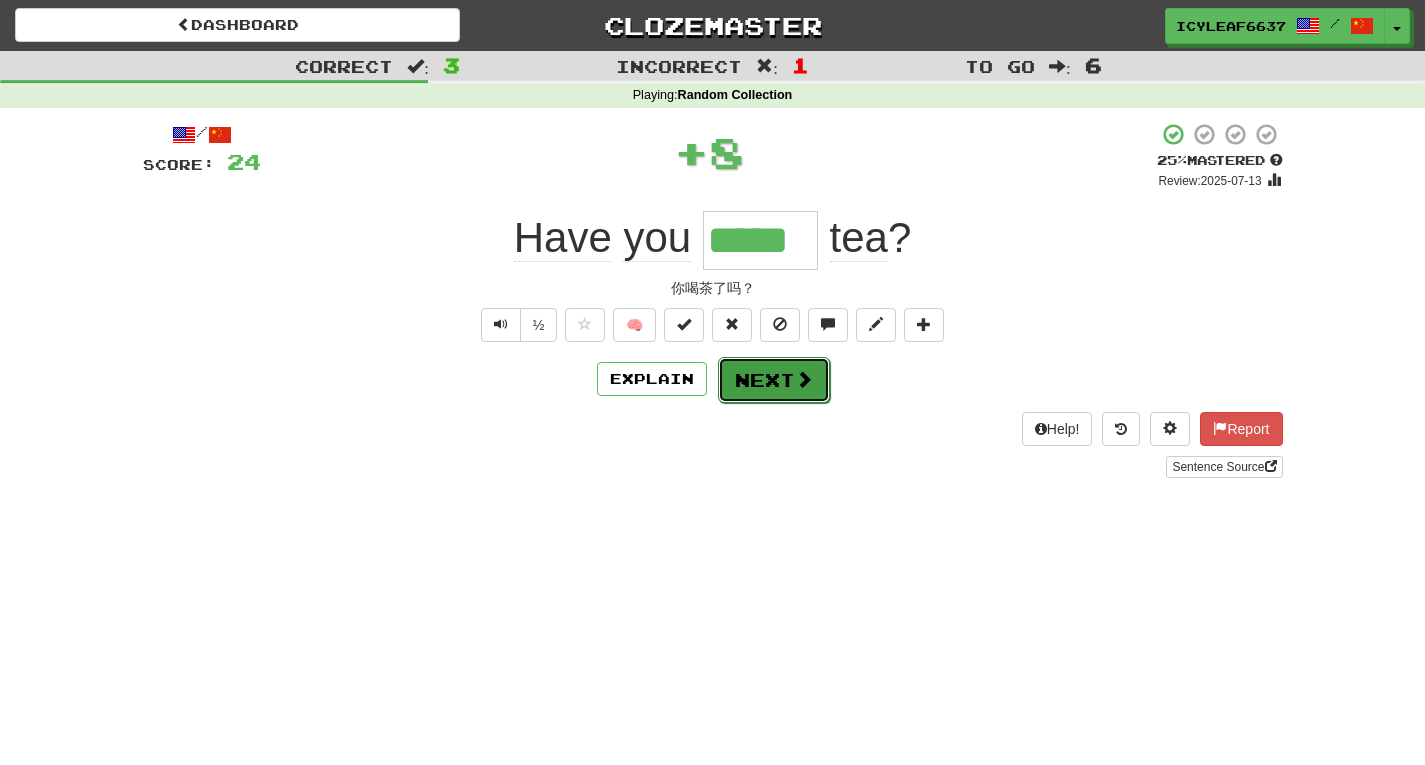 click at bounding box center [804, 379] 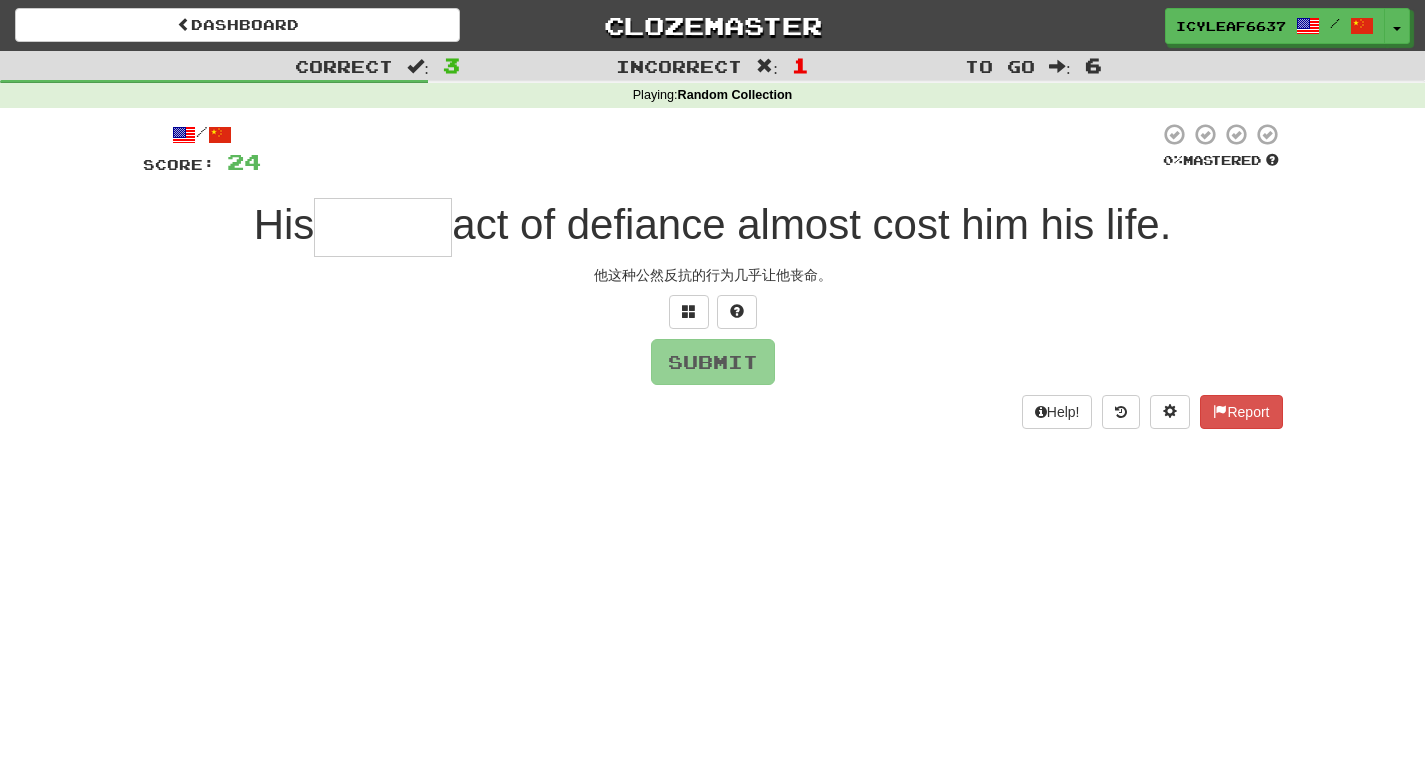 click at bounding box center [383, 227] 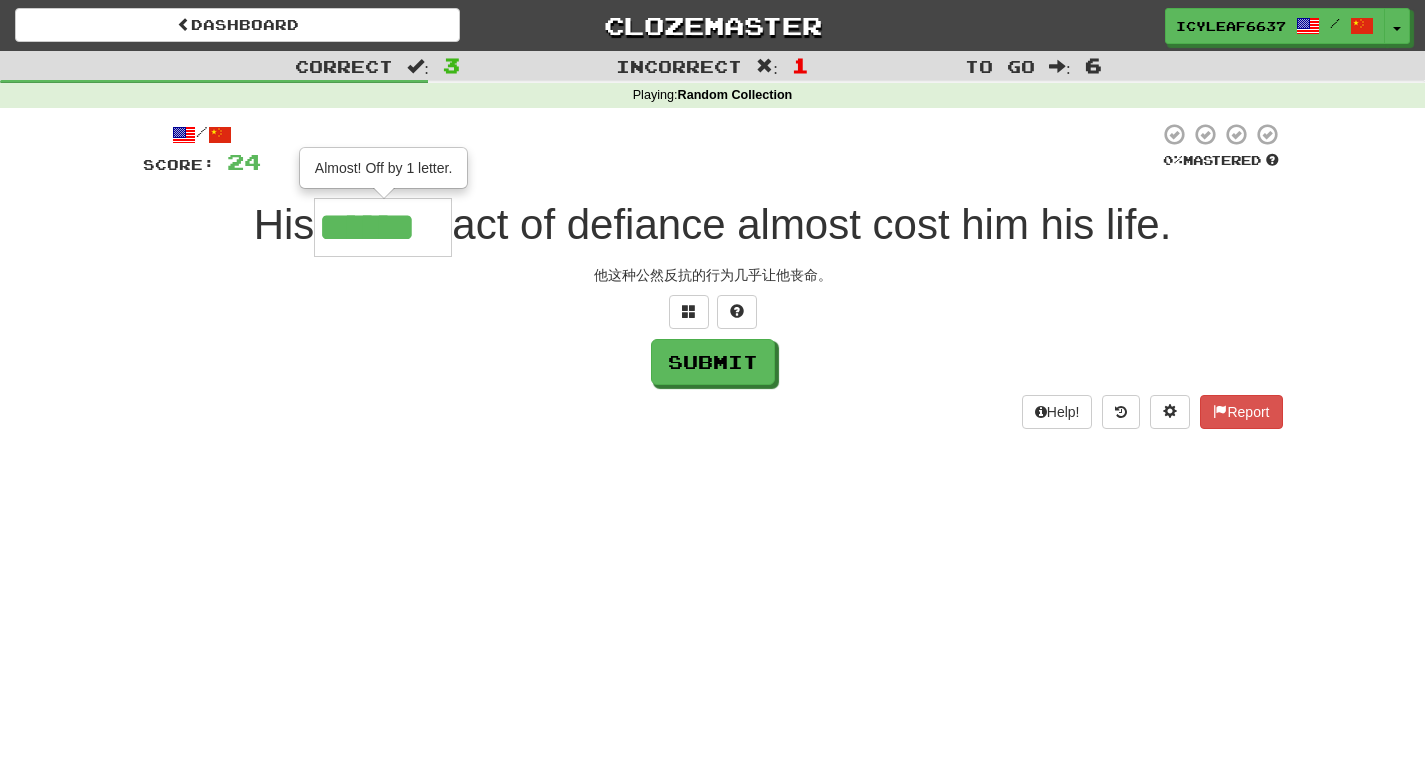type on "******" 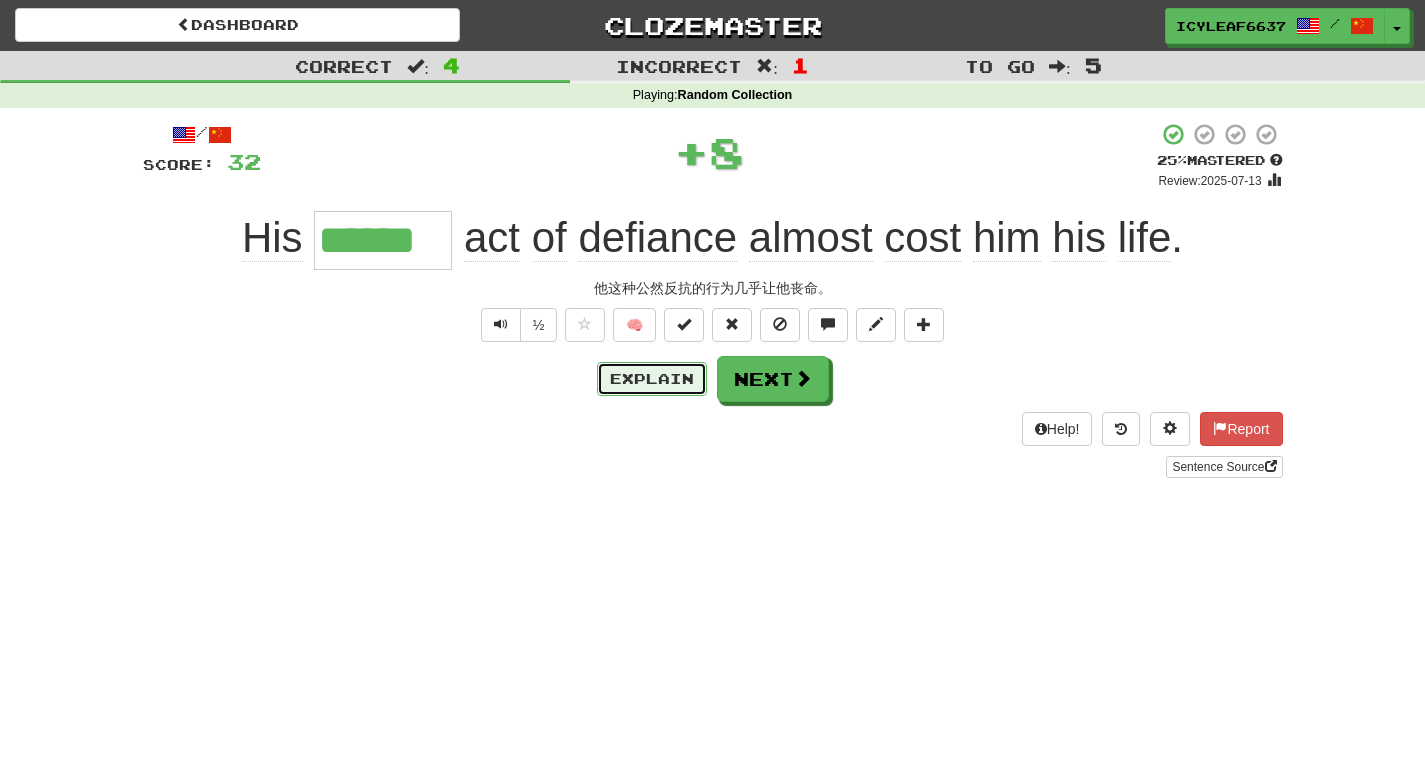 click on "Explain" at bounding box center [652, 379] 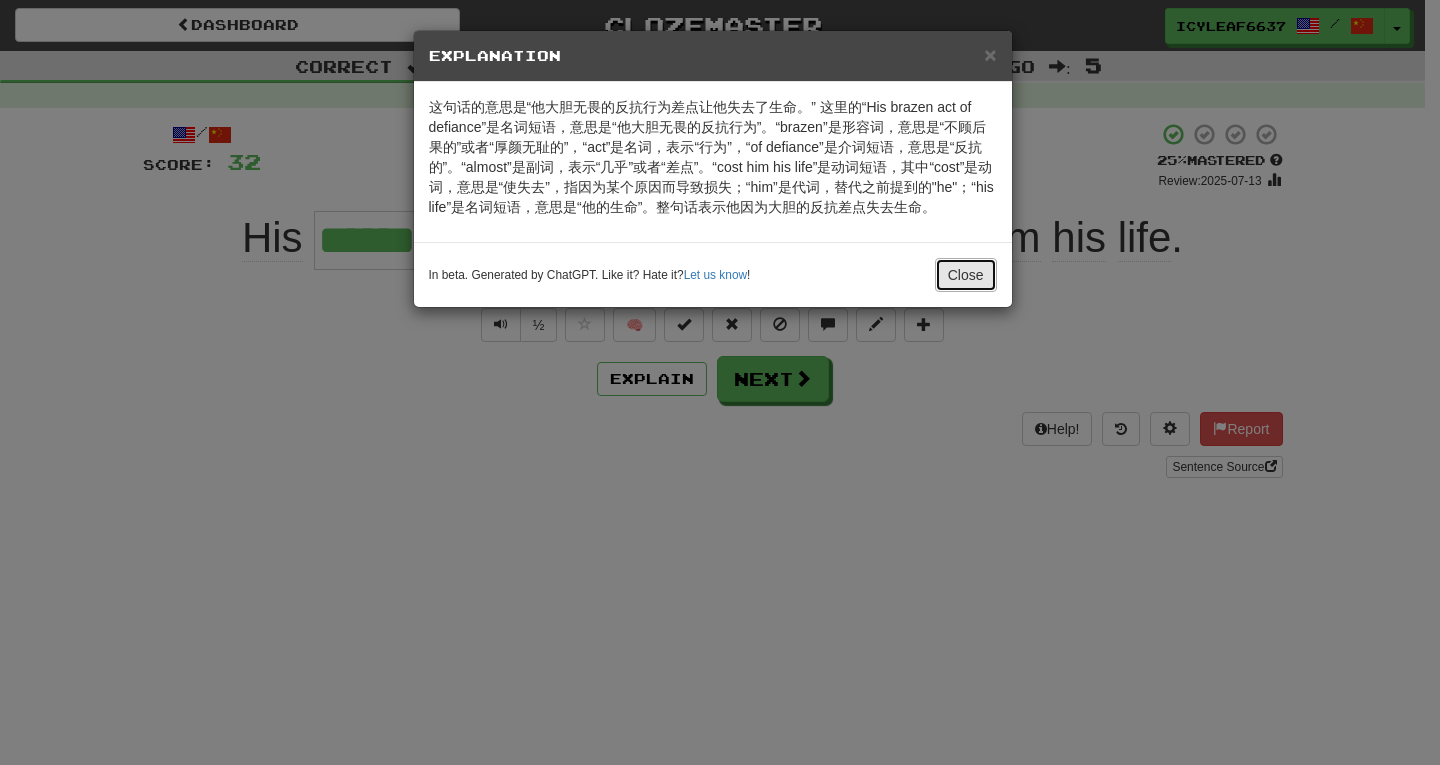 click on "Close" at bounding box center (966, 275) 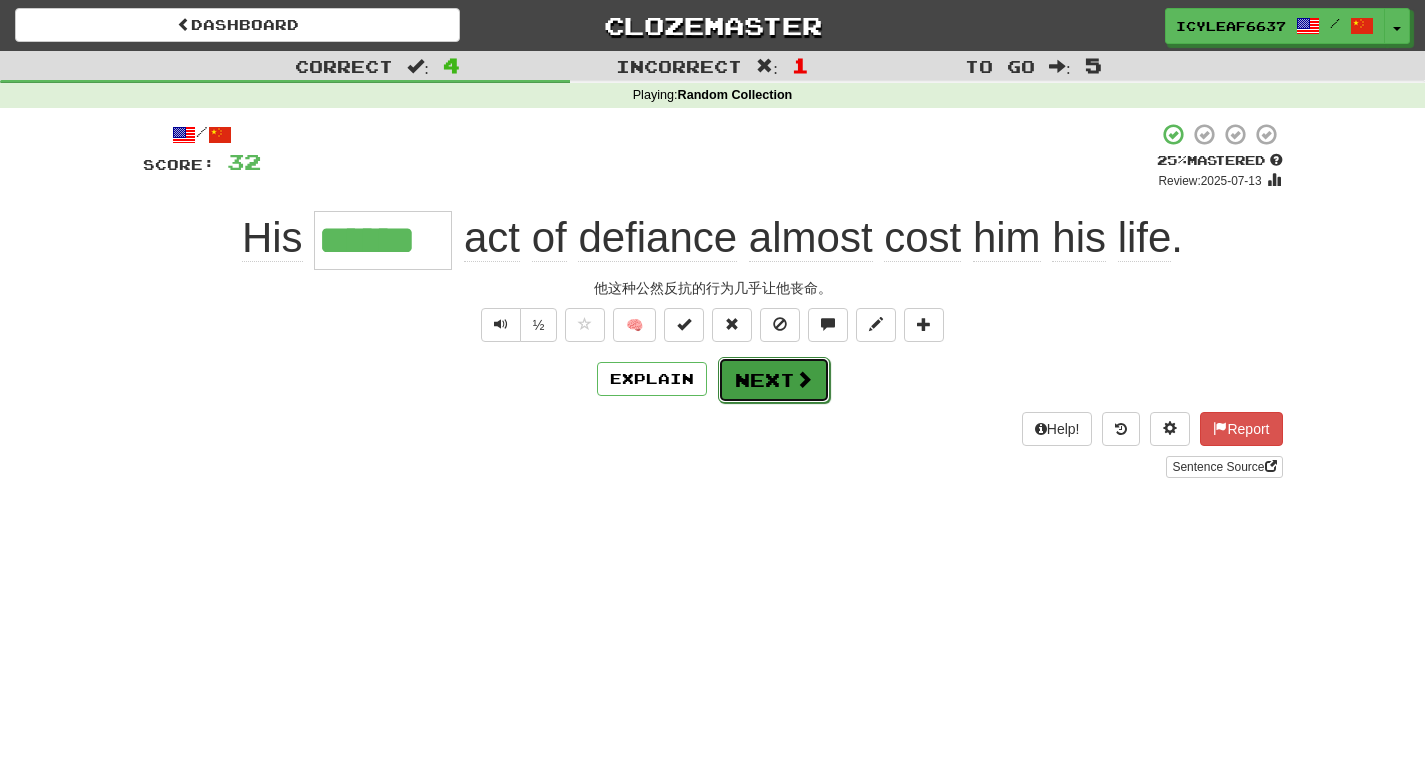 click at bounding box center [804, 379] 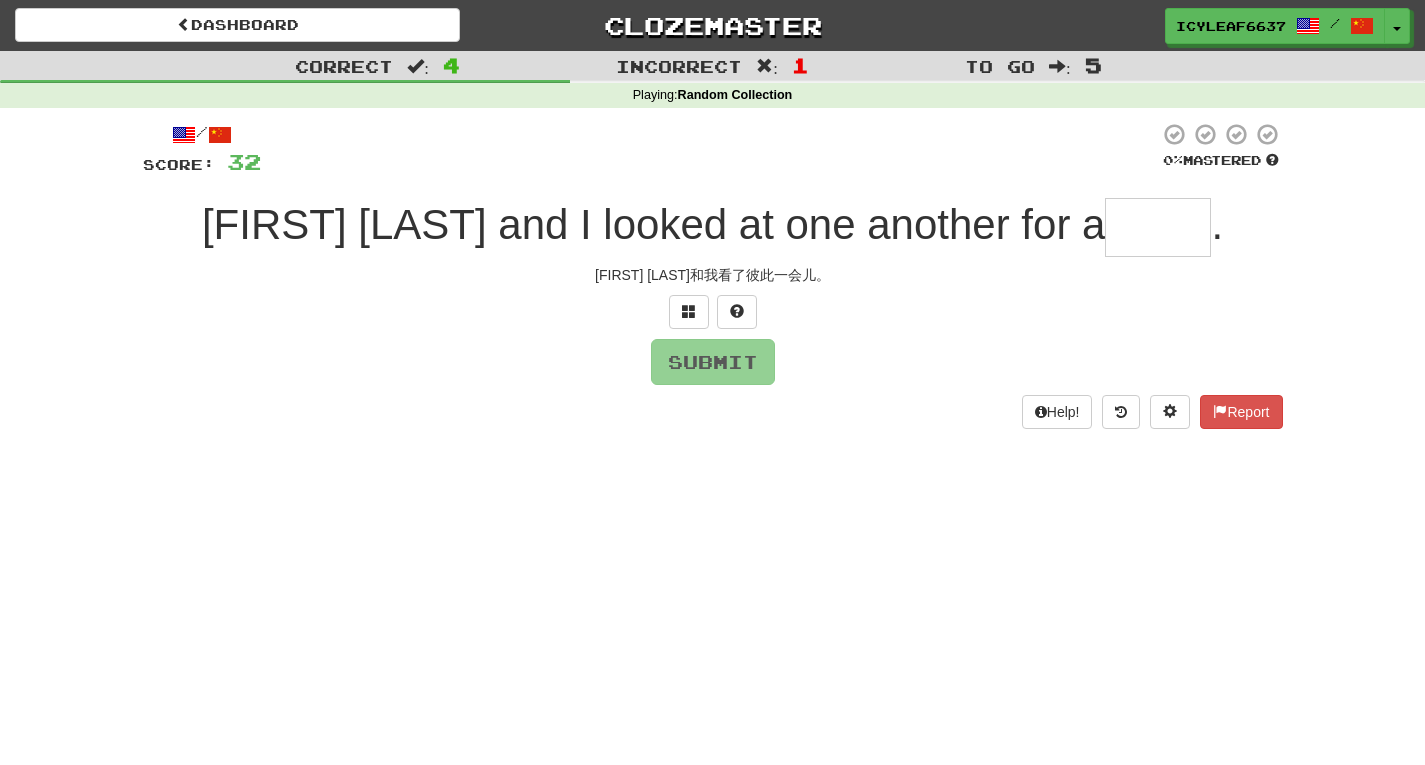 scroll, scrollTop: 18, scrollLeft: 0, axis: vertical 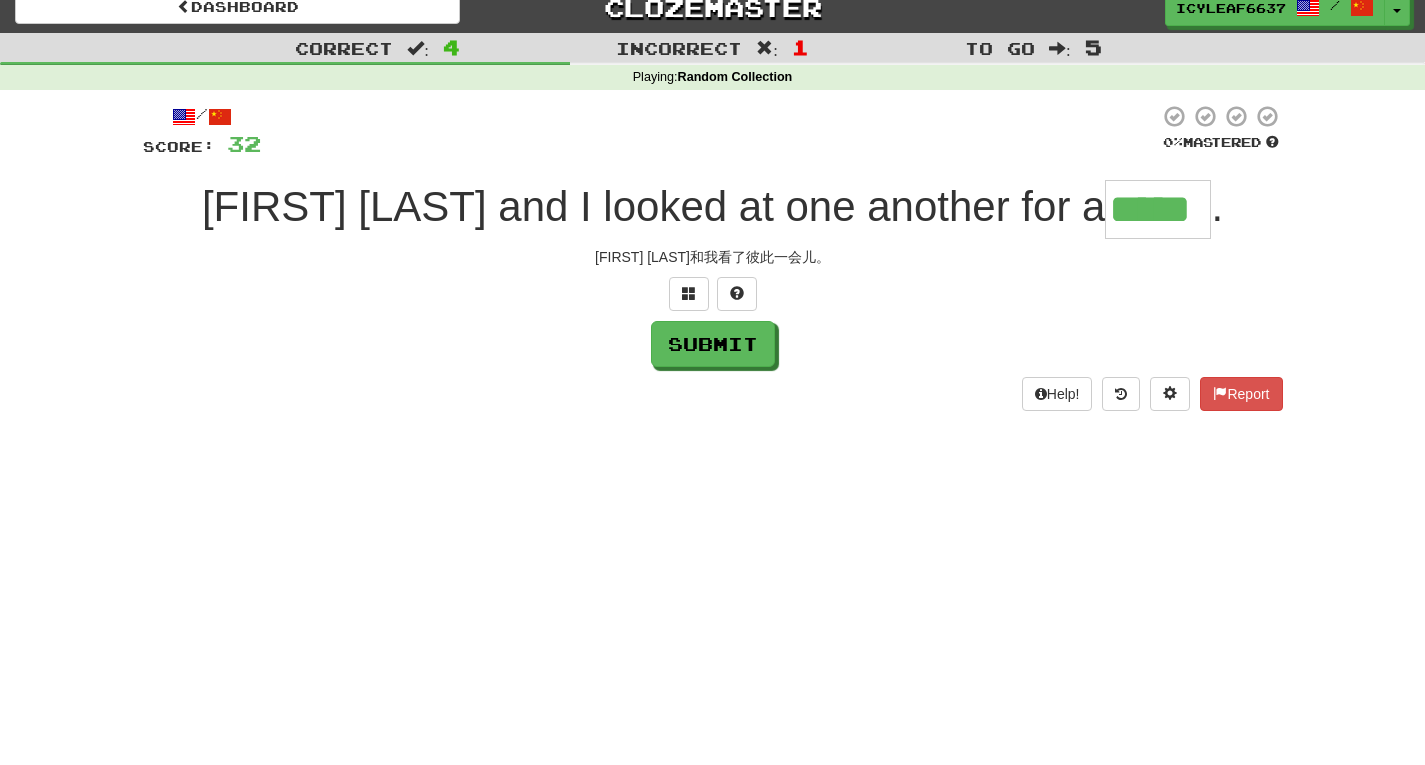 type on "*****" 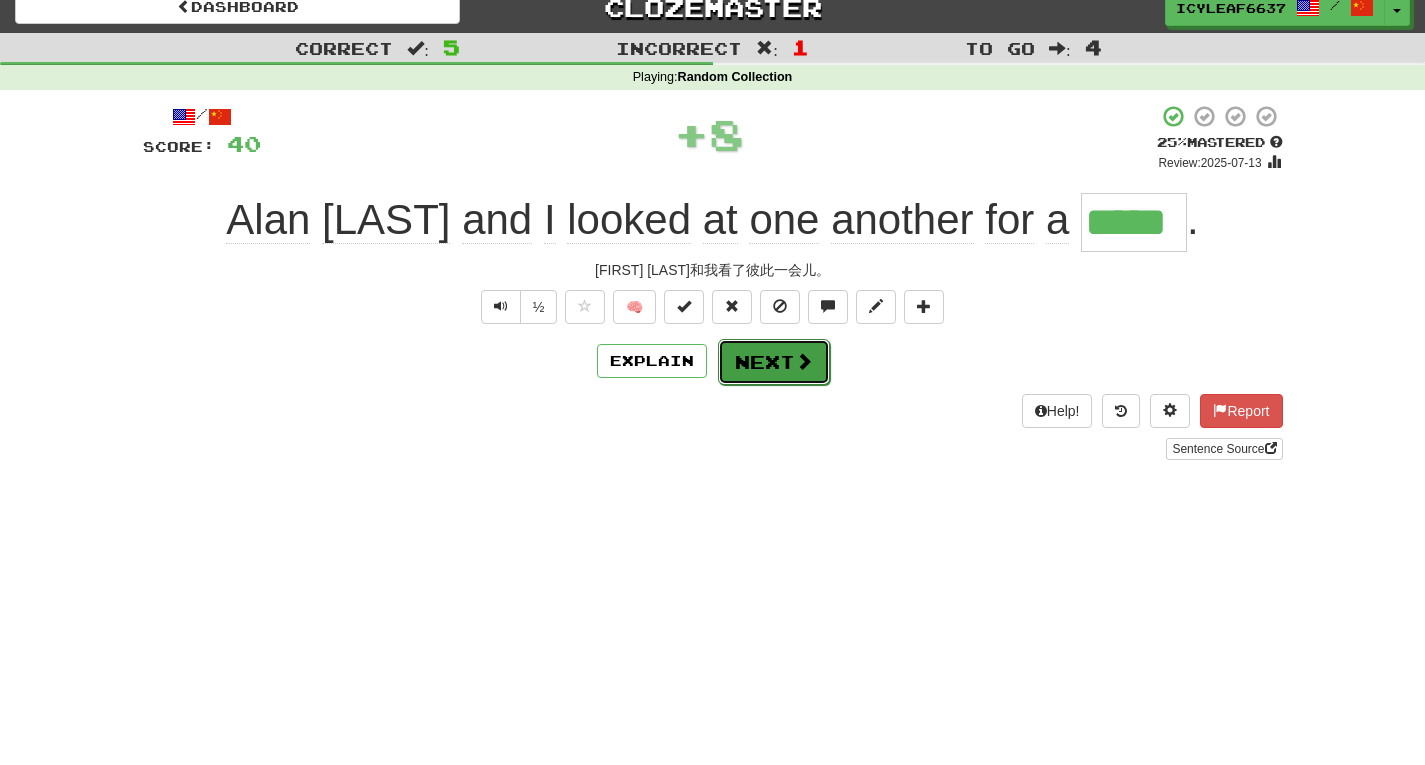 click on "Next" at bounding box center (774, 362) 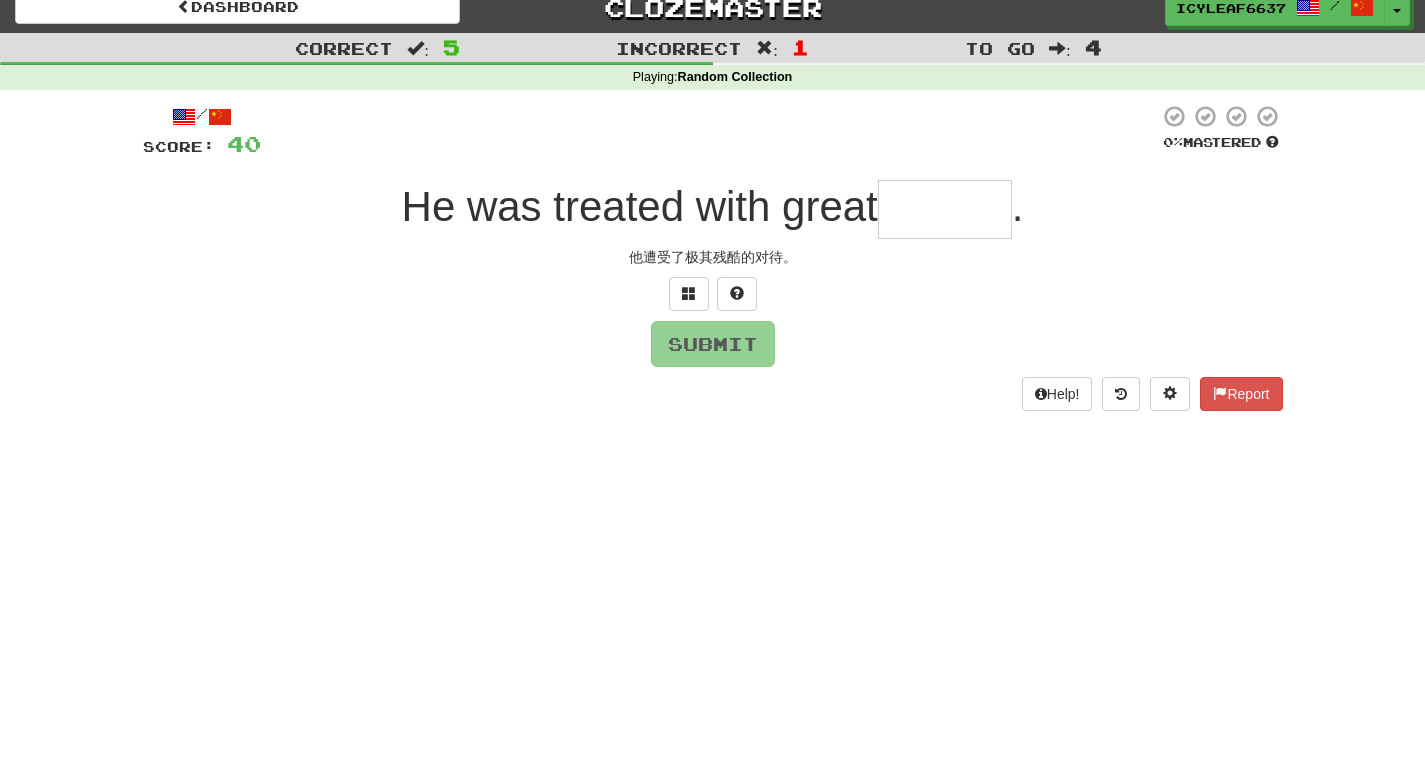 click at bounding box center (945, 209) 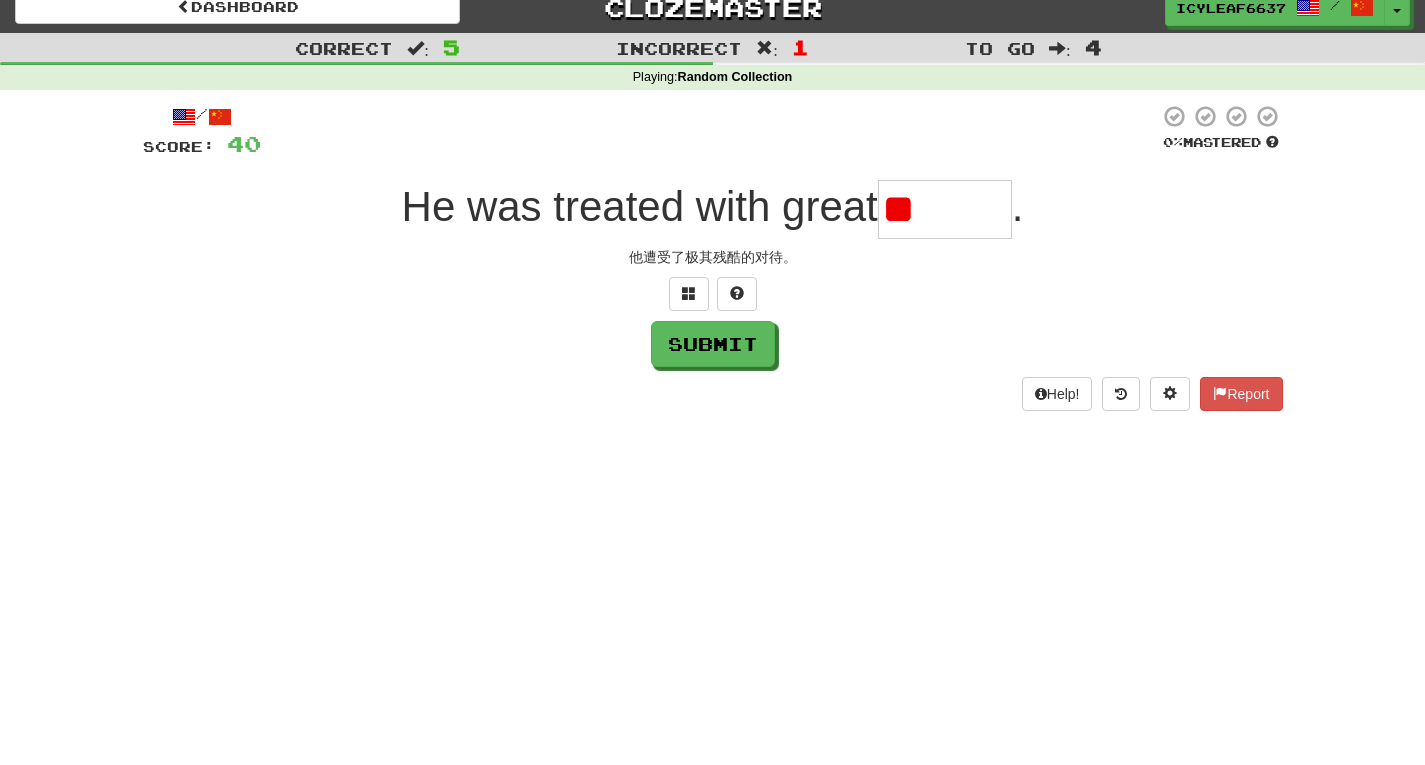 type on "*" 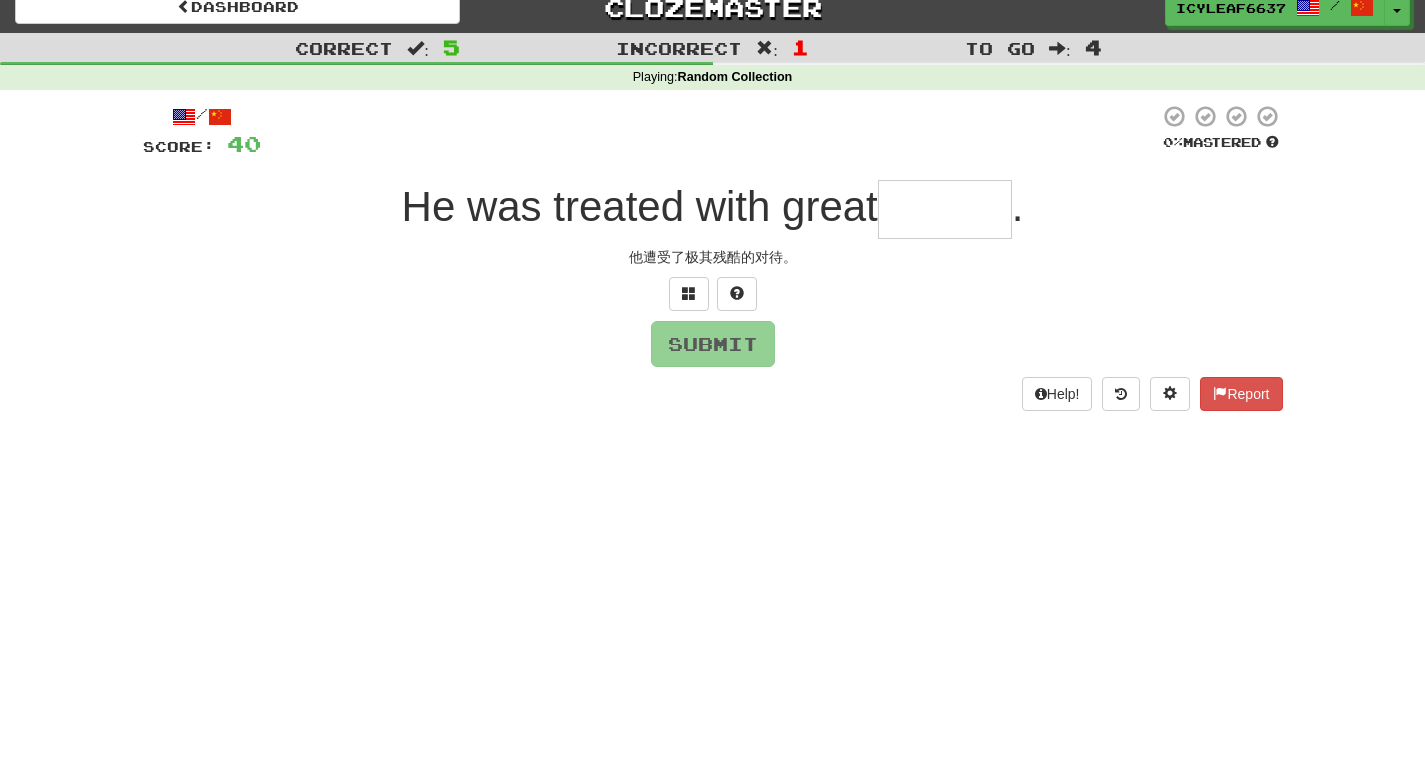 type on "*" 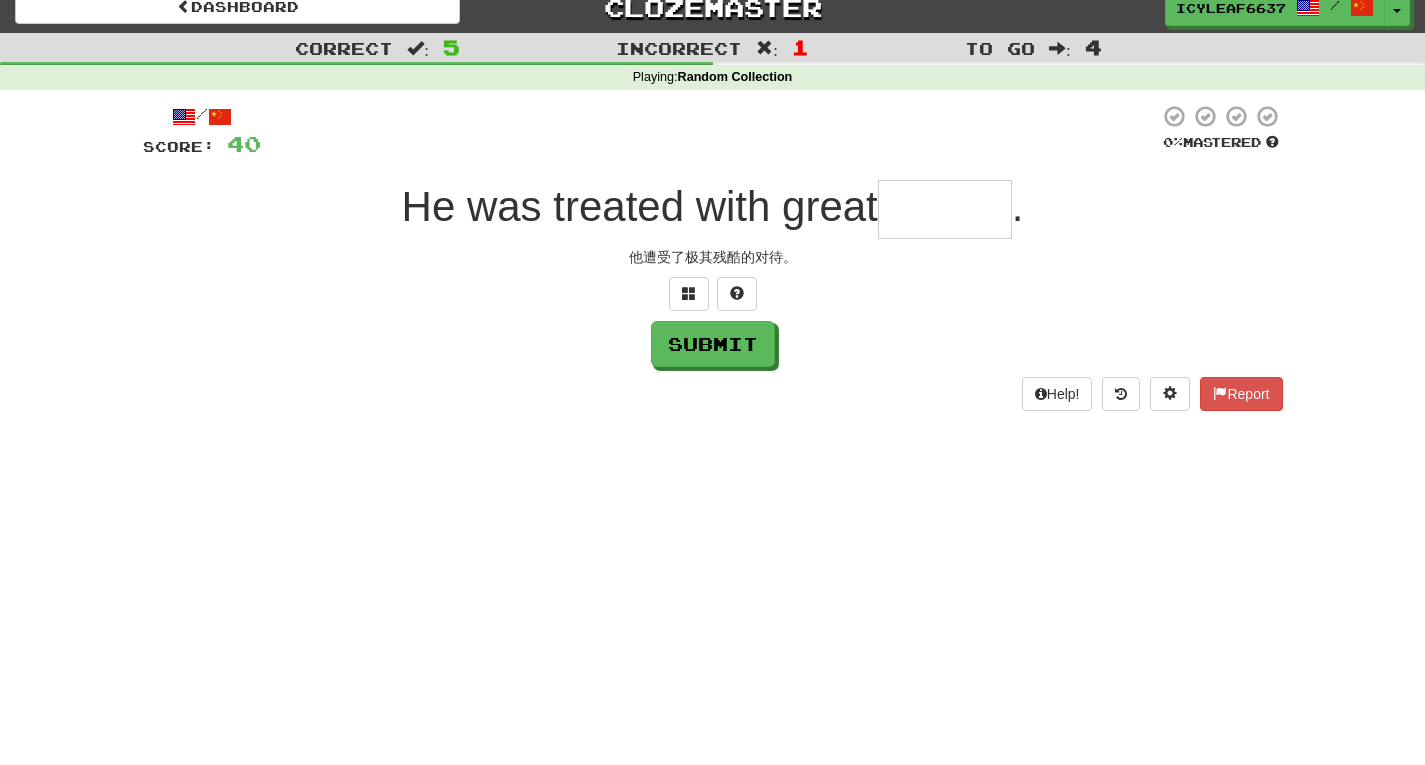 type on "*" 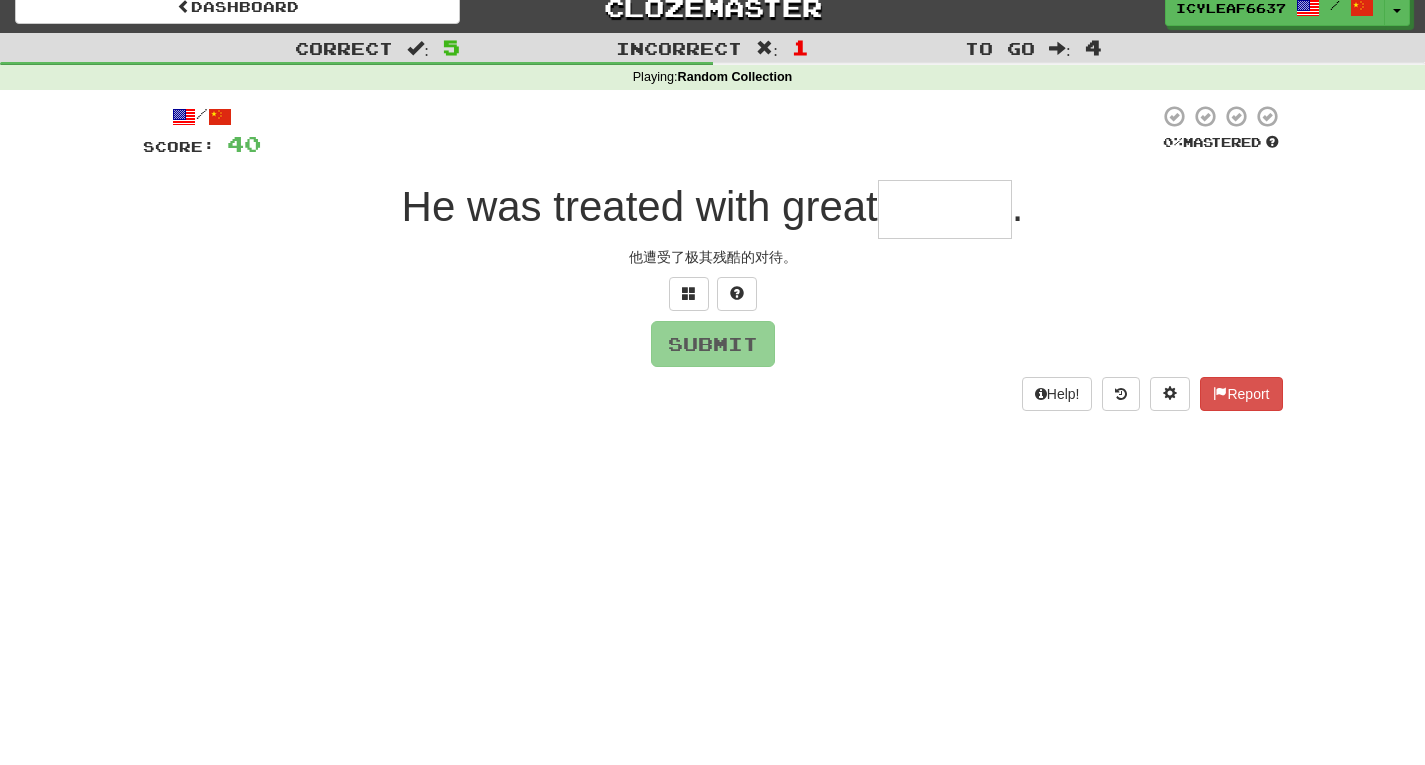 type on "*" 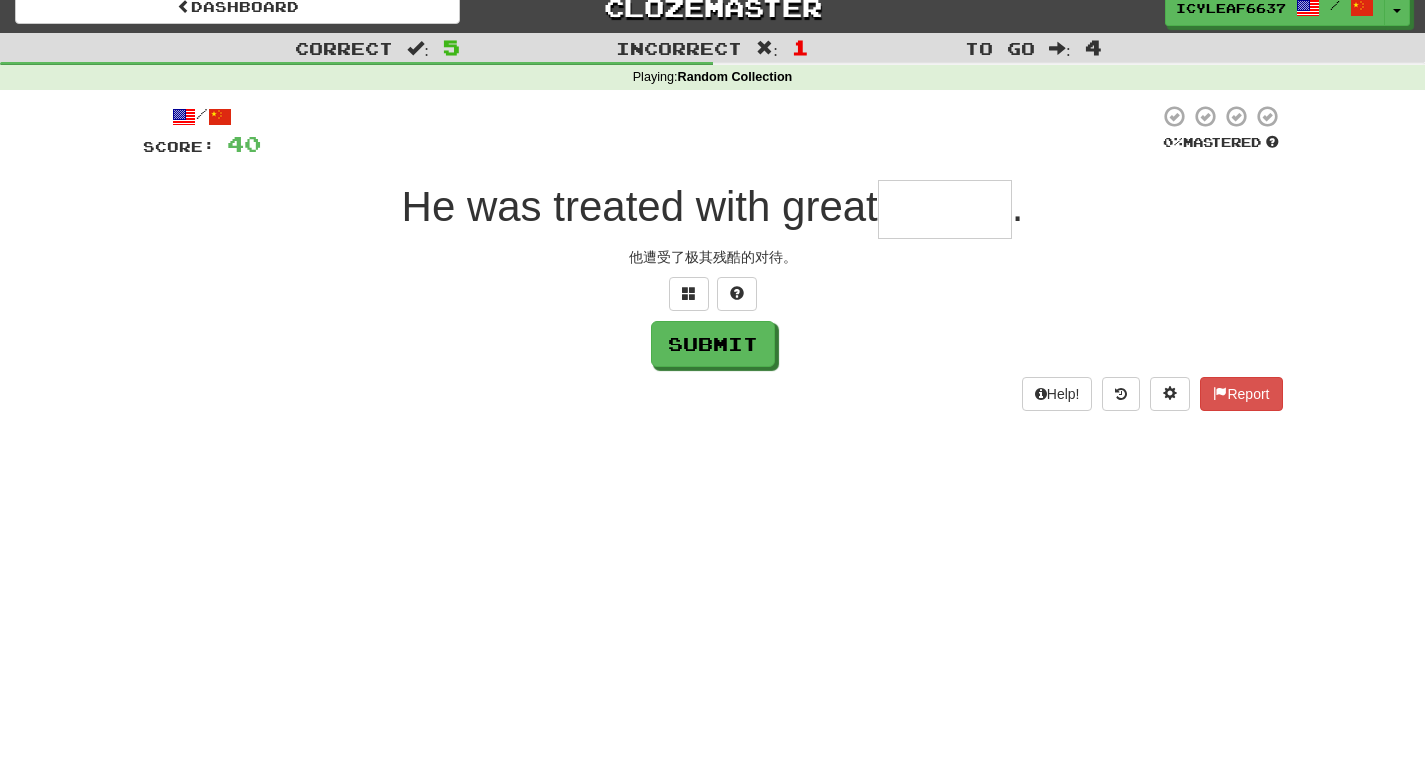 type on "*" 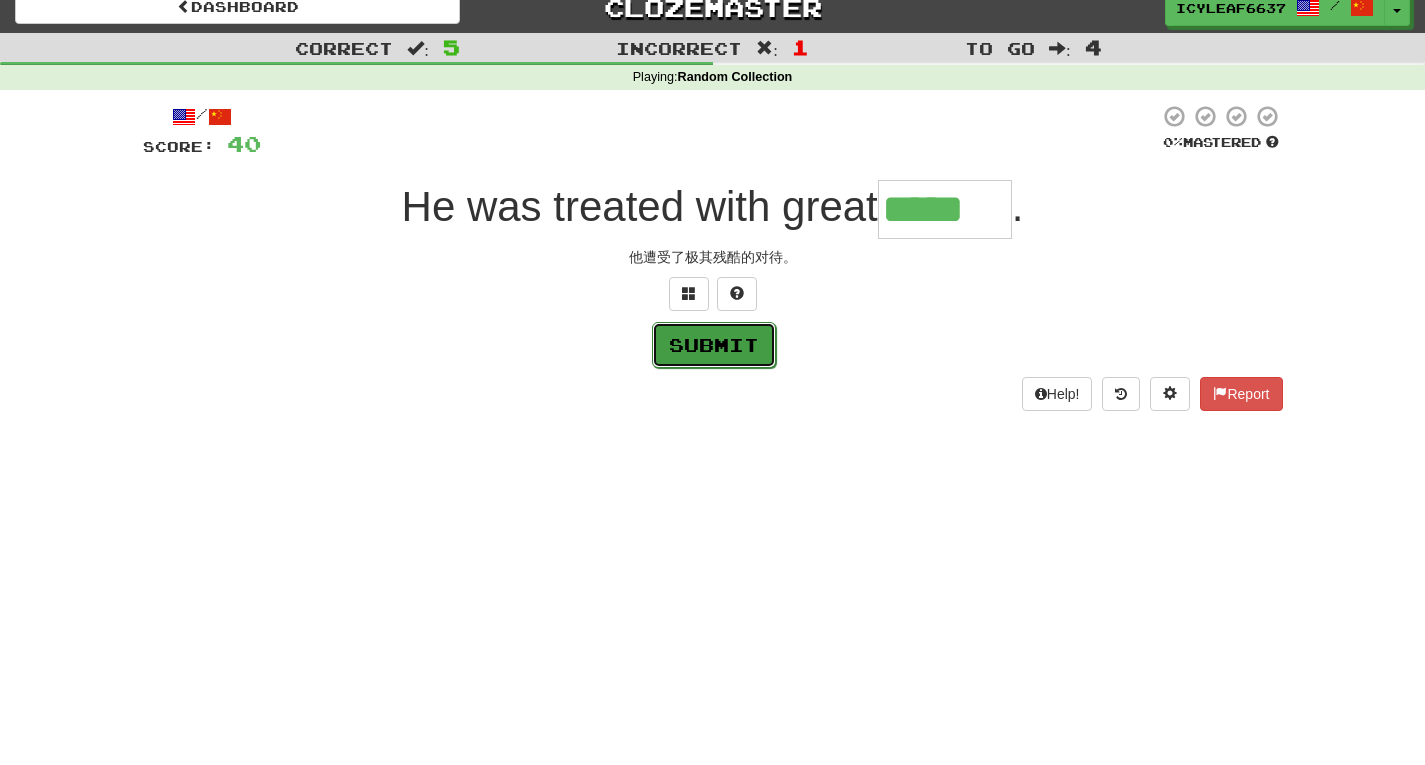 click on "Submit" at bounding box center [714, 345] 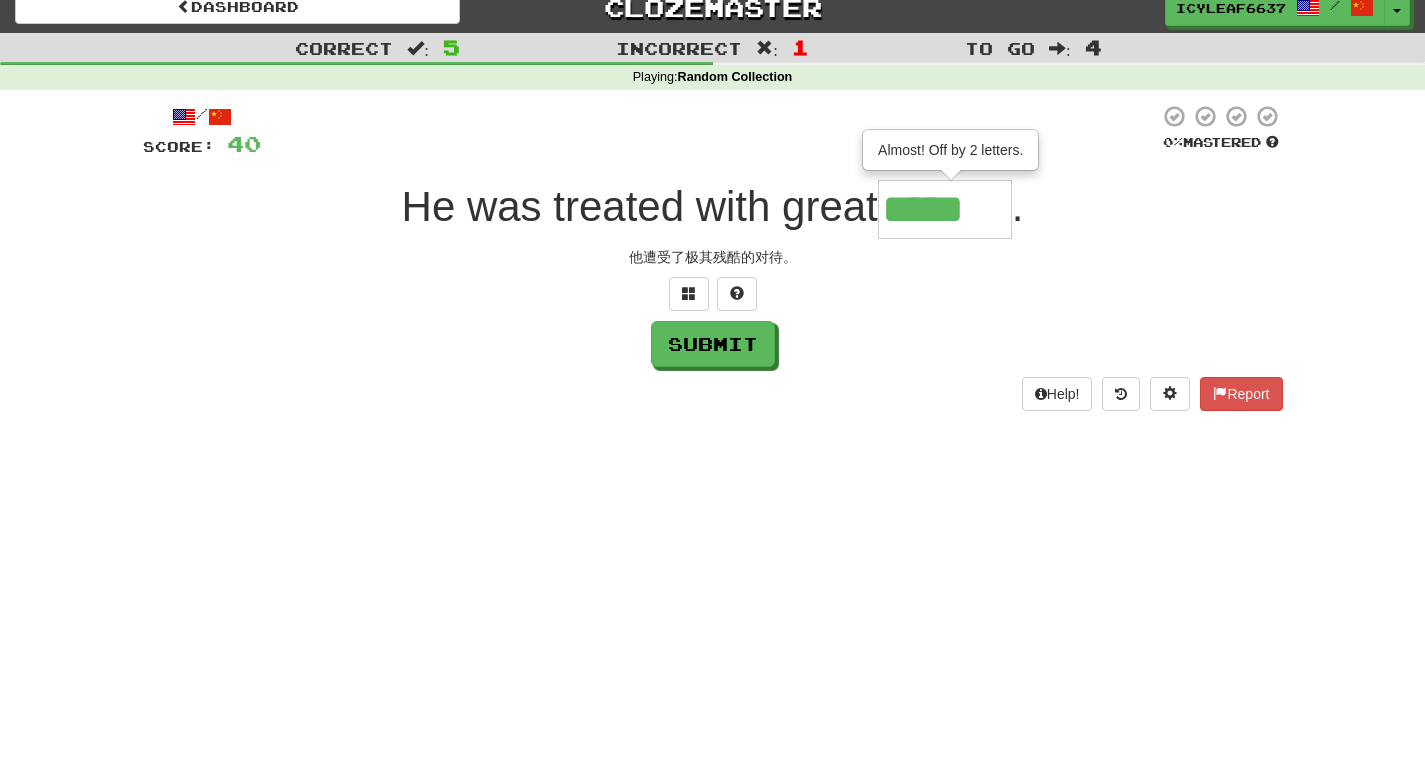 click on "*****" at bounding box center [945, 209] 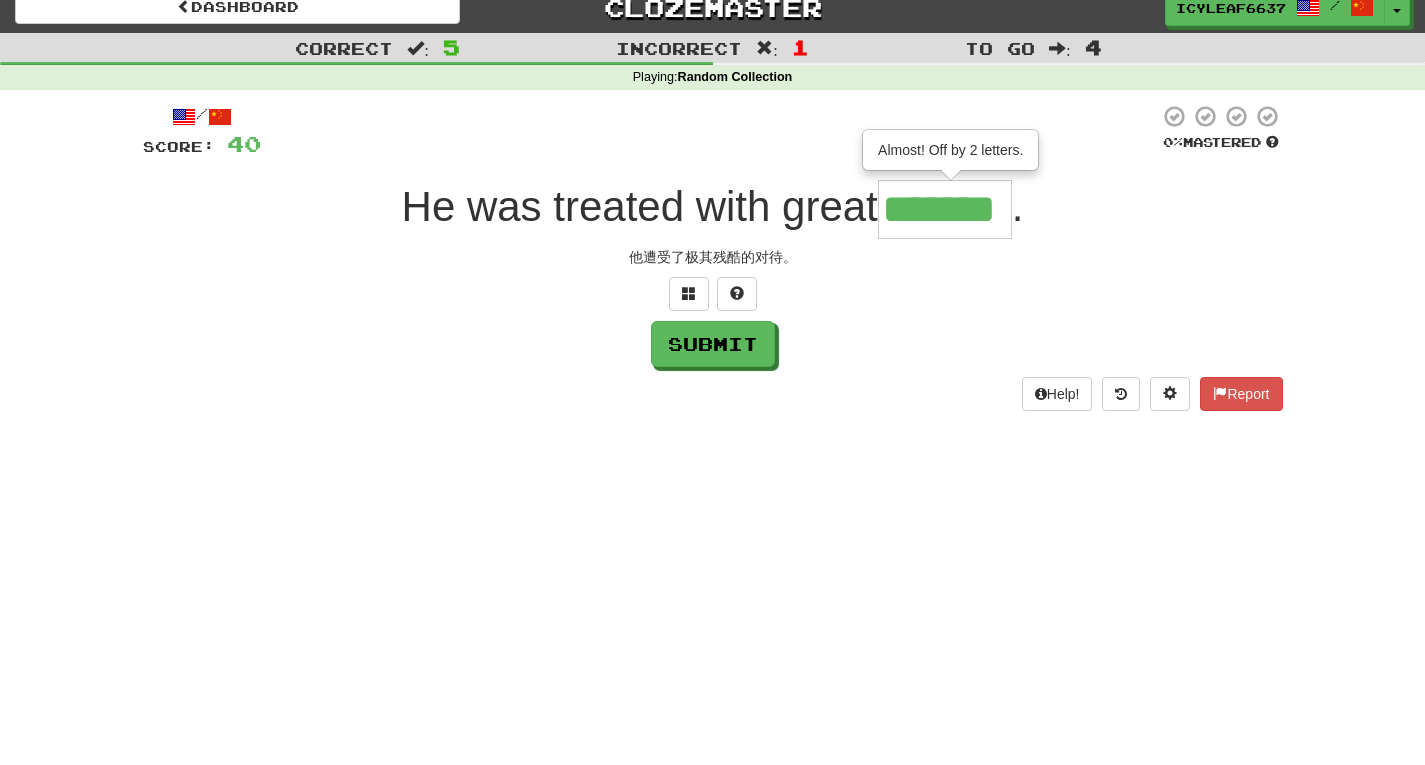 type on "*******" 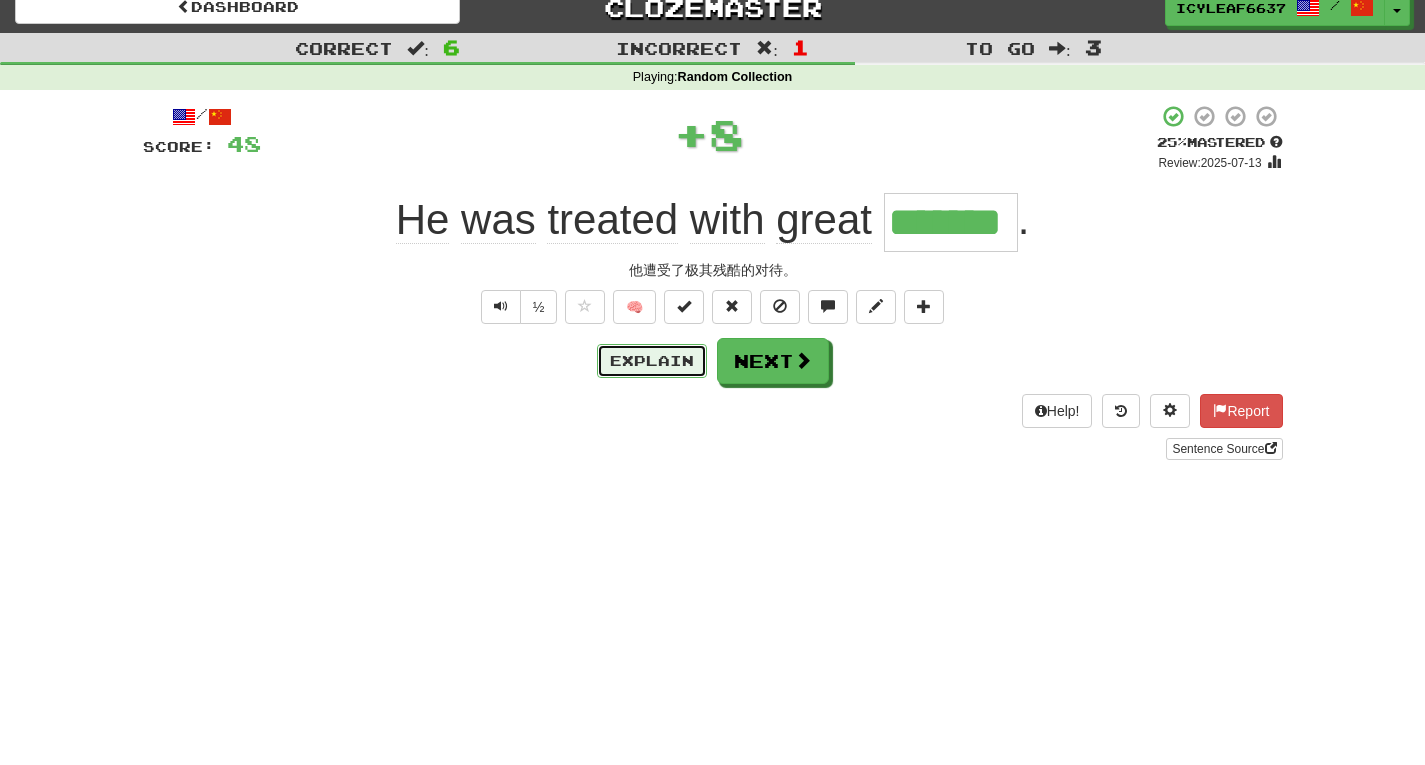 click on "Explain" at bounding box center [652, 361] 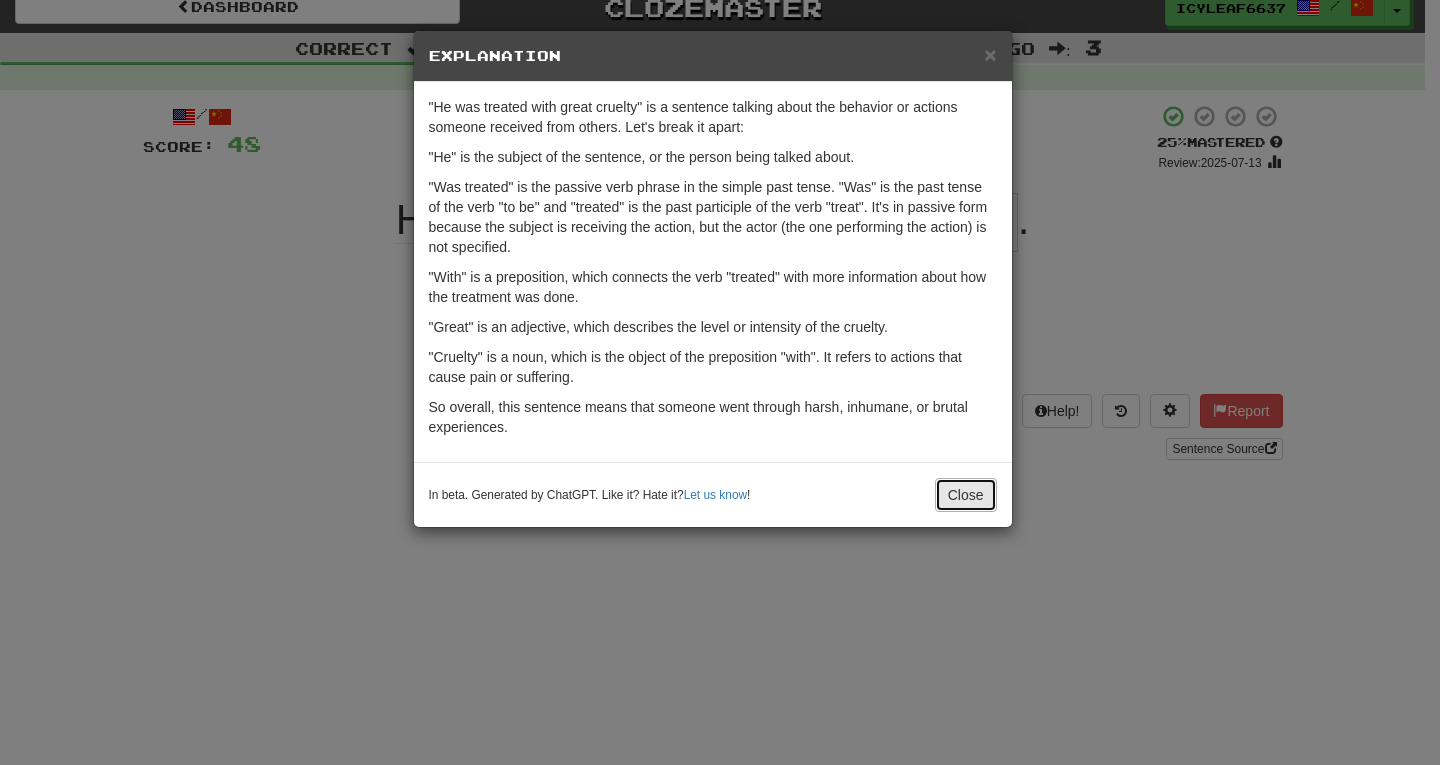 click on "Close" at bounding box center (966, 495) 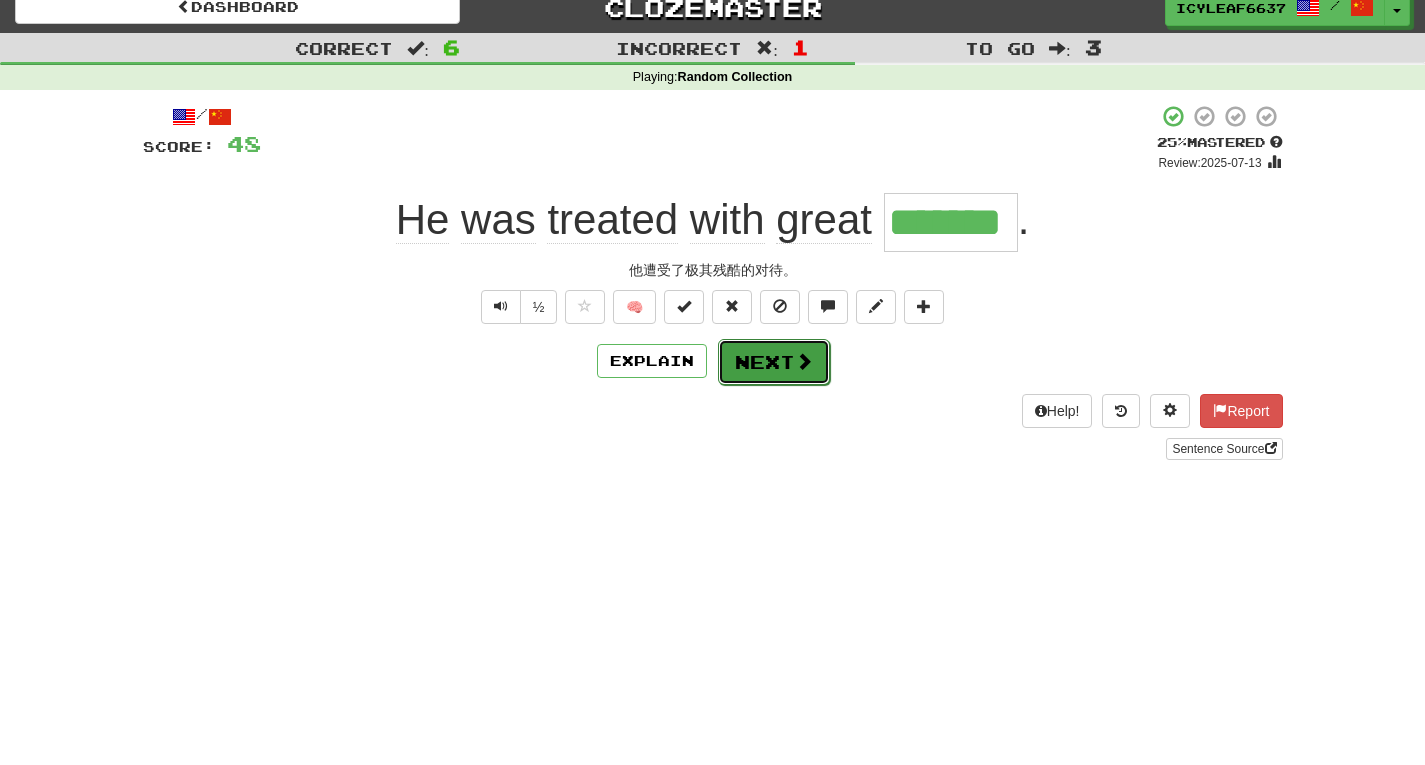 click at bounding box center (804, 361) 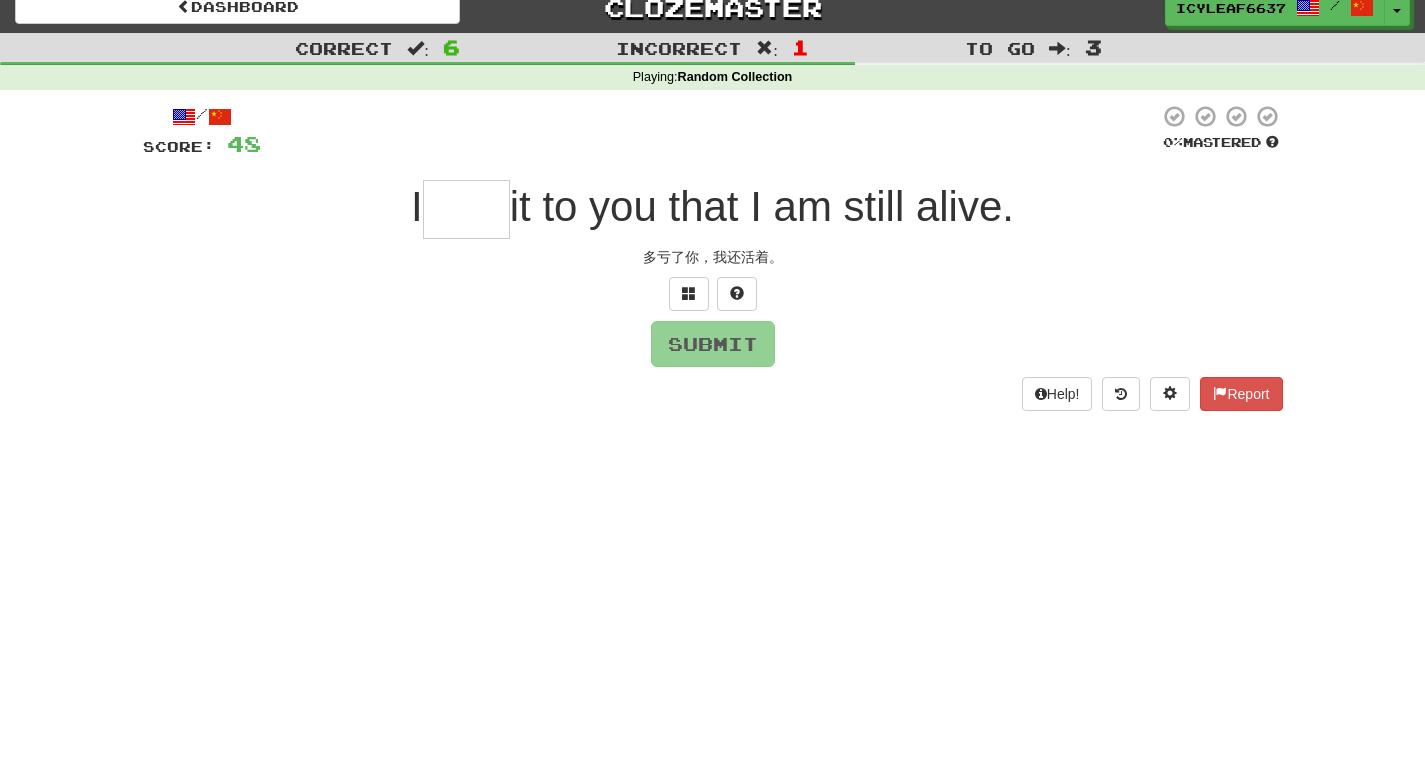 click at bounding box center (466, 209) 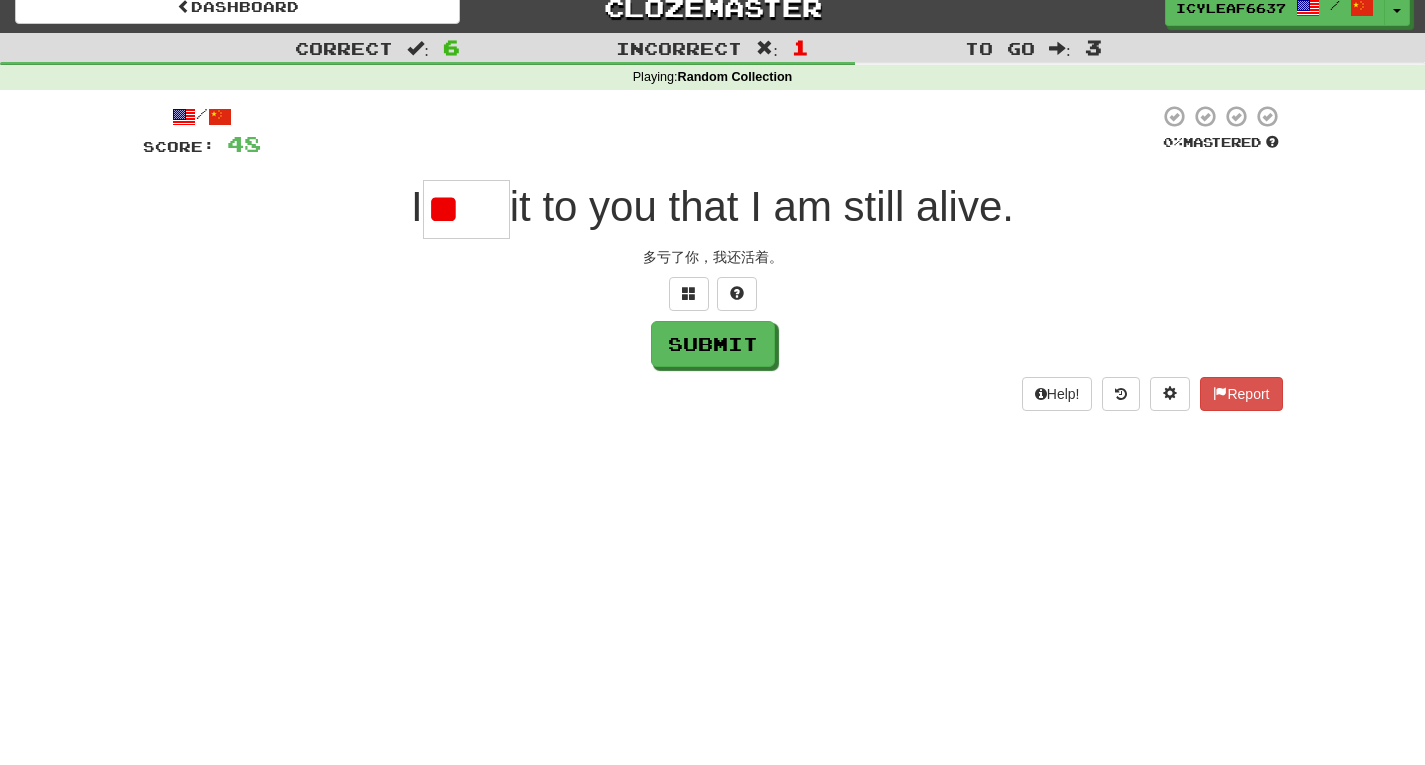 type on "*" 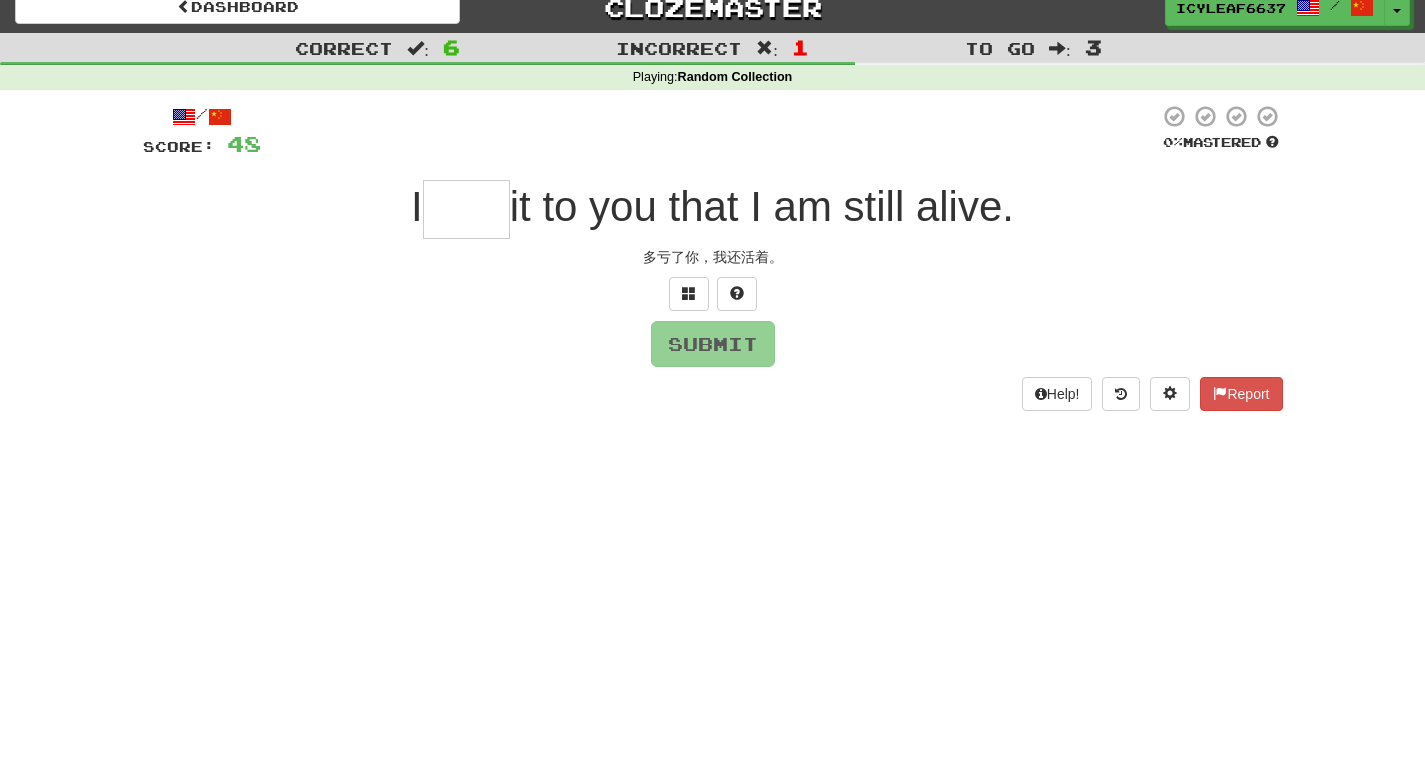type on "*" 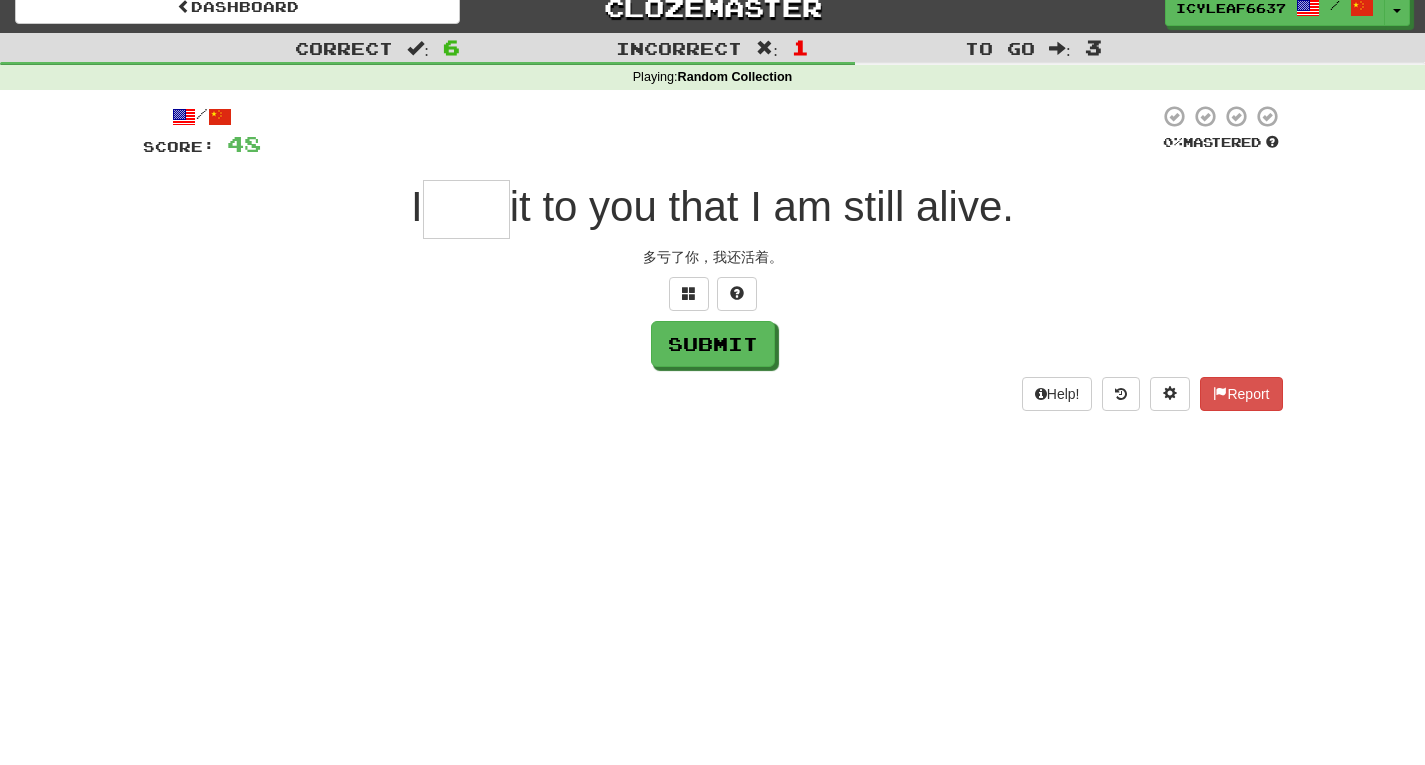 type on "*" 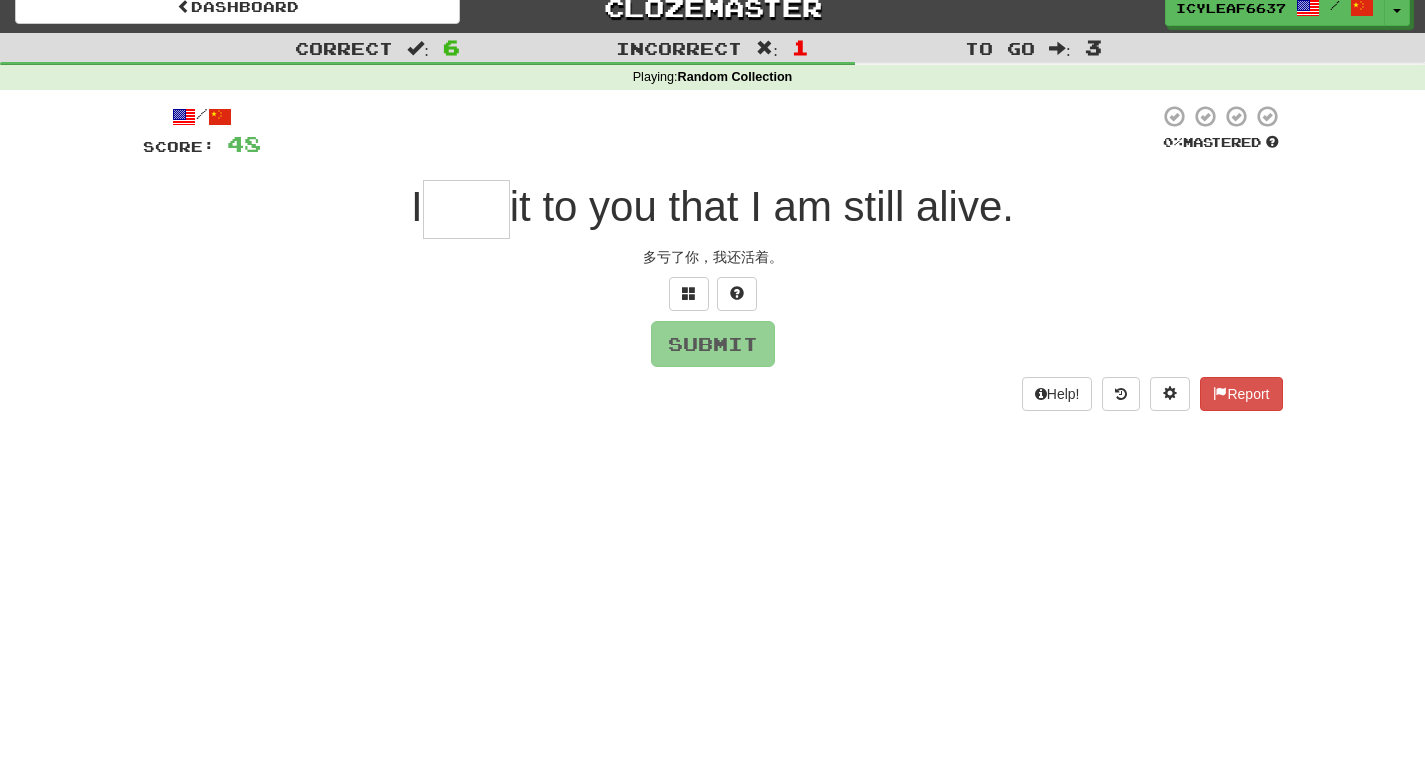 type on "*" 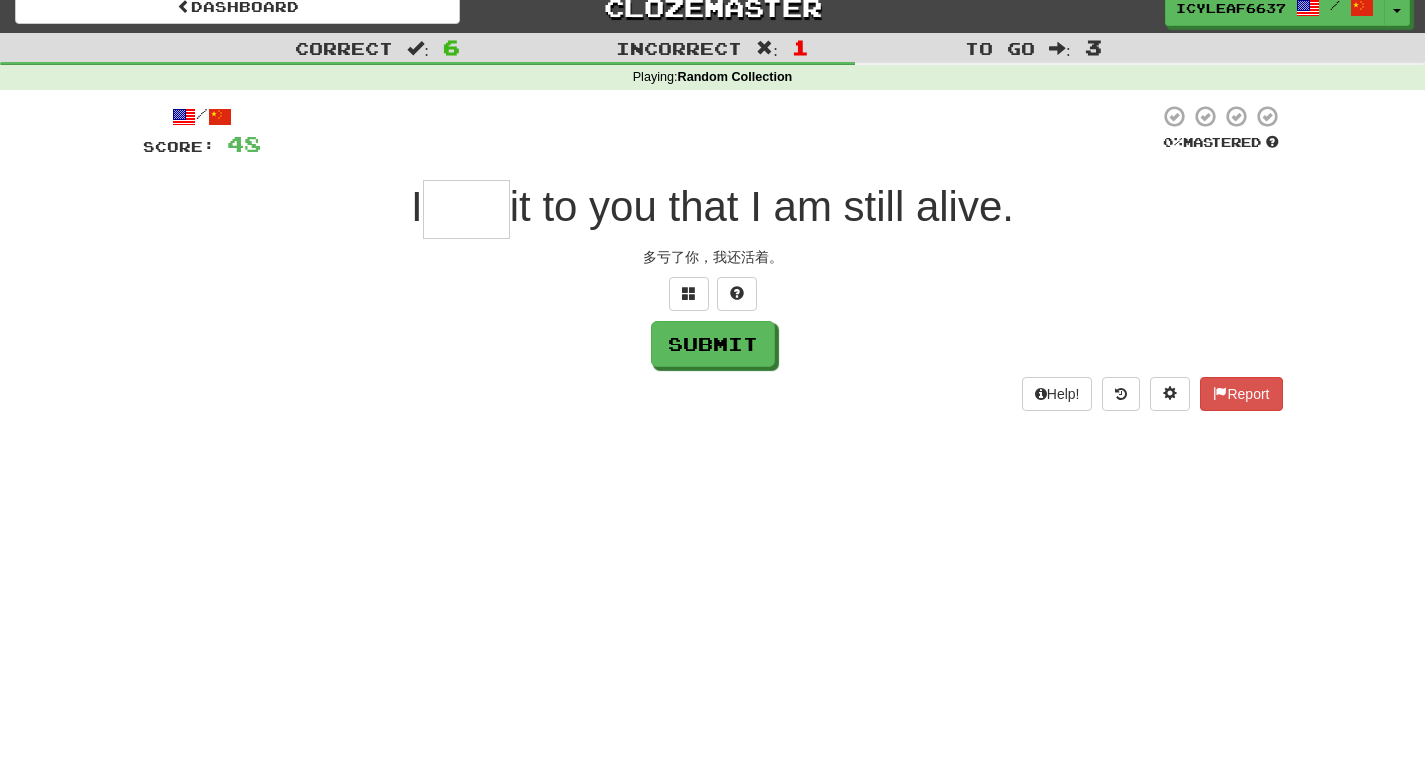 type on "*" 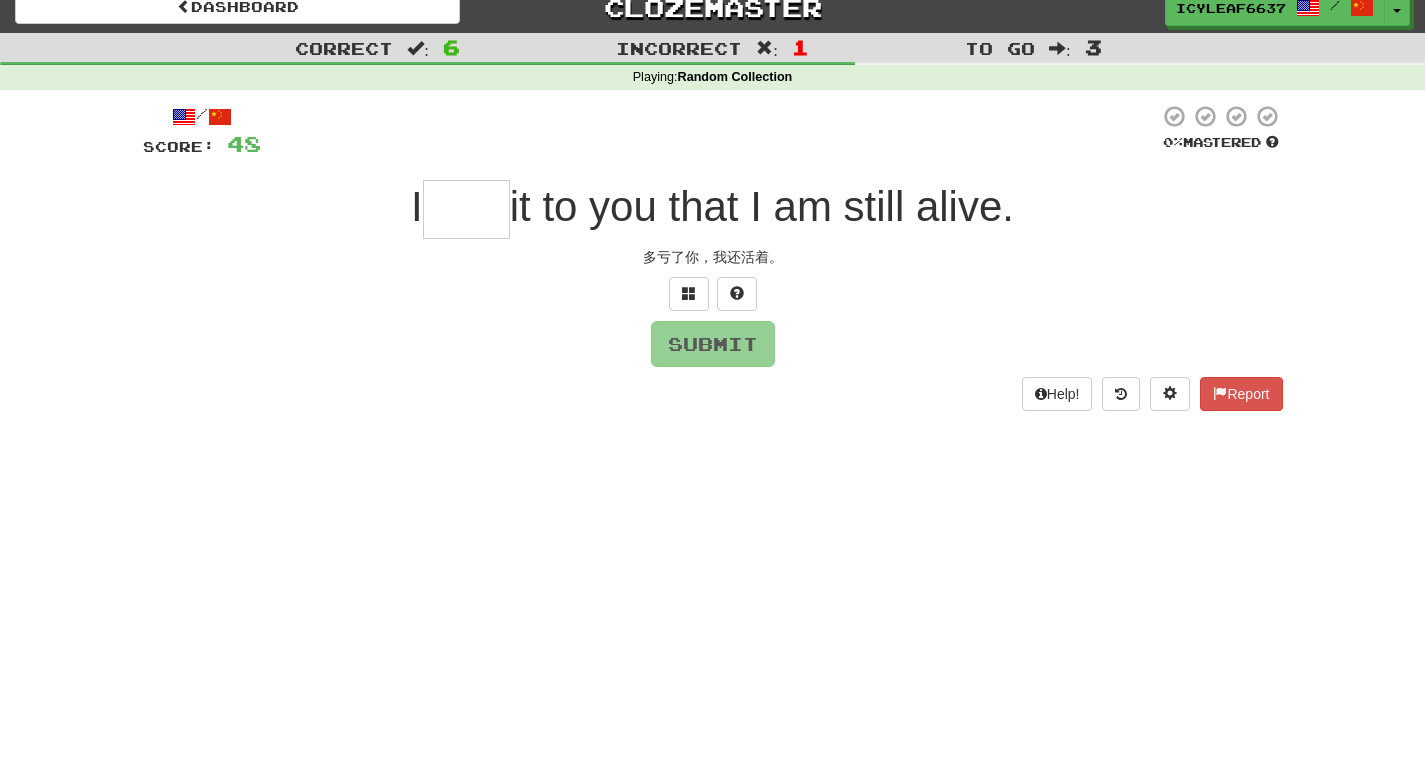 type on "*" 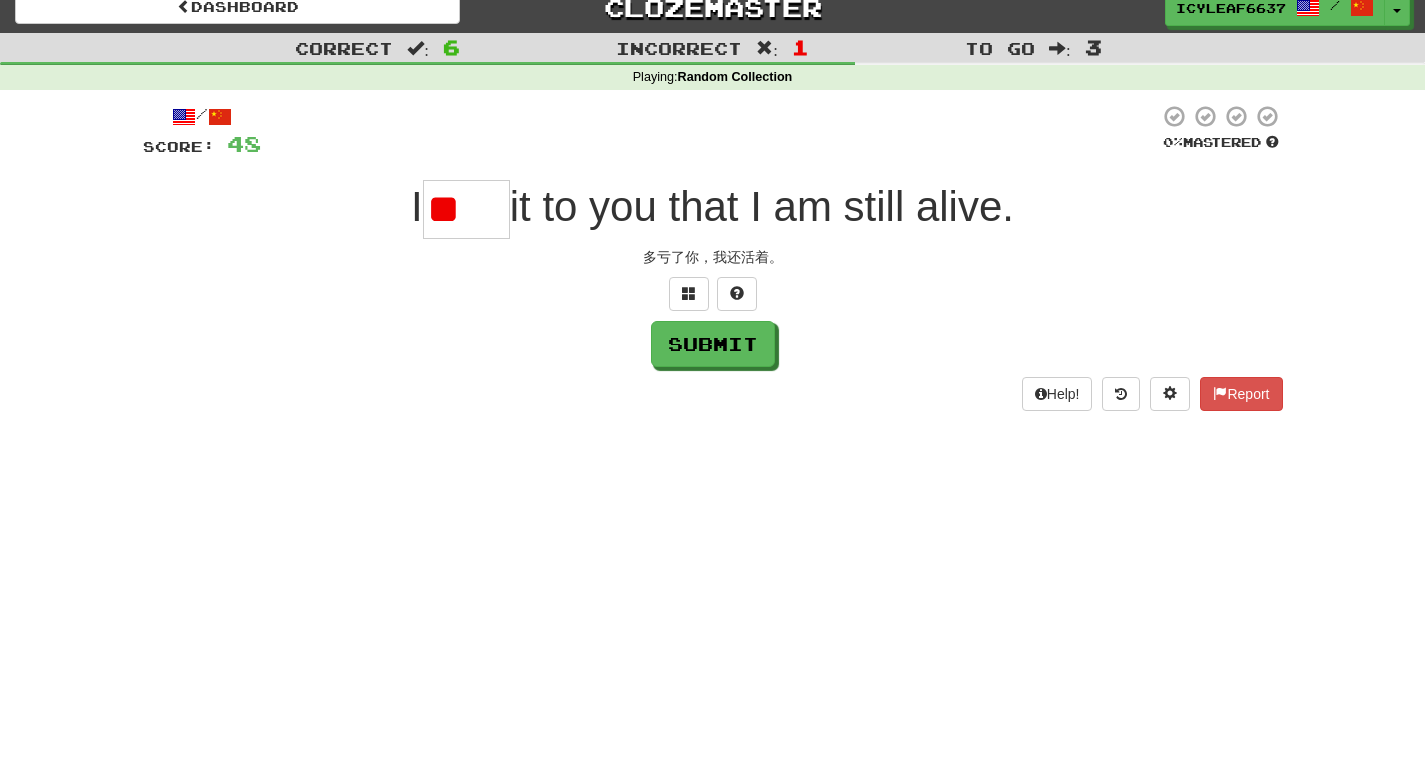 type on "*" 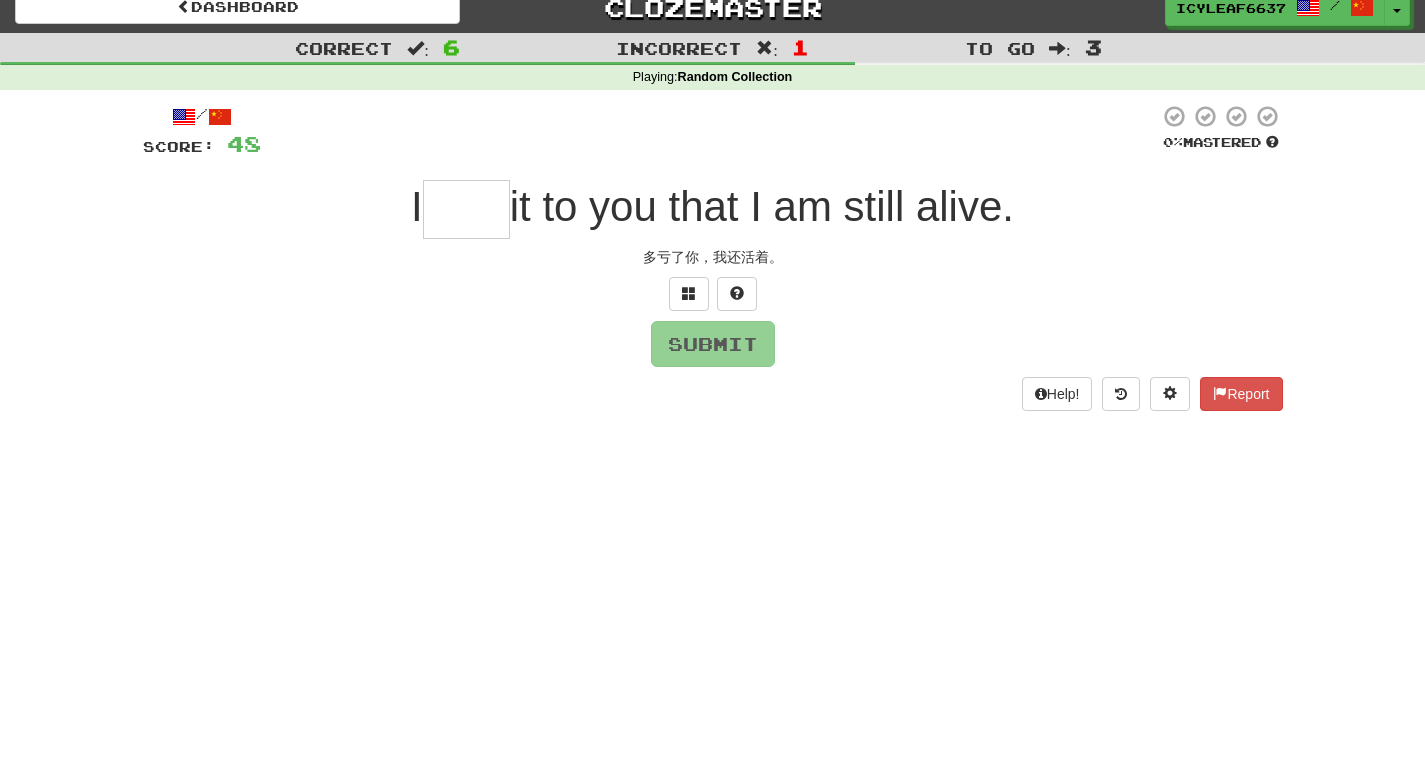 type on "*" 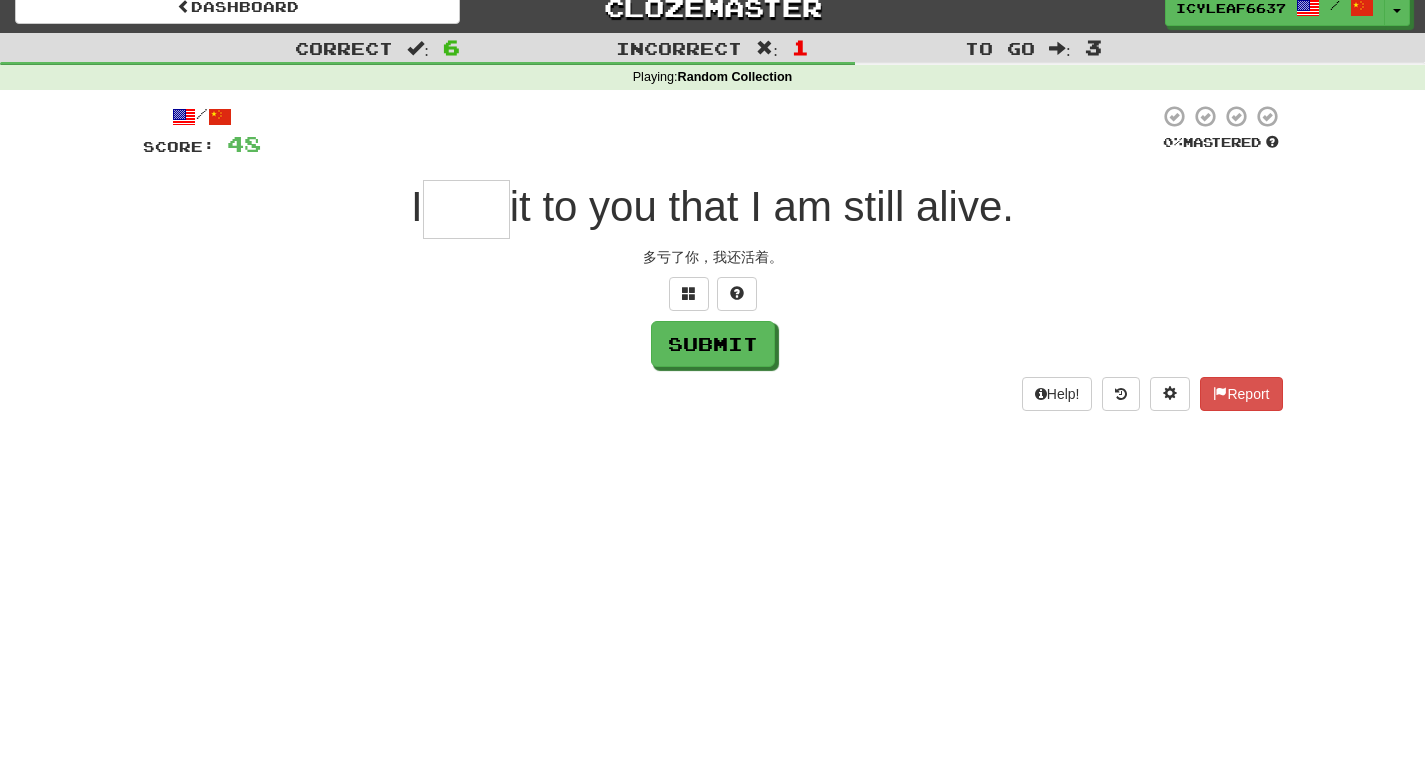 type on "*" 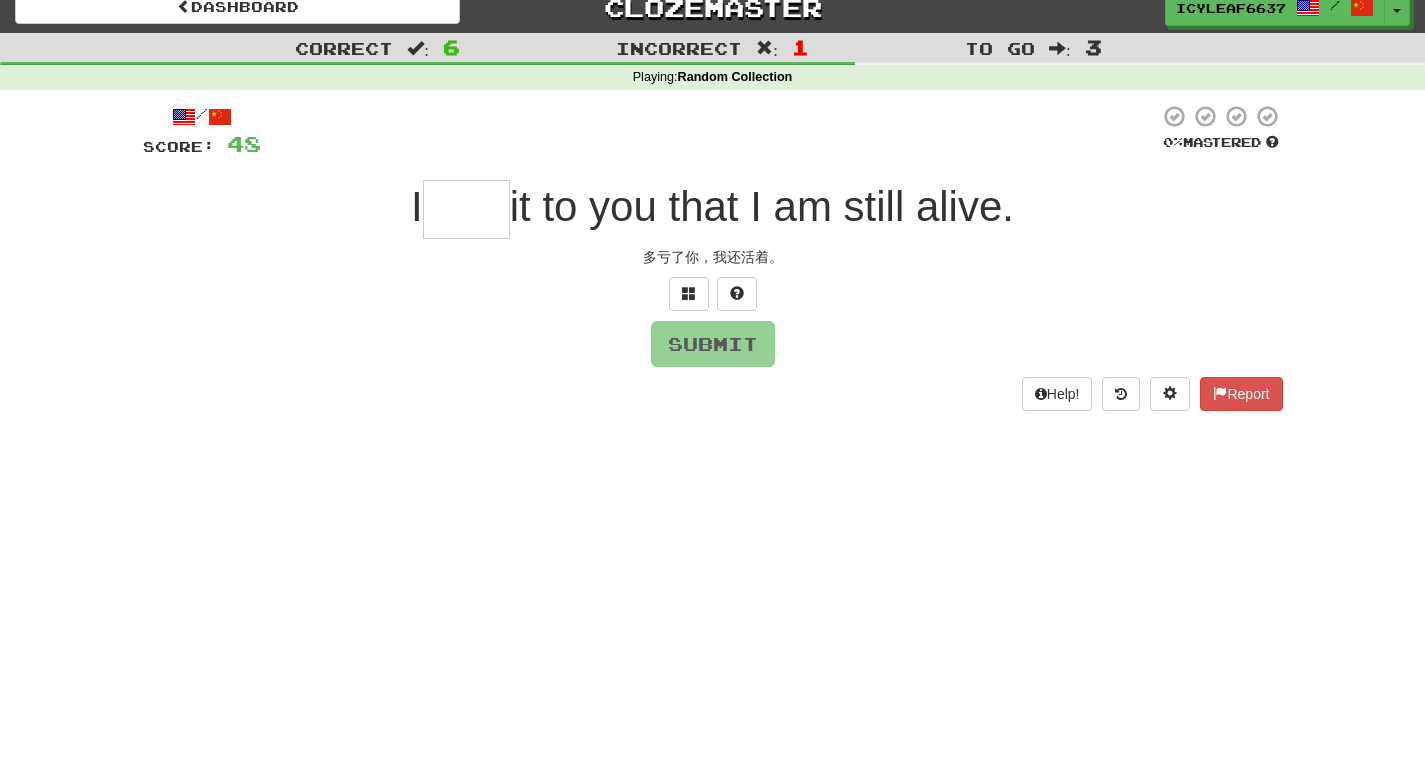 type on "*" 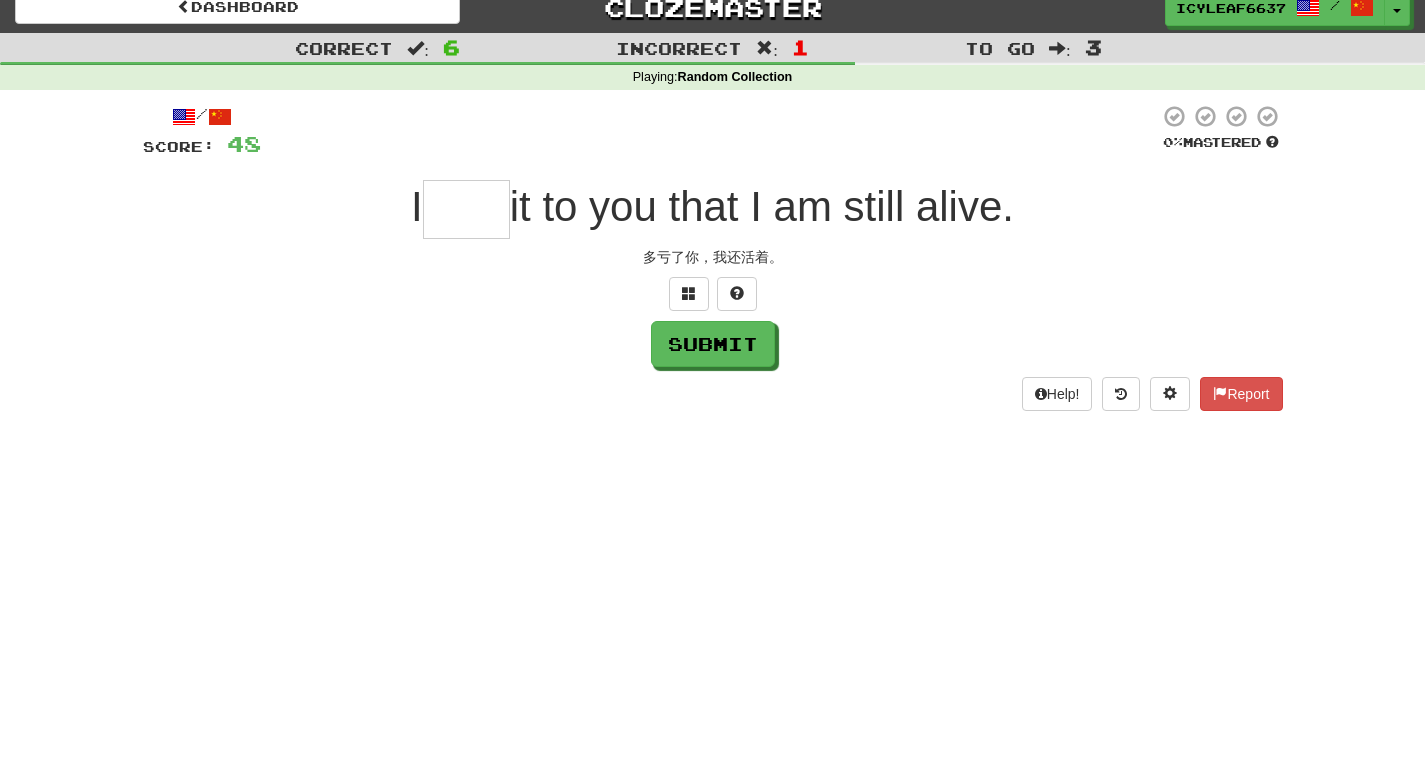 type on "*" 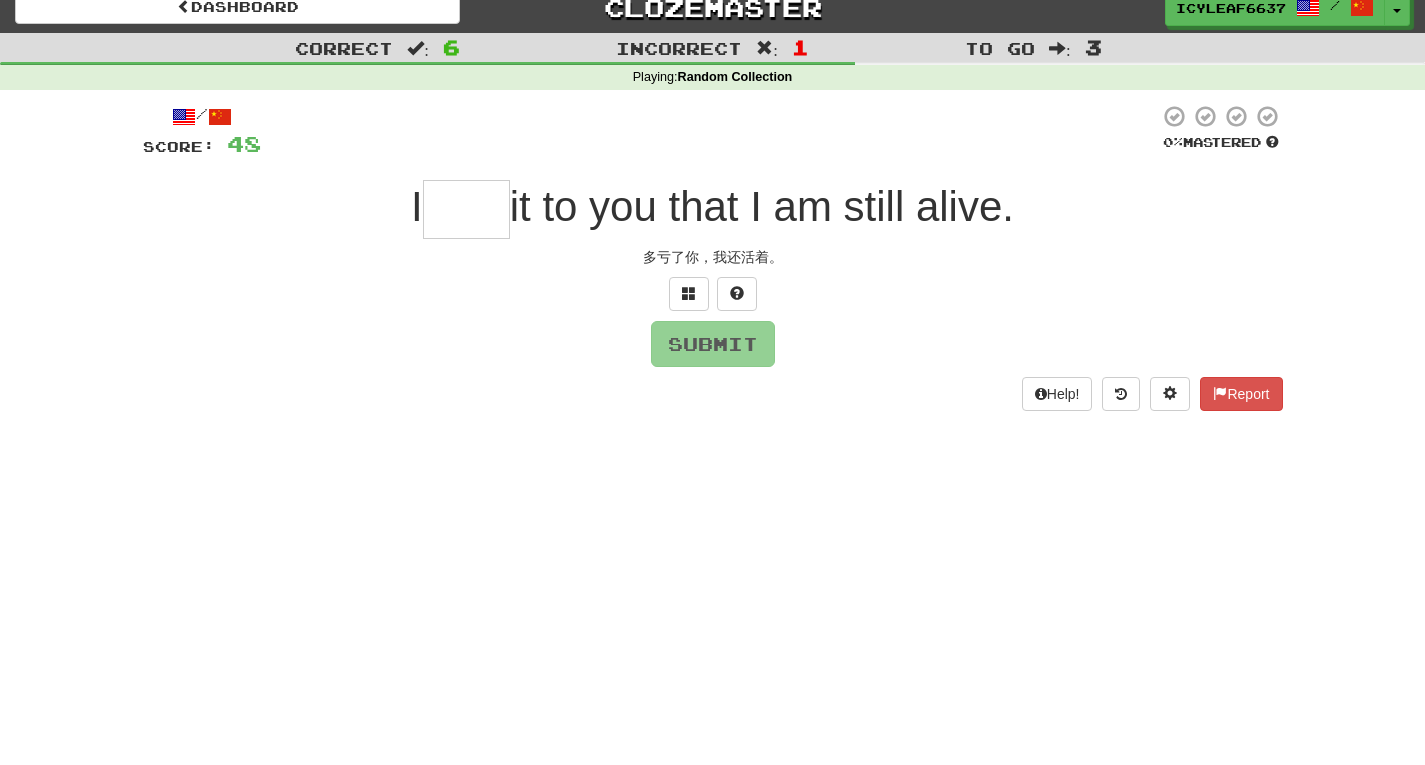 type on "*" 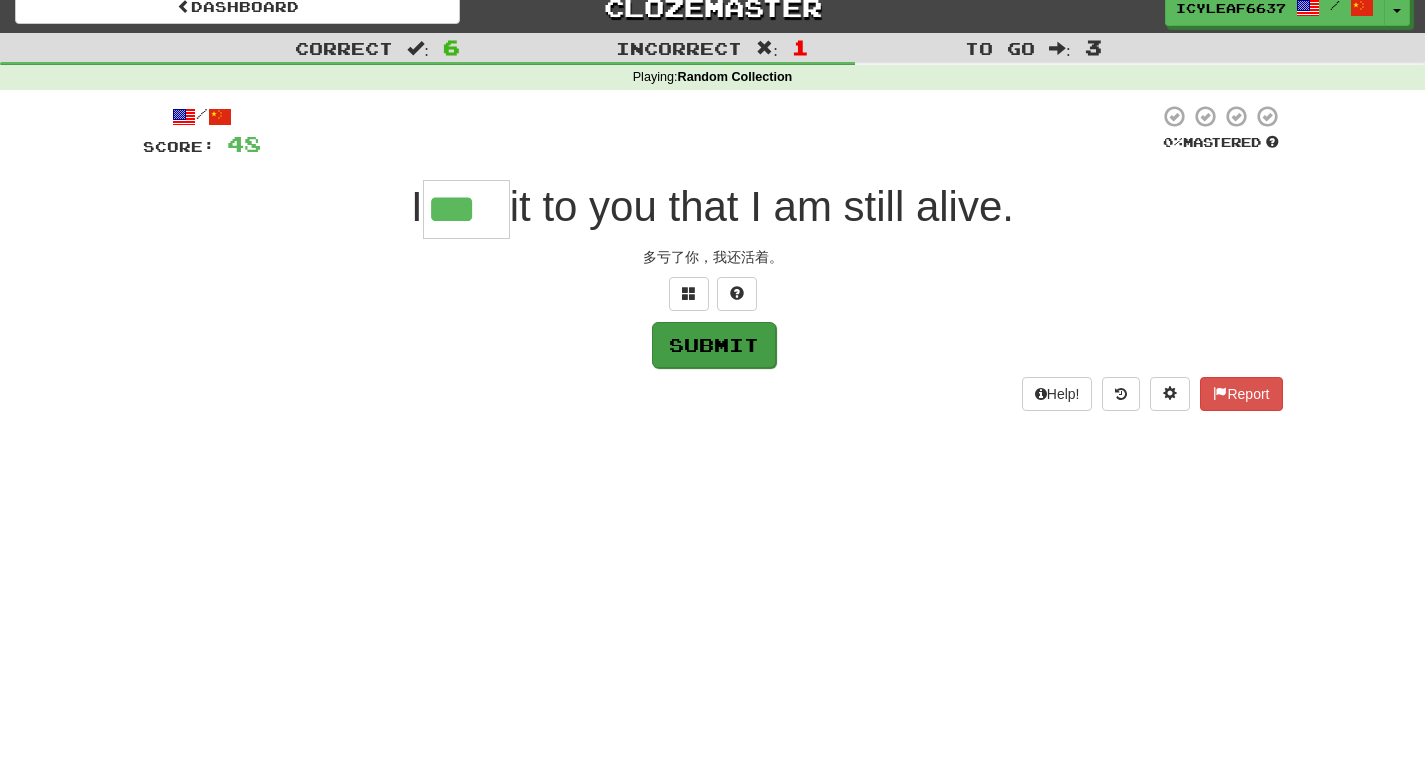 type on "***" 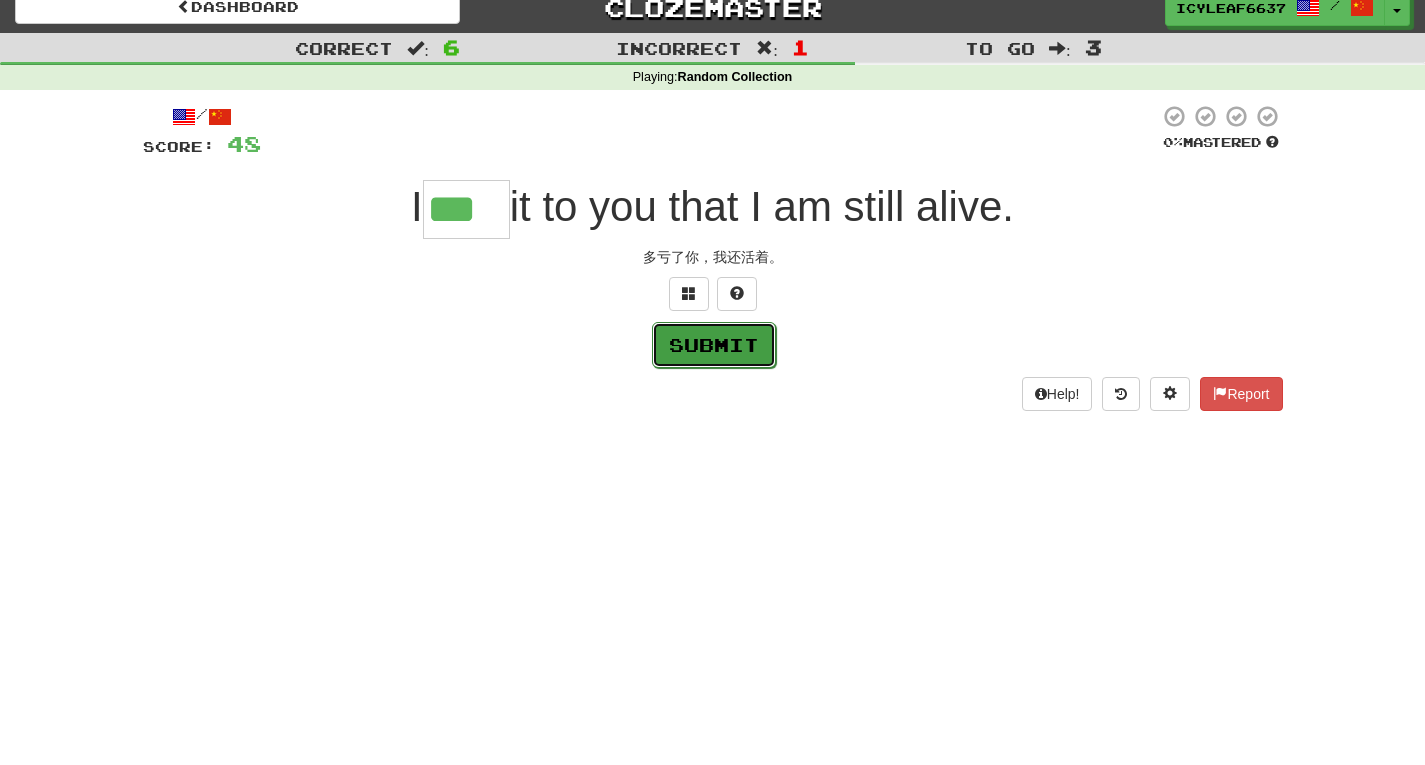 click on "Submit" at bounding box center (714, 345) 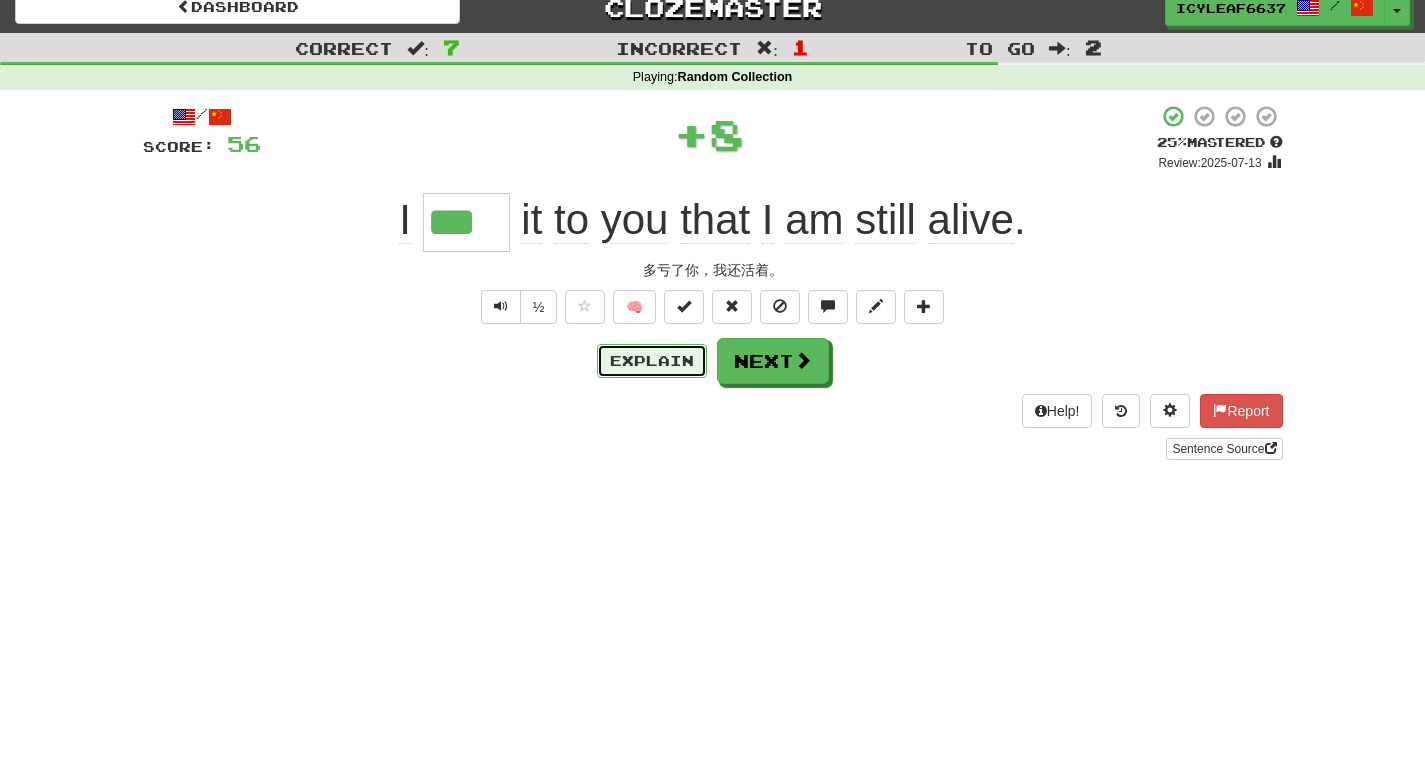 click on "Explain" at bounding box center [652, 361] 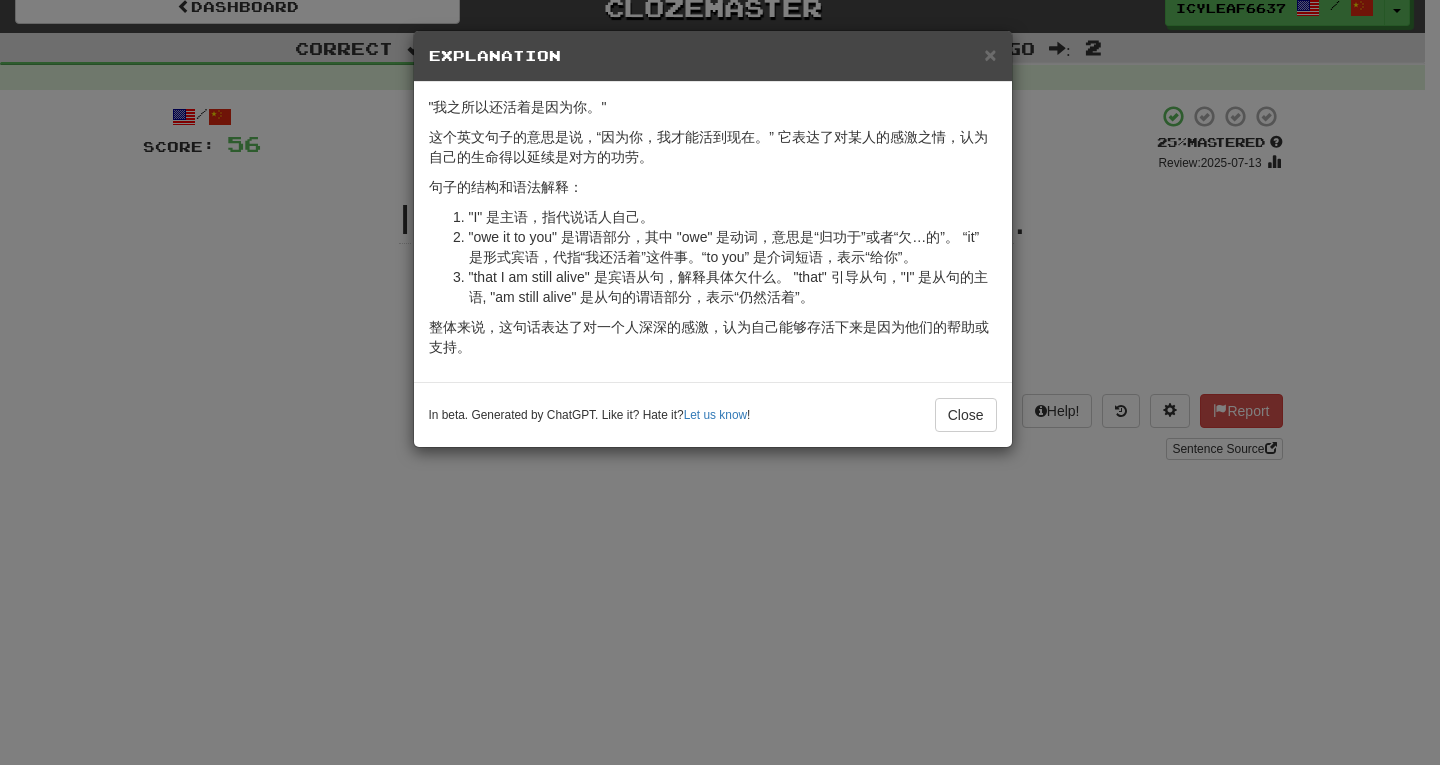 click on "In beta. Generated by ChatGPT. Like it? Hate it?  Let us know ! Close" at bounding box center (713, 414) 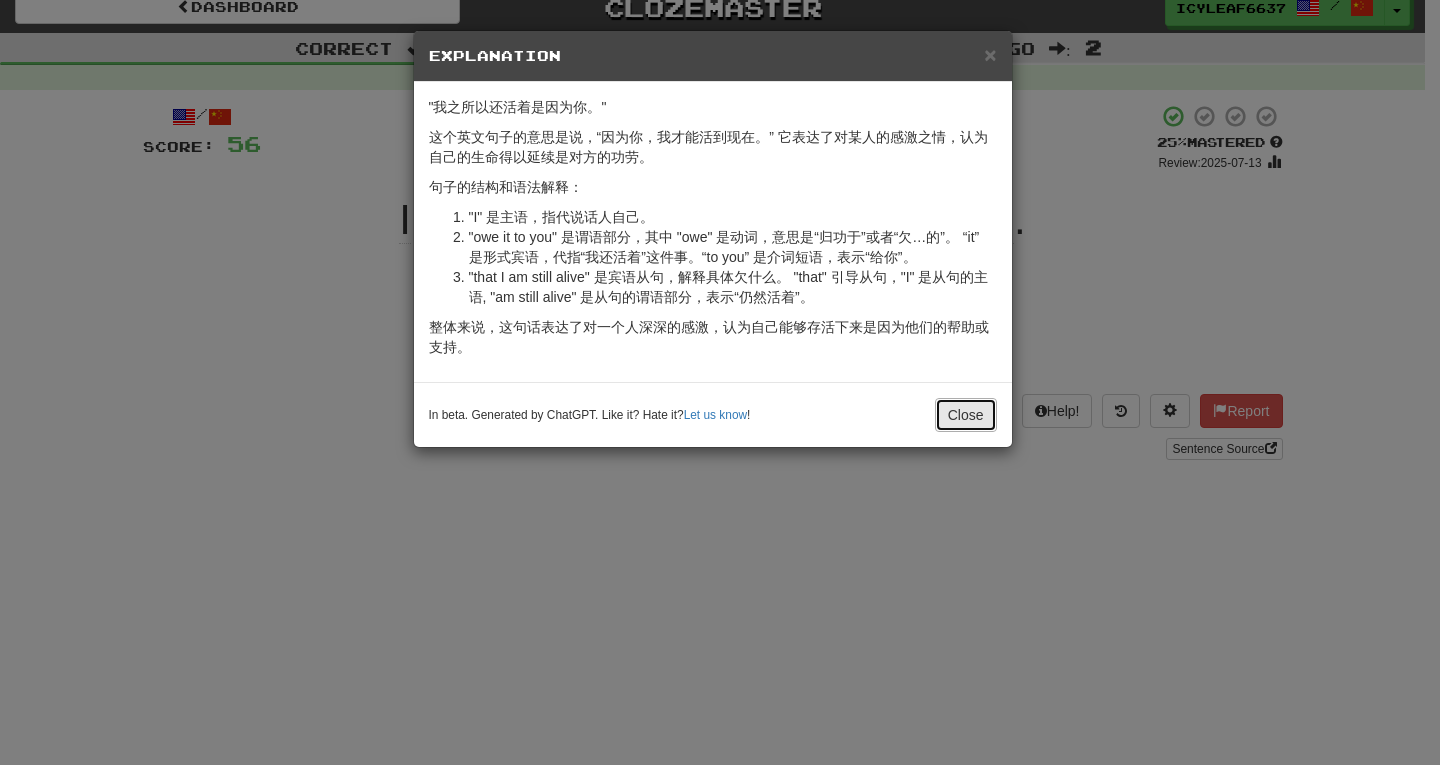 click on "Close" at bounding box center (966, 415) 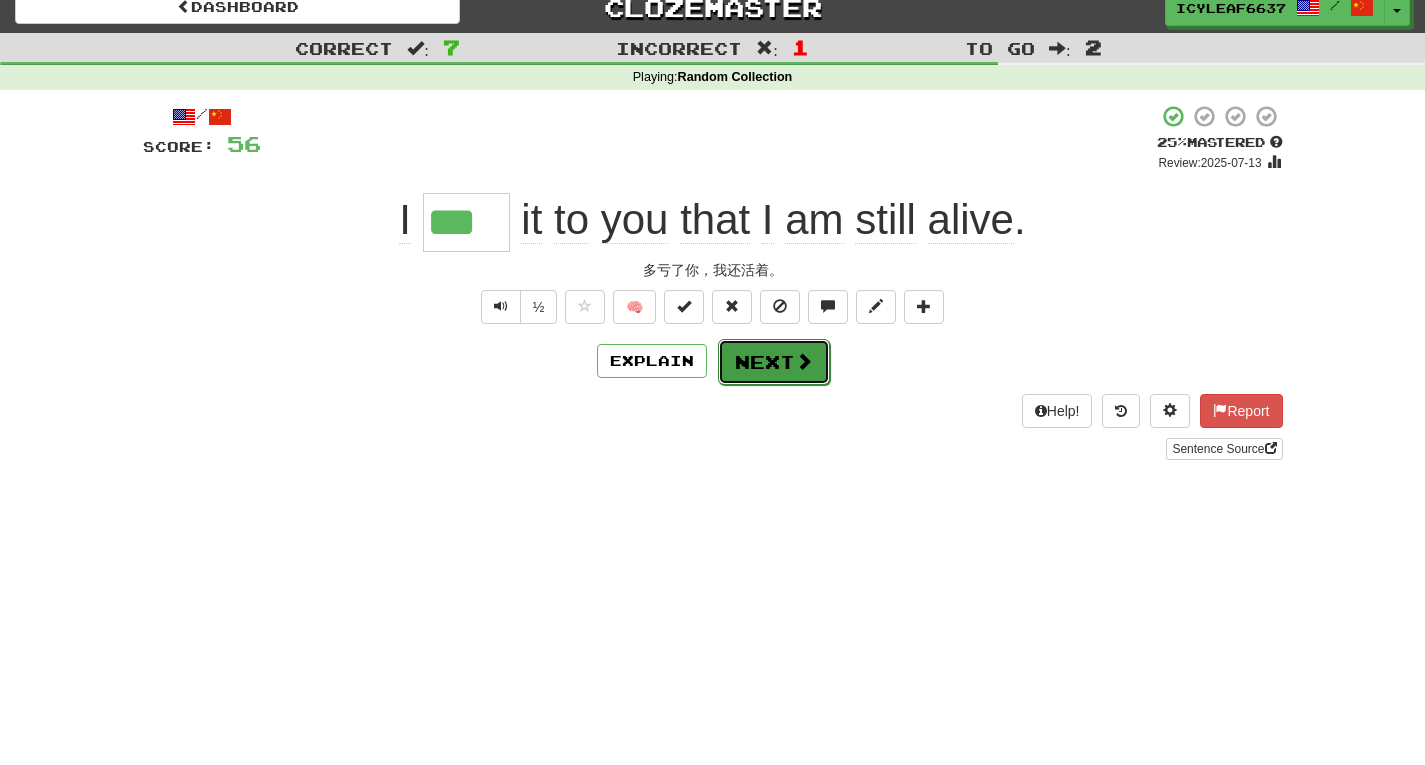 click at bounding box center [804, 361] 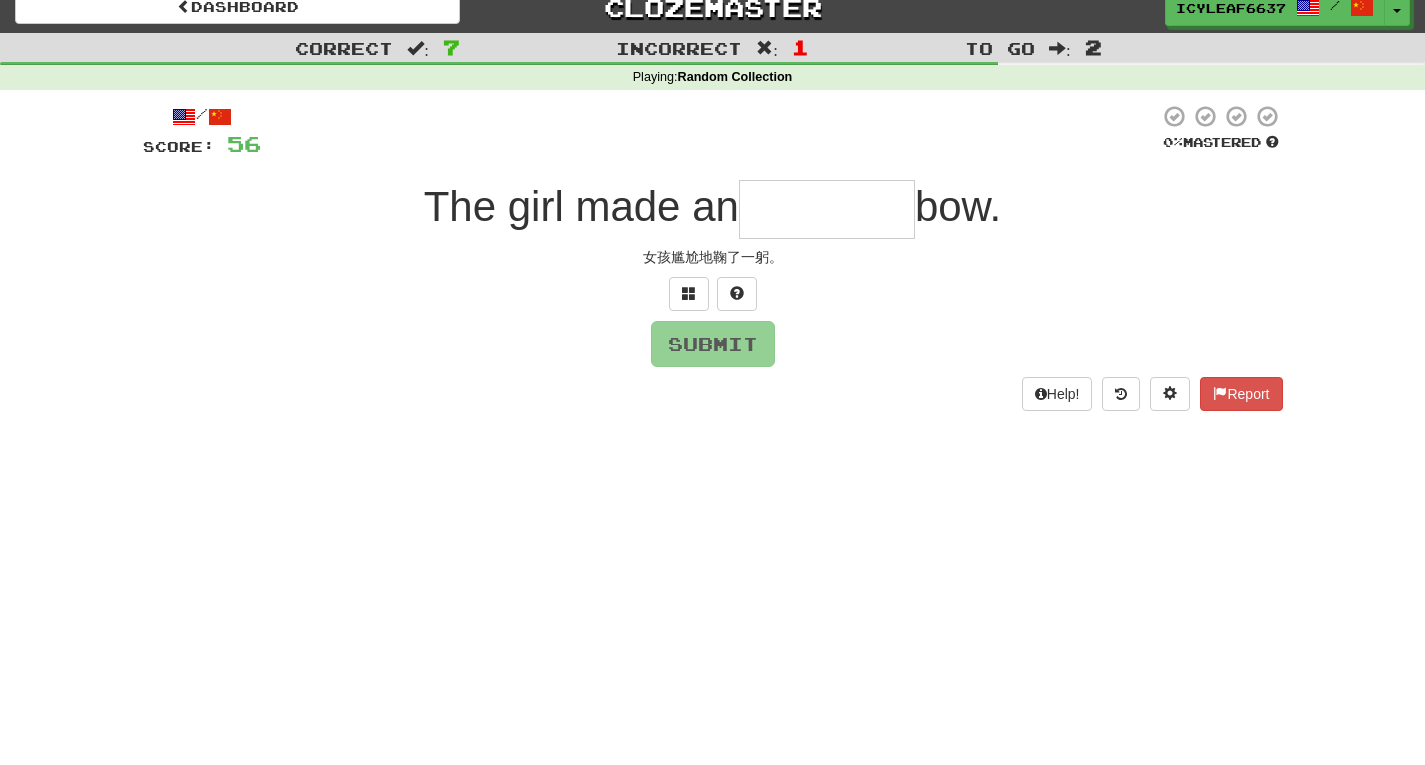 click at bounding box center [827, 209] 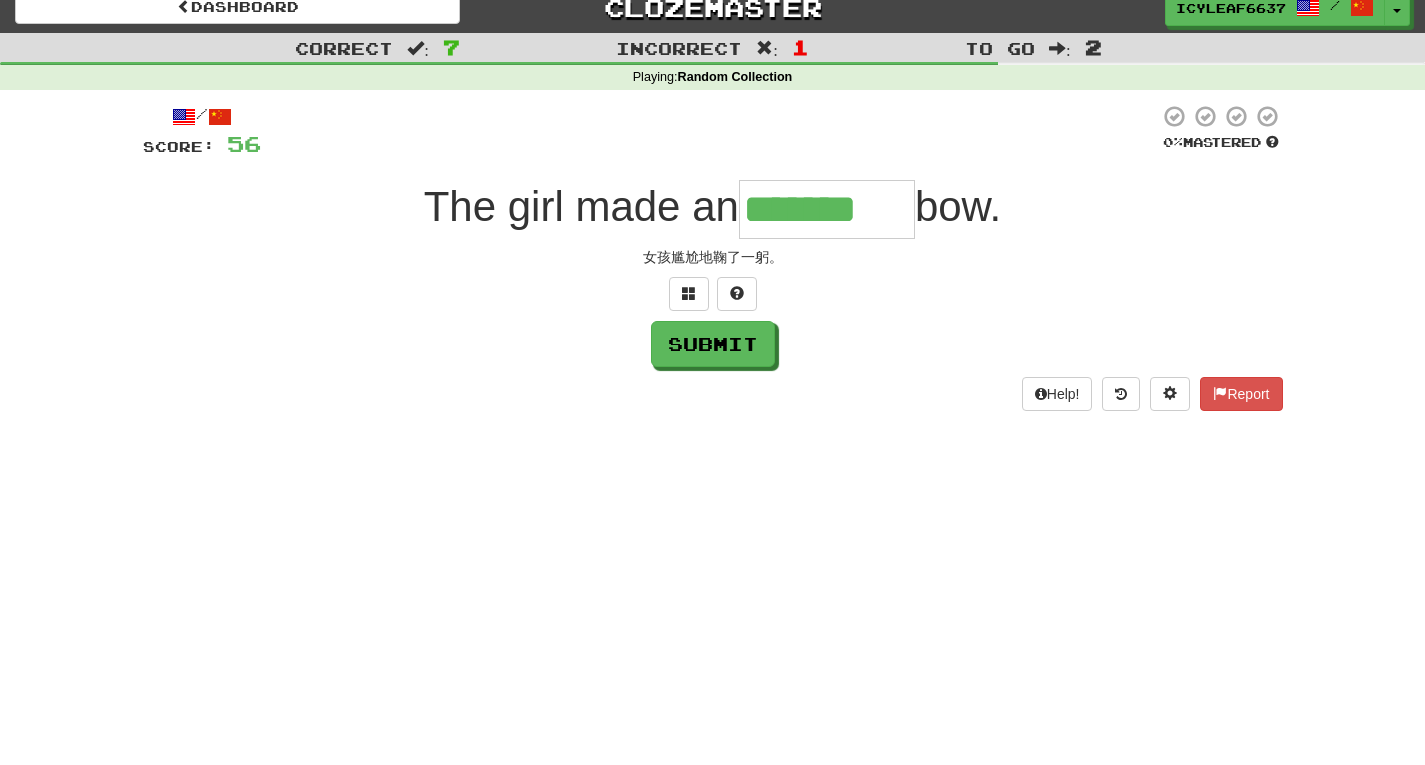 type on "*******" 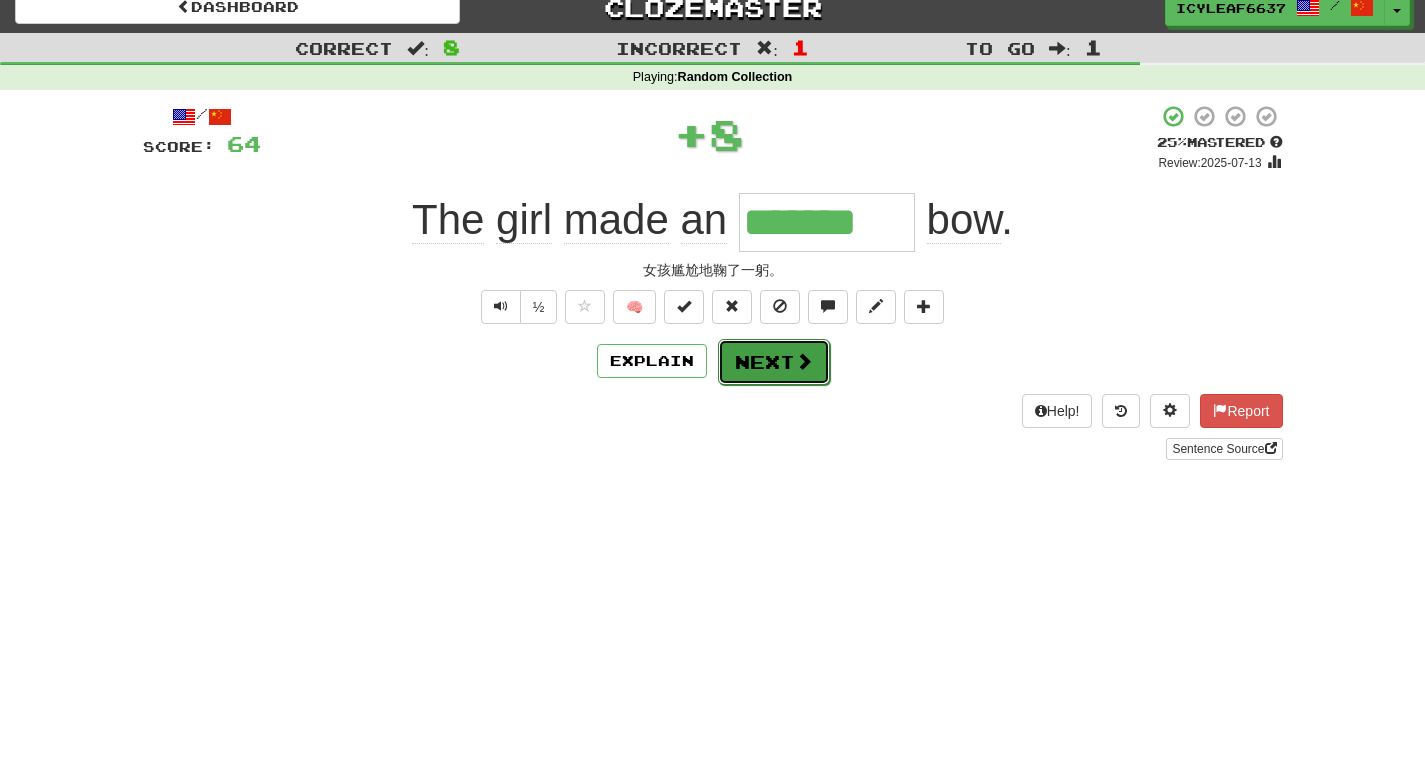 click on "Next" at bounding box center [774, 362] 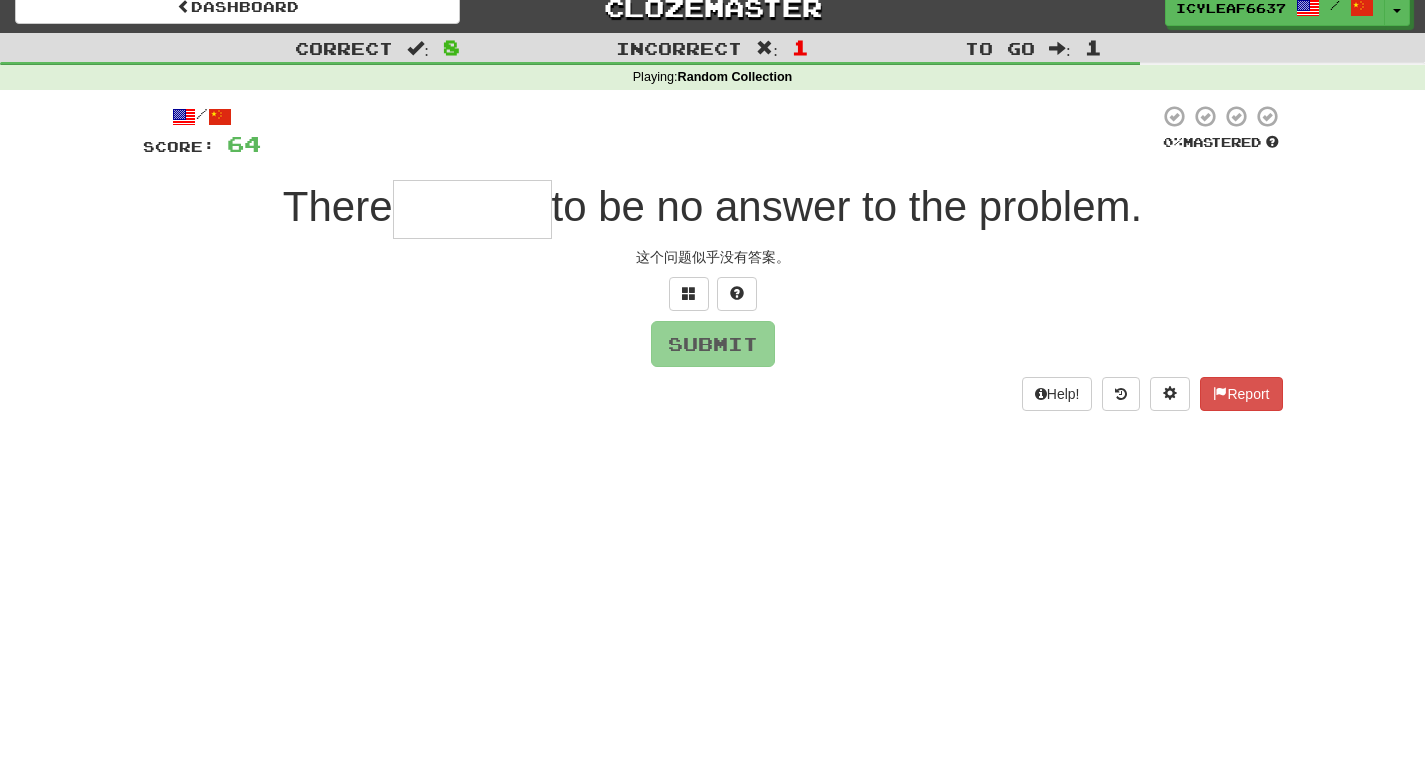 click at bounding box center (472, 209) 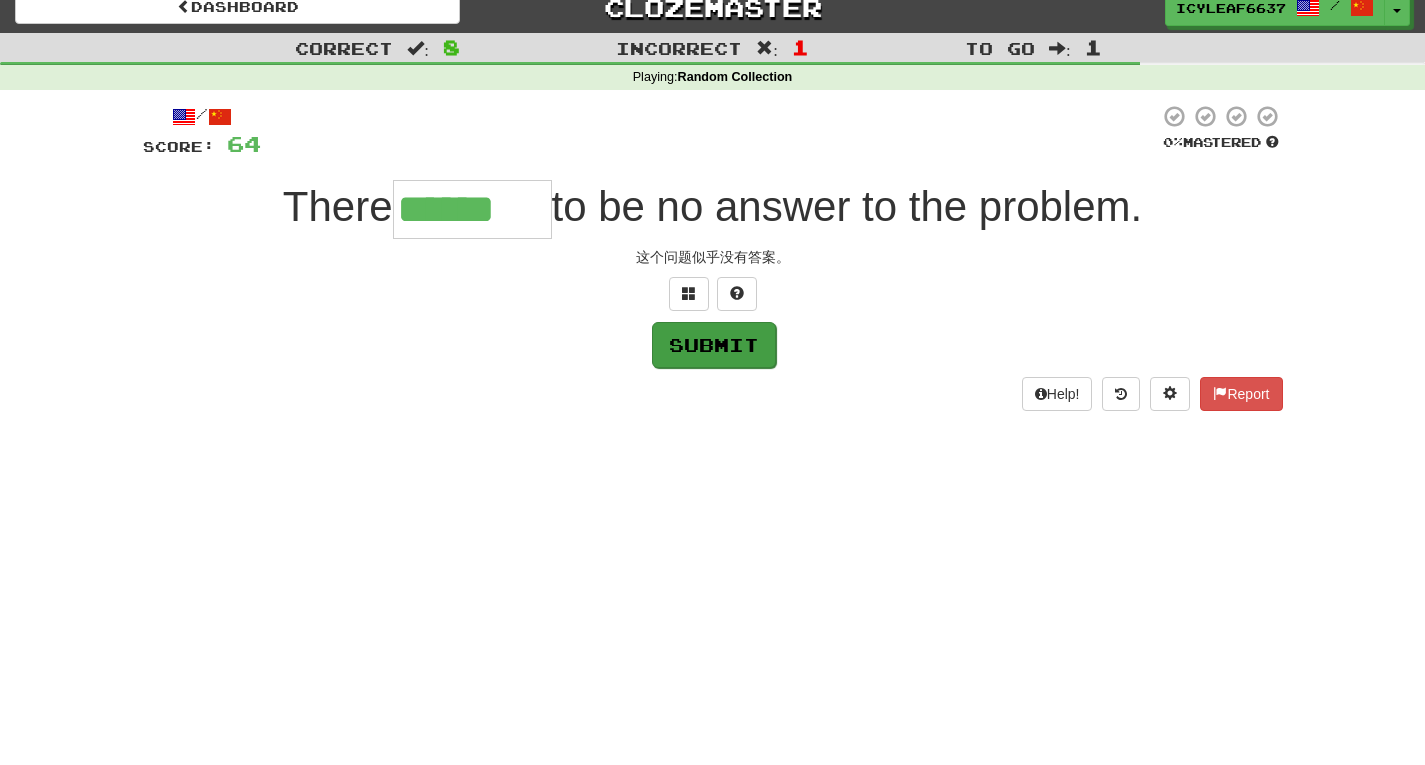 type on "******" 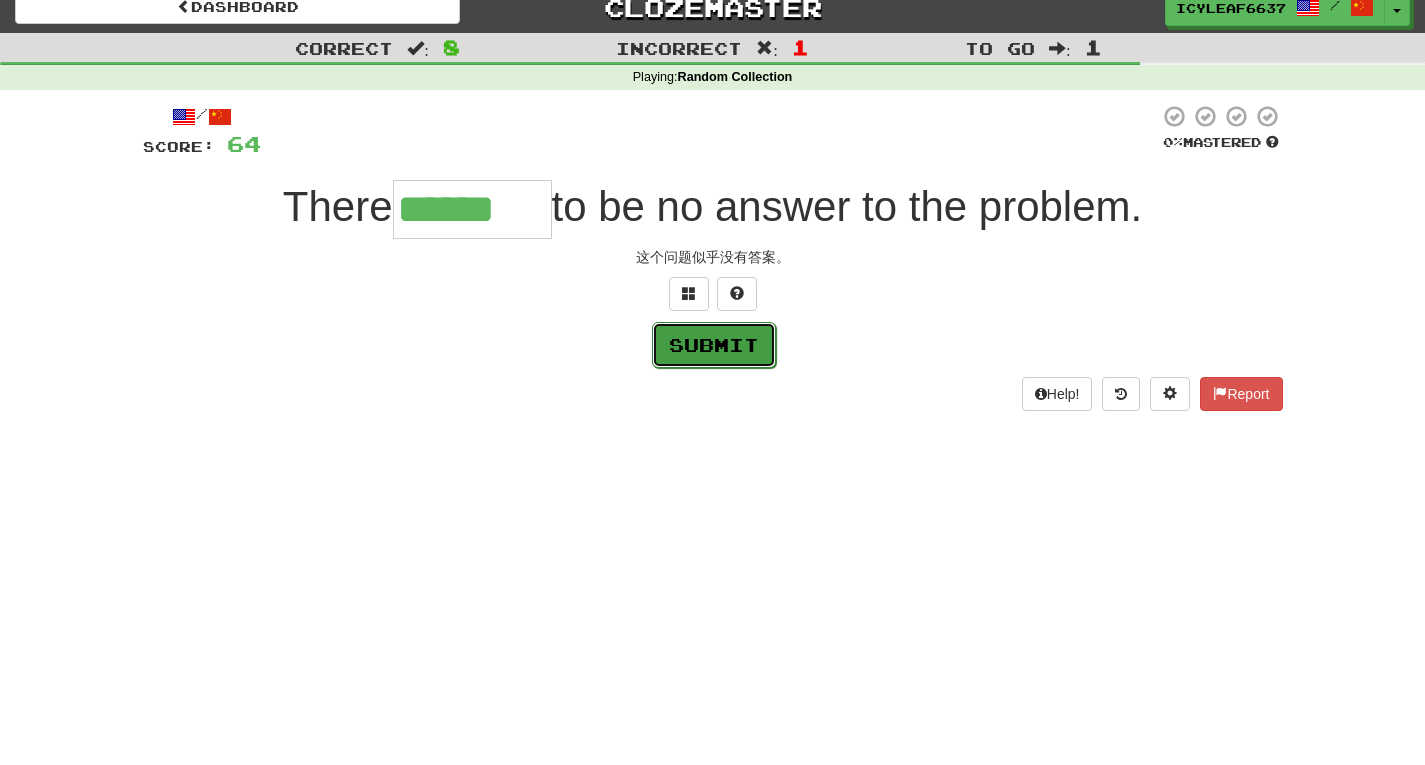 click on "Submit" at bounding box center (714, 345) 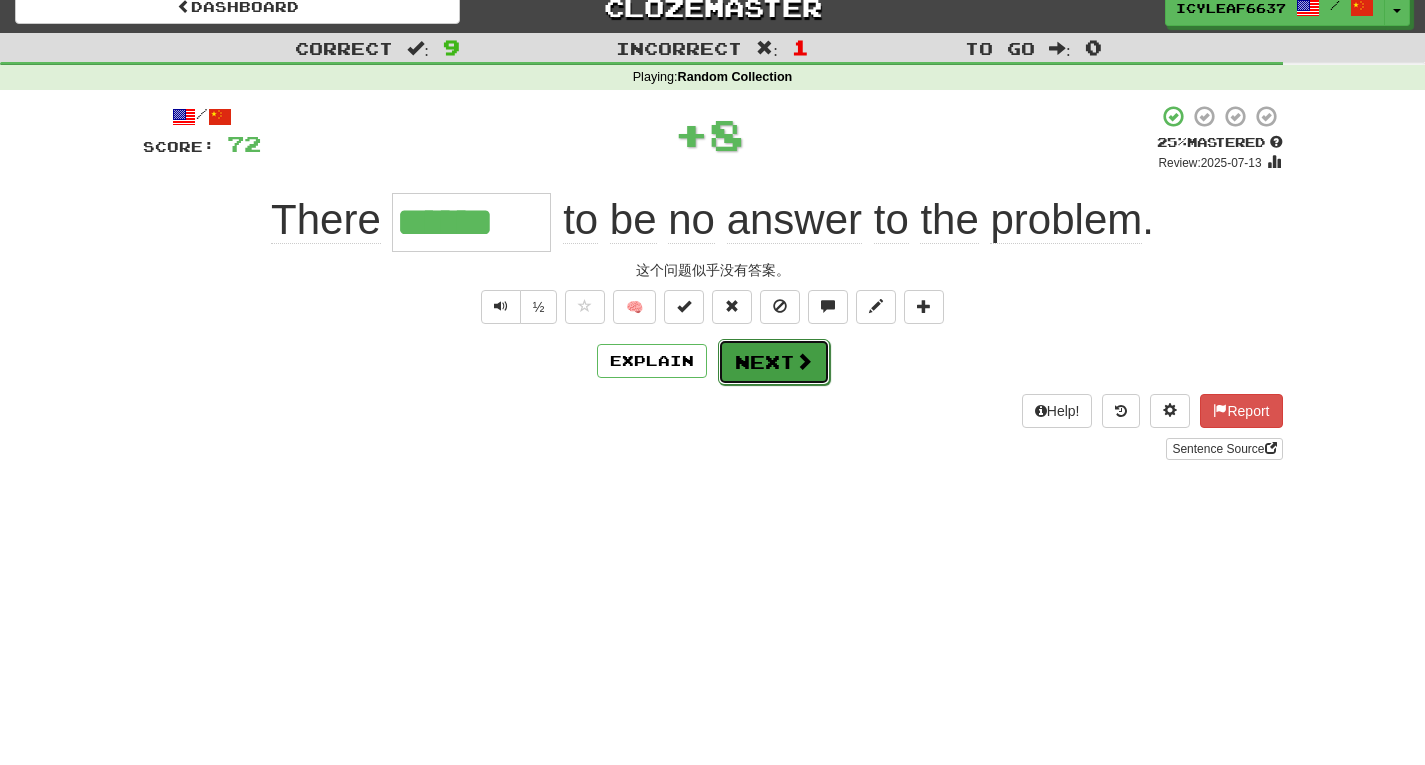 click on "Next" at bounding box center (774, 362) 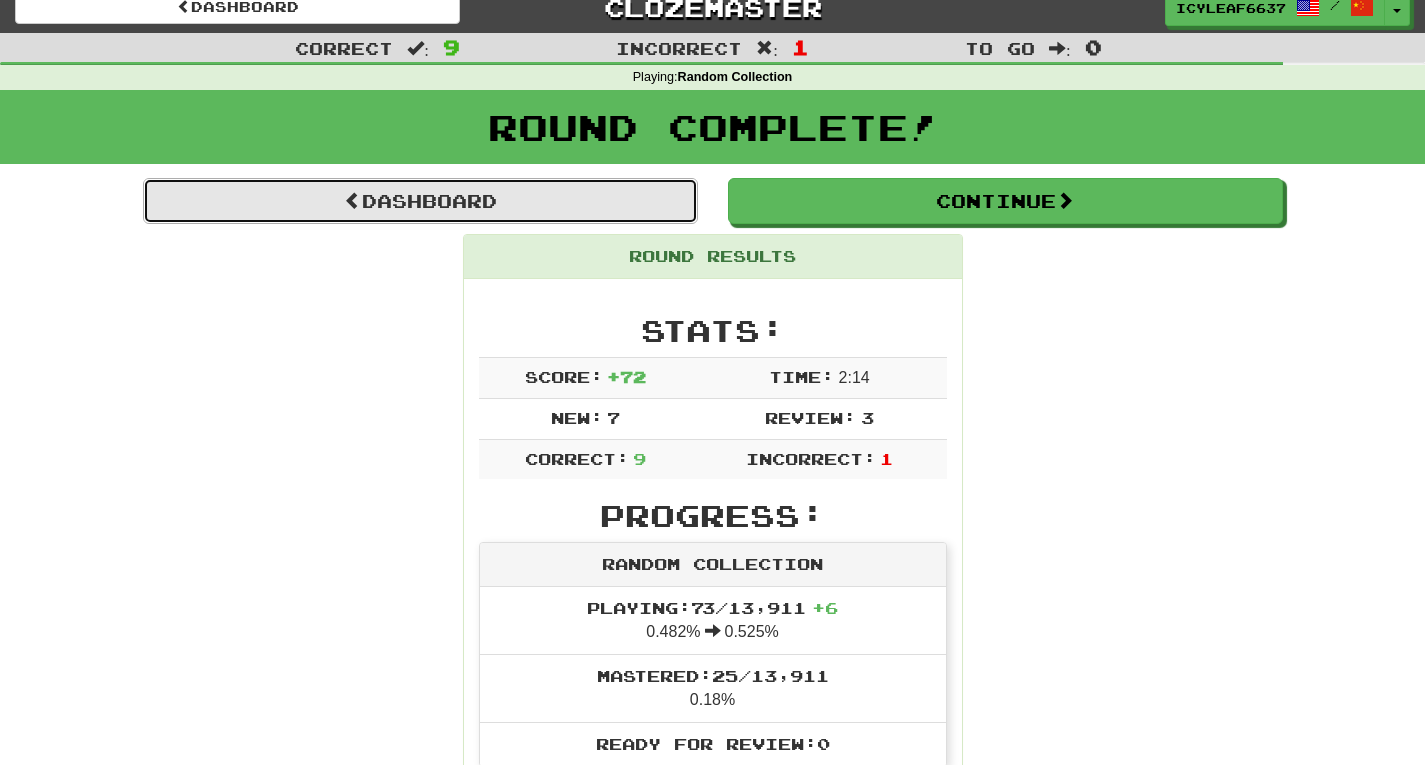 click on "Dashboard" at bounding box center (420, 201) 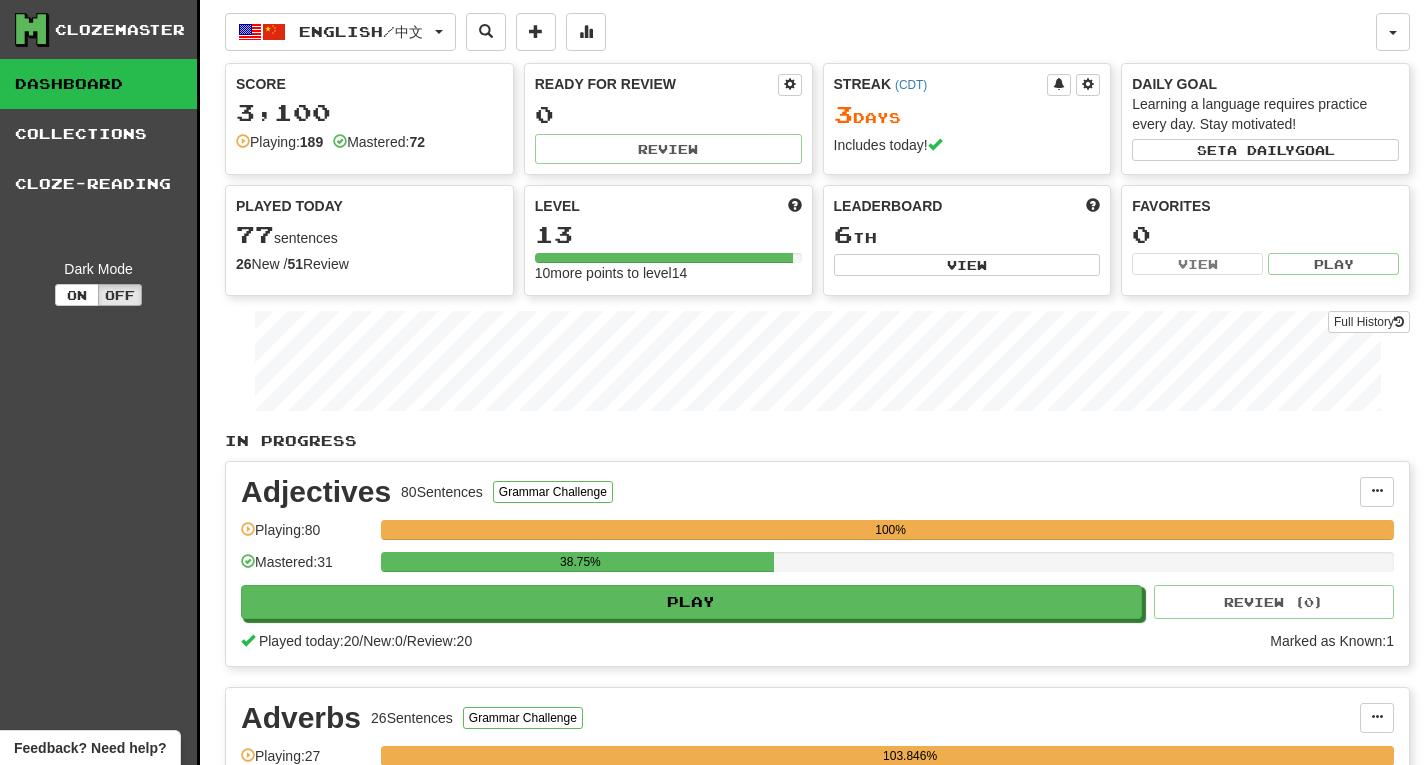 scroll, scrollTop: 0, scrollLeft: 0, axis: both 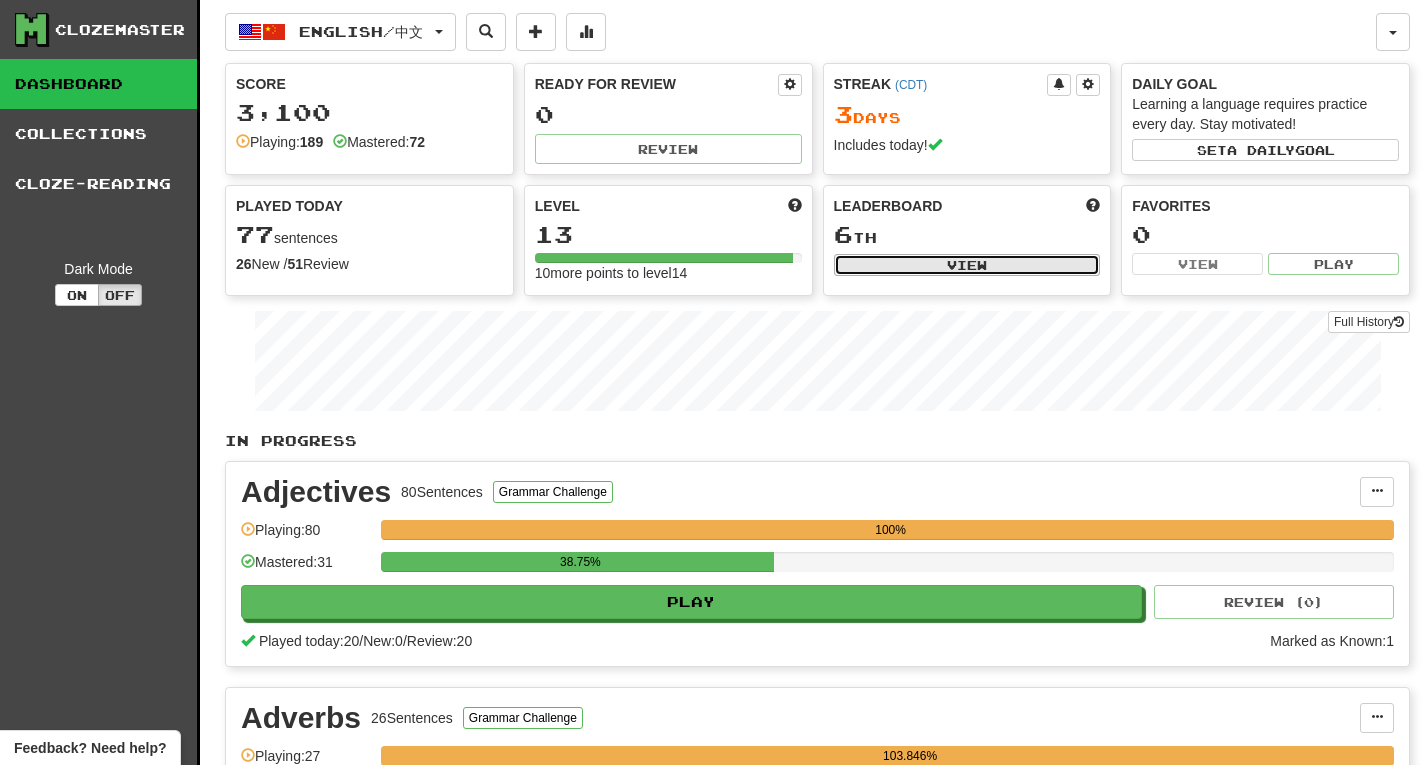 click on "View" at bounding box center [967, 265] 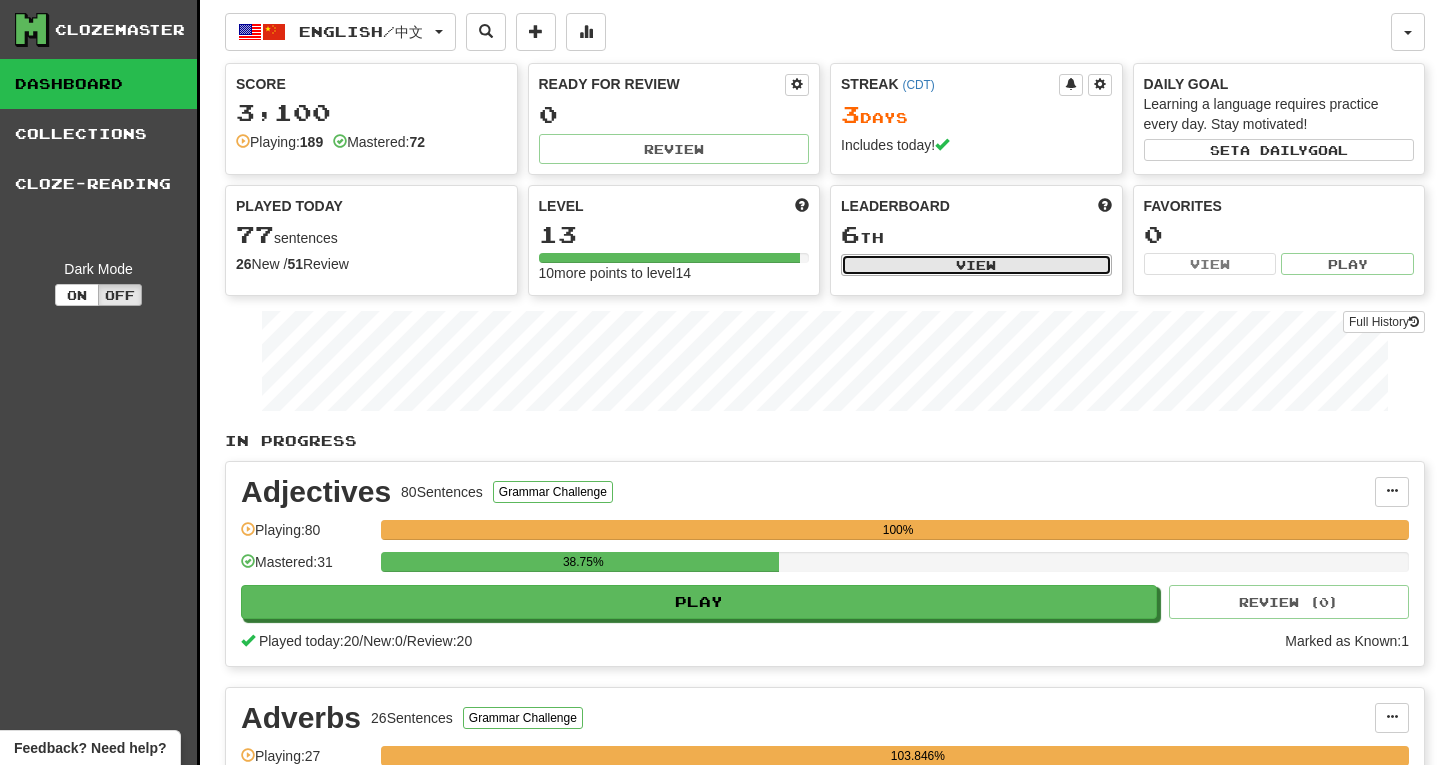 select on "**********" 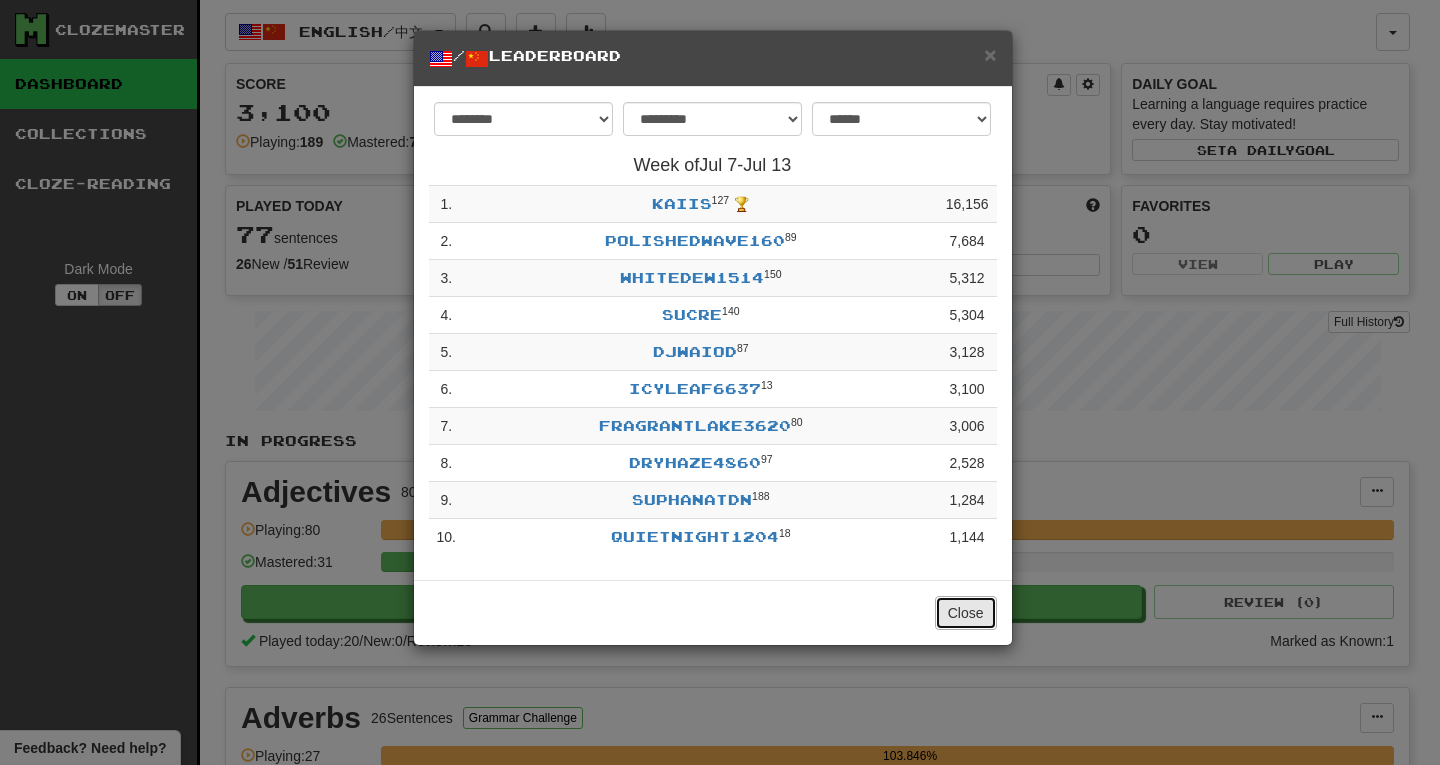 click on "Close" at bounding box center [966, 613] 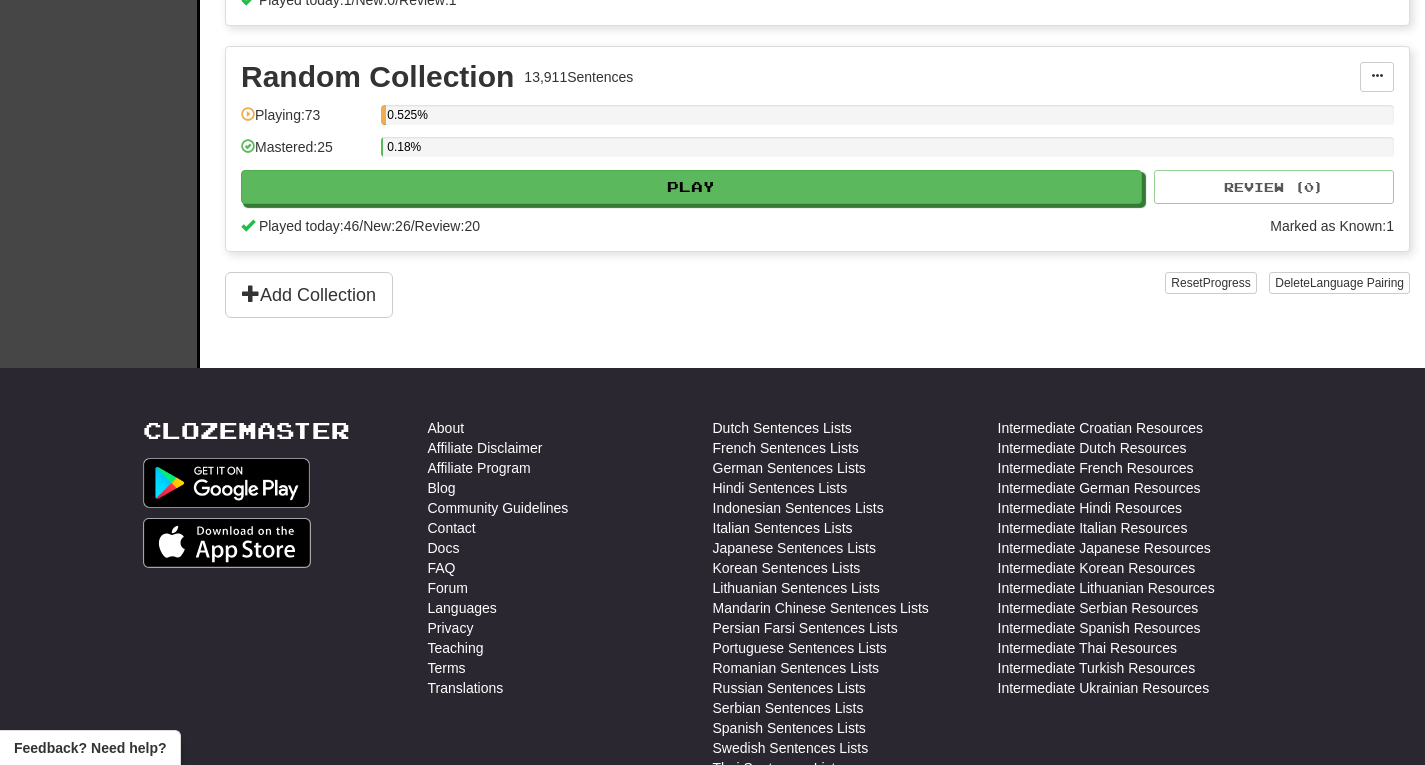 scroll, scrollTop: 1149, scrollLeft: 0, axis: vertical 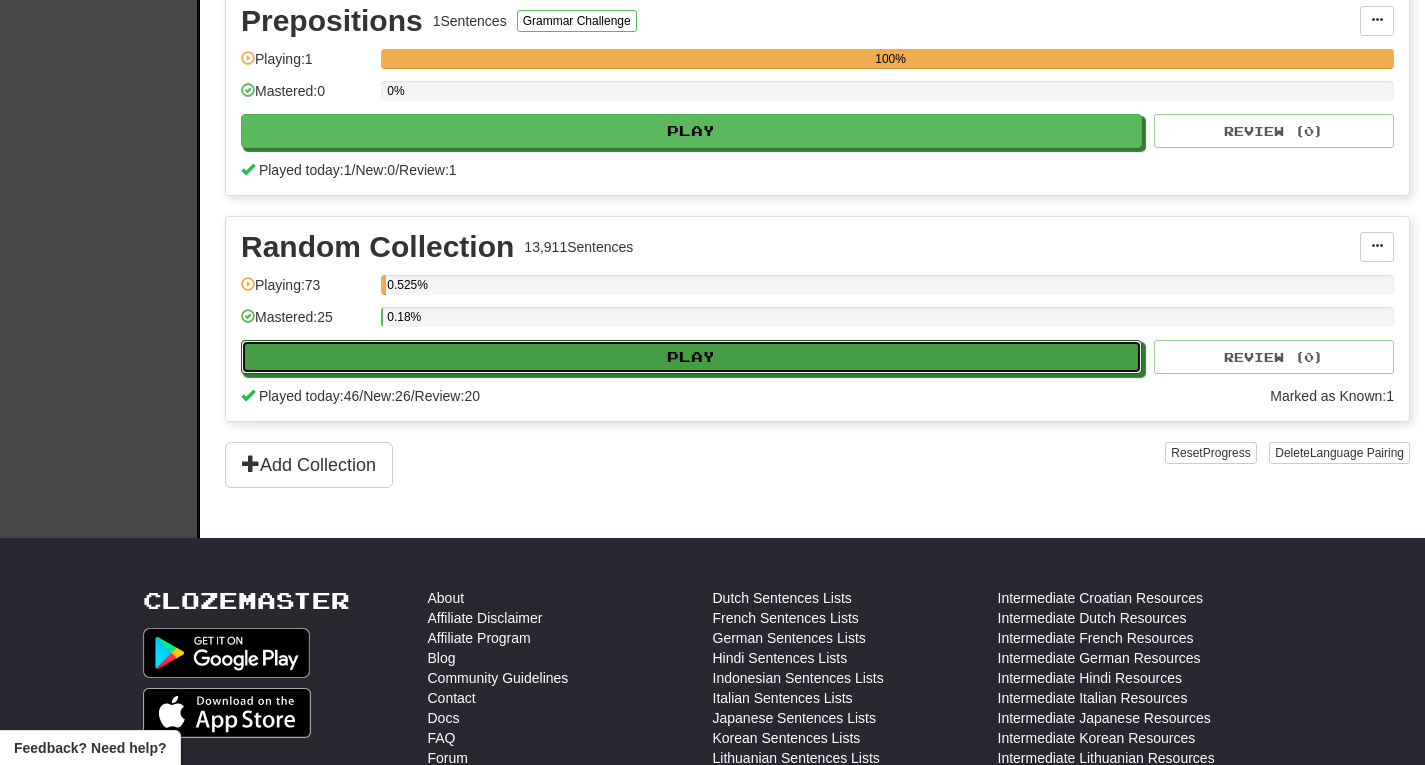click on "Play" at bounding box center [691, 357] 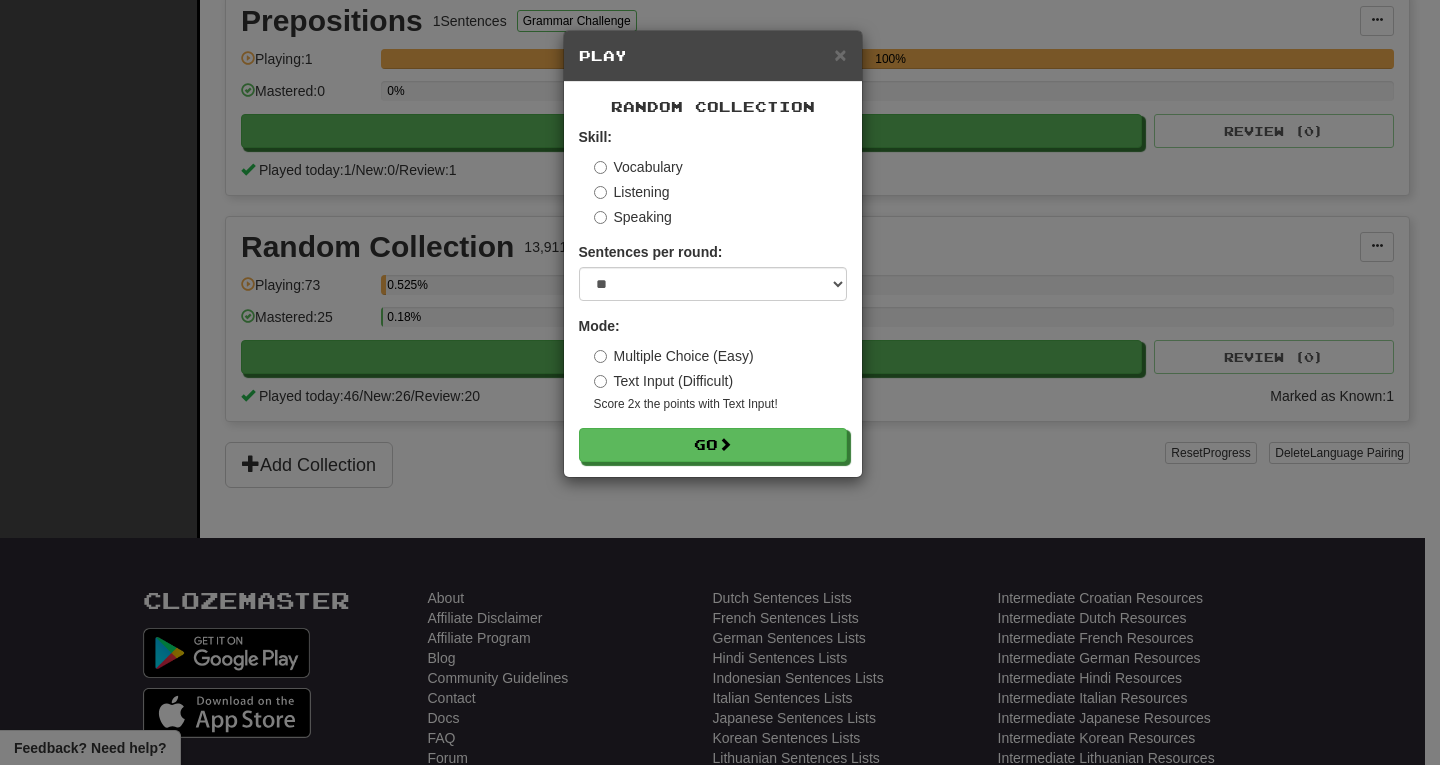 click on "× Play Random Collection Skill: Vocabulary Listening Speaking Sentences per round: * ** ** ** ** ** *** ******** Mode: Multiple Choice (Easy) Text Input (Difficult) Score 2x the points with Text Input ! Go" at bounding box center (720, 382) 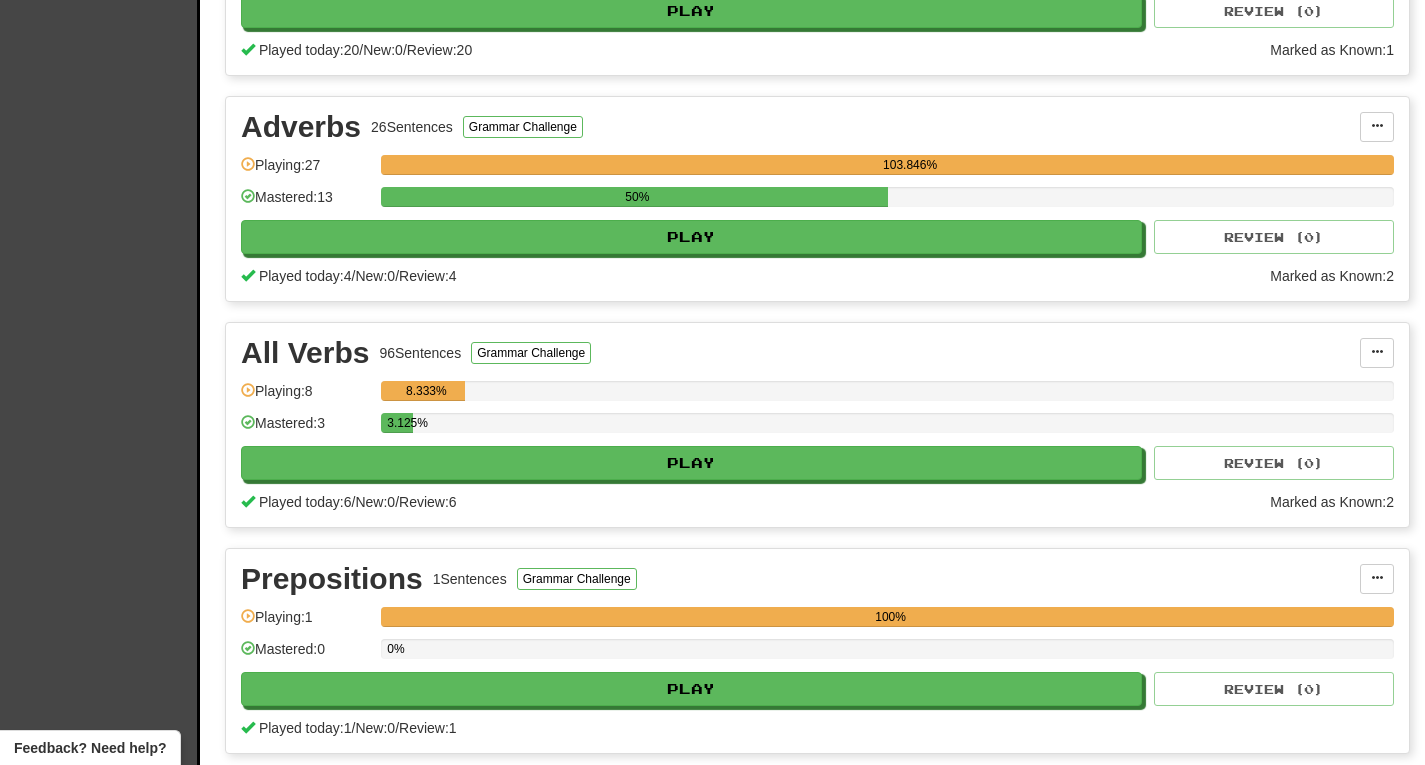scroll, scrollTop: 0, scrollLeft: 0, axis: both 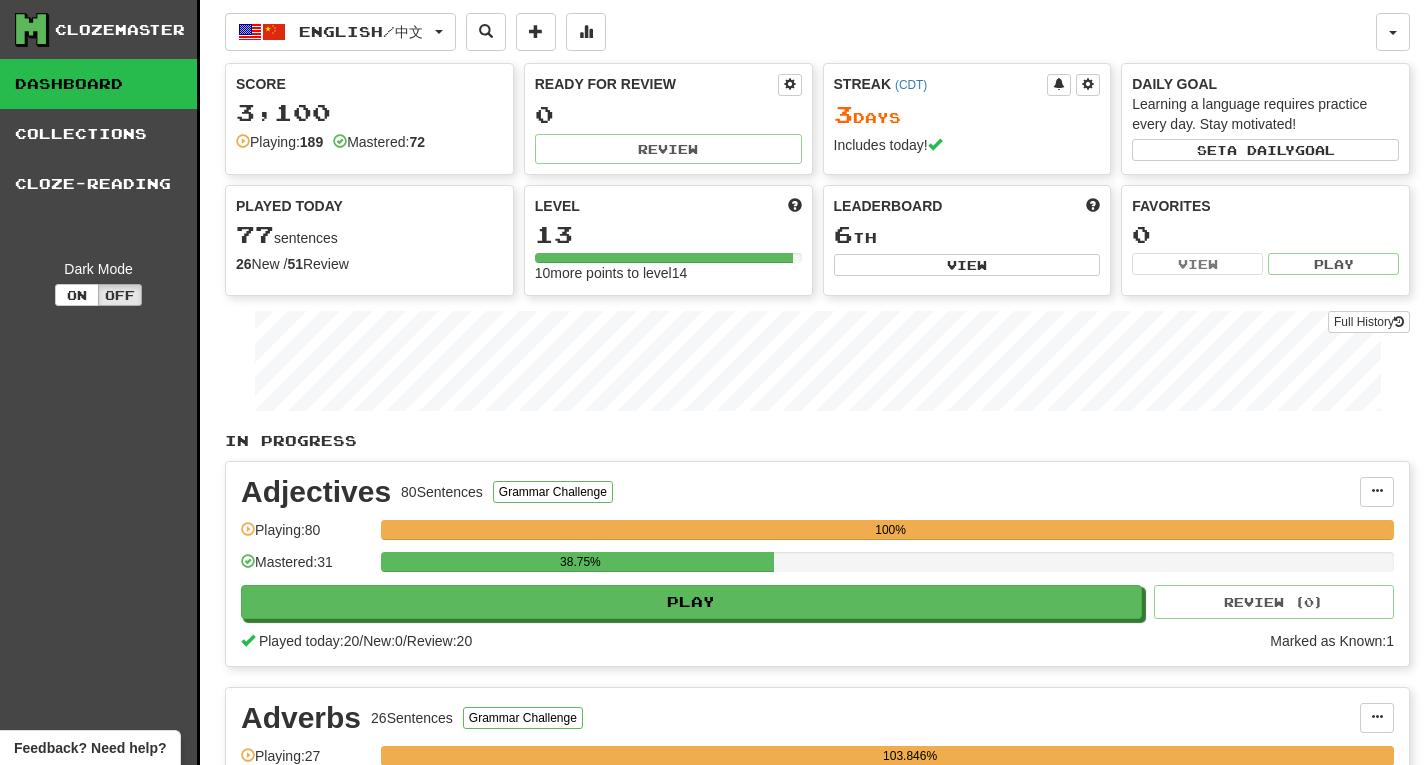 click on "Full History" at bounding box center (817, 363) 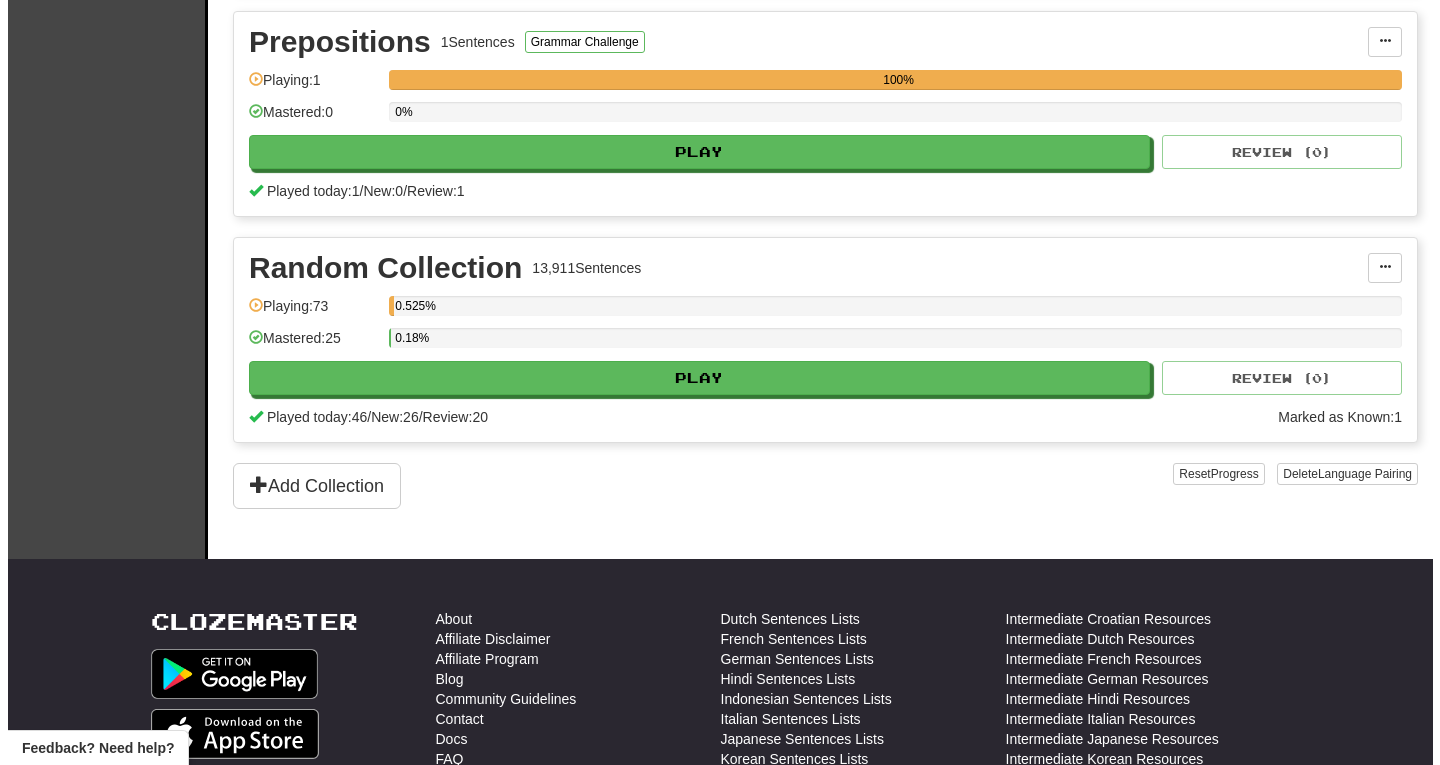 scroll, scrollTop: 1125, scrollLeft: 0, axis: vertical 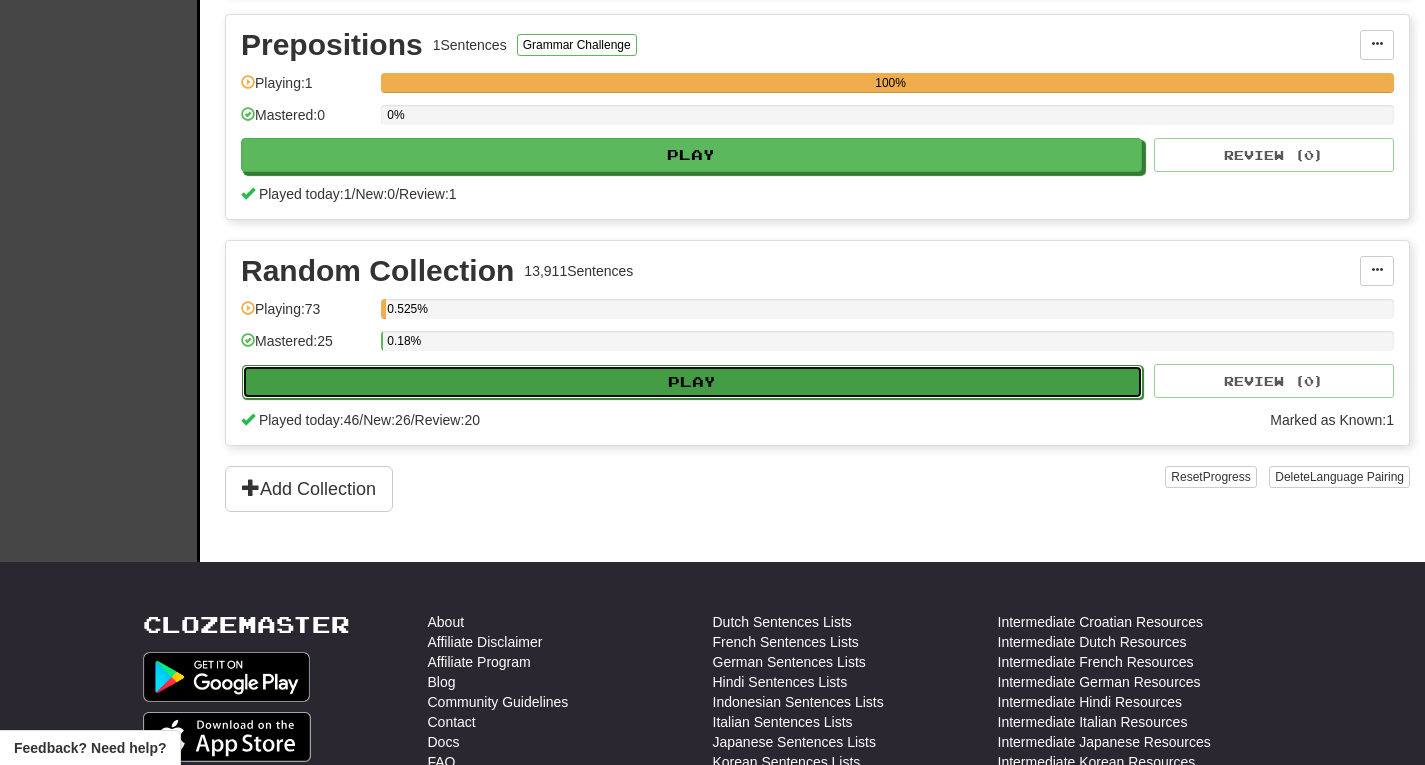 click on "Play" at bounding box center (692, 382) 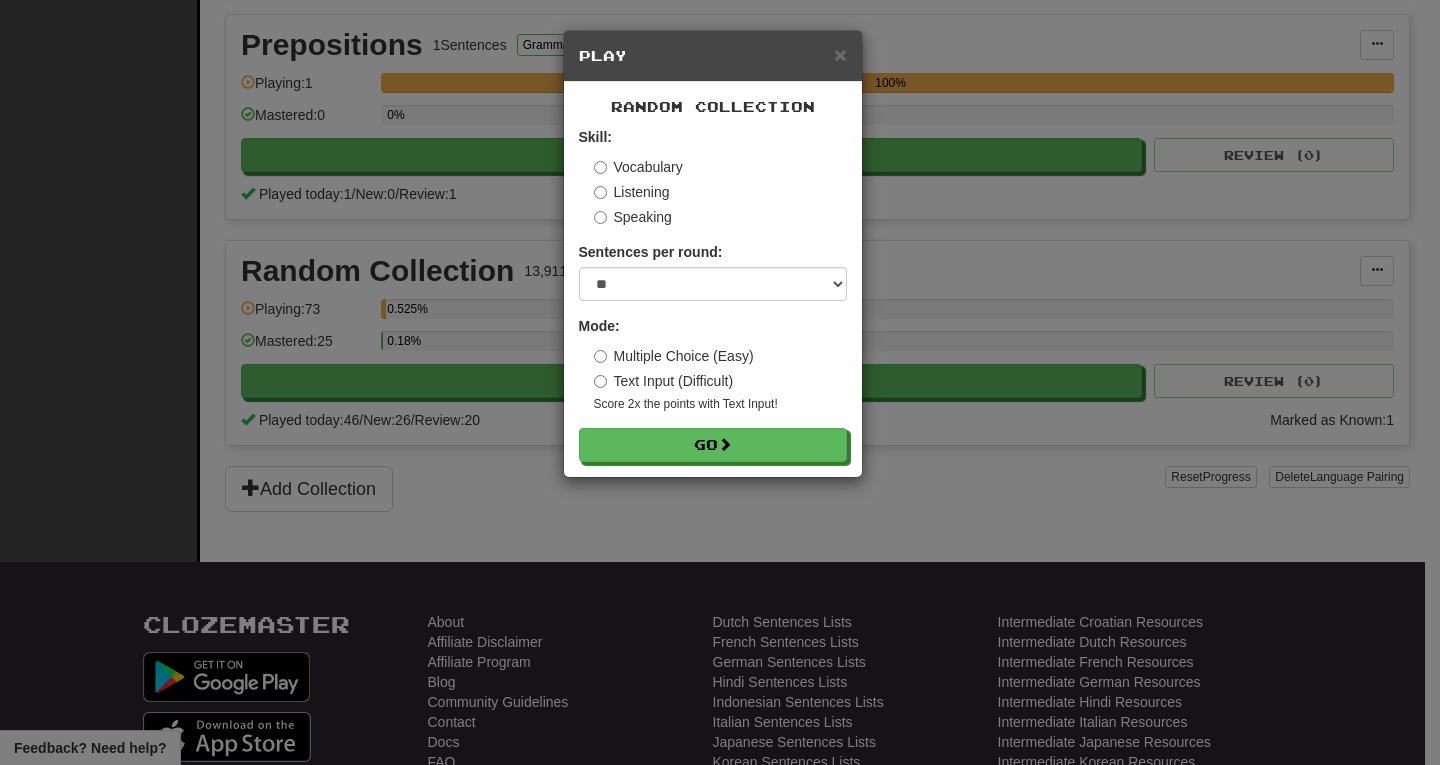 click on "Skill: Vocabulary Listening Speaking Sentences per round: * ** ** ** ** ** *** ******** Mode: Multiple Choice (Easy) Text Input (Difficult) Score 2x the points with Text Input ! Go" at bounding box center (713, 294) 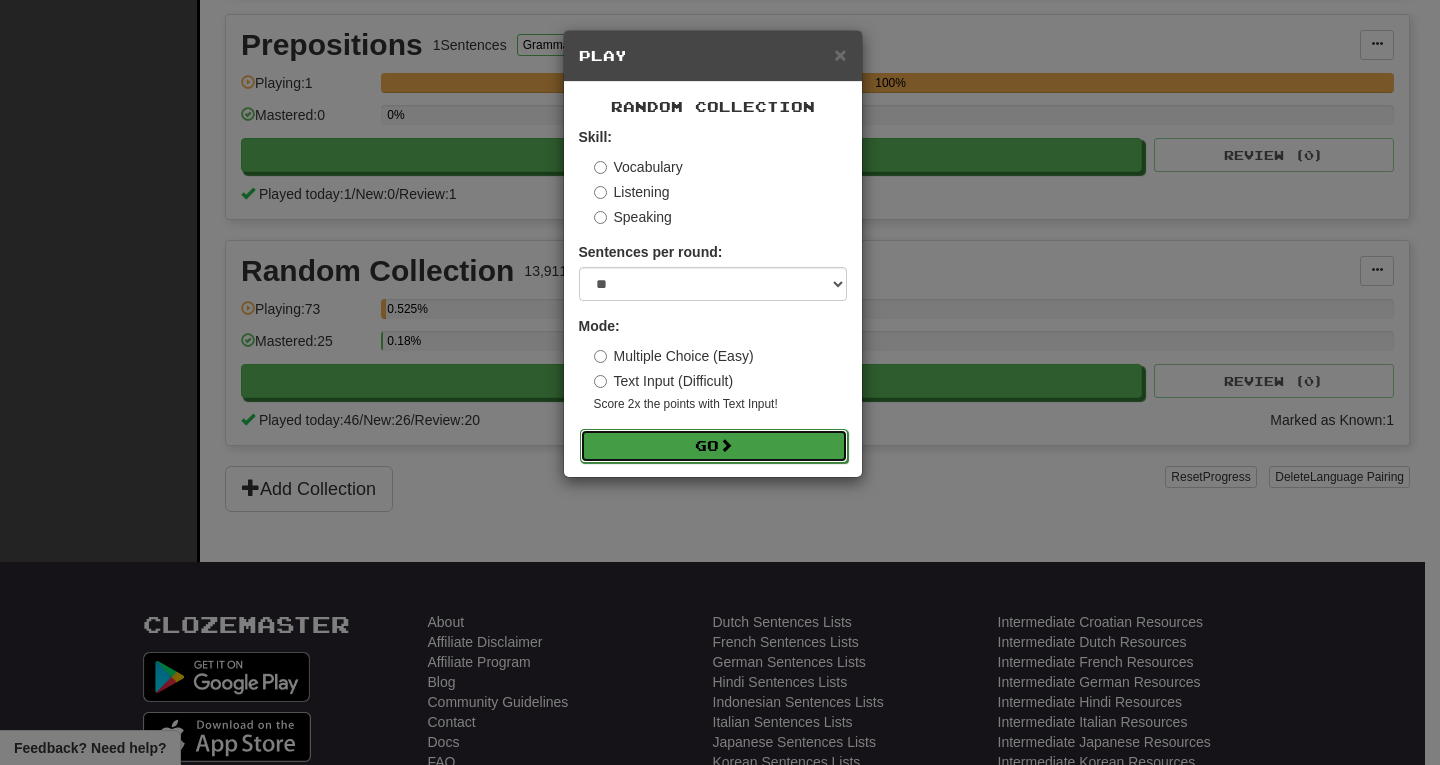click on "Go" at bounding box center (714, 446) 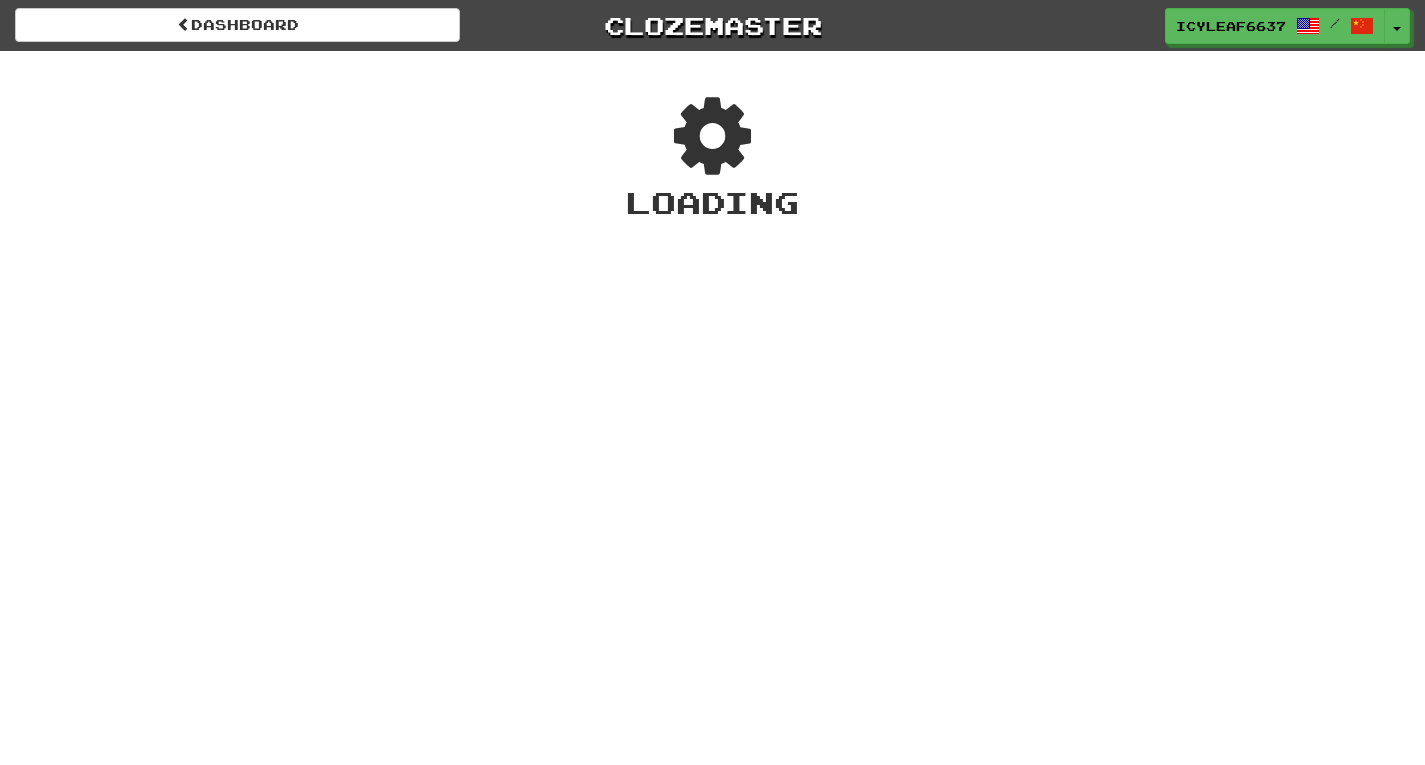 scroll, scrollTop: 0, scrollLeft: 0, axis: both 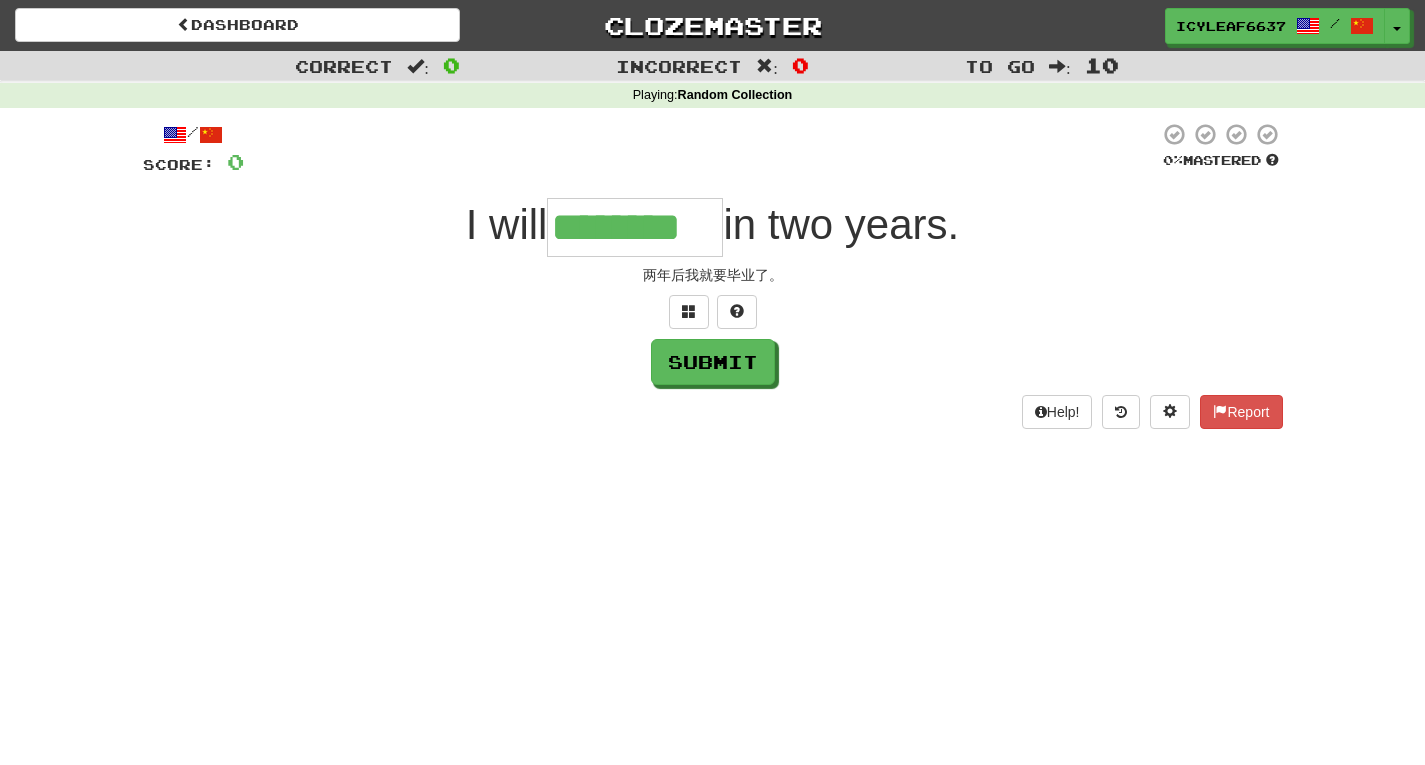 type on "********" 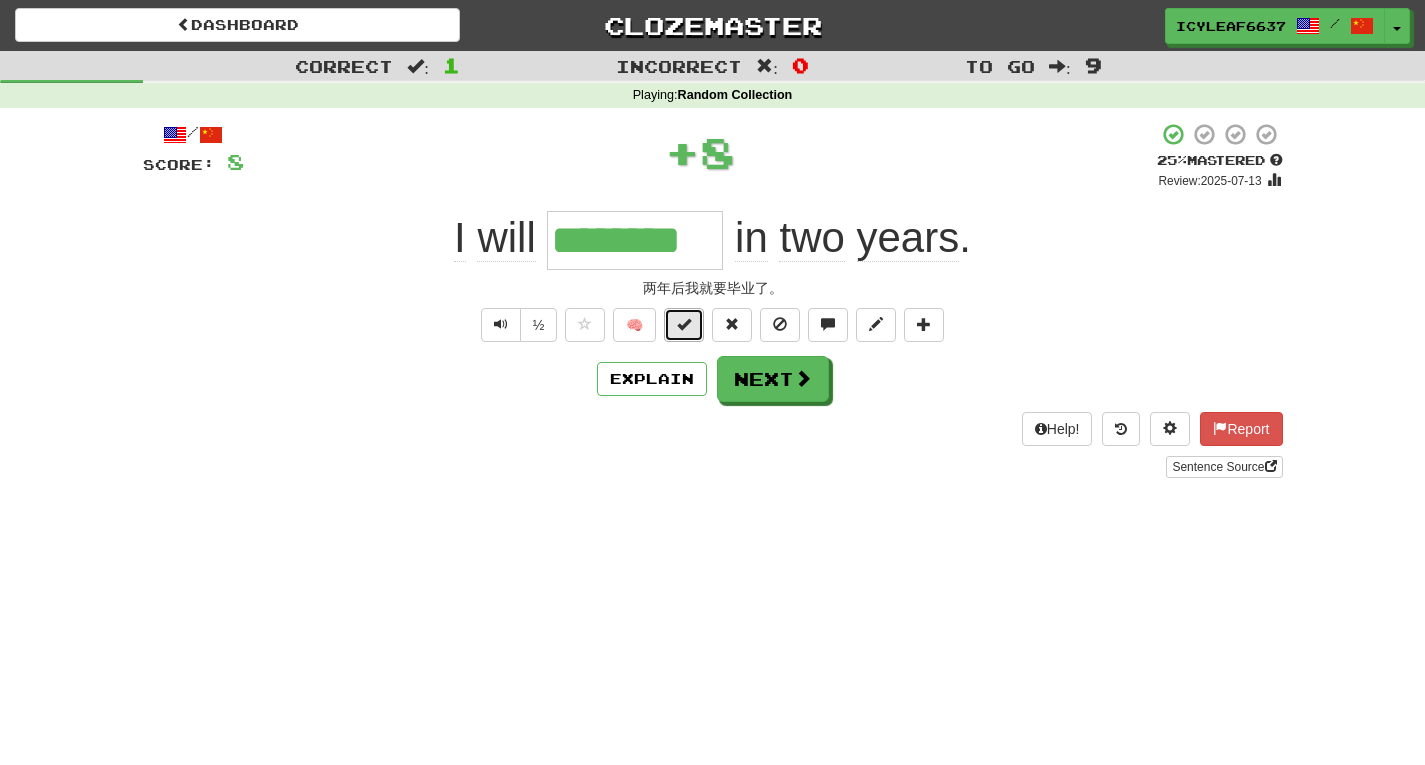 click at bounding box center (684, 325) 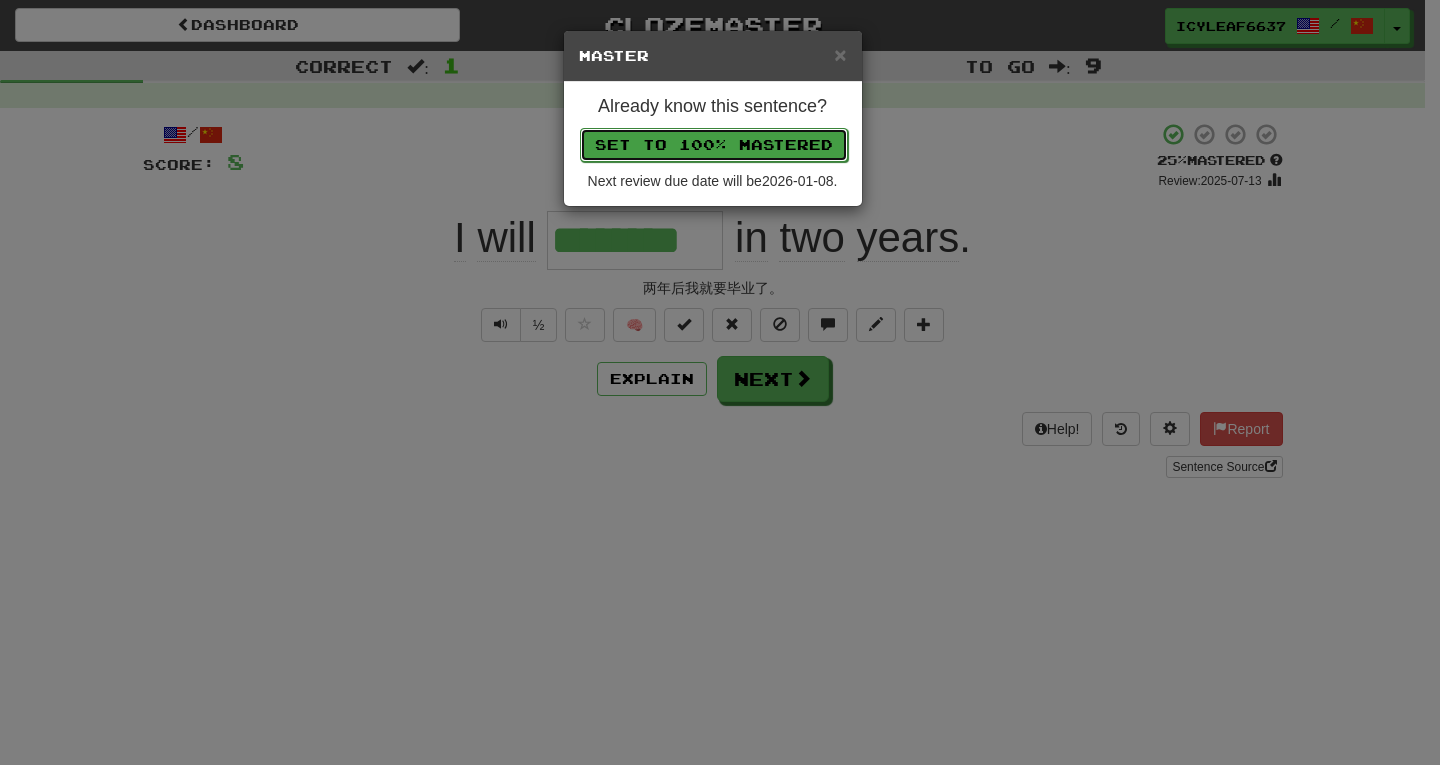 click on "Set to 100% Mastered" at bounding box center [714, 145] 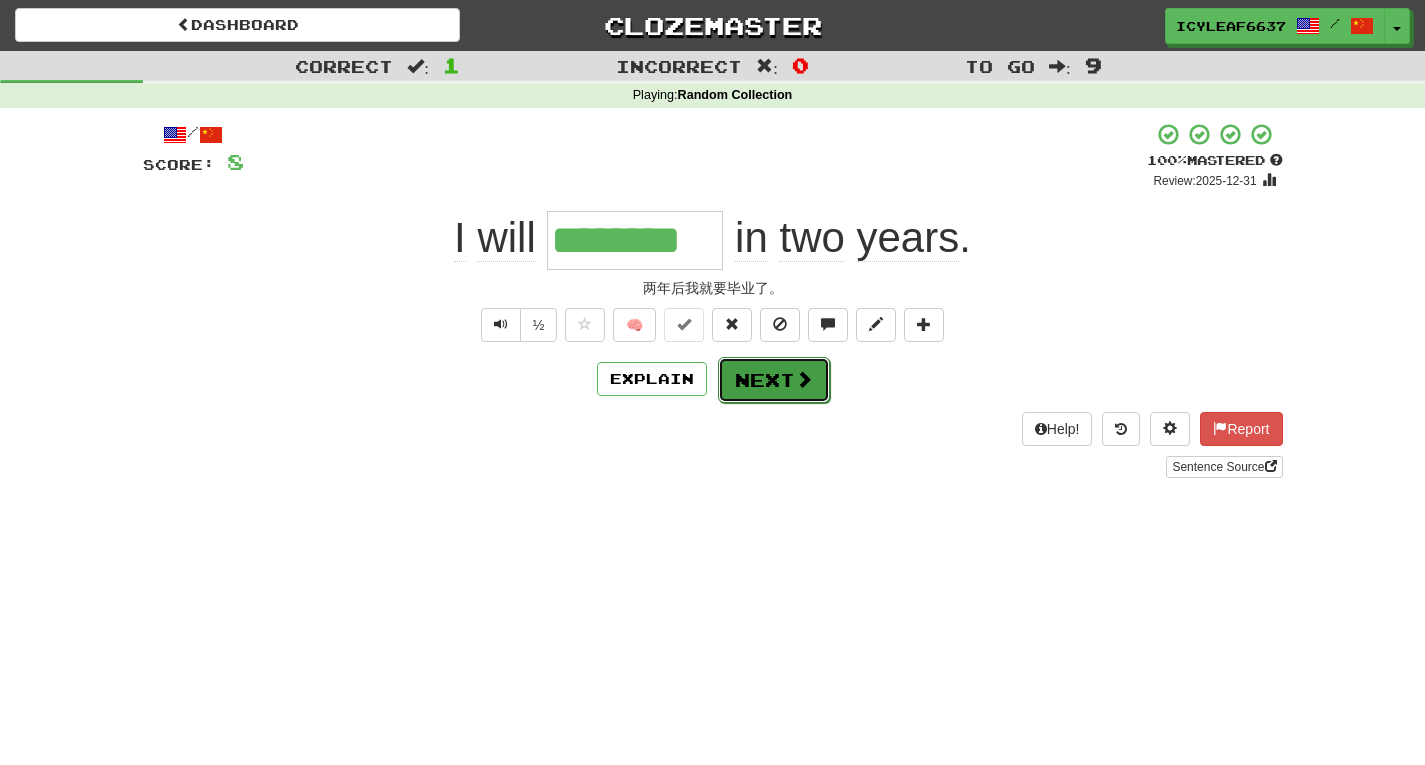 click on "Next" at bounding box center (774, 380) 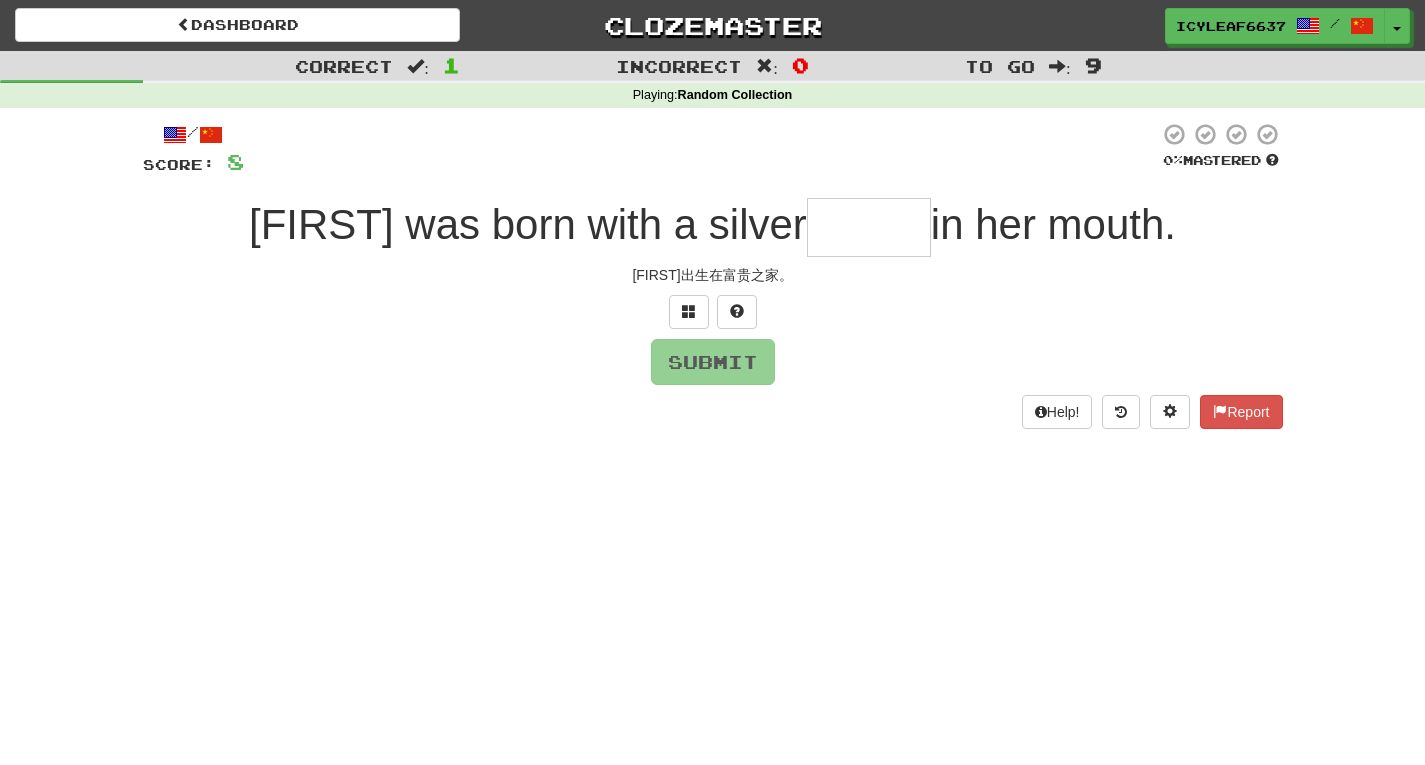click at bounding box center (869, 227) 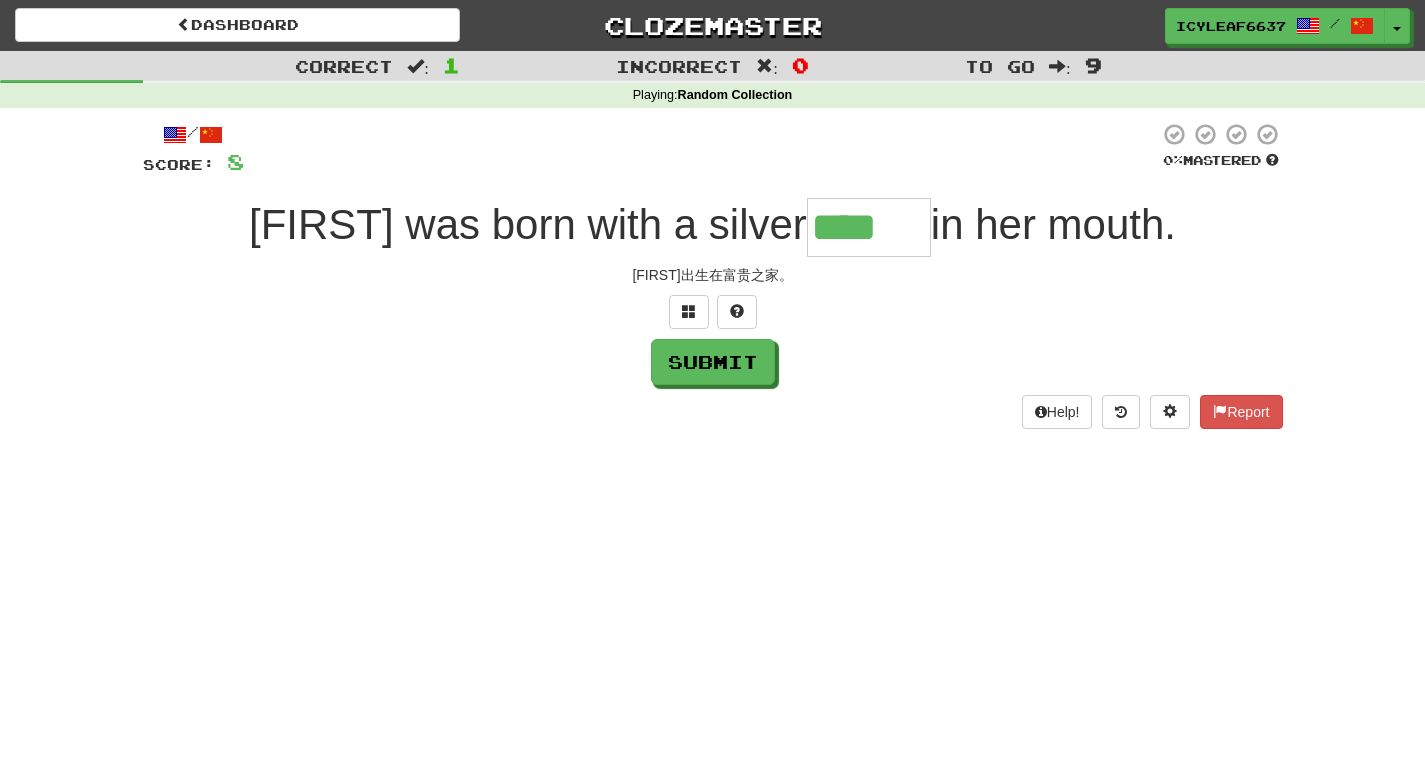 scroll, scrollTop: 0, scrollLeft: 0, axis: both 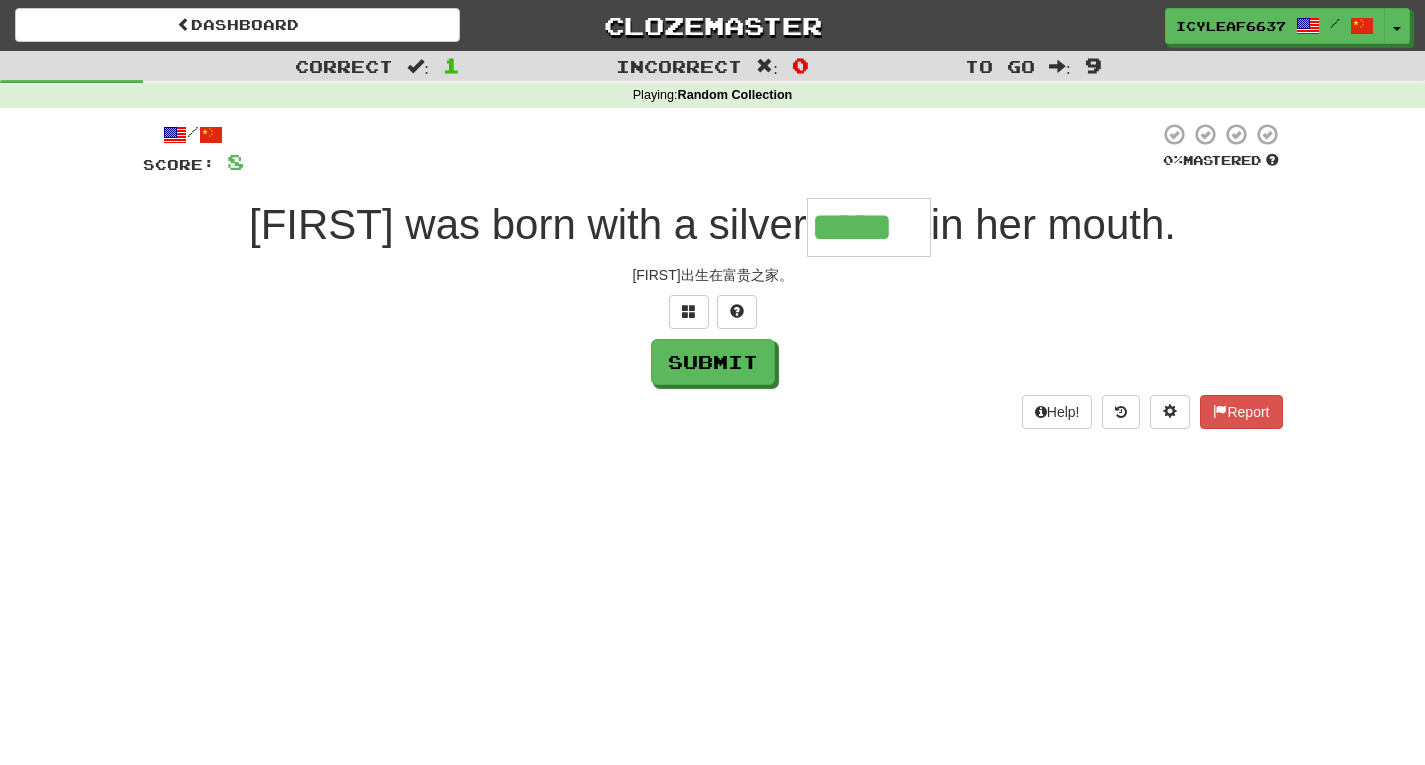 type on "*****" 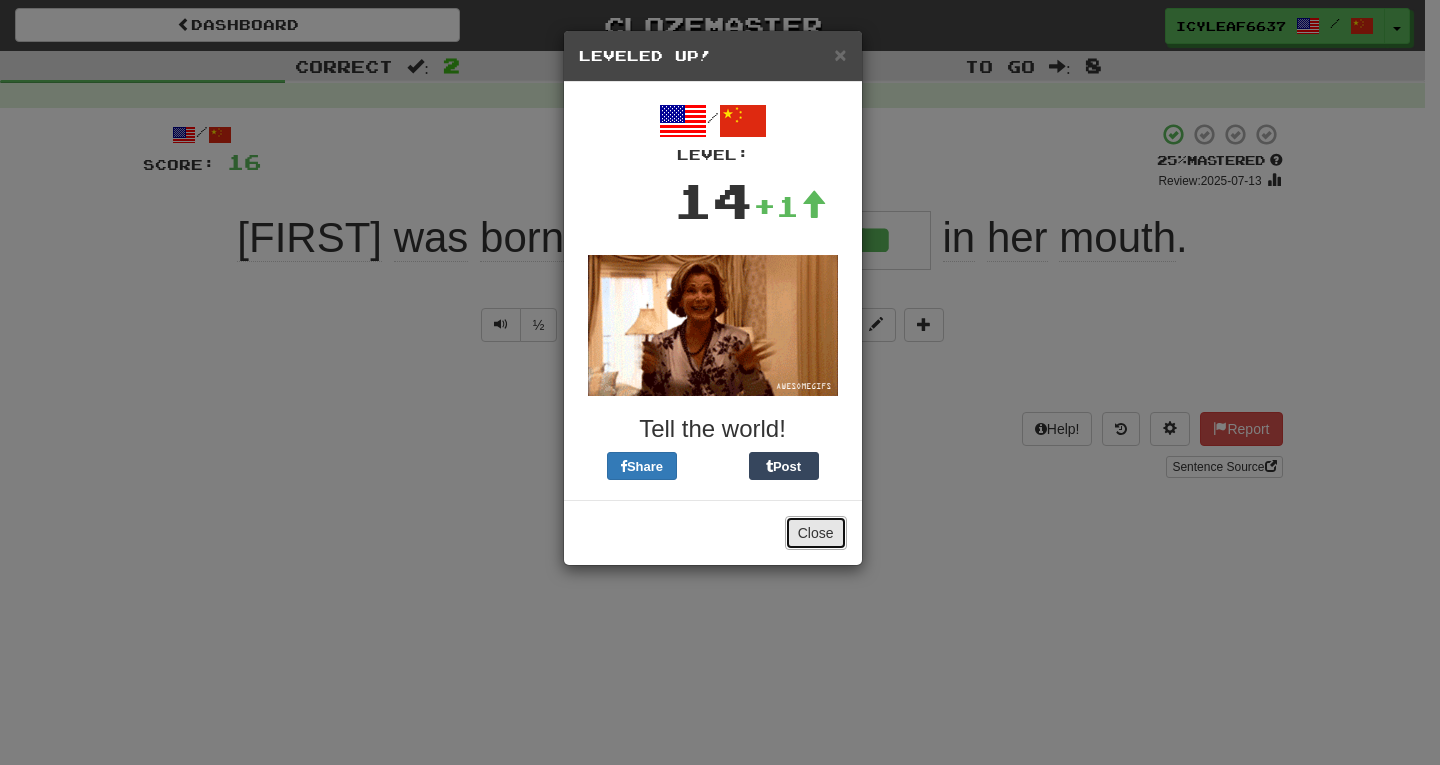 click on "Close" at bounding box center [816, 533] 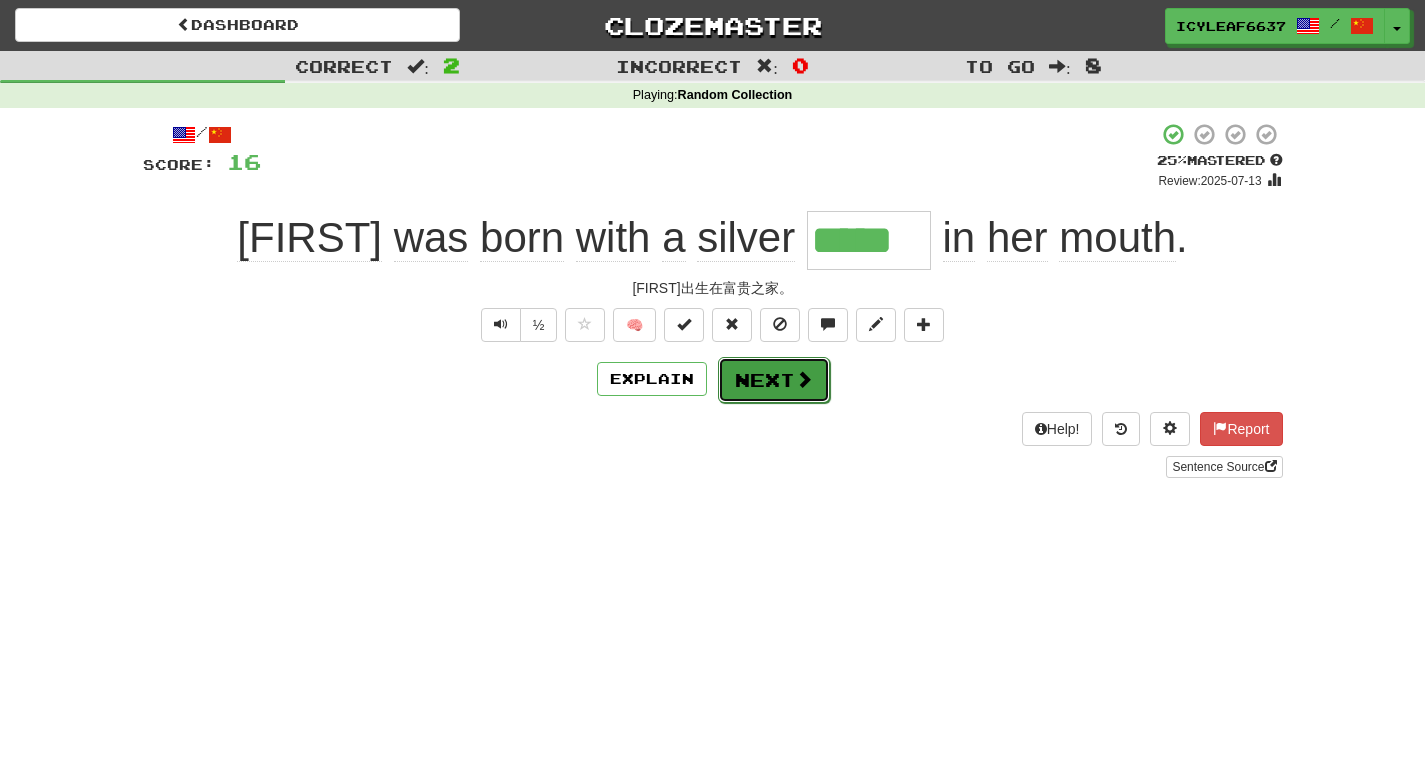 click at bounding box center (804, 379) 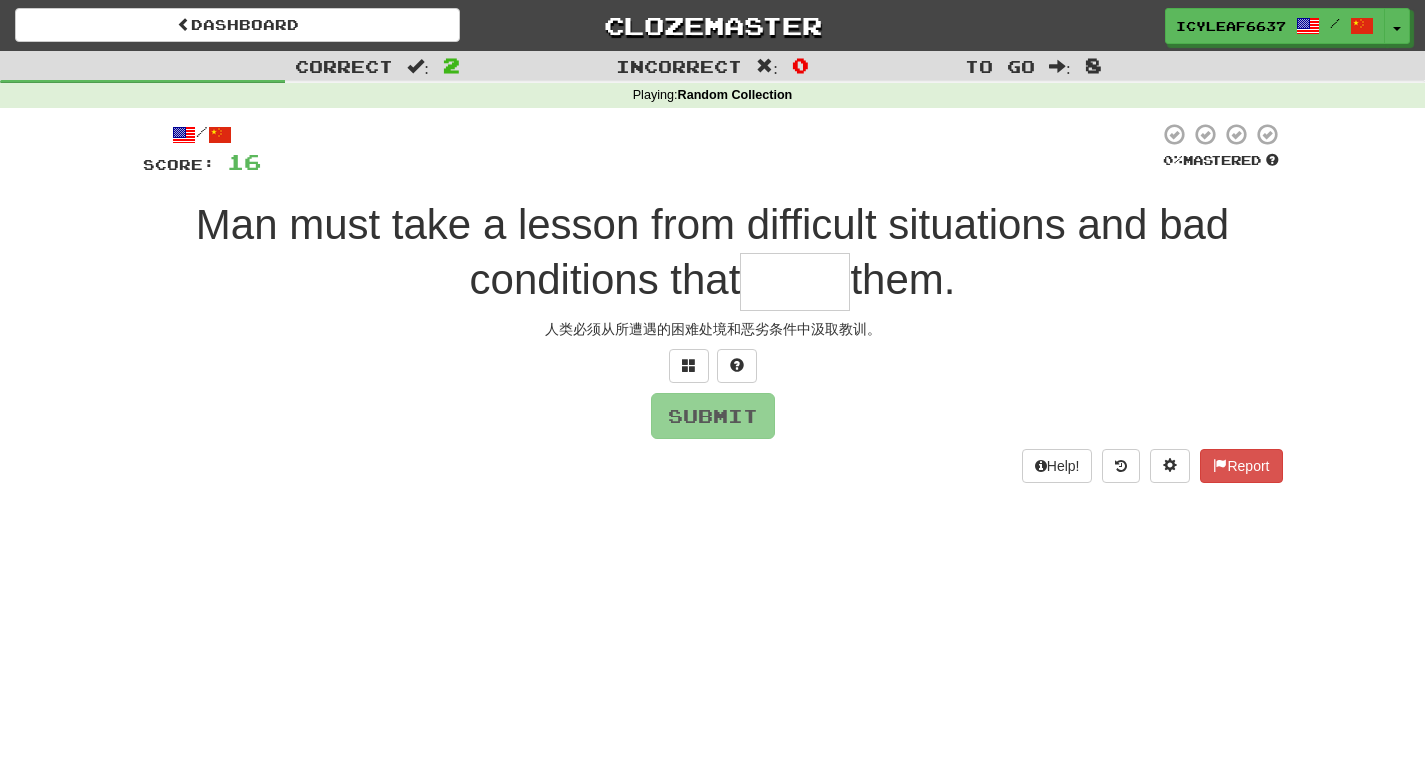 type on "*" 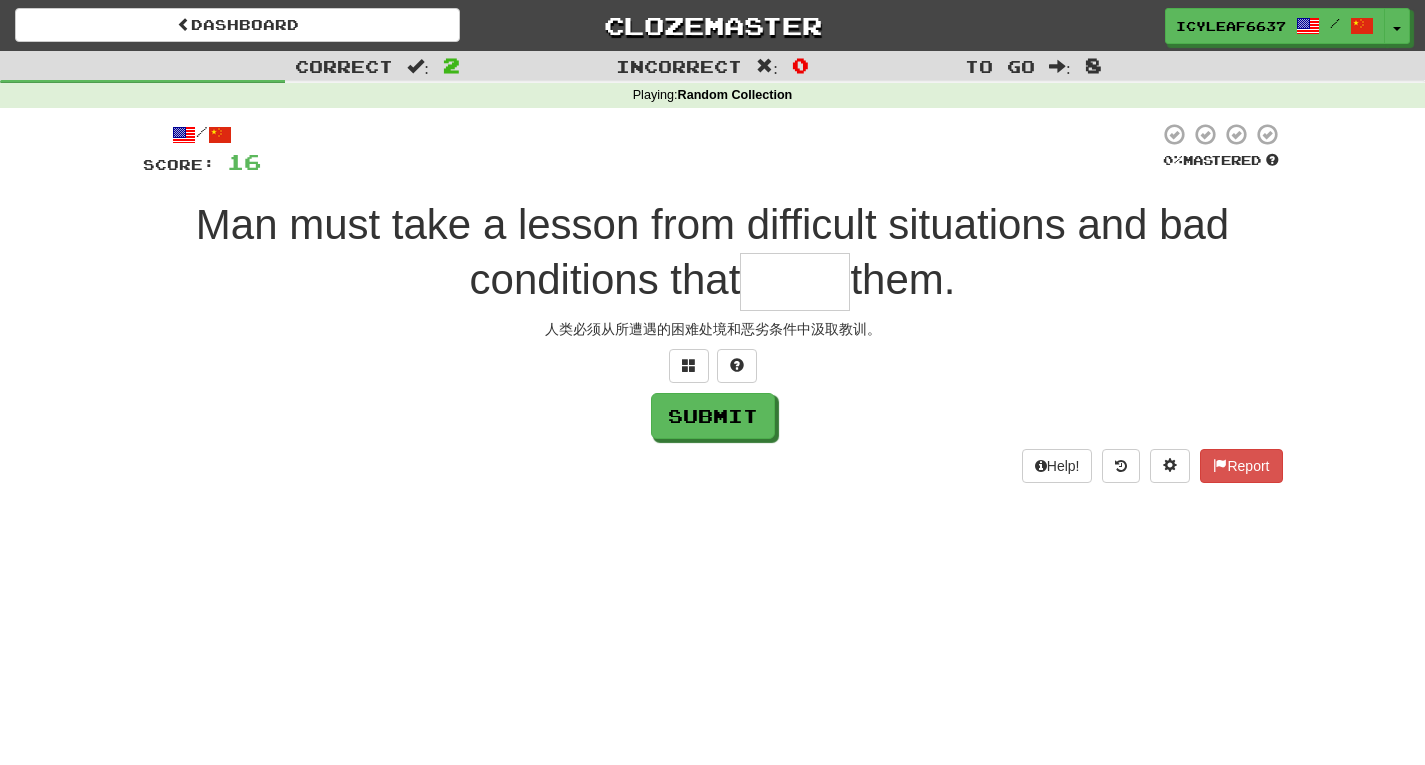 type on "*" 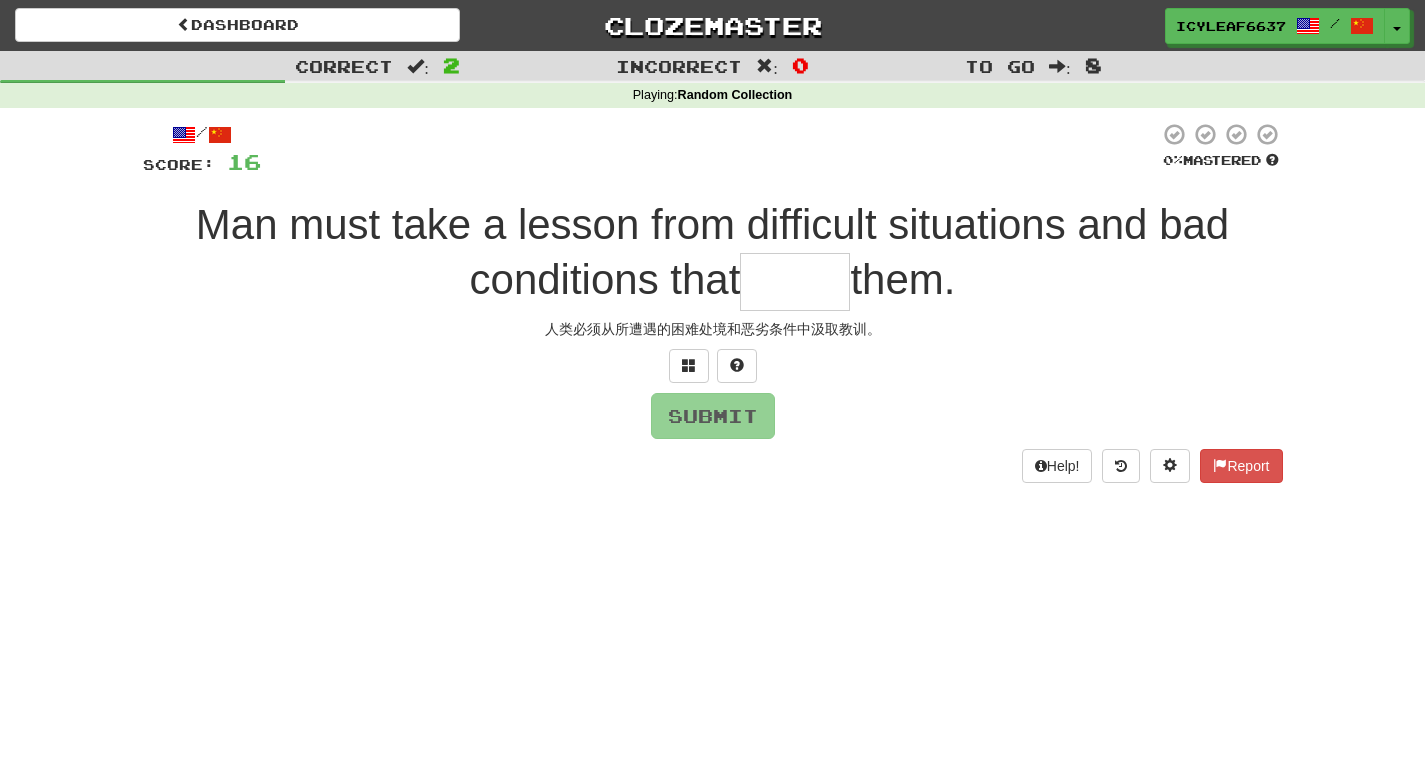 type on "*" 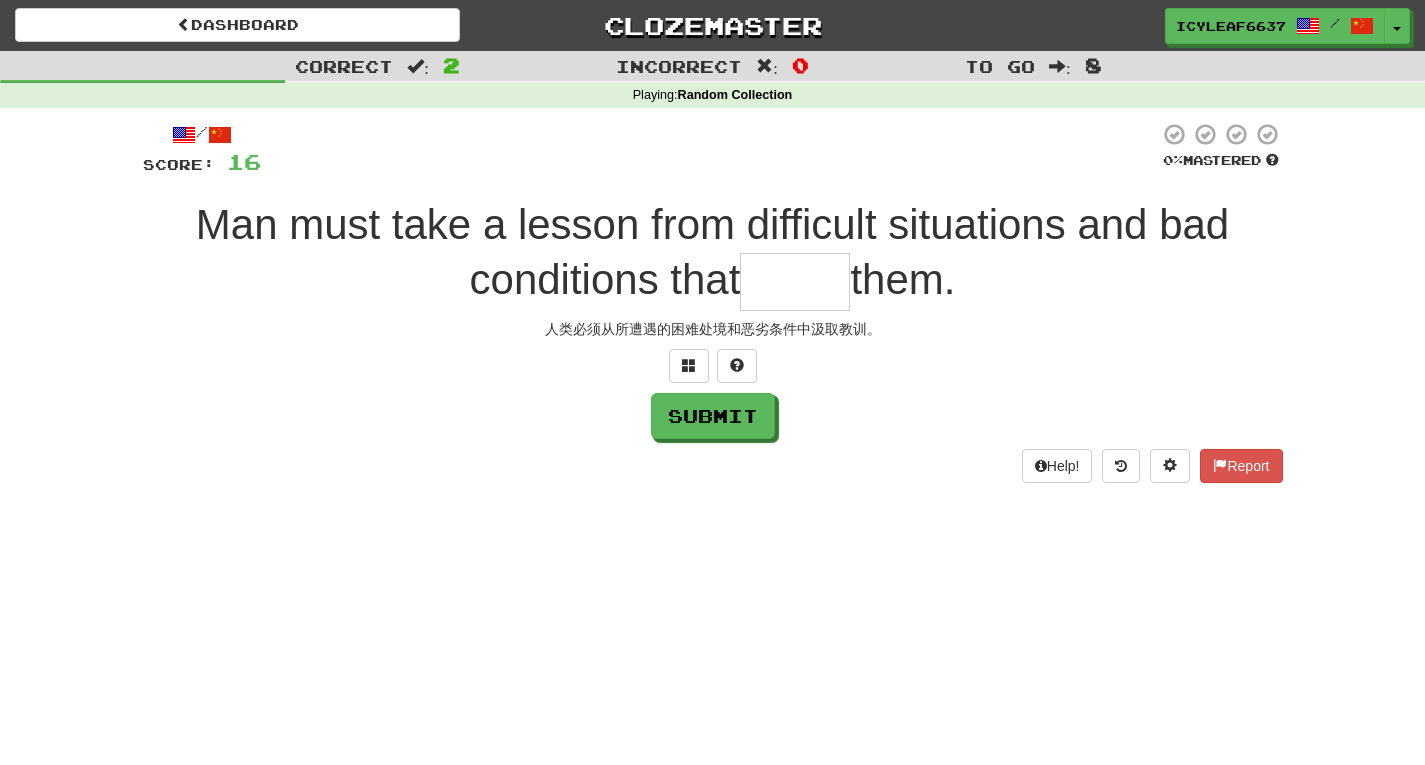 type on "*" 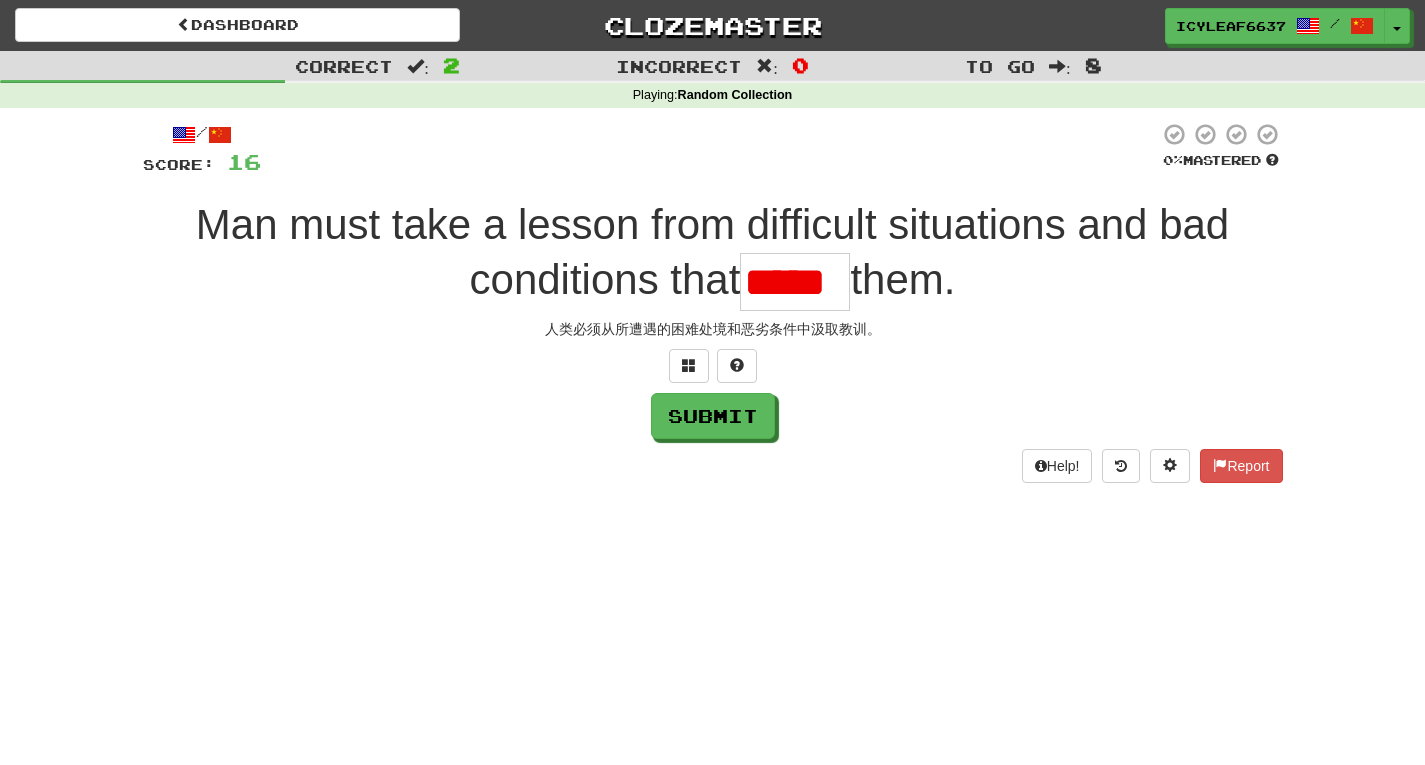 scroll, scrollTop: 0, scrollLeft: 0, axis: both 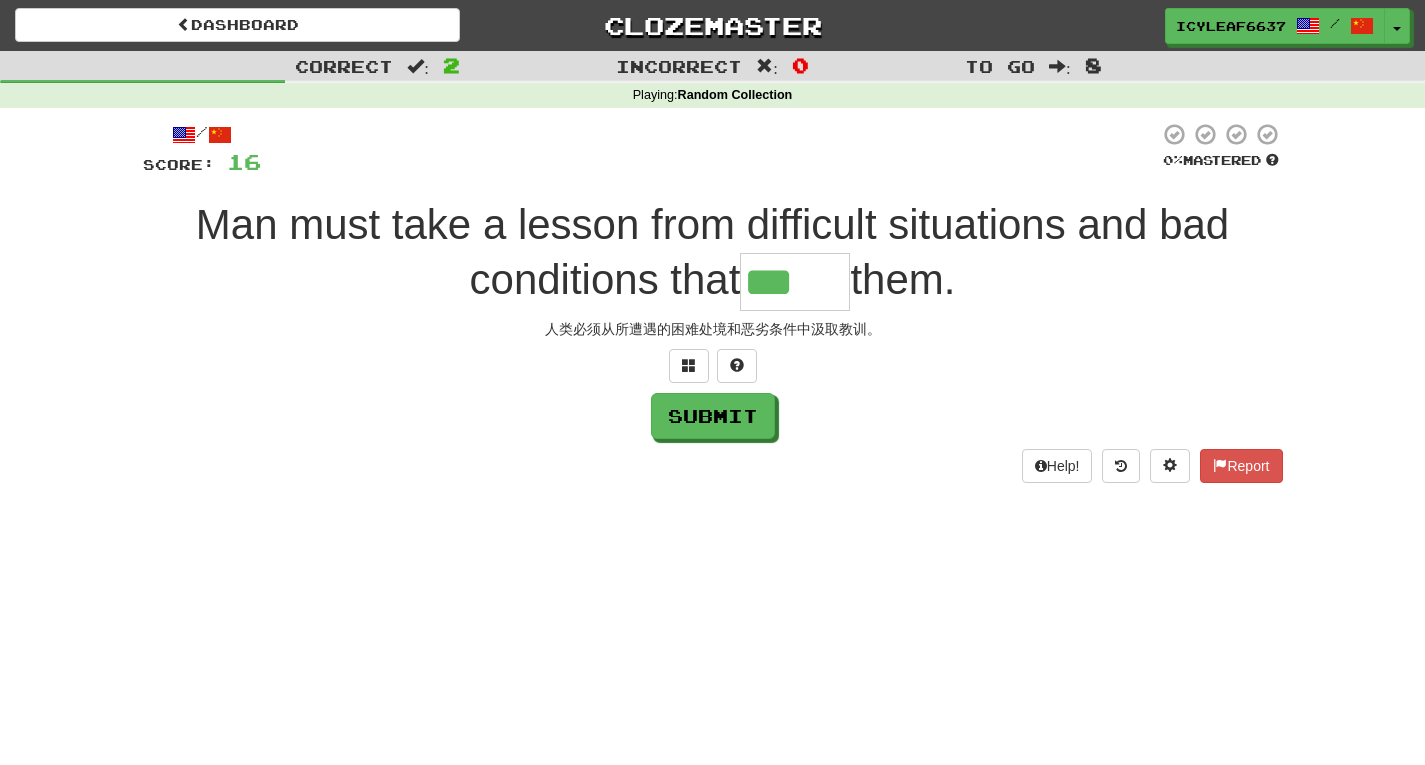 type on "******" 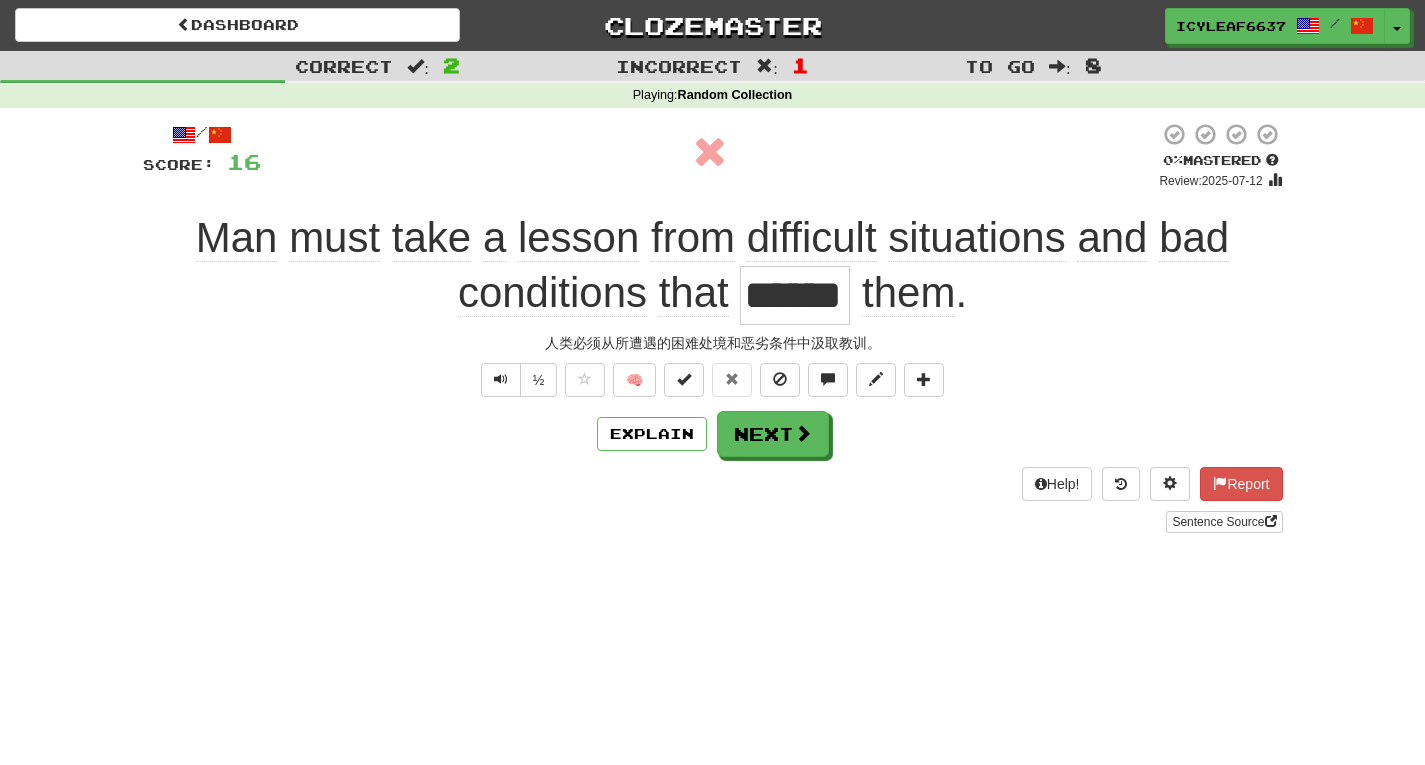 drag, startPoint x: 845, startPoint y: 305, endPoint x: 740, endPoint y: 312, distance: 105.23308 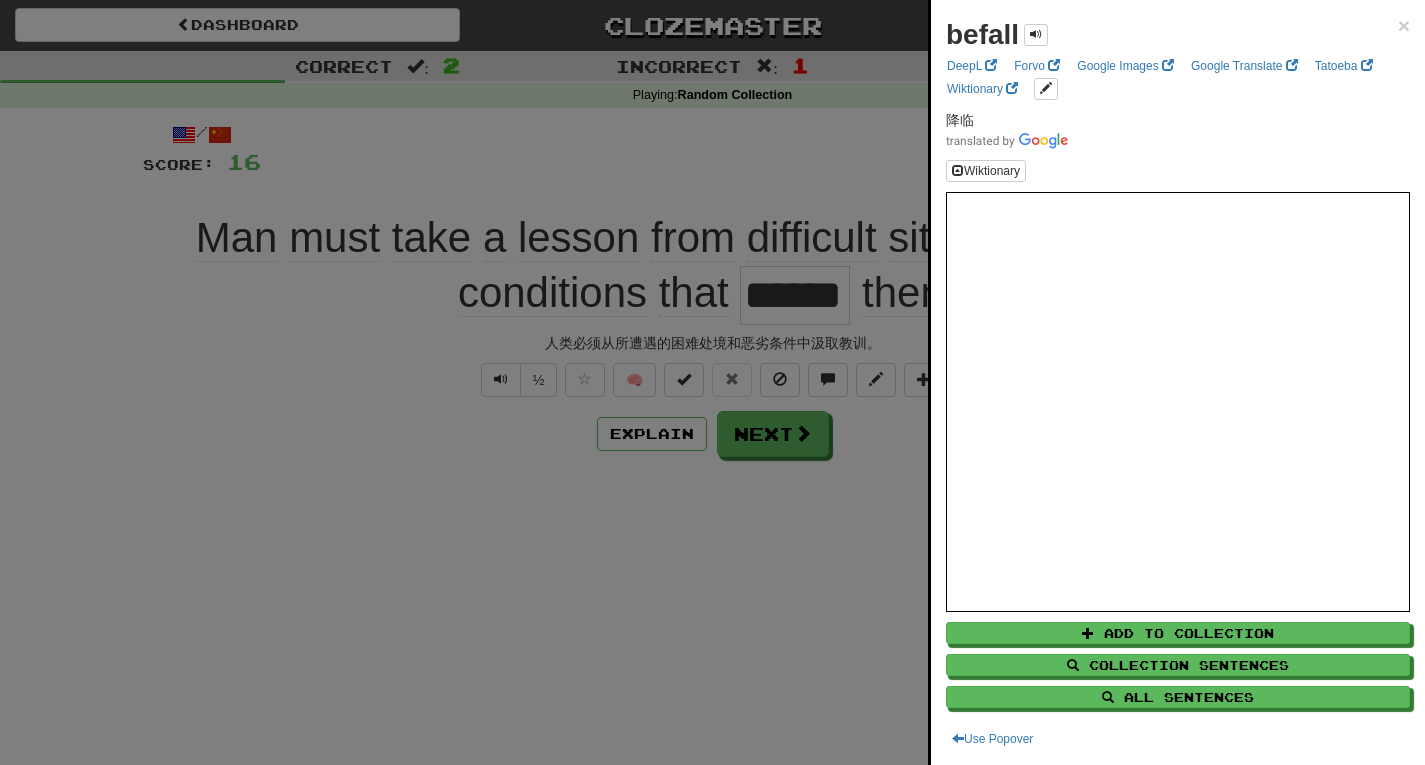 click at bounding box center (712, 382) 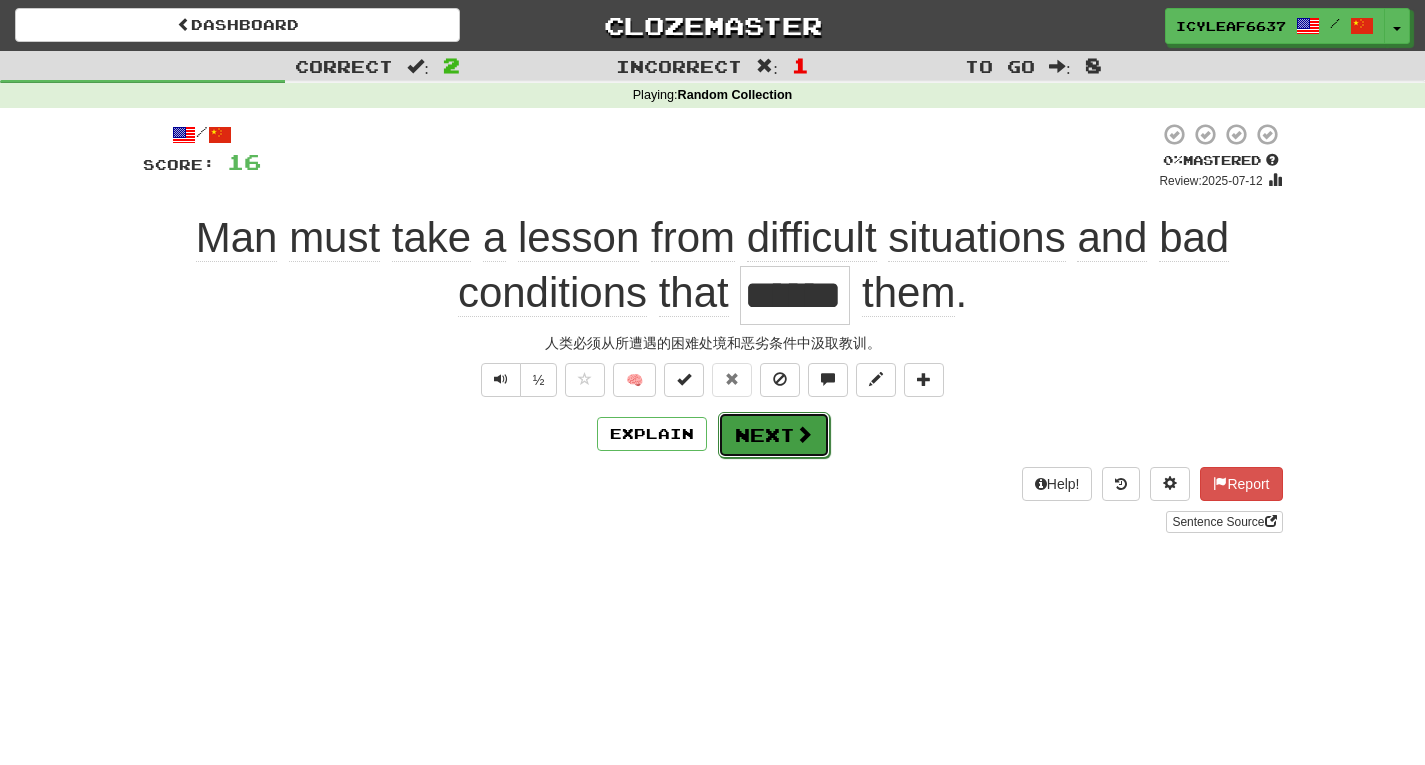 click on "Next" at bounding box center [774, 435] 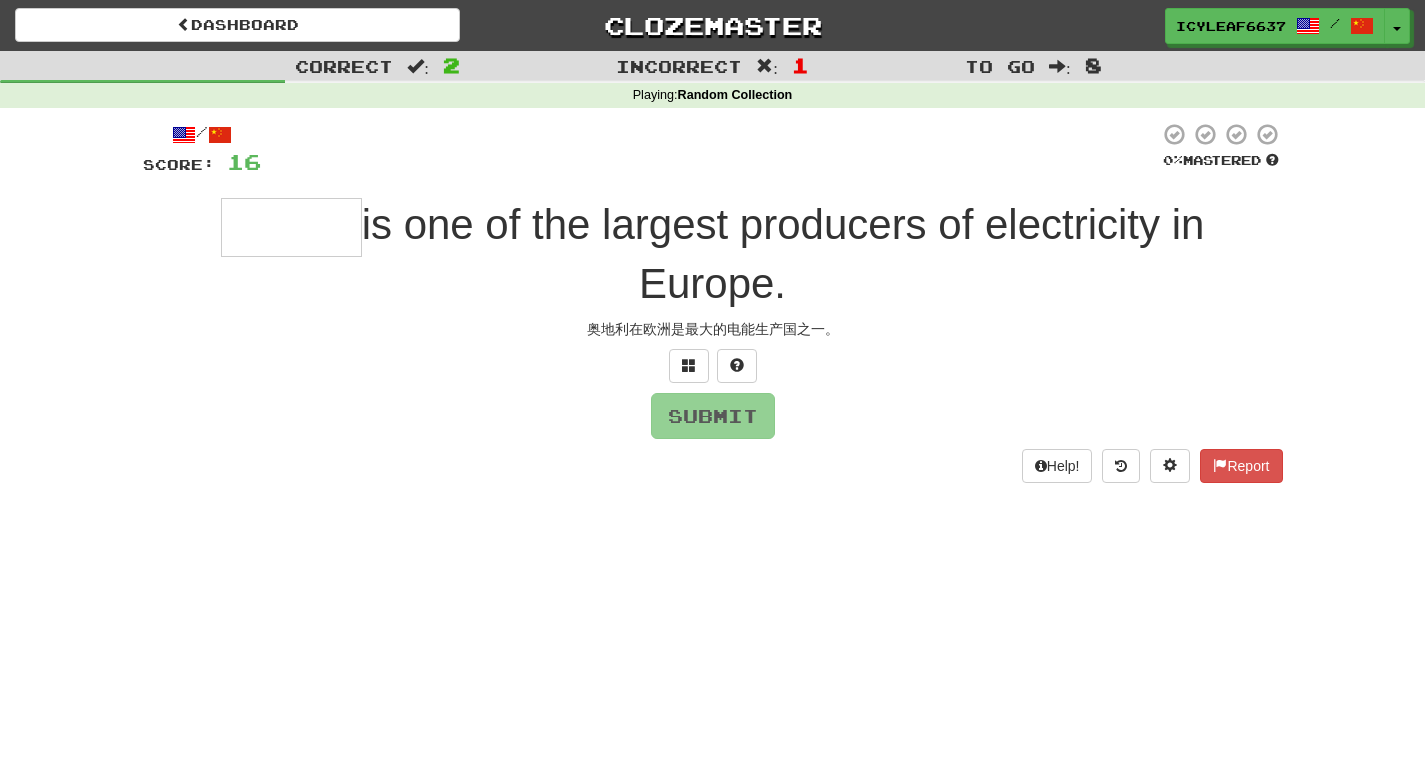 type on "*" 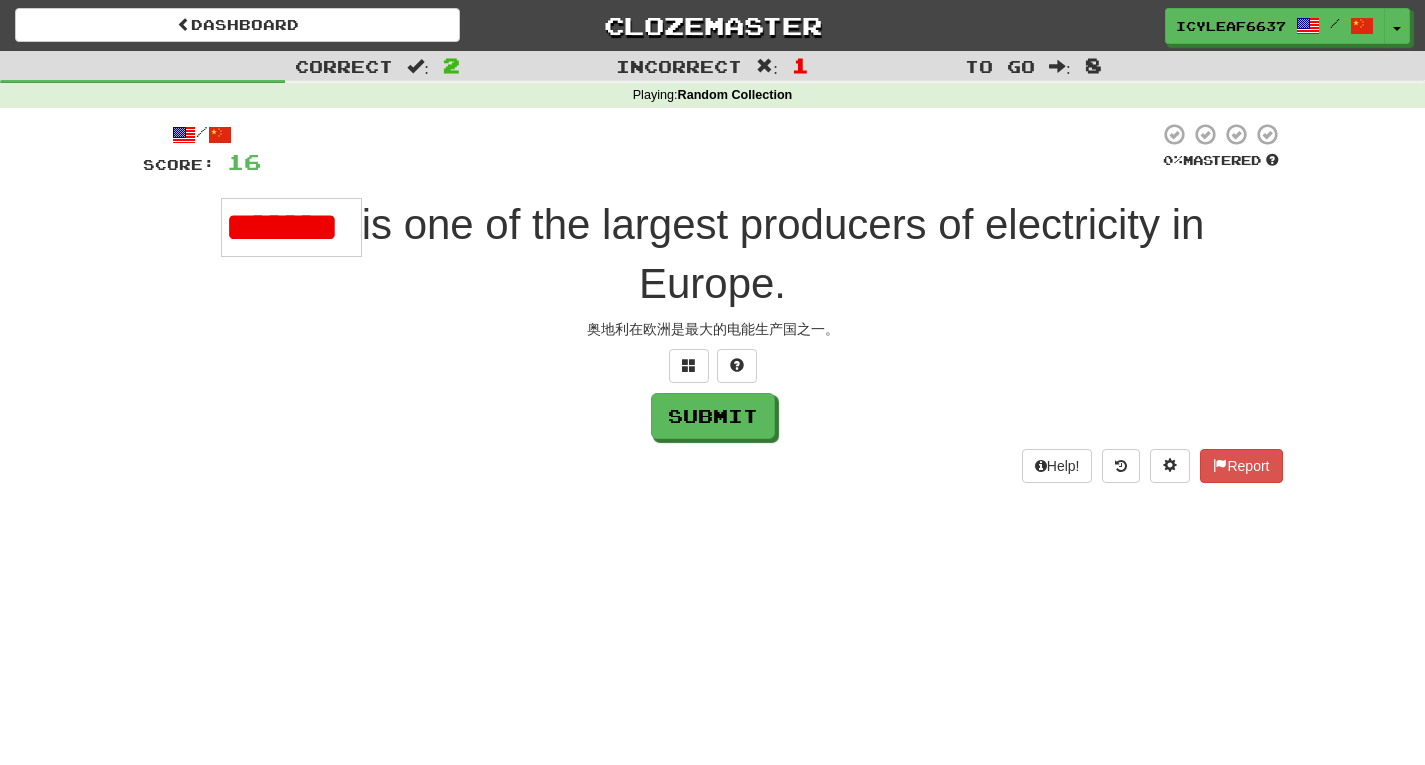 scroll, scrollTop: 0, scrollLeft: 0, axis: both 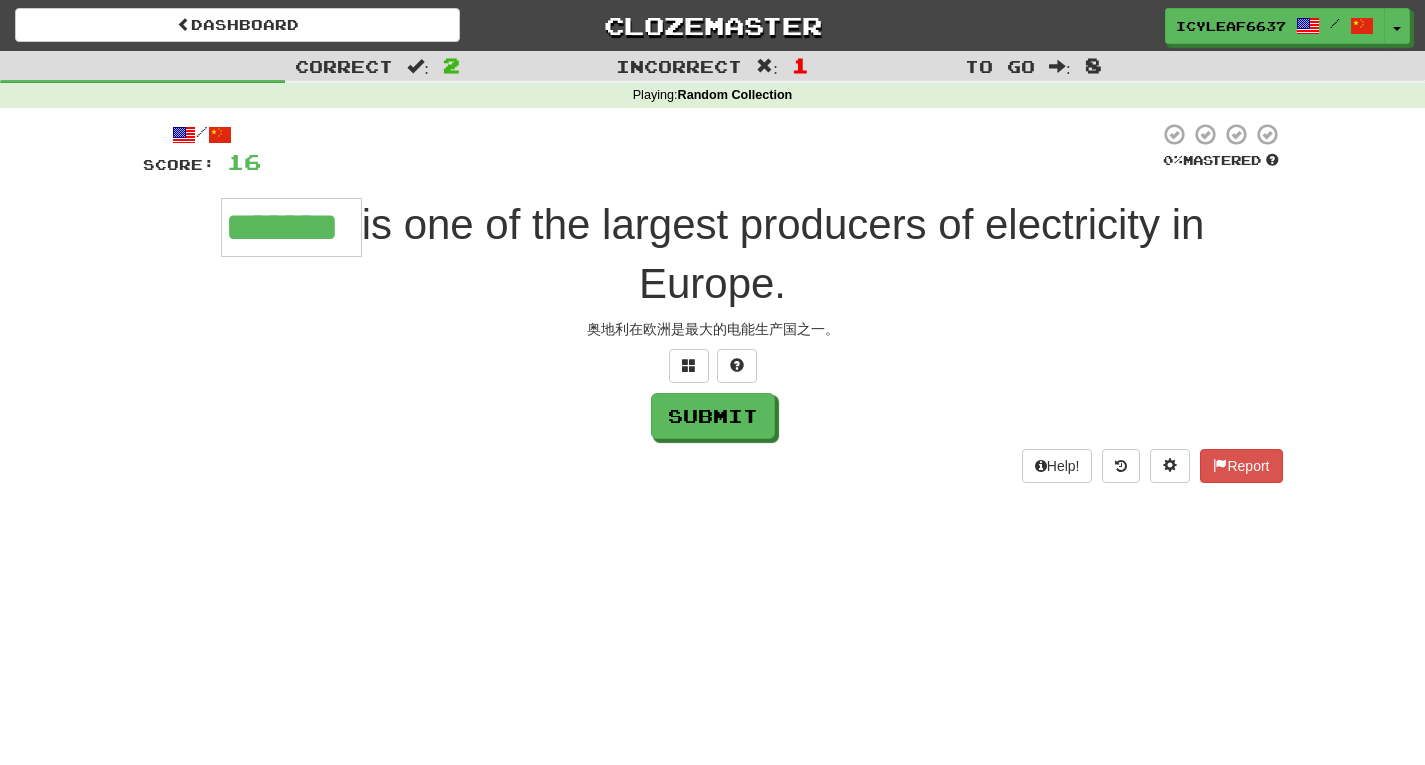 type on "*******" 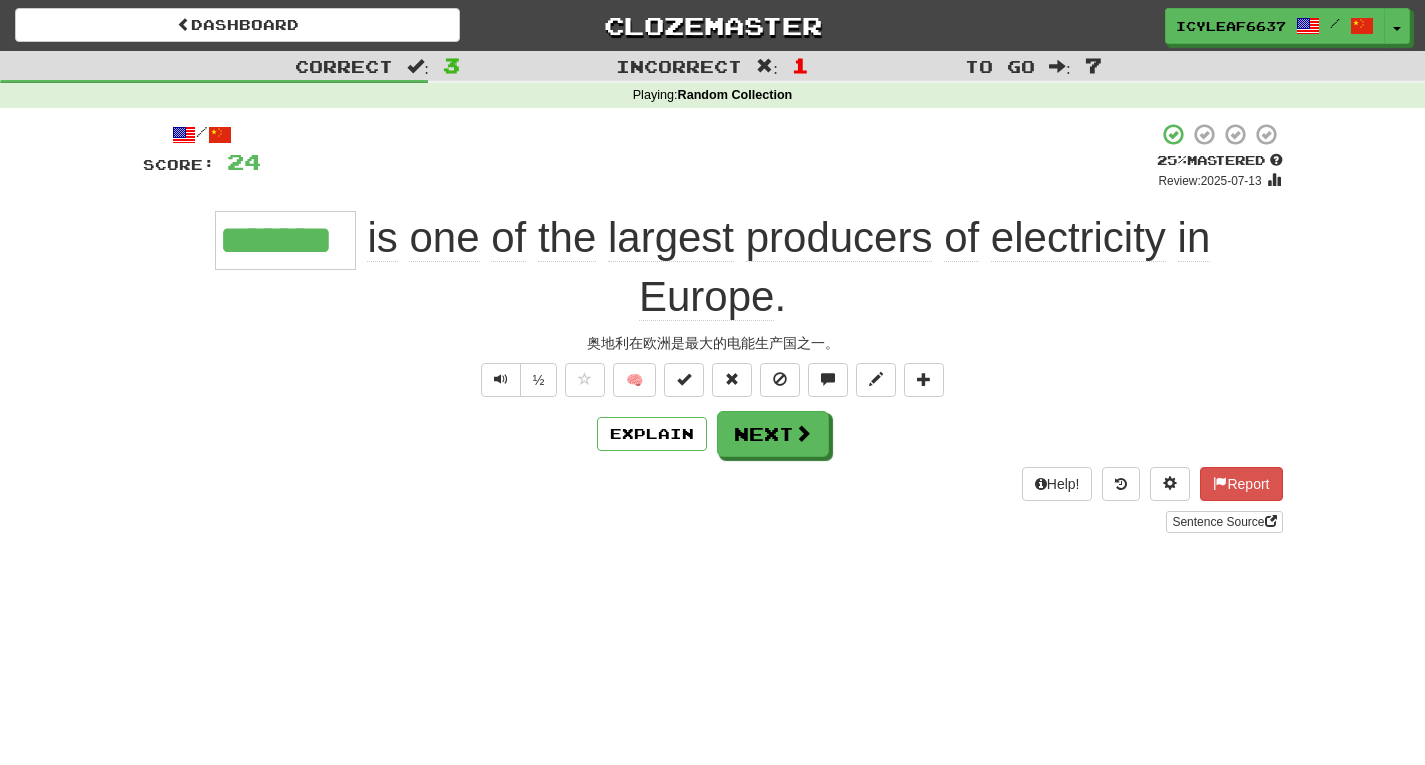click on "IcyLeaf6637
/
Toggle Dropdown
Dashboard
Leaderboard
Activity Feed
Notifications
Profile
Discussions
English
/
中文
Streak:
3
Review:
0
Points Today: 872
Languages
Account
Logout" at bounding box center [1187, 26] 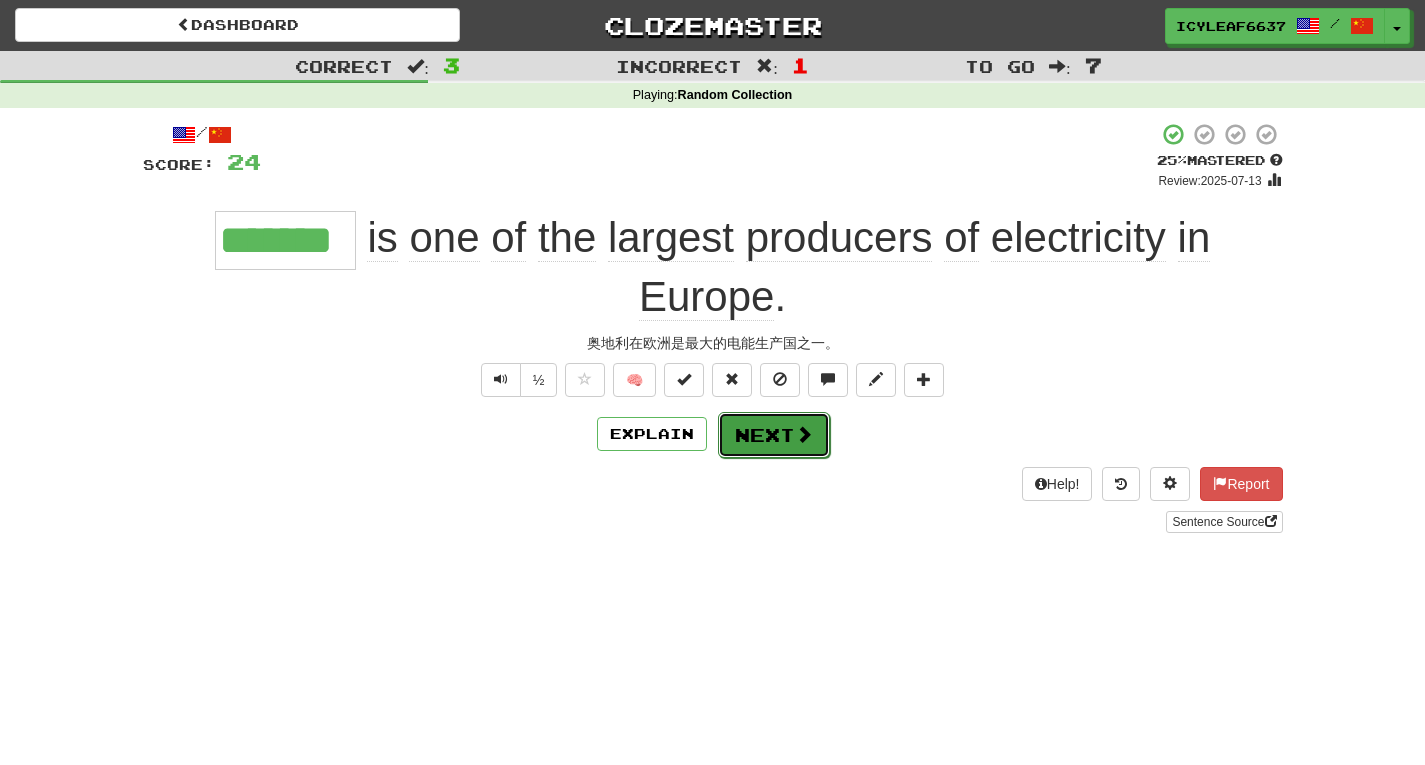 click on "Next" at bounding box center (774, 435) 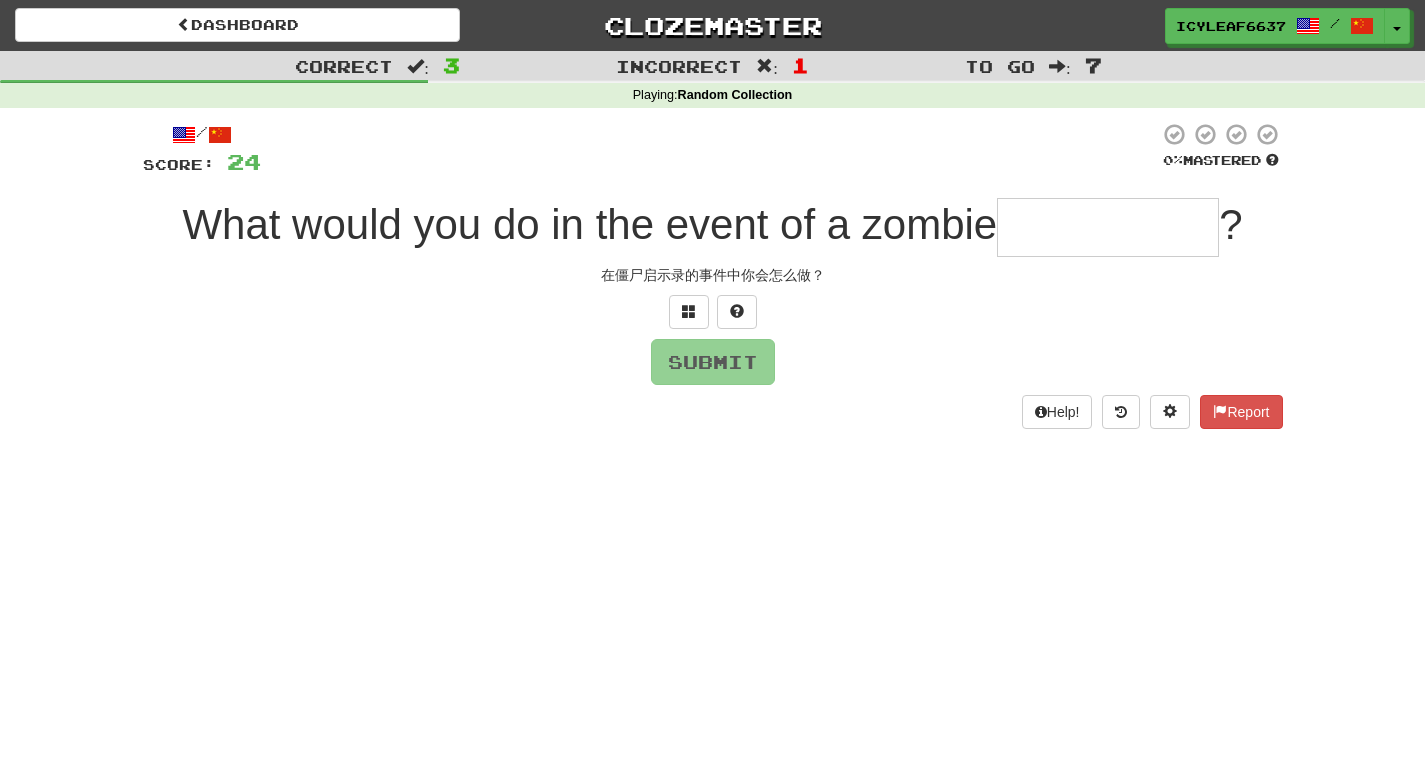 click at bounding box center (1108, 227) 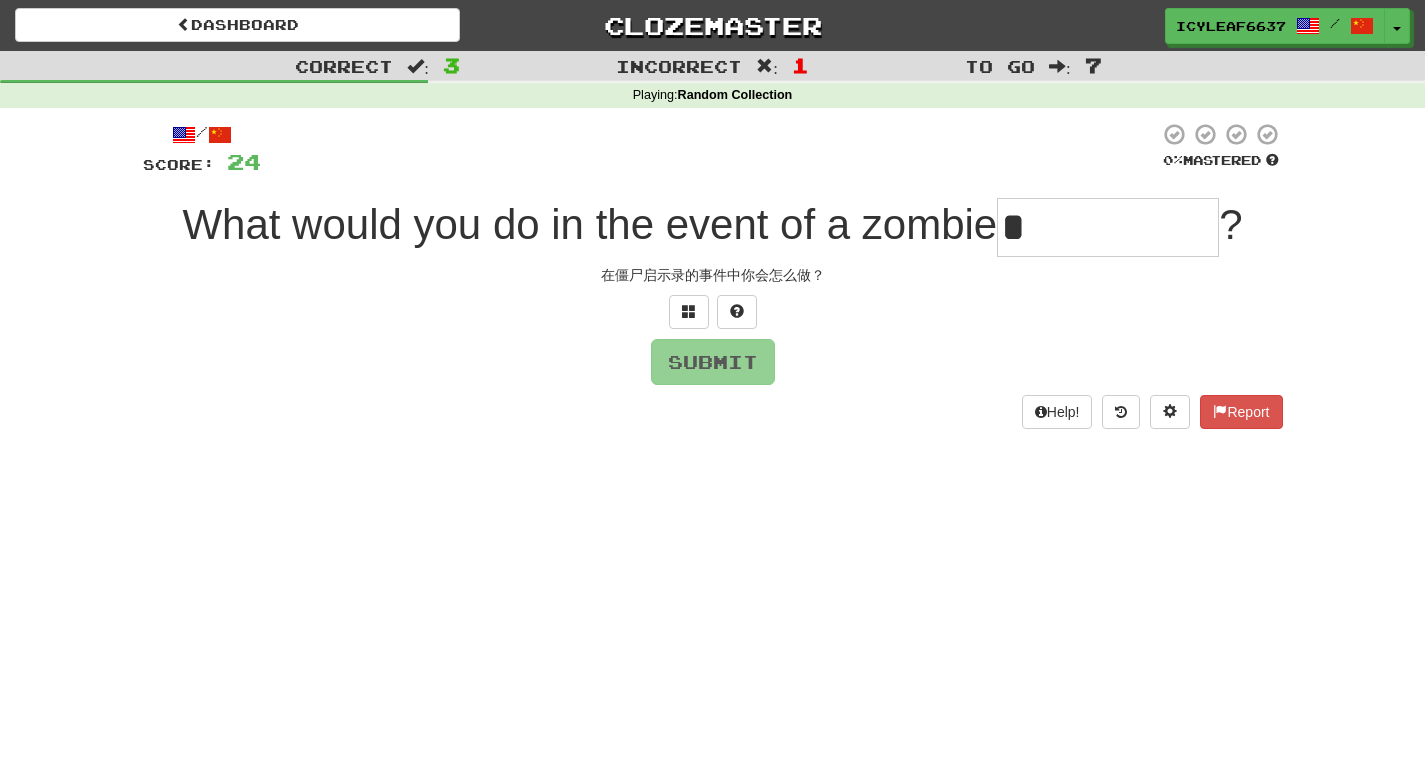 type on "**********" 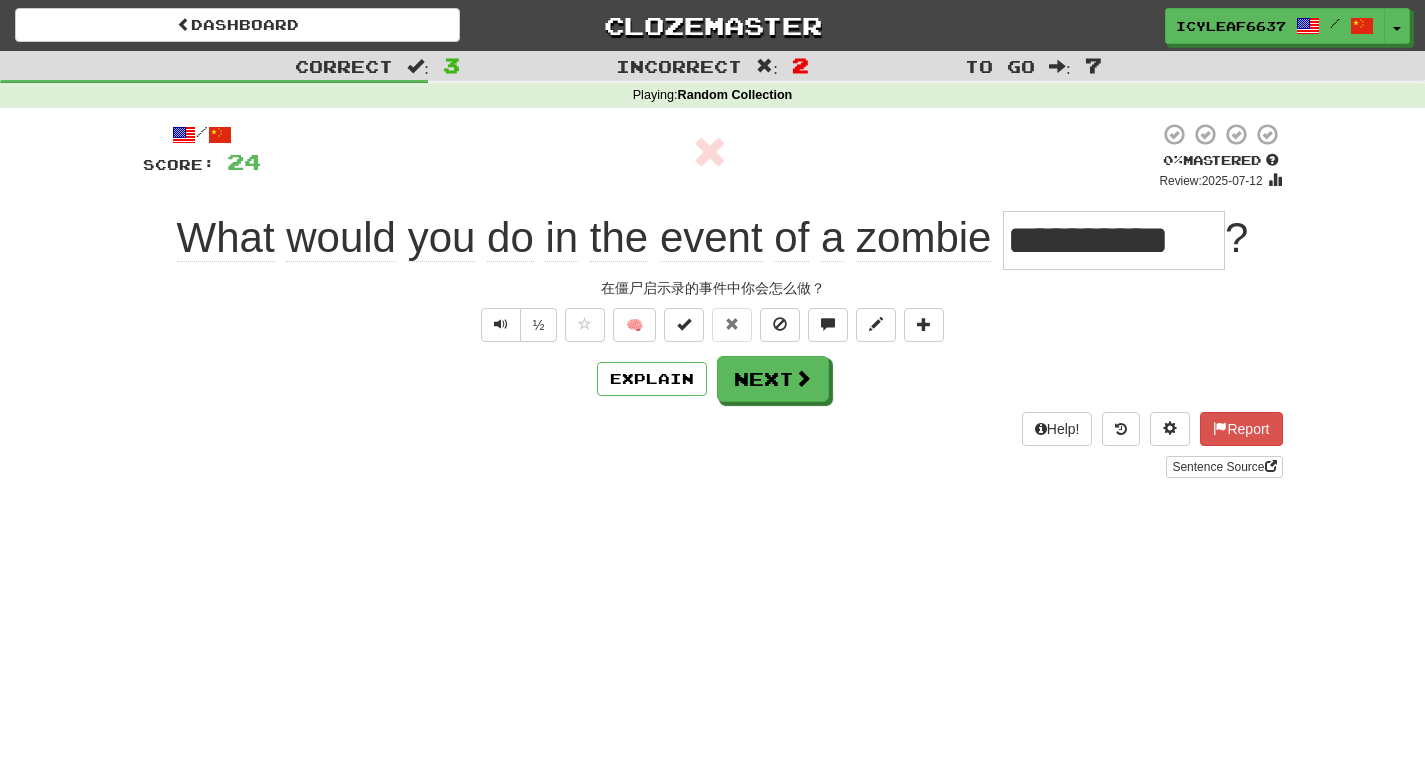 drag, startPoint x: 1008, startPoint y: 243, endPoint x: 1231, endPoint y: 277, distance: 225.57704 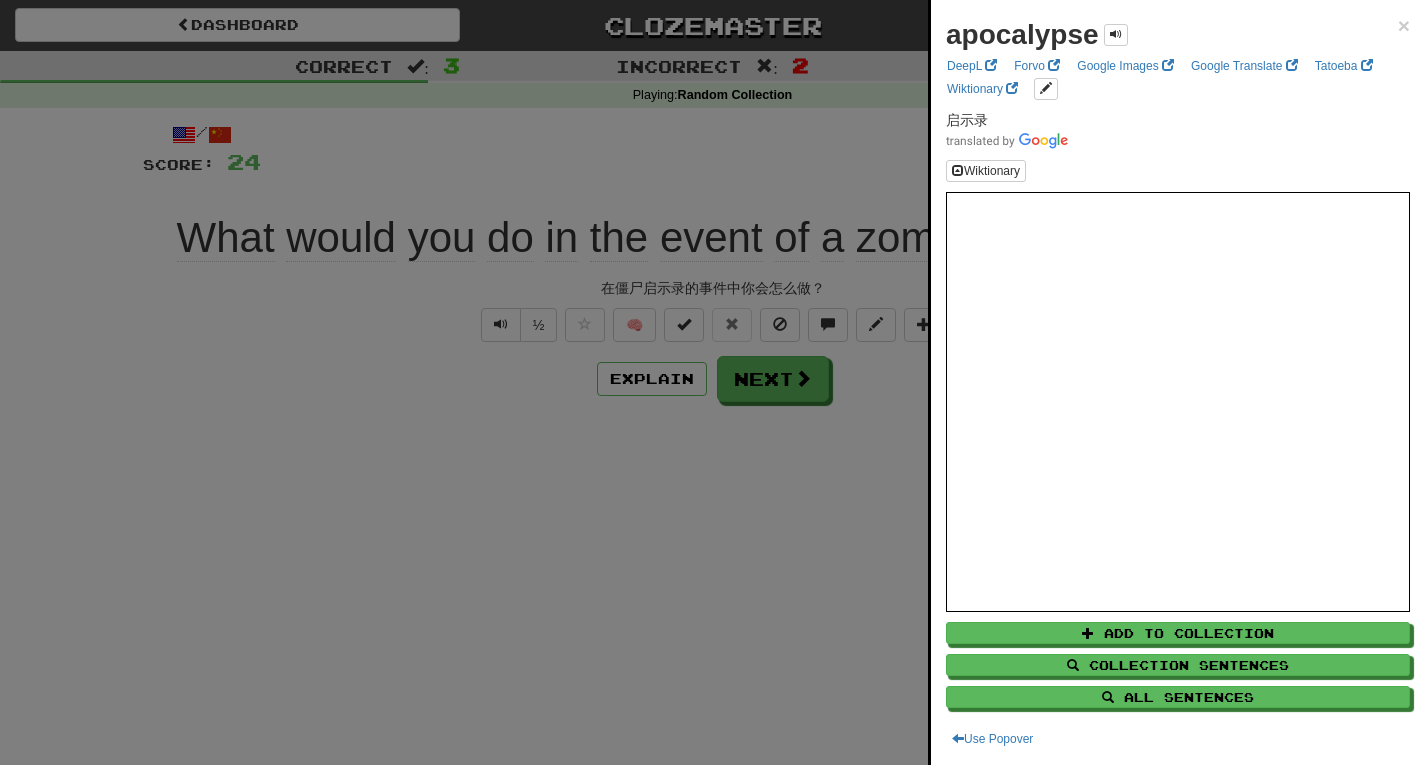 click at bounding box center [712, 382] 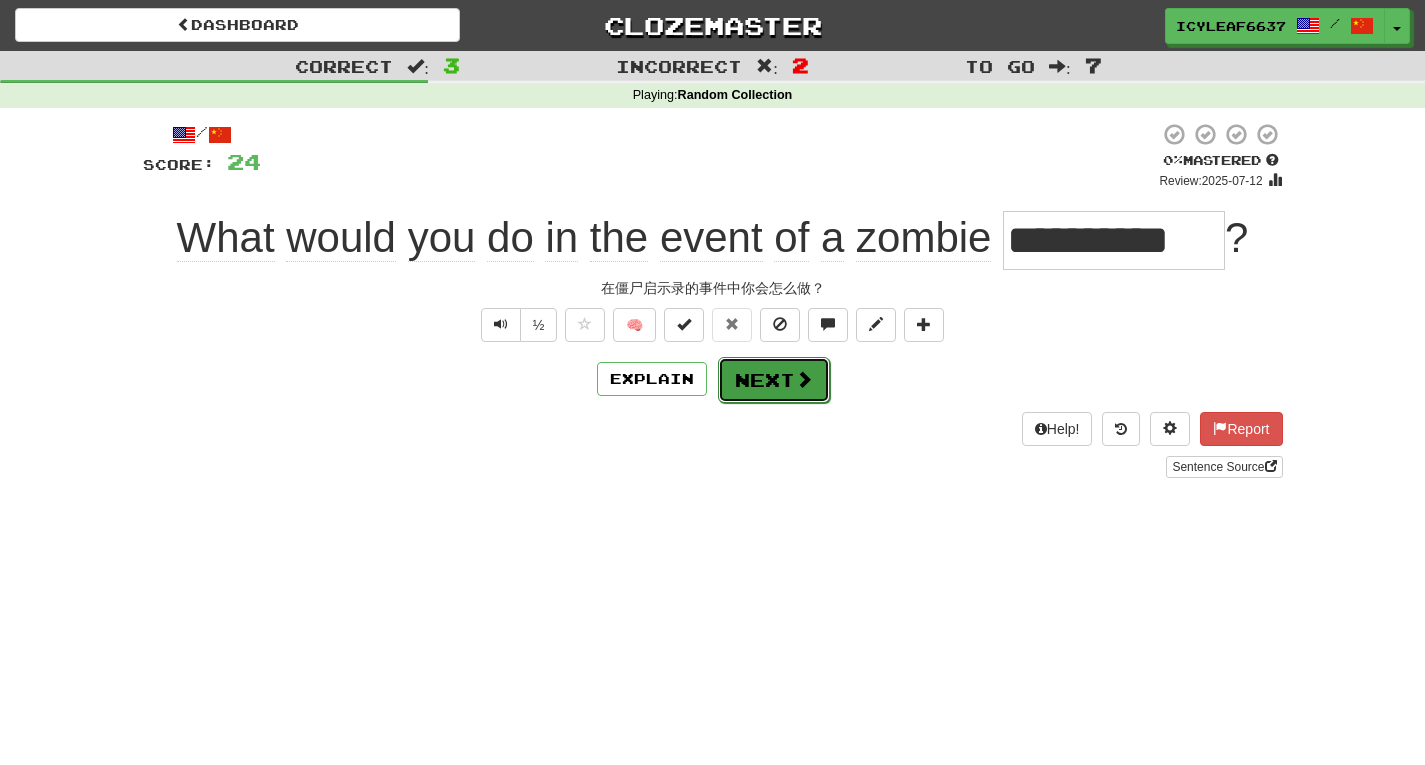 click on "Next" at bounding box center (774, 380) 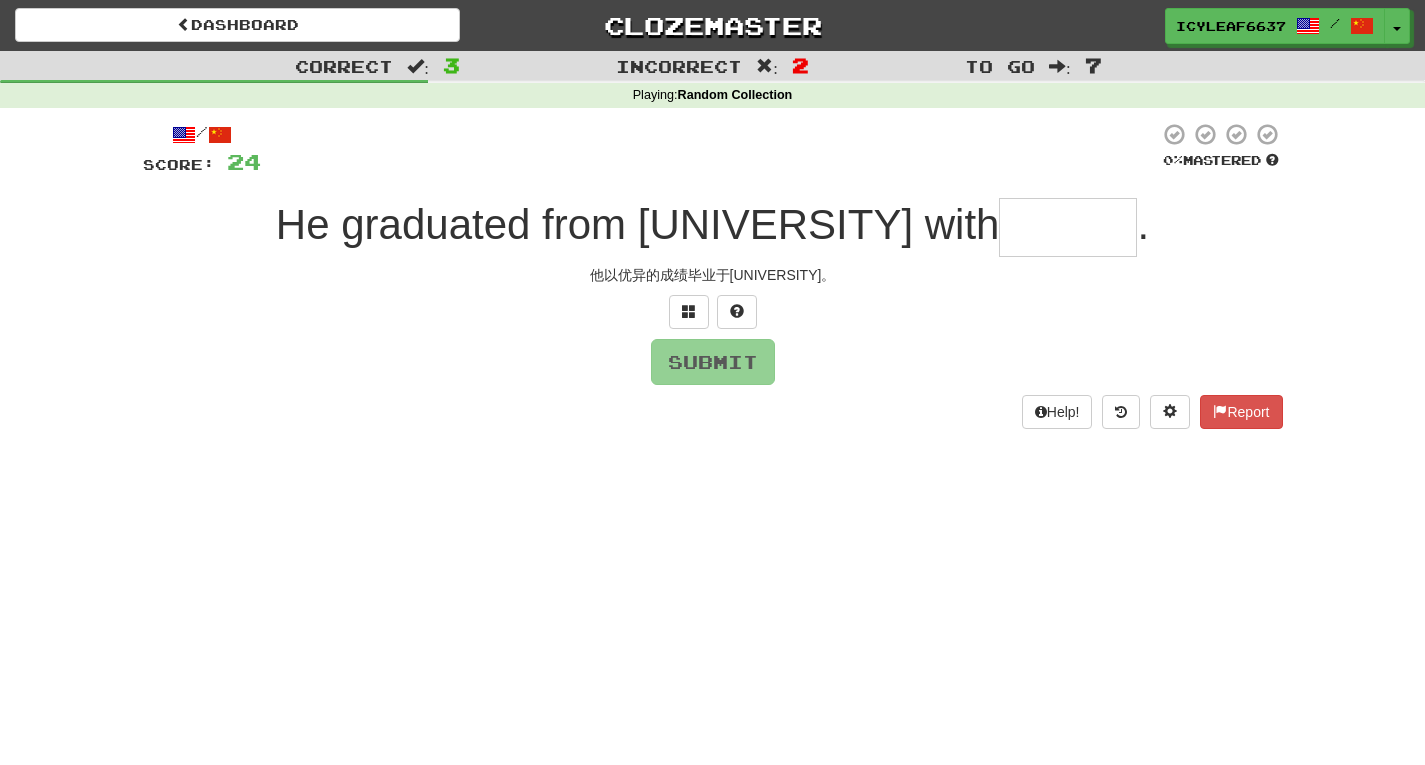 click at bounding box center (1068, 227) 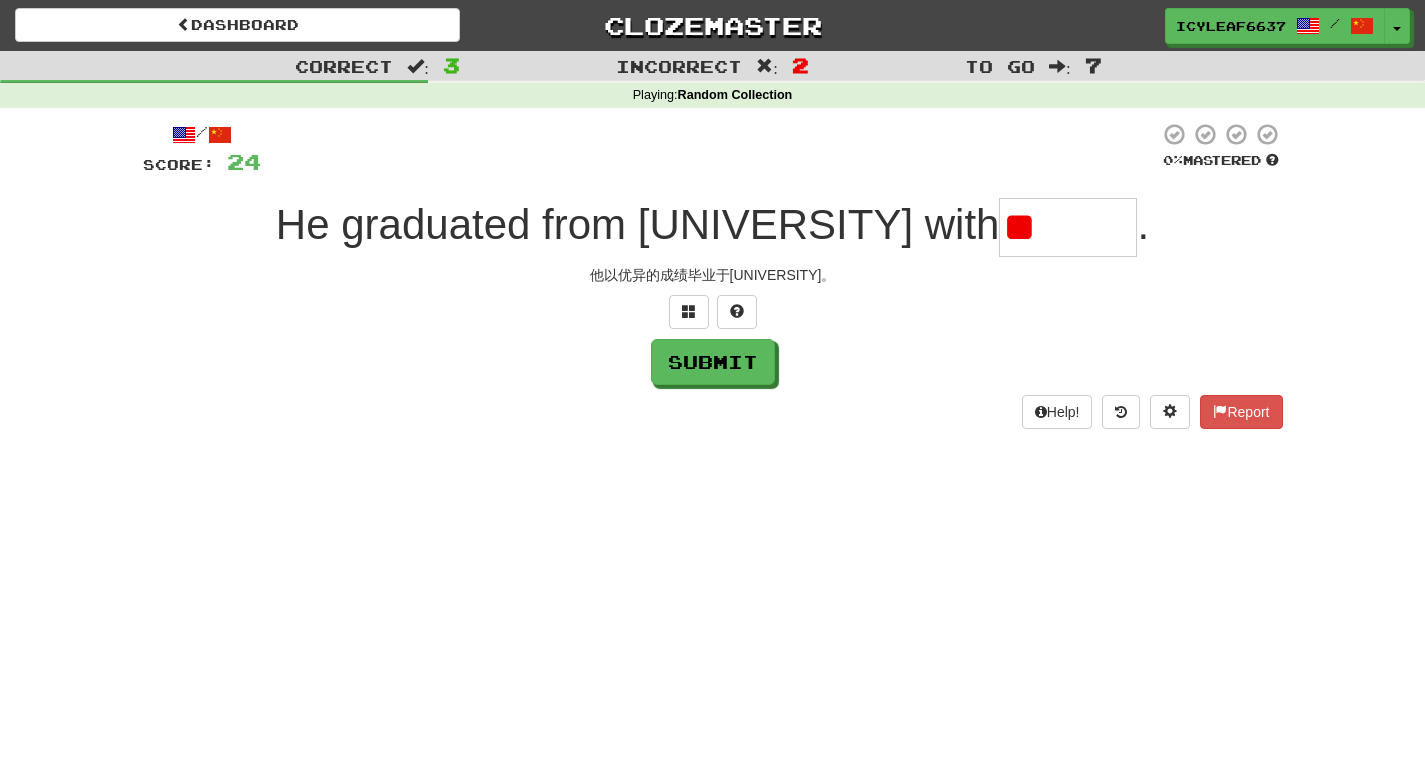 type on "*" 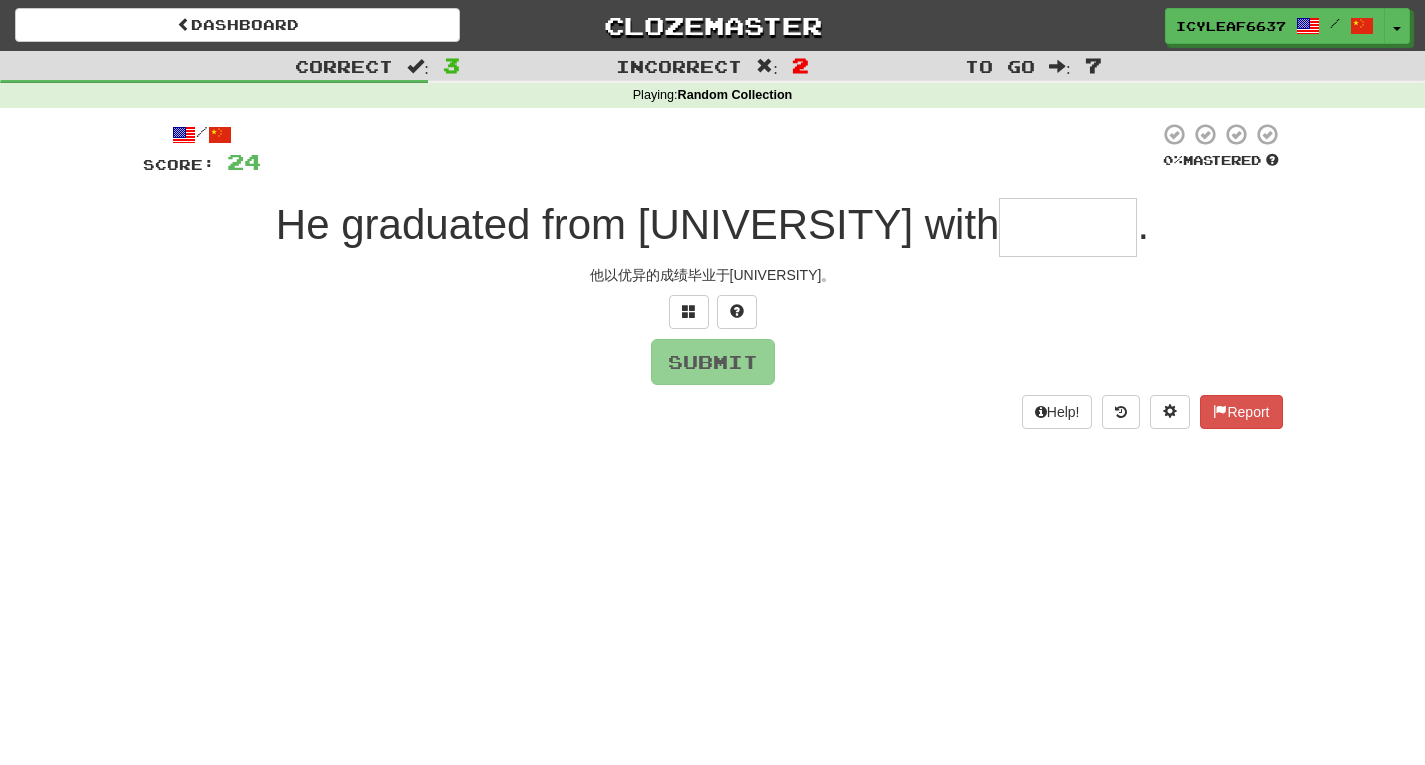 type on "*" 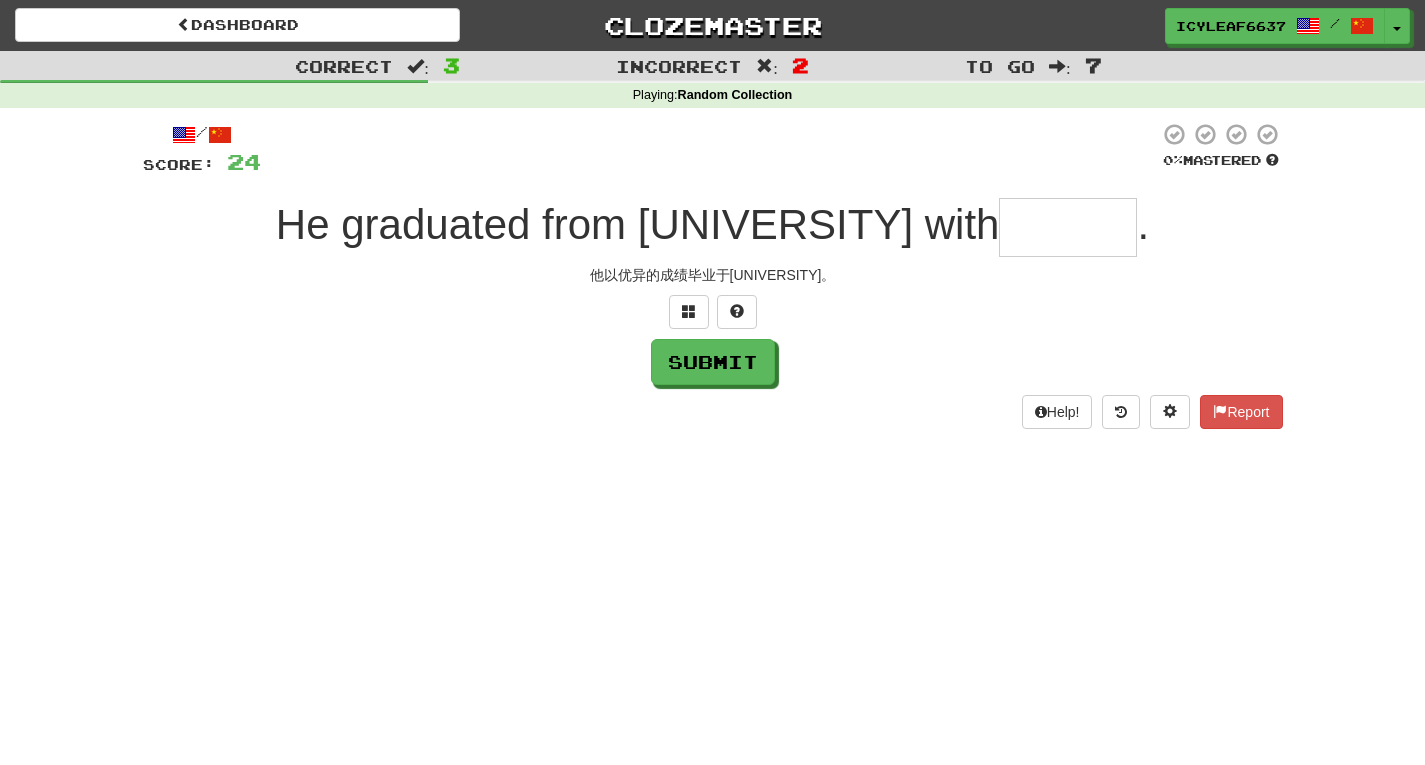 type on "*" 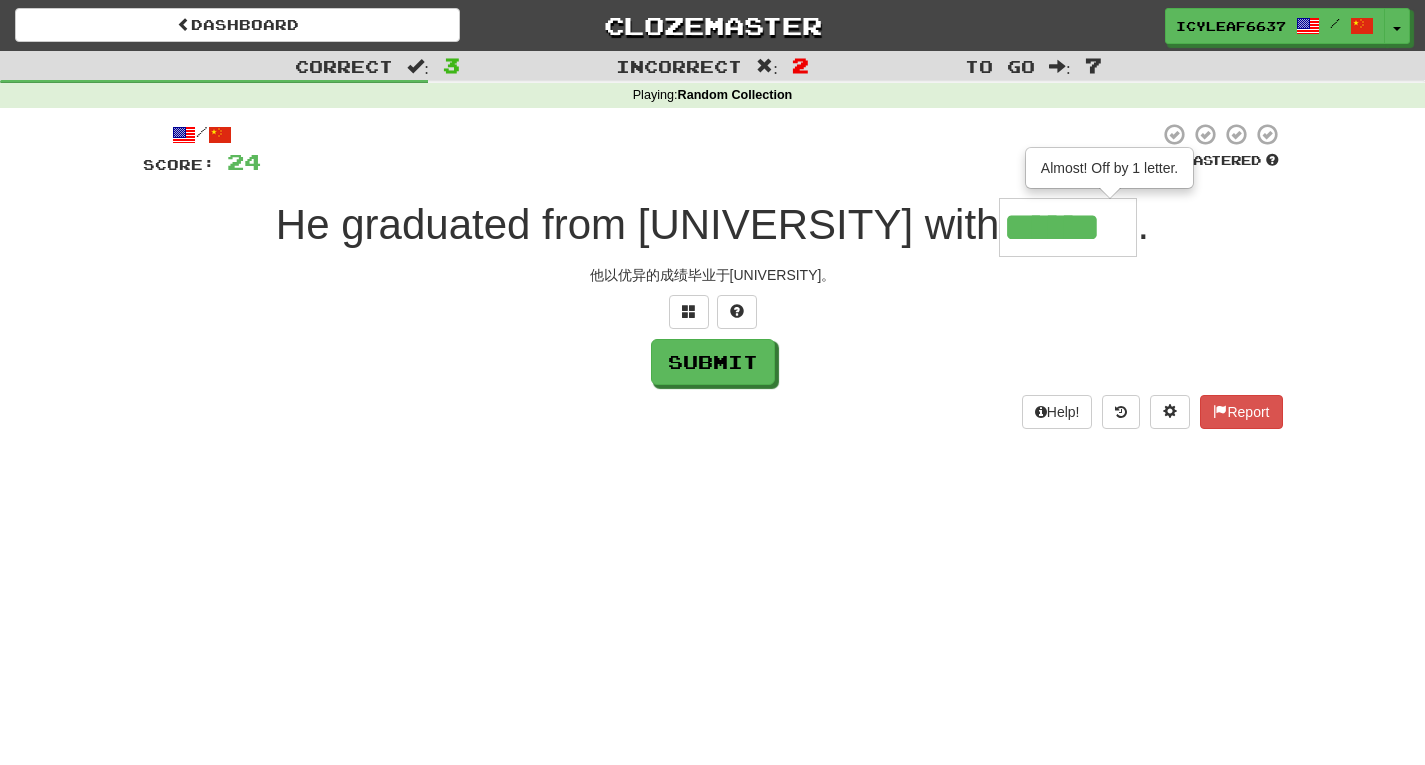 scroll, scrollTop: 0, scrollLeft: 0, axis: both 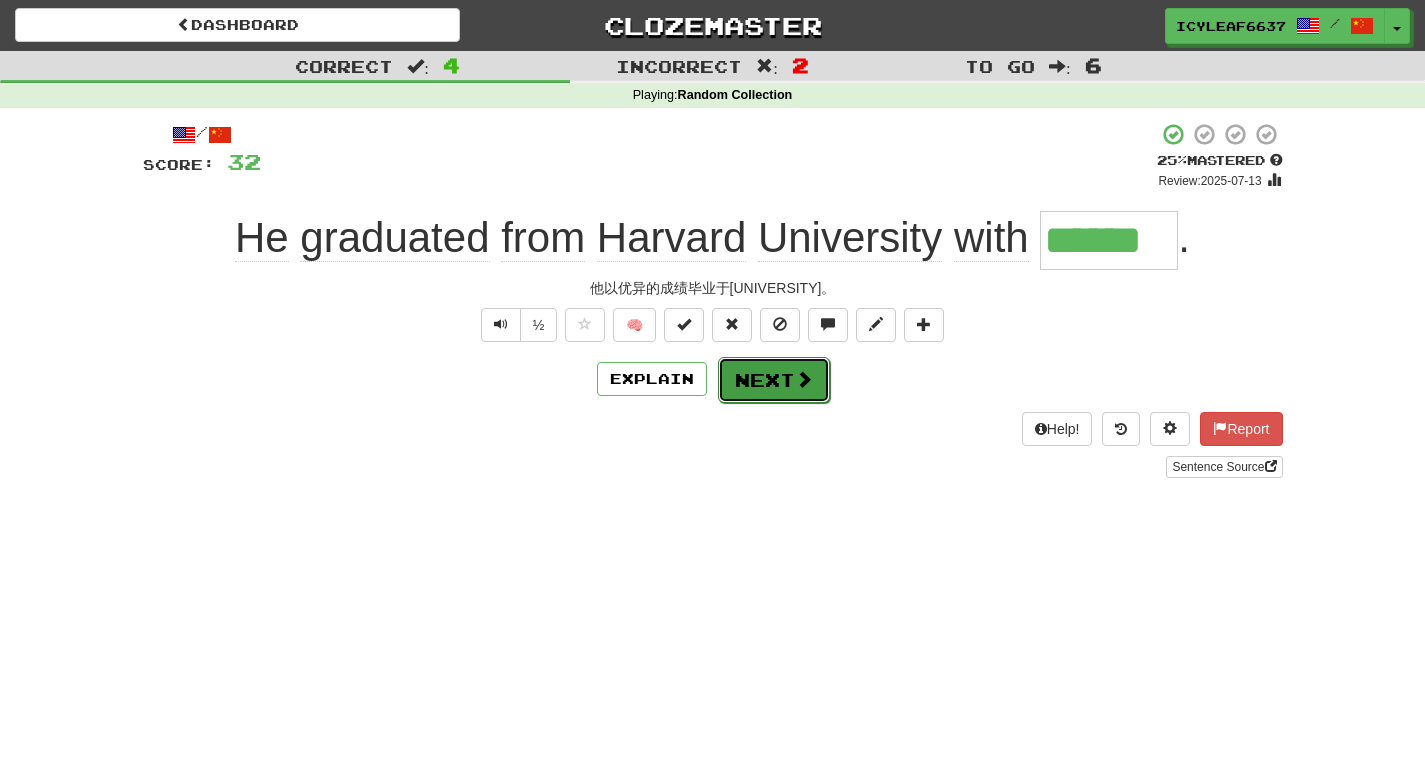 click on "Next" at bounding box center (774, 380) 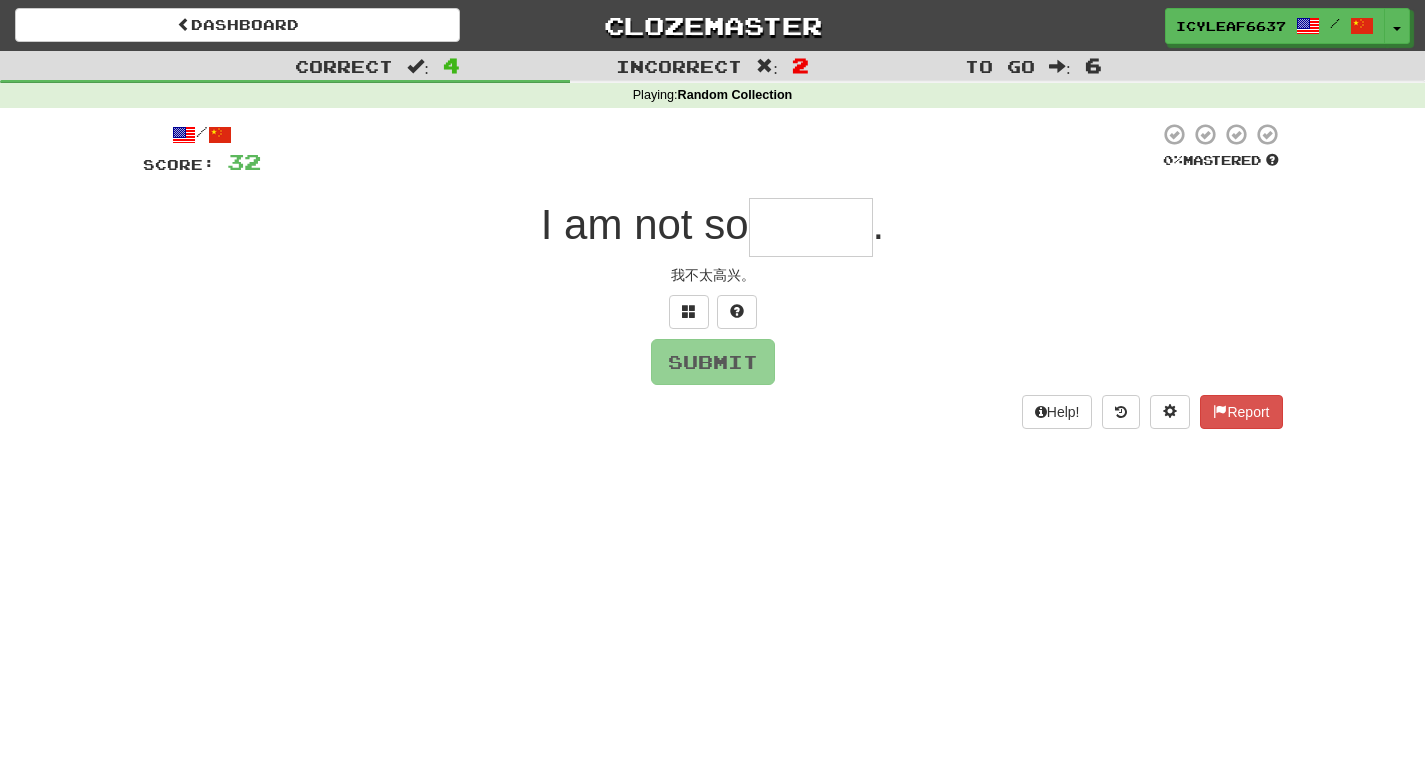 type on "*" 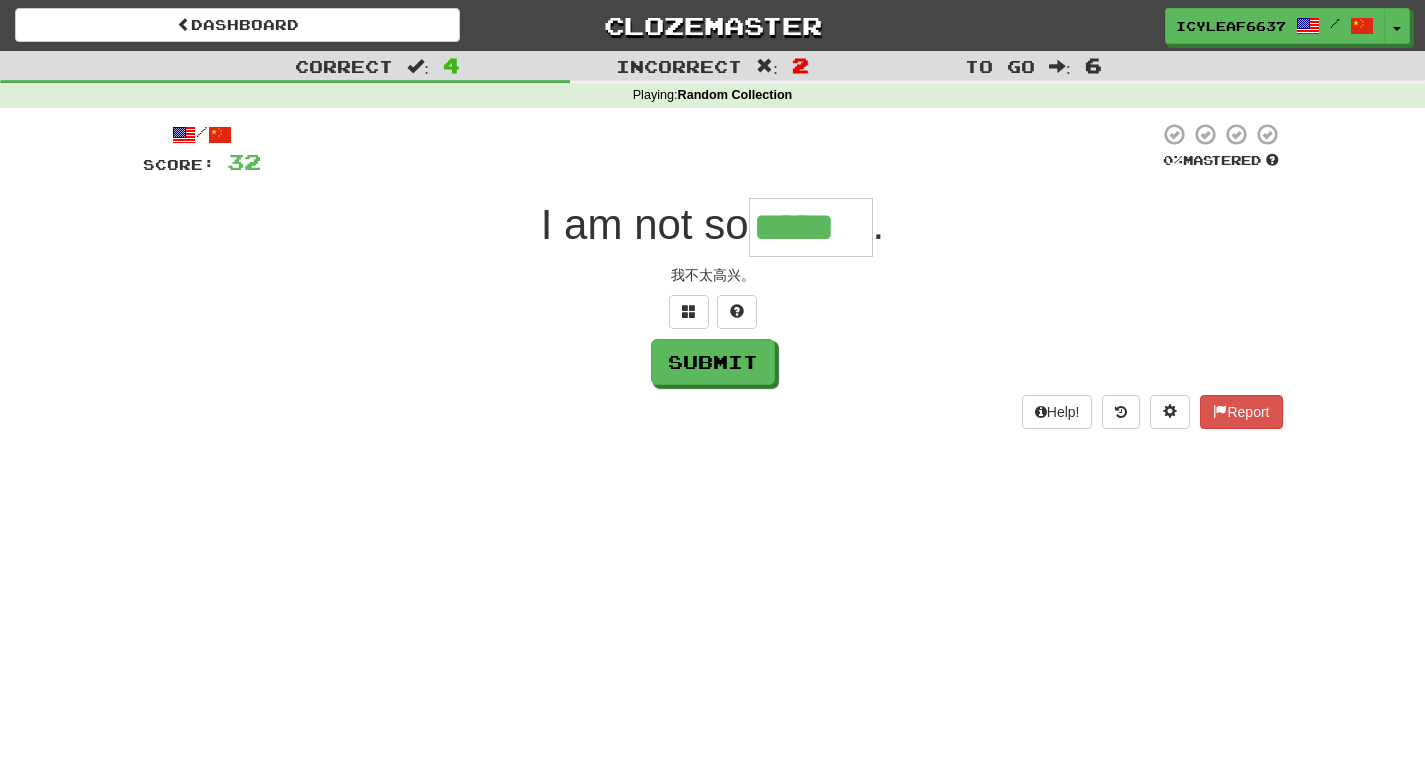 type on "*****" 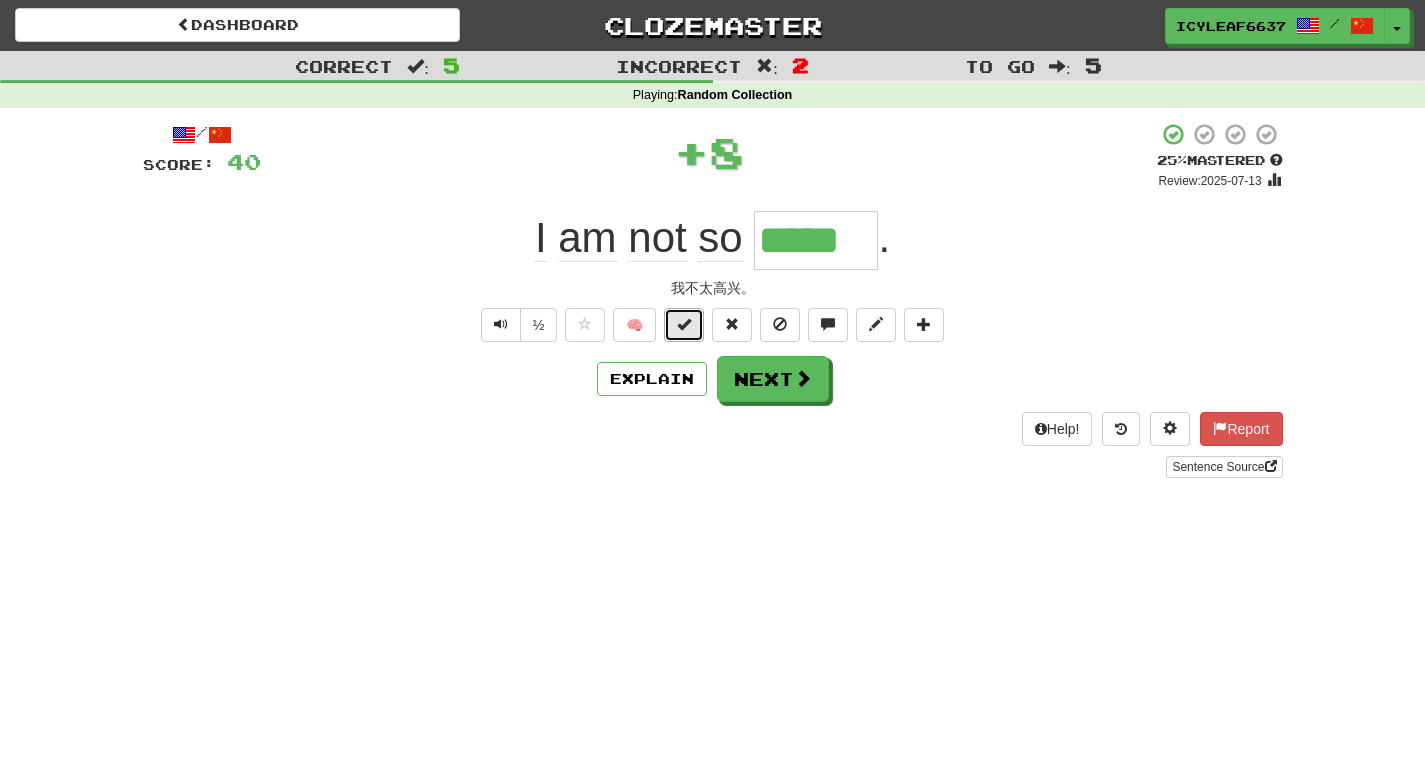 click at bounding box center [684, 324] 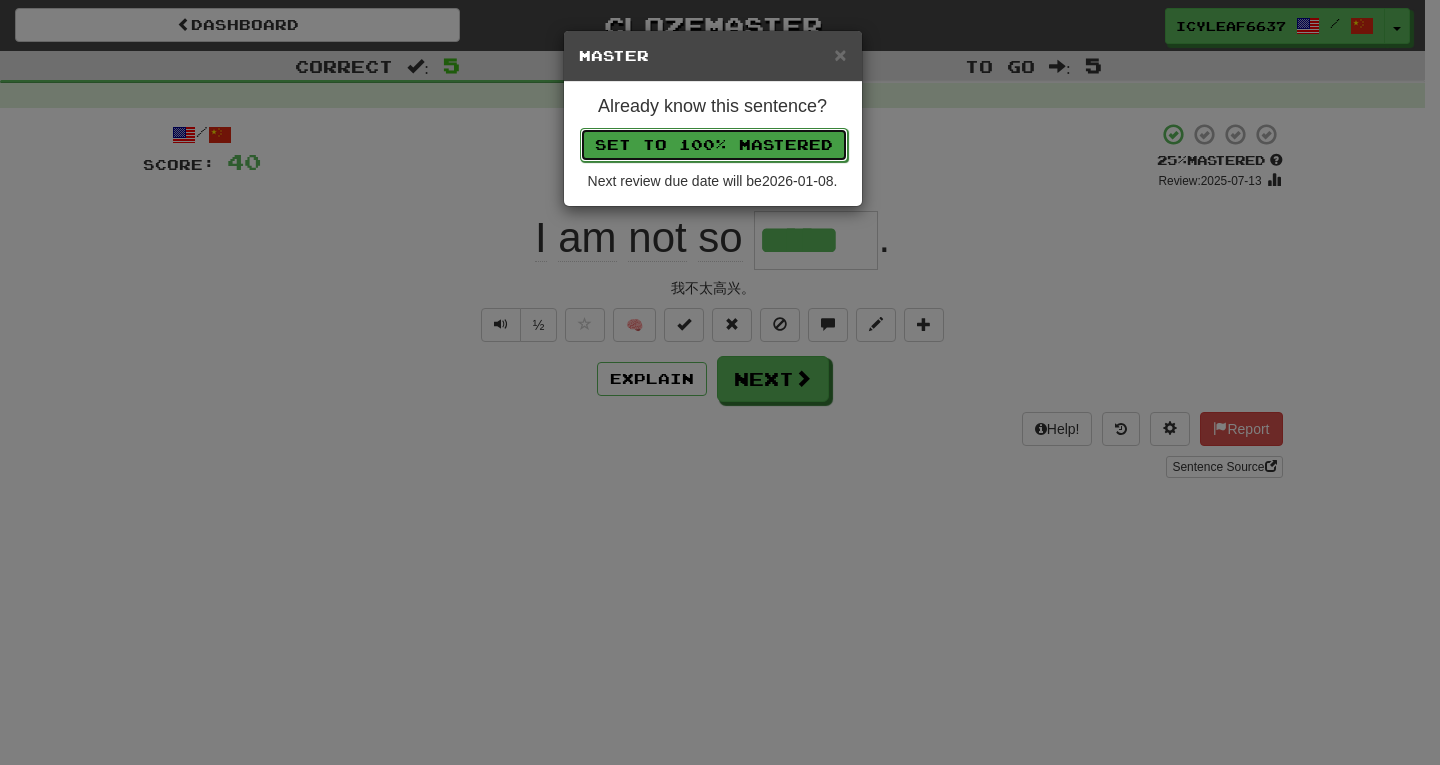 click on "Set to 100% Mastered" at bounding box center [714, 145] 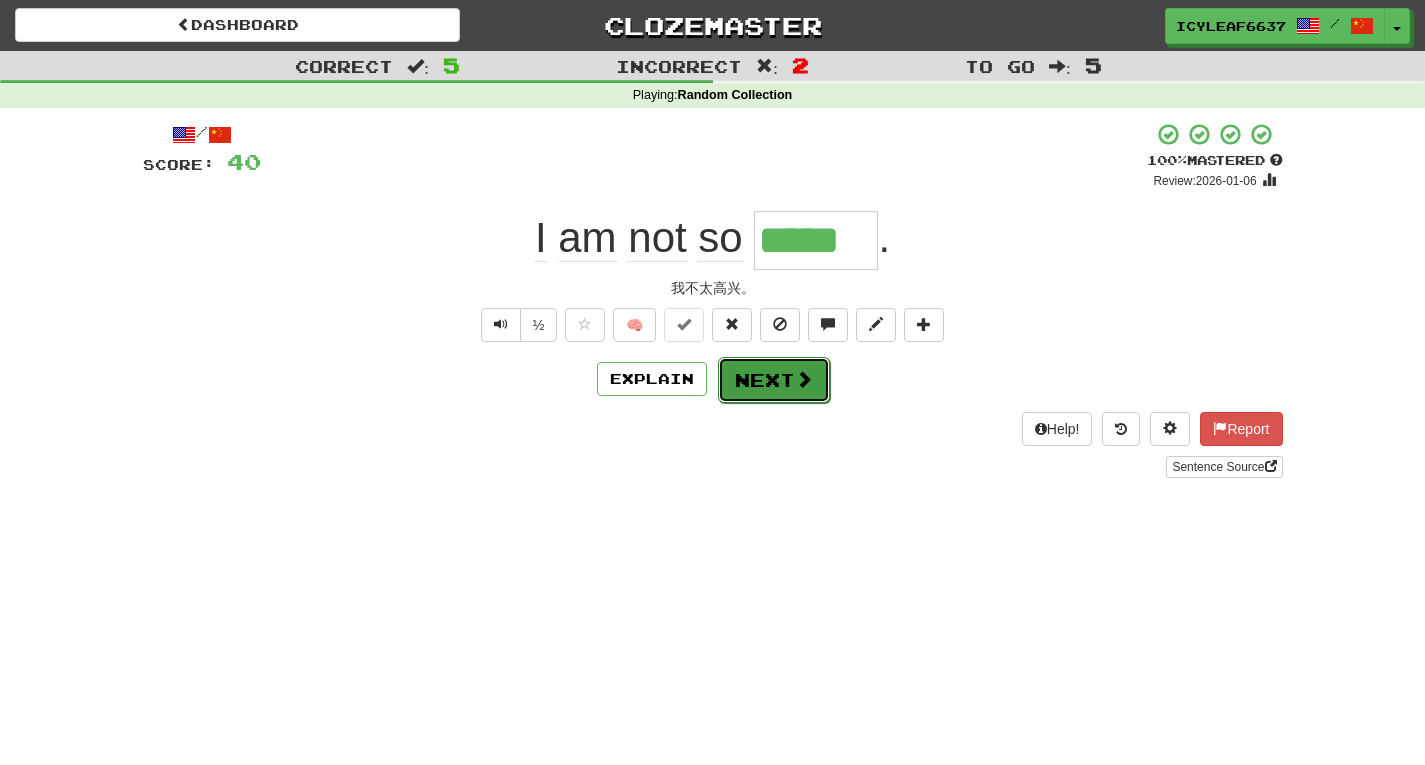 click on "Next" at bounding box center [774, 380] 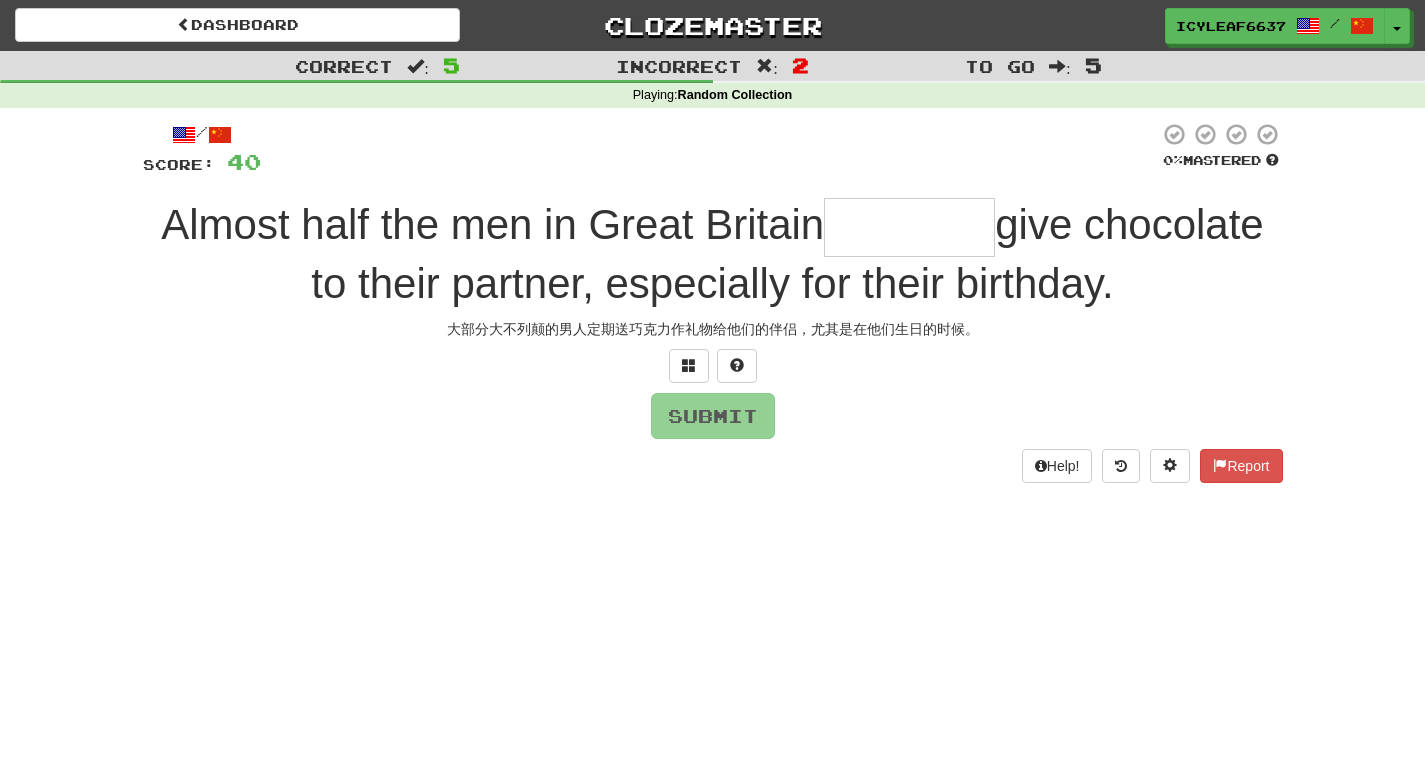 type on "*" 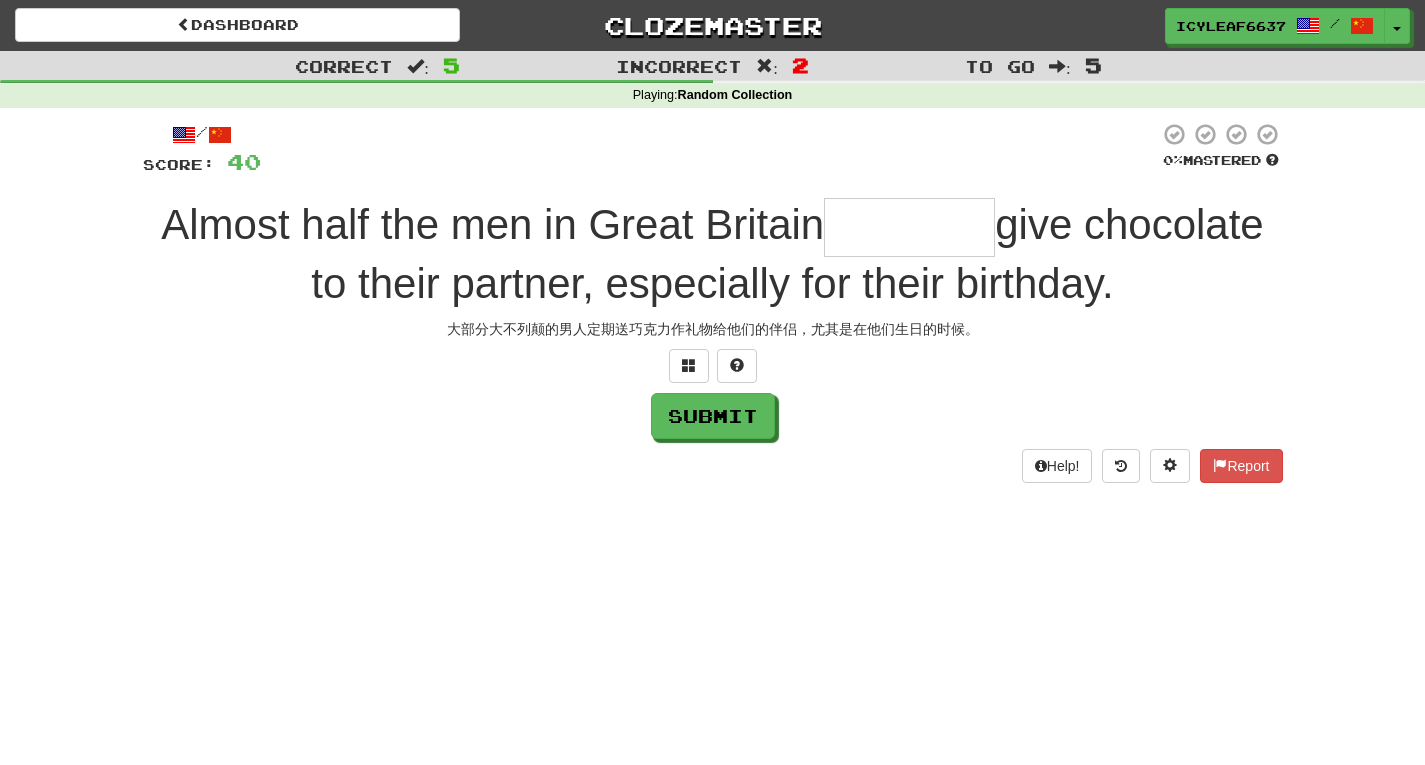 type on "*" 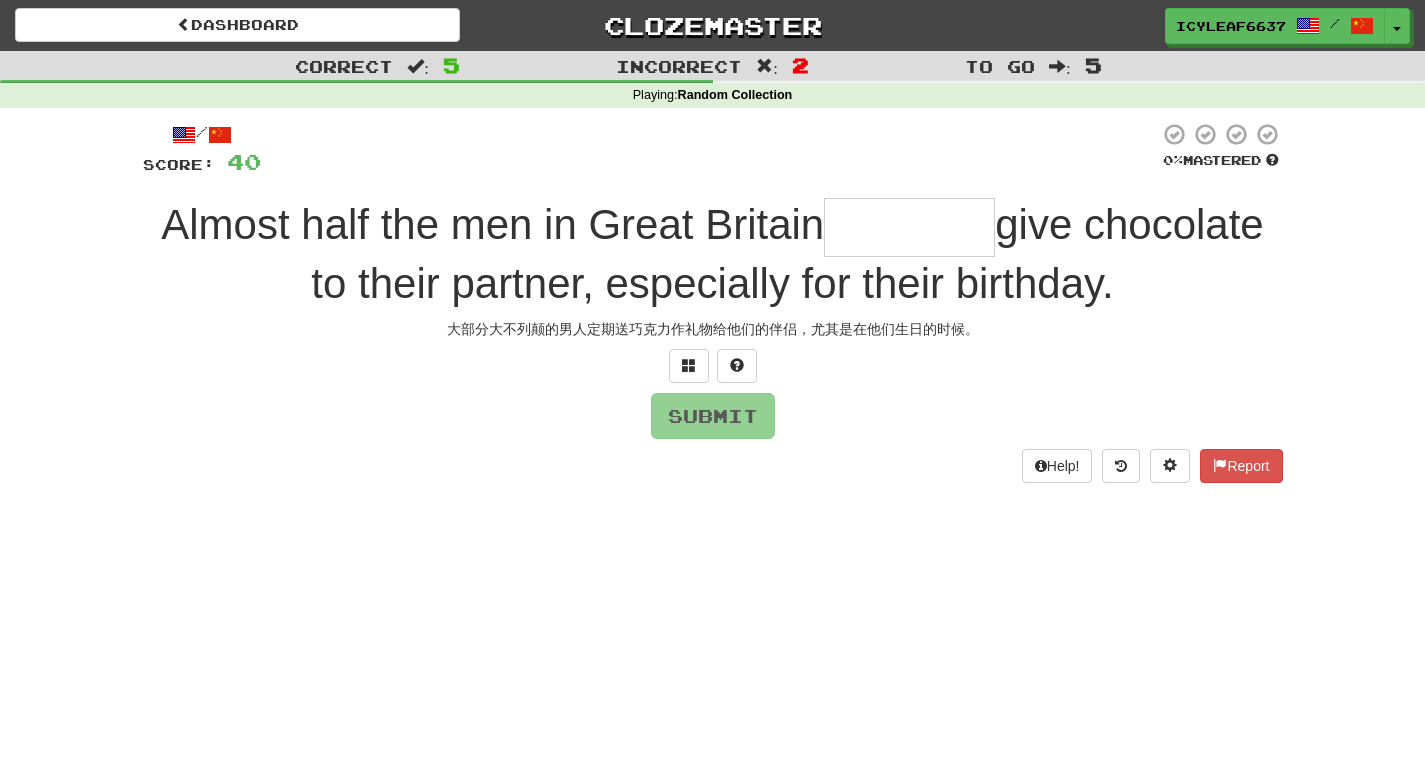 type on "*" 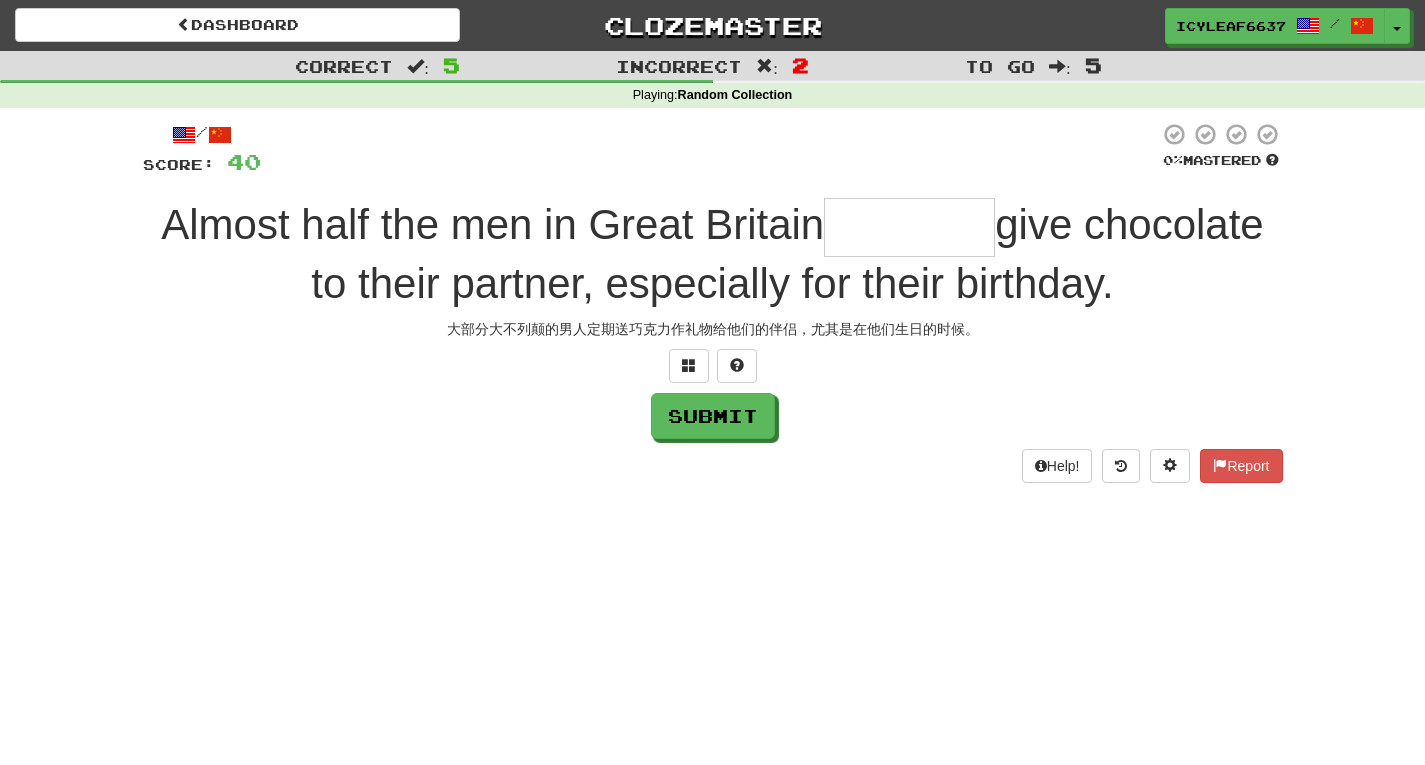type on "*" 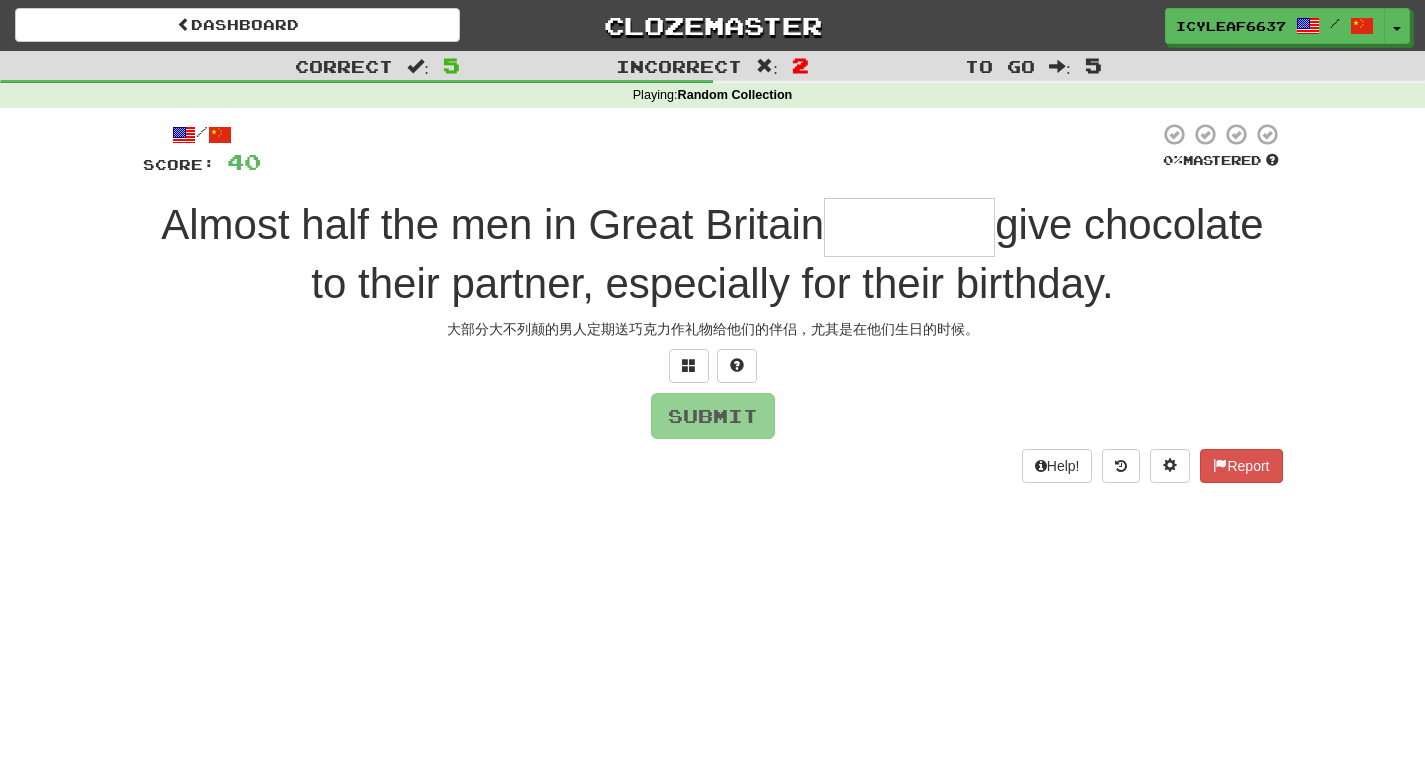 type on "*" 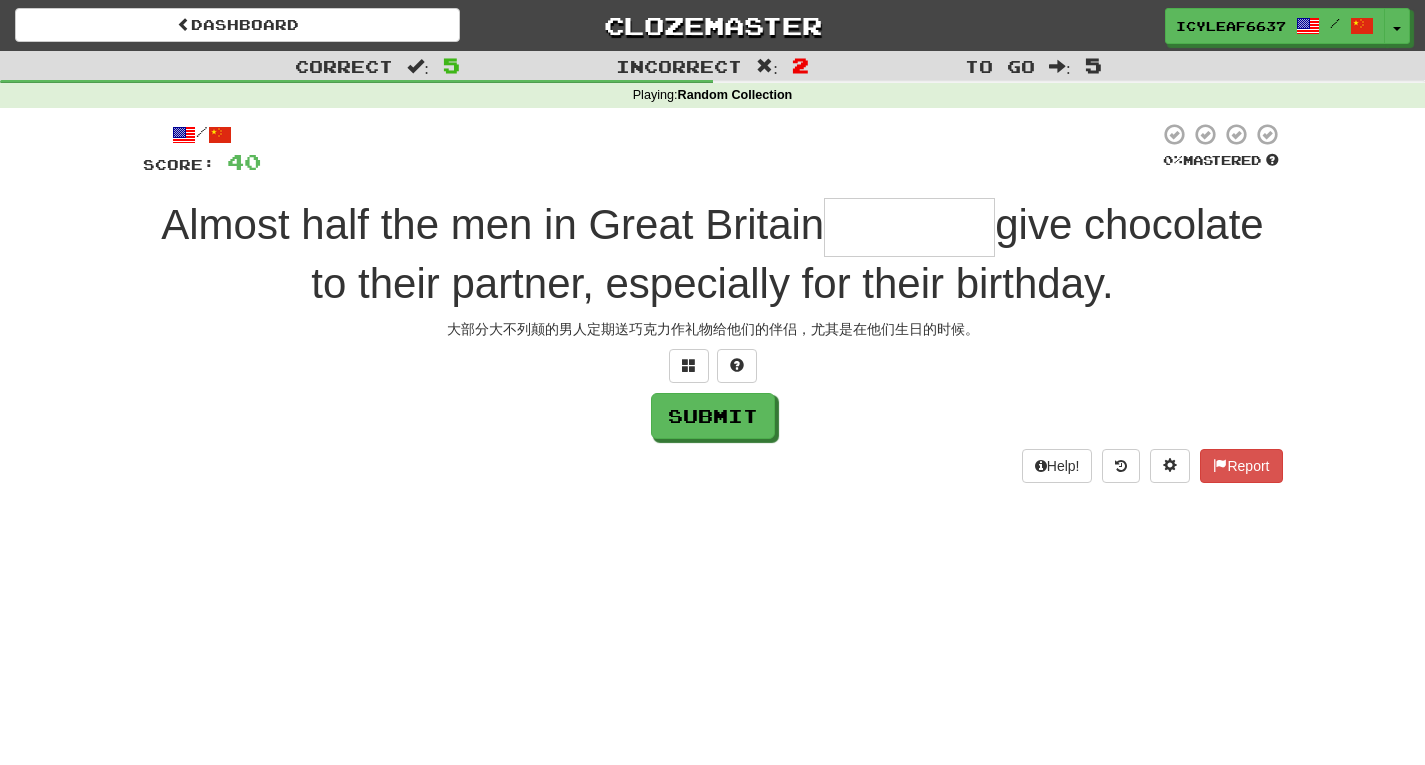 type on "*" 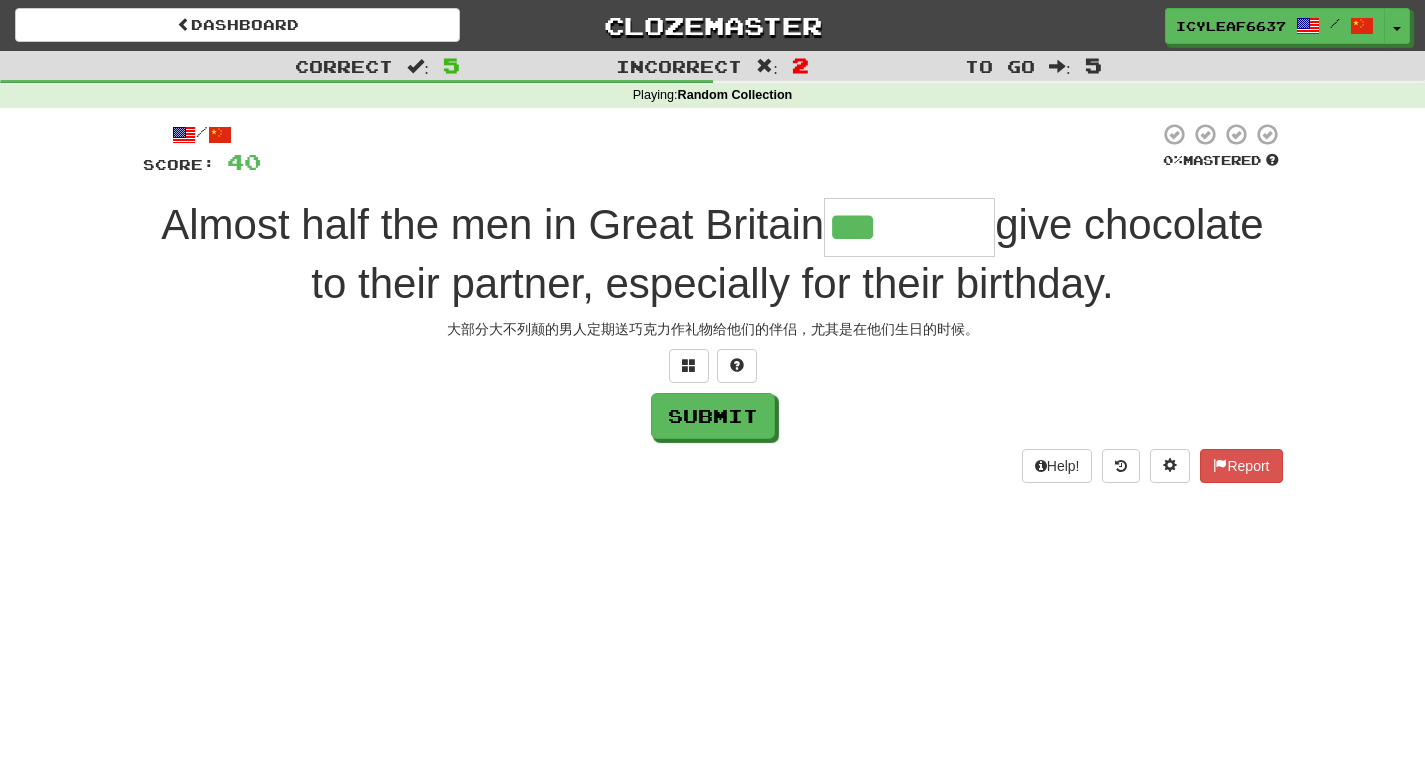 type on "*********" 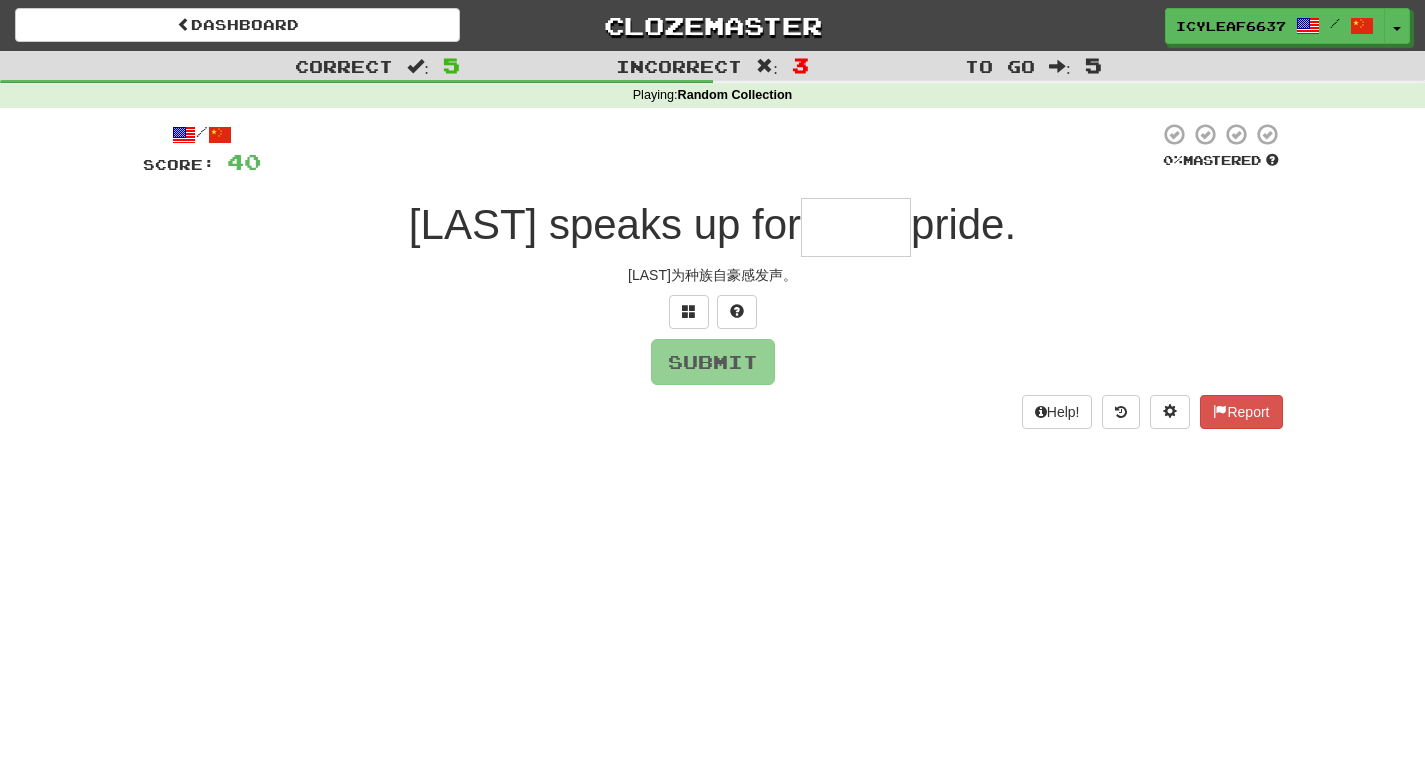click at bounding box center [856, 227] 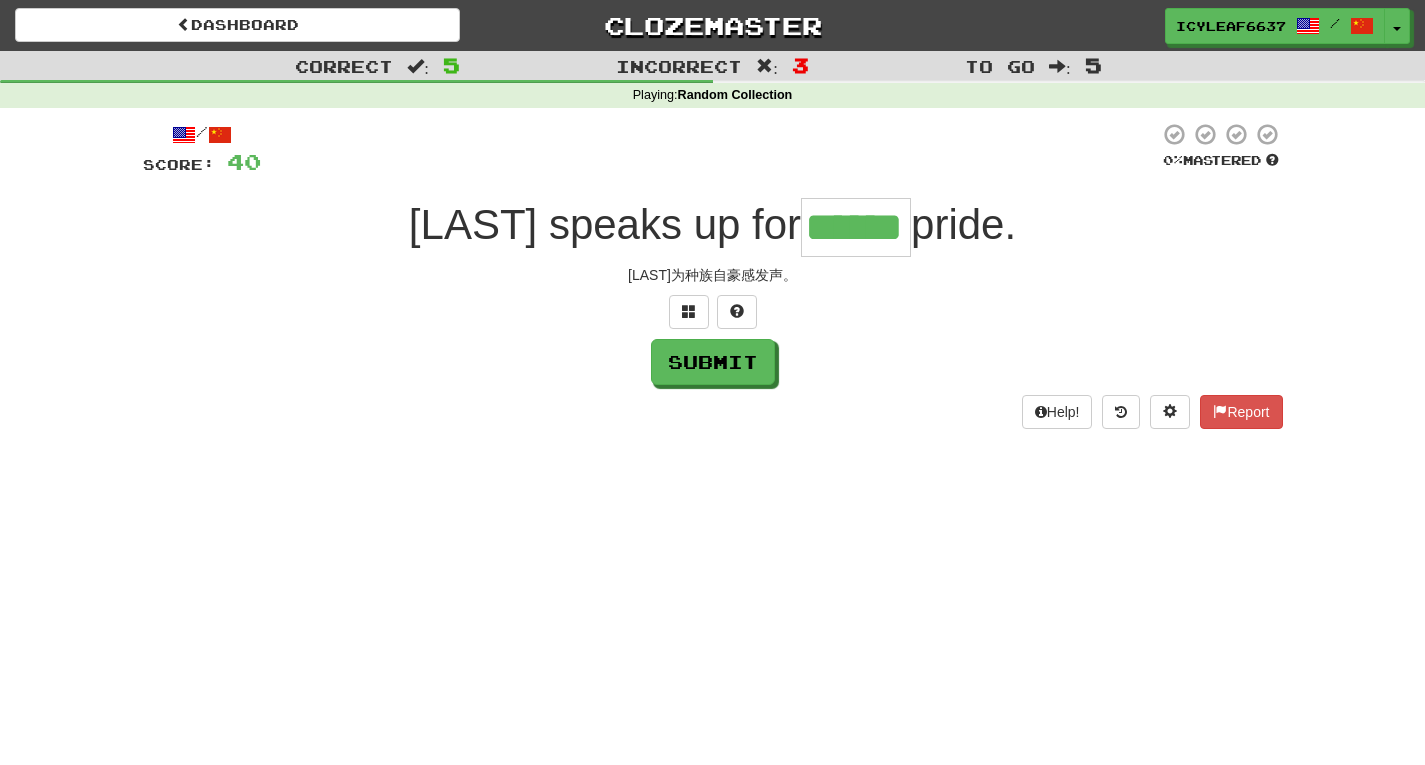 type on "******" 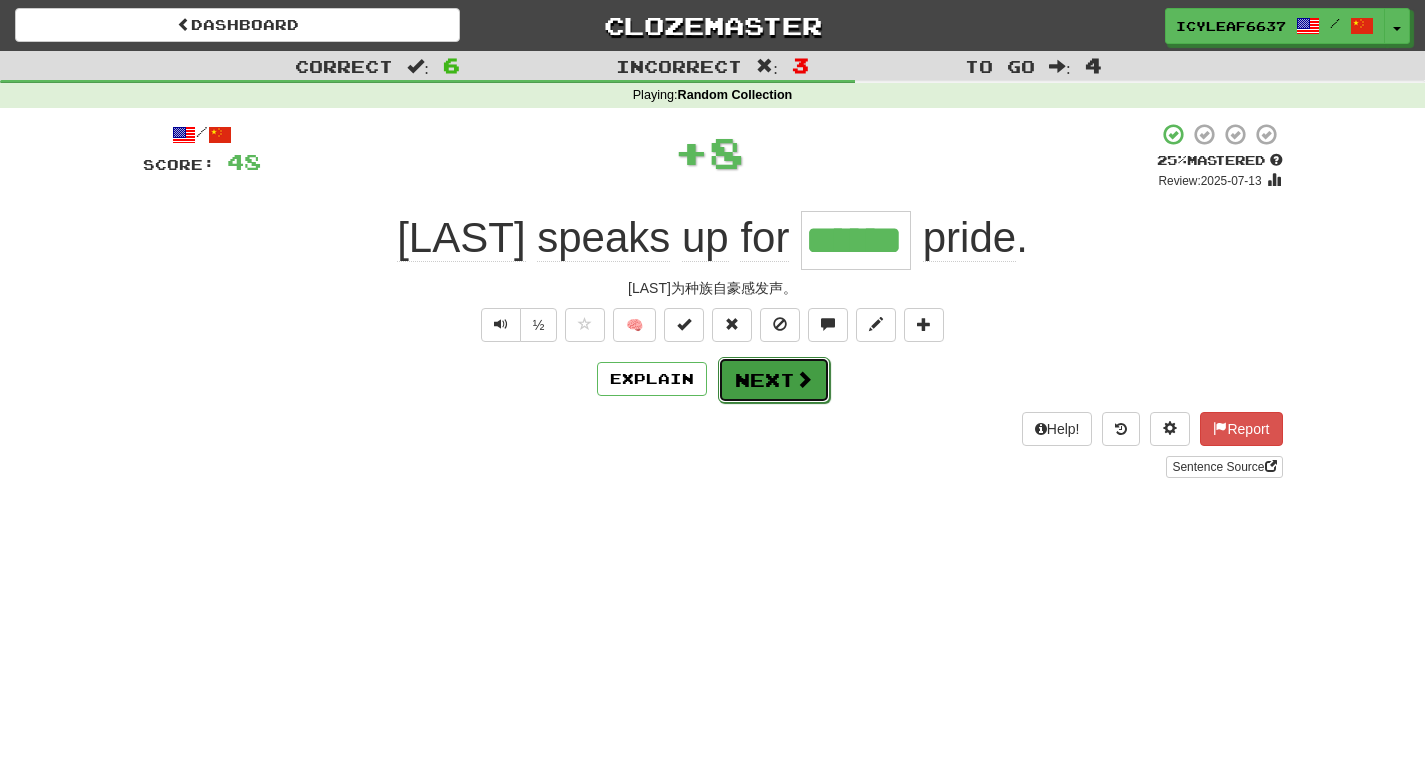 click on "Next" at bounding box center [774, 380] 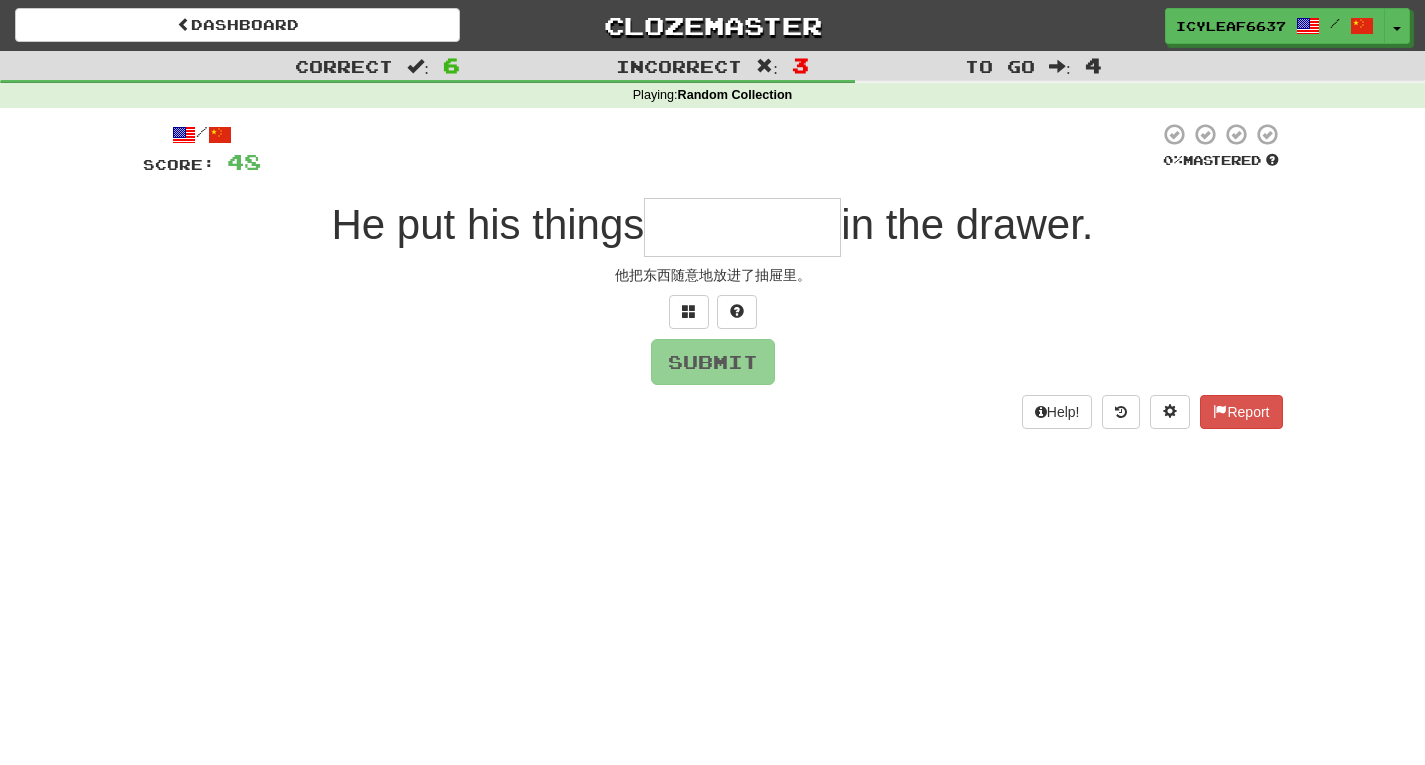 click at bounding box center [742, 227] 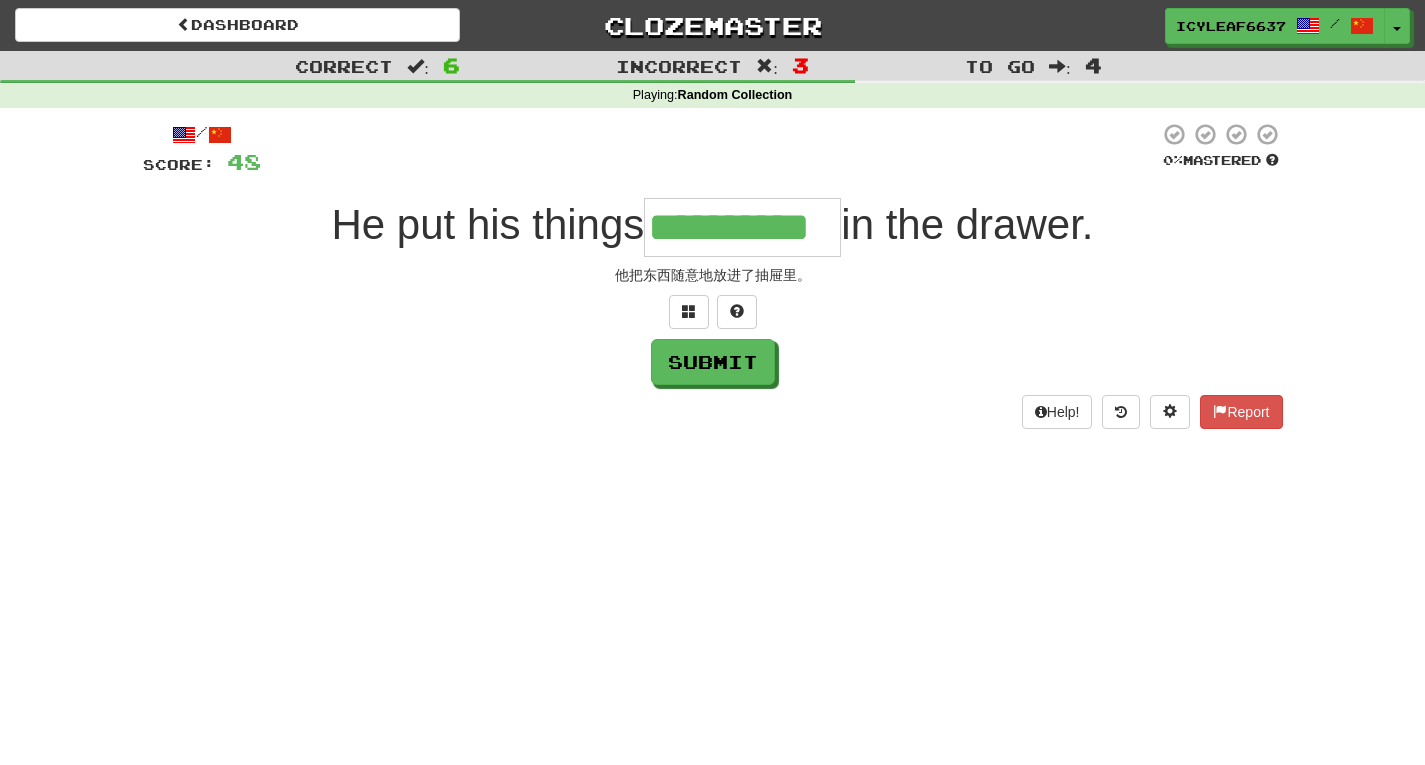 type on "**********" 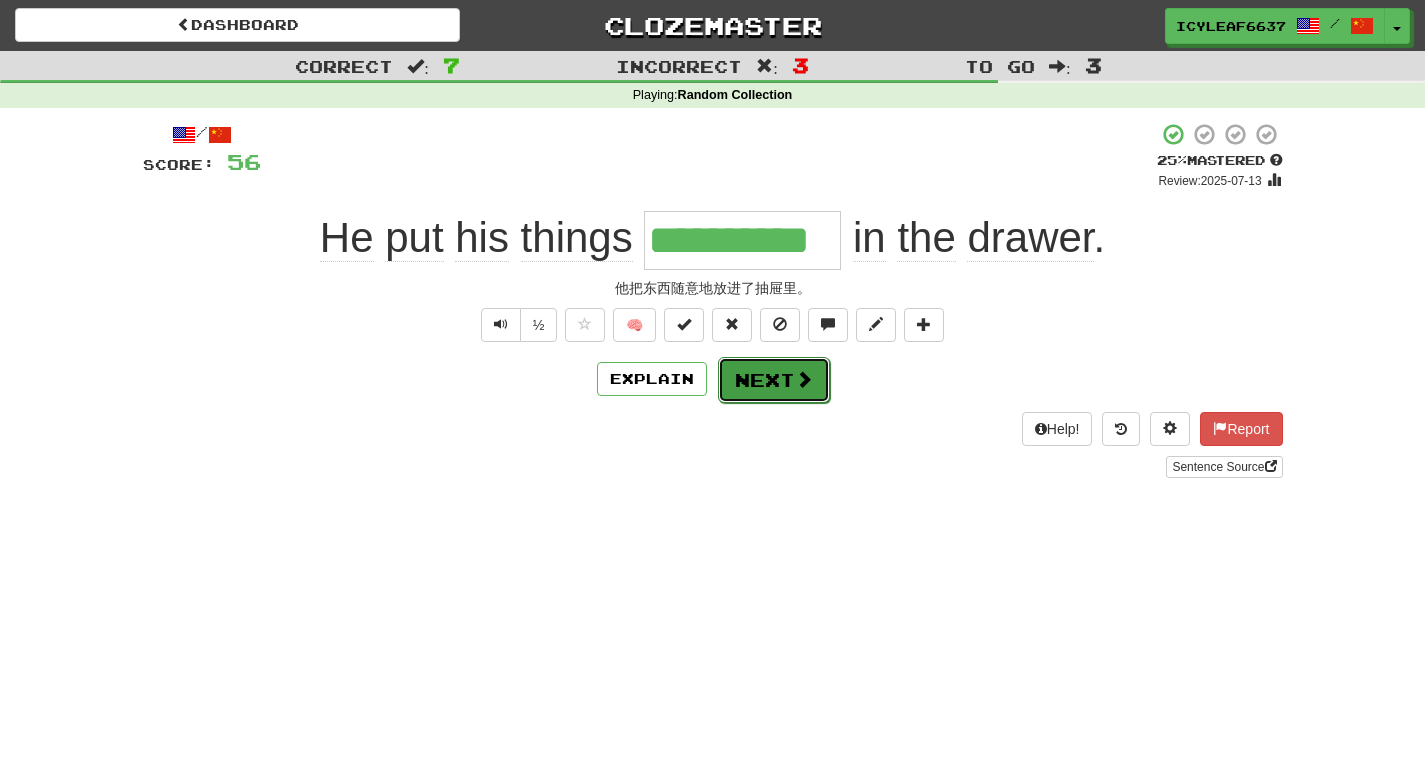click on "Next" at bounding box center (774, 380) 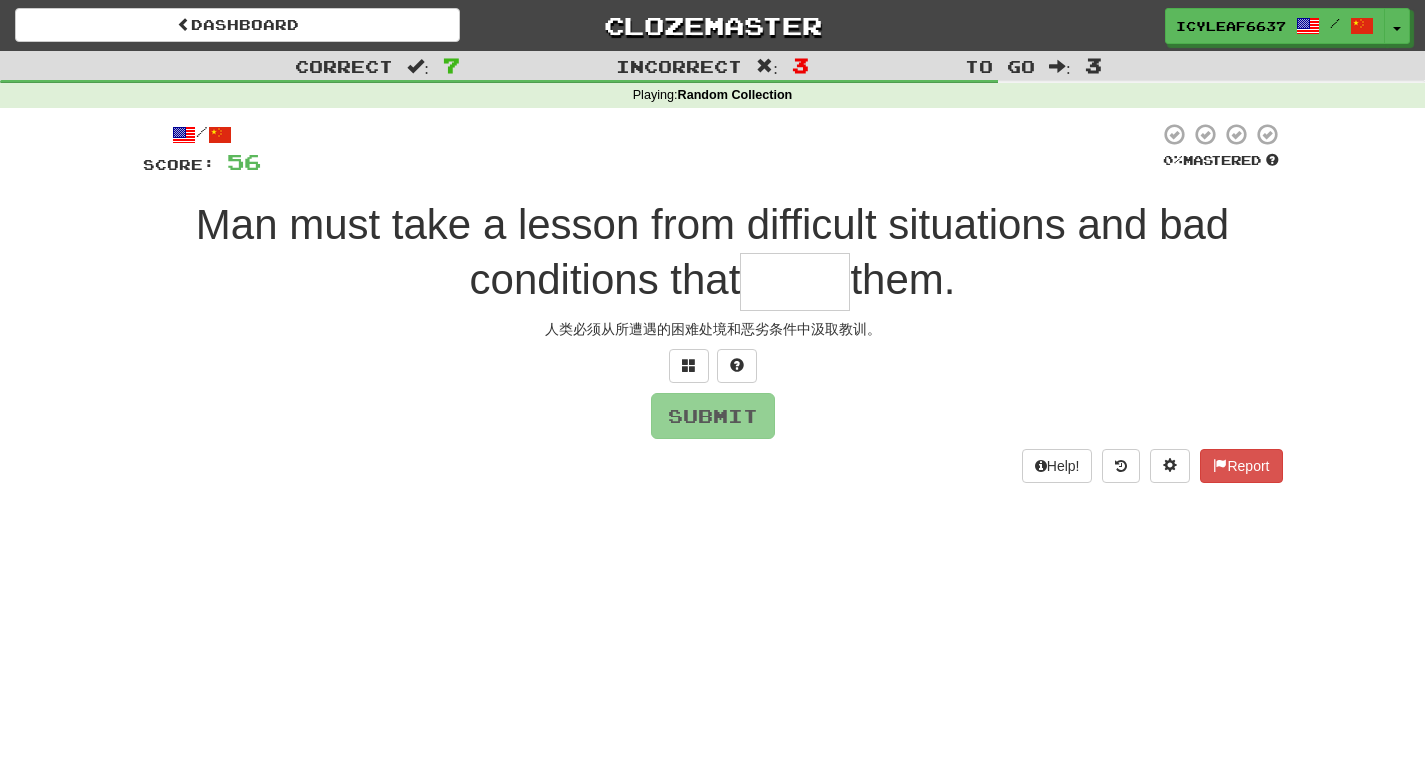 click at bounding box center [795, 282] 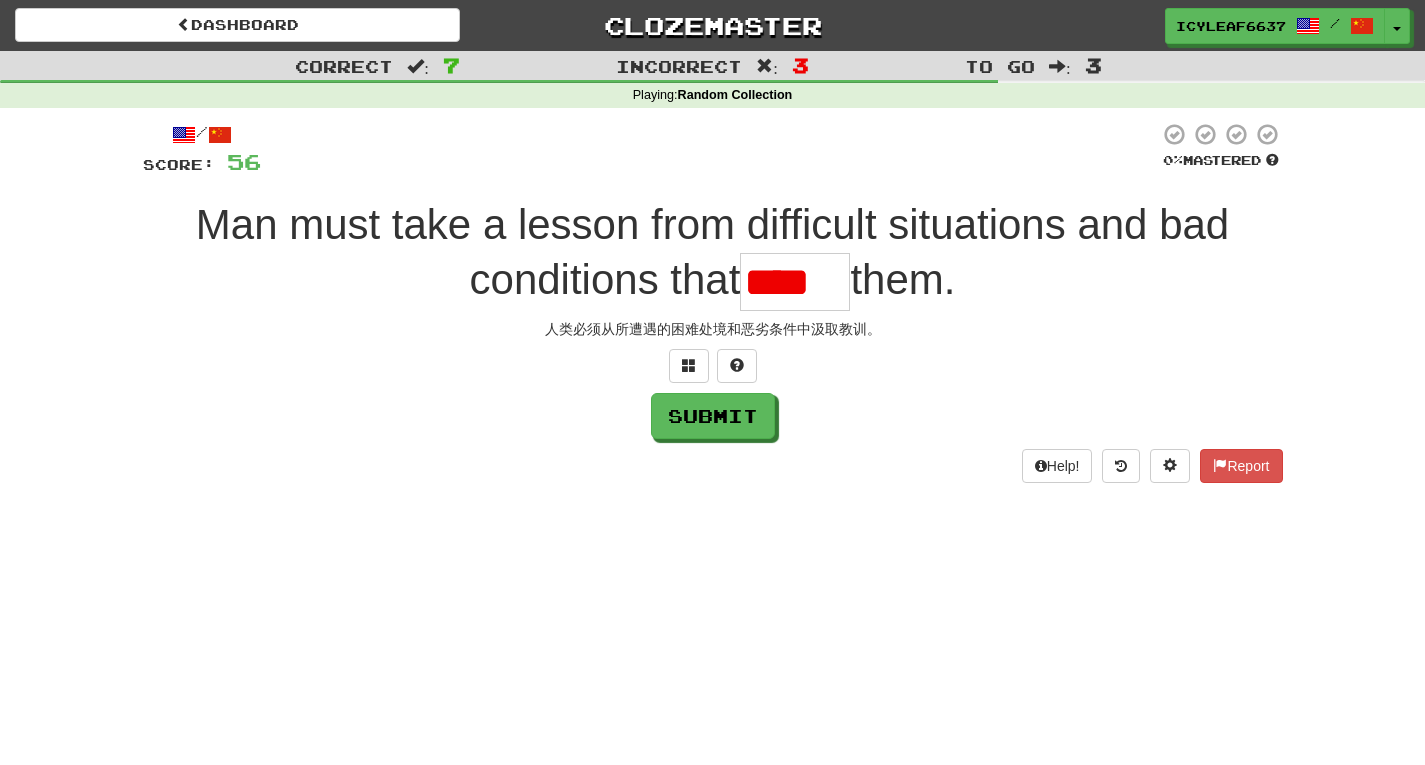 scroll, scrollTop: 0, scrollLeft: 0, axis: both 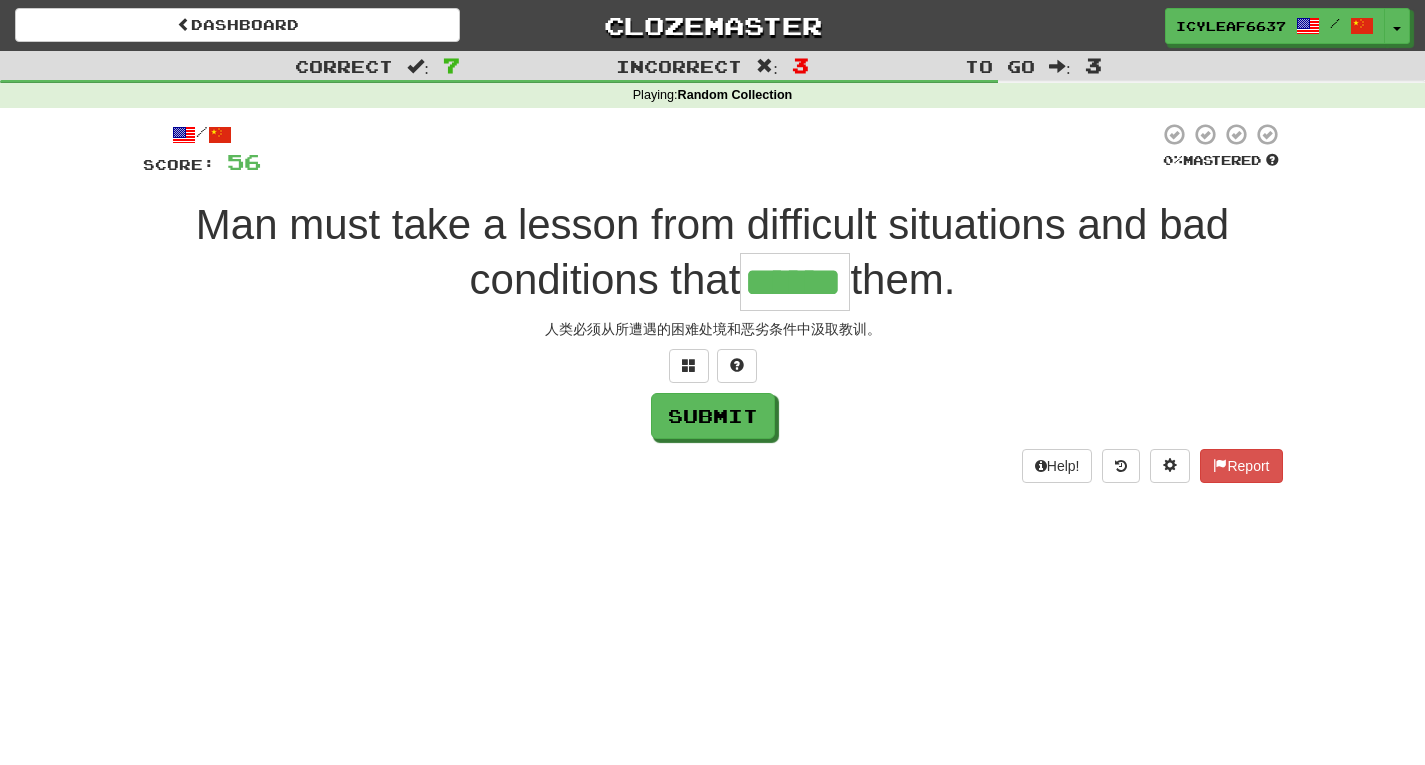 type on "******" 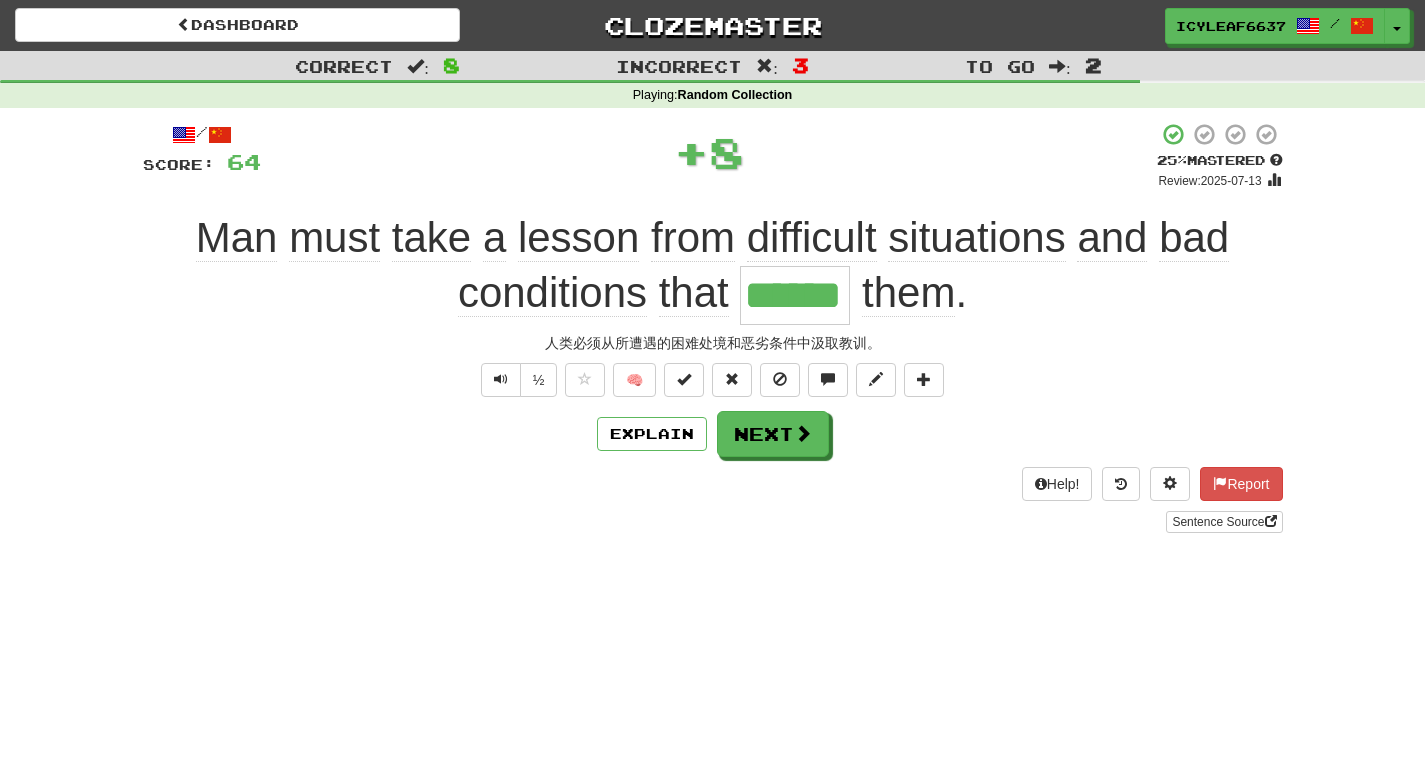 drag, startPoint x: 746, startPoint y: 297, endPoint x: 849, endPoint y: 308, distance: 103.58572 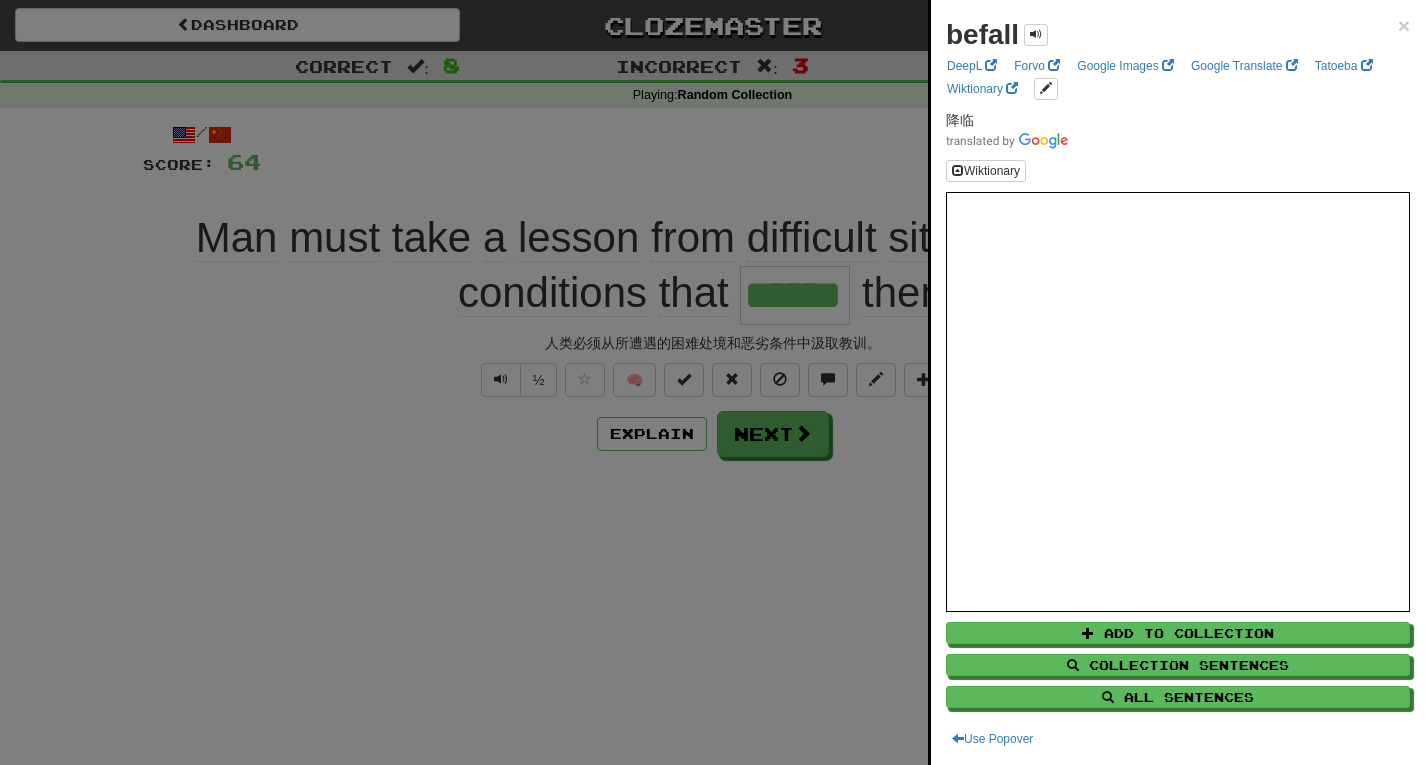 click at bounding box center (712, 382) 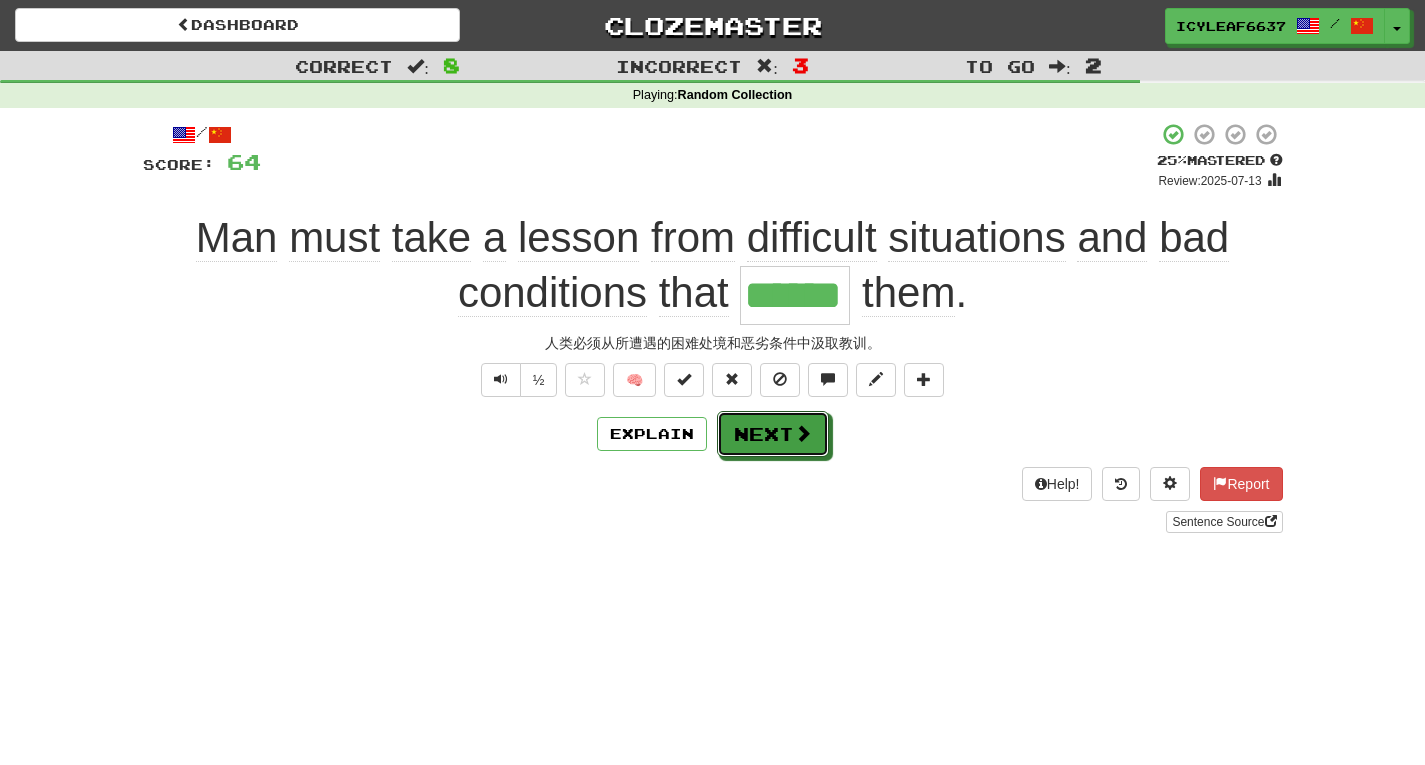 click on "Next" at bounding box center (773, 434) 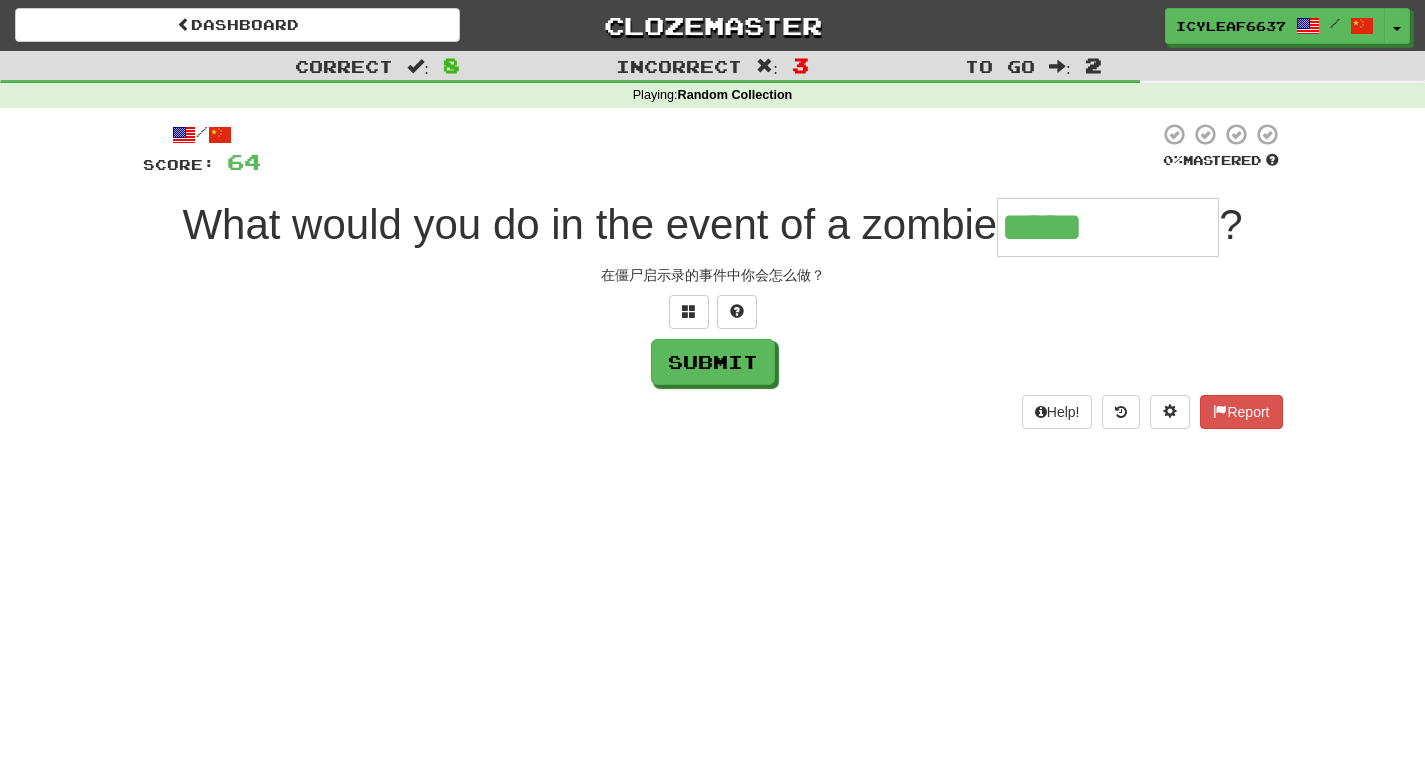 type on "**********" 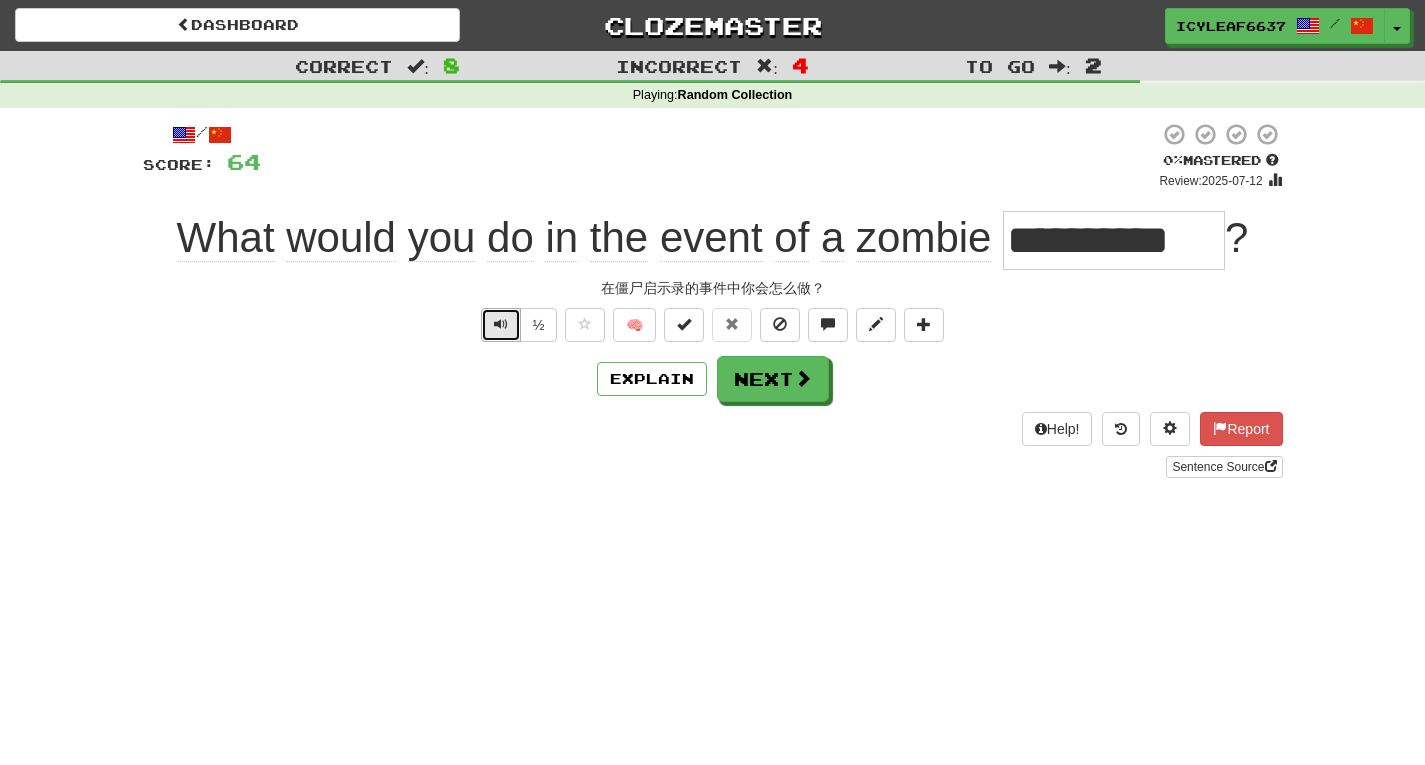 click at bounding box center [501, 324] 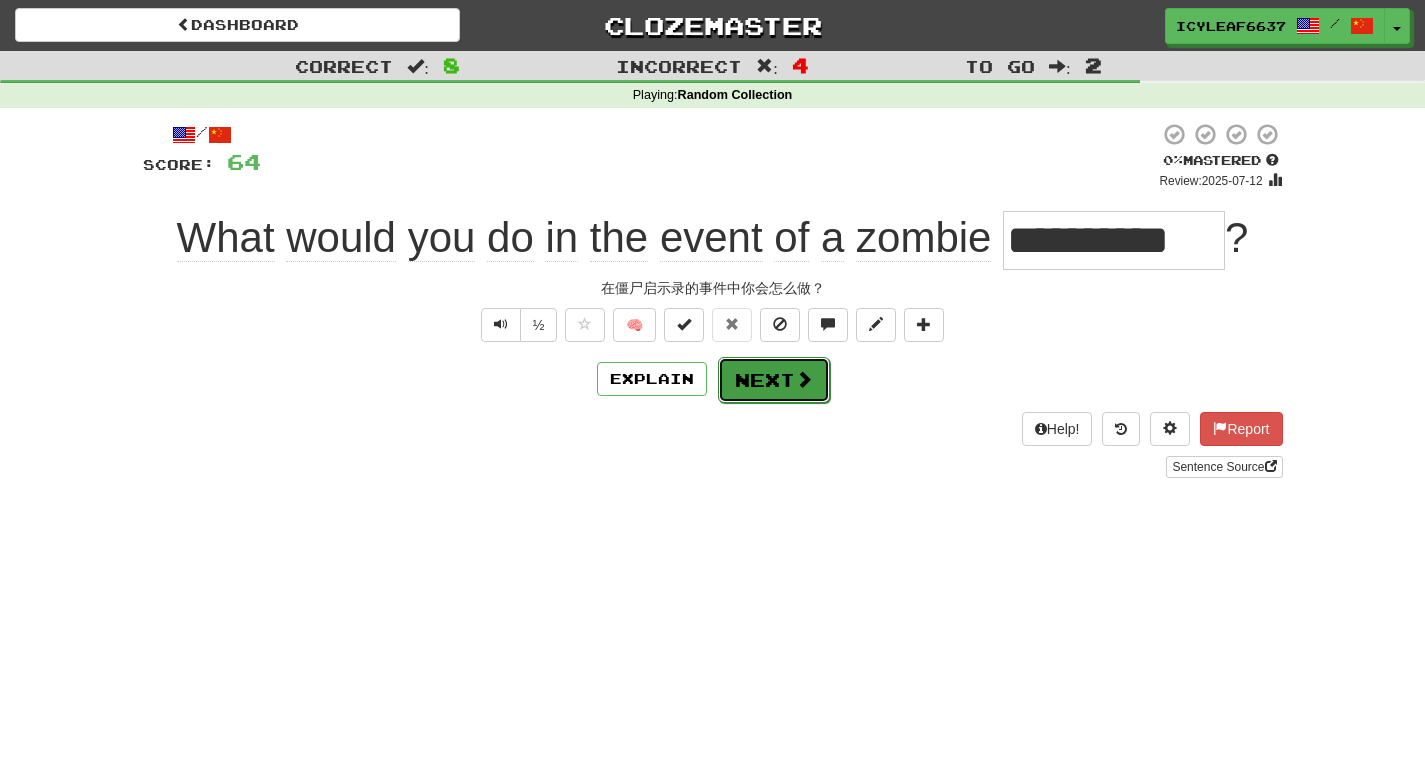 click on "Next" at bounding box center (774, 380) 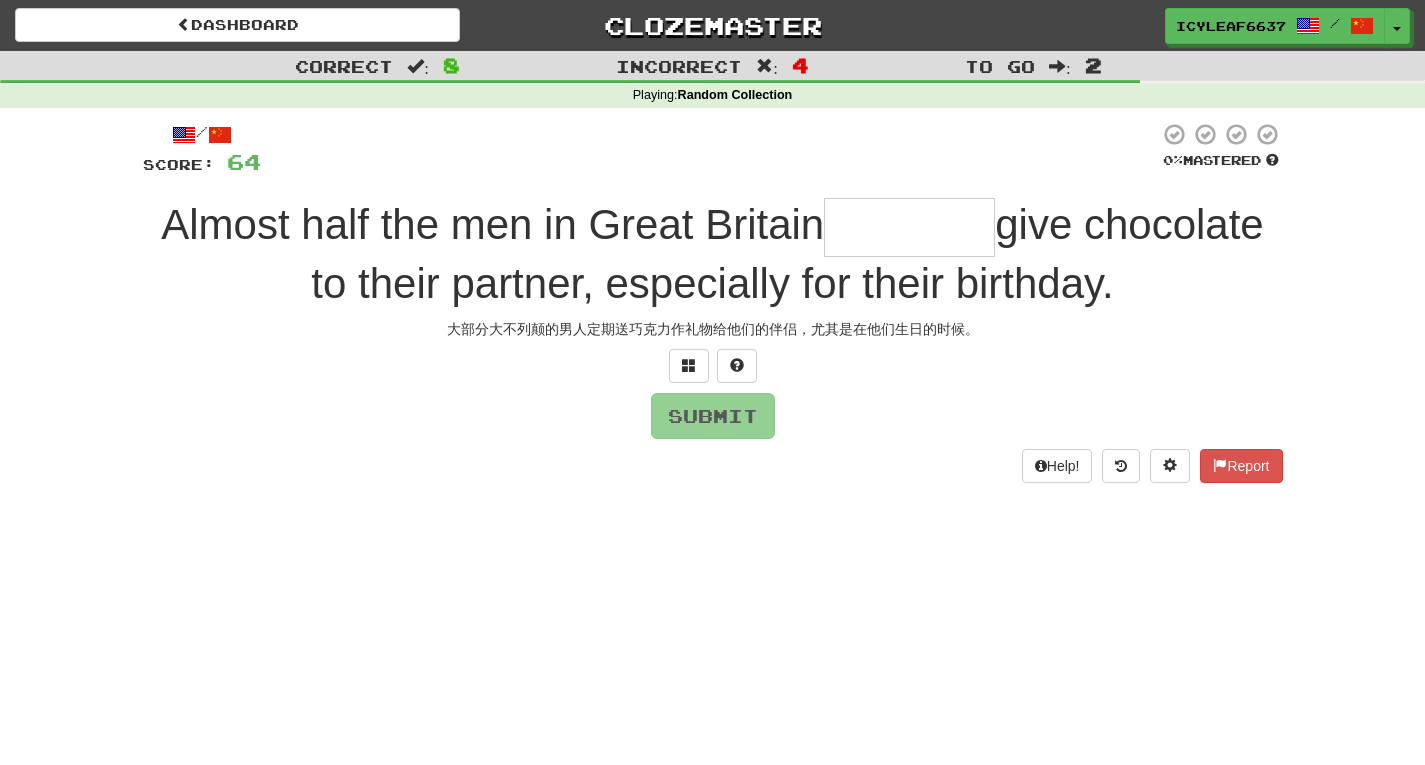 click at bounding box center [909, 227] 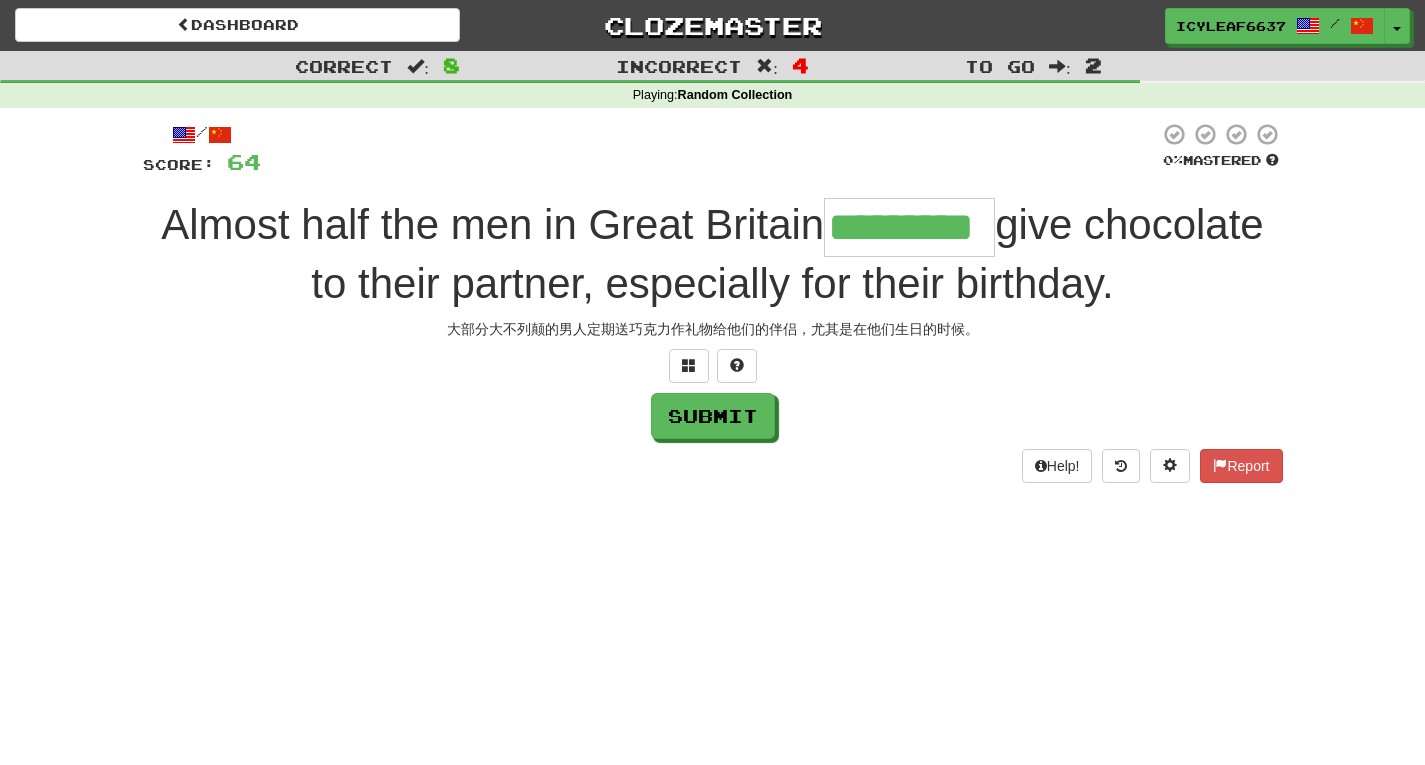 type on "*********" 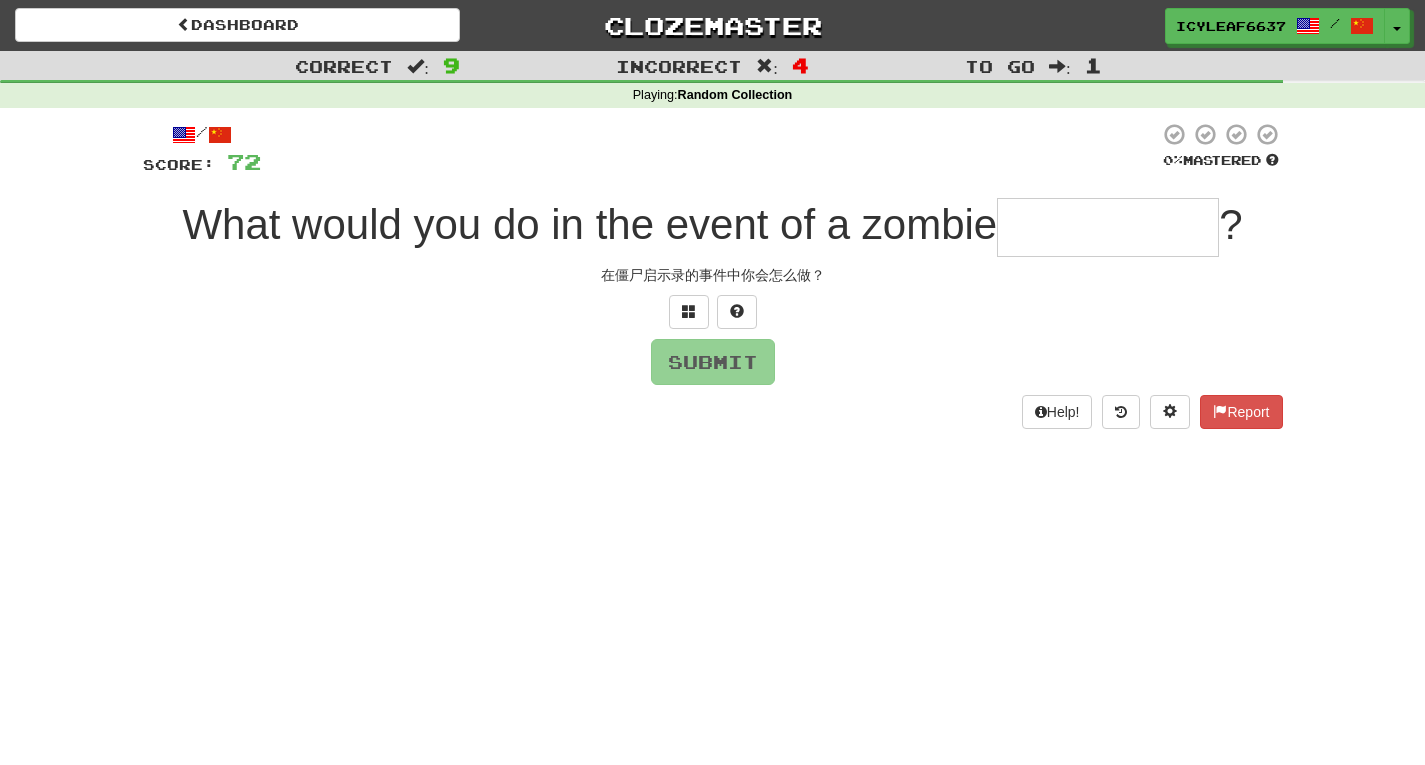 click at bounding box center (1108, 227) 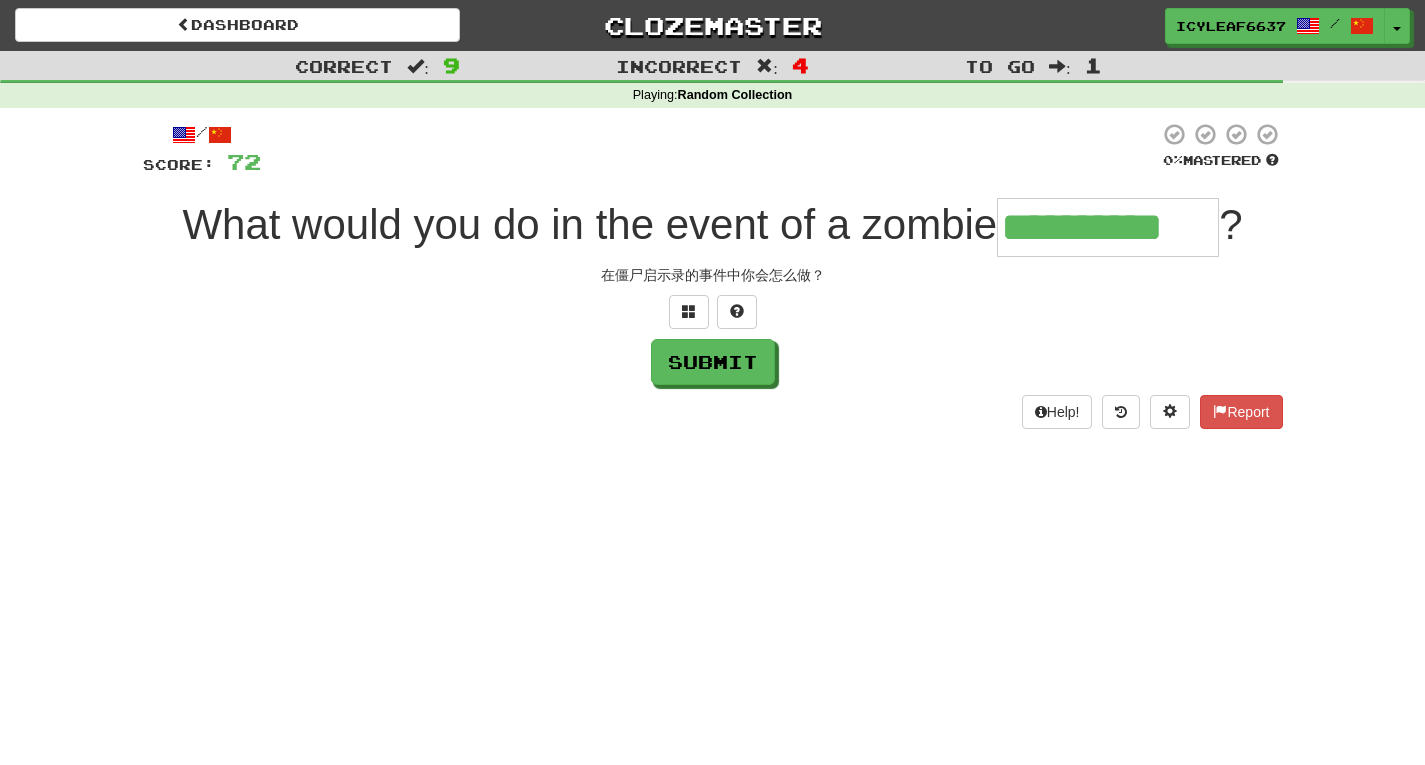 type on "**********" 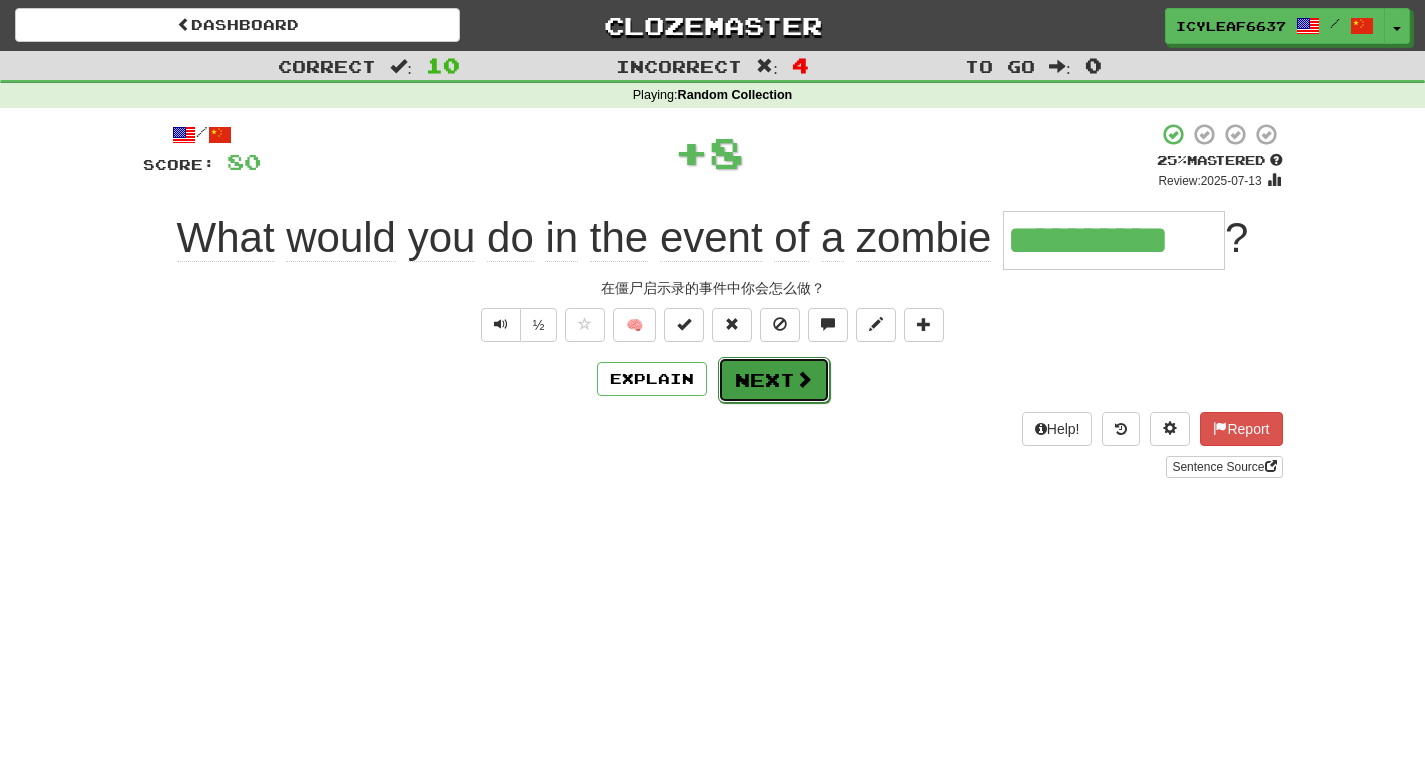 click on "Next" at bounding box center (774, 380) 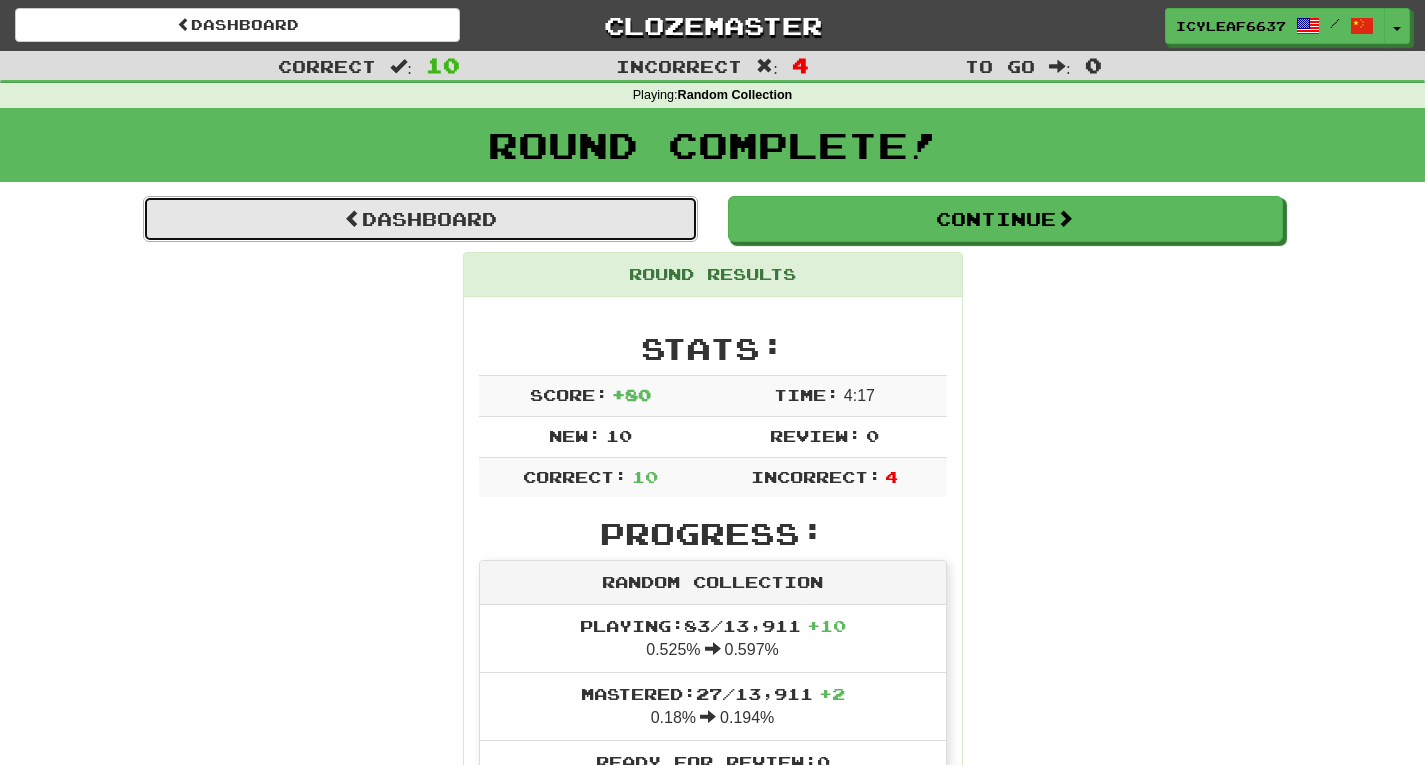 click on "Dashboard" at bounding box center (420, 219) 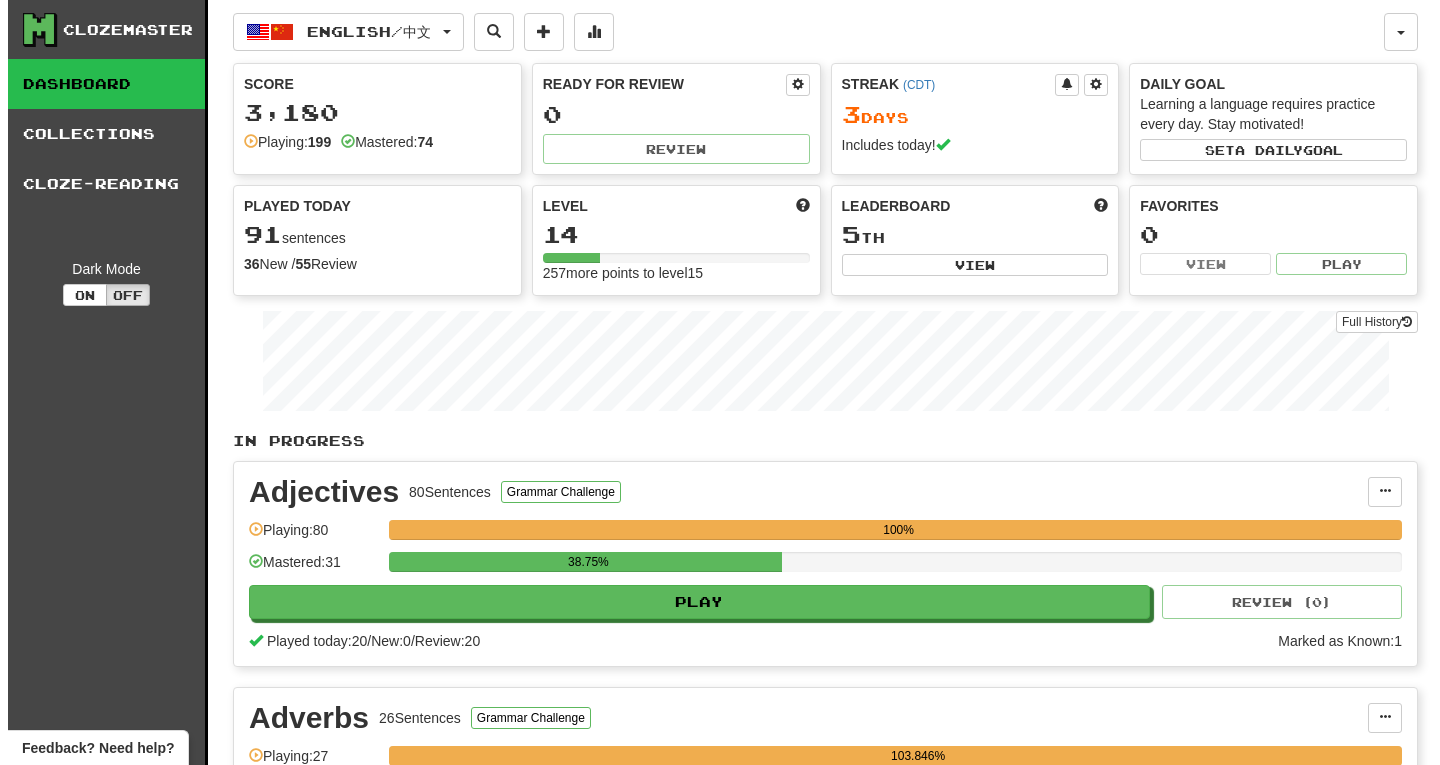 scroll, scrollTop: 0, scrollLeft: 0, axis: both 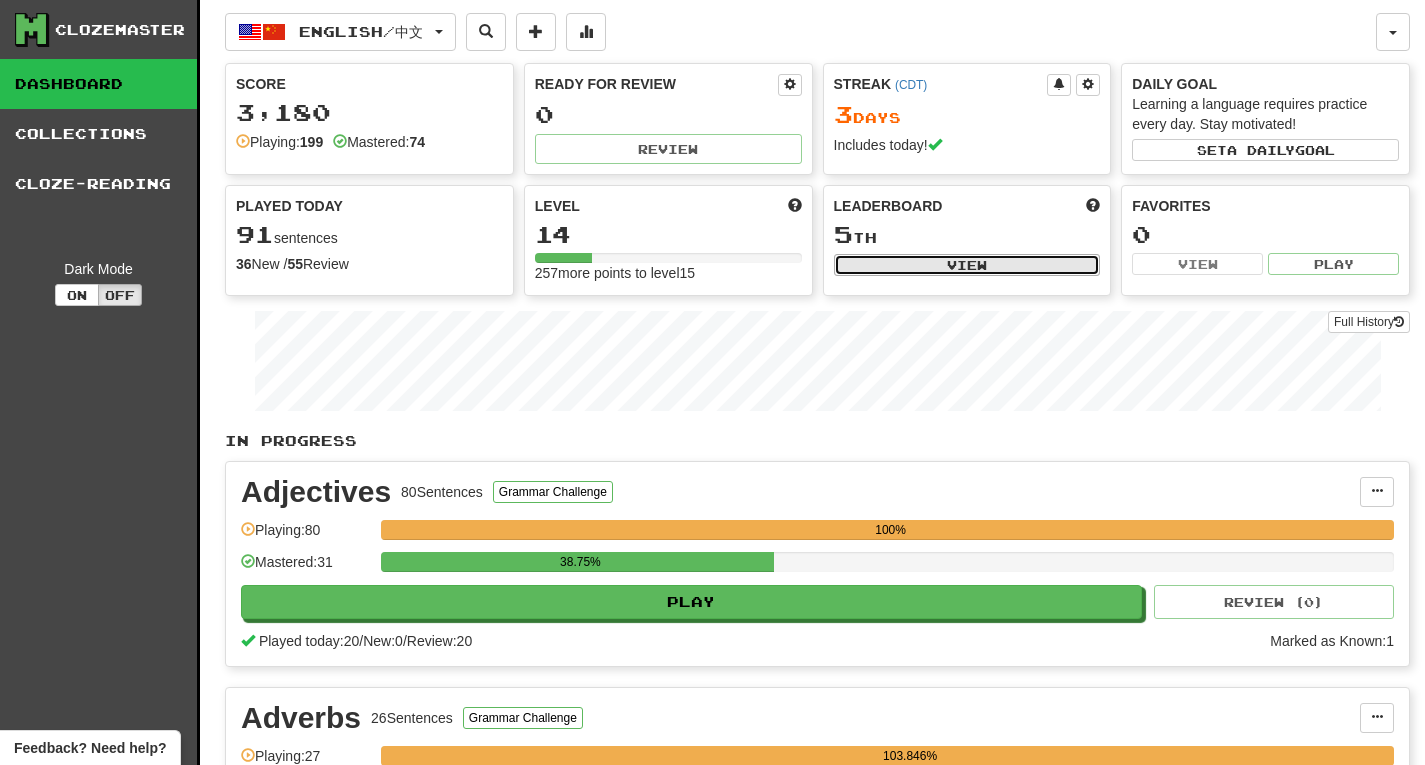 click on "View" at bounding box center (967, 265) 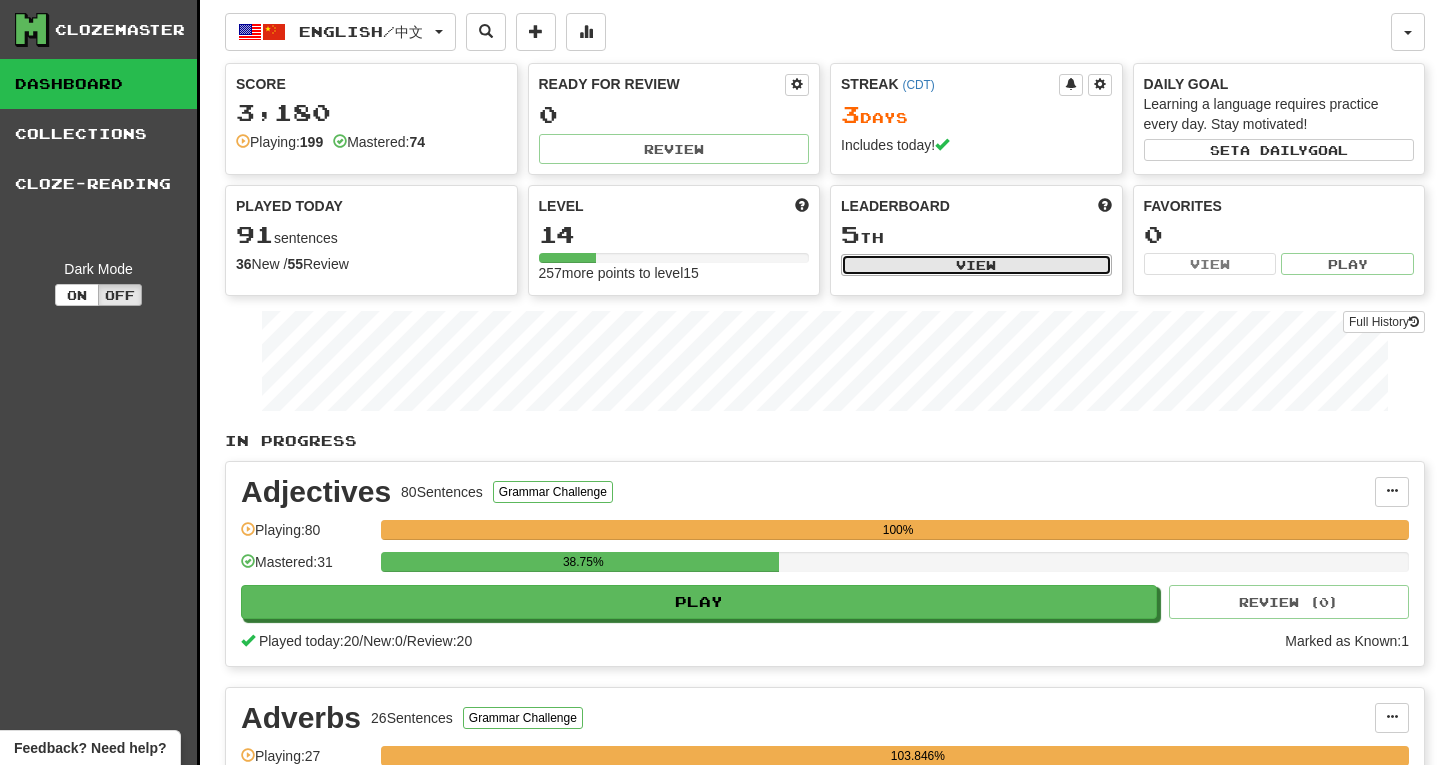 select on "**********" 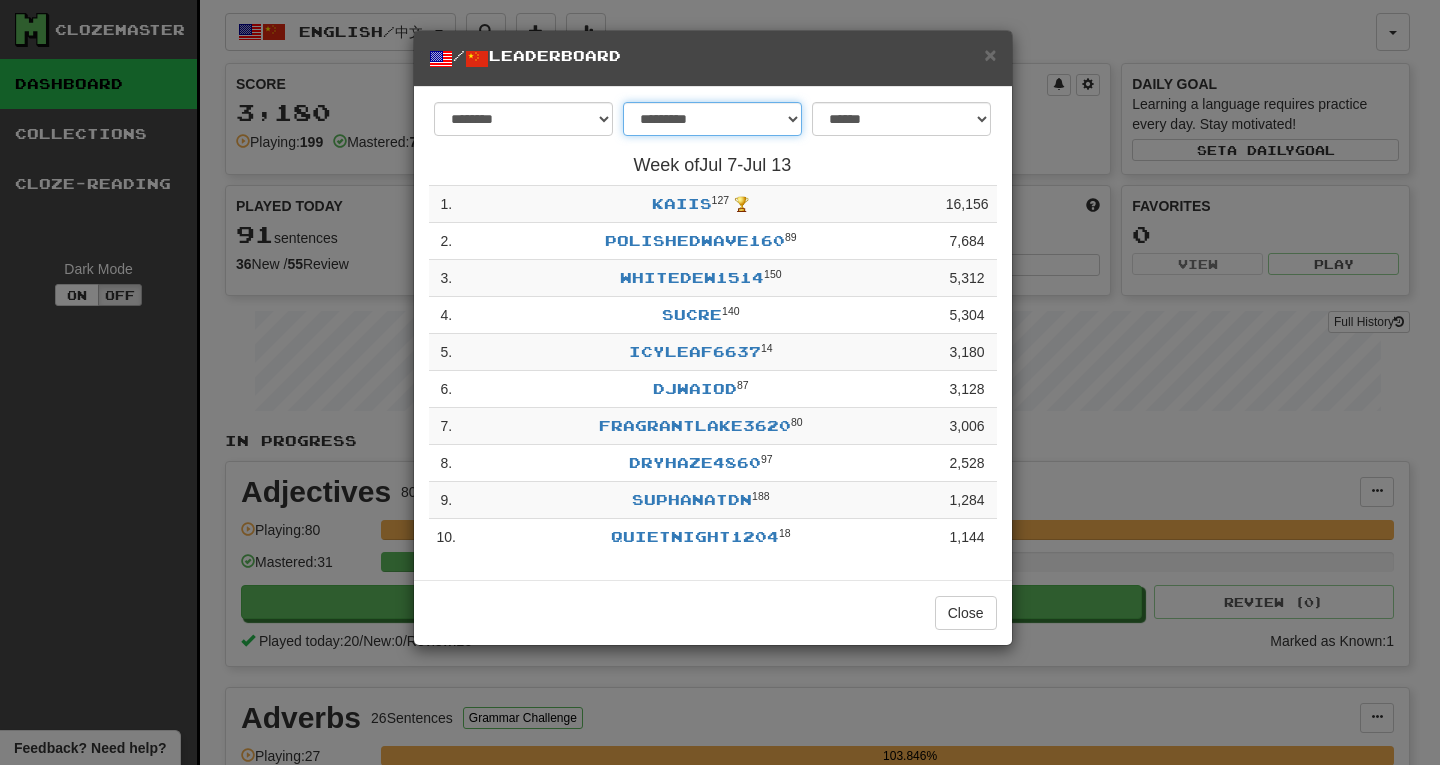 click on "**********" at bounding box center [712, 119] 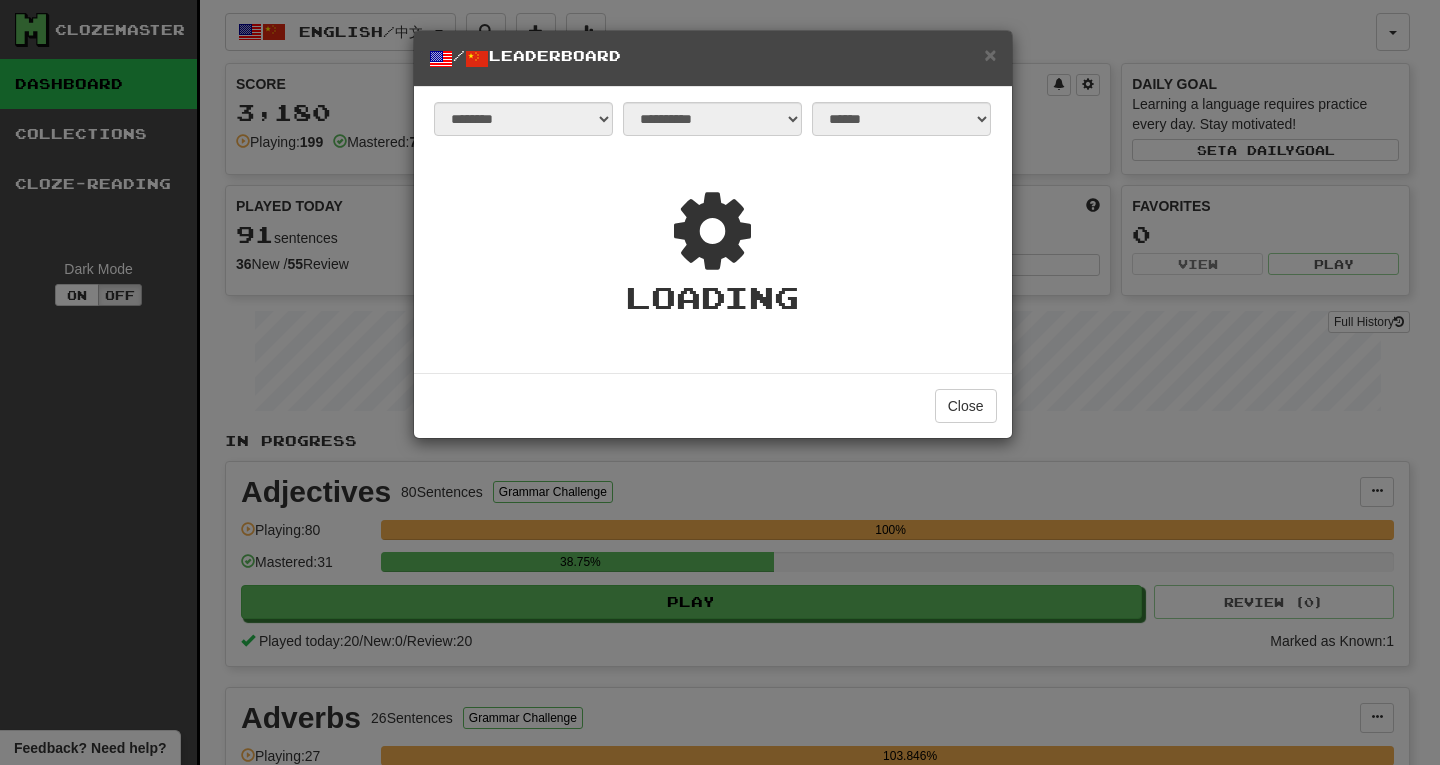 click on "**********" at bounding box center [713, 210] 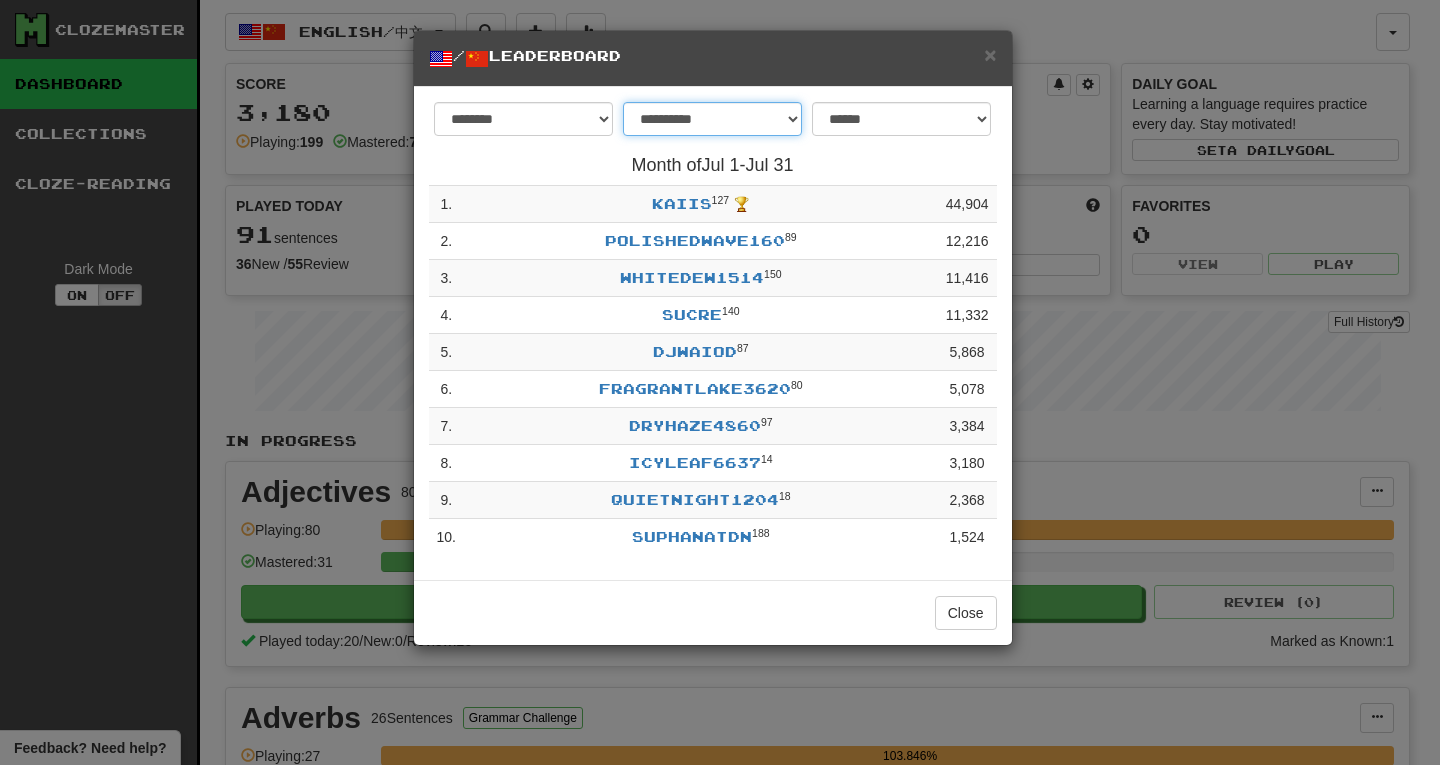 click on "**********" at bounding box center (712, 119) 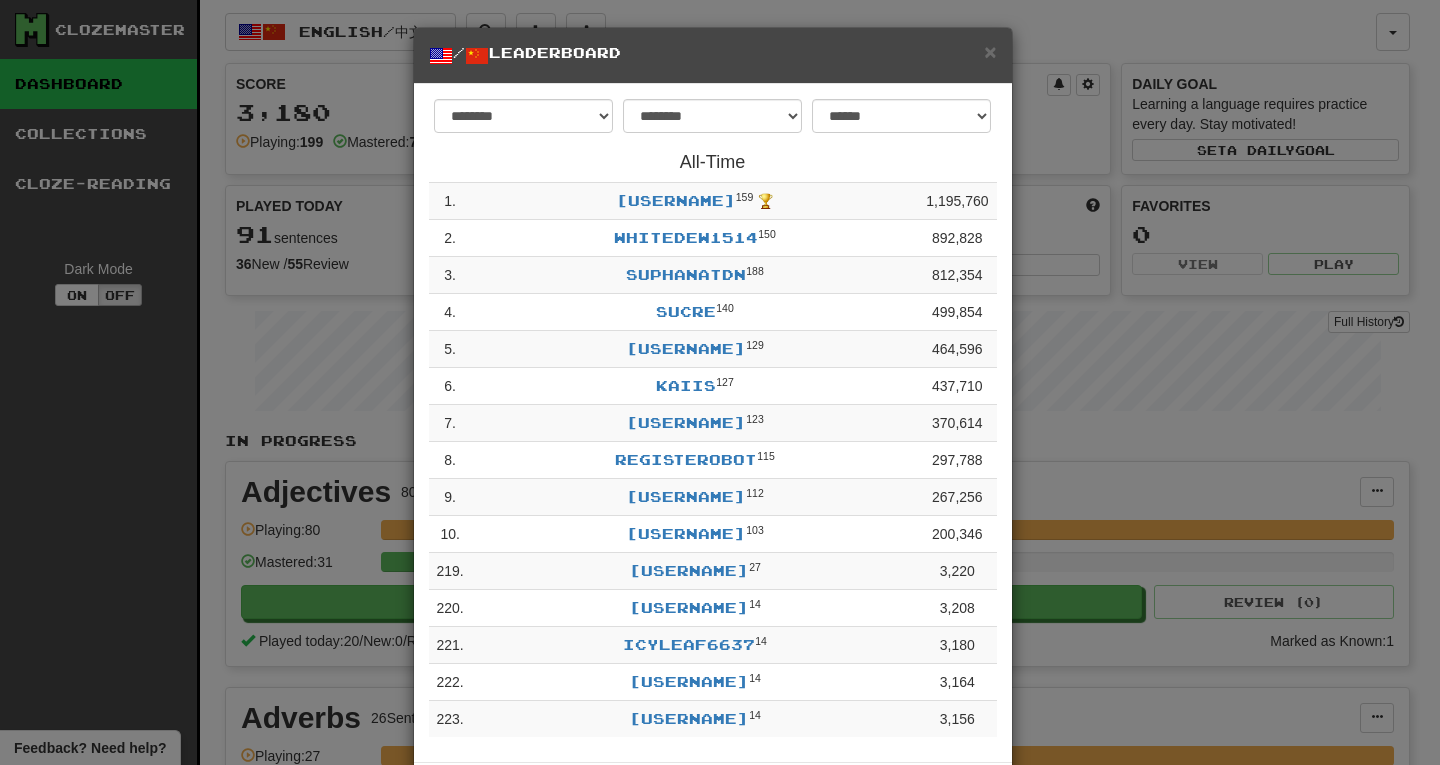 scroll, scrollTop: 0, scrollLeft: 0, axis: both 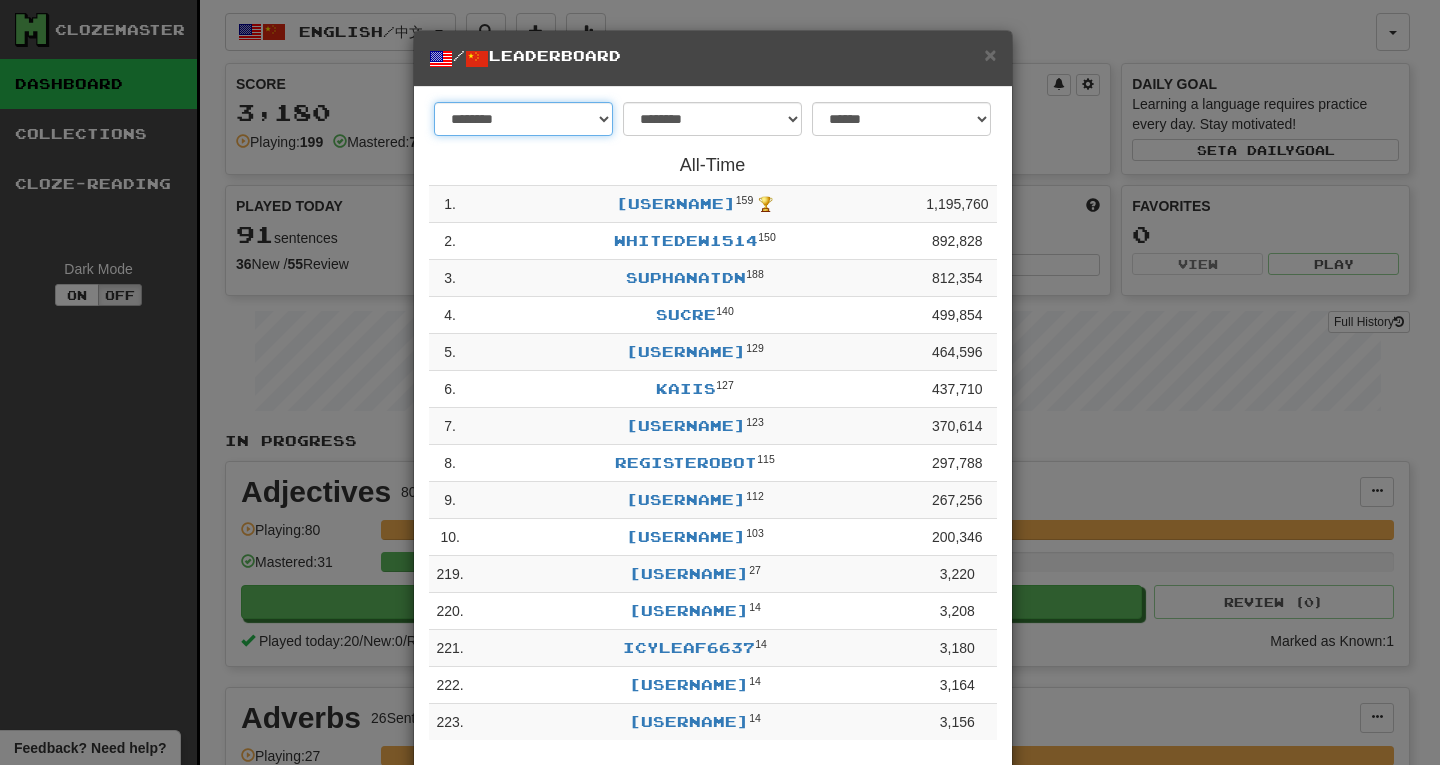 click on "******** *********" at bounding box center [523, 119] 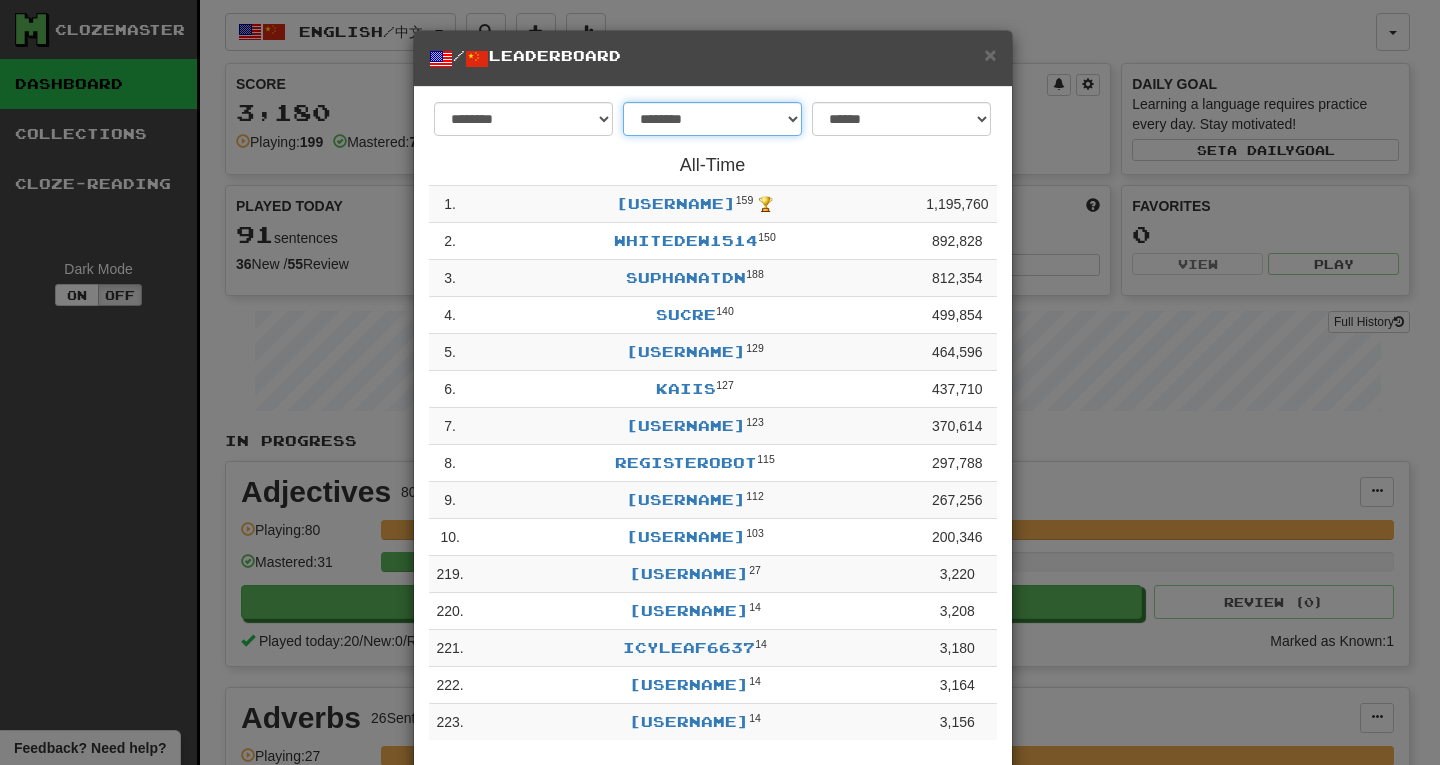 click on "**********" at bounding box center [712, 119] 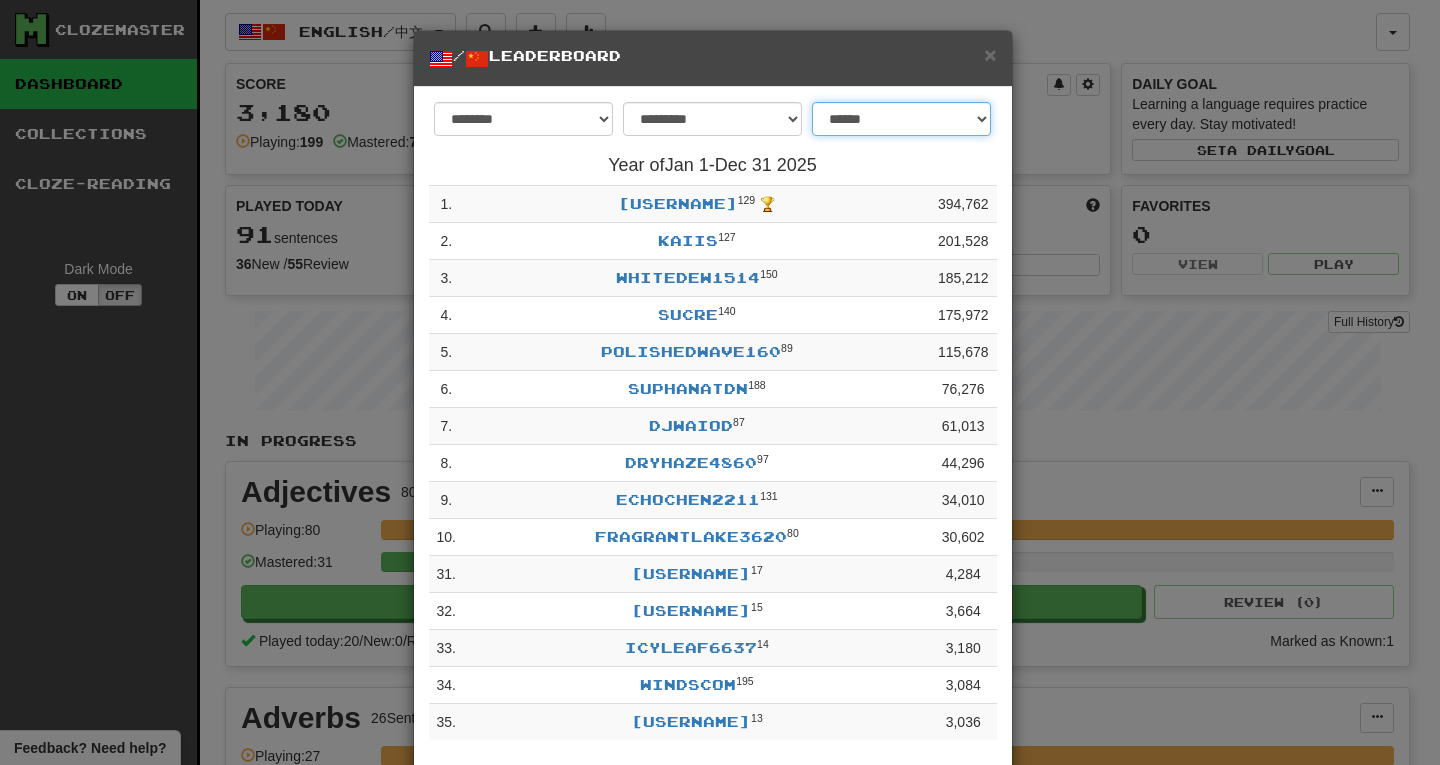 click on "**********" at bounding box center (901, 119) 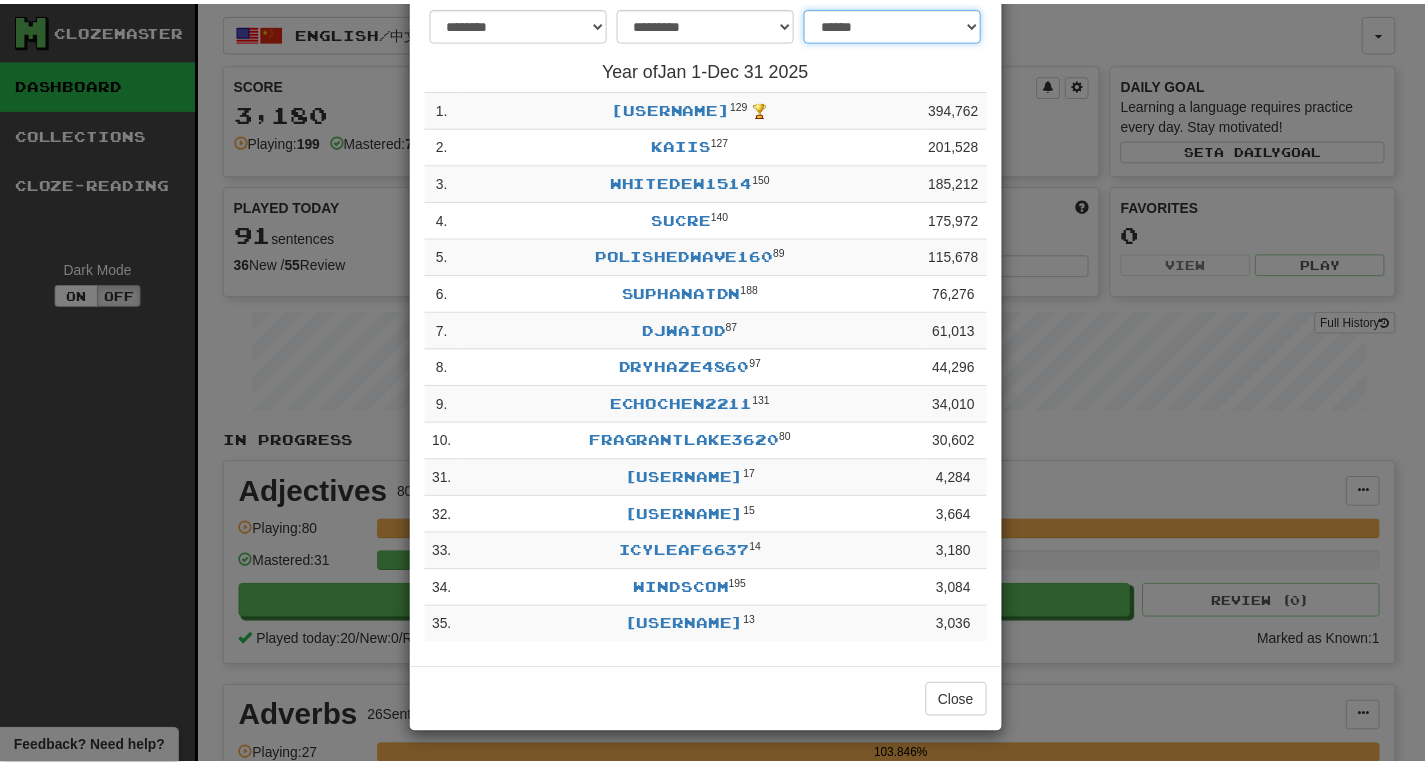 scroll, scrollTop: 0, scrollLeft: 0, axis: both 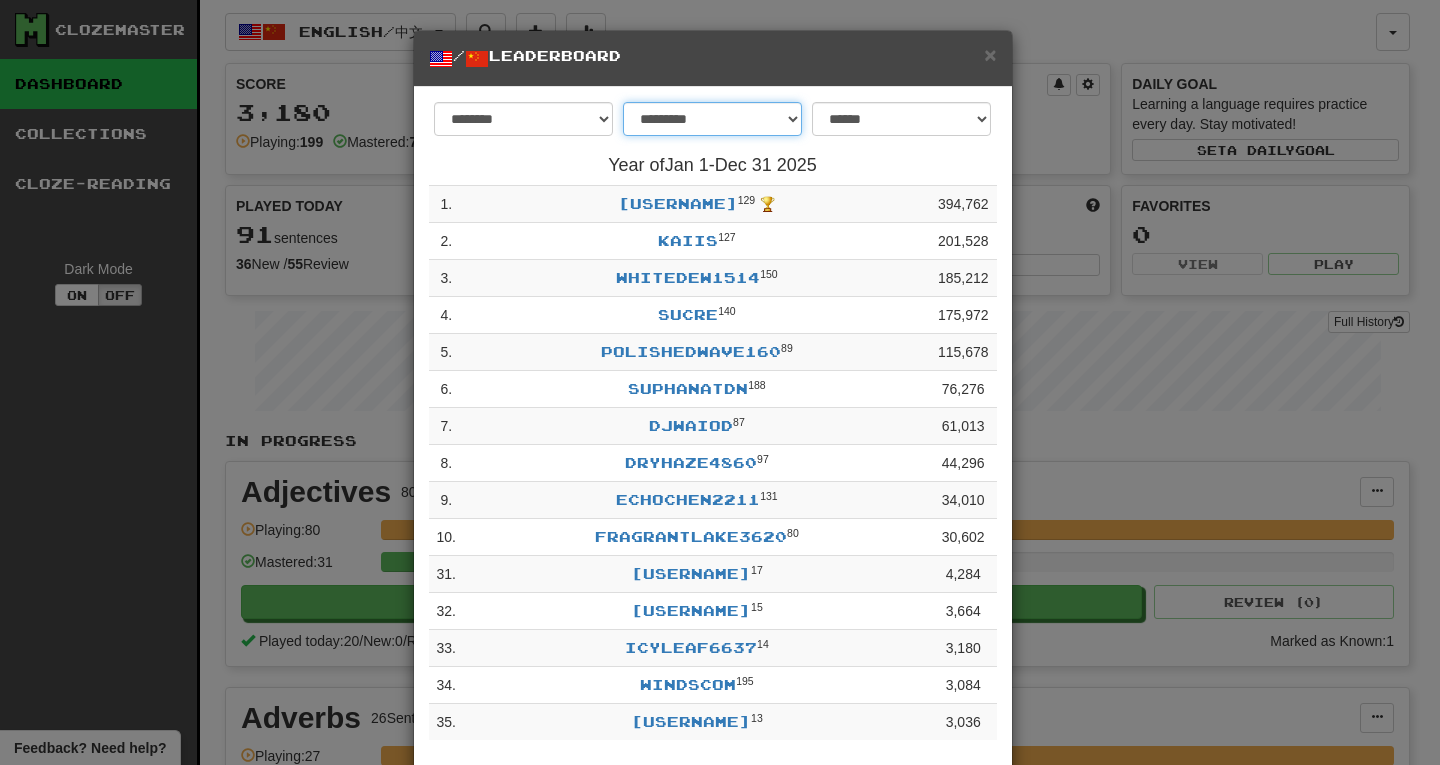 click on "**********" at bounding box center (712, 119) 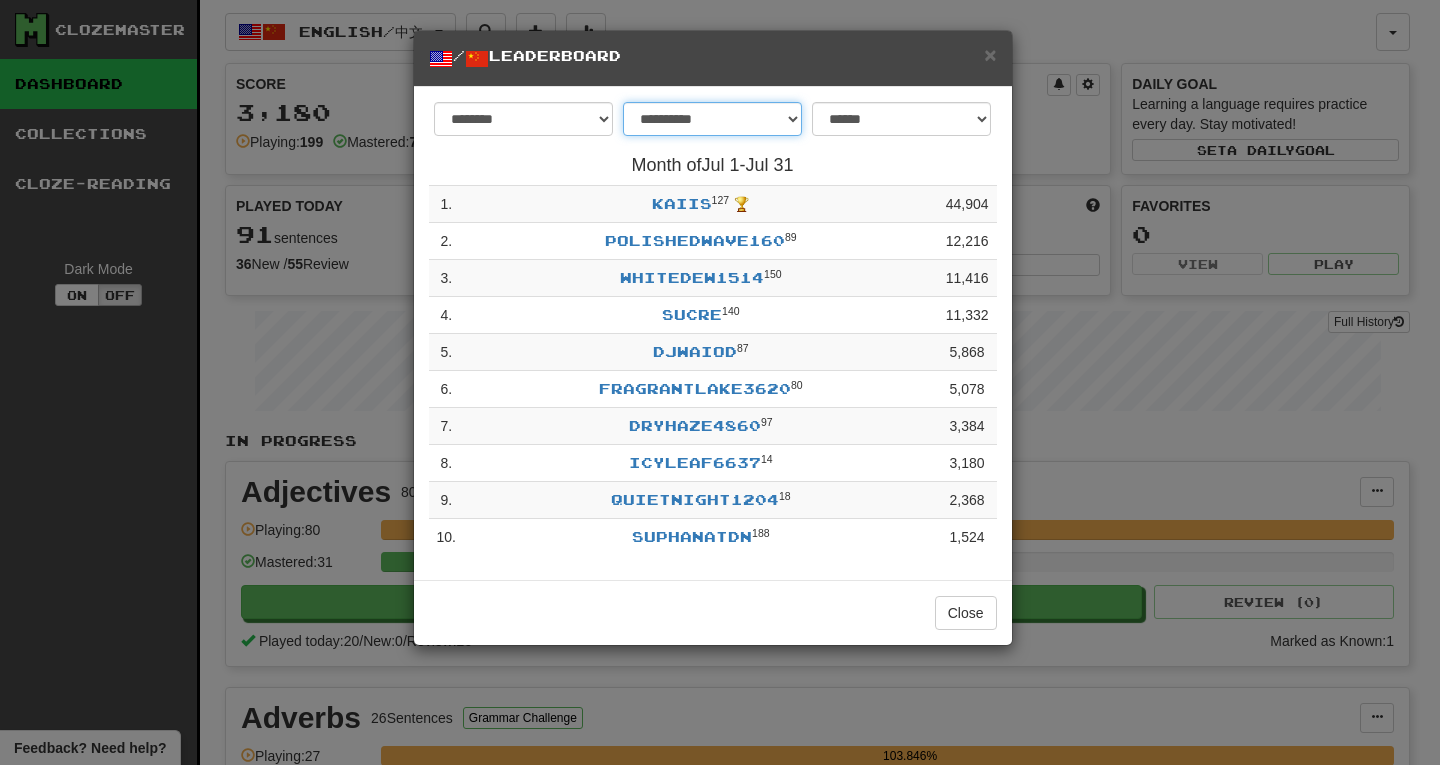 click on "**********" at bounding box center [712, 119] 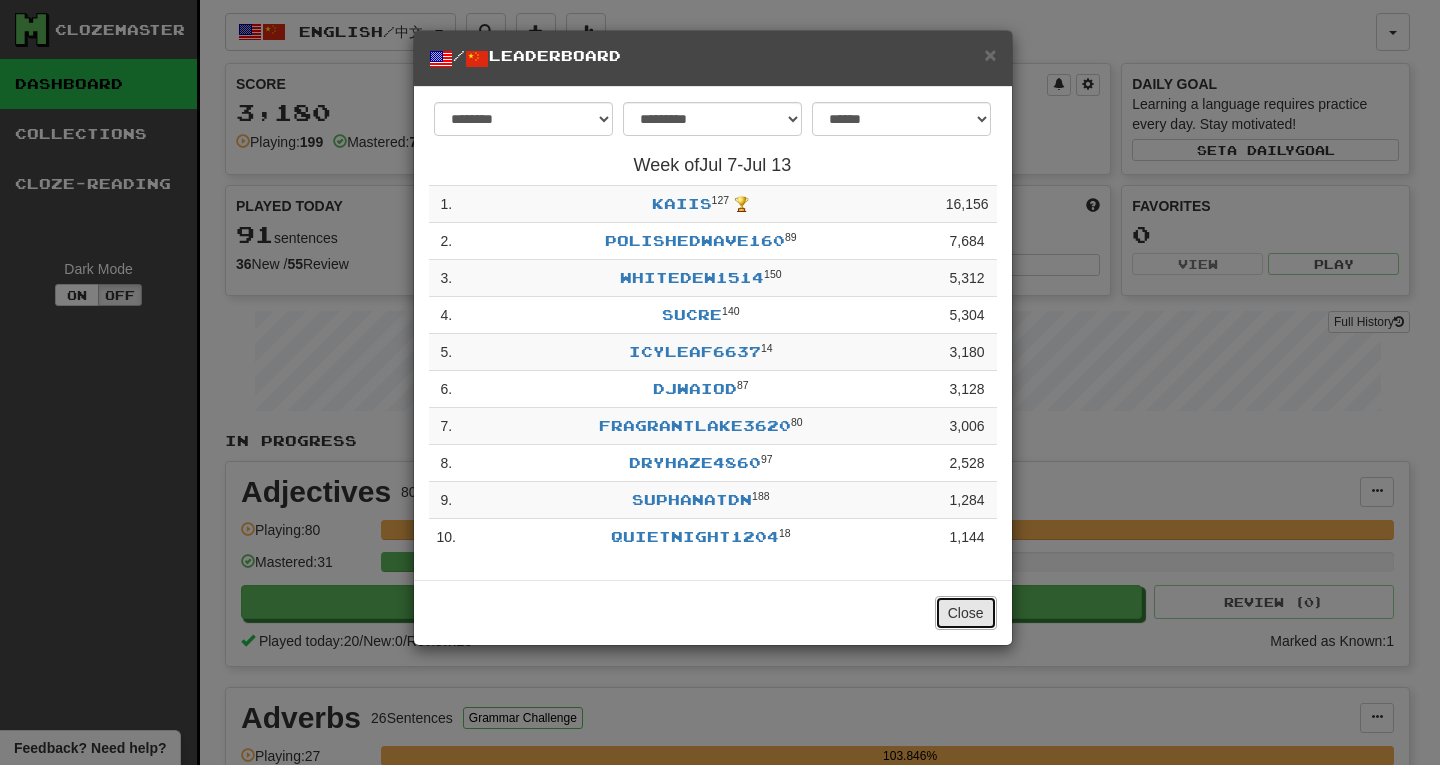 click on "Close" at bounding box center (966, 613) 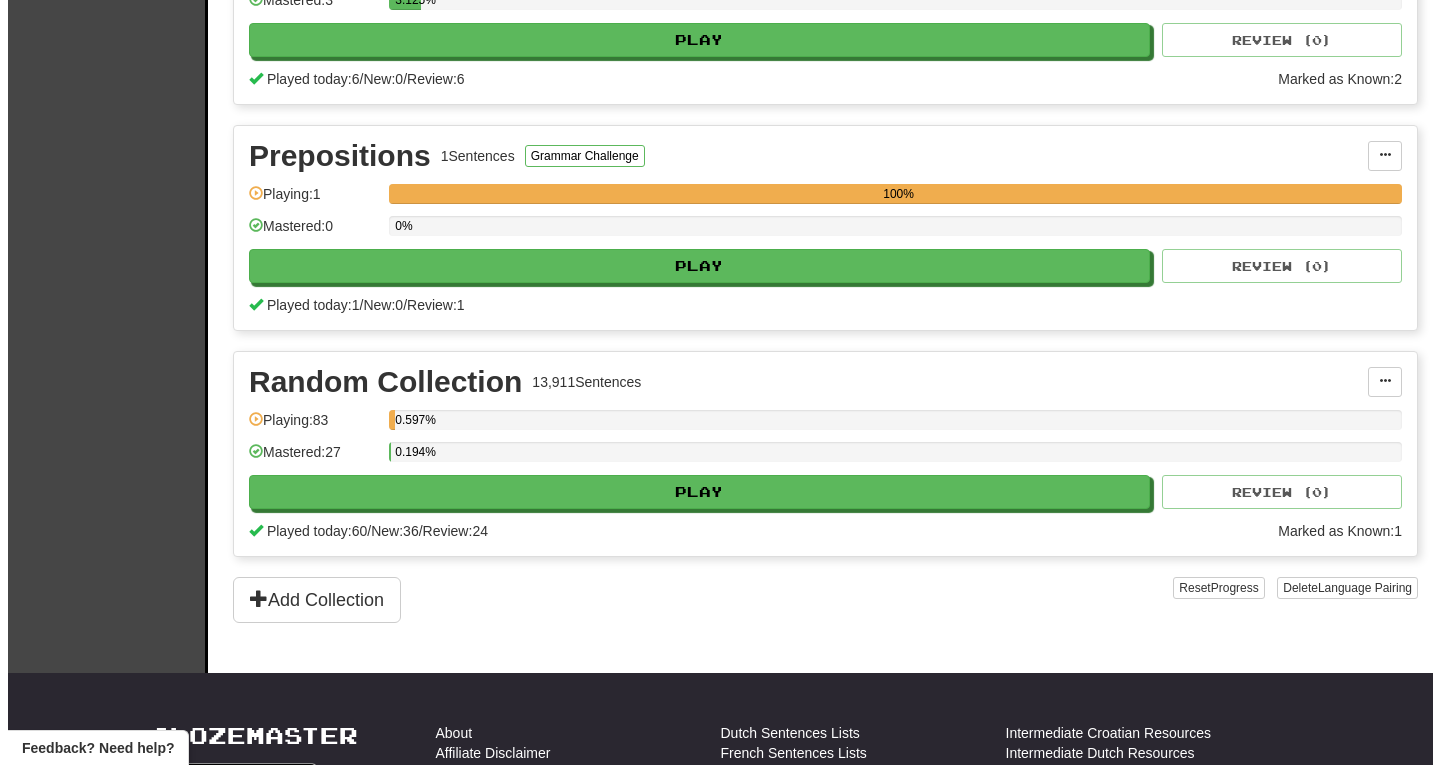 scroll, scrollTop: 1015, scrollLeft: 0, axis: vertical 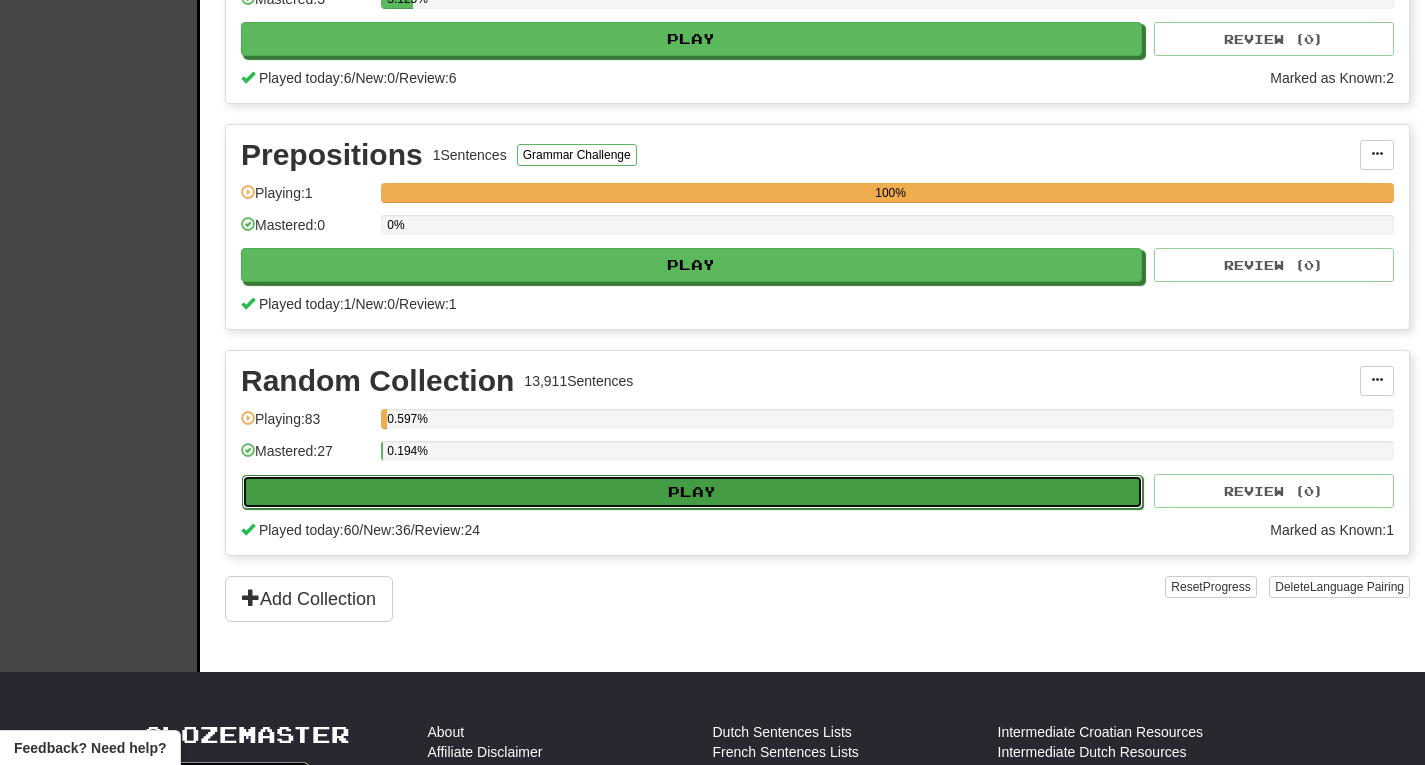 click on "Play" at bounding box center (692, 492) 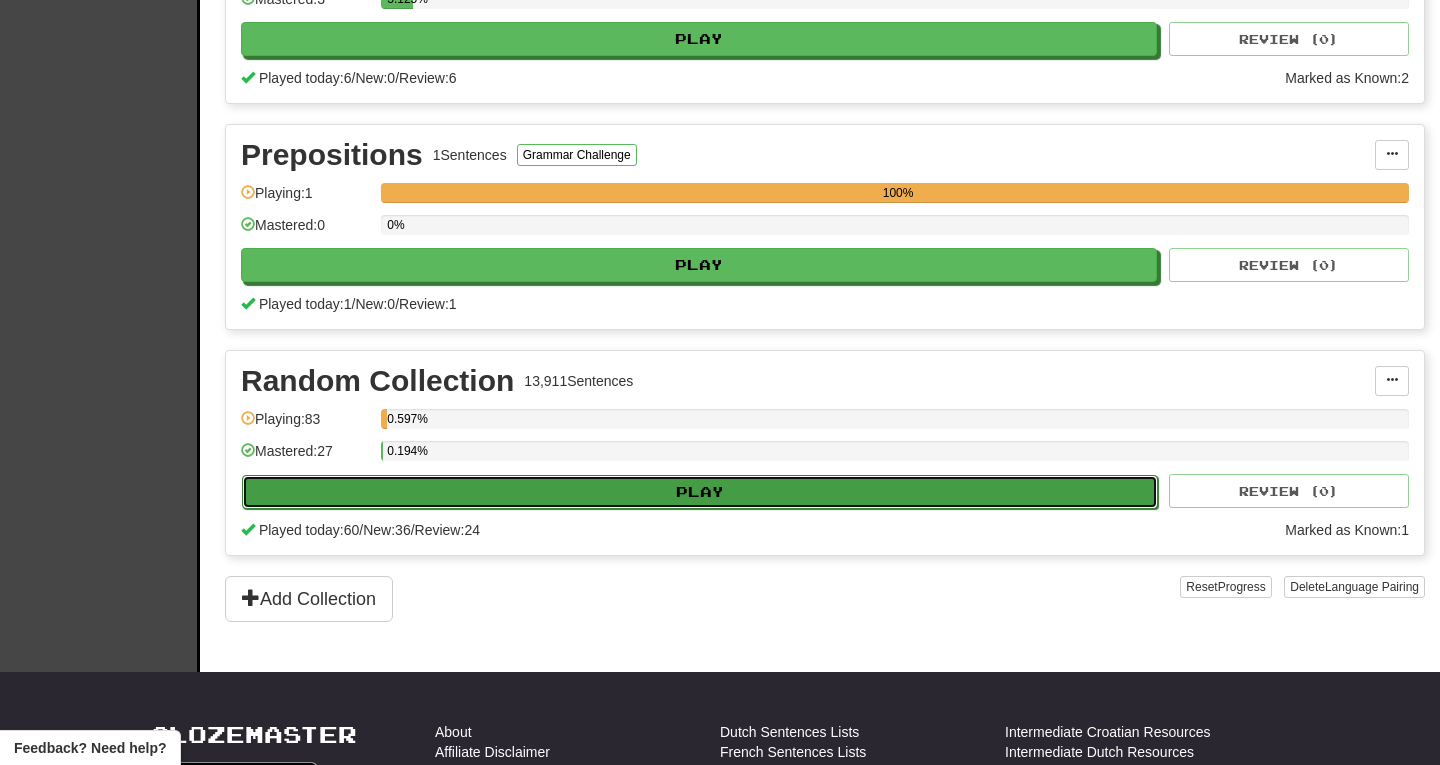 select on "**" 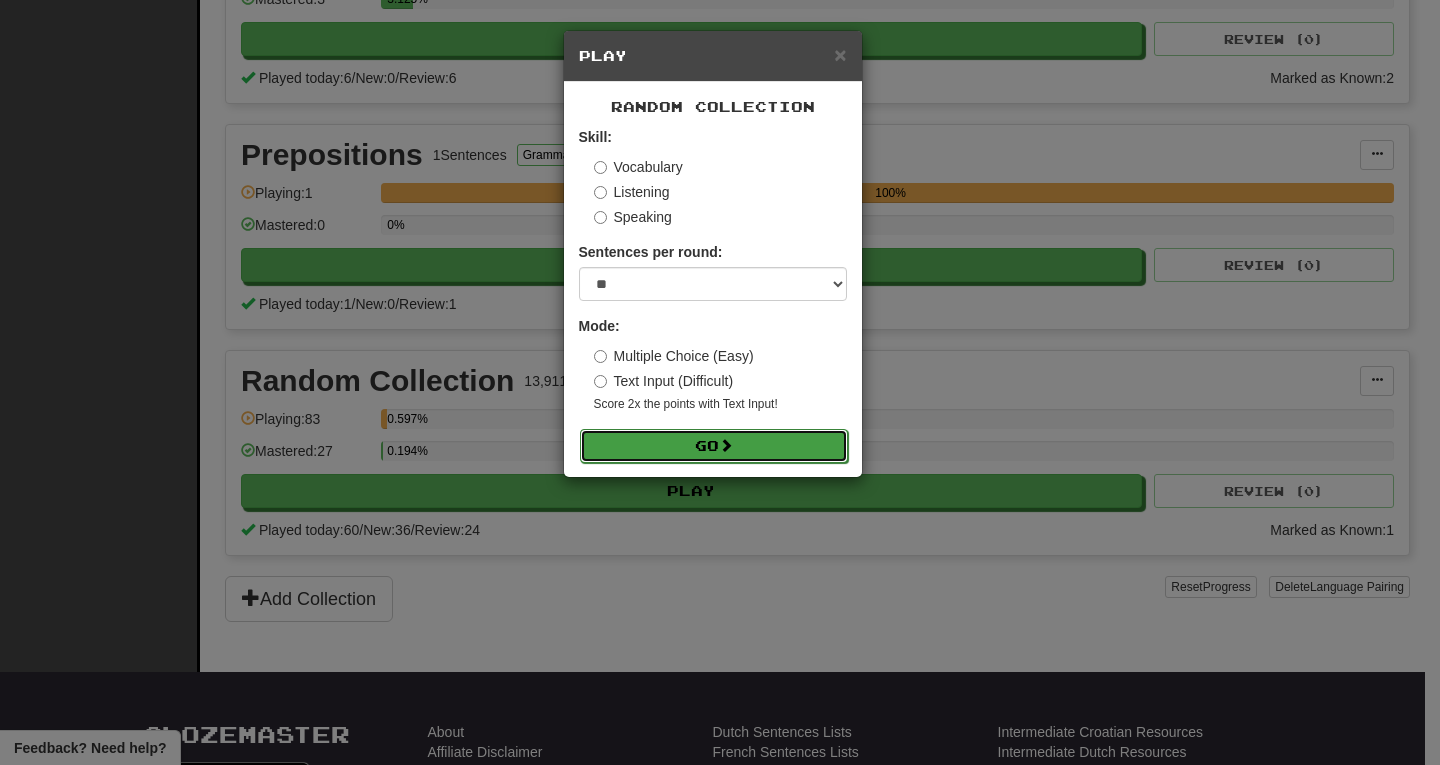 drag, startPoint x: 729, startPoint y: 441, endPoint x: 719, endPoint y: 438, distance: 10.440307 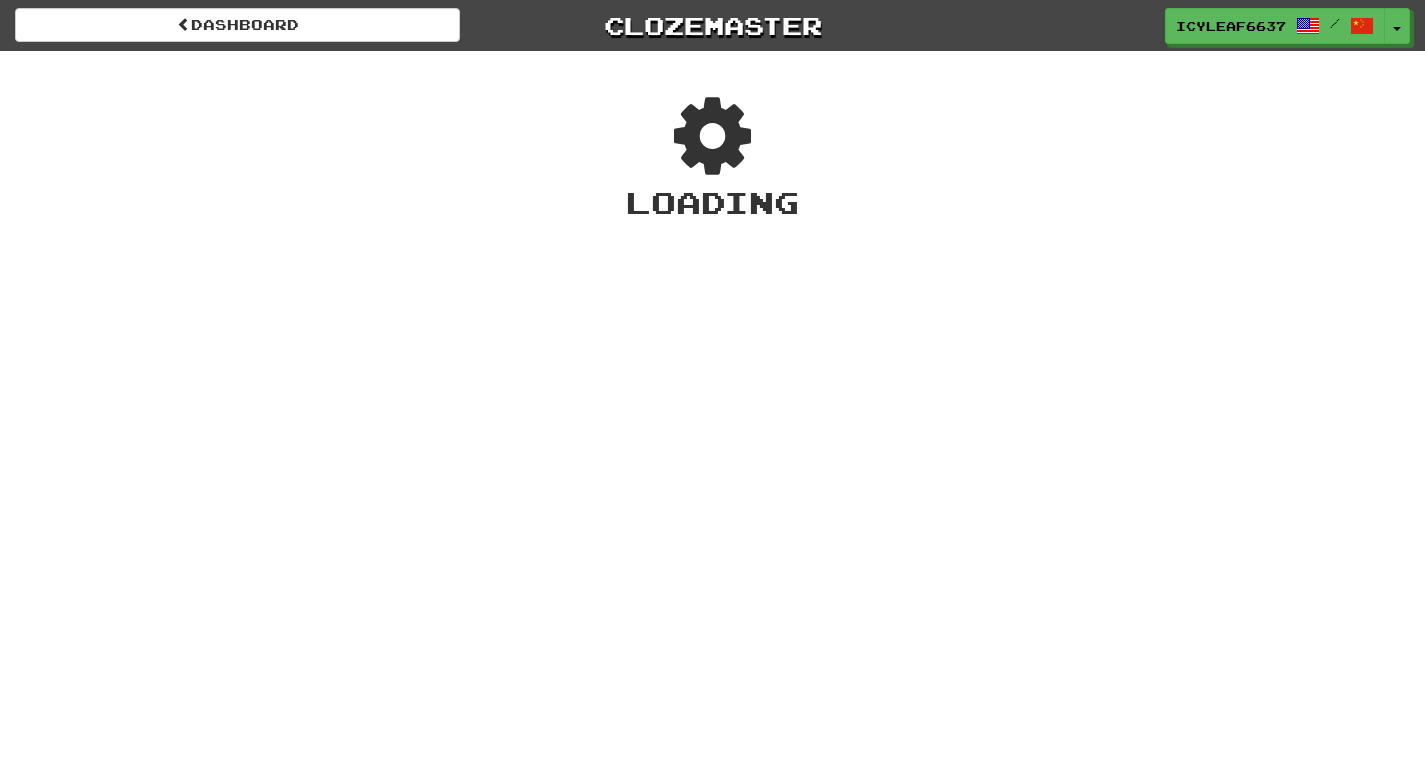 scroll, scrollTop: 0, scrollLeft: 0, axis: both 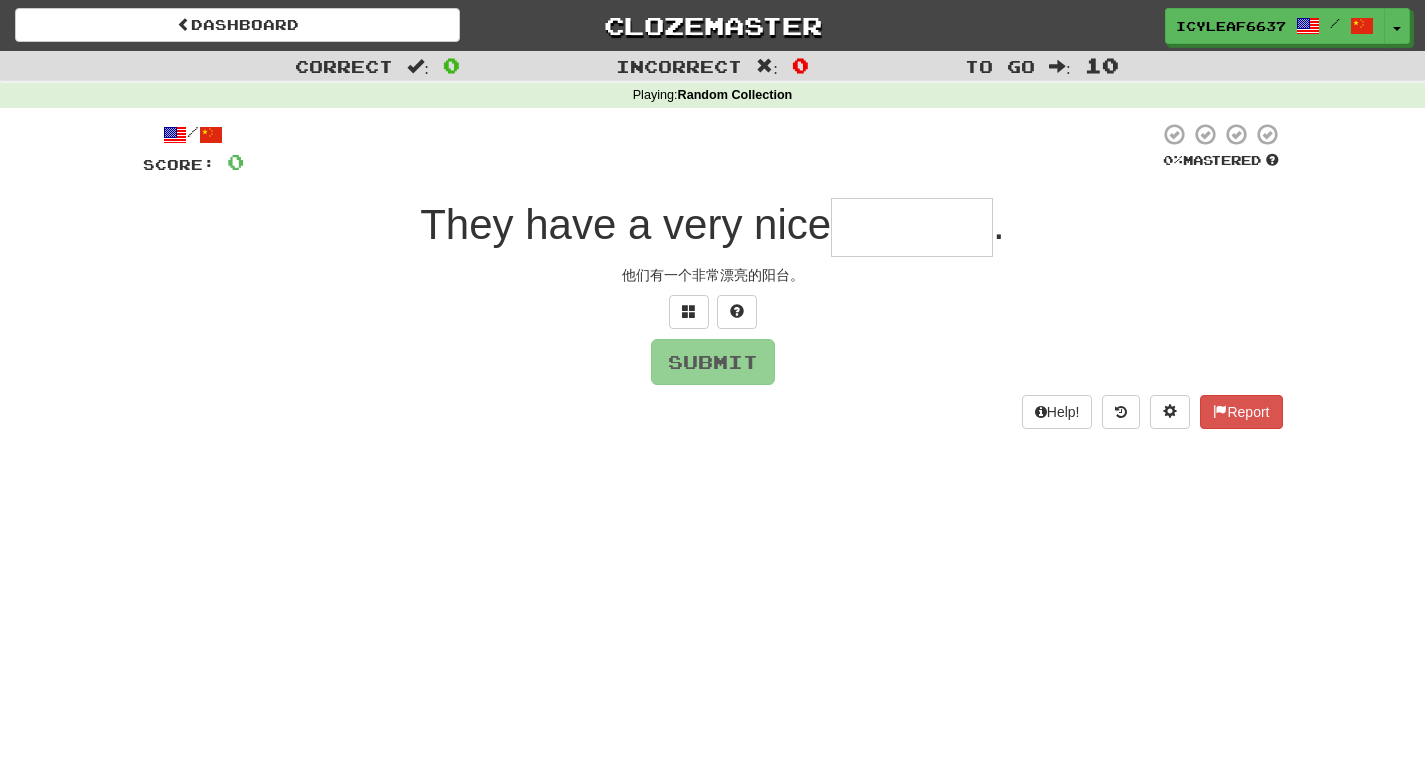 type on "*" 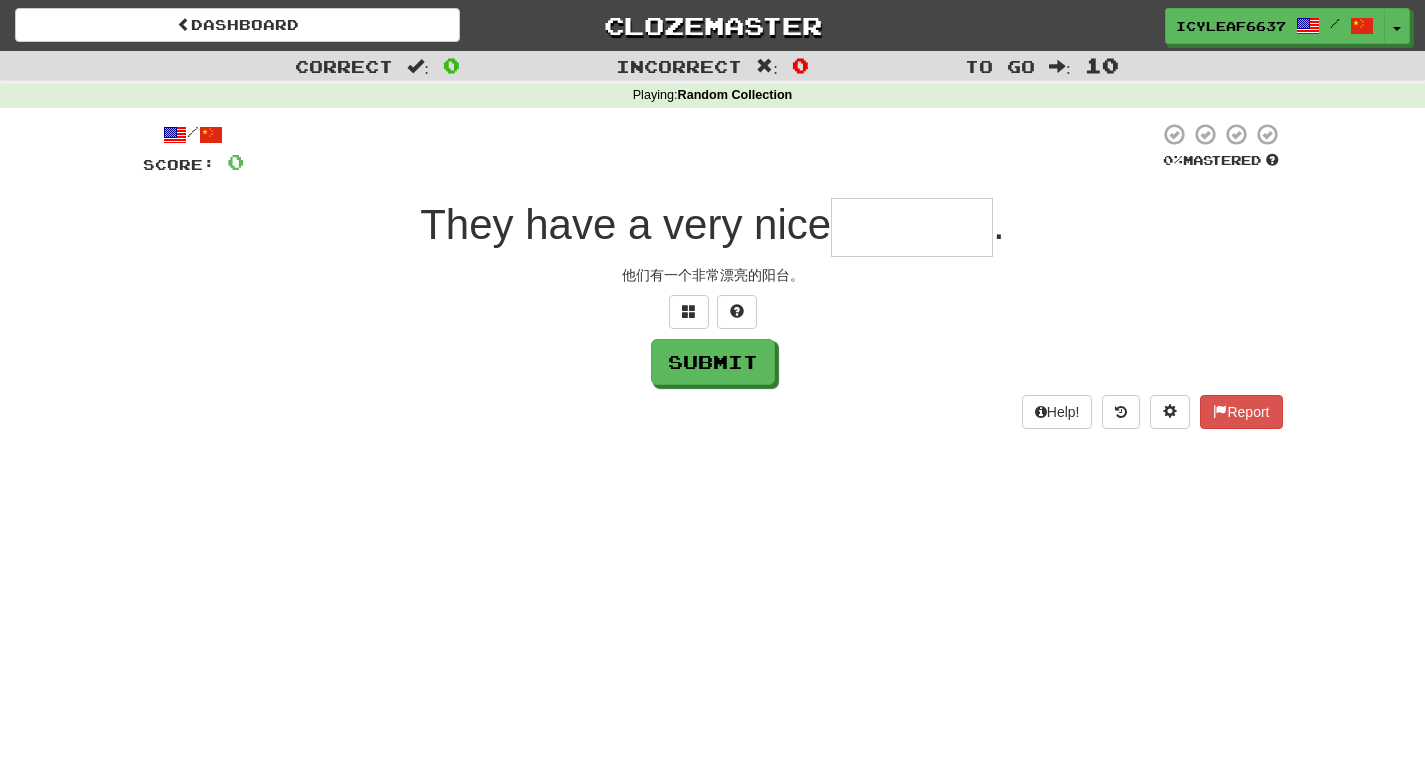 type on "*" 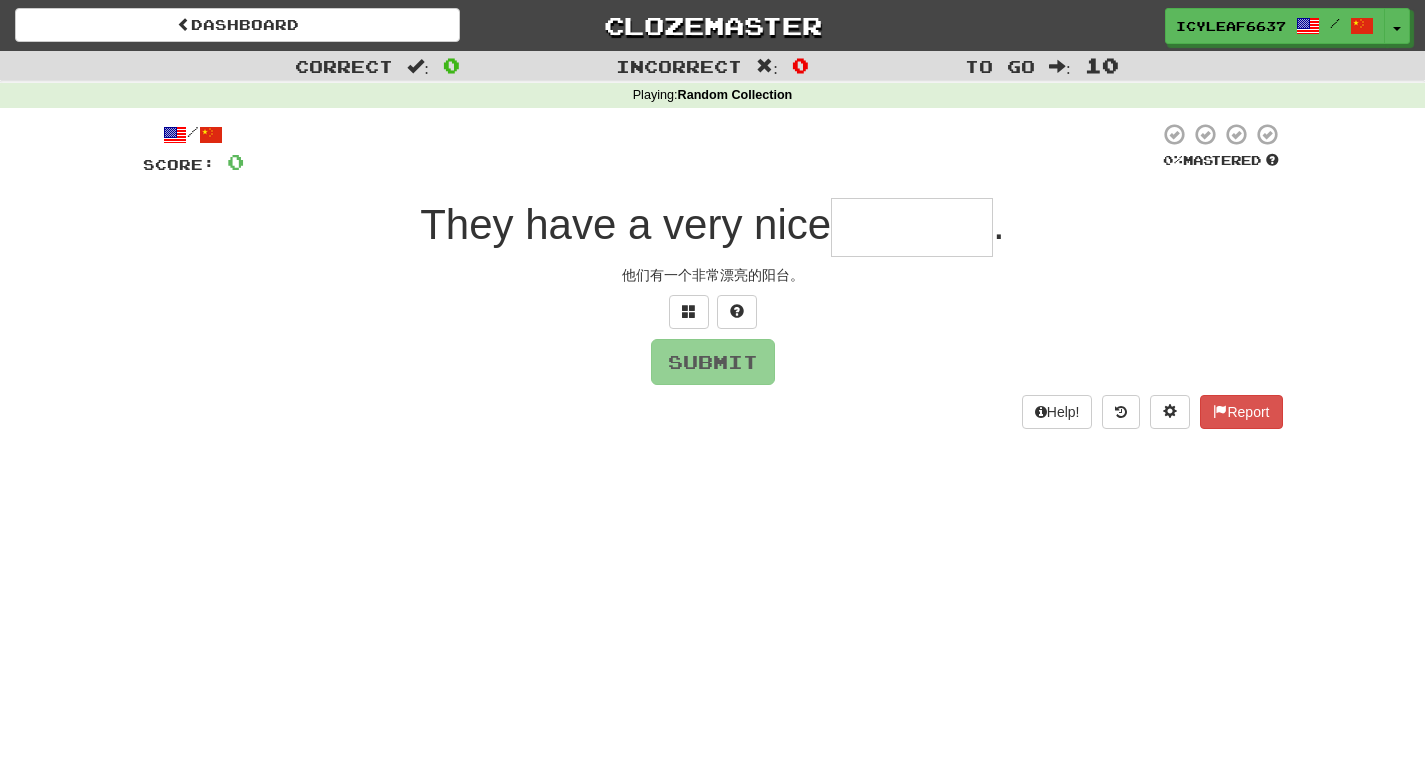 type on "*" 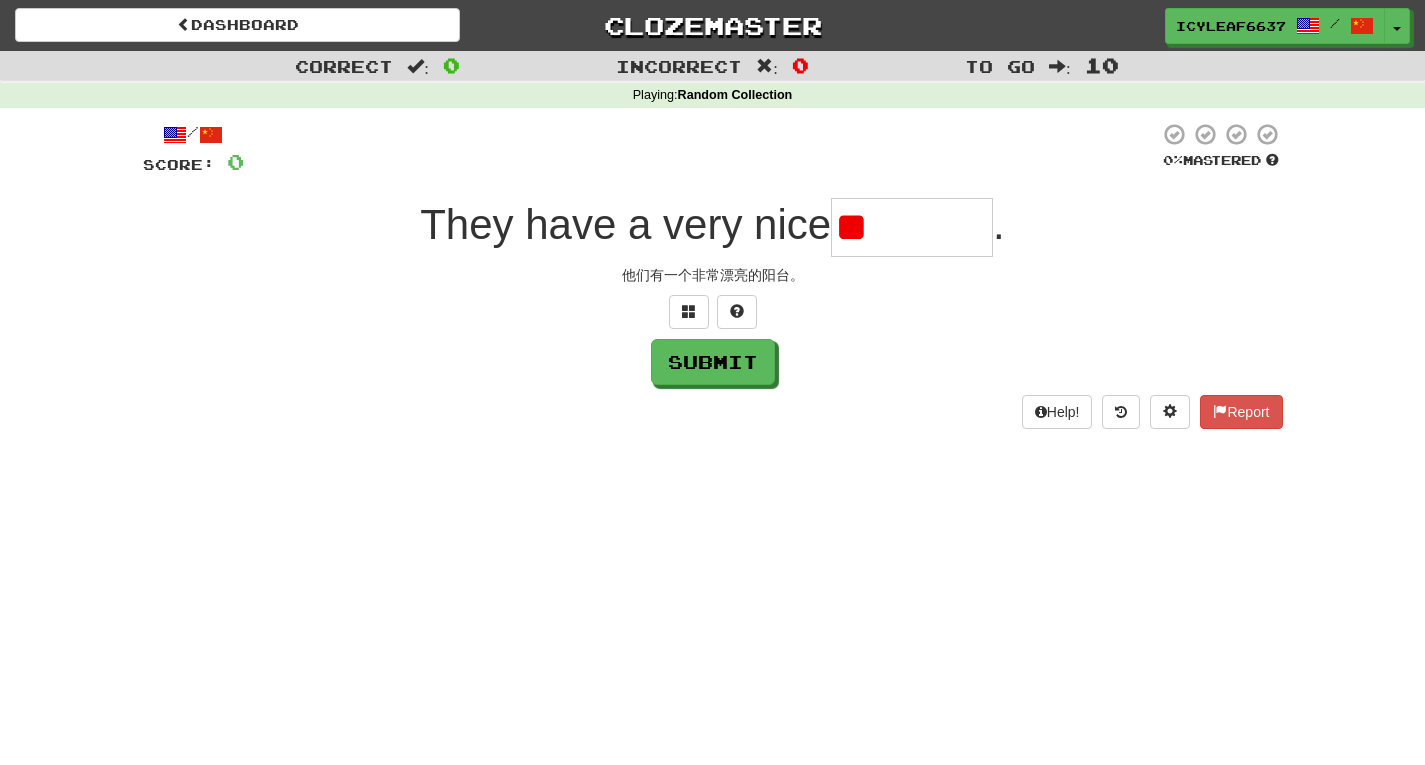 type on "*" 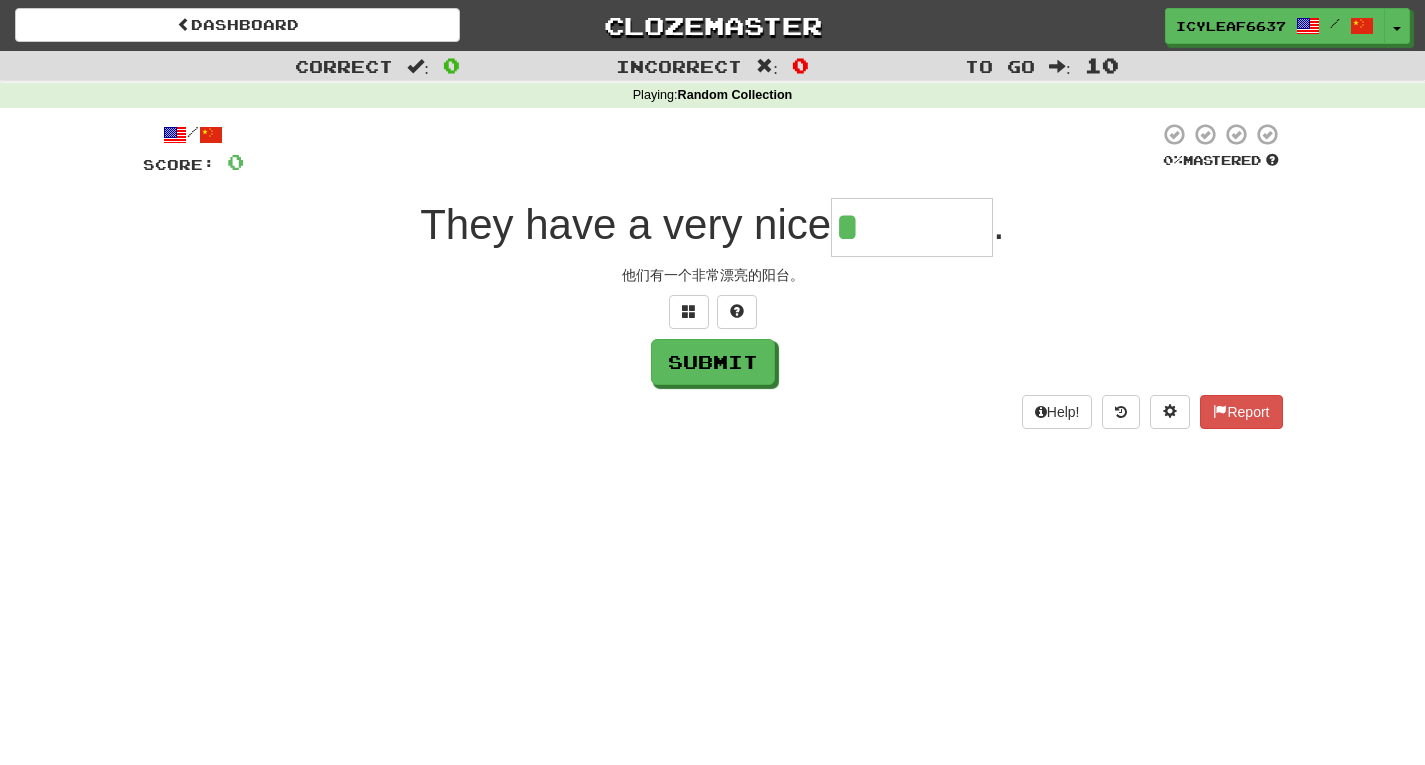 type on "*******" 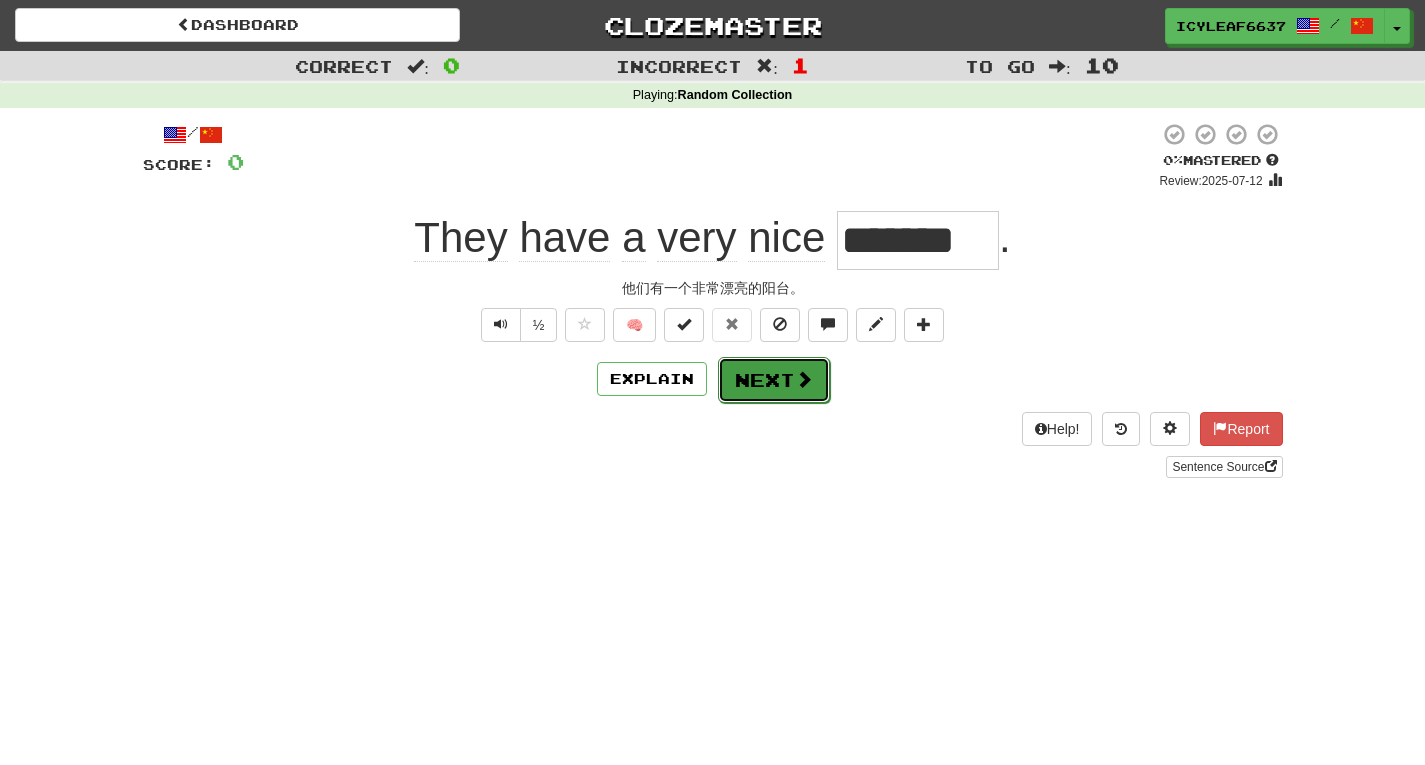 click on "Next" at bounding box center (774, 380) 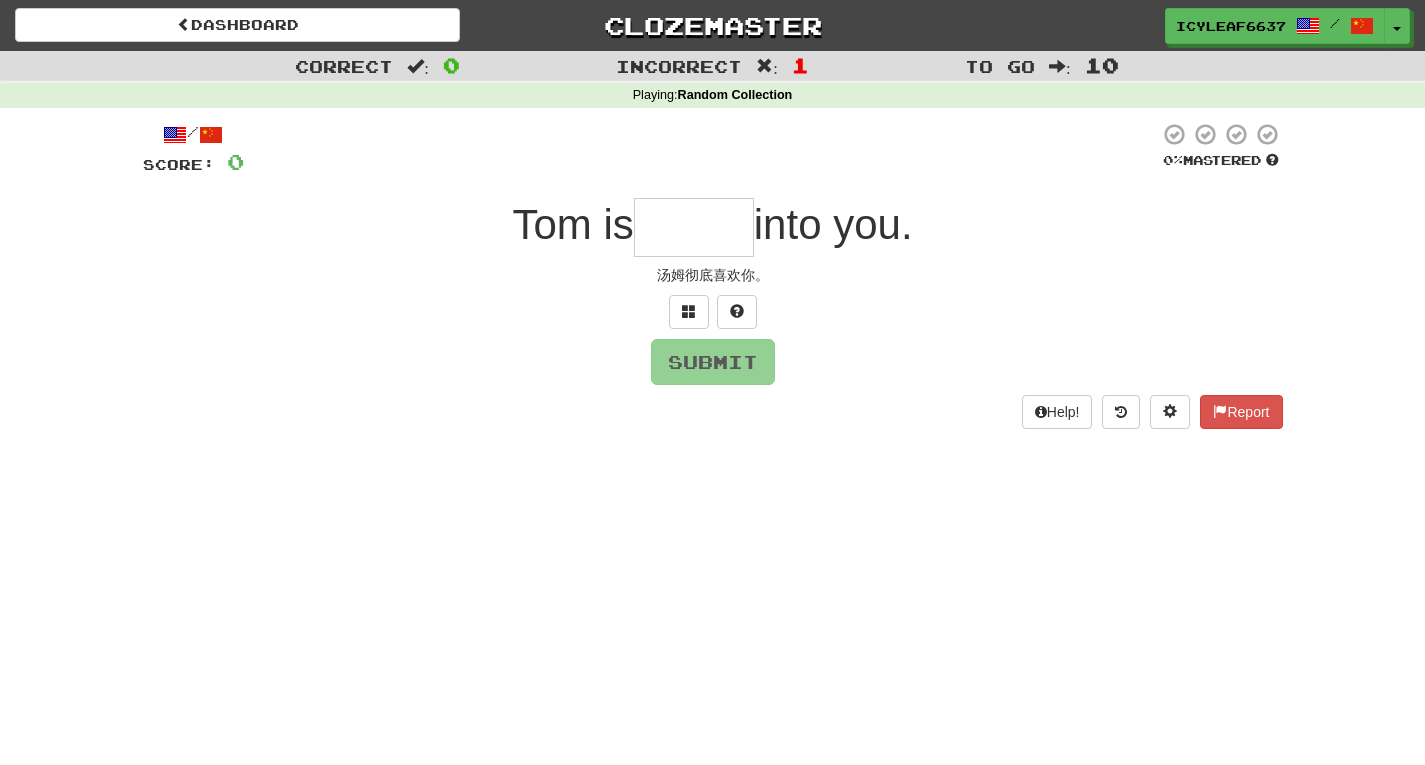 click at bounding box center [694, 227] 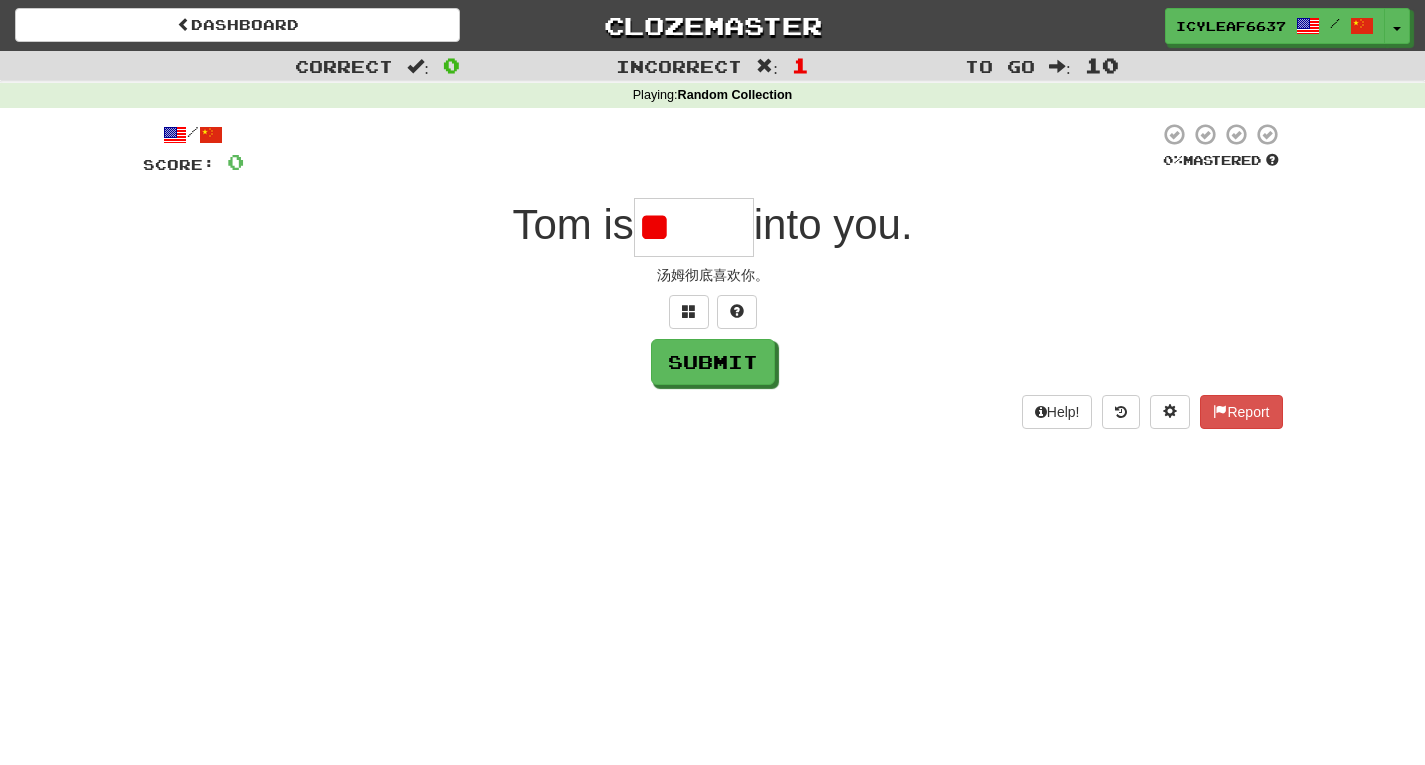 type on "*" 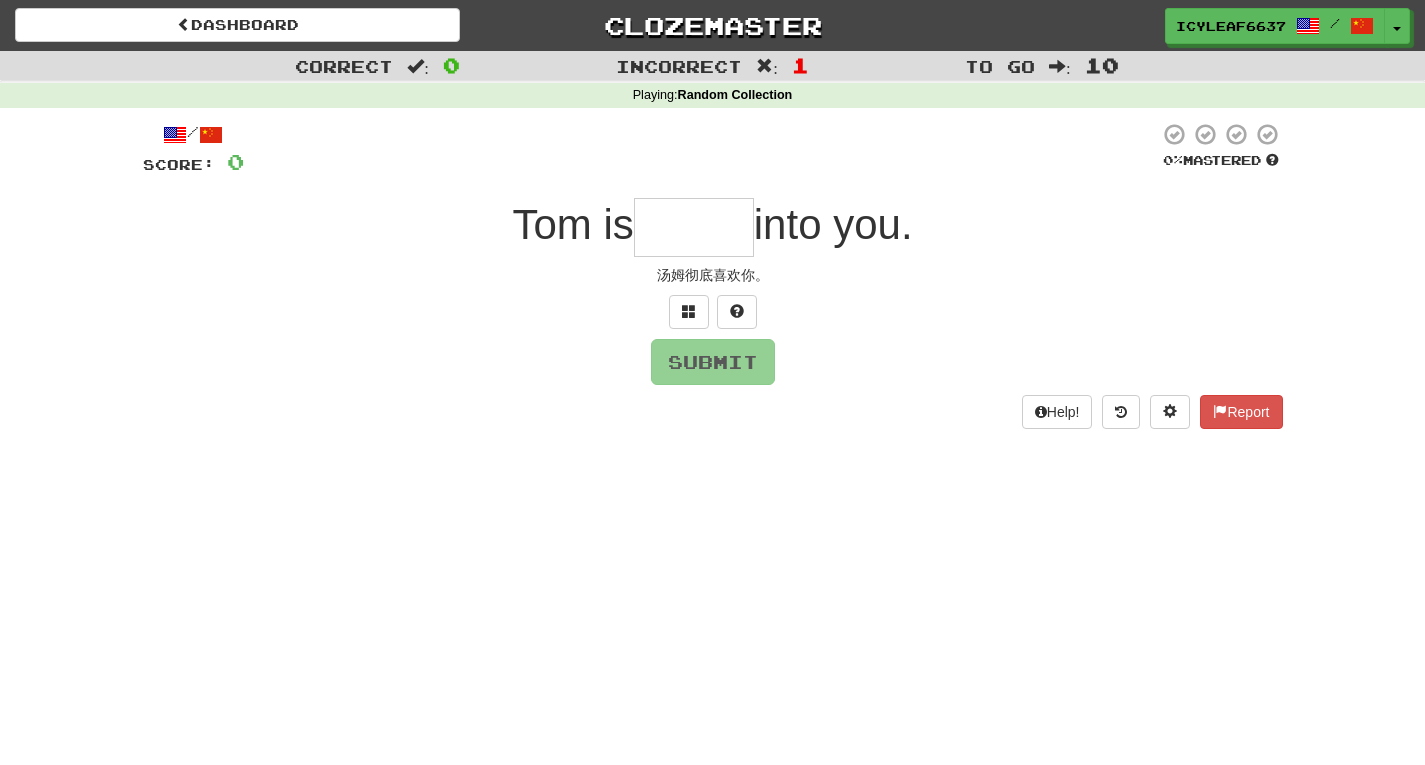 type on "*" 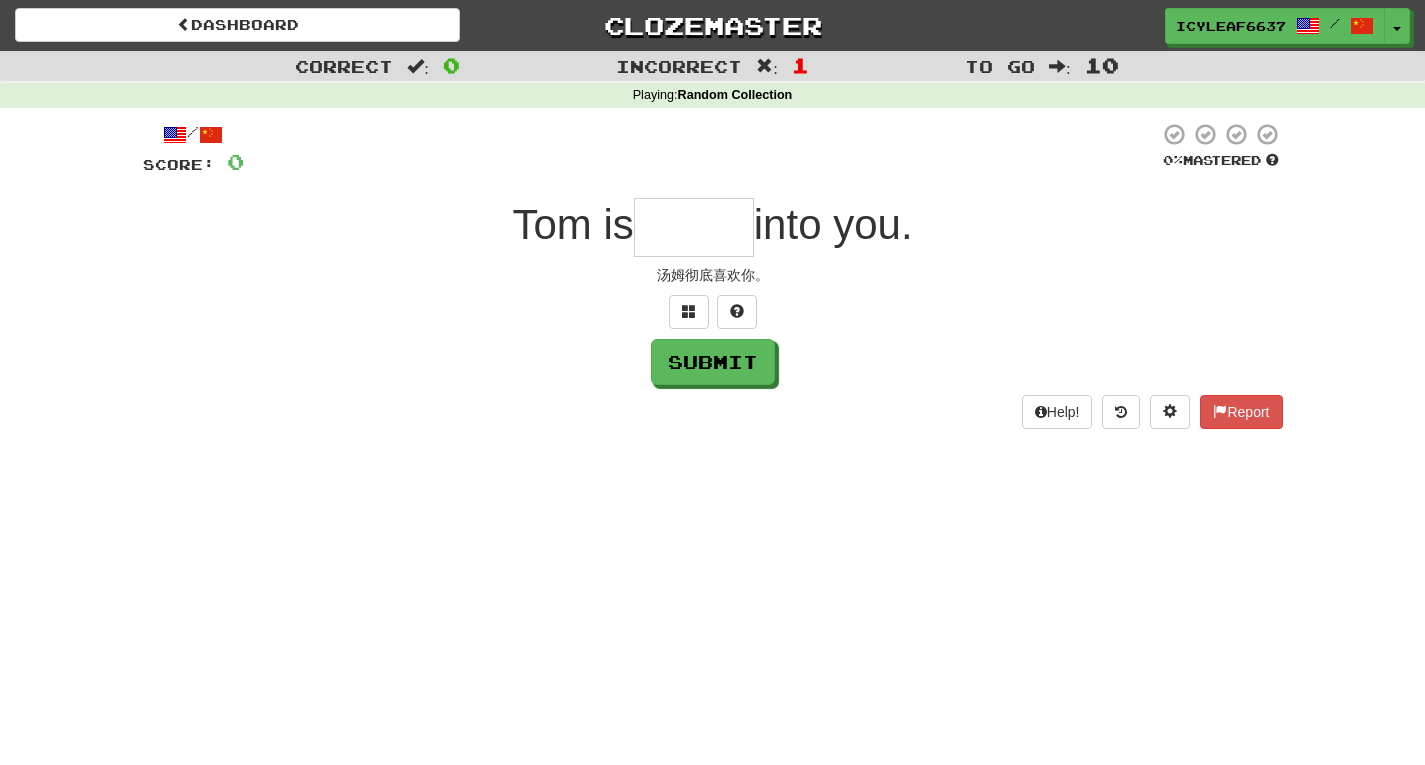 type on "*" 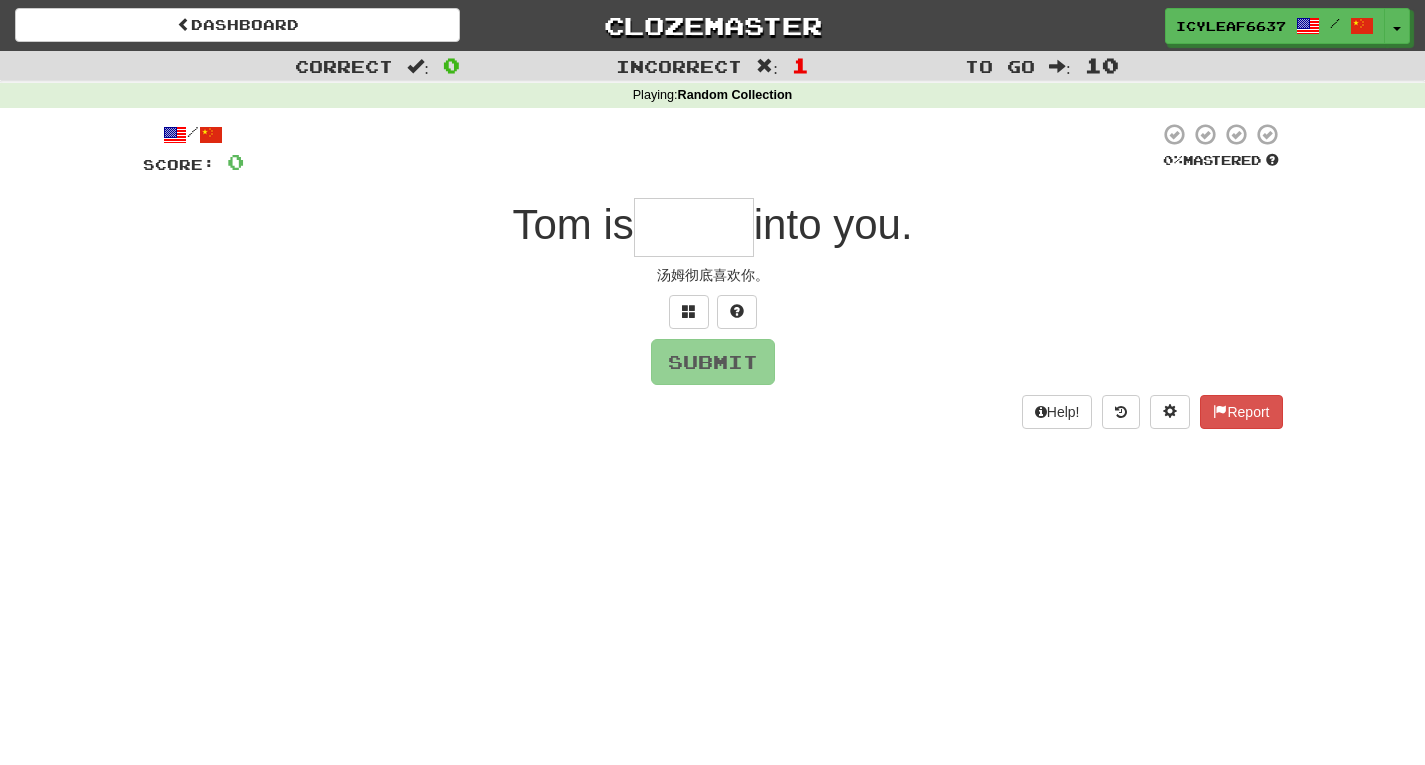 type on "*" 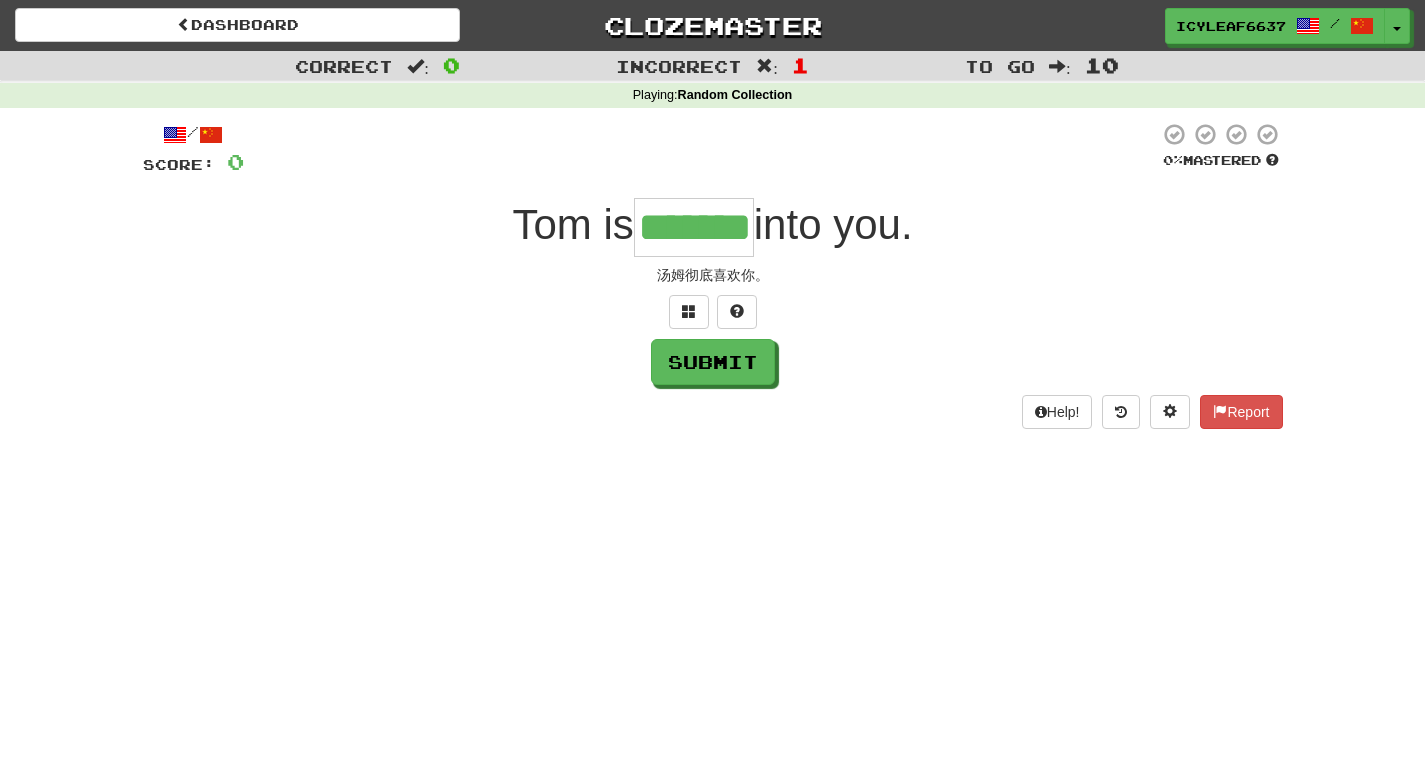 type on "*******" 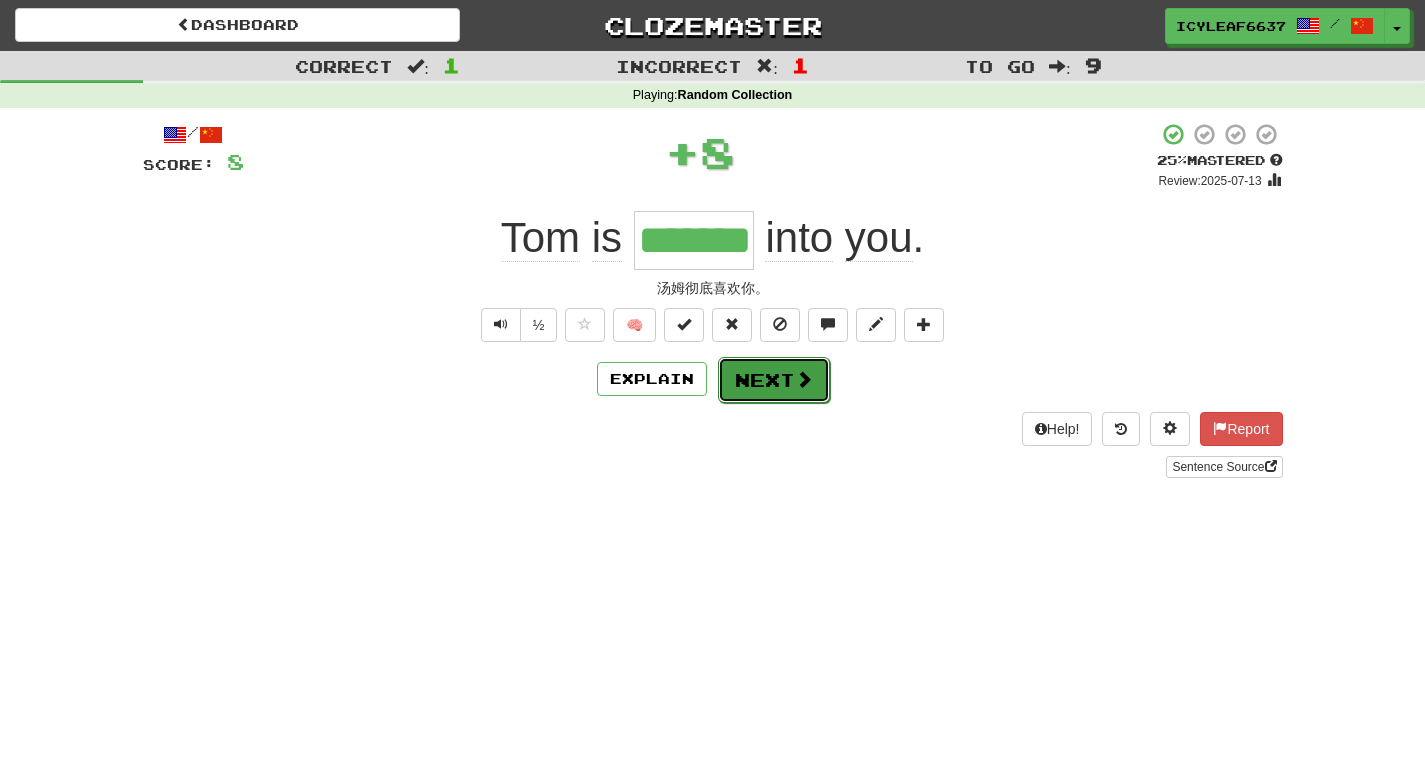 click on "Next" at bounding box center (774, 380) 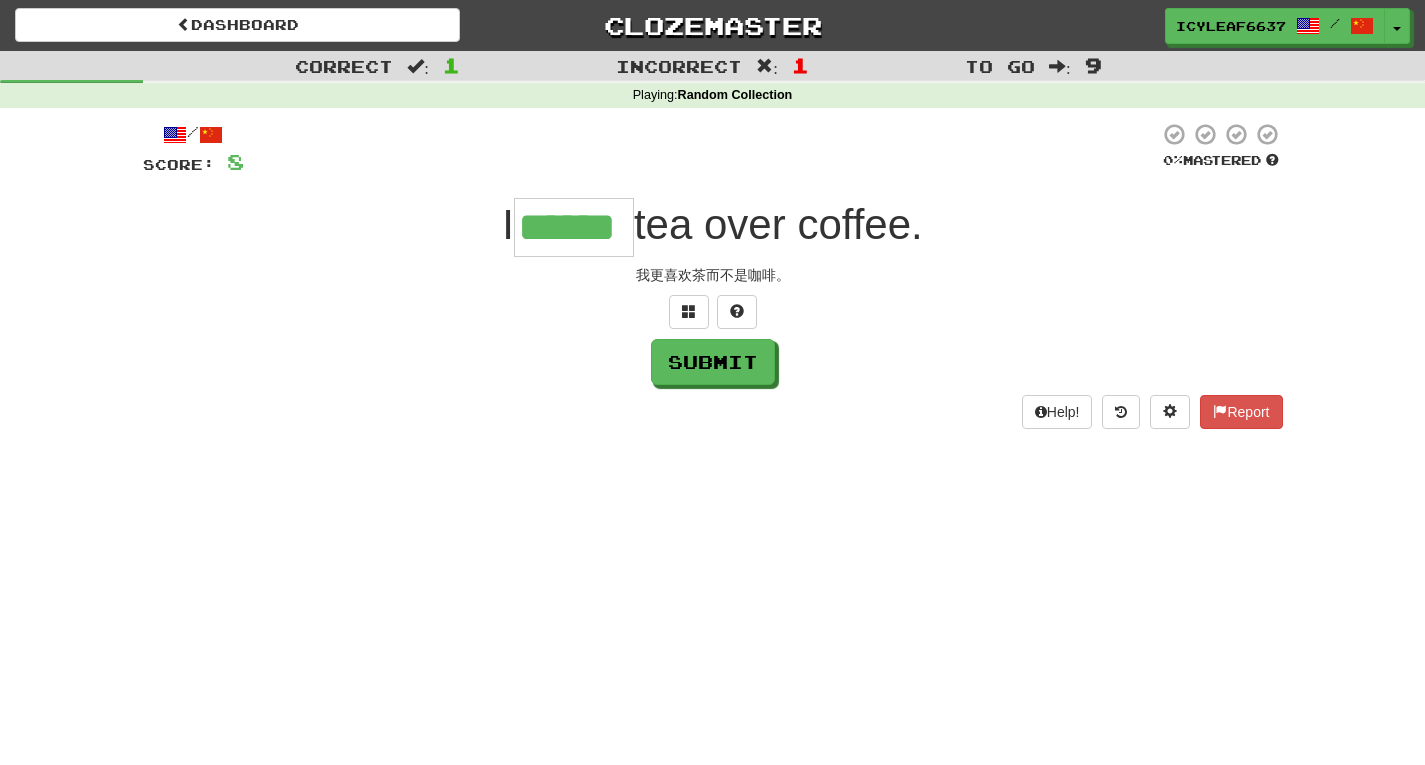 type on "******" 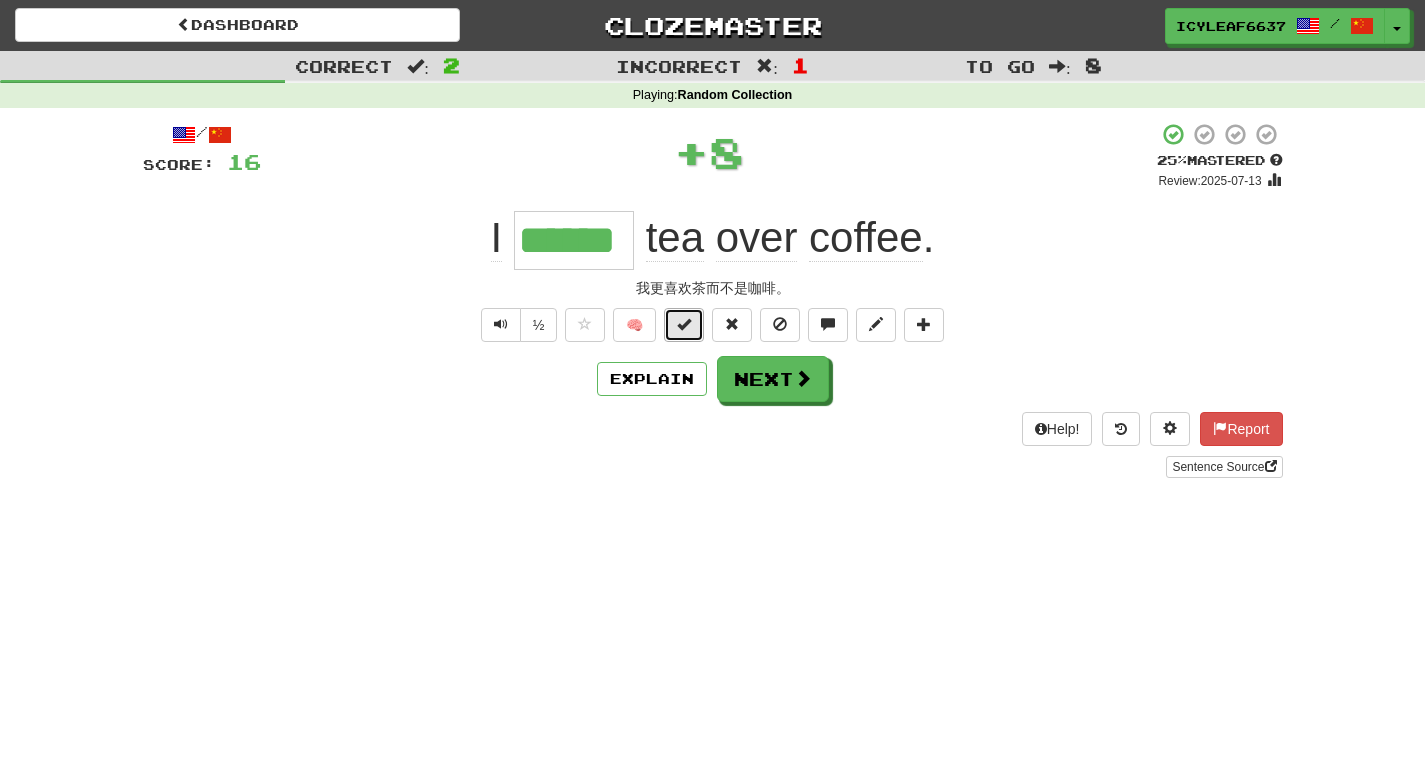 click at bounding box center [684, 324] 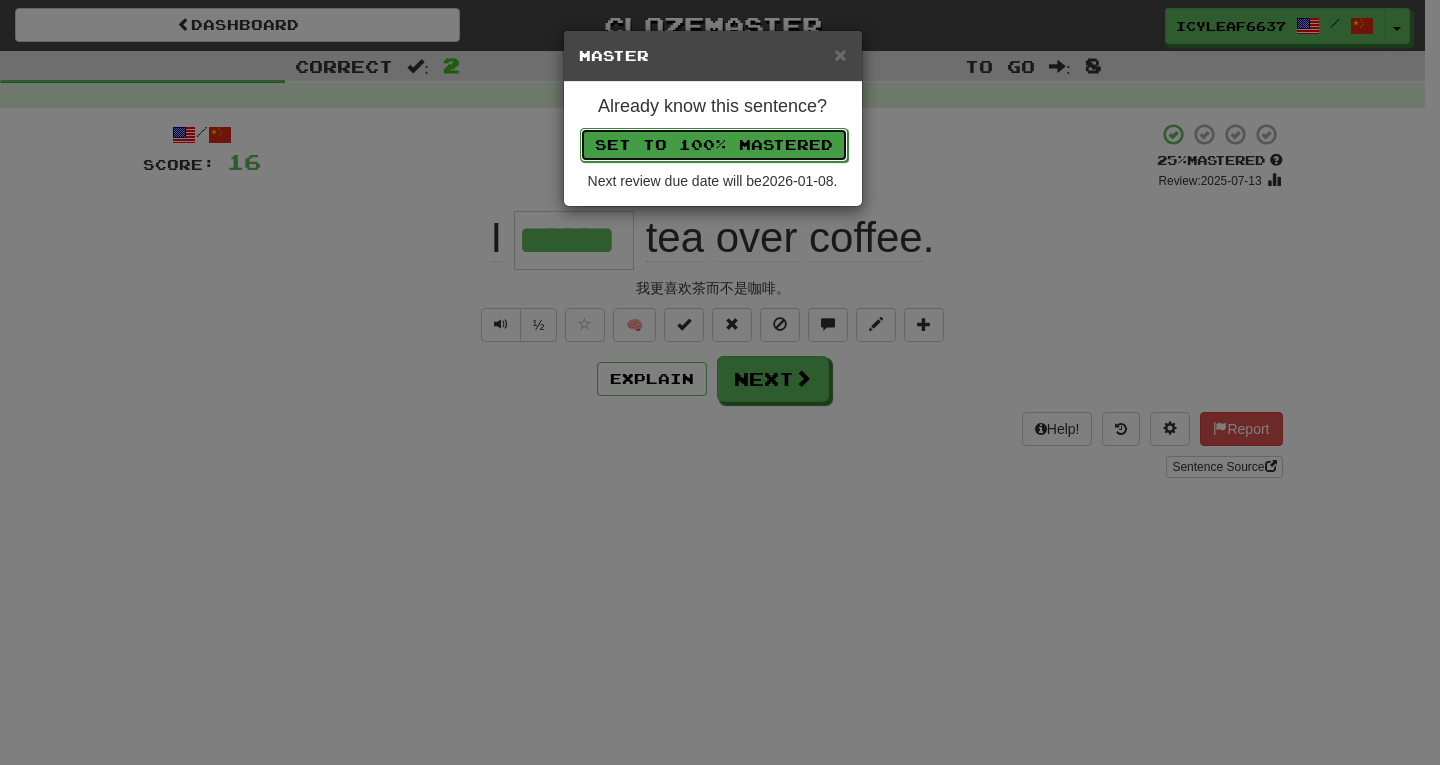click on "Set to 100% Mastered" at bounding box center [714, 145] 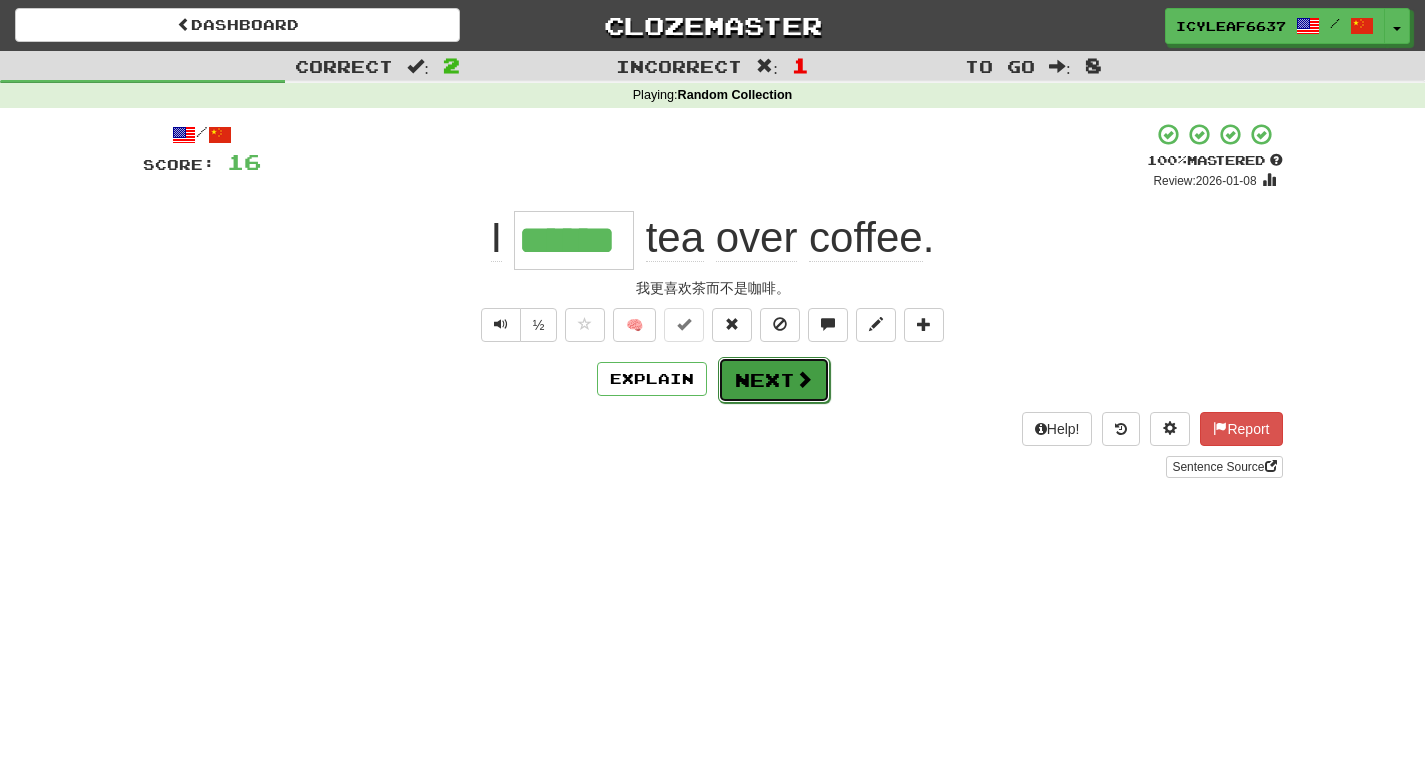 click on "Next" at bounding box center (774, 380) 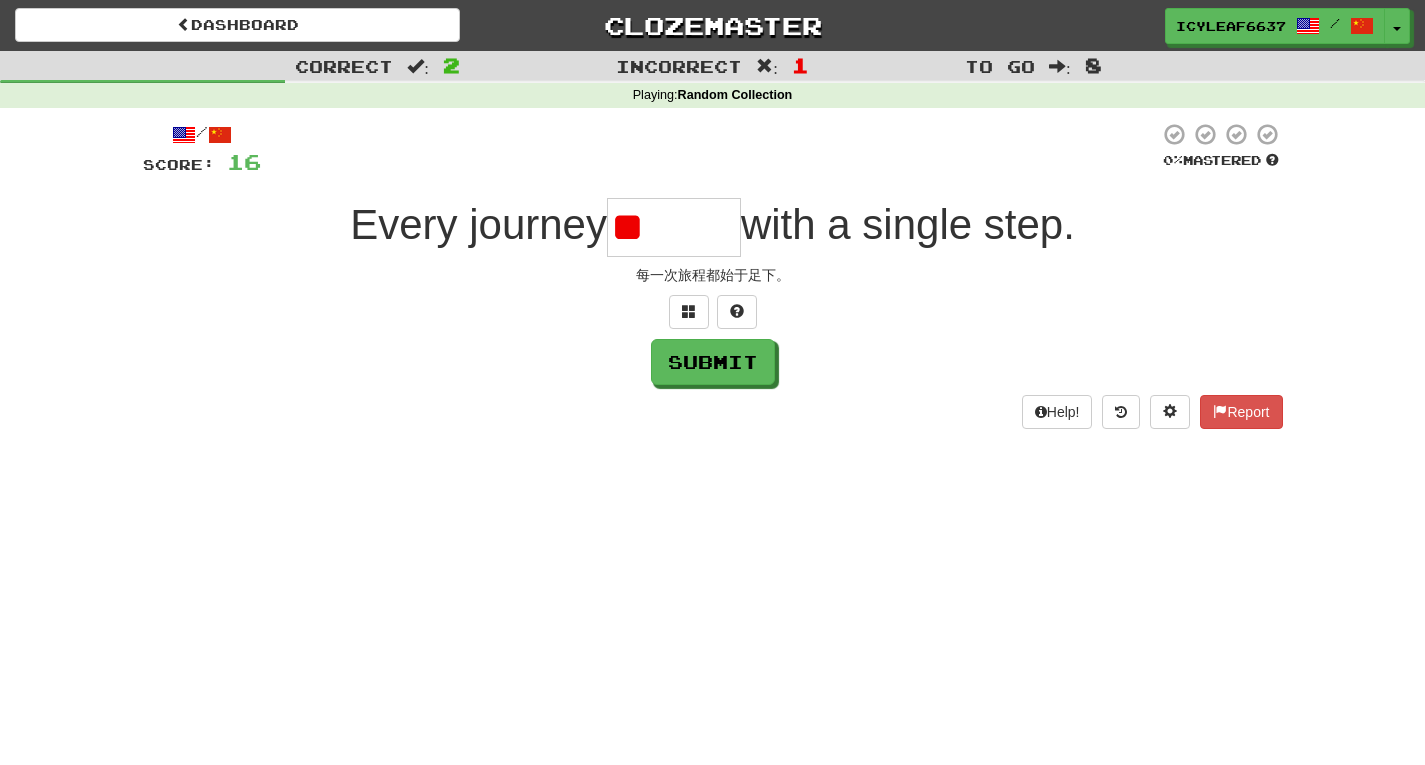 type on "*" 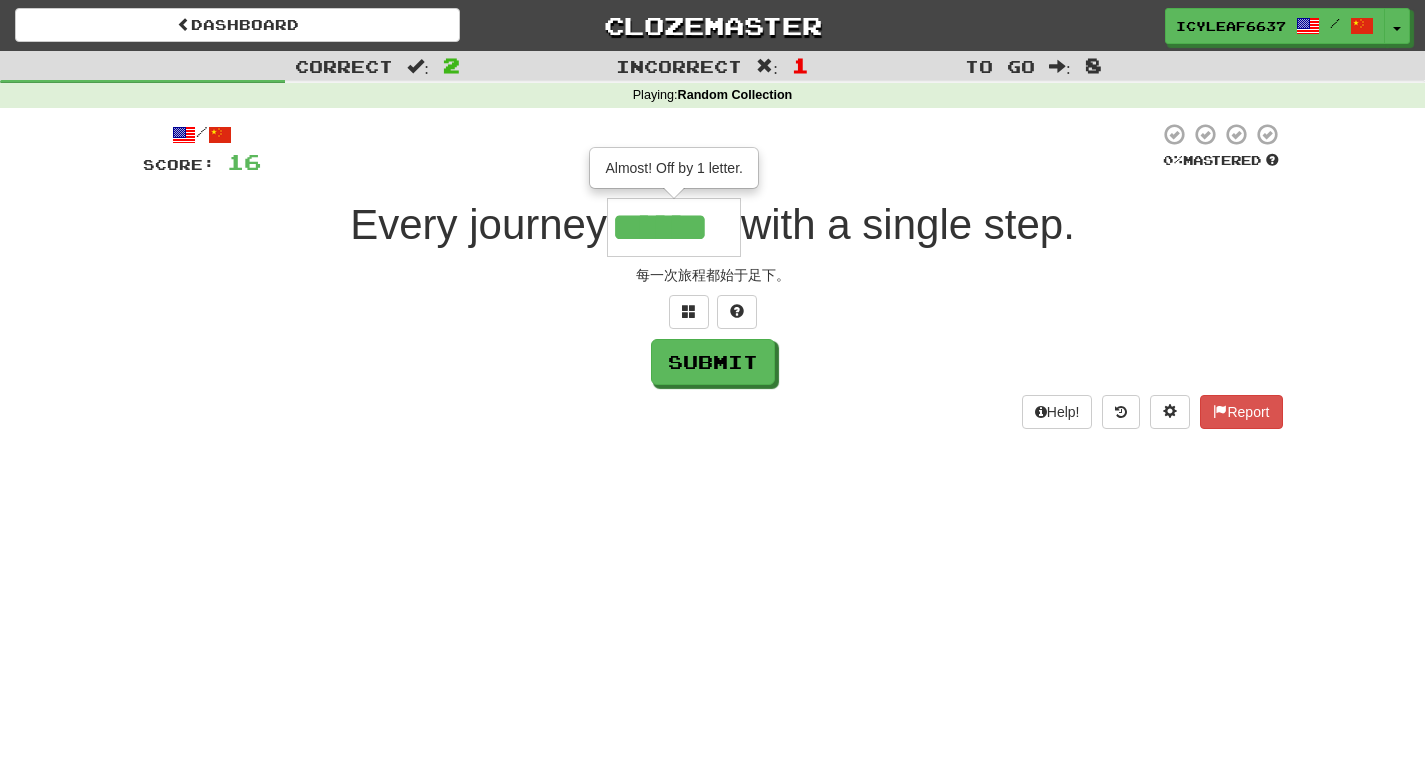 type on "******" 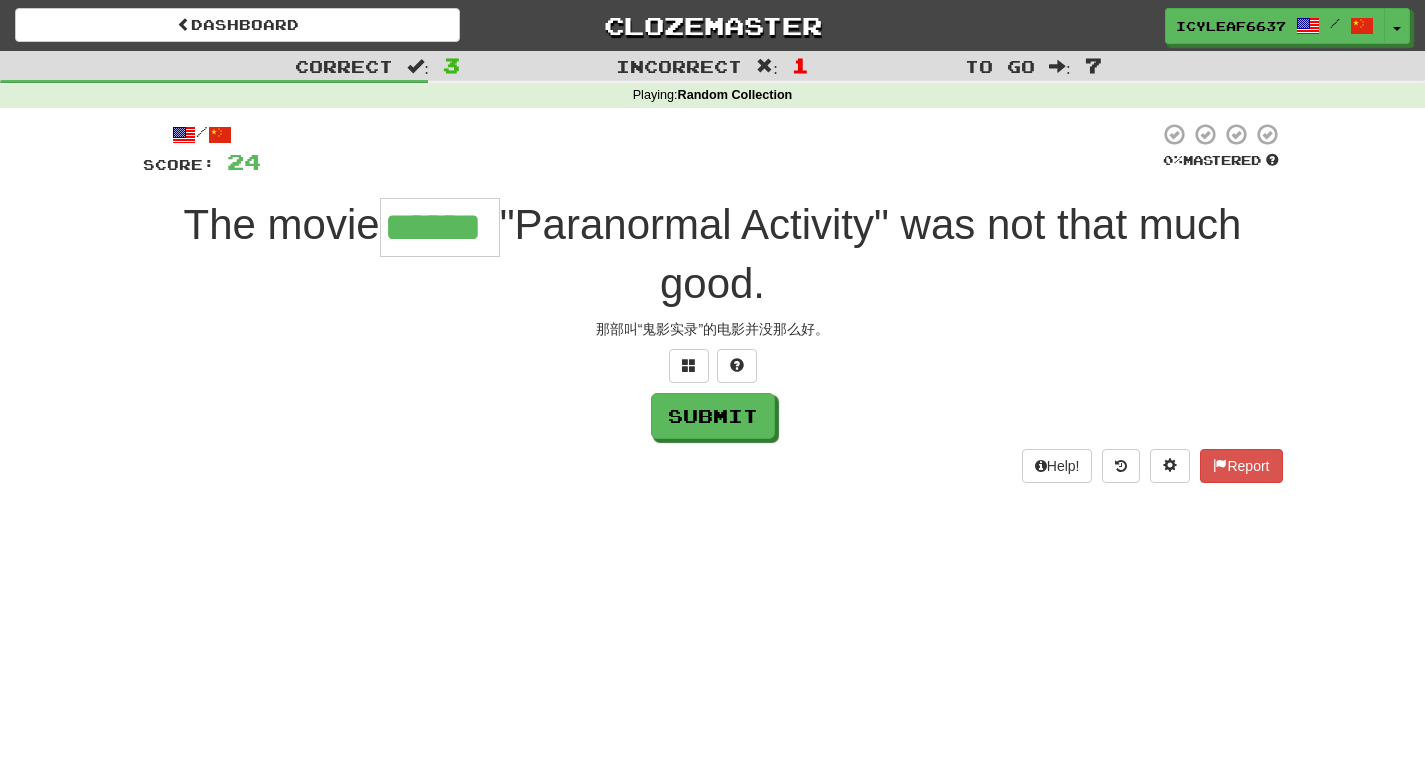 type on "******" 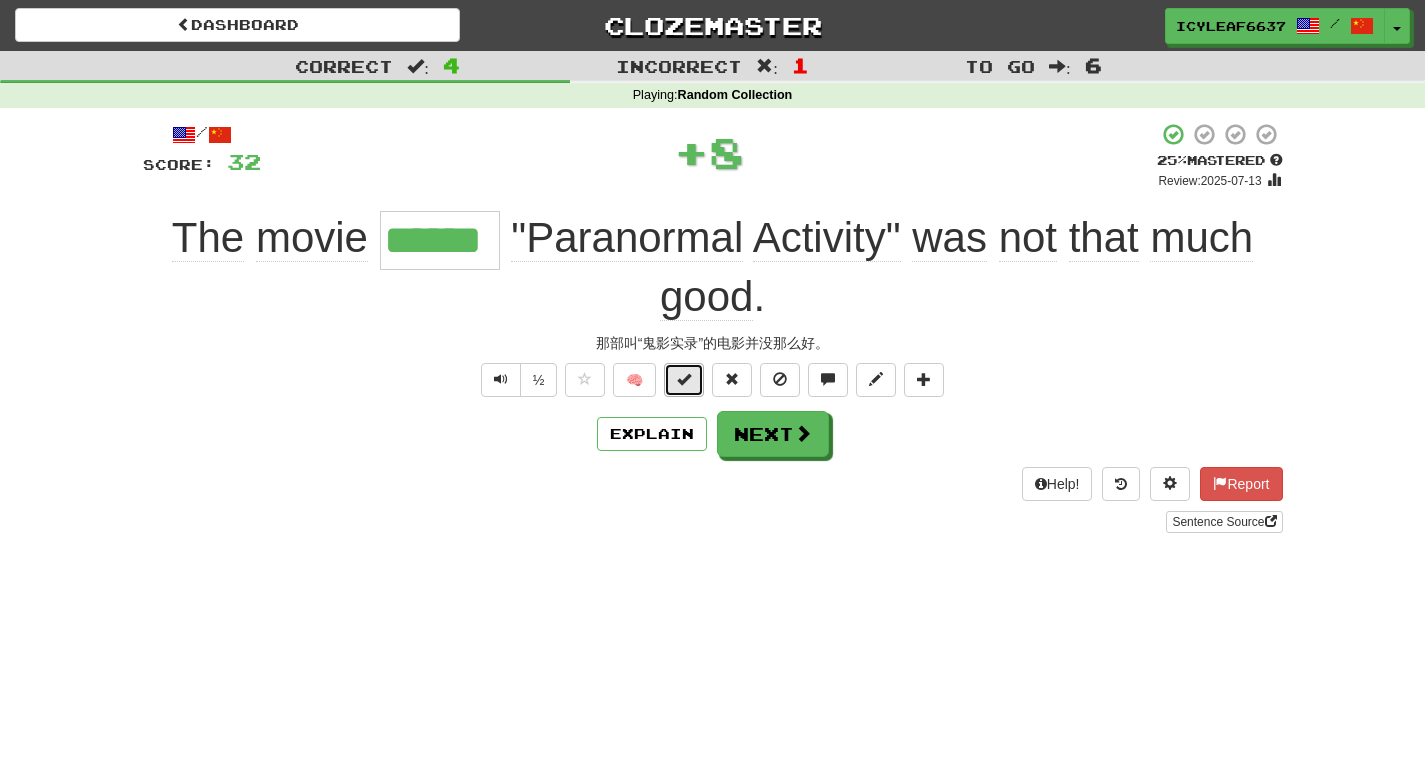 click at bounding box center (684, 380) 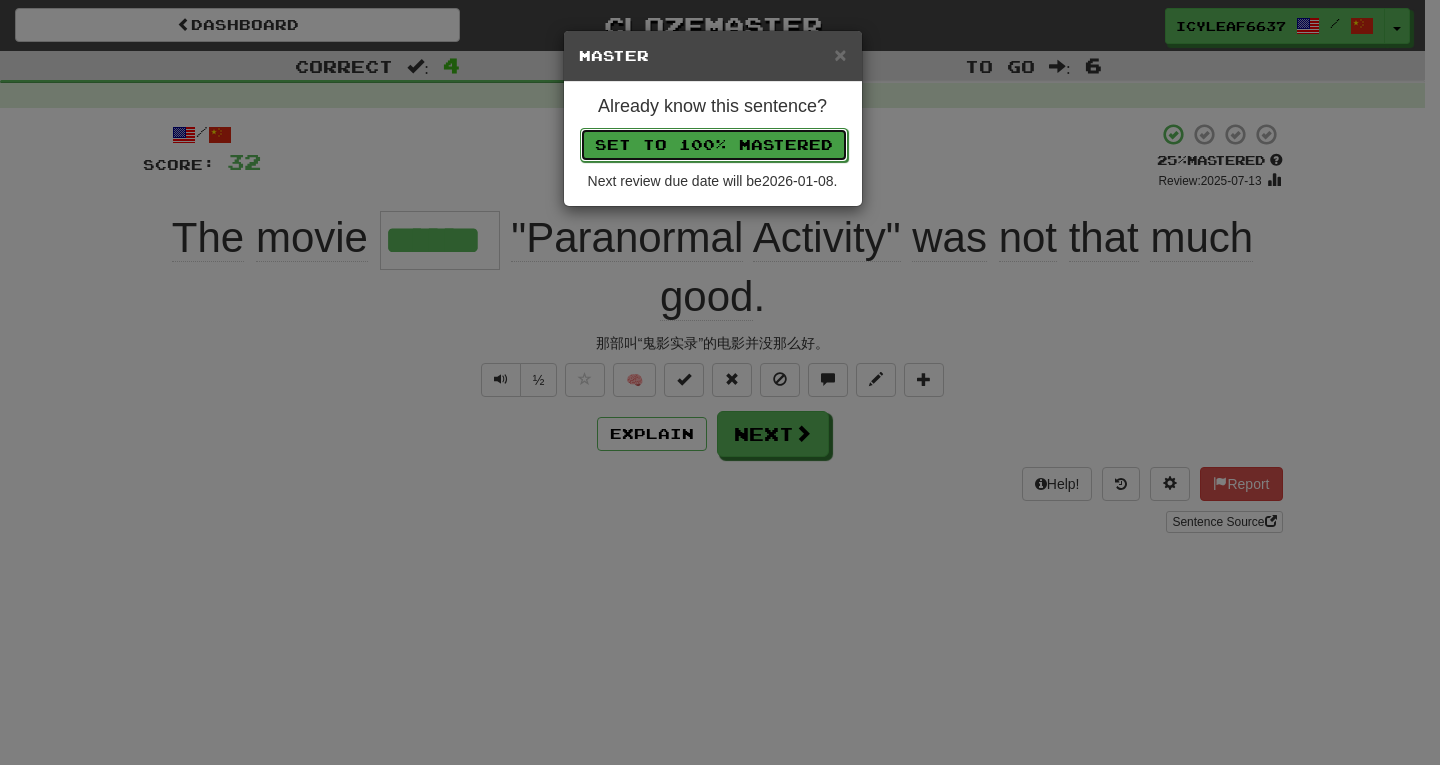 click on "Set to 100% Mastered" at bounding box center (714, 145) 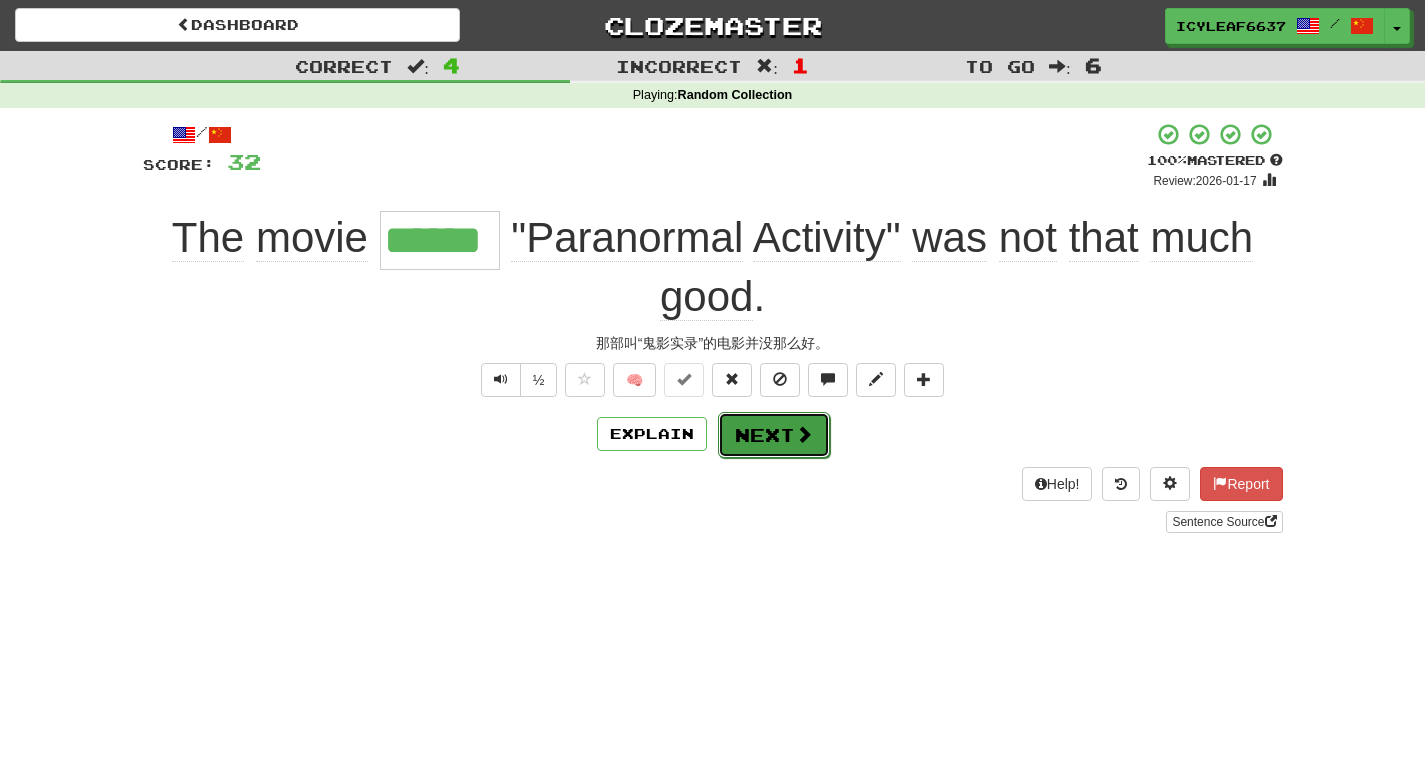 click on "Next" at bounding box center [774, 435] 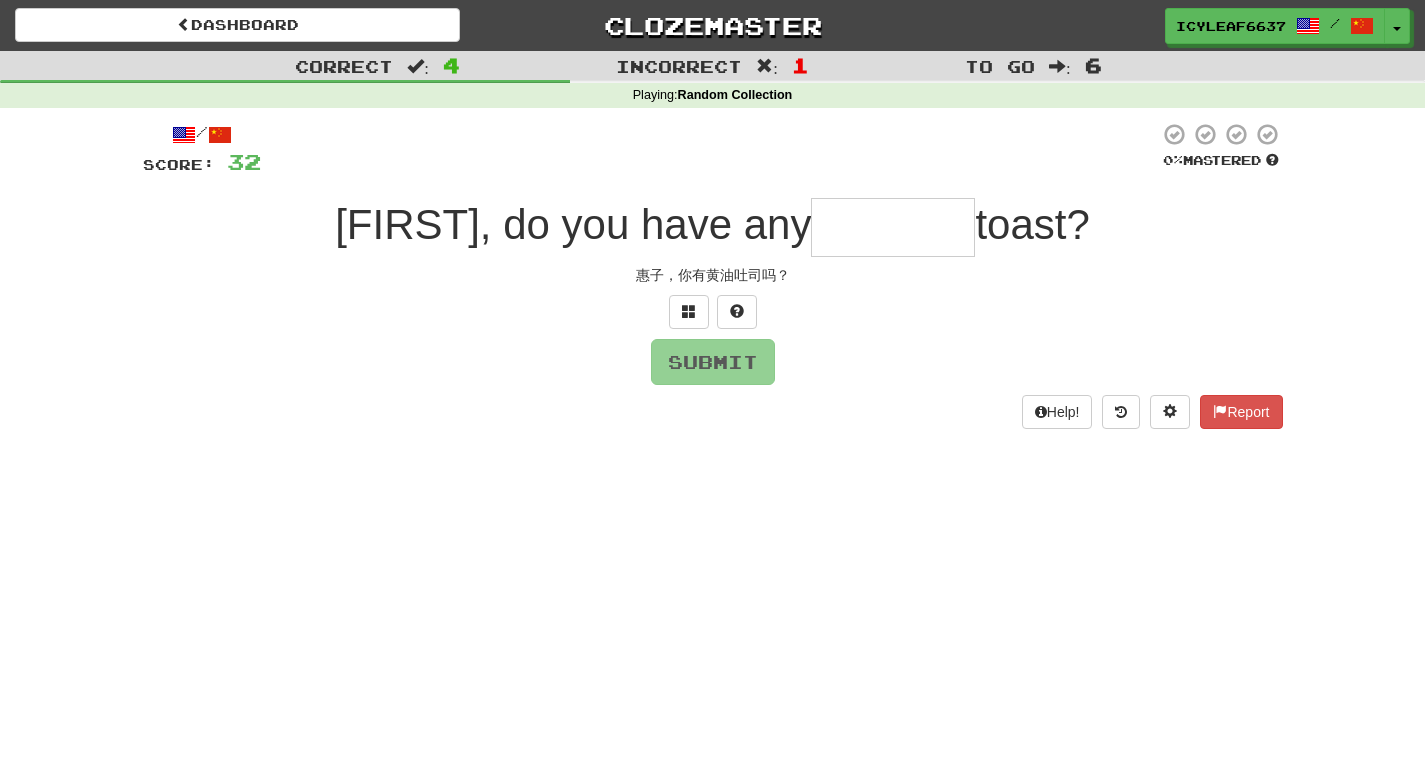 click at bounding box center (893, 227) 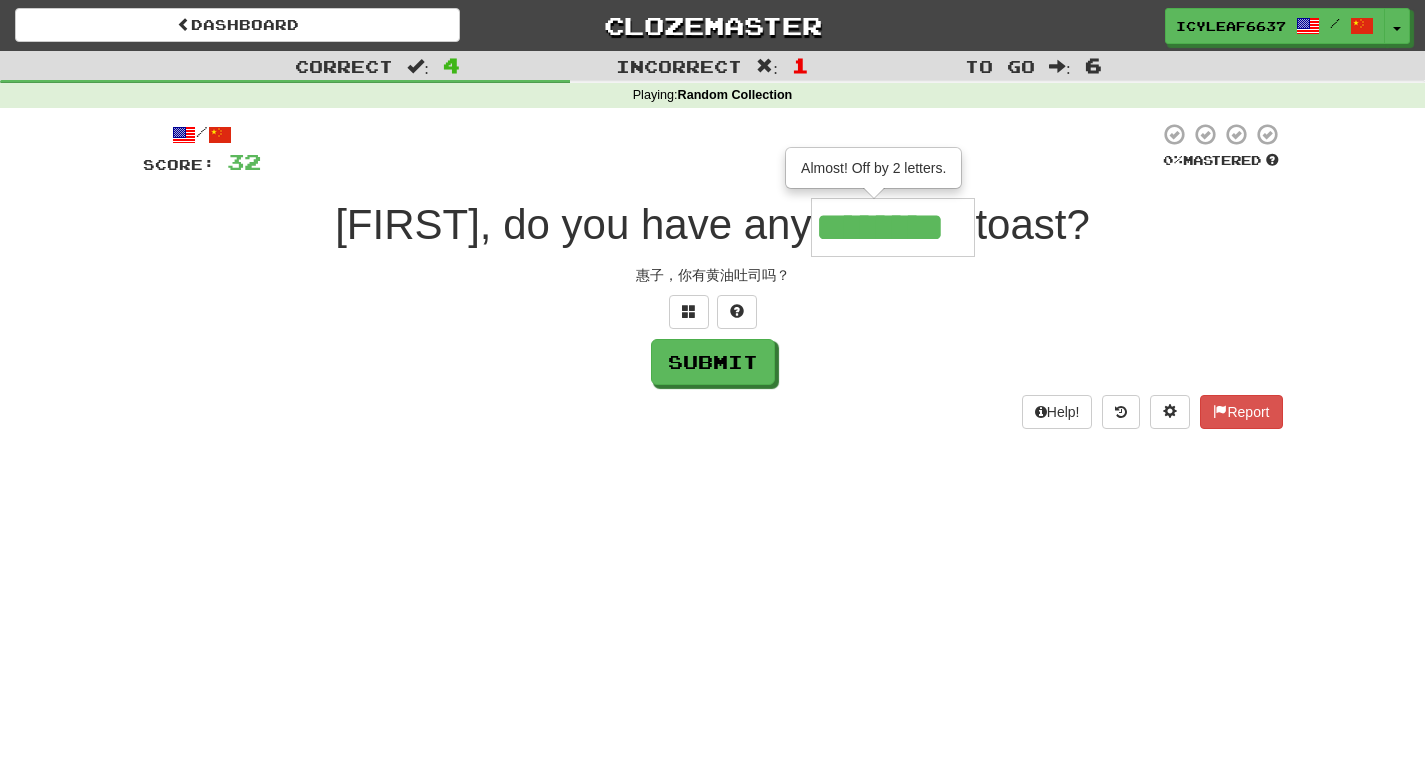 type on "********" 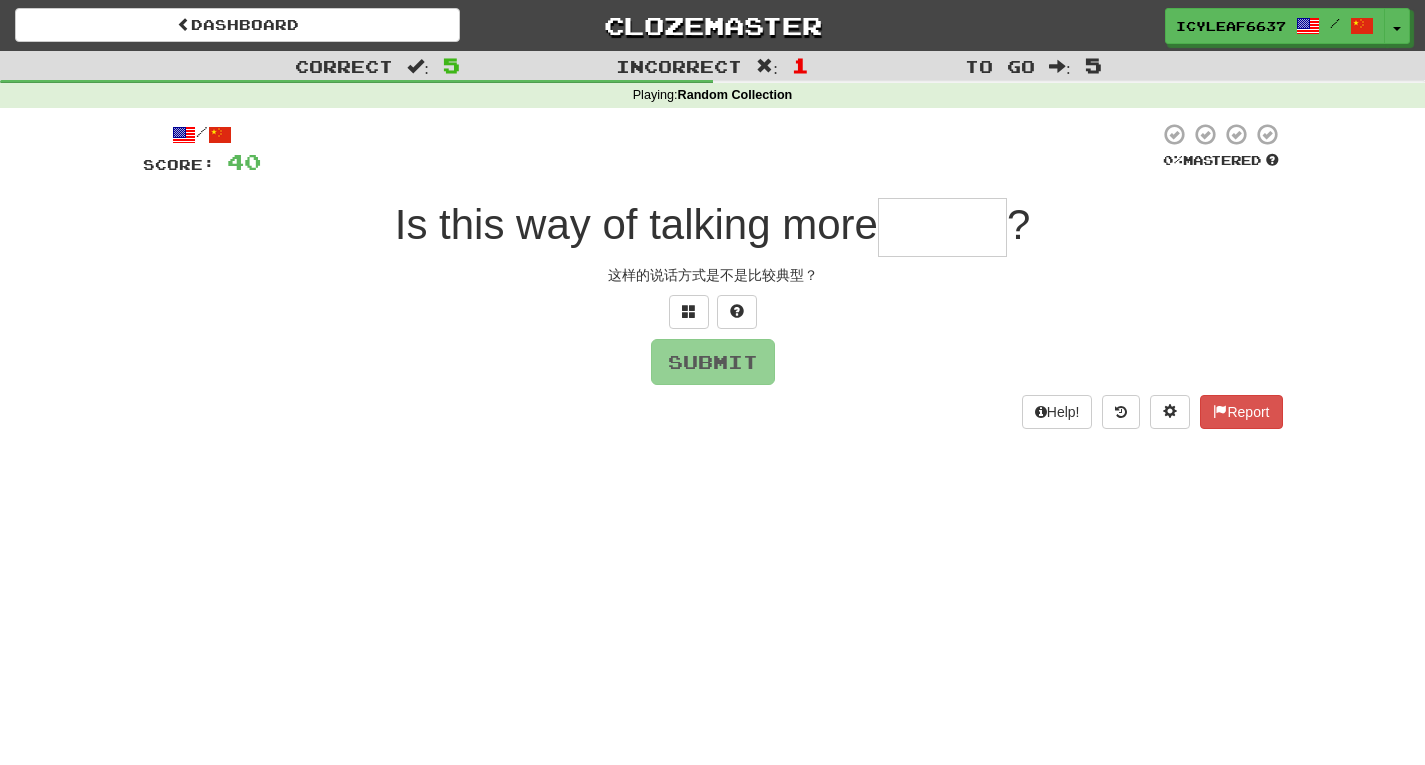 type on "*" 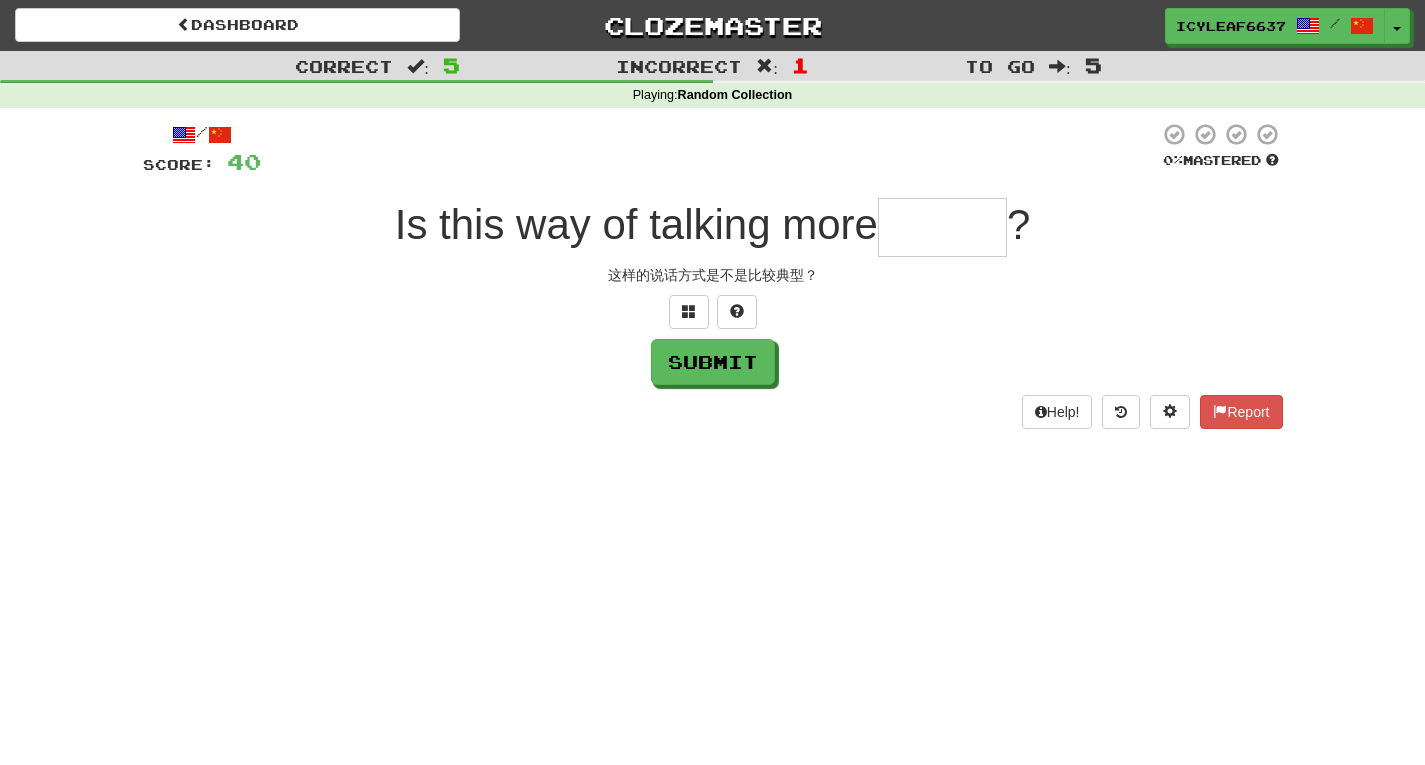 type on "*" 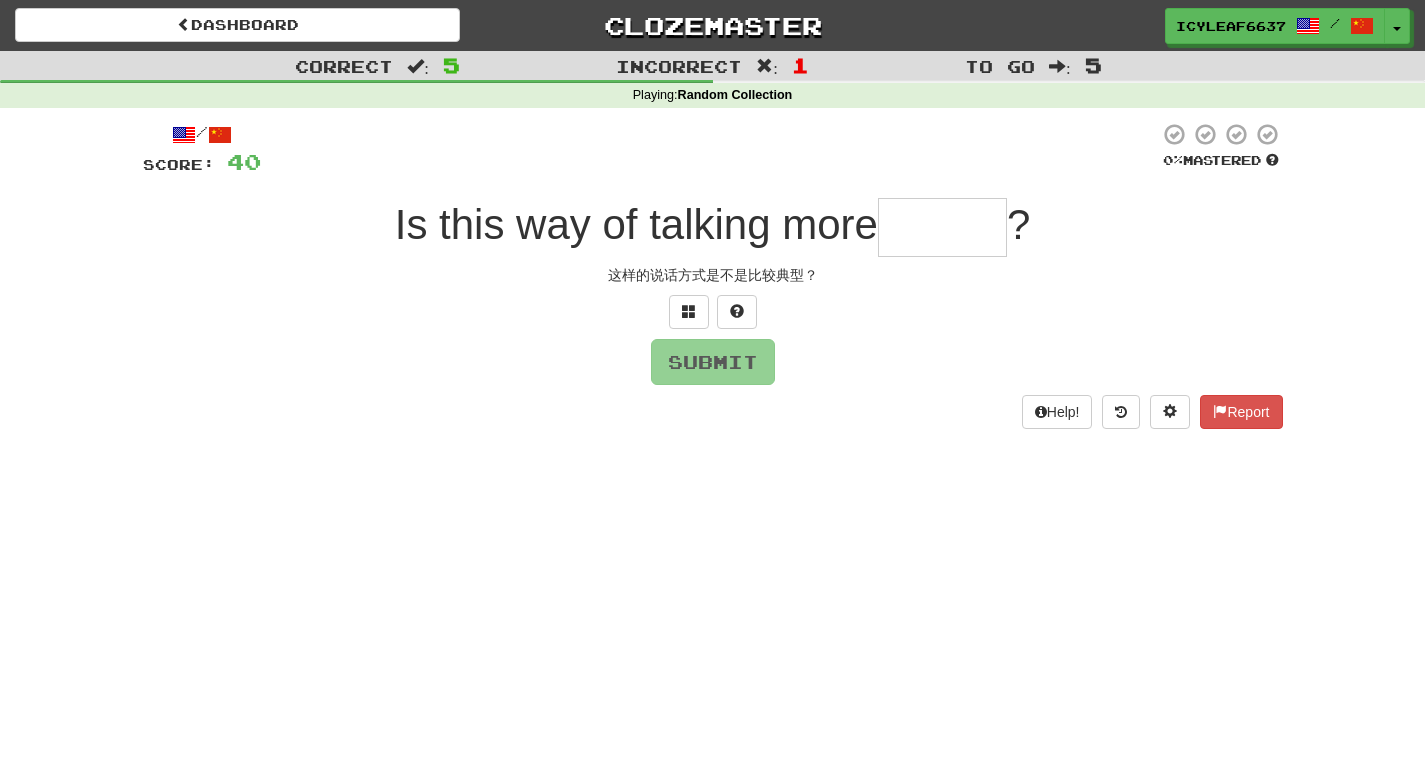type on "*" 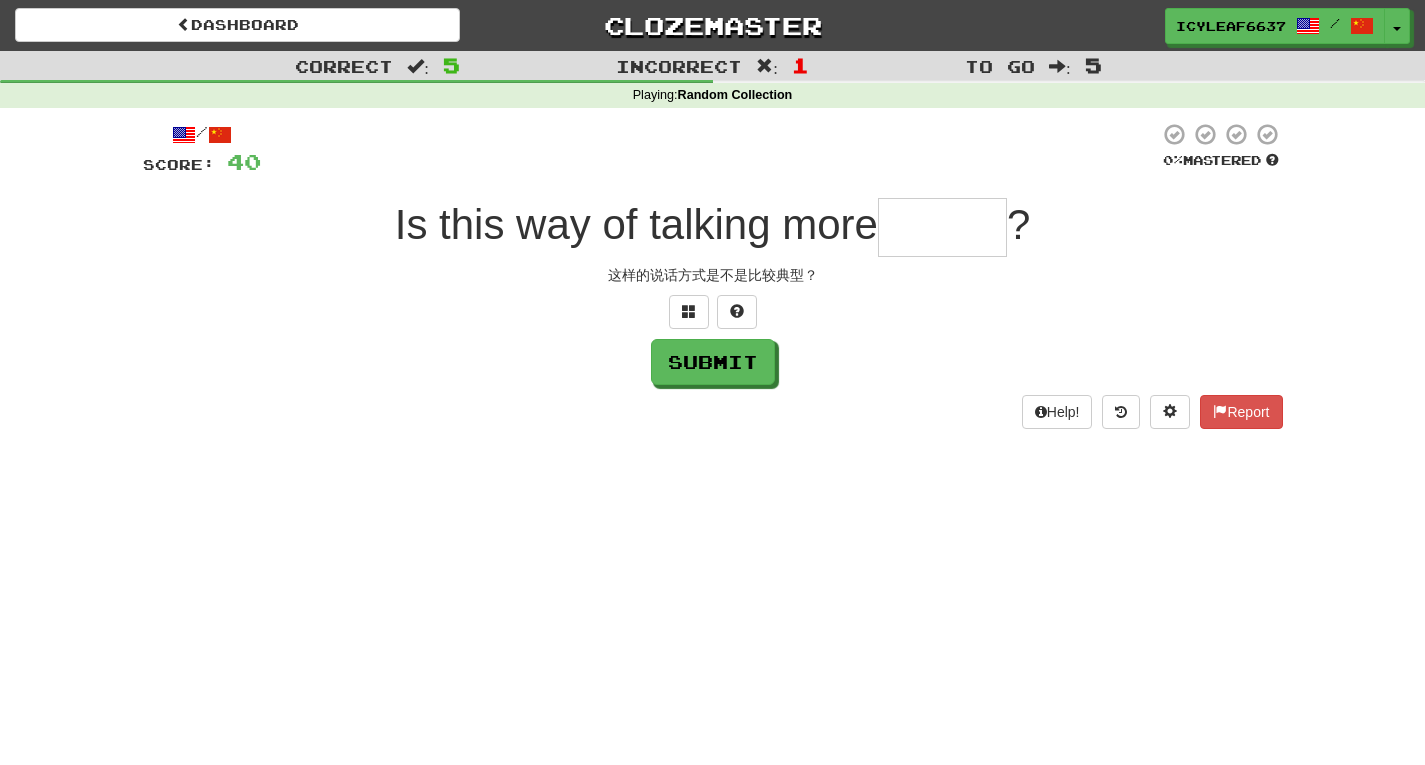 type on "*" 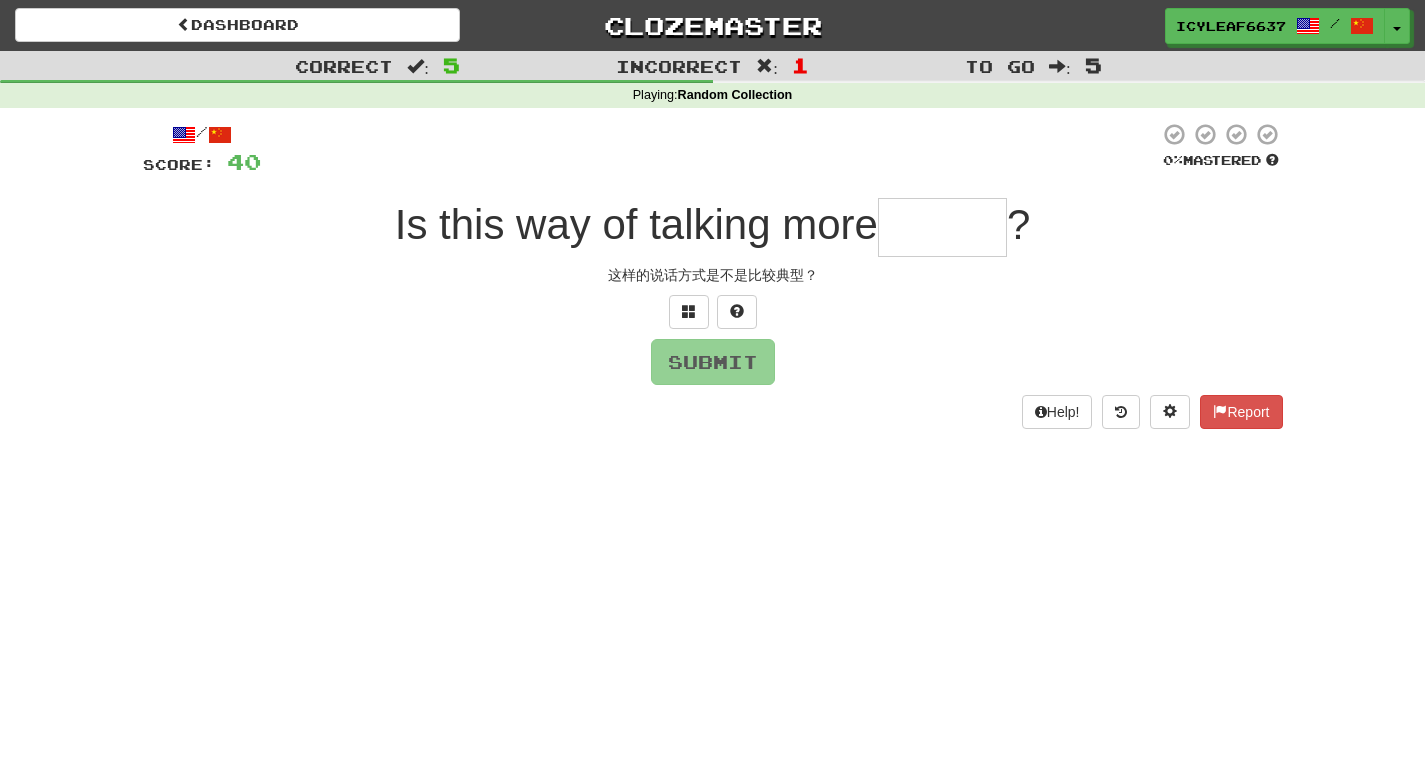 type on "*" 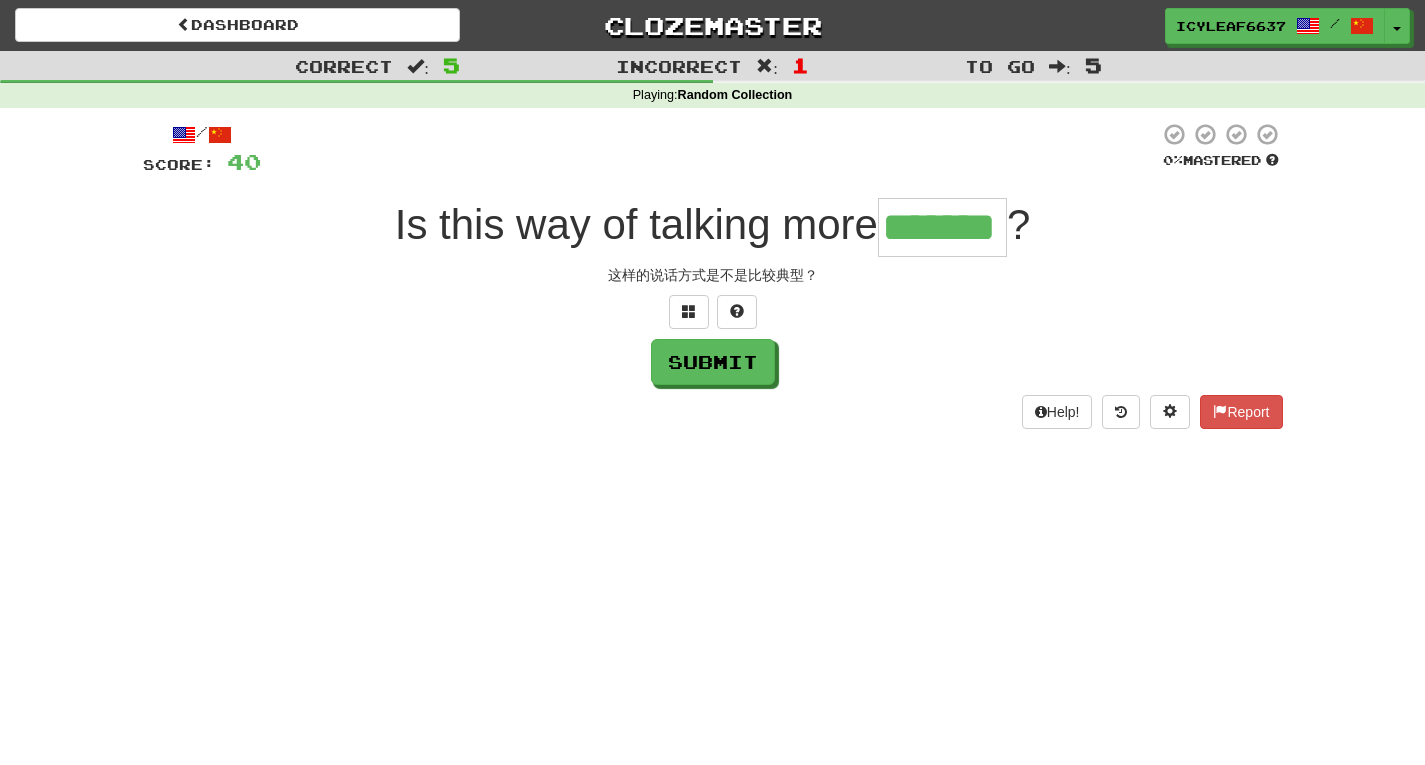 type on "*******" 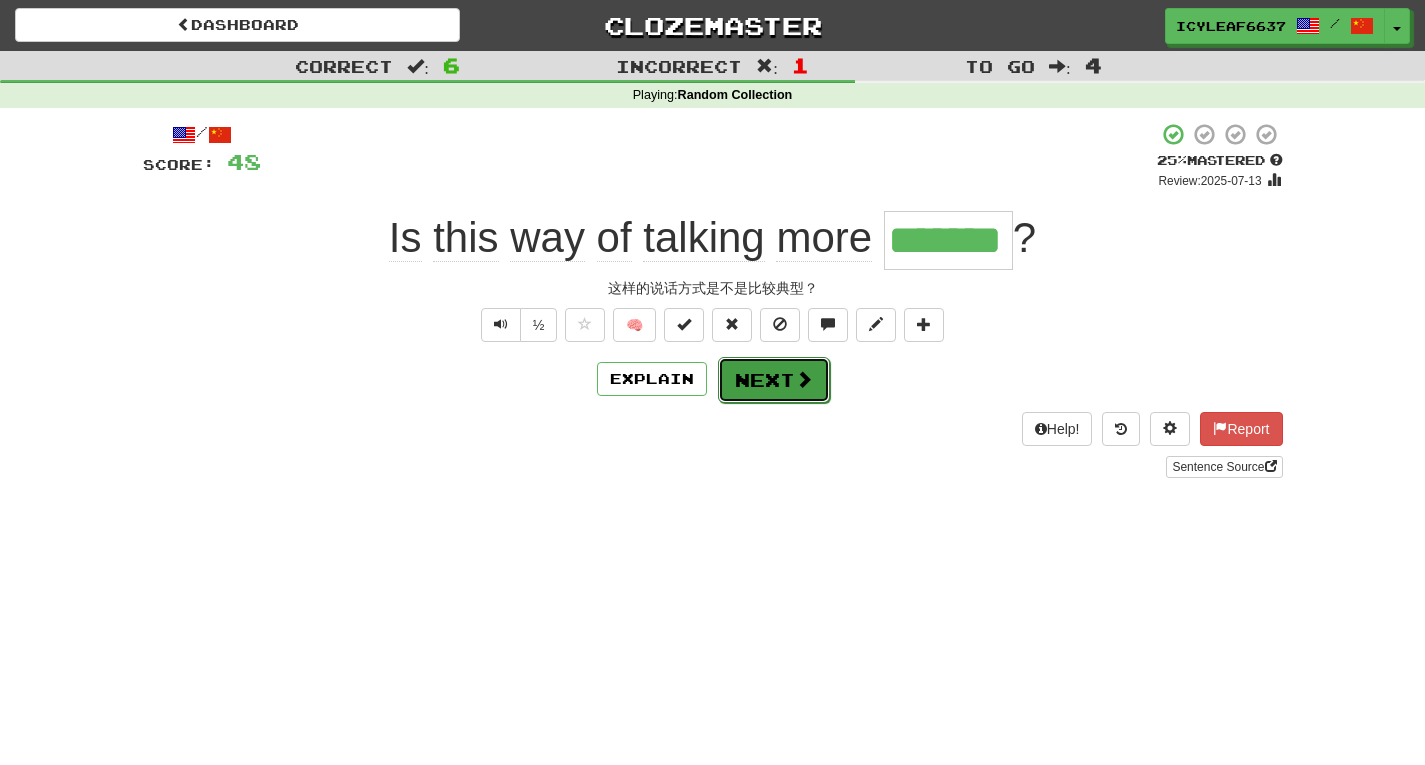 click at bounding box center [804, 379] 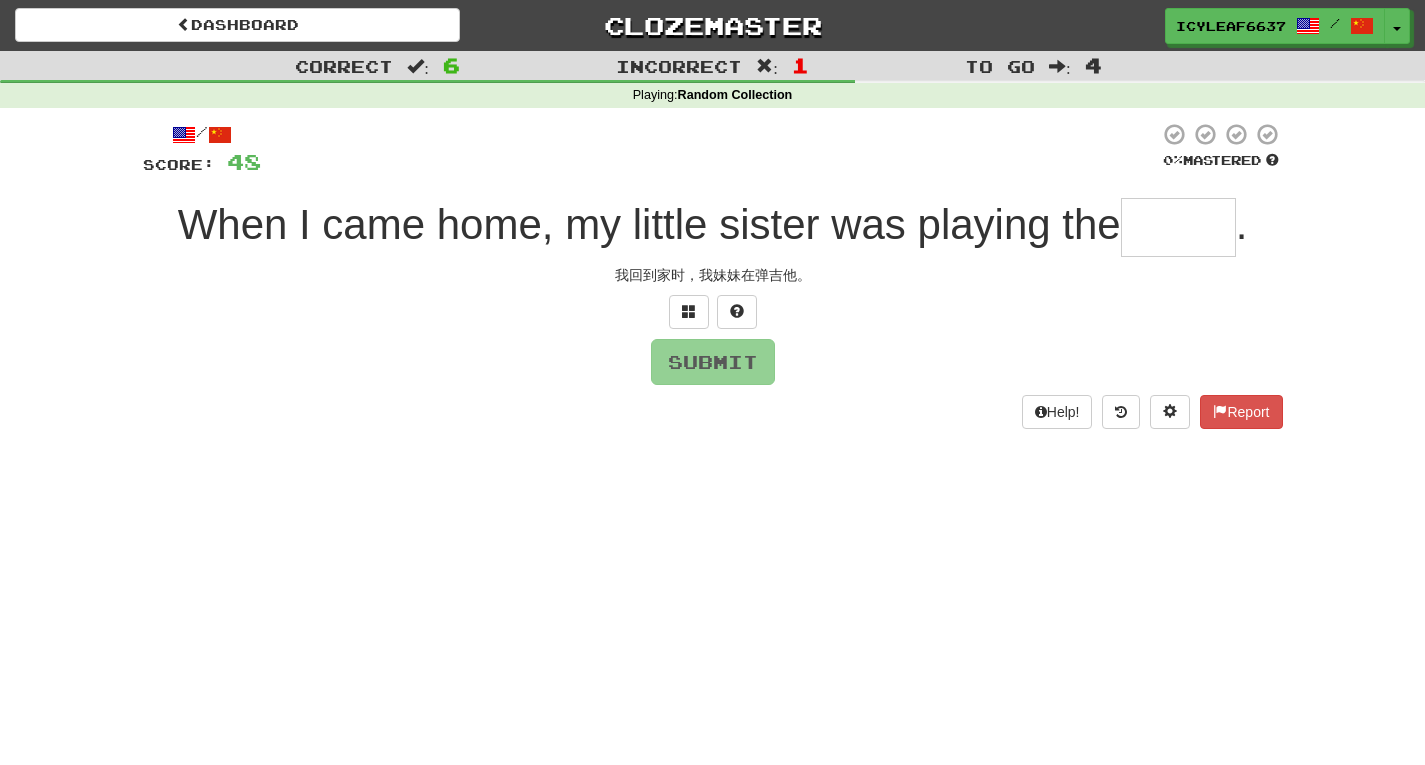click at bounding box center (1178, 227) 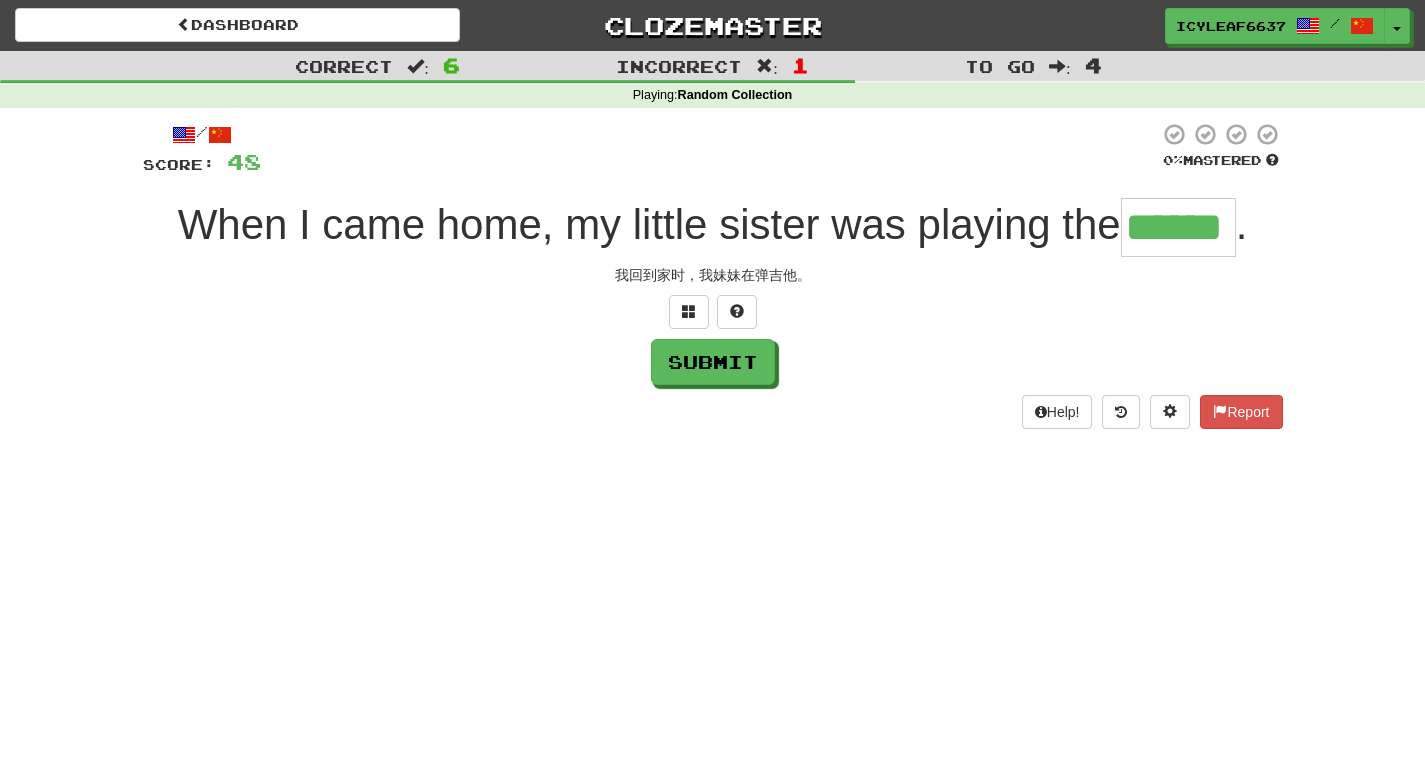 type on "******" 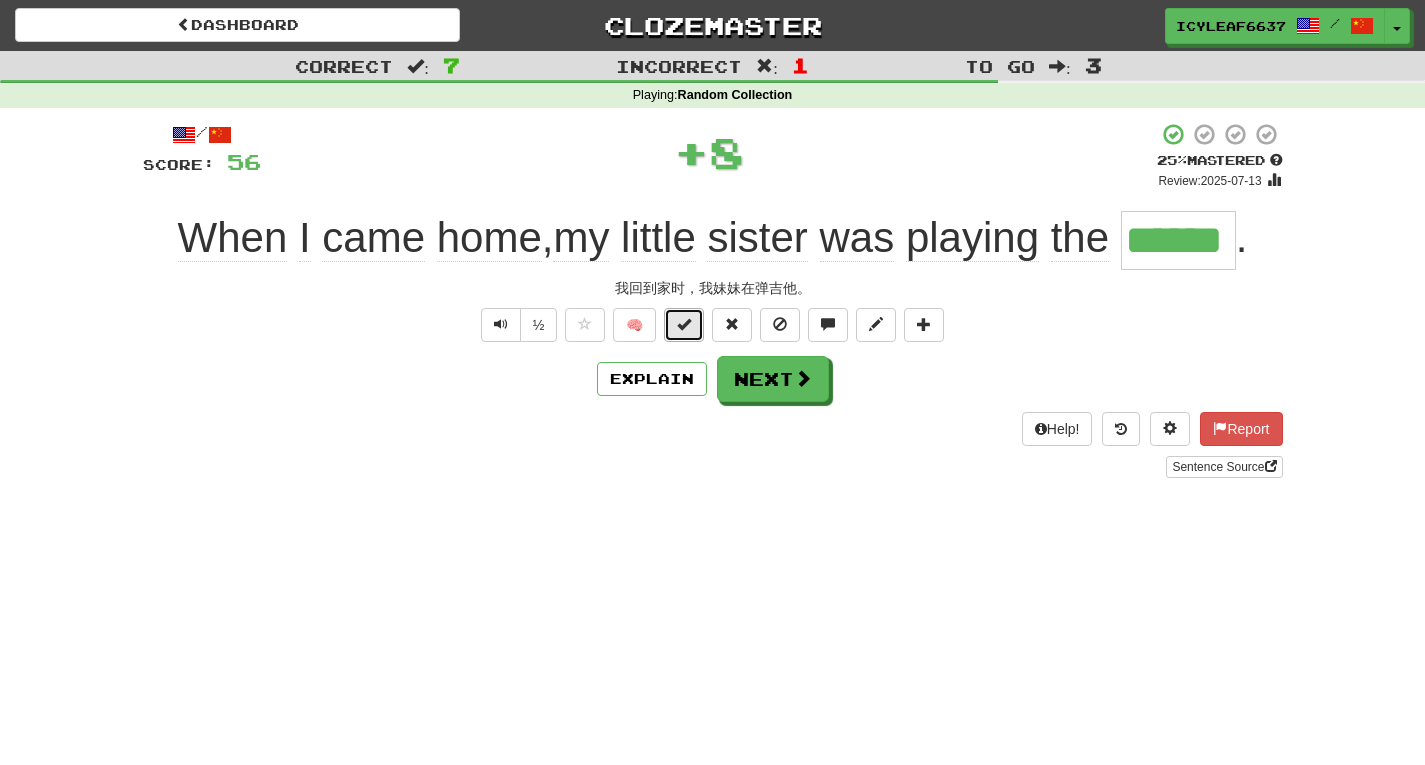 click at bounding box center [684, 324] 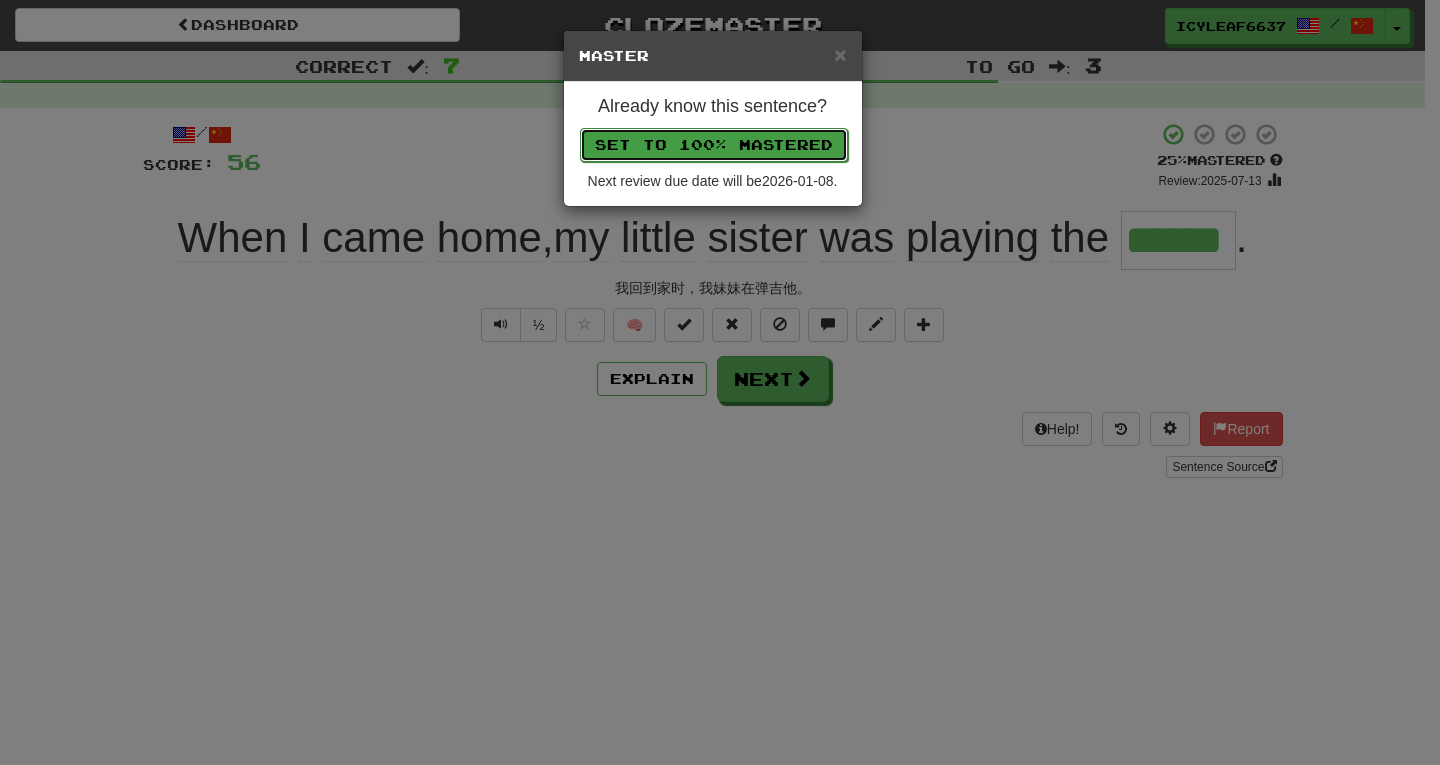 click on "Set to 100% Mastered" at bounding box center (714, 145) 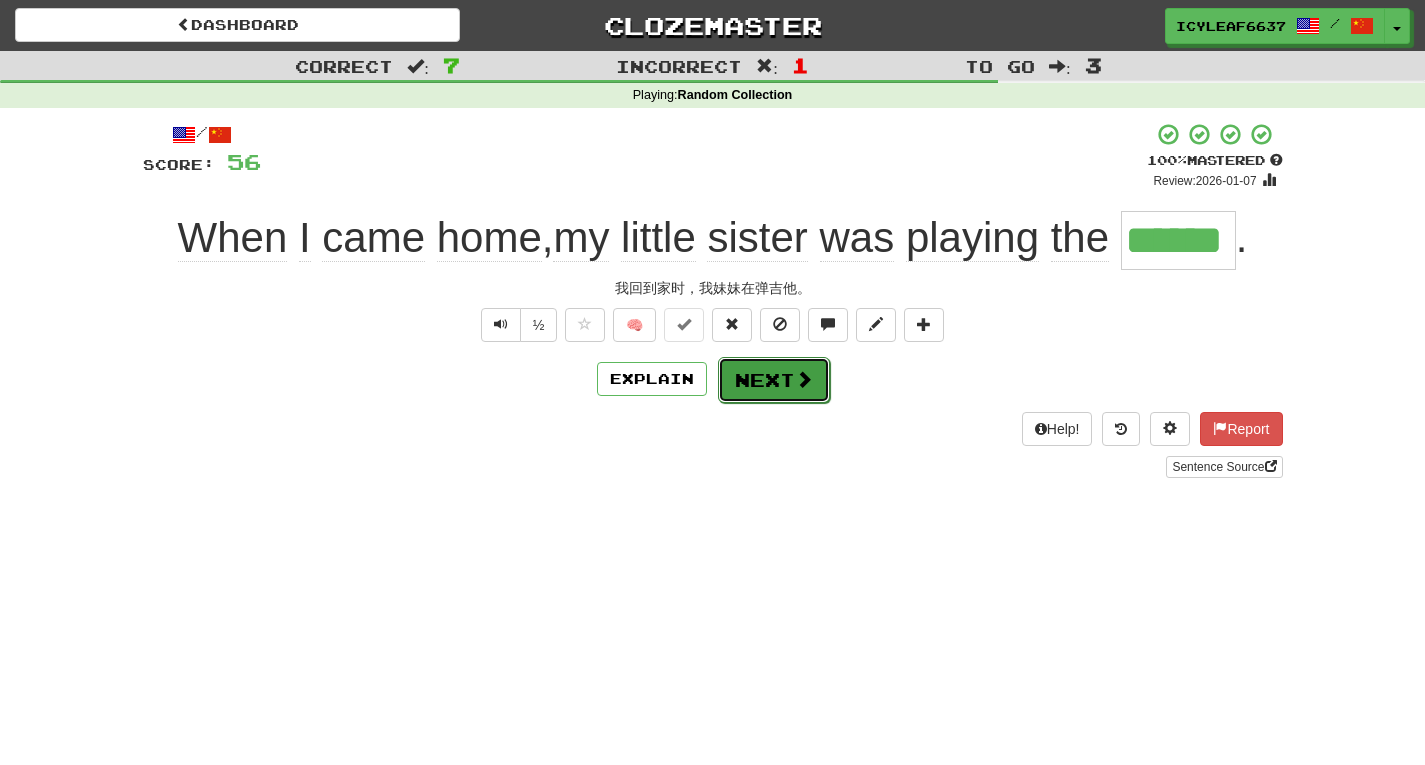 click on "Next" at bounding box center (774, 380) 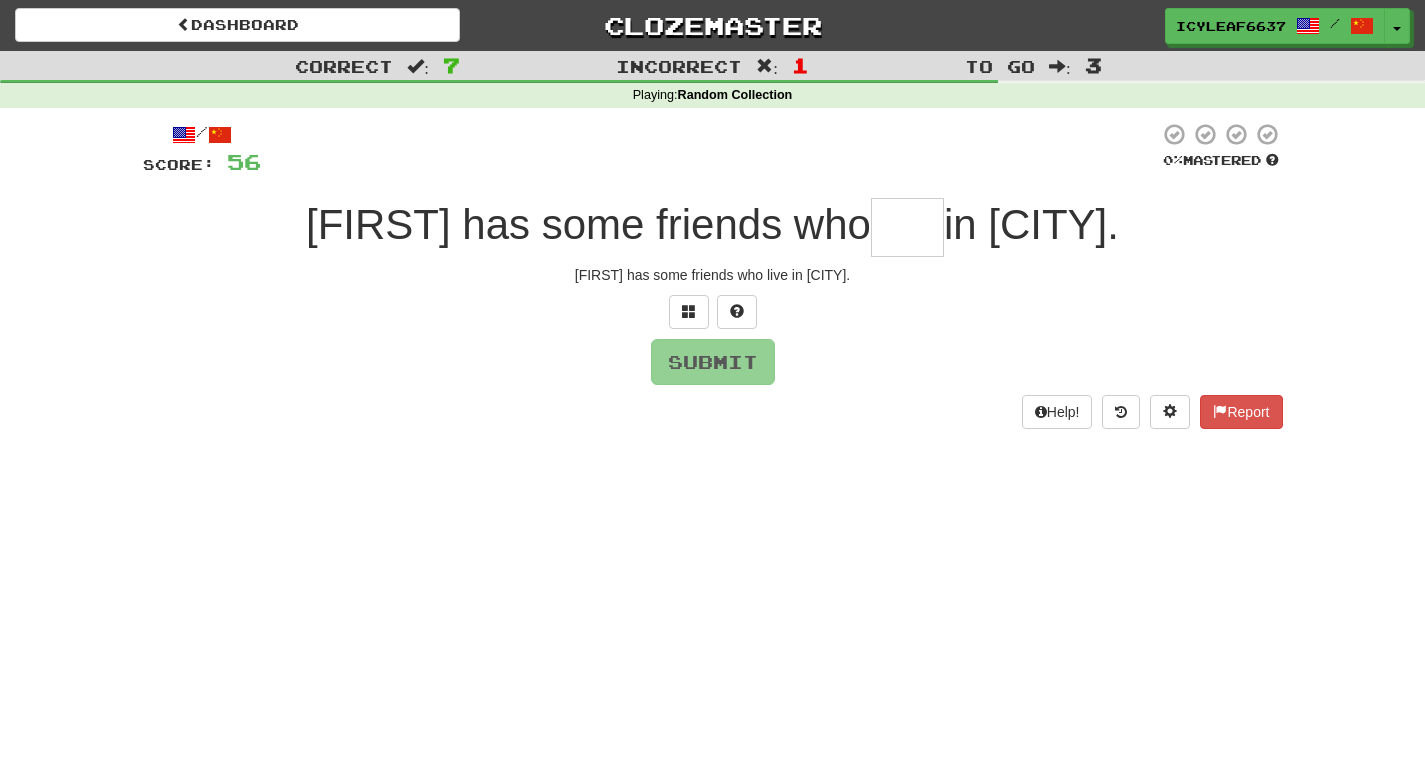 click at bounding box center [907, 227] 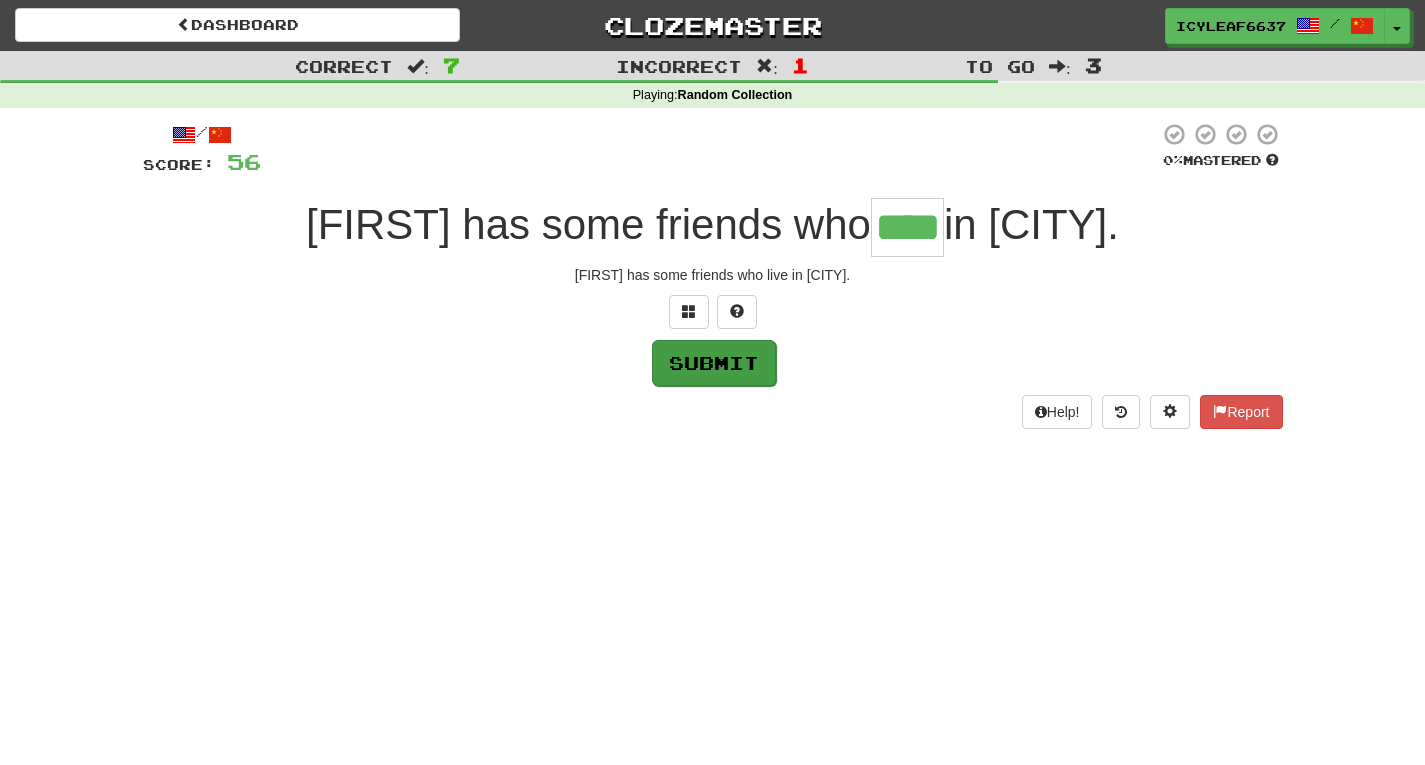 type on "****" 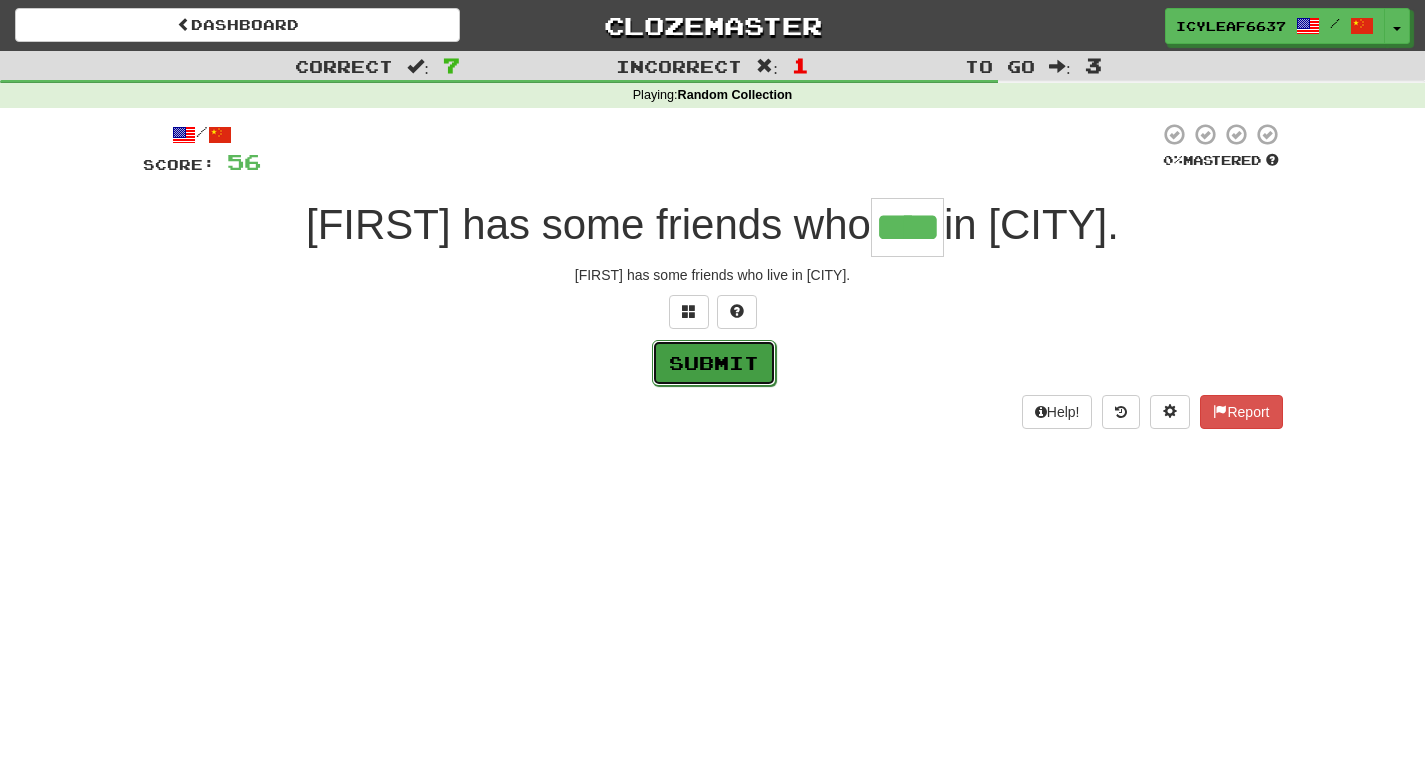 click on "Submit" at bounding box center [714, 363] 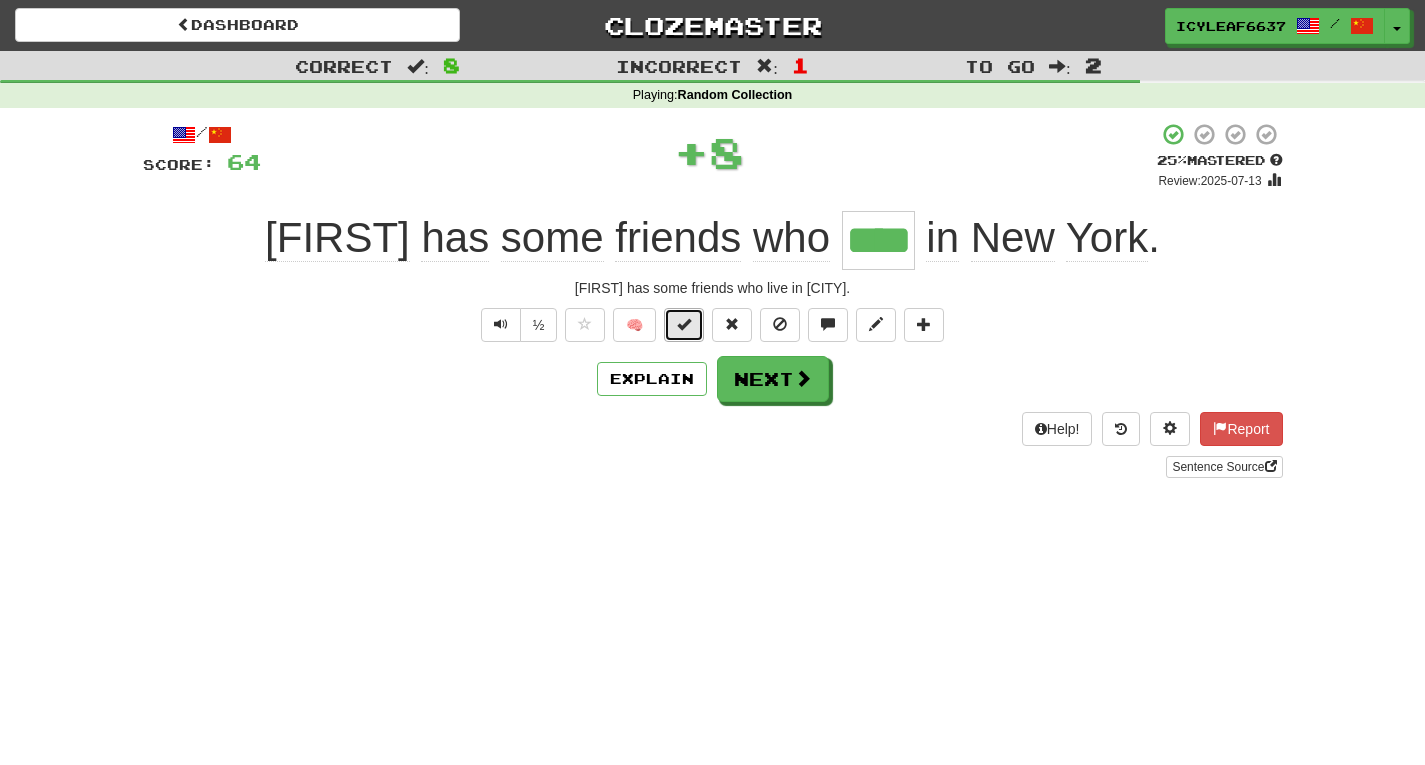 click at bounding box center [684, 324] 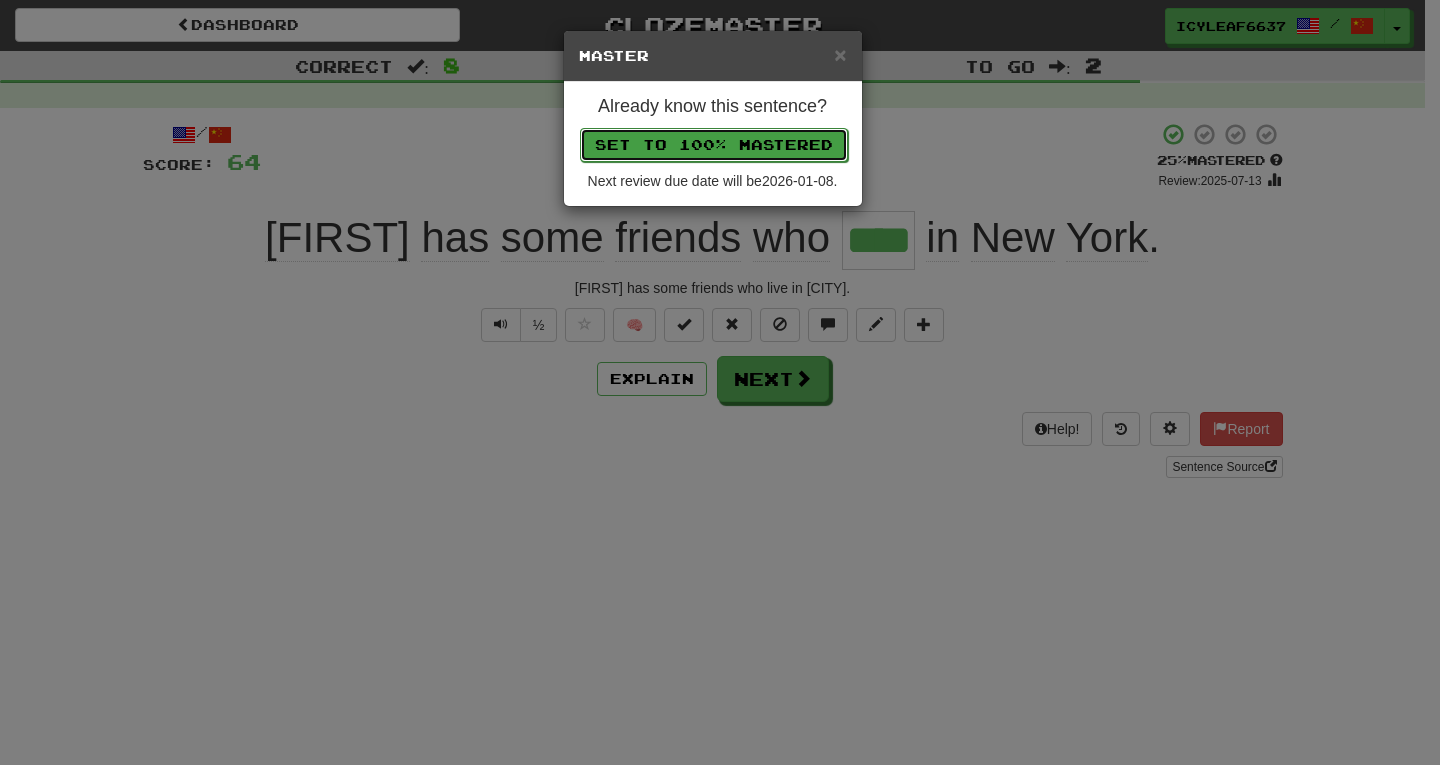 click on "Set to 100% Mastered" at bounding box center [714, 145] 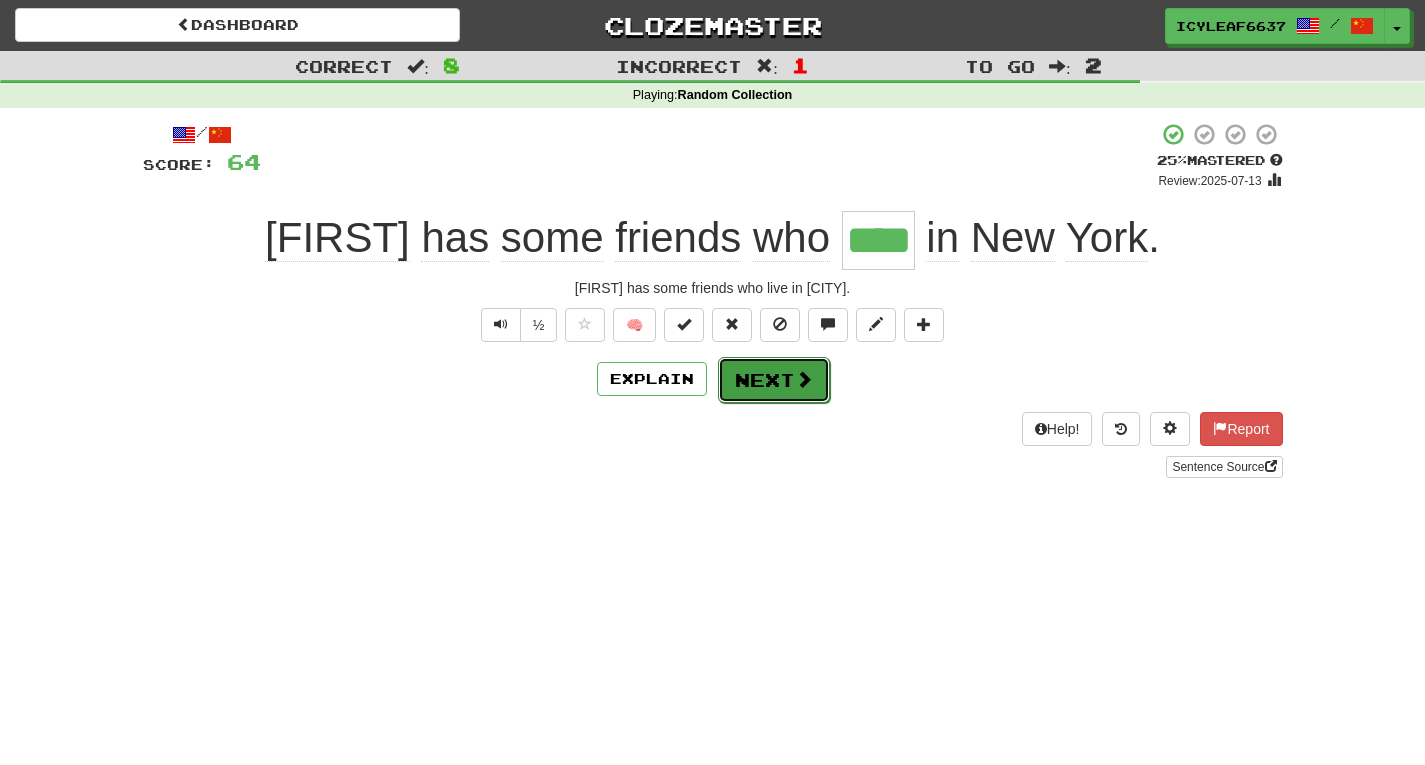 click on "Next" at bounding box center (774, 380) 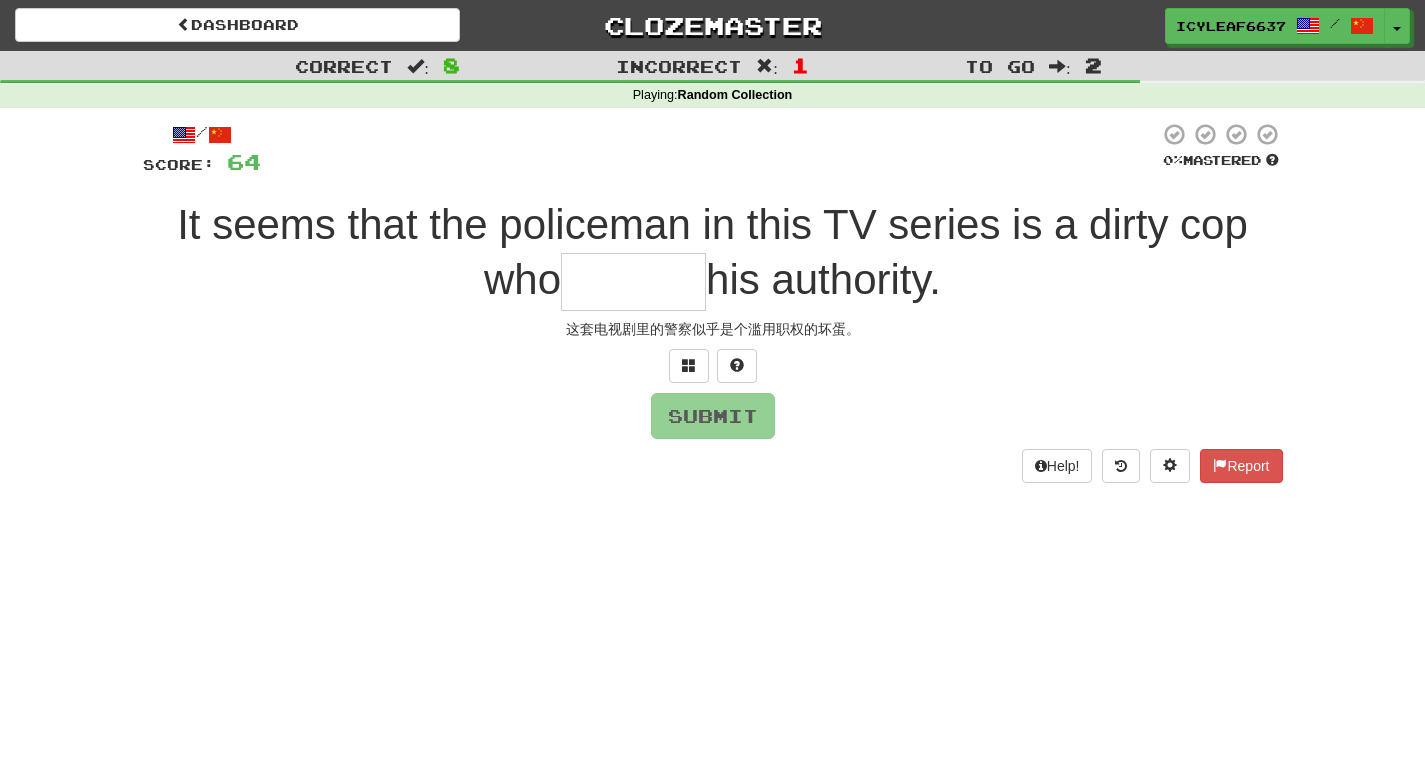 click at bounding box center [633, 282] 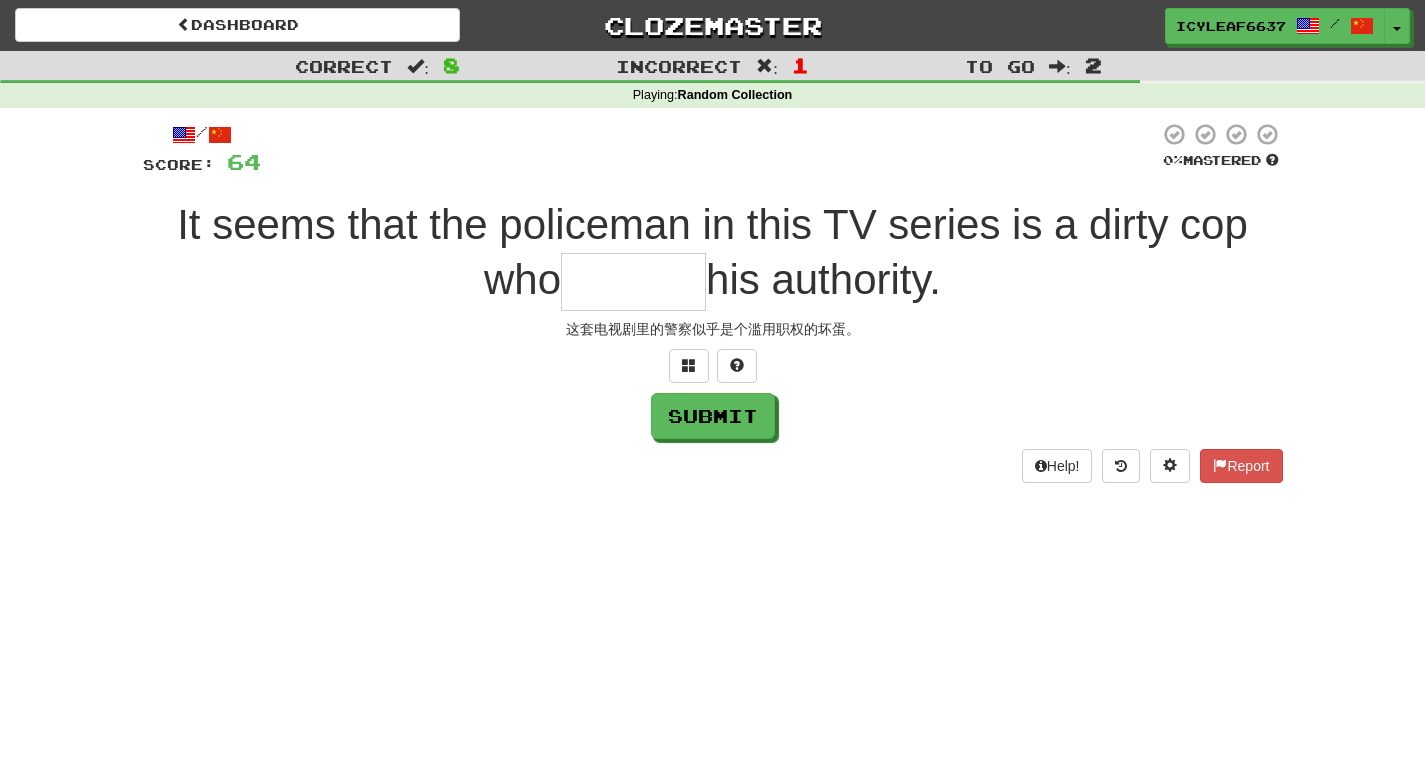 type on "*" 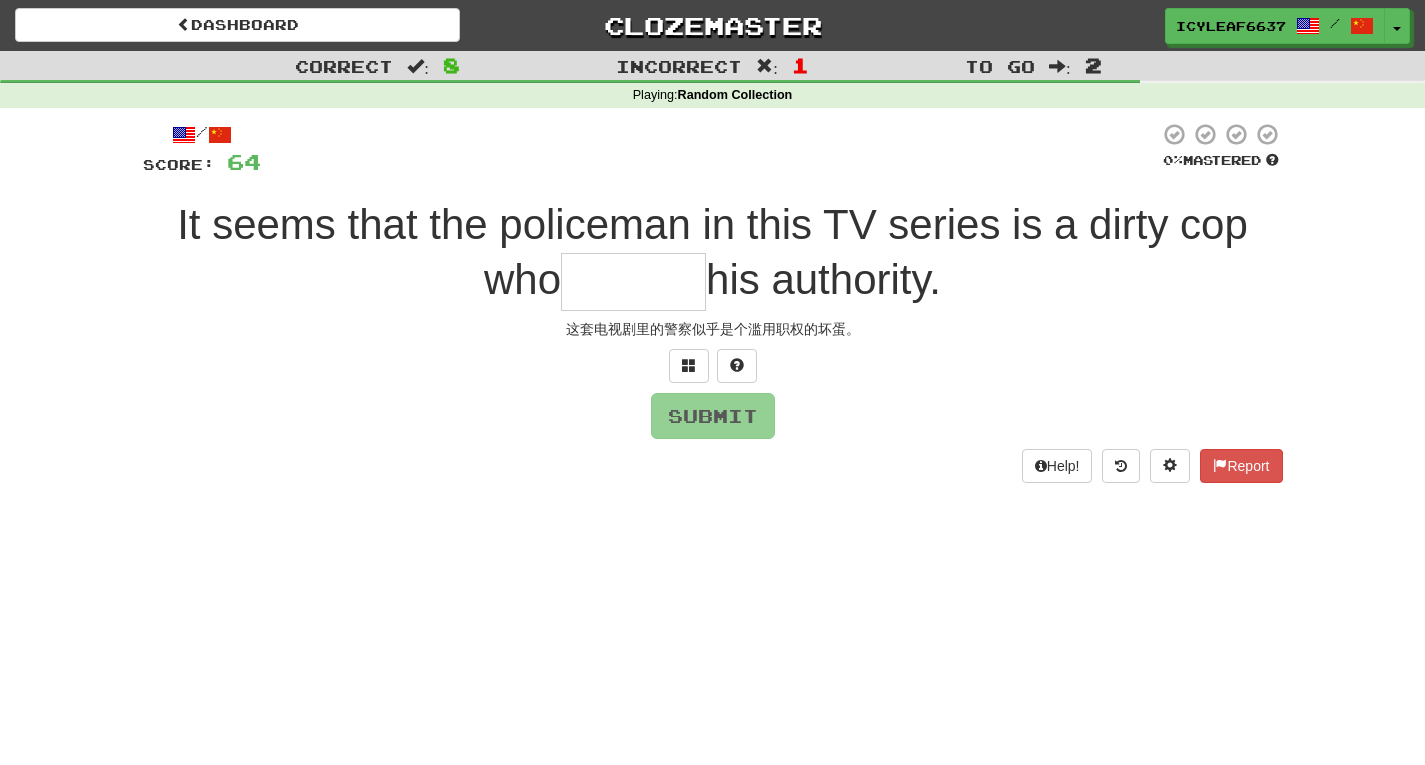 type on "*" 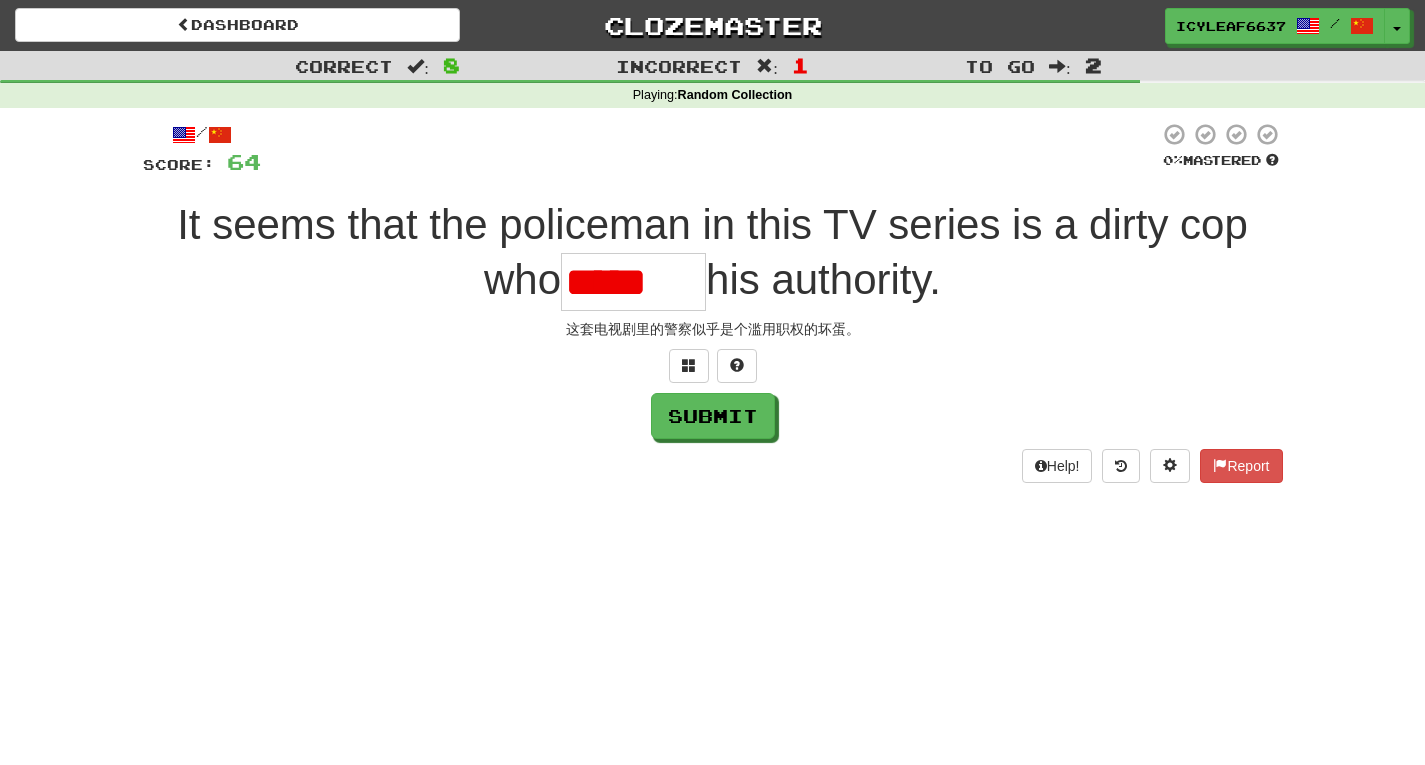 scroll, scrollTop: 0, scrollLeft: 0, axis: both 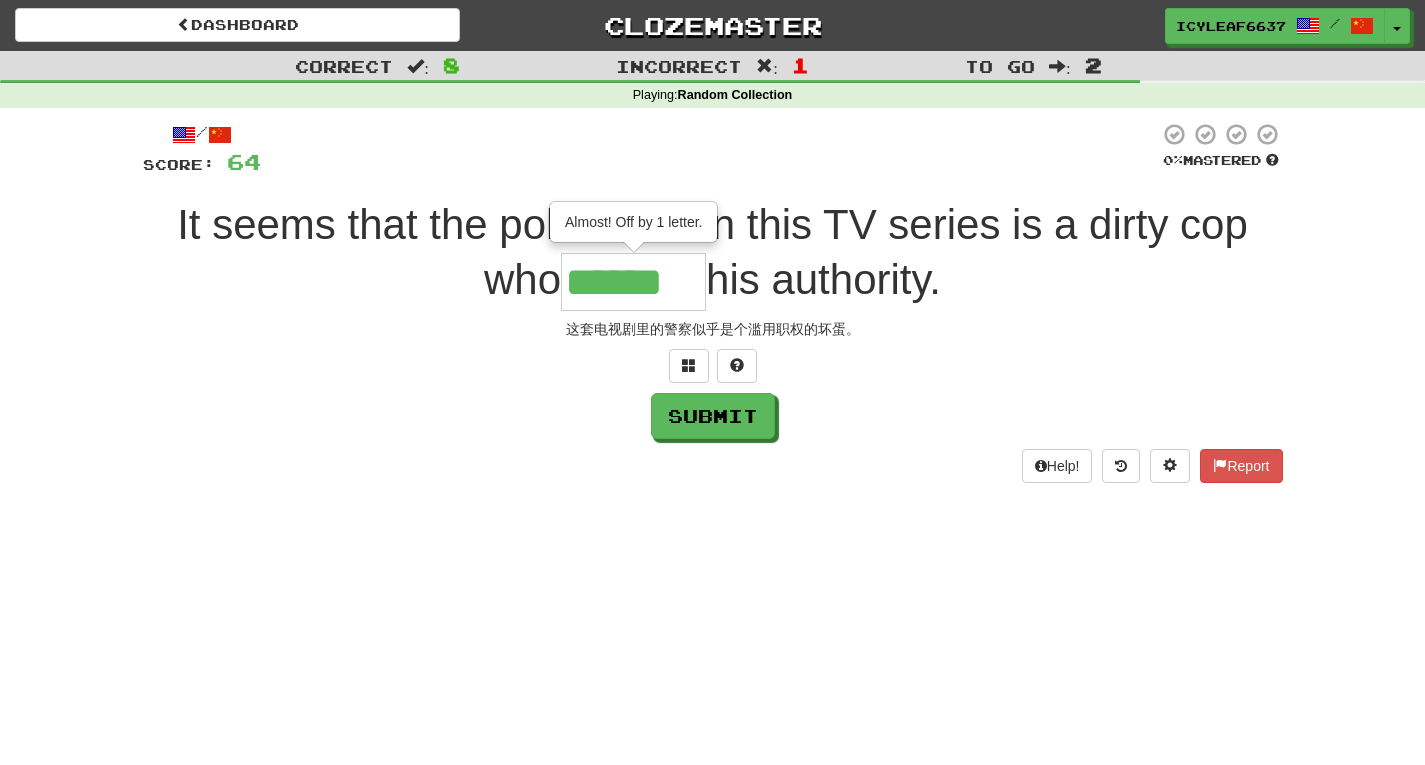 type on "******" 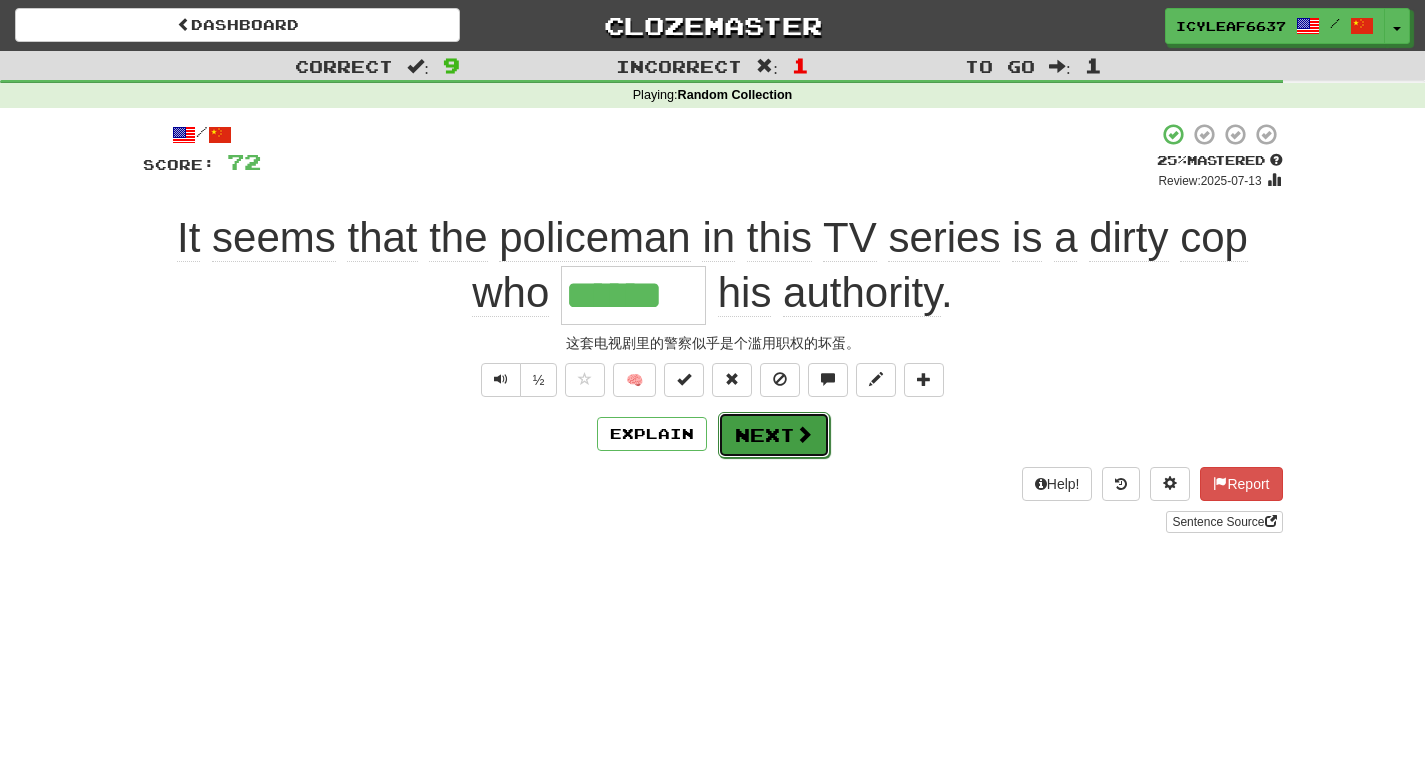 click on "Next" at bounding box center [774, 435] 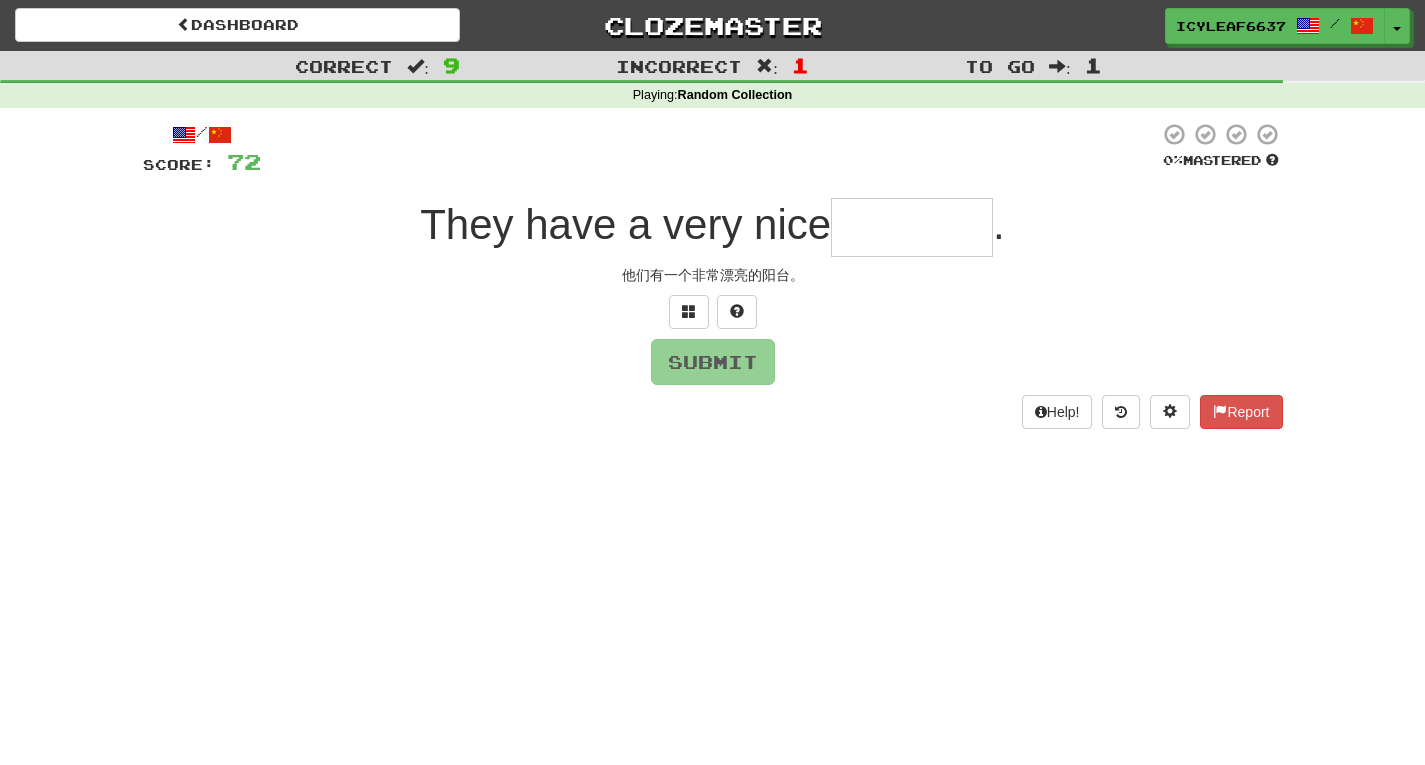 click at bounding box center [912, 227] 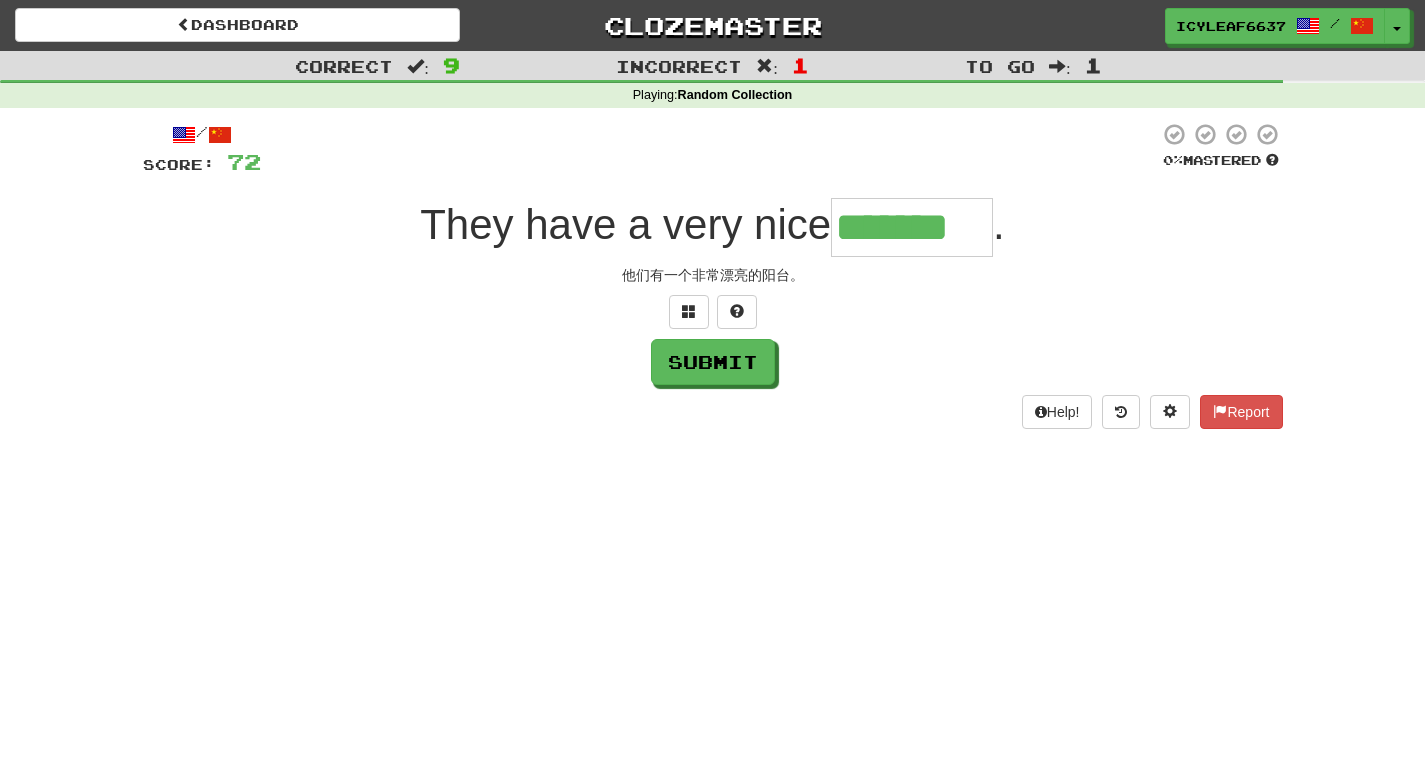 type on "*******" 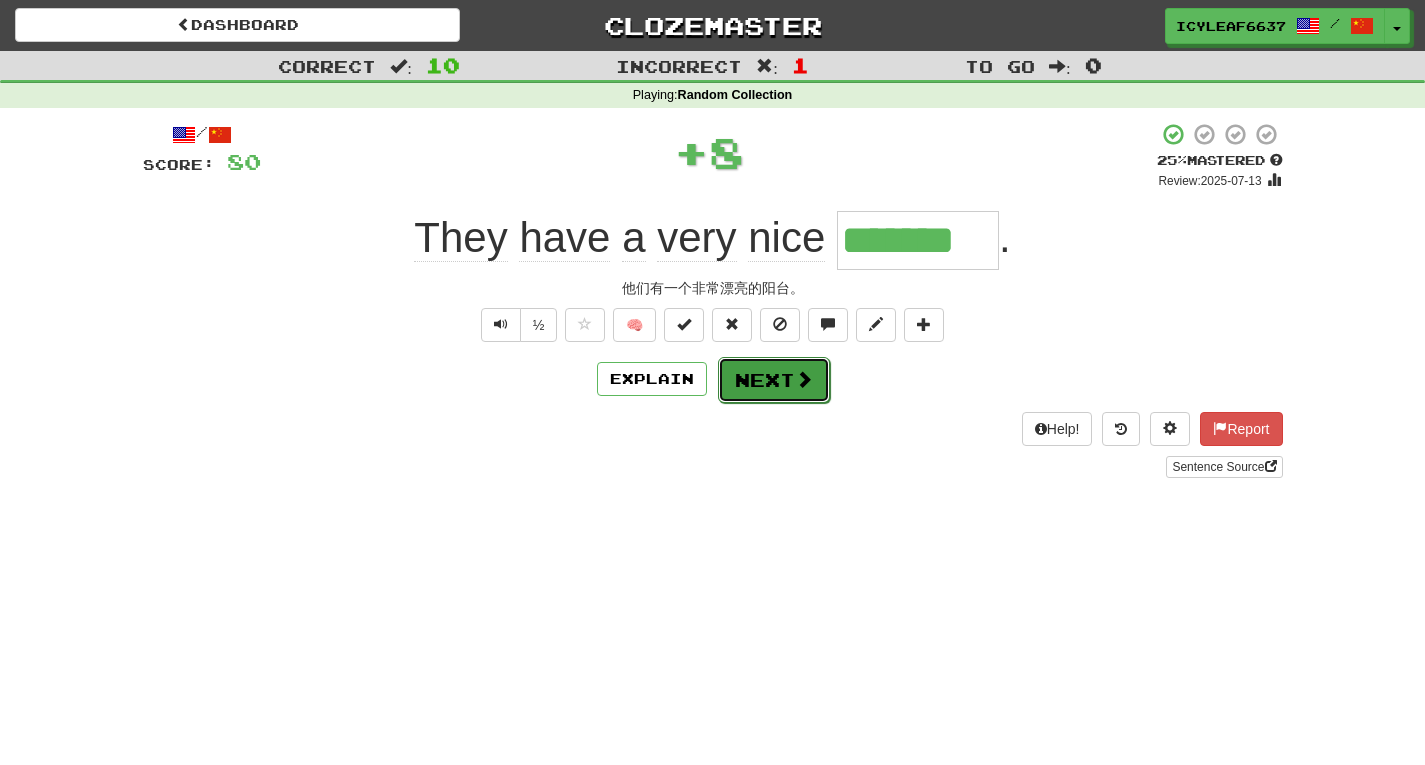 click on "Next" at bounding box center (774, 380) 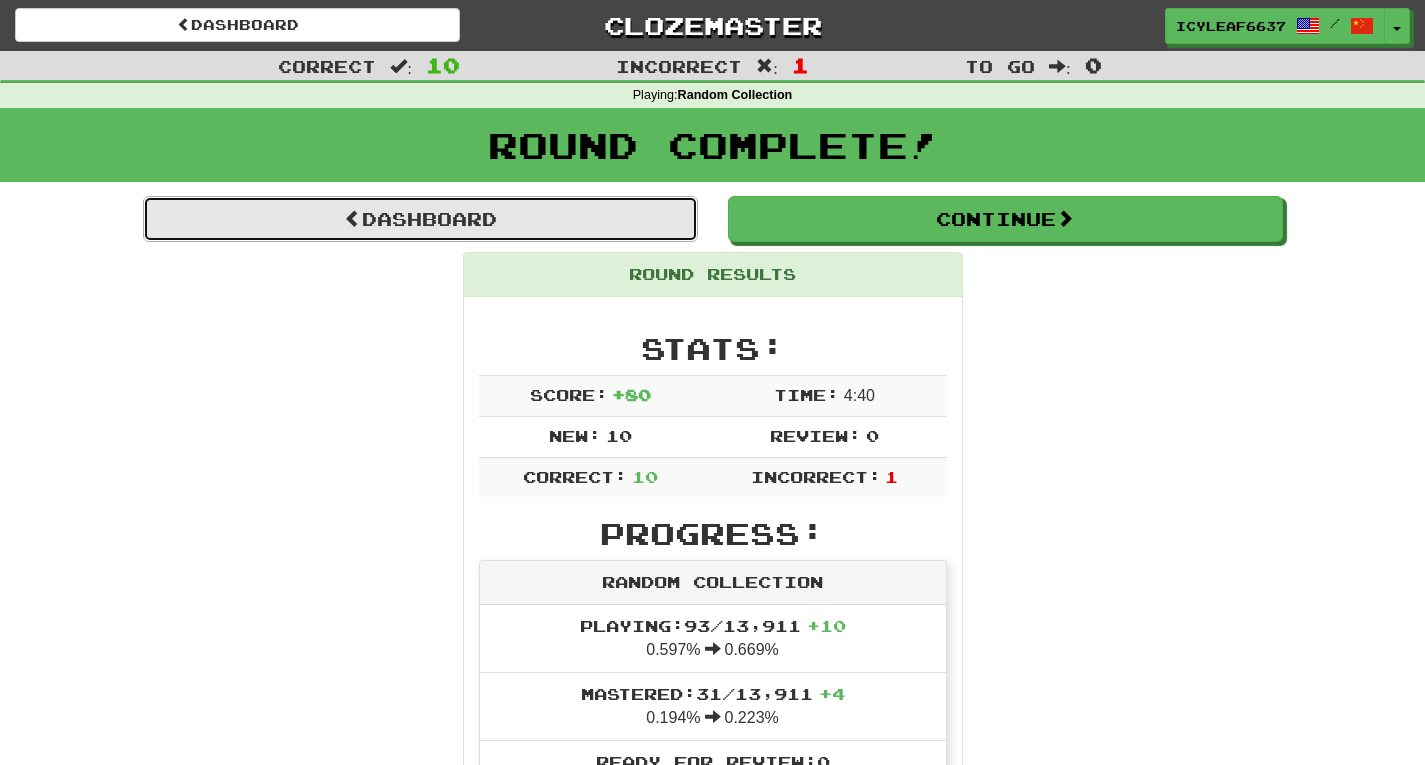 click on "Dashboard" at bounding box center [420, 219] 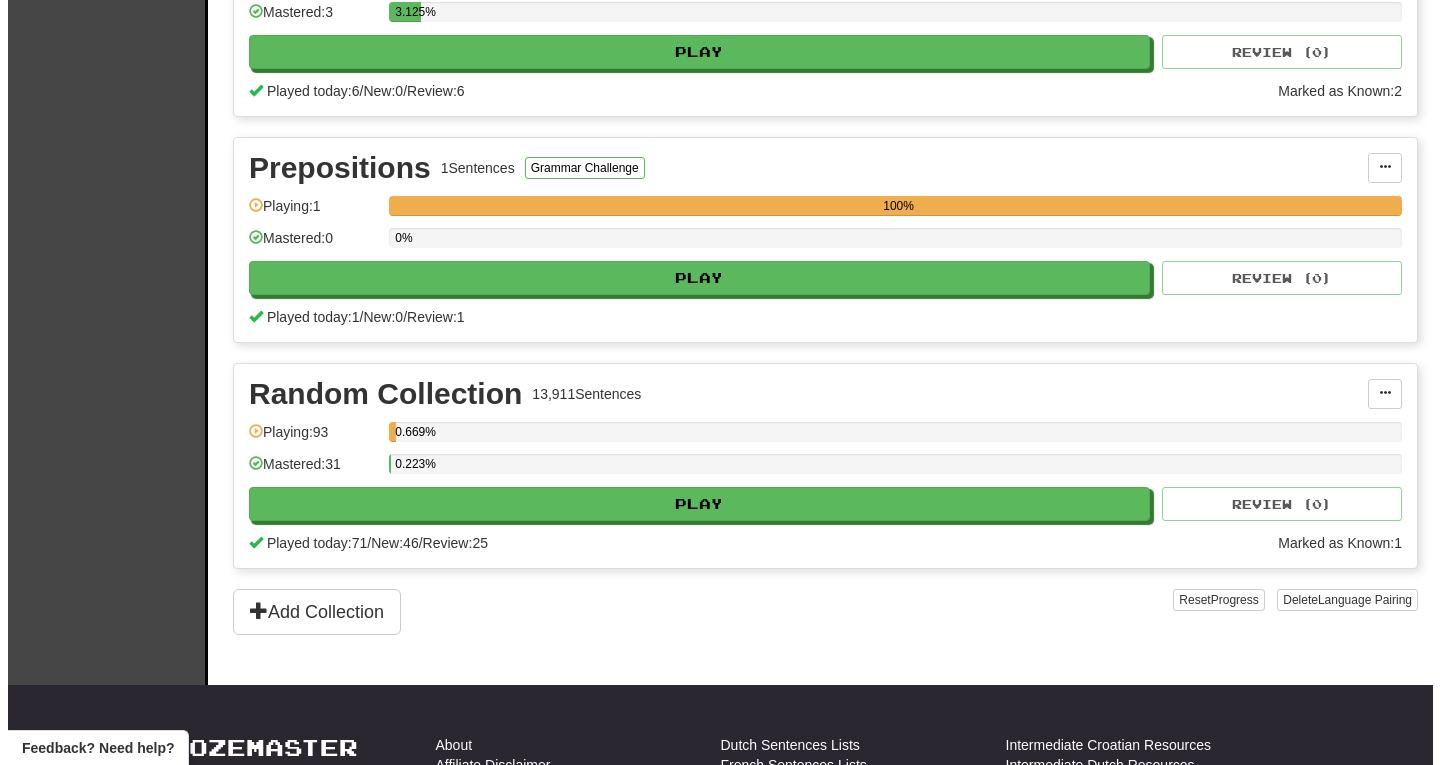 scroll, scrollTop: 1102, scrollLeft: 0, axis: vertical 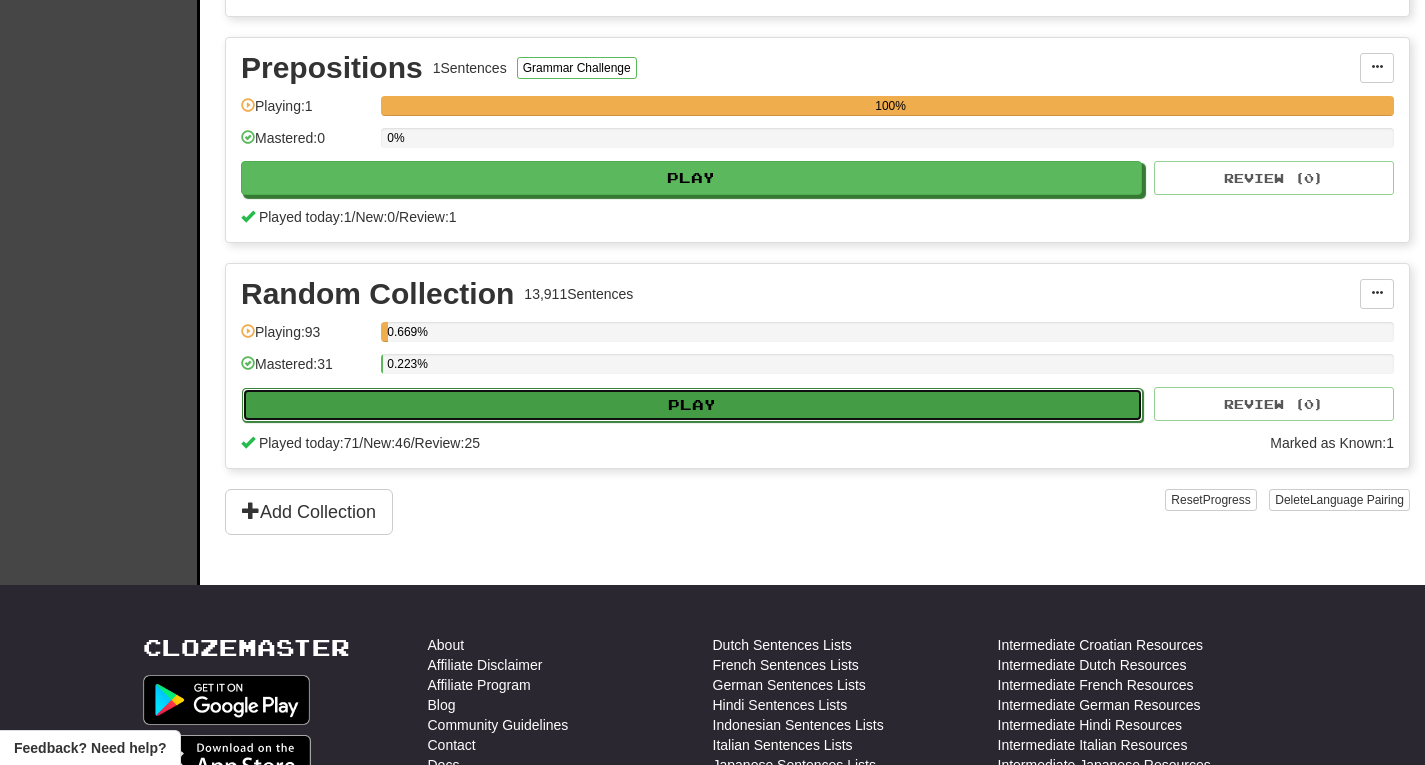 click on "Play" at bounding box center (692, 405) 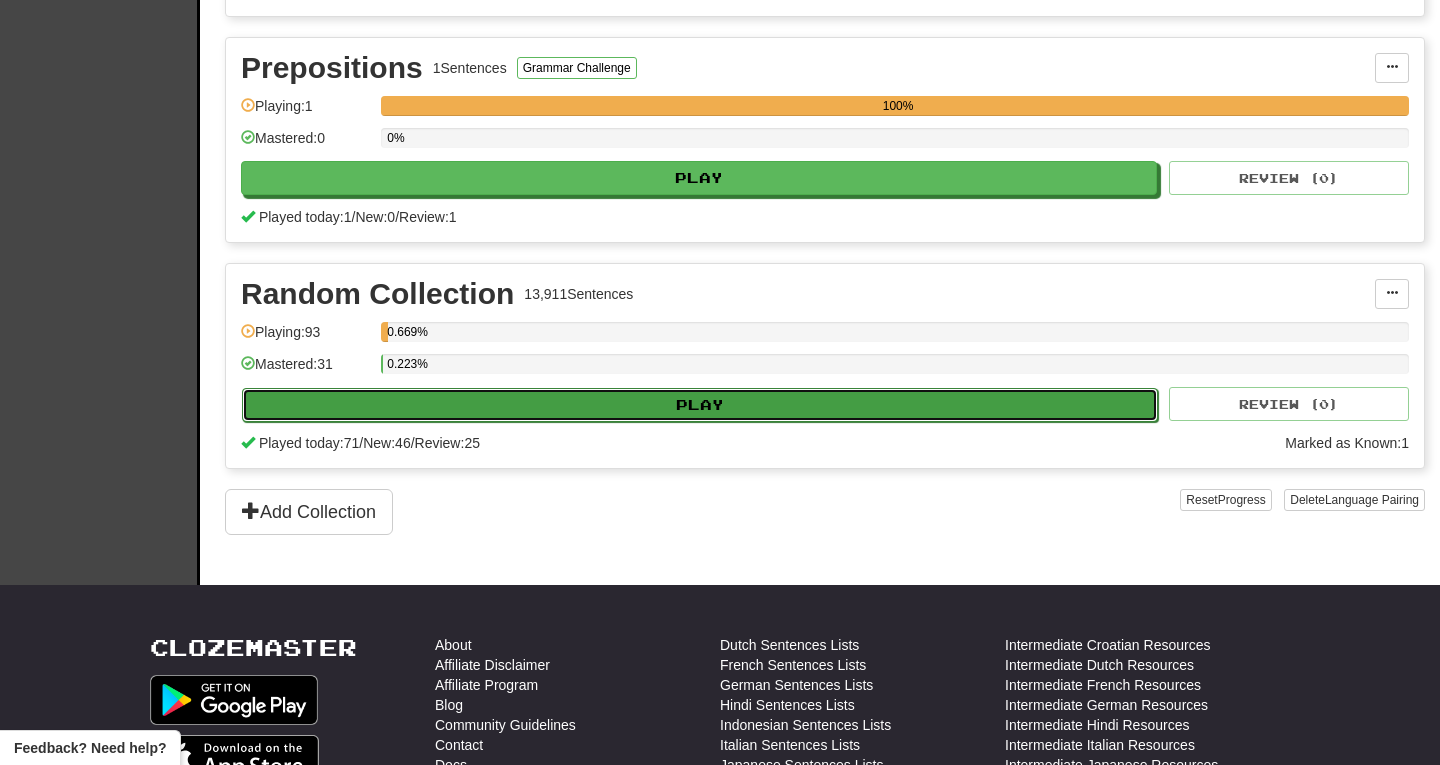select on "**" 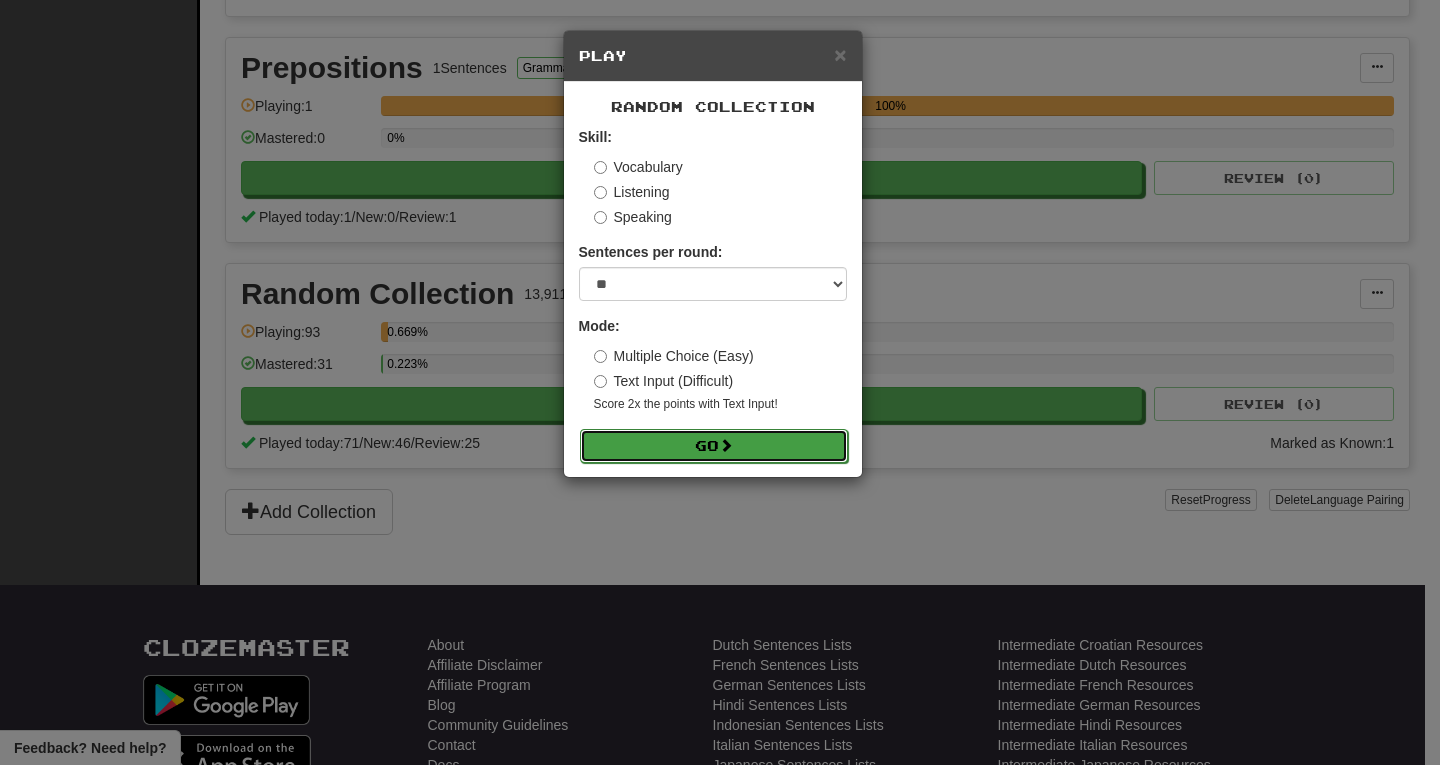 click on "Go" at bounding box center (714, 446) 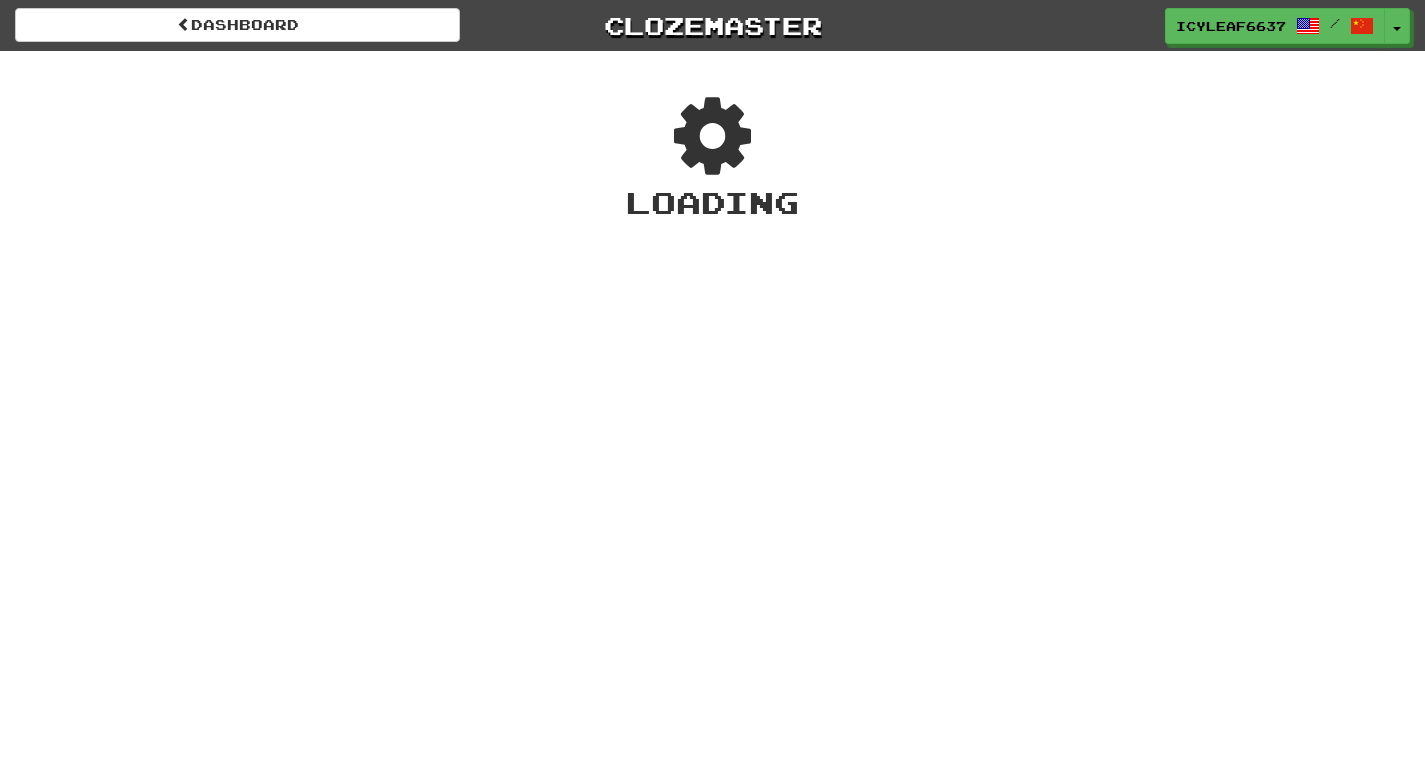 scroll, scrollTop: 0, scrollLeft: 0, axis: both 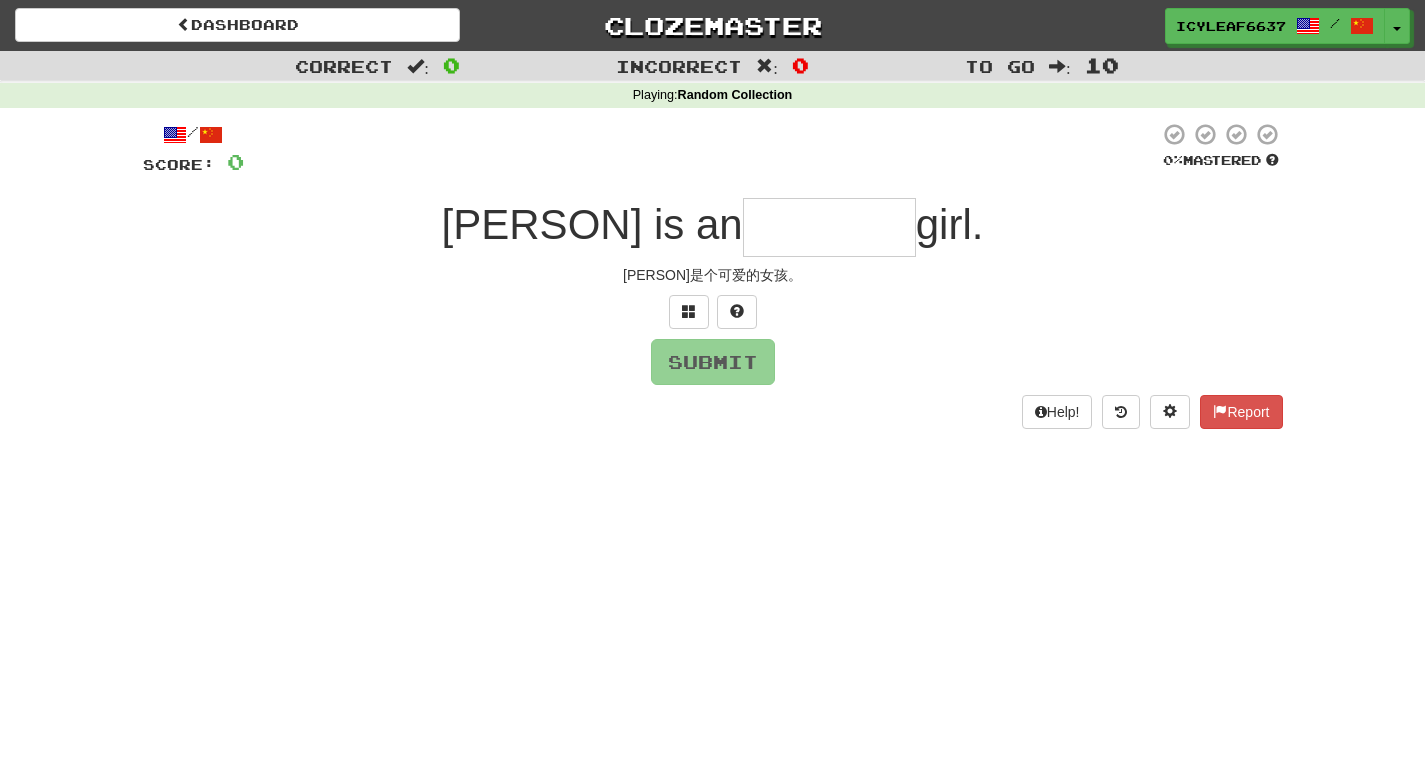 click at bounding box center [829, 227] 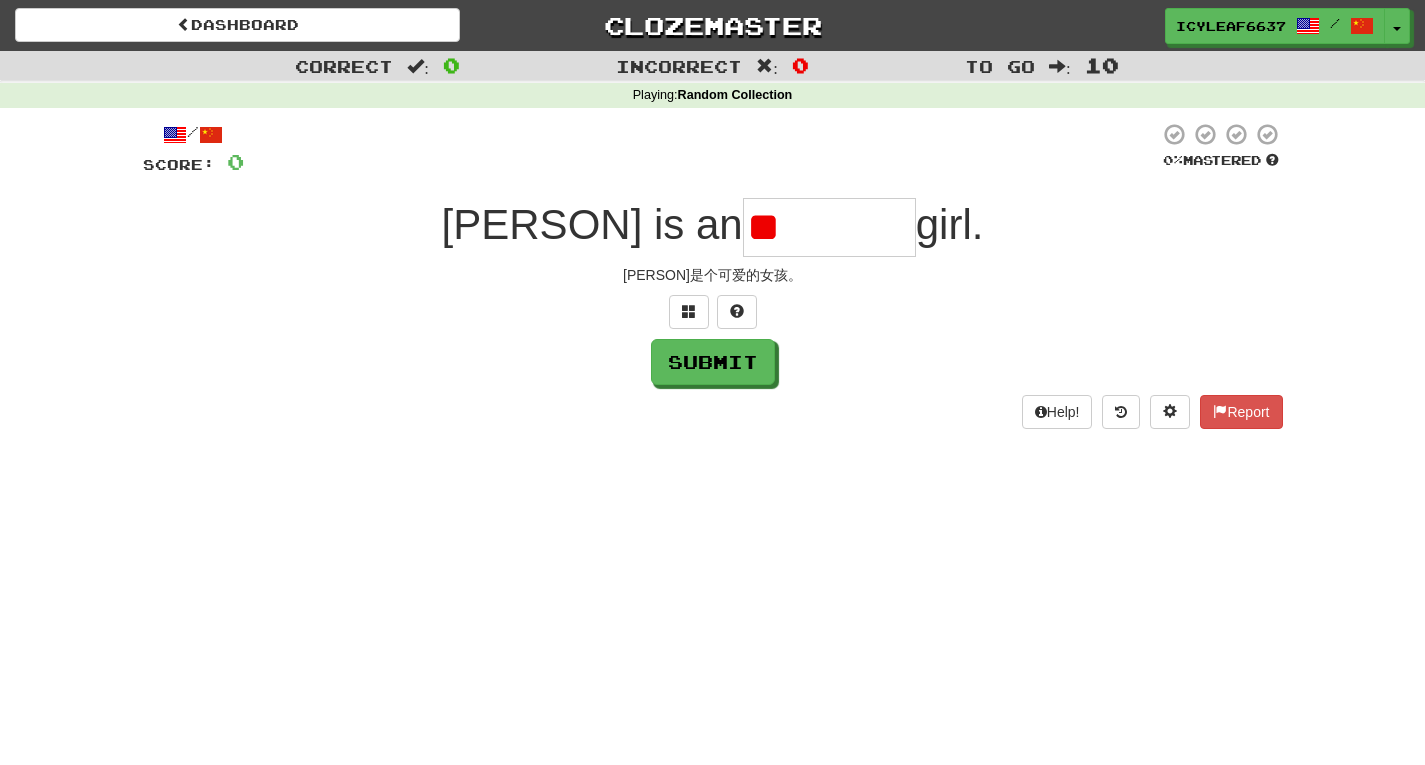 type on "*" 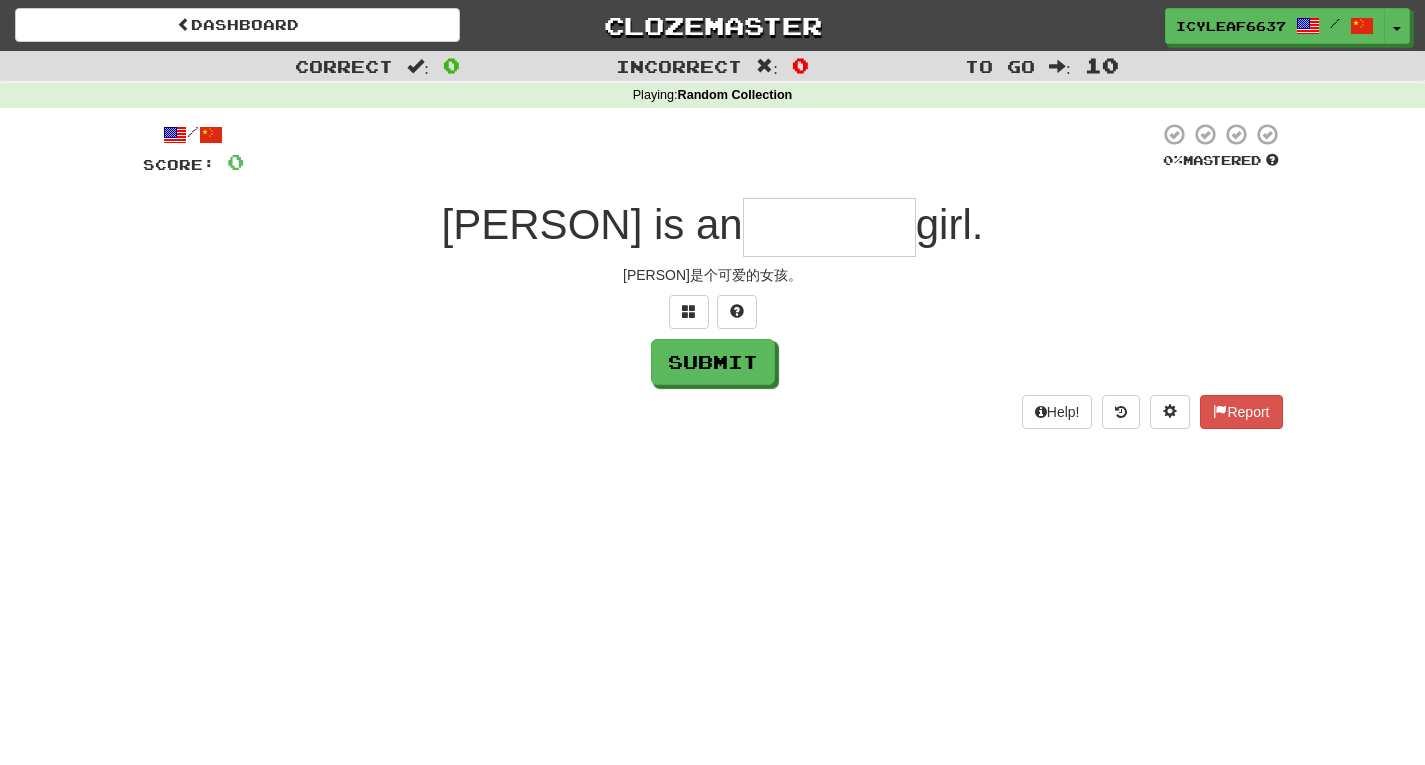 type on "*" 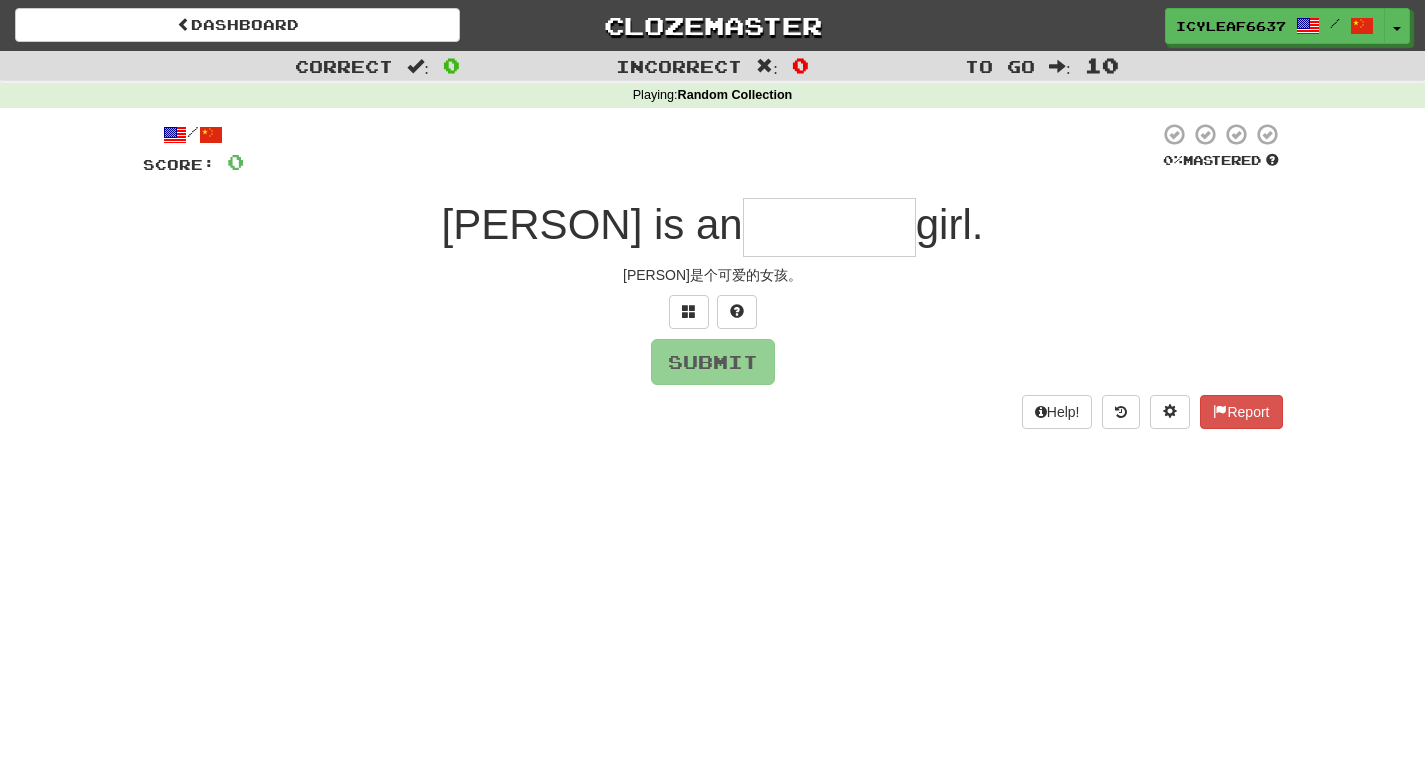 type on "*" 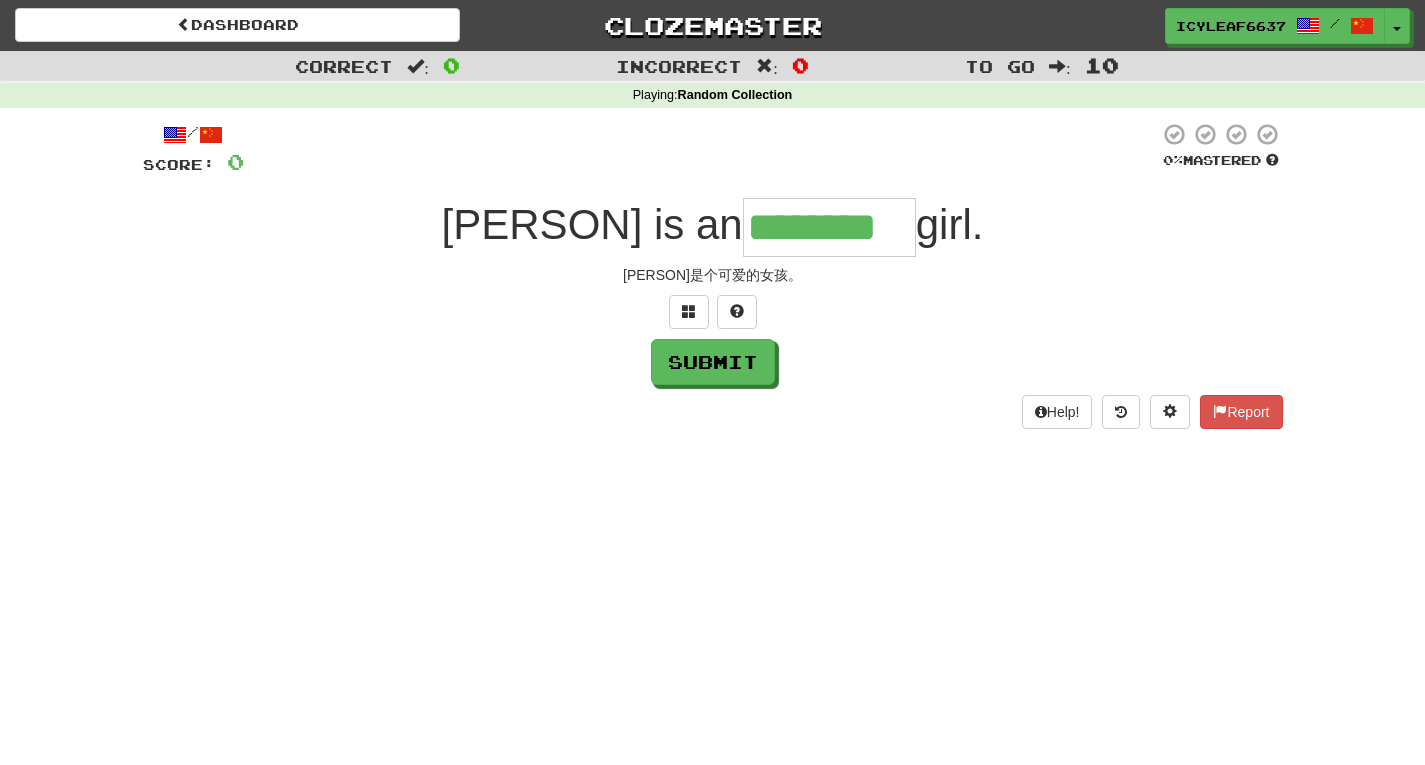type on "********" 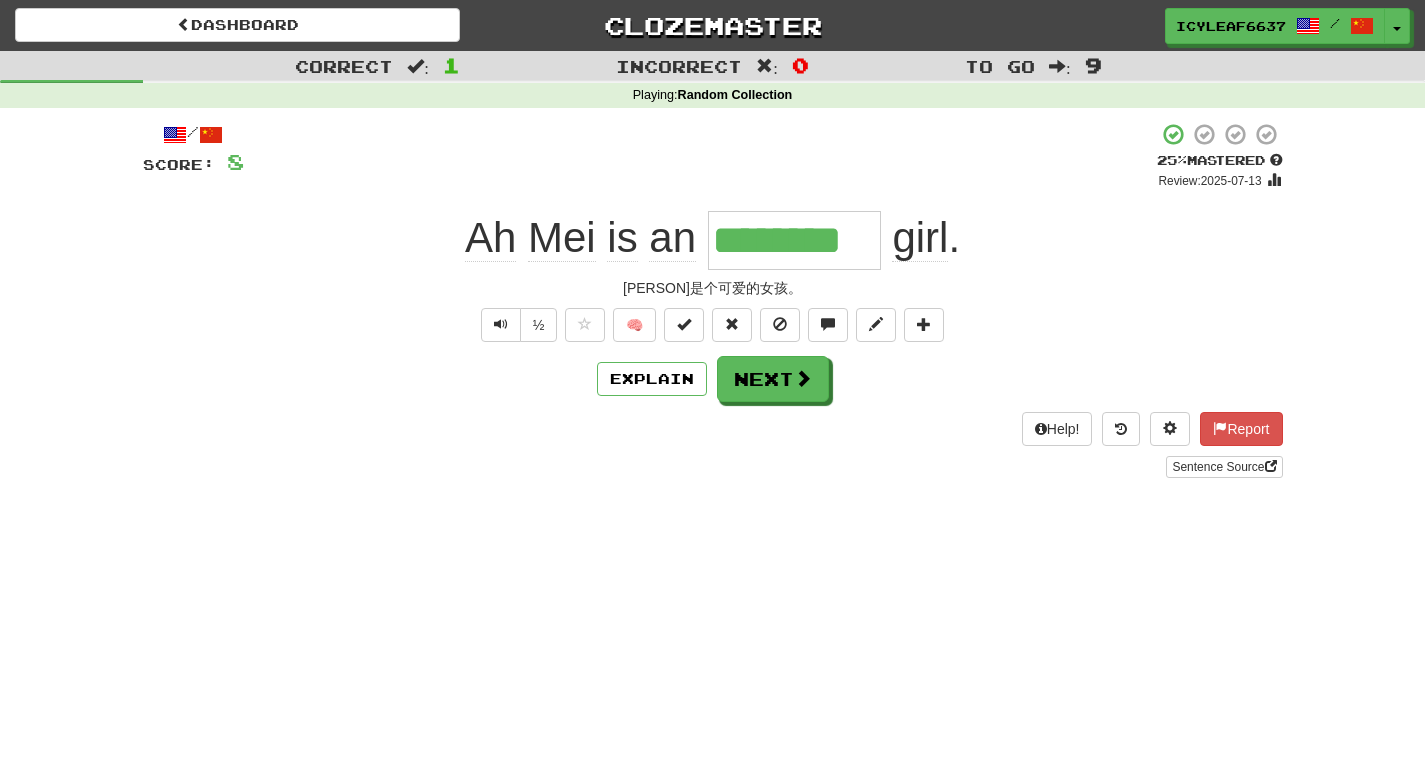 click on "/  Score:   8 + 8 25 %  Mastered Review:  2025-07-13 [PERSON]   is   an   ********   girl . [PERSON]是个可爱的女孩。 ½ 🧠 Explain Next  Help!  Report Sentence Source" at bounding box center (713, 300) 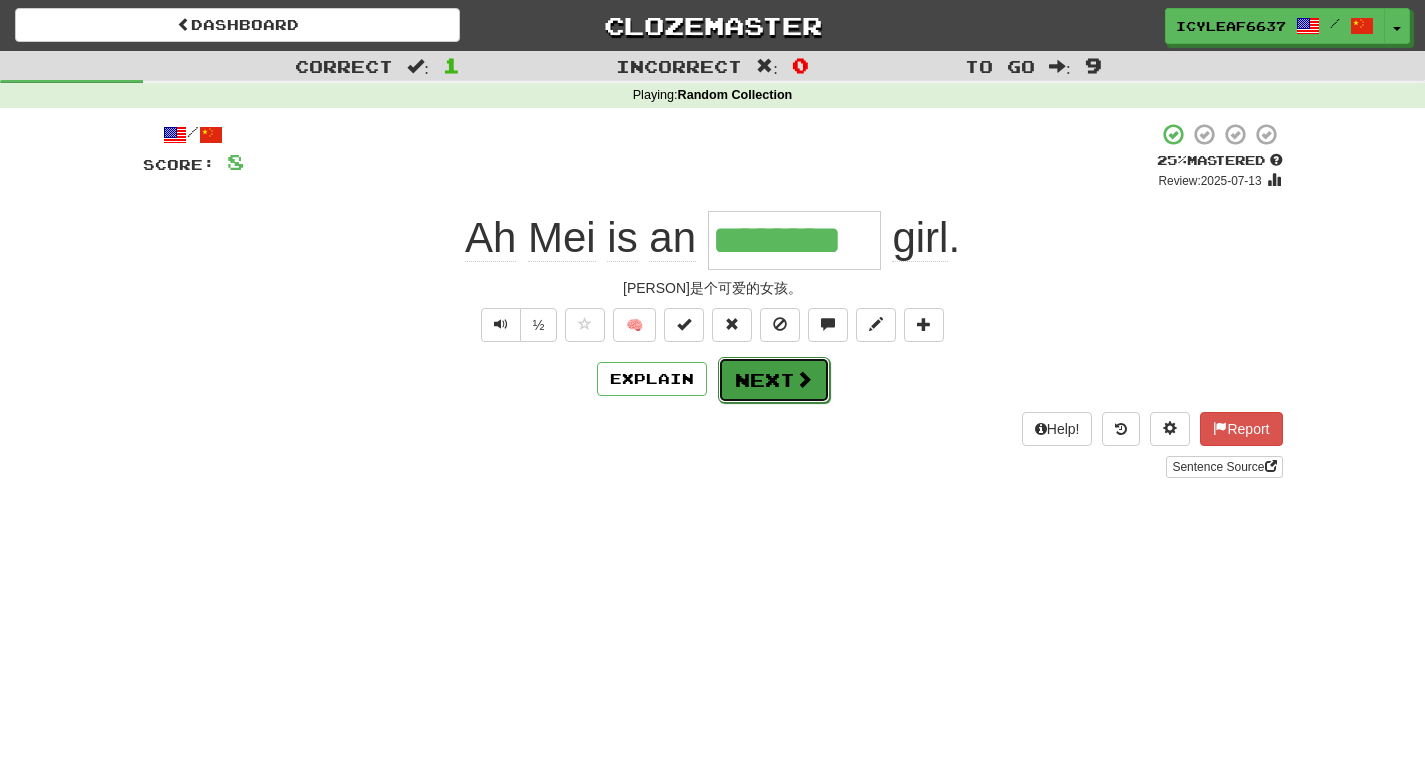 click on "Next" at bounding box center [774, 380] 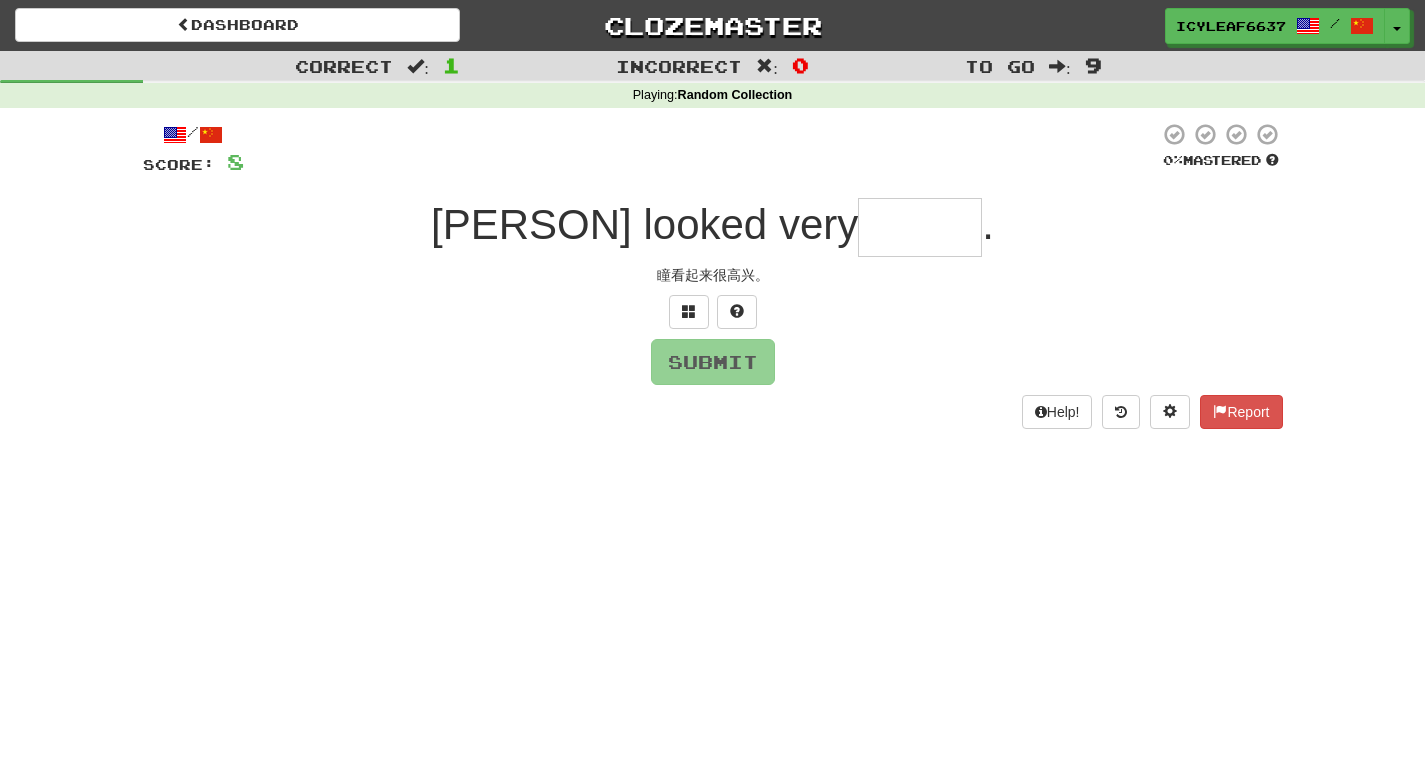 click at bounding box center (920, 227) 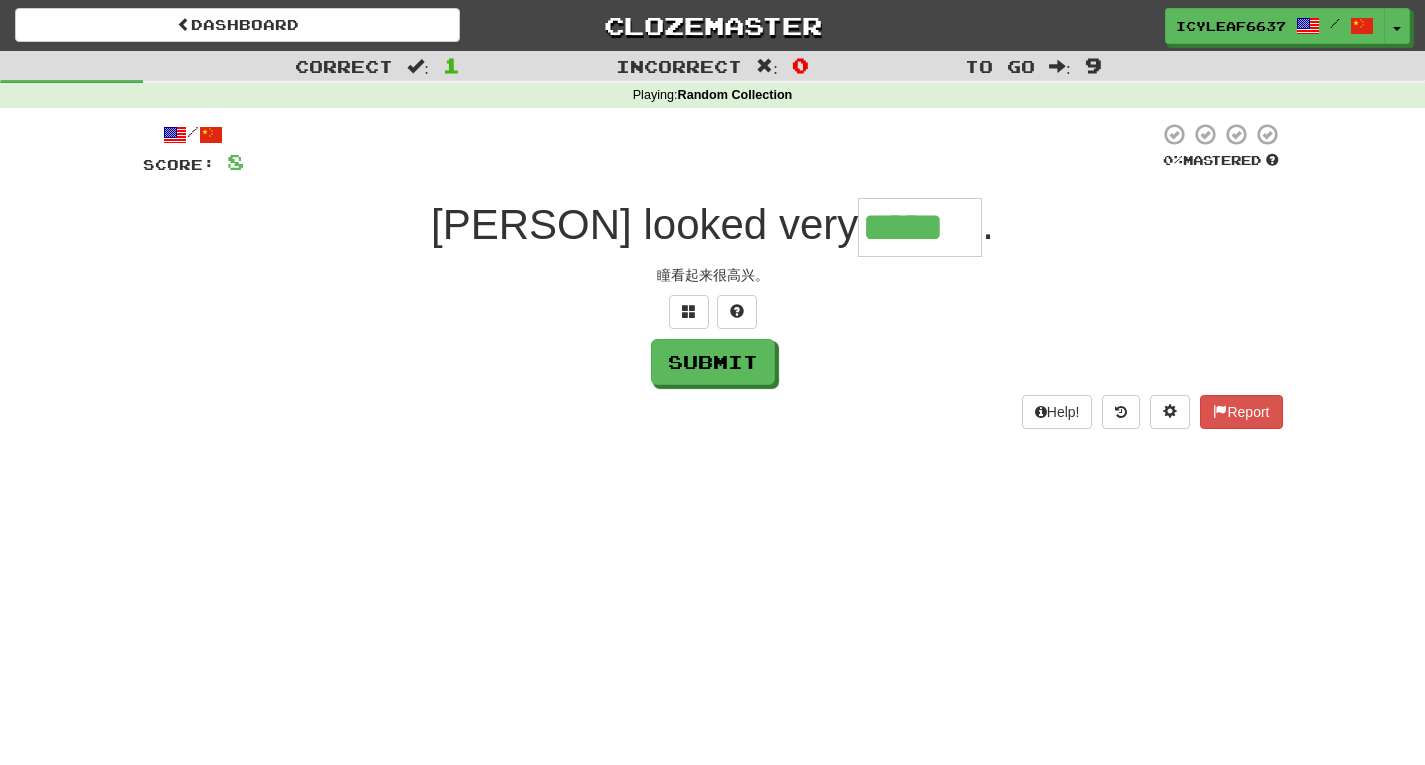 type on "*****" 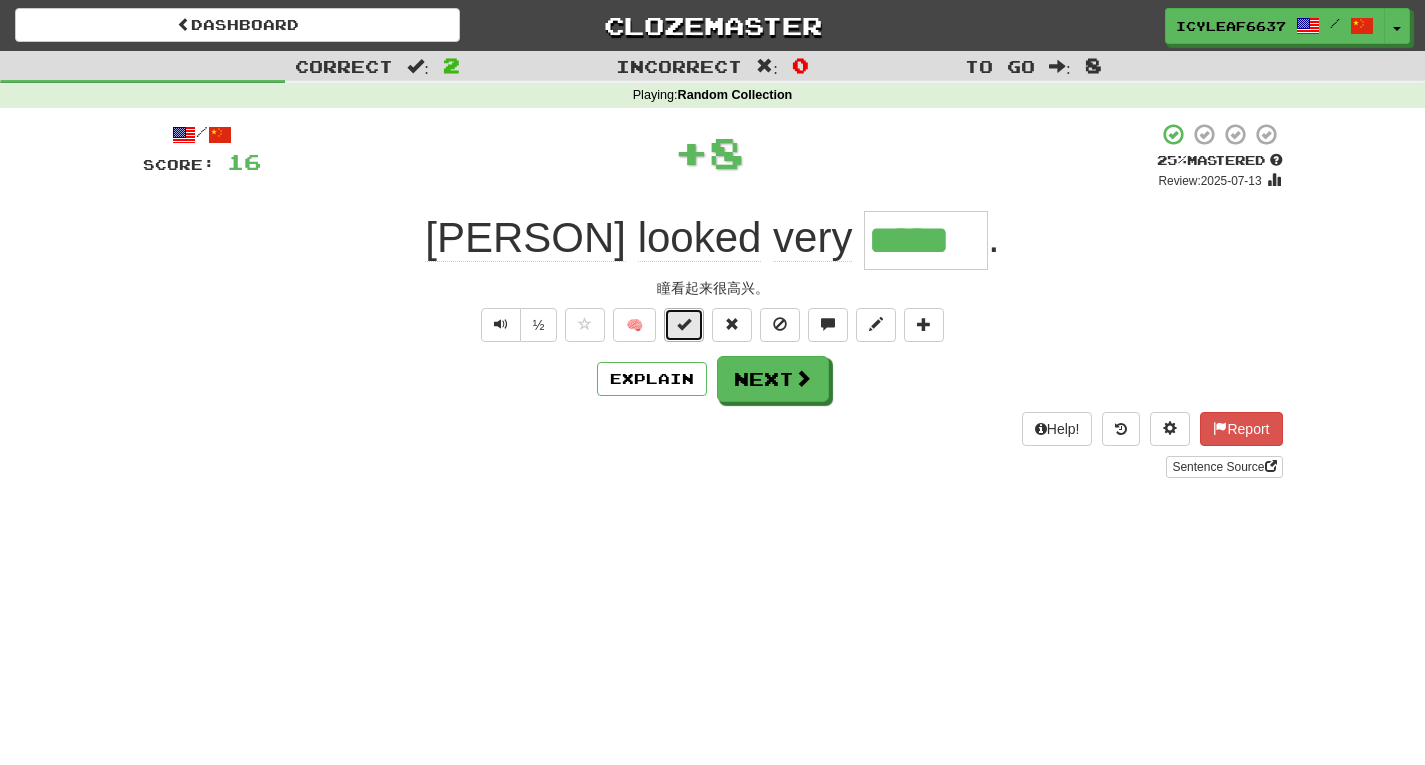 click at bounding box center (684, 324) 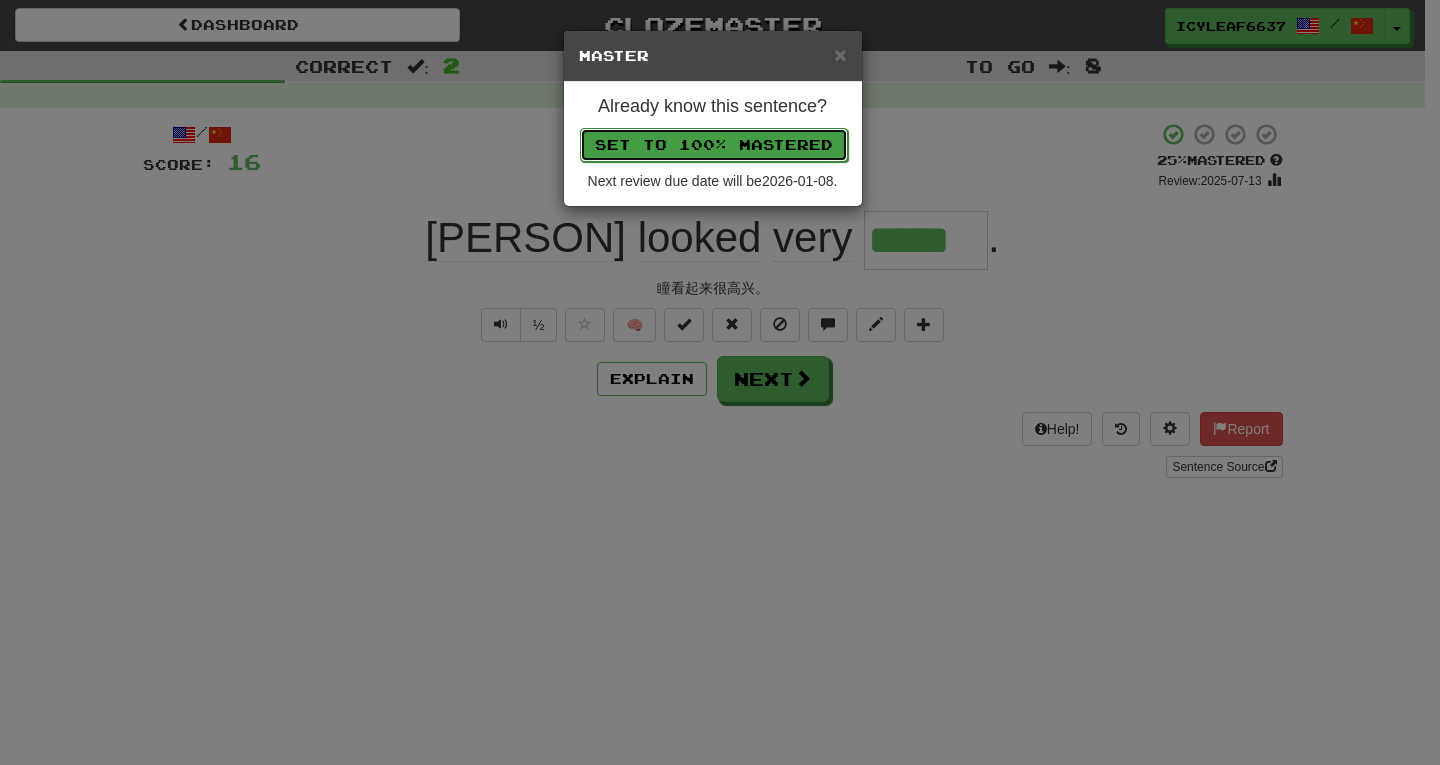 click on "Set to 100% Mastered" at bounding box center (714, 145) 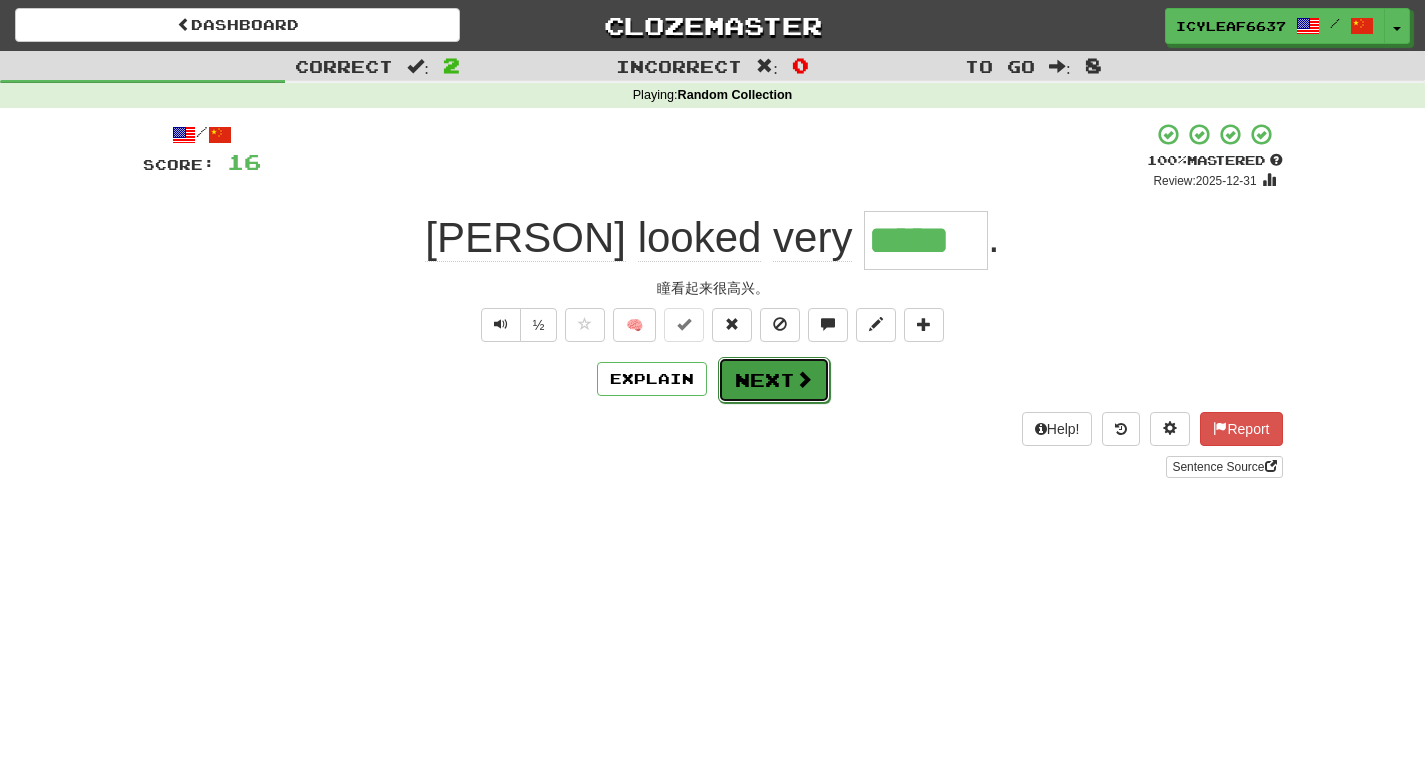 click on "Next" at bounding box center (774, 380) 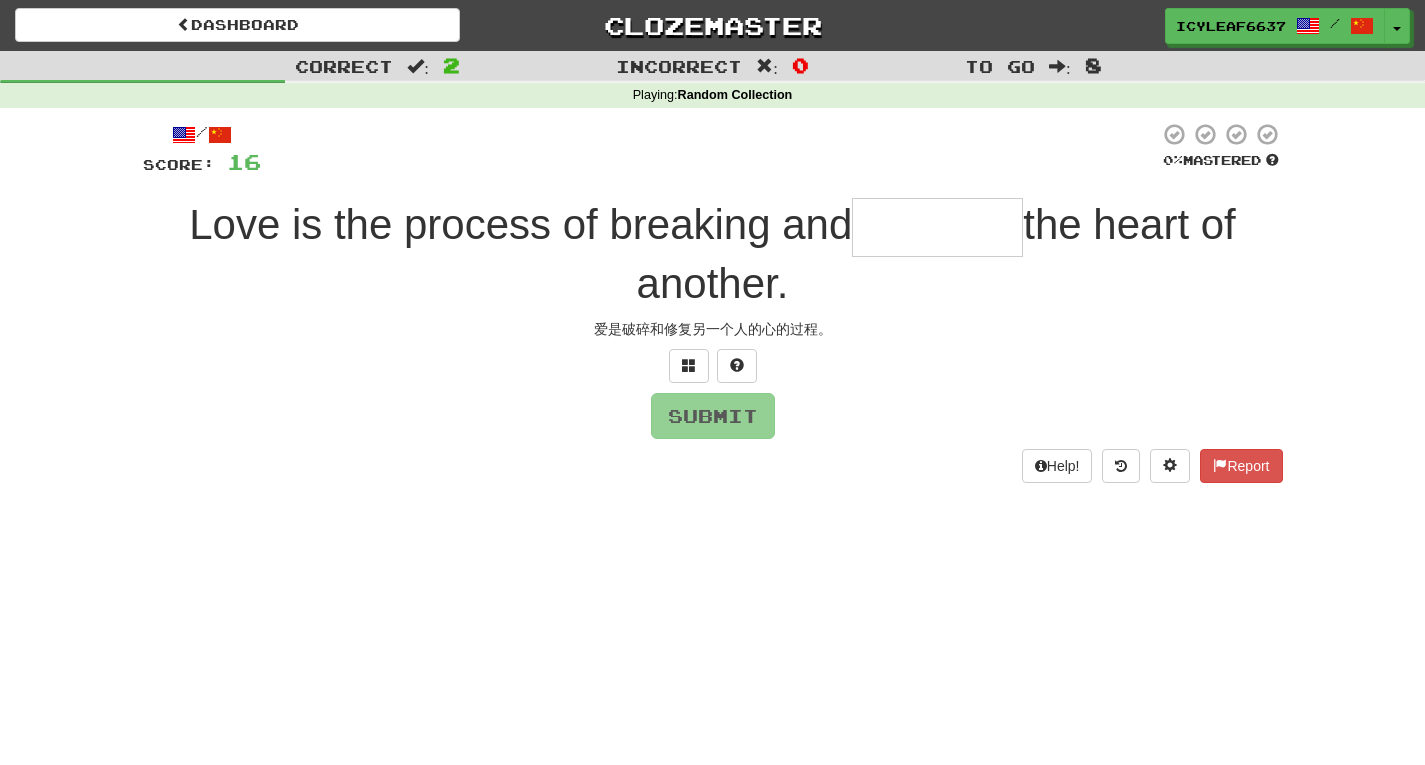 click at bounding box center (937, 227) 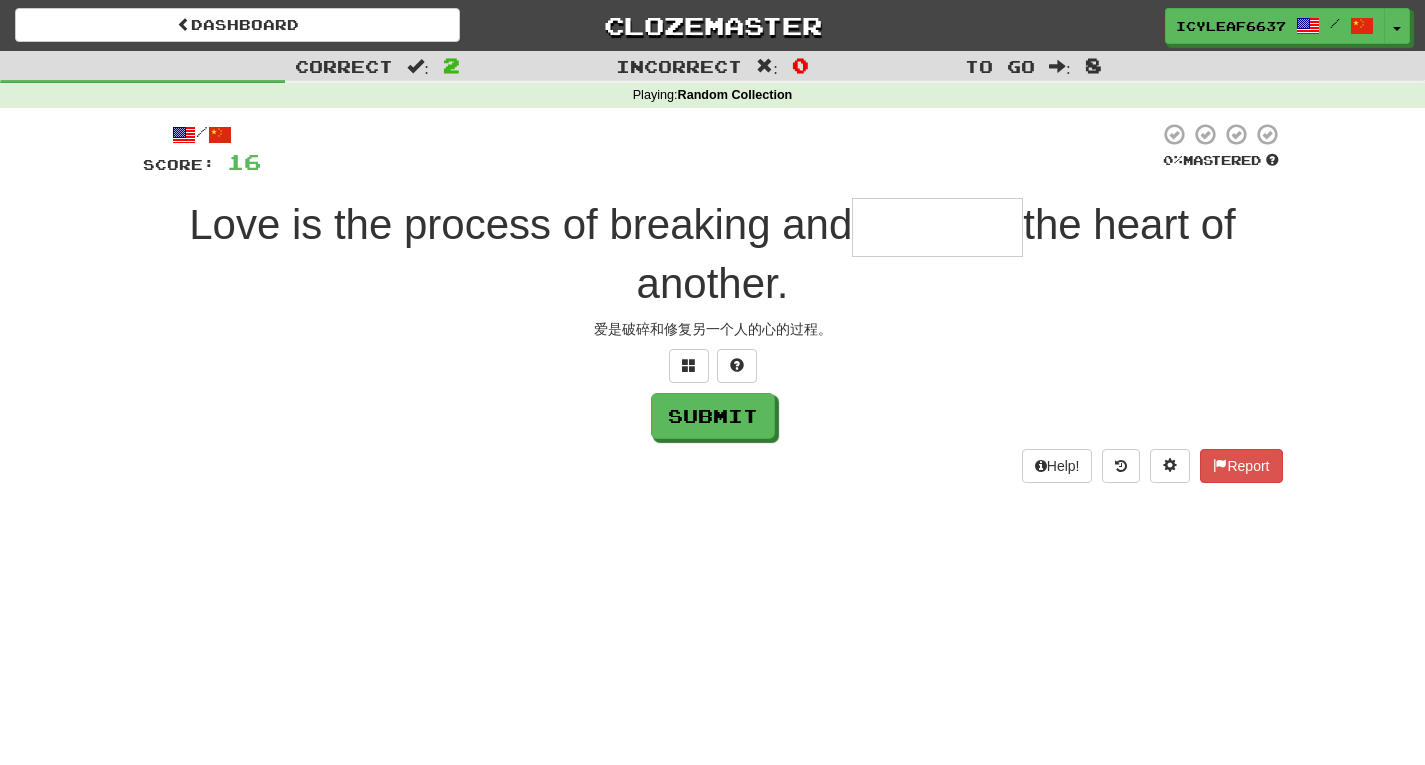 type on "*" 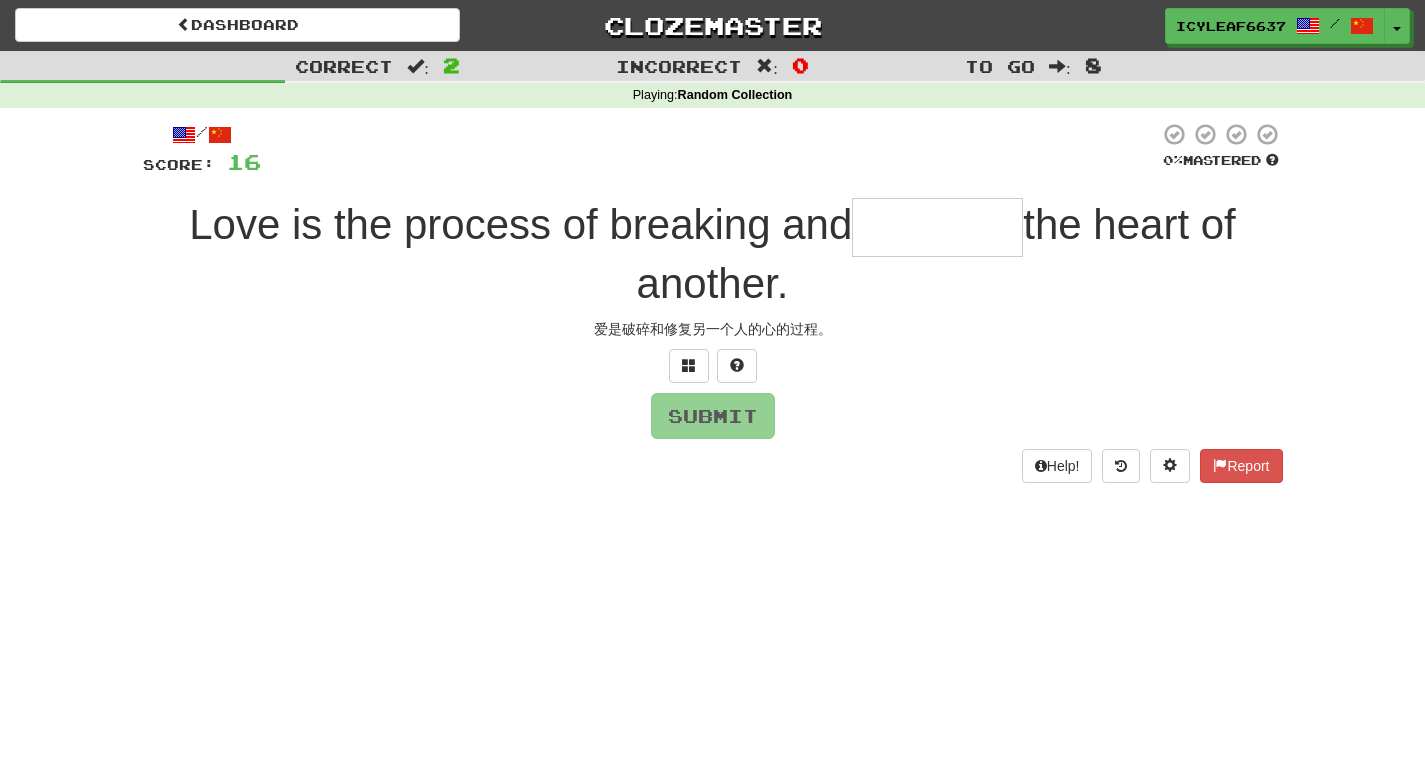 type on "*" 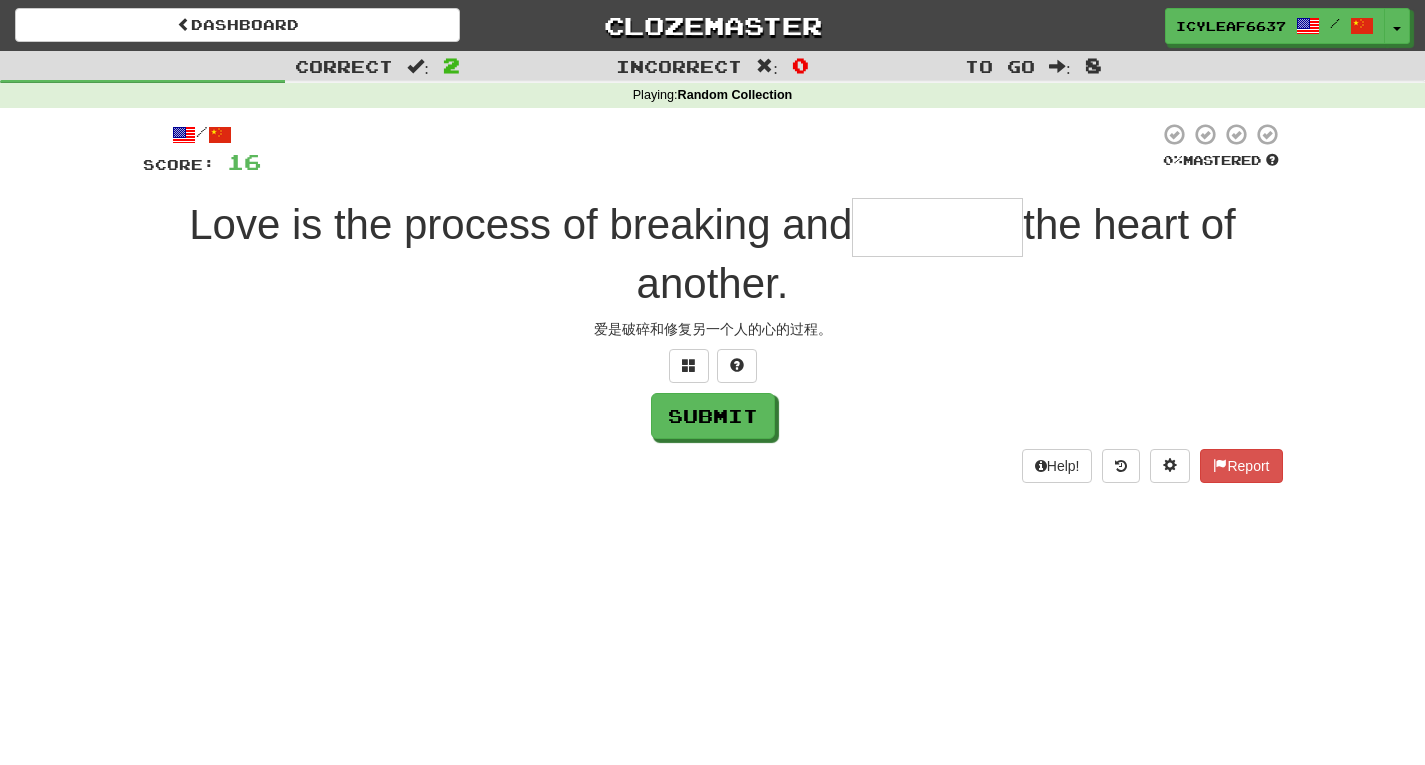 type on "*" 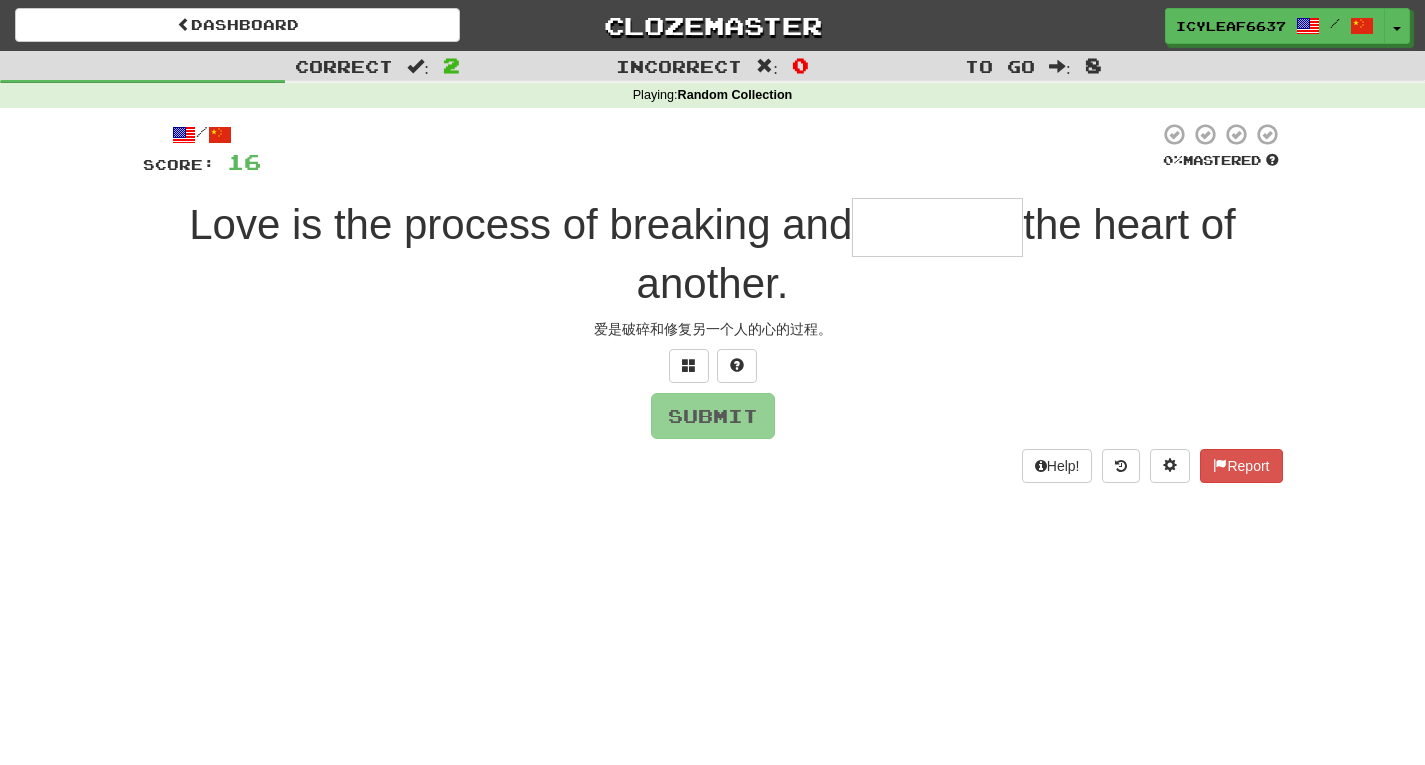type on "*" 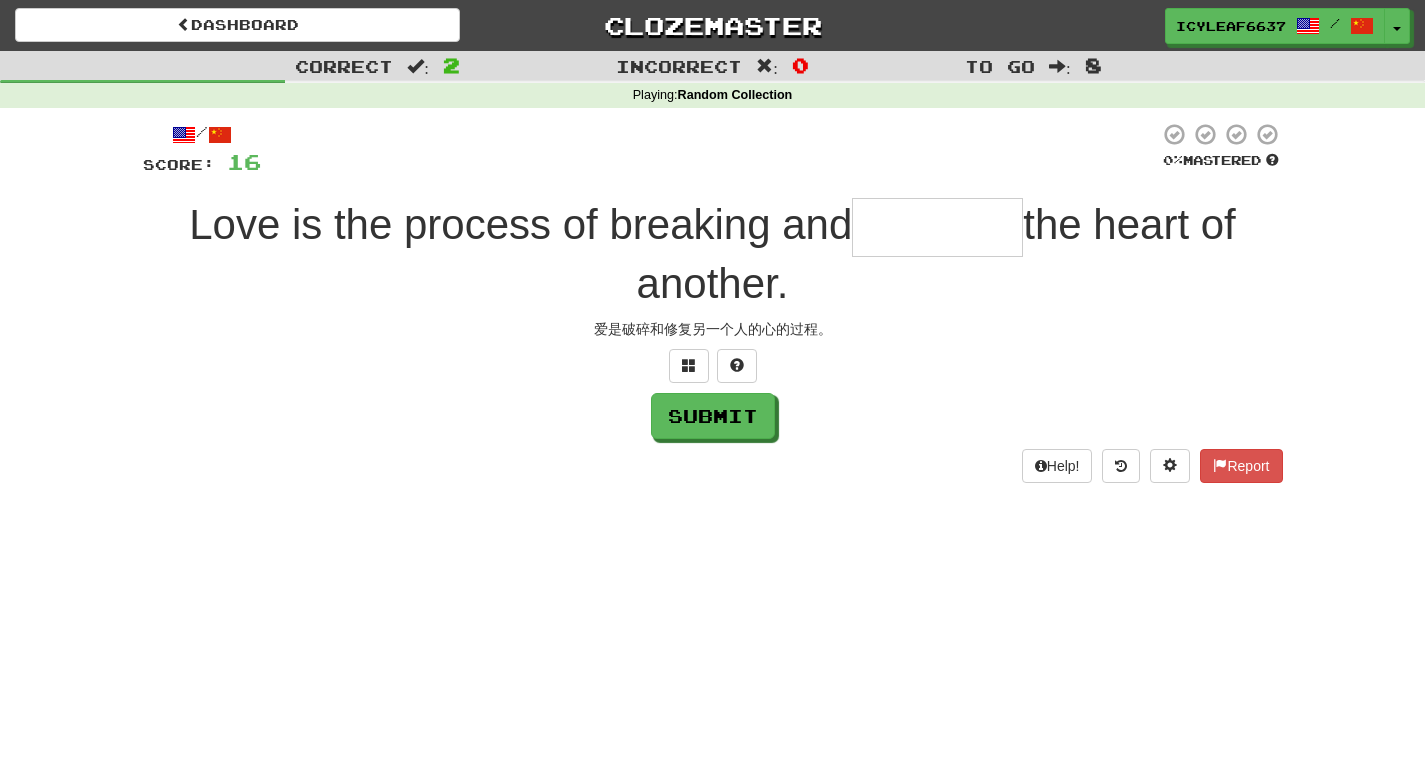 type on "*" 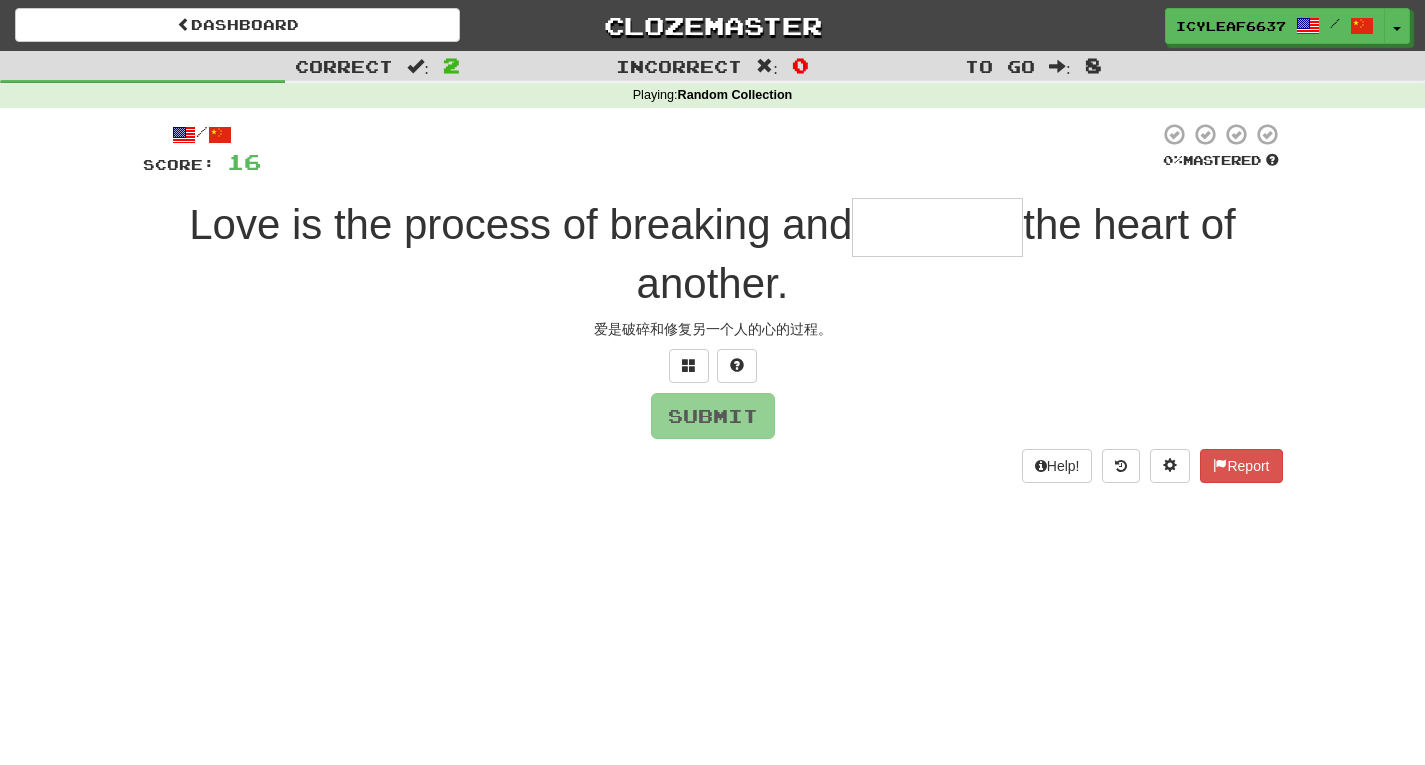 type on "*" 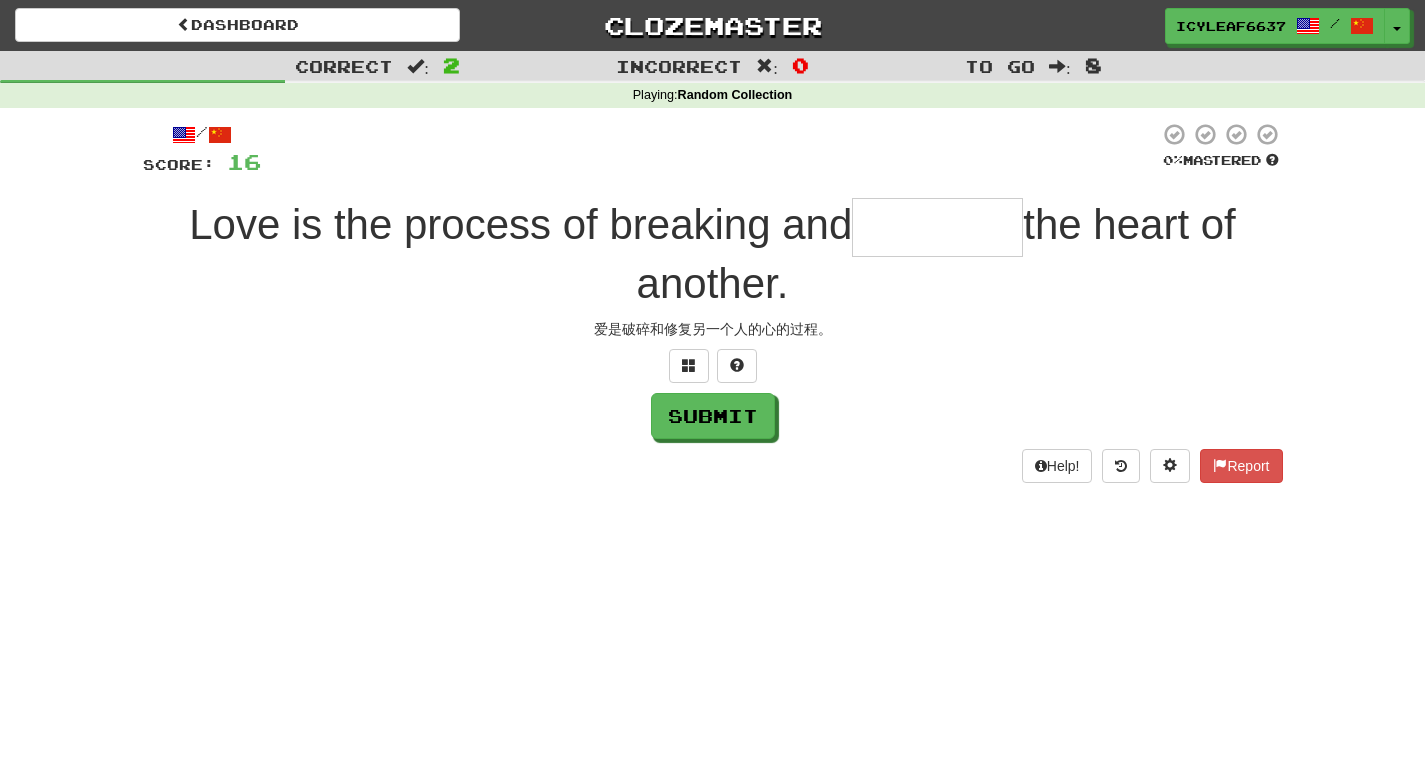 type on "*" 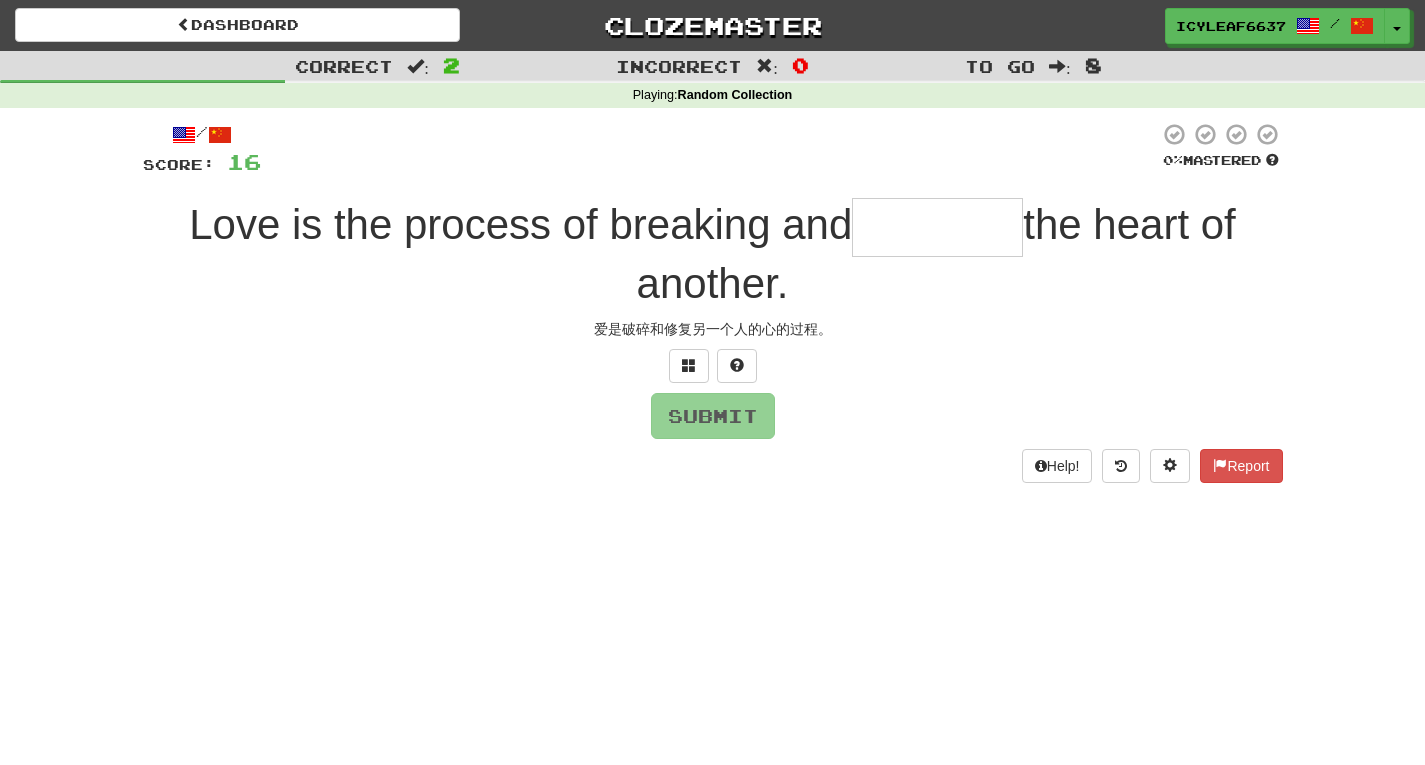 type on "*" 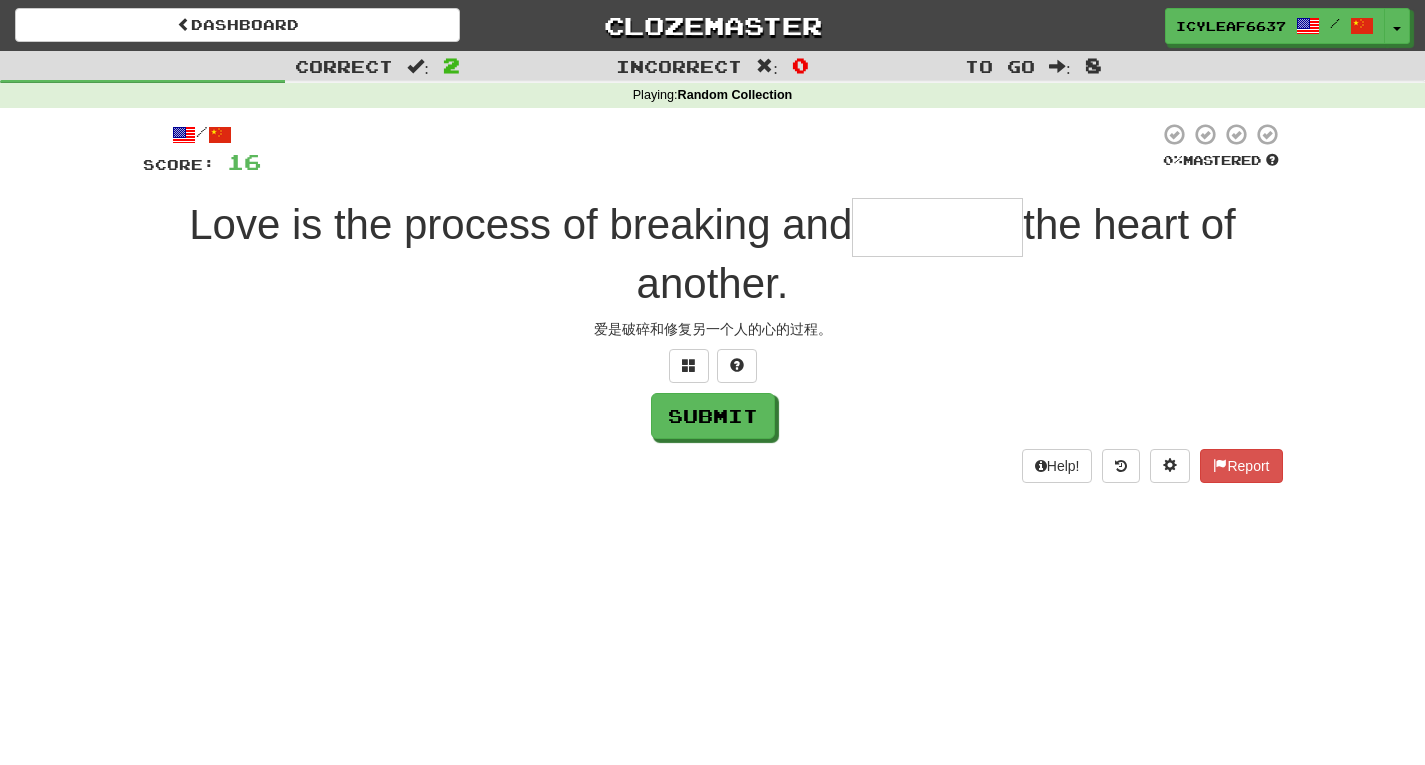 type on "*" 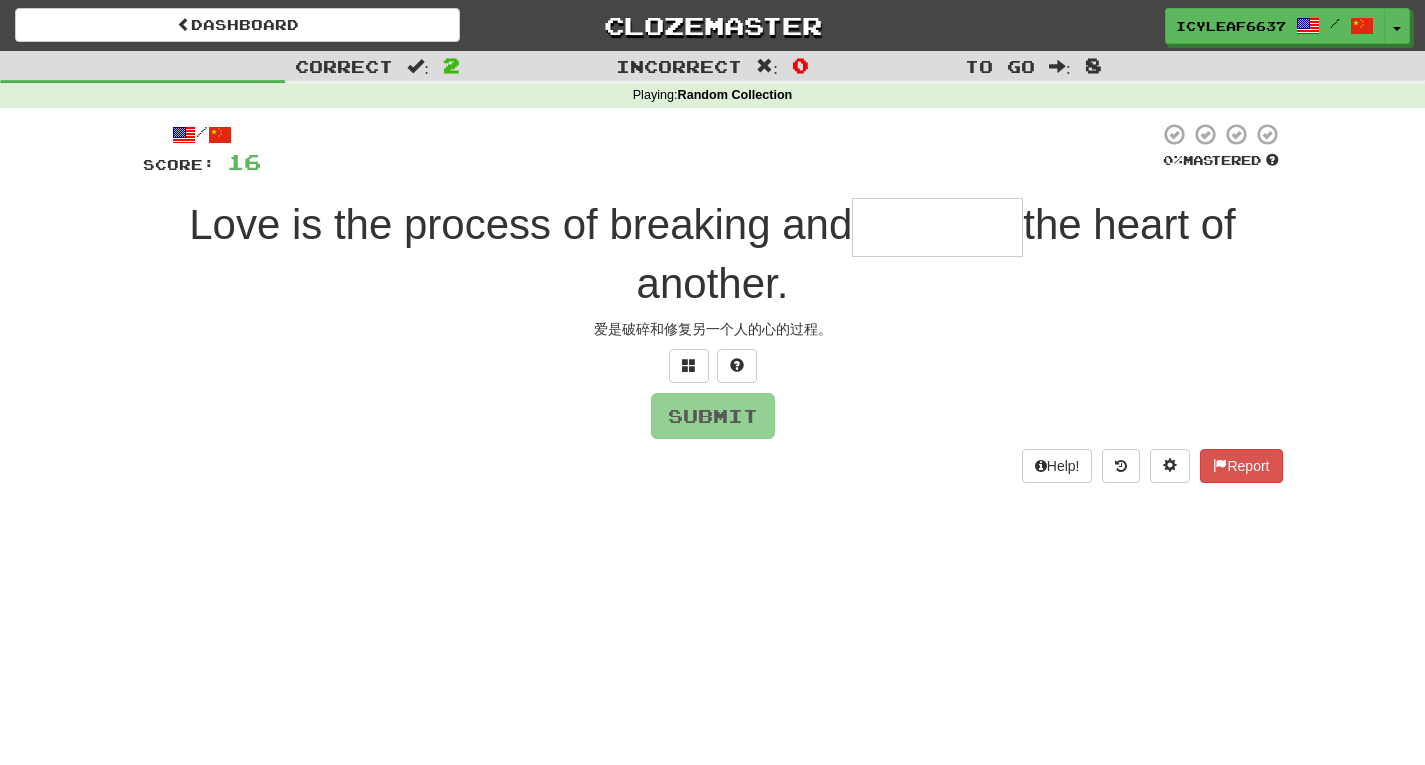 type on "*" 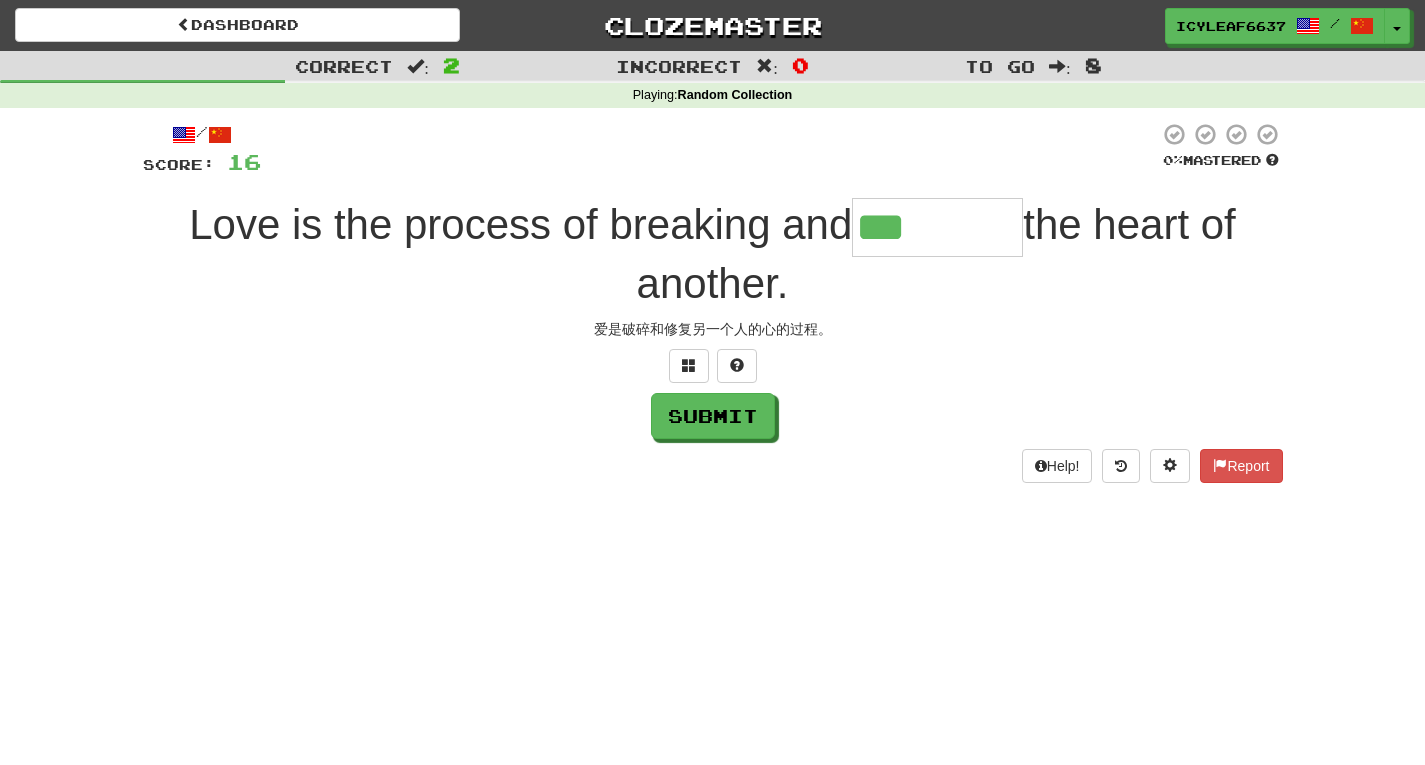 type on "*******" 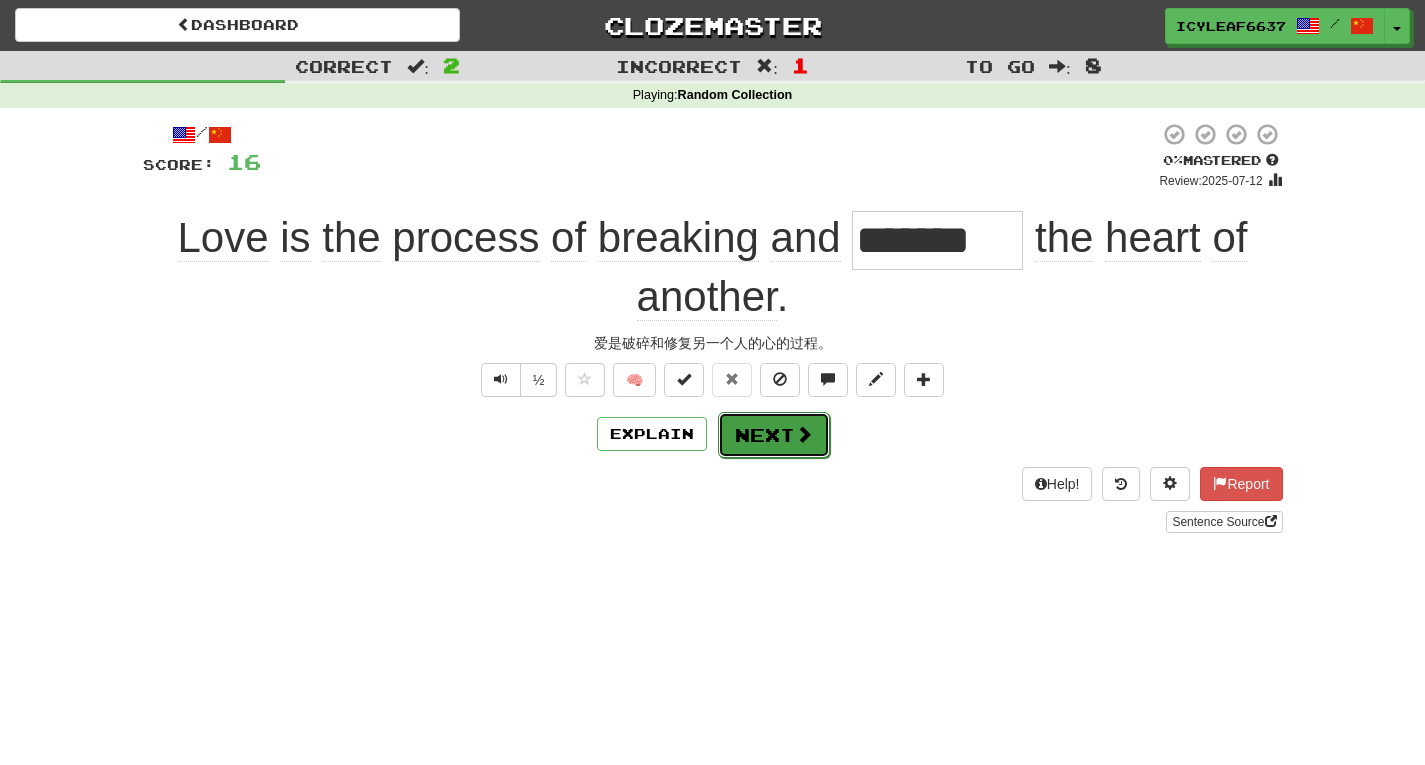 click on "Next" at bounding box center (774, 435) 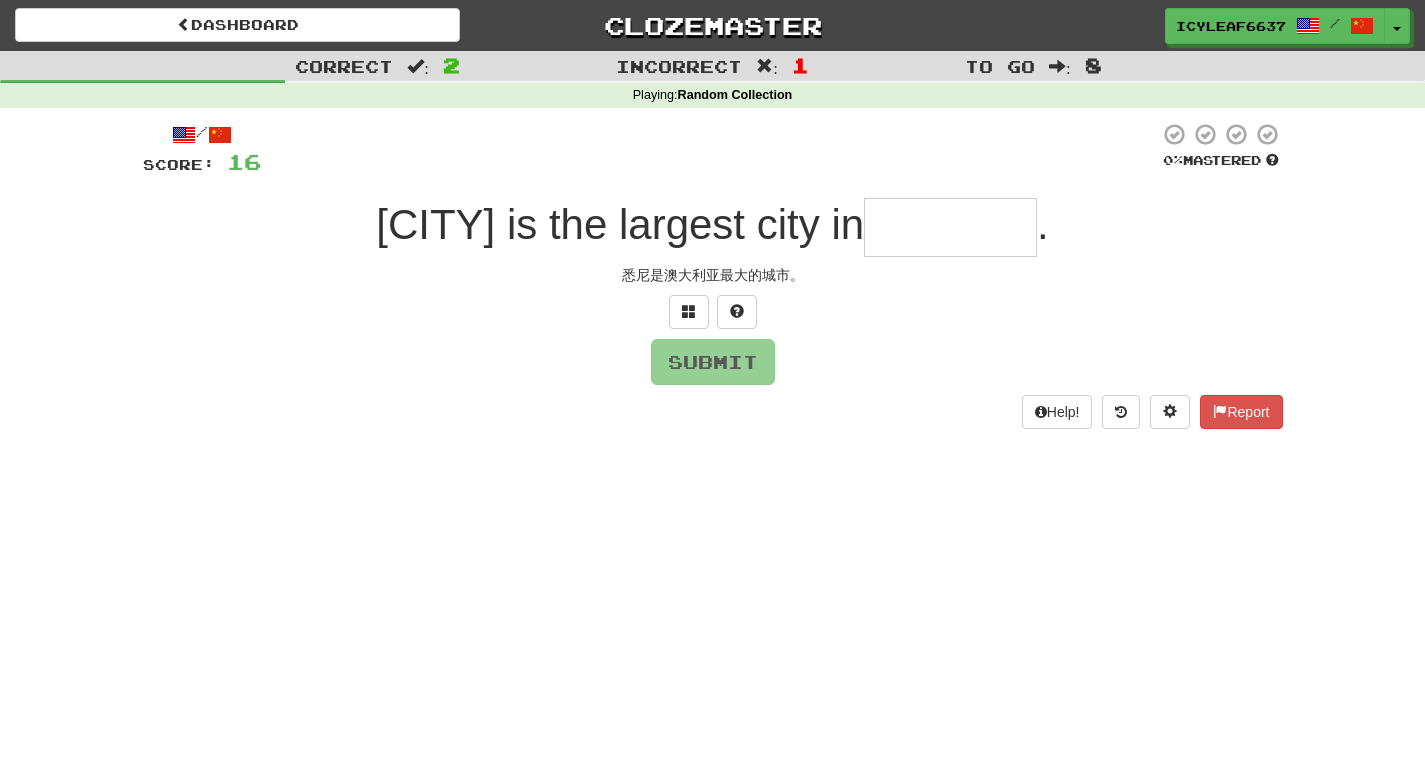 click at bounding box center [950, 227] 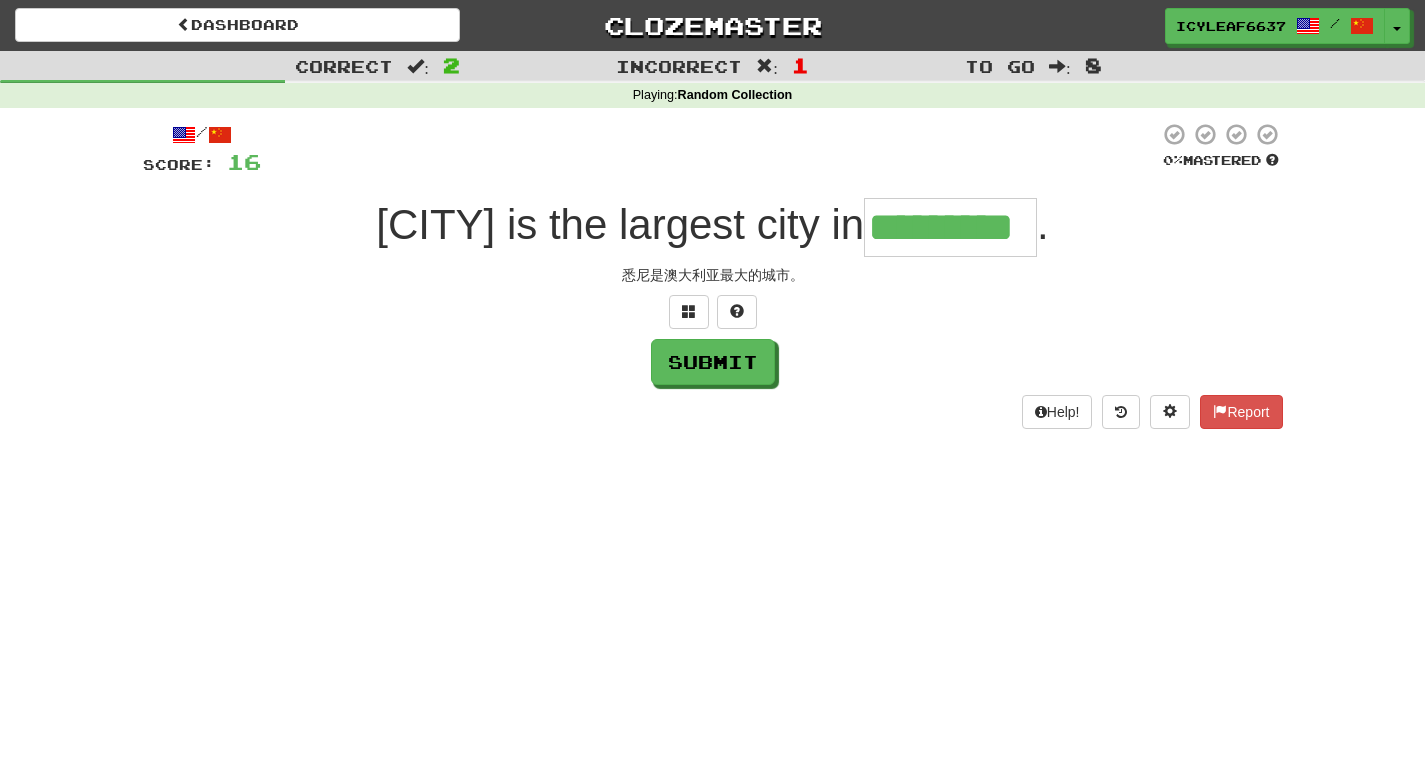 type on "*********" 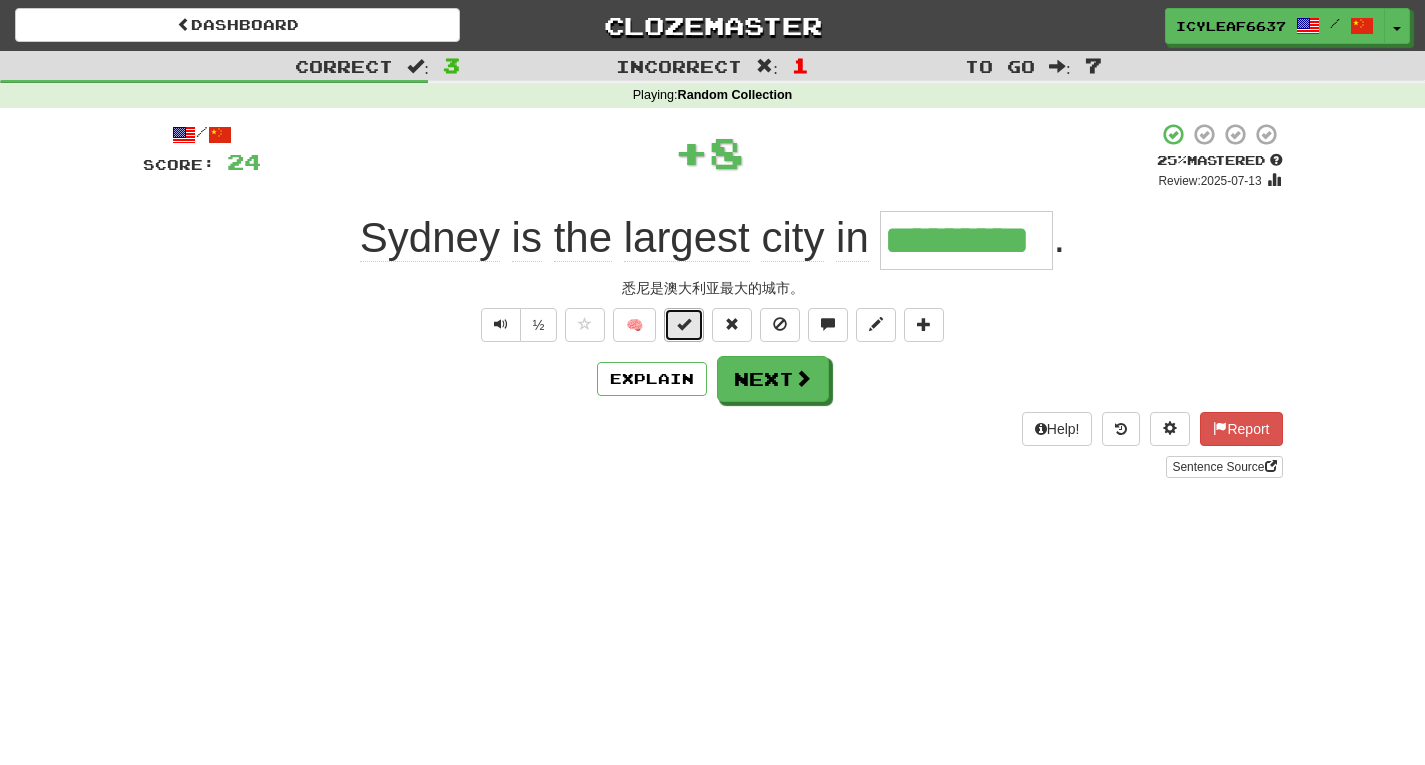 click at bounding box center [684, 325] 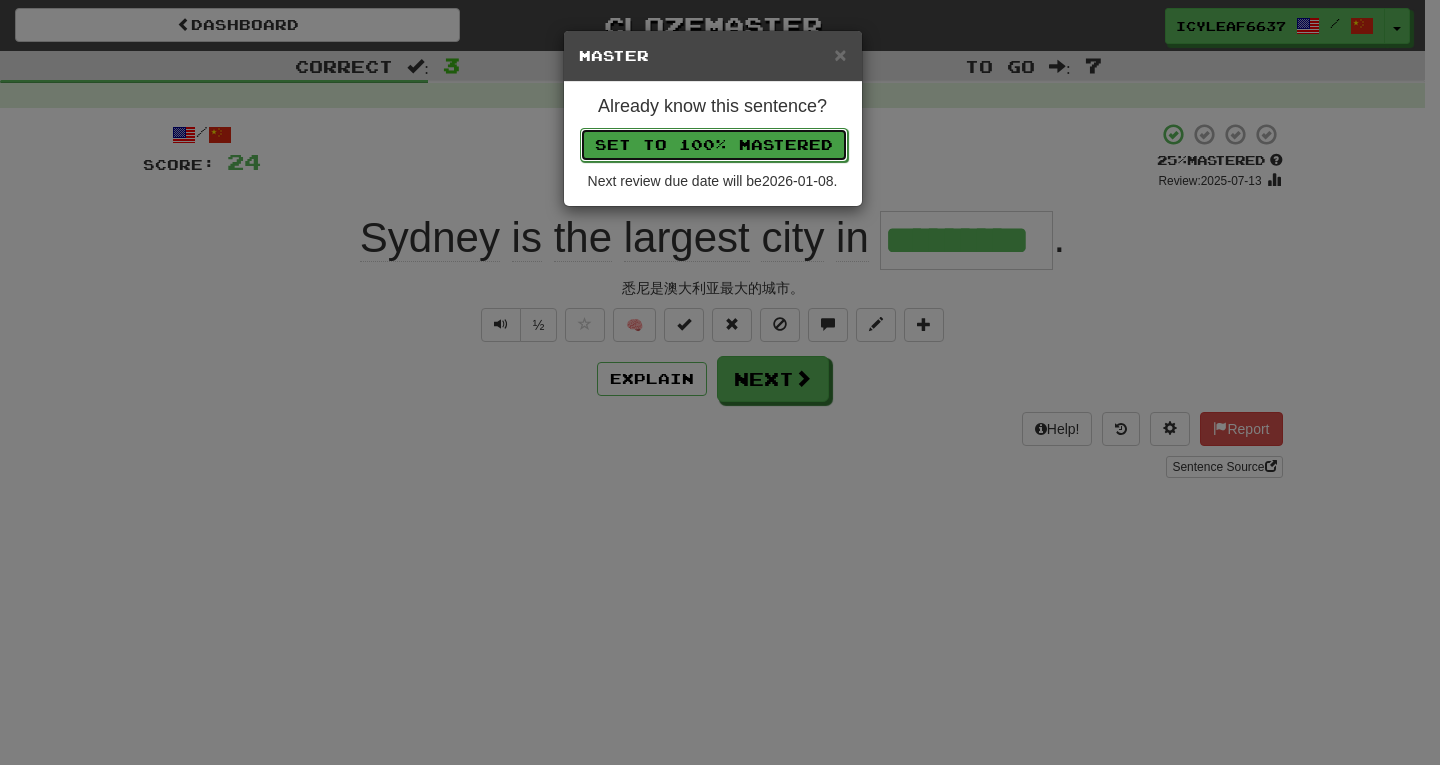 click on "Set to 100% Mastered" at bounding box center (714, 145) 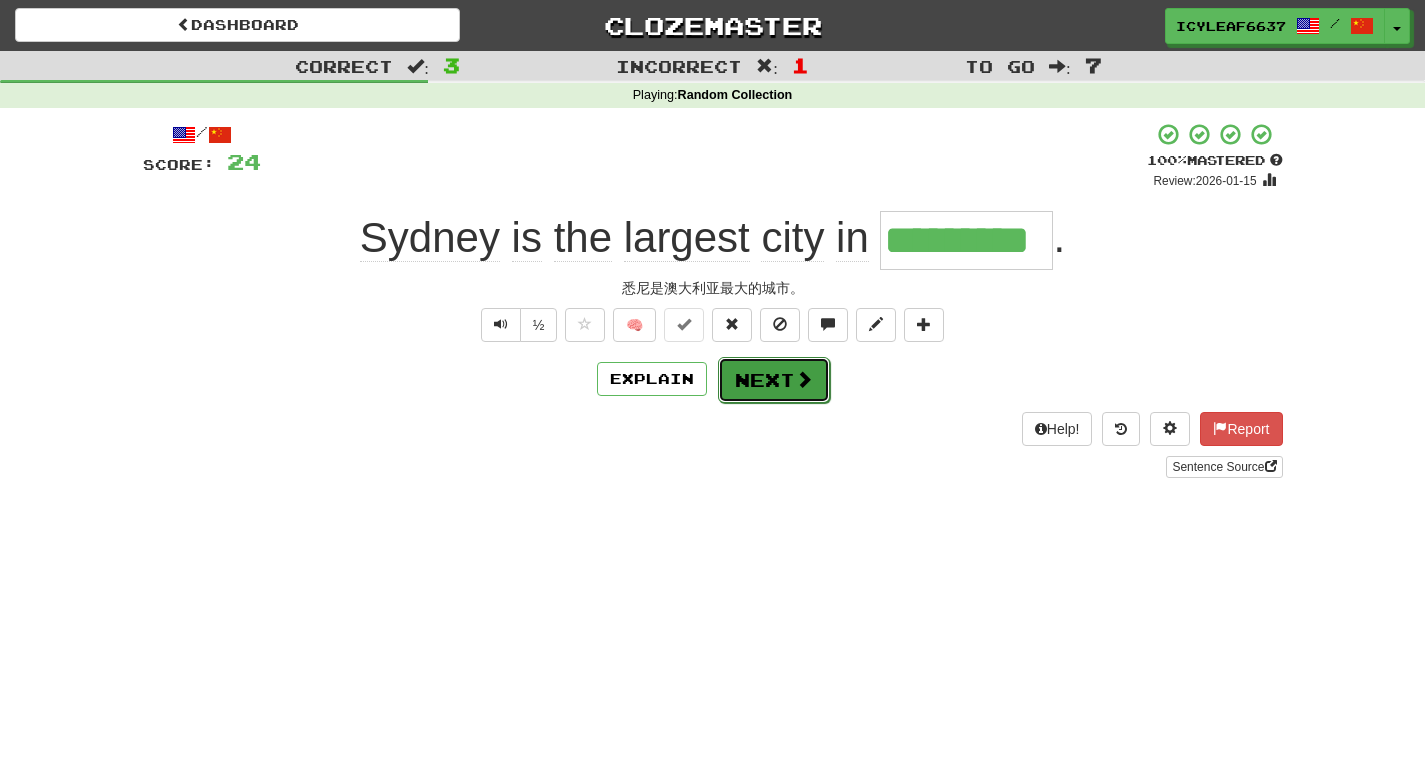 click on "Next" at bounding box center [774, 380] 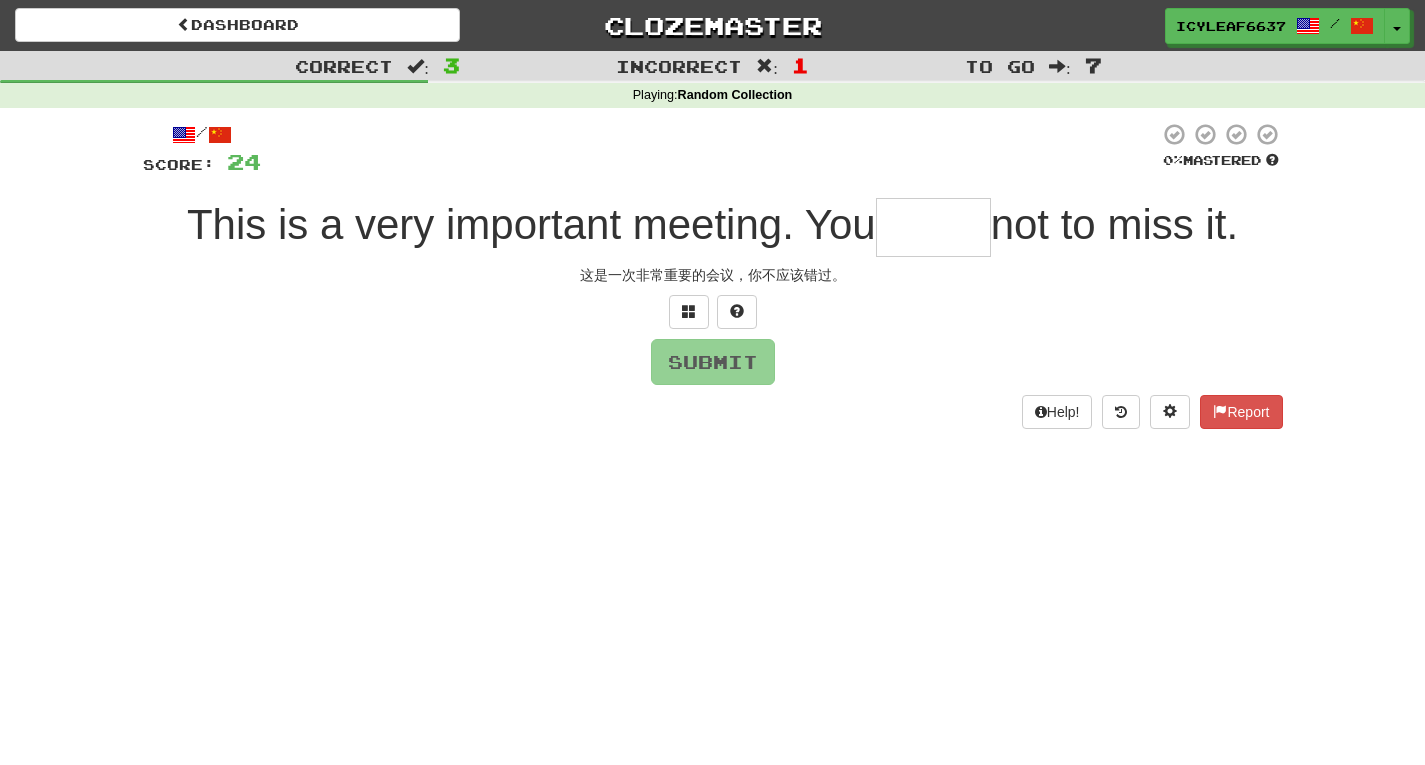 click at bounding box center [933, 227] 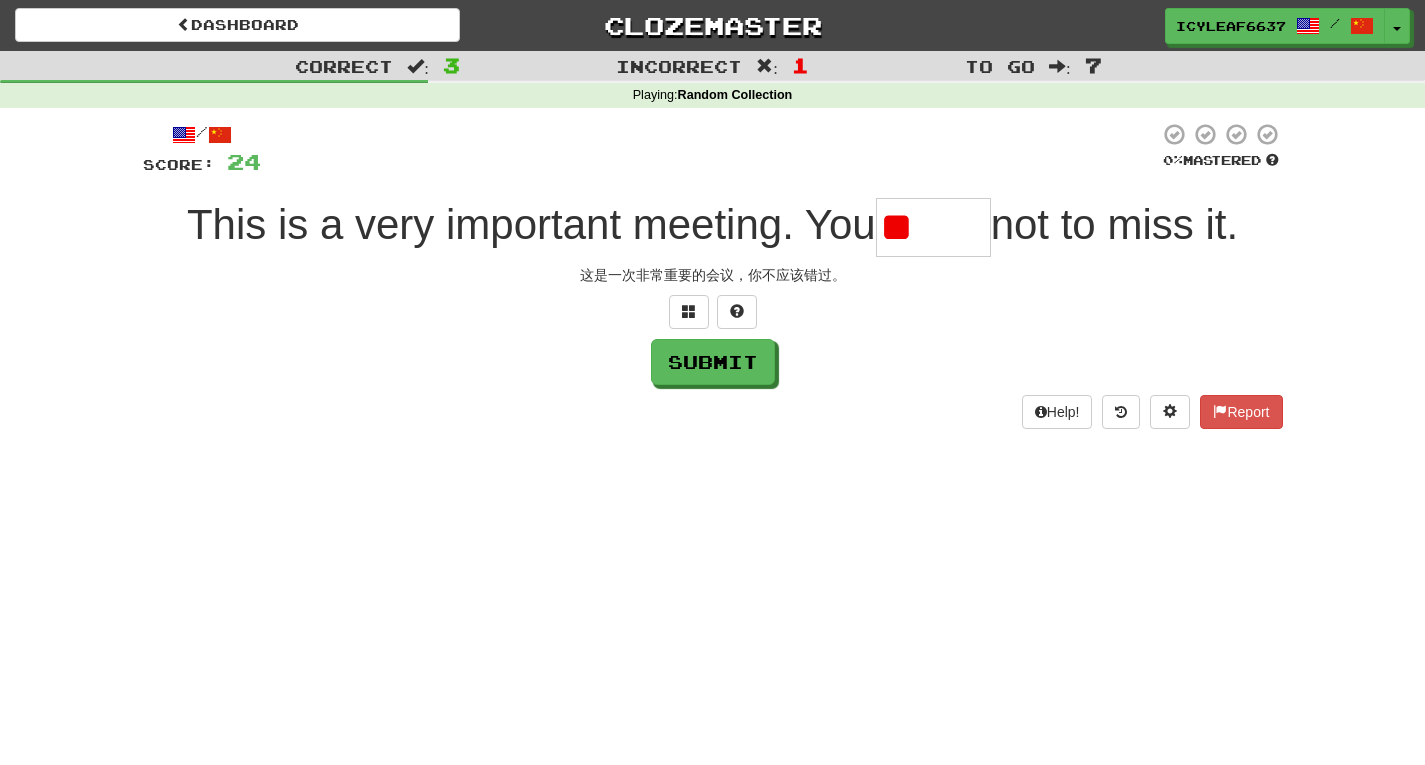 type on "*" 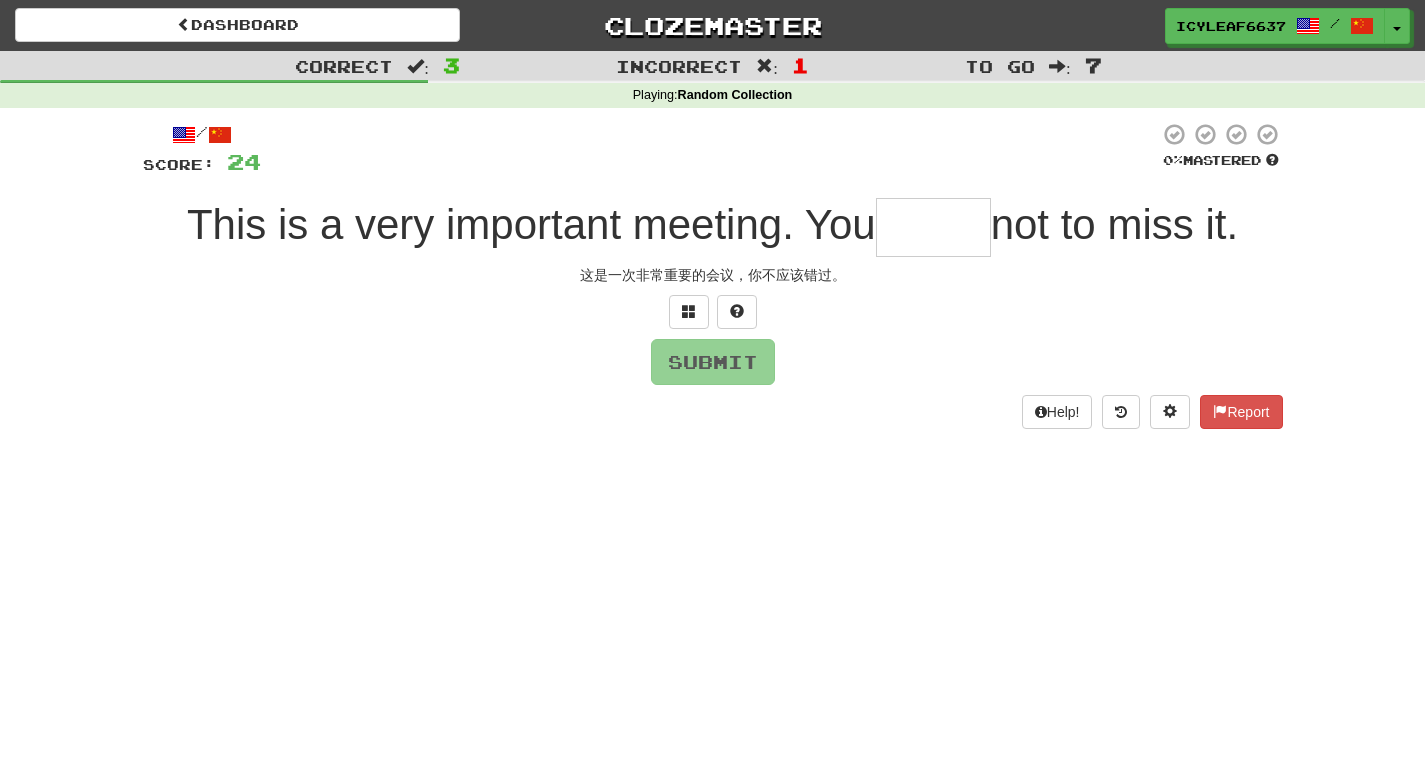 type on "*" 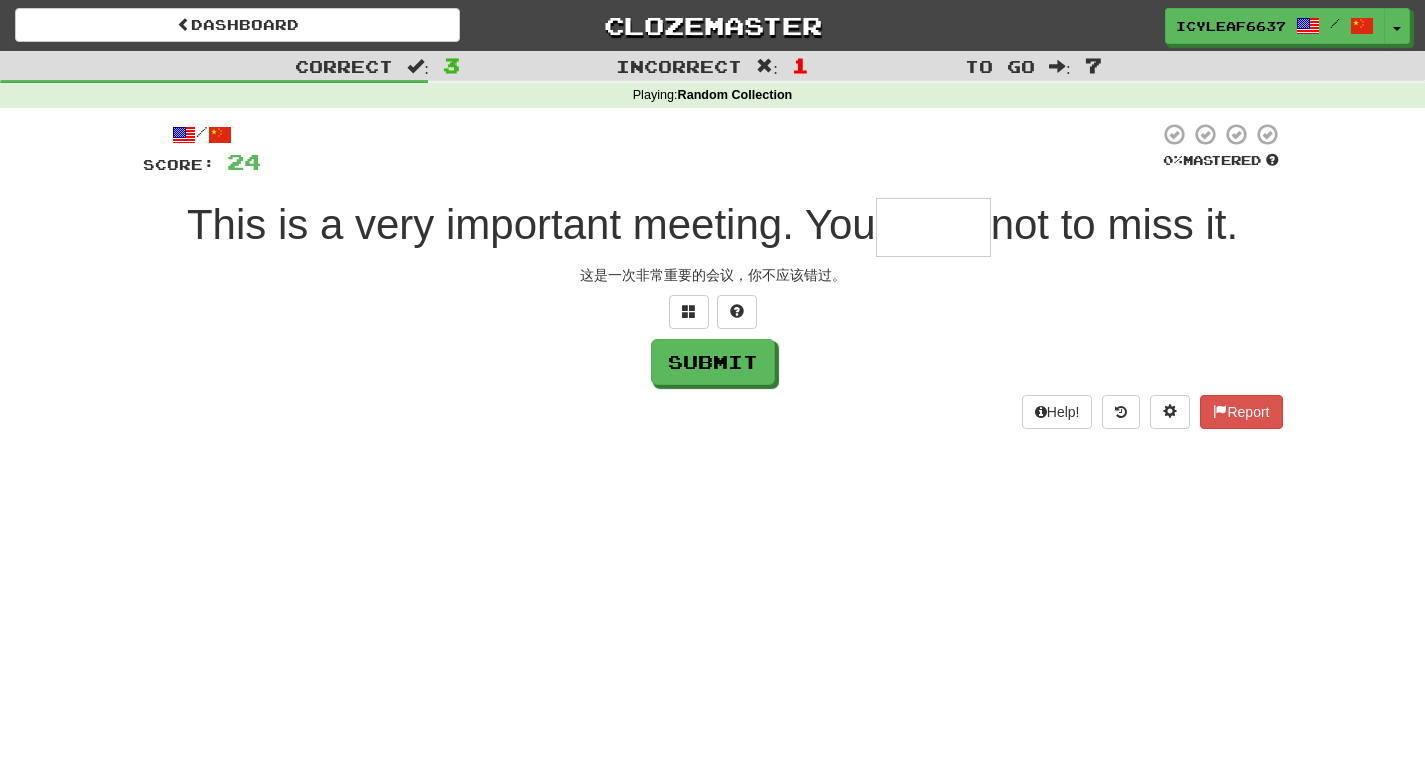 type on "*" 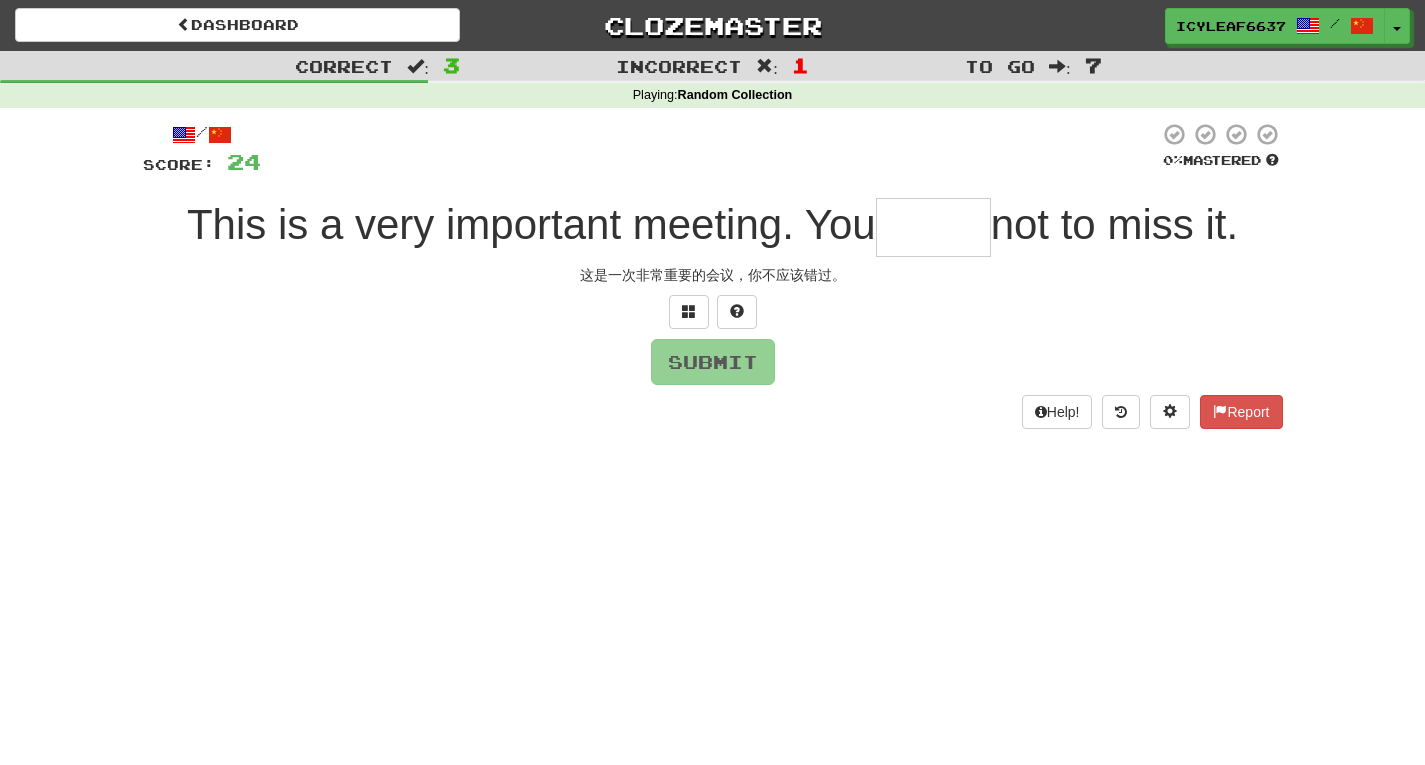 type on "*" 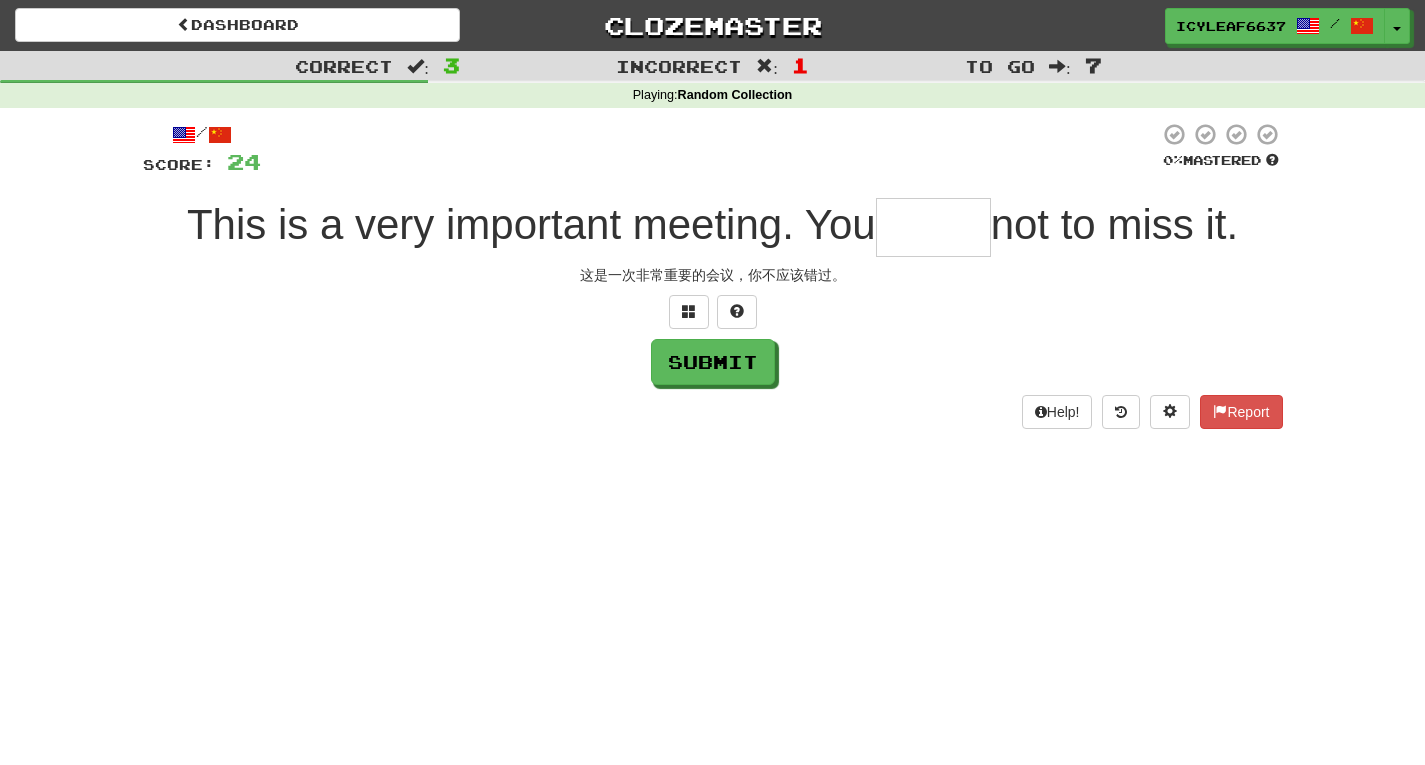 type on "*" 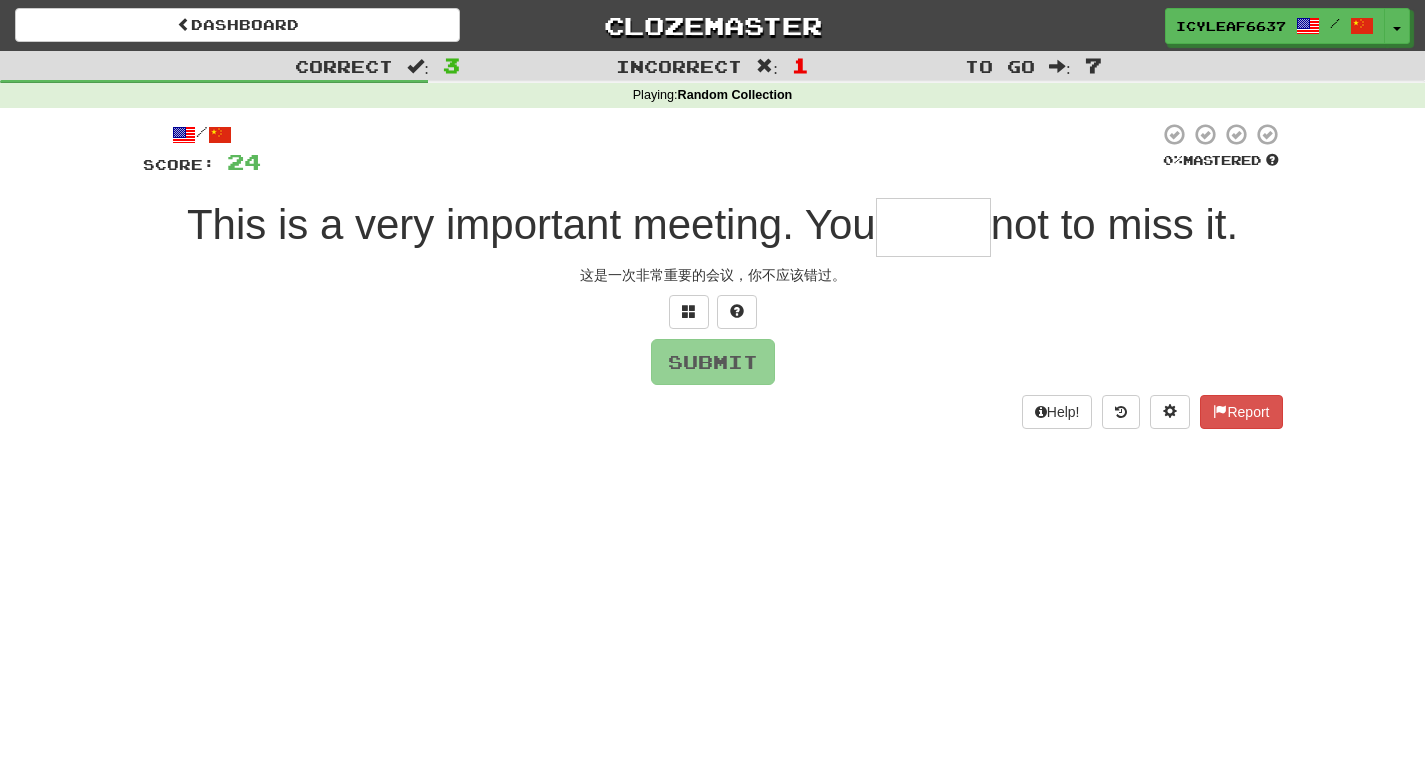 type on "*" 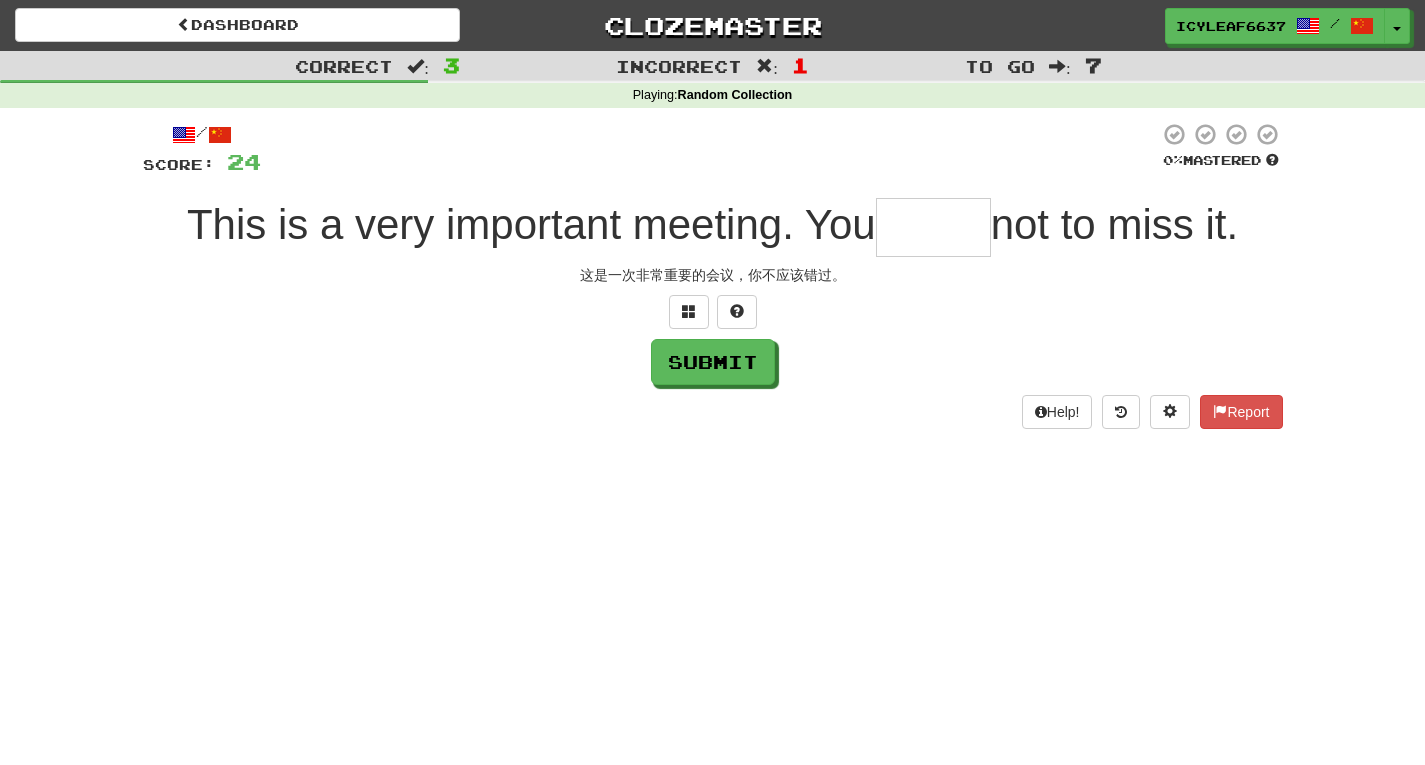 type on "*" 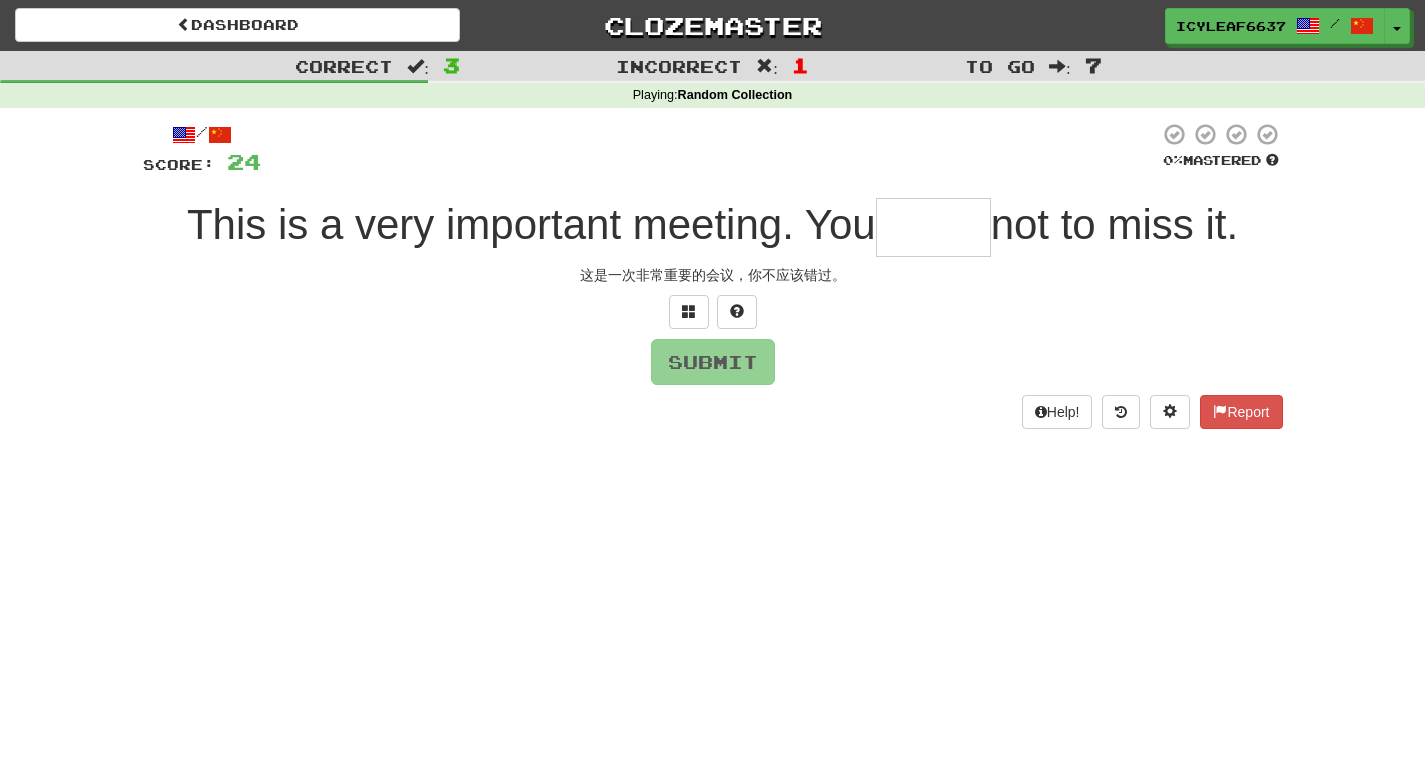 type on "*" 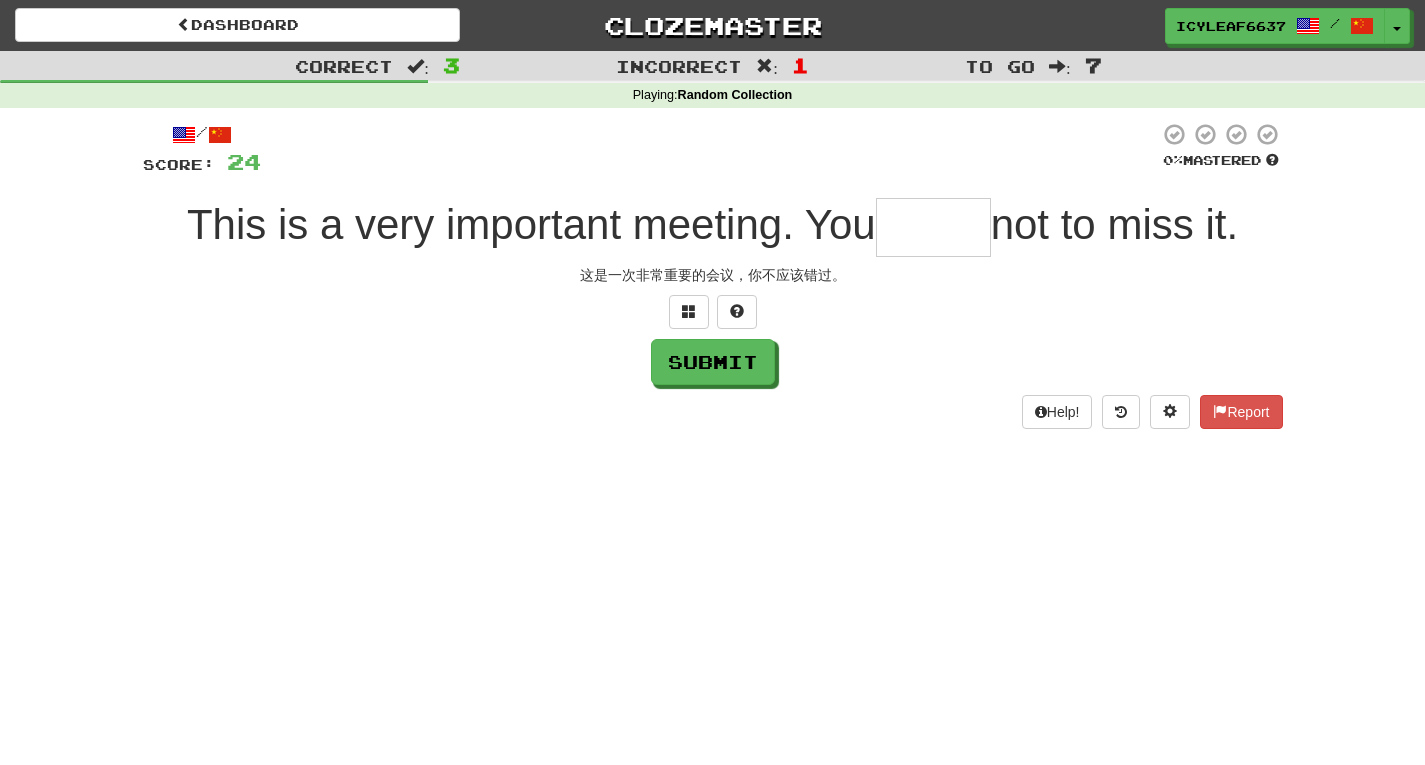 type on "*" 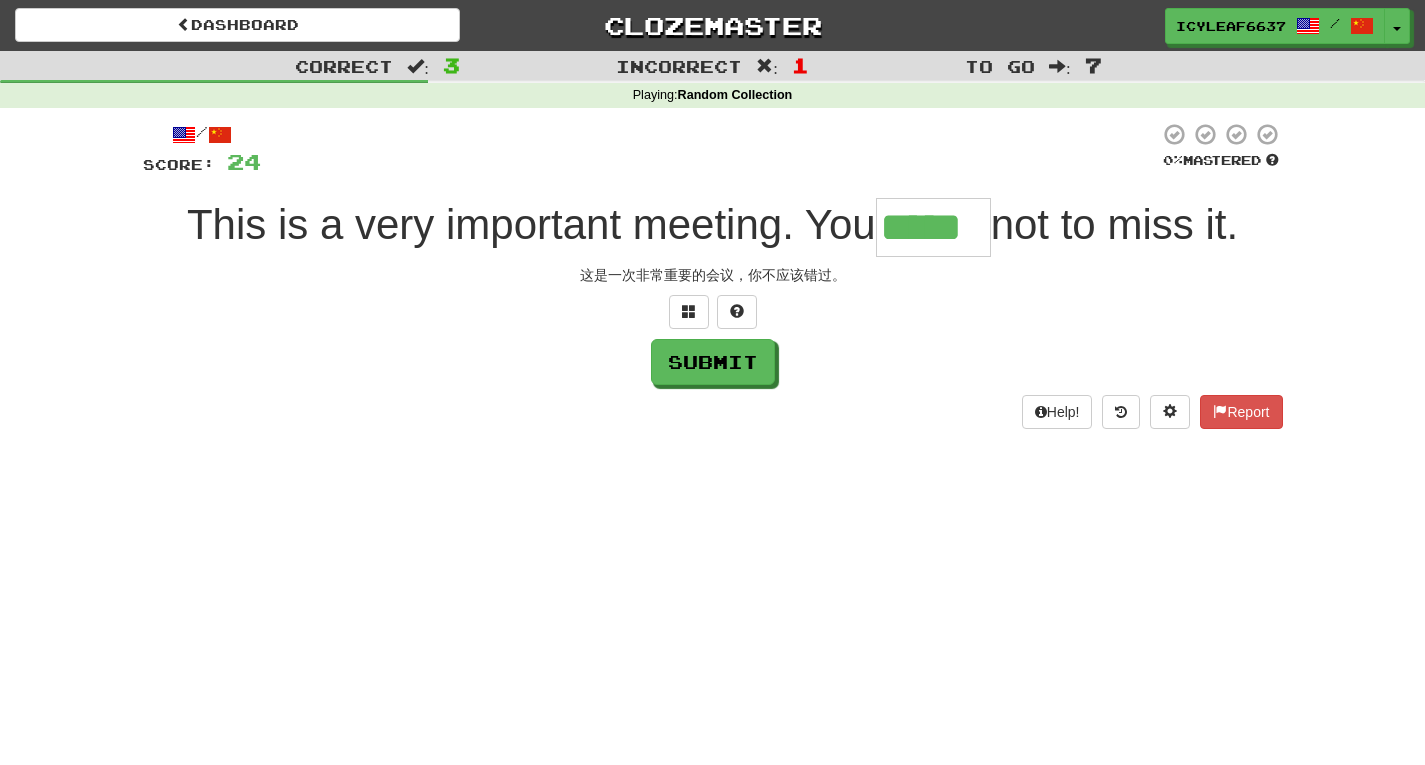 type on "*****" 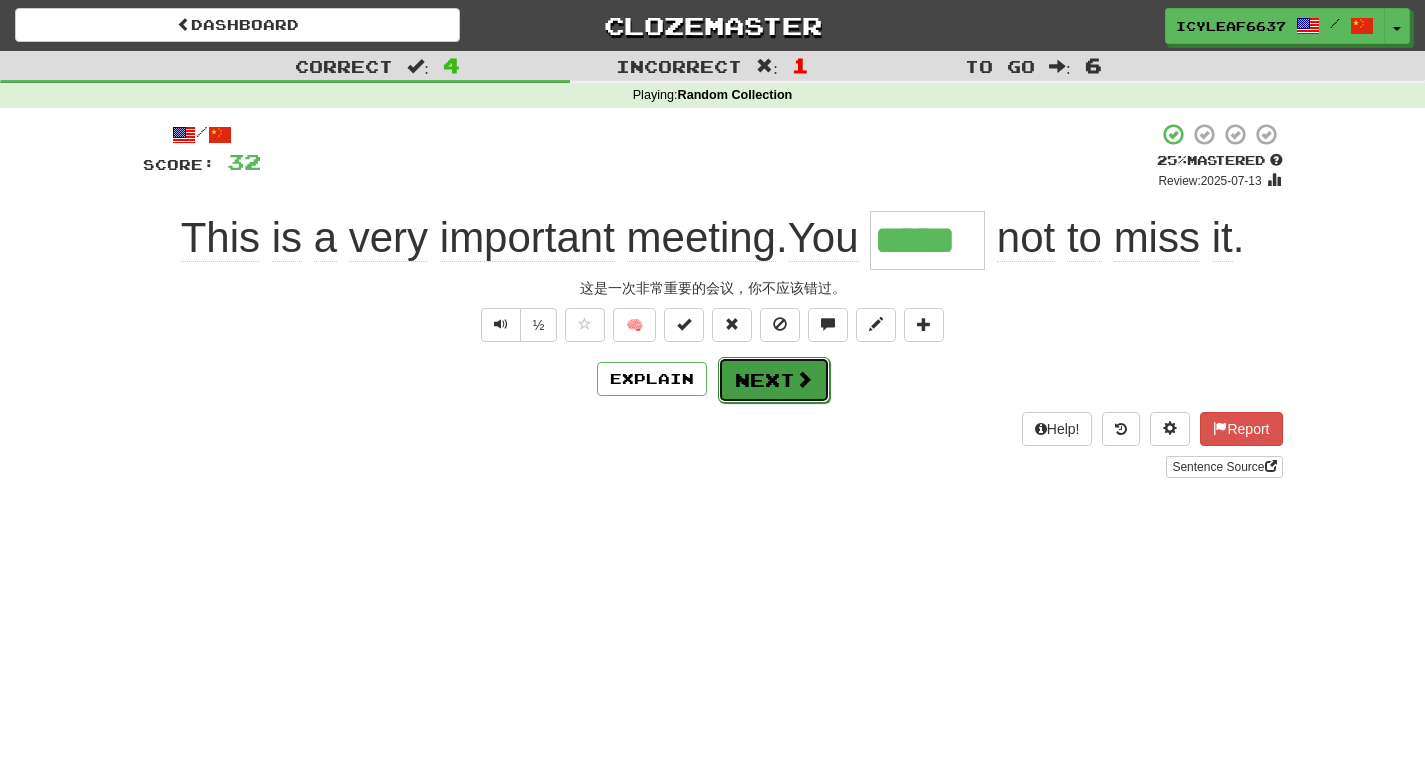 click on "Next" at bounding box center (774, 380) 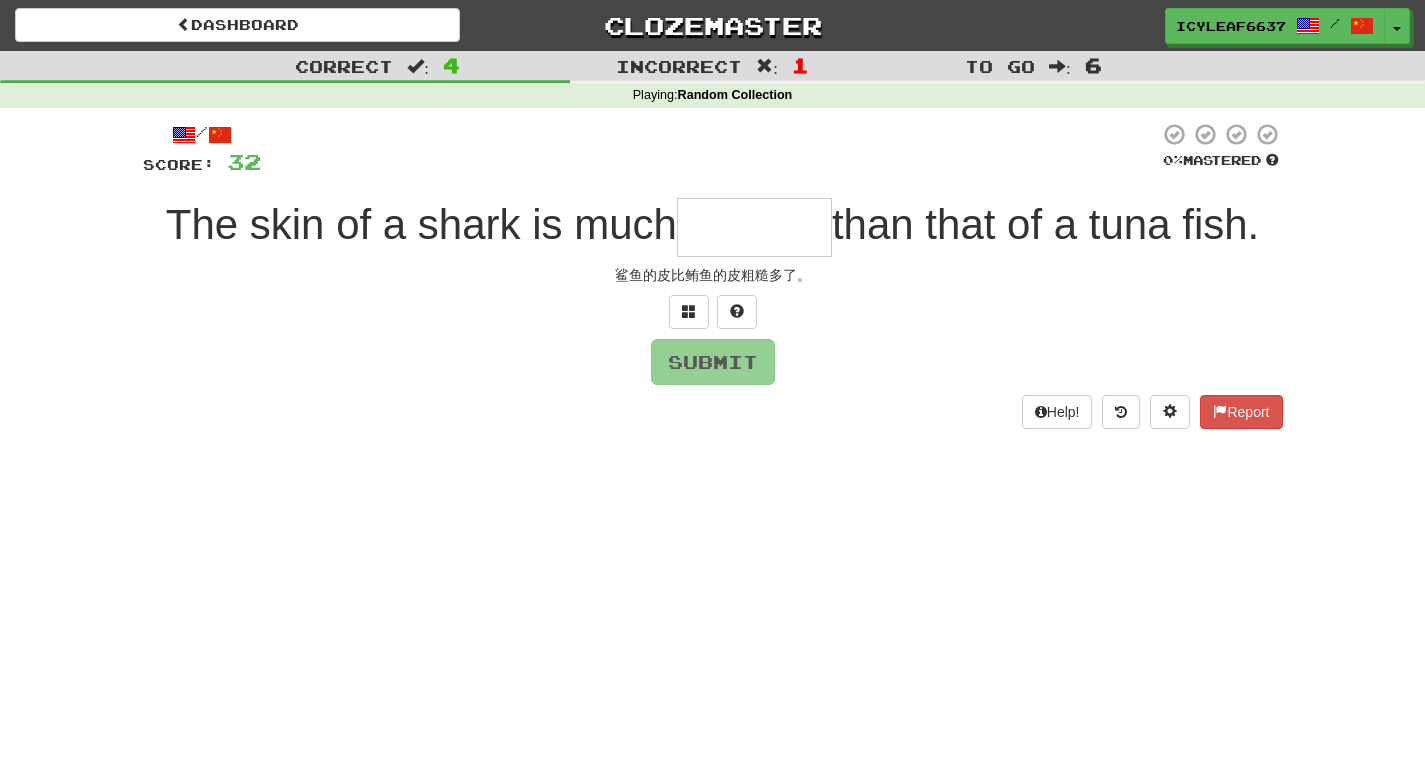 click at bounding box center [754, 227] 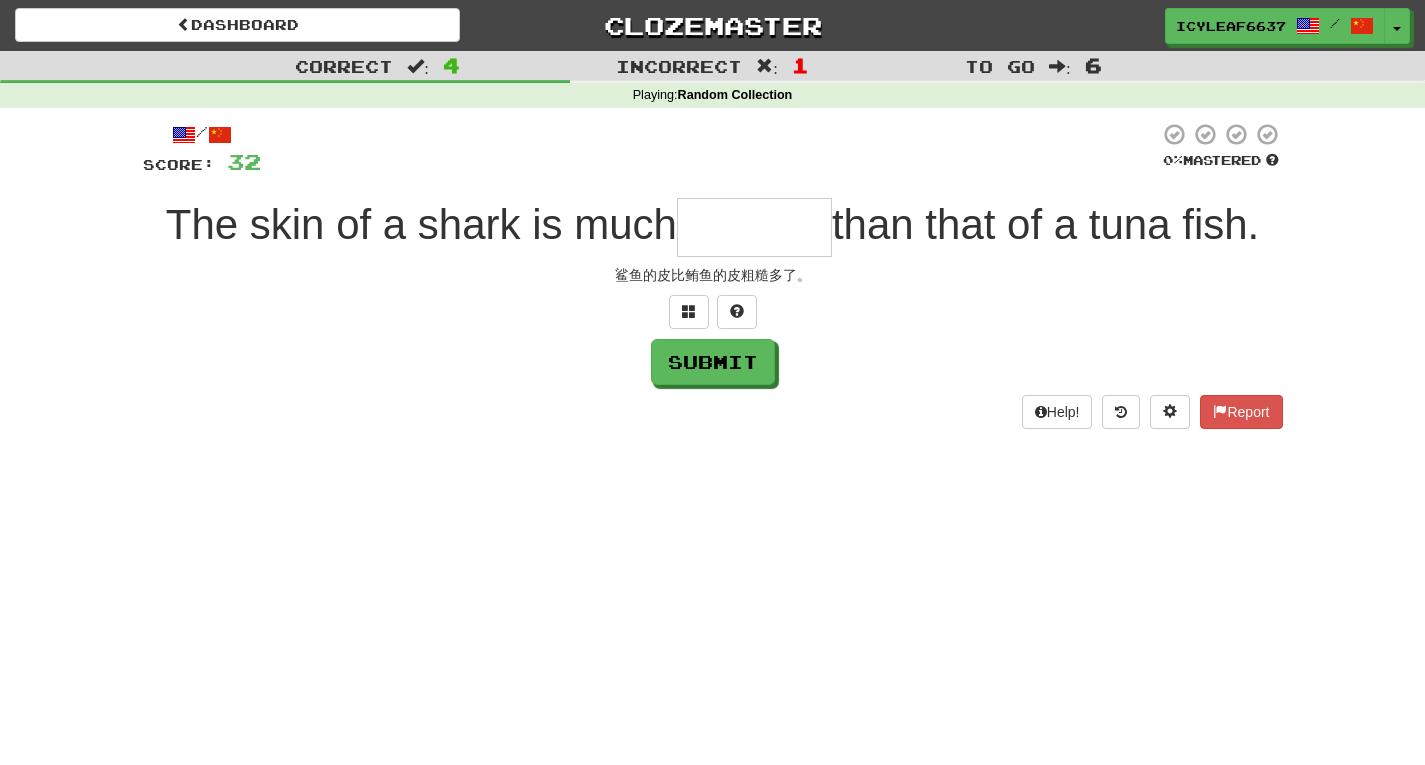 type on "*" 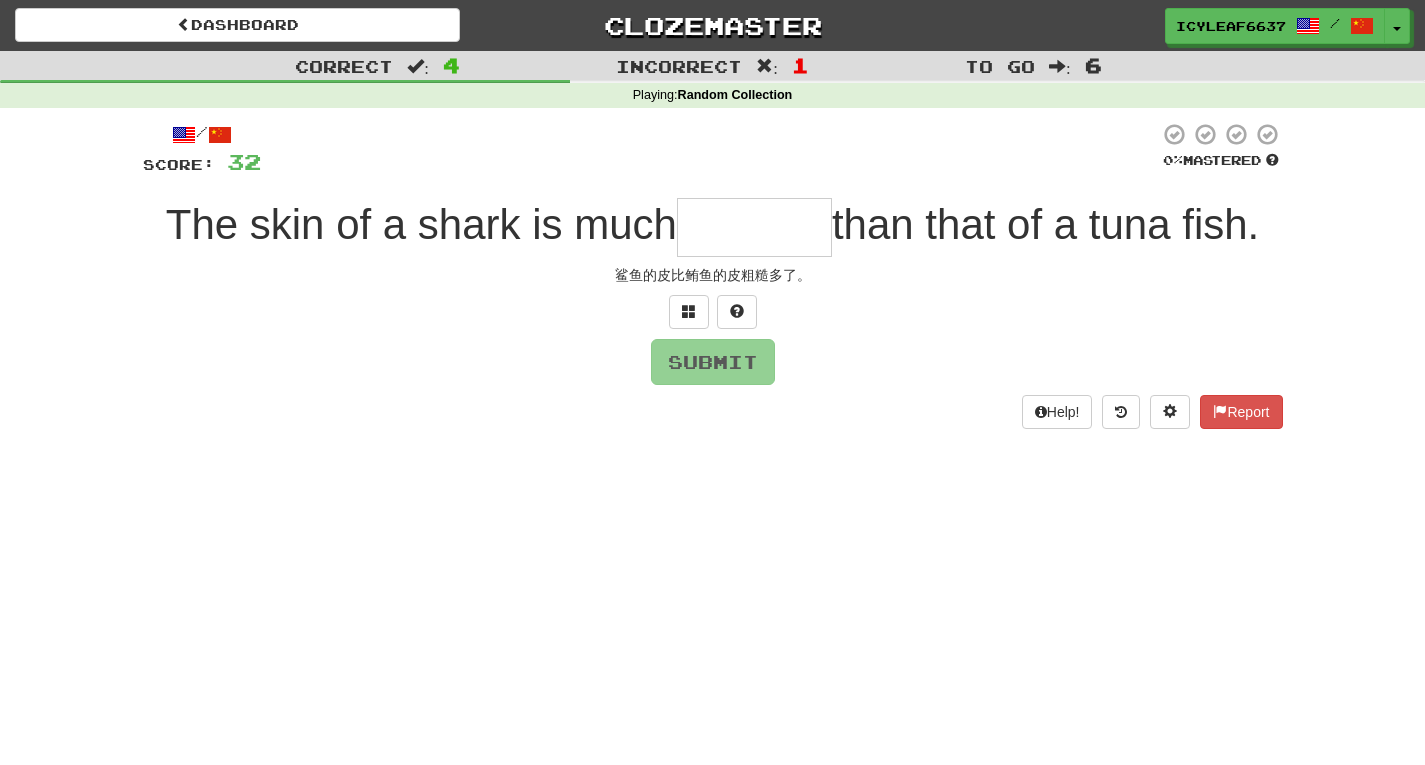 type on "*" 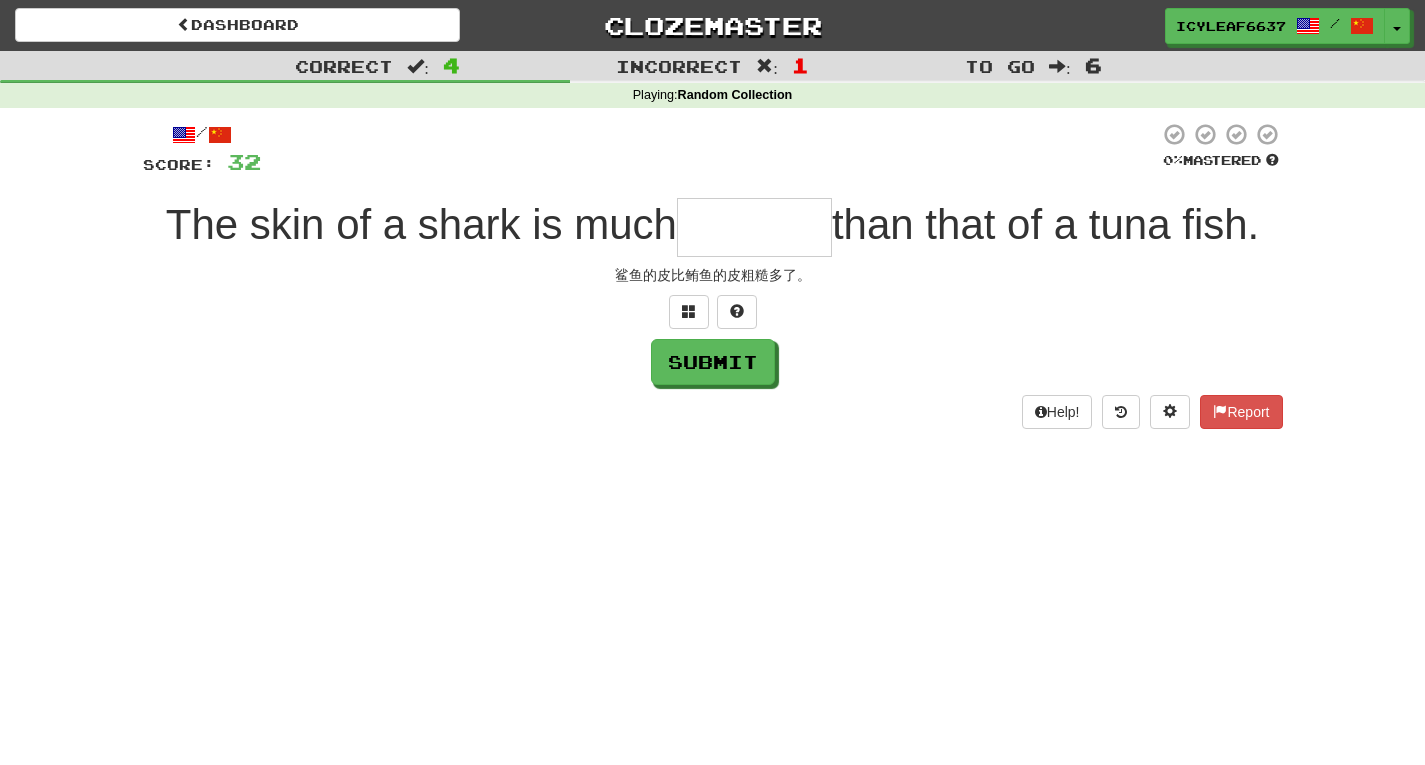 type on "*" 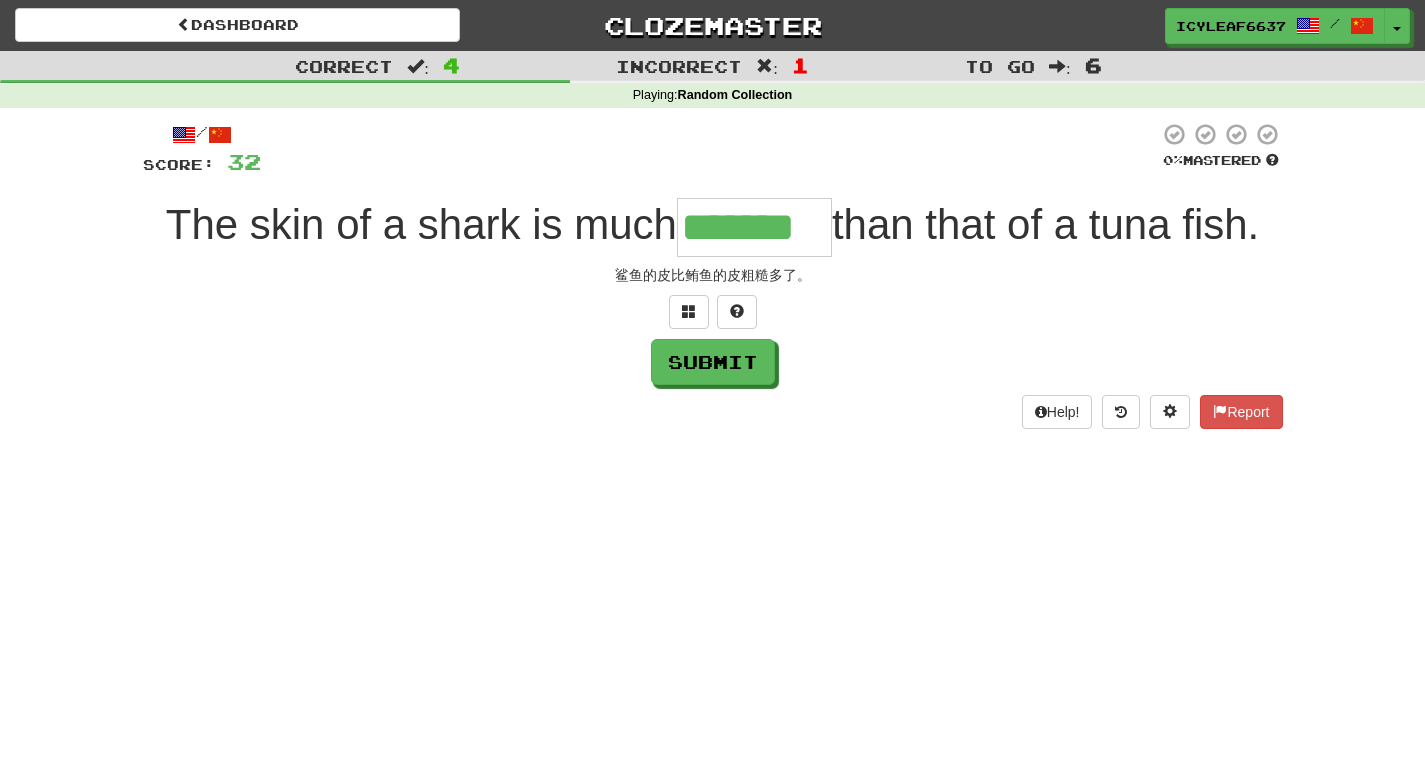 type on "*******" 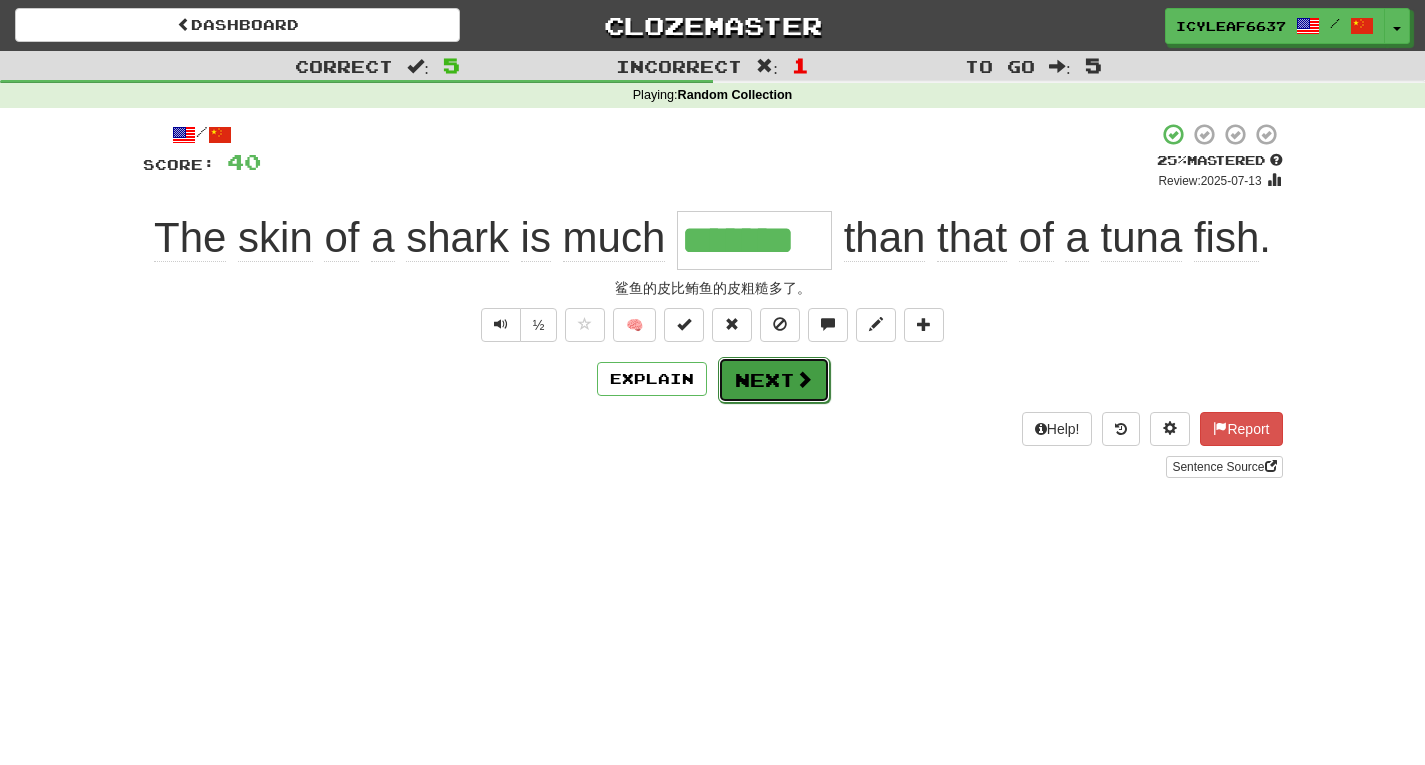 click on "Next" at bounding box center [774, 380] 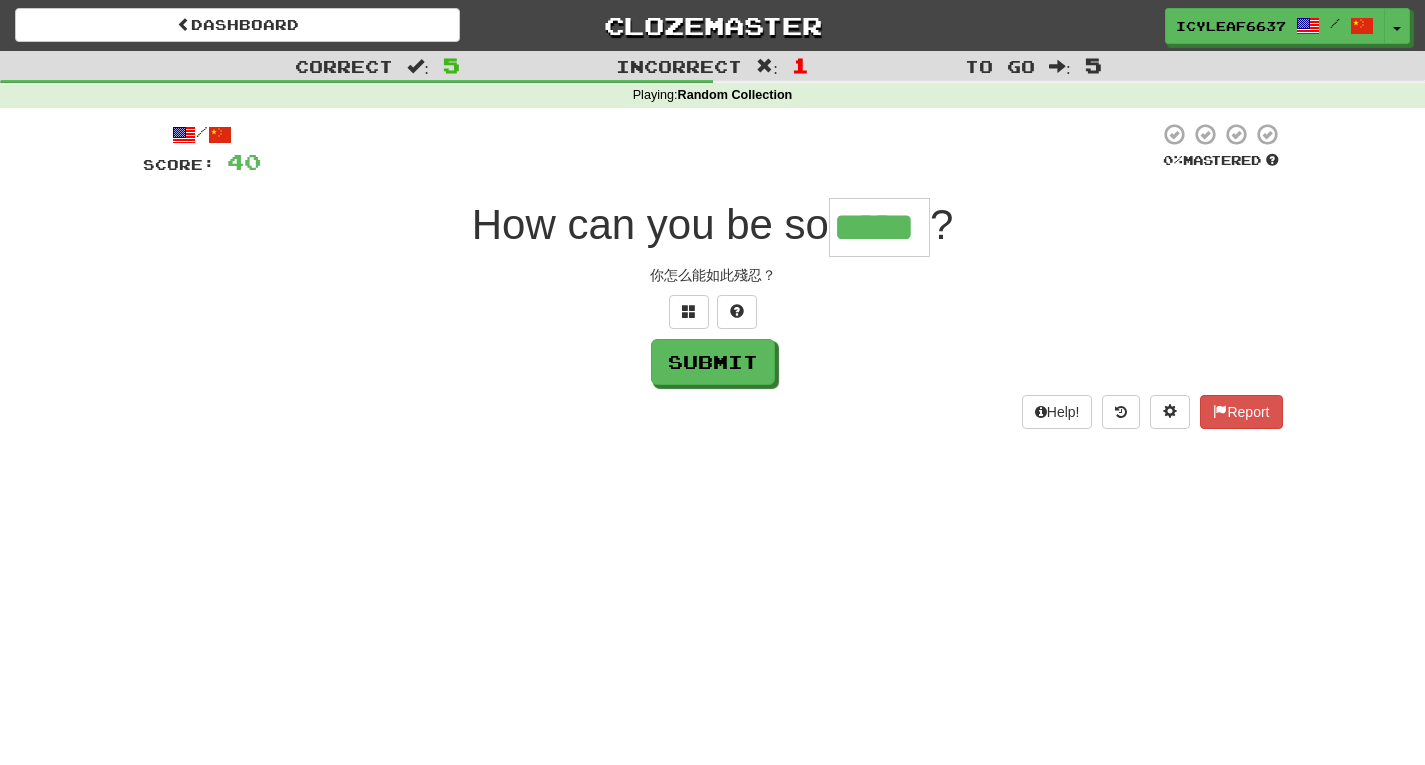 type on "*****" 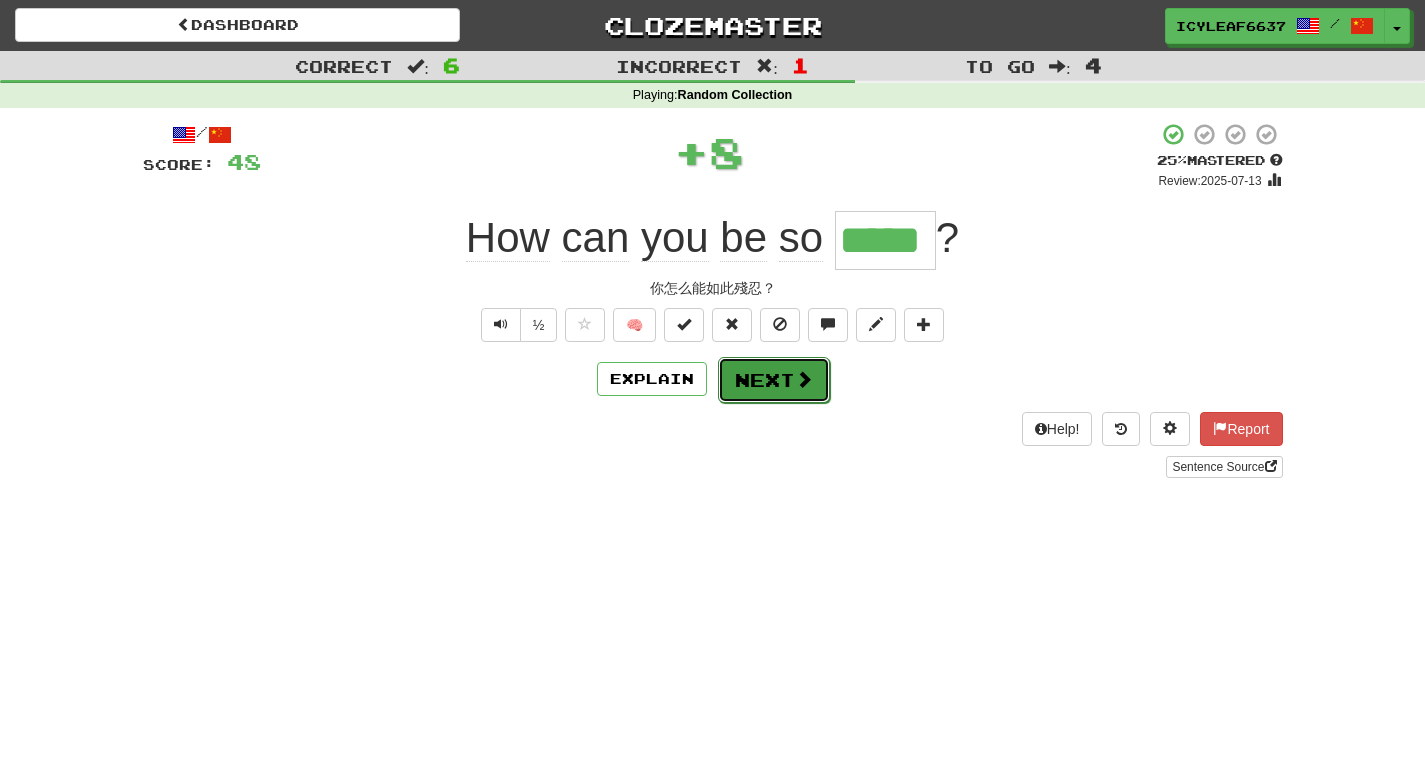 click on "Next" at bounding box center (774, 380) 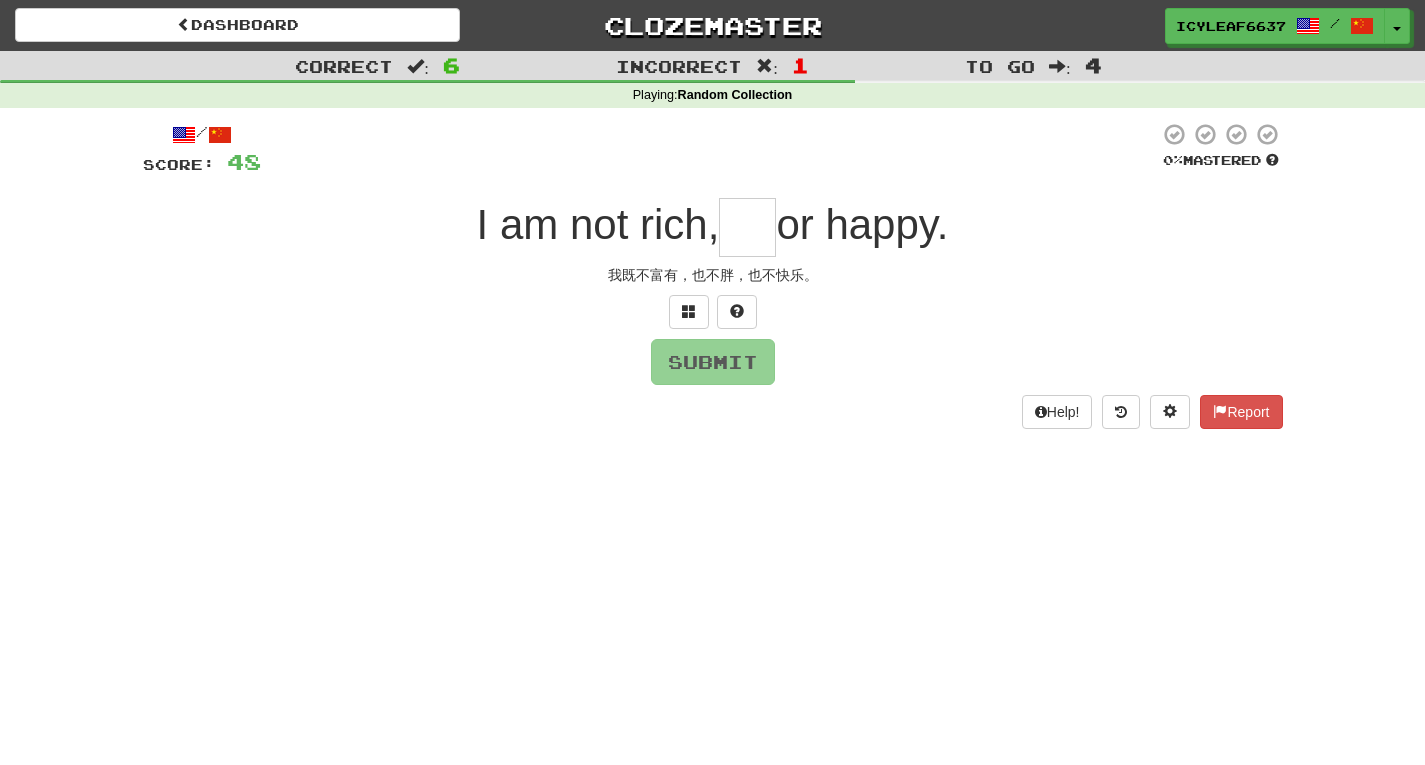 click at bounding box center (747, 227) 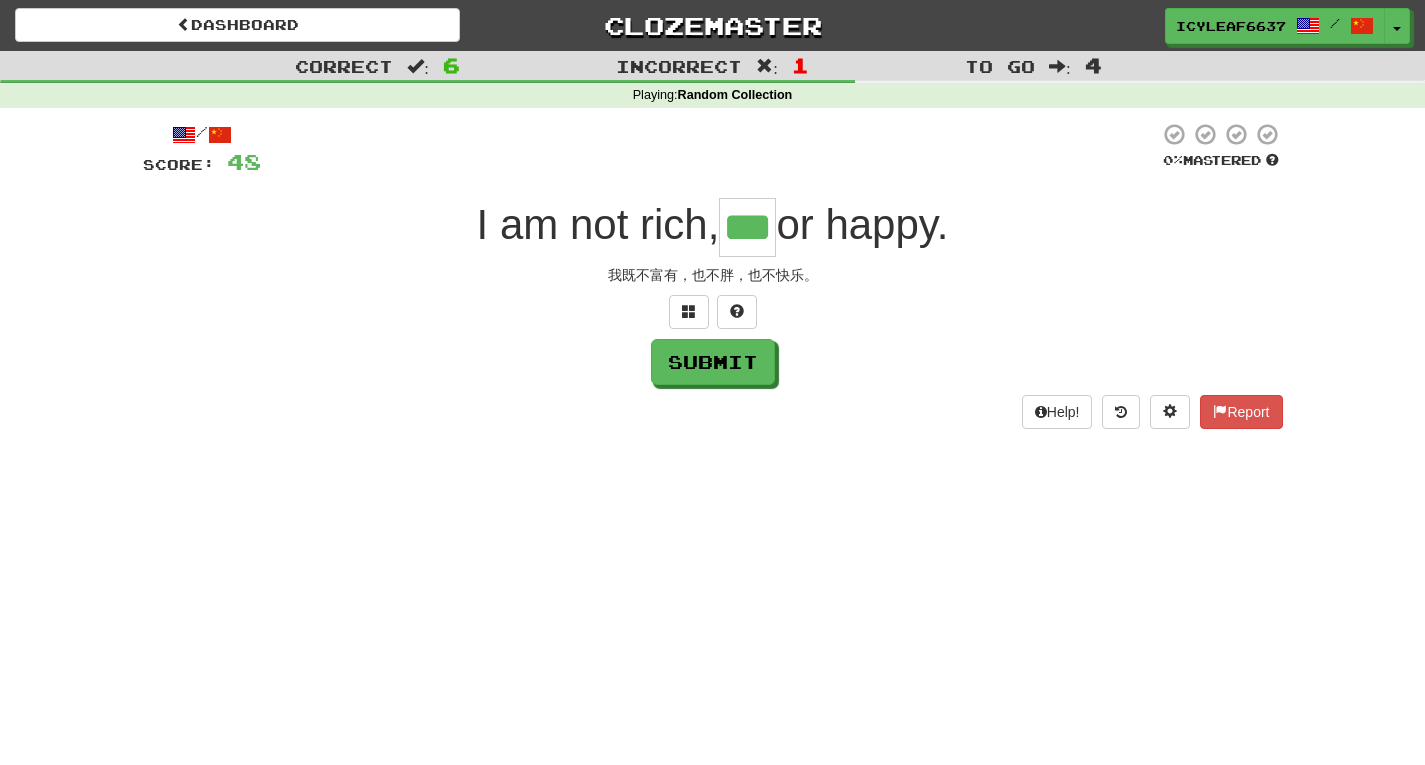 type on "***" 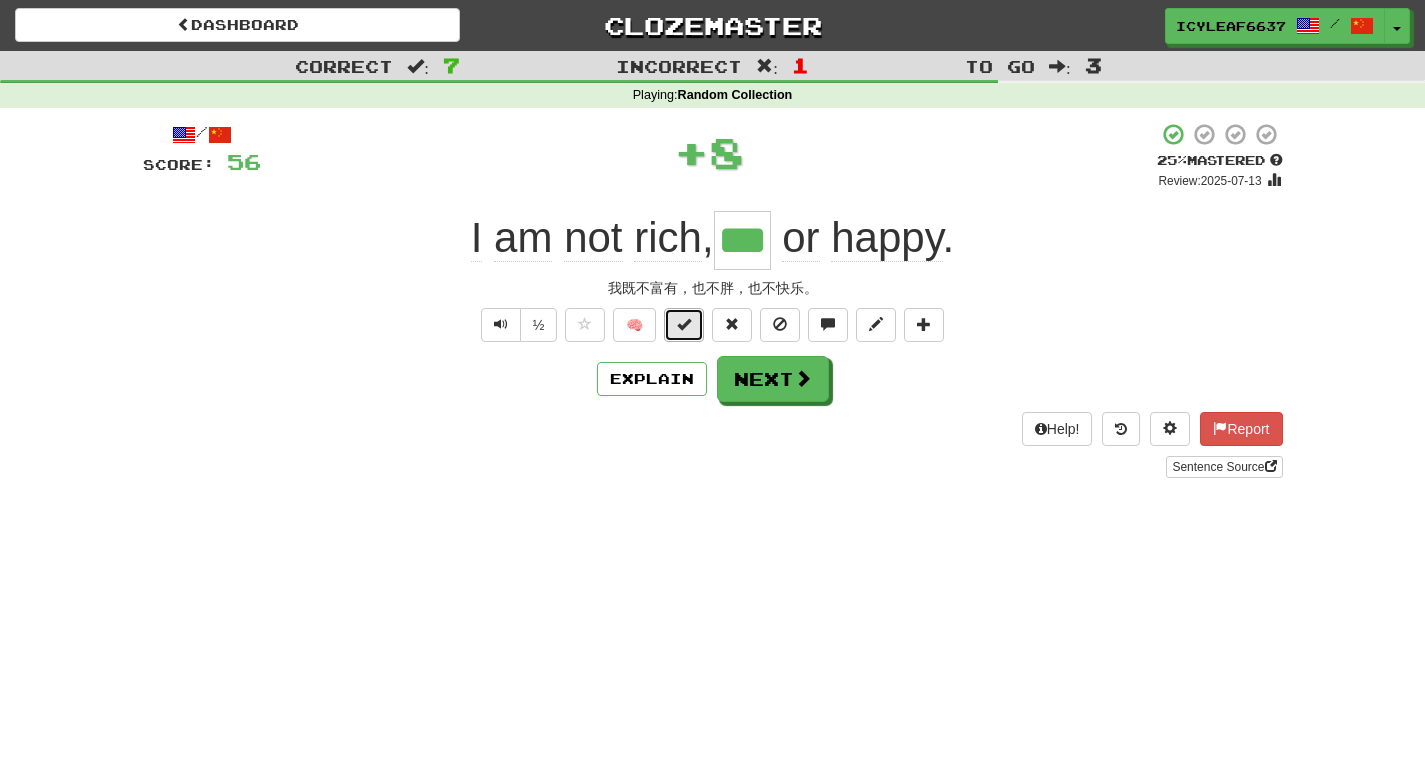 click at bounding box center [684, 325] 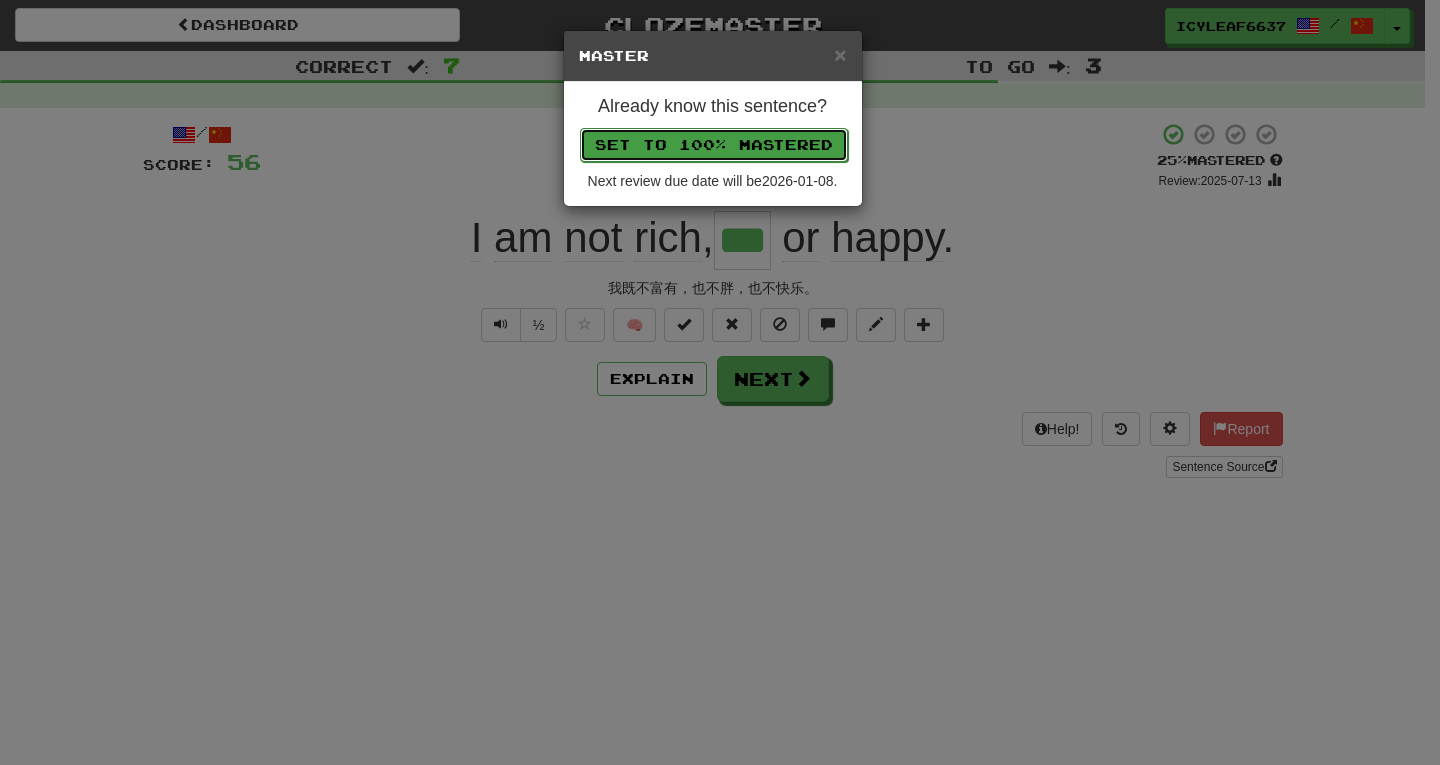 click on "Set to 100% Mastered" at bounding box center (714, 145) 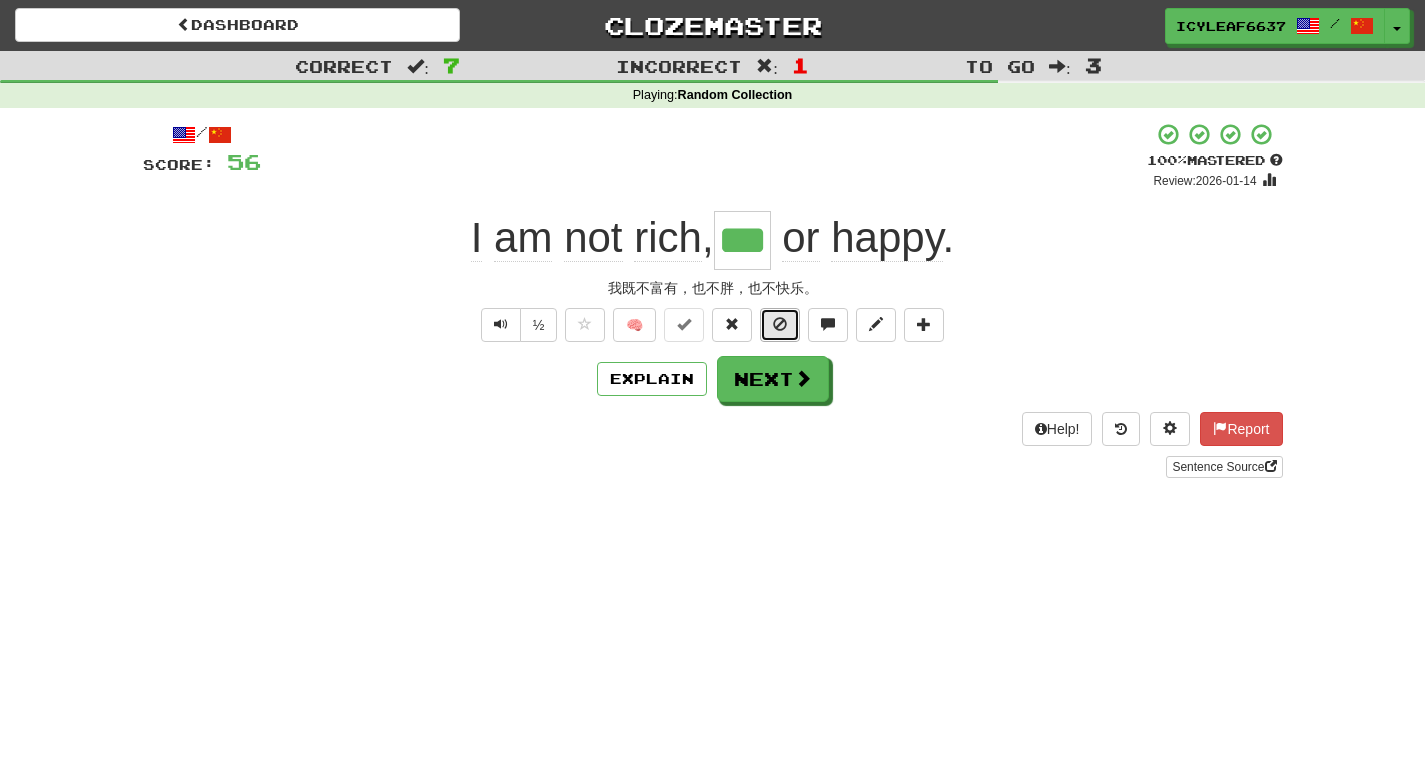 click at bounding box center [780, 324] 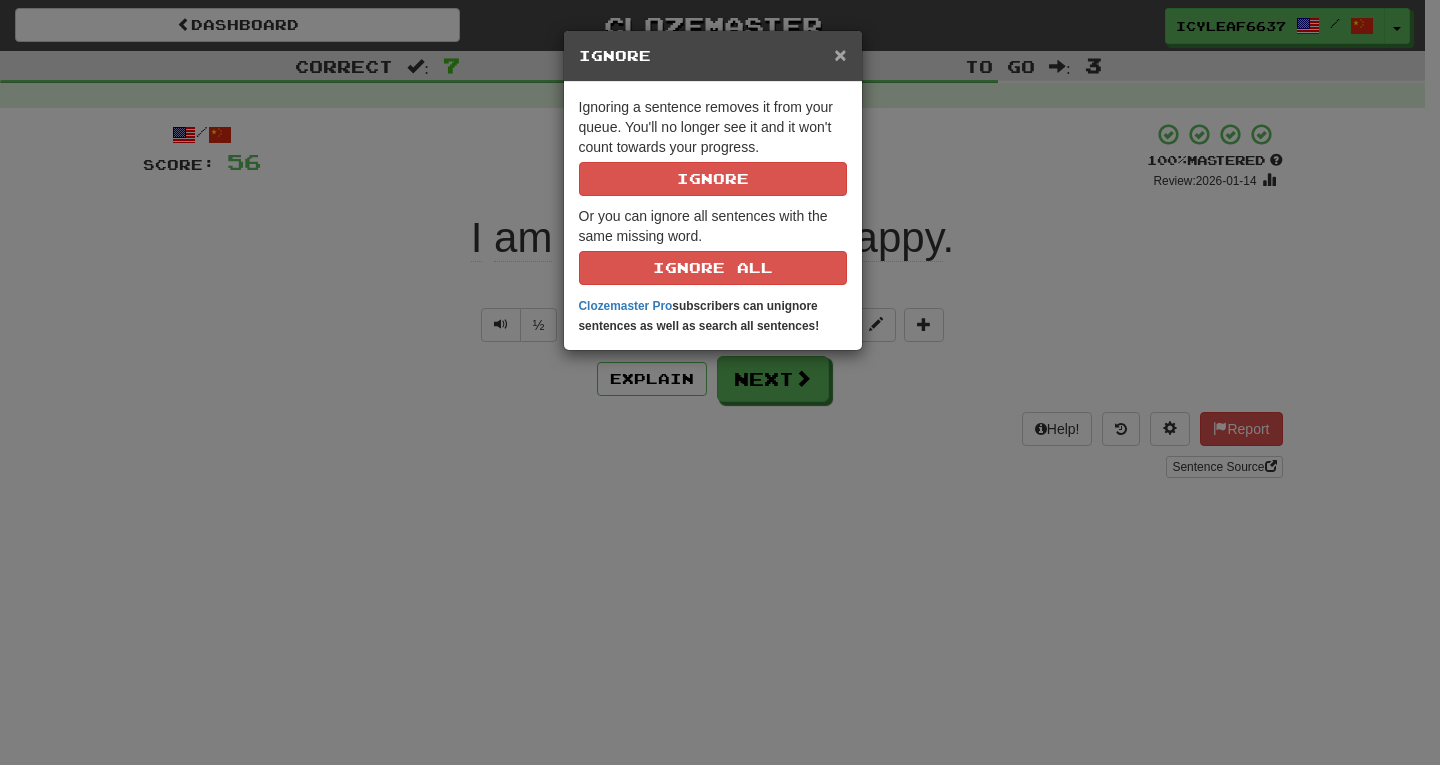 click on "×" at bounding box center [840, 54] 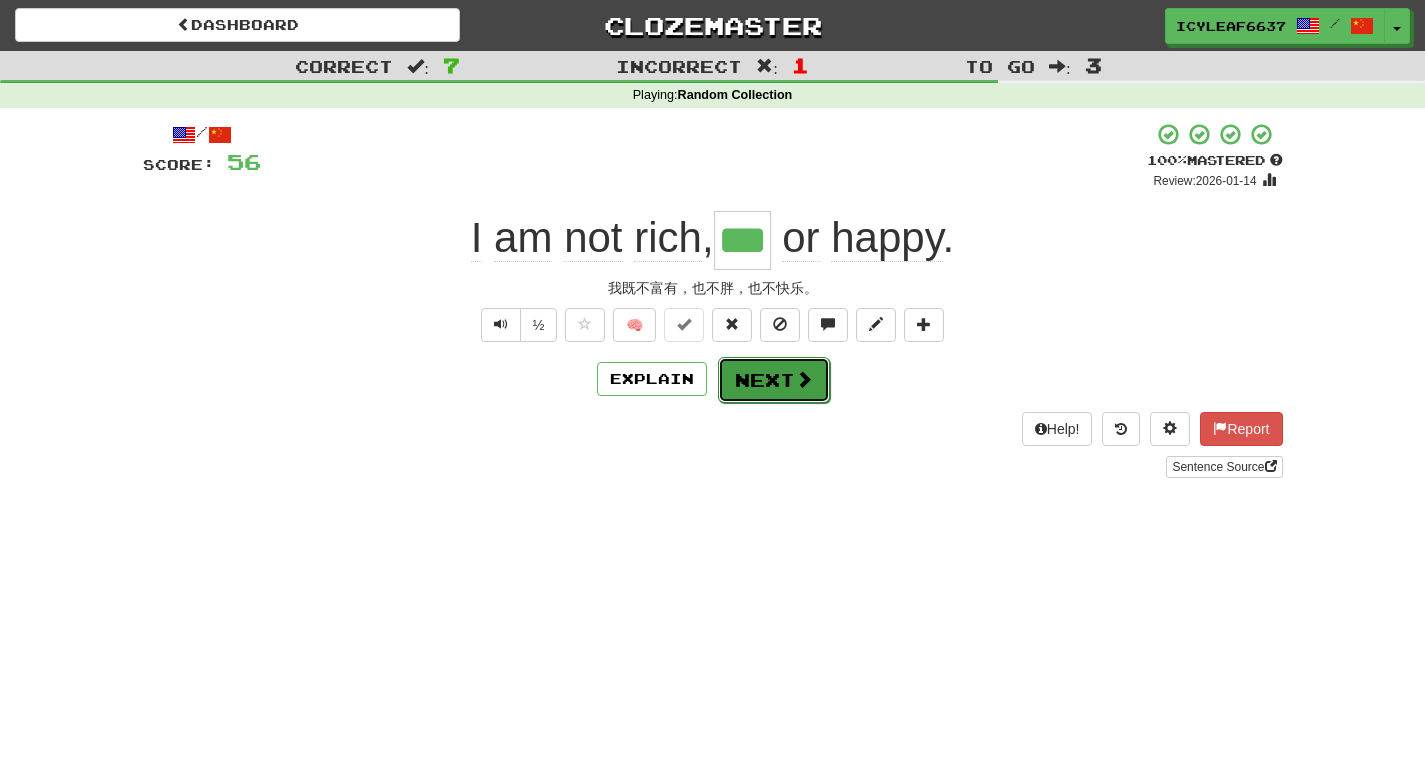 click on "Next" at bounding box center (774, 380) 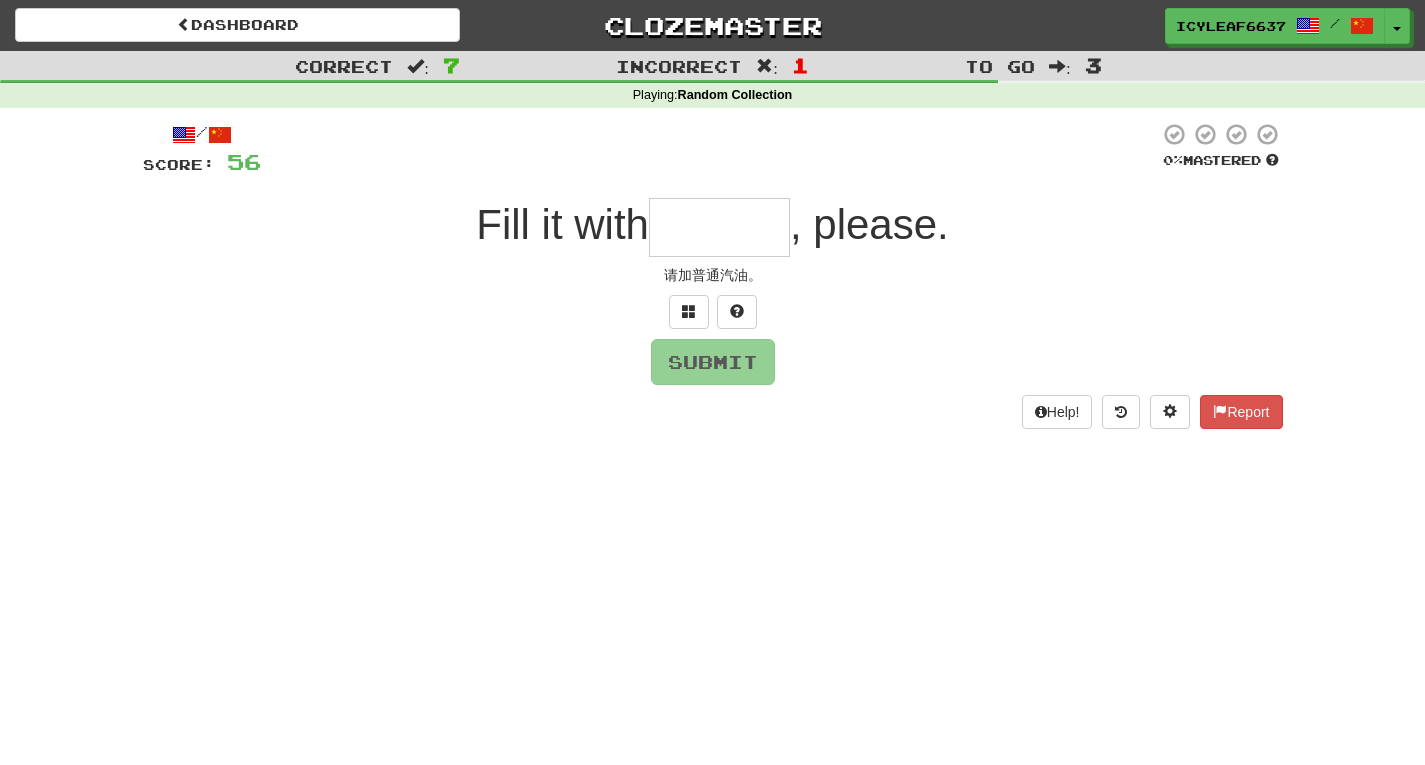 click at bounding box center [719, 227] 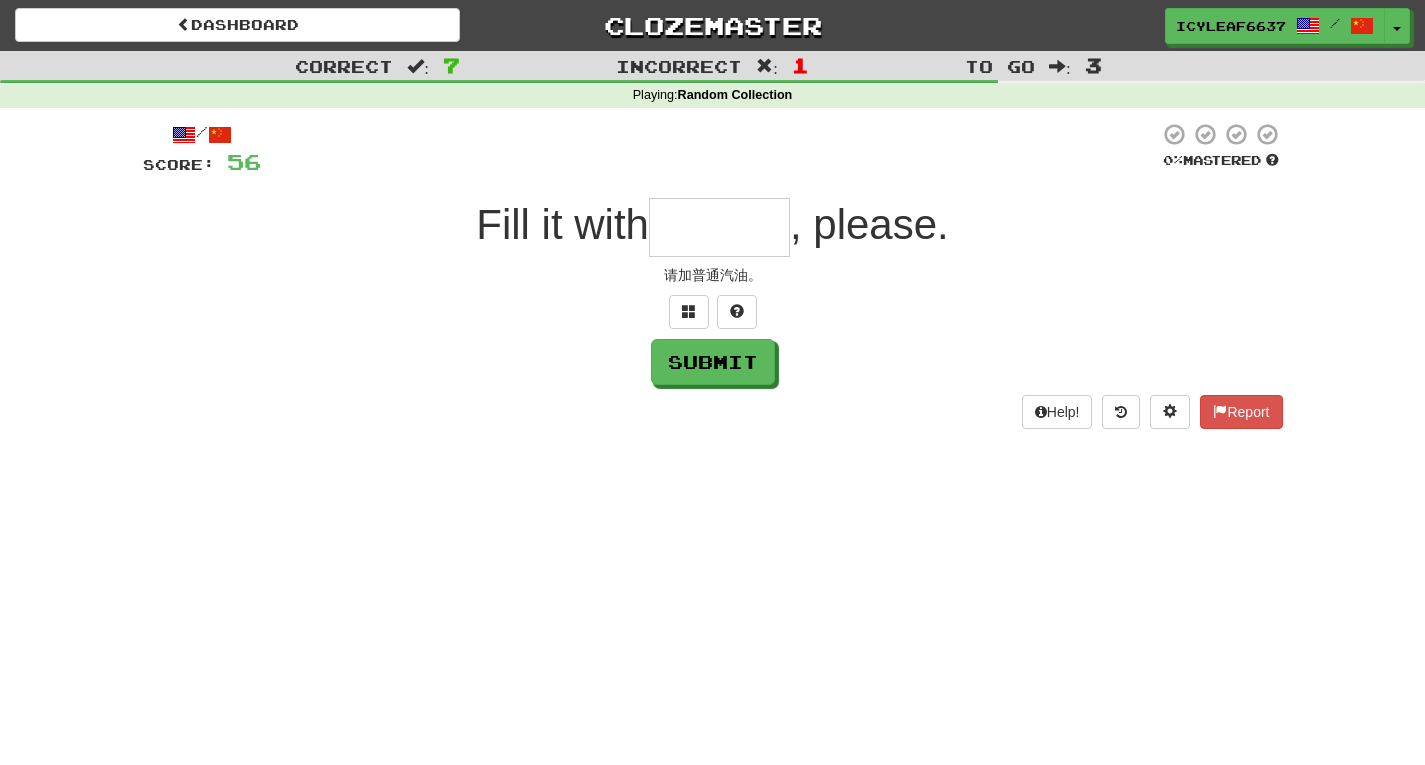 type on "*" 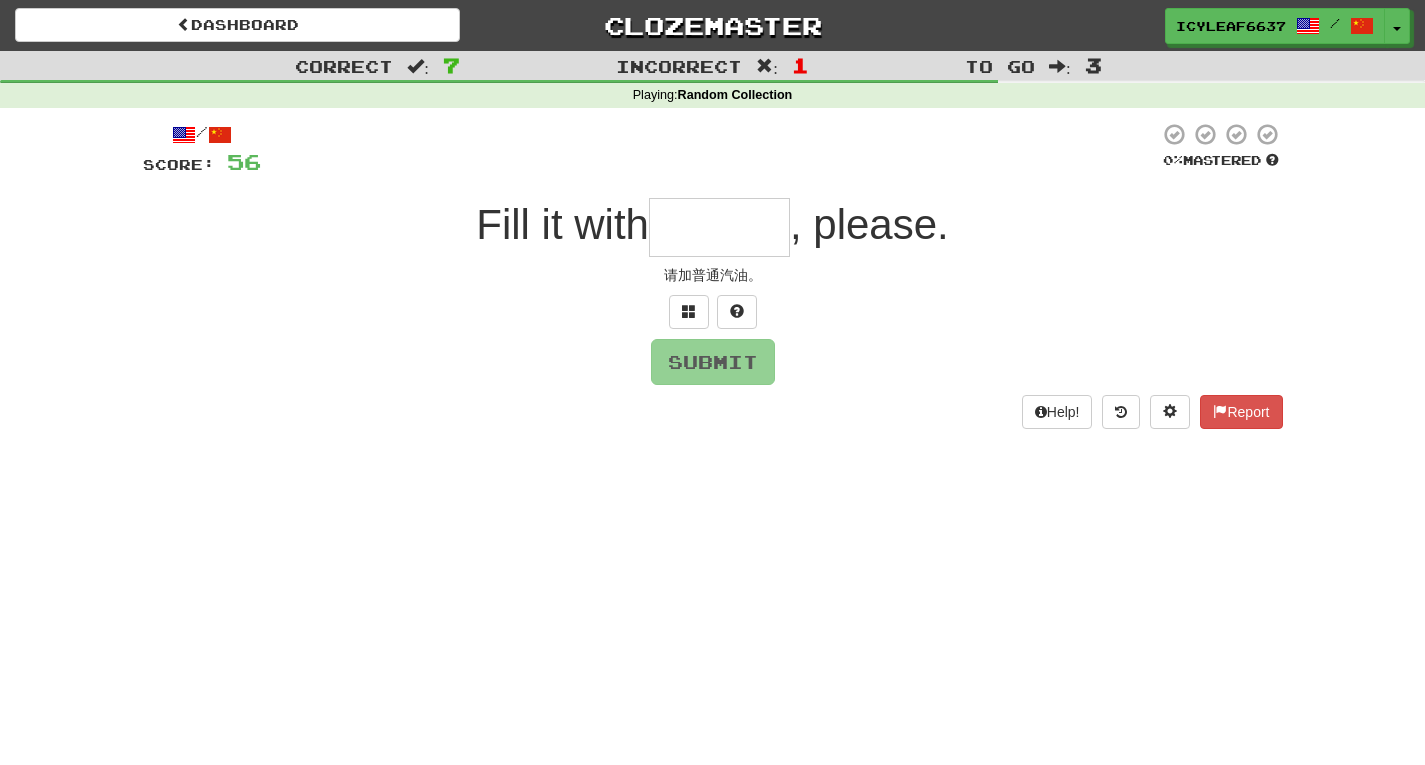 type on "*" 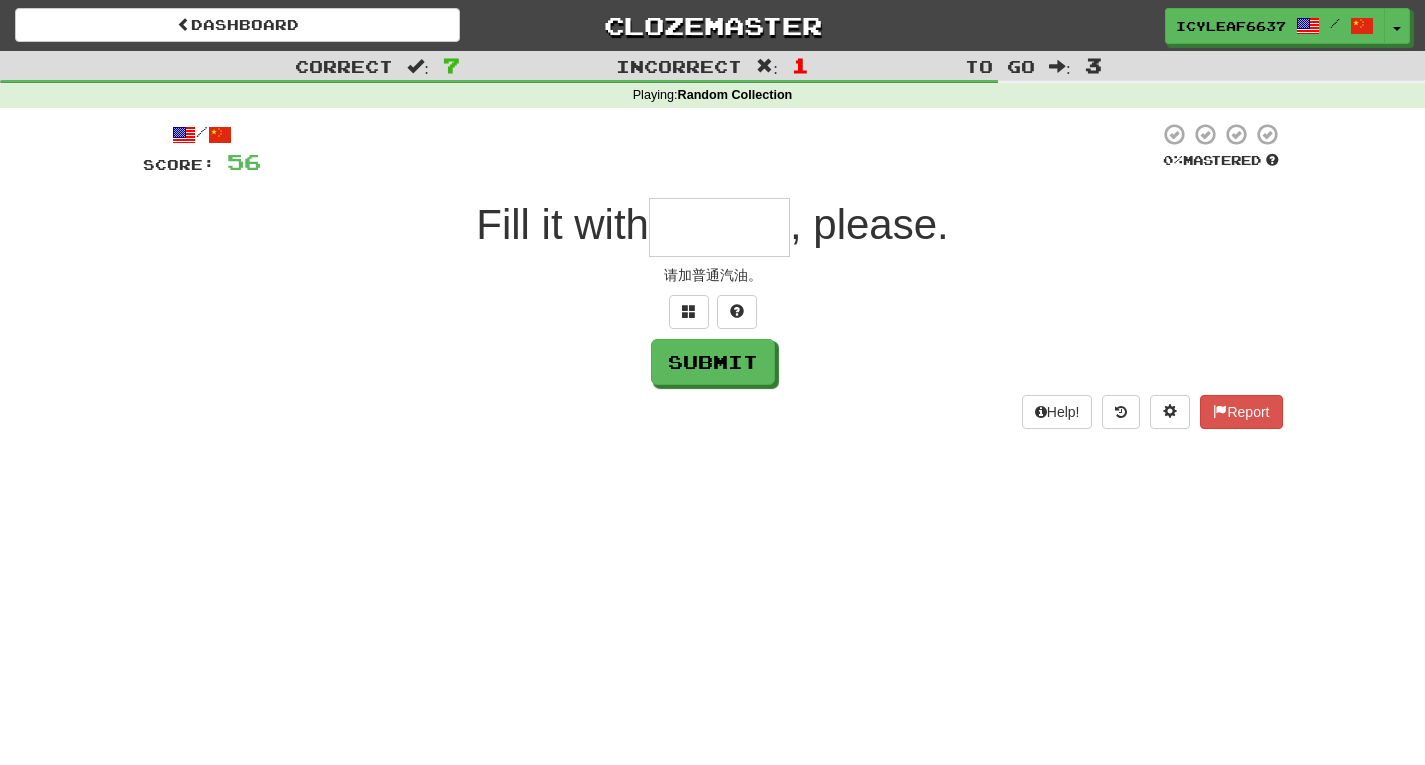 type on "*" 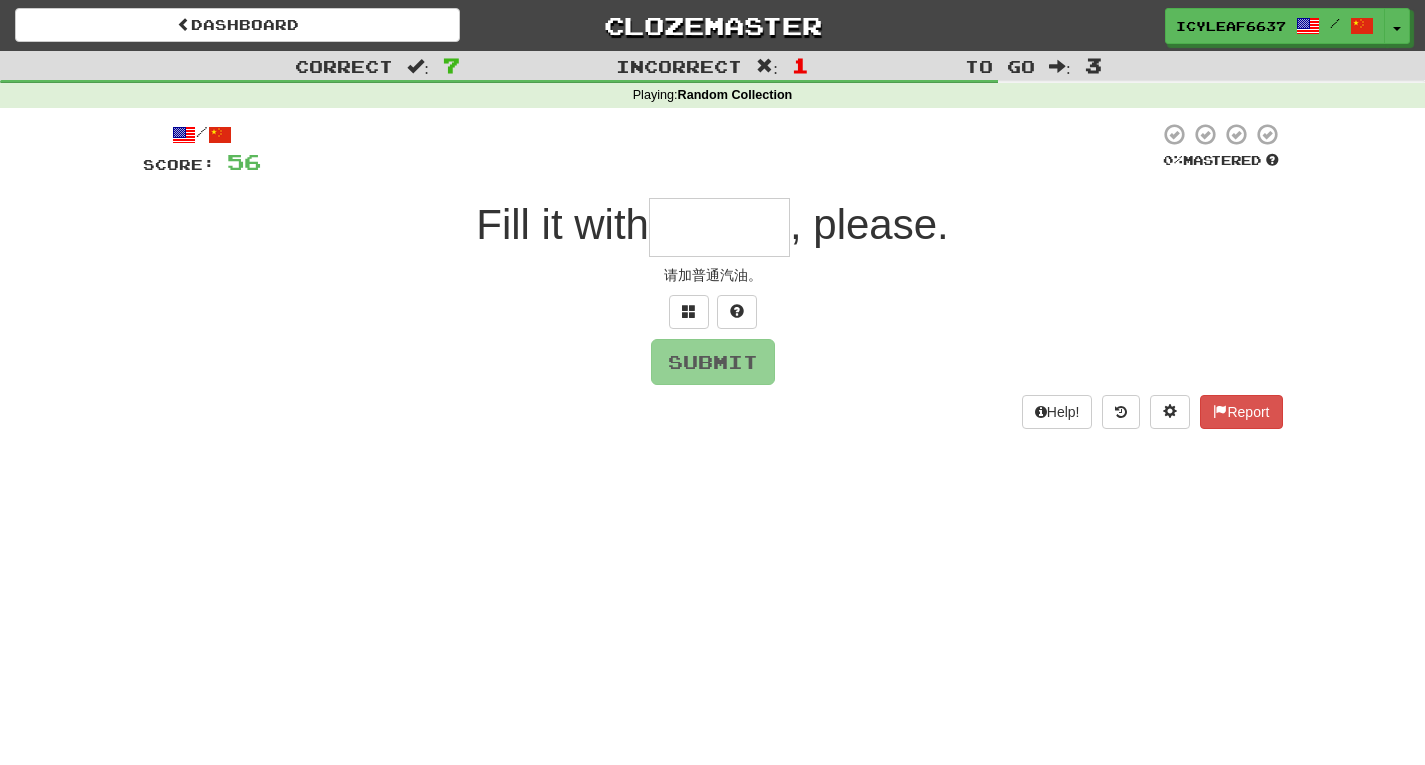 type on "*" 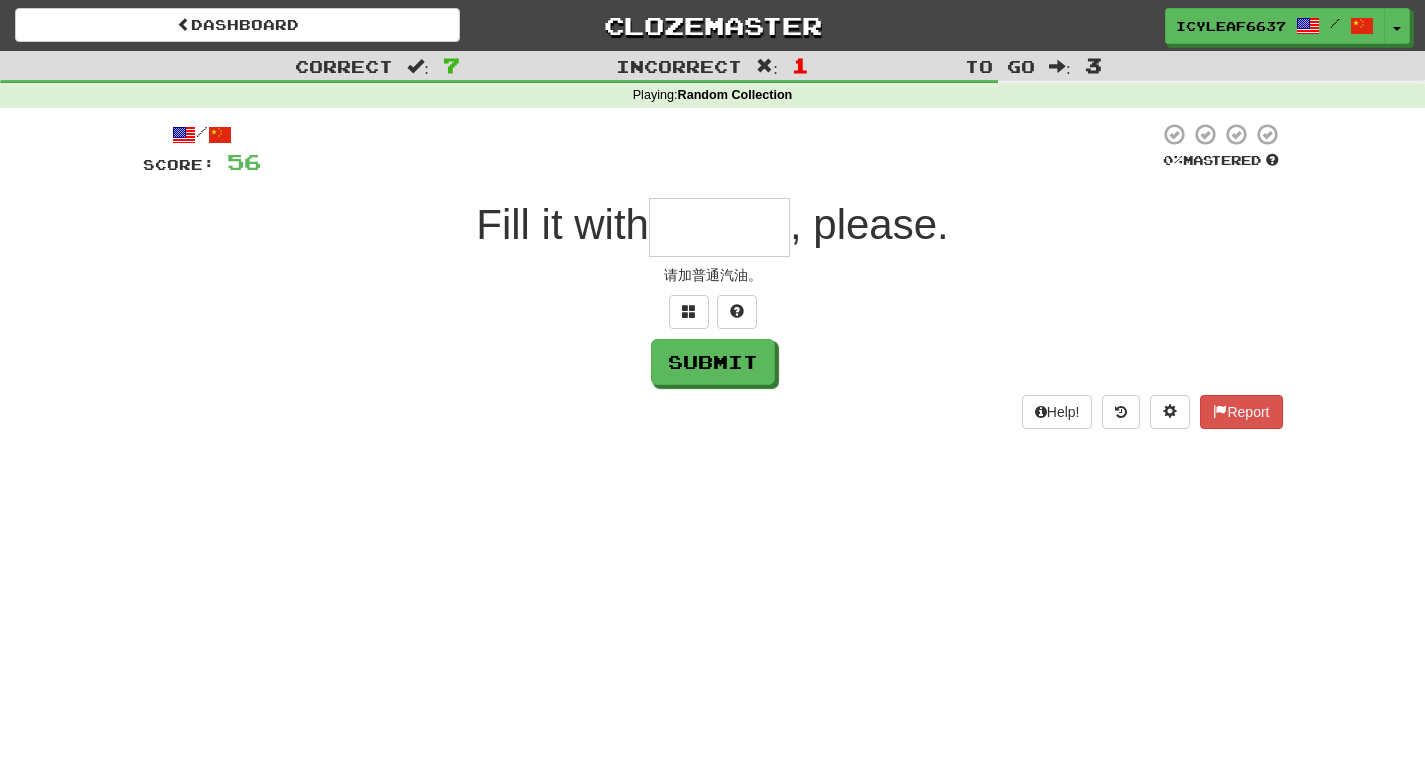 type on "*" 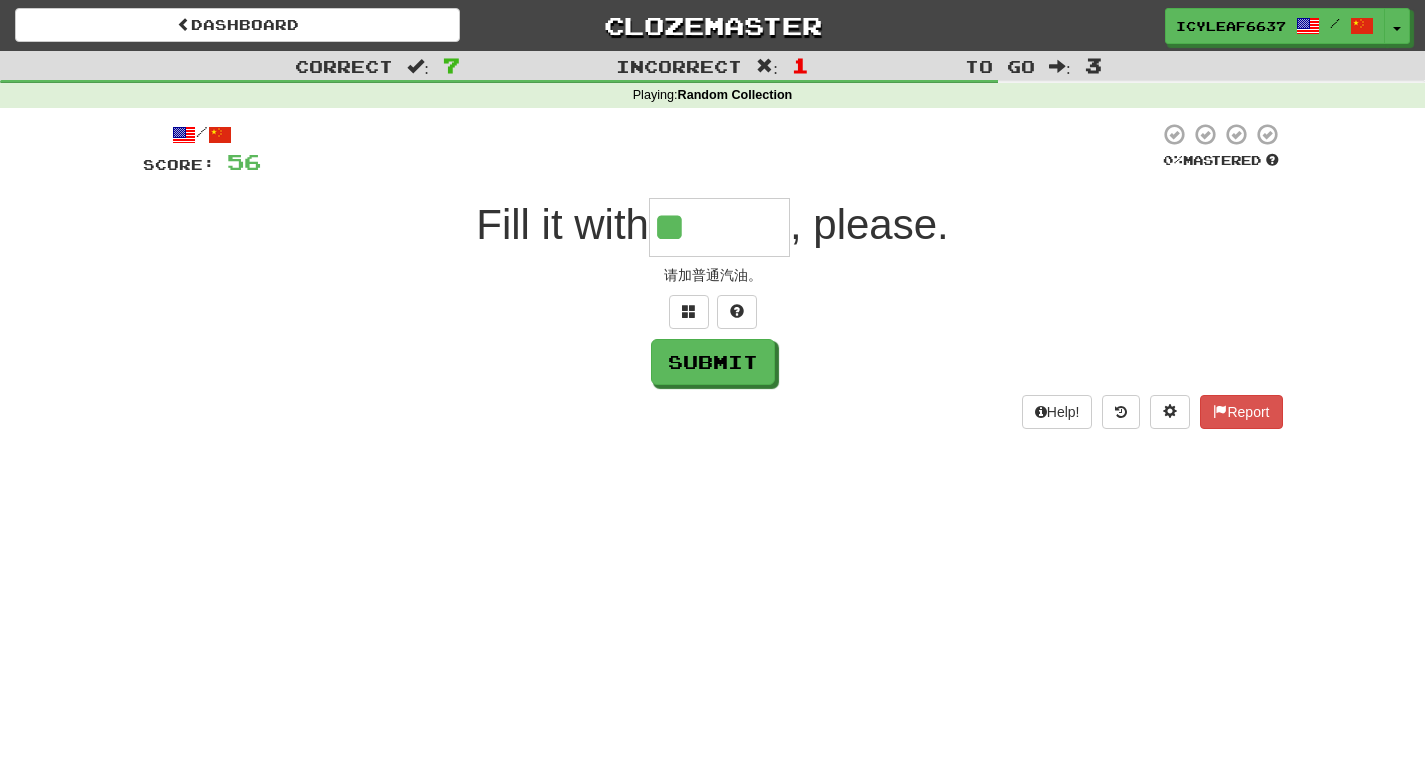 type on "*******" 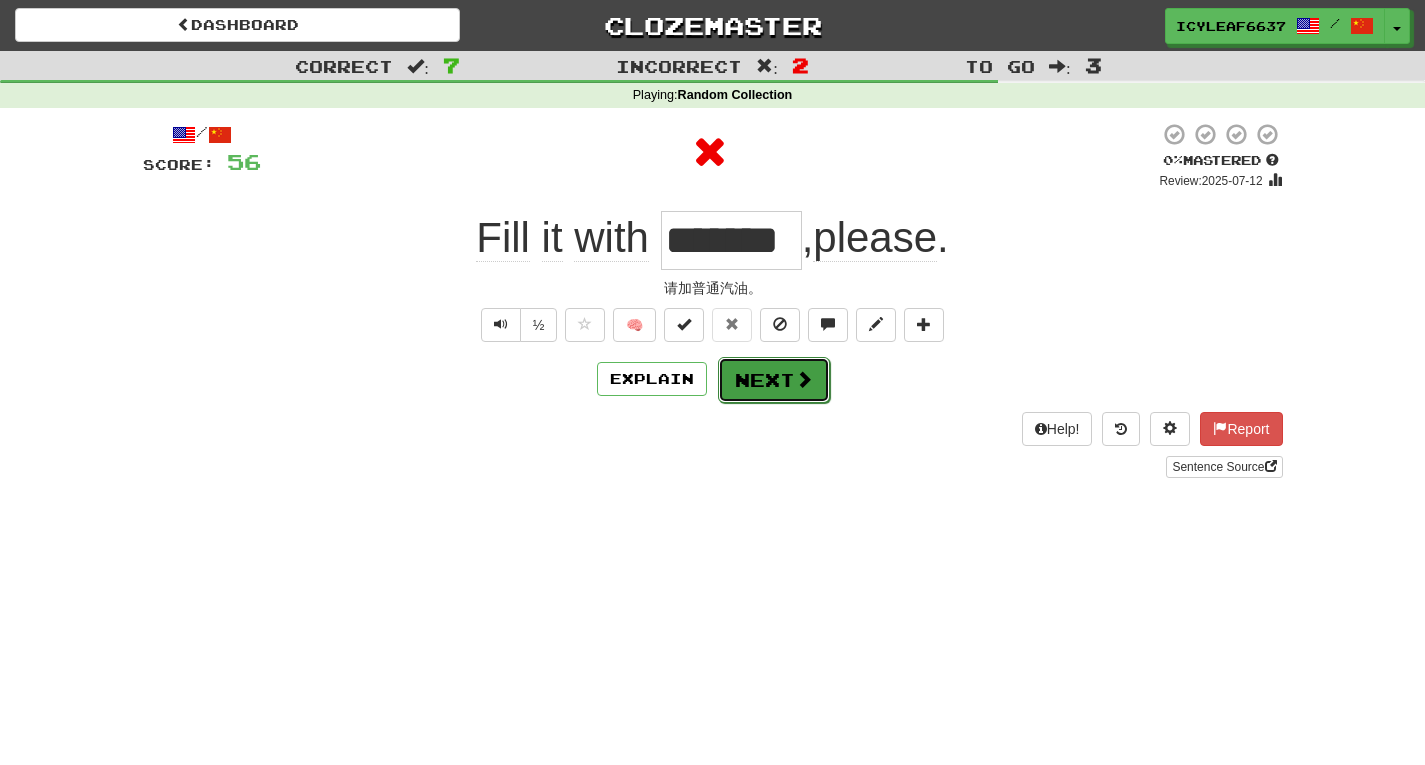 click on "Next" at bounding box center [774, 380] 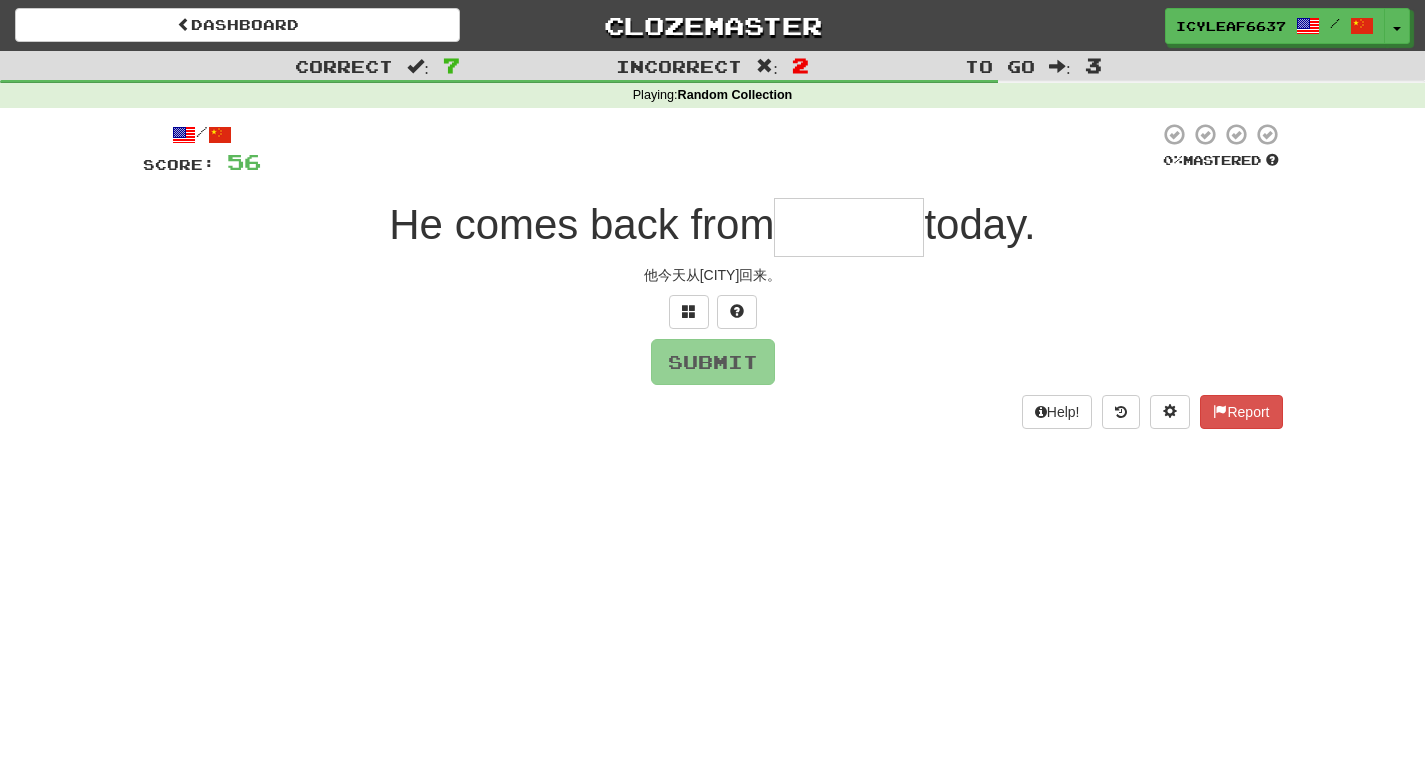 click at bounding box center [849, 227] 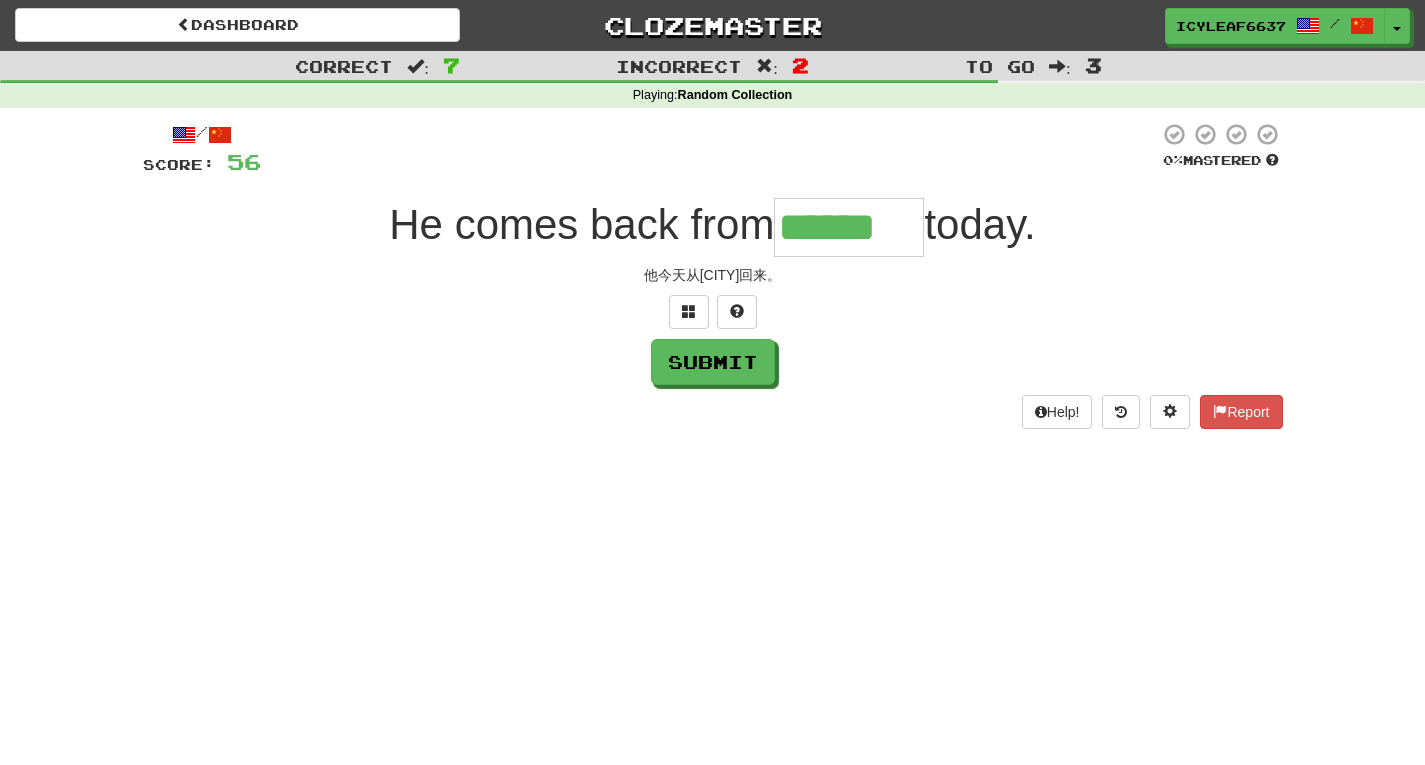 type on "******" 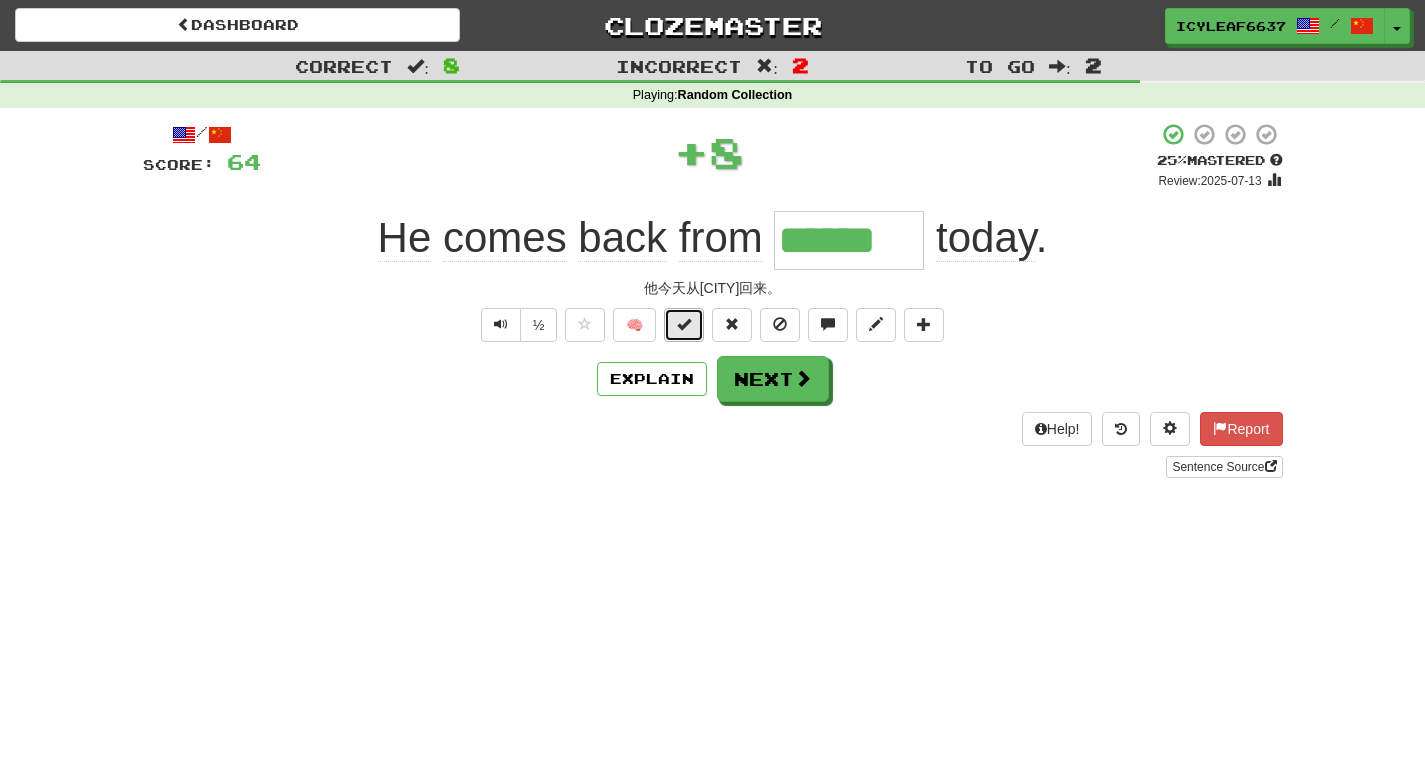 click at bounding box center [684, 325] 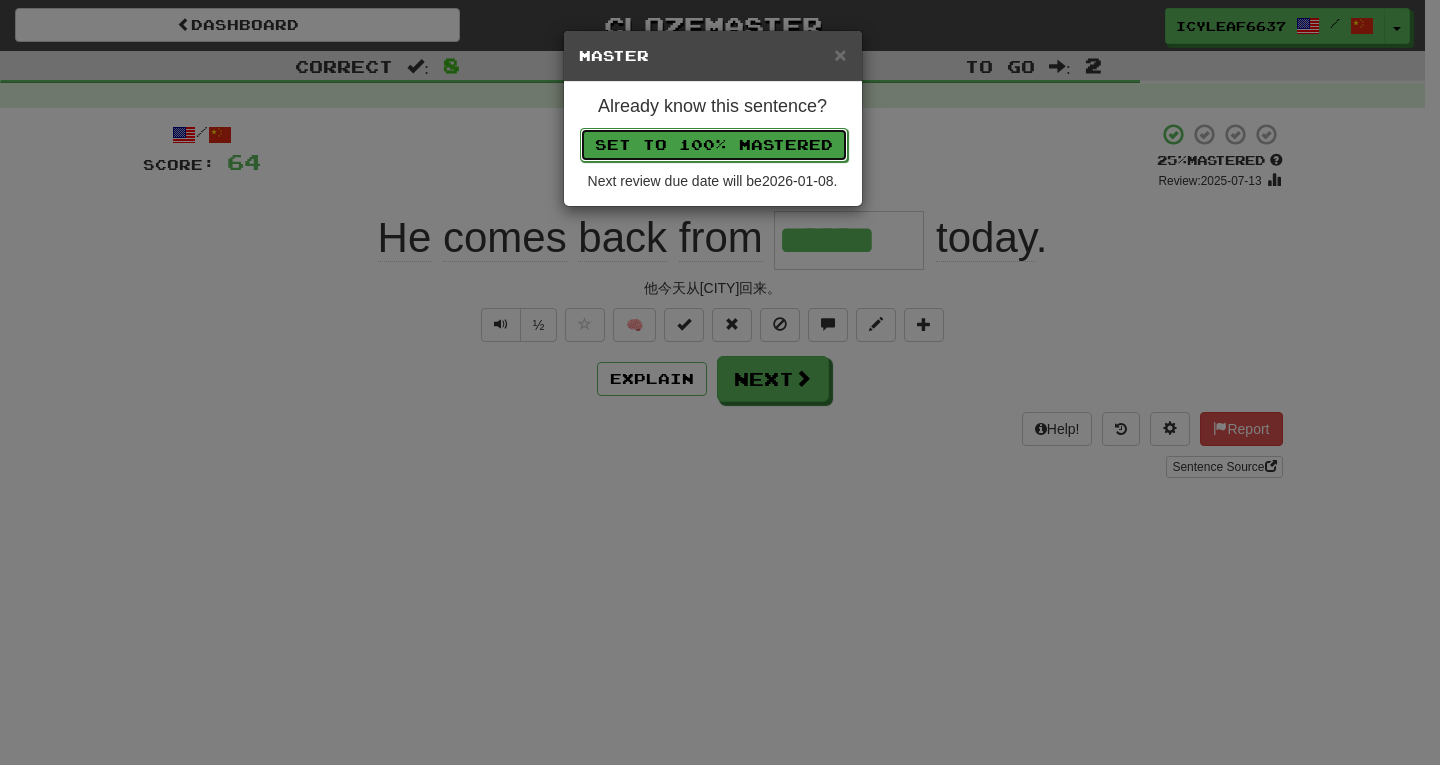 click on "Set to 100% Mastered" at bounding box center (714, 145) 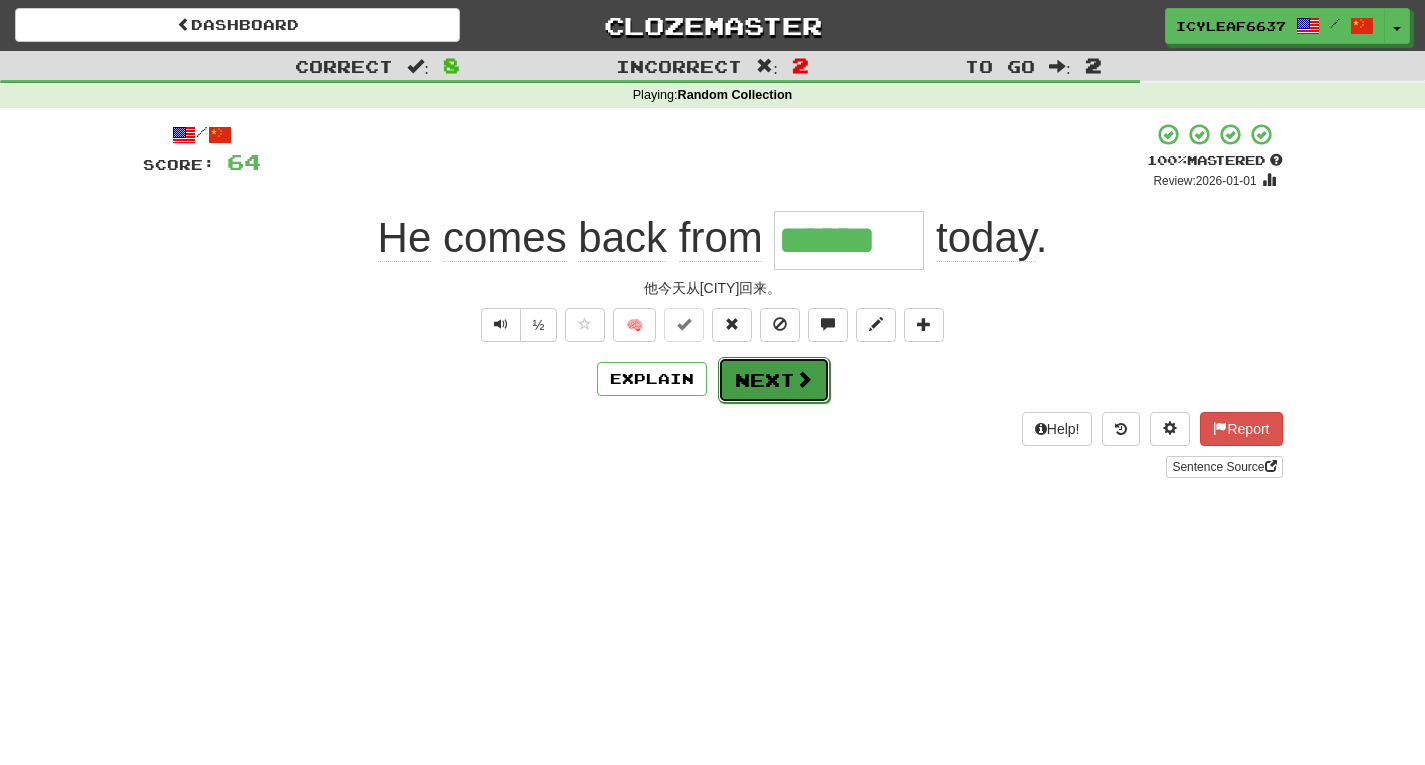 click on "Next" at bounding box center [774, 380] 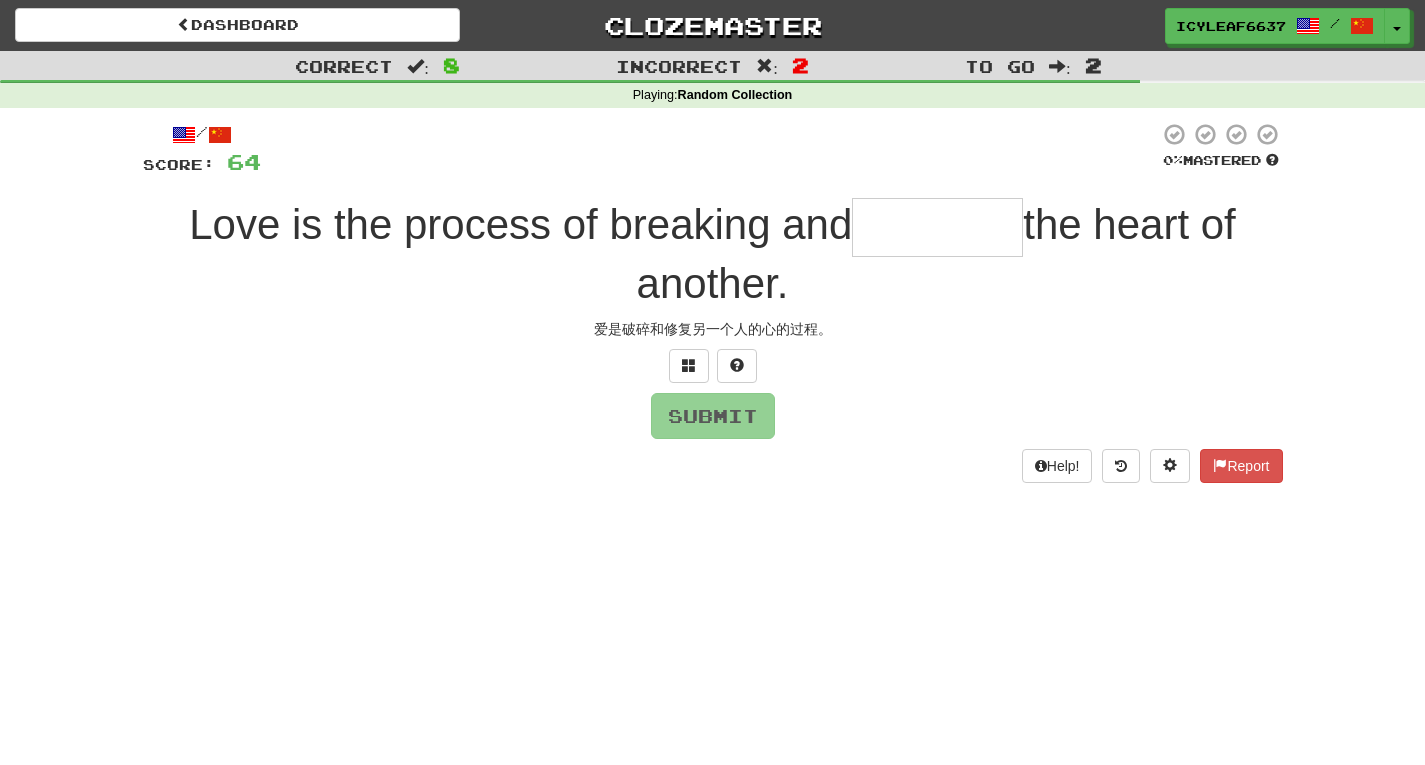 click at bounding box center [937, 227] 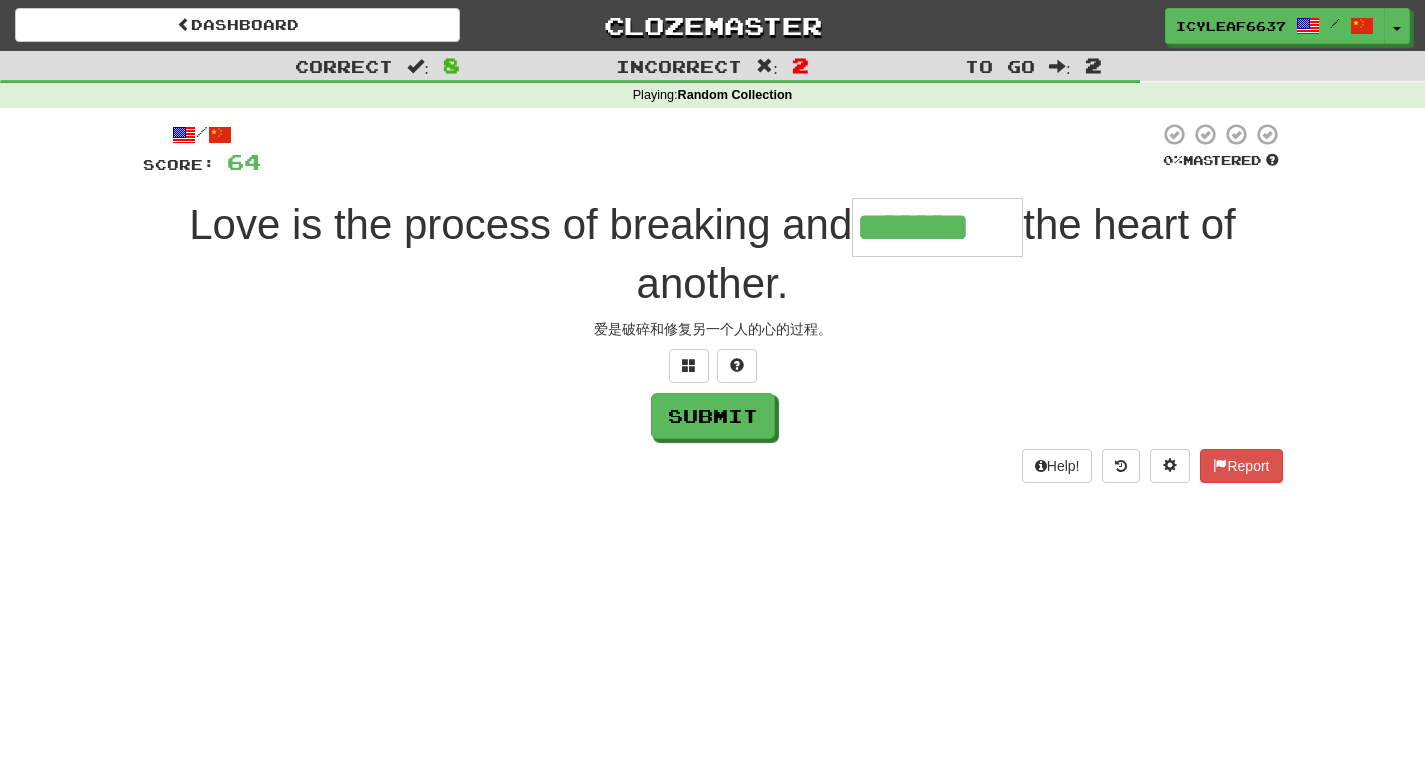 type on "*******" 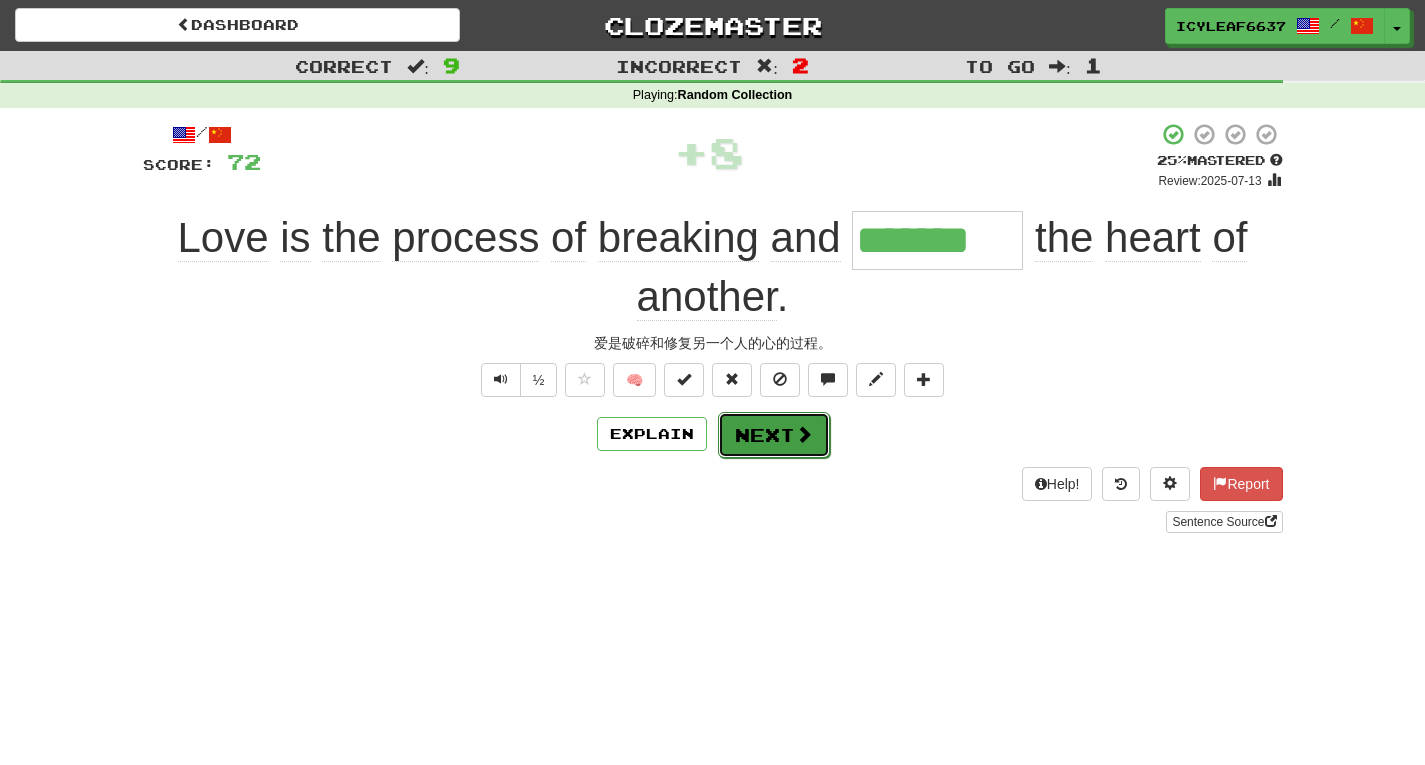 click on "Next" at bounding box center [774, 435] 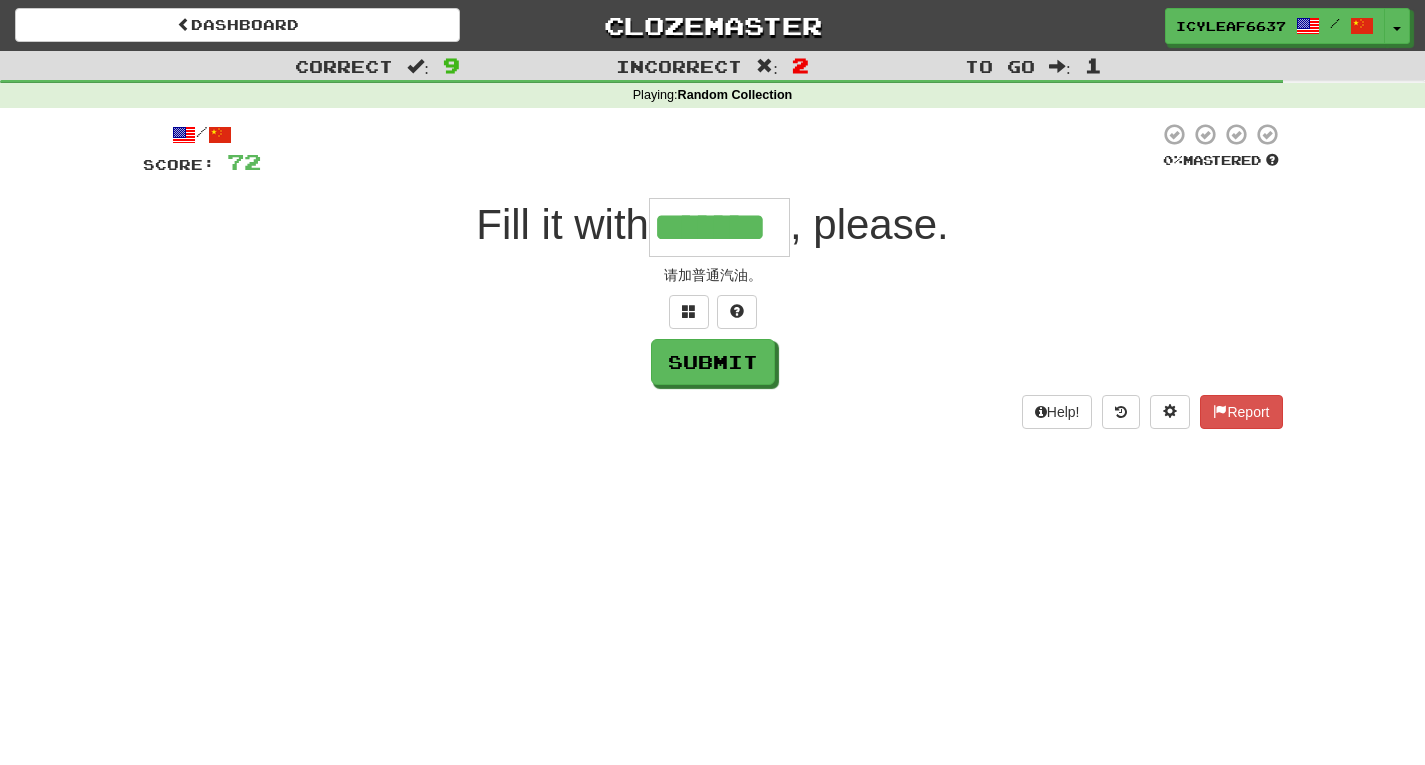 type on "*******" 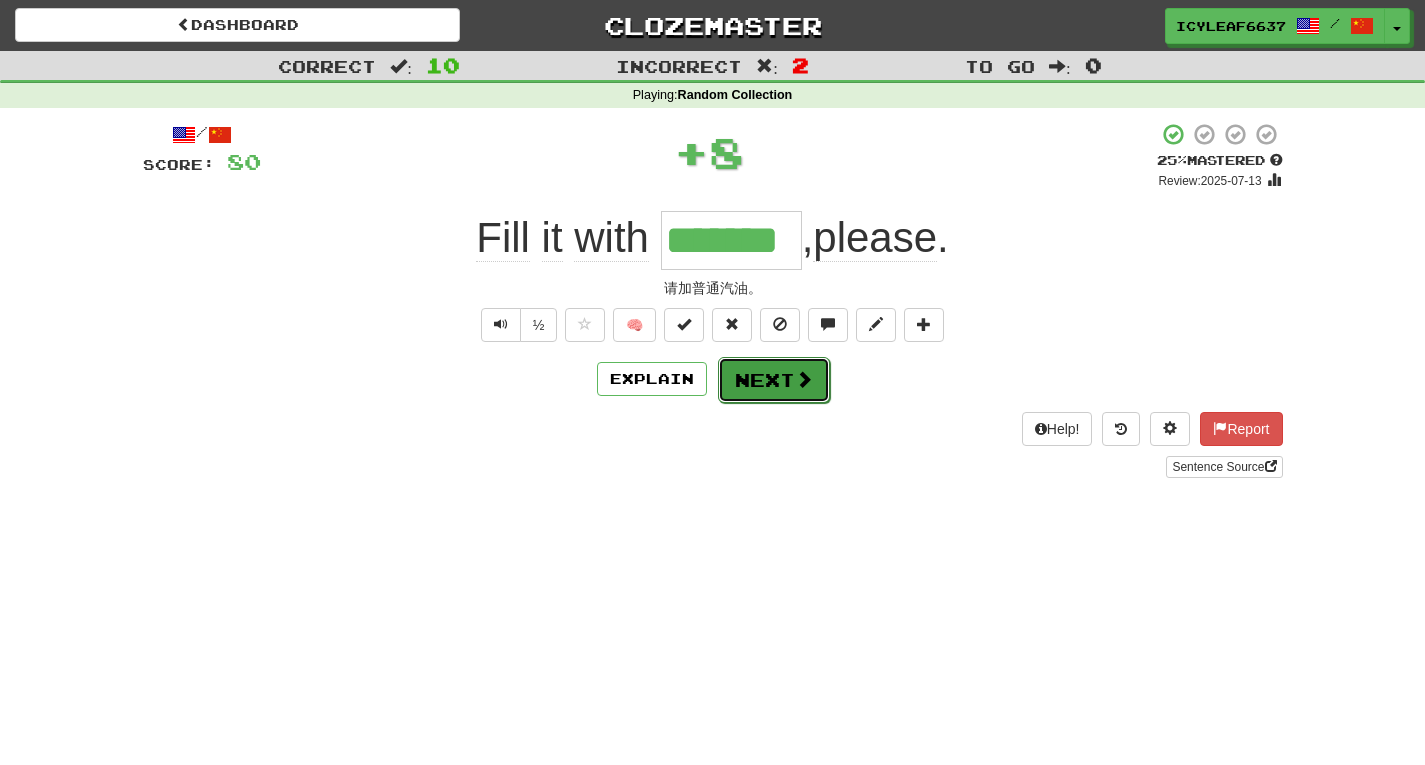 click at bounding box center [804, 379] 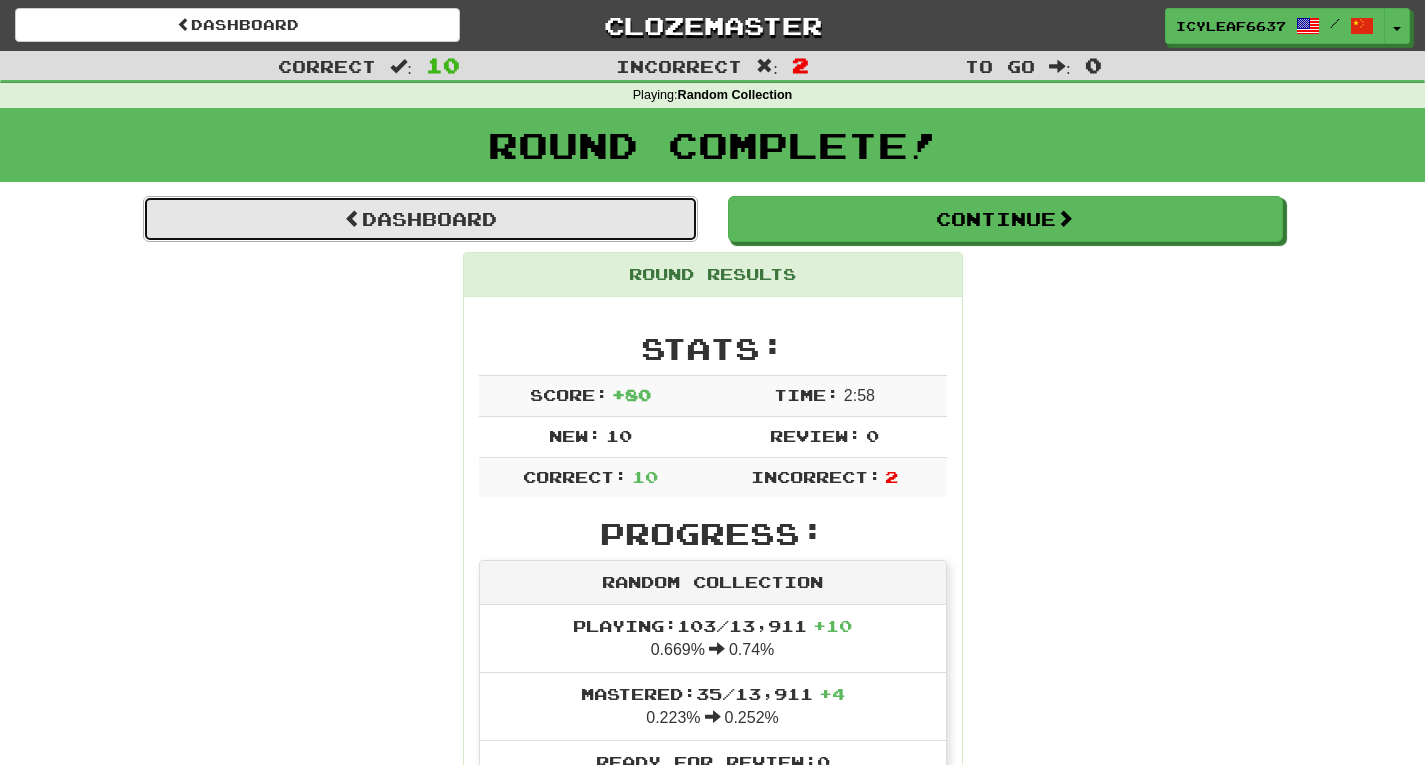 click on "Dashboard" at bounding box center [420, 219] 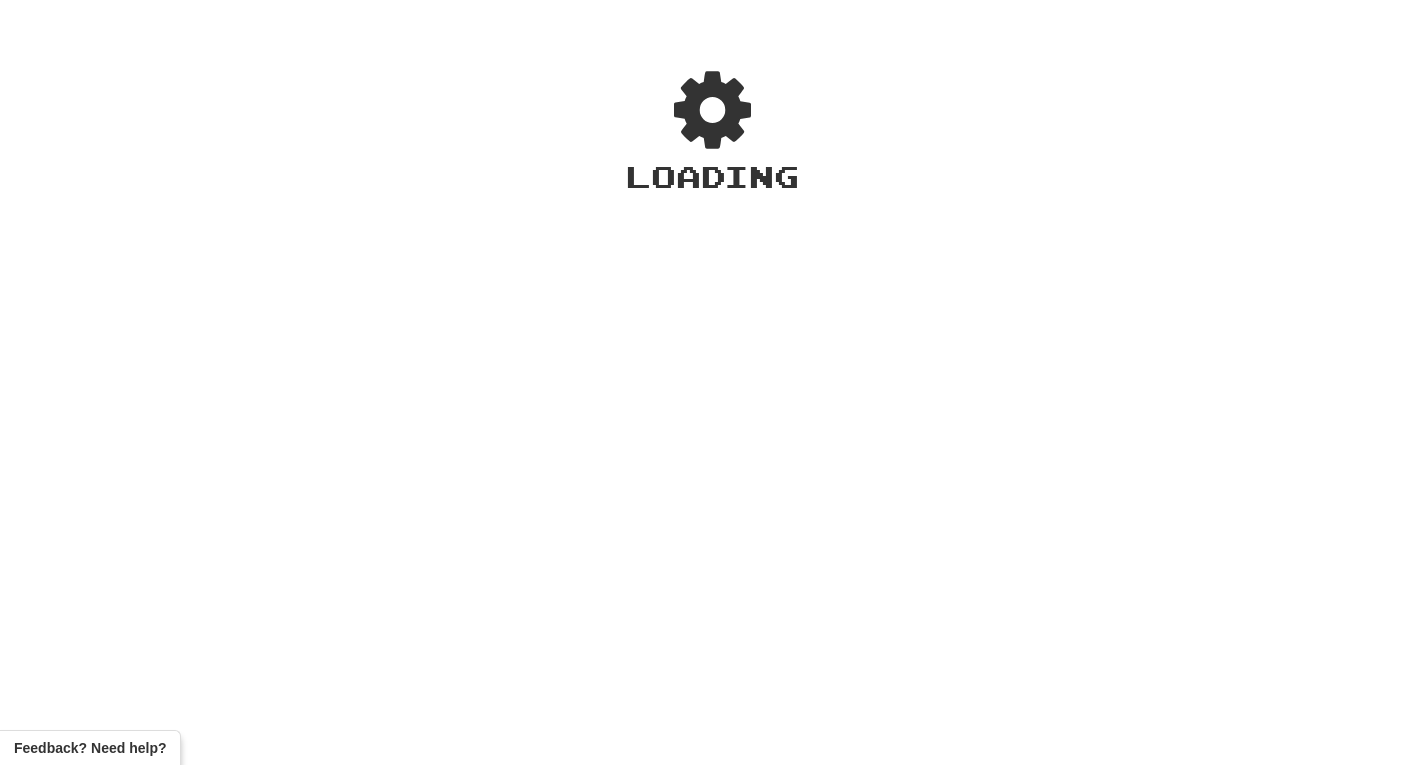 scroll, scrollTop: 0, scrollLeft: 0, axis: both 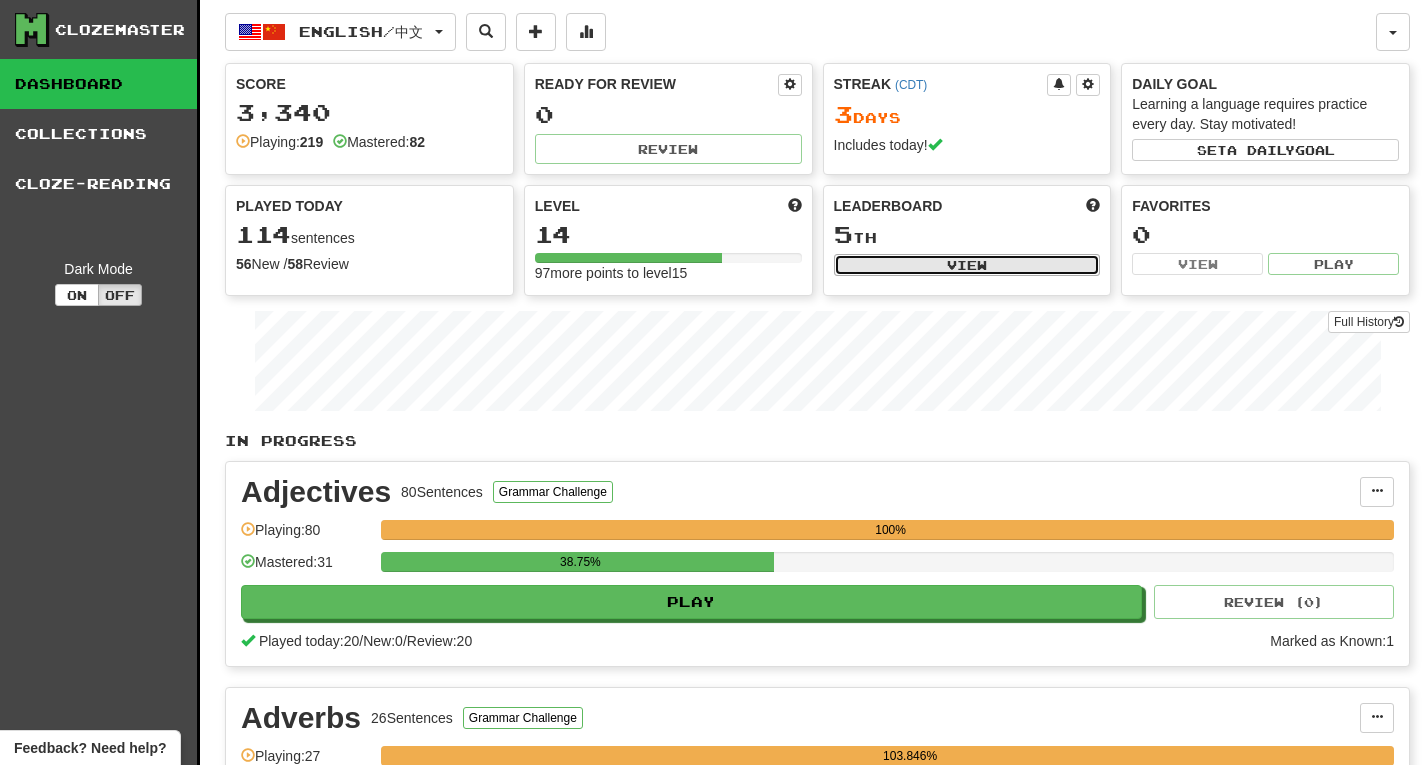 click on "View" at bounding box center (967, 265) 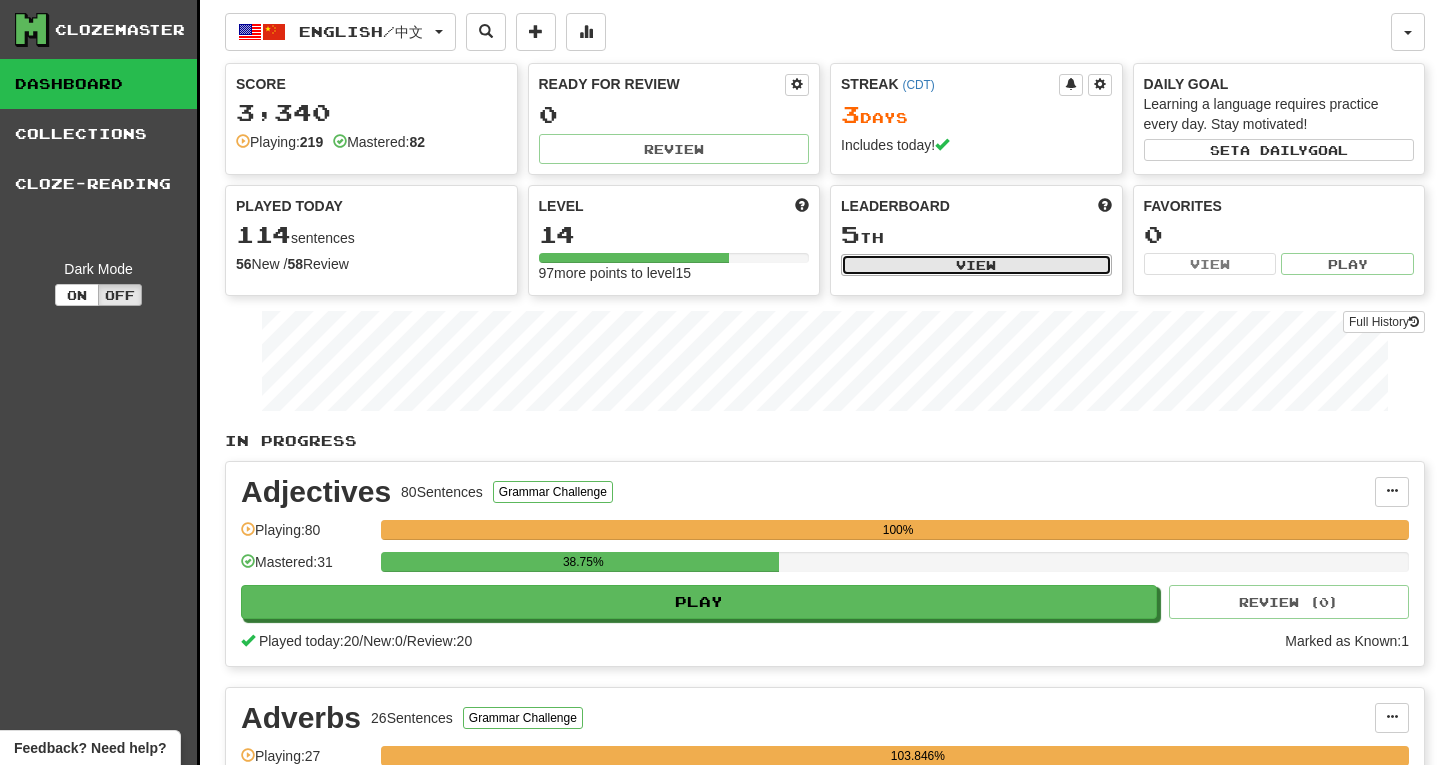 select on "**********" 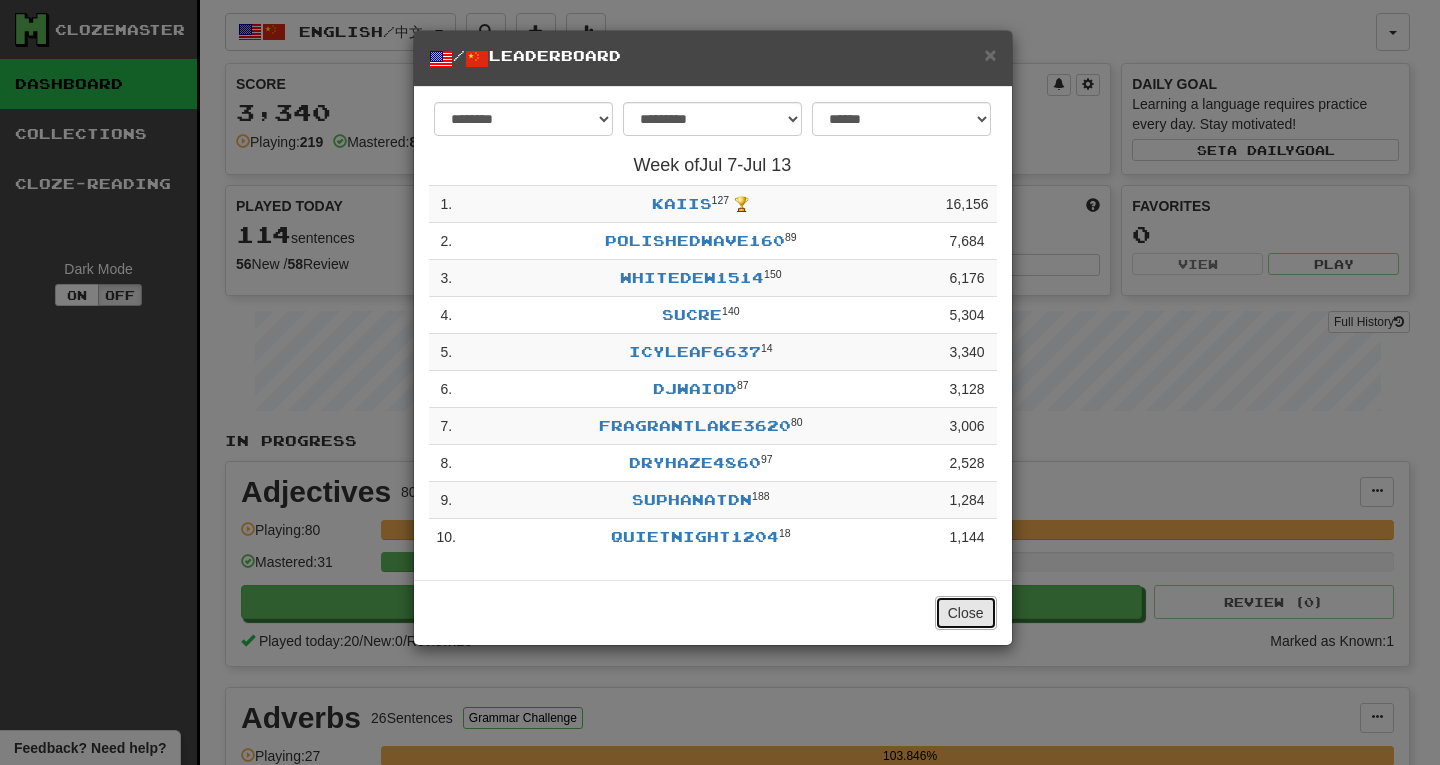 click on "Close" at bounding box center (966, 613) 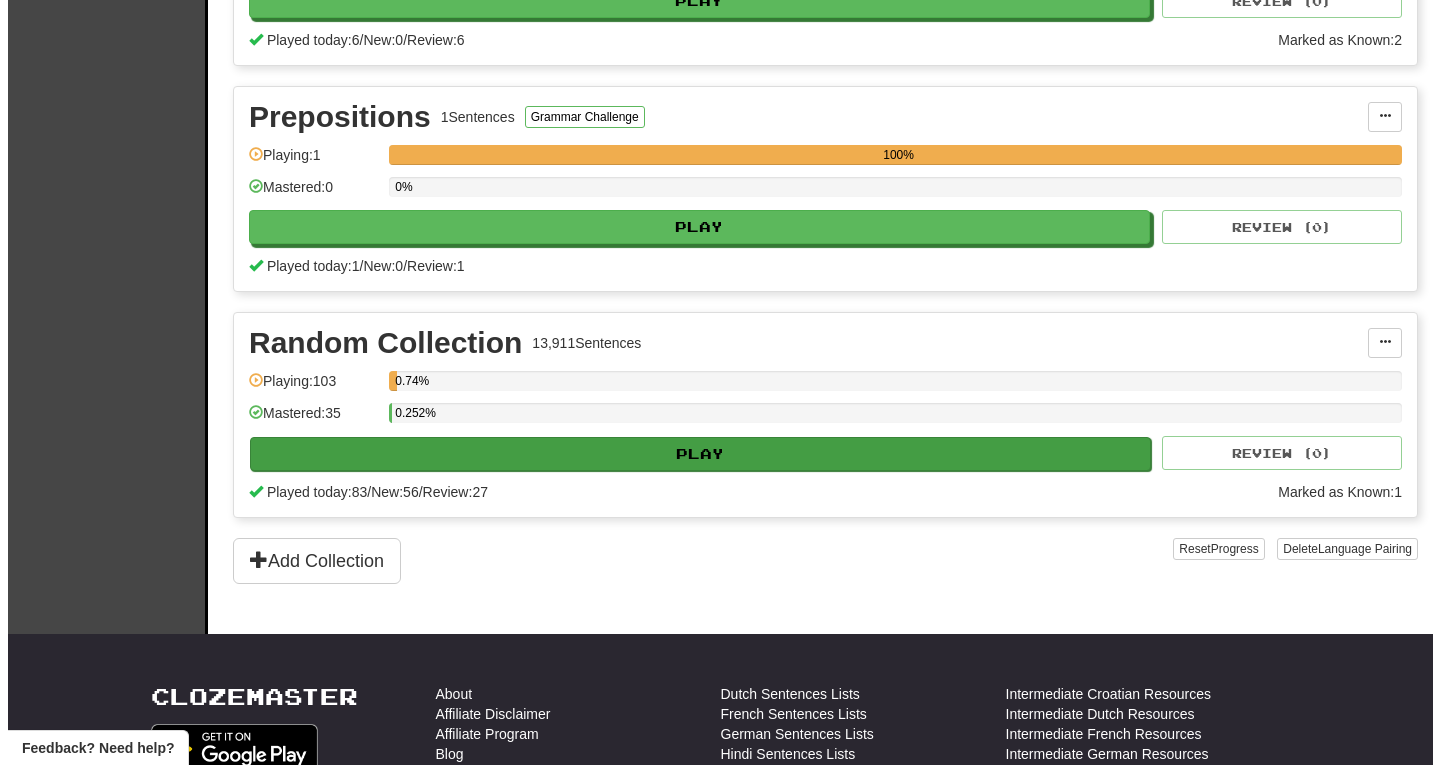 scroll, scrollTop: 1059, scrollLeft: 0, axis: vertical 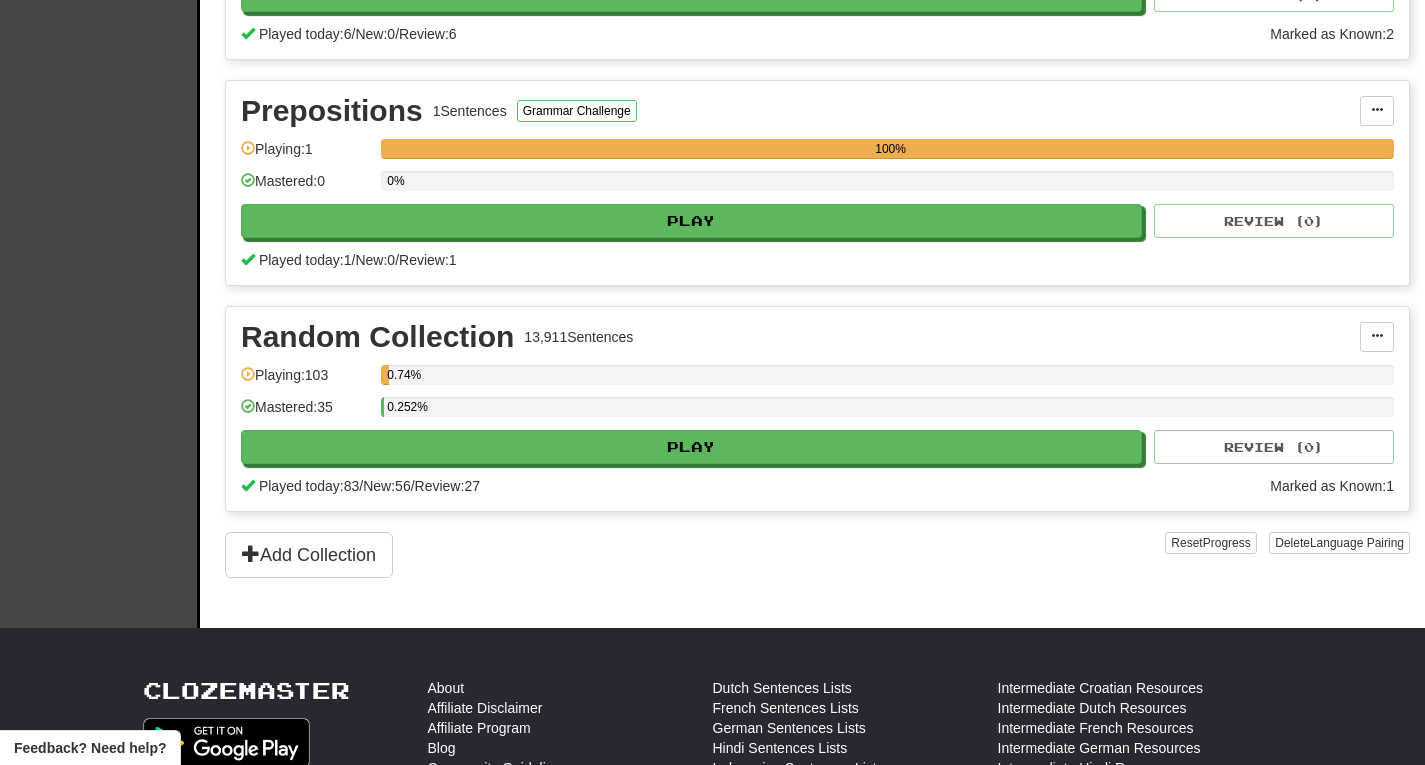 click on "0.252%" at bounding box center (887, 407) 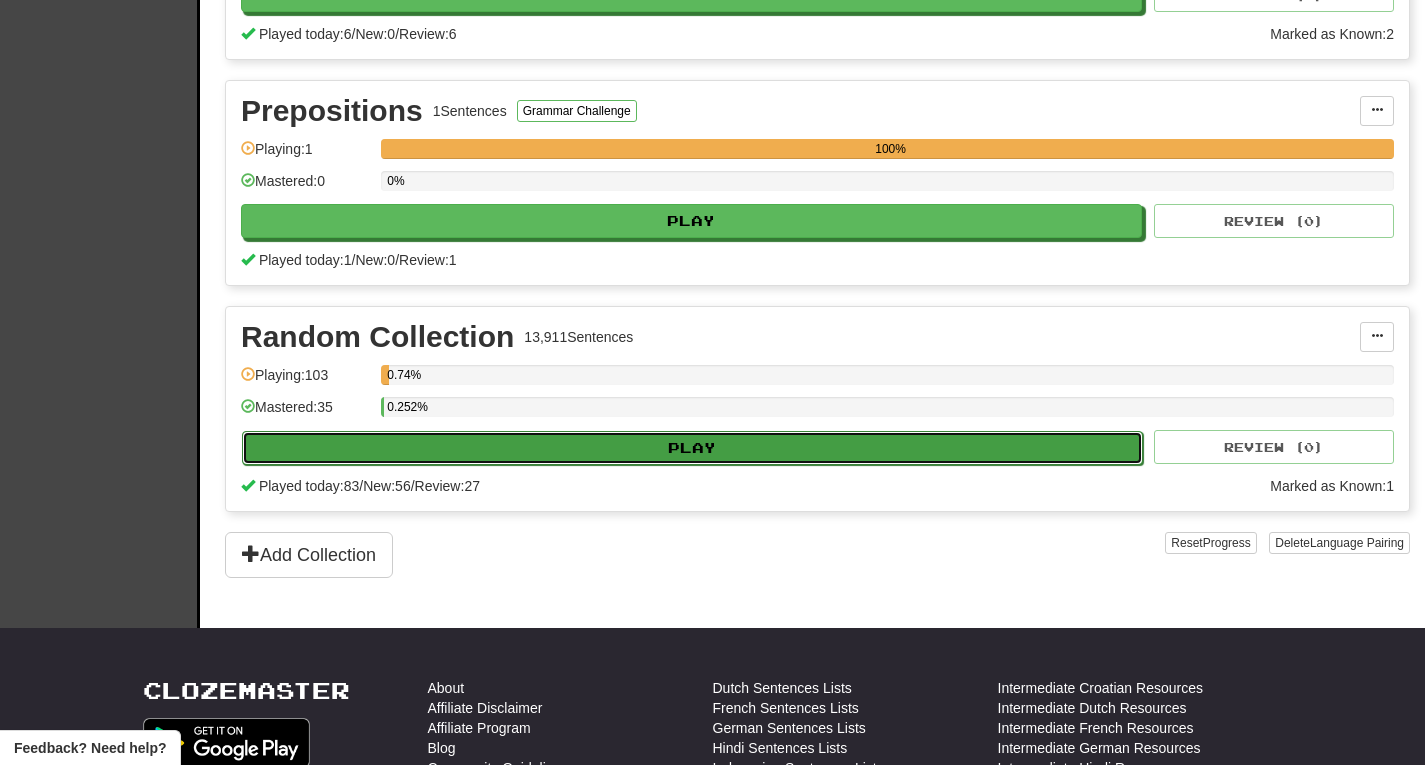 click on "Play" at bounding box center [692, 448] 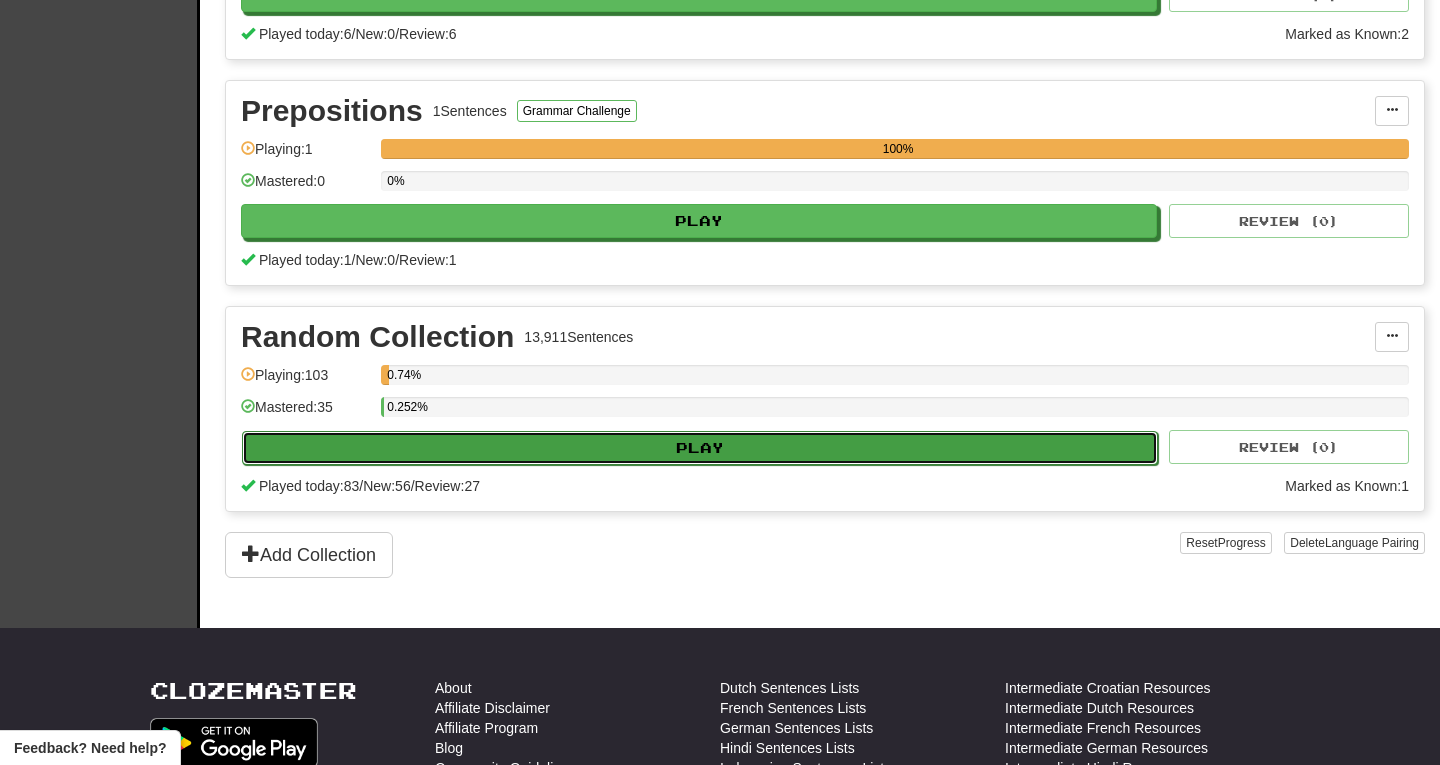 select on "**" 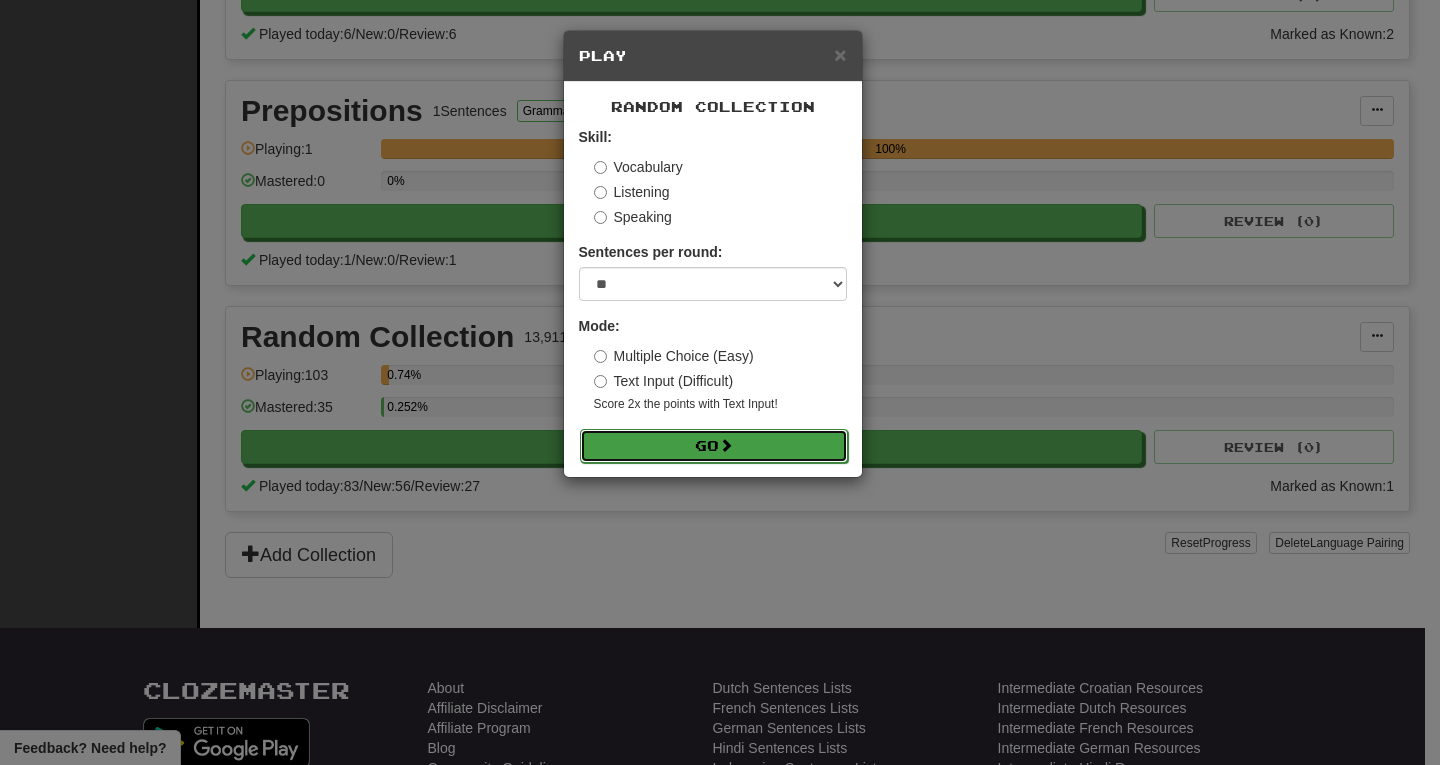 click on "Go" at bounding box center [714, 446] 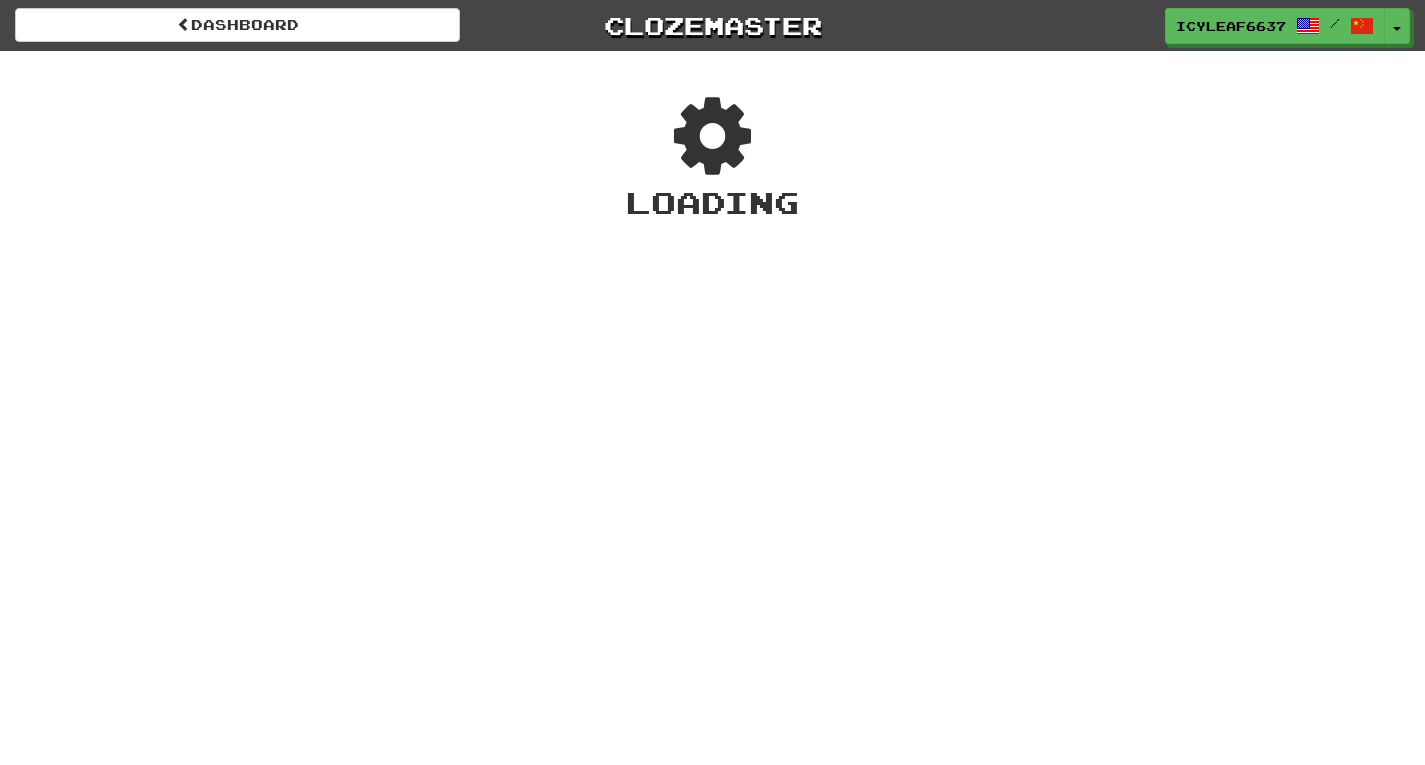 scroll, scrollTop: 0, scrollLeft: 0, axis: both 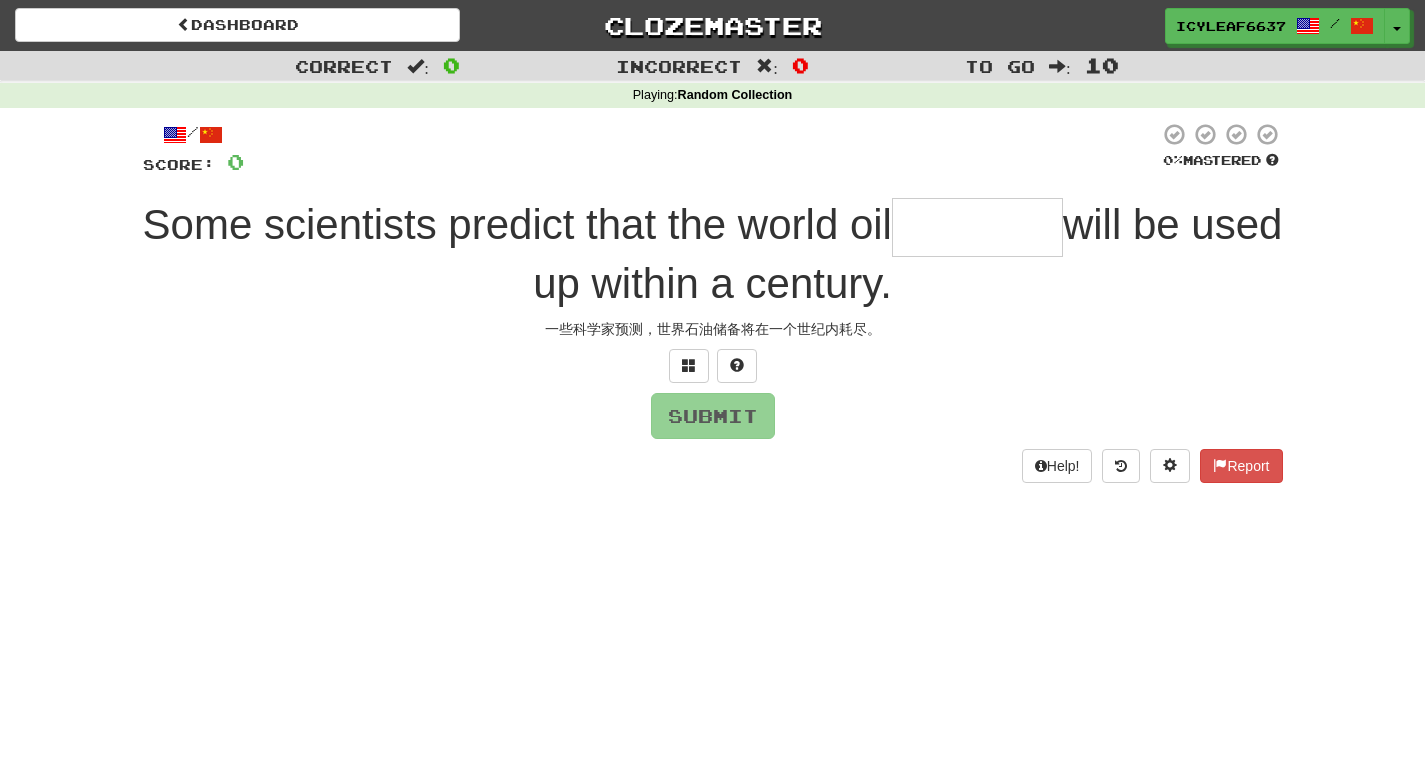 click at bounding box center (977, 227) 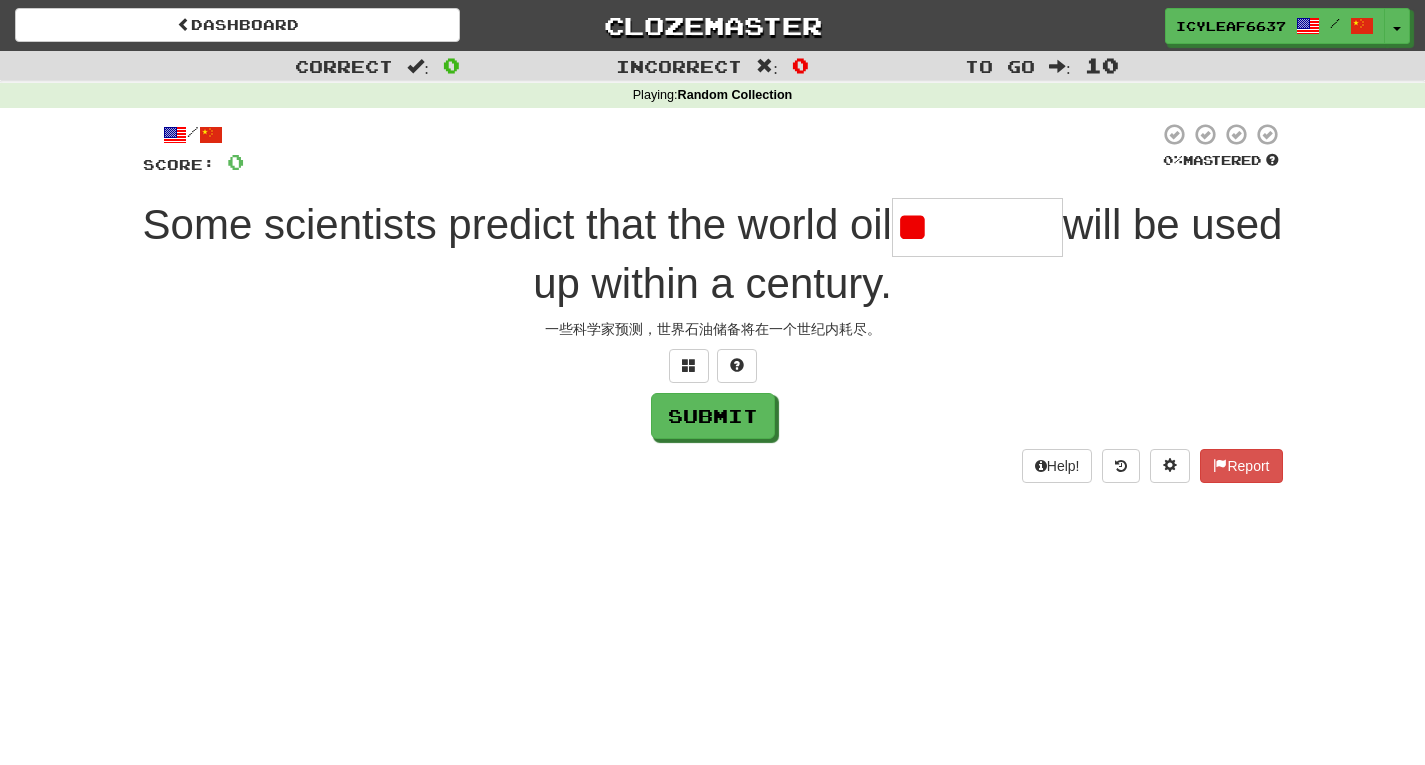 type on "*" 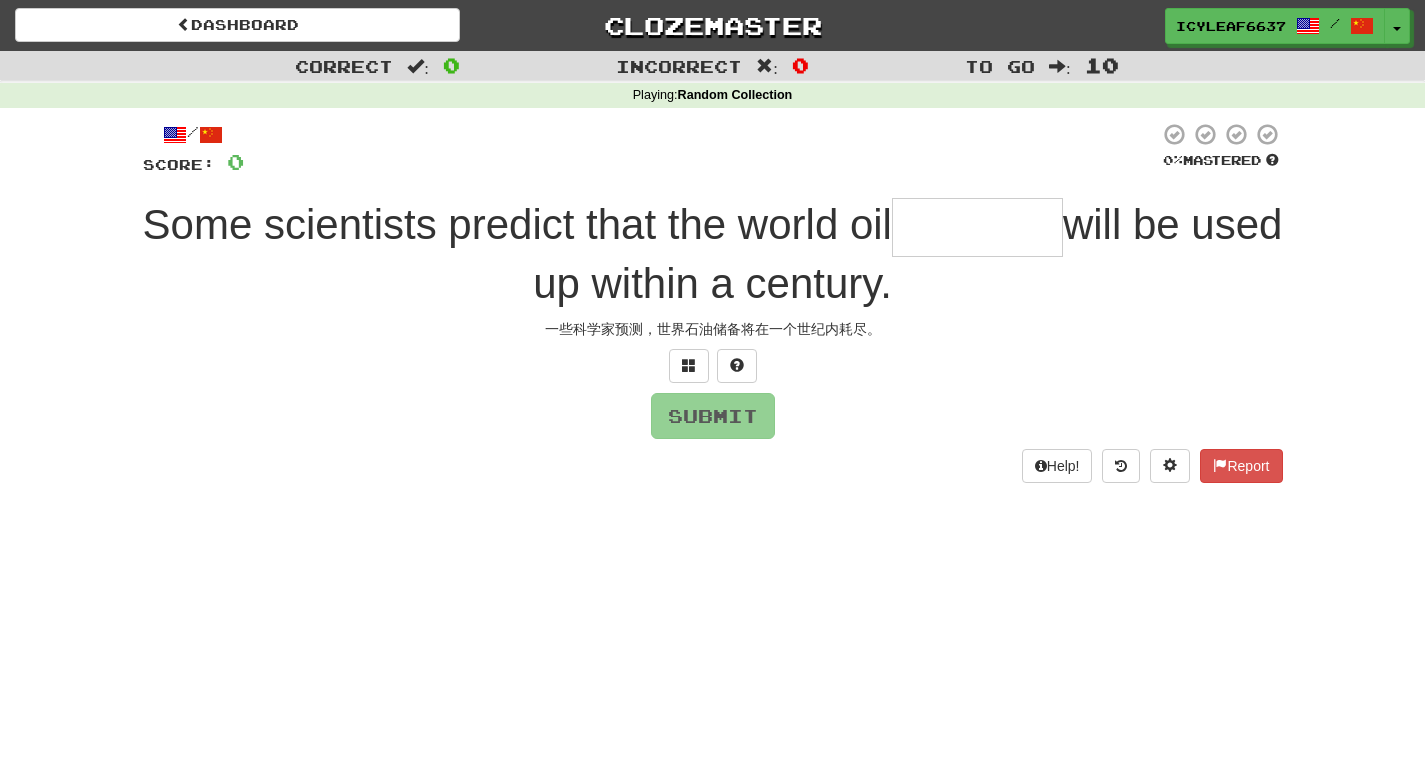 type on "*" 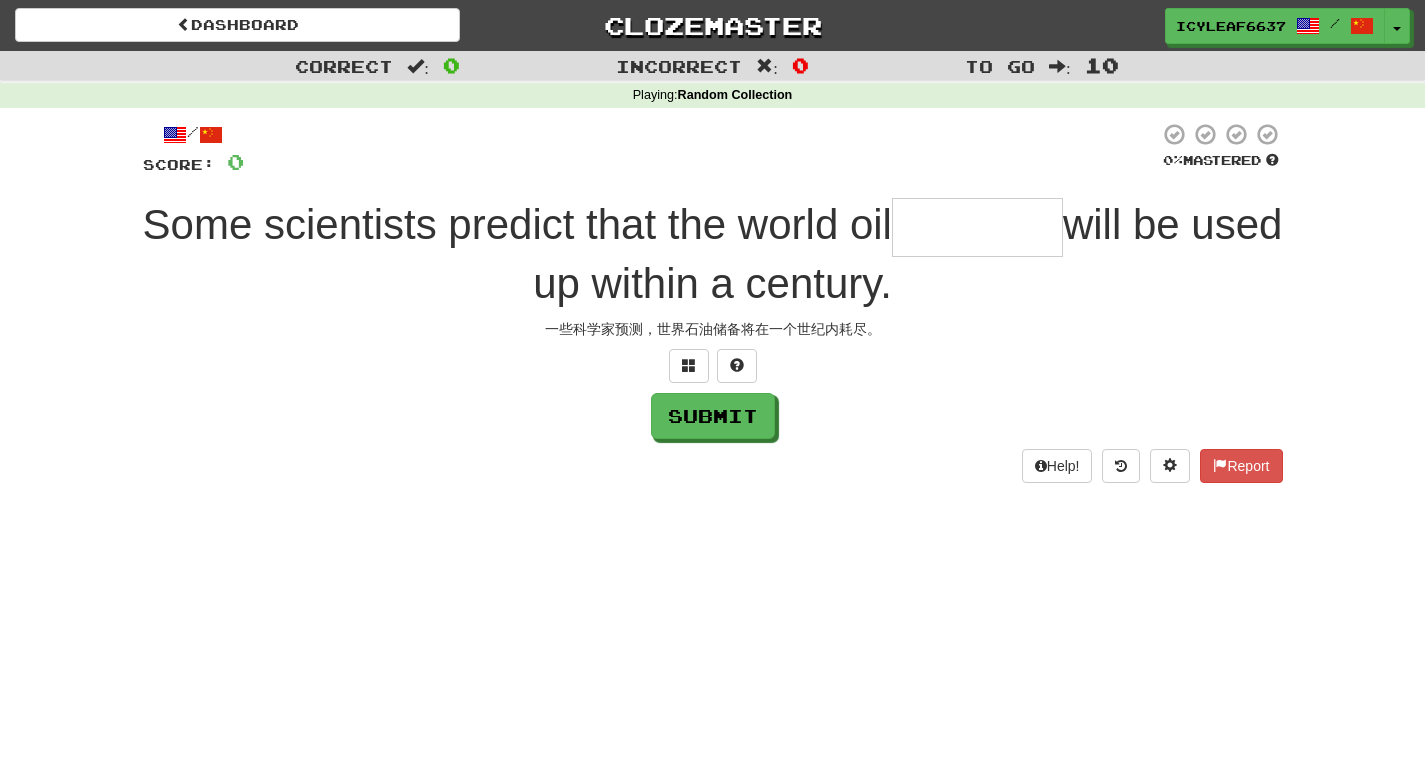 type on "*" 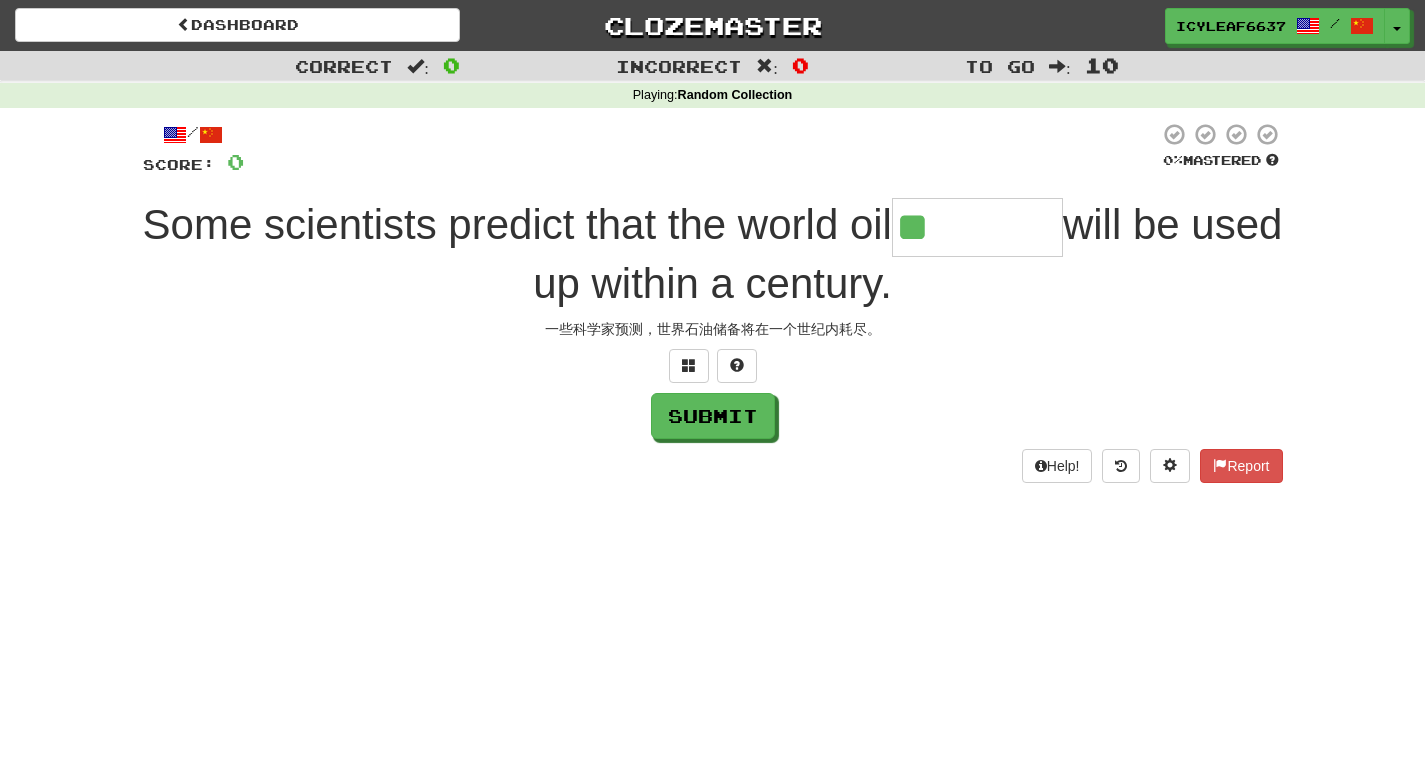 type on "*" 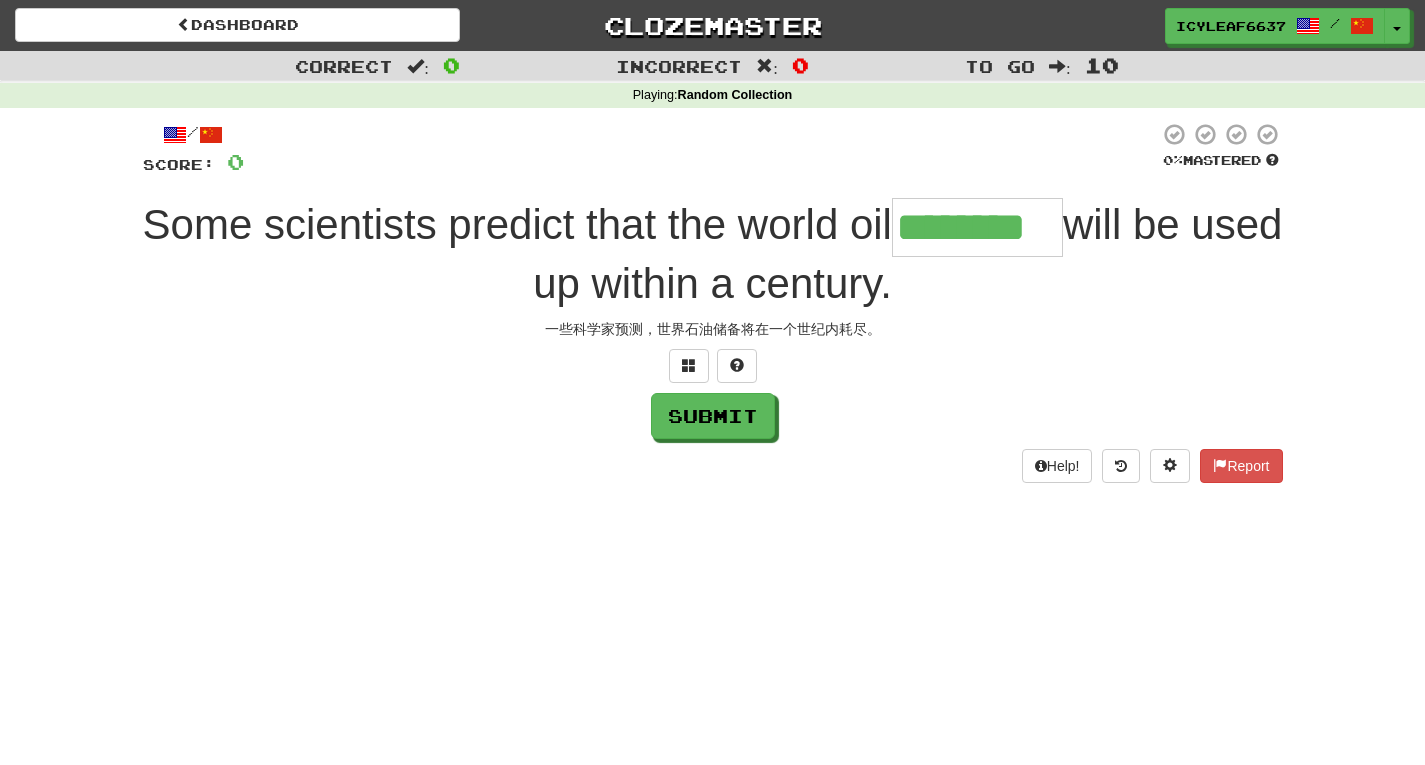 type on "********" 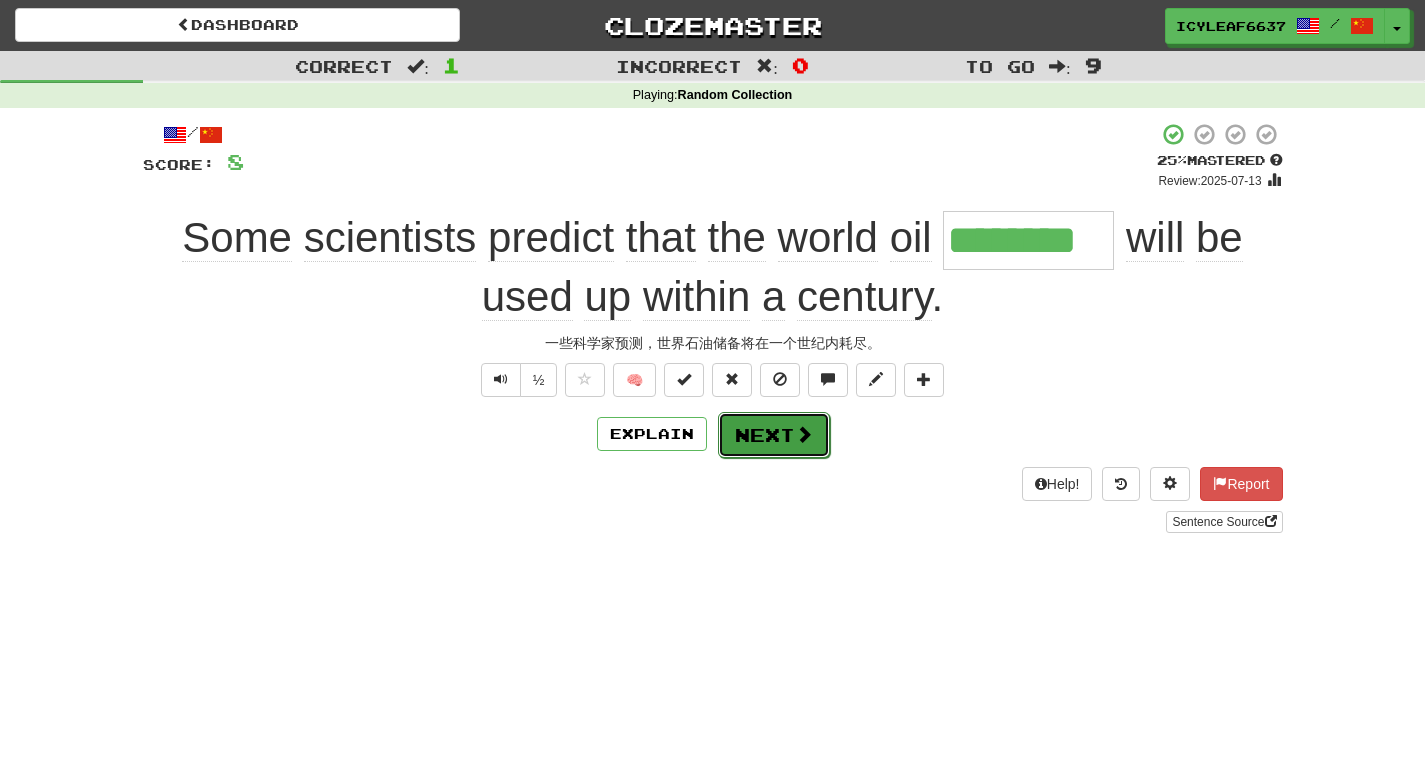 click on "Next" at bounding box center [774, 435] 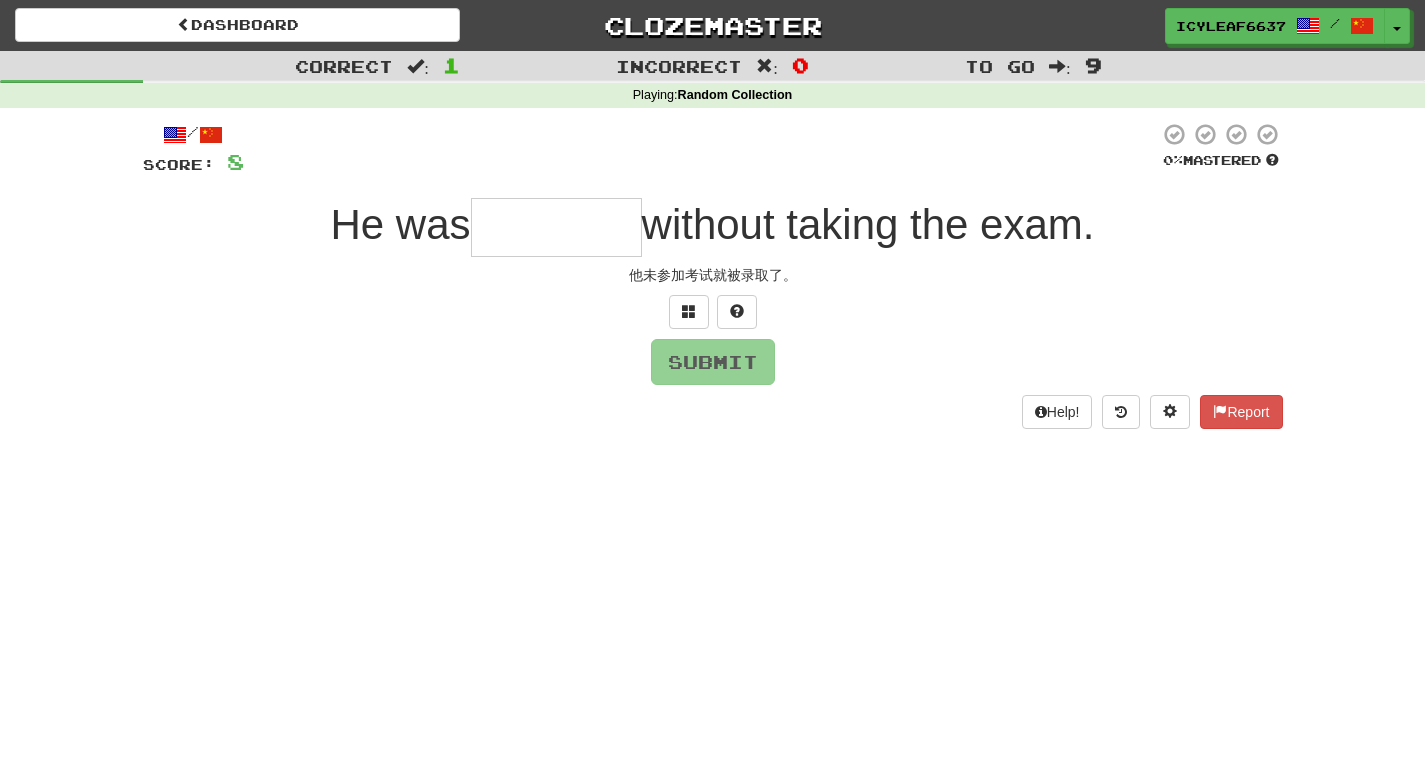 click at bounding box center [556, 227] 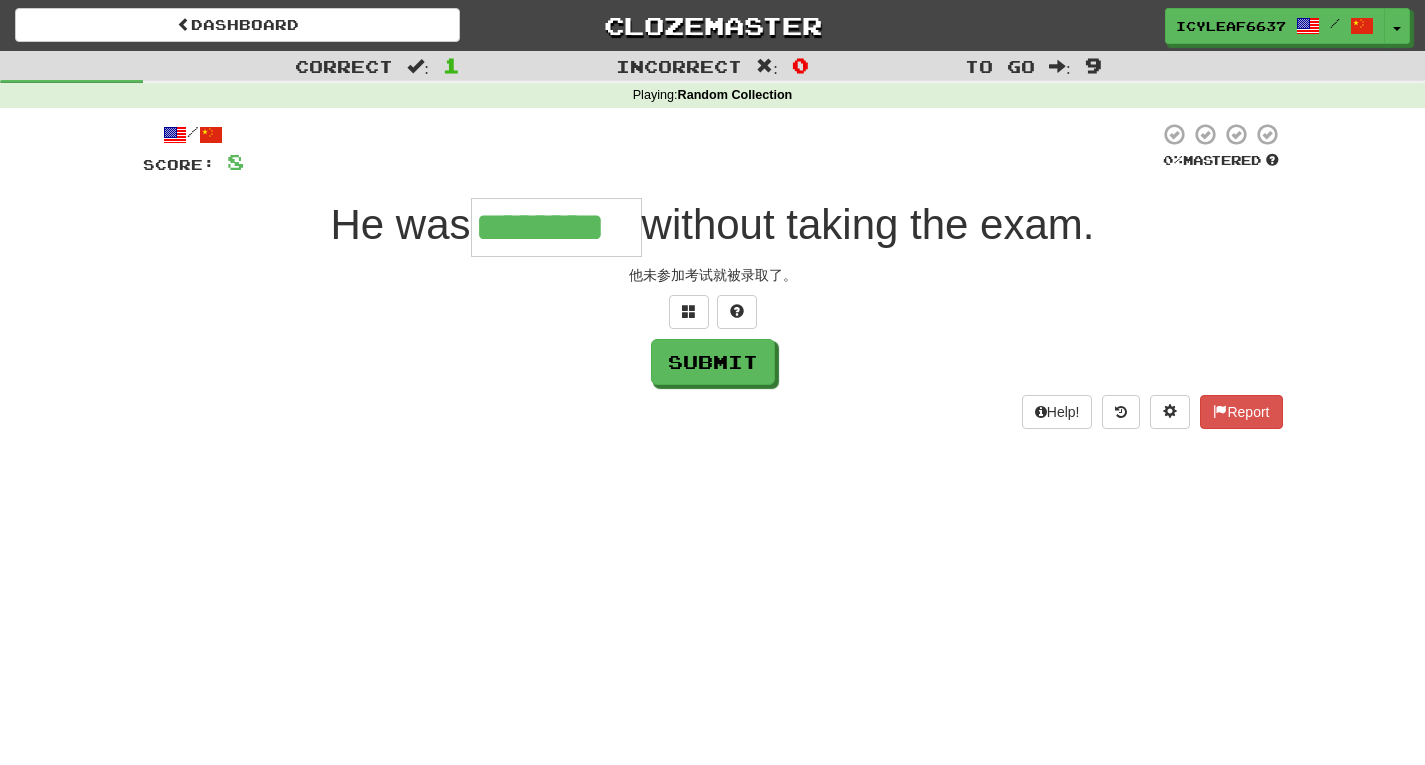 type on "********" 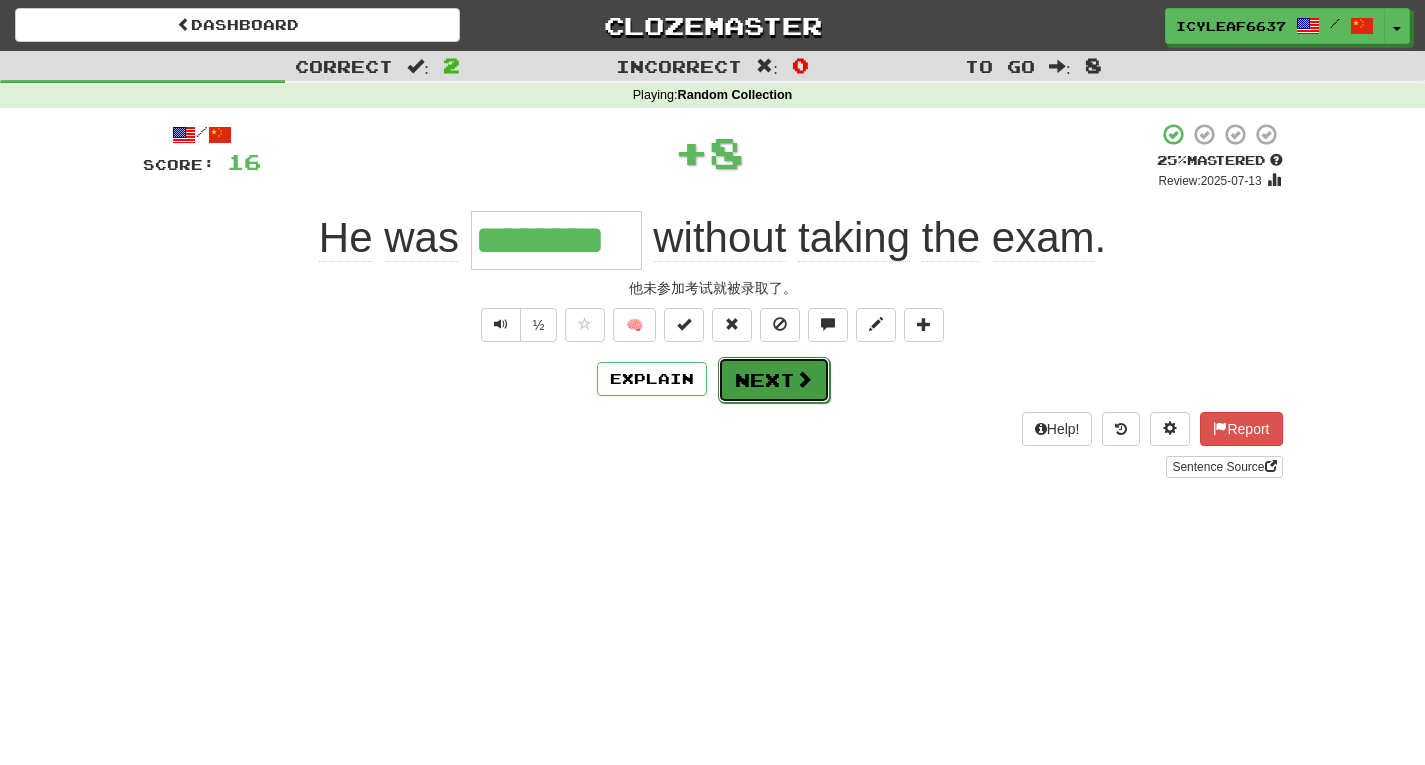 click on "Next" at bounding box center [774, 380] 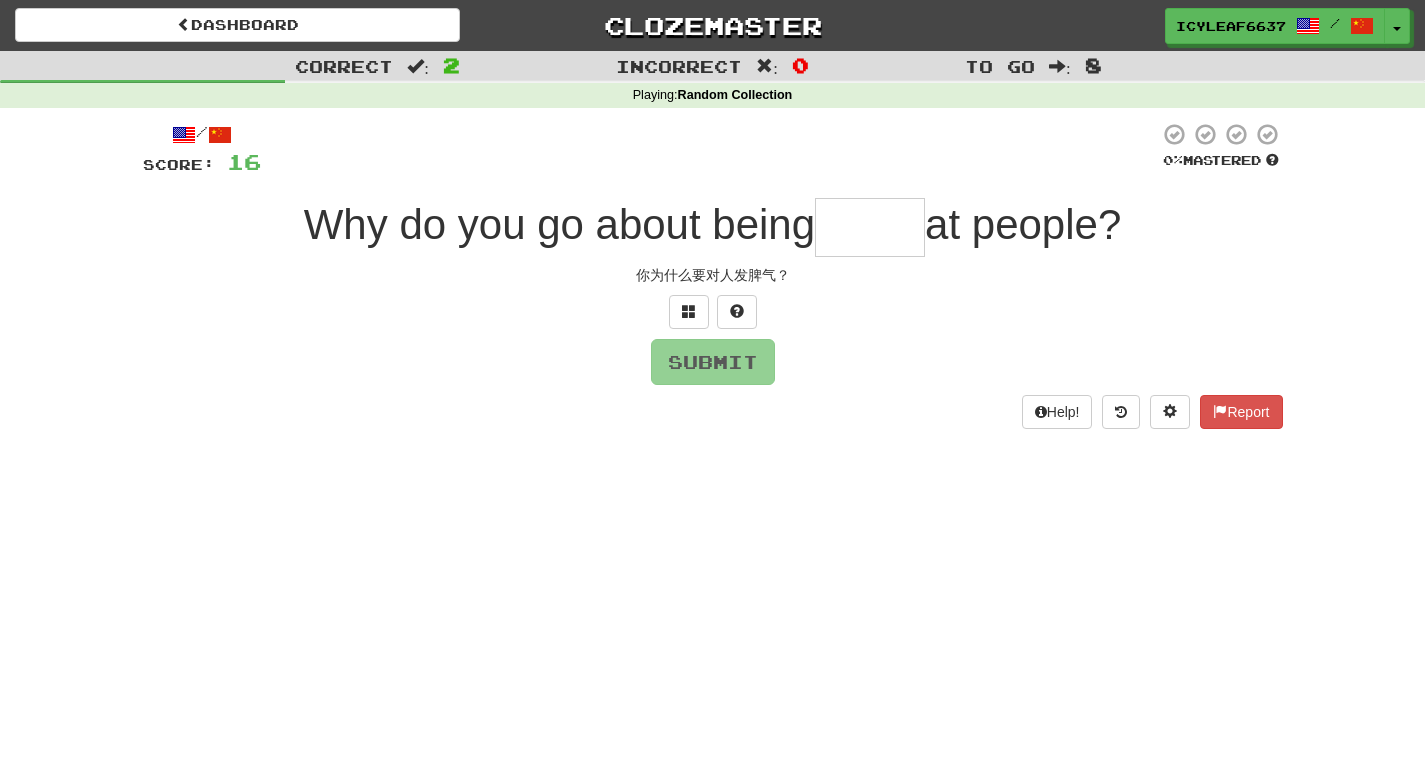 click at bounding box center (870, 227) 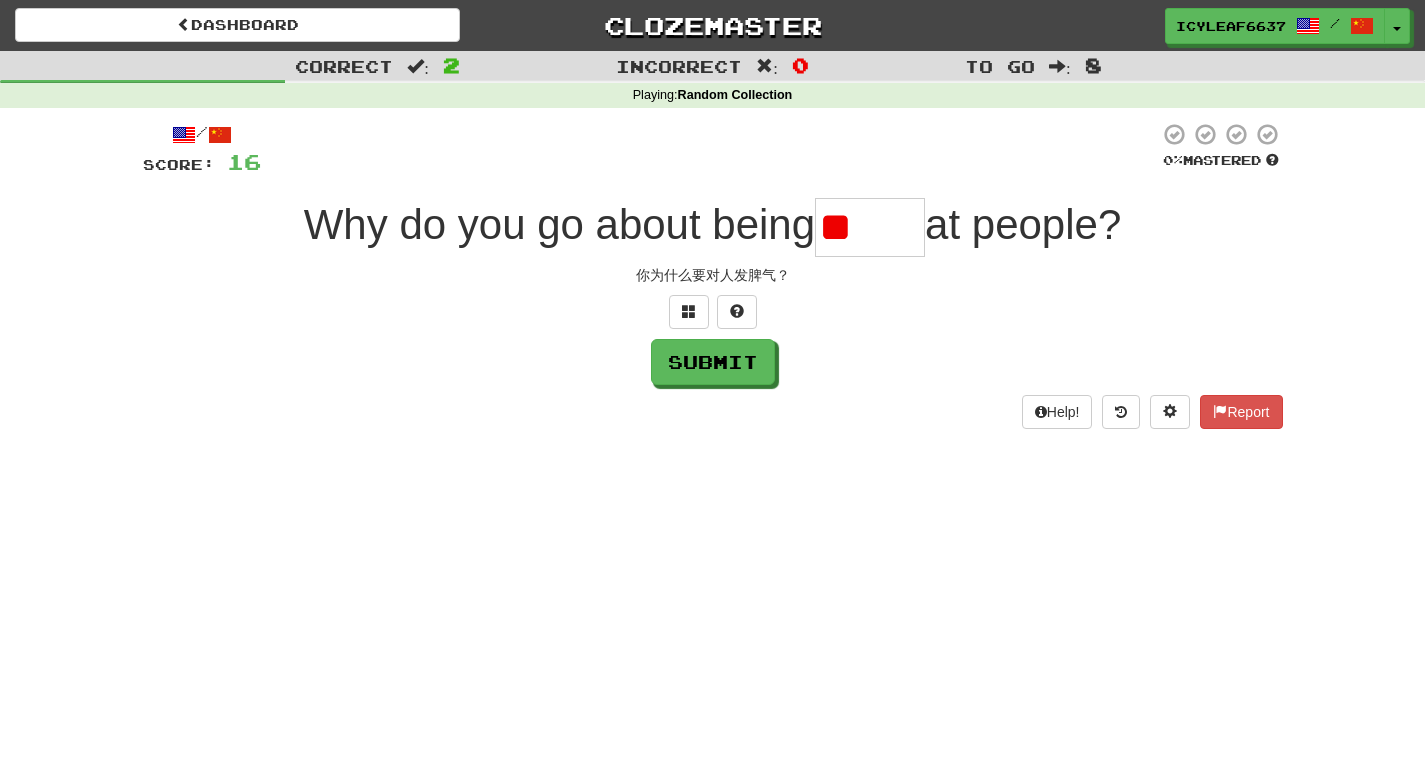 type on "*" 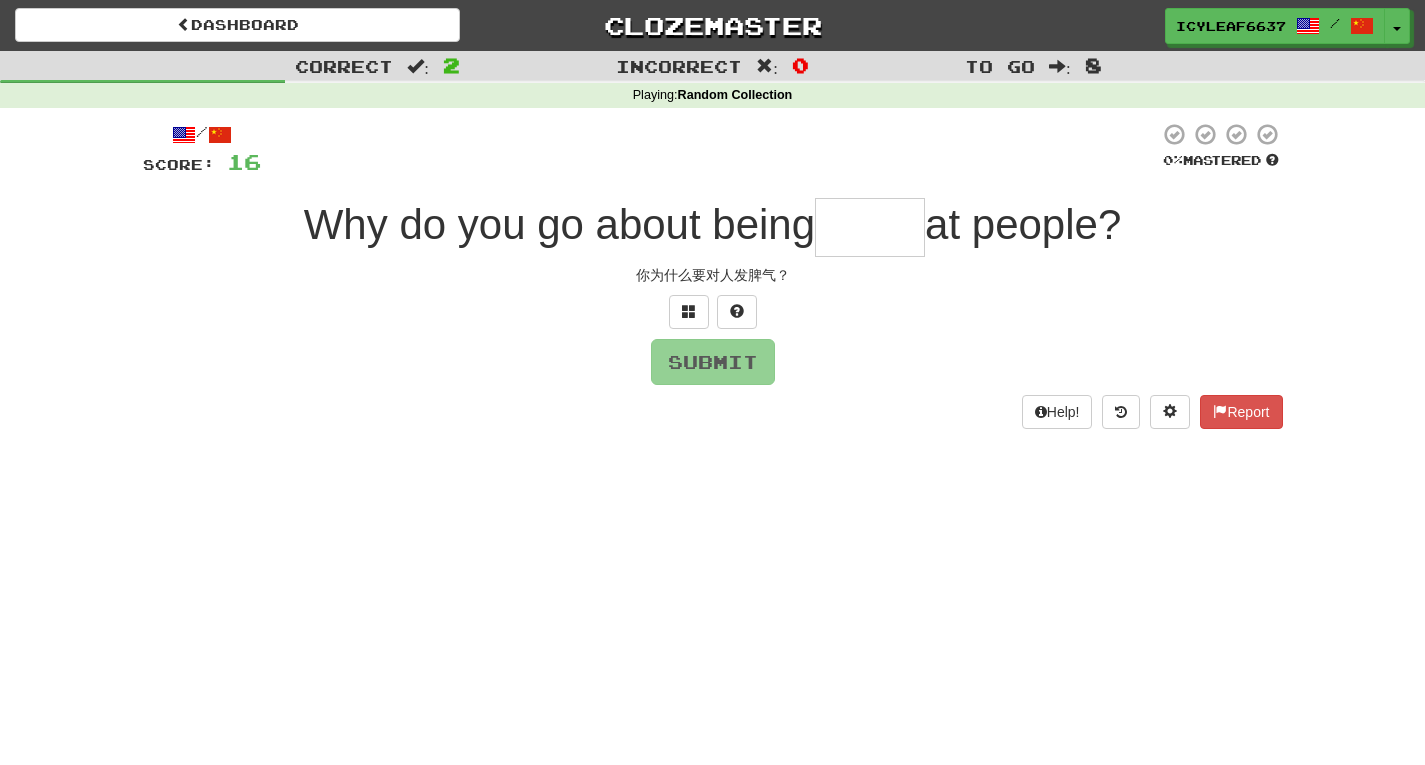 type on "*" 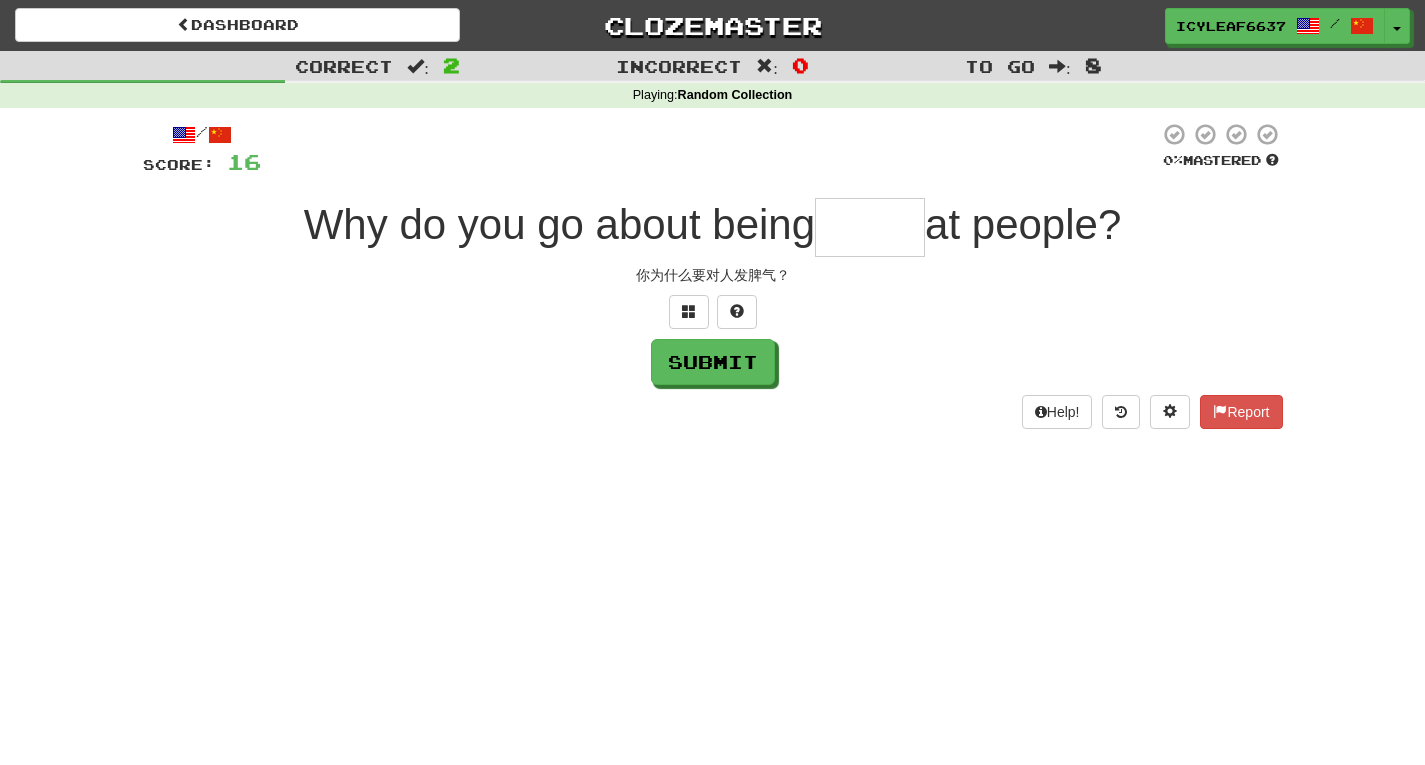 type on "*" 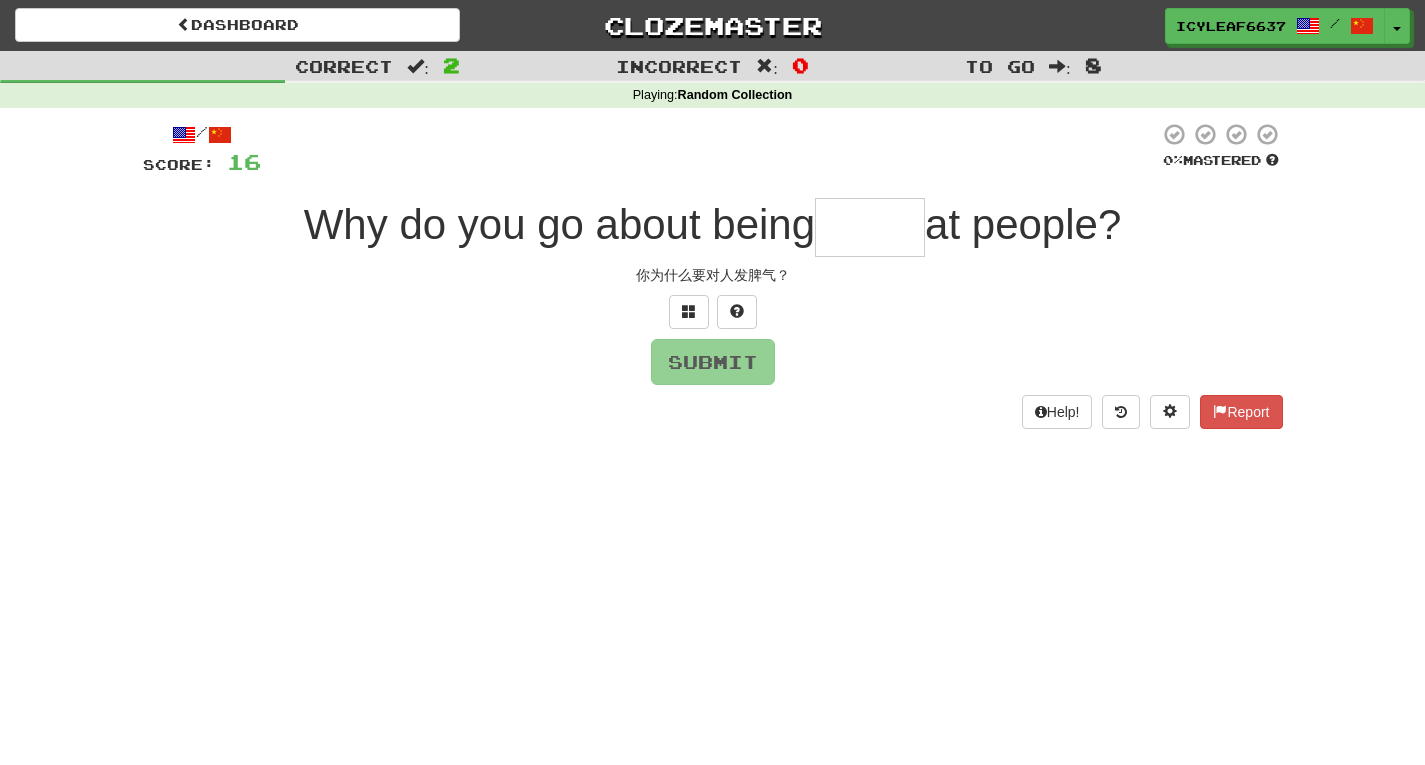 type on "*" 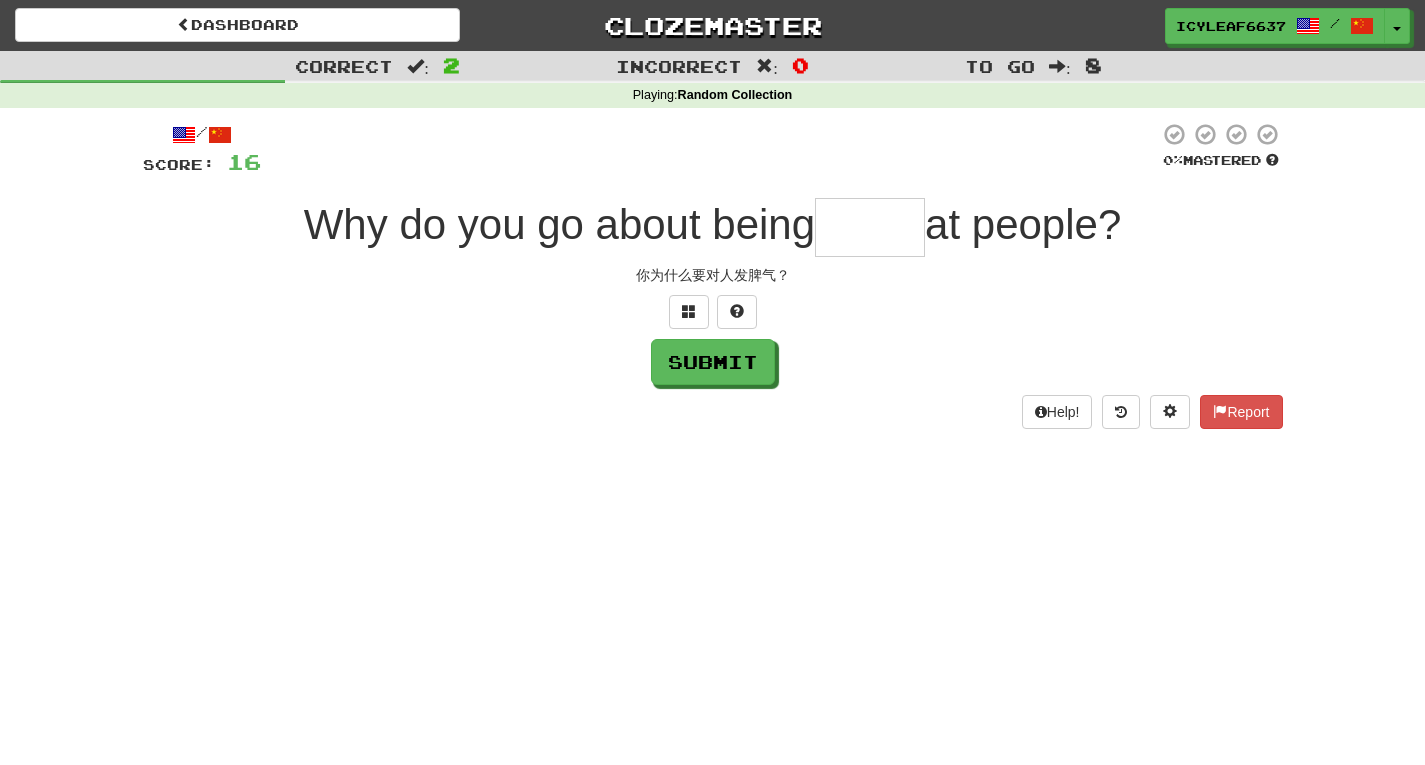 type on "*" 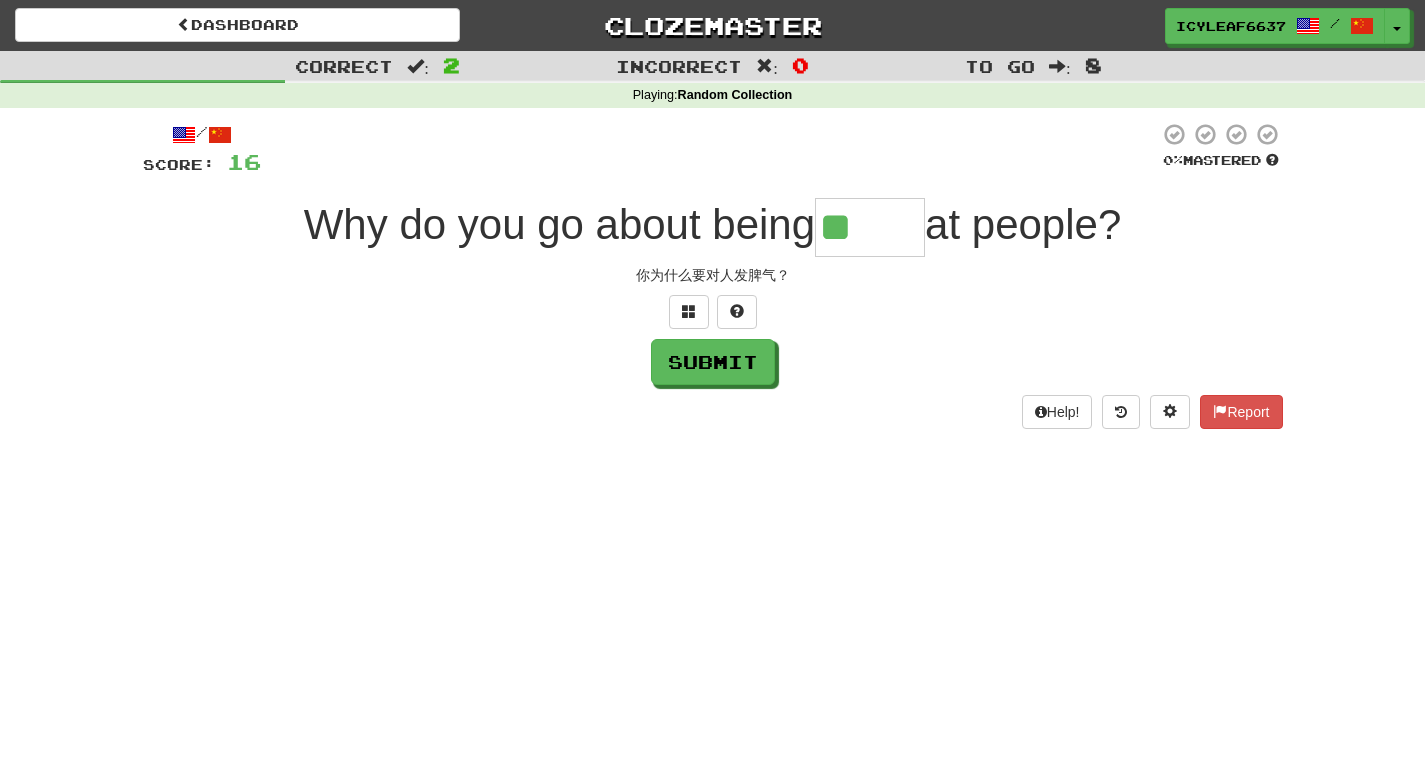 type on "*****" 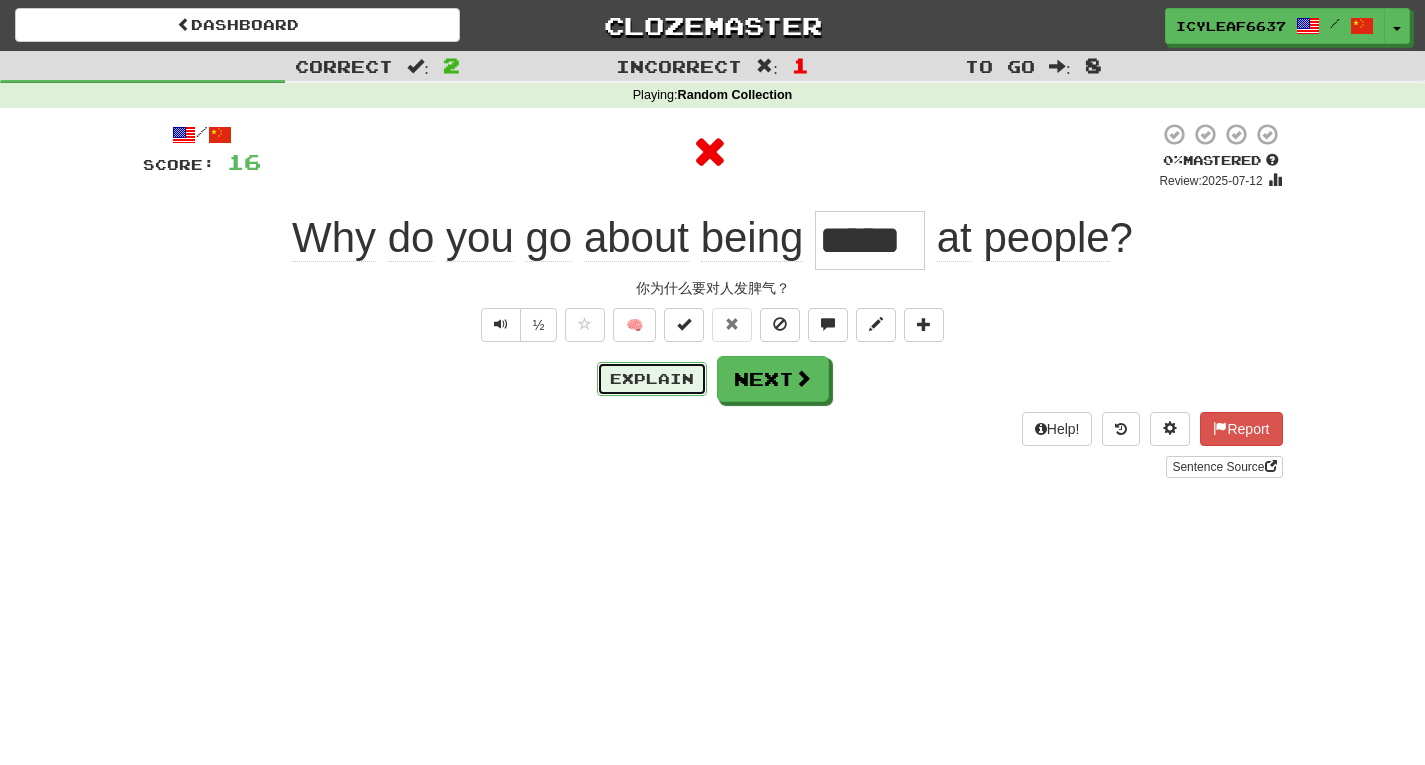 click on "Explain" at bounding box center [652, 379] 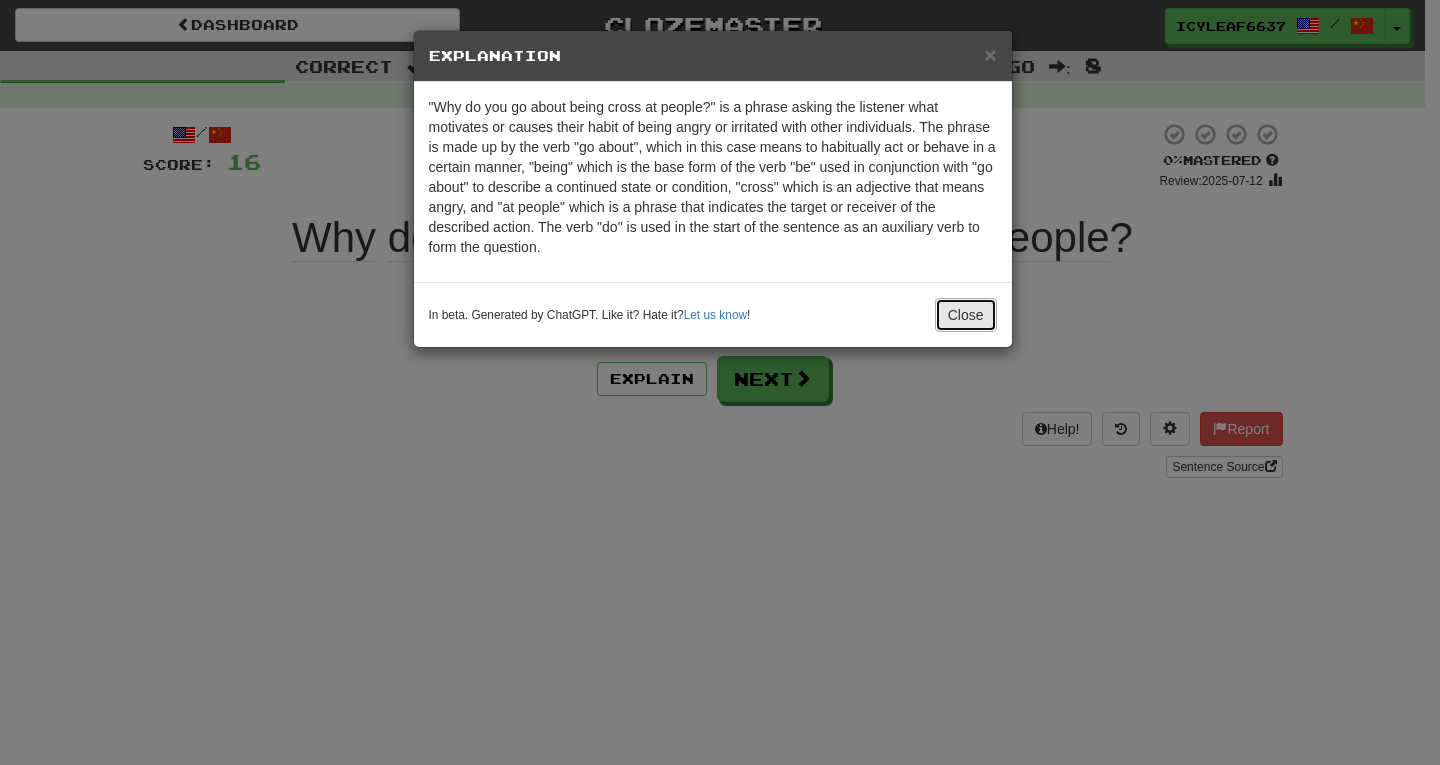 click on "Close" at bounding box center [966, 315] 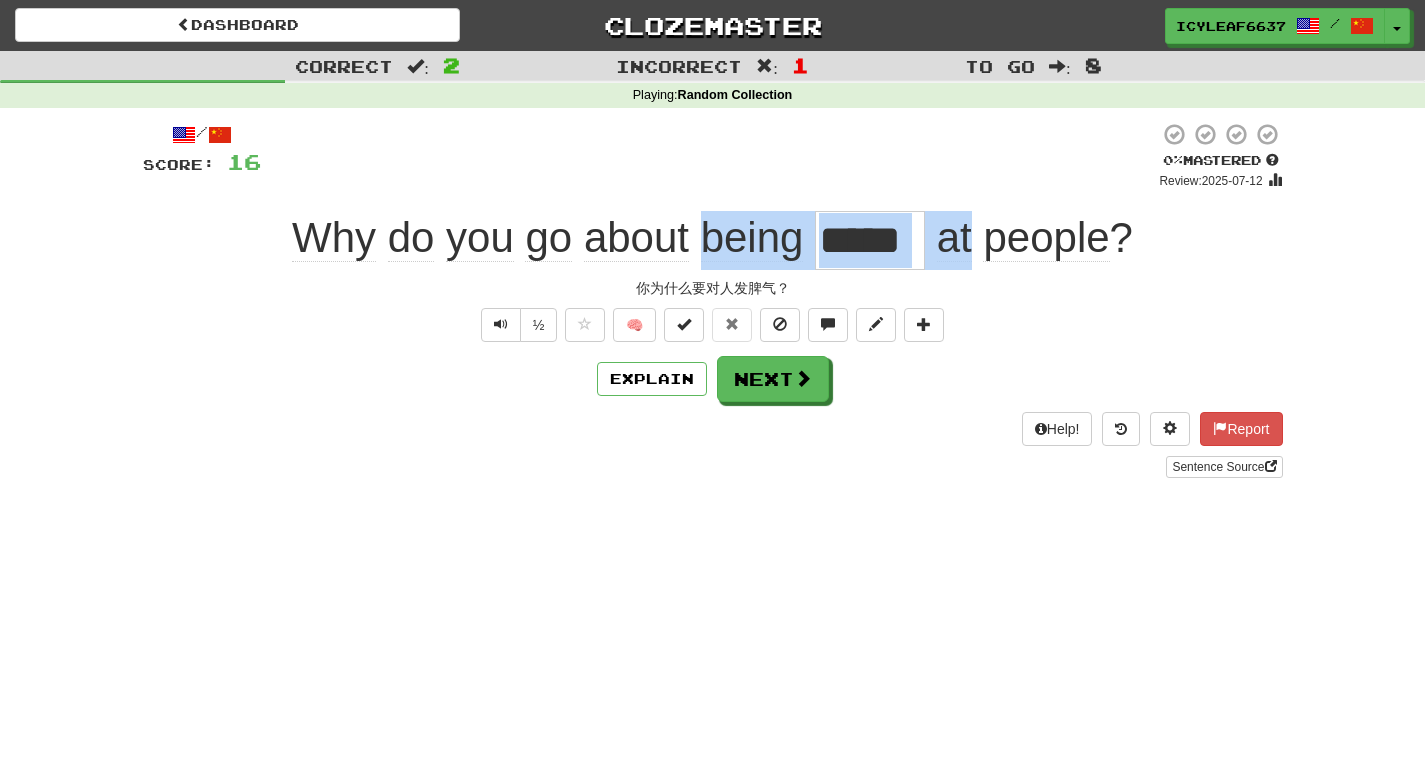 drag, startPoint x: 702, startPoint y: 244, endPoint x: 970, endPoint y: 240, distance: 268.02985 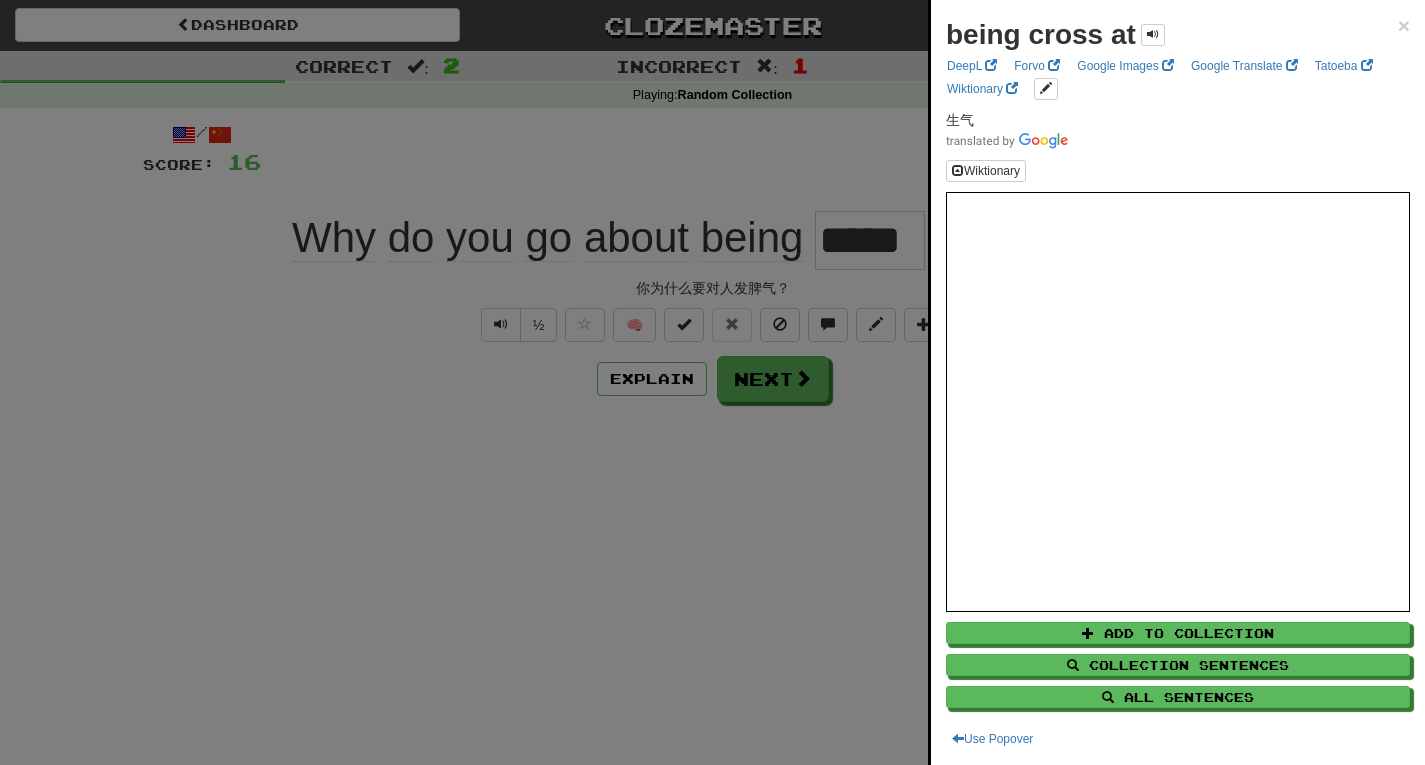 click at bounding box center [712, 382] 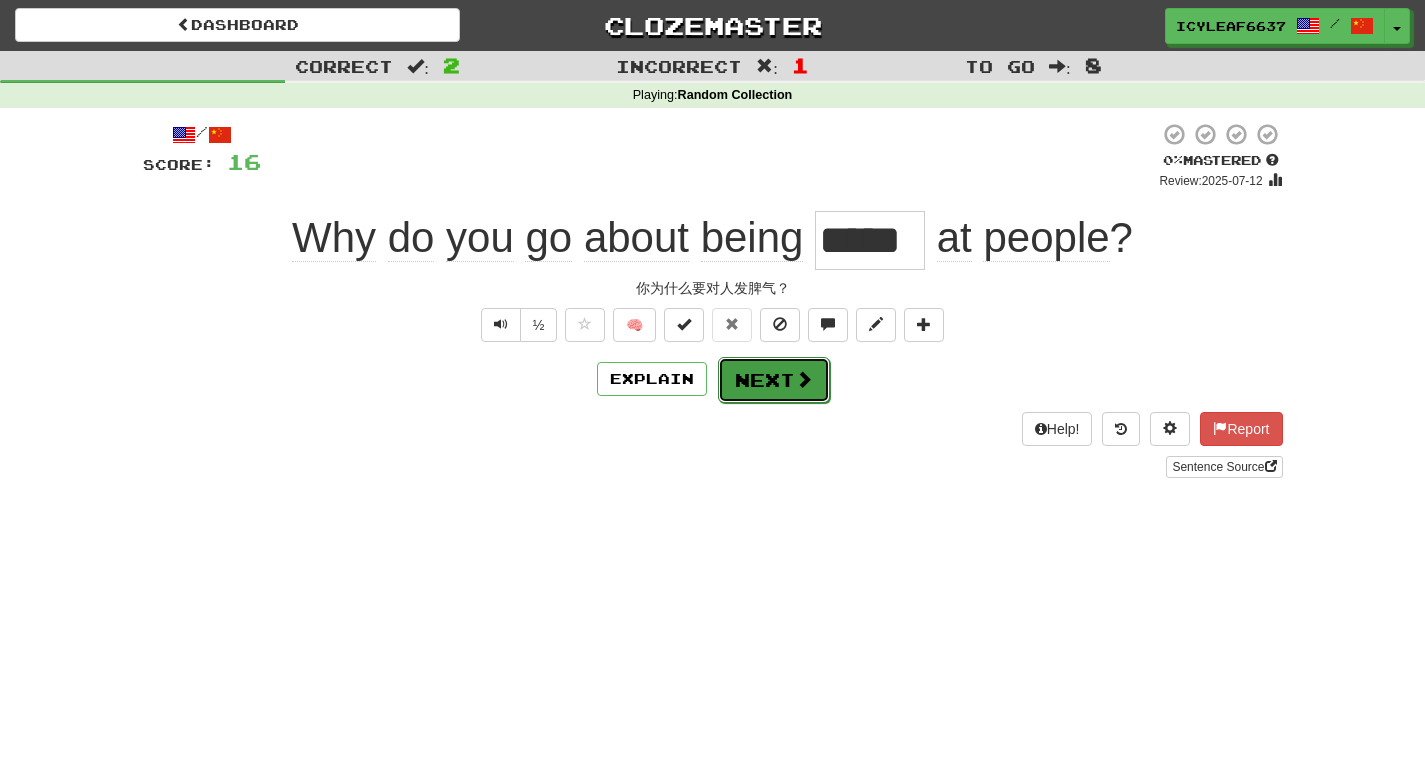 click on "Next" at bounding box center (774, 380) 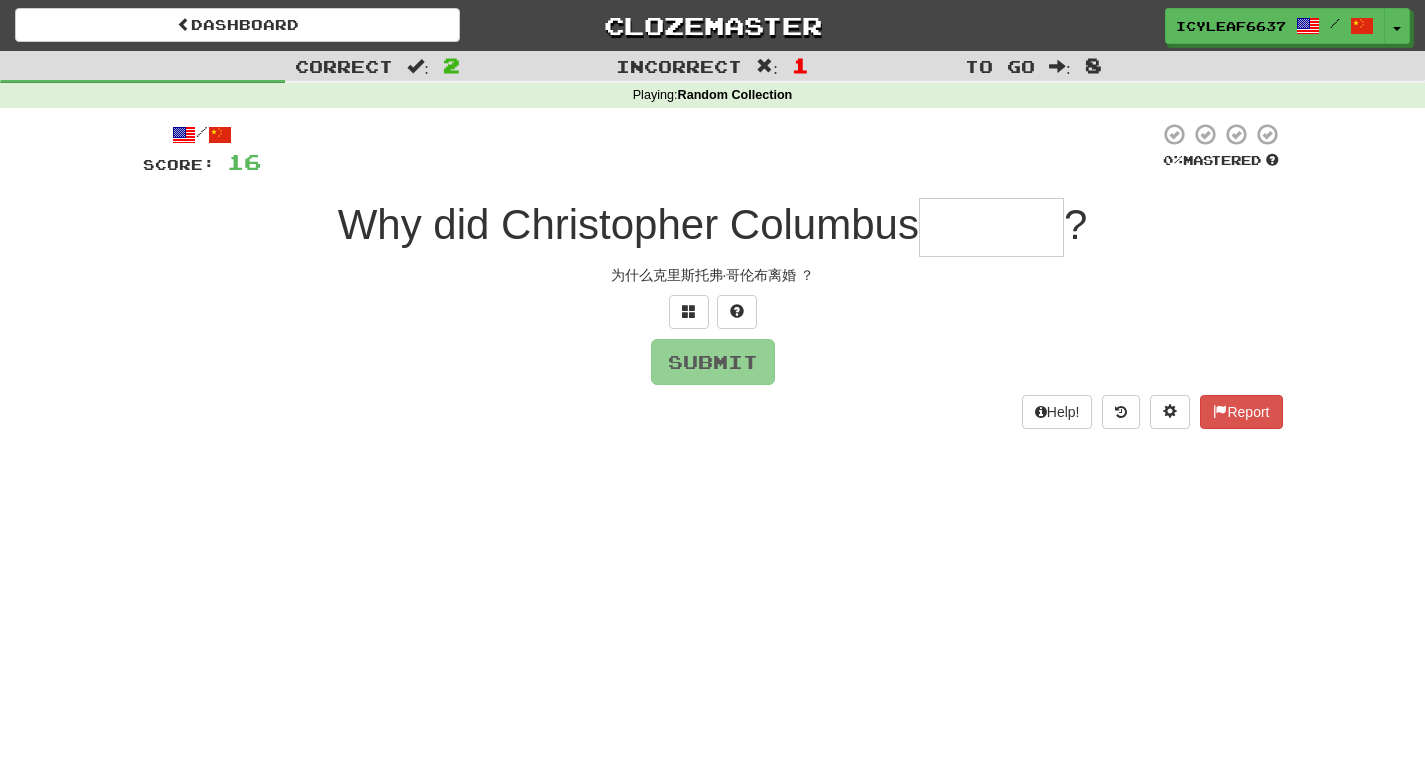 click at bounding box center [991, 227] 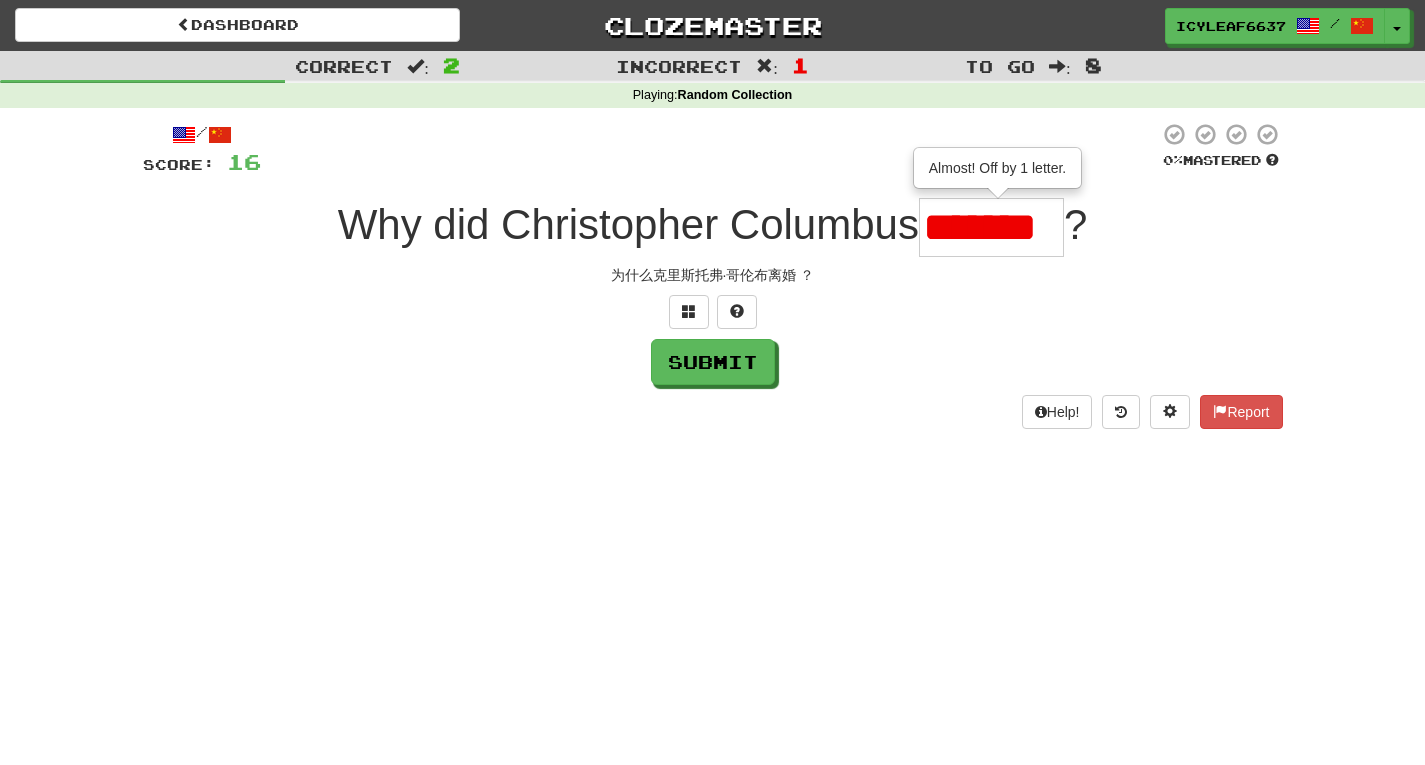 scroll, scrollTop: 0, scrollLeft: 0, axis: both 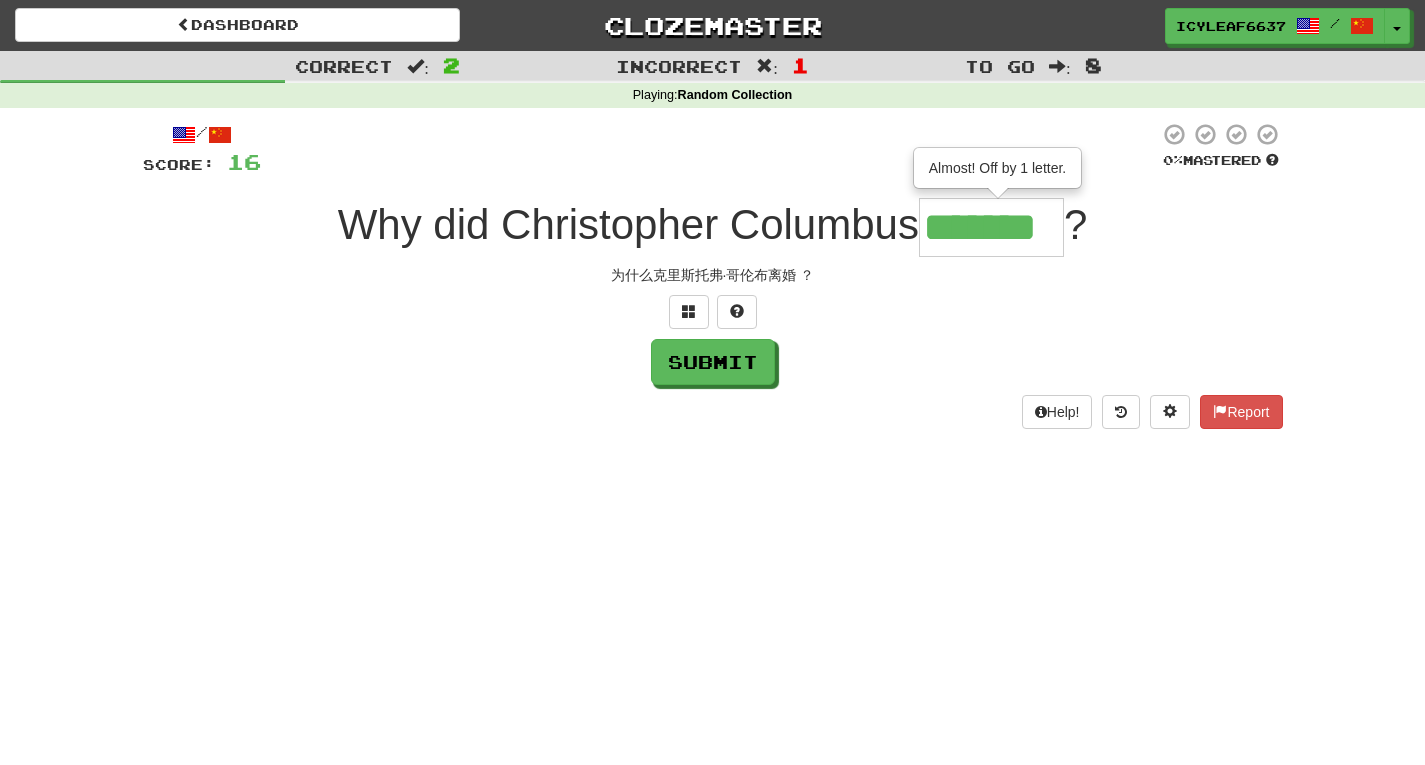 type on "*******" 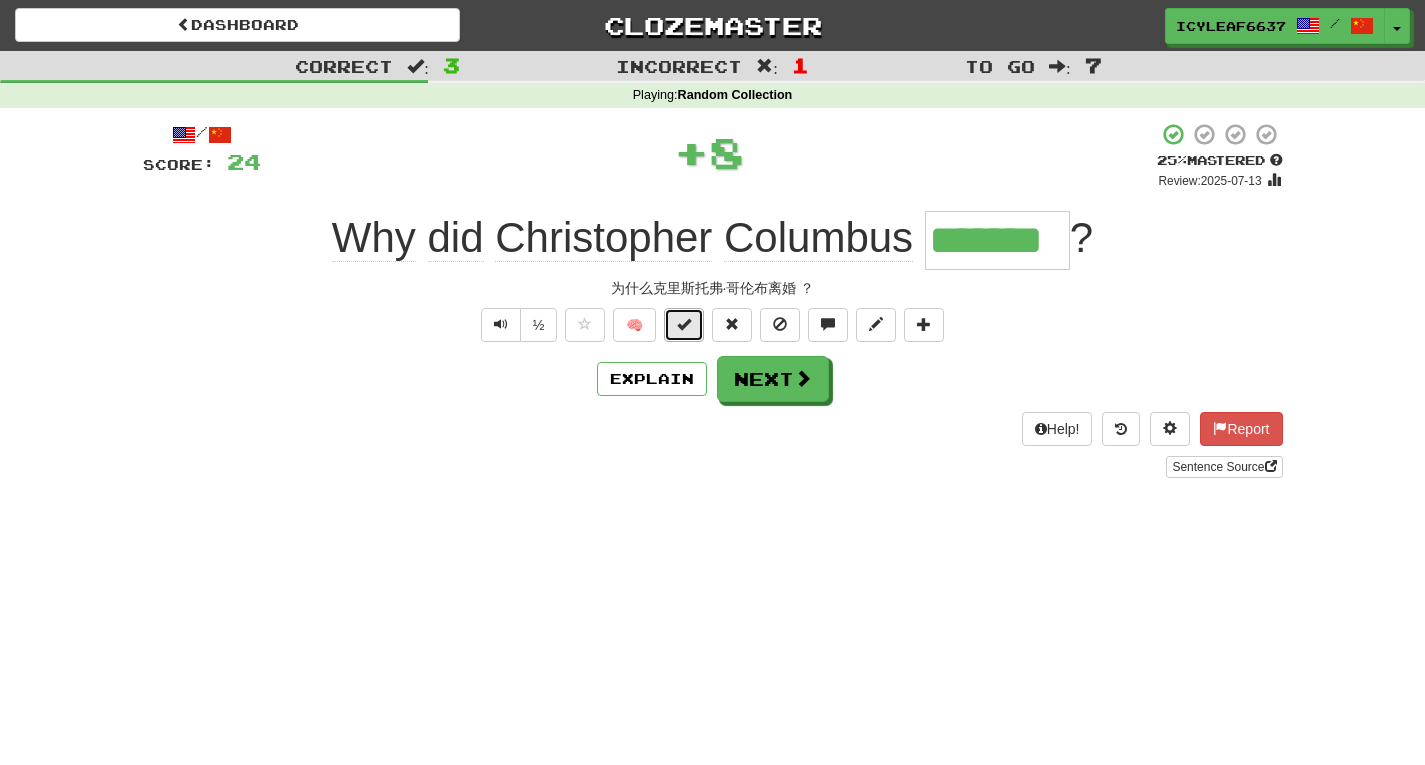 click at bounding box center (684, 324) 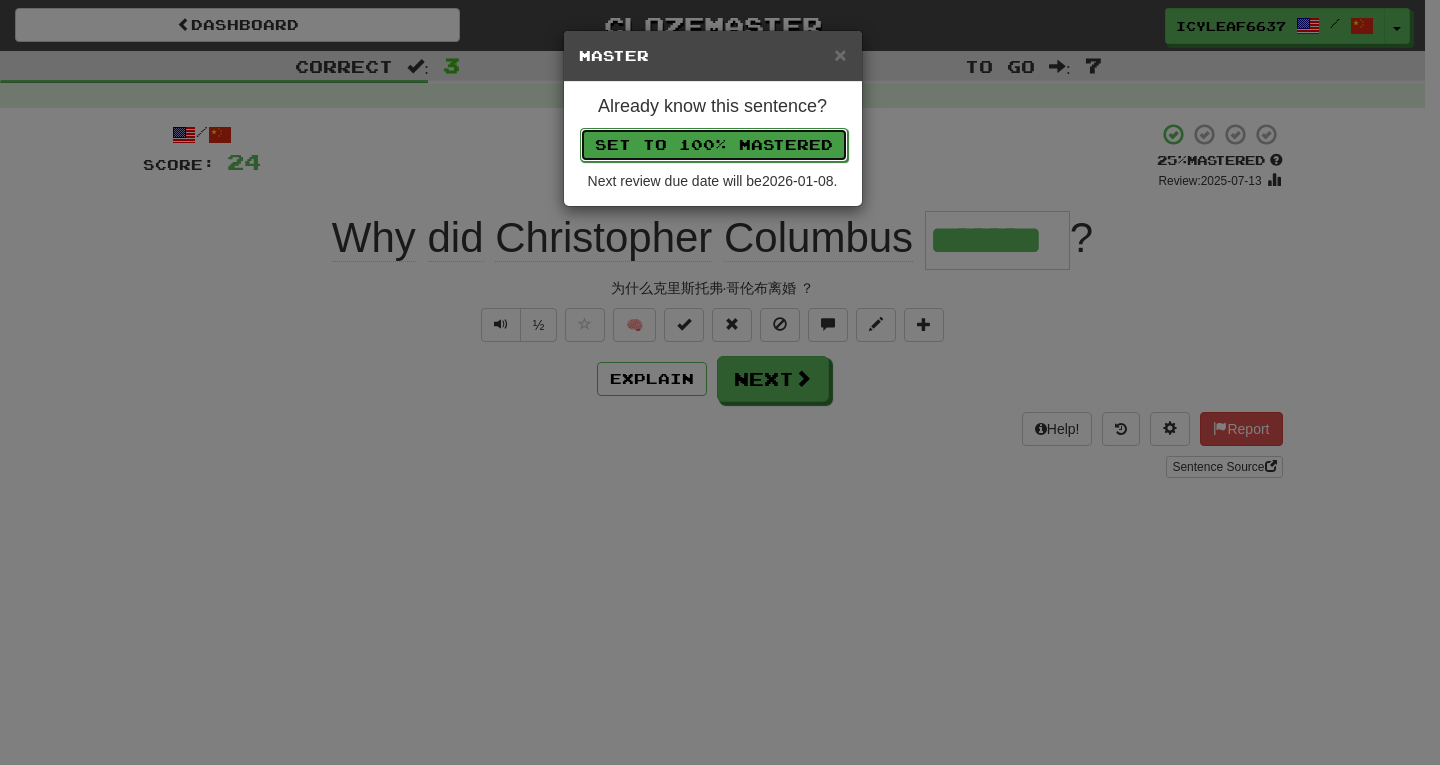 click on "Set to 100% Mastered" at bounding box center [714, 145] 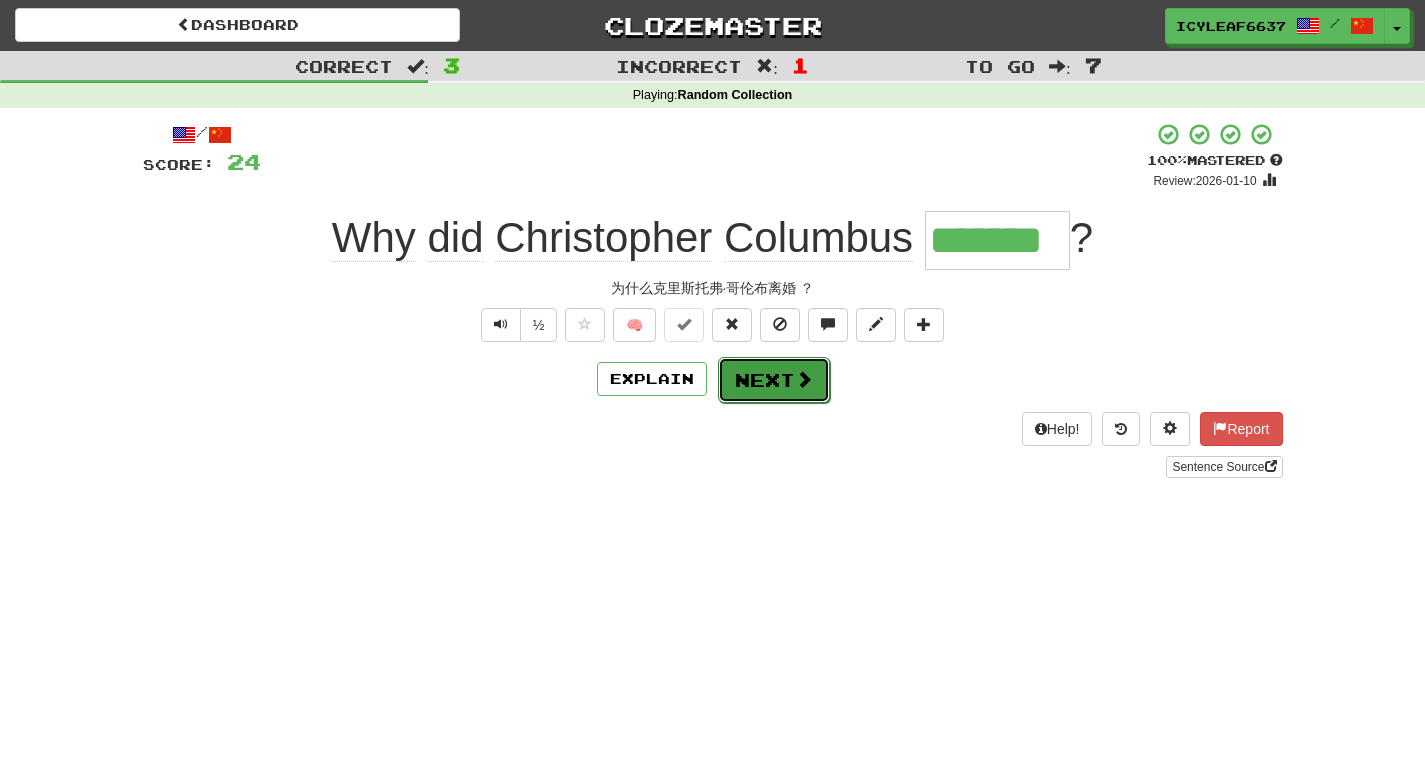 click on "Next" at bounding box center (774, 380) 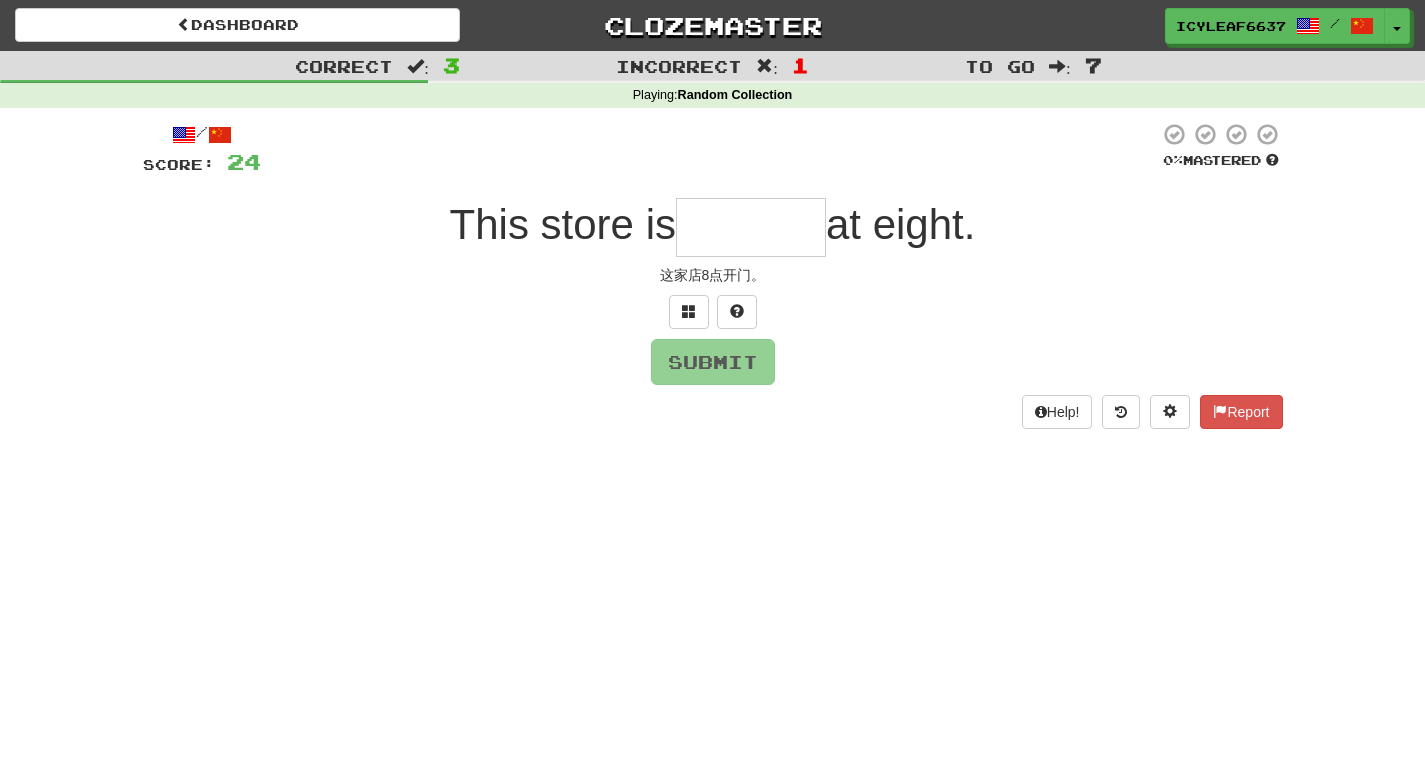 click at bounding box center [751, 227] 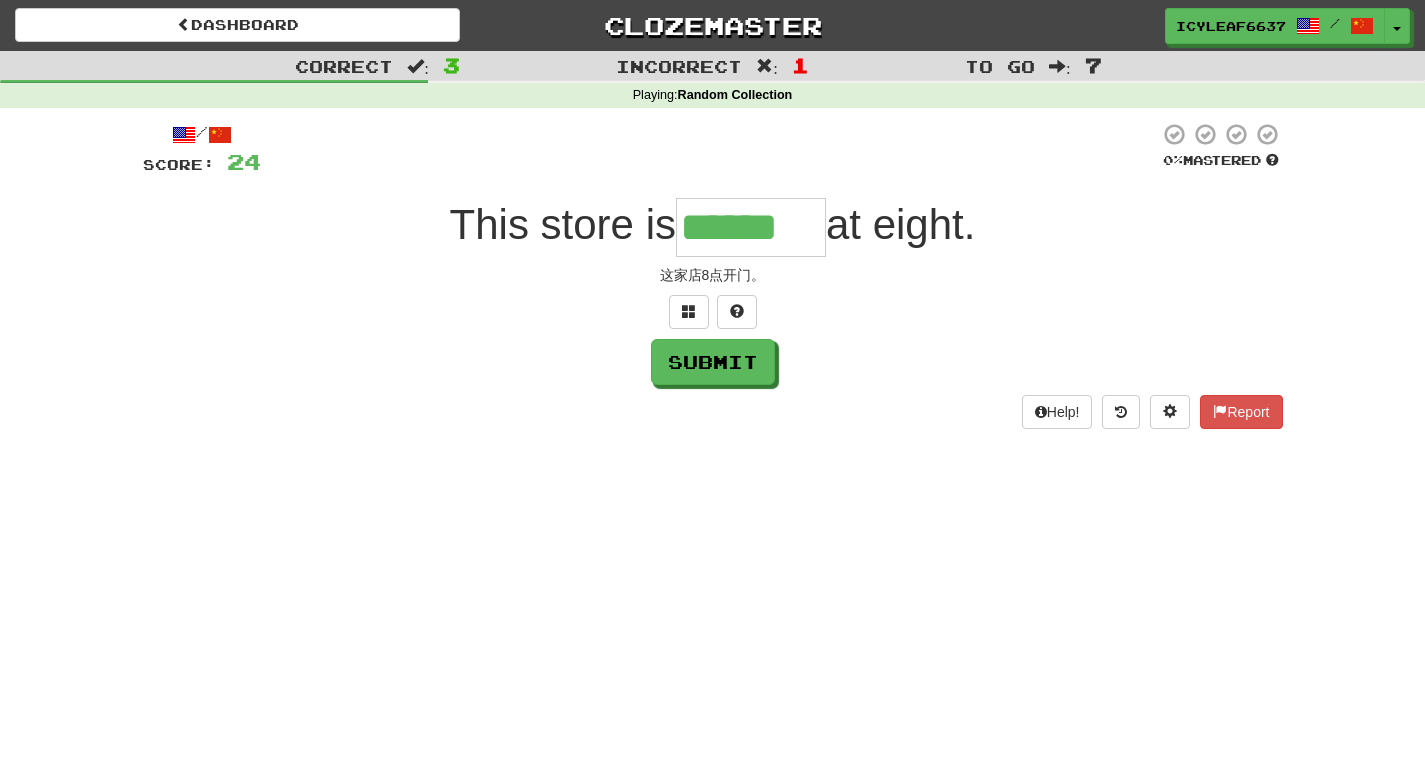 type on "******" 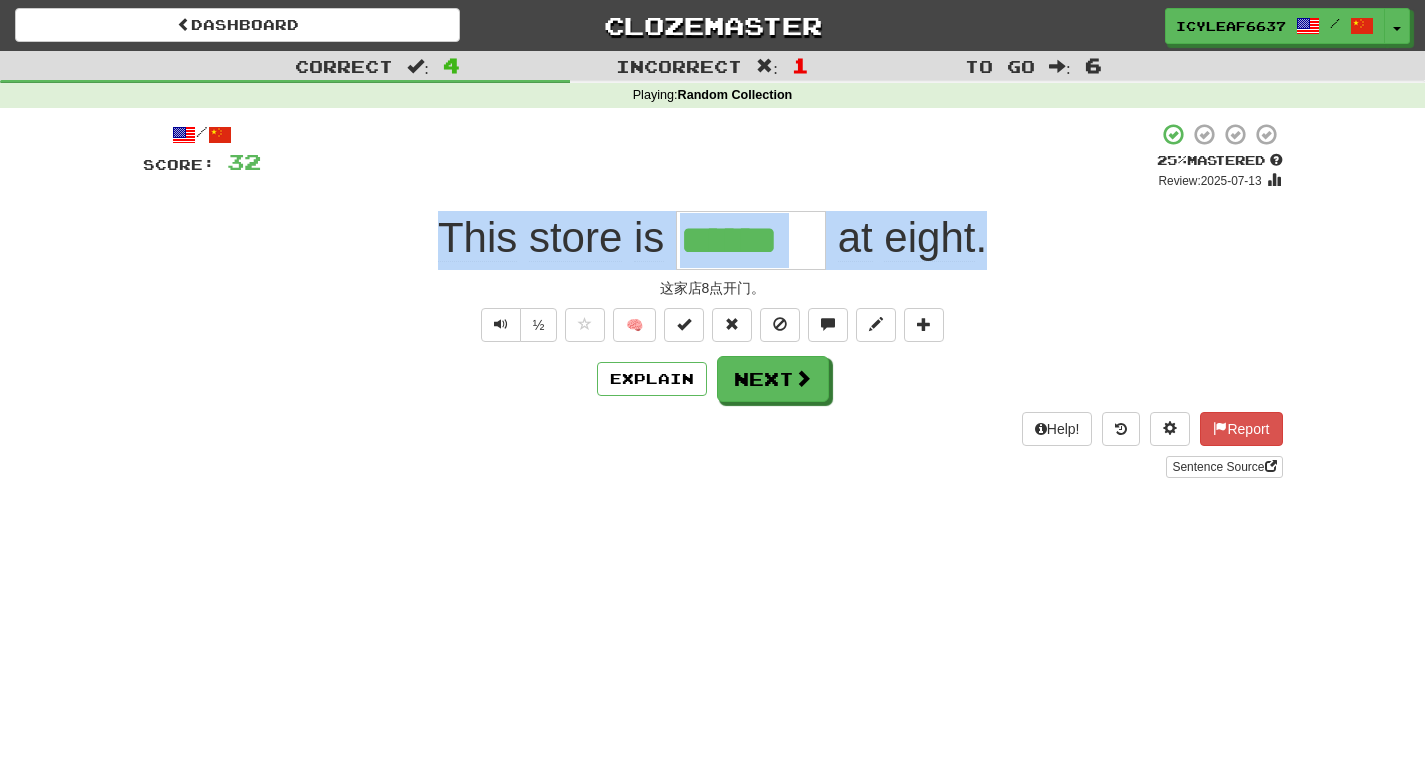 drag, startPoint x: 994, startPoint y: 253, endPoint x: 423, endPoint y: 230, distance: 571.463 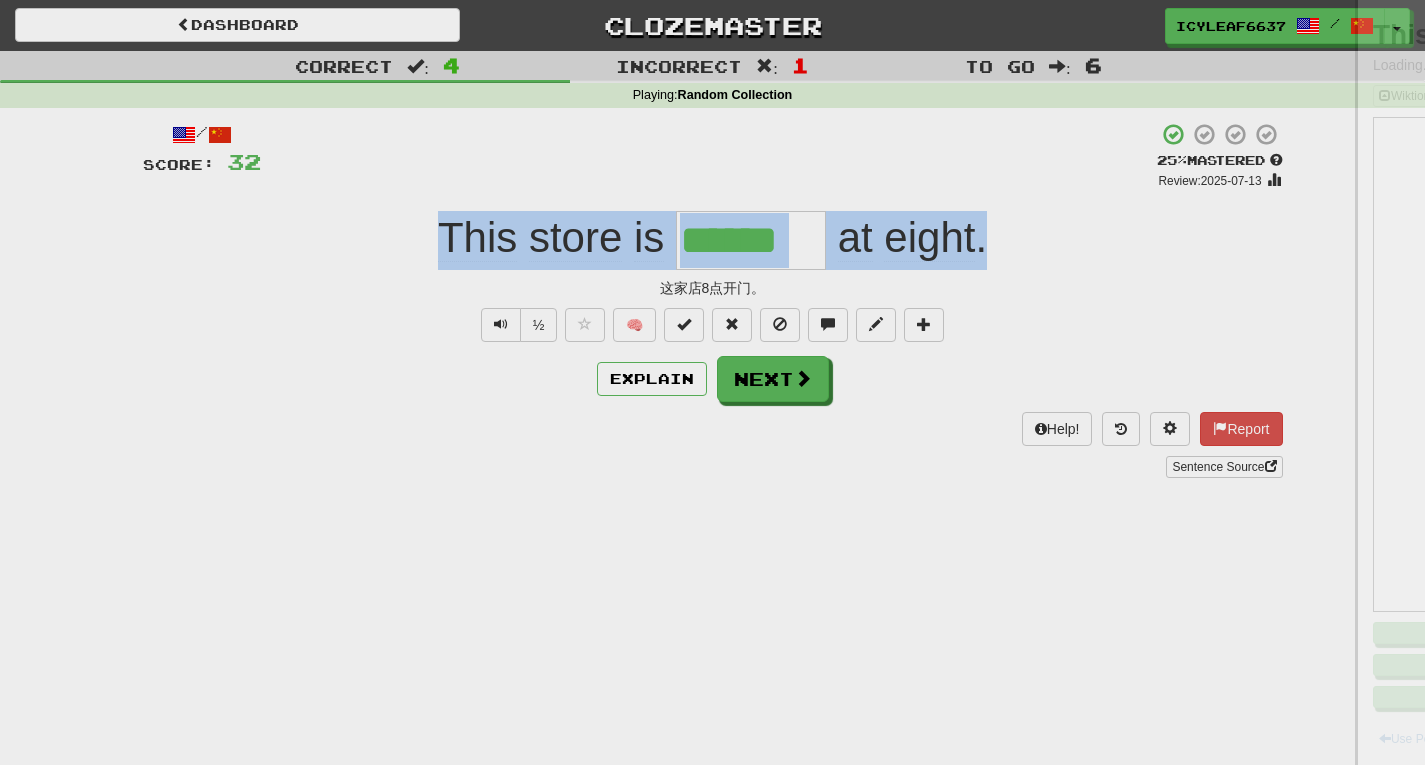 copy on "This   store   is     at   eight ." 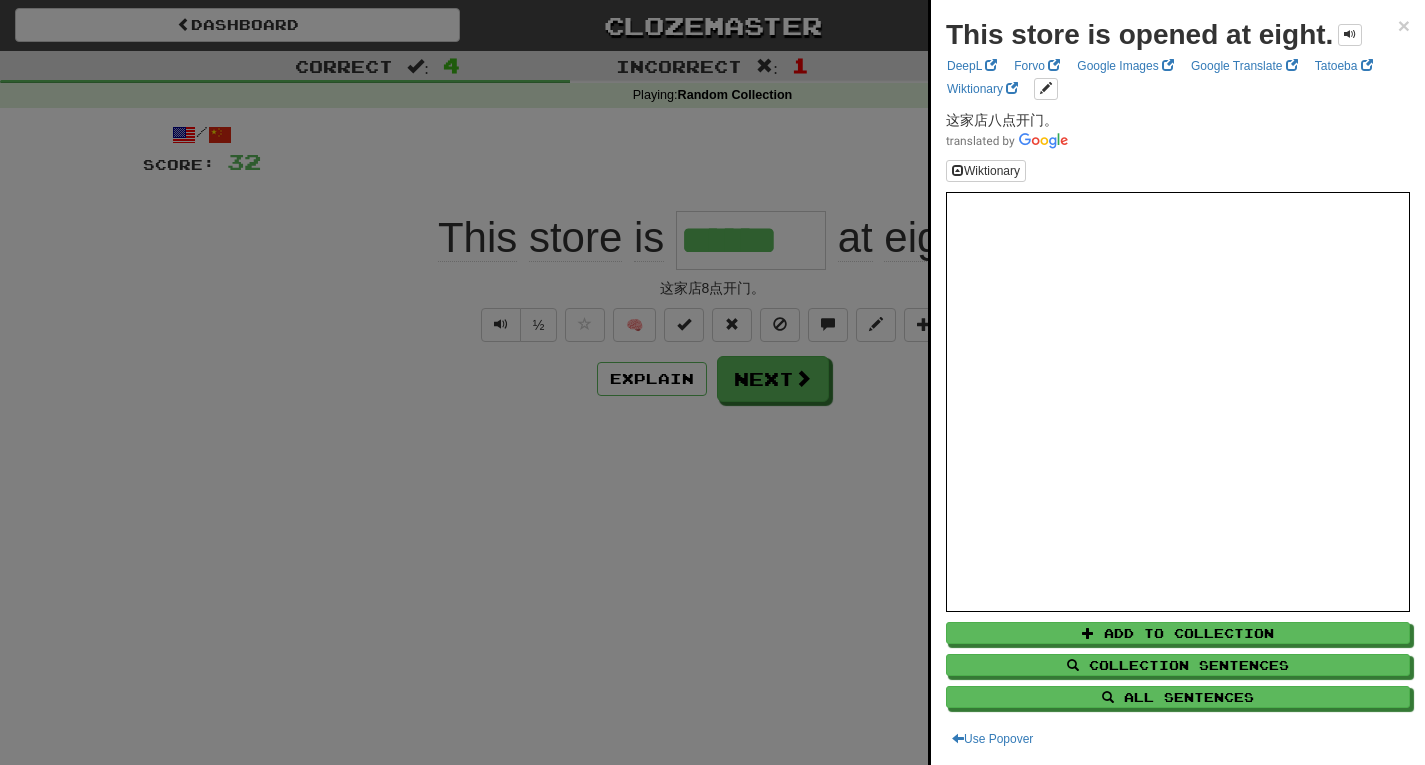 click at bounding box center [712, 382] 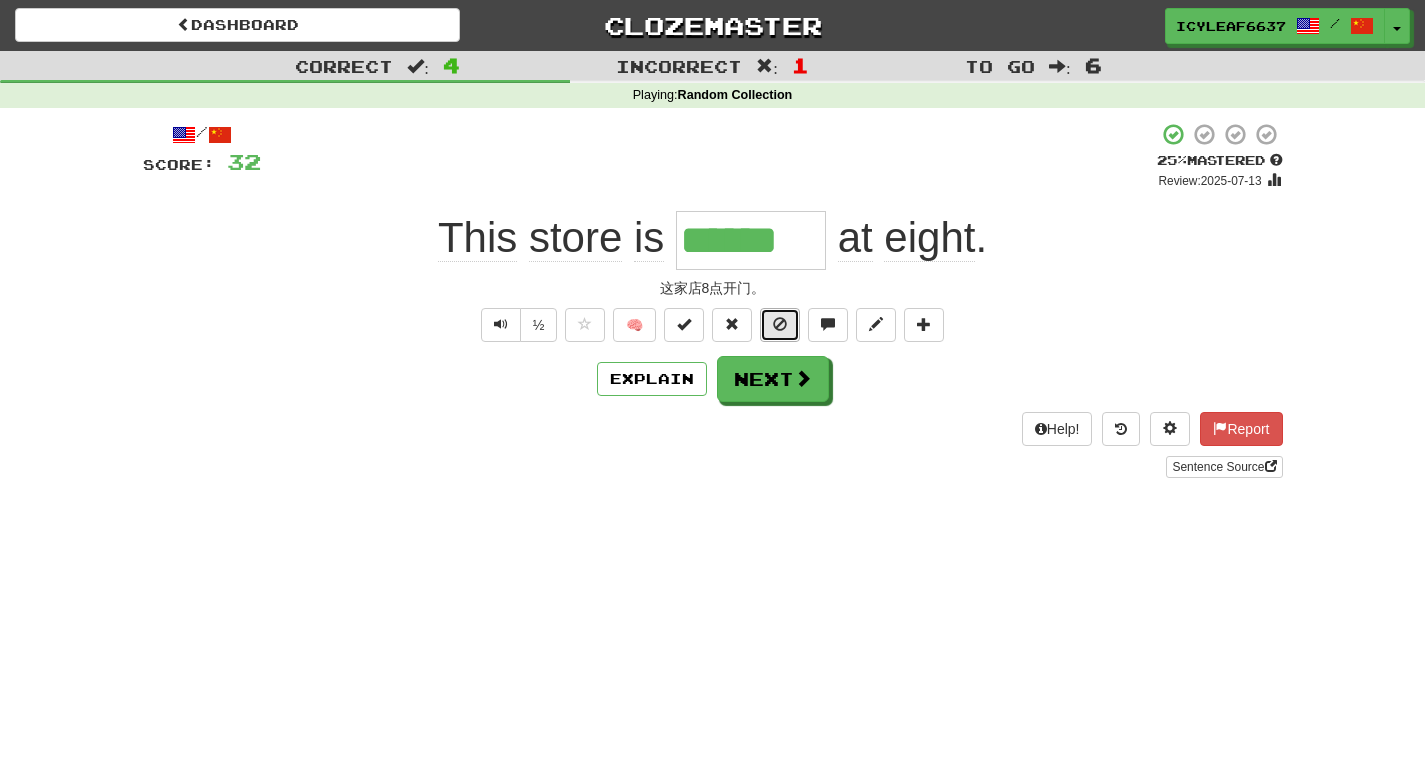 click at bounding box center [780, 325] 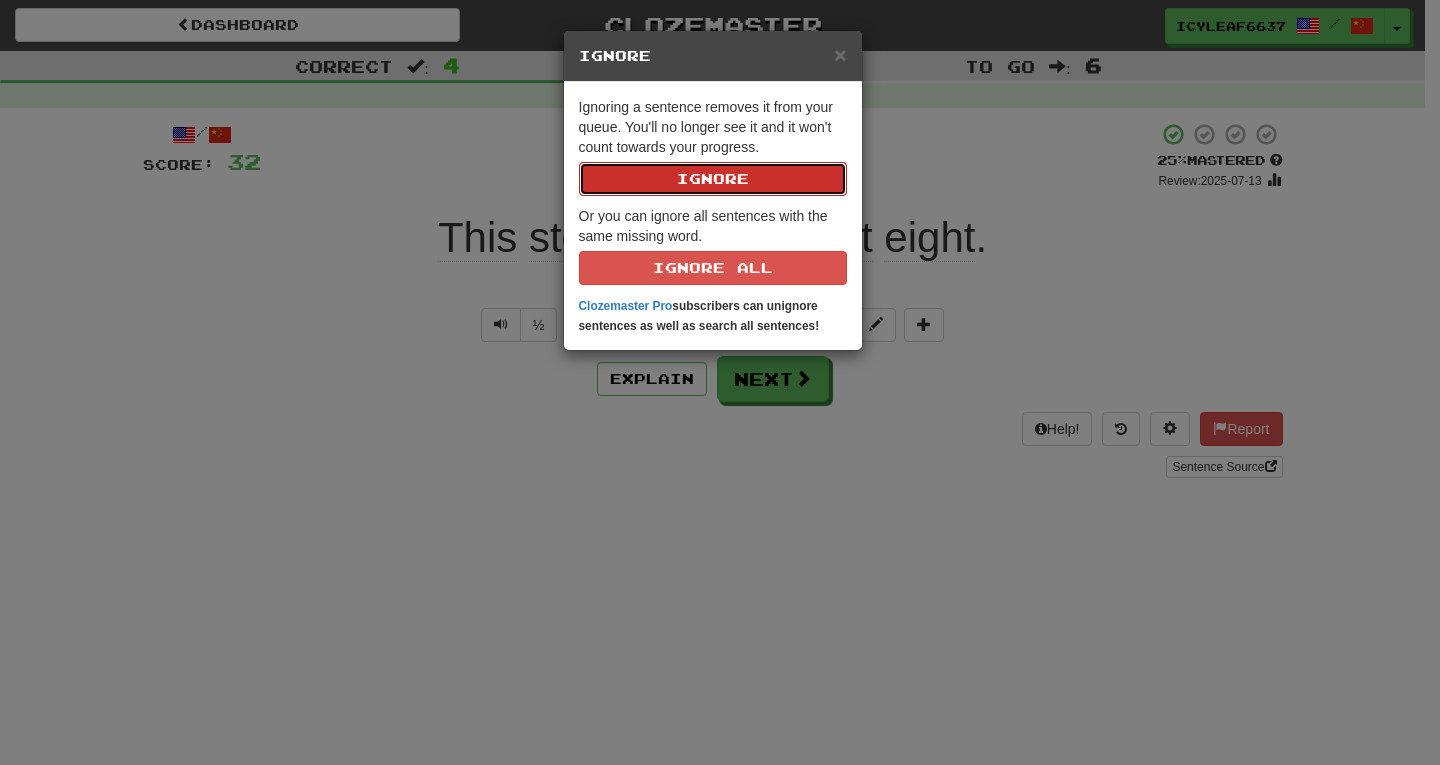 click on "Ignore" at bounding box center (713, 179) 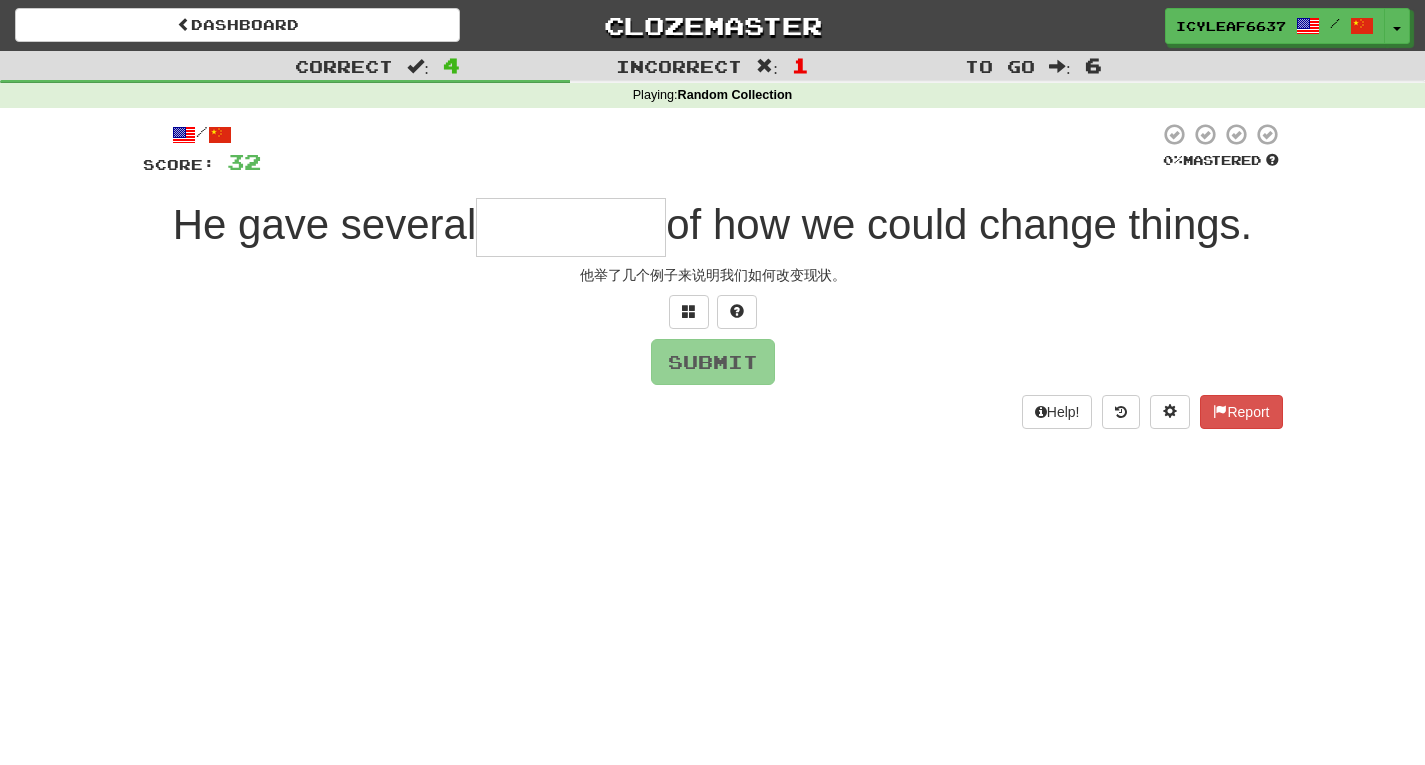 click at bounding box center [571, 227] 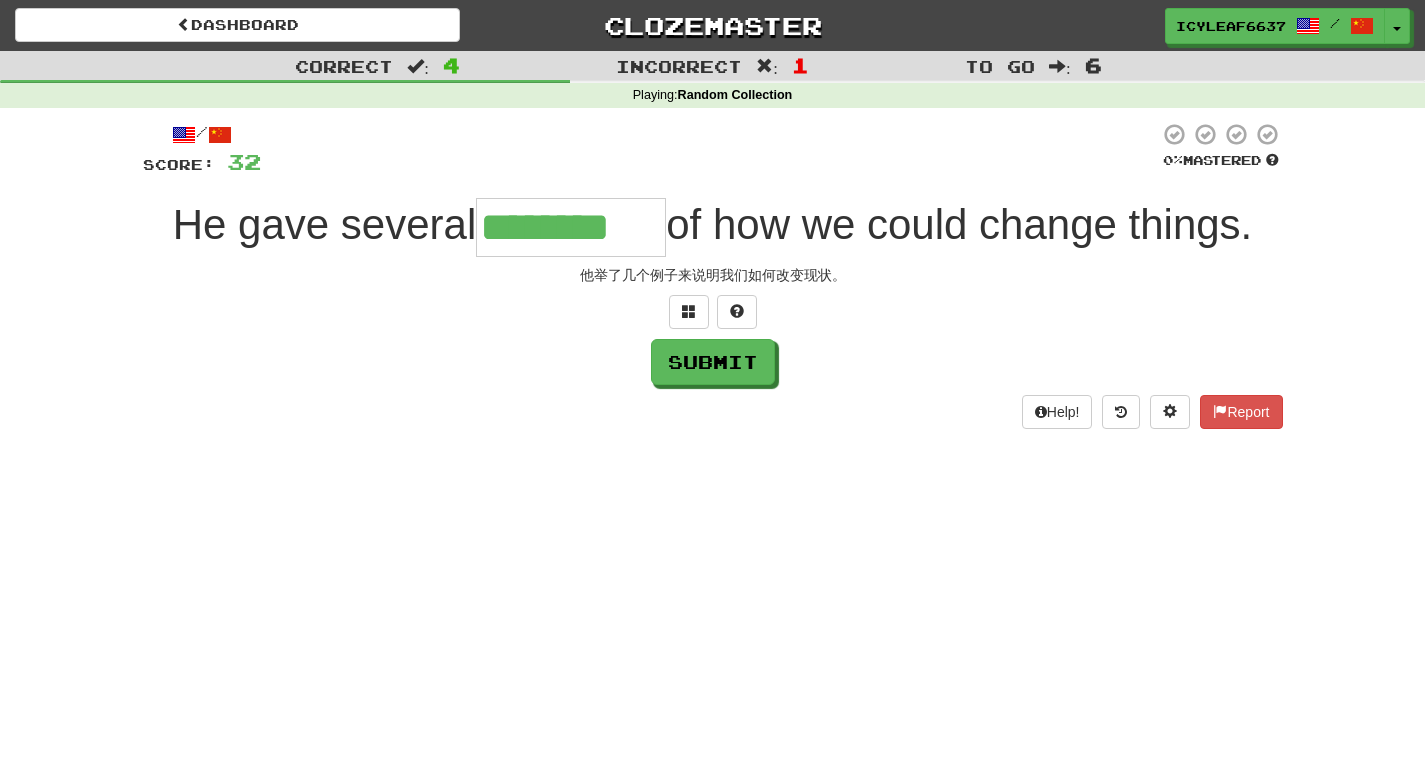 type on "********" 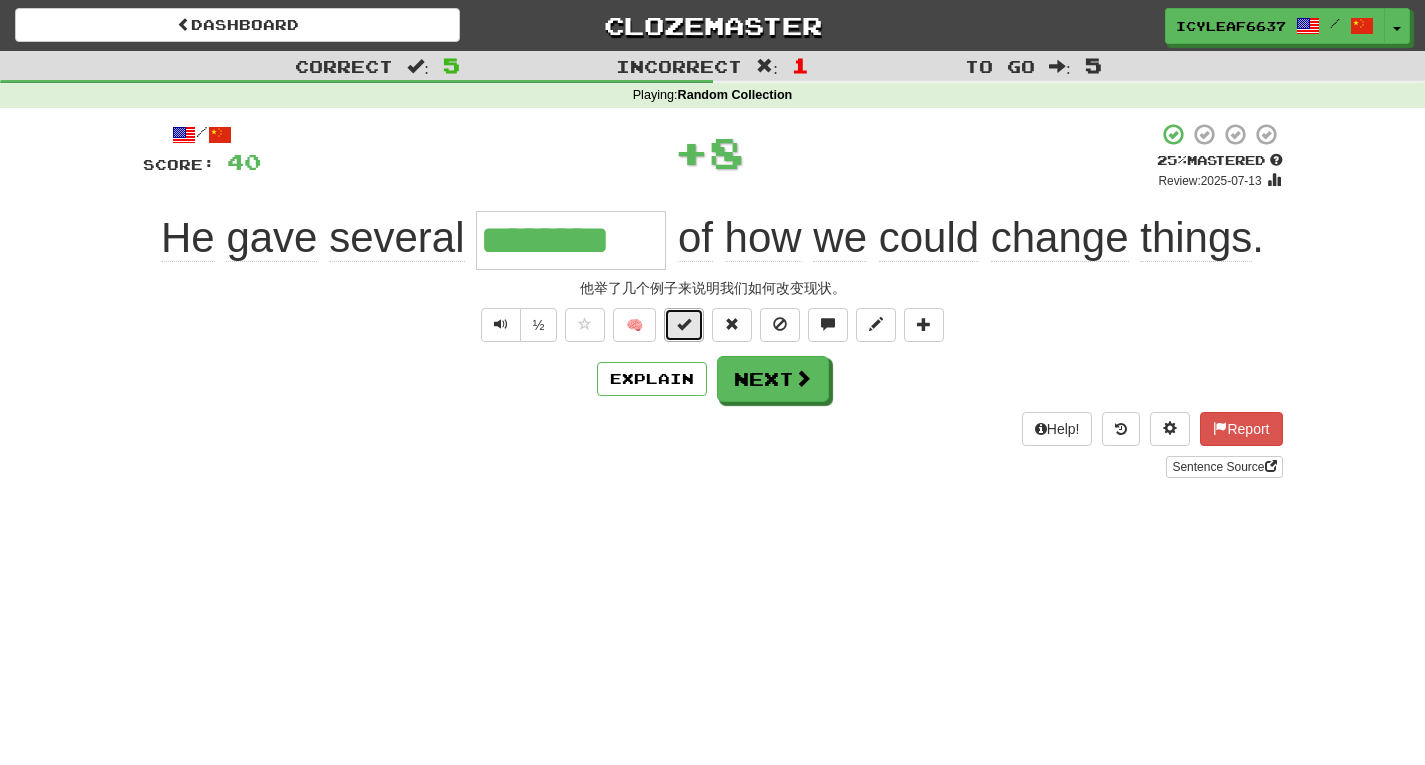 click at bounding box center (684, 324) 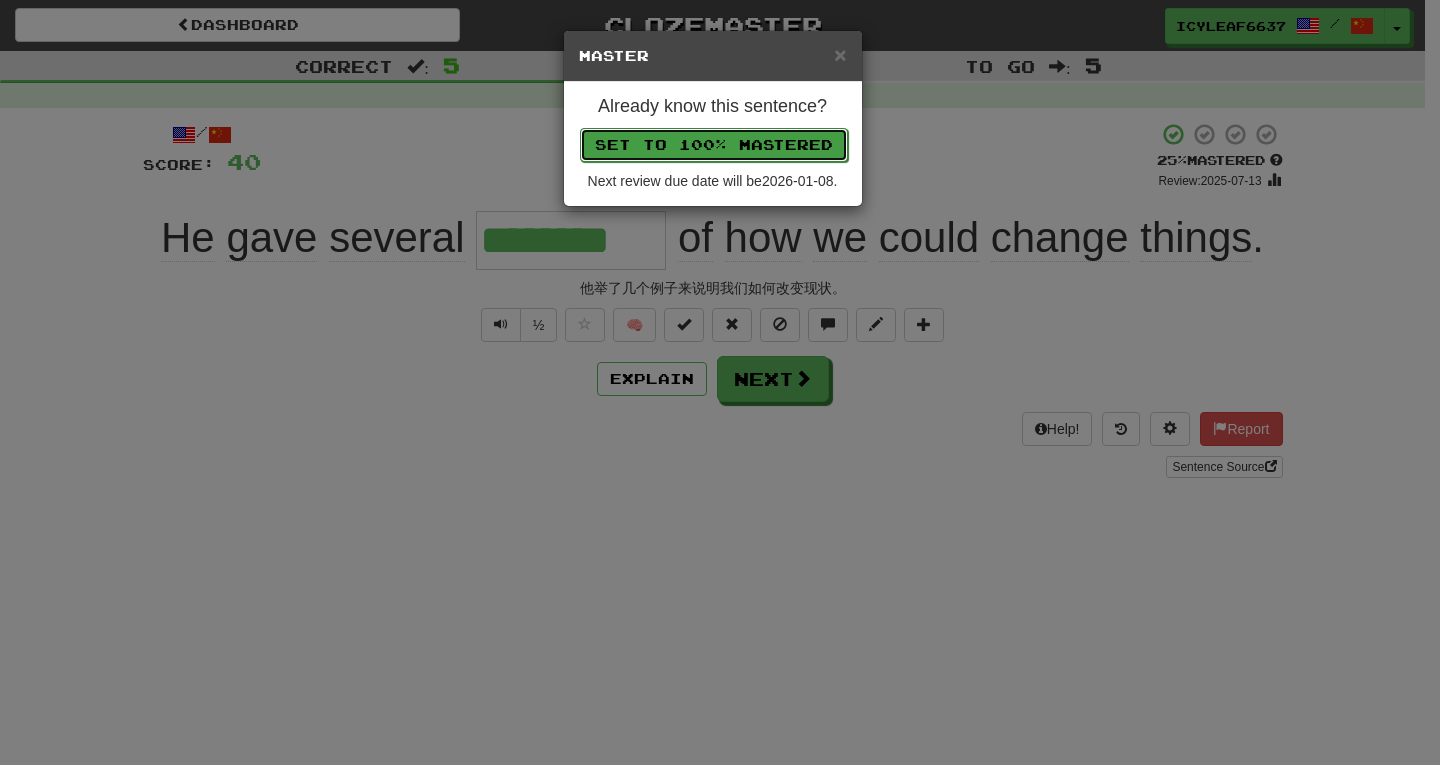 click on "Set to 100% Mastered" at bounding box center (714, 145) 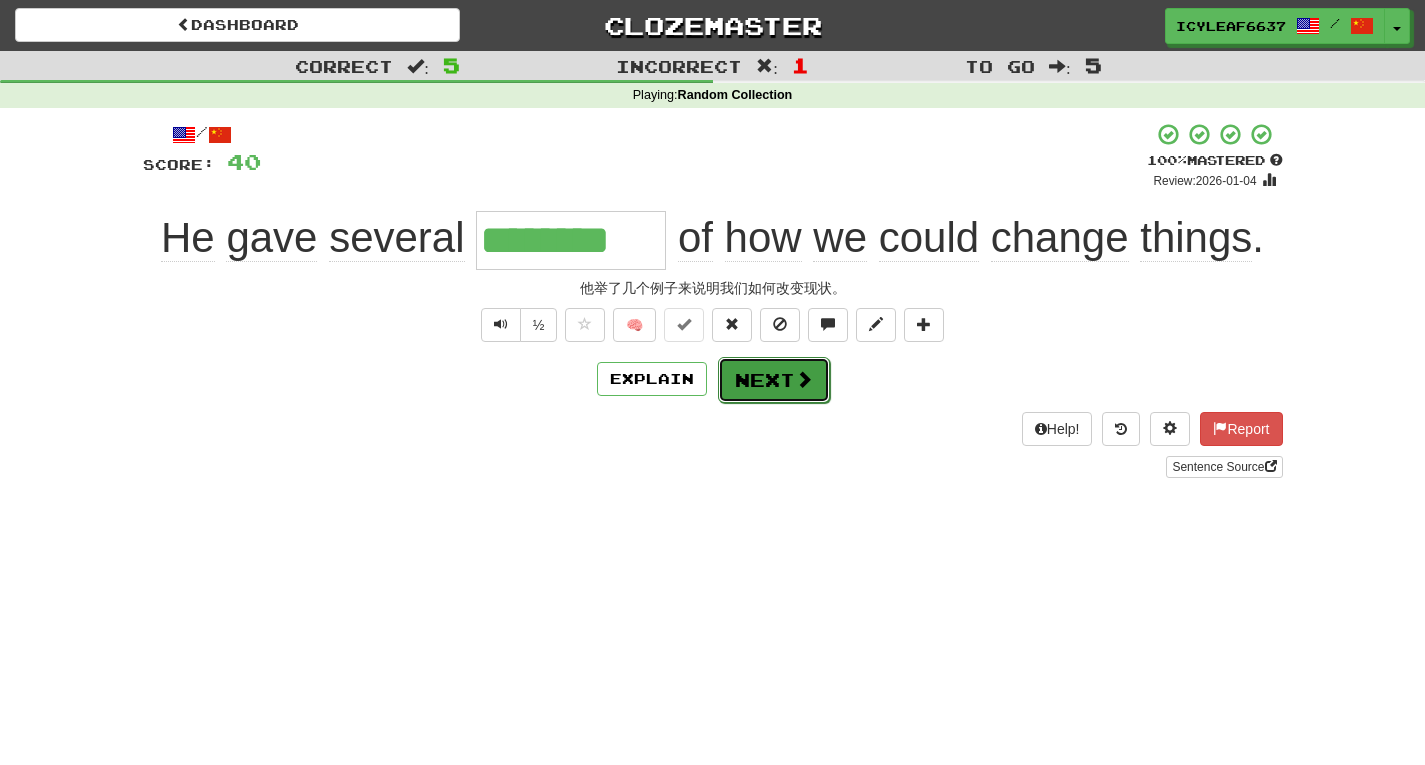 click on "Next" at bounding box center [774, 380] 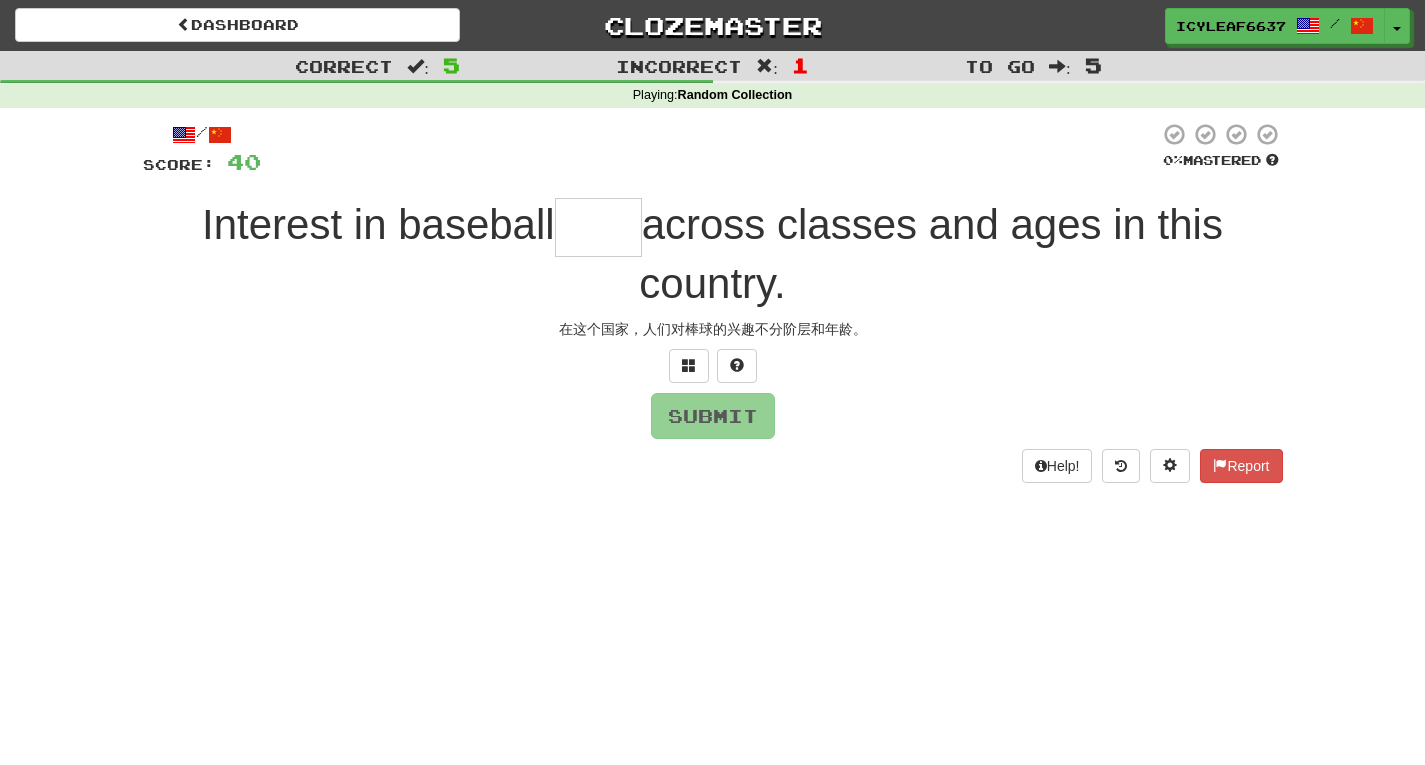 click at bounding box center [598, 227] 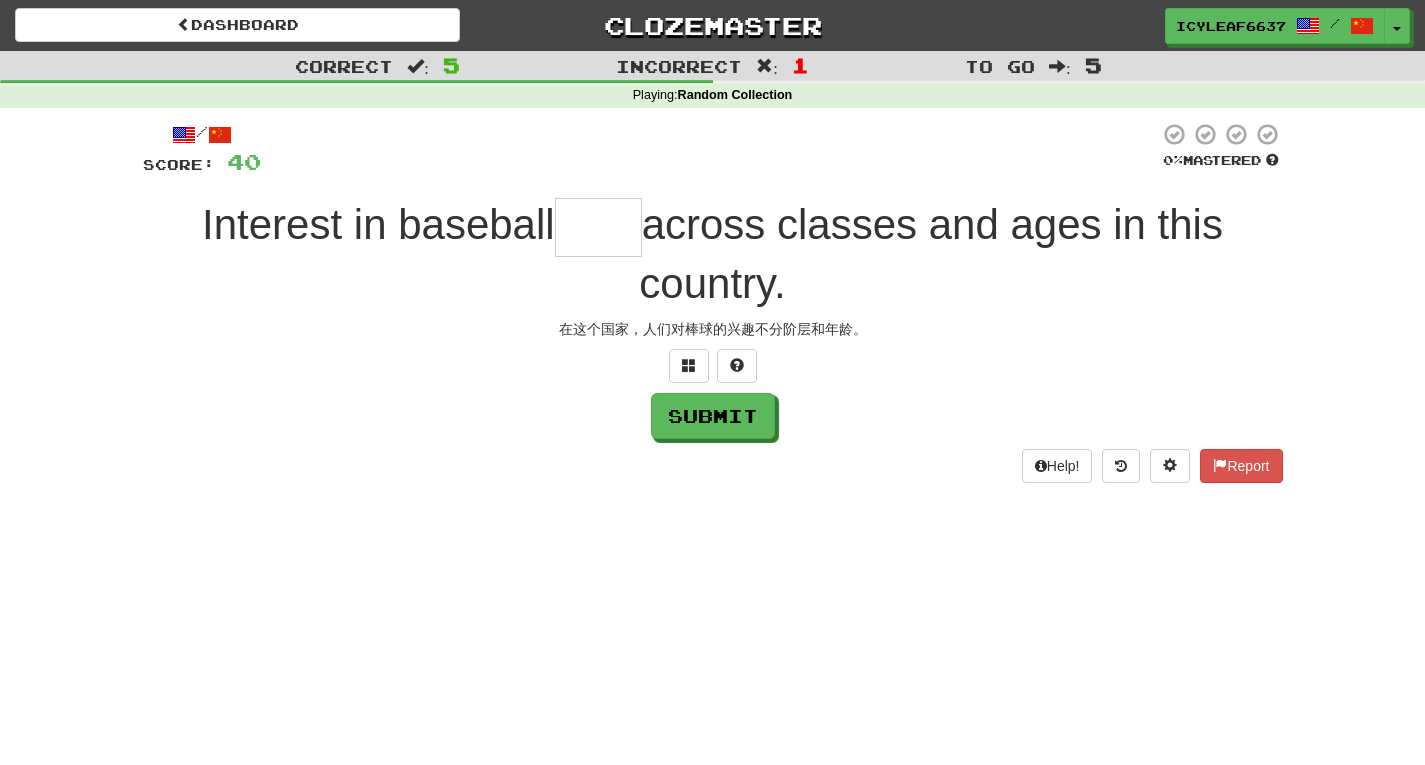 type on "*" 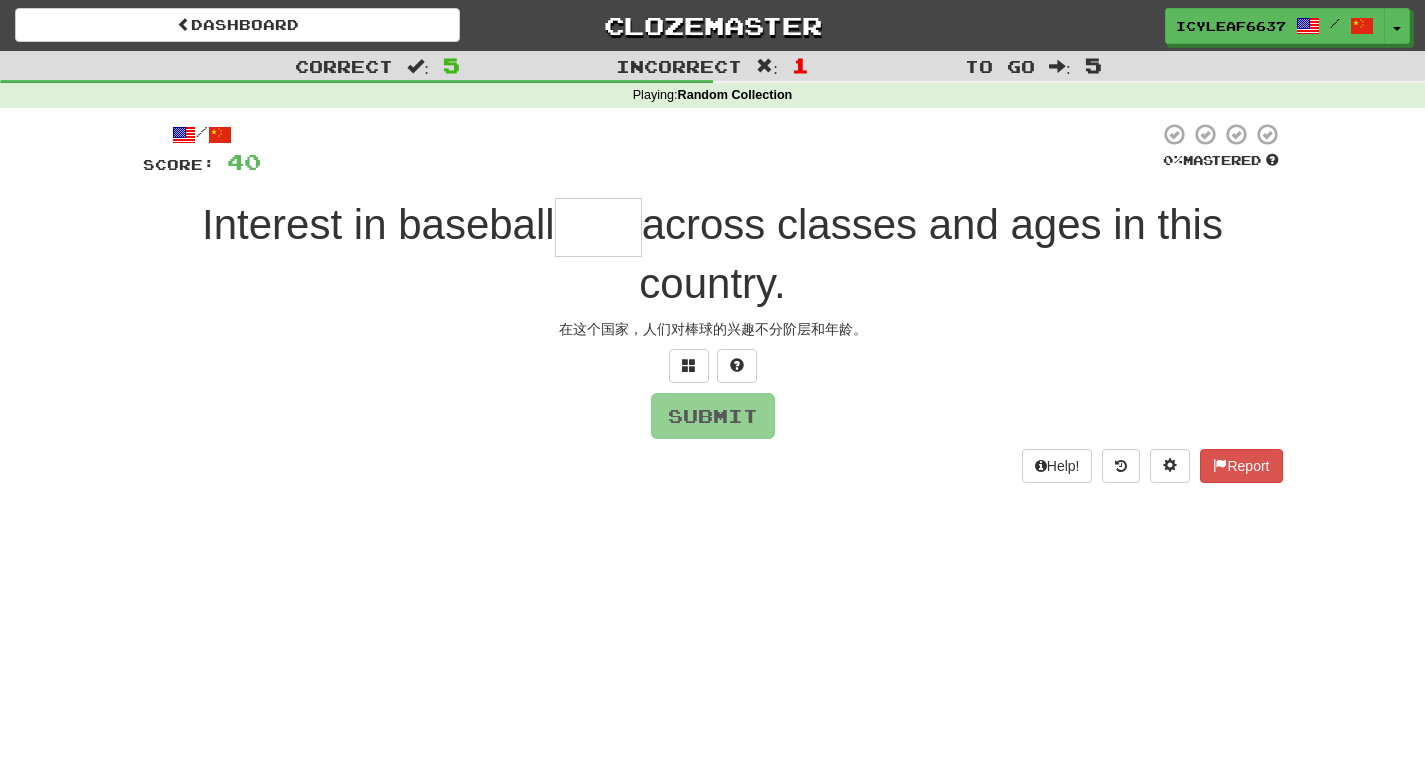 type on "*" 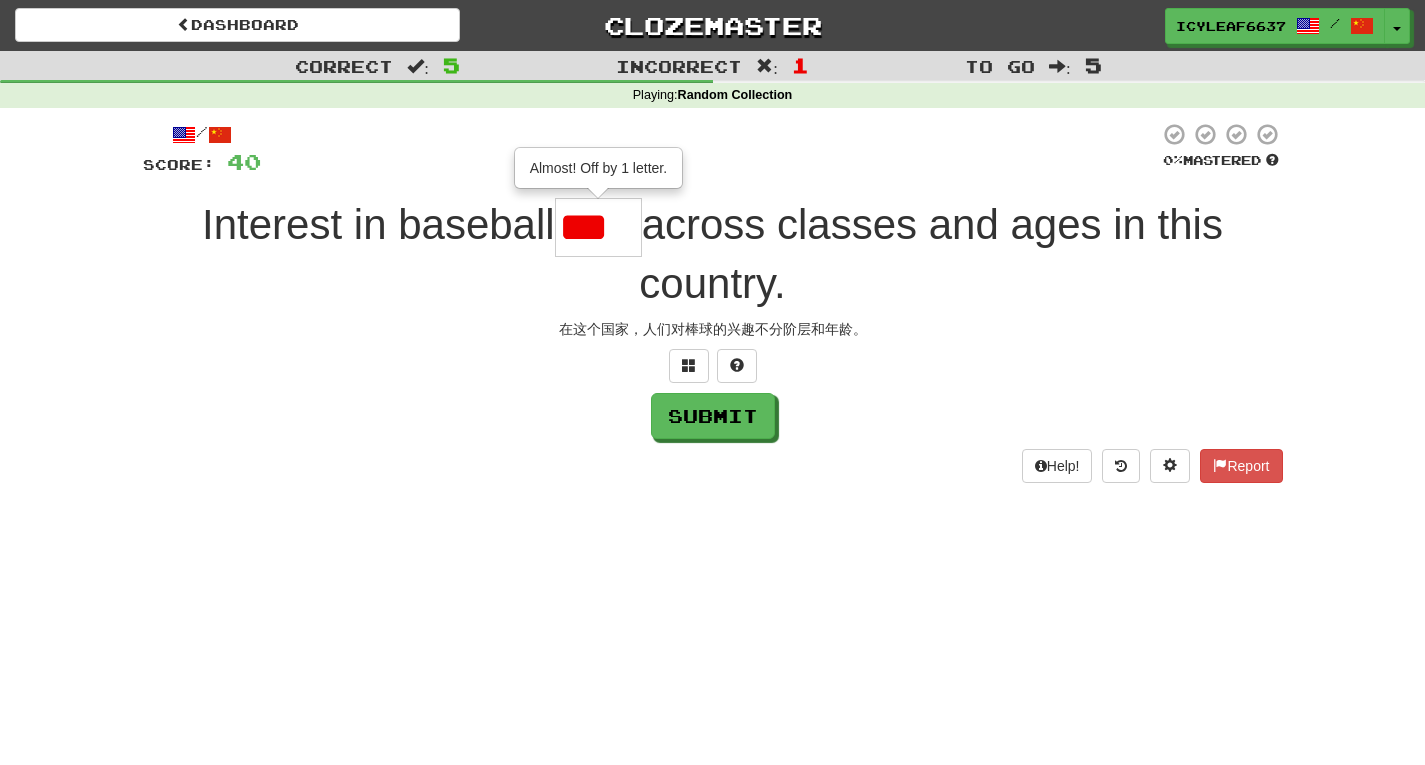 scroll, scrollTop: 0, scrollLeft: 0, axis: both 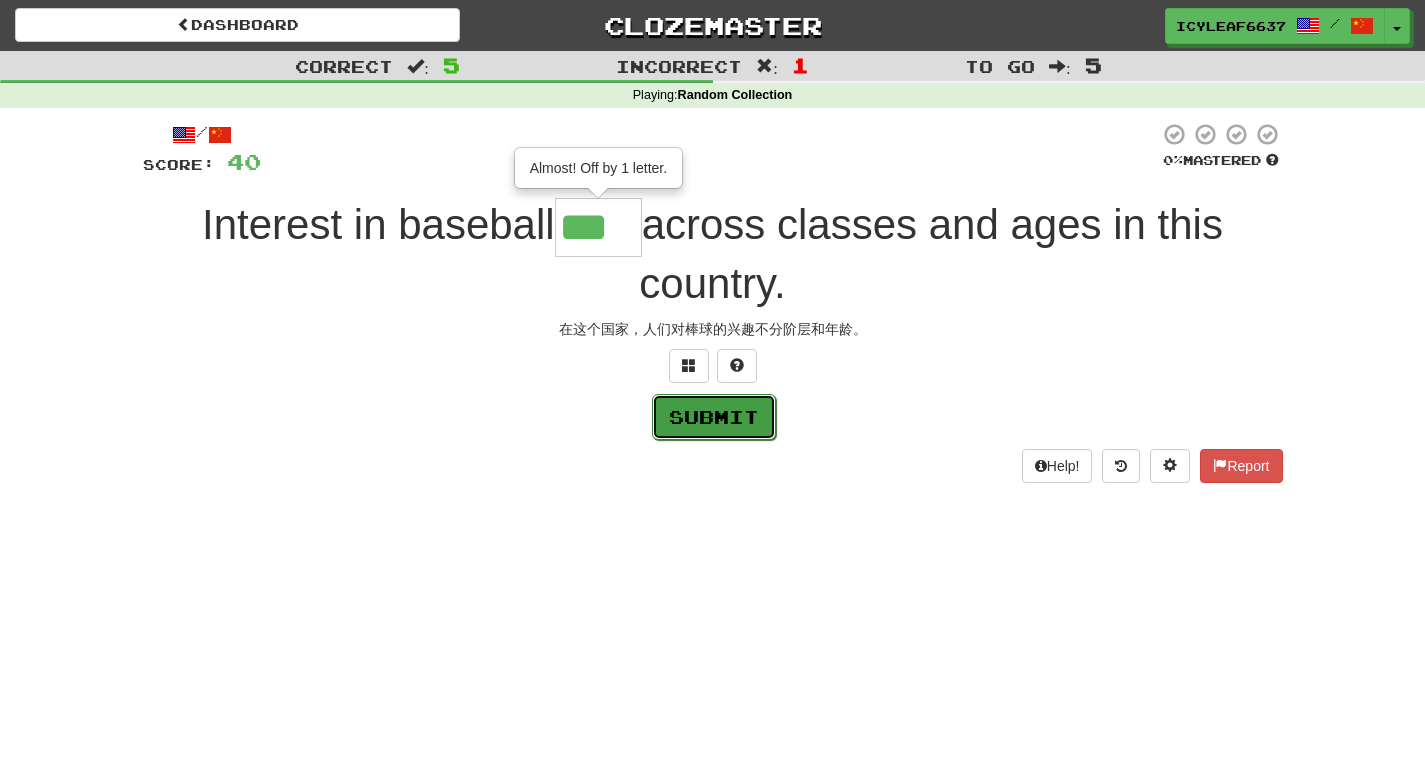 click on "Submit" at bounding box center [714, 417] 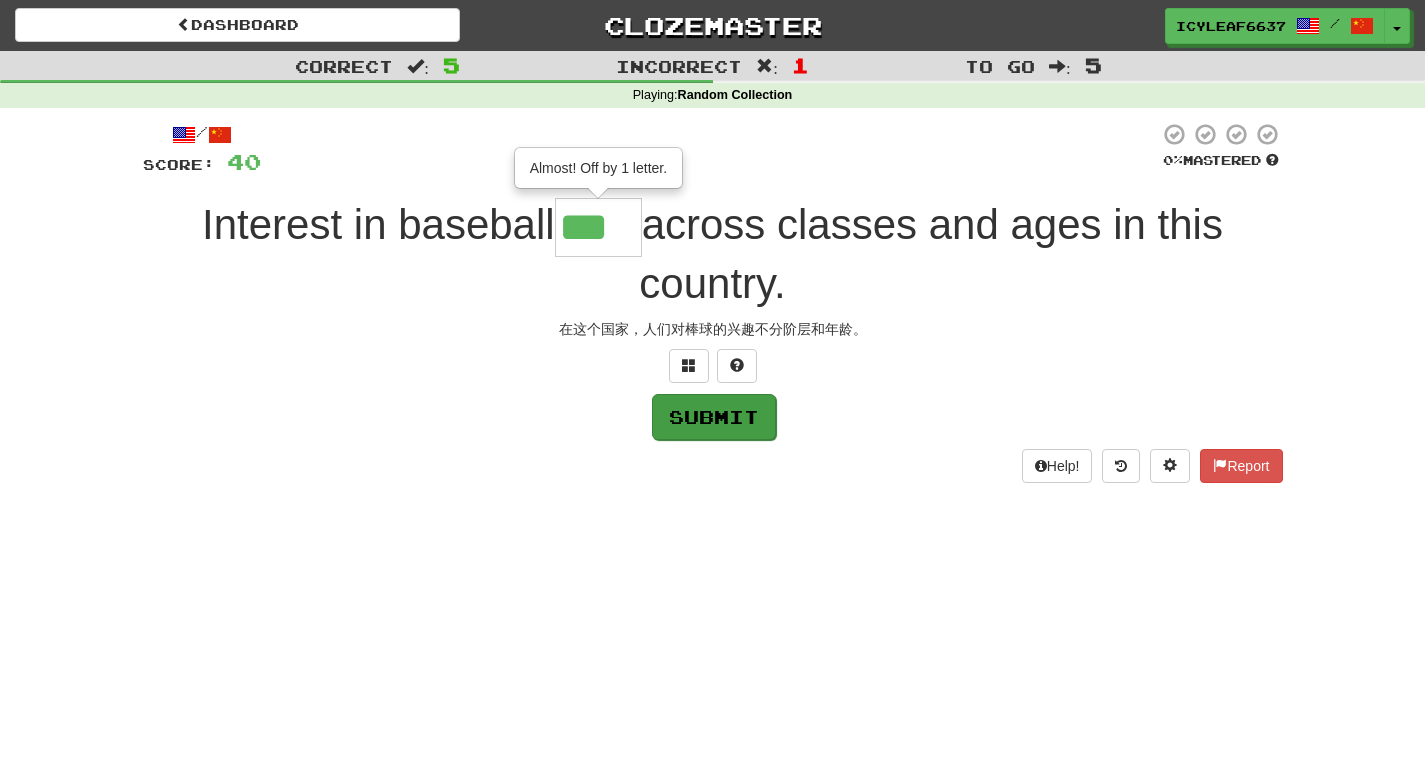type on "****" 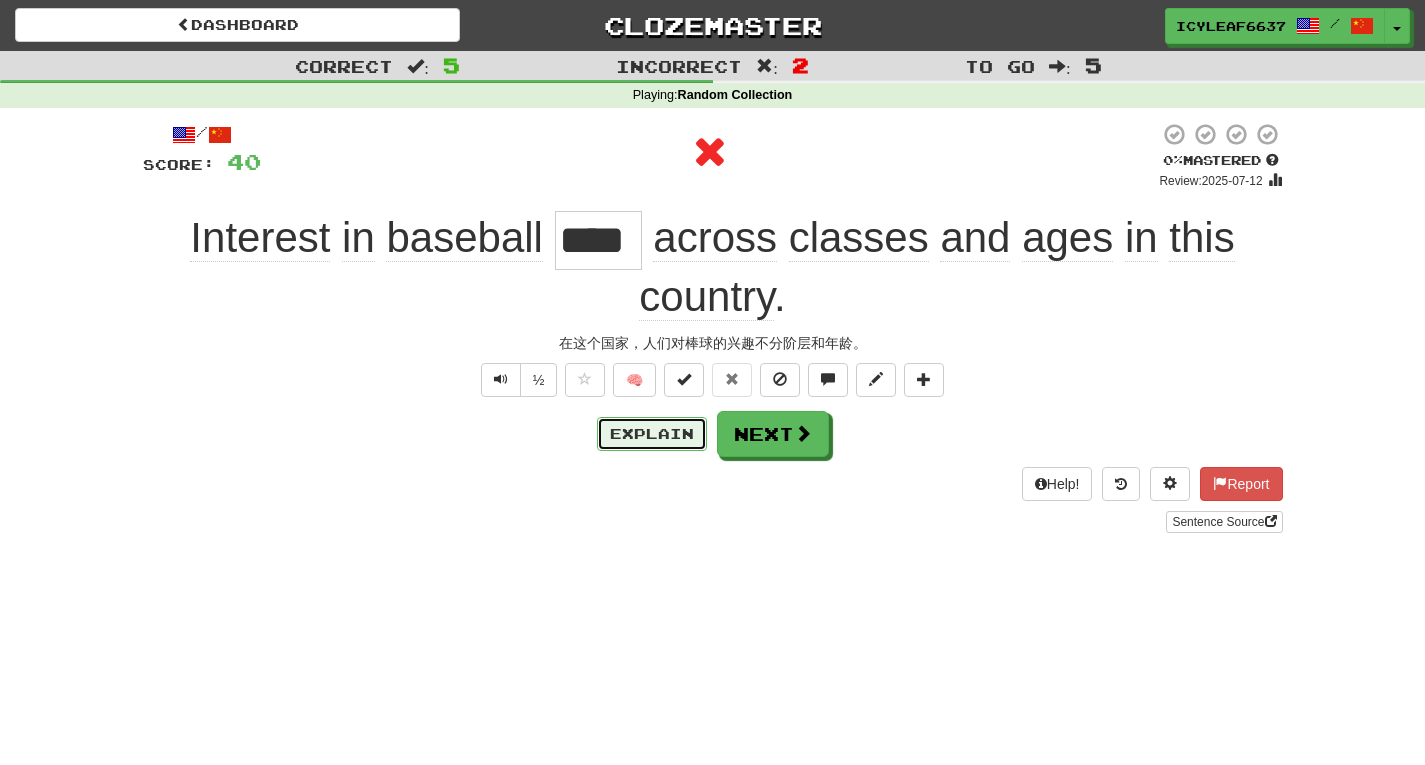 click on "Explain" at bounding box center (652, 434) 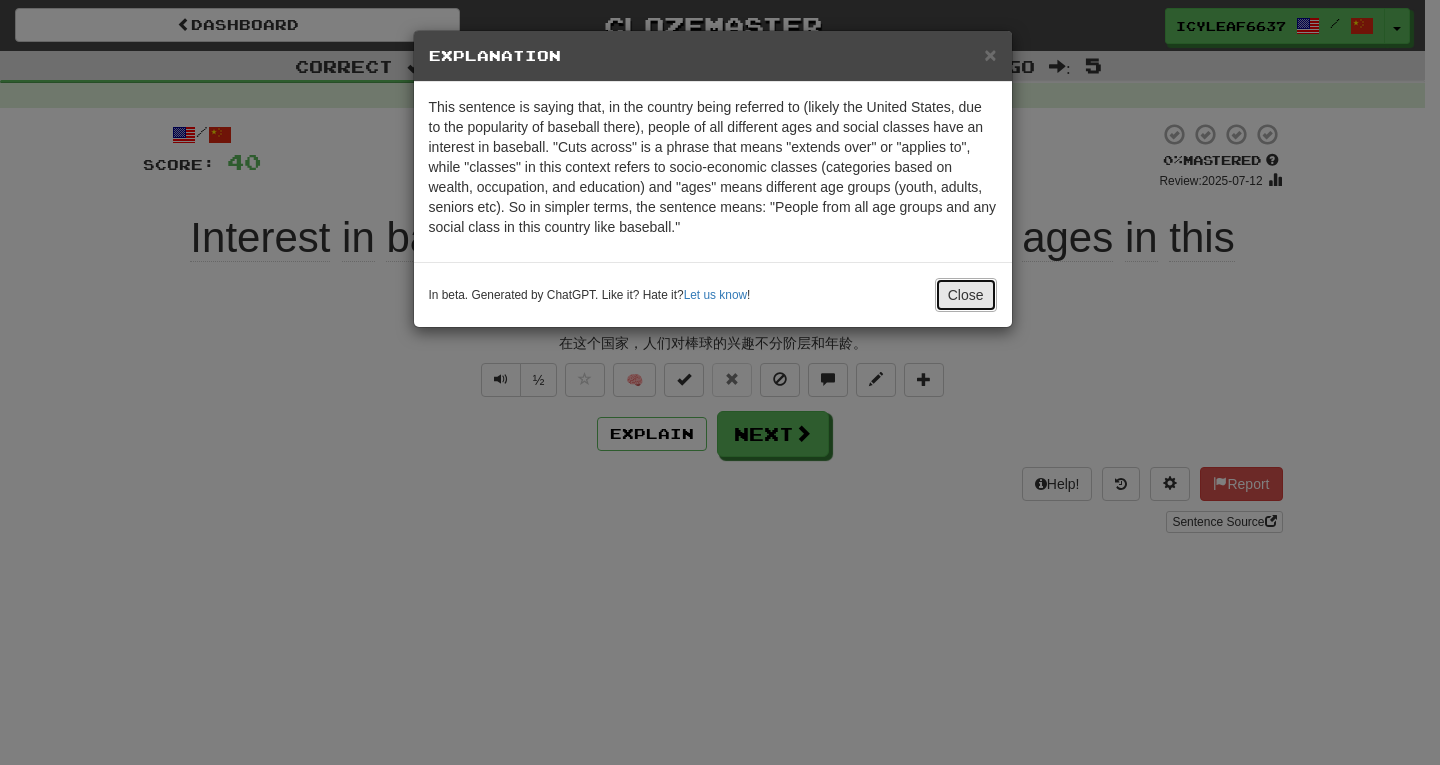 click on "Close" at bounding box center (966, 295) 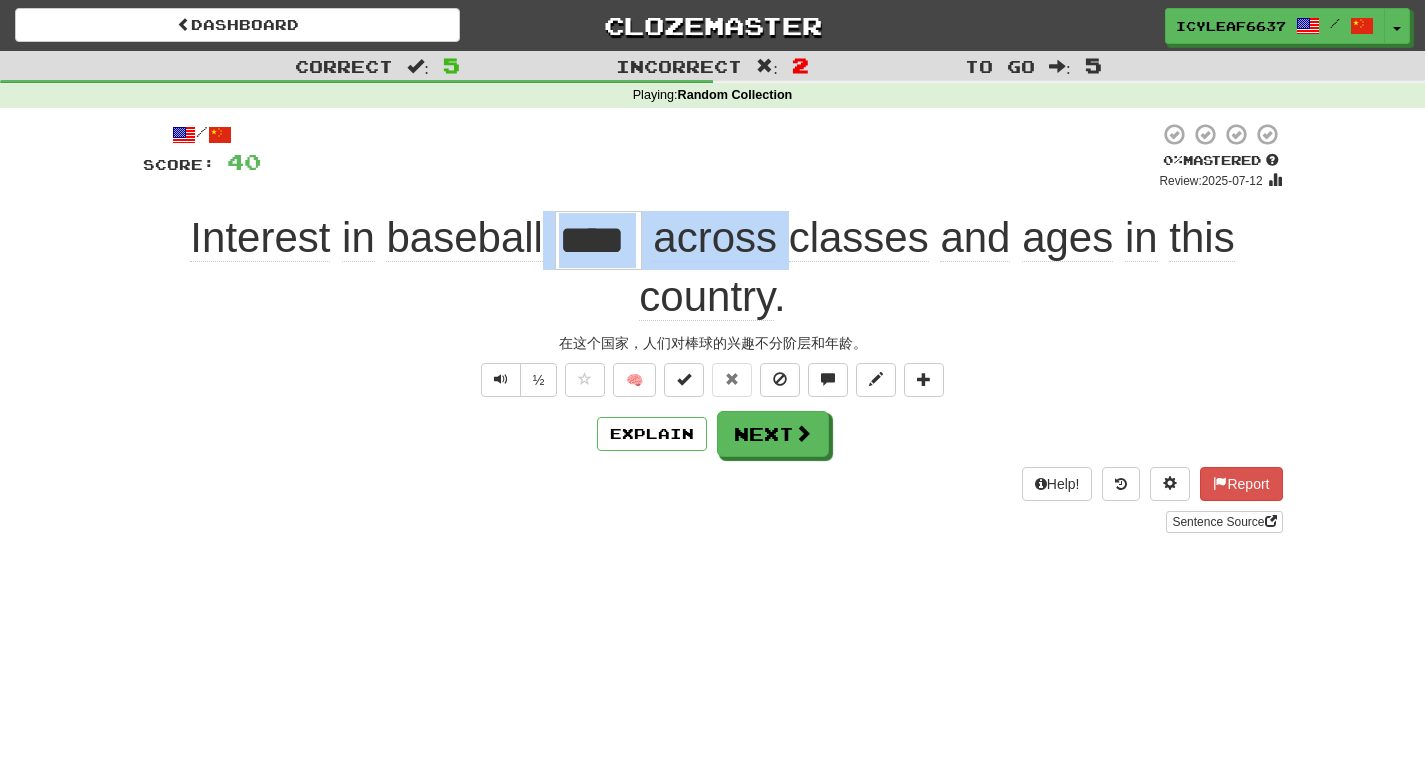 drag, startPoint x: 784, startPoint y: 255, endPoint x: 543, endPoint y: 239, distance: 241.53053 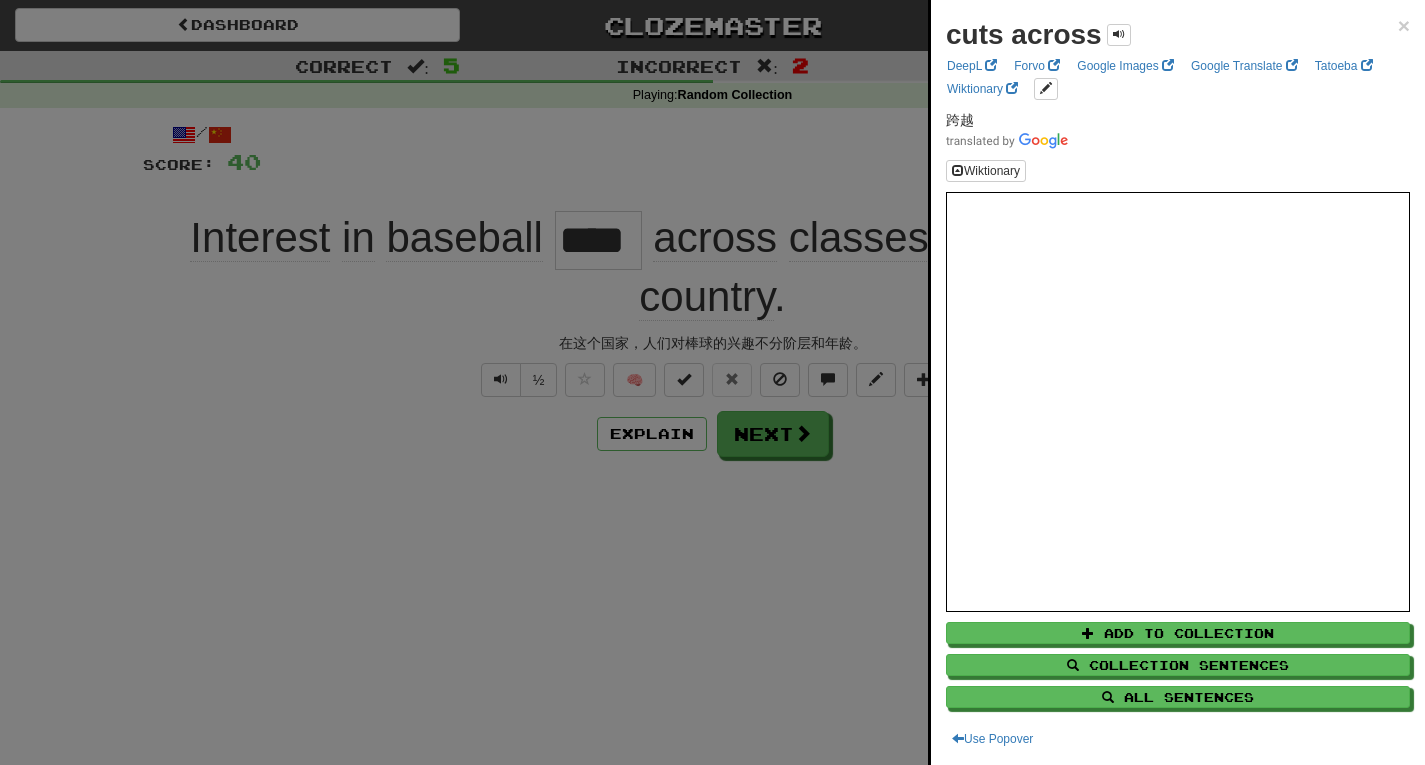 click at bounding box center (712, 382) 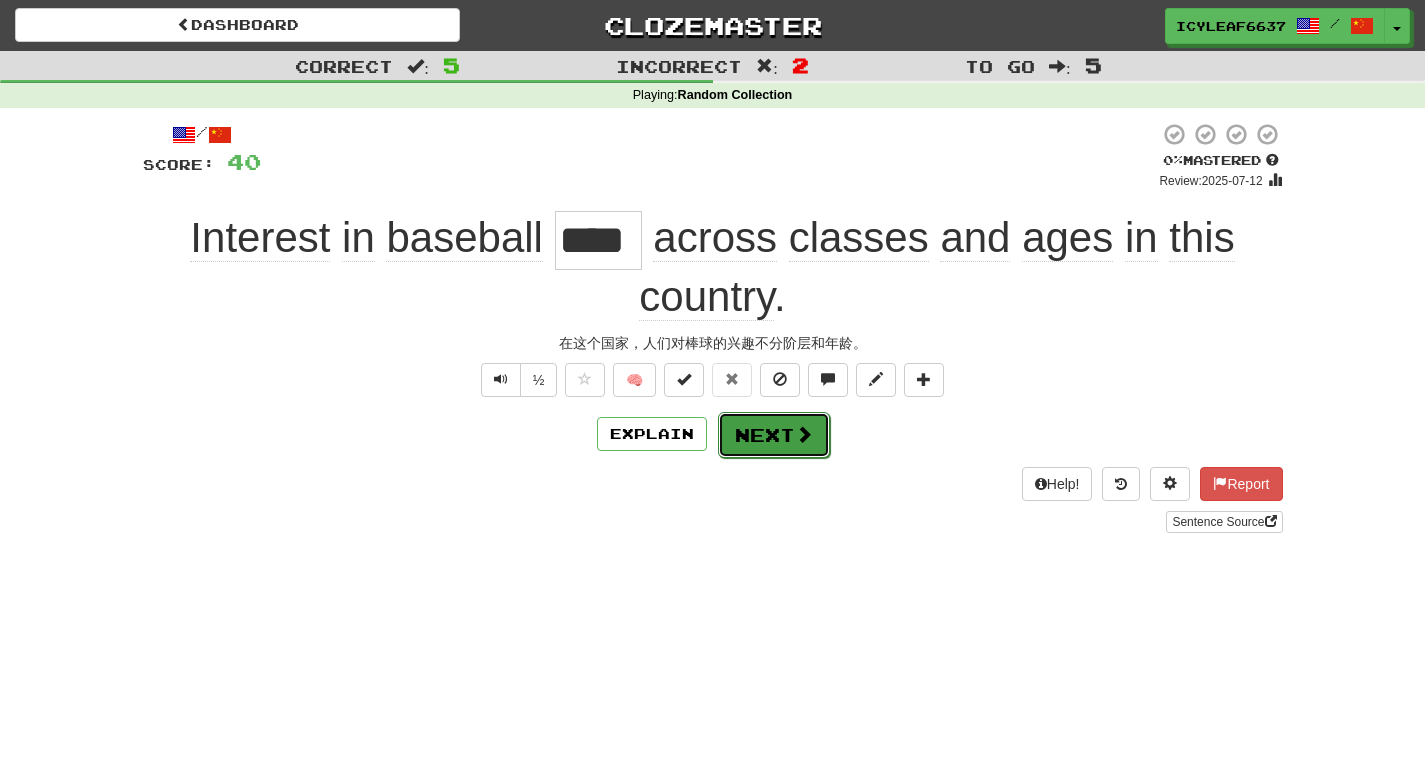 click on "Next" at bounding box center (774, 435) 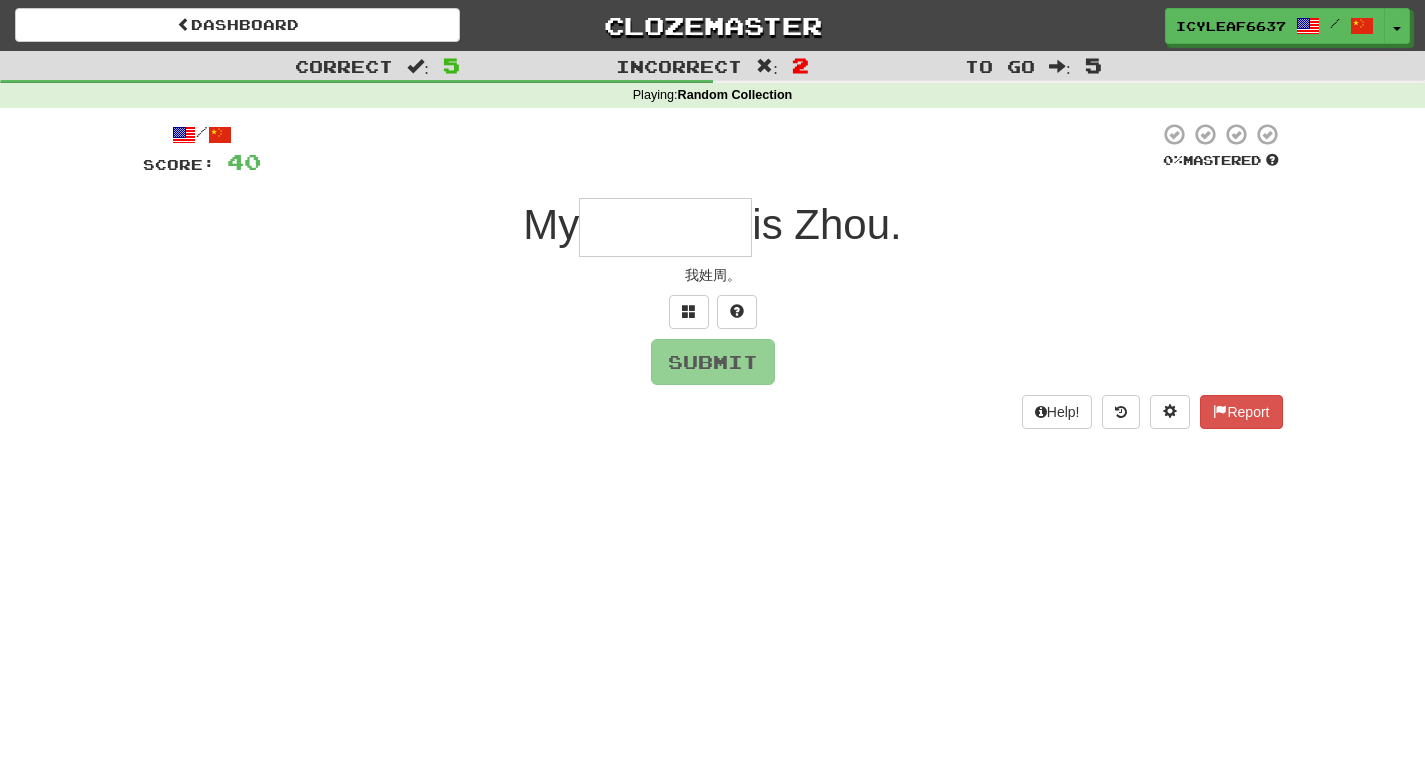 click at bounding box center [665, 227] 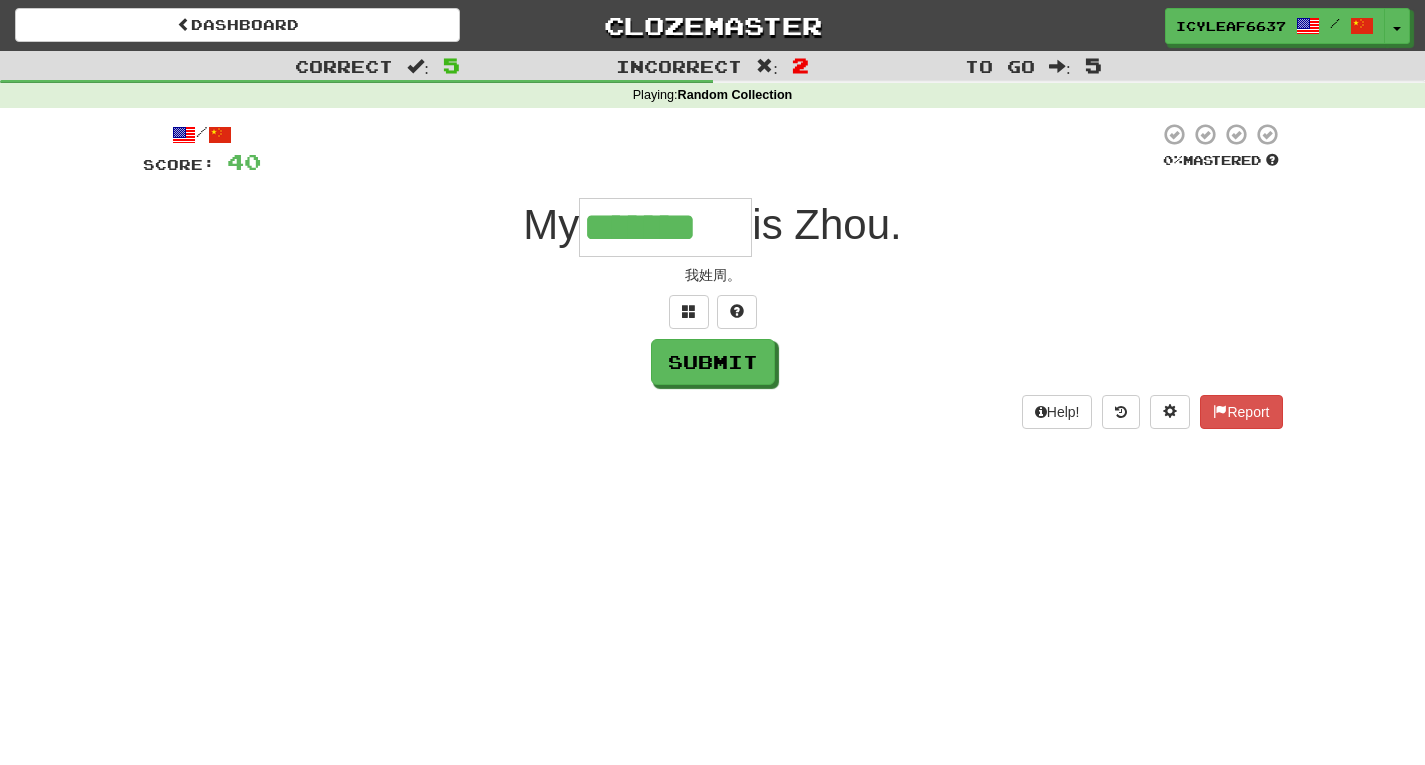 type on "*******" 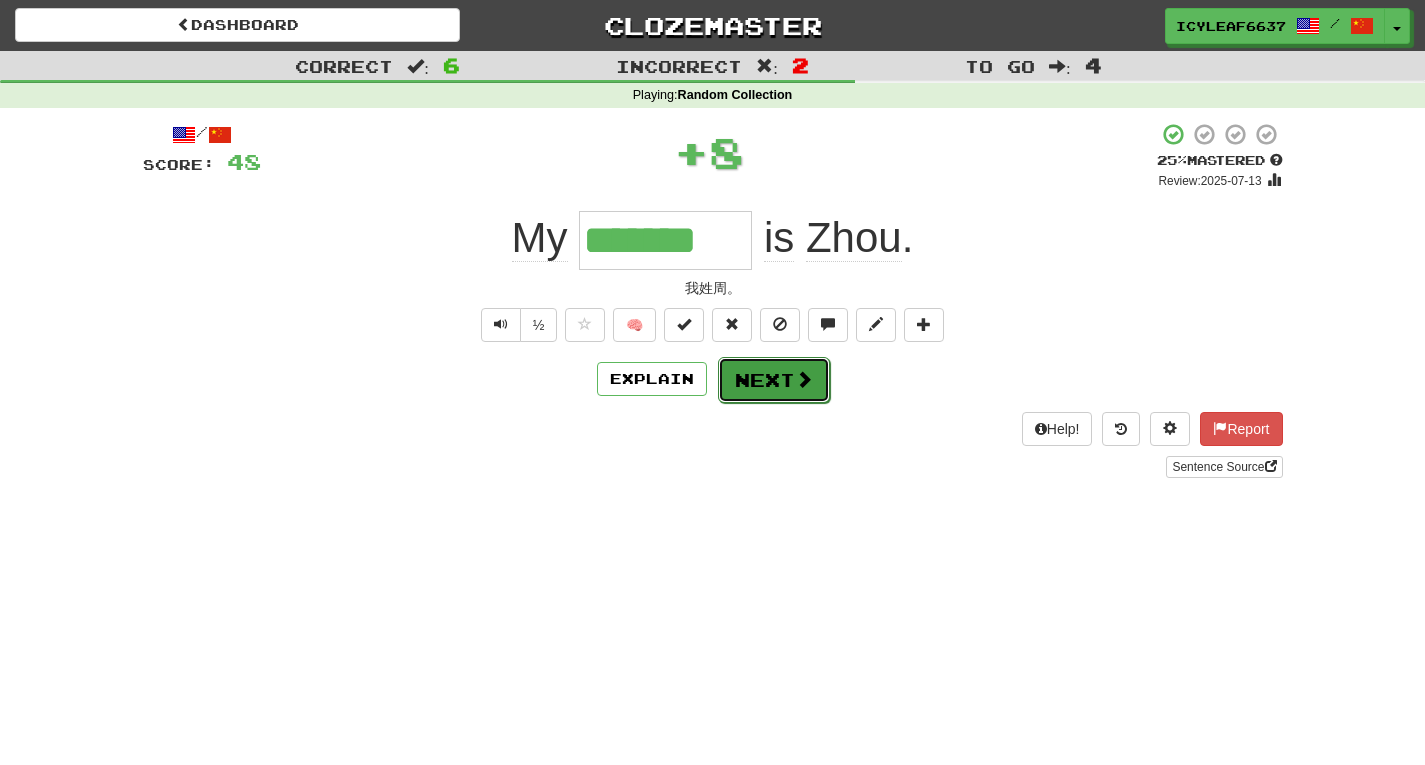 click at bounding box center (804, 379) 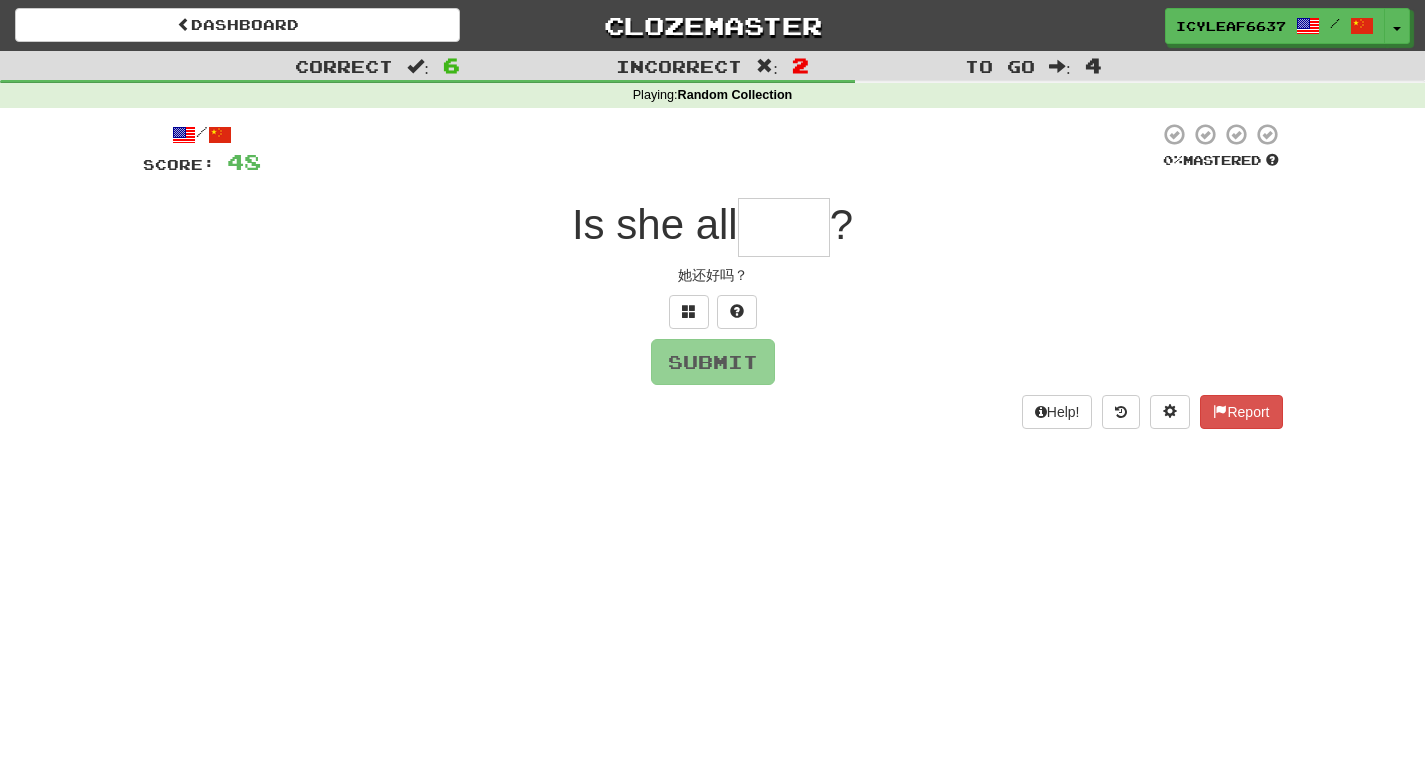 click at bounding box center [784, 227] 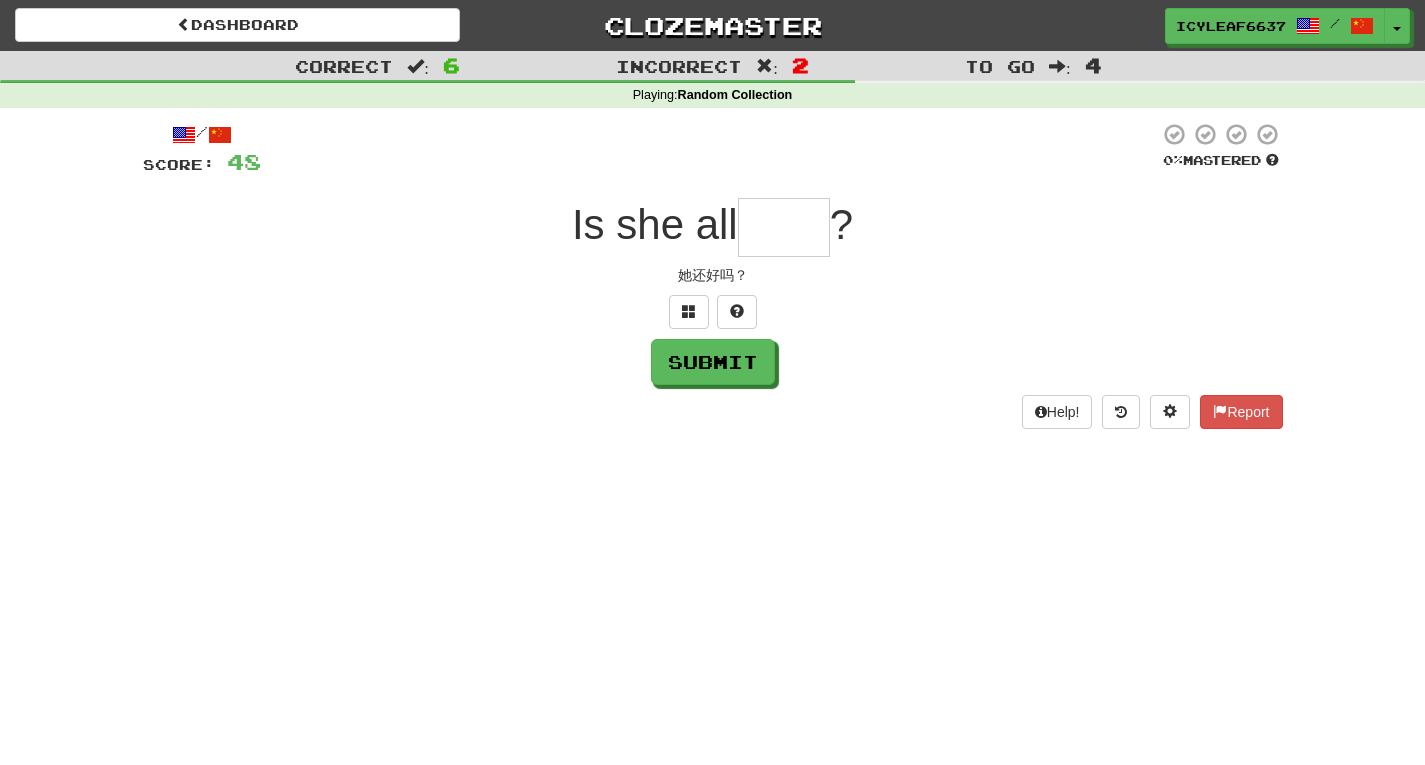 type on "*" 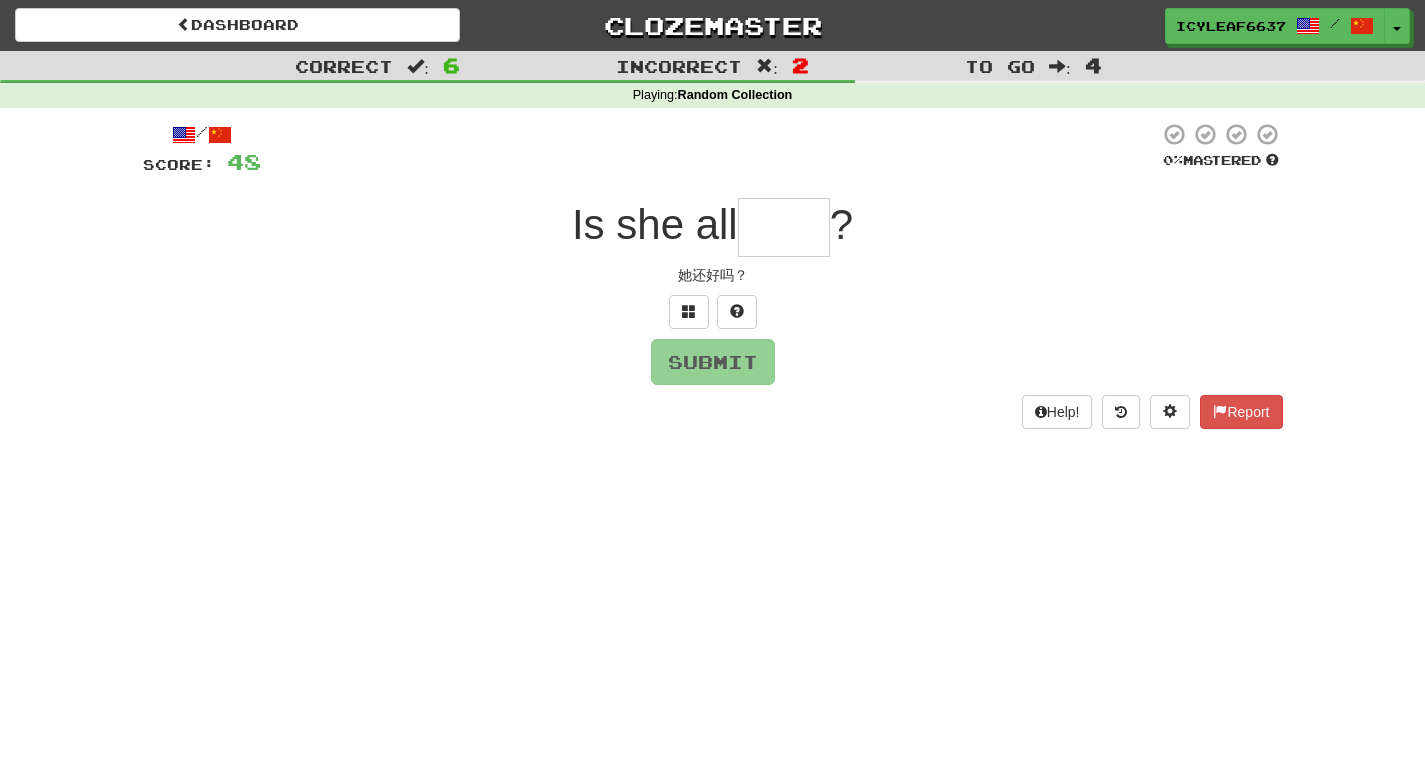 type on "*" 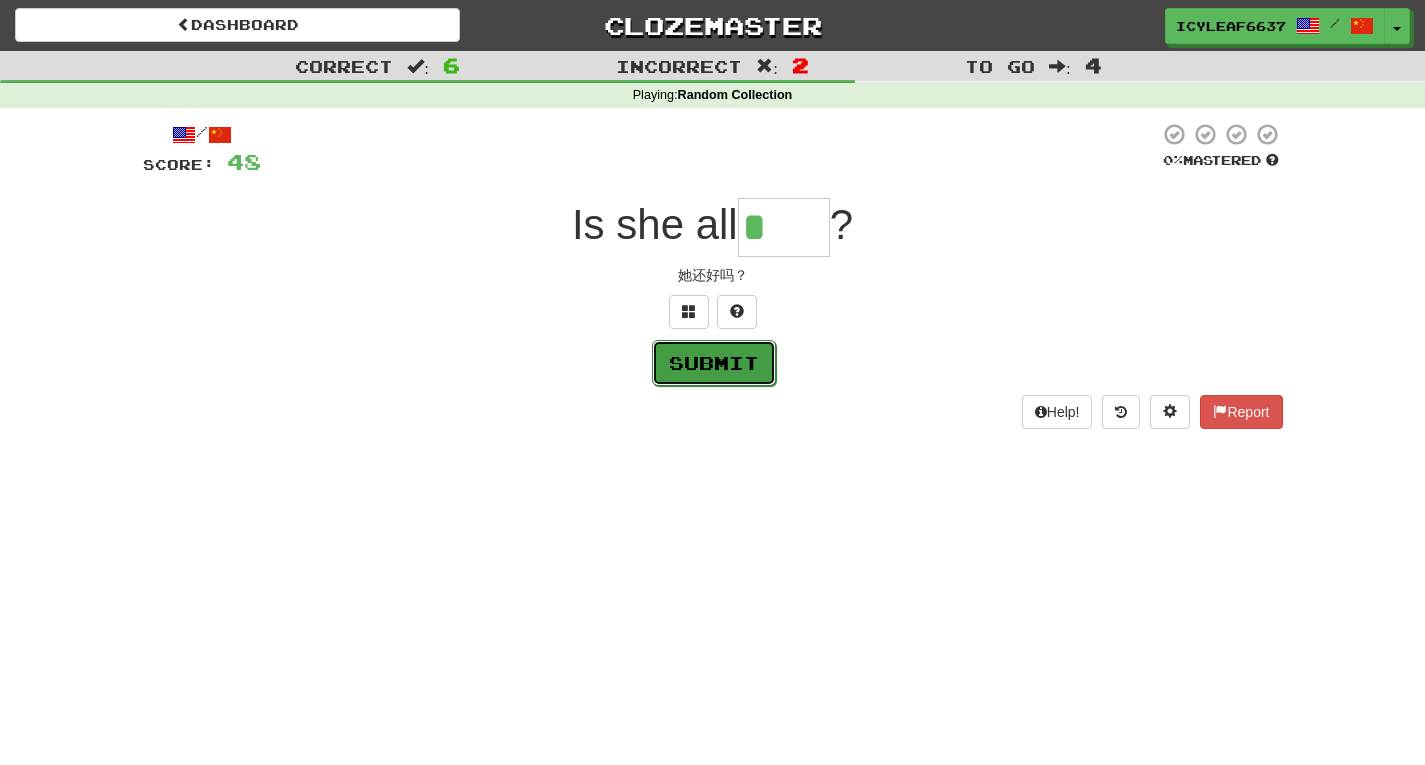 click on "Submit" at bounding box center [714, 363] 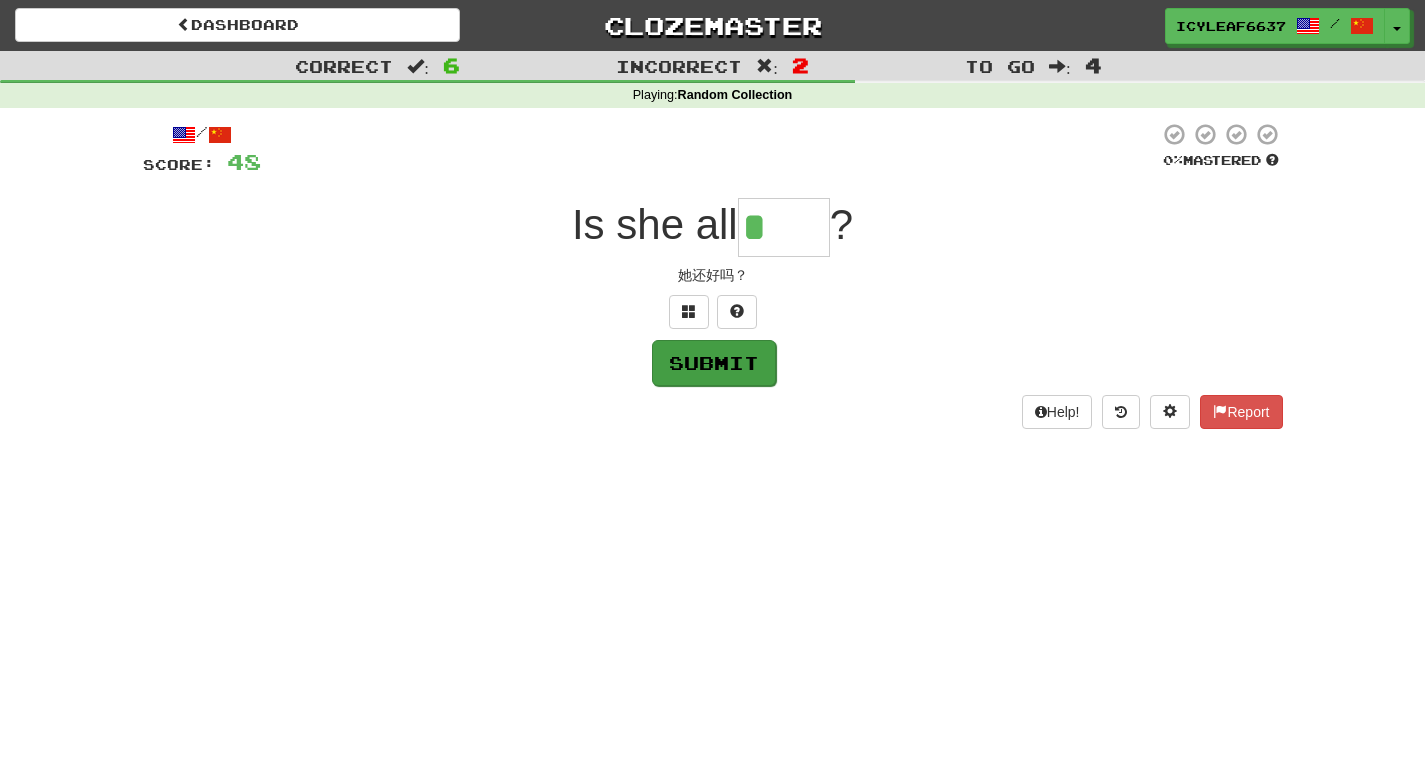 type on "*****" 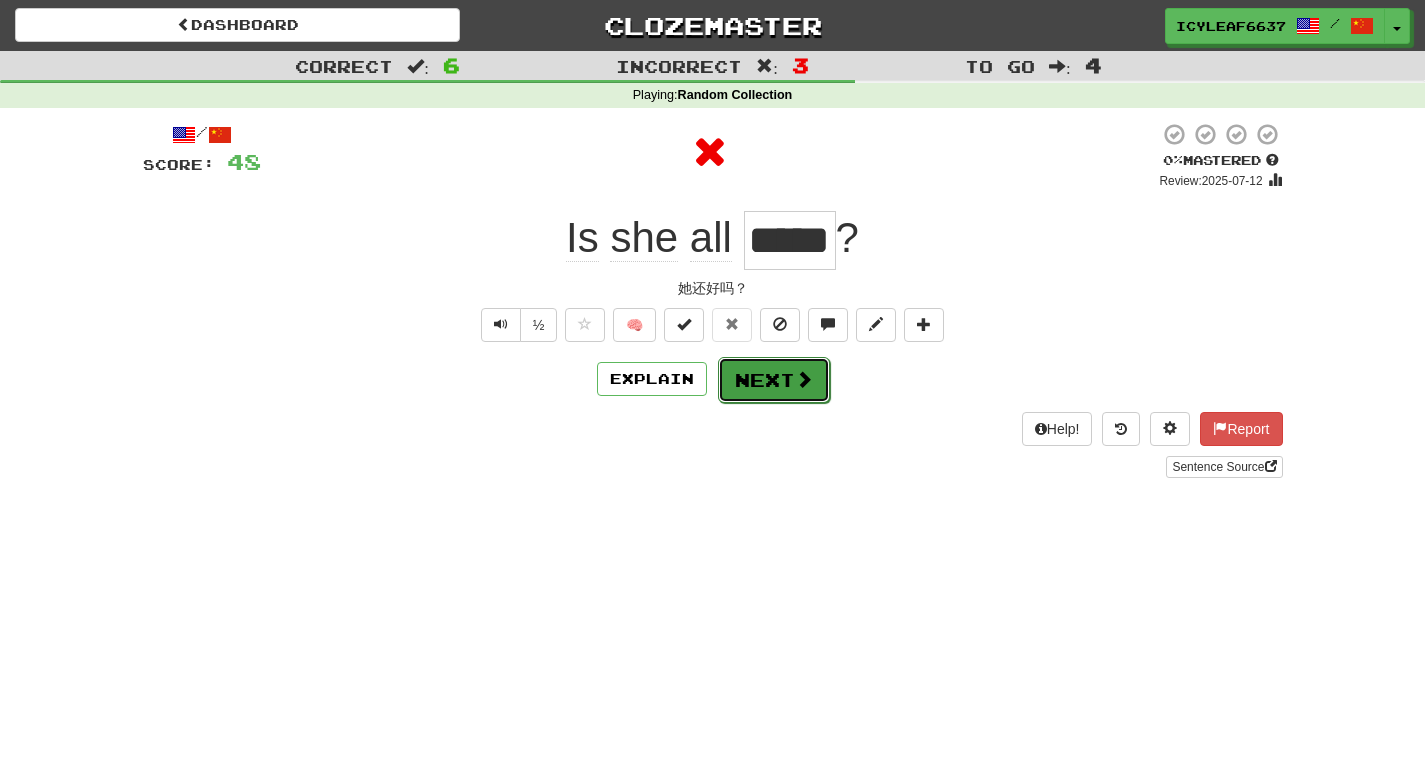 click at bounding box center [804, 379] 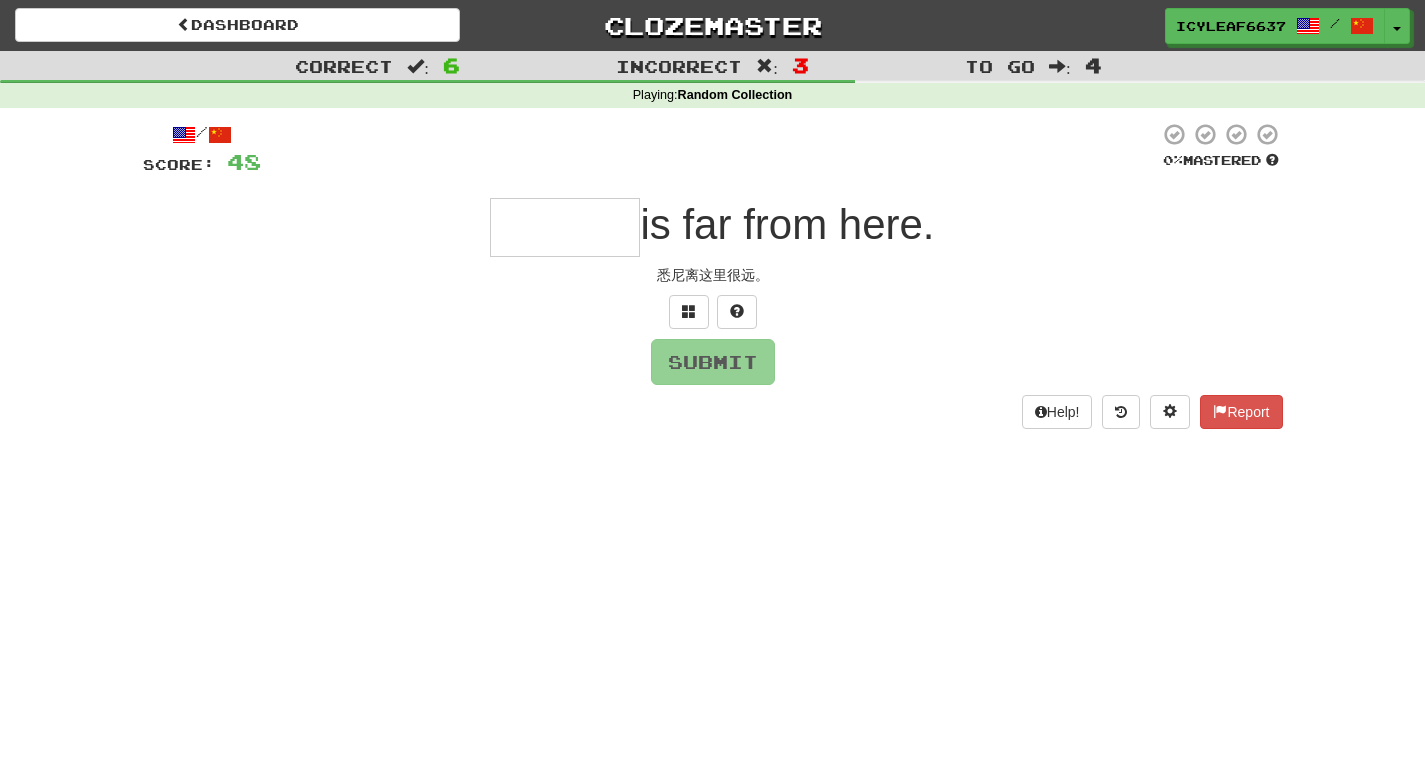 click at bounding box center [565, 227] 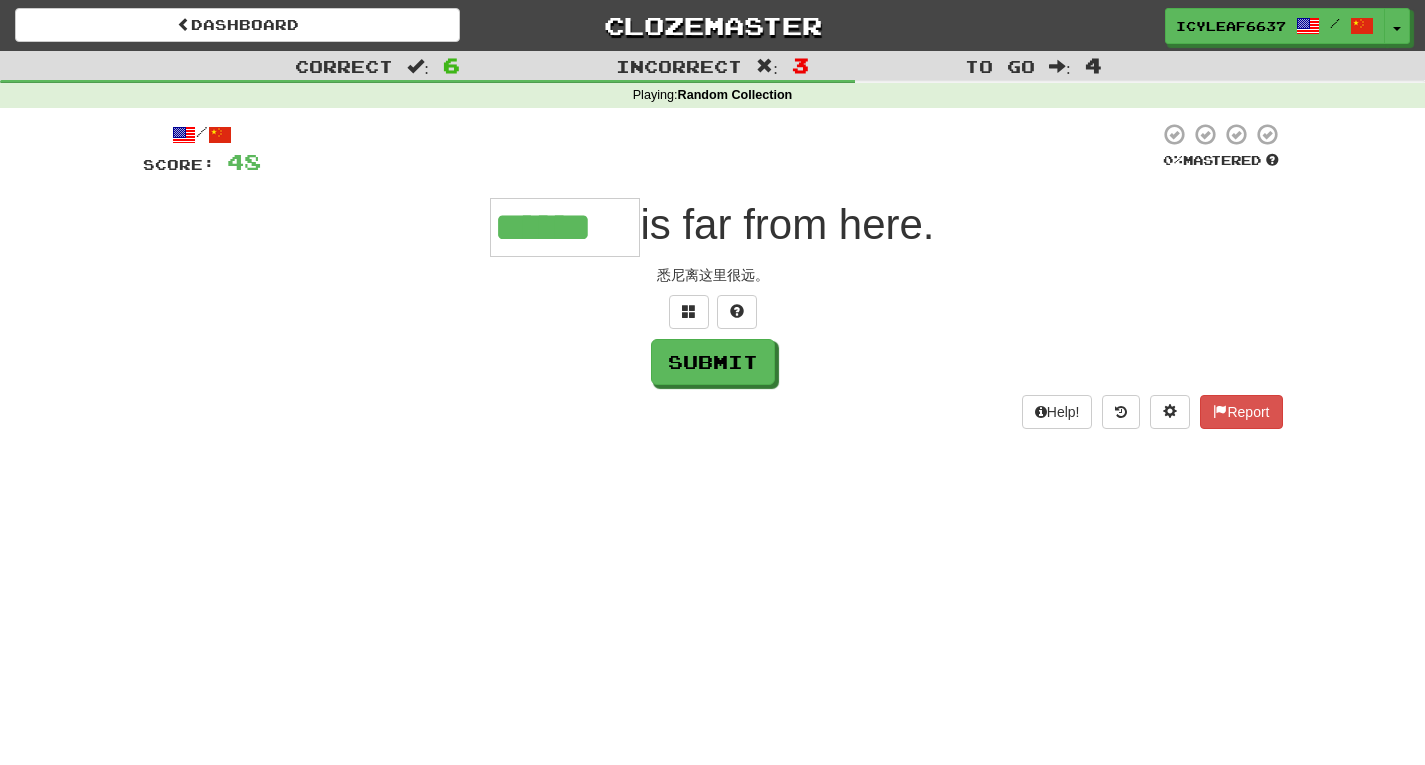 type on "******" 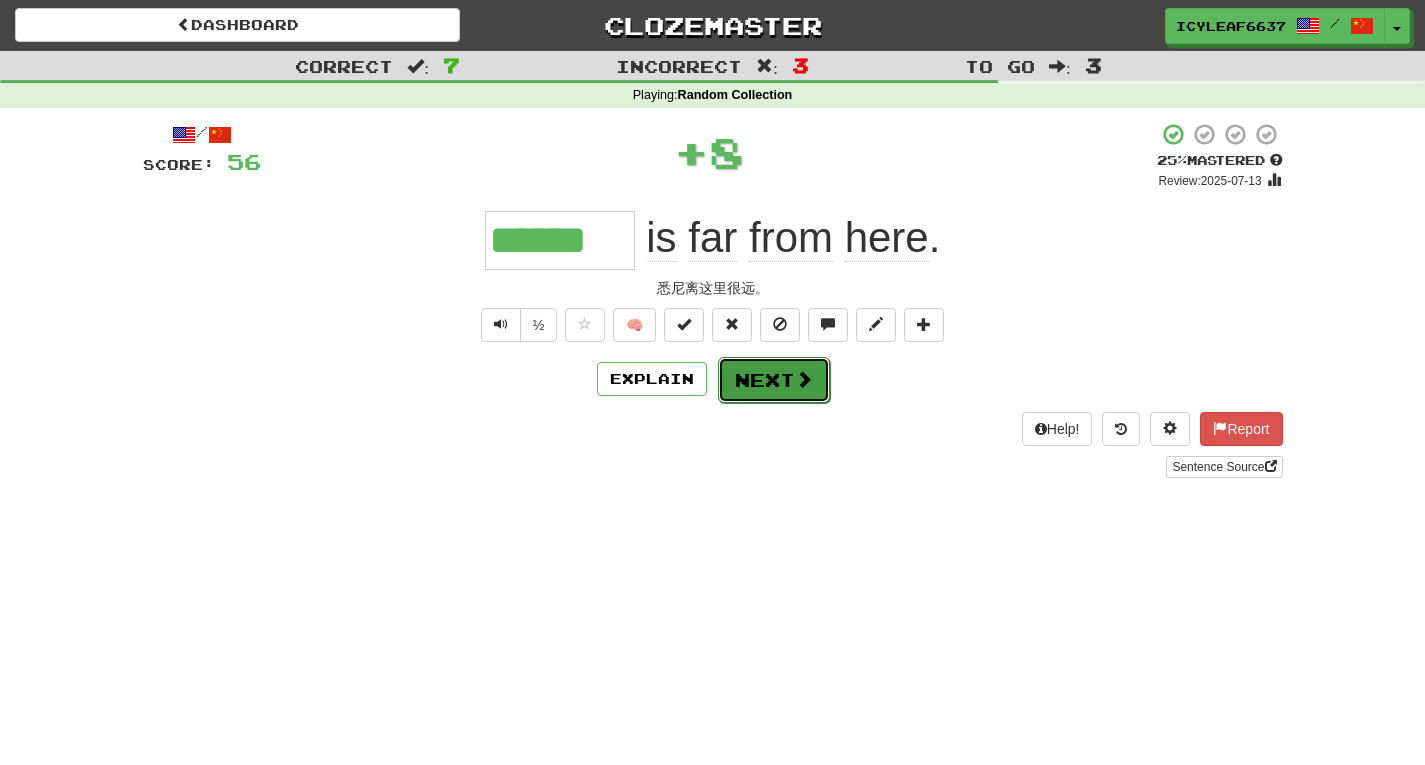 click on "Next" at bounding box center (774, 380) 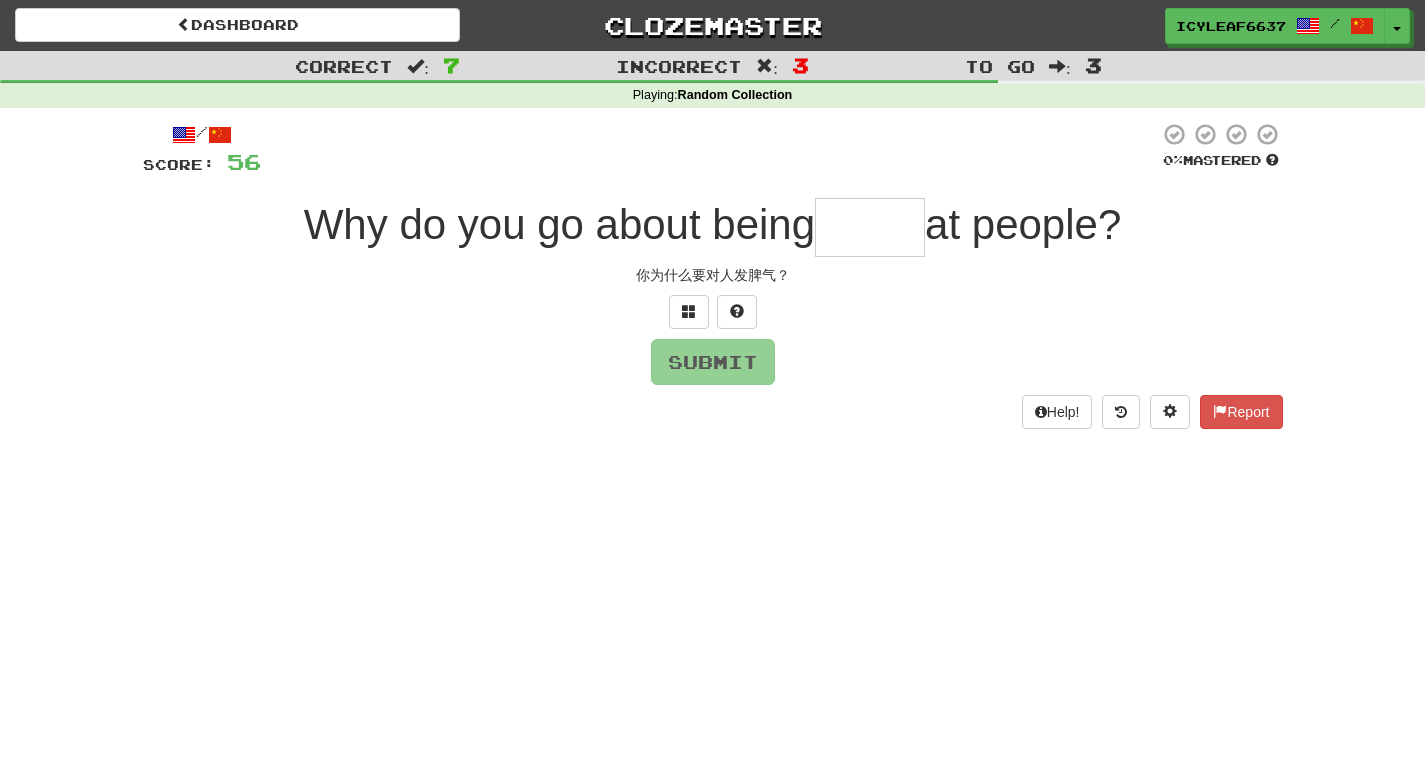 click at bounding box center [870, 227] 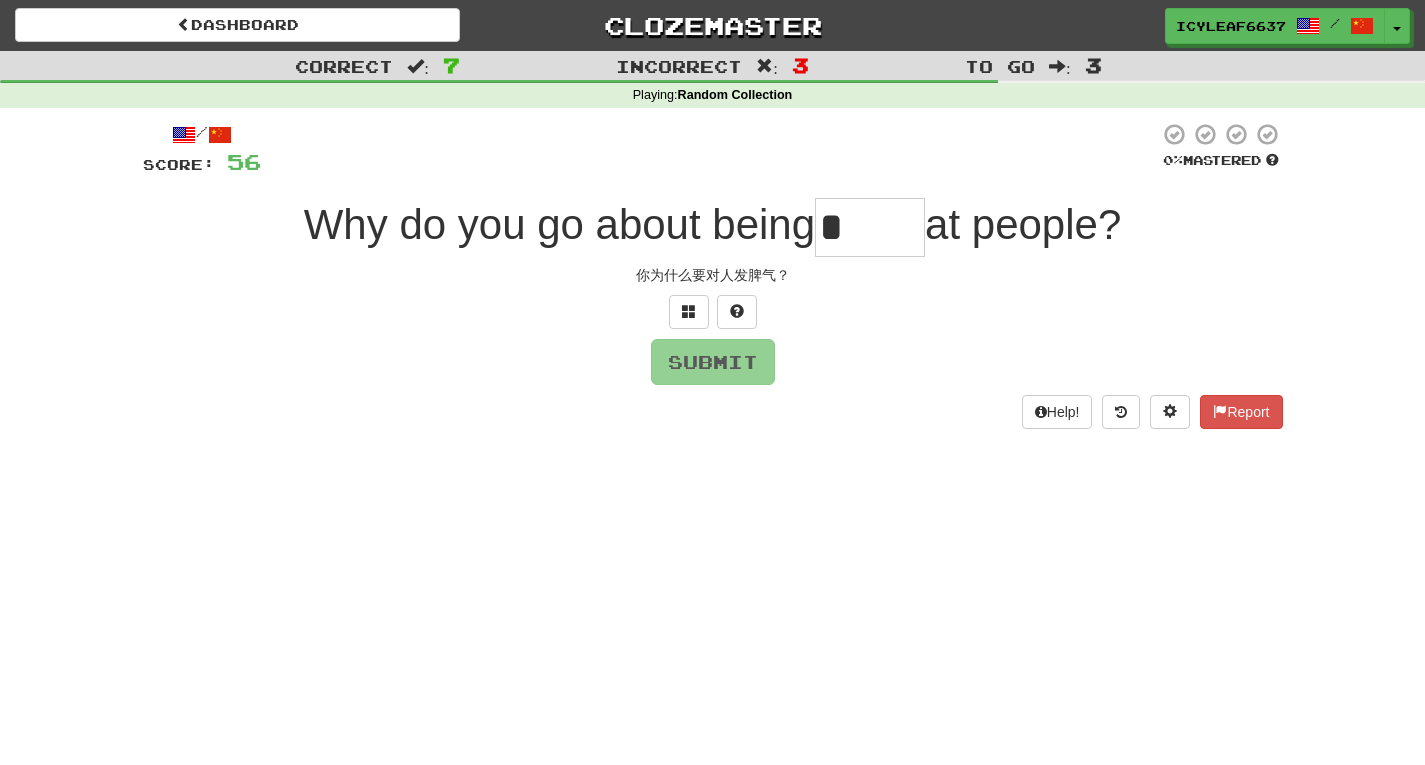 type on "*****" 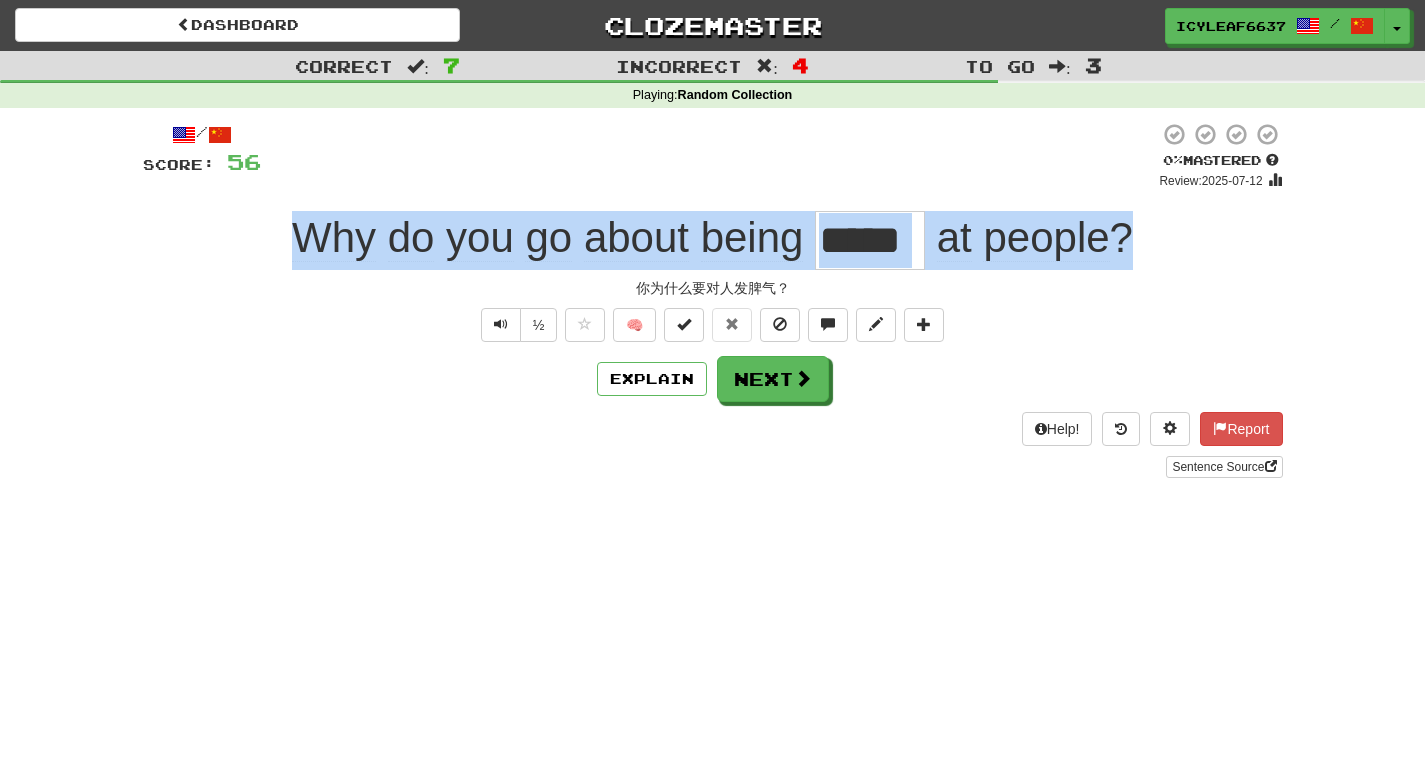 drag, startPoint x: 293, startPoint y: 235, endPoint x: 1206, endPoint y: 252, distance: 913.15826 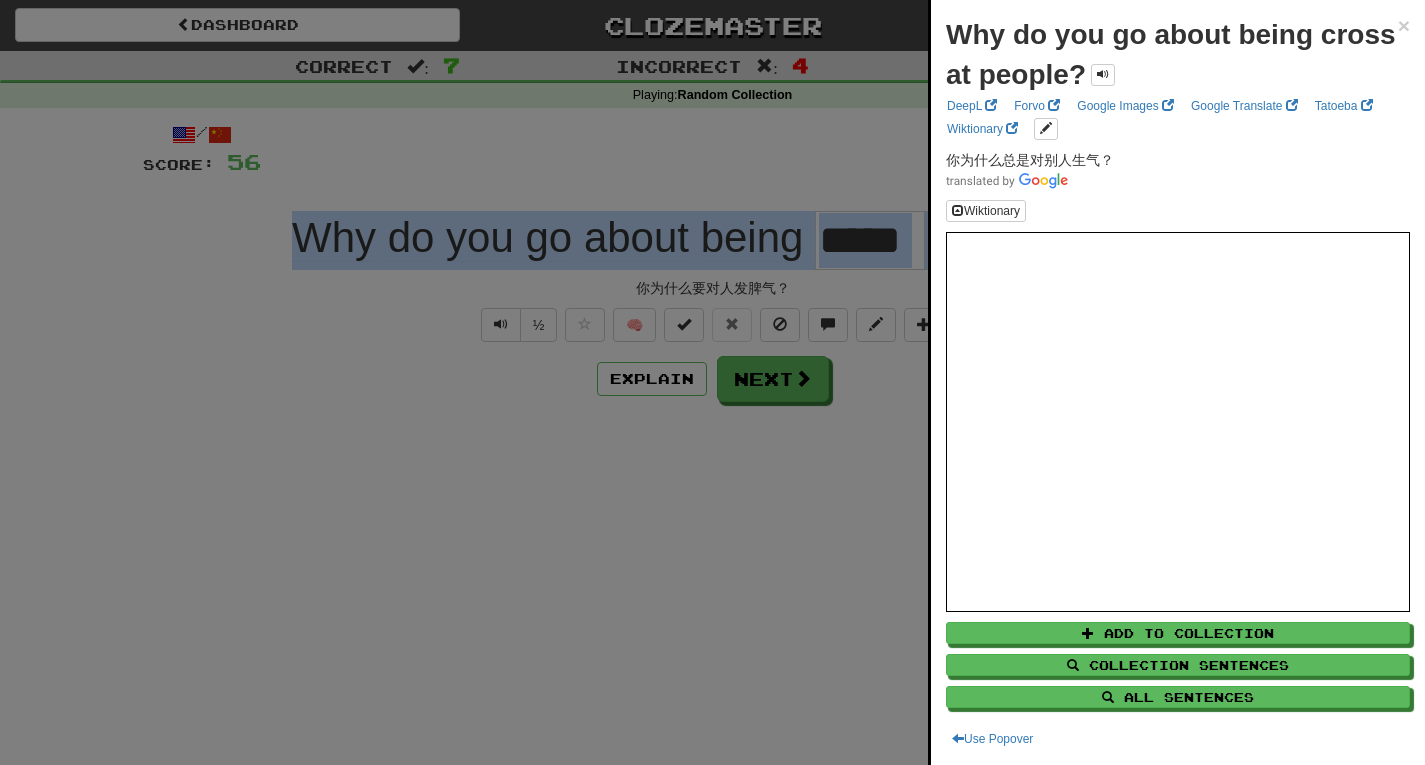 copy on "Why   do   you   go   about   being     at   people ?" 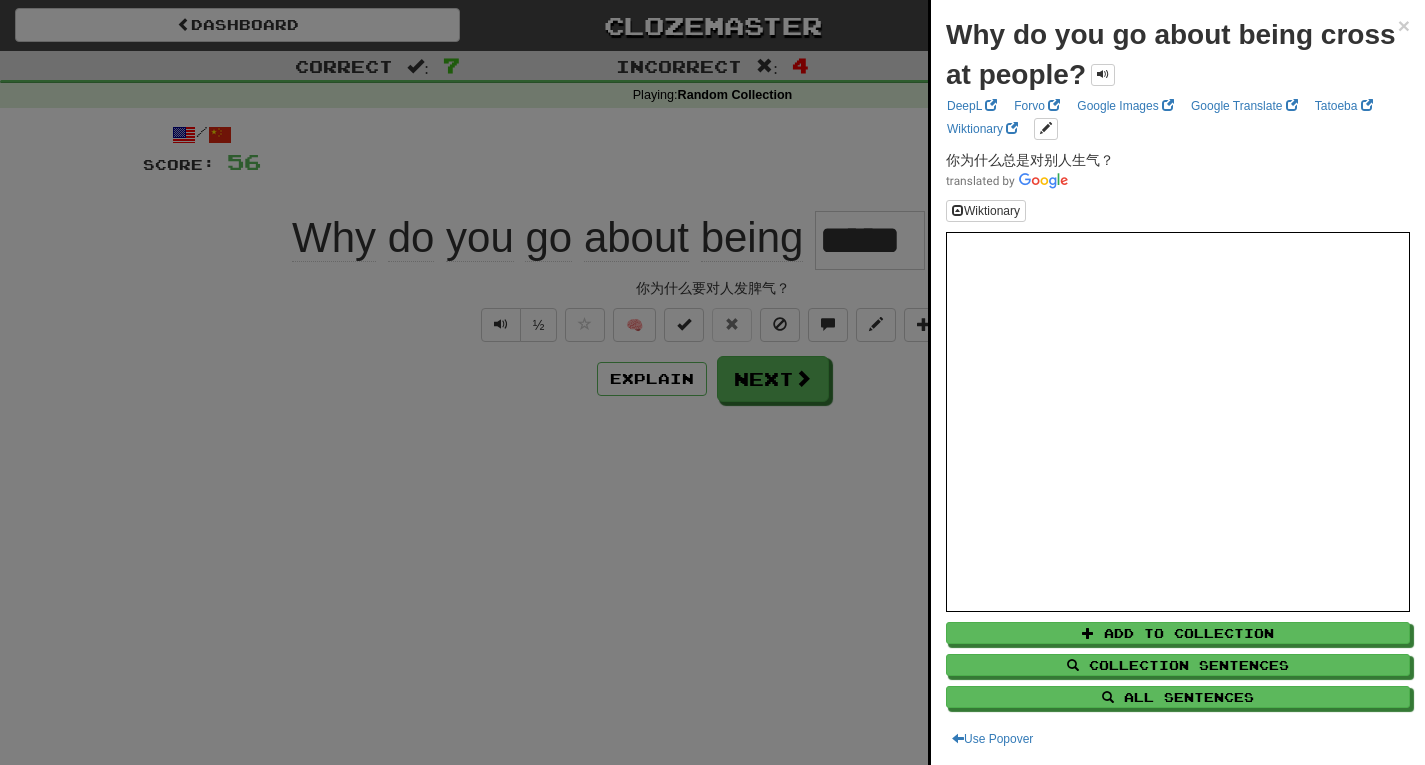 click at bounding box center [712, 382] 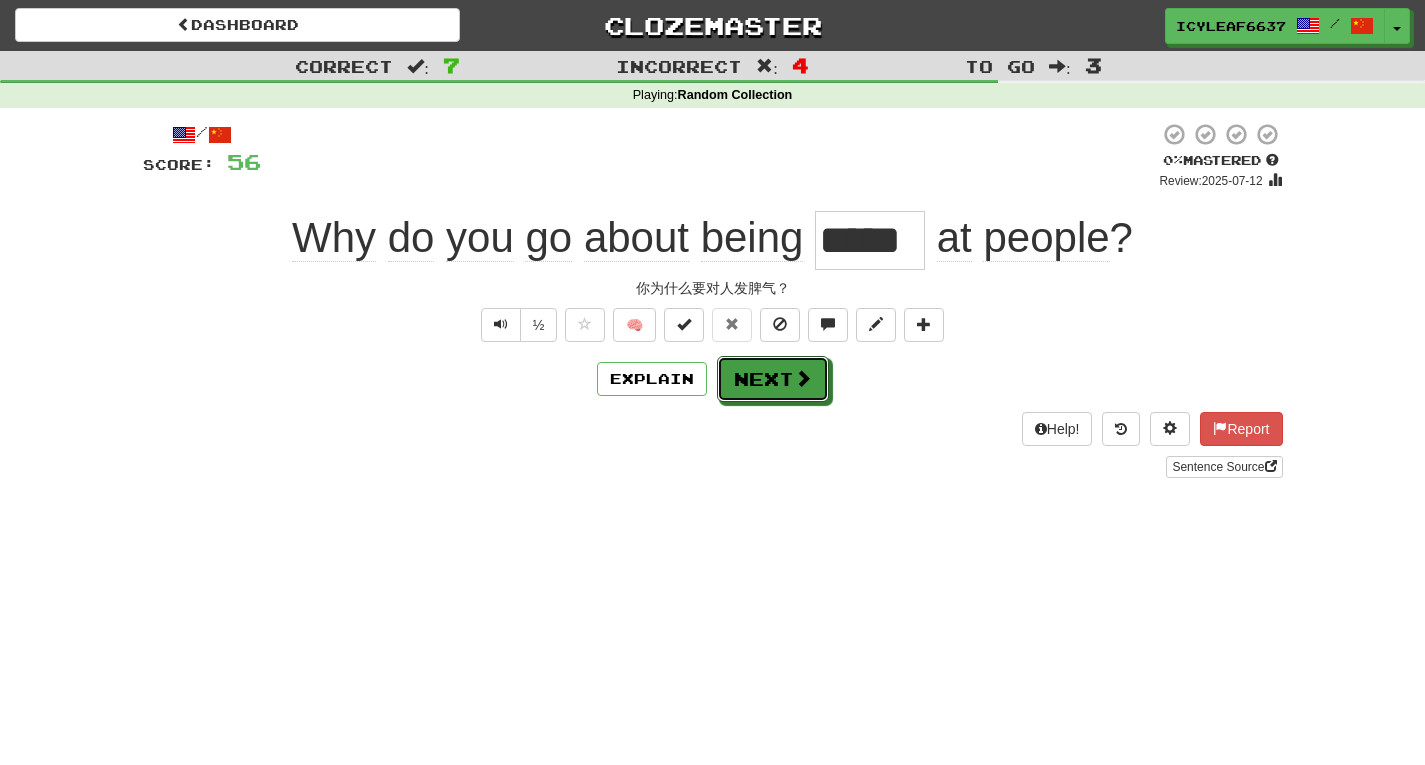 click on "Next" at bounding box center [773, 379] 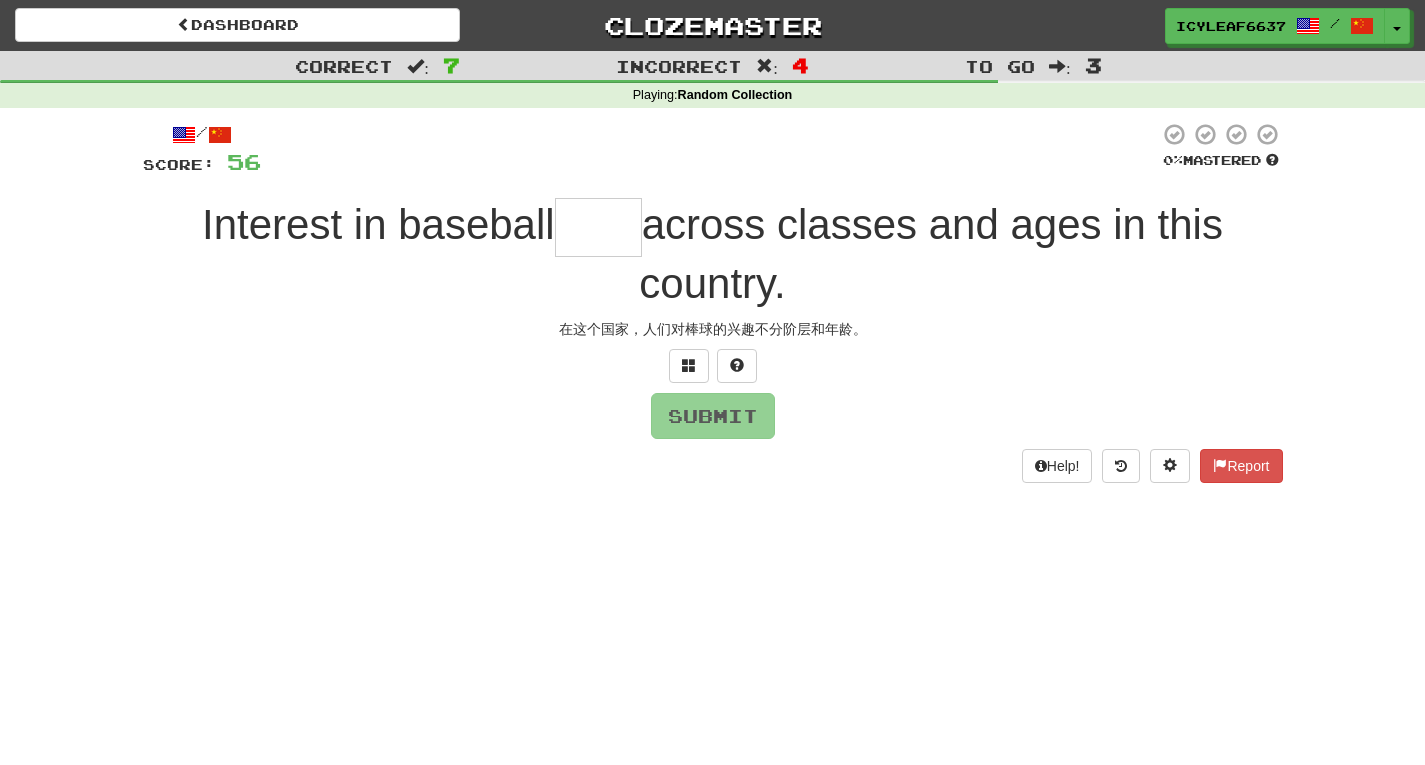 click at bounding box center [598, 227] 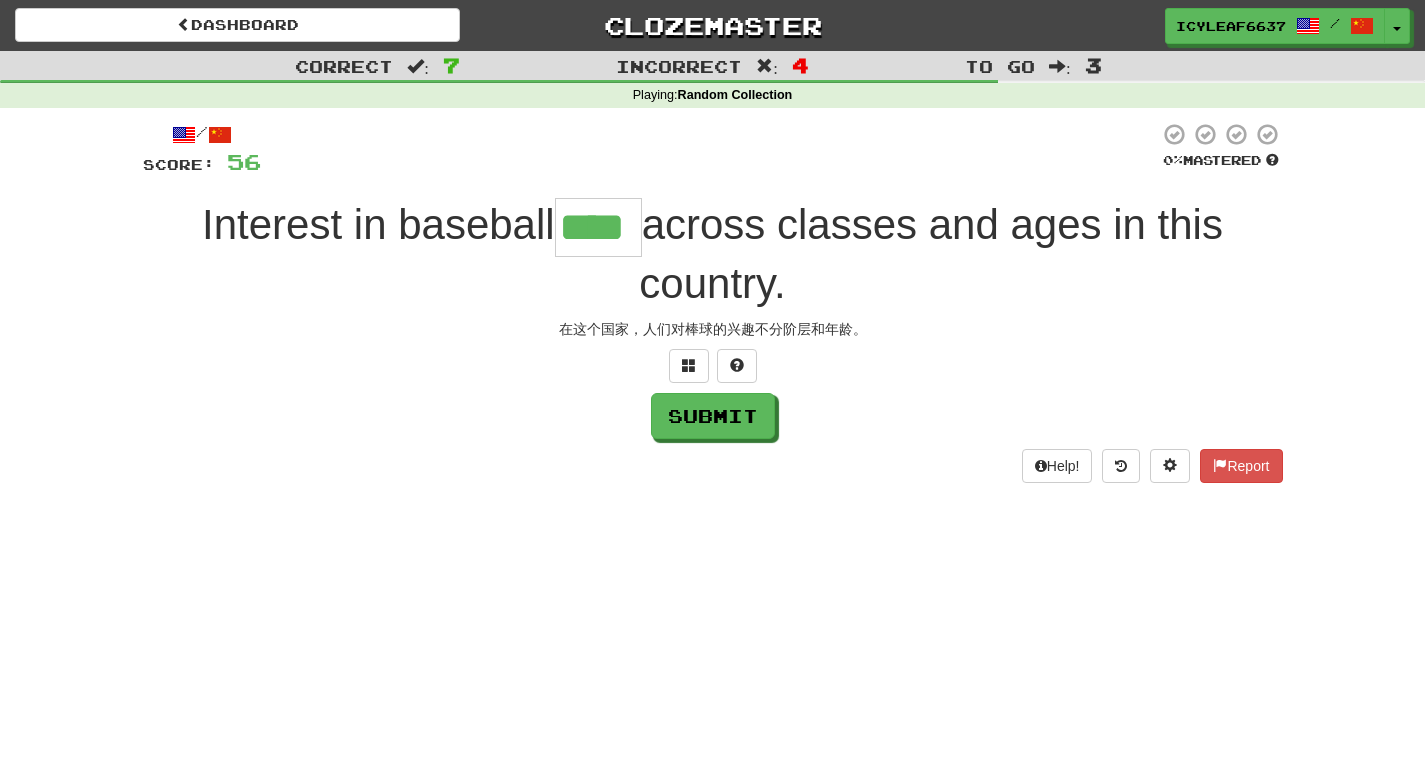 type on "****" 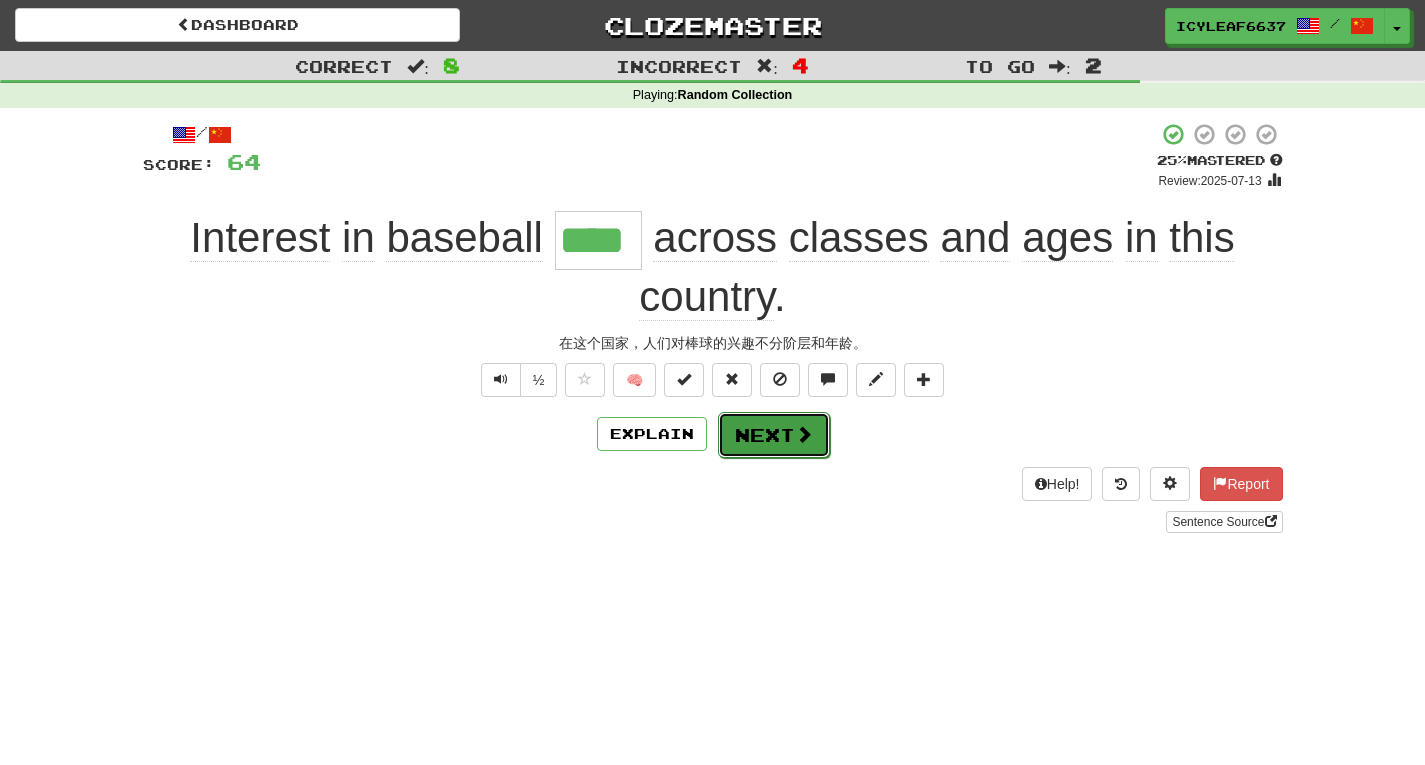 click on "Next" at bounding box center (774, 435) 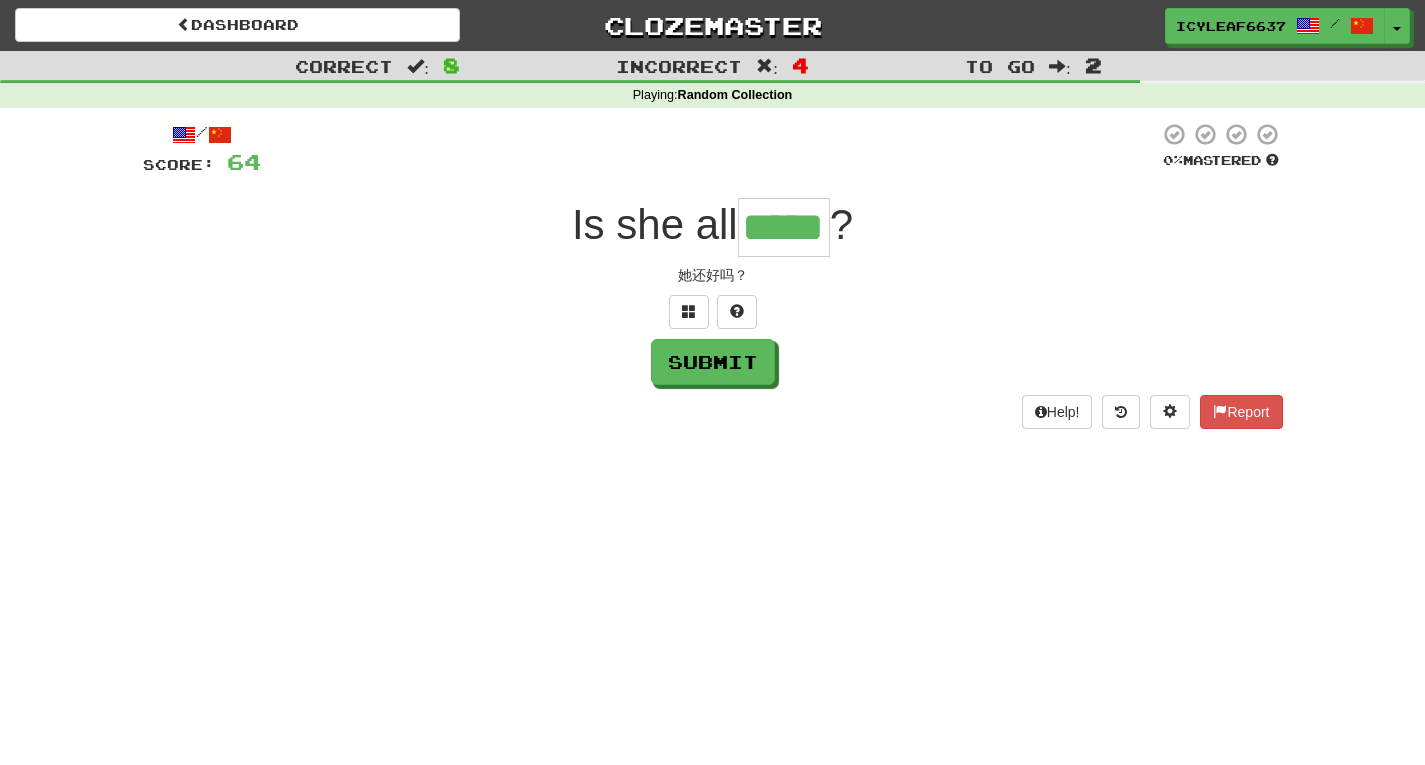type on "*****" 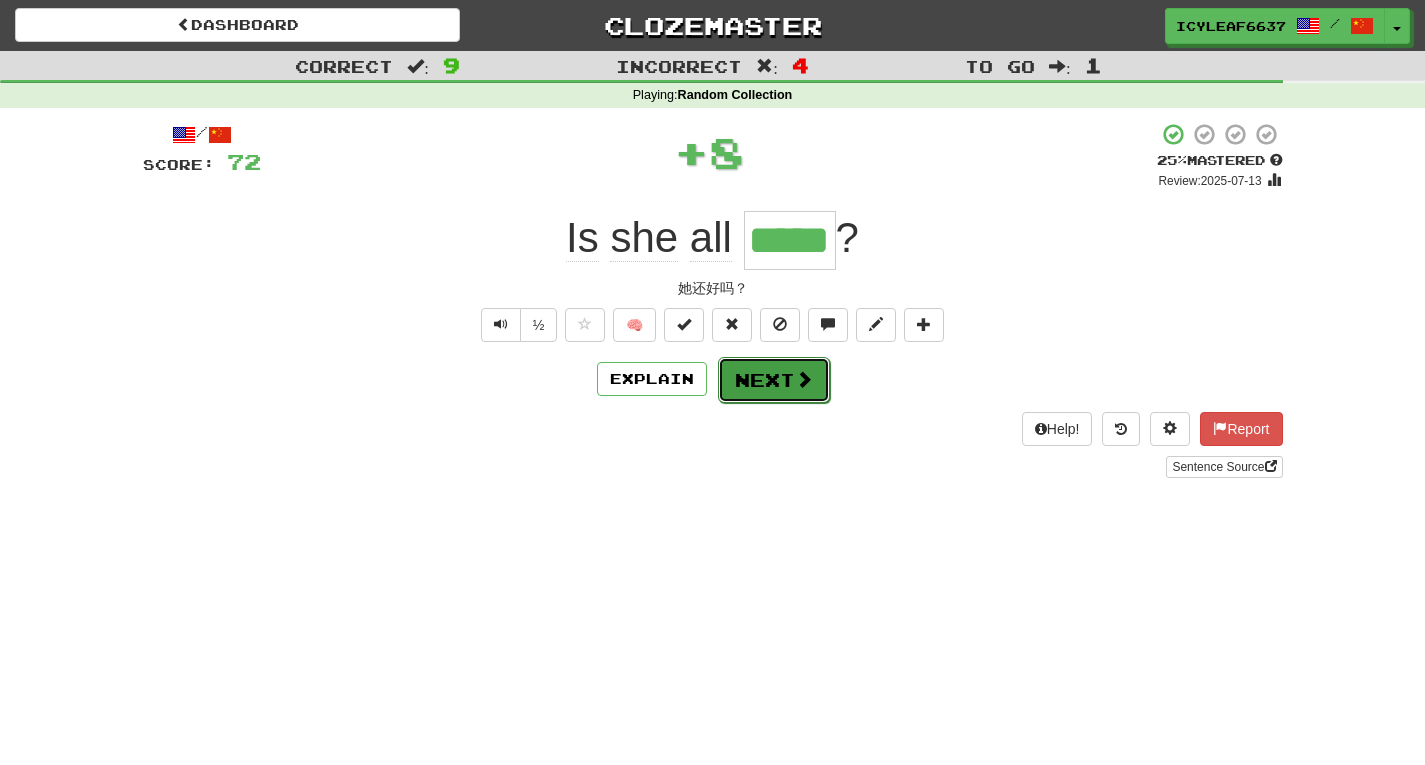 click on "Next" at bounding box center [774, 380] 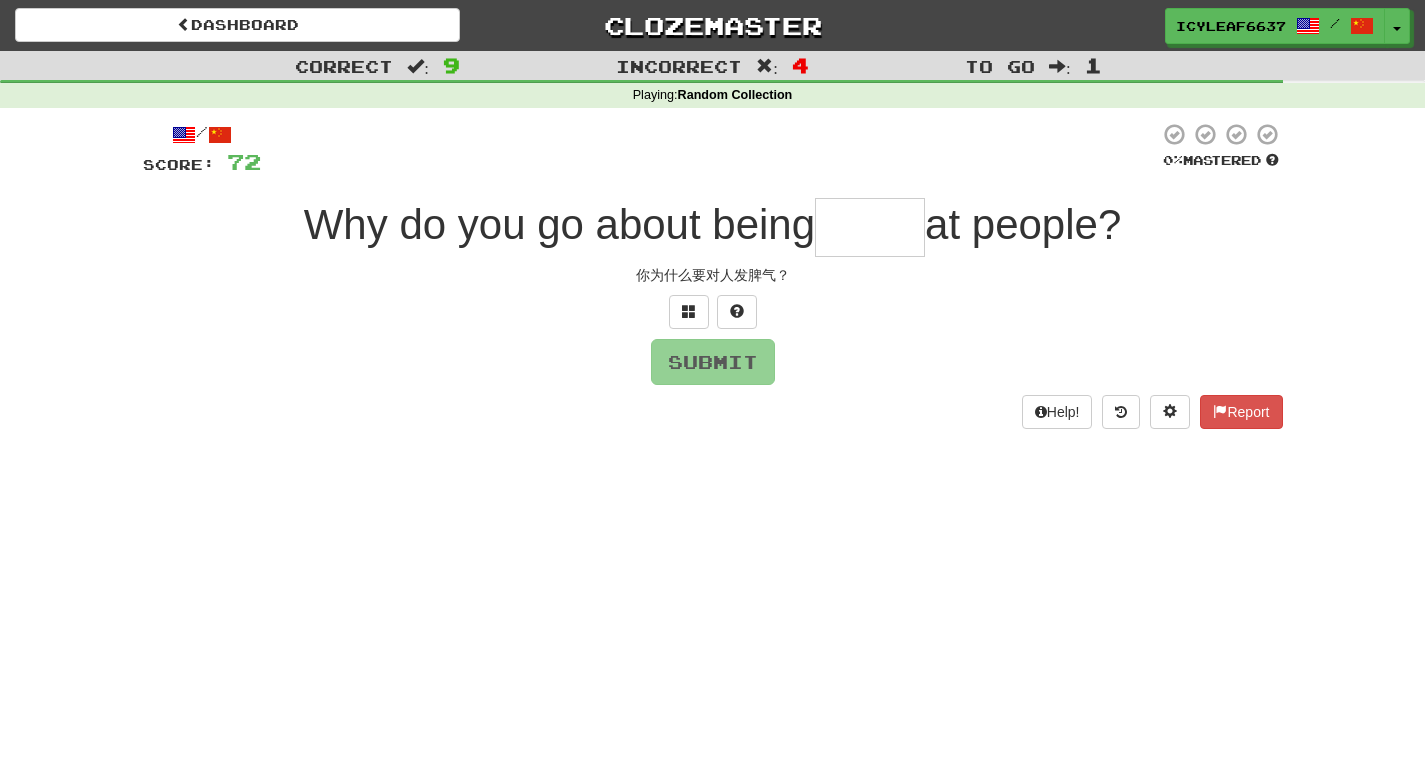 click at bounding box center (870, 227) 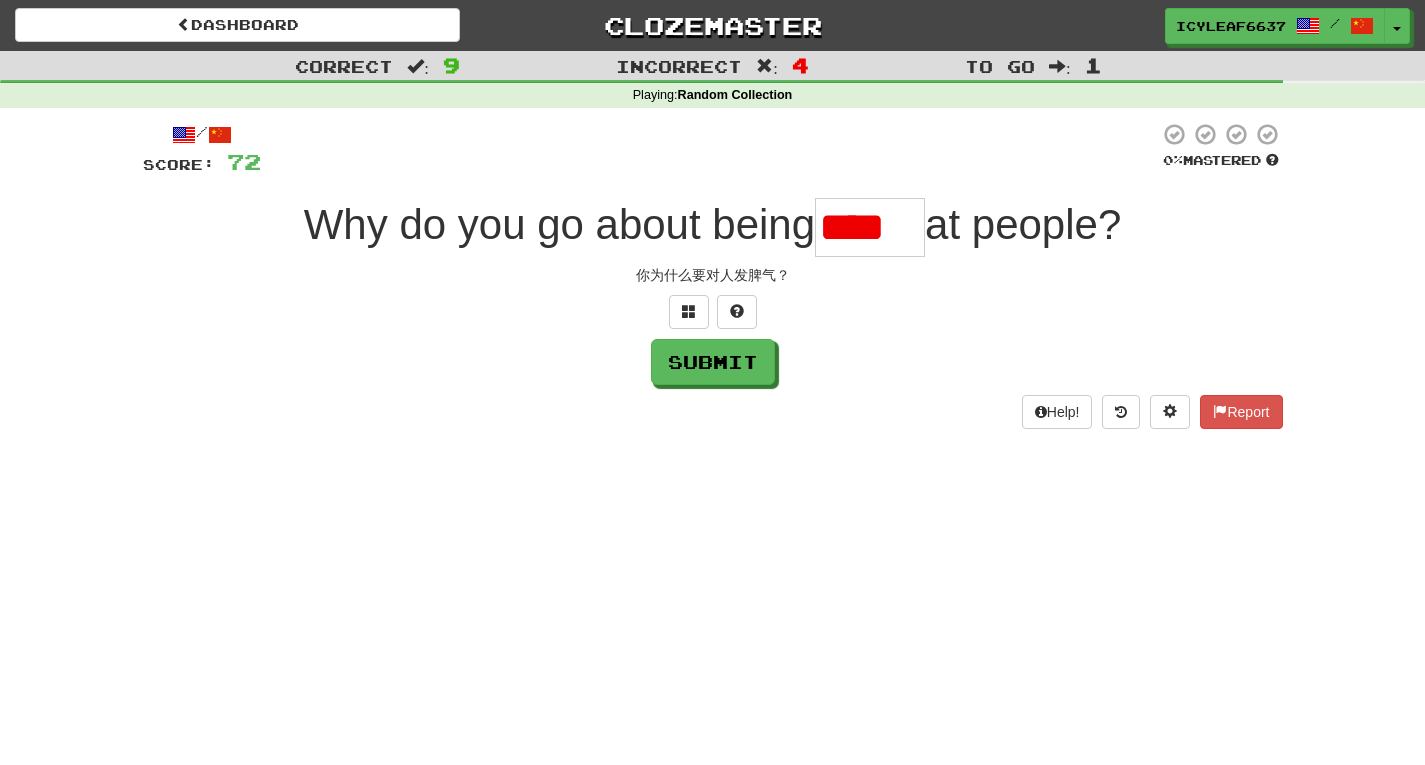 scroll, scrollTop: 0, scrollLeft: 0, axis: both 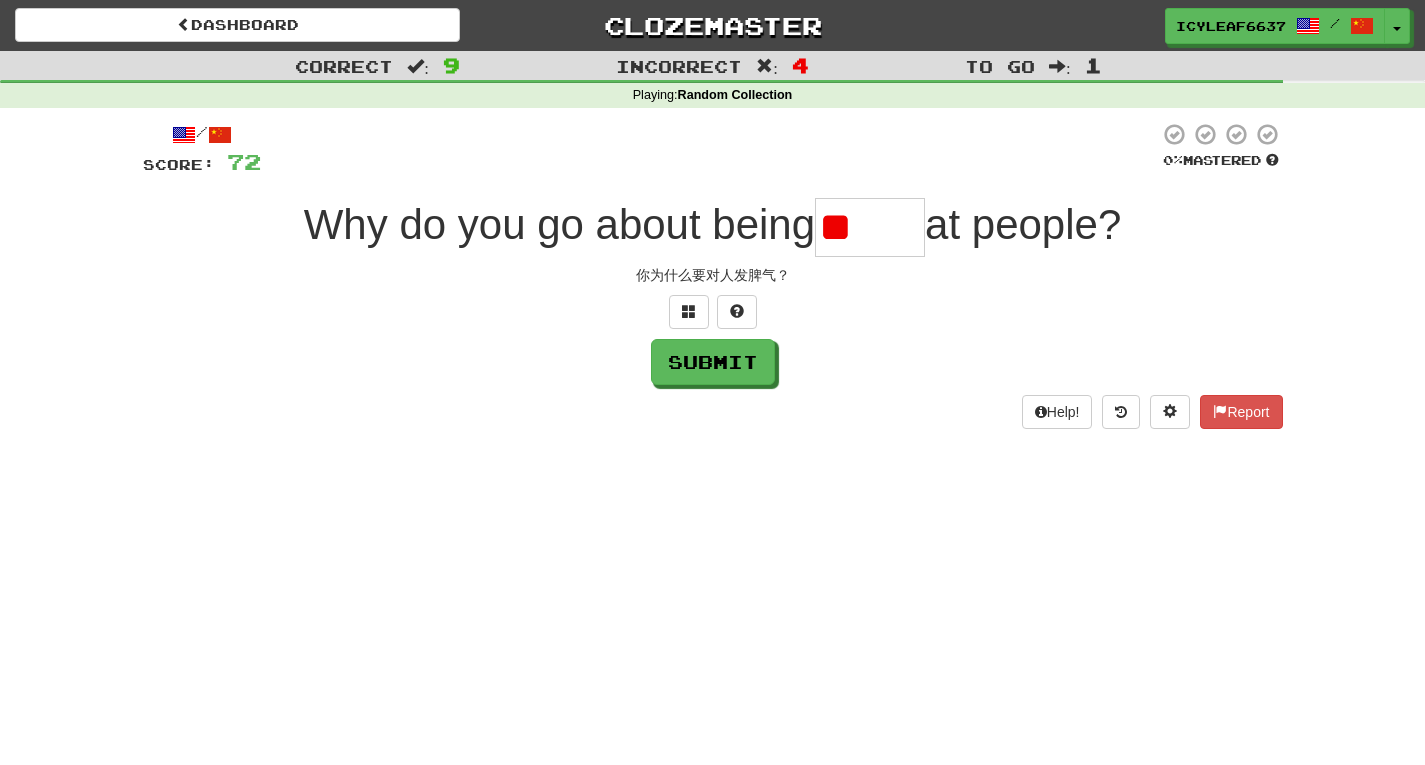 type on "*" 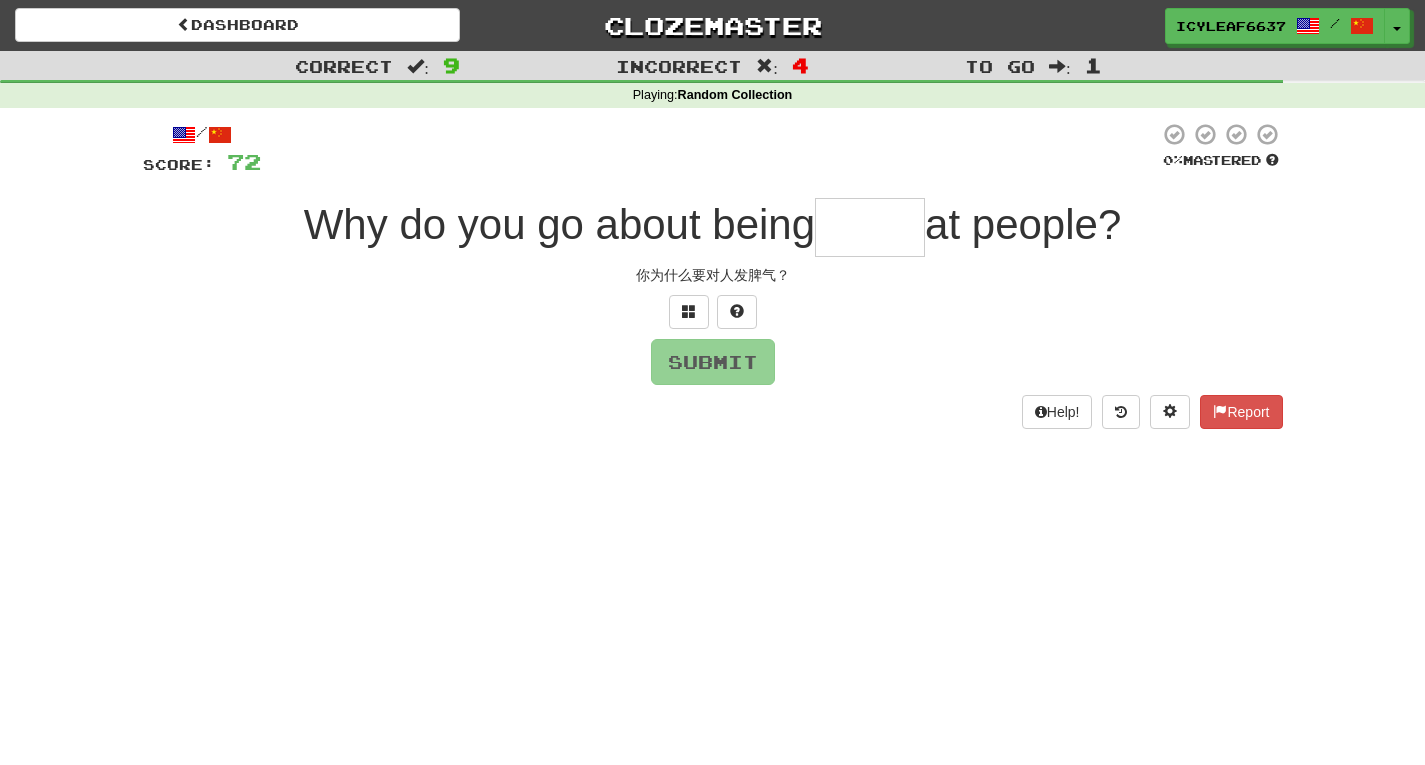 click at bounding box center [870, 227] 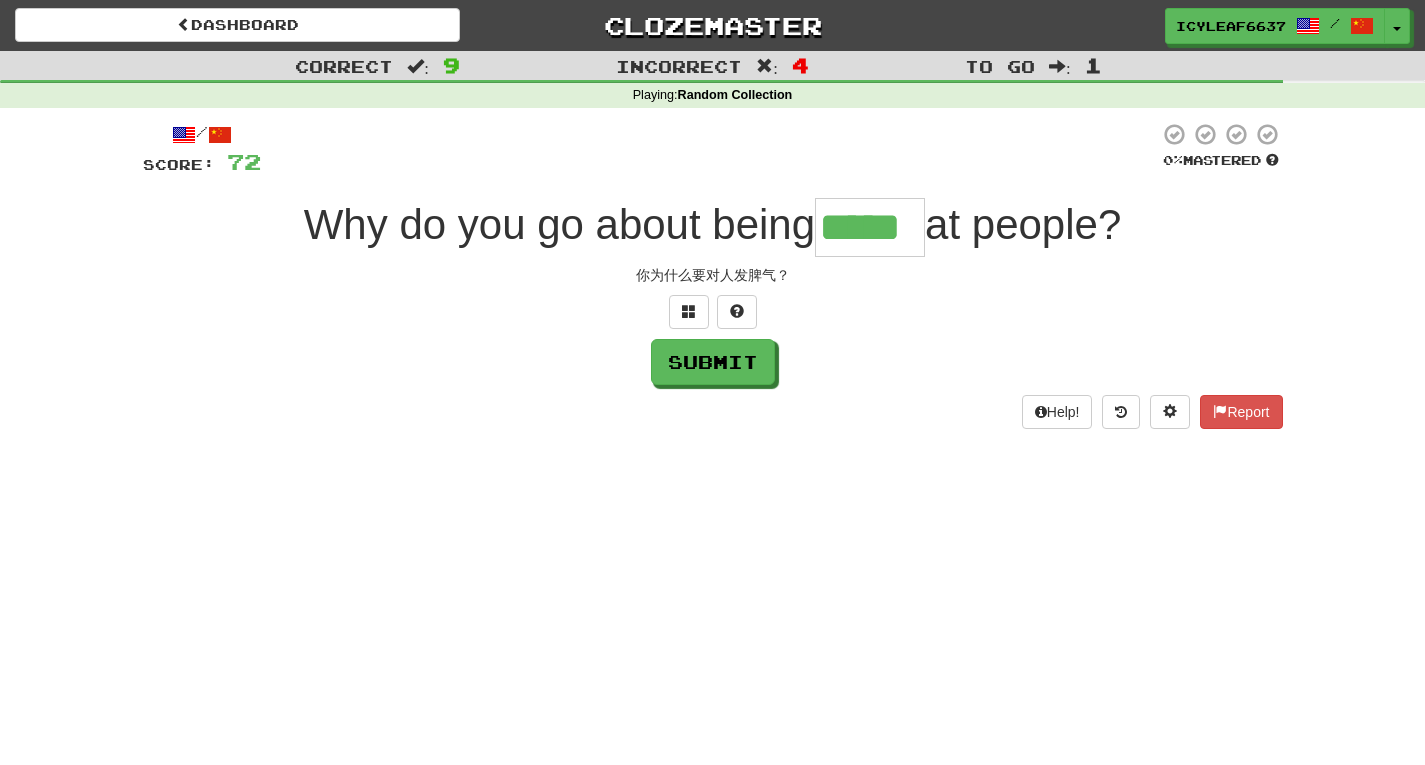 type on "*****" 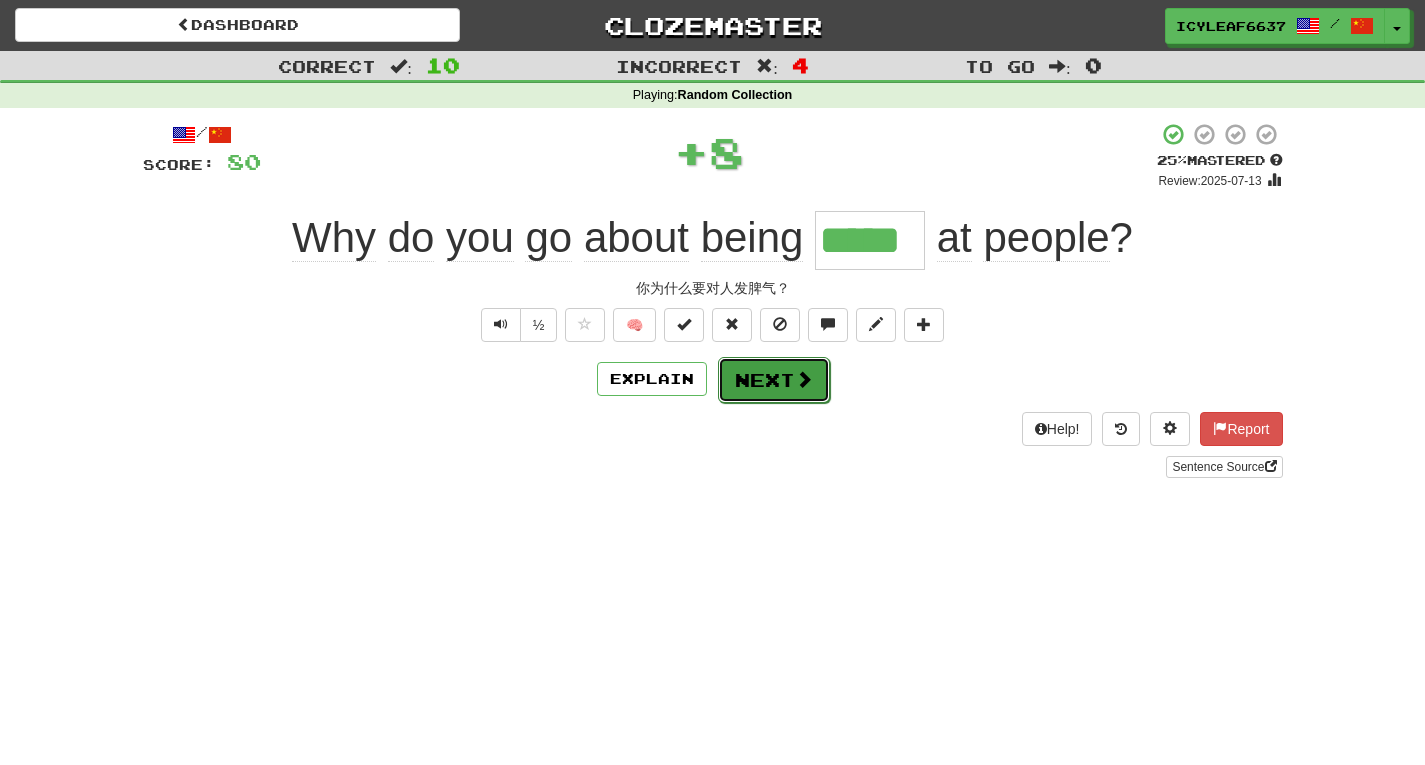 click on "Next" at bounding box center [774, 380] 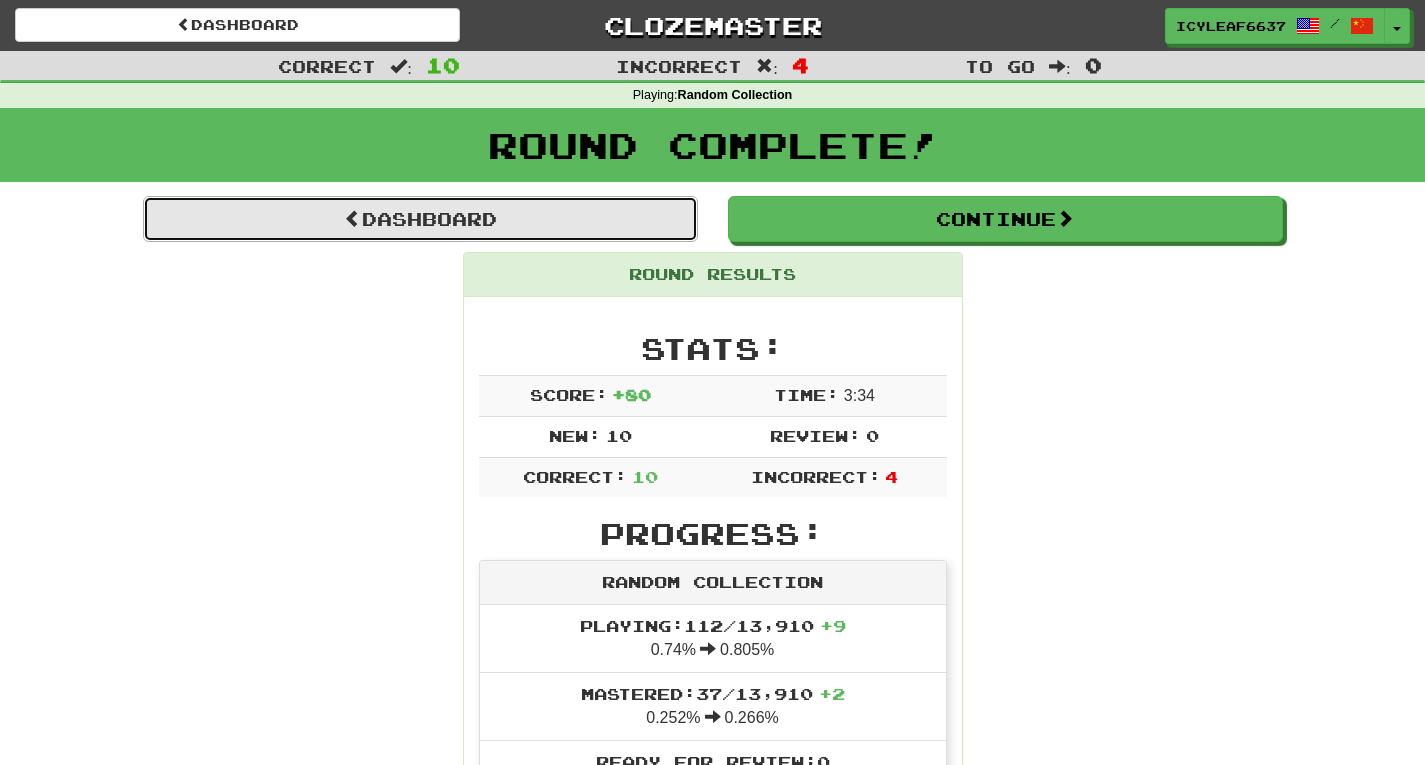 click on "Dashboard" at bounding box center [420, 219] 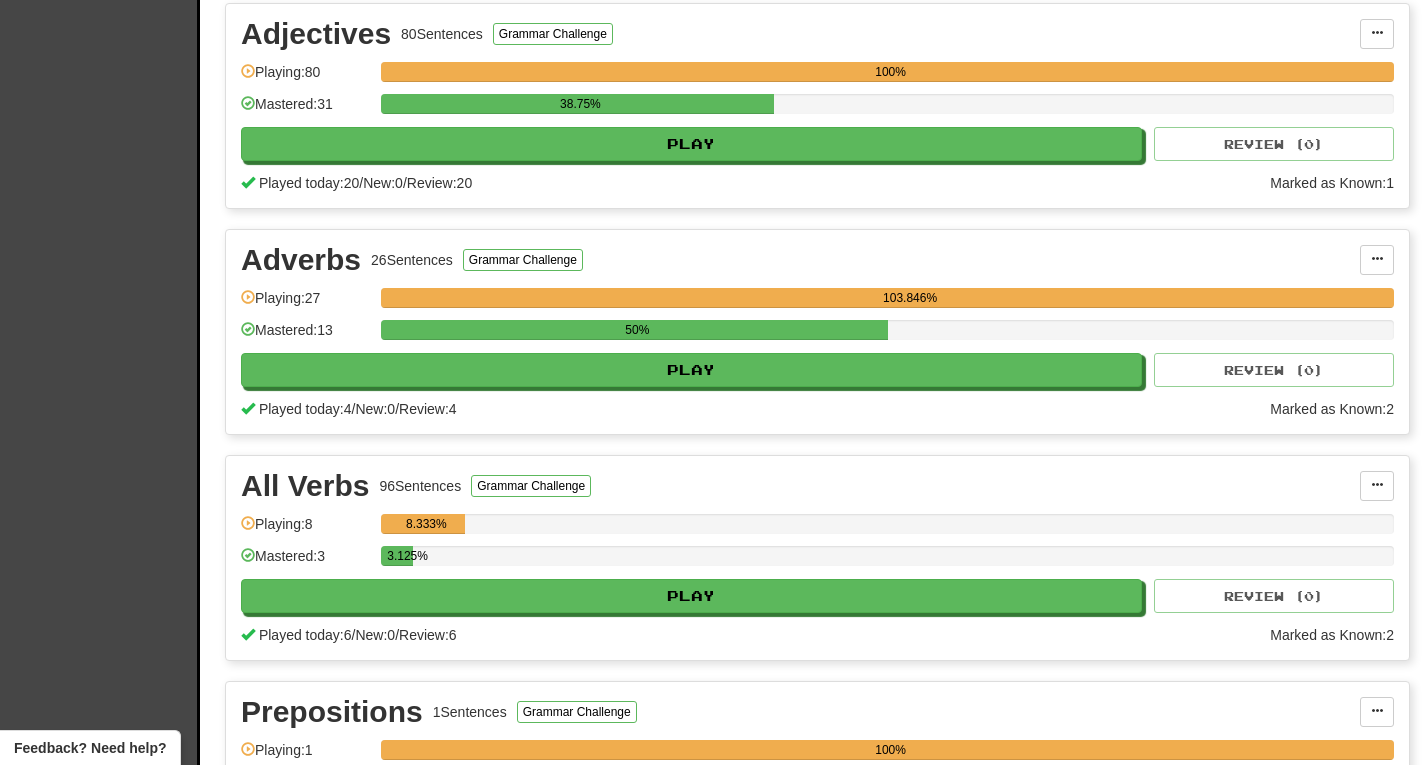 scroll, scrollTop: 0, scrollLeft: 0, axis: both 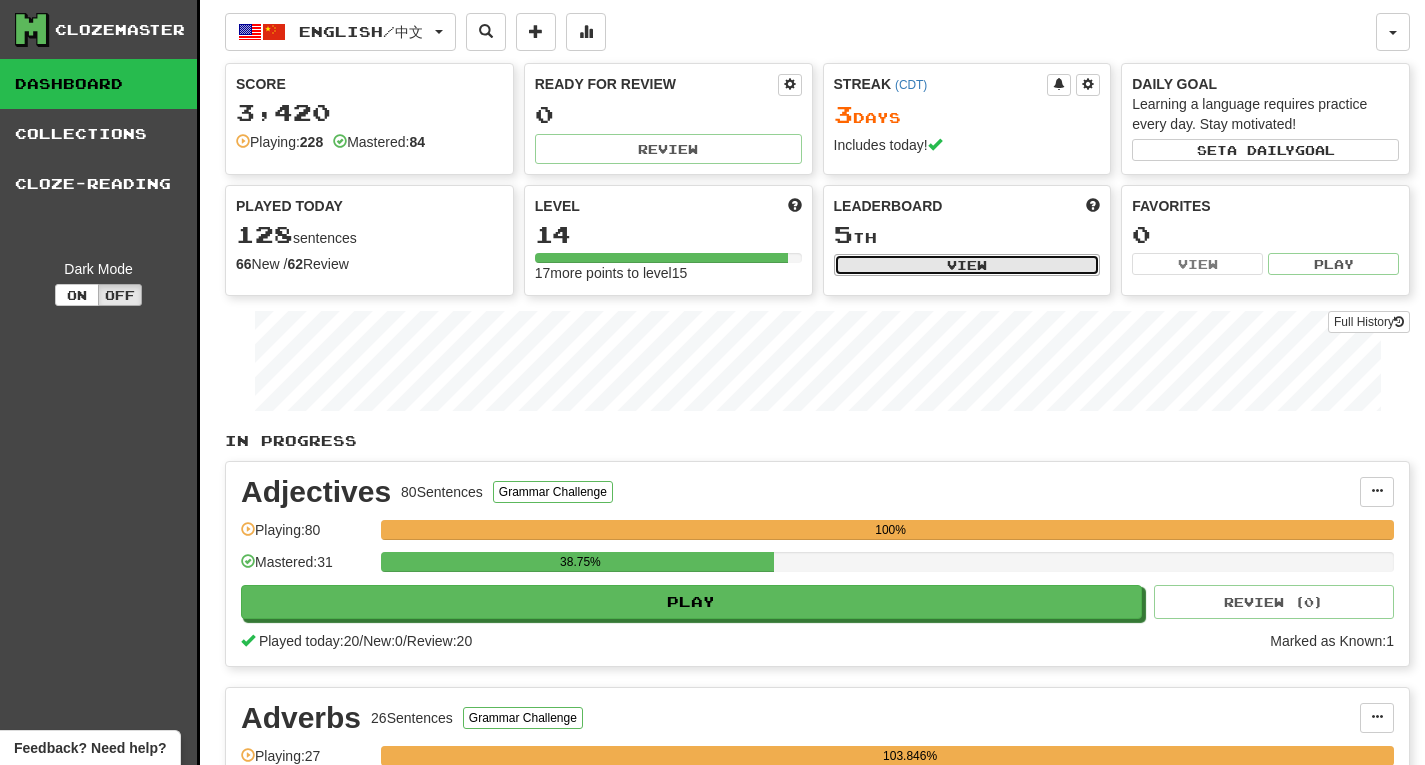 click on "View" at bounding box center (967, 265) 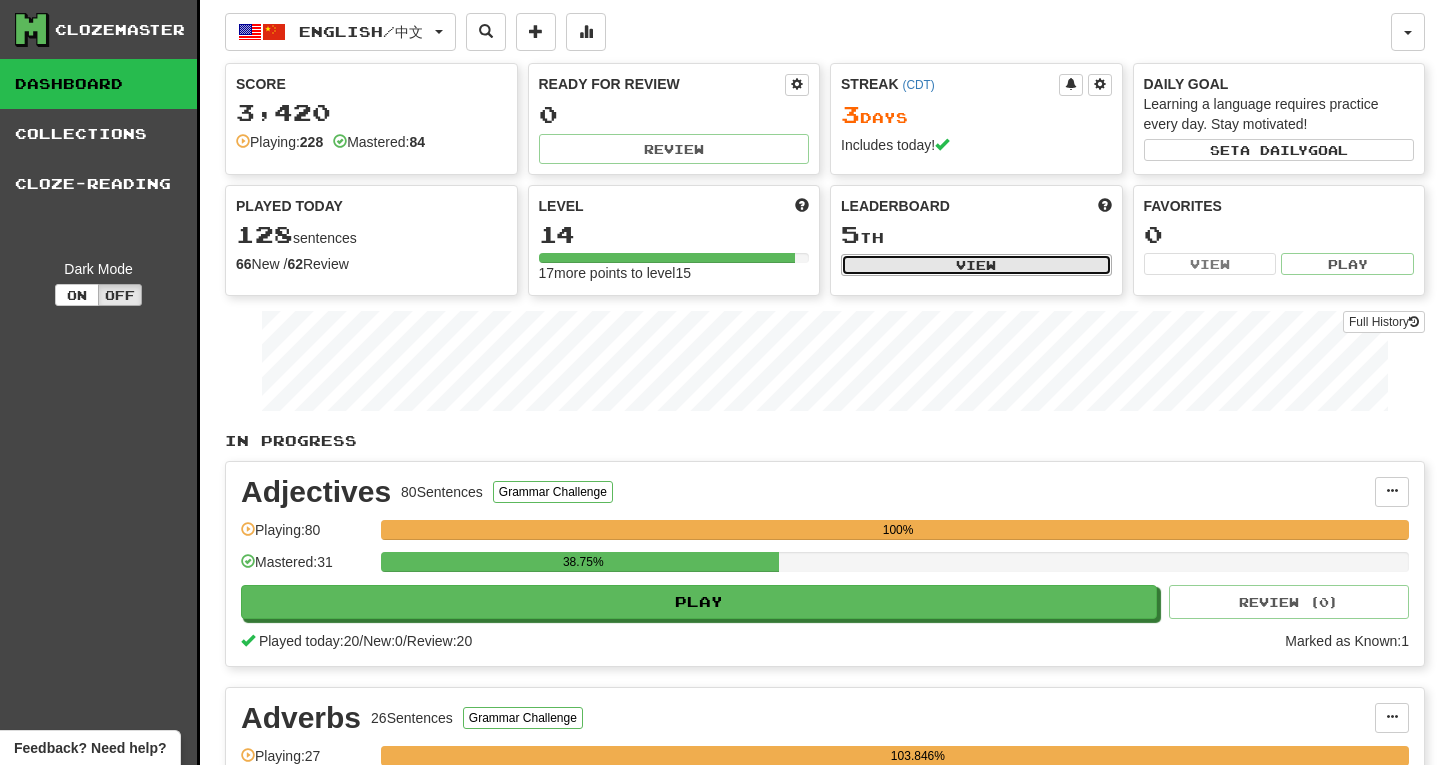 select on "**********" 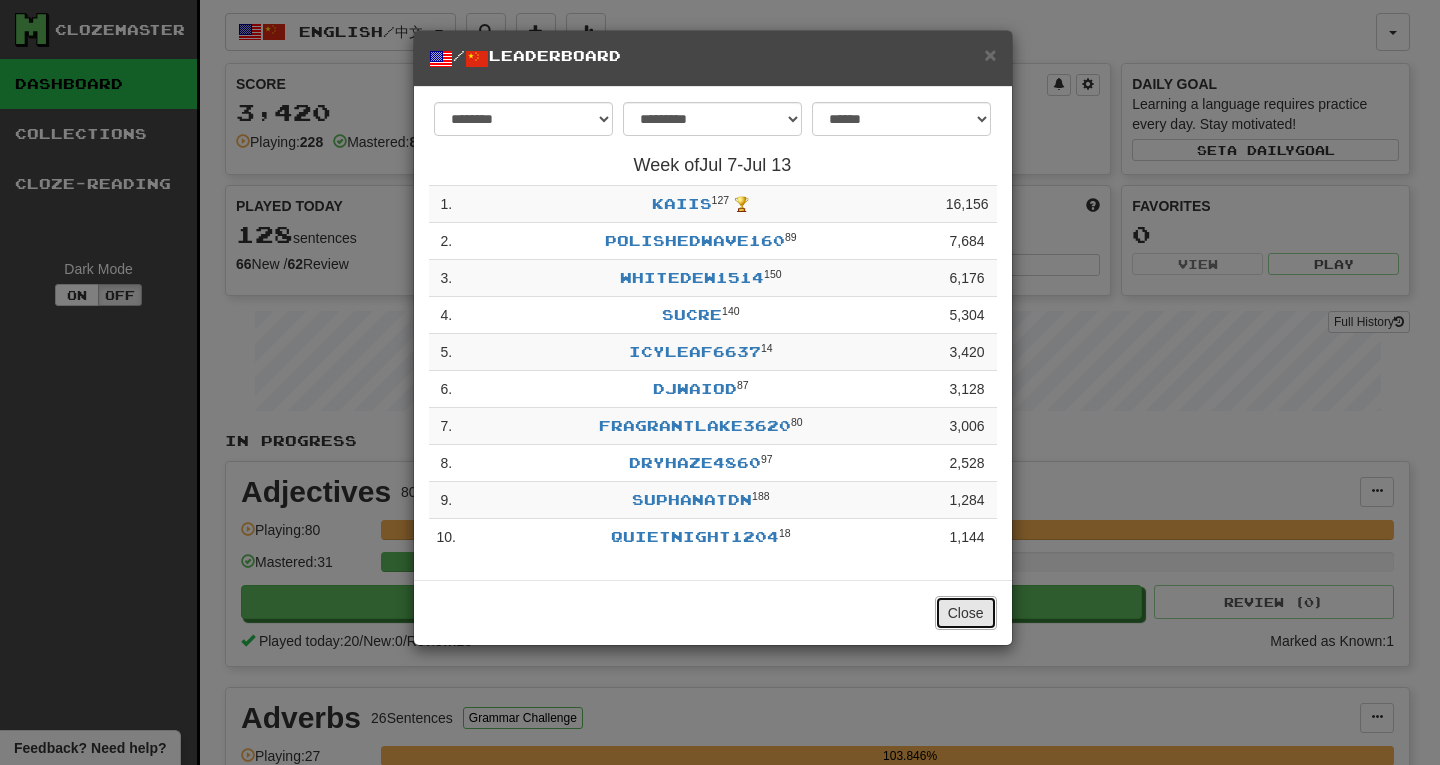 click on "Close" at bounding box center [966, 613] 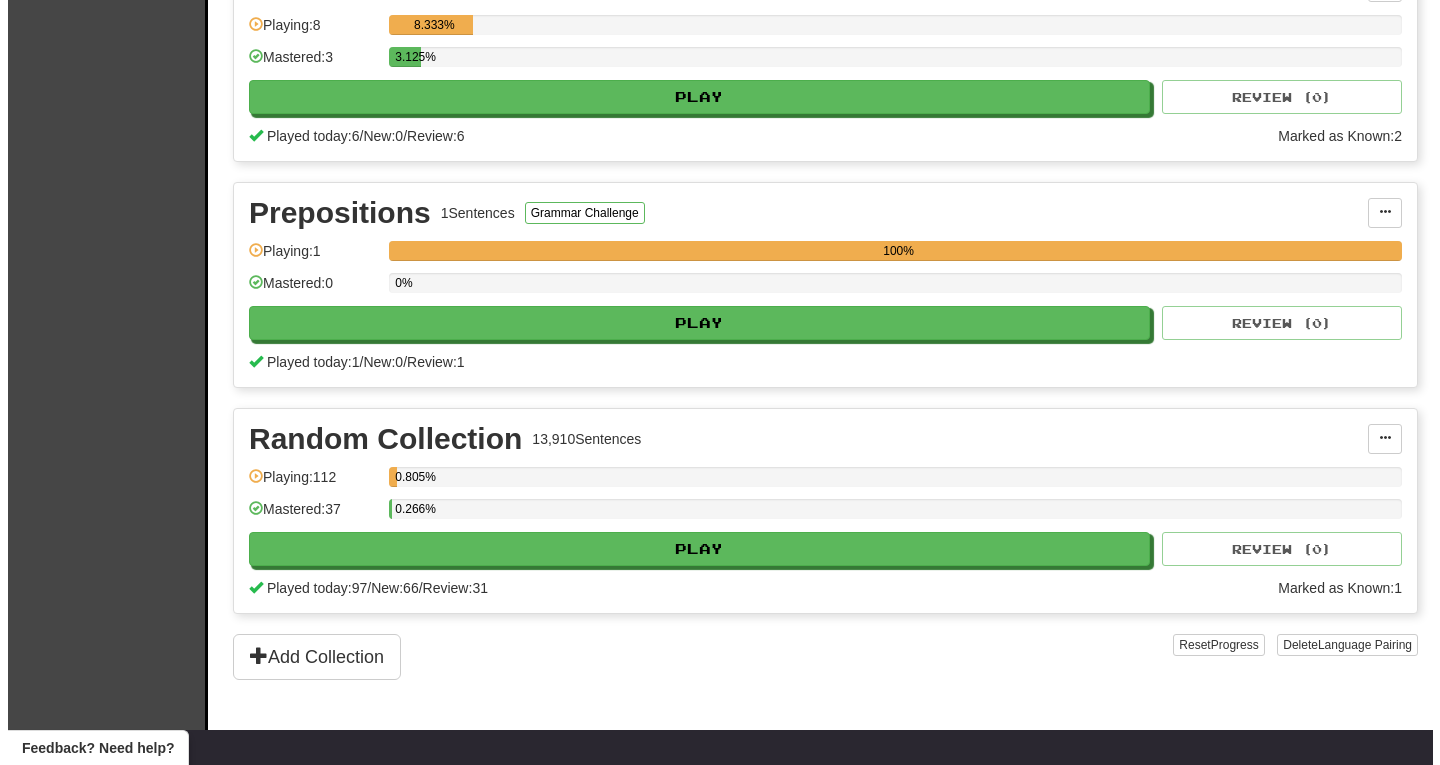 scroll, scrollTop: 967, scrollLeft: 0, axis: vertical 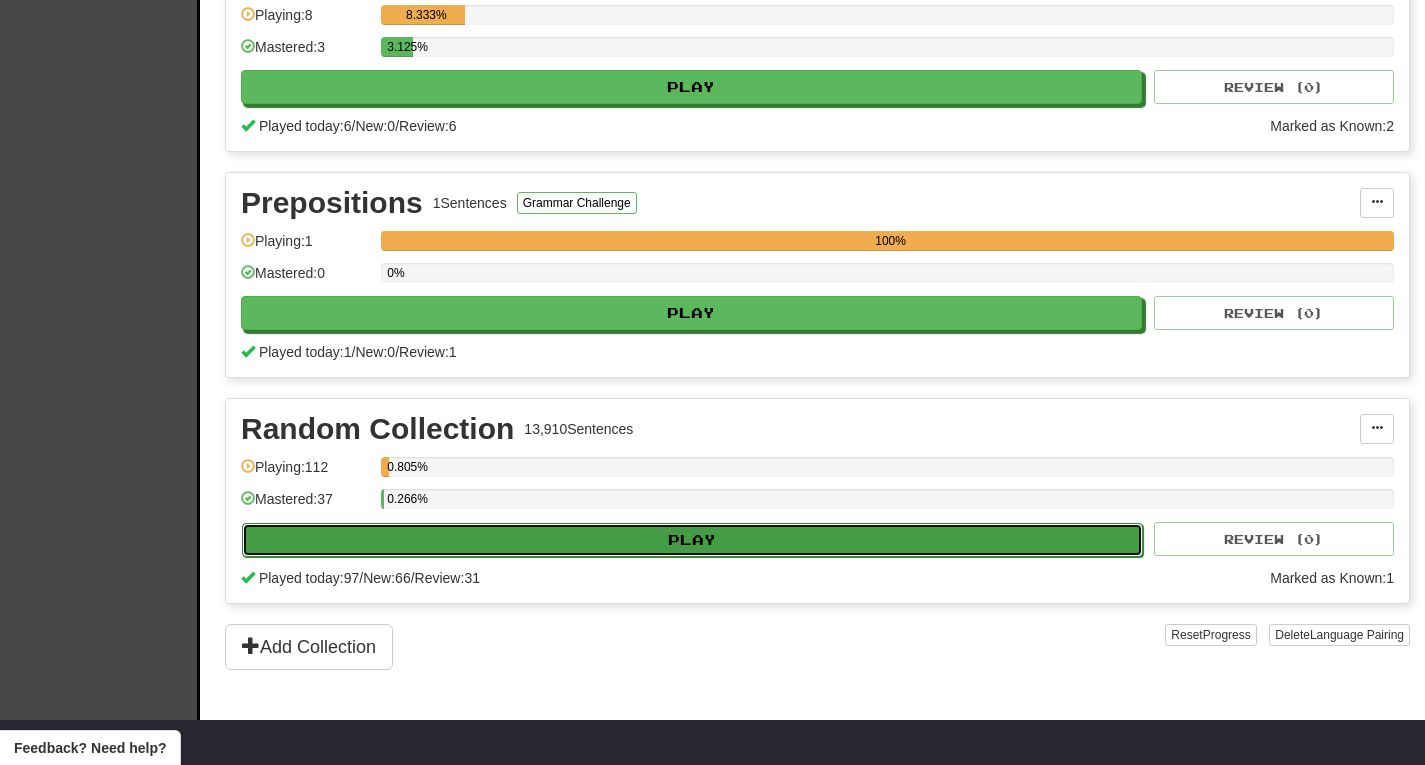 click on "Play" at bounding box center [692, 540] 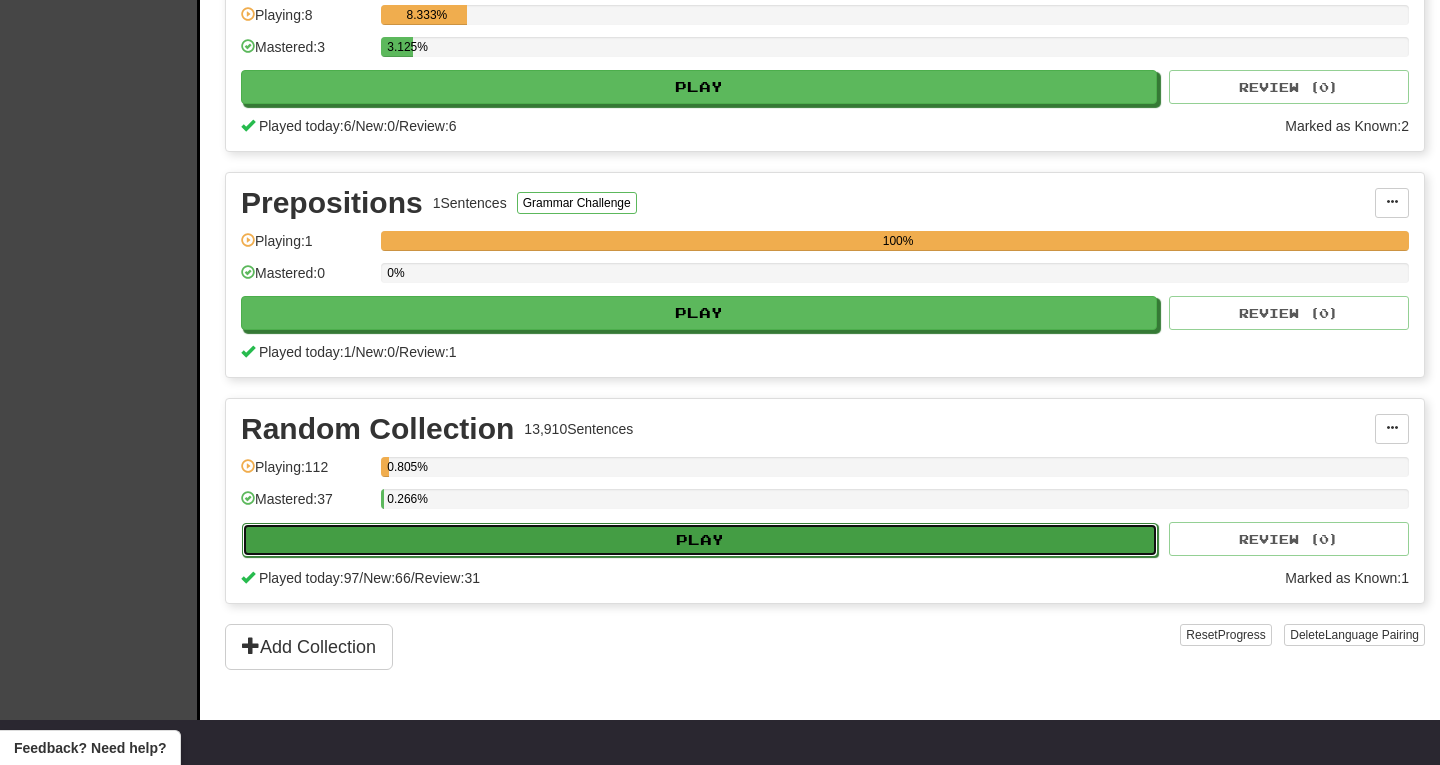 select on "**" 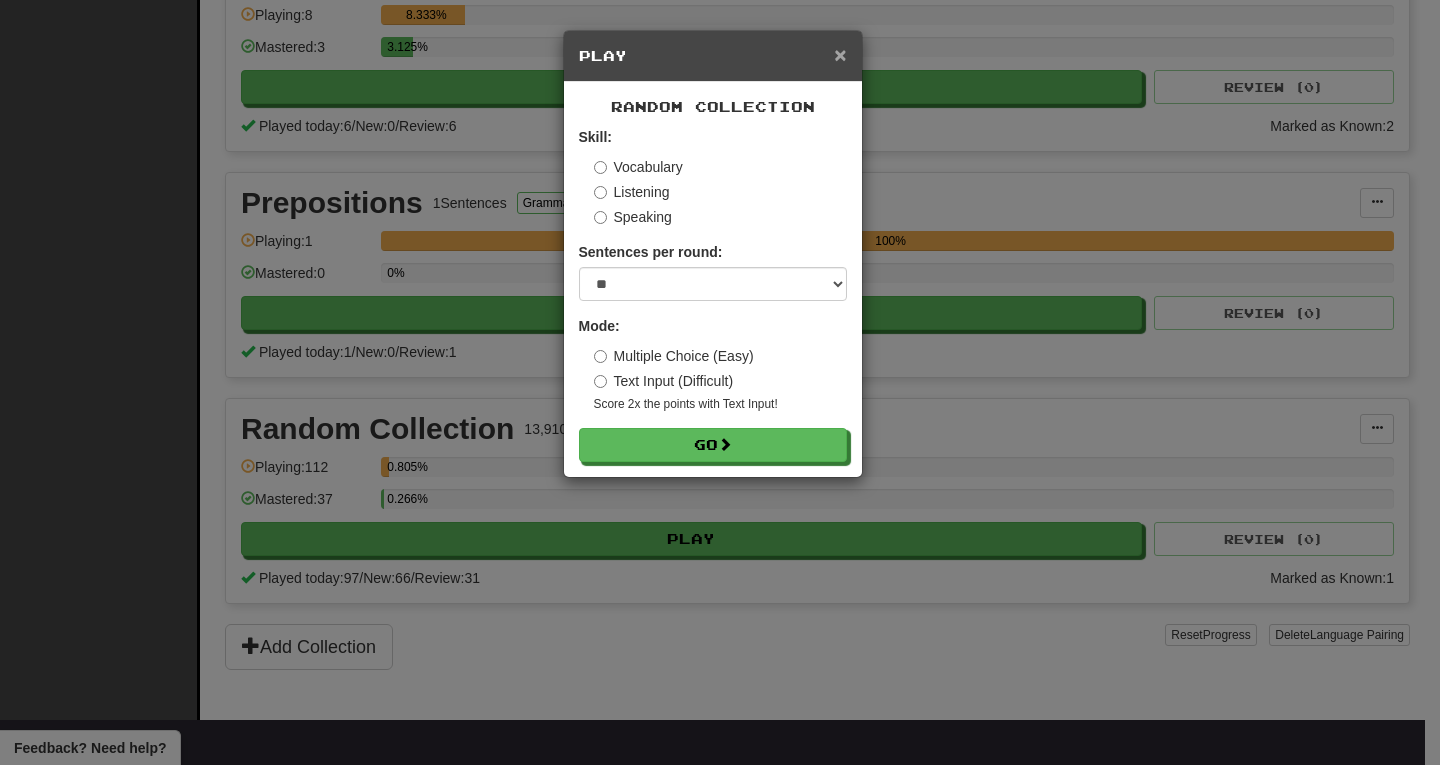 click on "×" at bounding box center (840, 54) 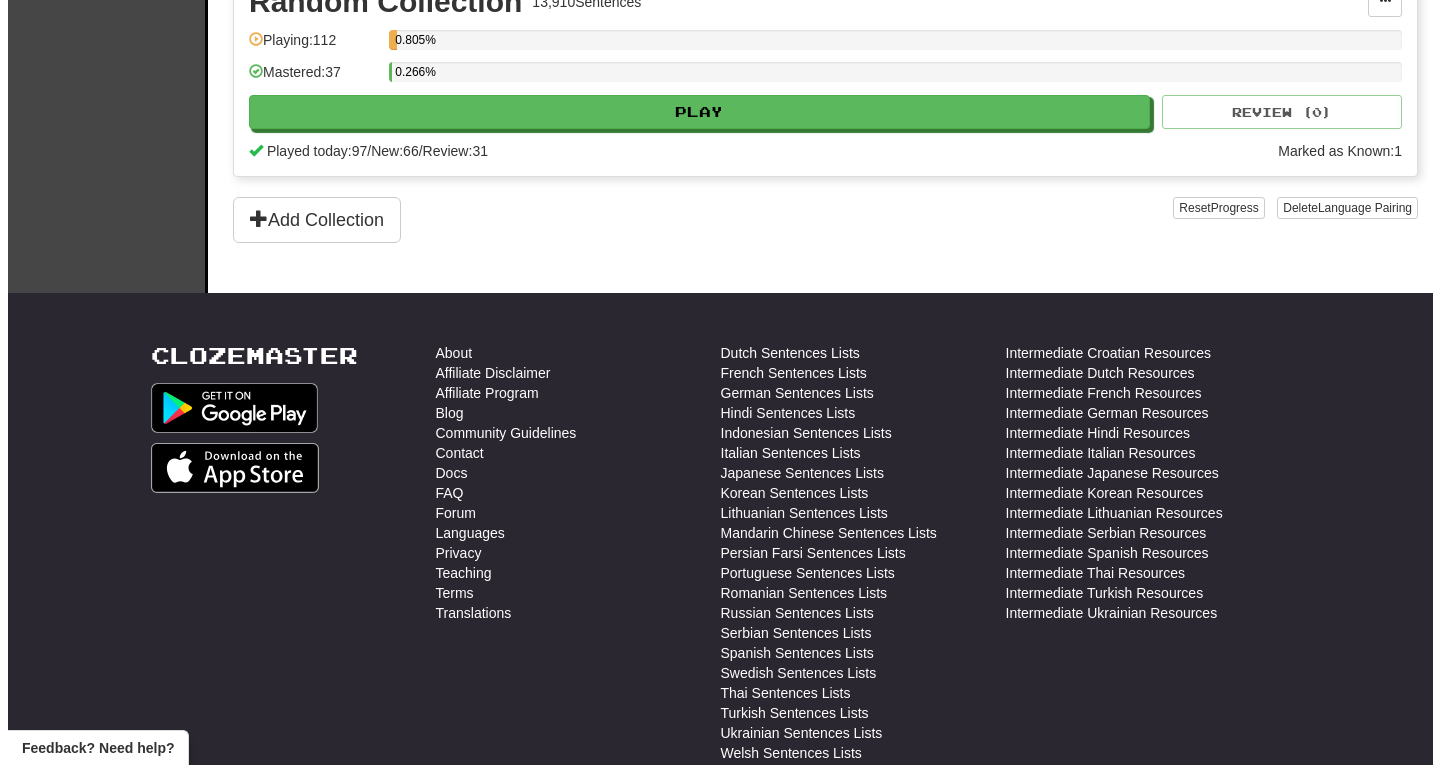 scroll, scrollTop: 1400, scrollLeft: 0, axis: vertical 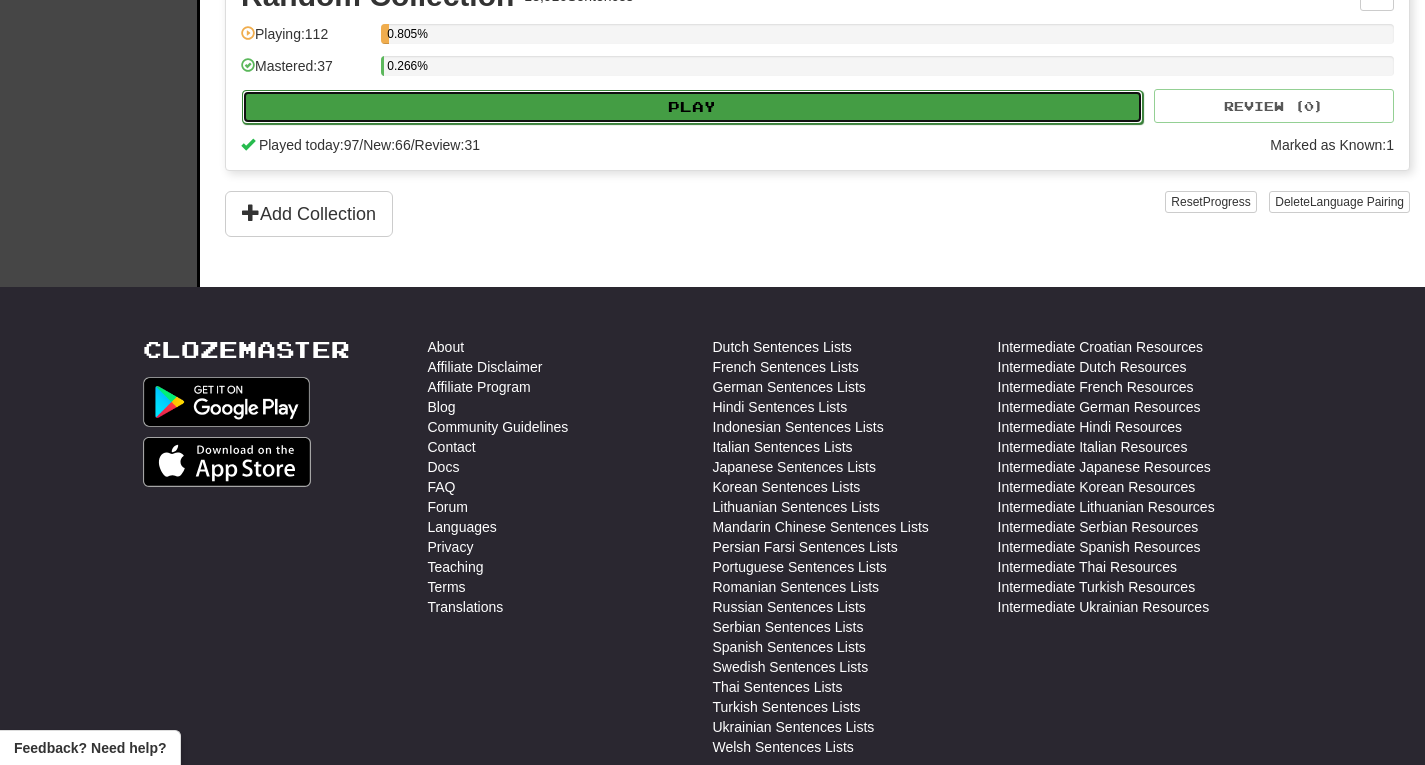 click on "Play" at bounding box center [692, 107] 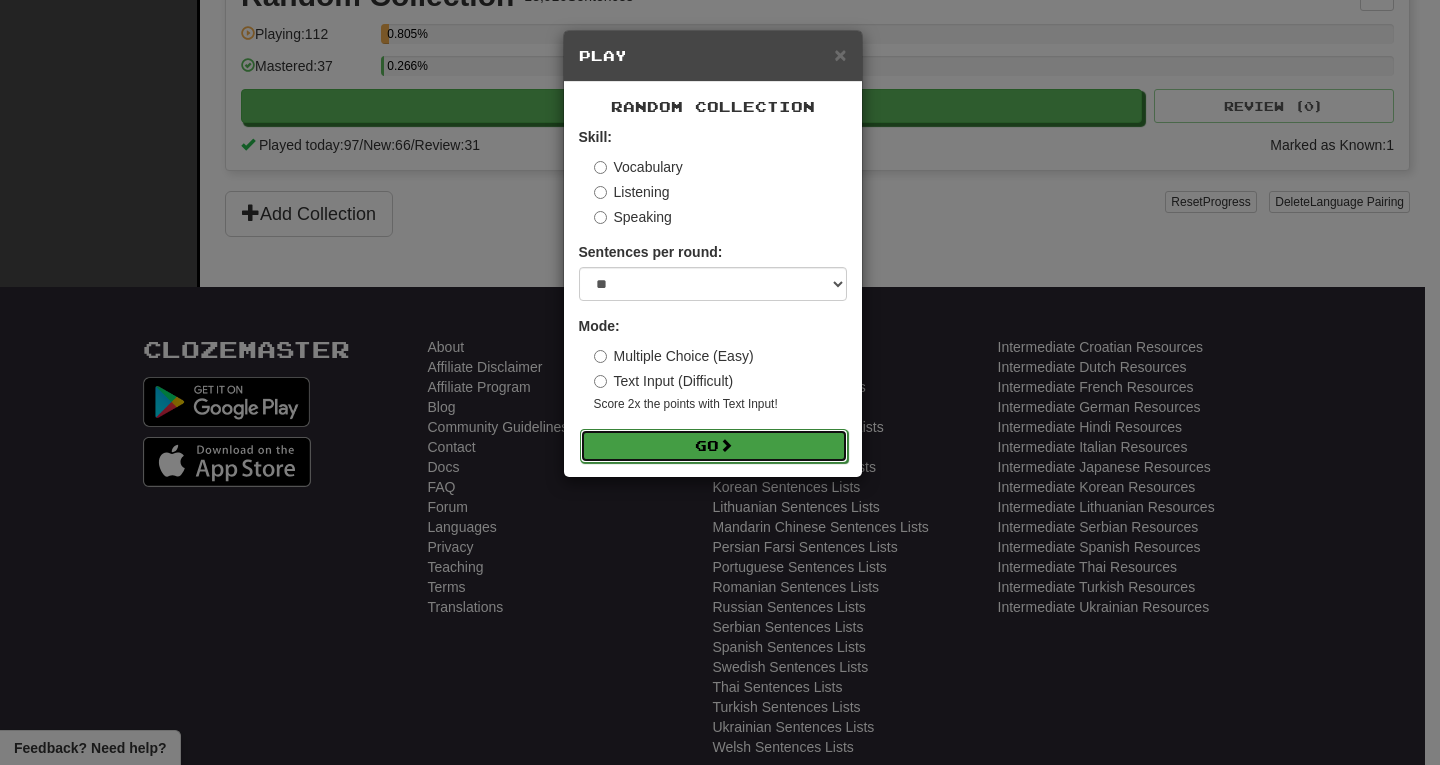 click on "Go" at bounding box center [714, 446] 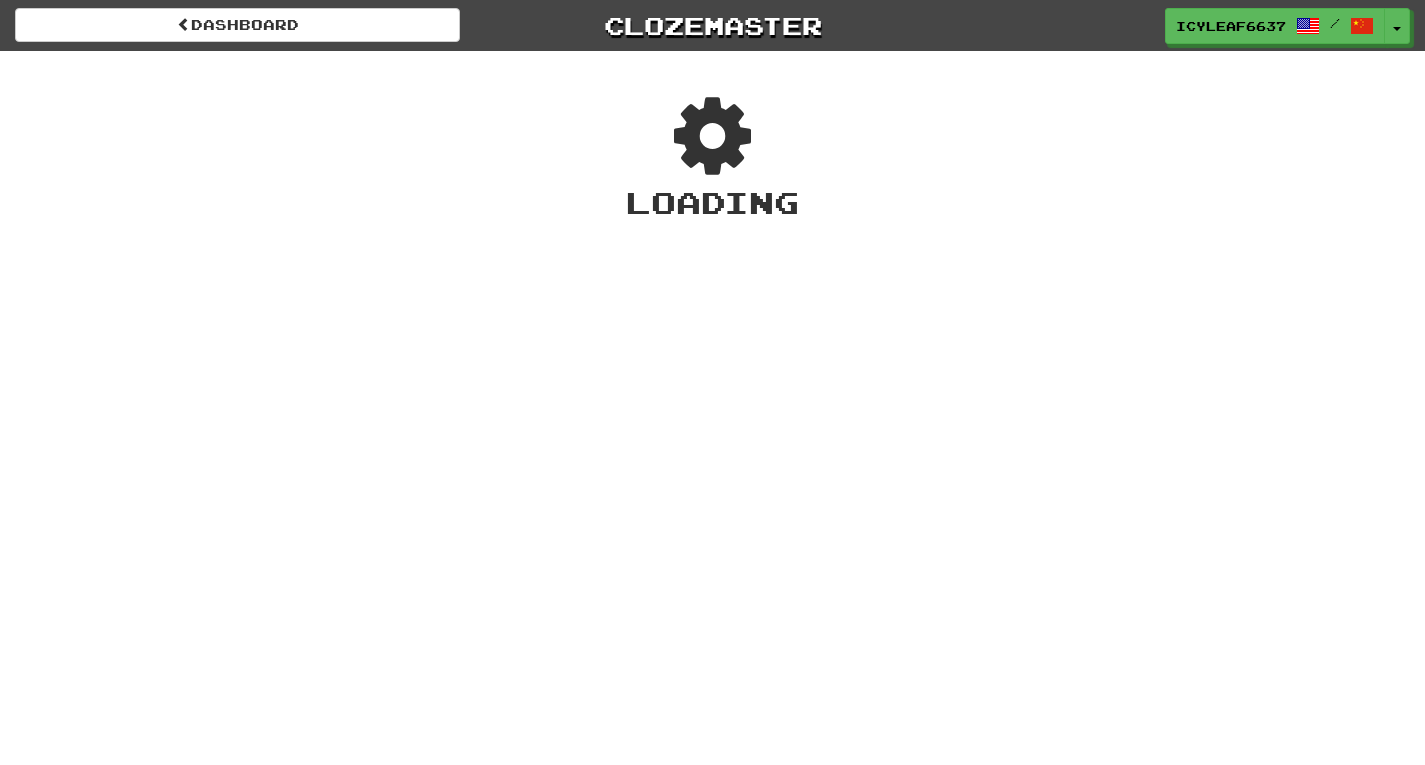 scroll, scrollTop: 0, scrollLeft: 0, axis: both 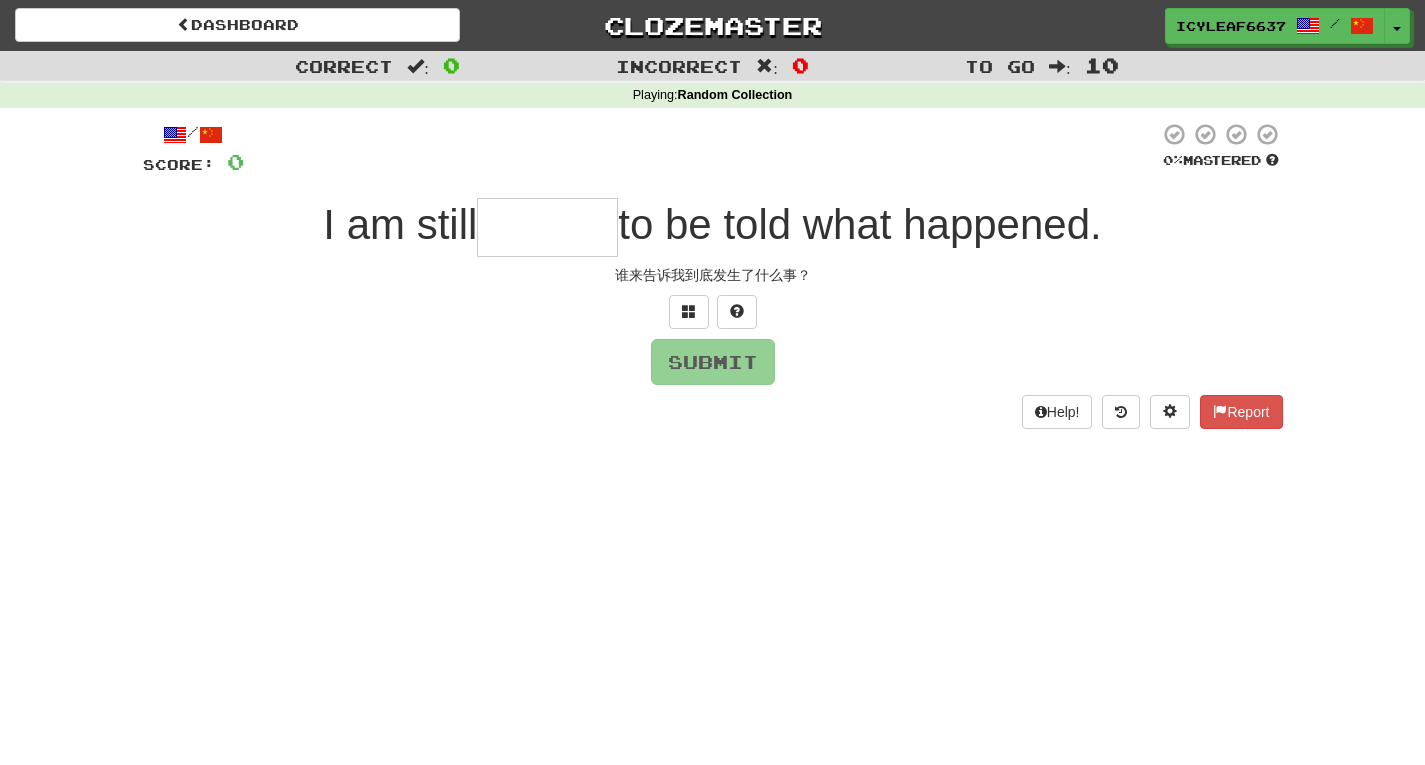 click at bounding box center [547, 227] 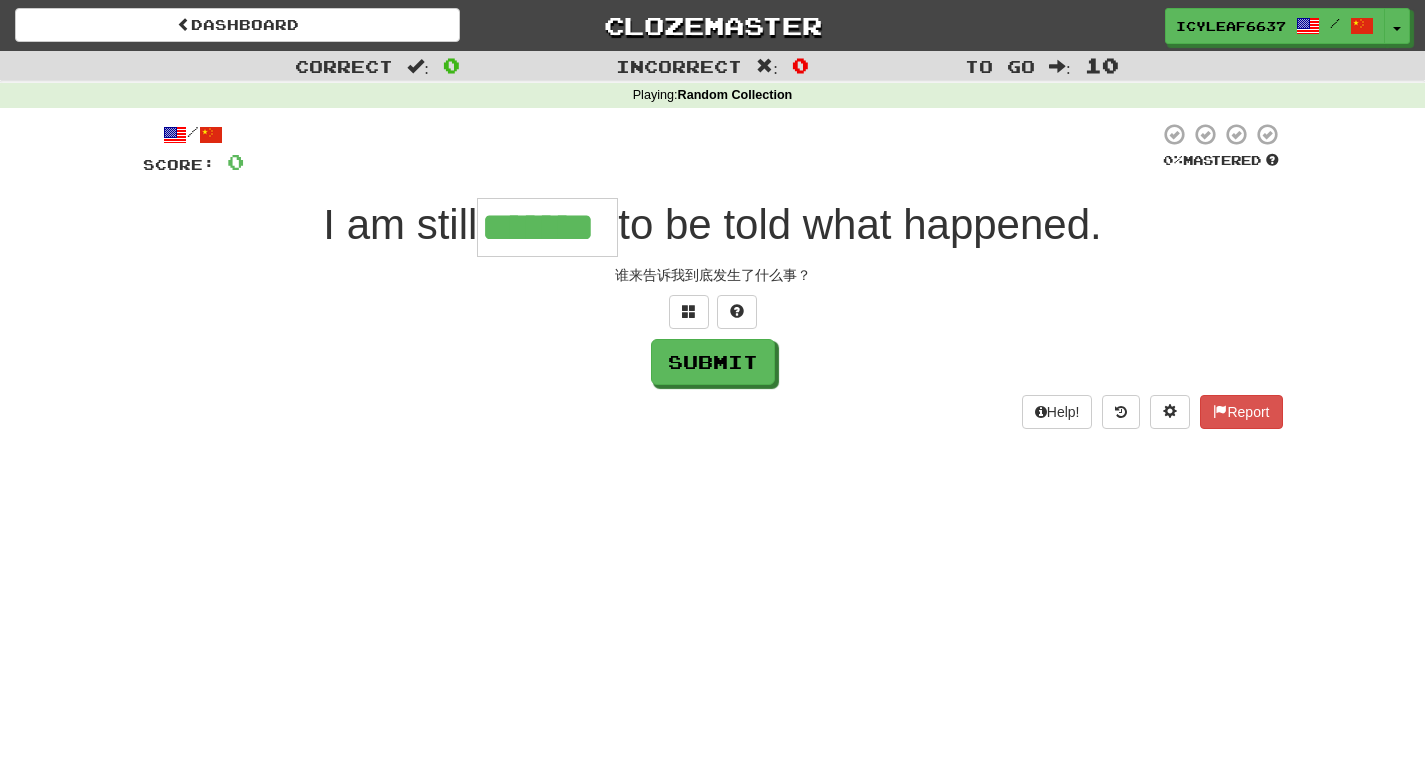 type on "*******" 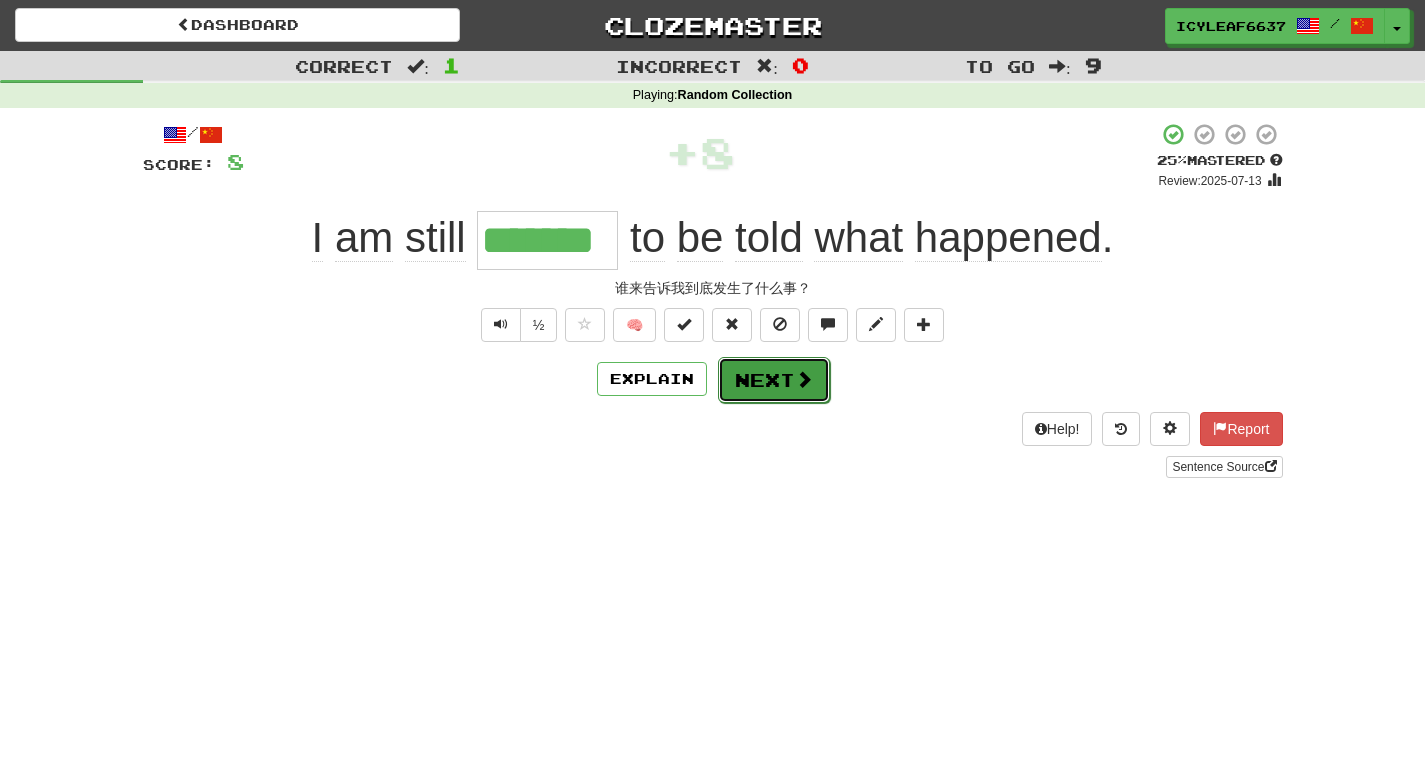click on "Next" at bounding box center (774, 380) 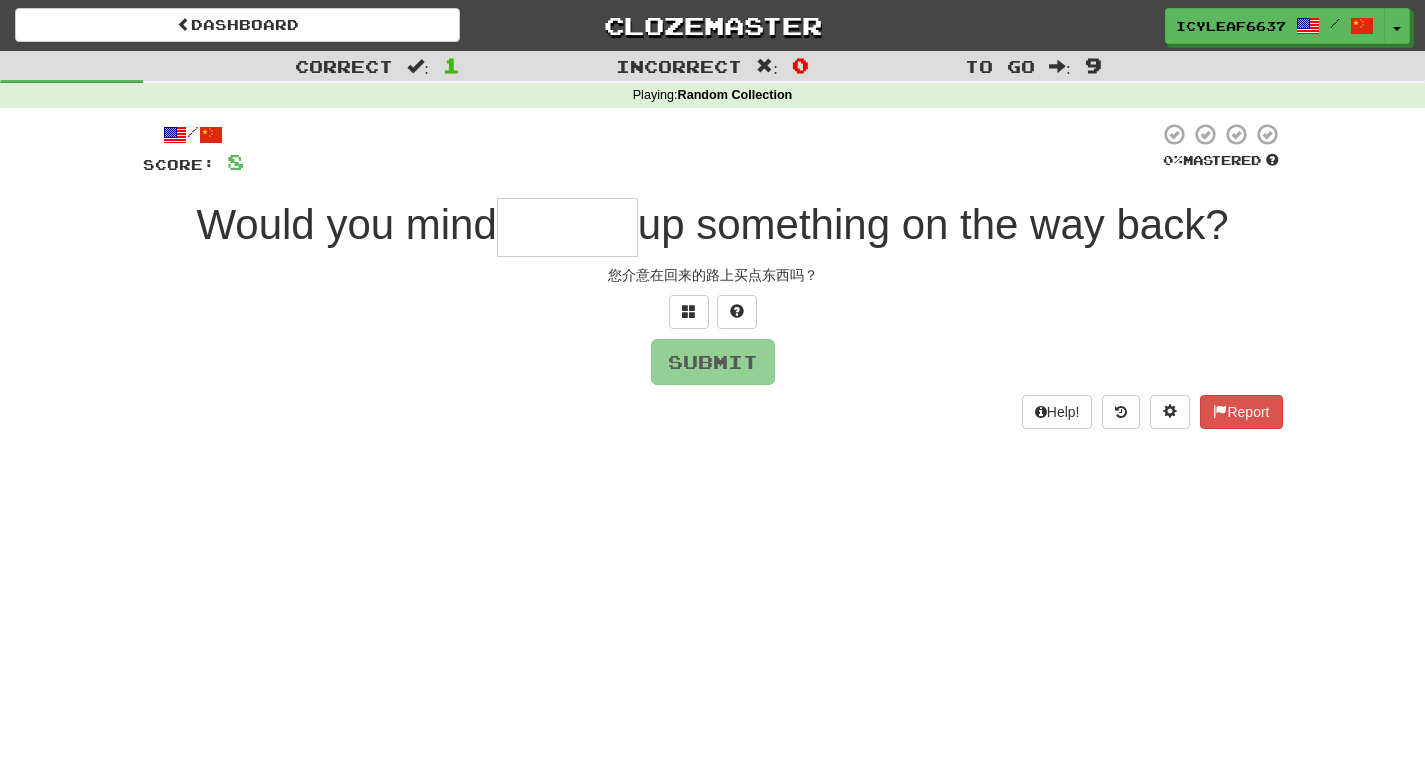 type on "*" 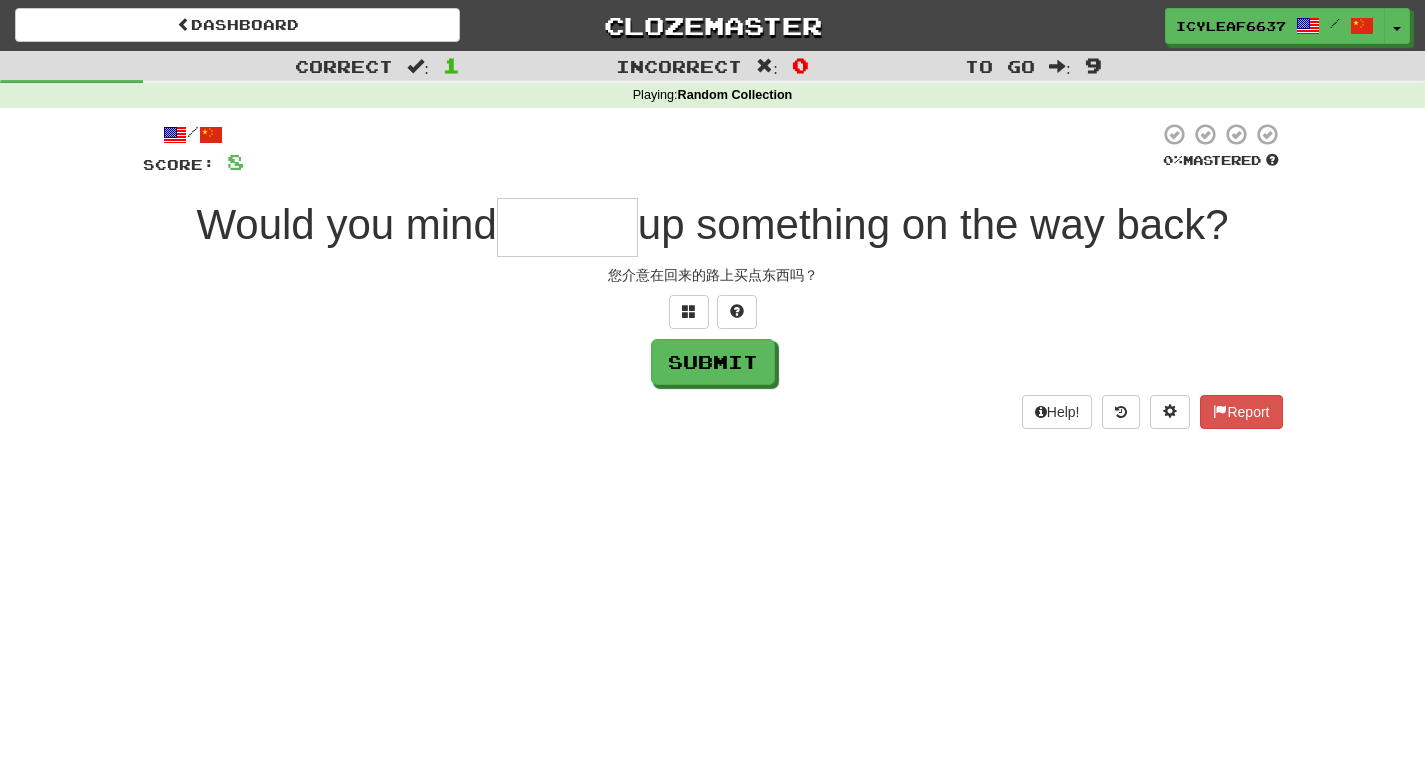 type on "*" 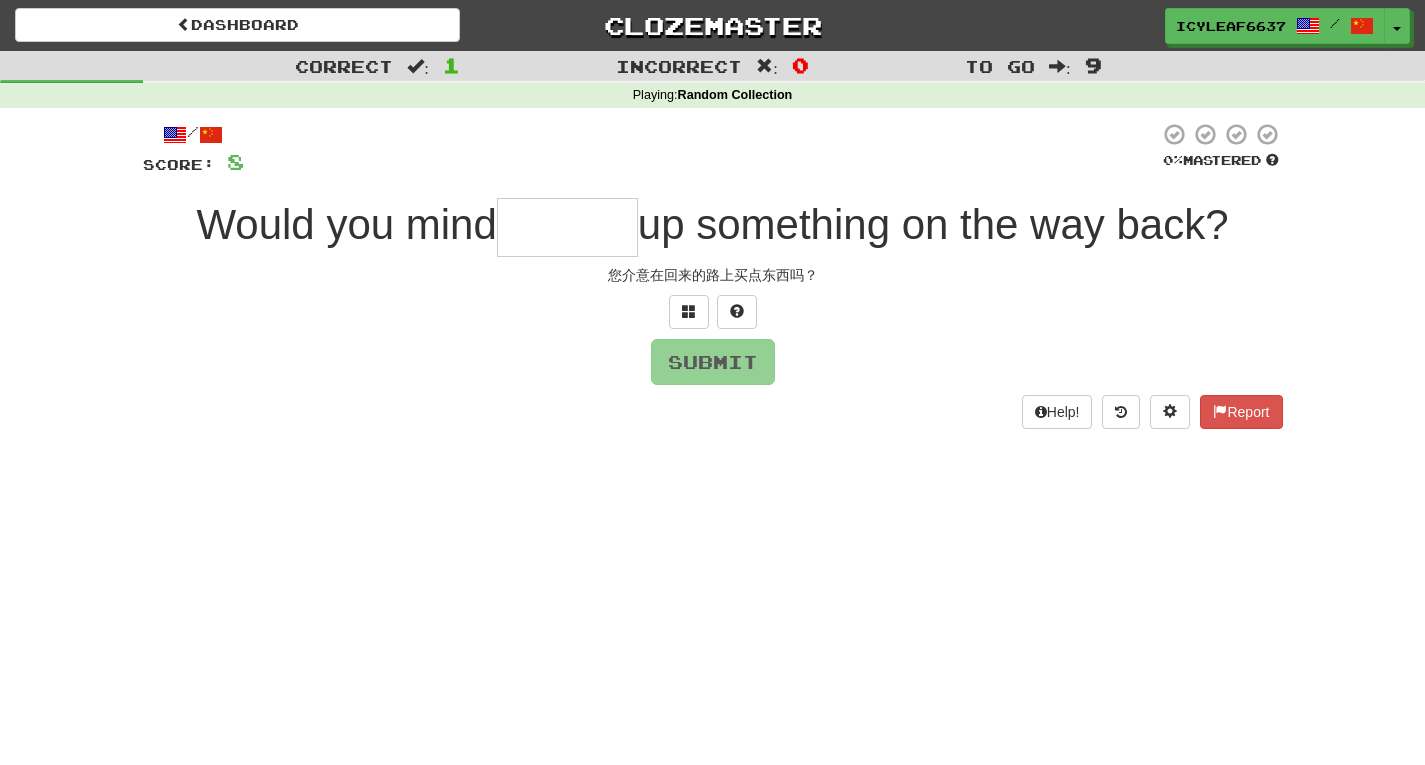 type on "*" 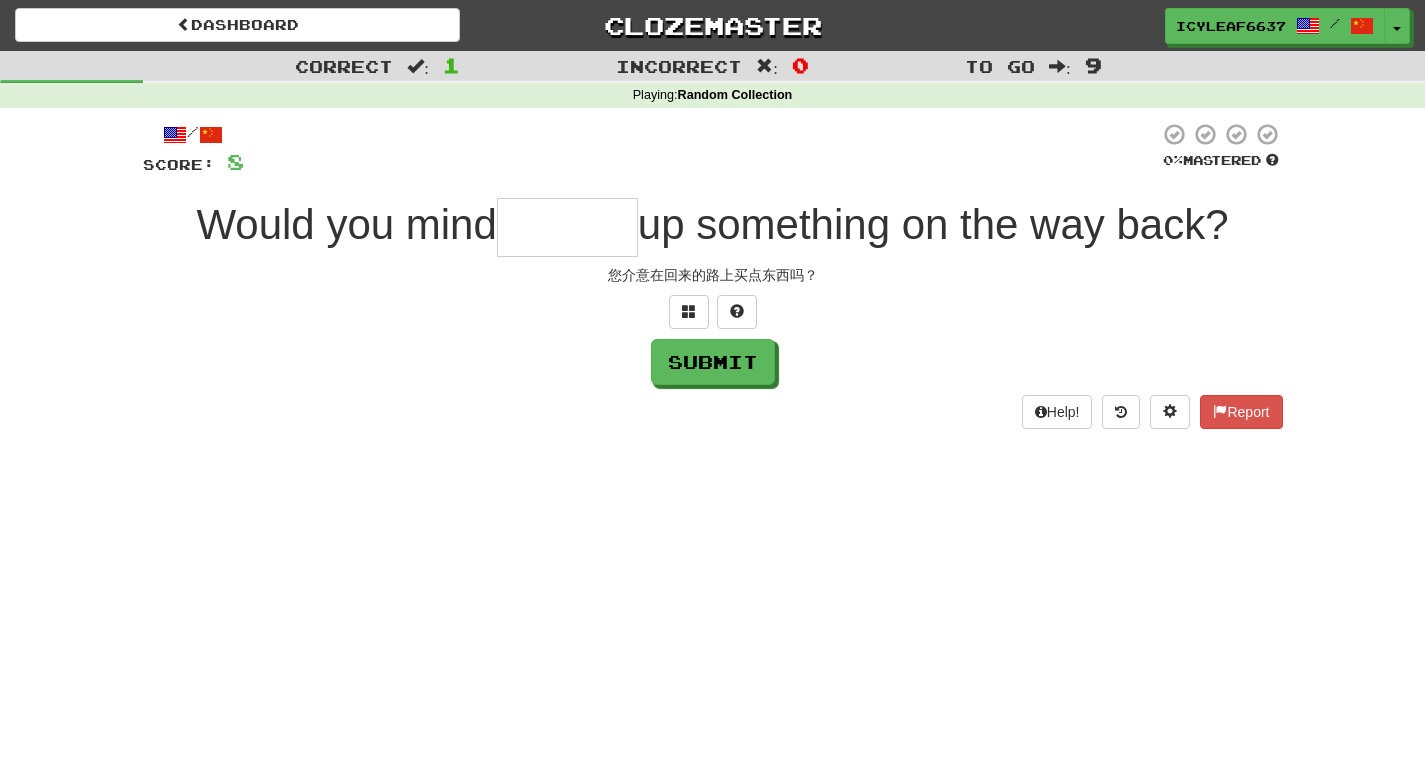 type on "*" 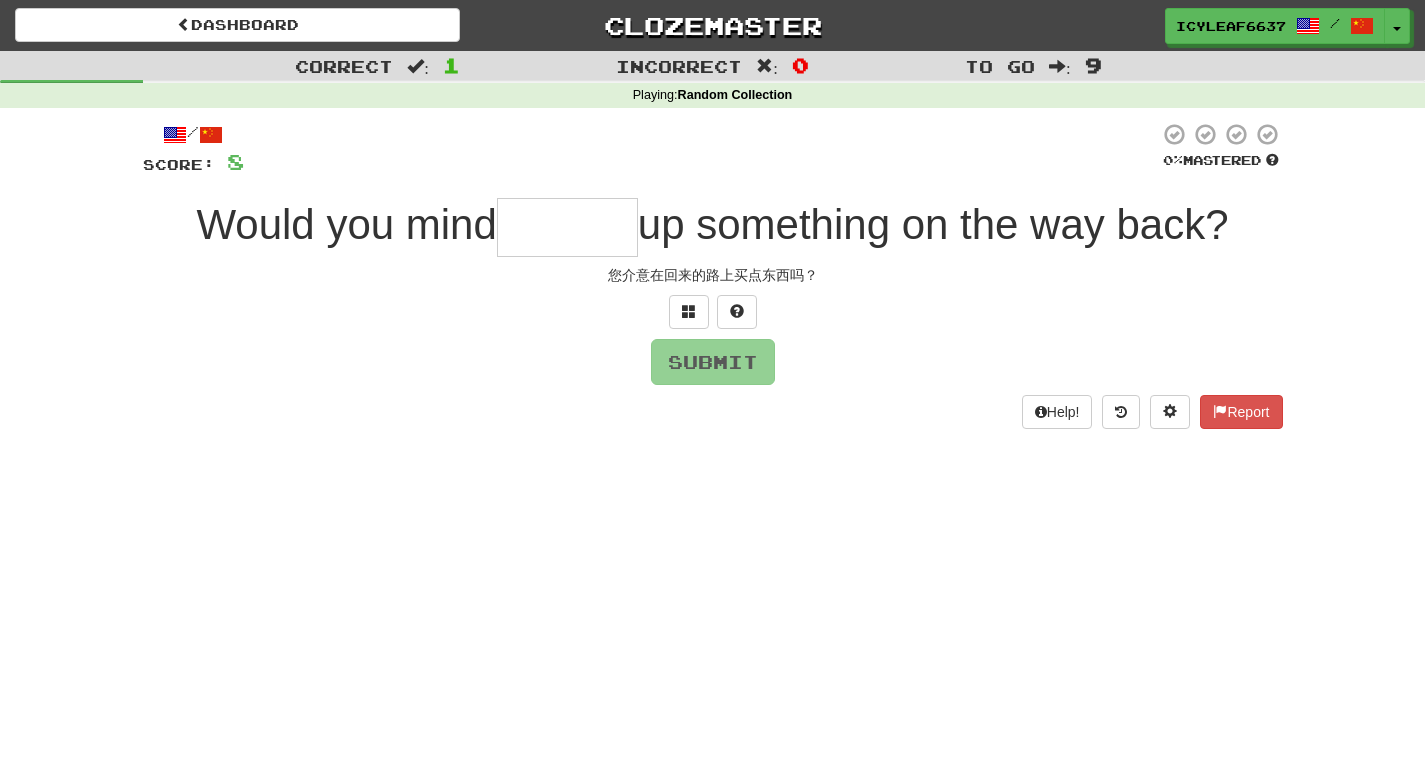 type on "*" 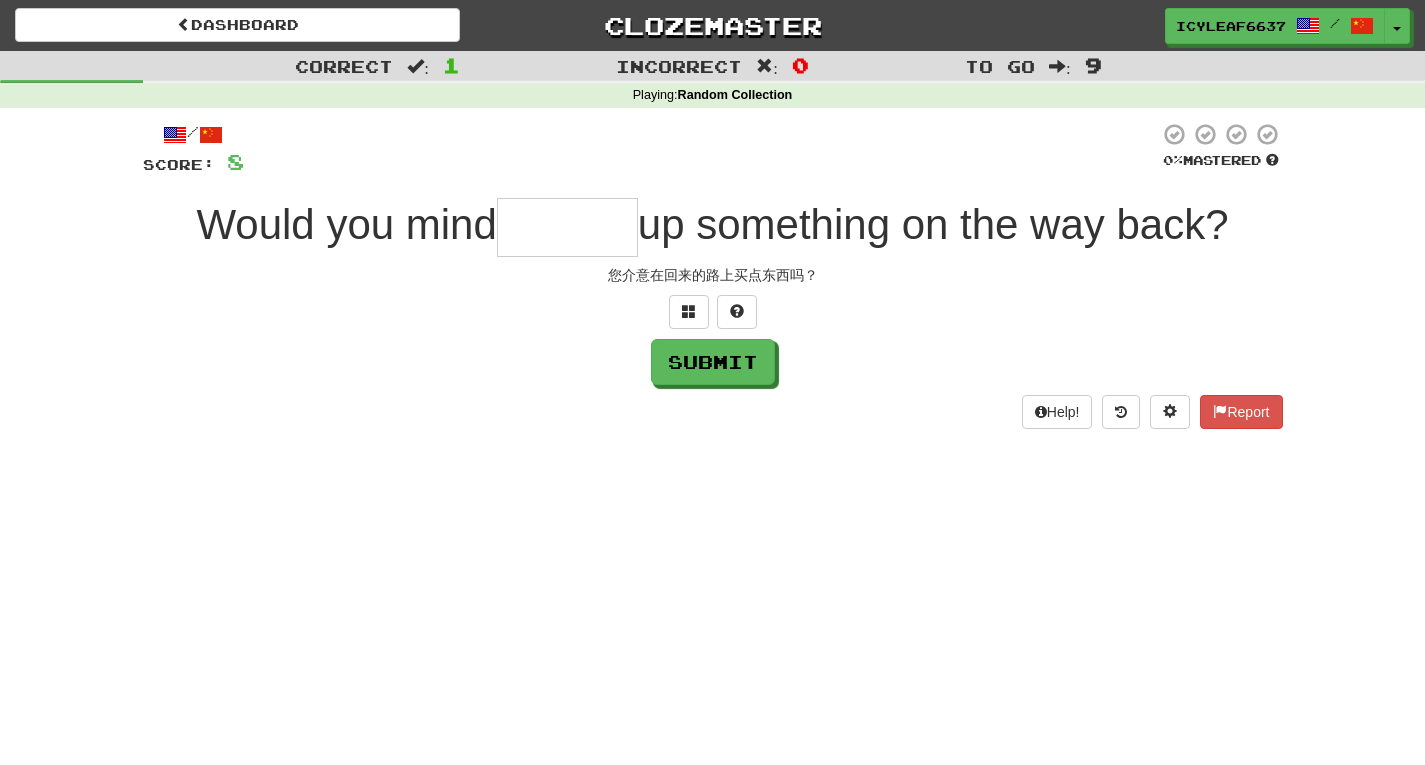 type on "*" 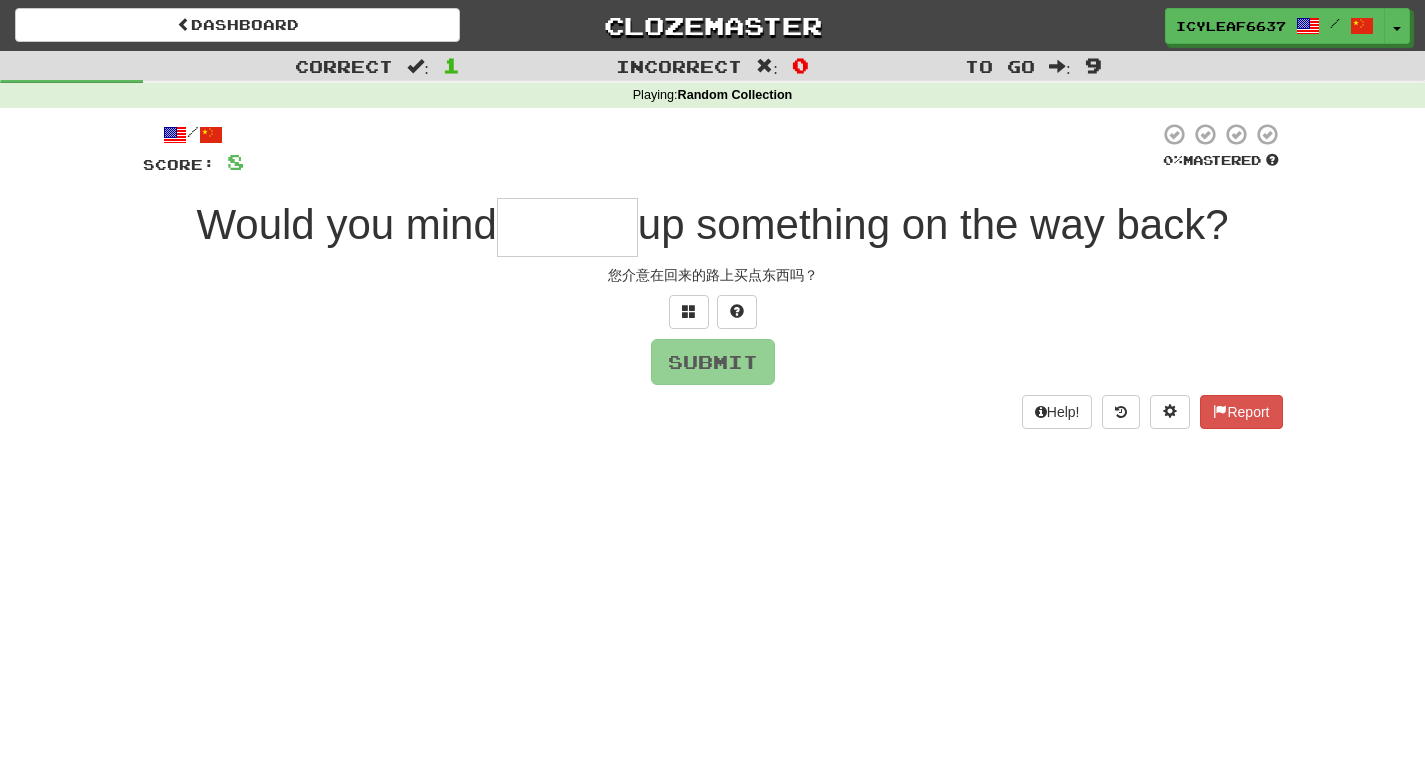 type on "*" 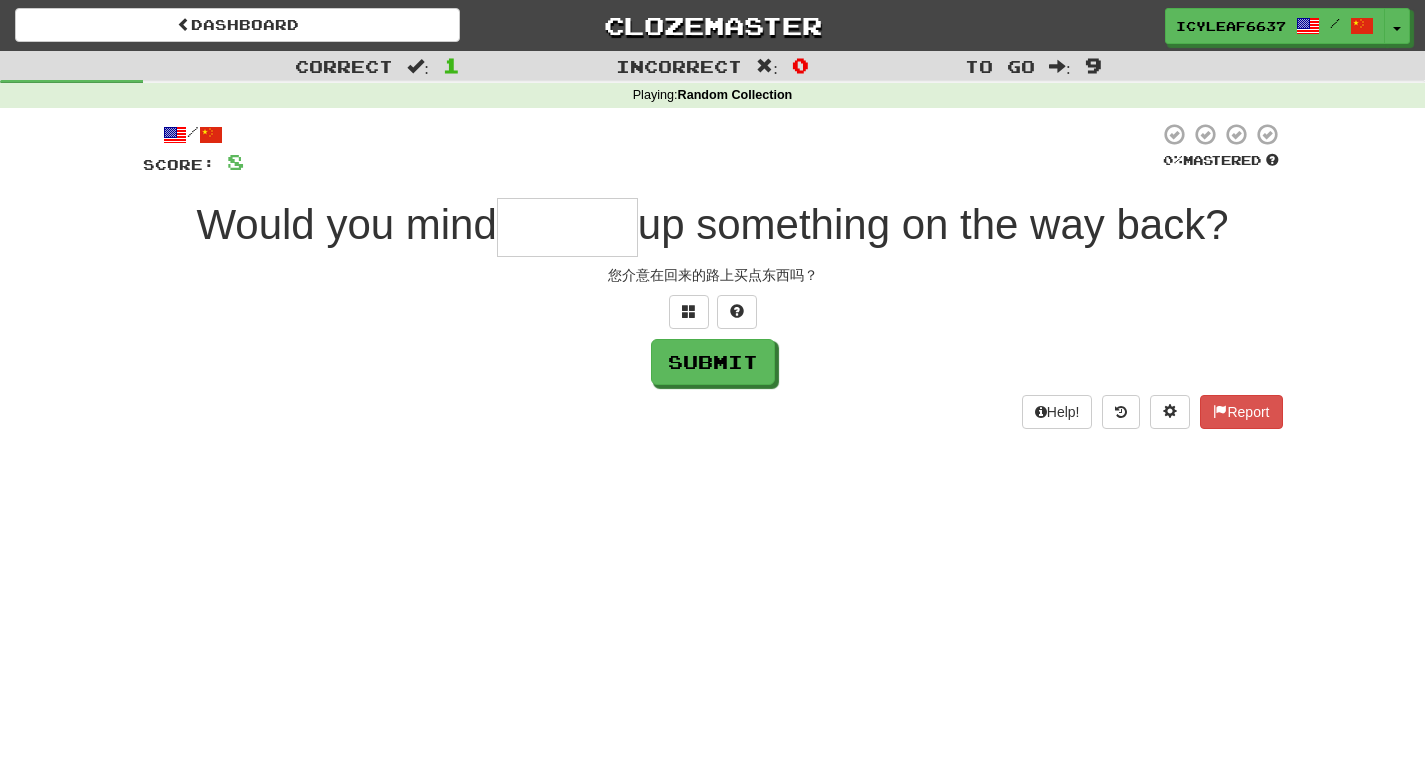 type on "*" 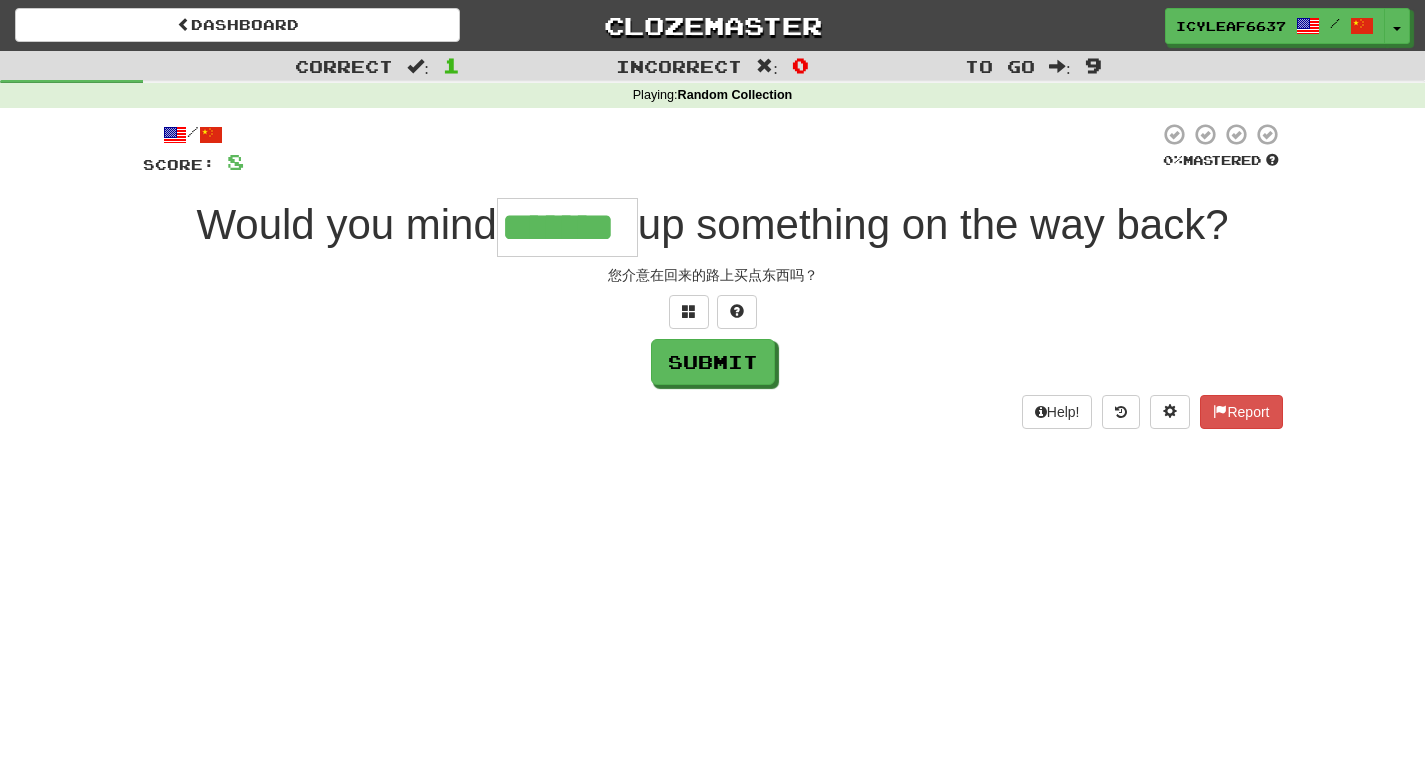 type on "*******" 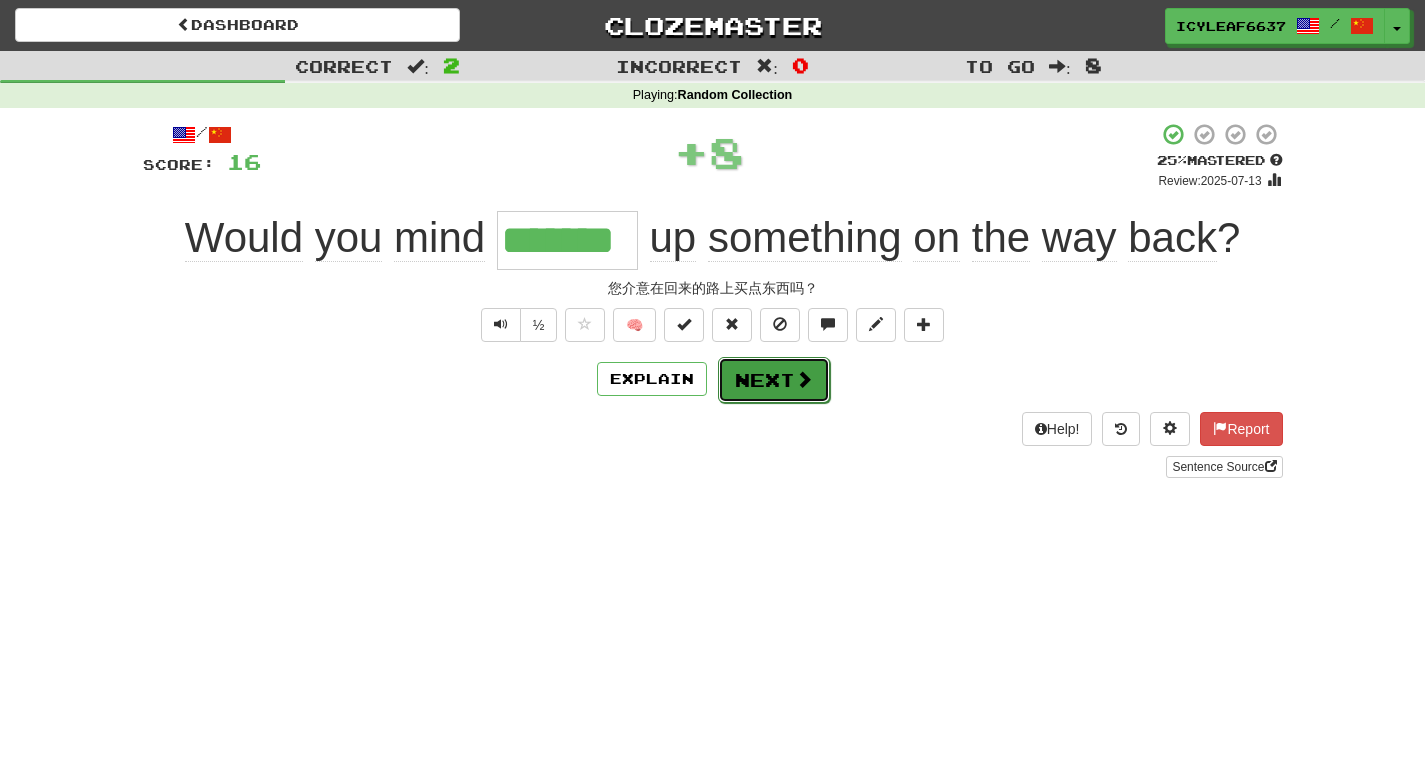 click on "Next" at bounding box center (774, 380) 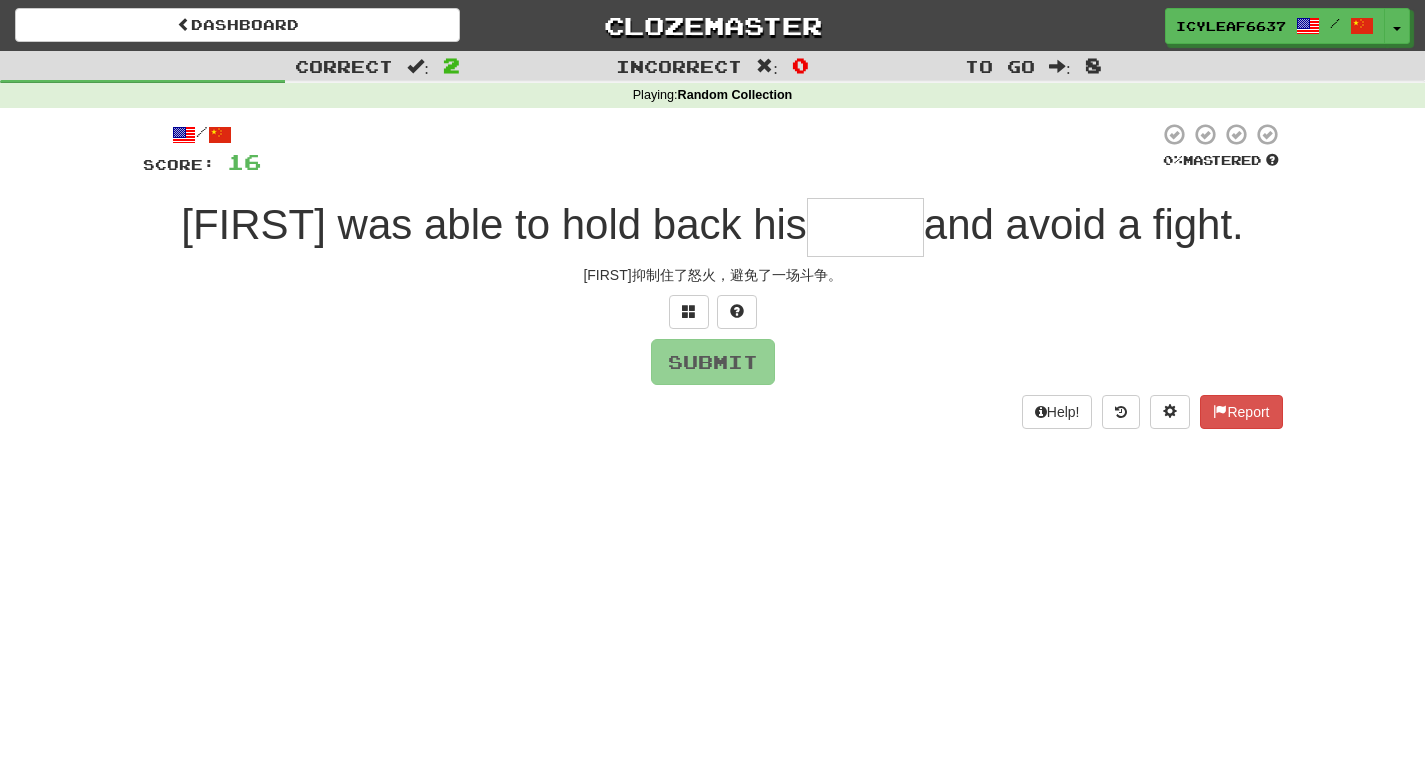 click at bounding box center [865, 227] 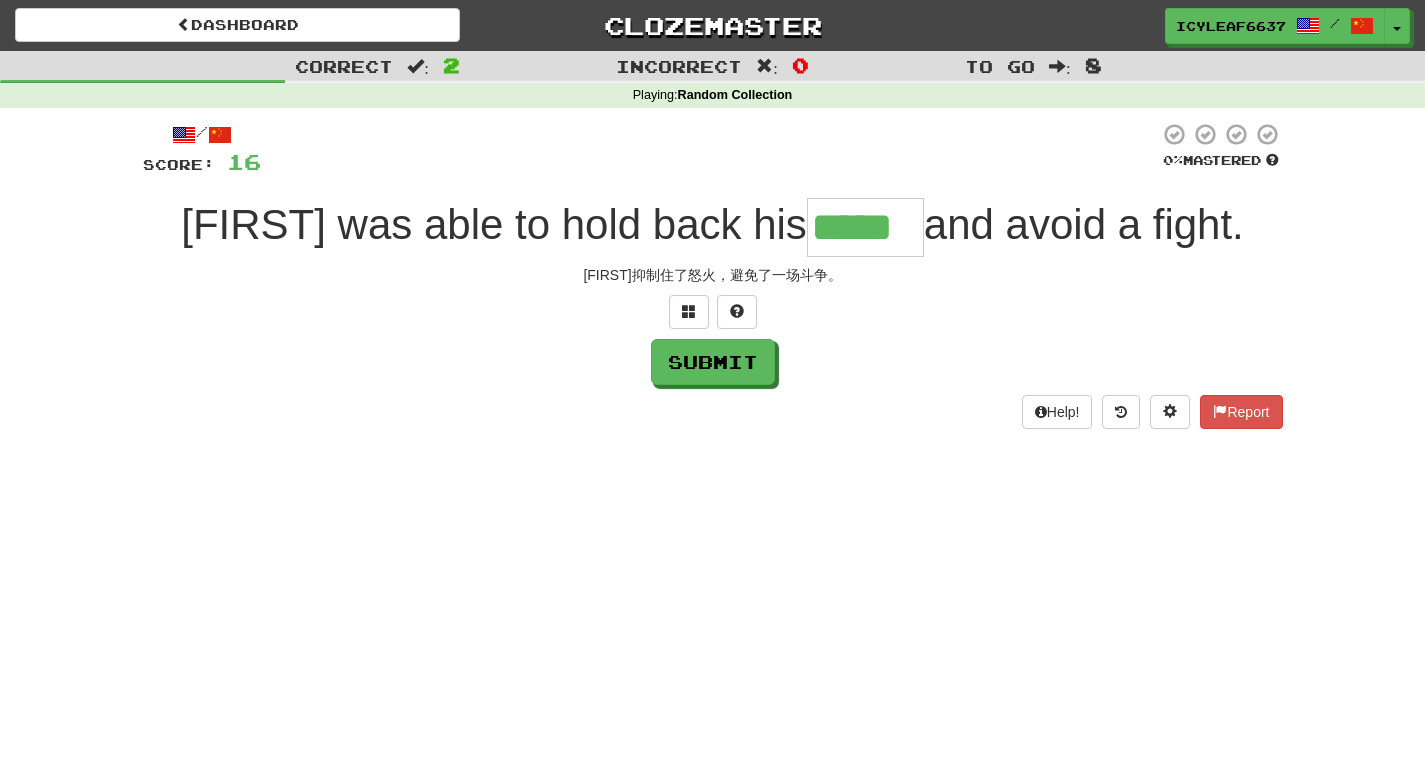 type on "*****" 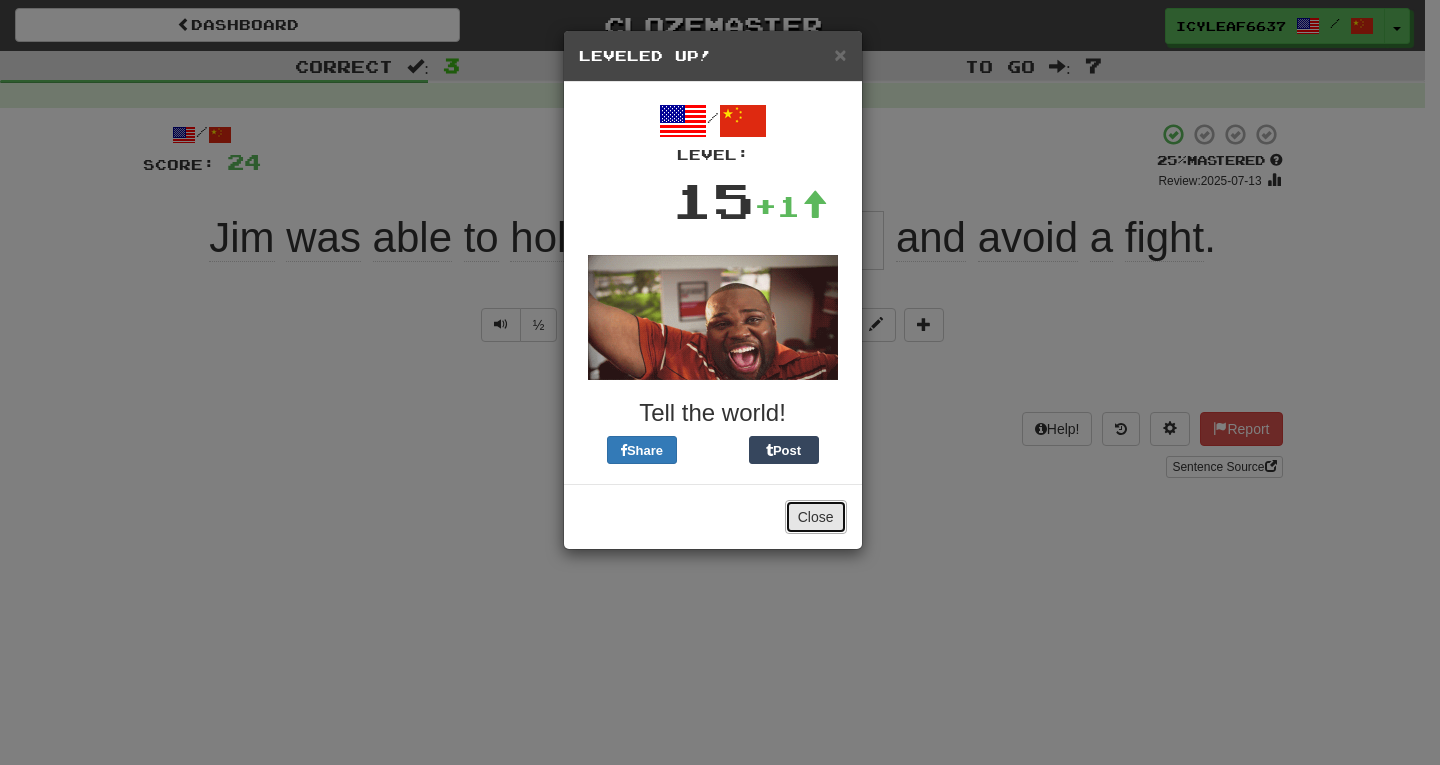 click on "Close" at bounding box center [816, 517] 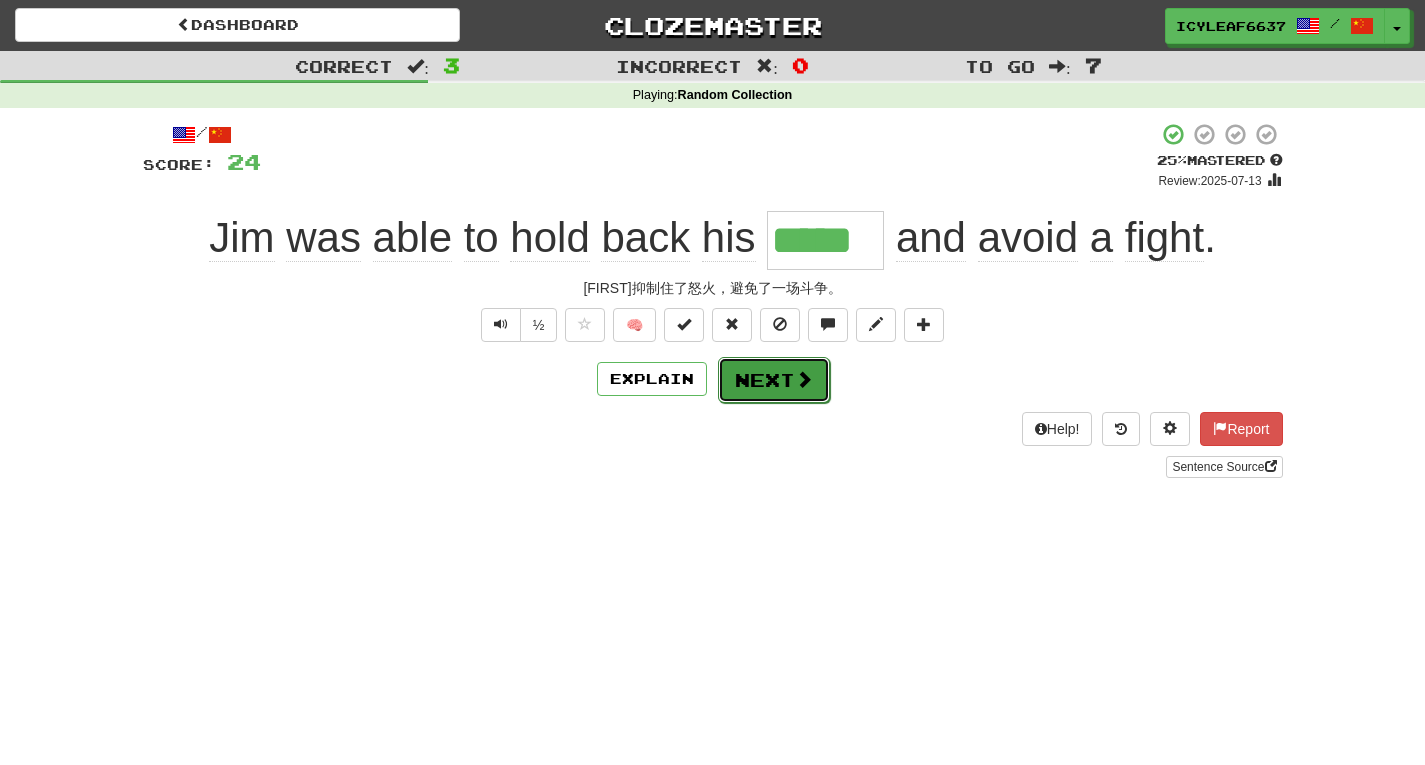 click on "Next" at bounding box center [774, 380] 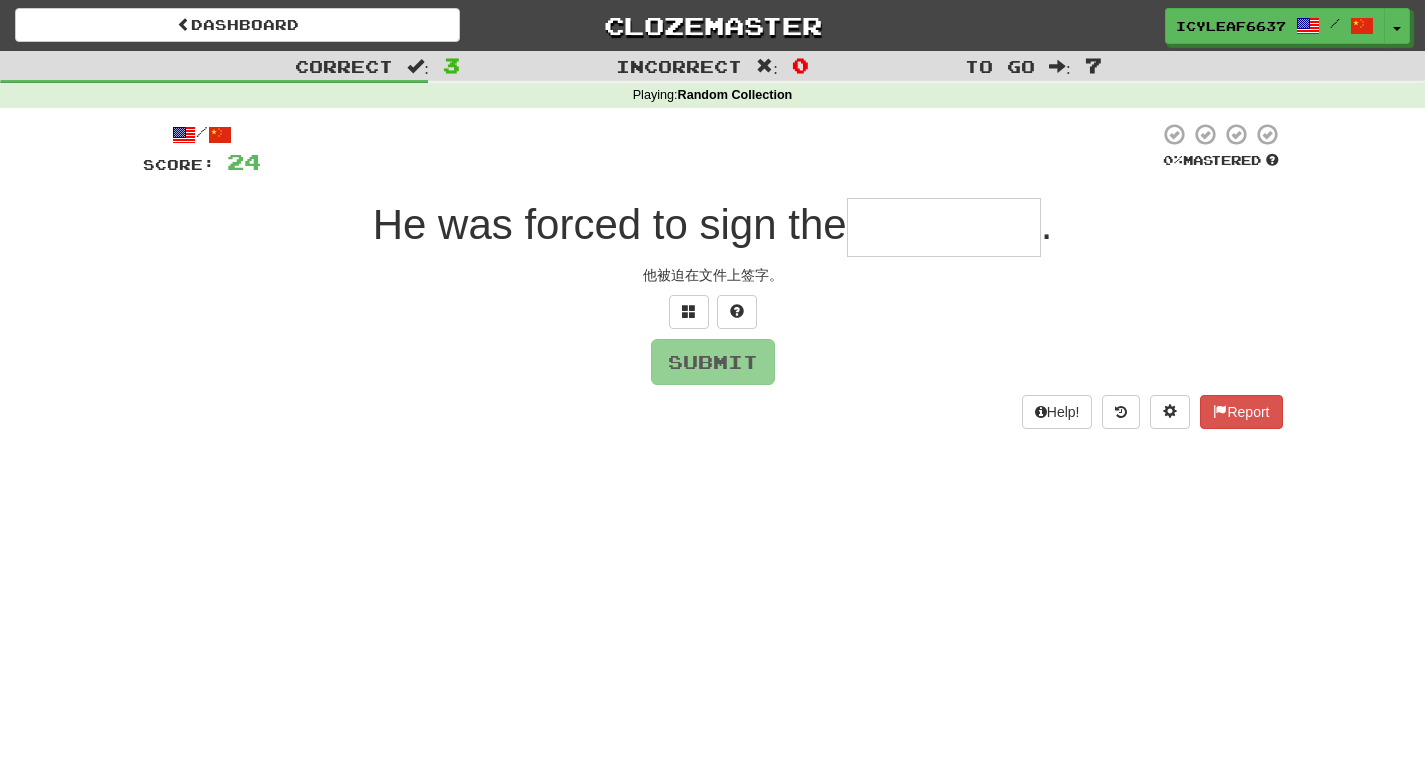 click at bounding box center [944, 227] 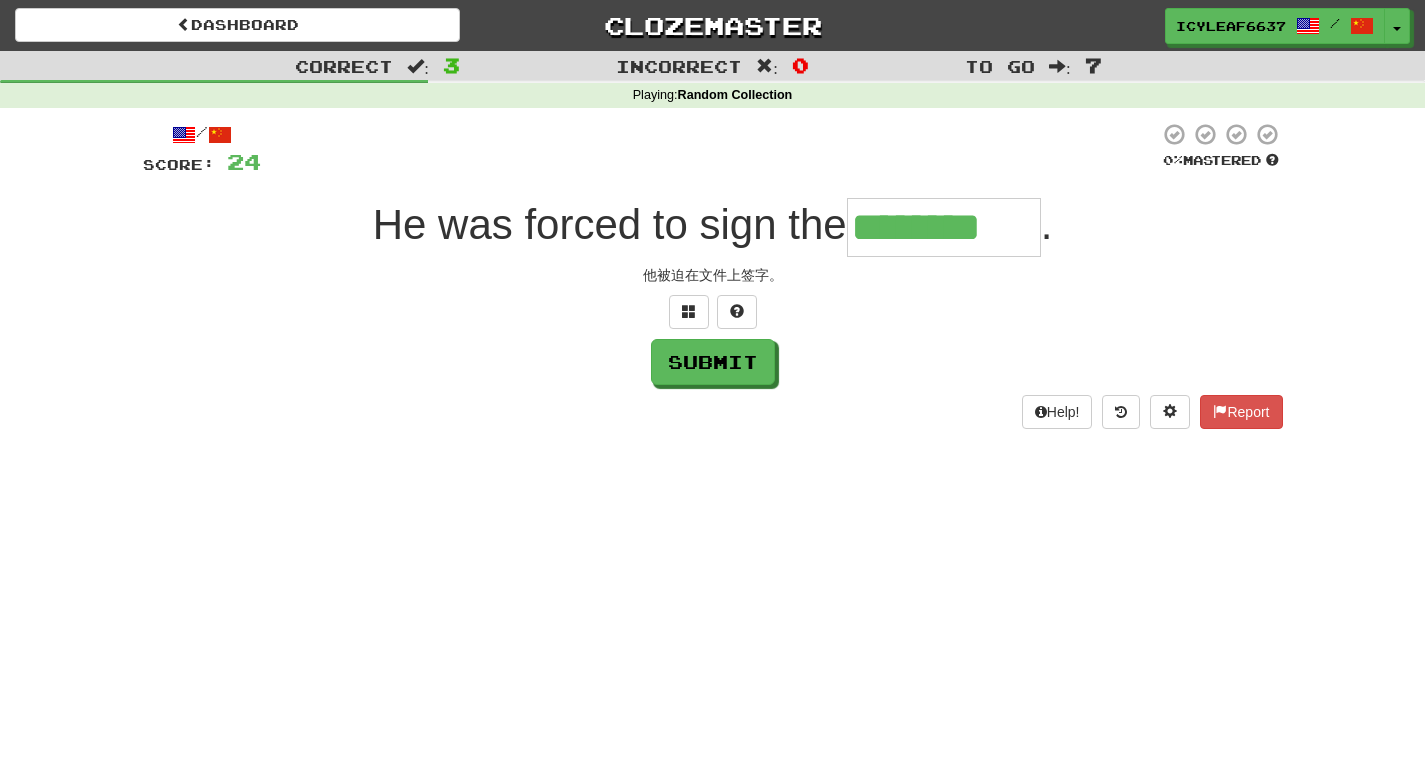 type on "********" 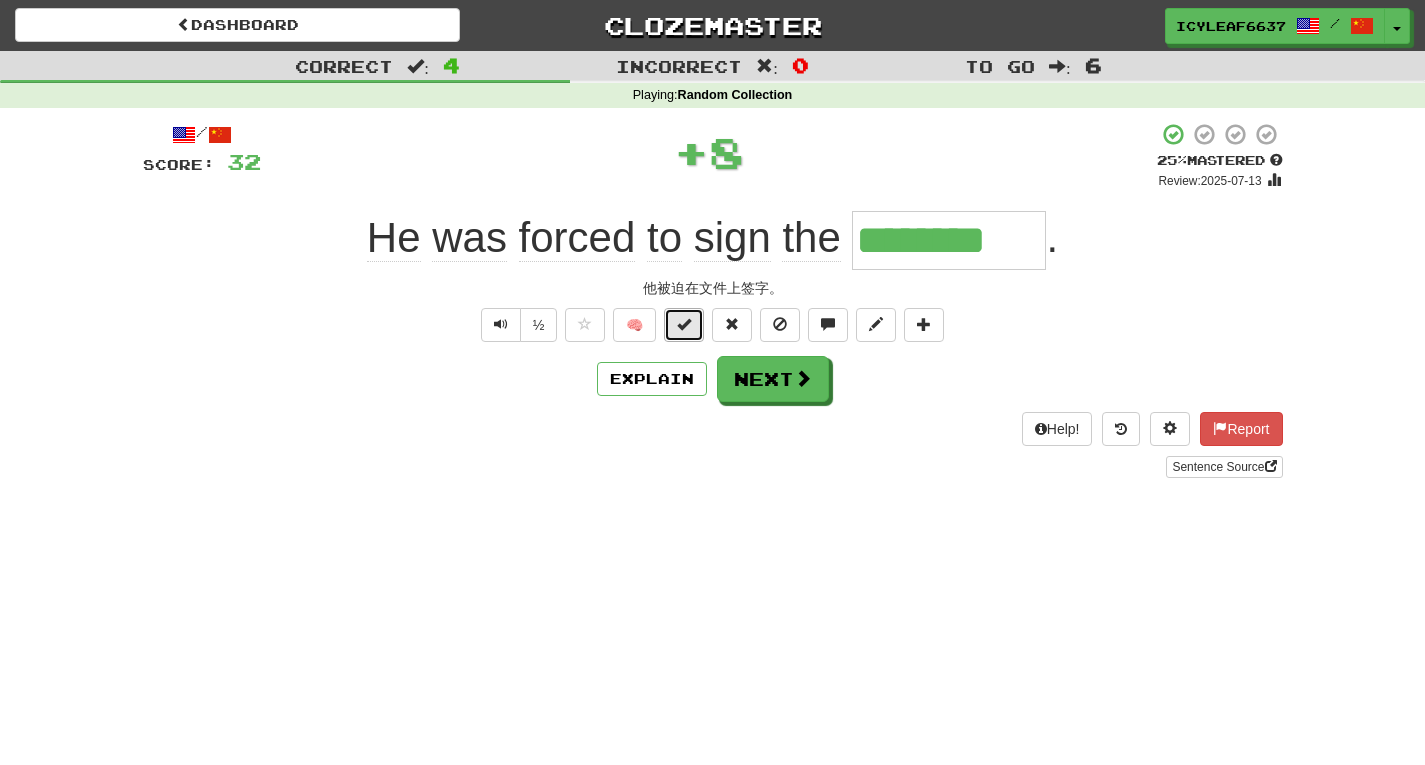 click at bounding box center (684, 324) 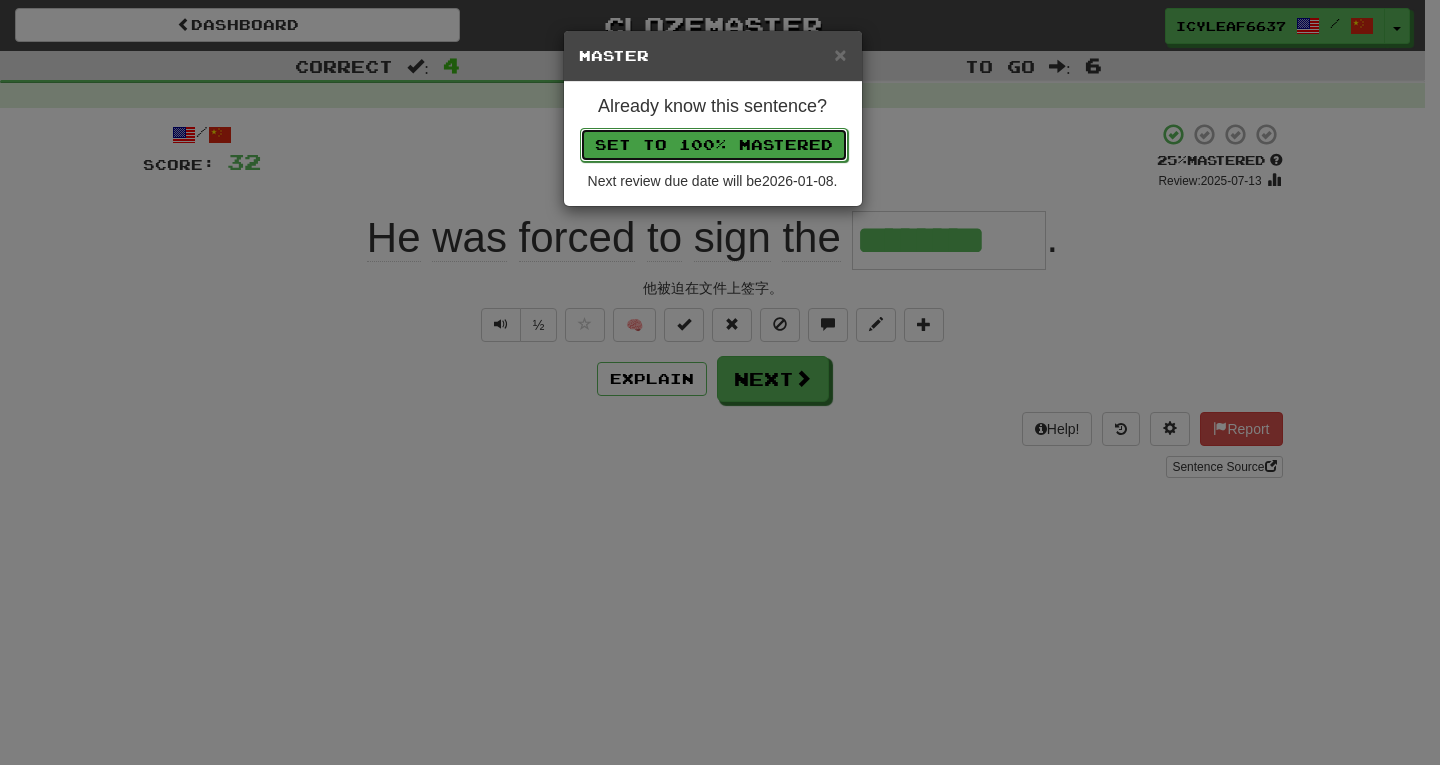 click on "Set to 100% Mastered" at bounding box center (714, 145) 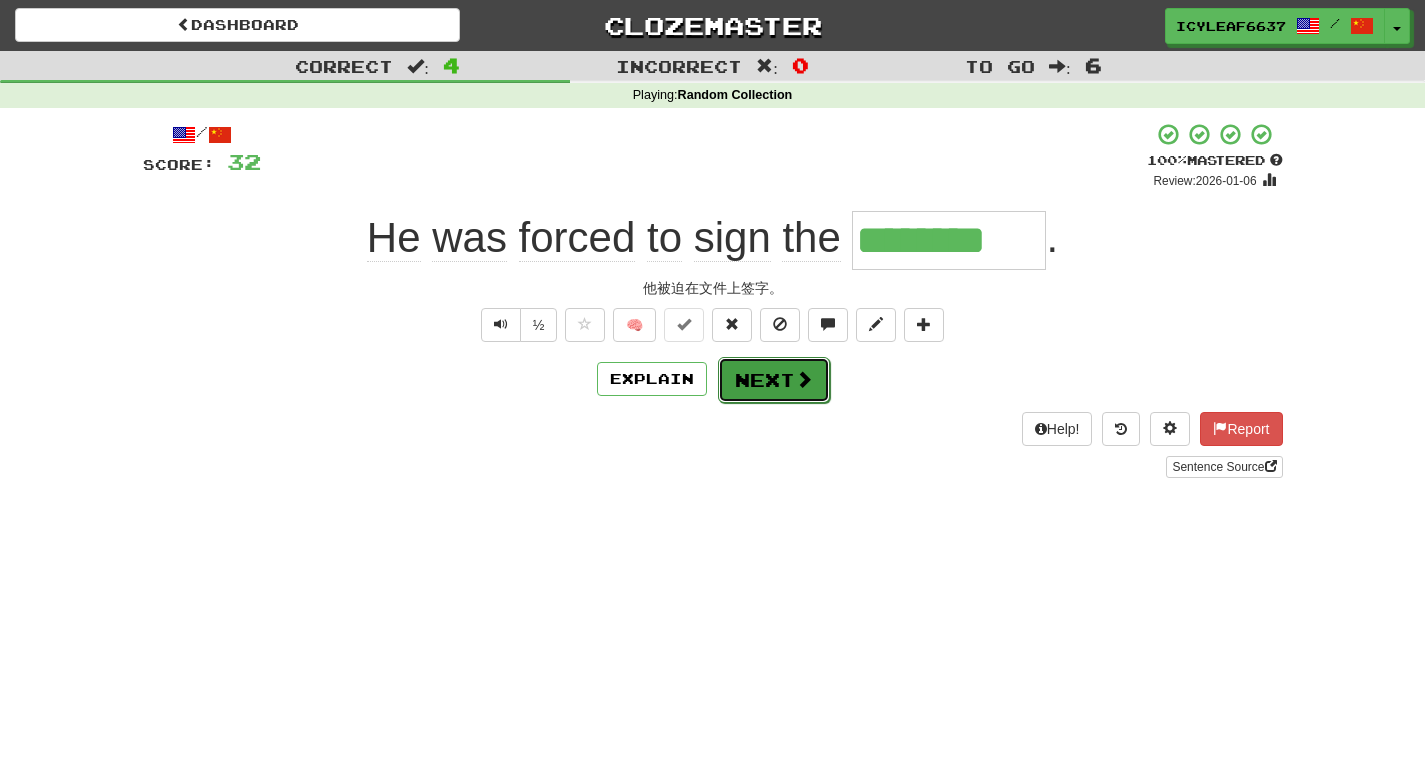 click on "Next" at bounding box center [774, 380] 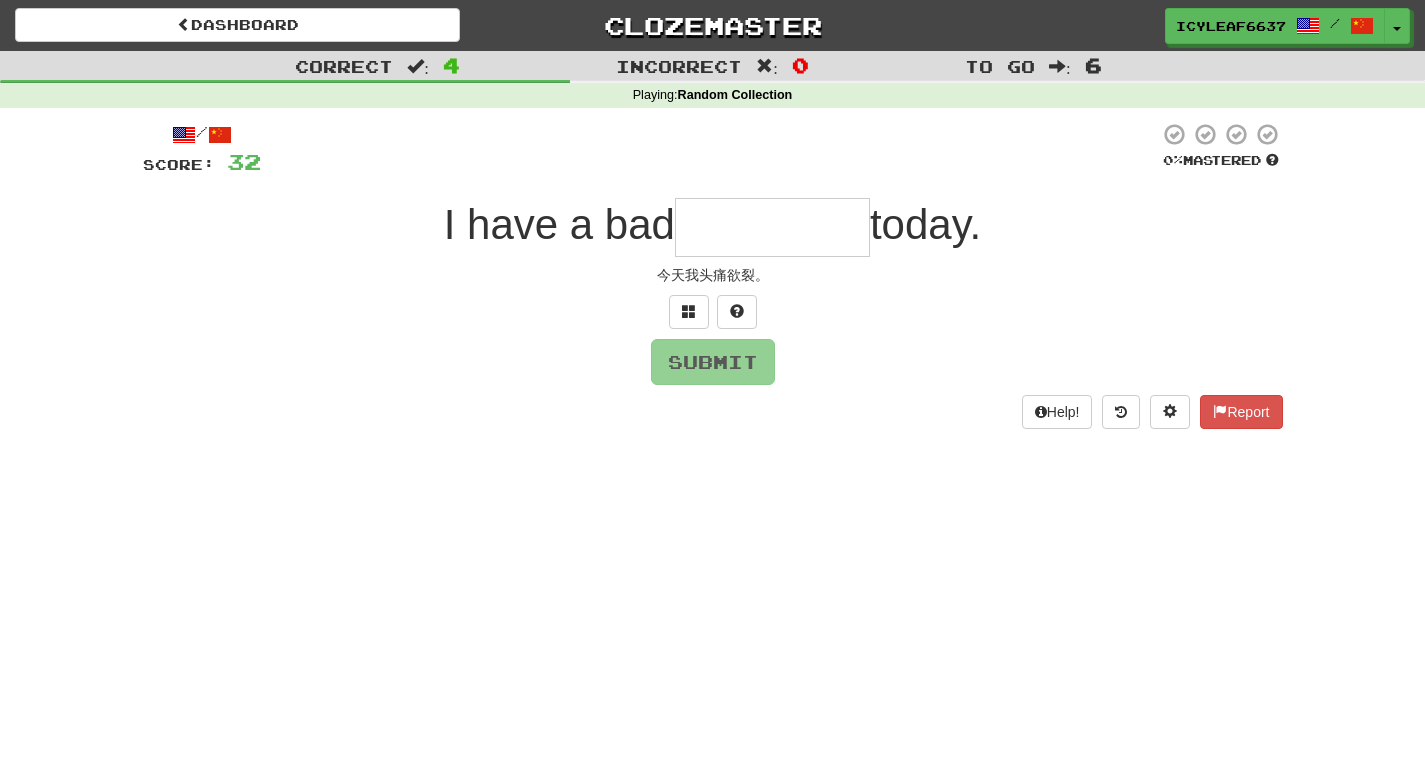 click at bounding box center [772, 227] 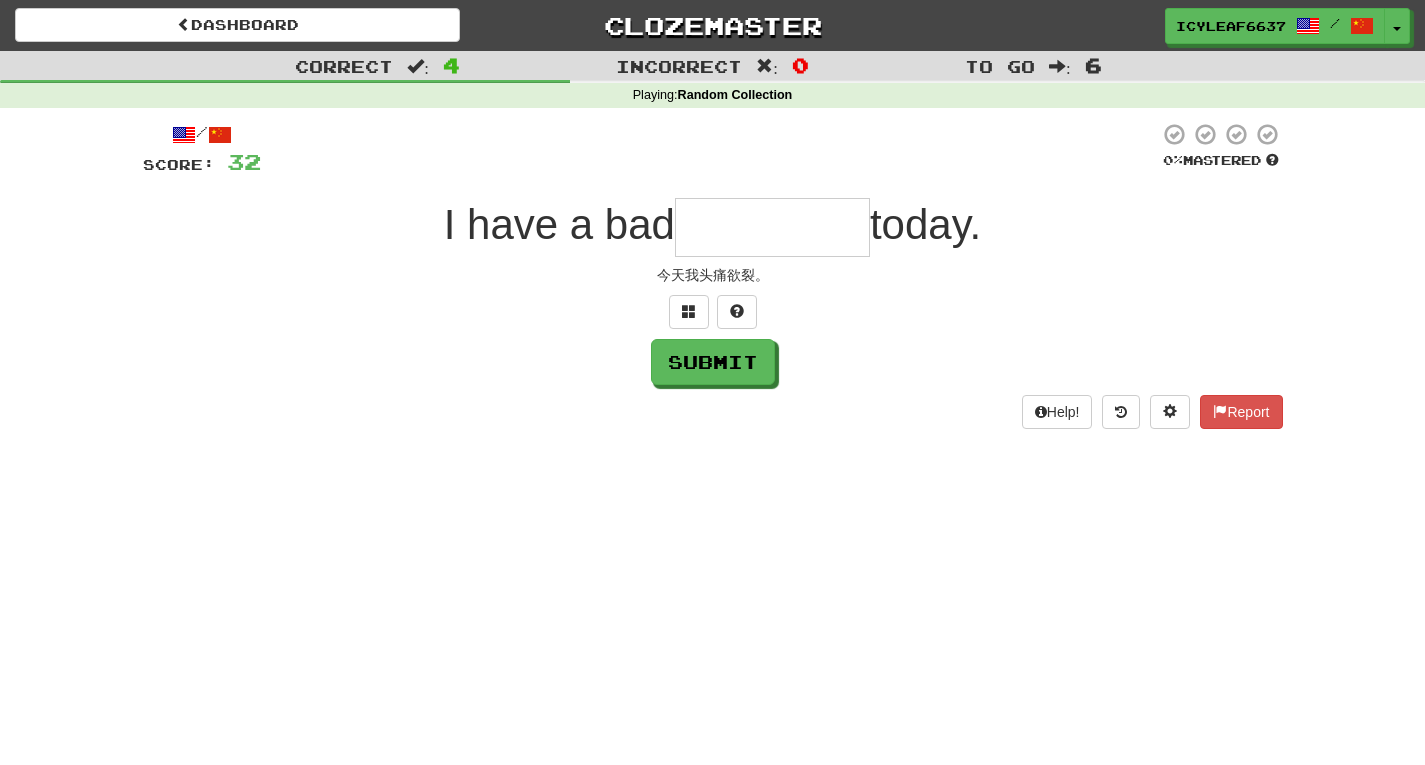 type on "*" 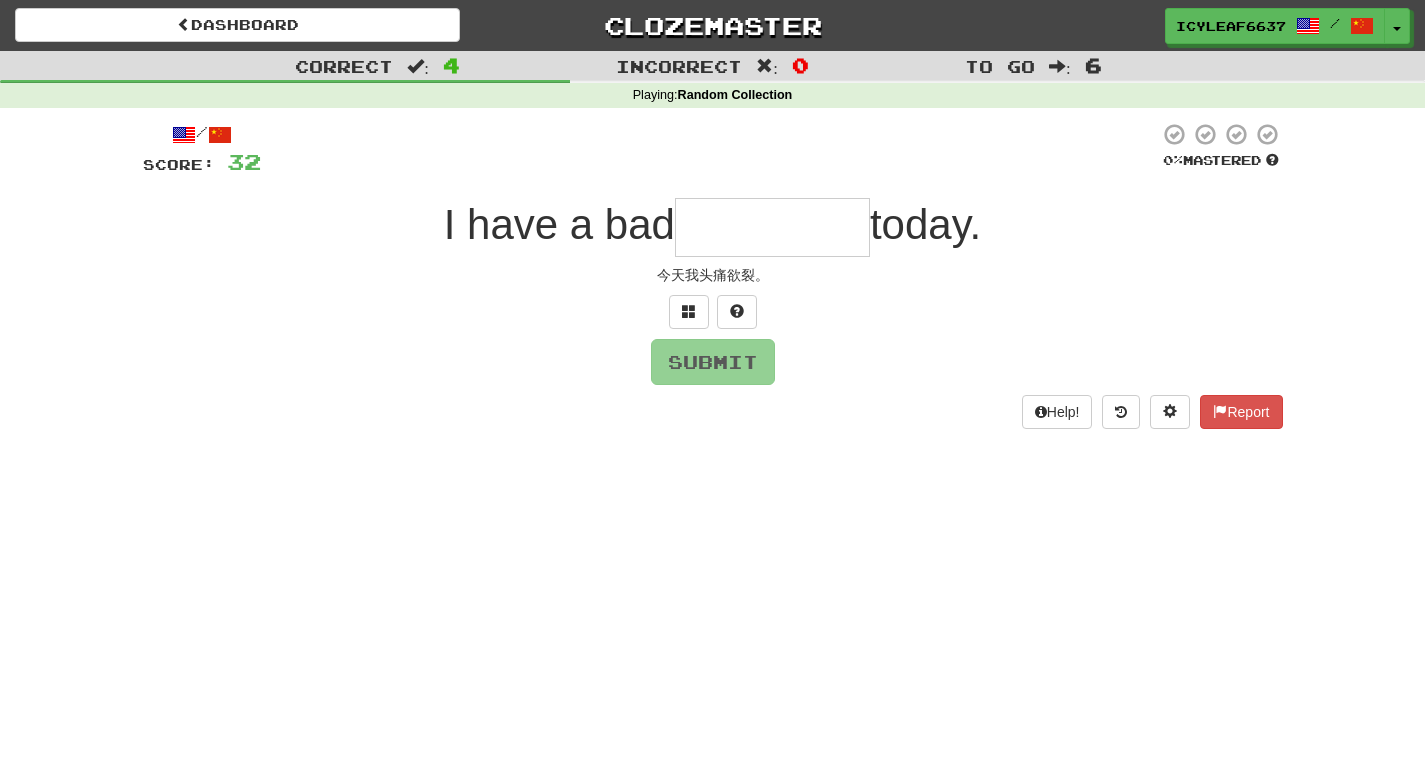 type on "*" 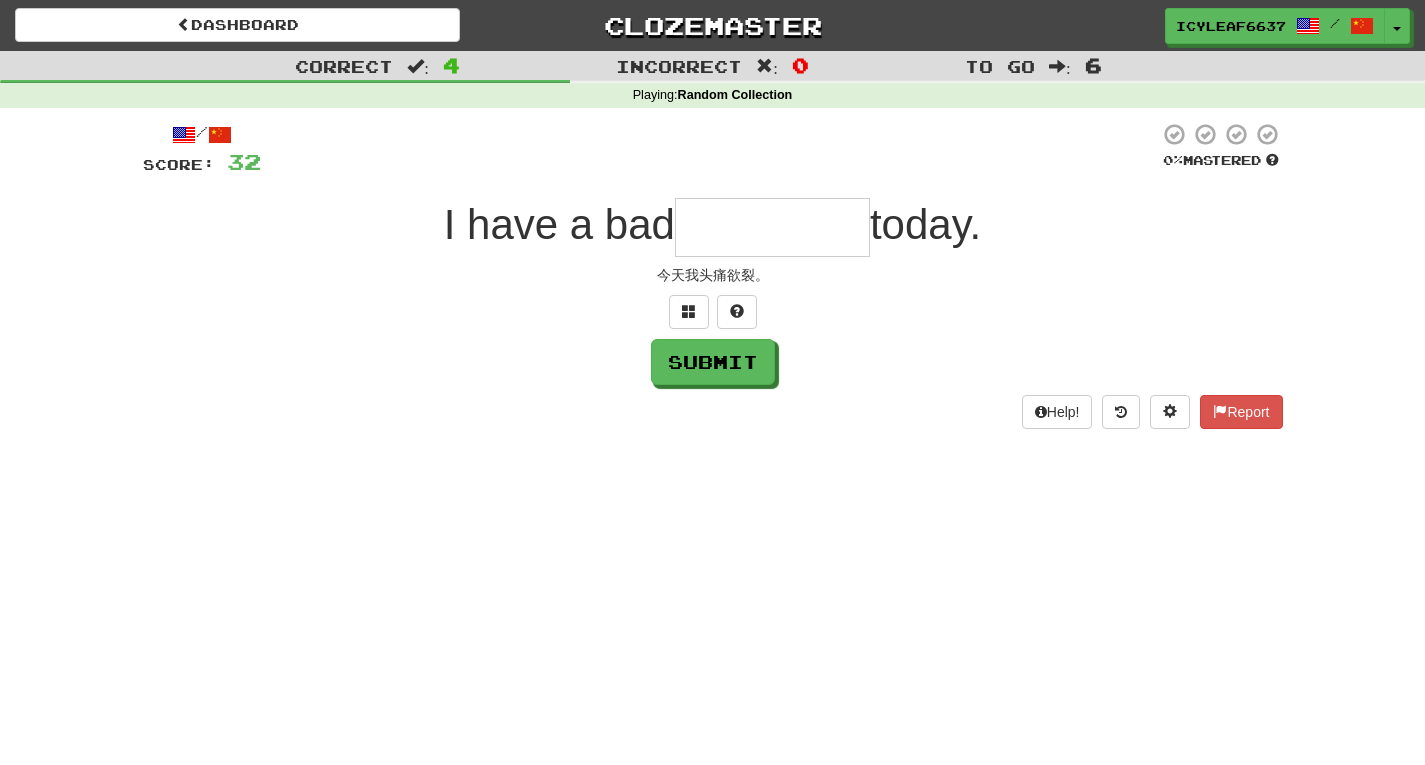 type on "*" 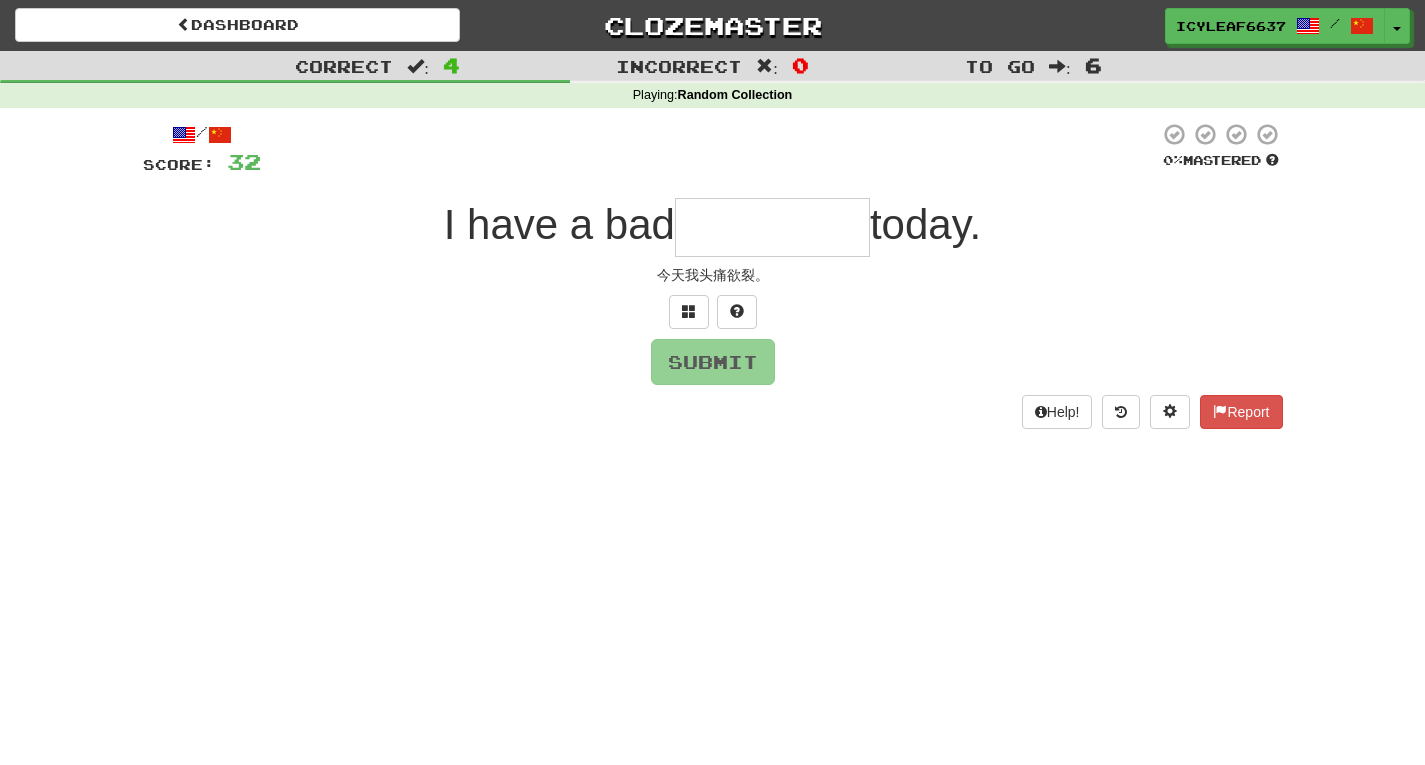 type on "*" 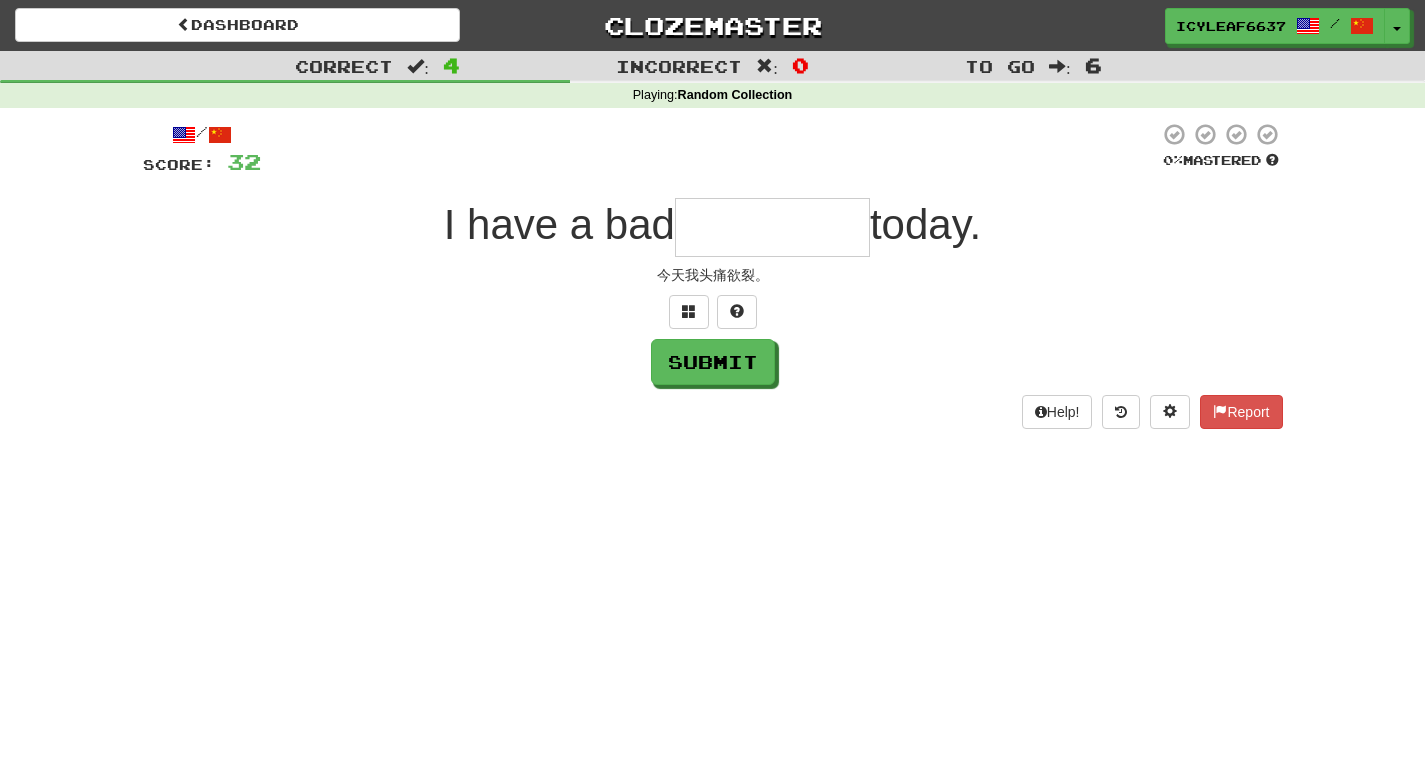 type on "*" 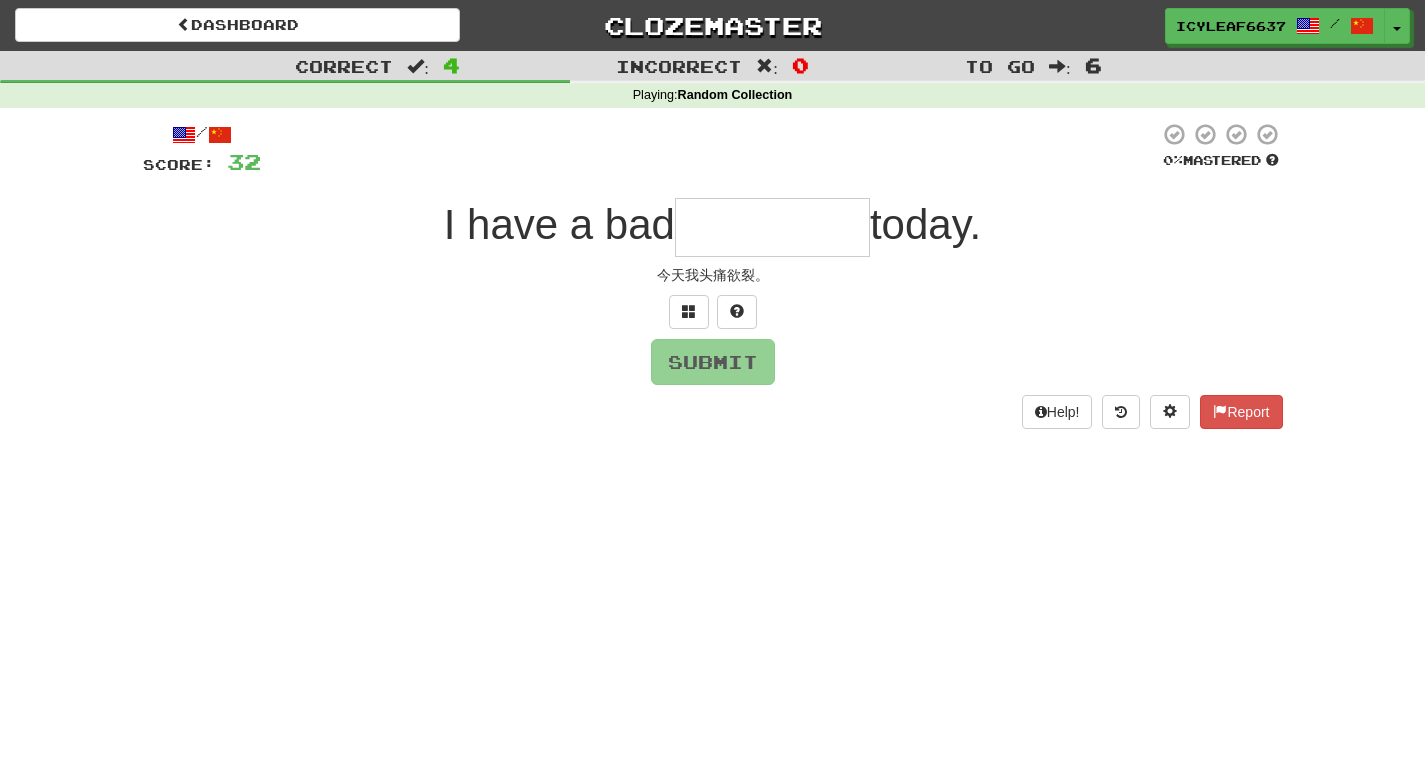 type on "*" 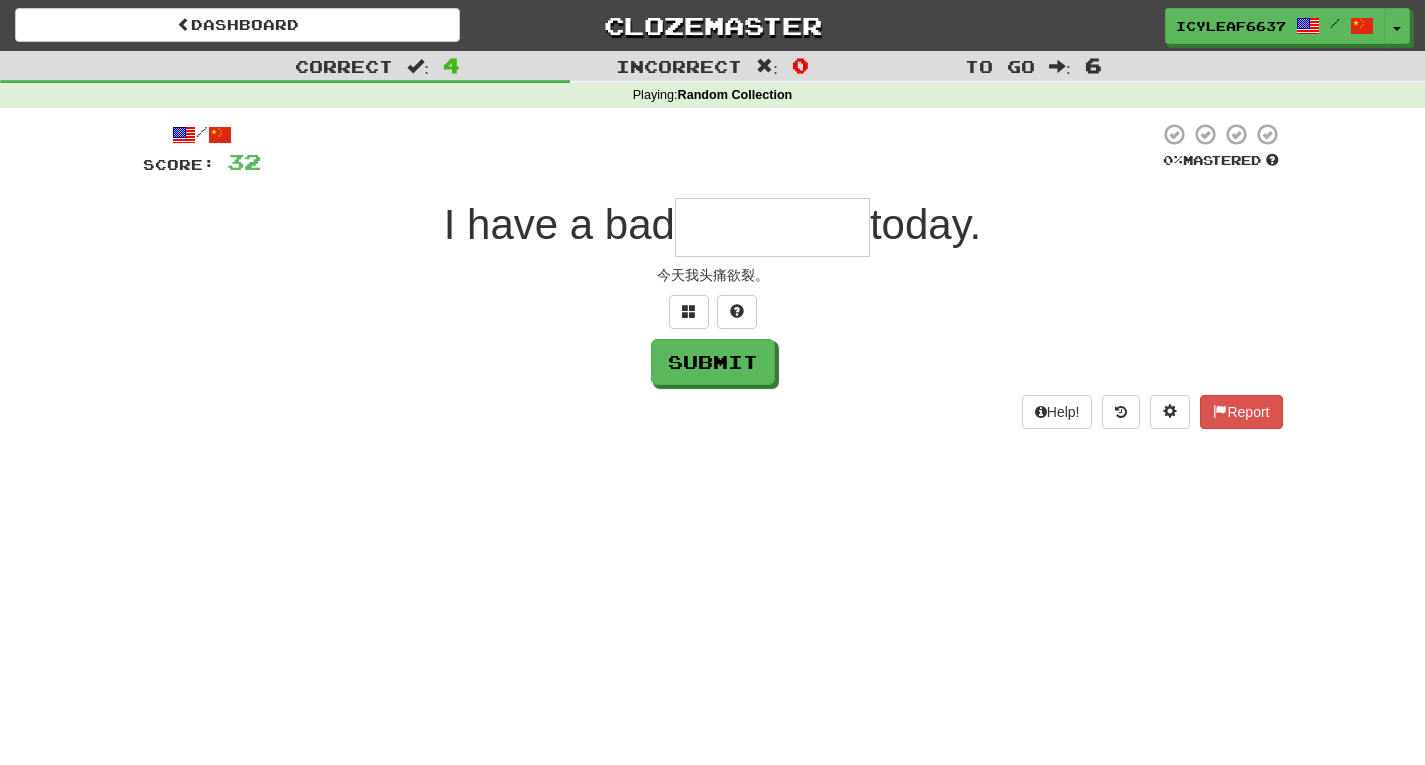 type on "*" 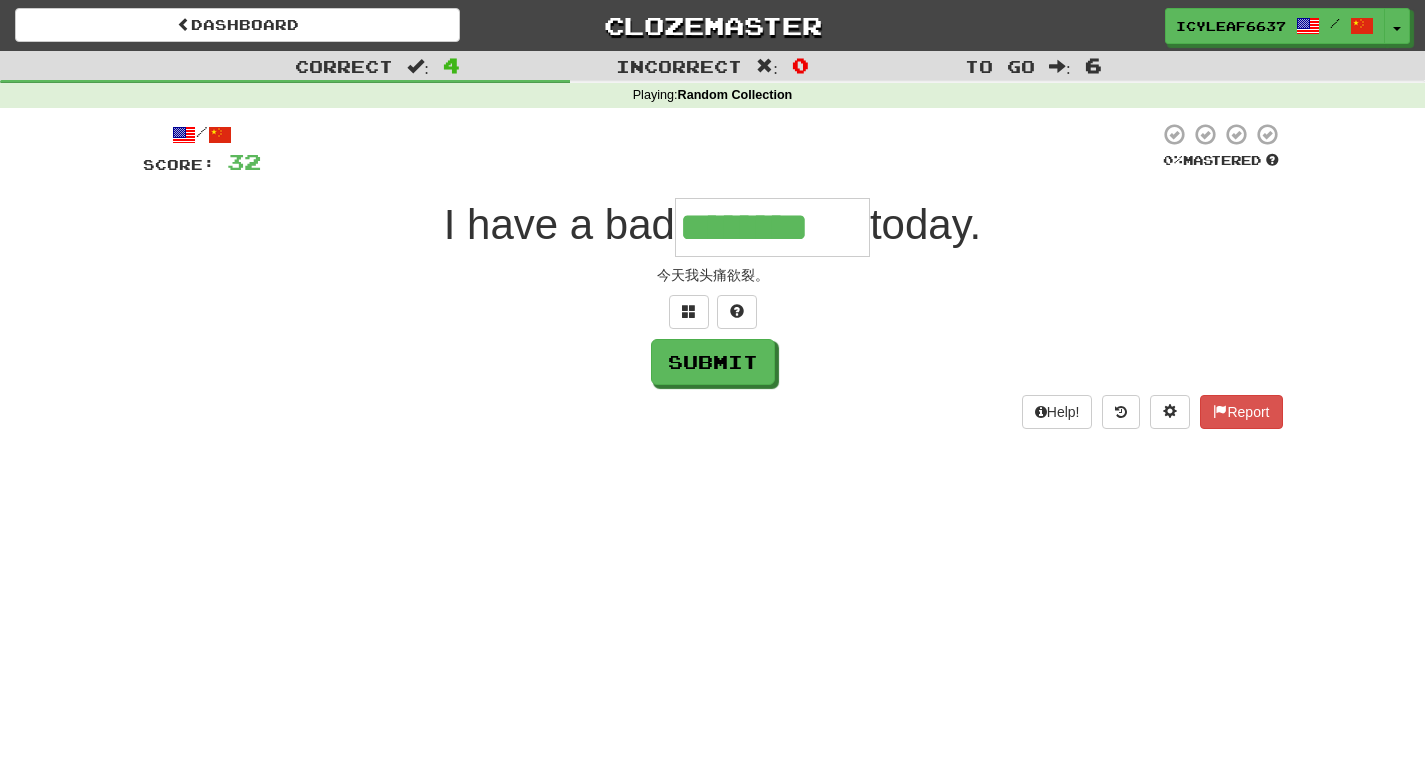 type on "********" 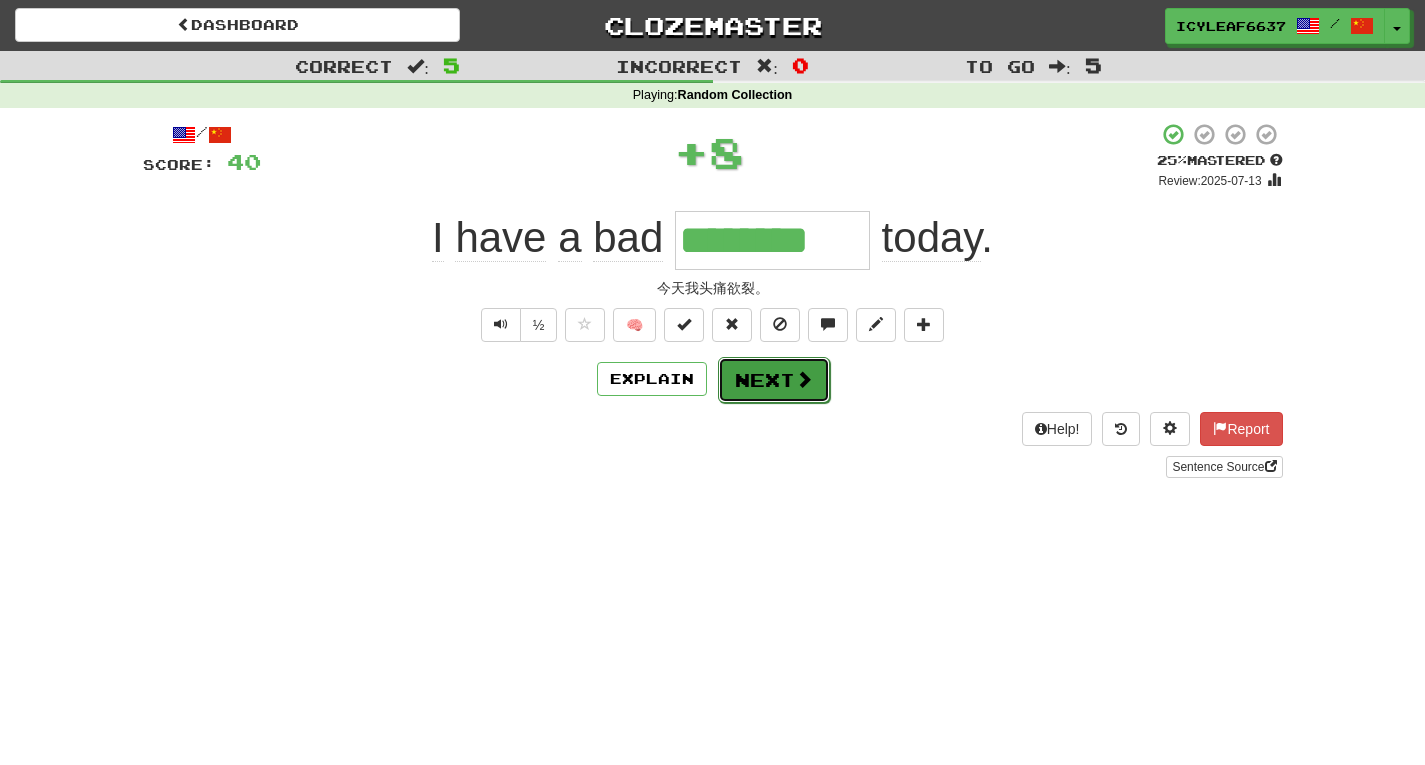 click on "Next" at bounding box center [774, 380] 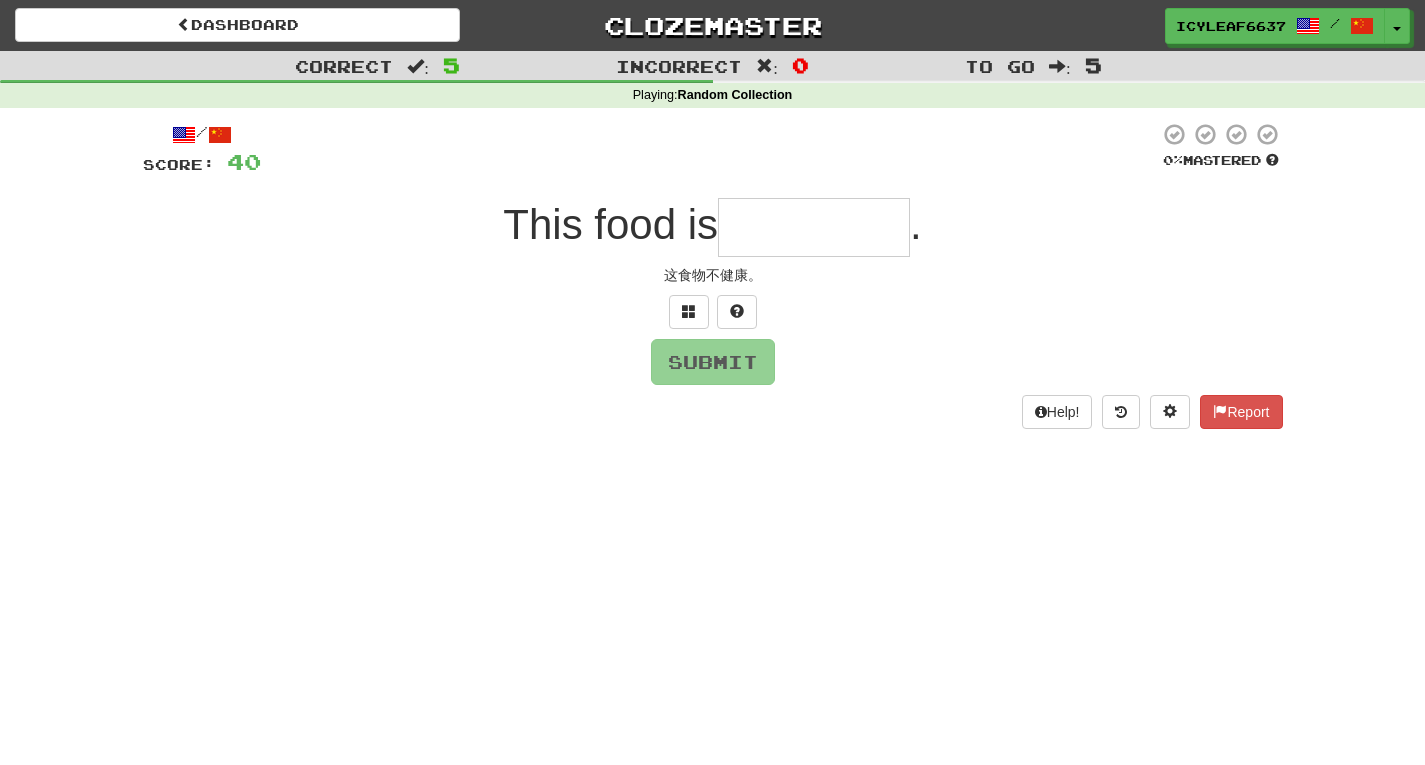 click on "这食物不健康。" at bounding box center [713, 275] 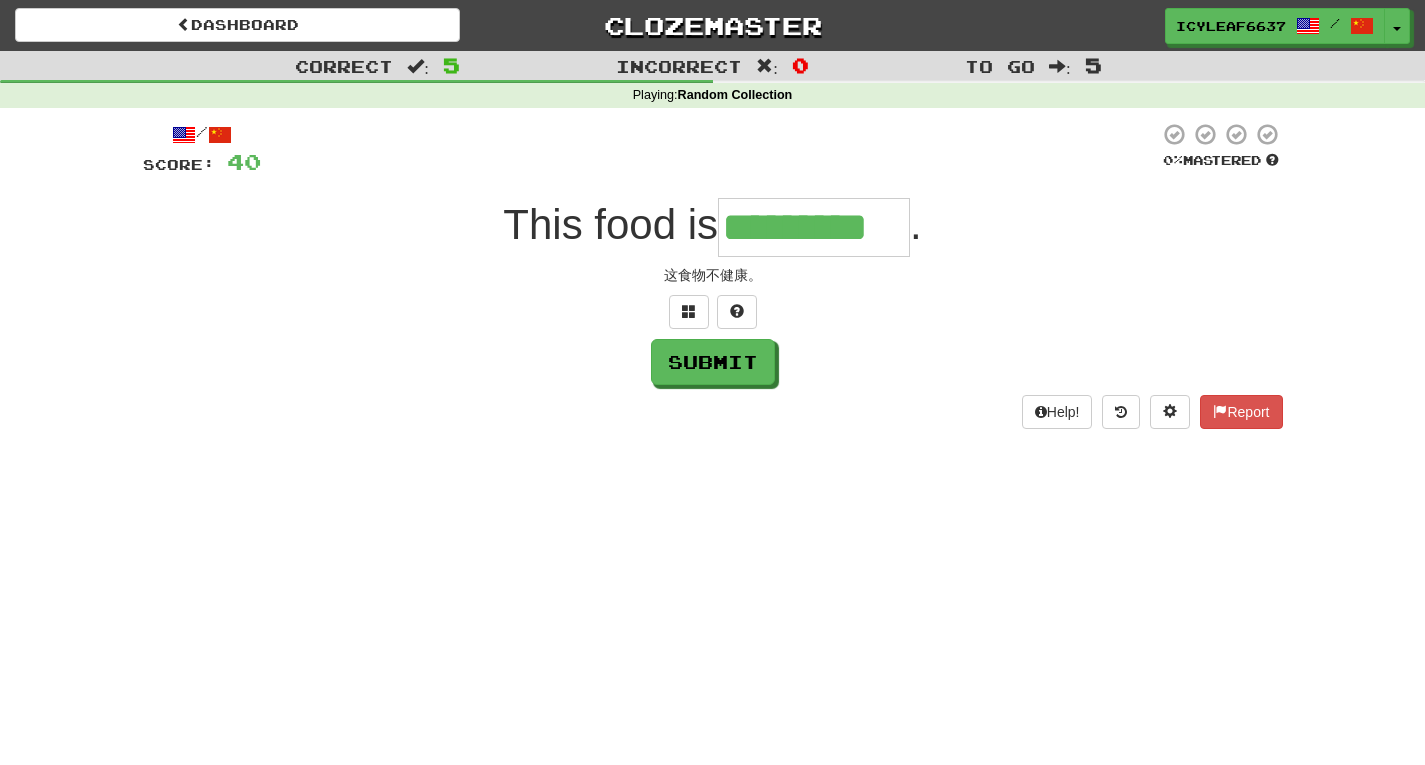 type on "*********" 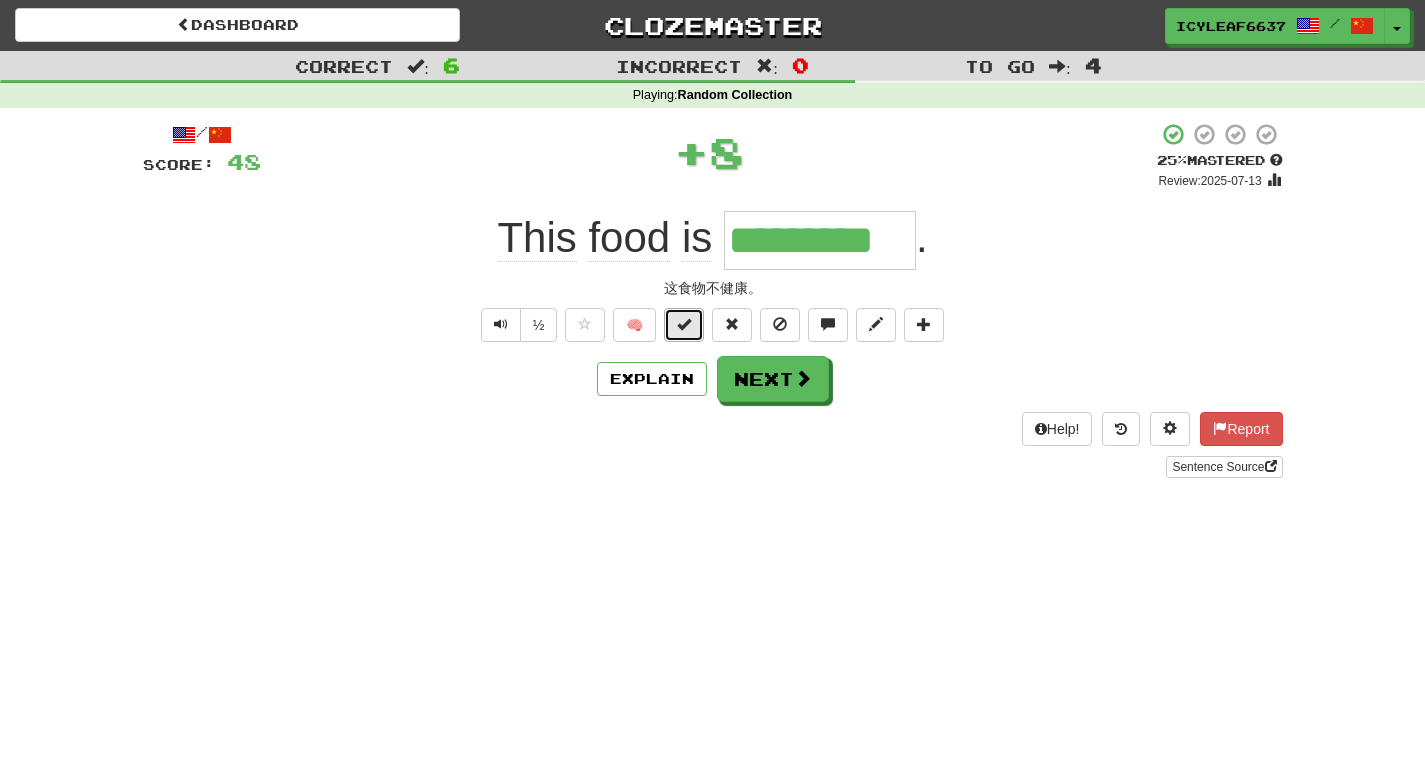 click at bounding box center (684, 325) 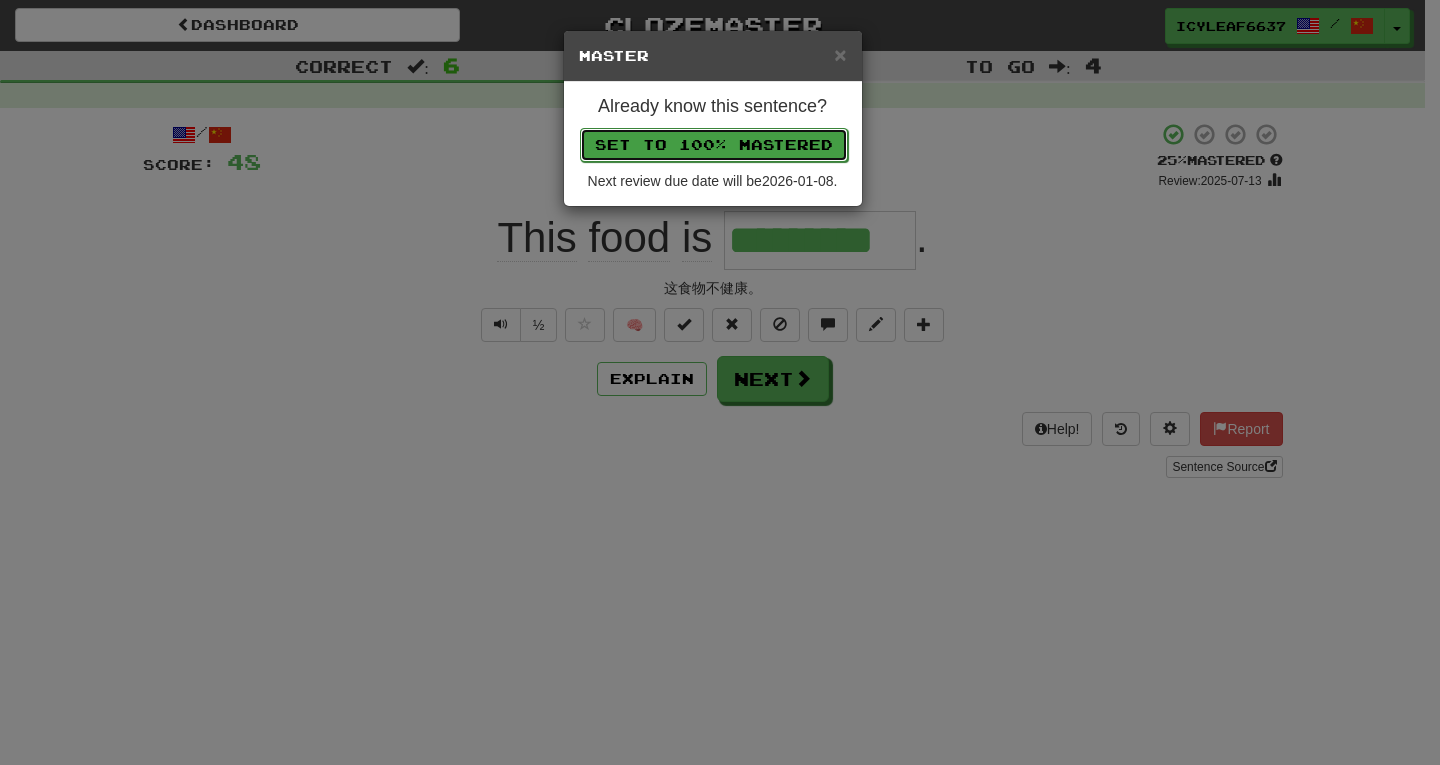 click on "Set to 100% Mastered" at bounding box center [714, 145] 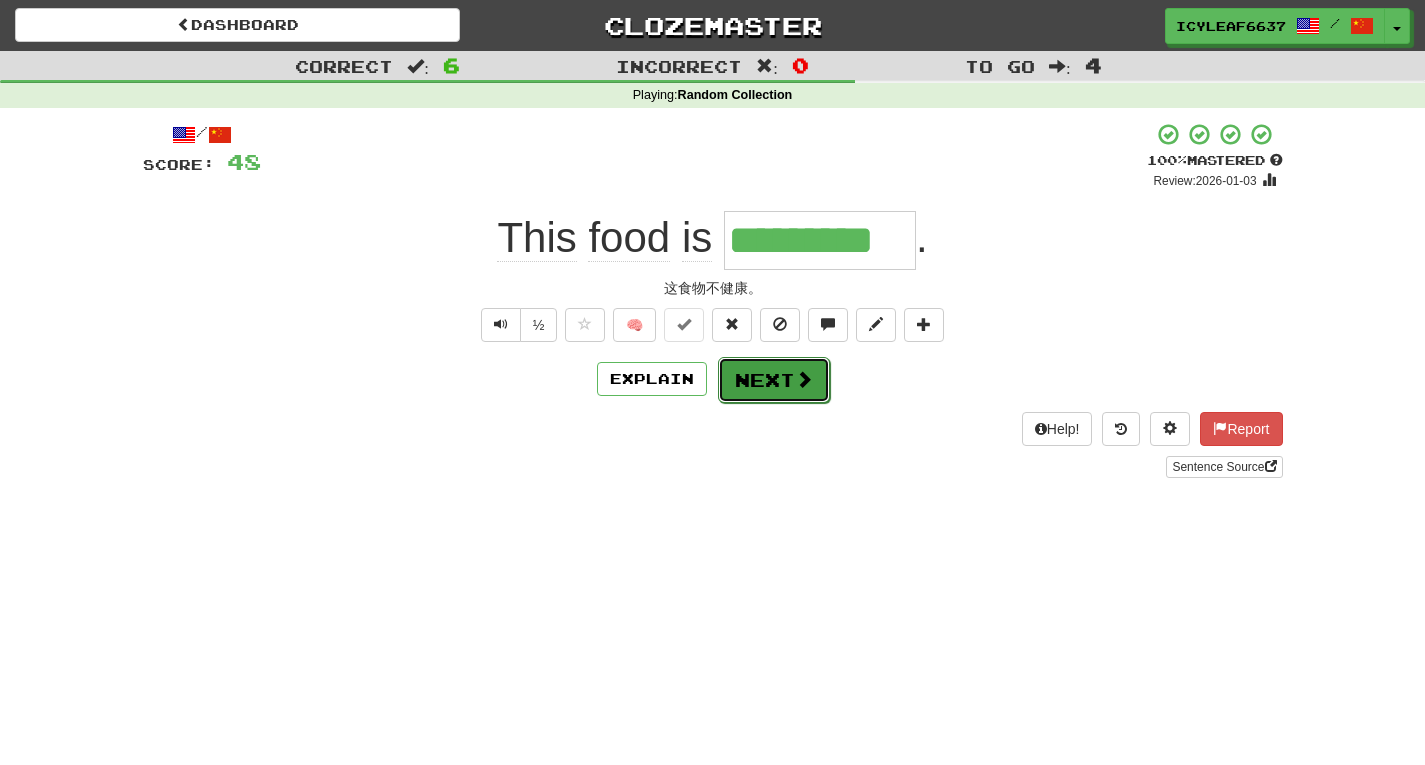 click on "Next" at bounding box center [774, 380] 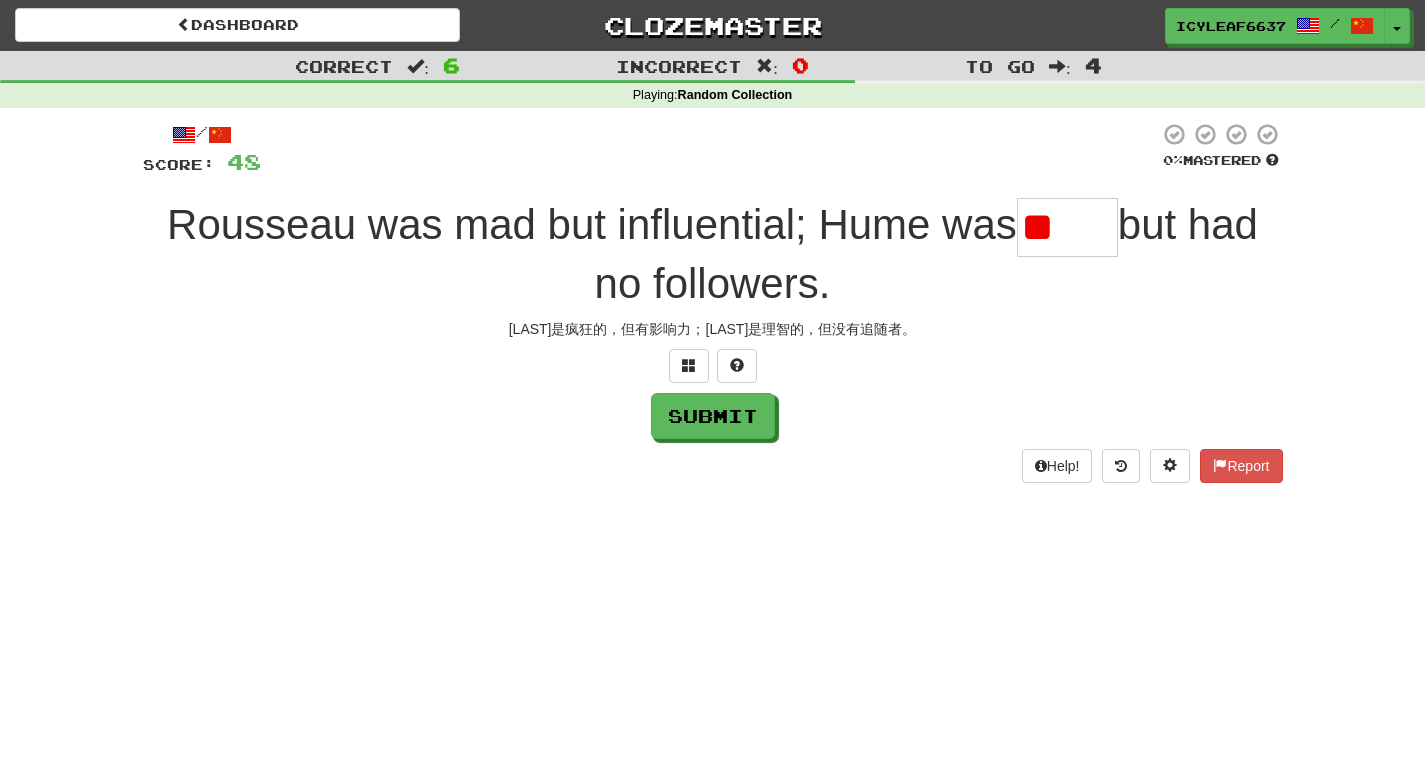 type on "*" 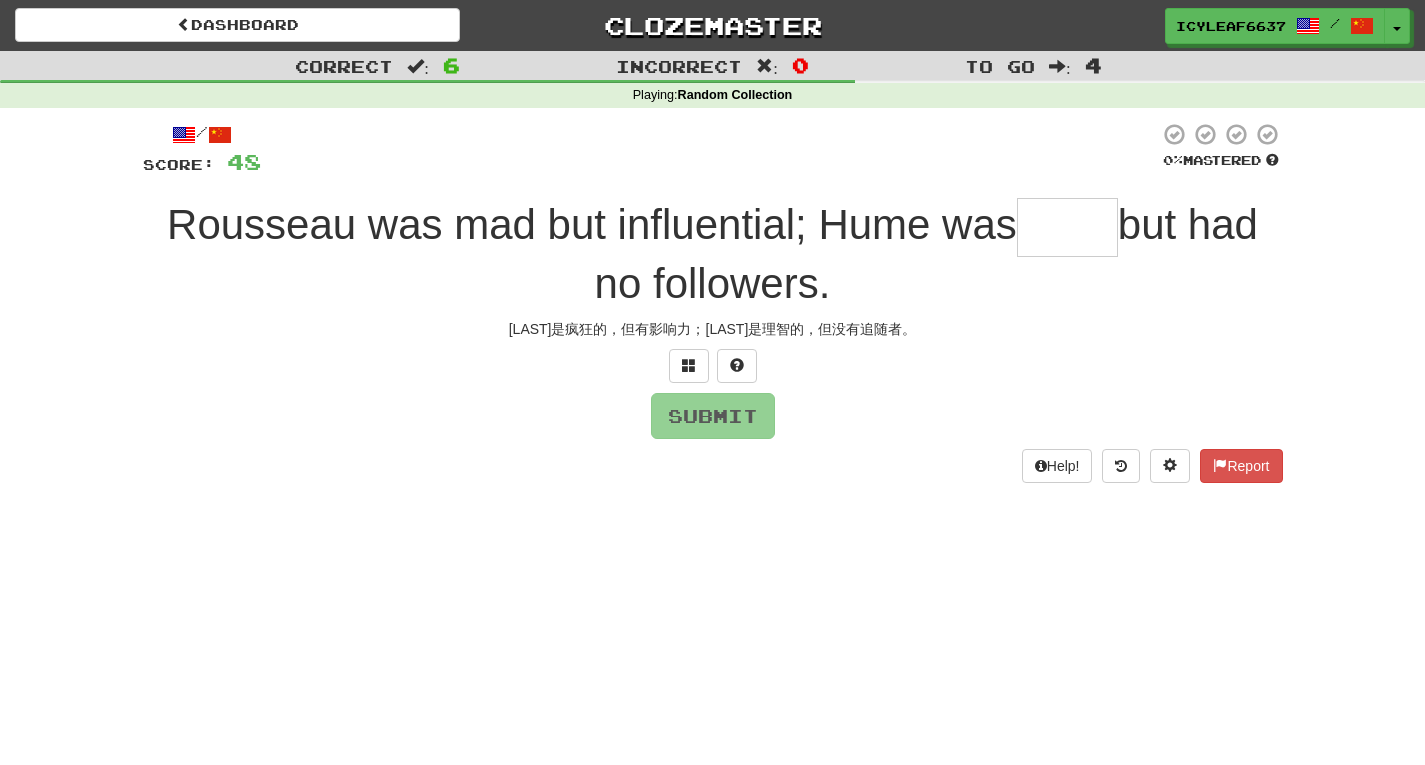 type on "*" 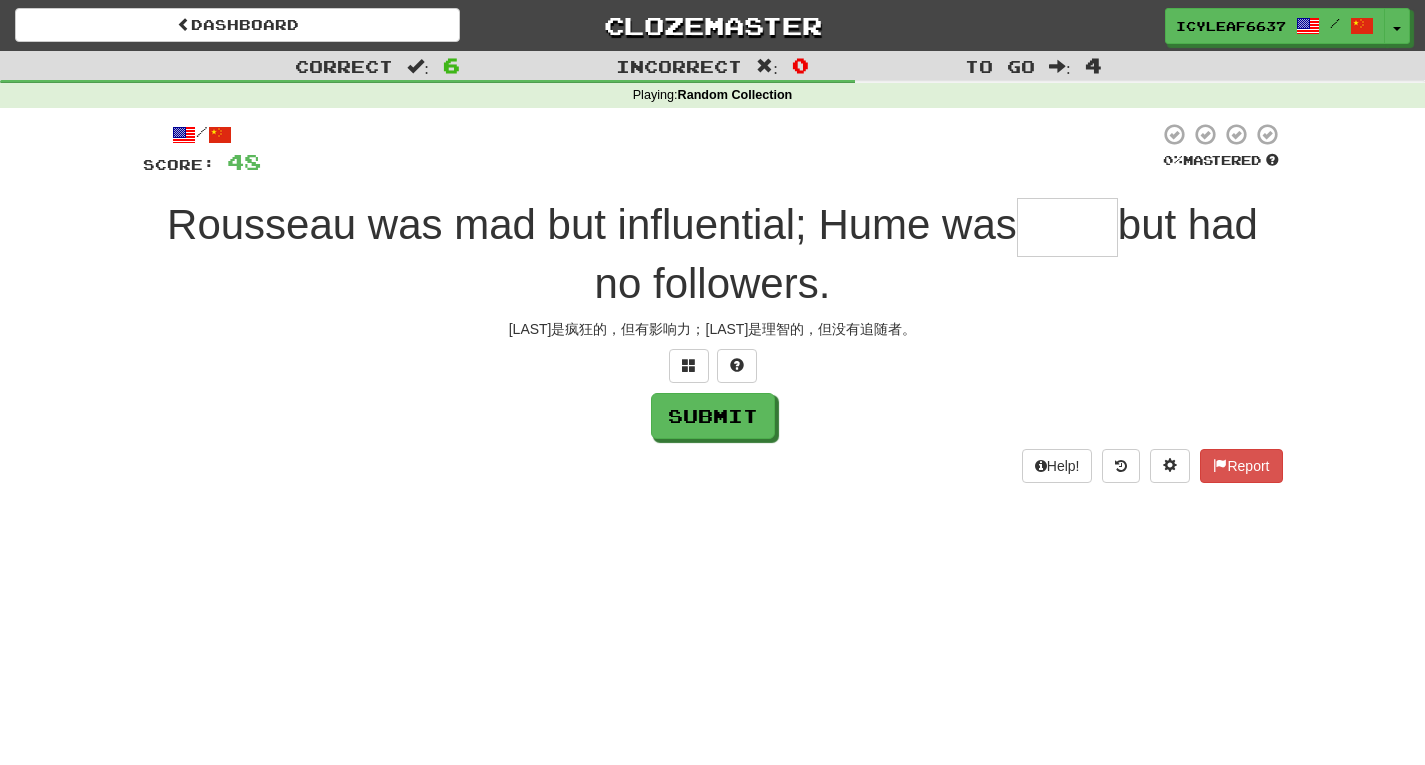 type on "*" 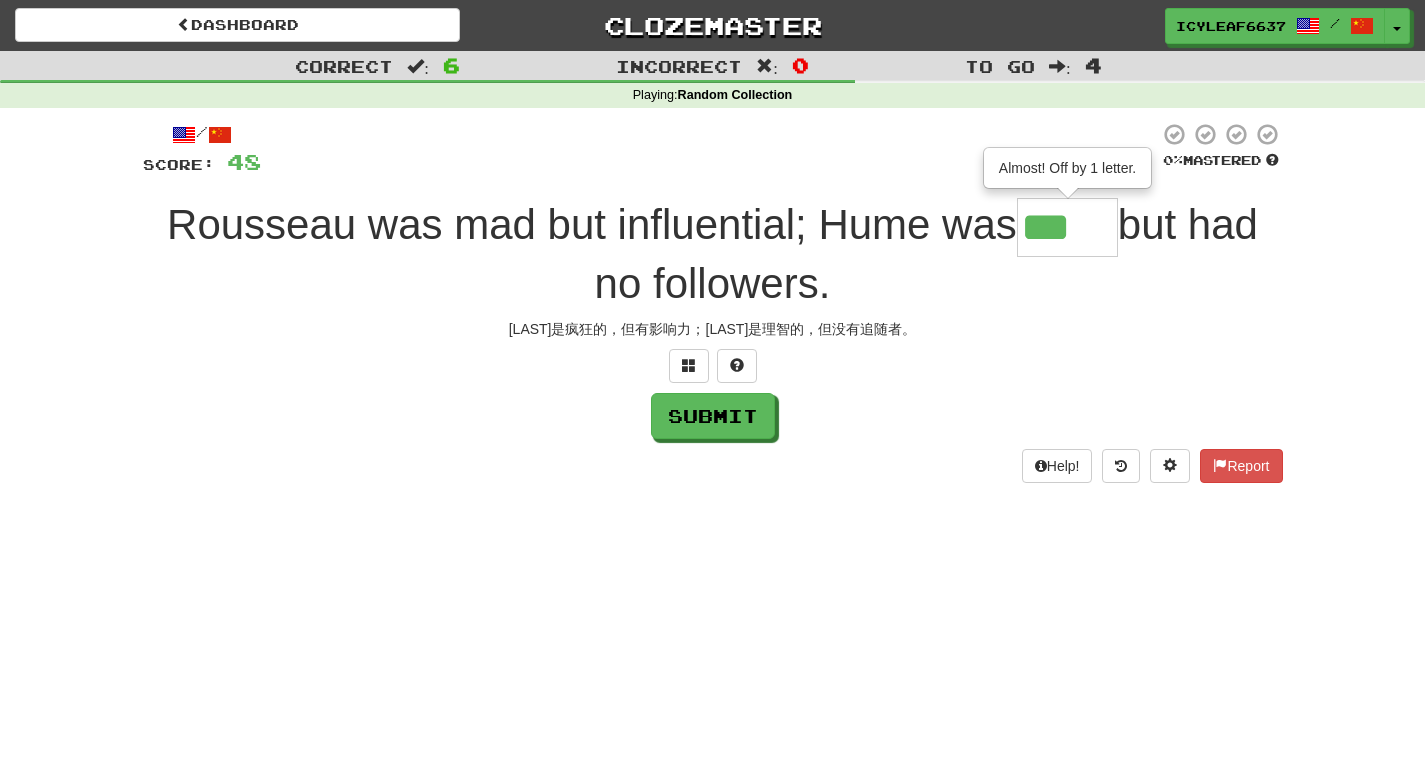 type on "****" 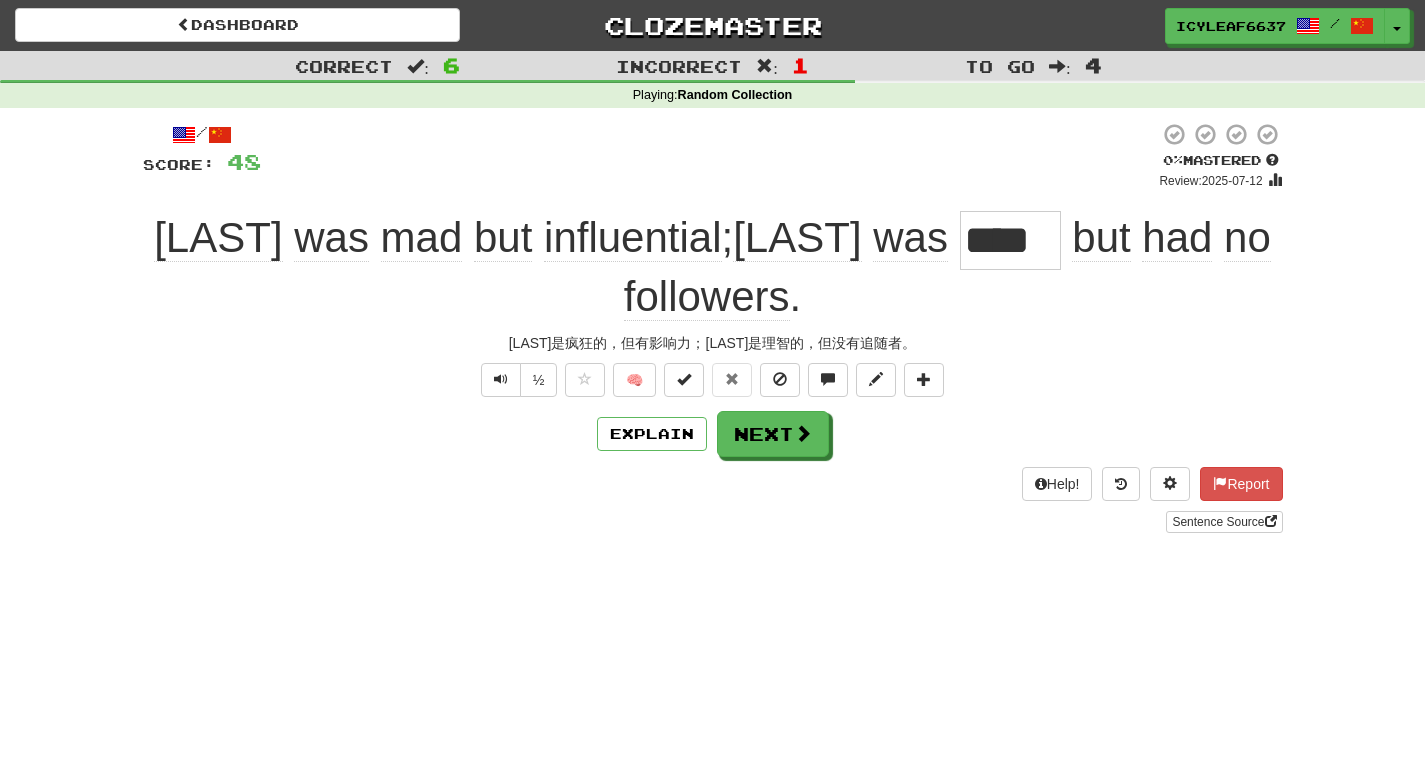 click on "卢梭是疯狂的，但有影响力；休谟是理智的，但没有追随者。" at bounding box center [713, 343] 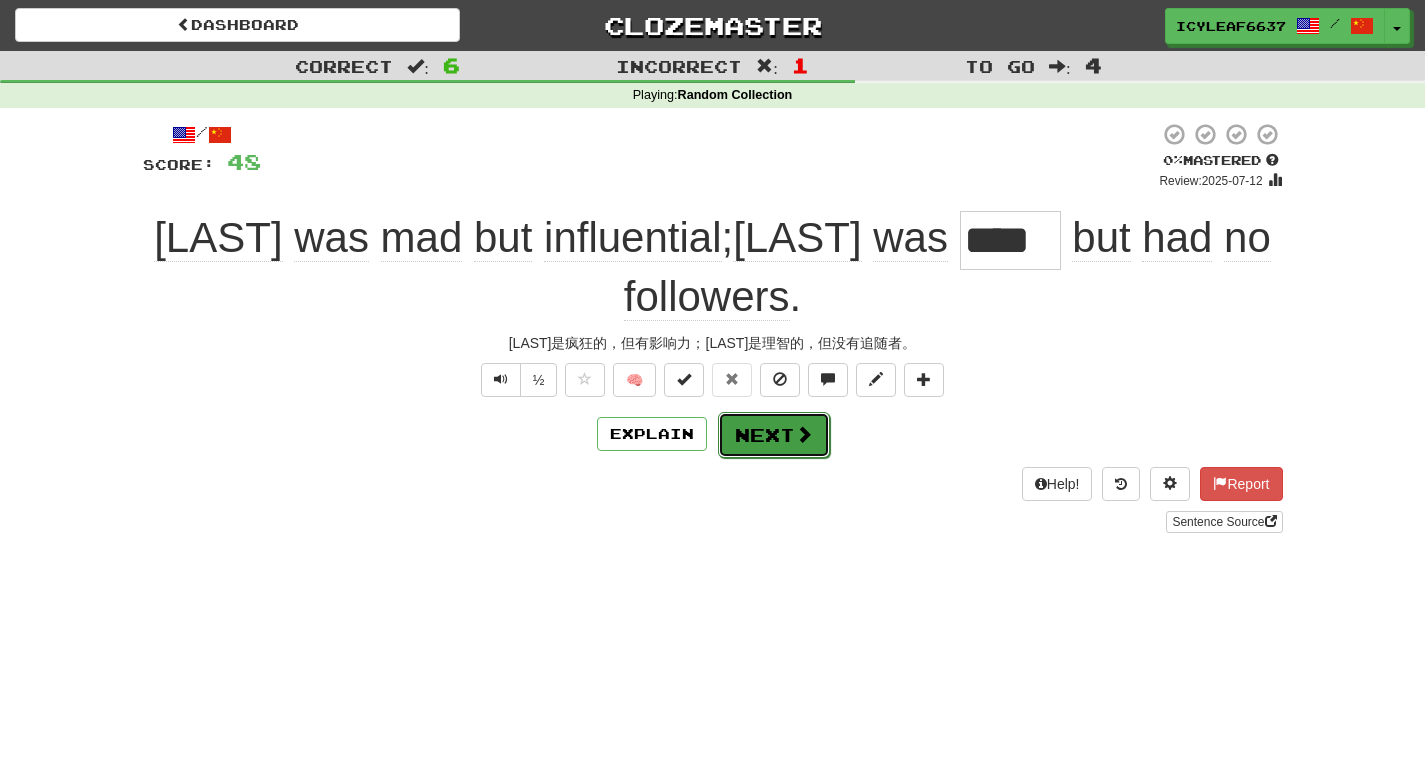 click on "Next" at bounding box center [774, 435] 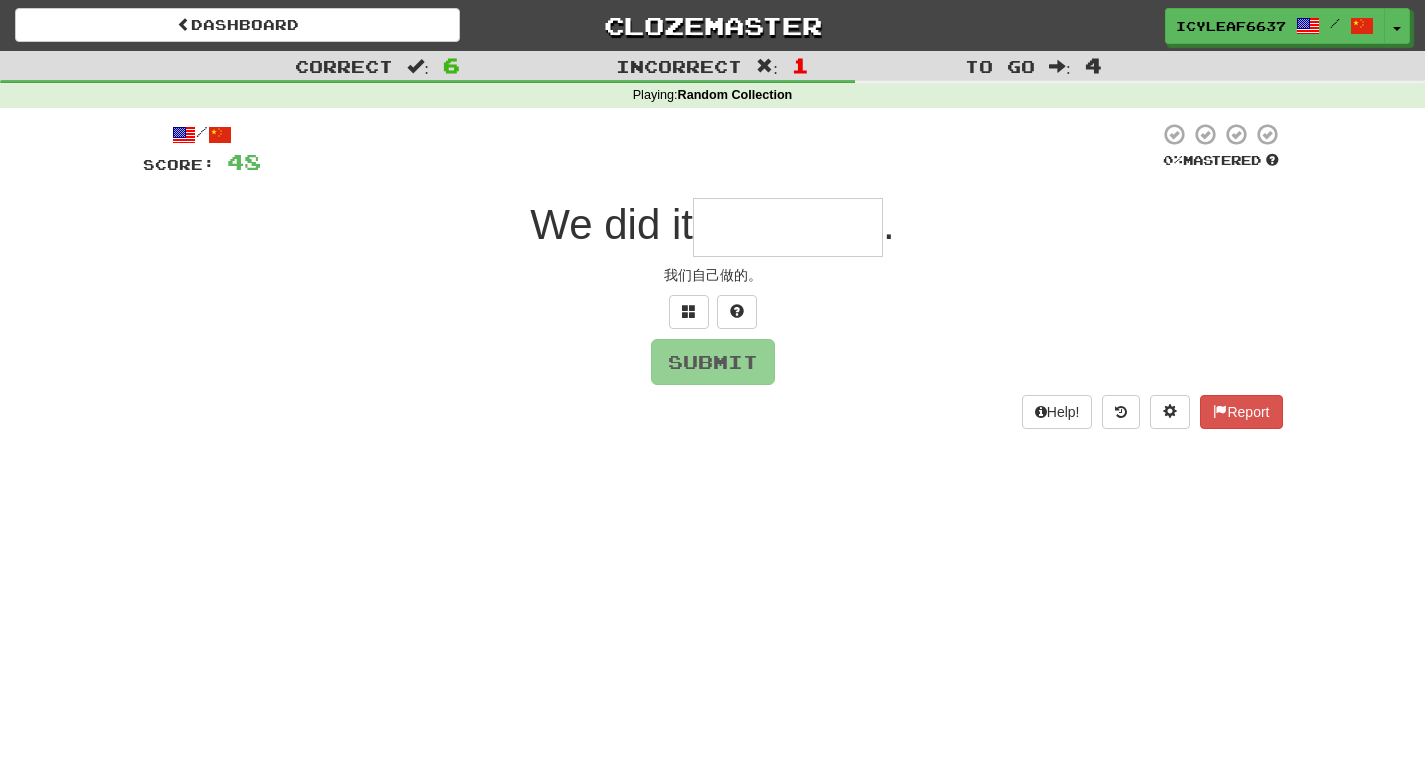 click at bounding box center (788, 227) 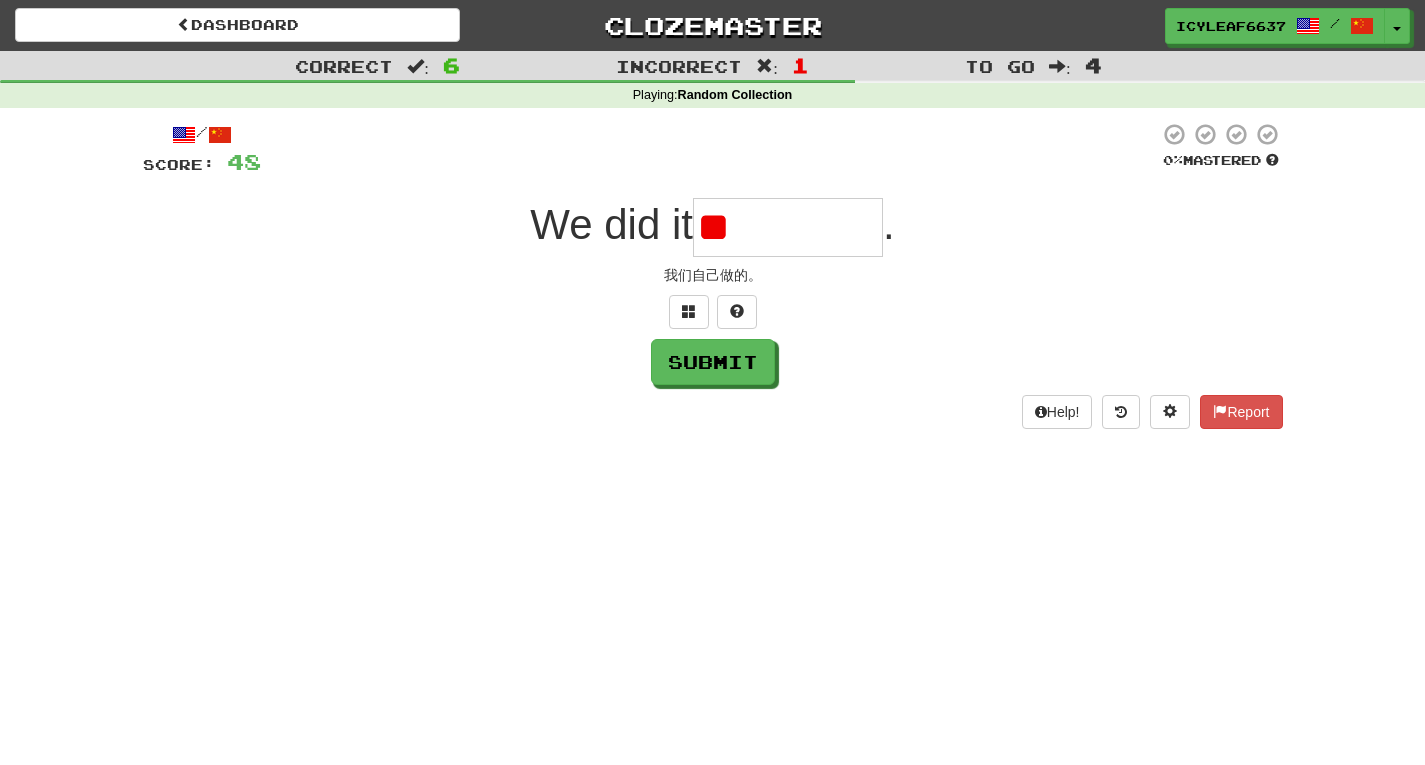 type on "*" 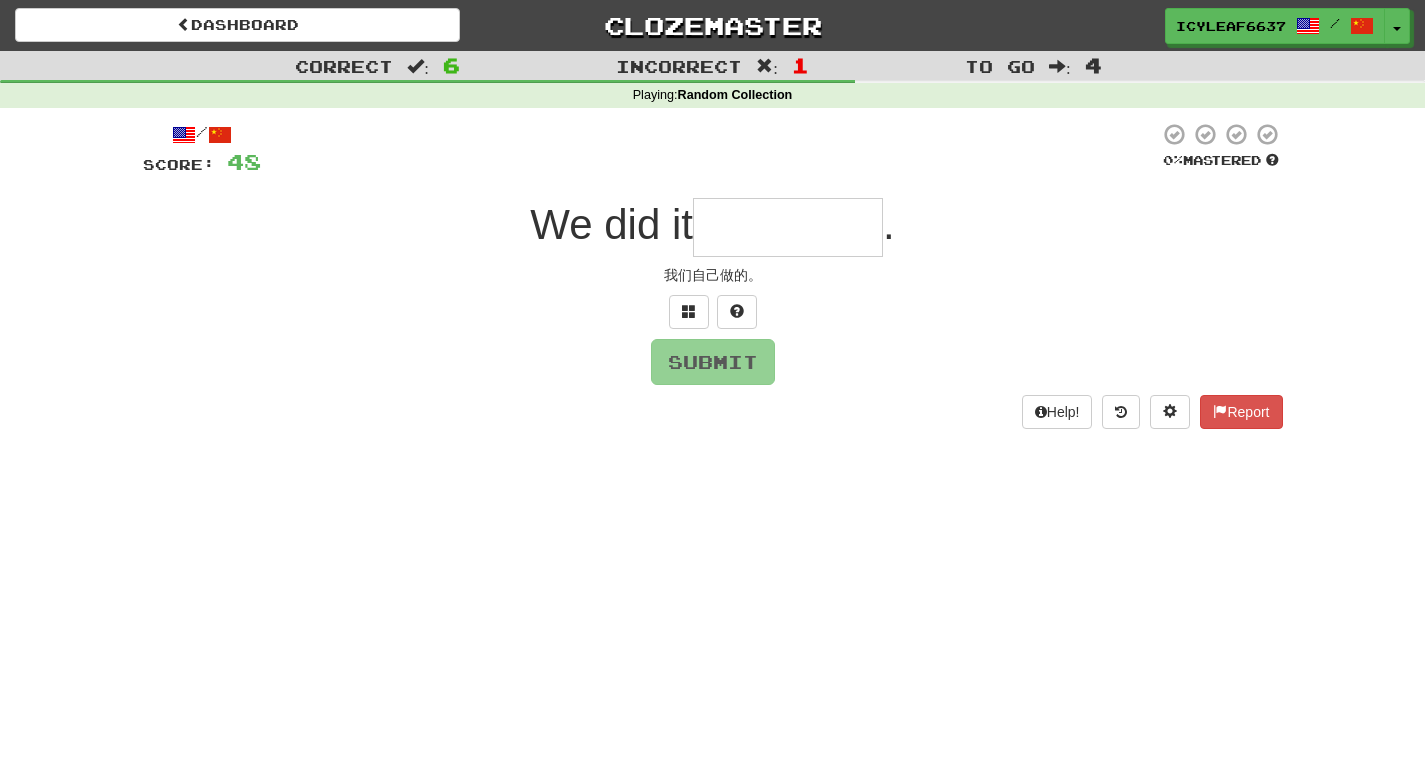 type on "*" 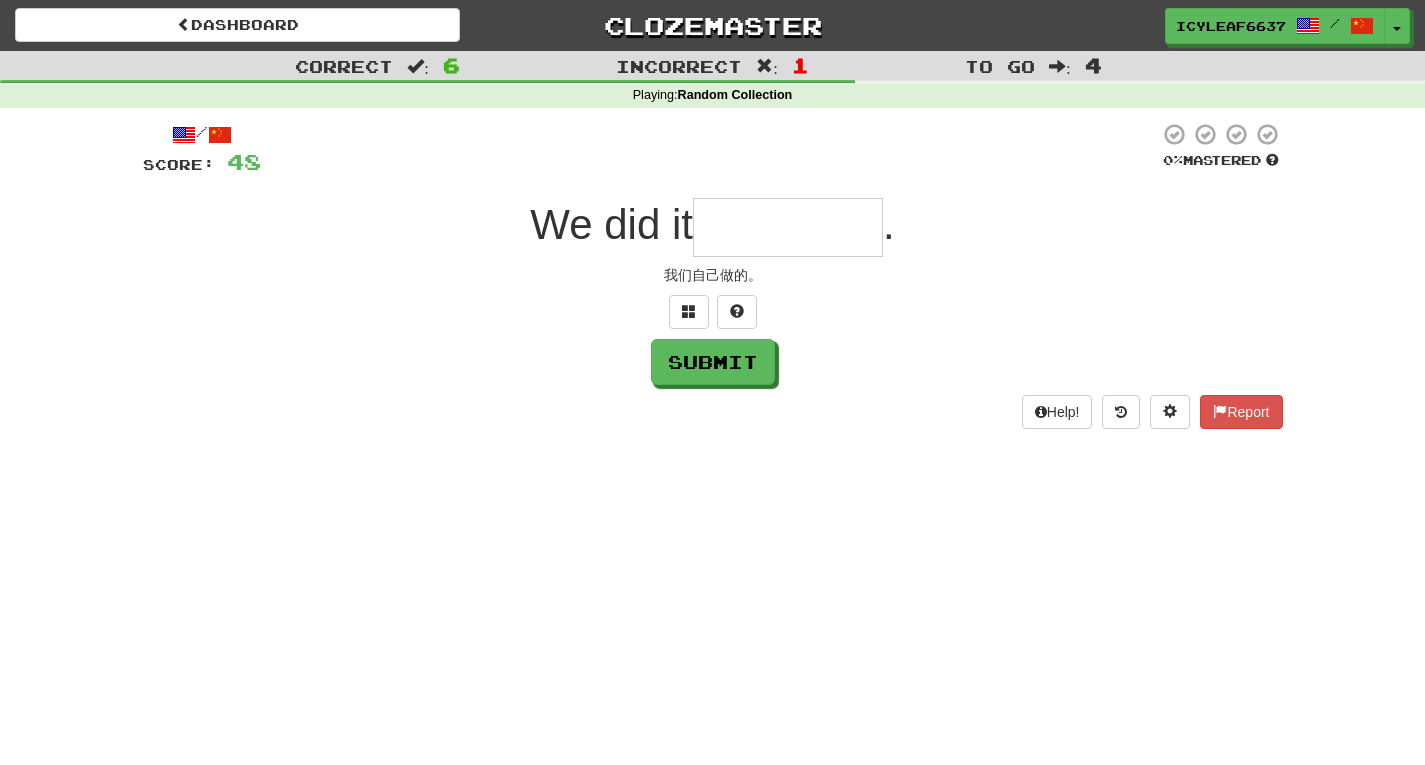 type on "*" 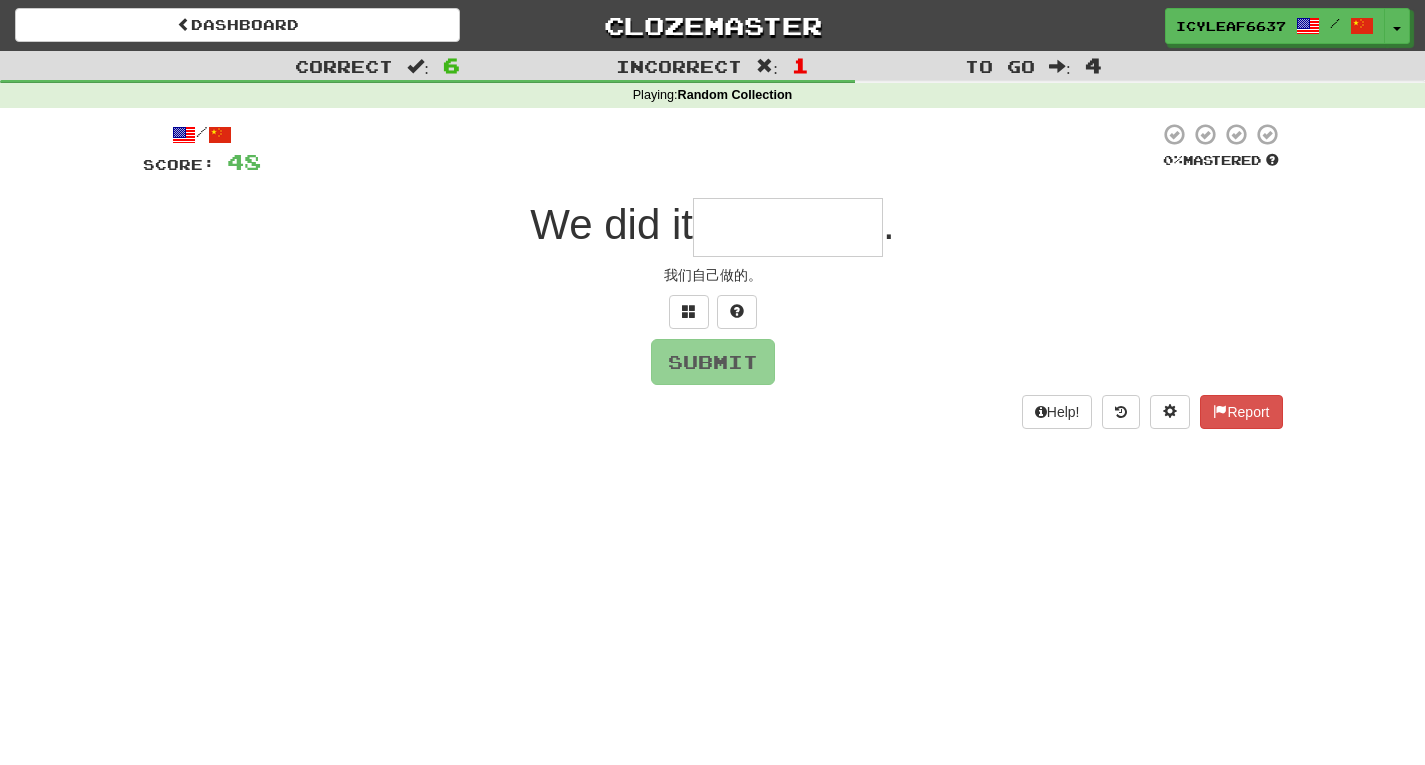 type on "*" 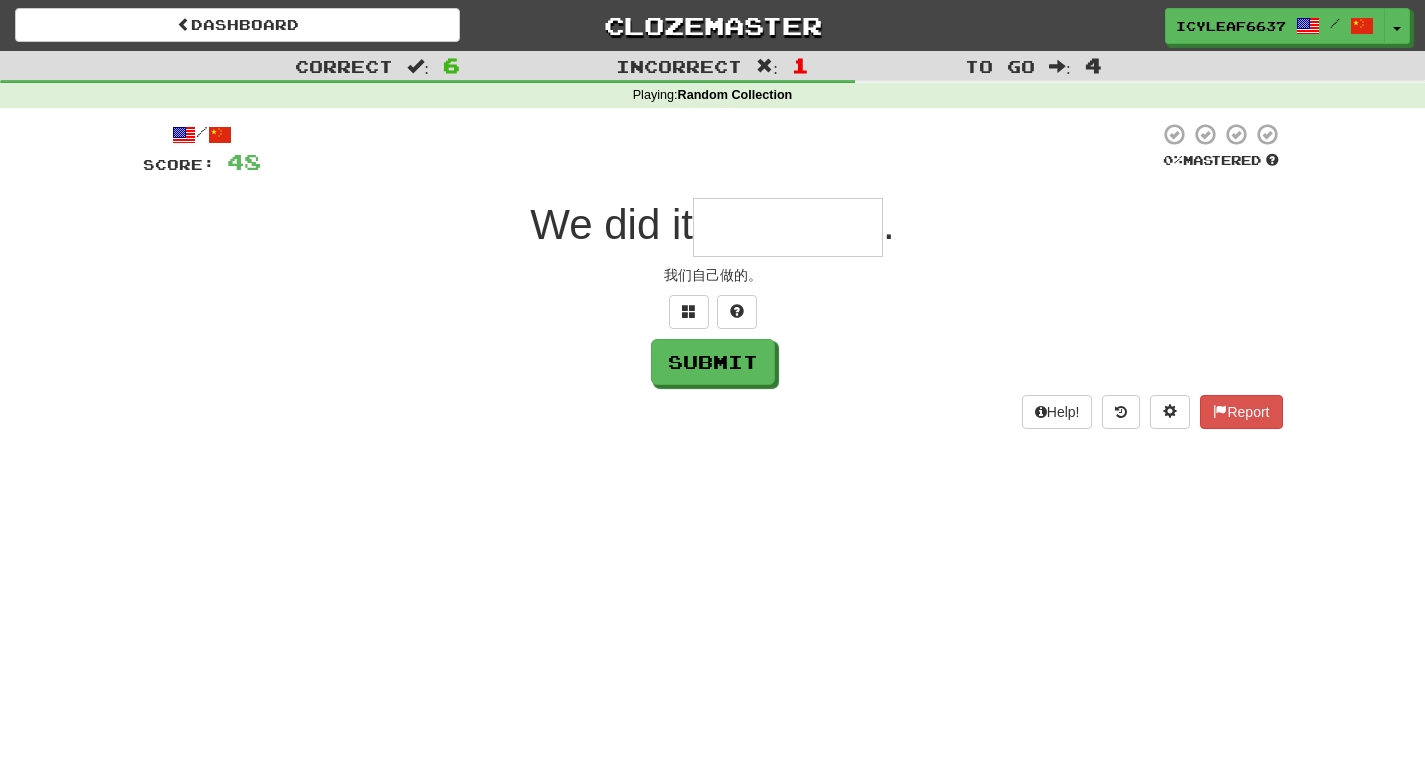 type on "*" 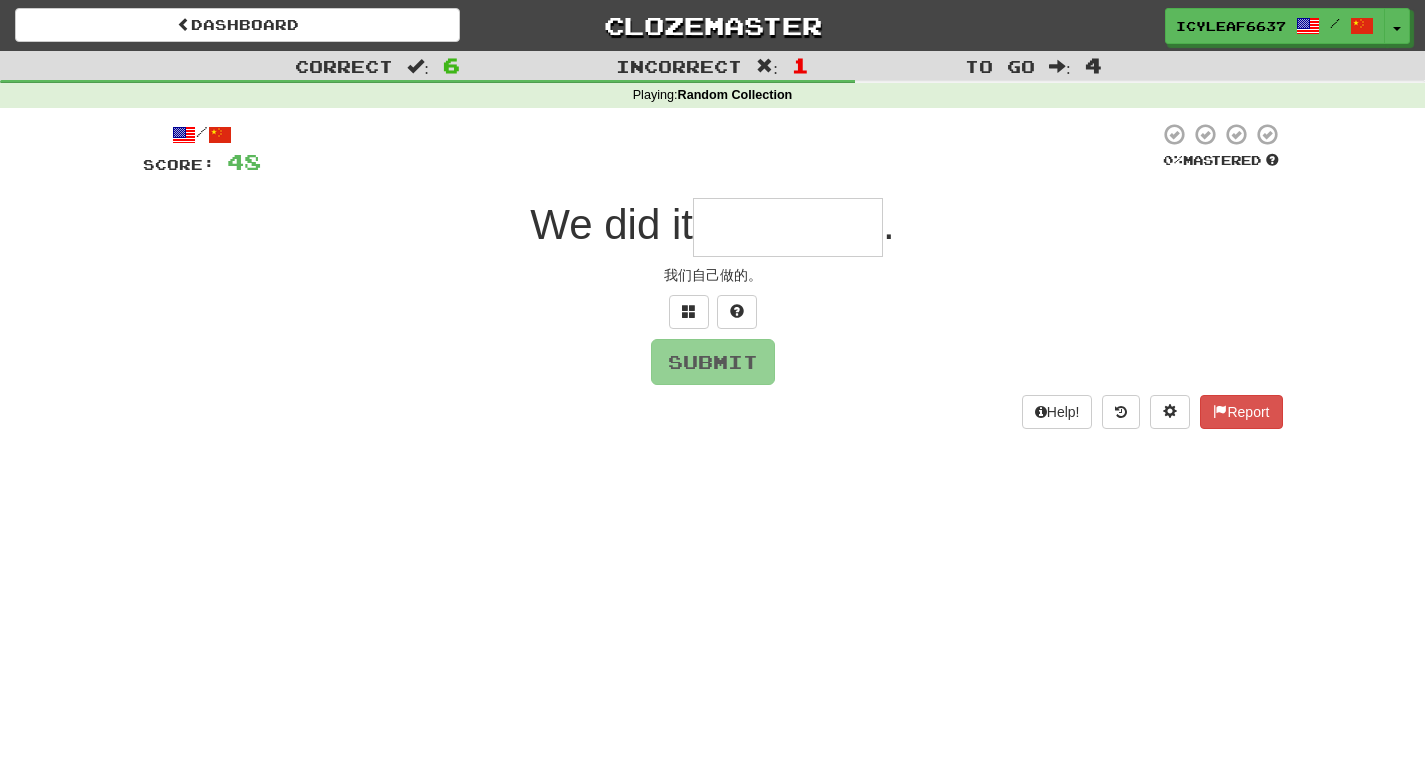 type on "*" 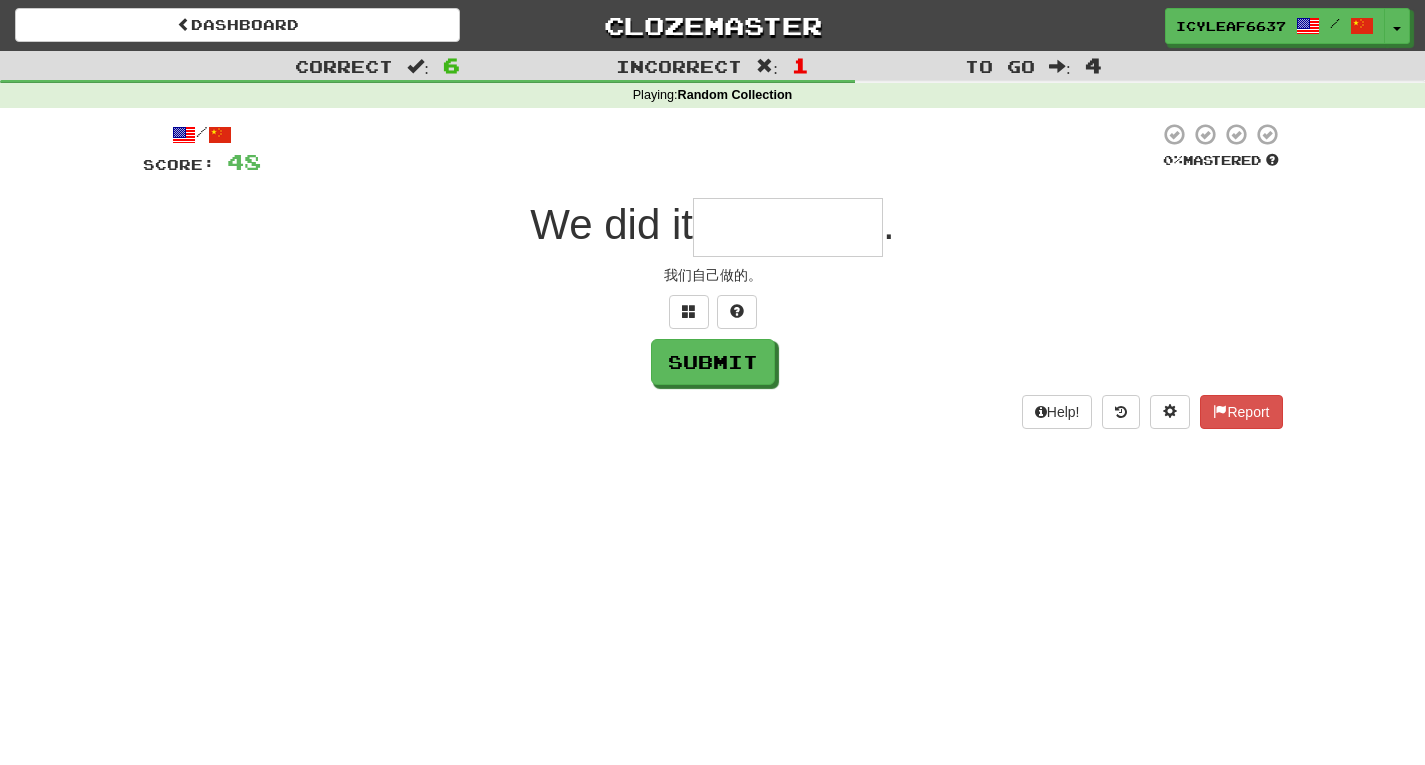 type on "*" 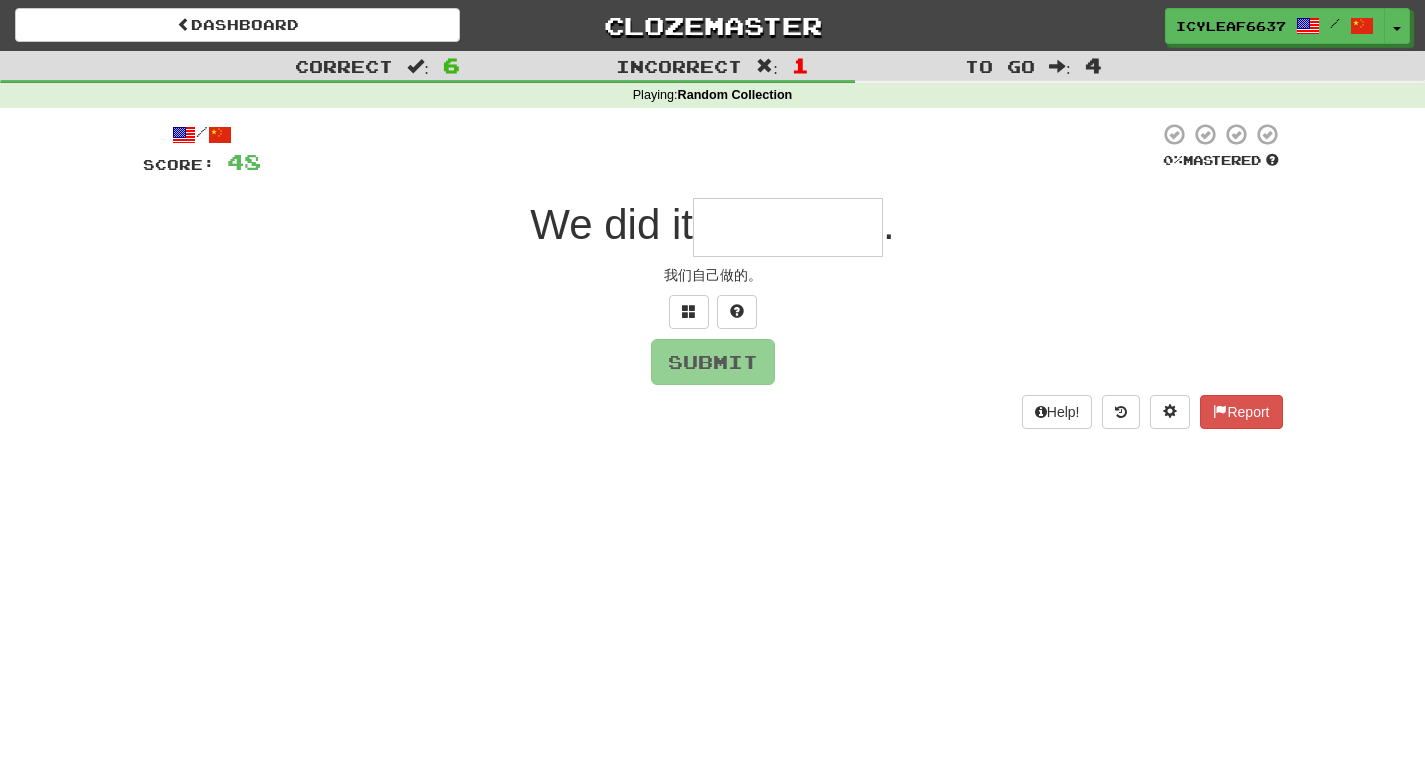 type on "*" 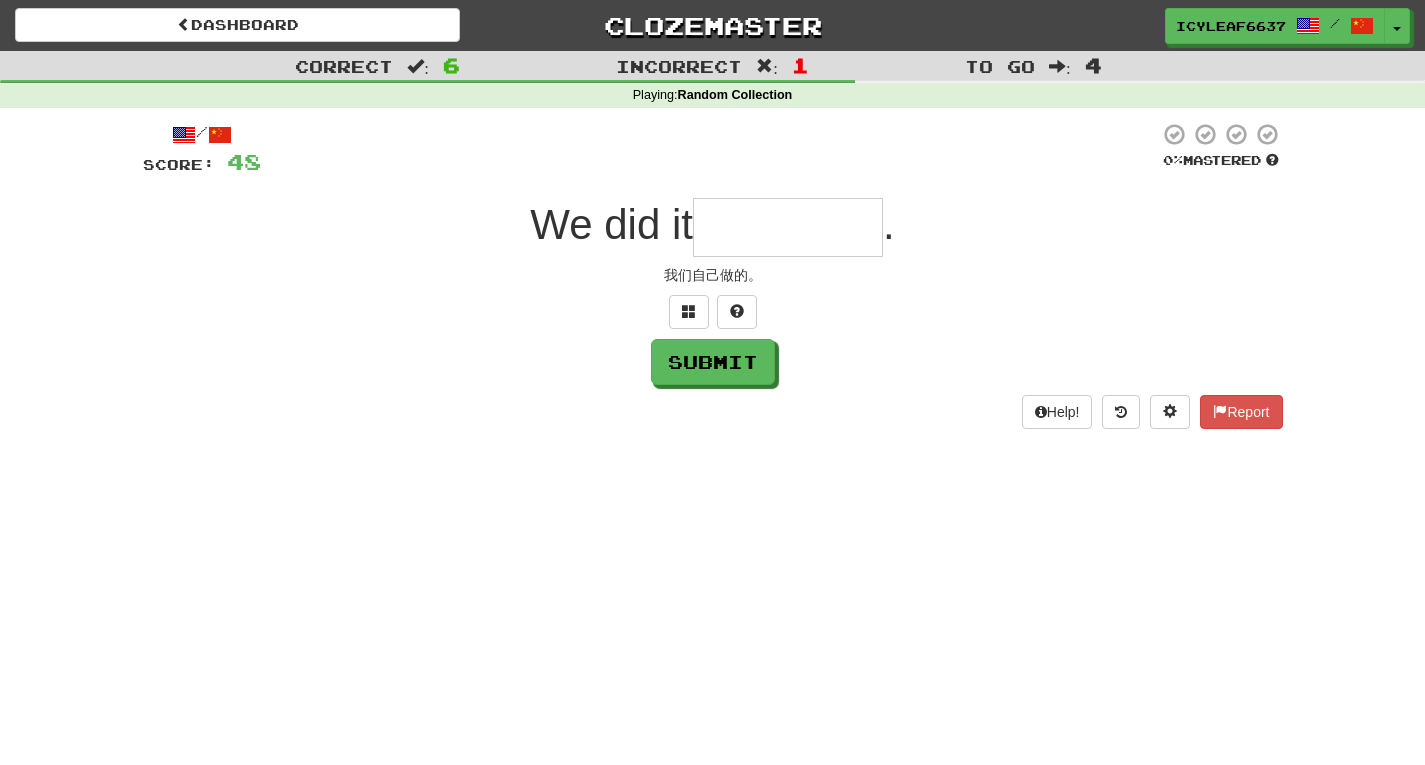 type on "*" 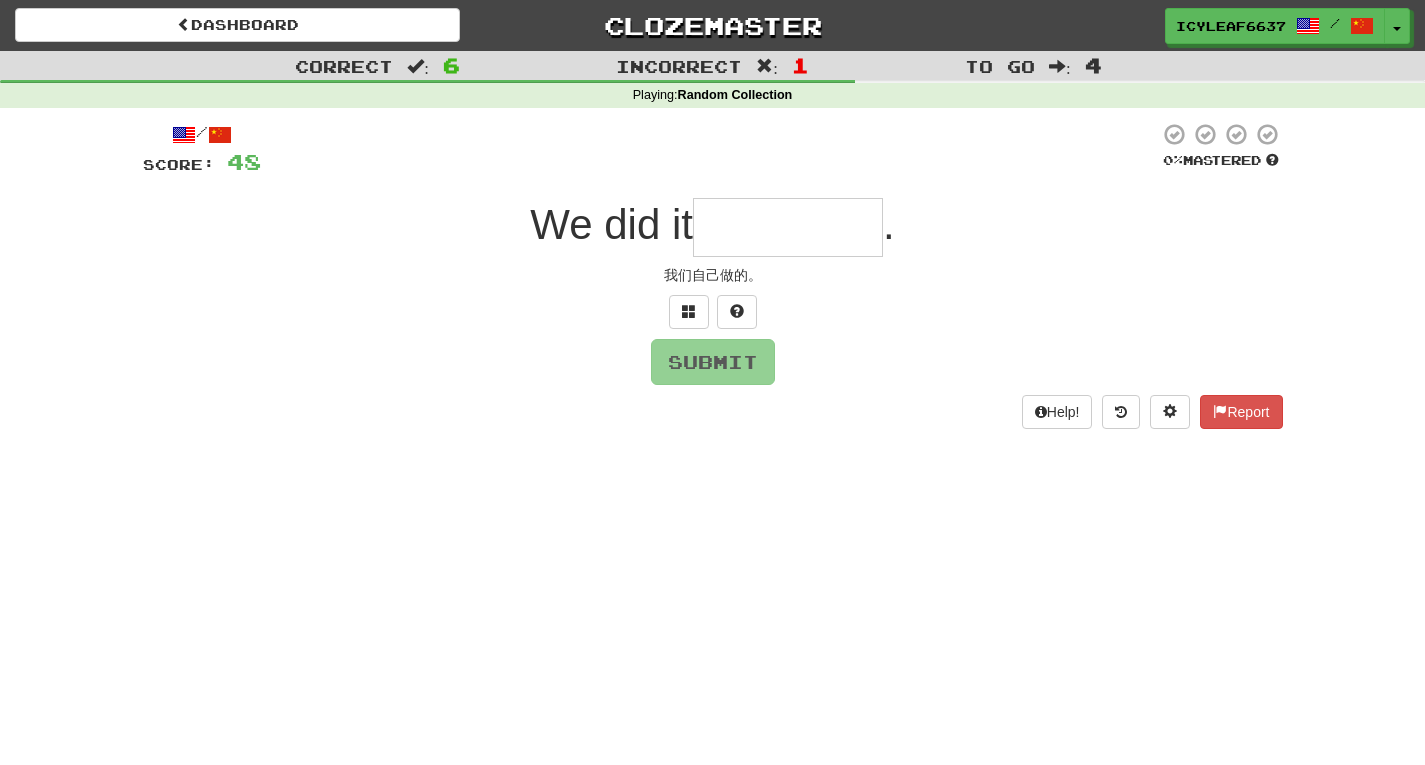 type on "*" 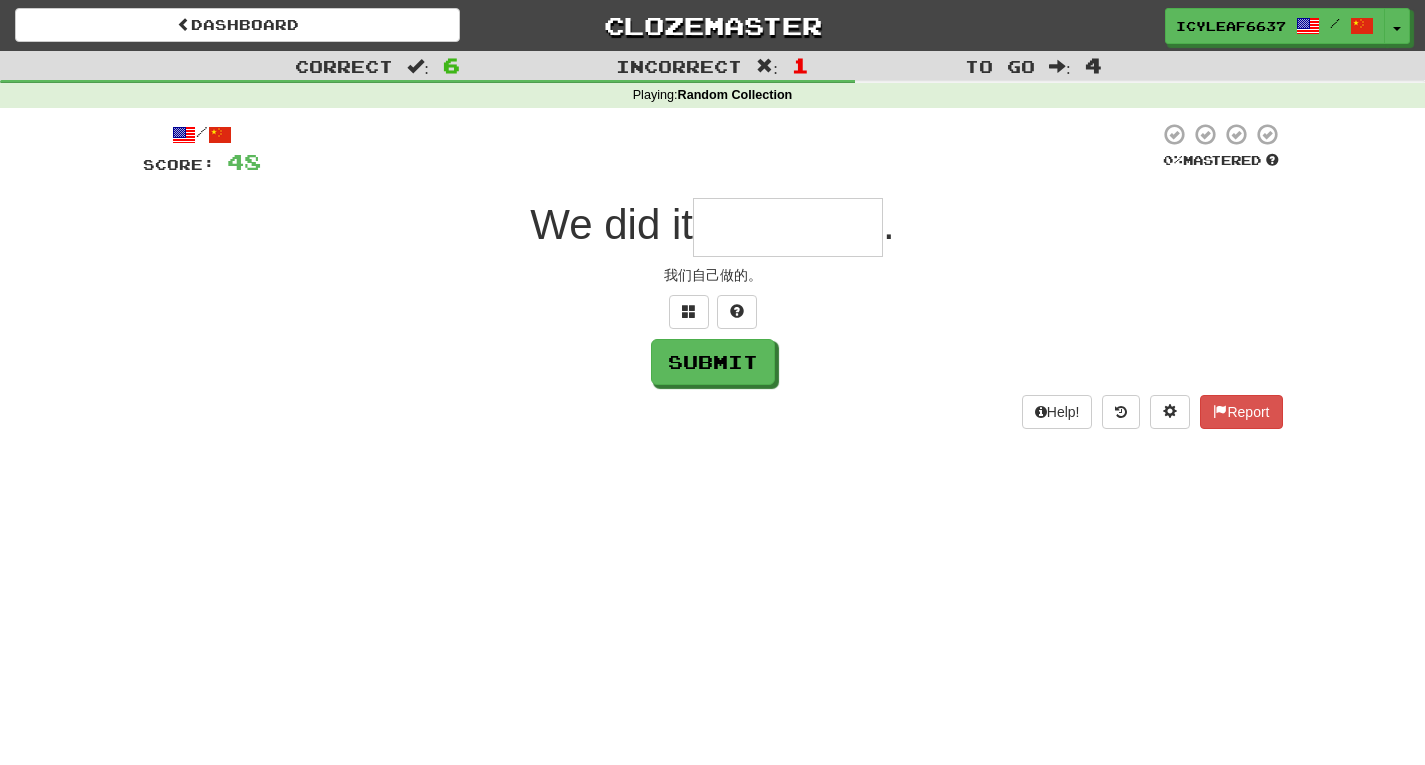 type on "*" 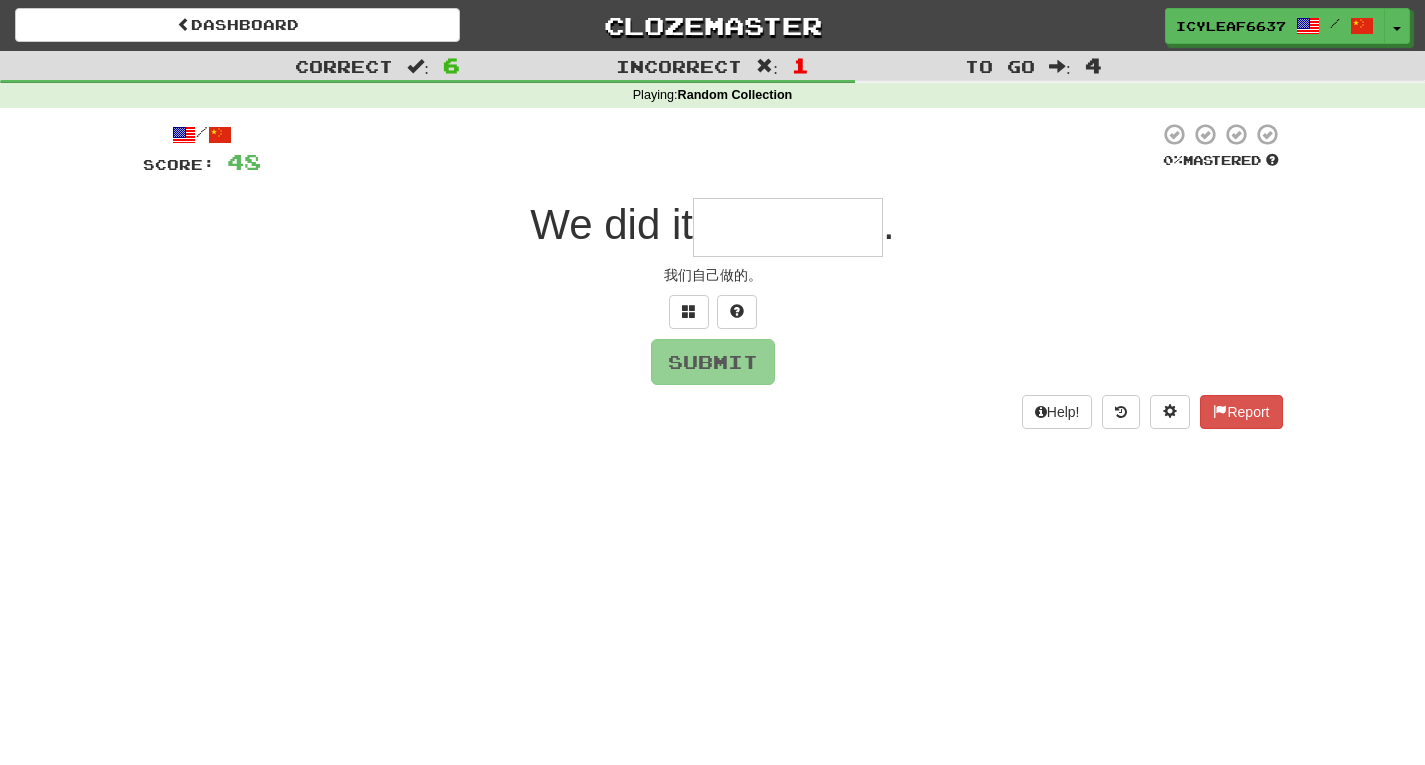 type on "*" 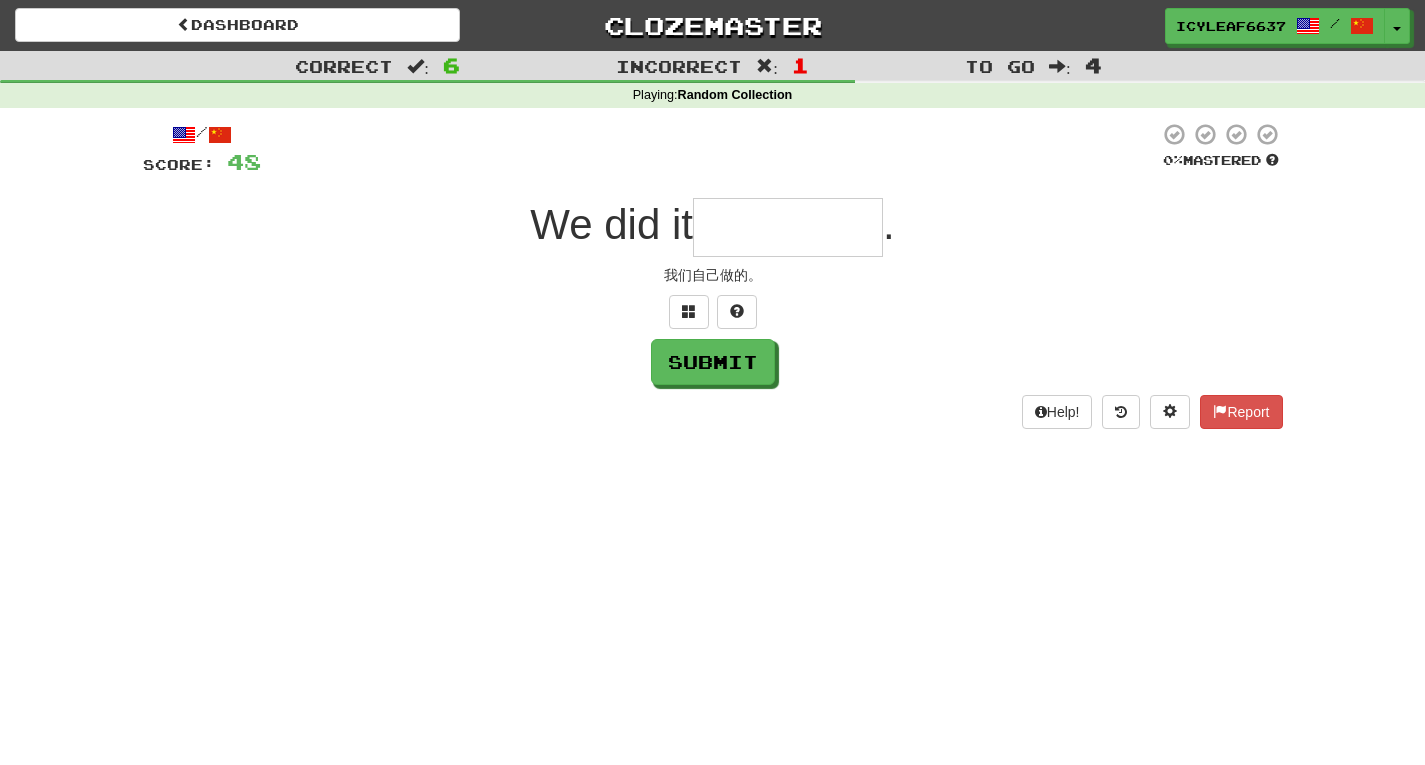 type on "*" 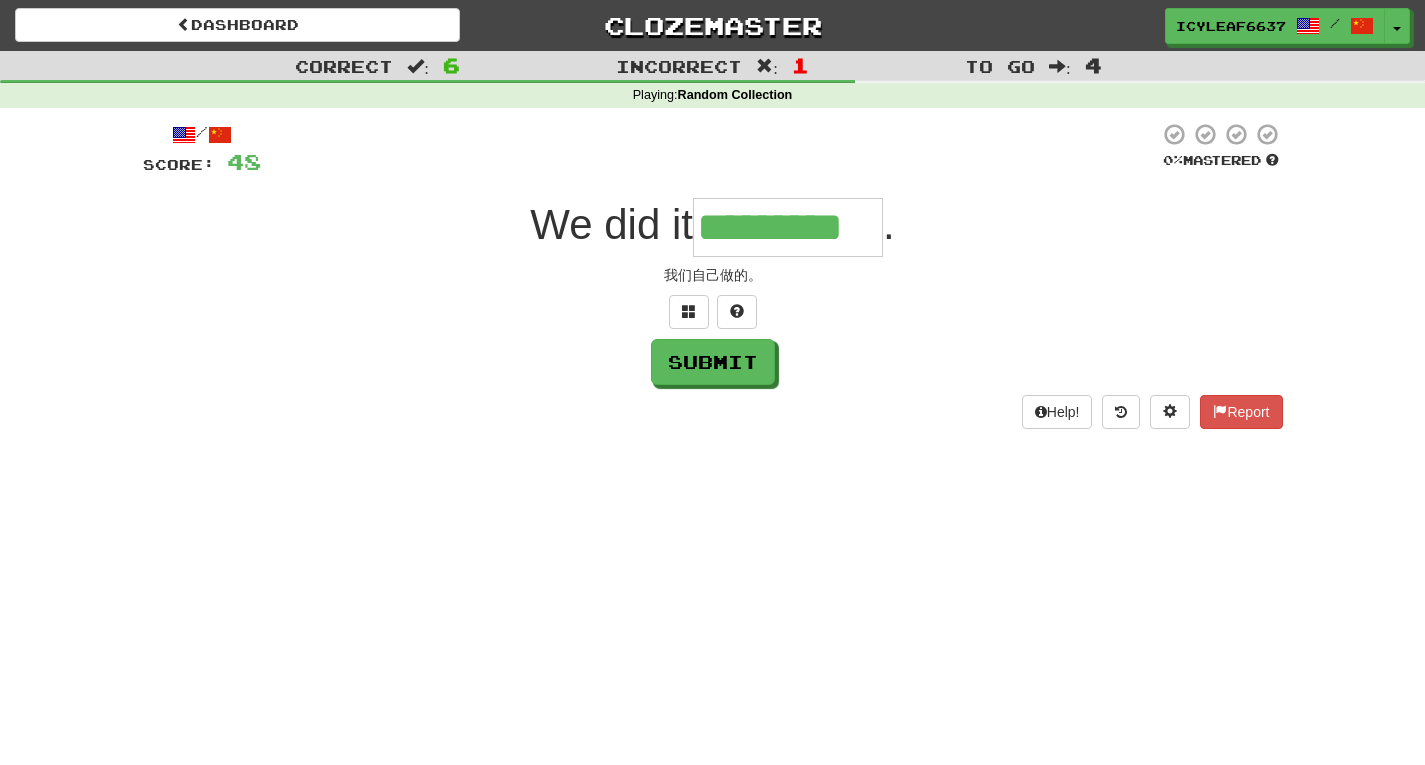type on "*********" 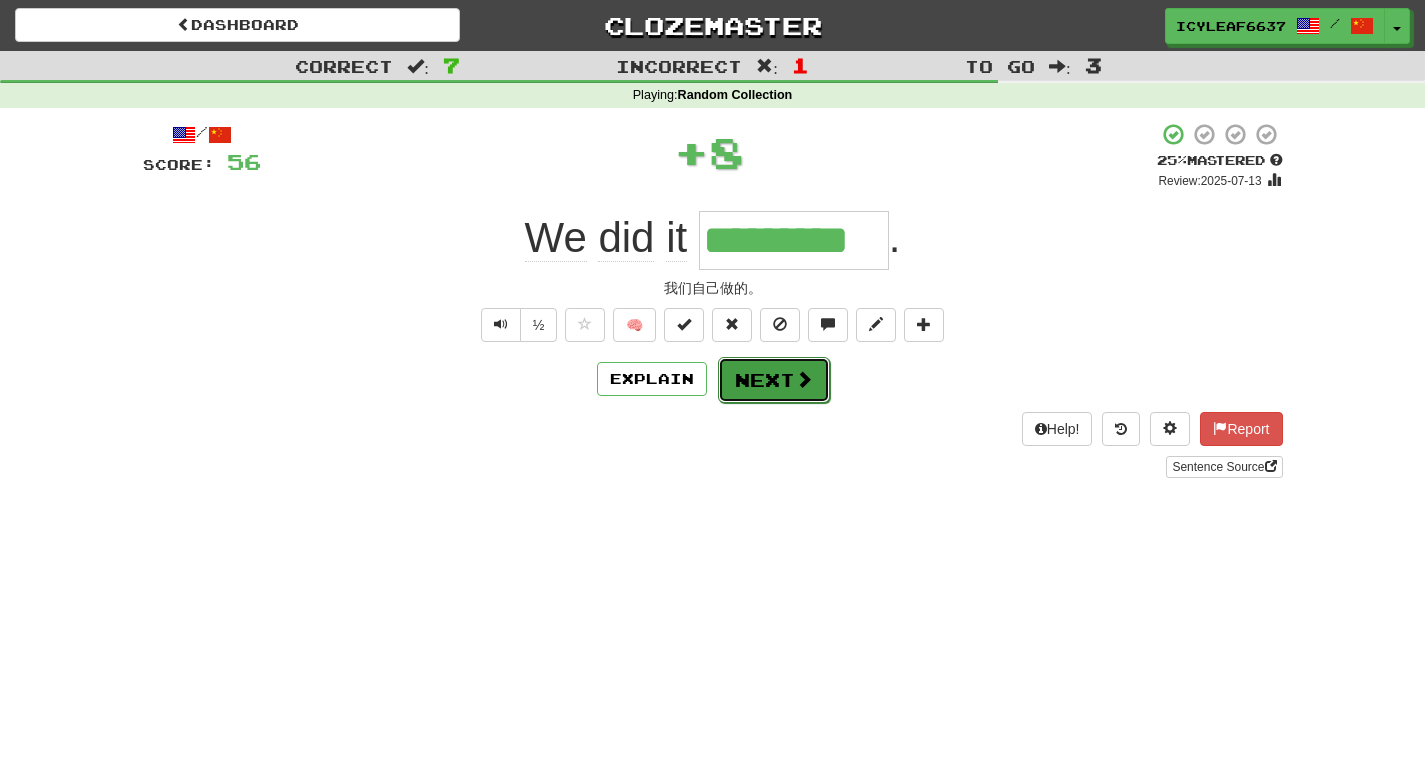 click on "Next" at bounding box center (774, 380) 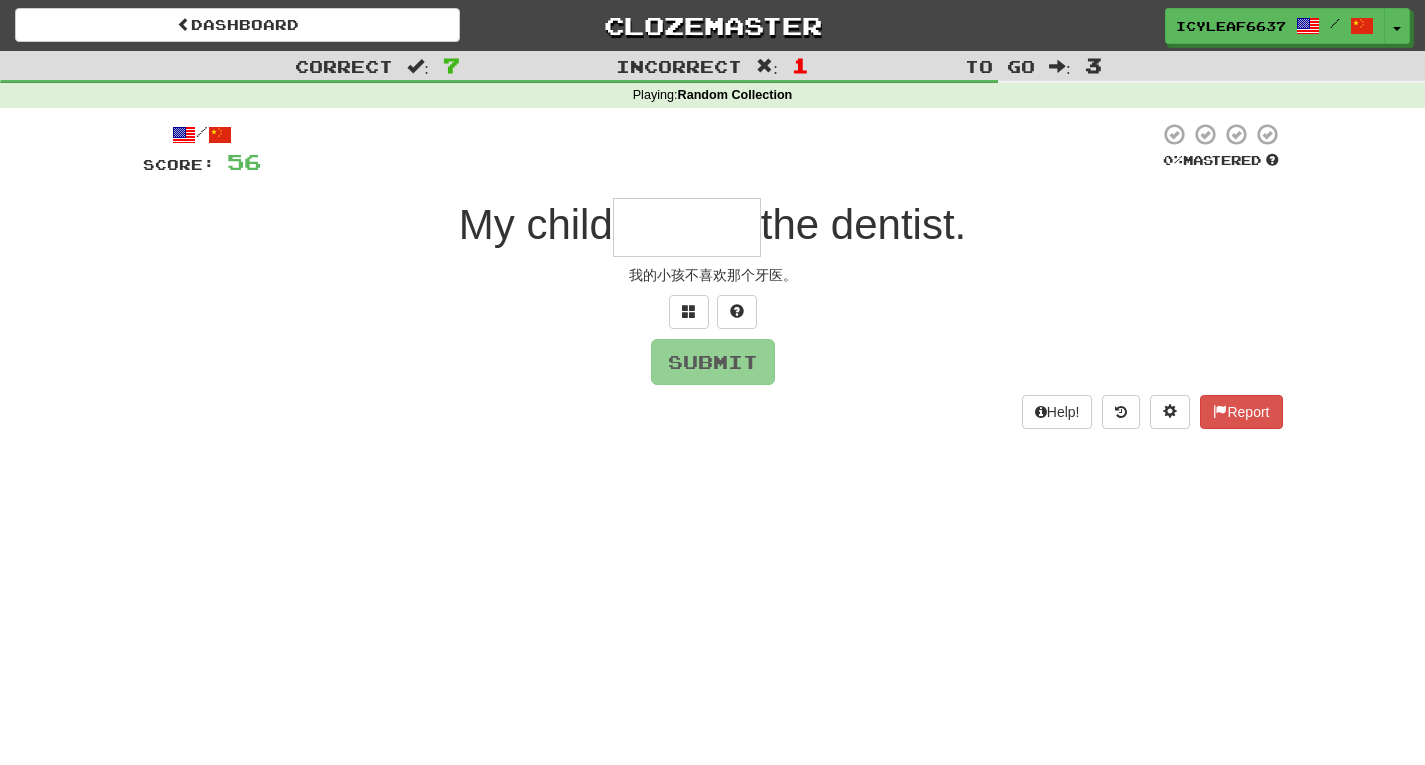 click at bounding box center [687, 227] 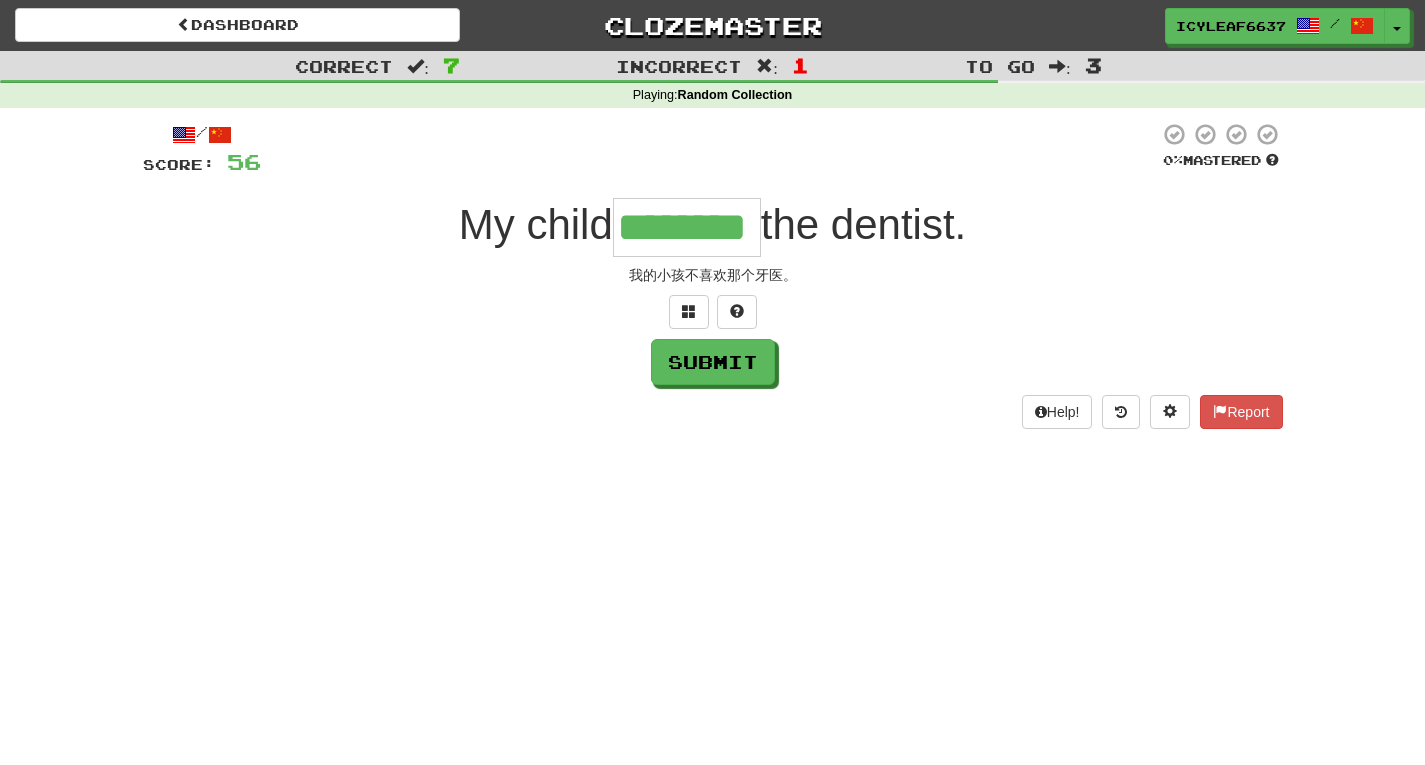 type on "********" 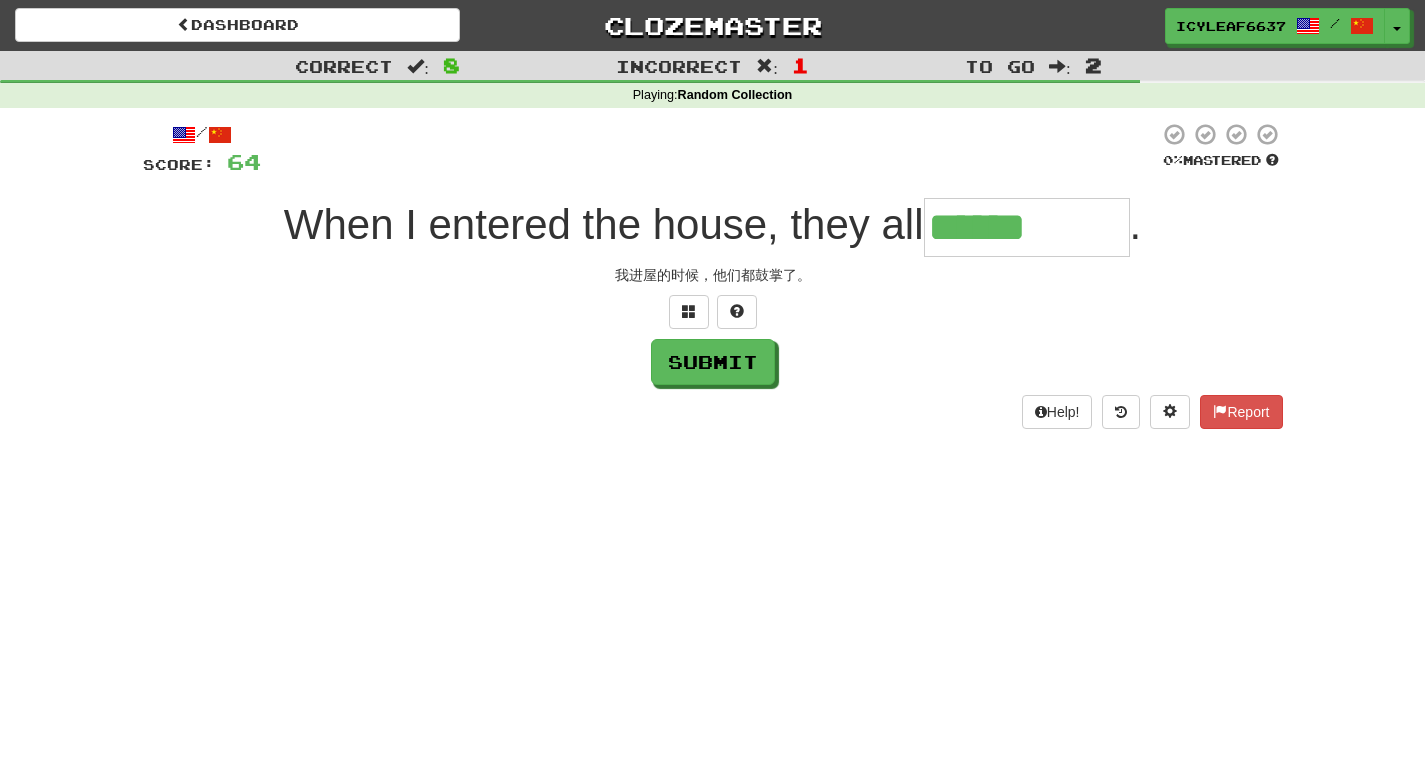 click on "******" at bounding box center [1027, 227] 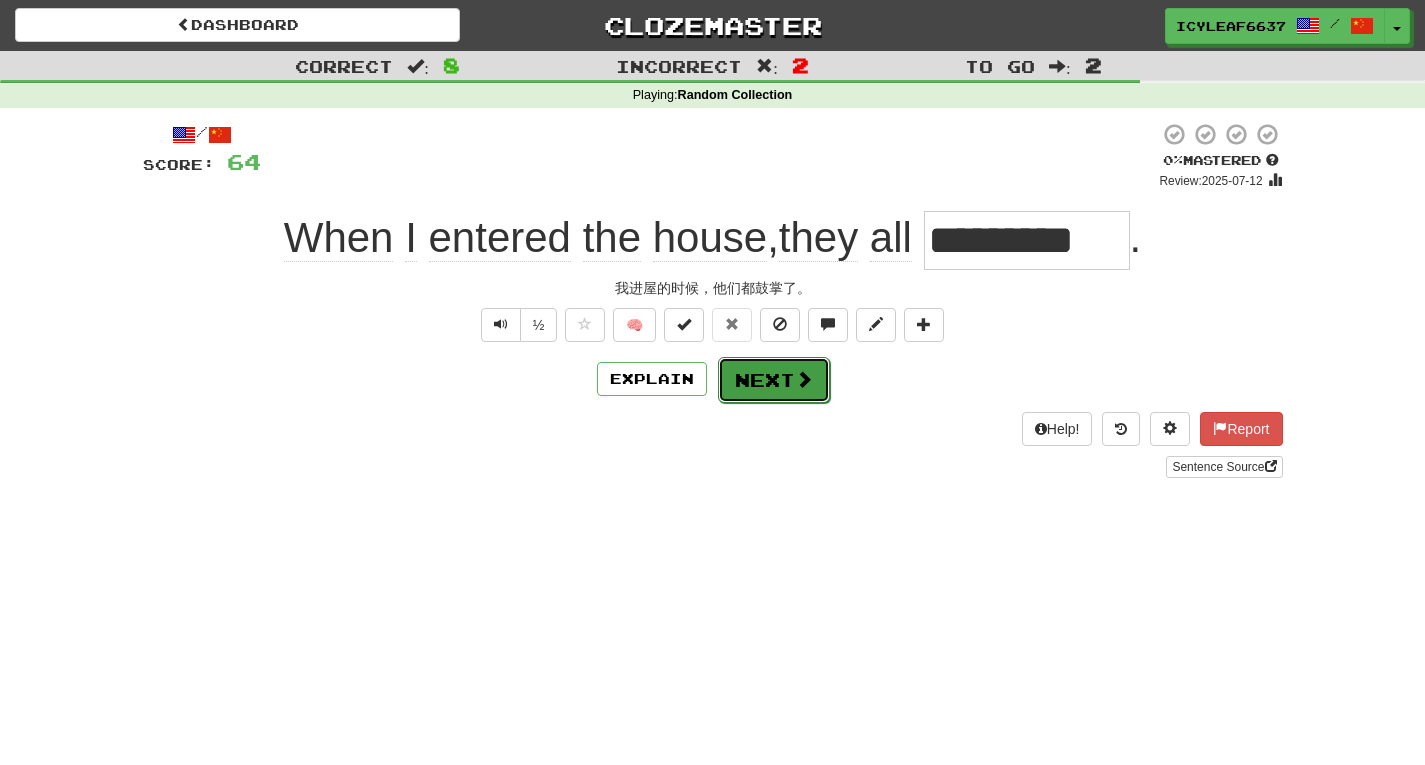click on "Next" at bounding box center [774, 380] 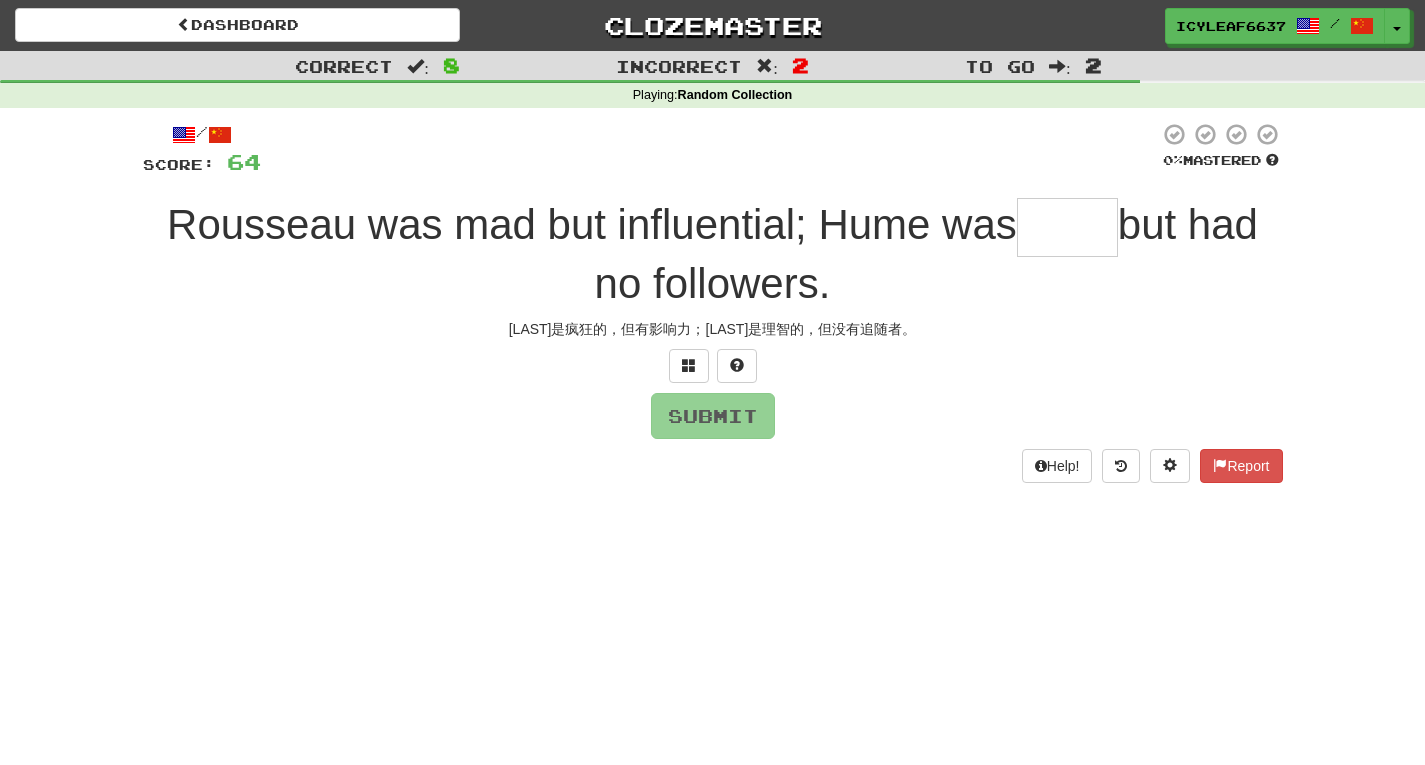 click at bounding box center [1067, 227] 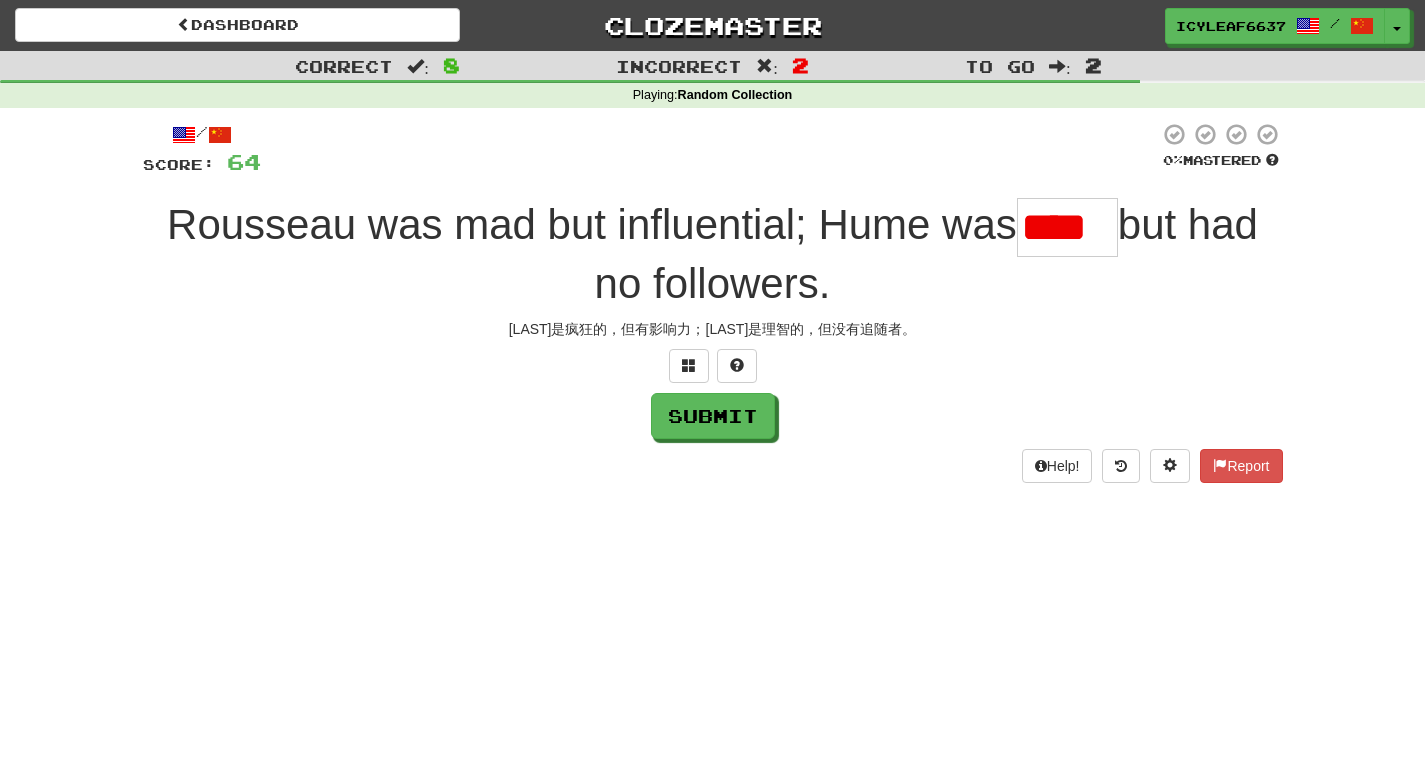 scroll, scrollTop: 0, scrollLeft: 0, axis: both 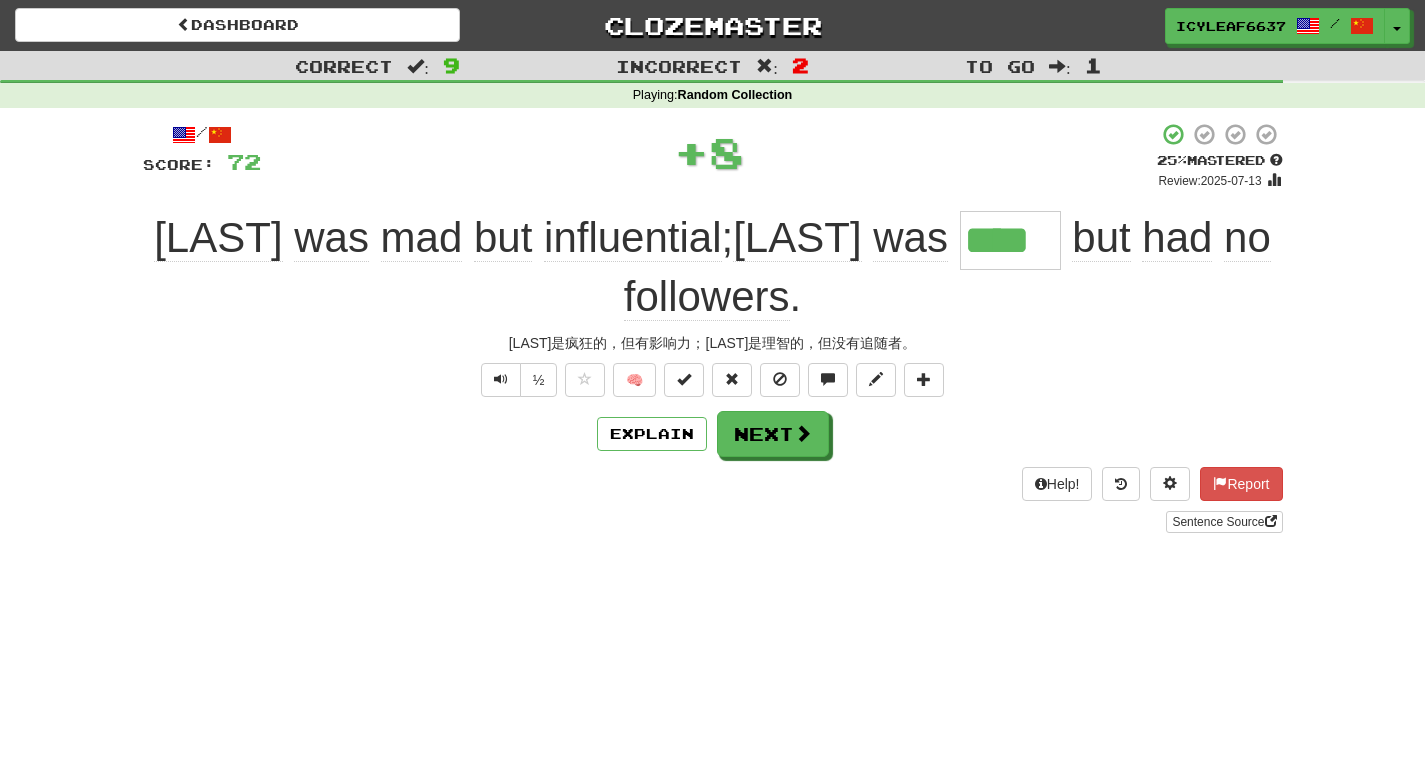drag, startPoint x: 1110, startPoint y: 242, endPoint x: 1025, endPoint y: 244, distance: 85.02353 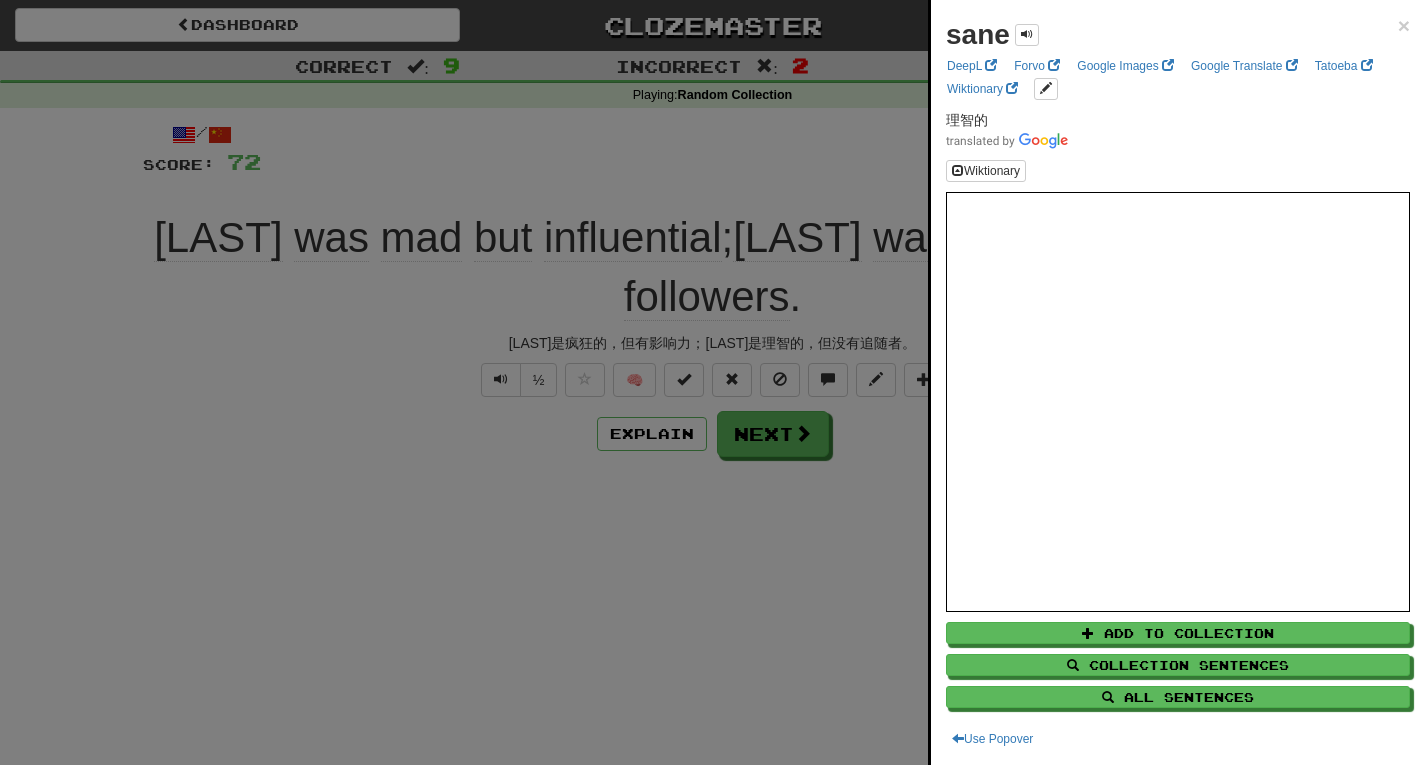 click at bounding box center [712, 382] 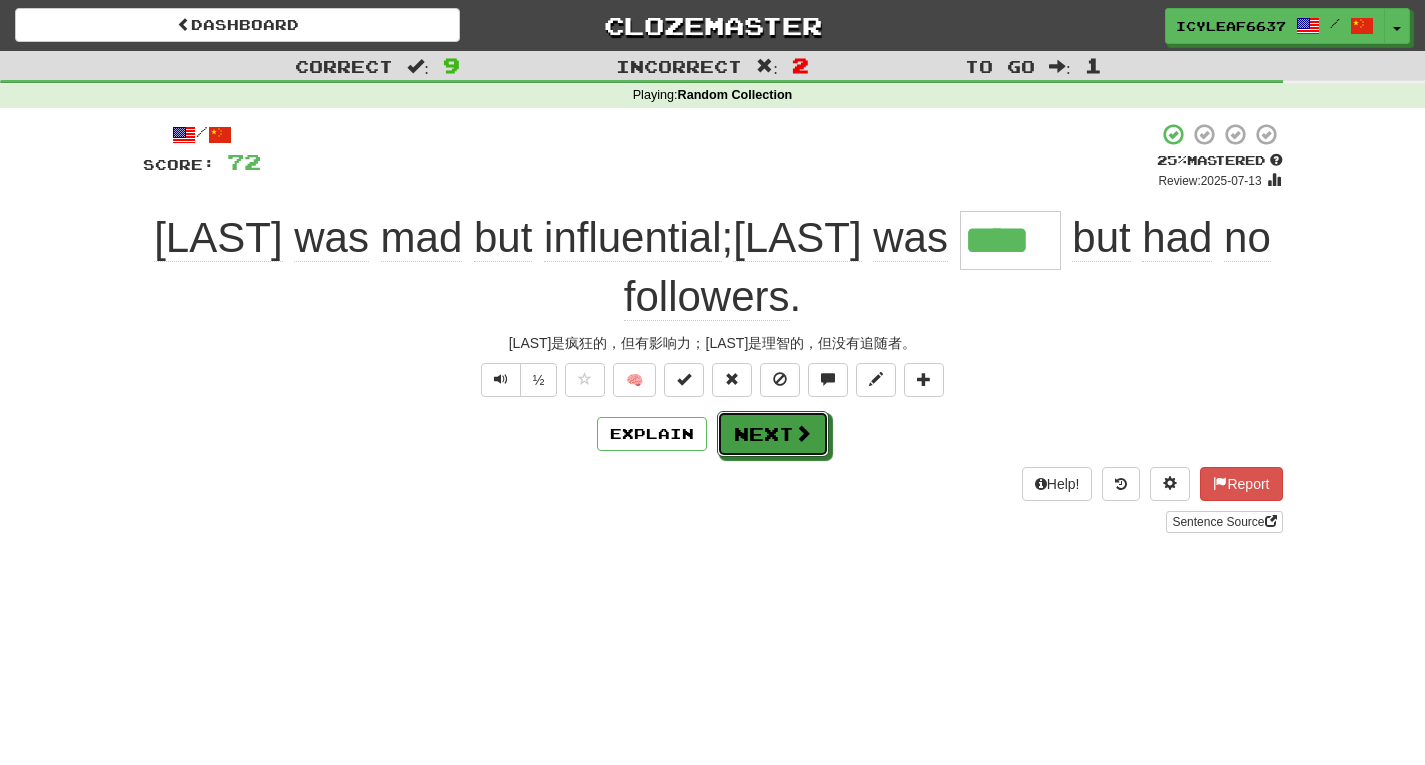 click on "Next" at bounding box center (773, 434) 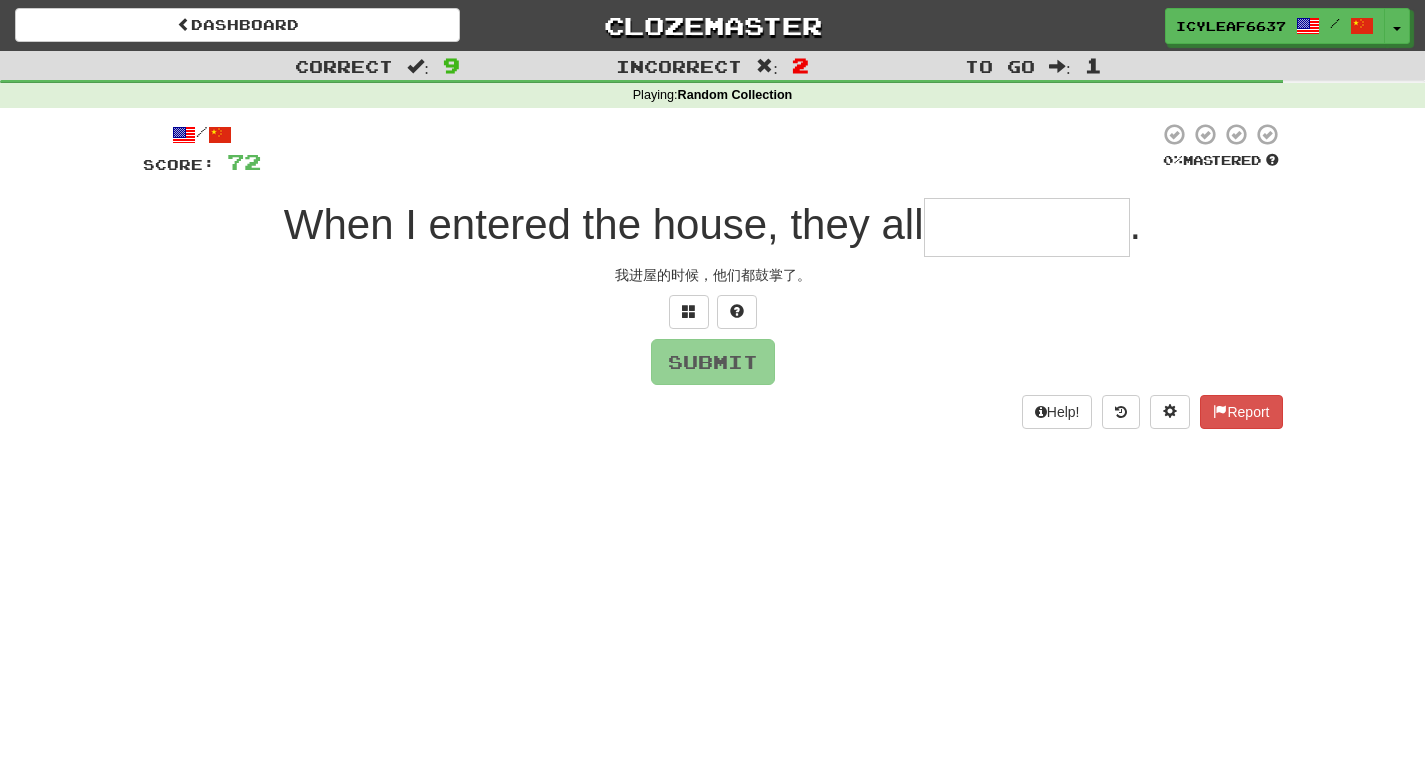click at bounding box center [1027, 227] 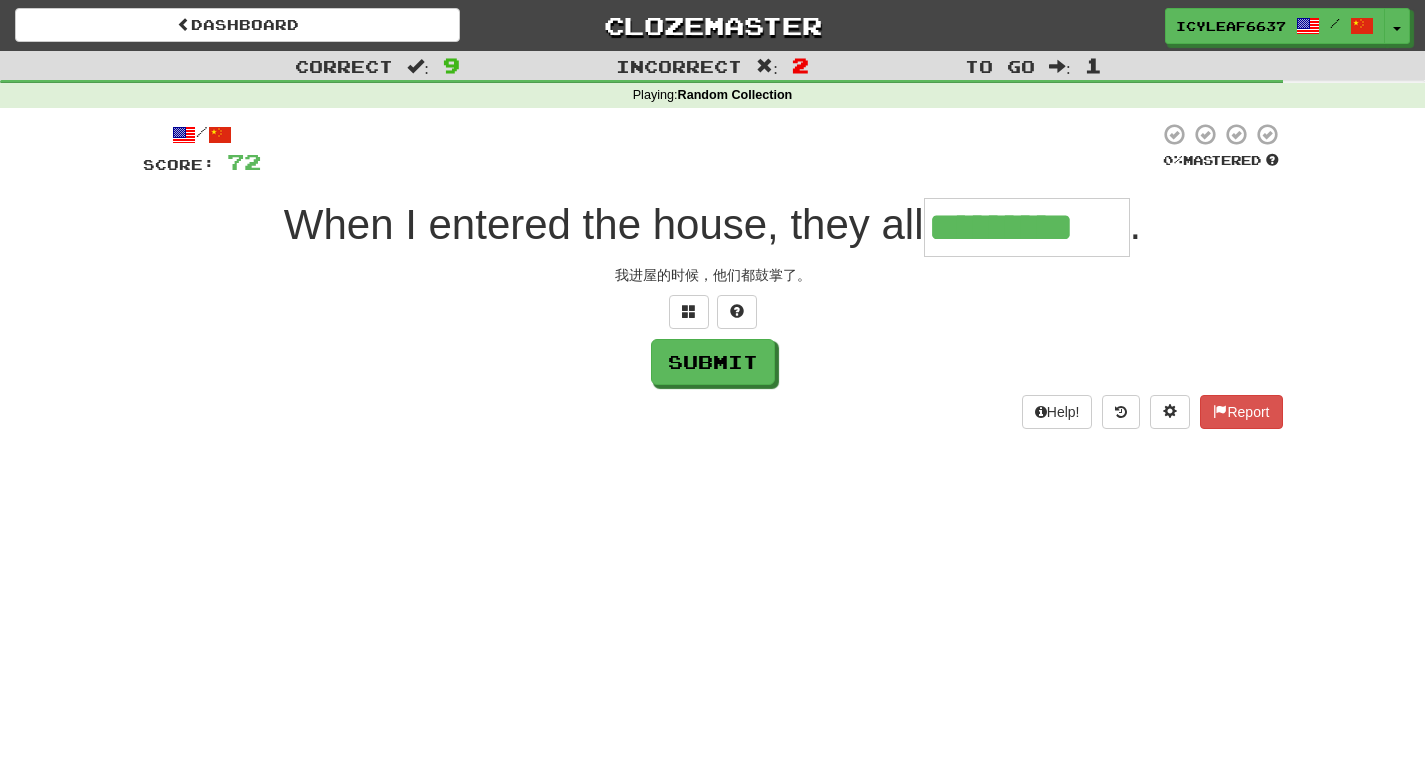 type on "*********" 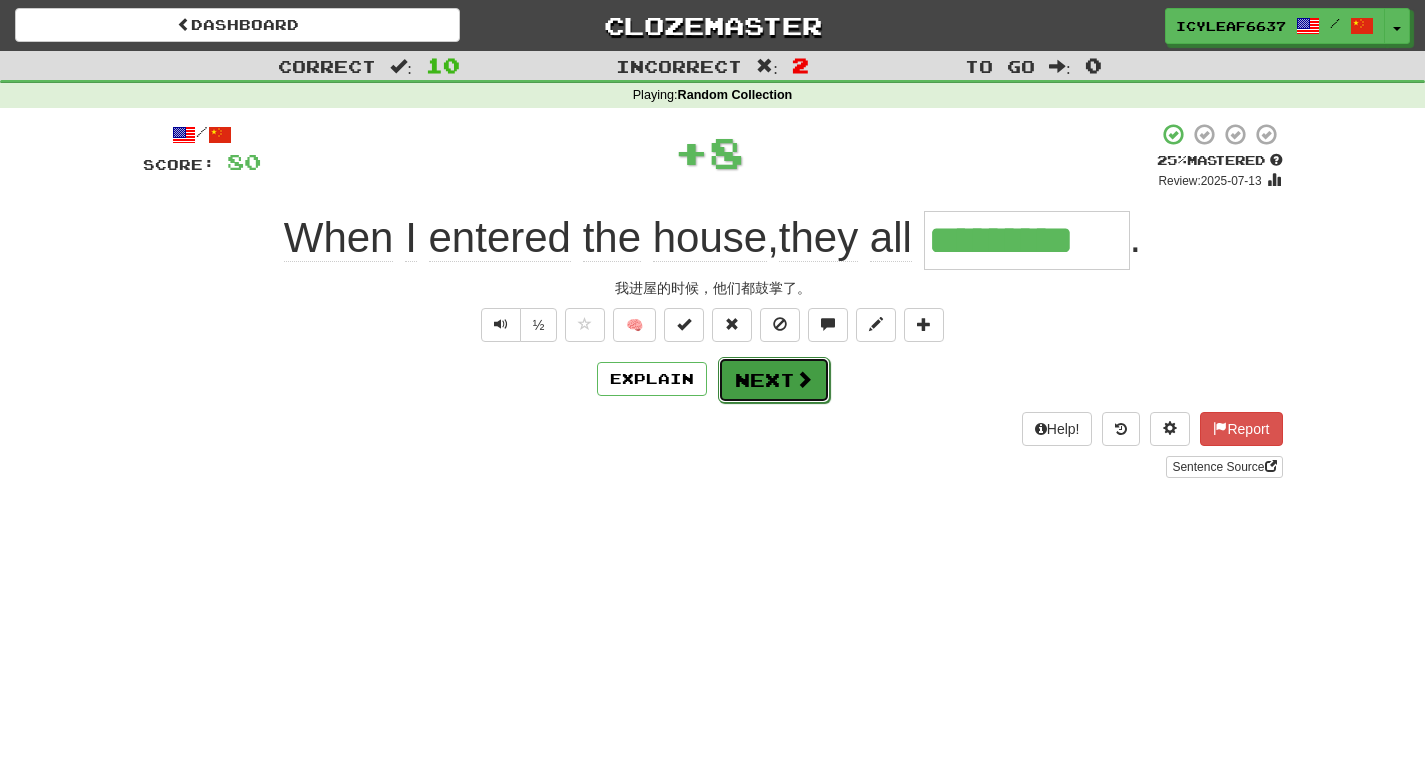 click on "Next" at bounding box center (774, 380) 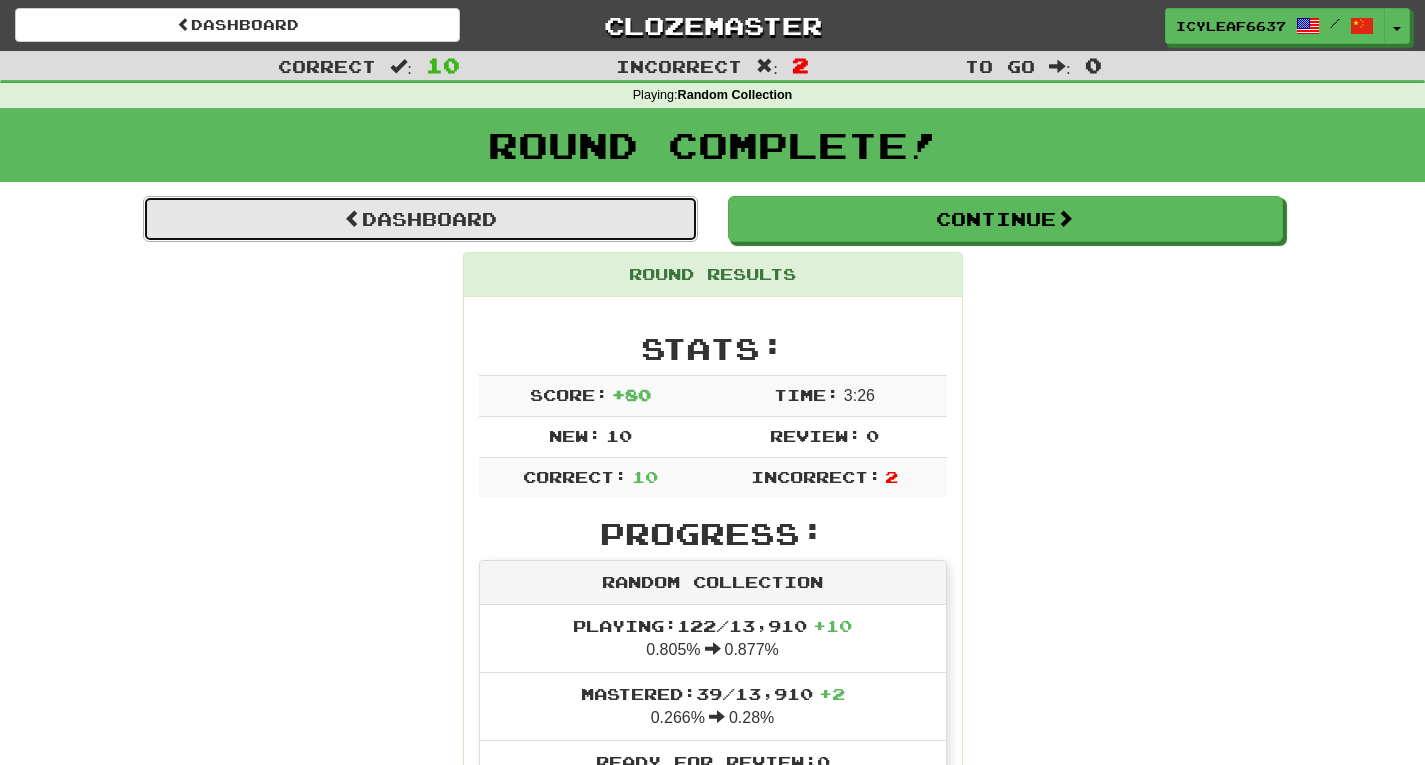 click on "Dashboard" at bounding box center (420, 219) 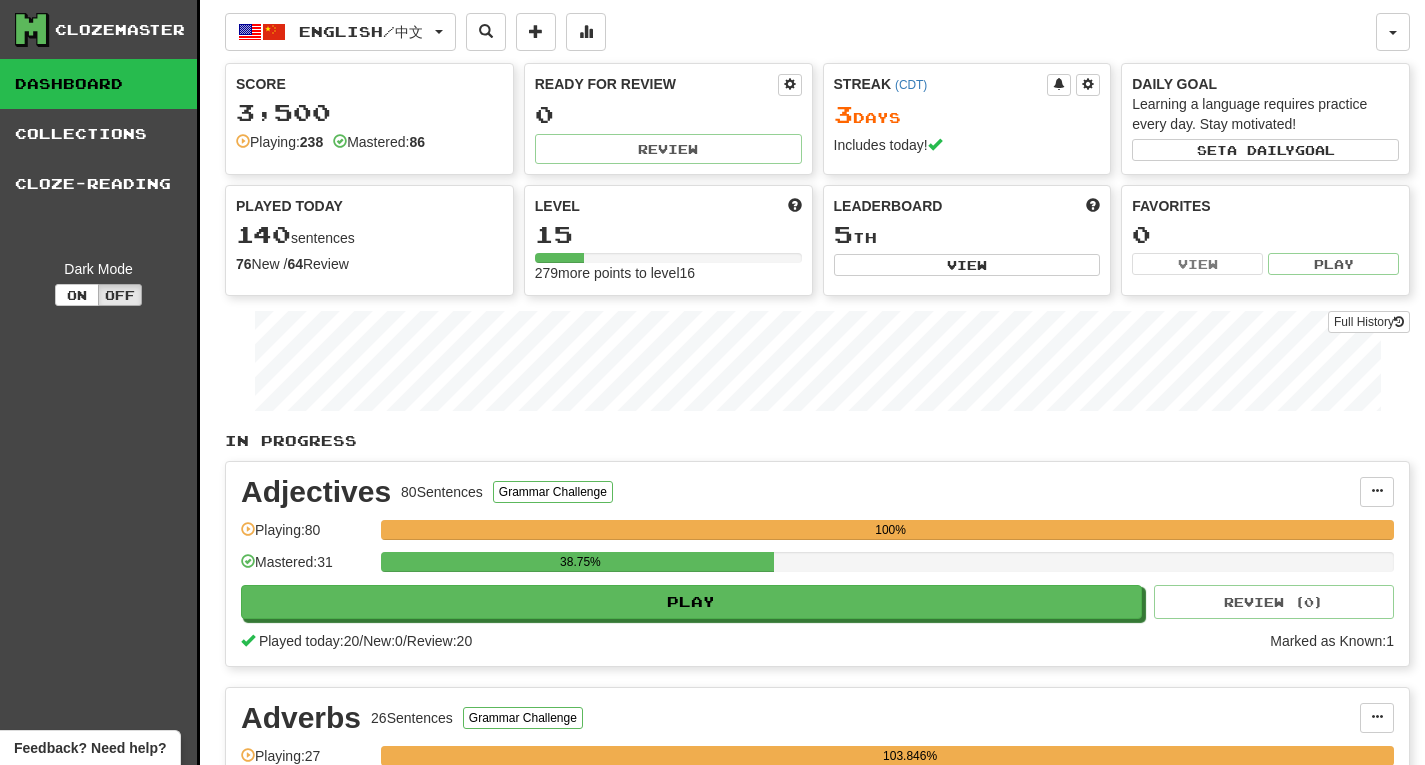 scroll, scrollTop: 0, scrollLeft: 0, axis: both 